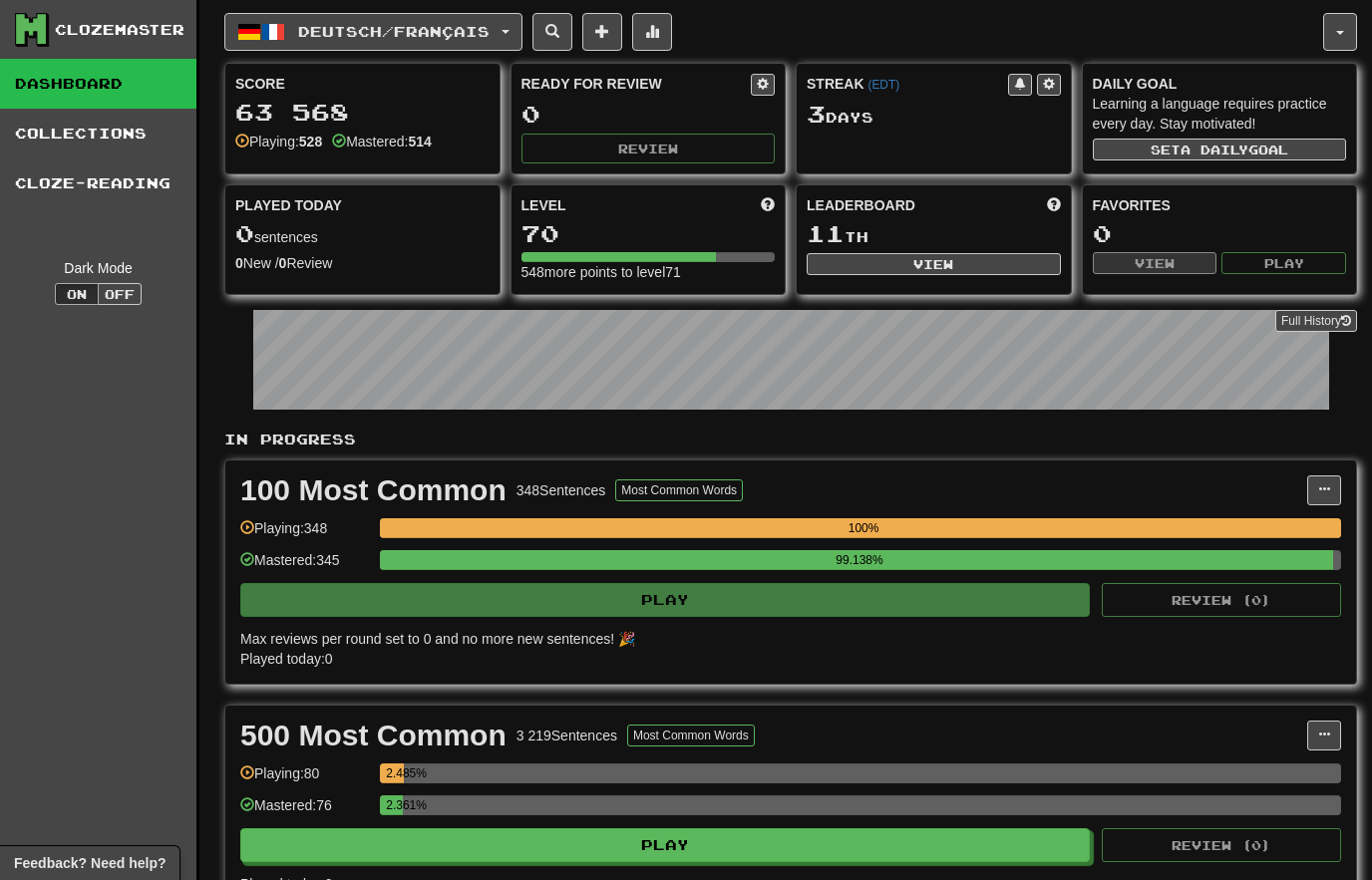 scroll, scrollTop: 0, scrollLeft: 0, axis: both 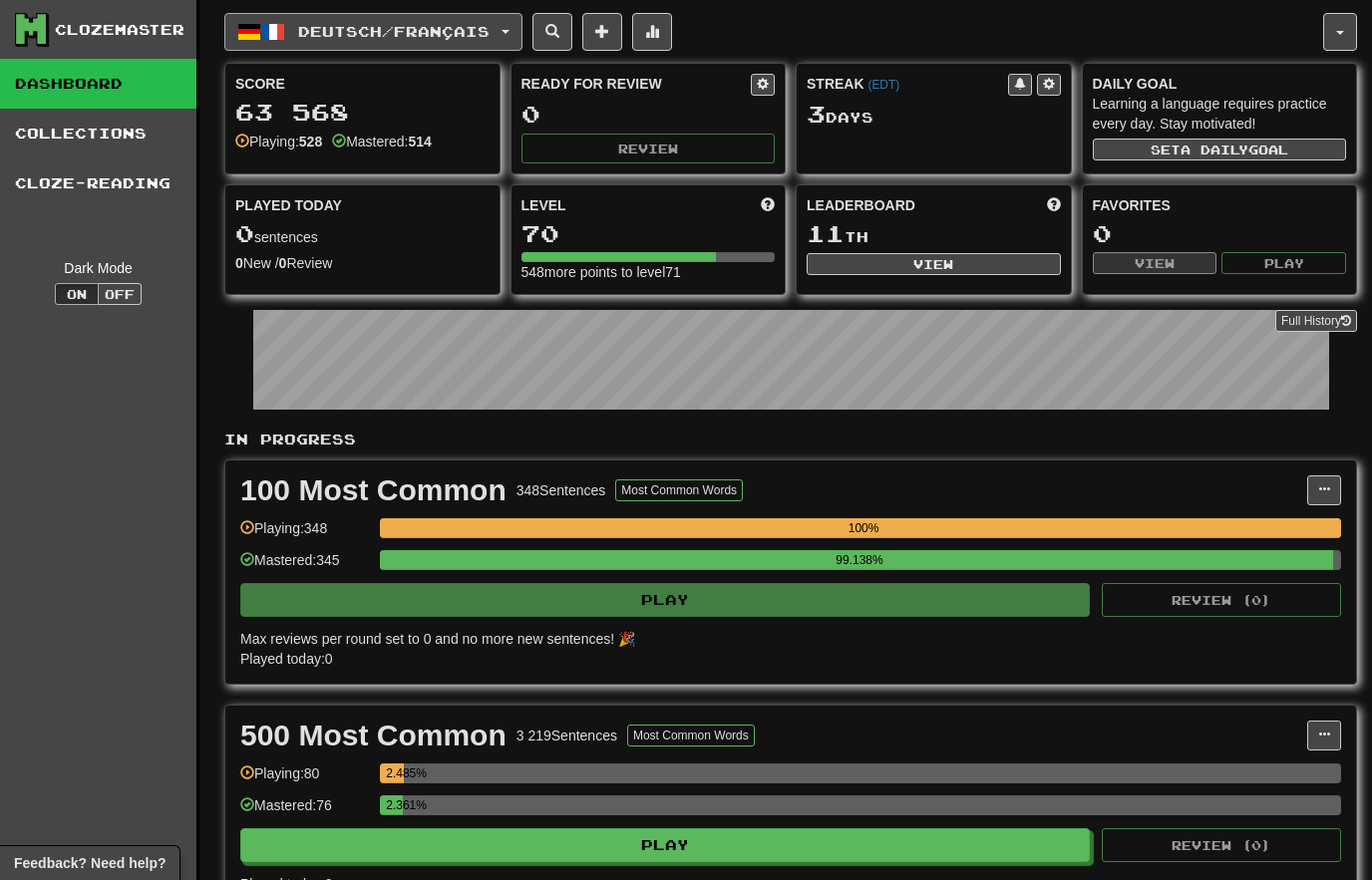 click on "Deutsch  /  Français" at bounding box center [373, 32] 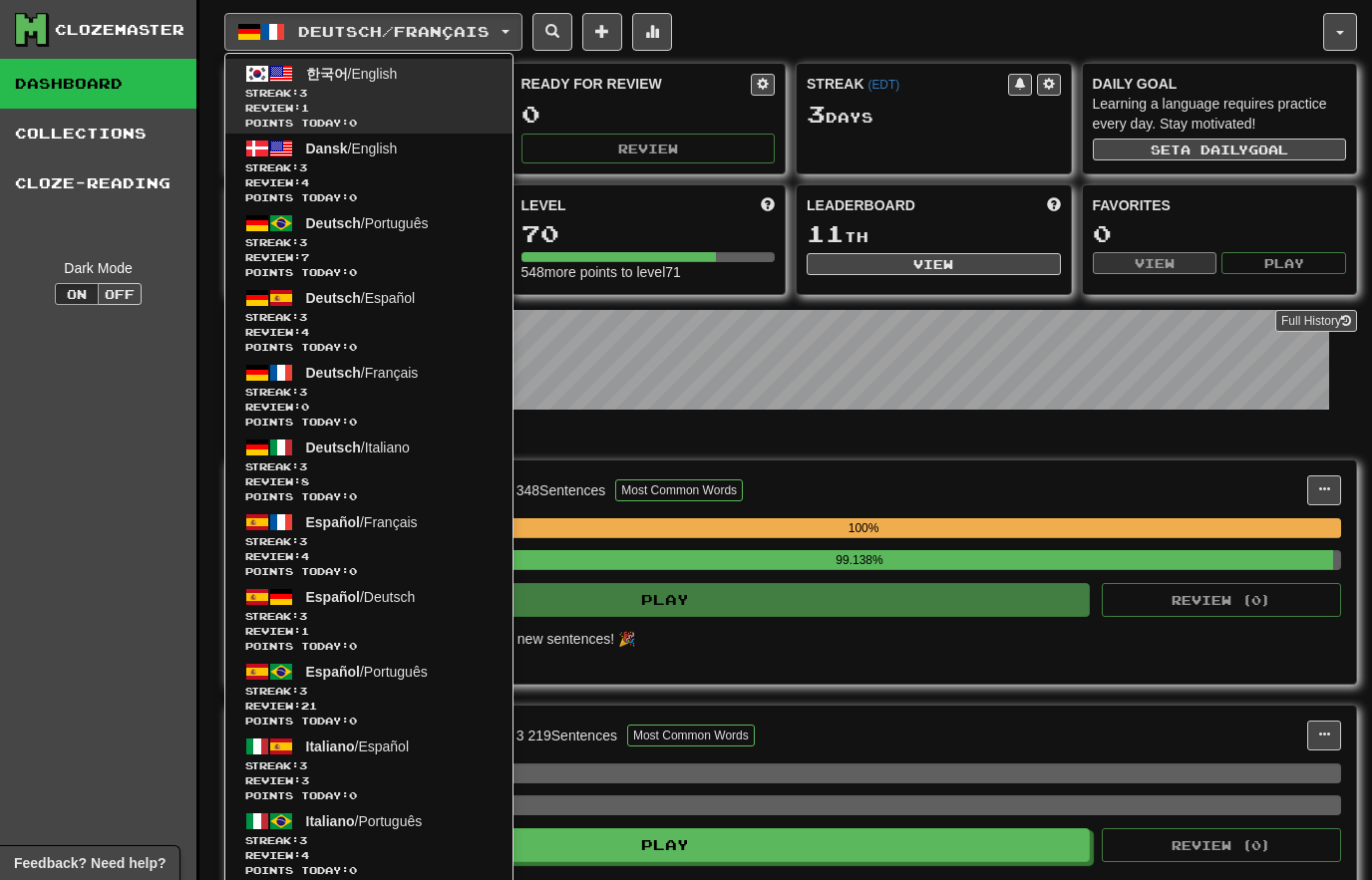 click on "한국어  /  English Streak:  3   Review:  1 Points today:  0" at bounding box center (369, 96) 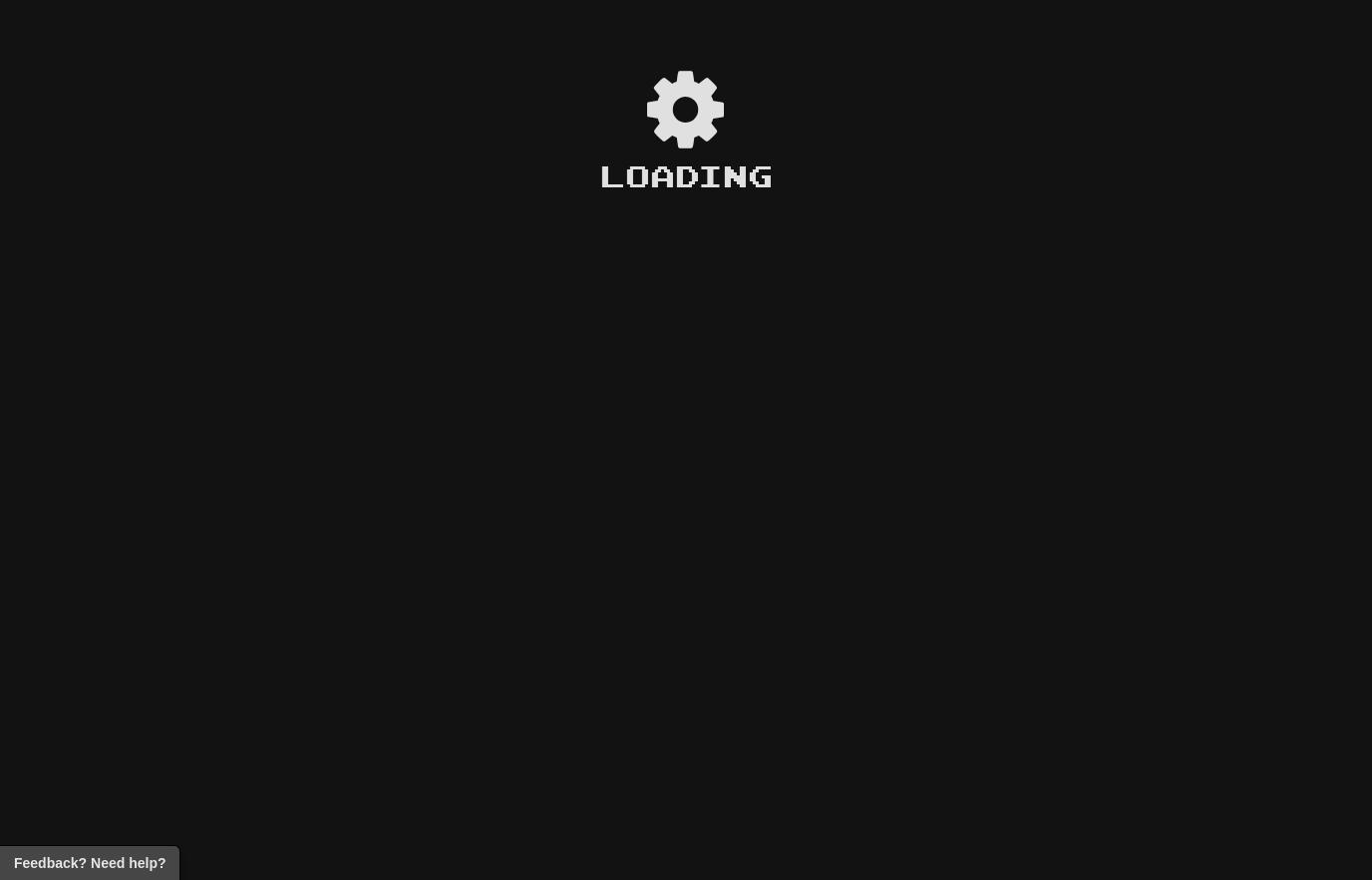 scroll, scrollTop: 0, scrollLeft: 0, axis: both 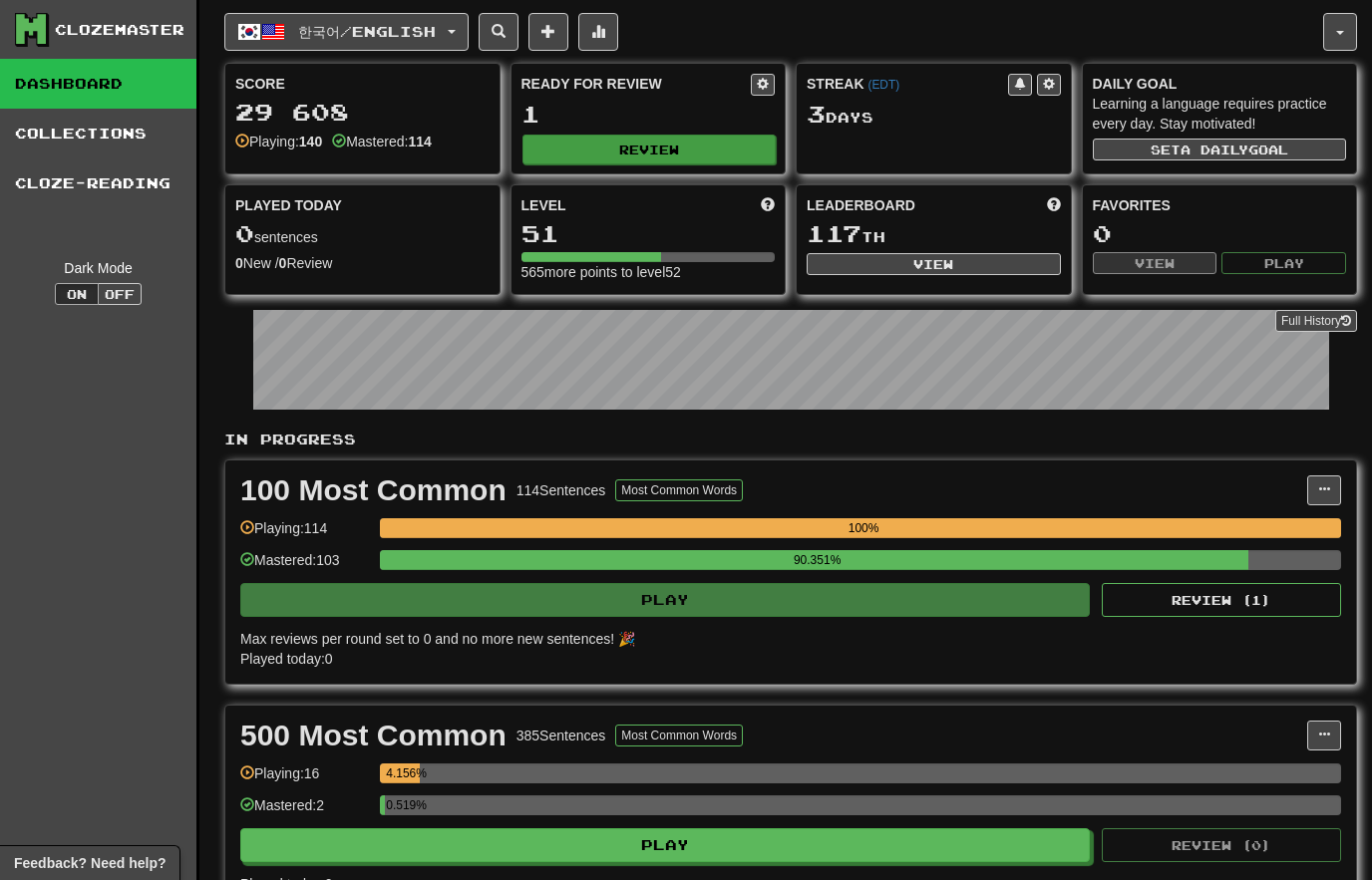 click on "Review" at bounding box center (649, 149) 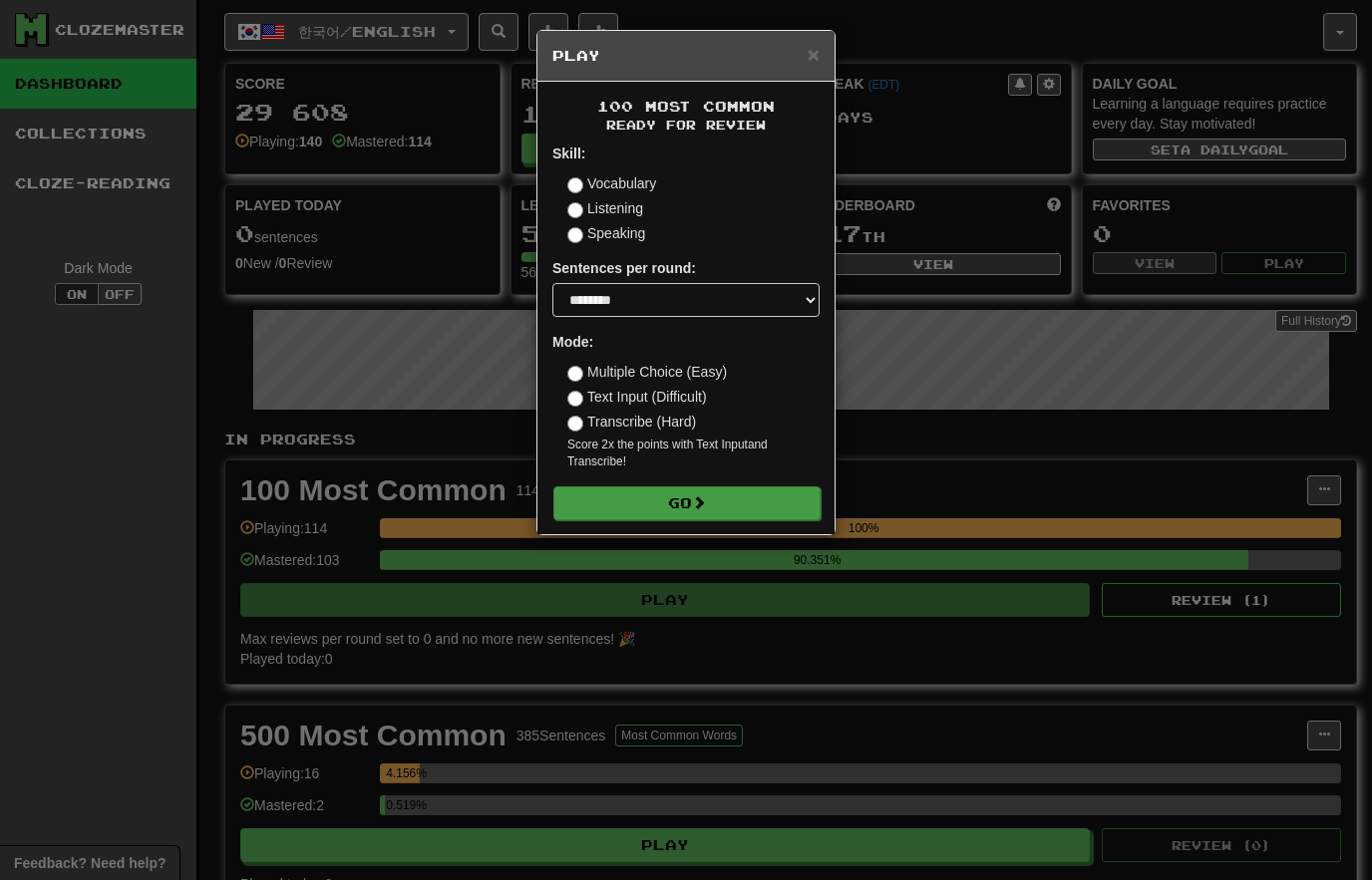 click on "Go" at bounding box center [687, 503] 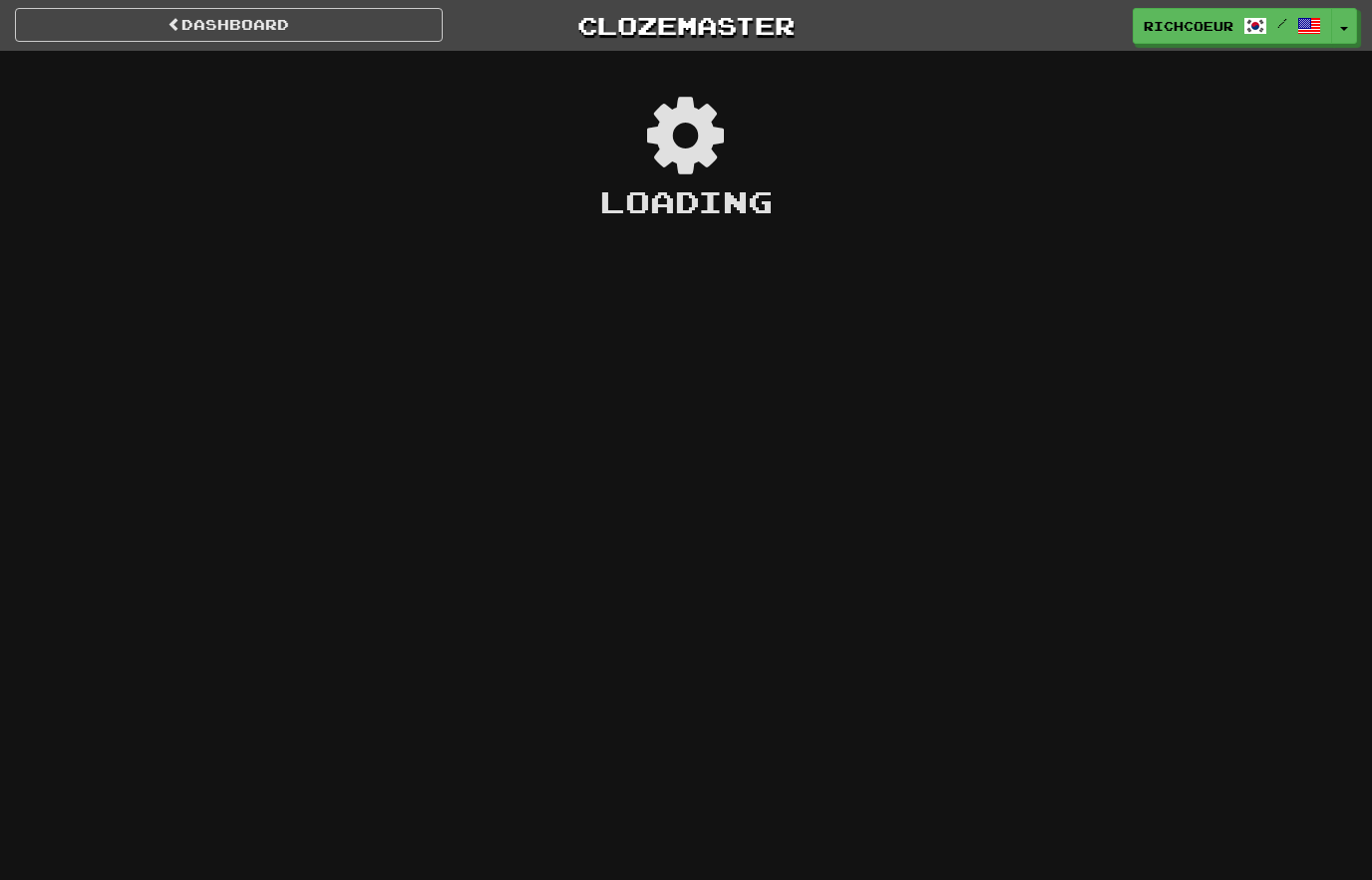 scroll, scrollTop: 0, scrollLeft: 0, axis: both 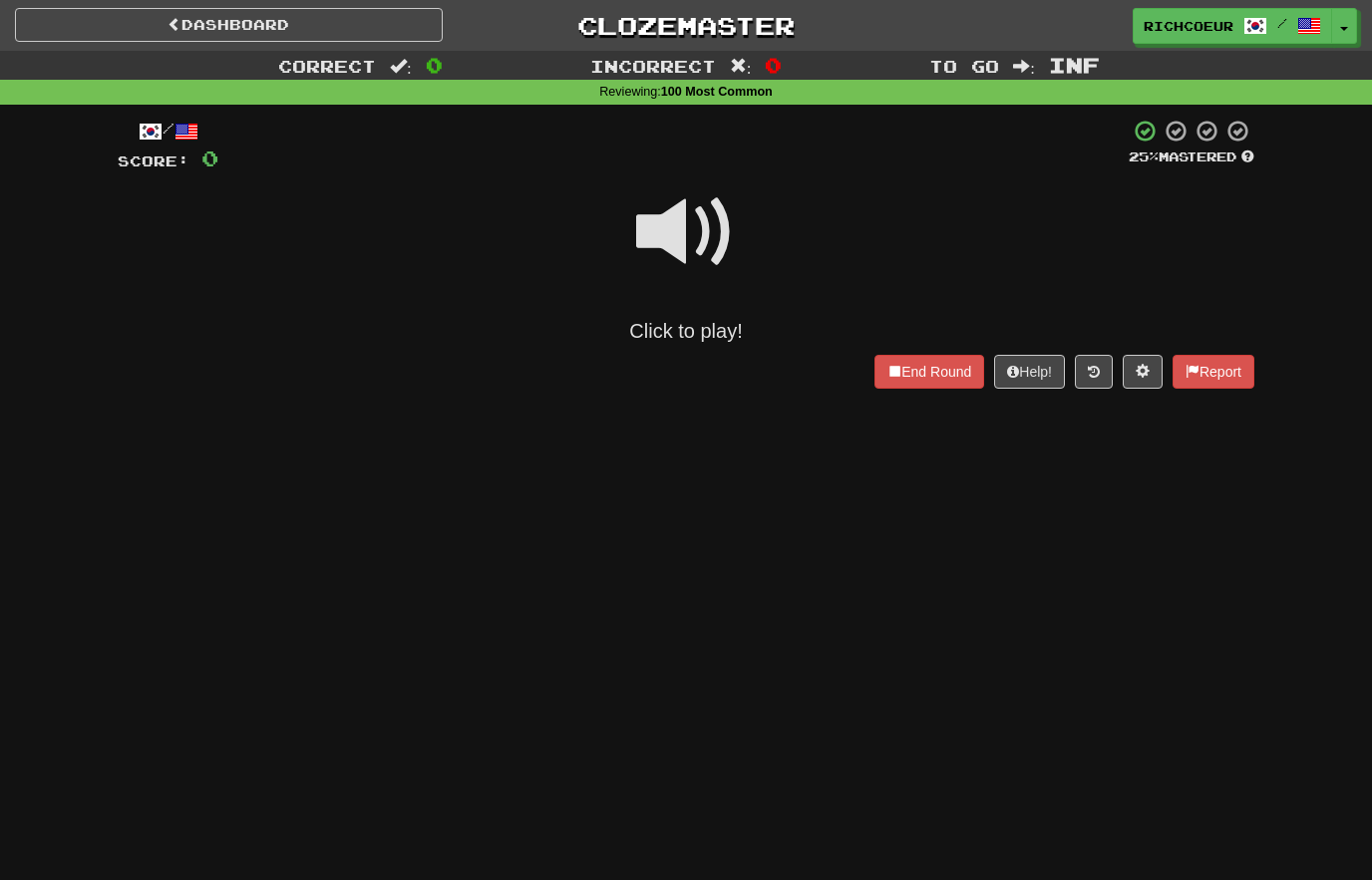click at bounding box center (686, 232) 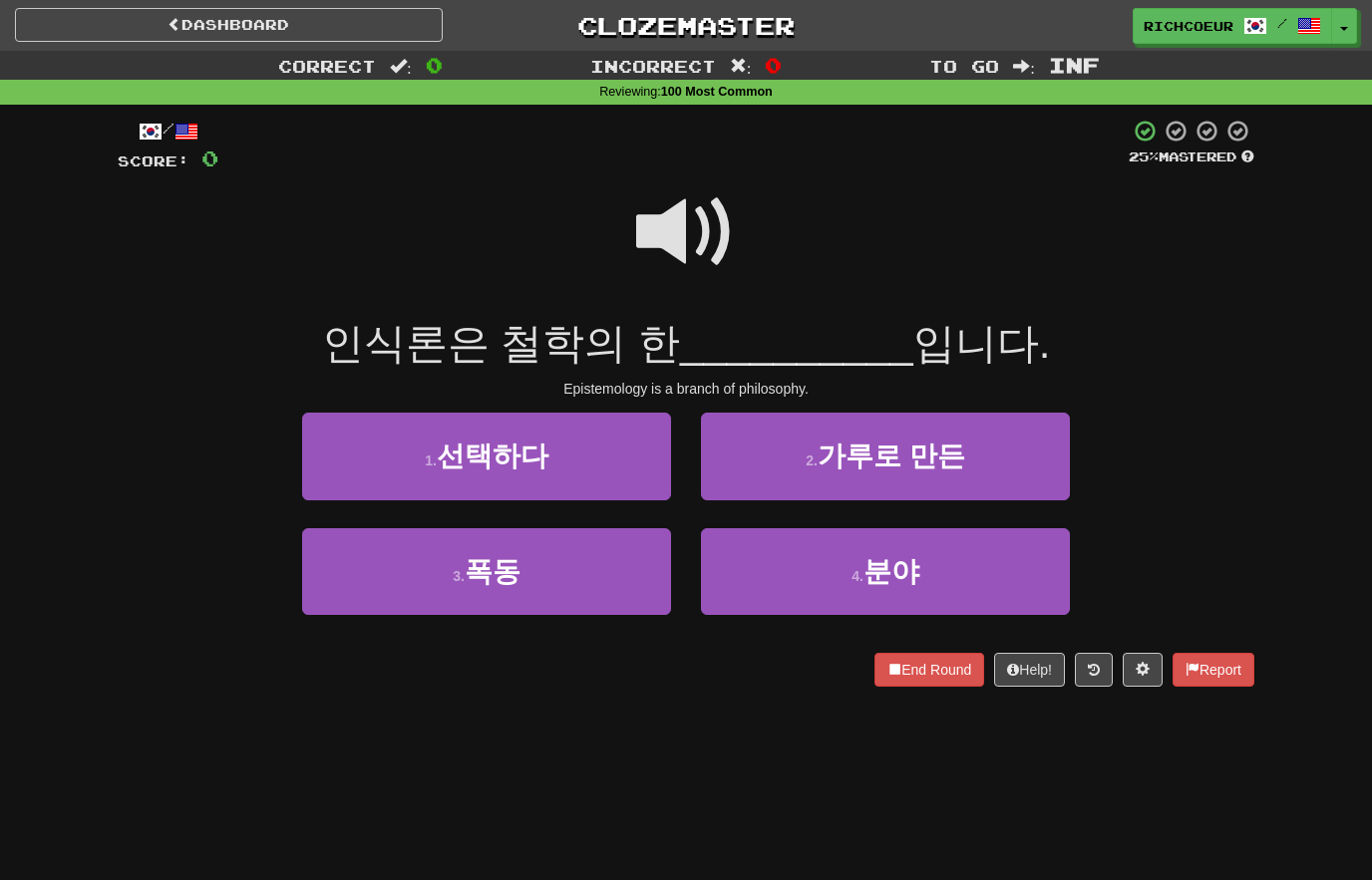 click at bounding box center (686, 232) 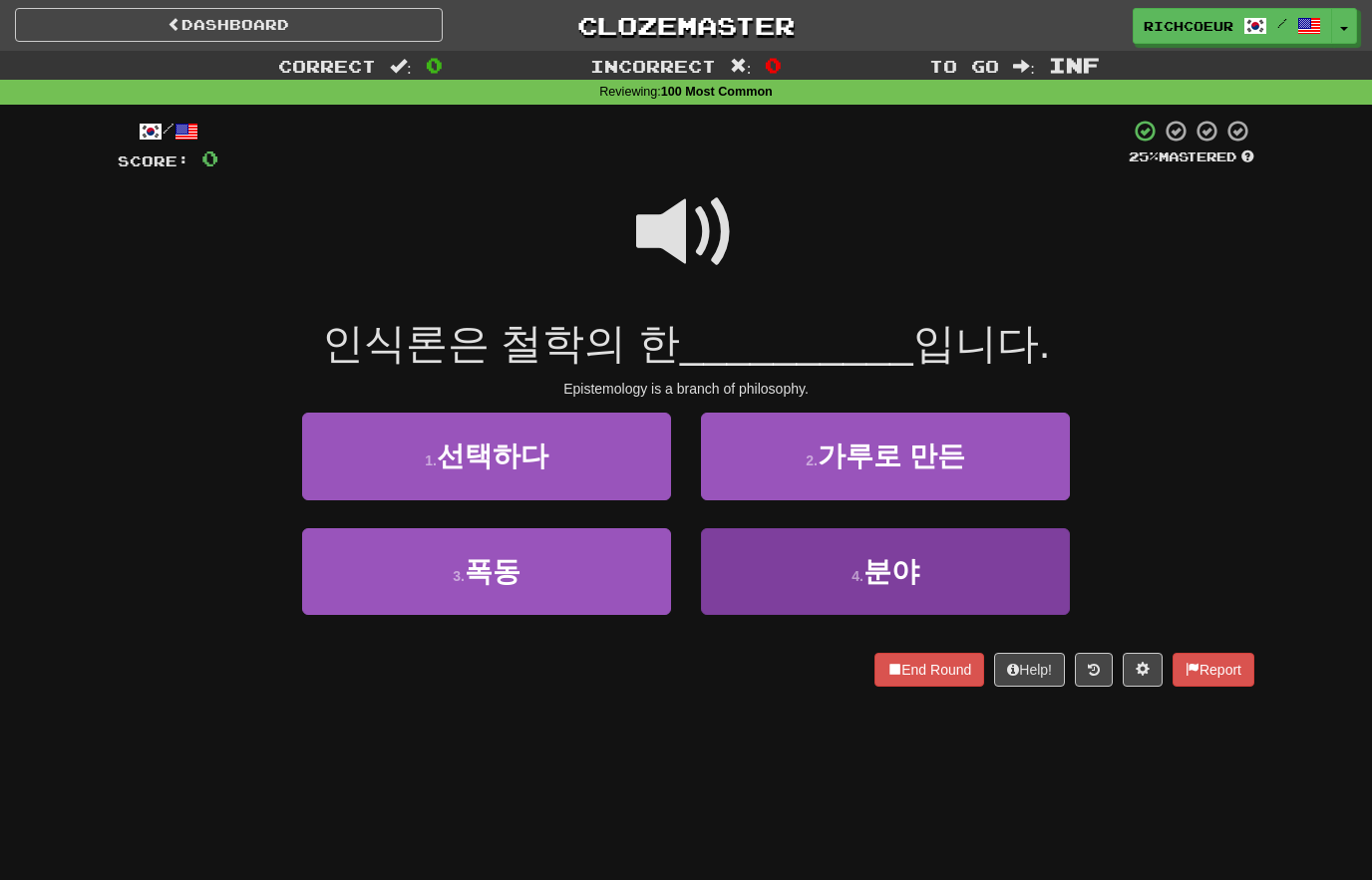 click on "4 .  분야" at bounding box center (885, 571) 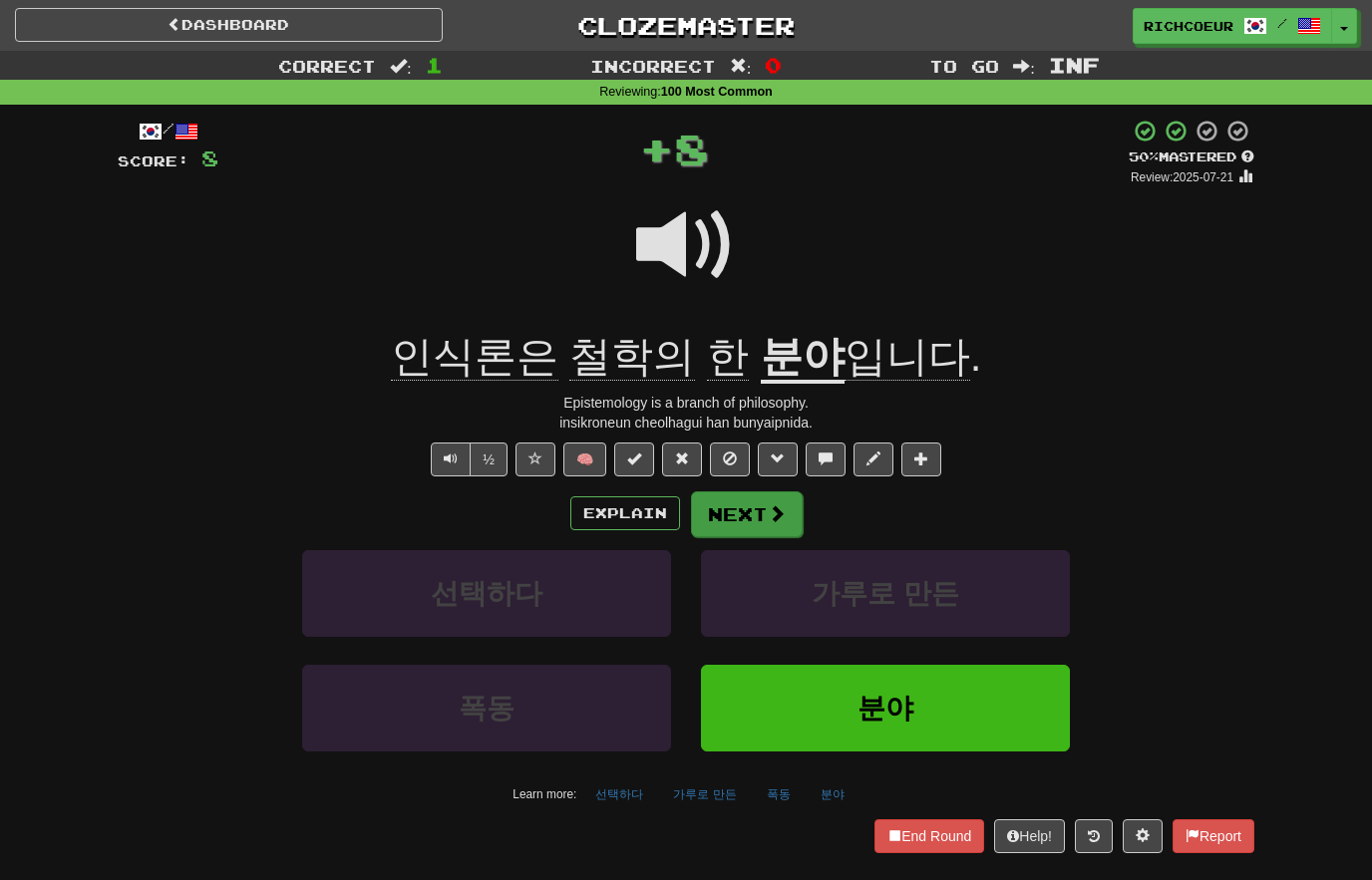 click on "Next" at bounding box center (747, 514) 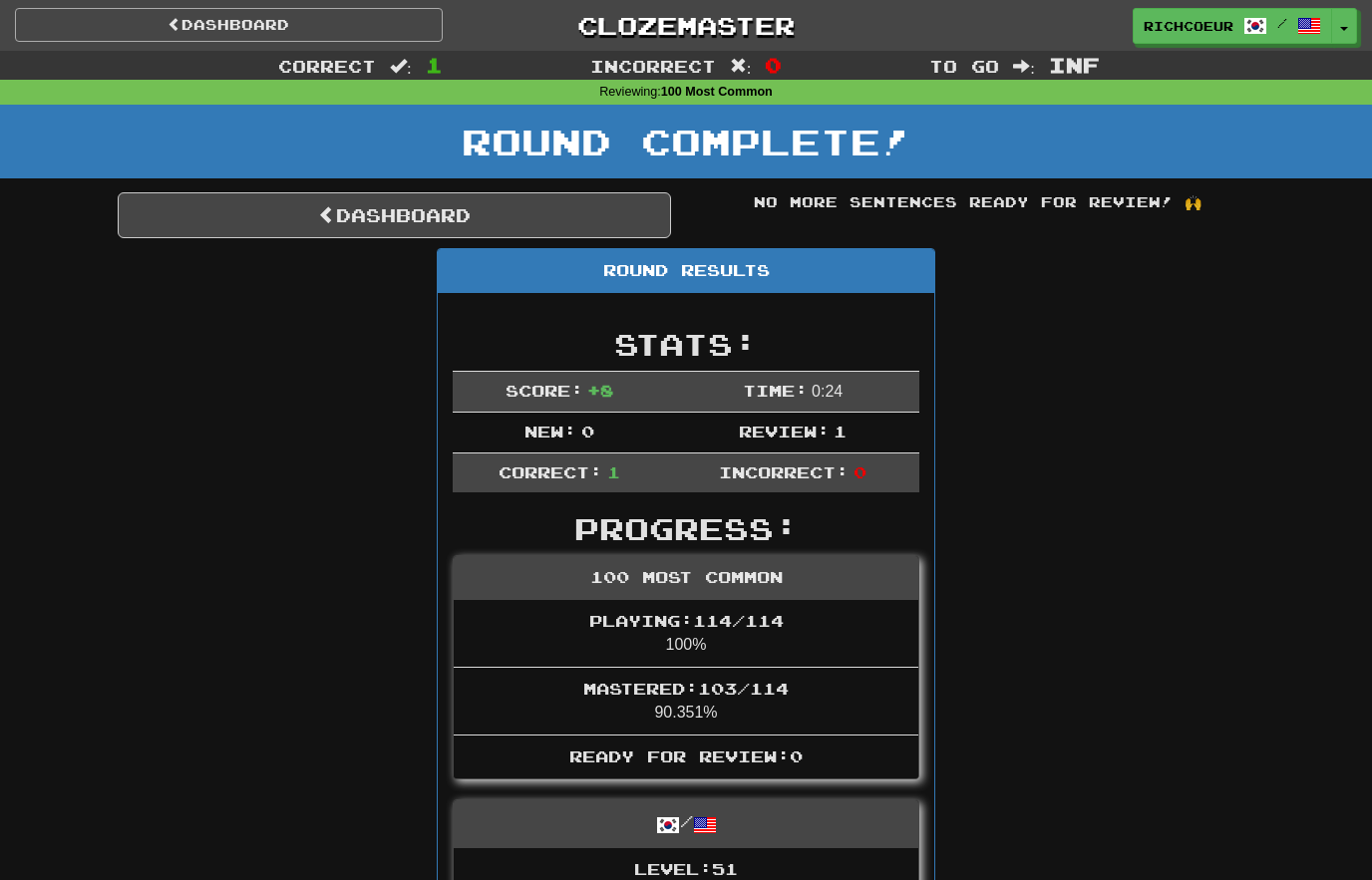 click on "Dashboard" at bounding box center (228, 25) 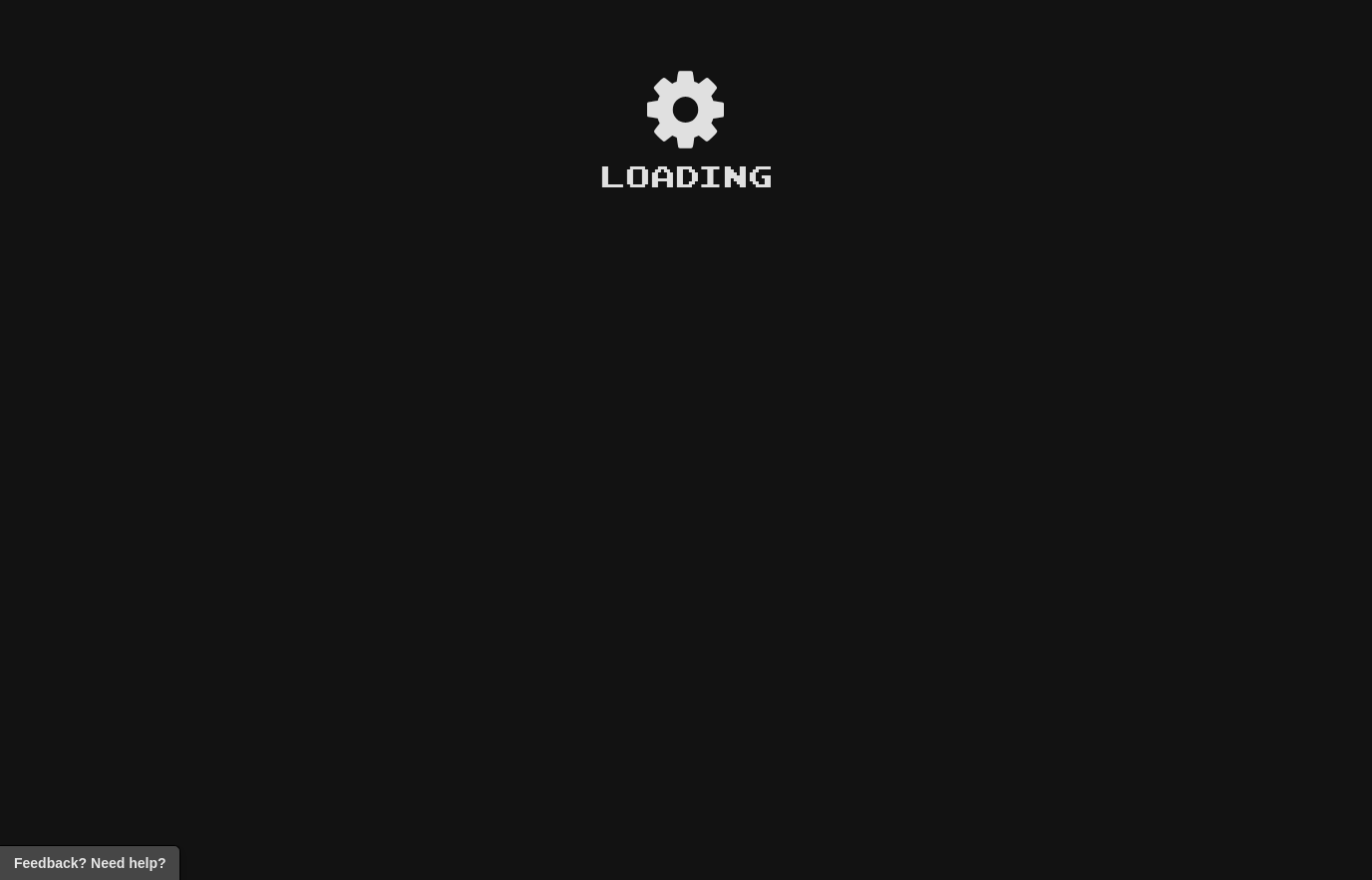 scroll, scrollTop: 0, scrollLeft: 0, axis: both 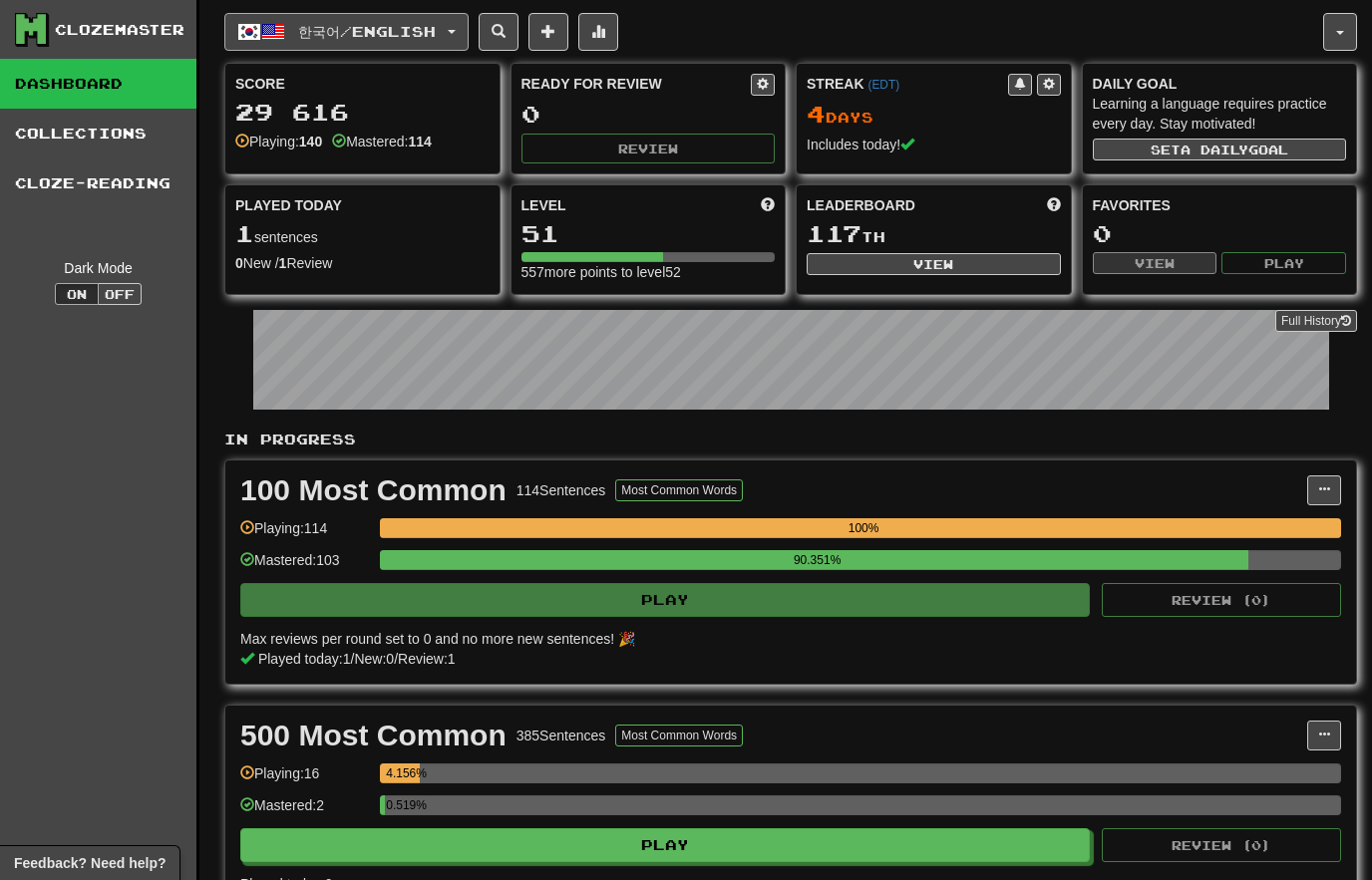 click on "한국어  /  English" 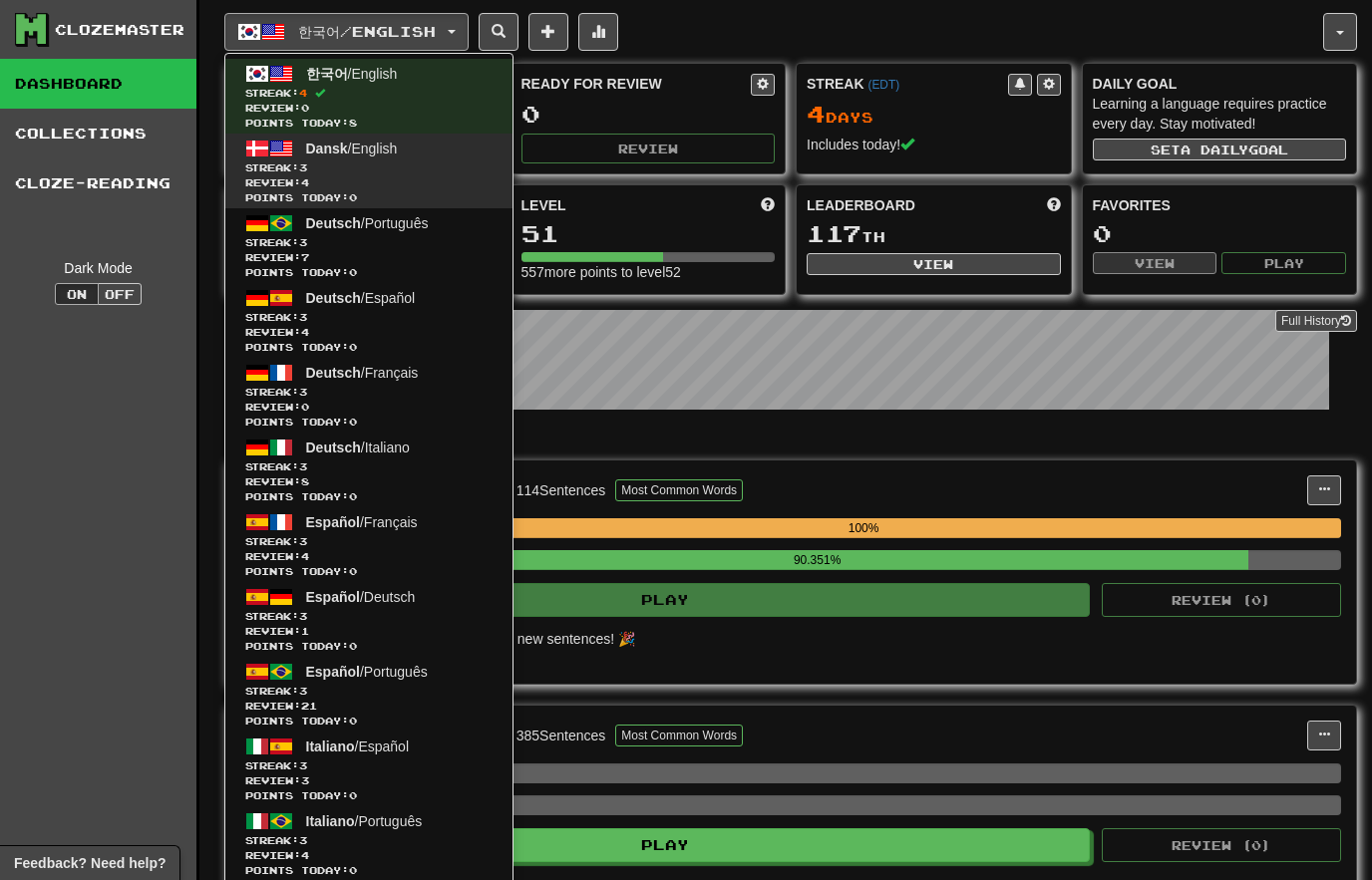 click on "Review:  4" 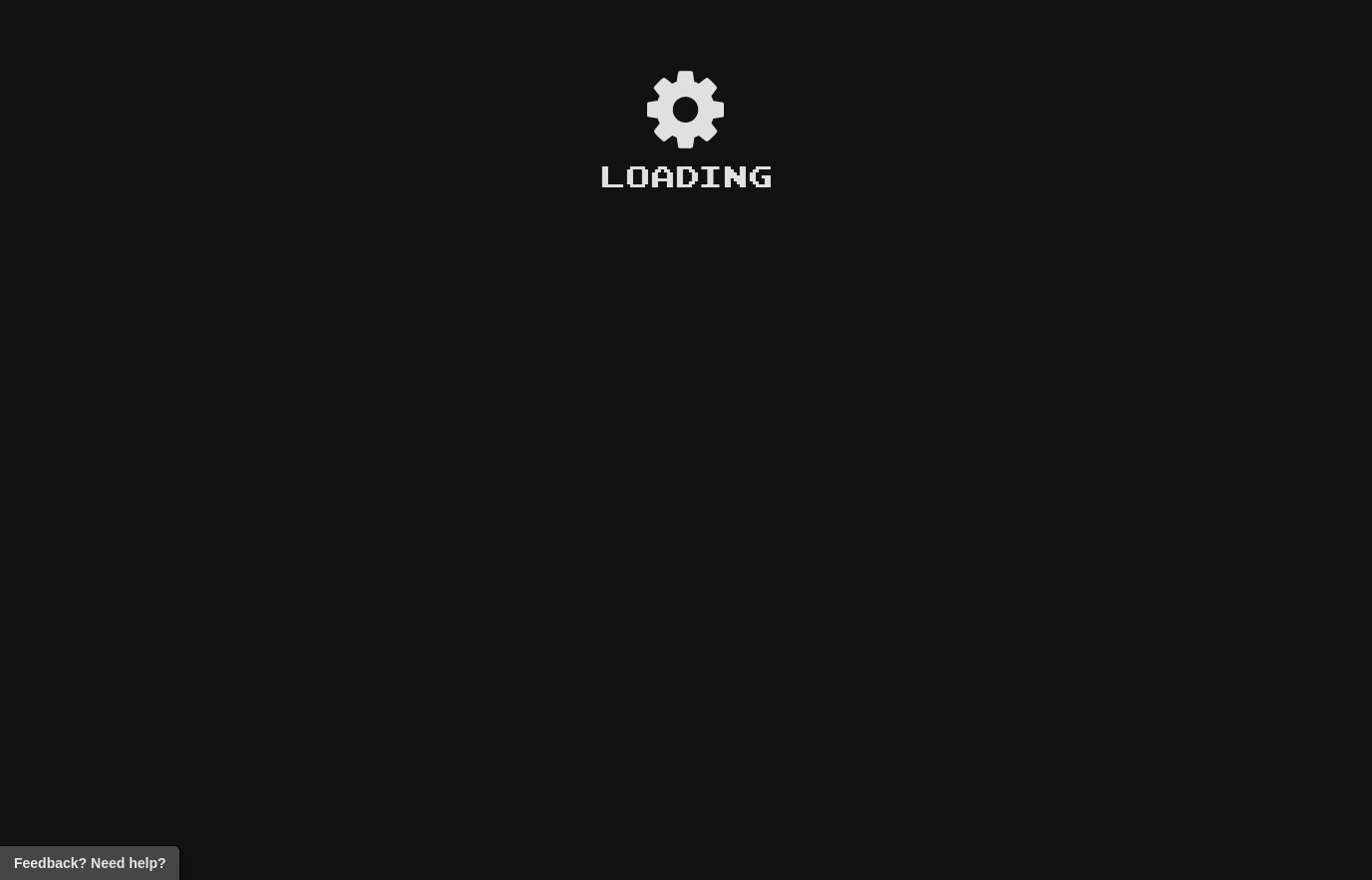 scroll, scrollTop: 0, scrollLeft: 0, axis: both 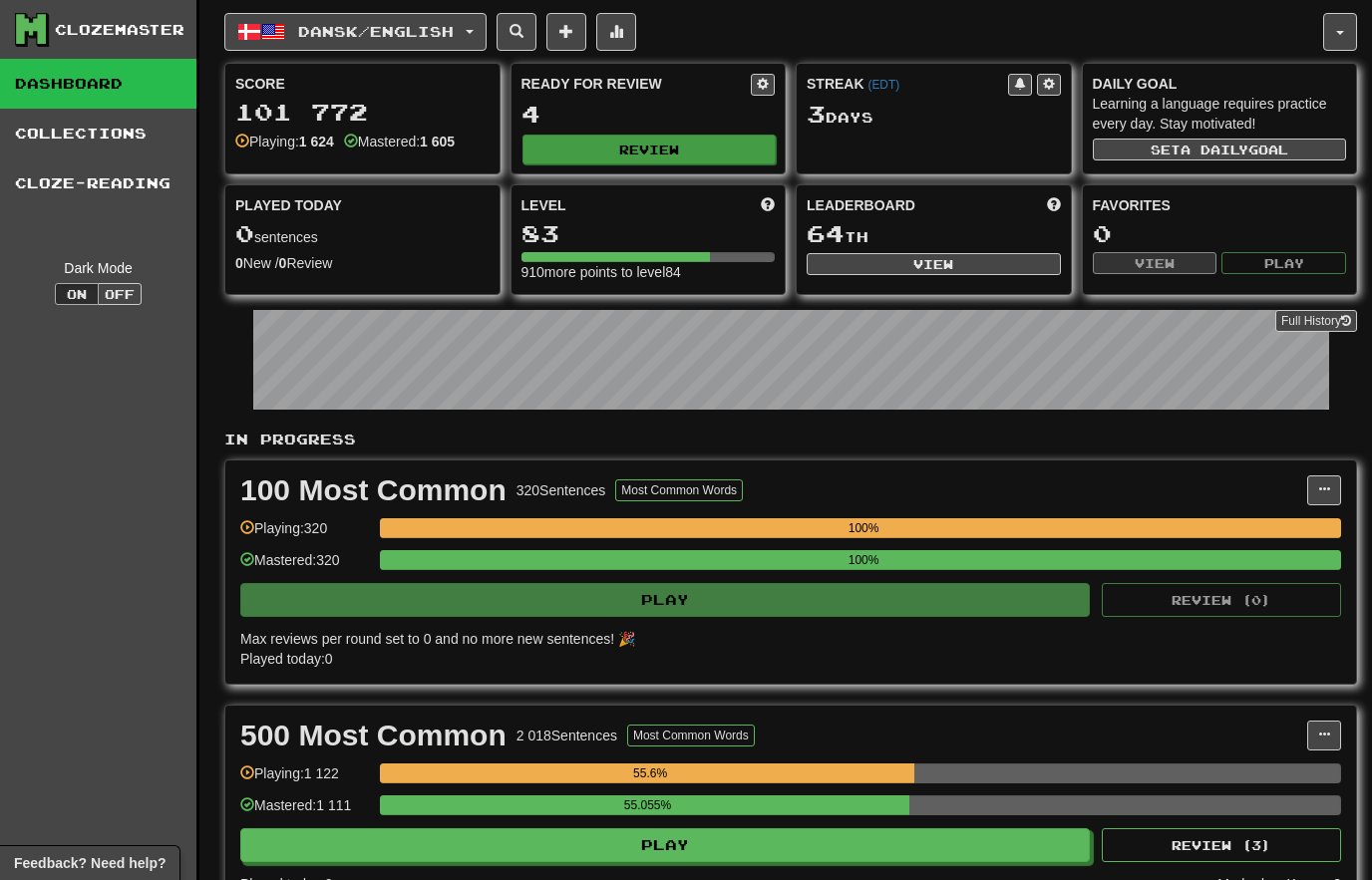 click on "Review" 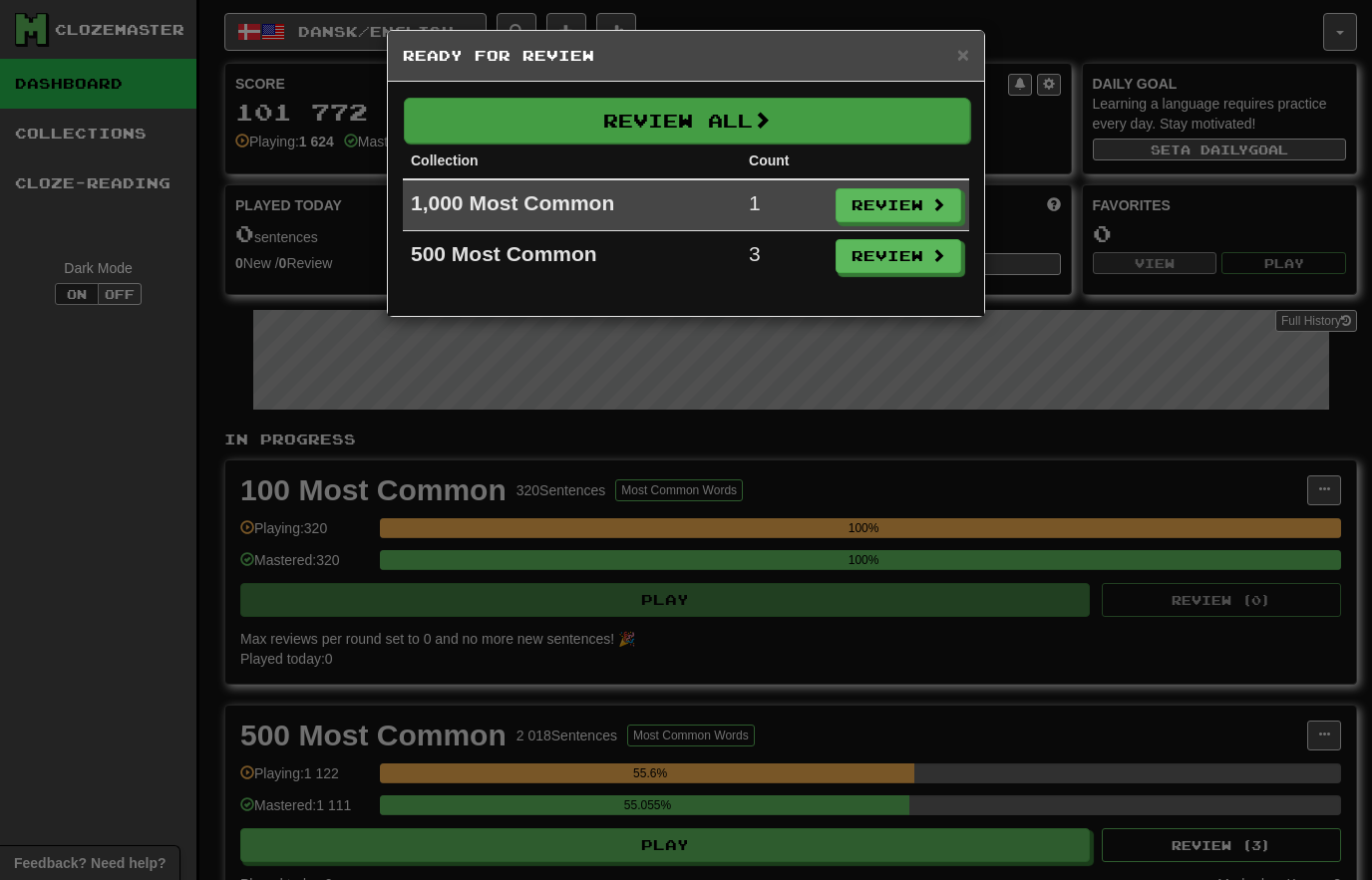 click on "Review All" at bounding box center [687, 121] 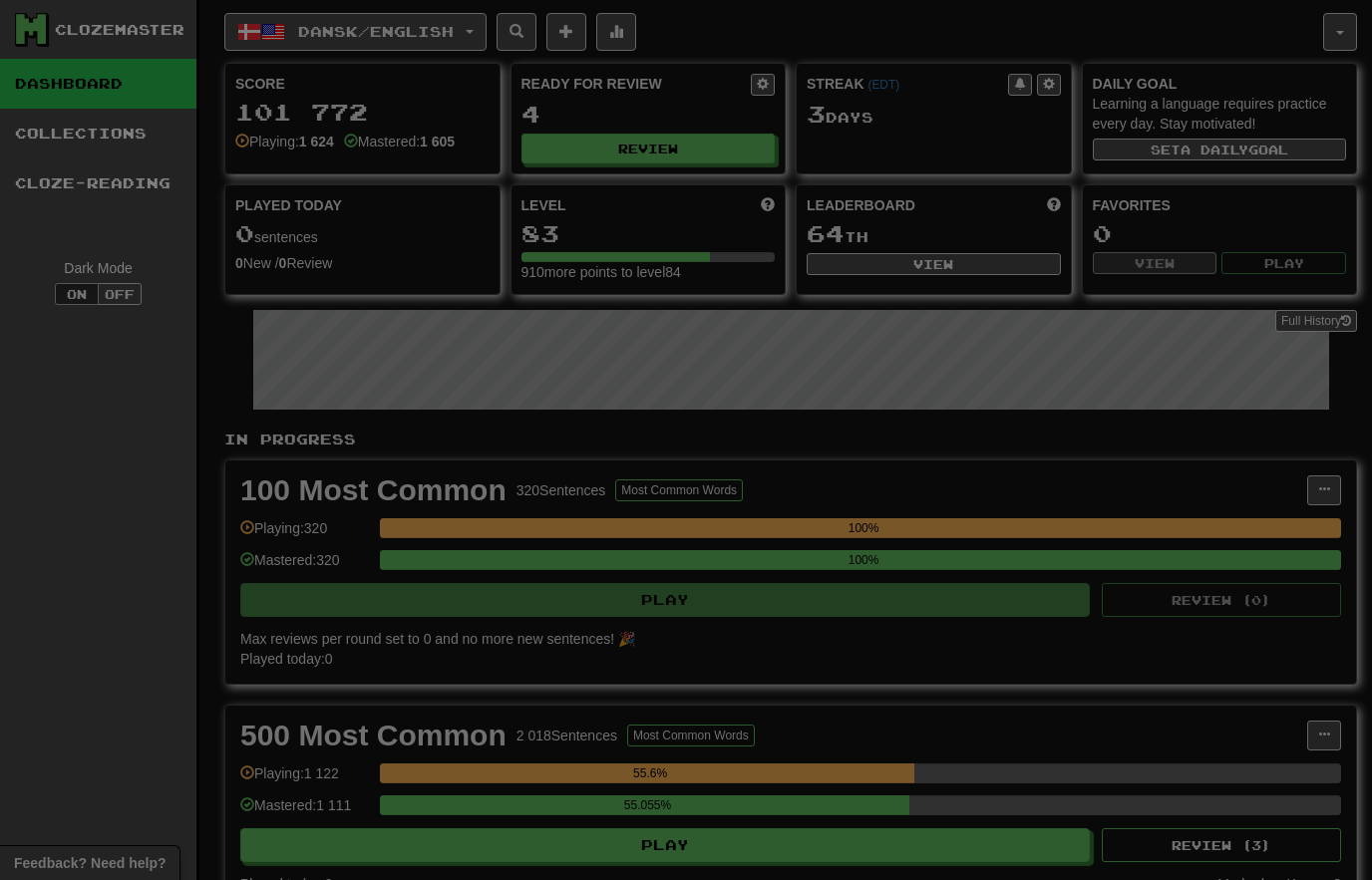 select on "********" 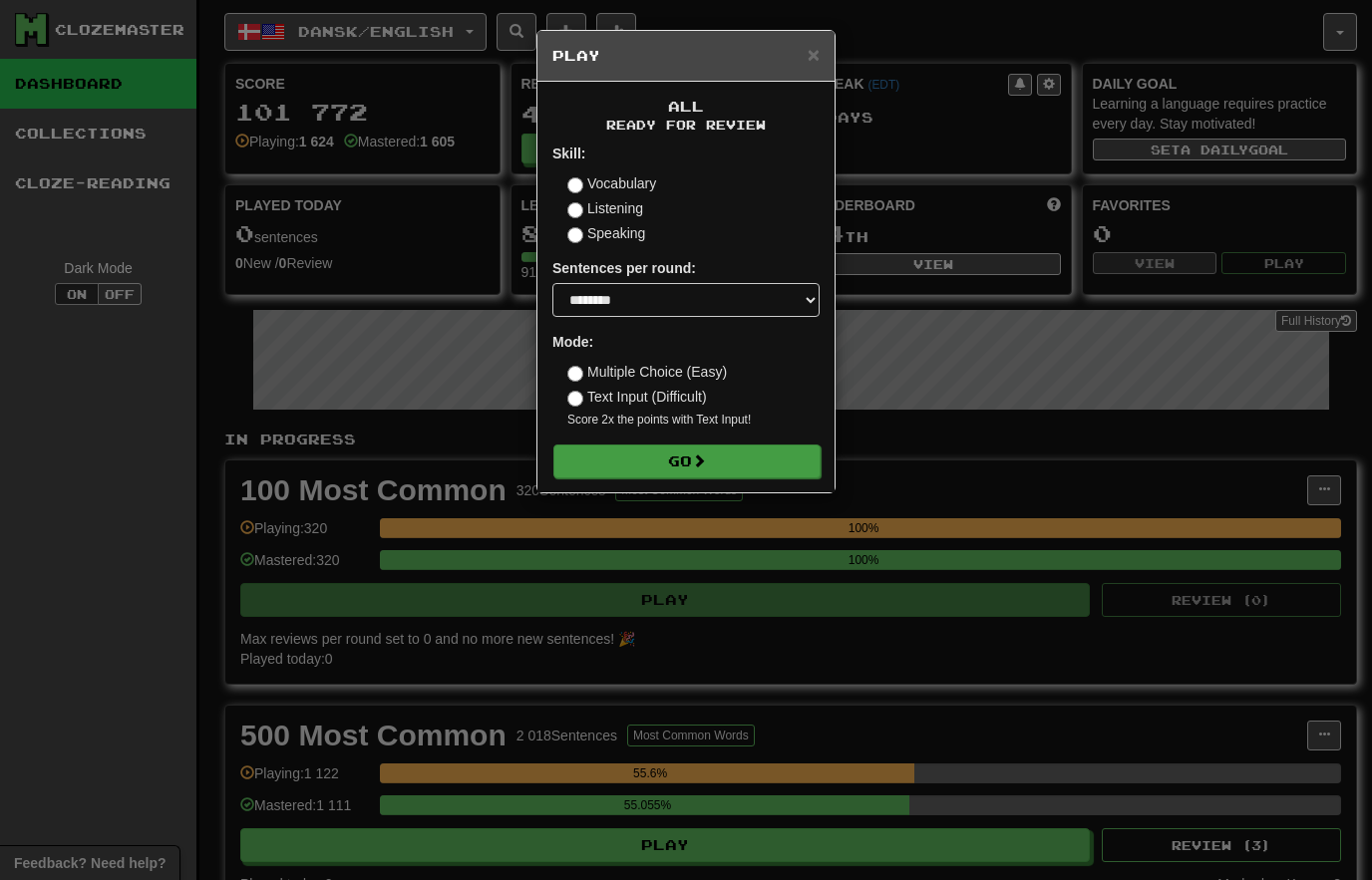 click on "Go" at bounding box center [687, 461] 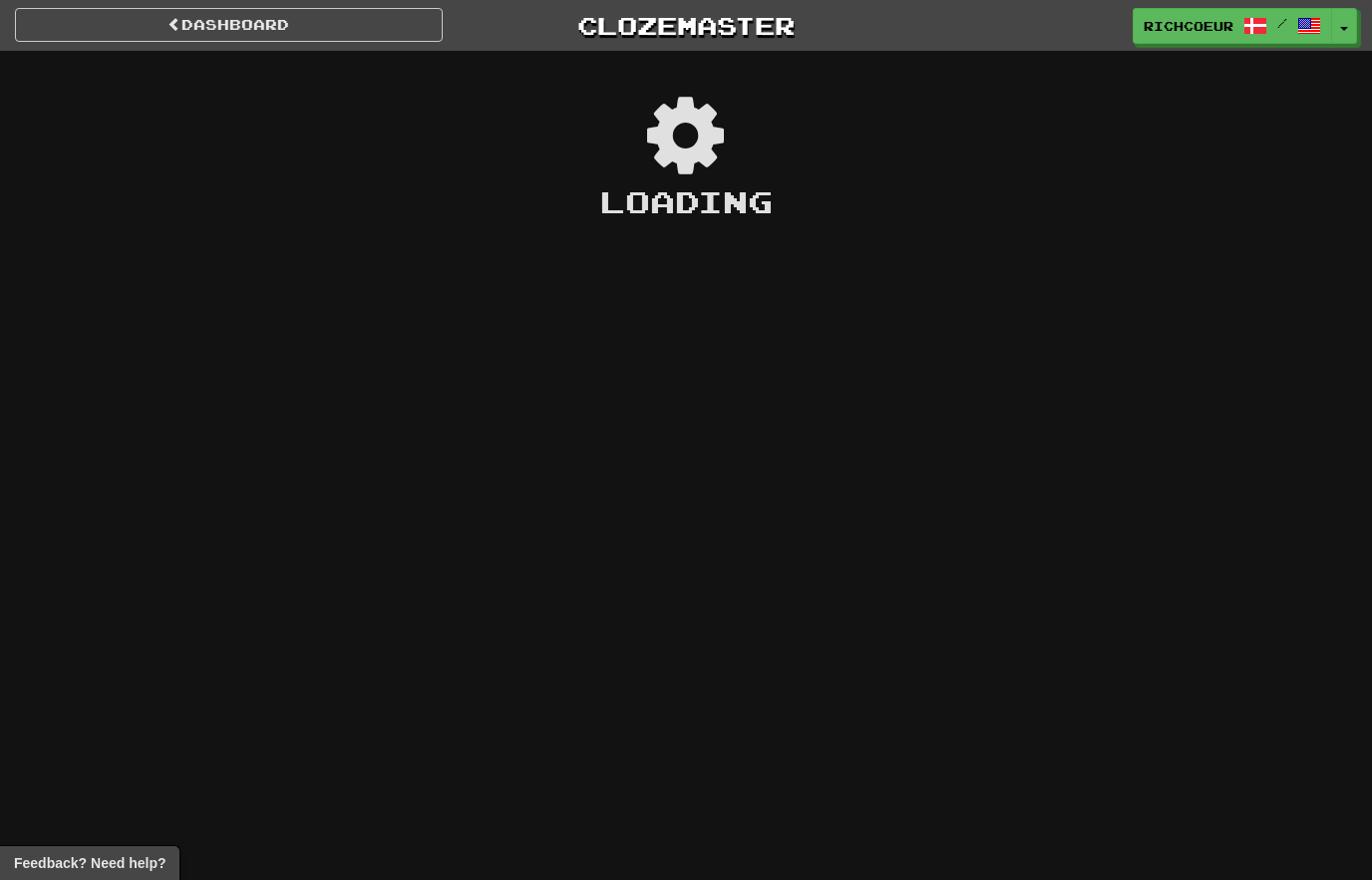 scroll, scrollTop: 0, scrollLeft: 0, axis: both 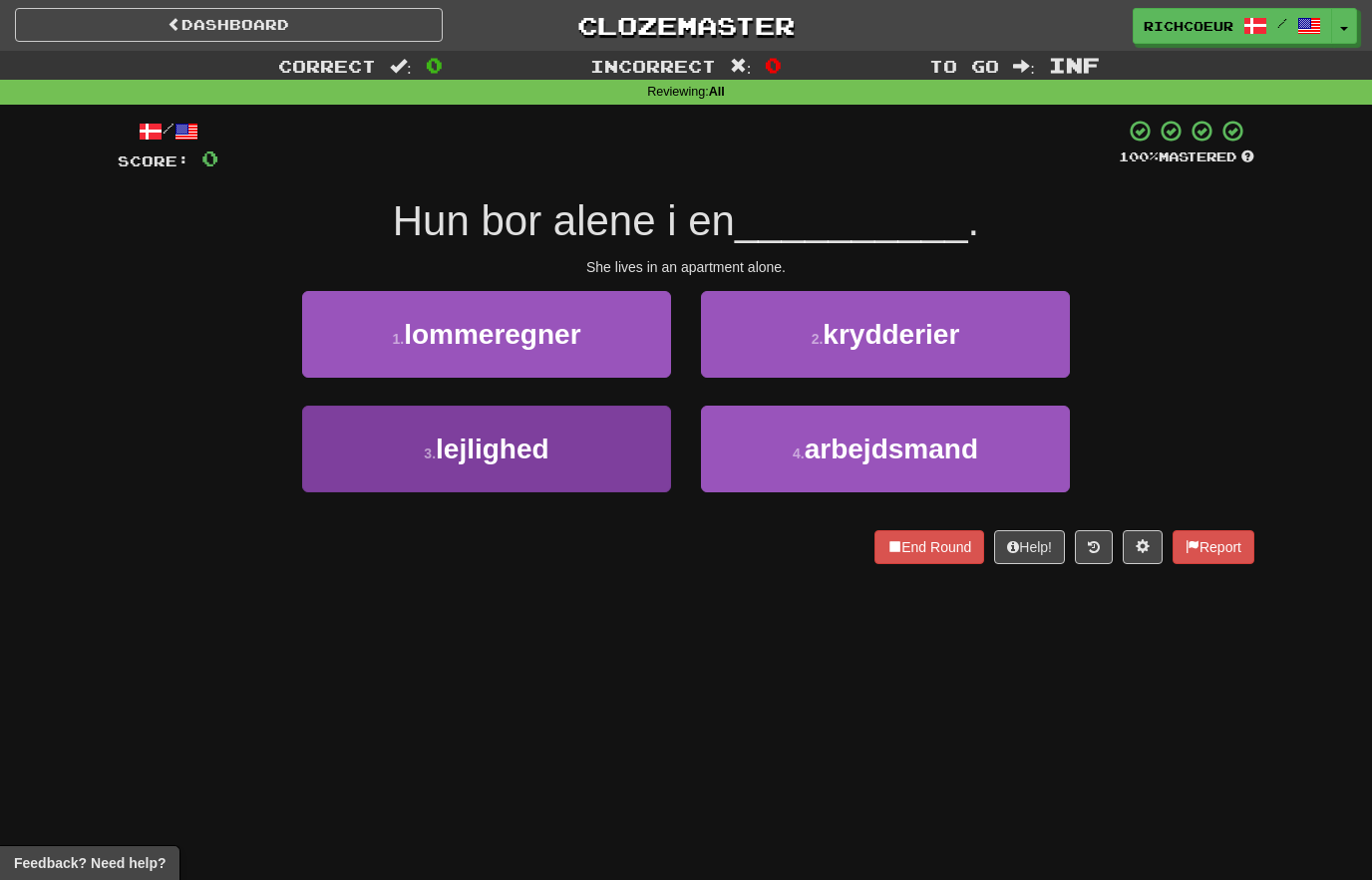 click on "3 .  lejlighed" at bounding box center [487, 448] 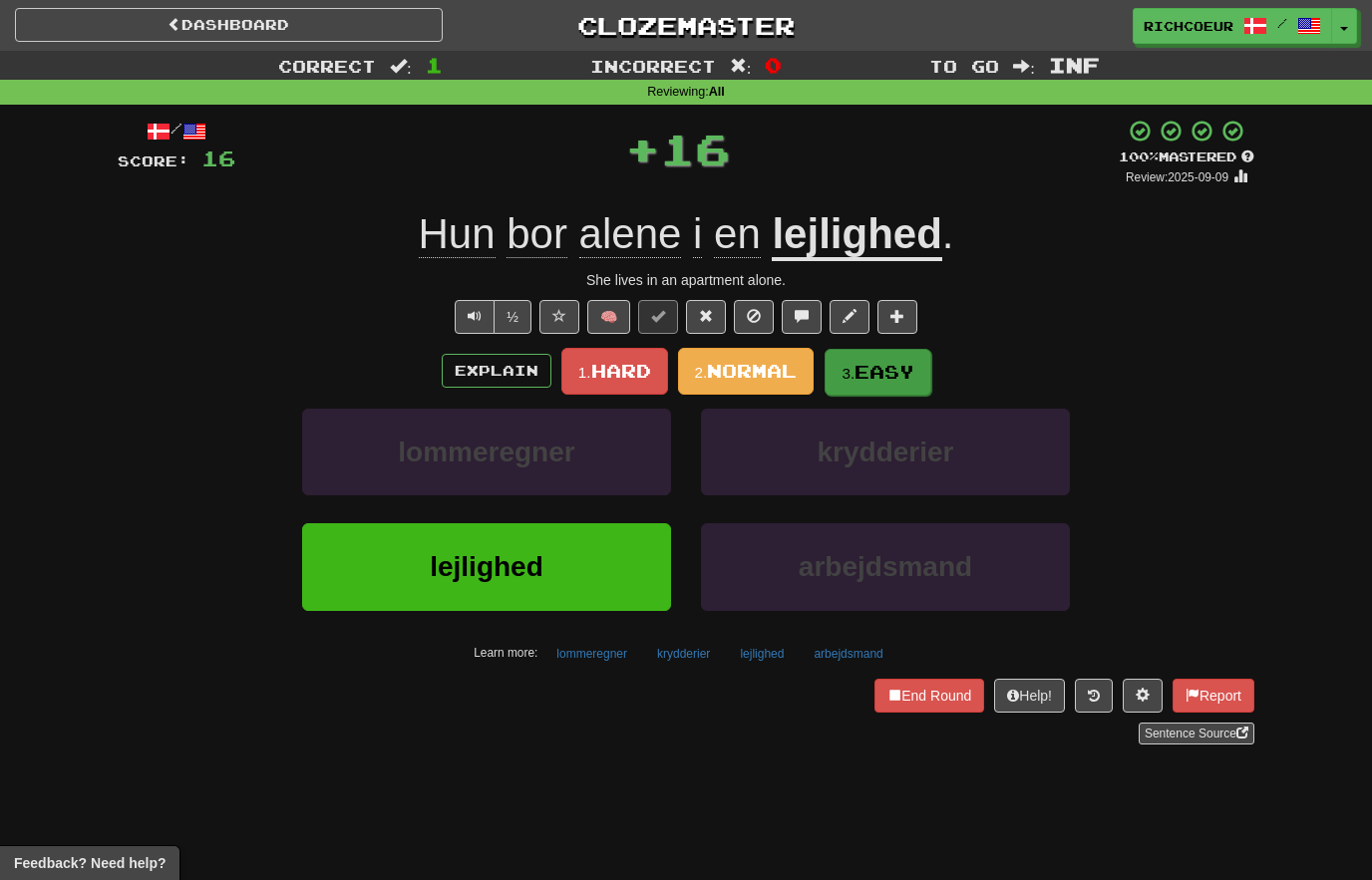 click on "Easy" at bounding box center [884, 372] 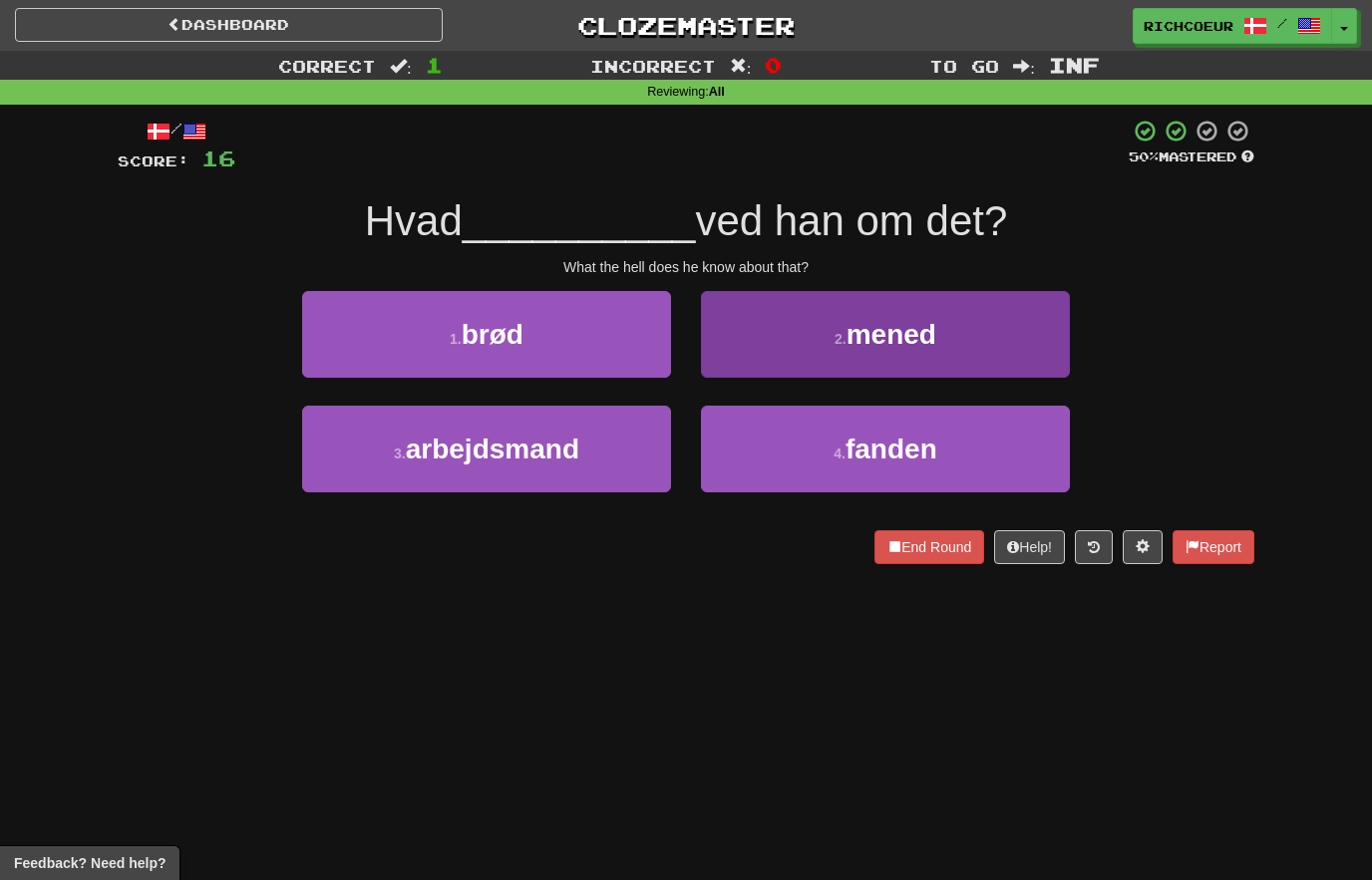 click on "2 .  mened" at bounding box center (885, 334) 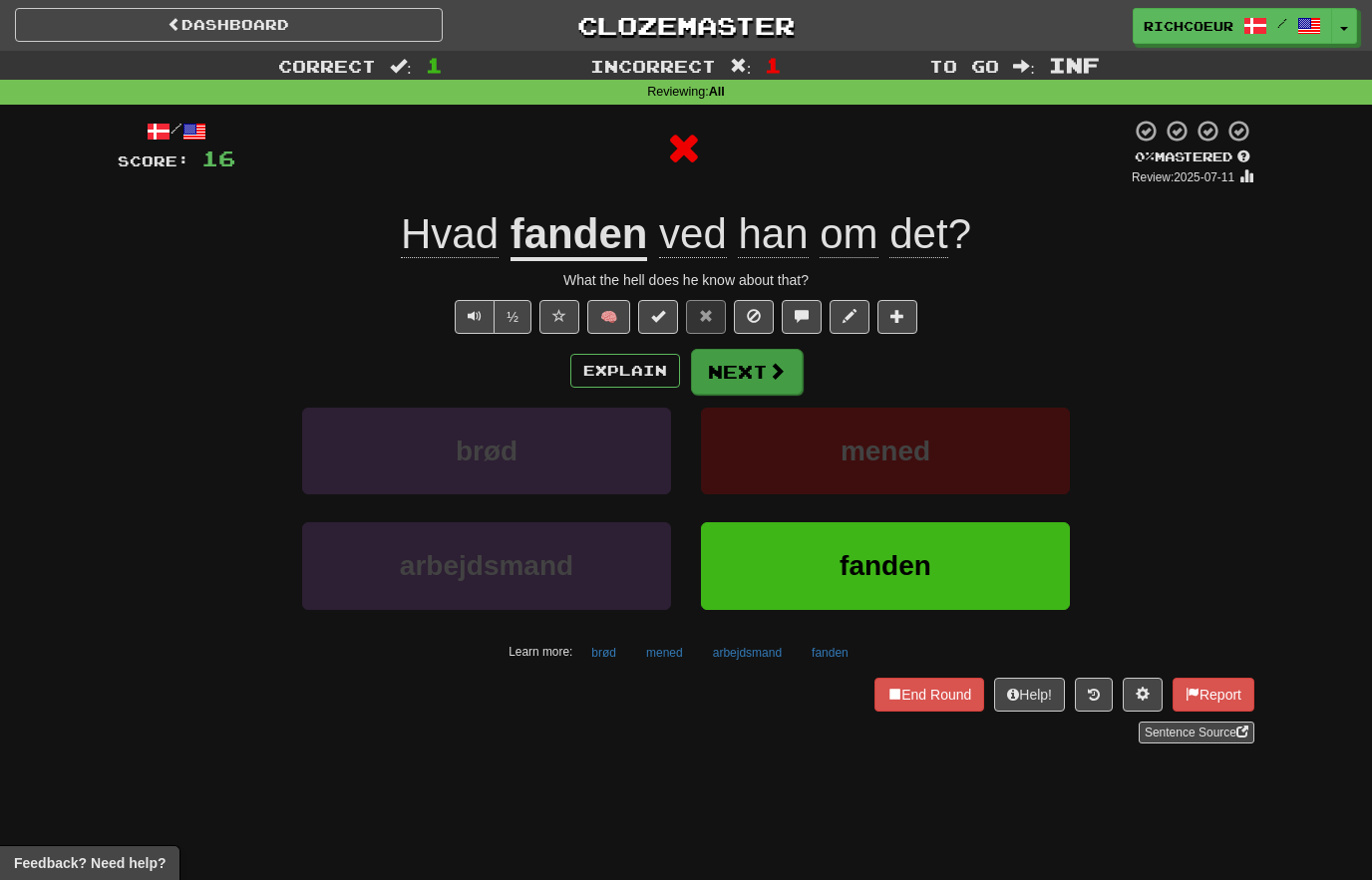 click at bounding box center (777, 371) 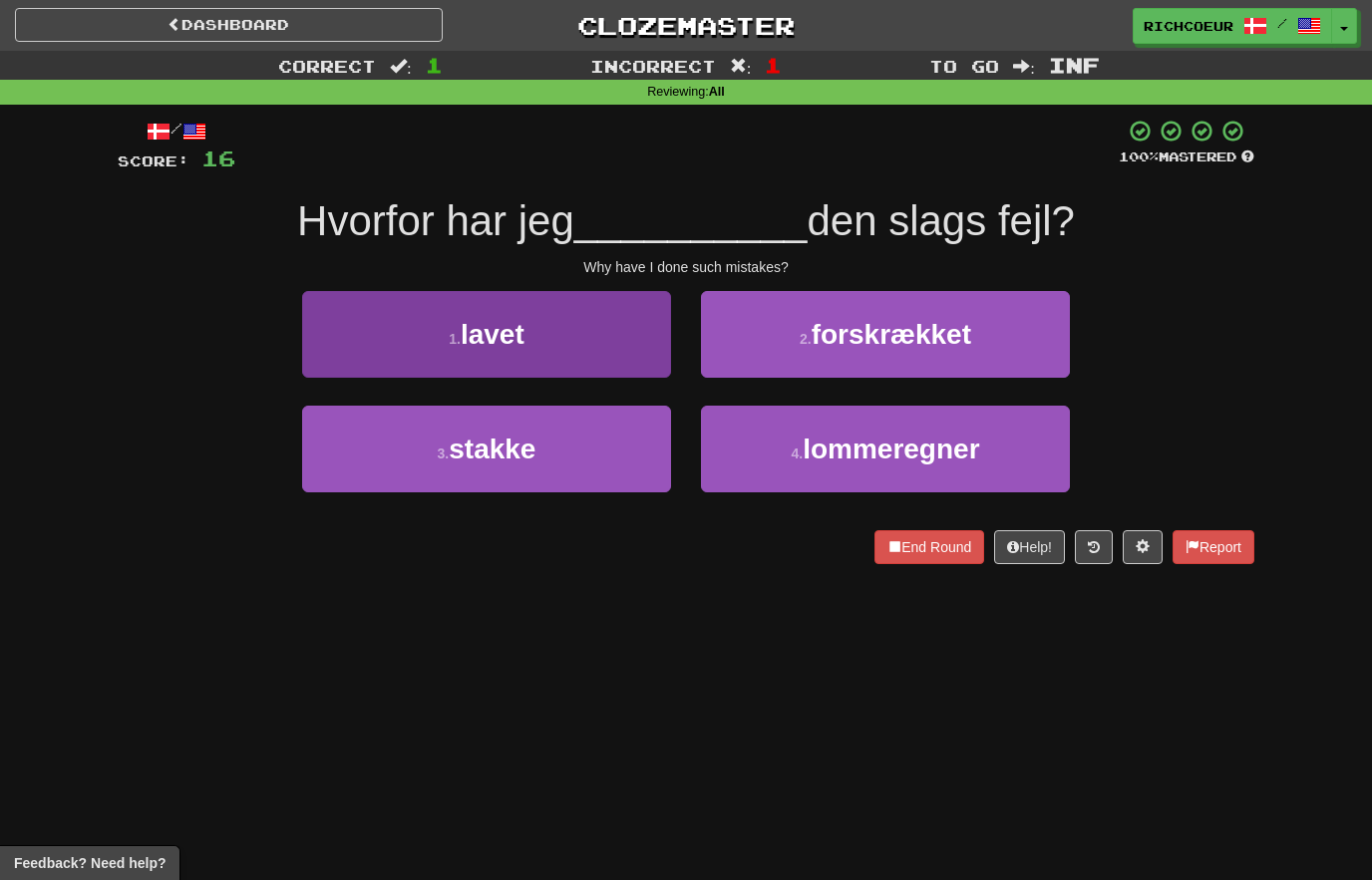 click on "1 .  lavet" at bounding box center (487, 334) 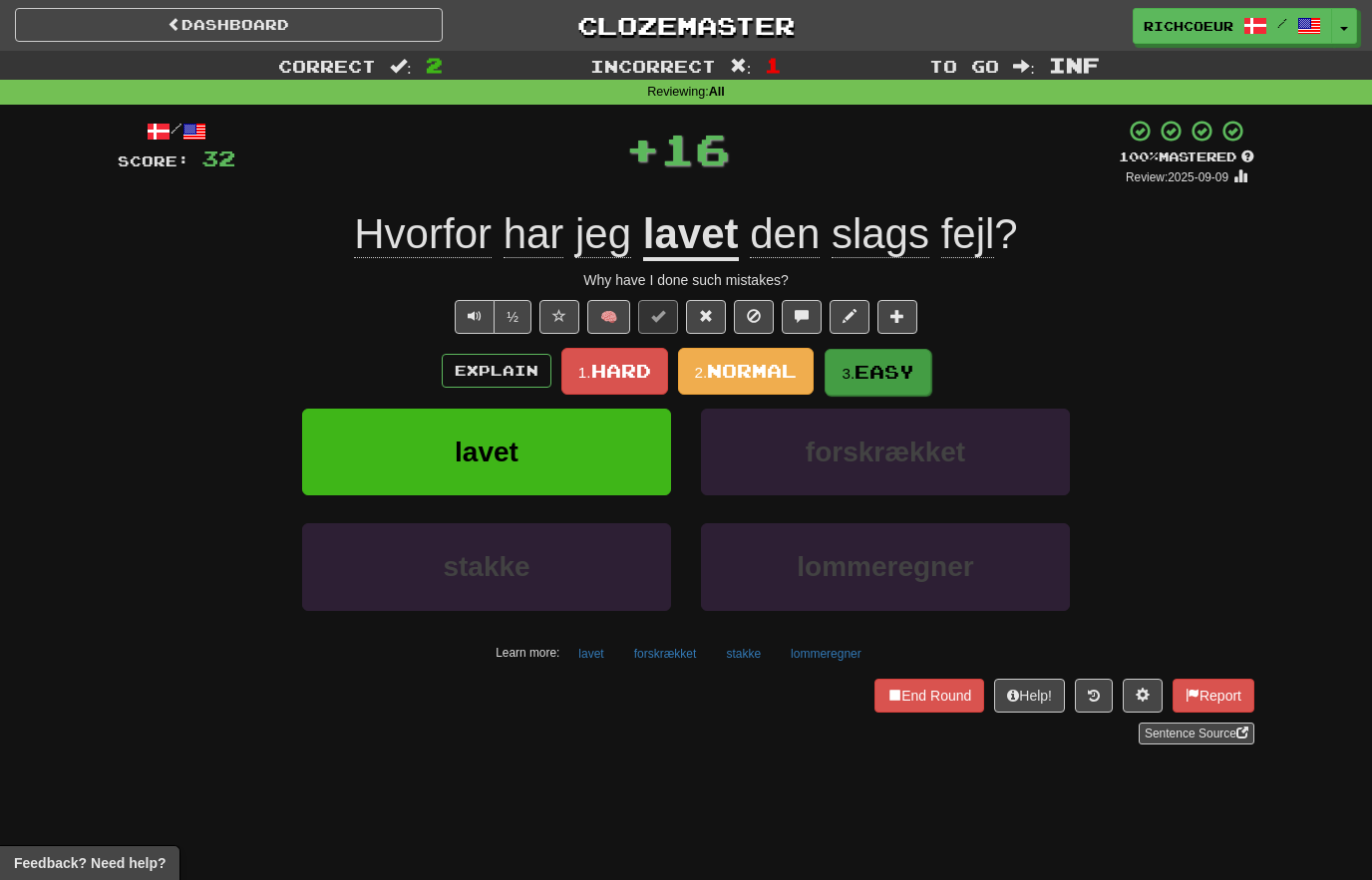 click on "Easy" at bounding box center [884, 372] 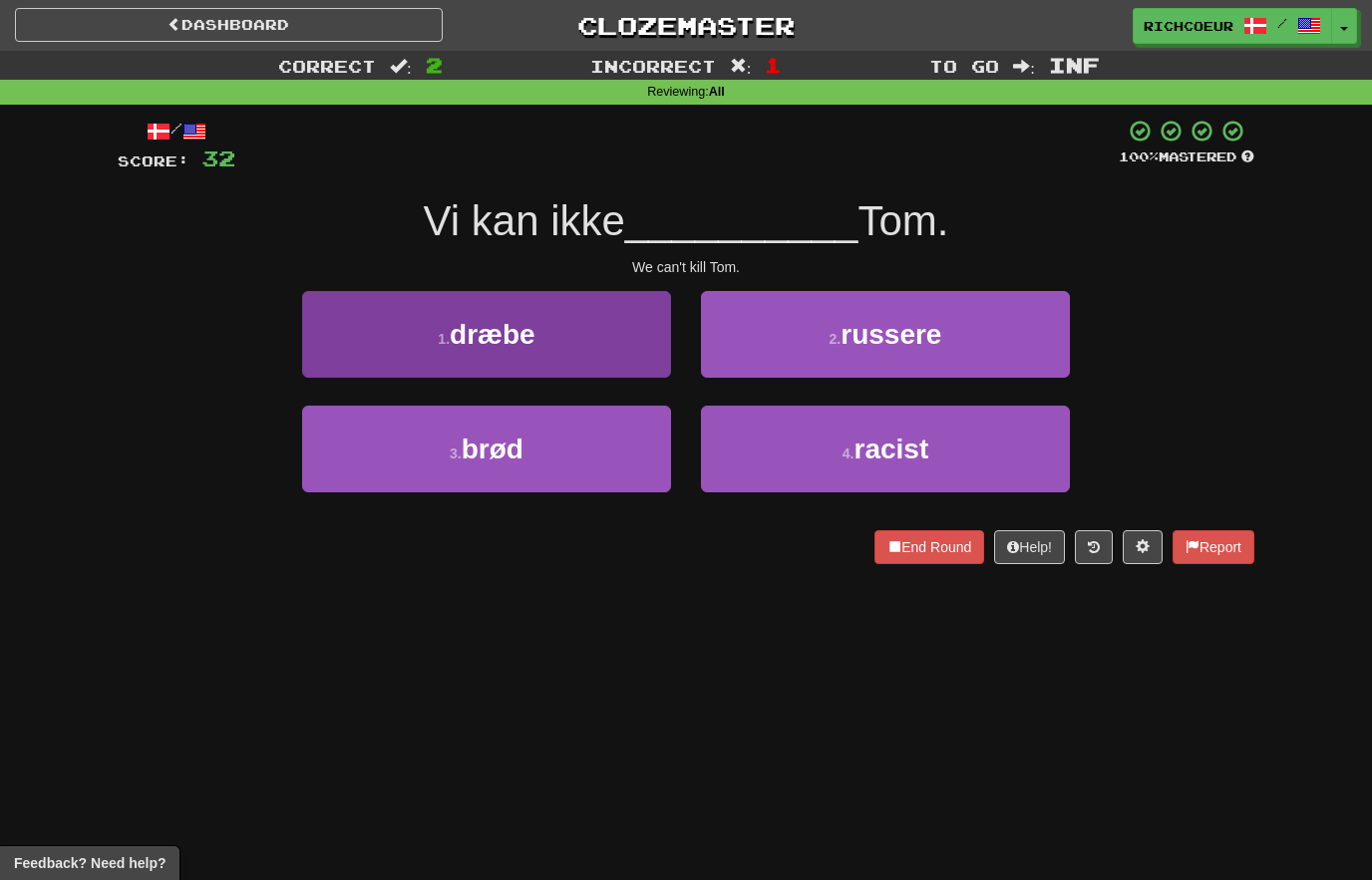click on "1 .  dræbe" at bounding box center [487, 334] 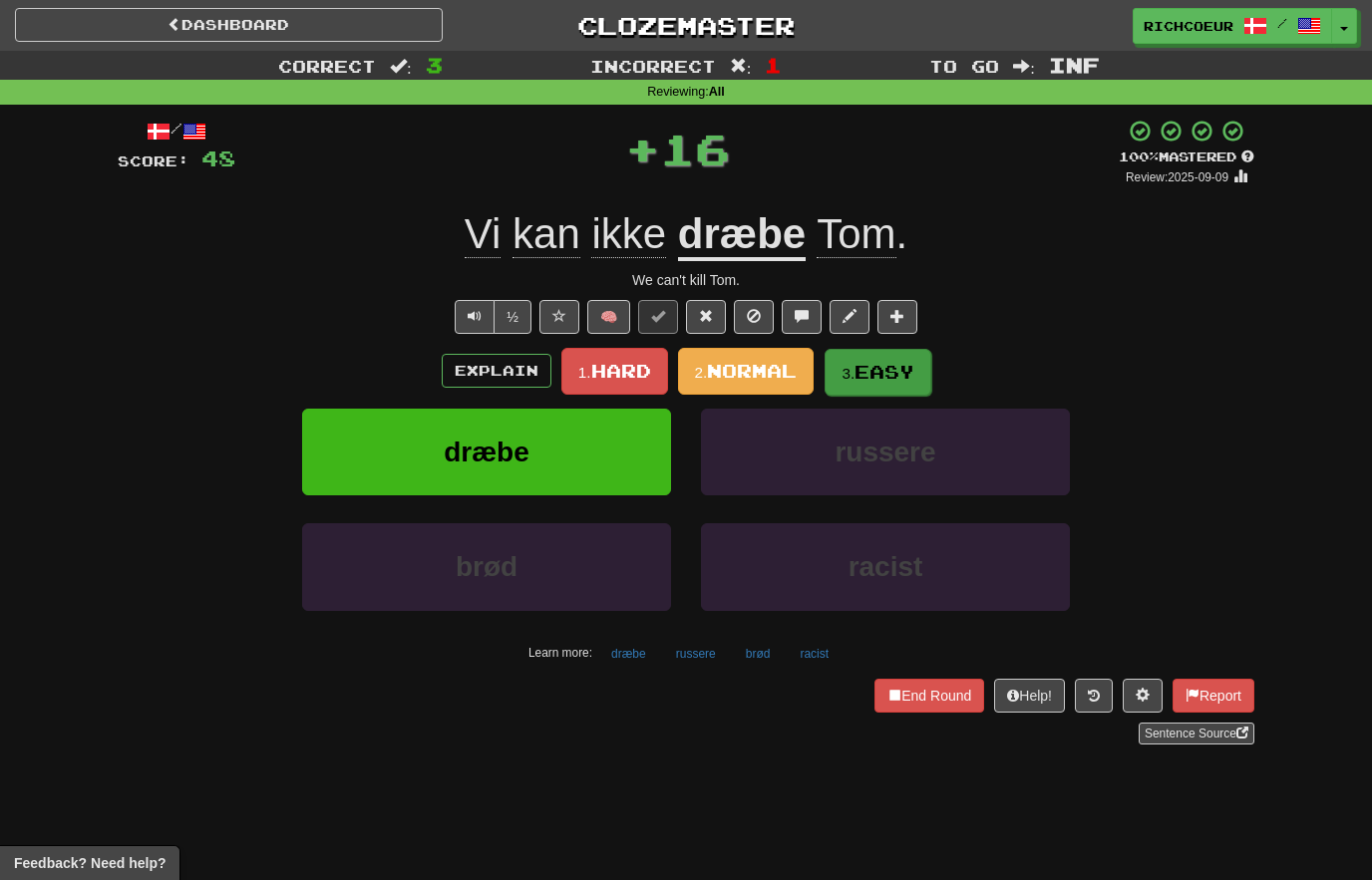 click on "Easy" at bounding box center (884, 372) 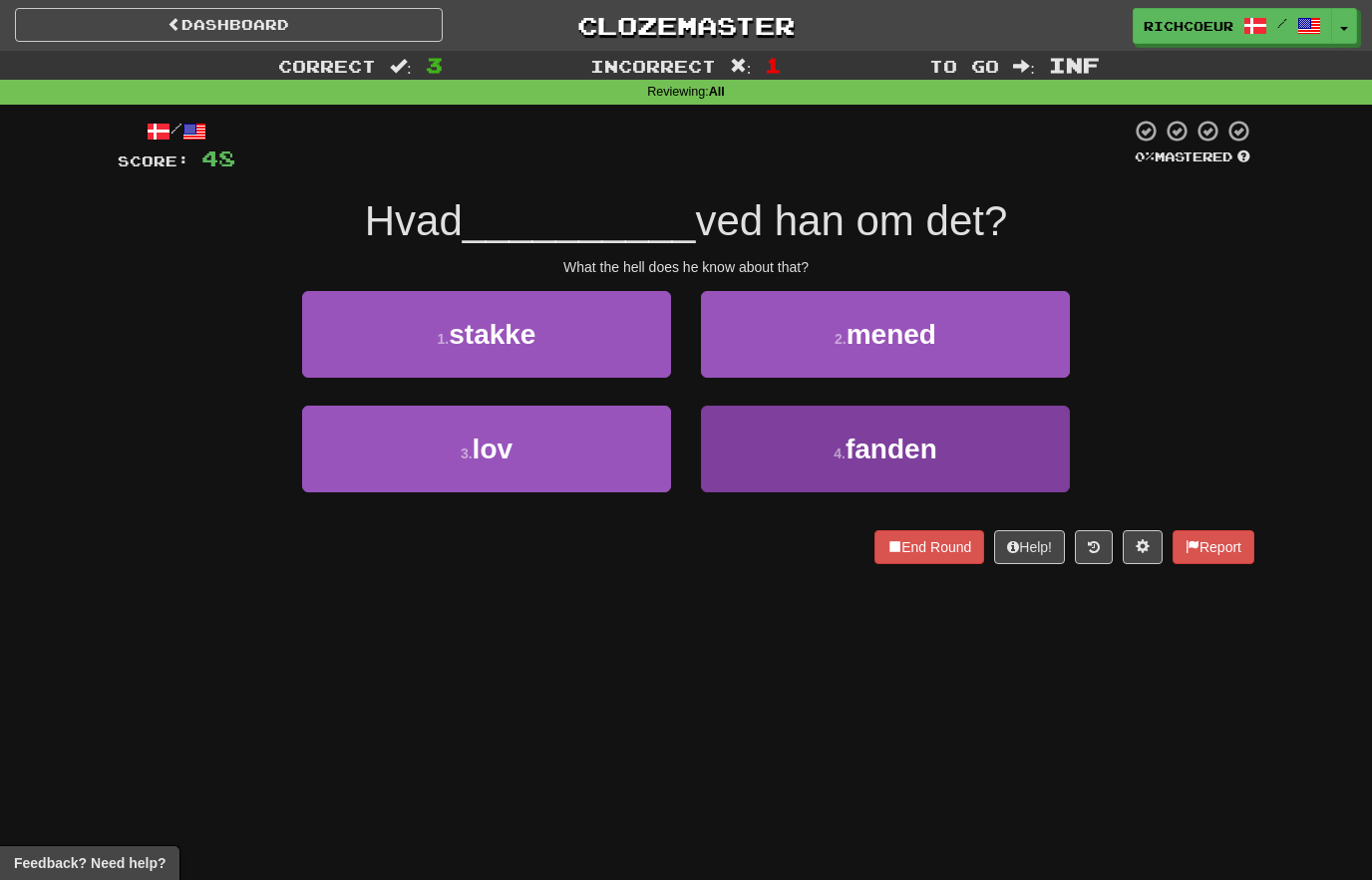 click on "fanden" at bounding box center (891, 448) 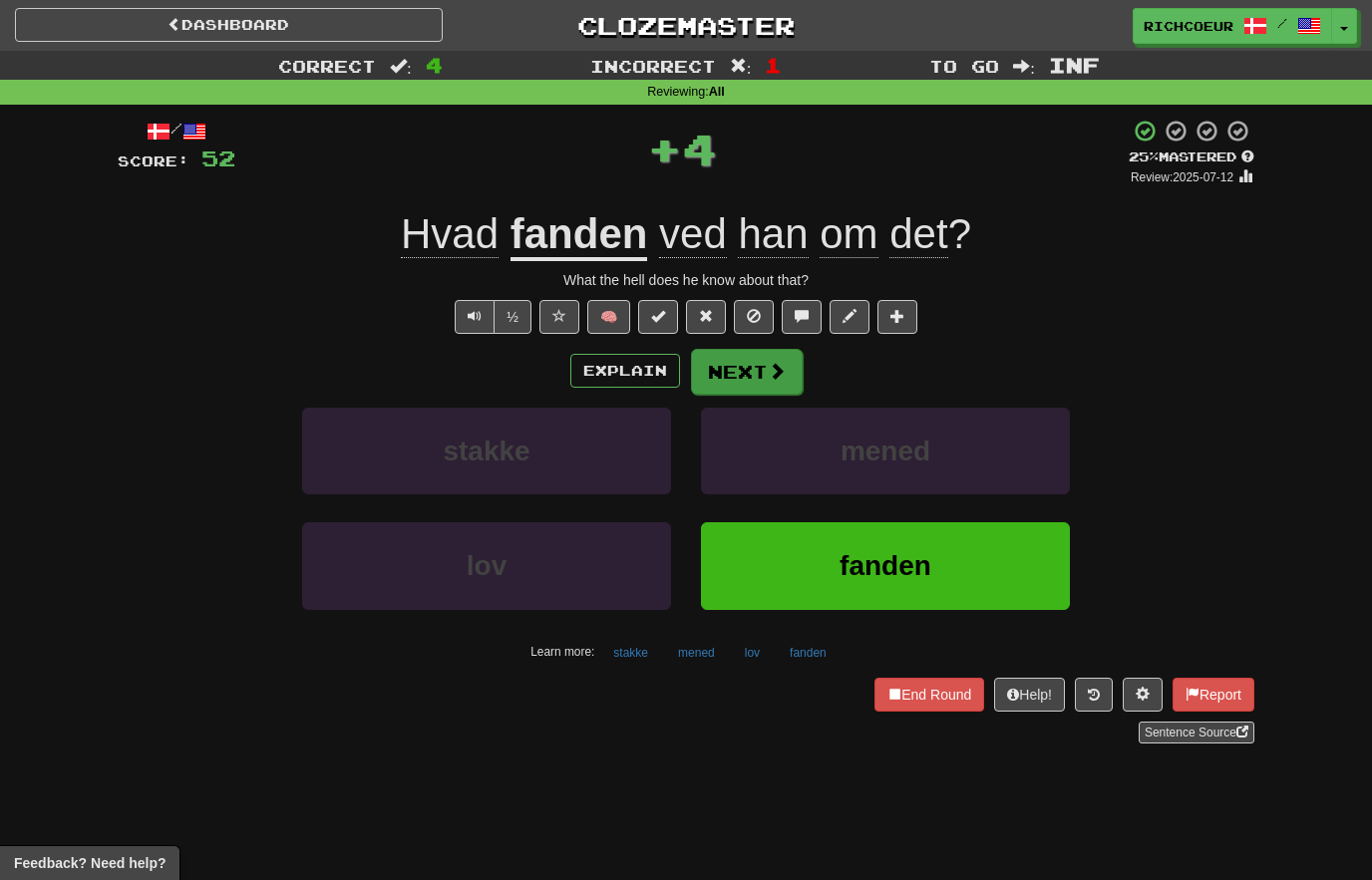 click on "Next" at bounding box center [747, 372] 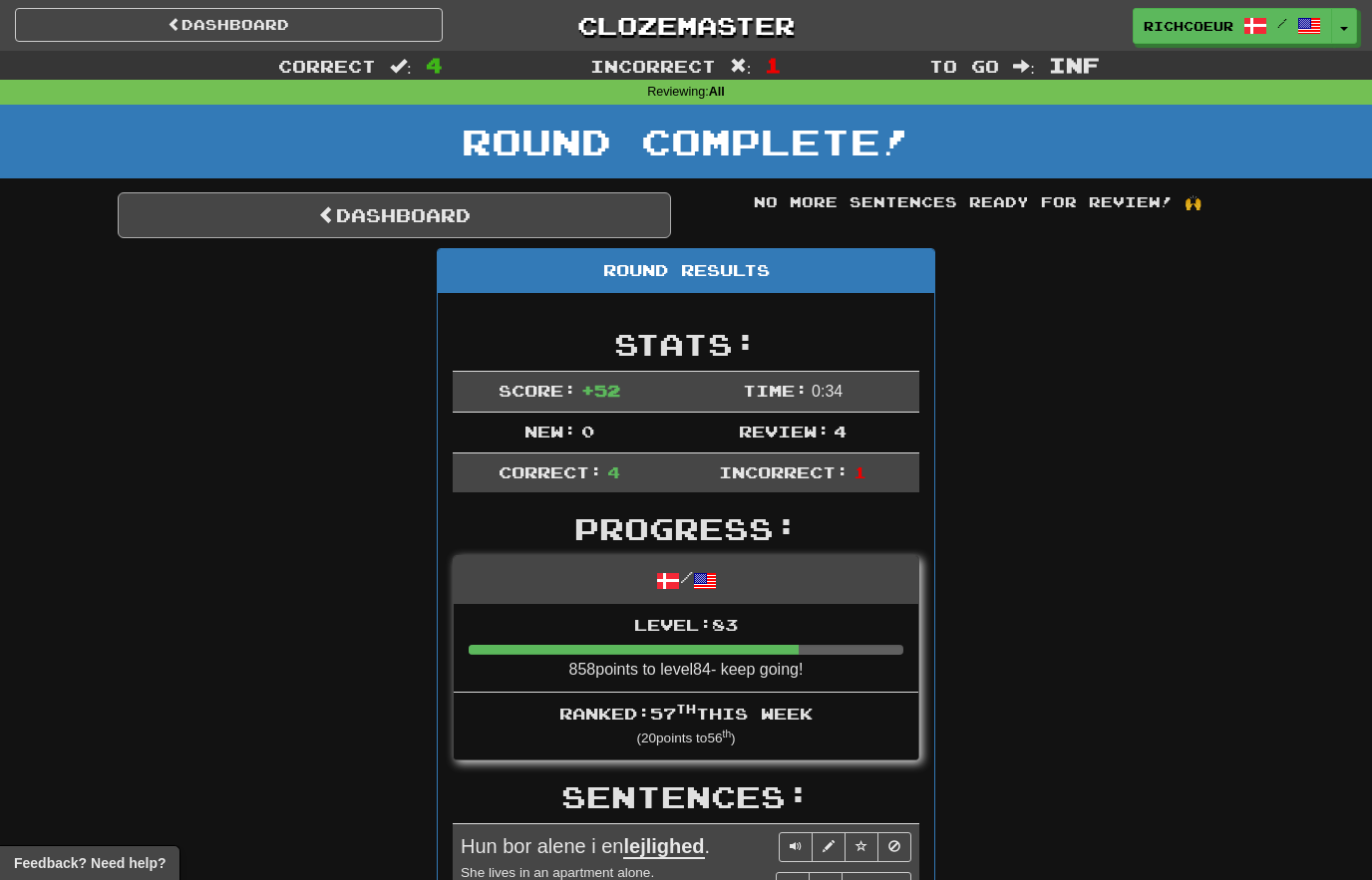 click on "Dashboard" at bounding box center (394, 215) 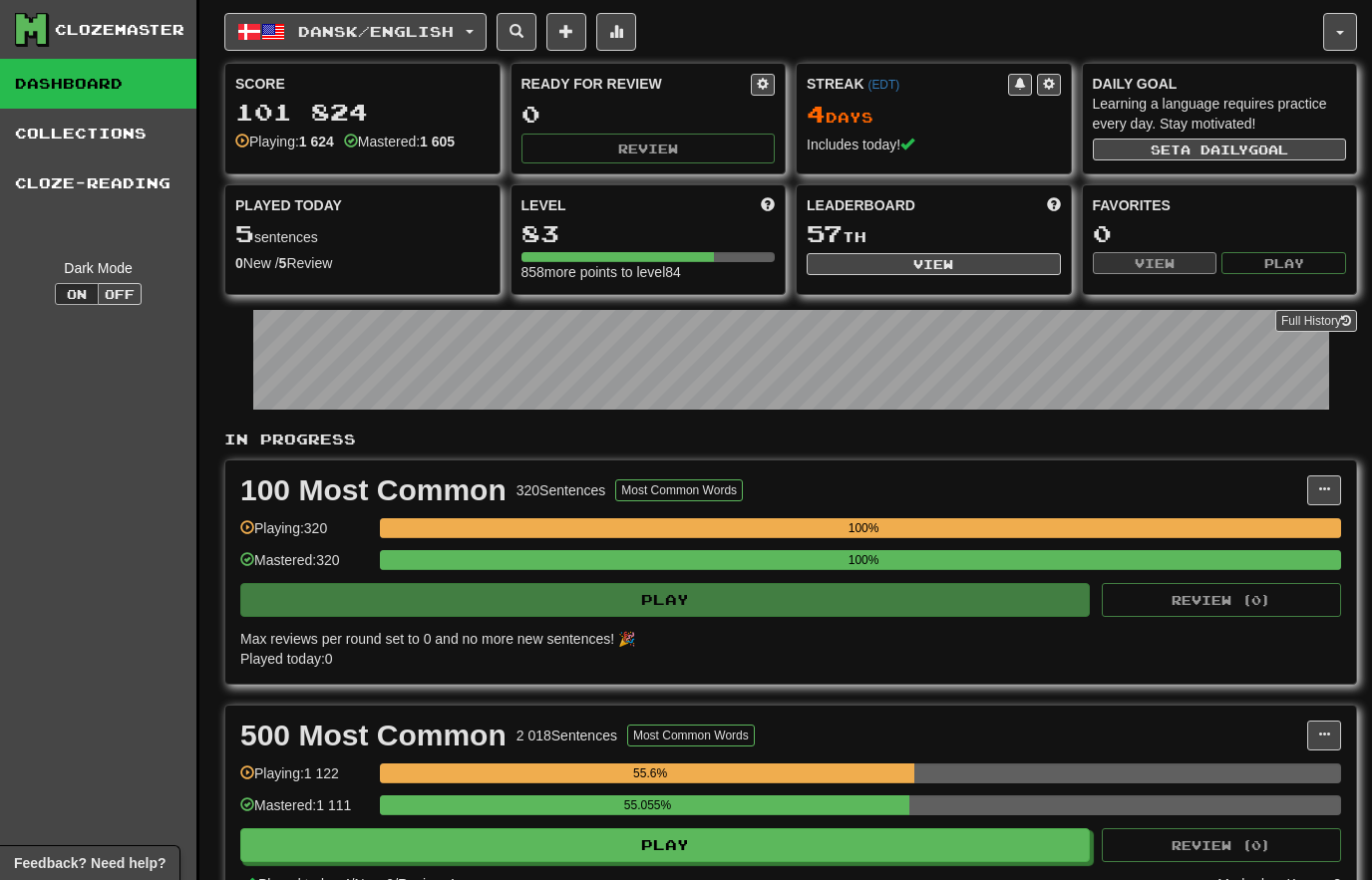 scroll, scrollTop: 0, scrollLeft: 0, axis: both 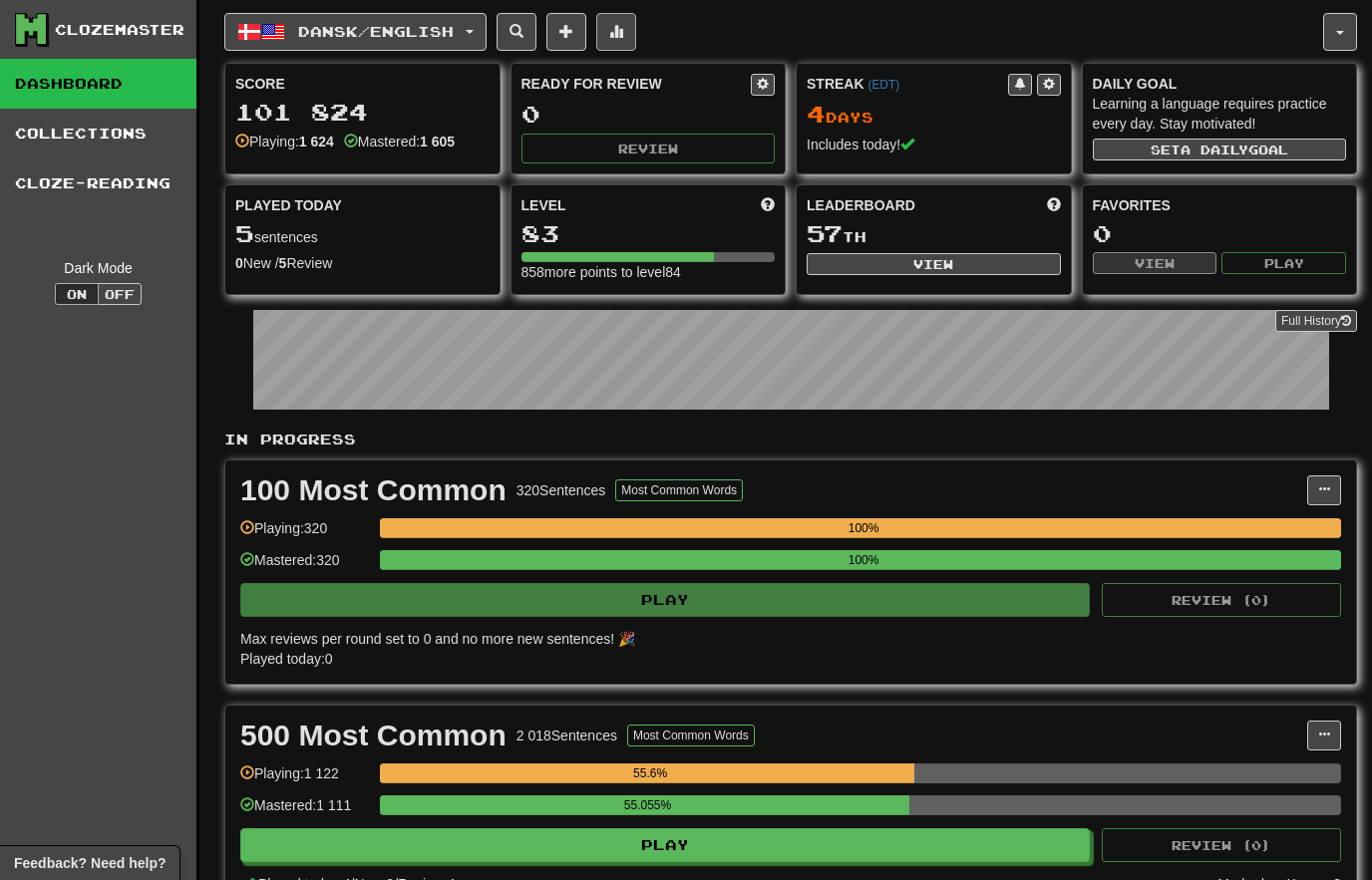 click 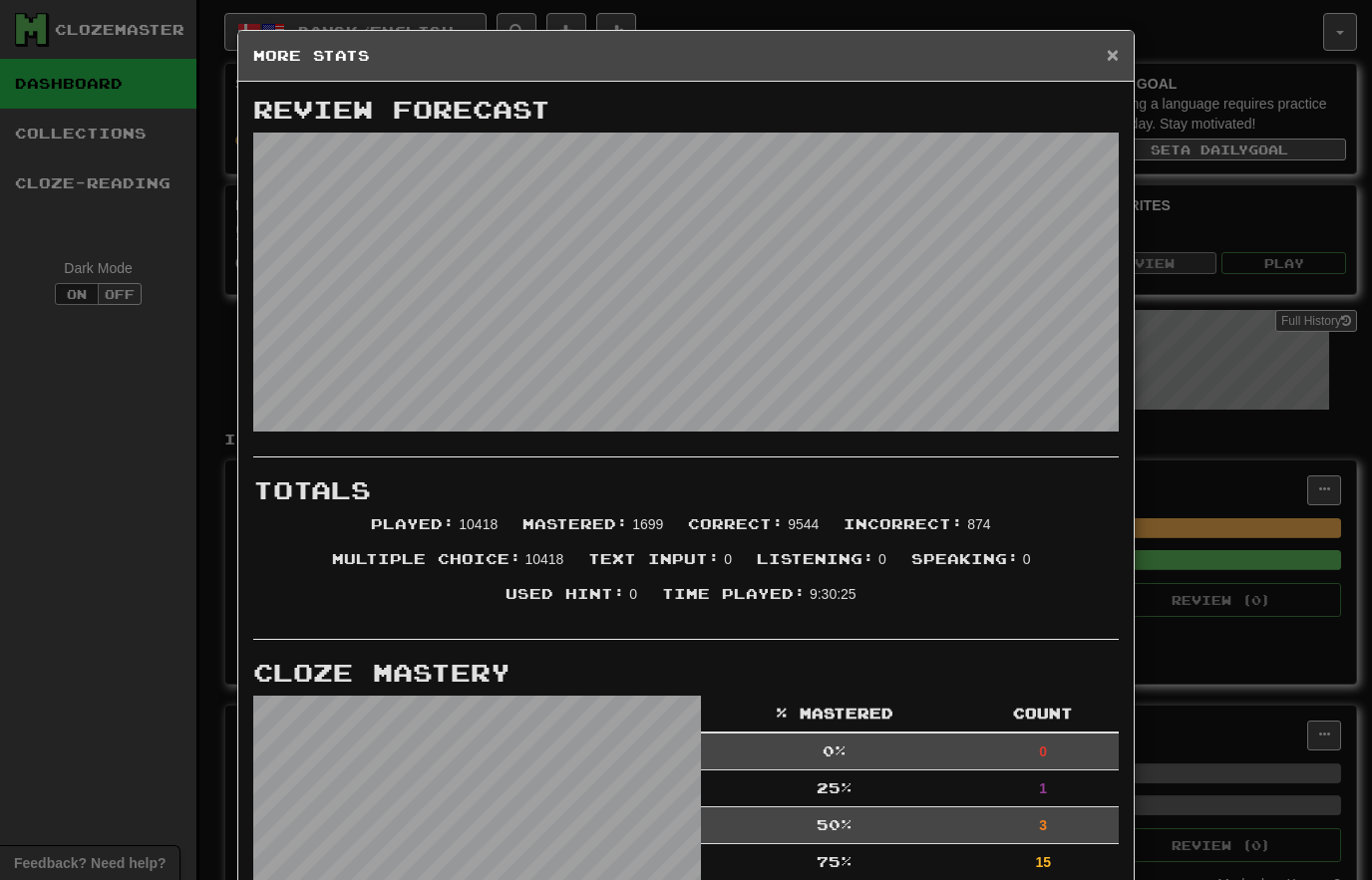 click on "×" at bounding box center [1113, 54] 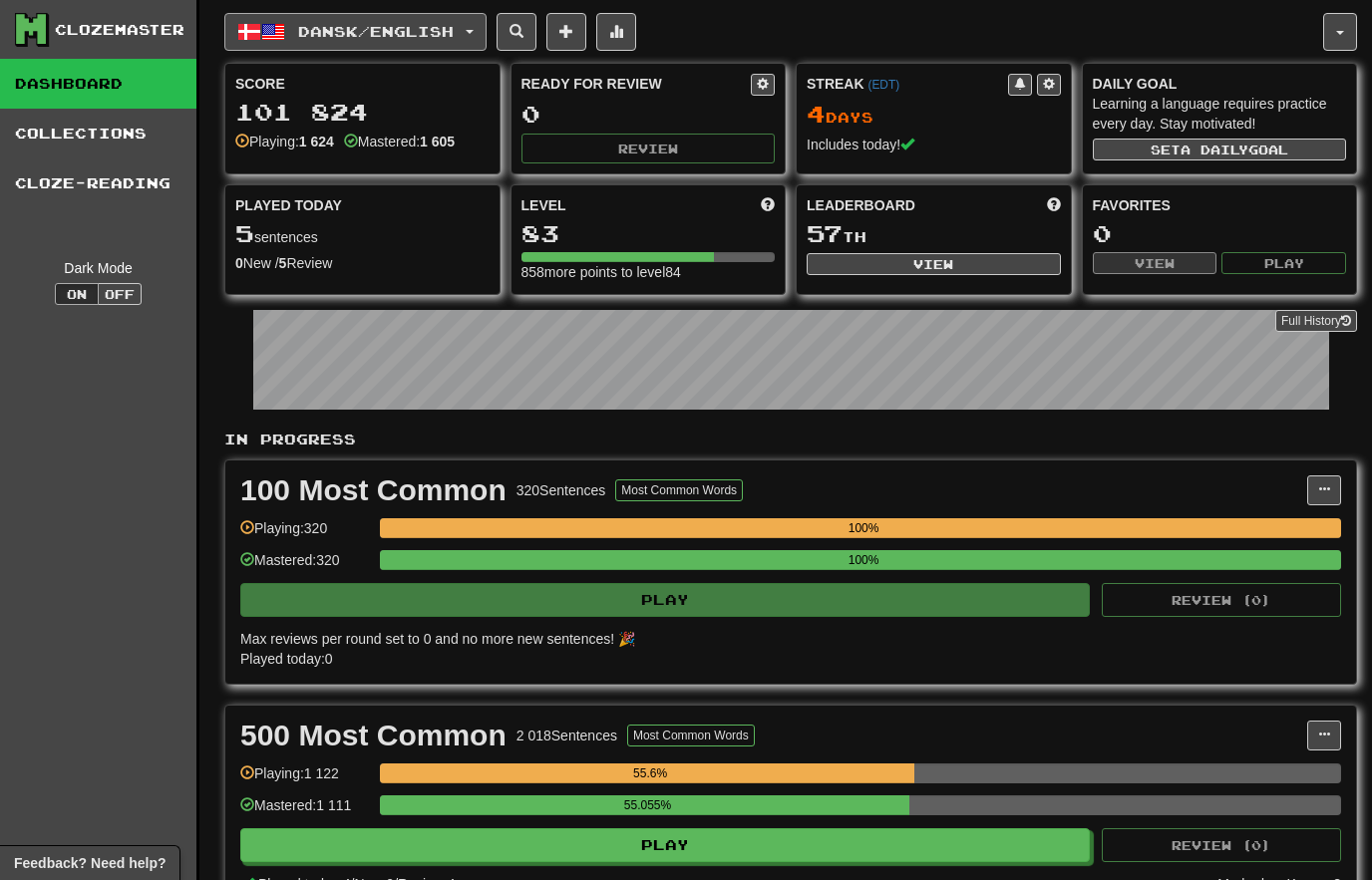 click on "Dansk  /  English" 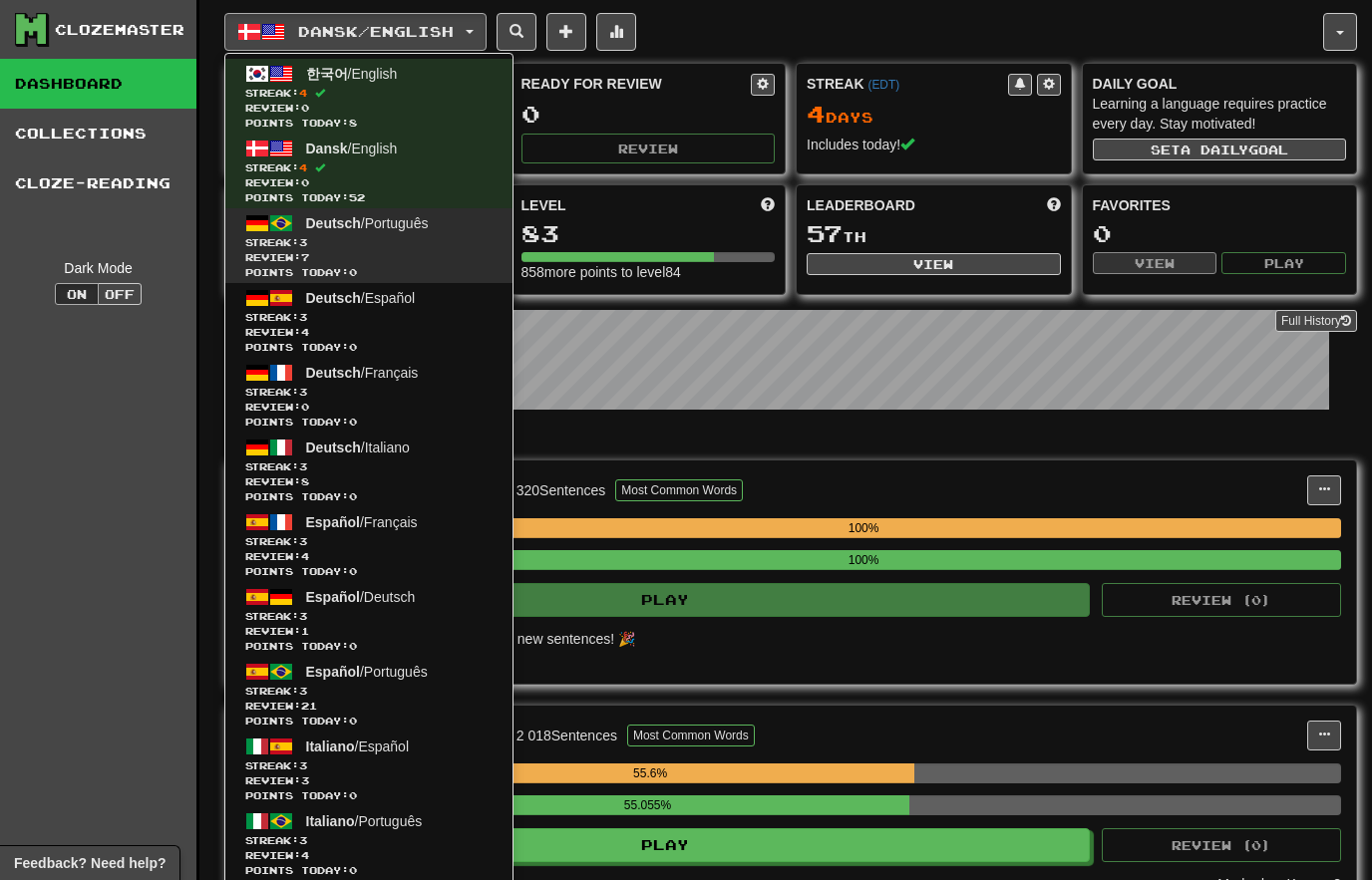 click on "Review:  7" 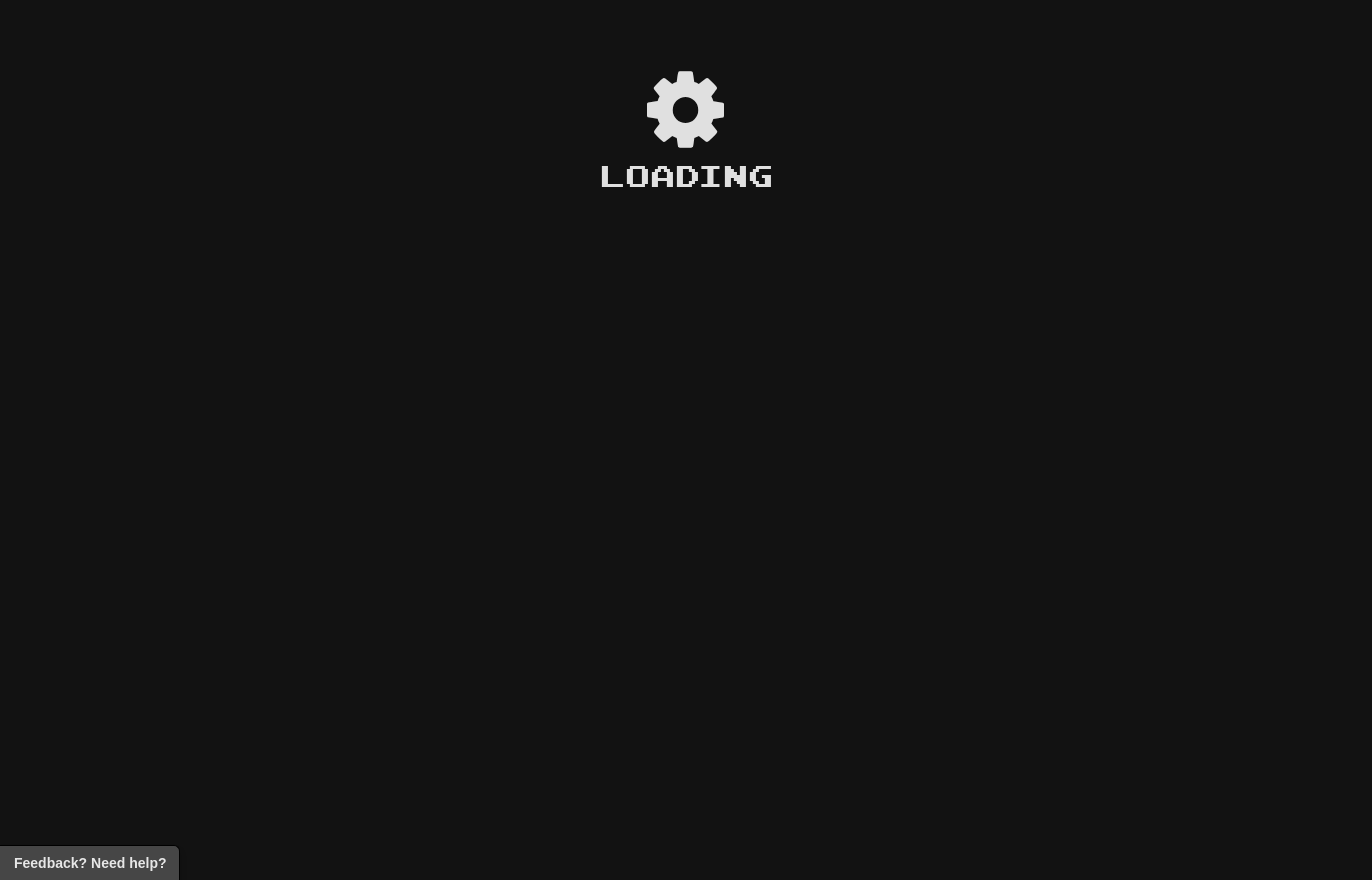 scroll, scrollTop: 0, scrollLeft: 0, axis: both 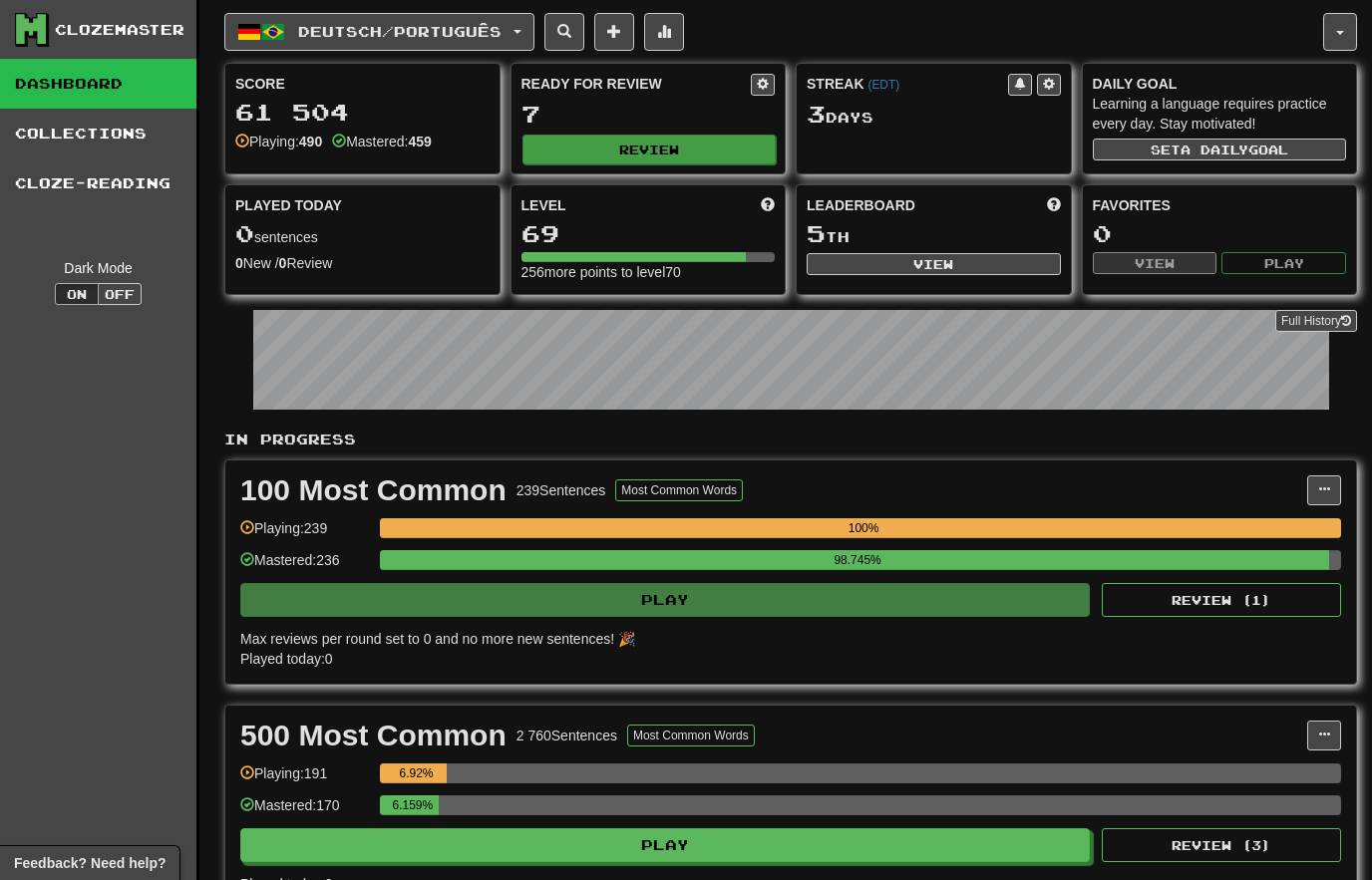 click on "Review" at bounding box center [649, 149] 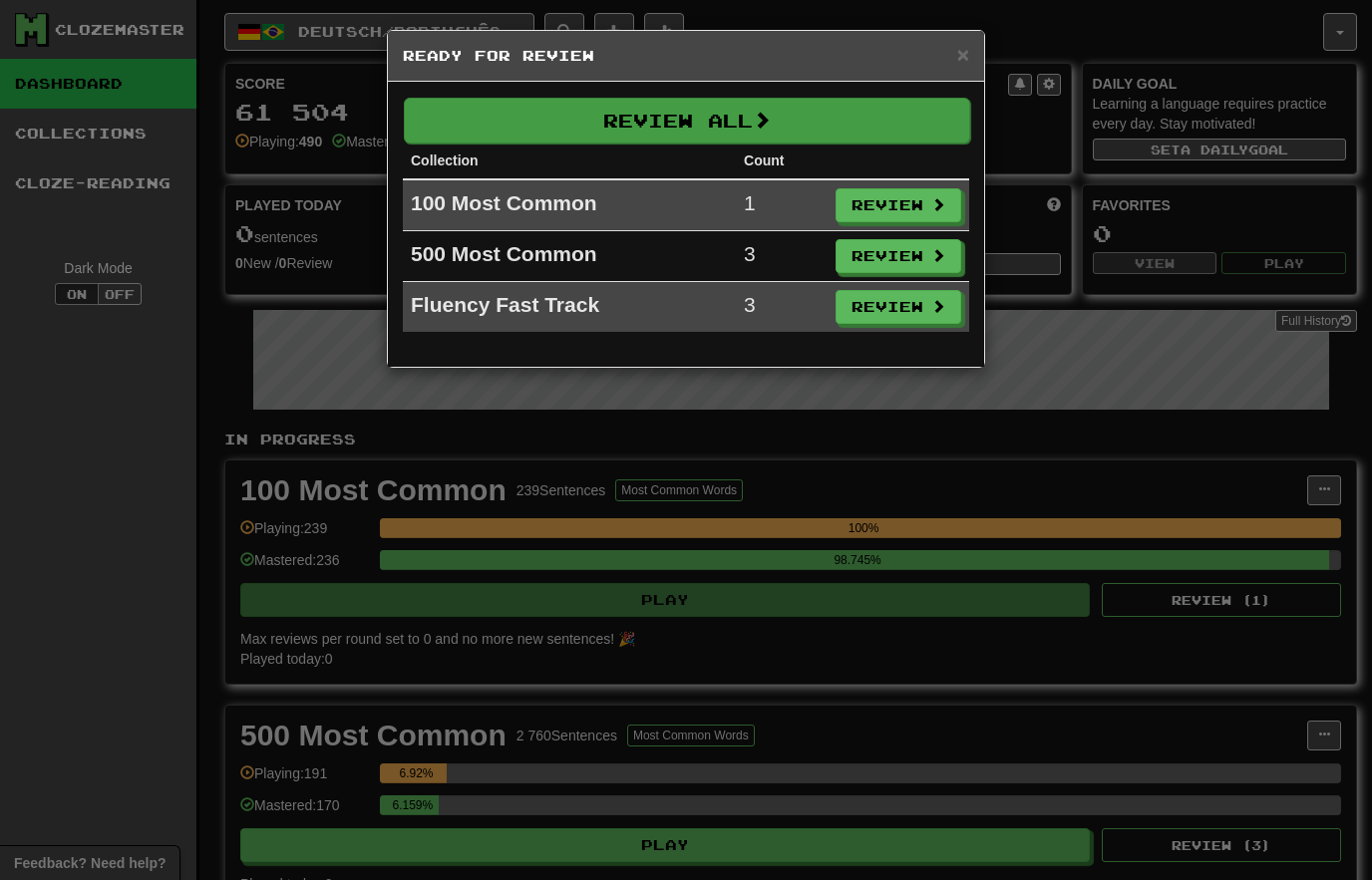 click on "Review All" at bounding box center (687, 121) 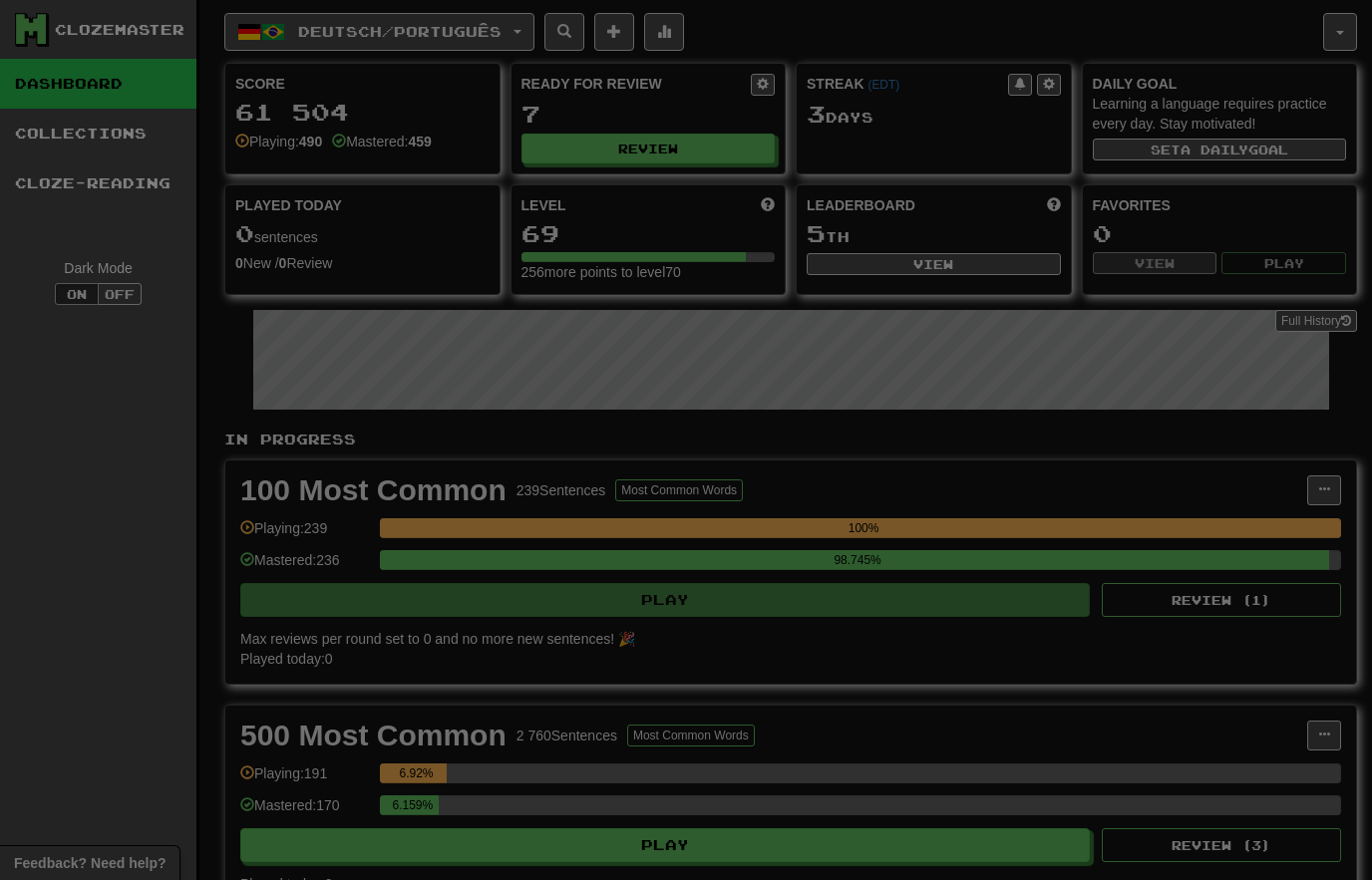 select on "********" 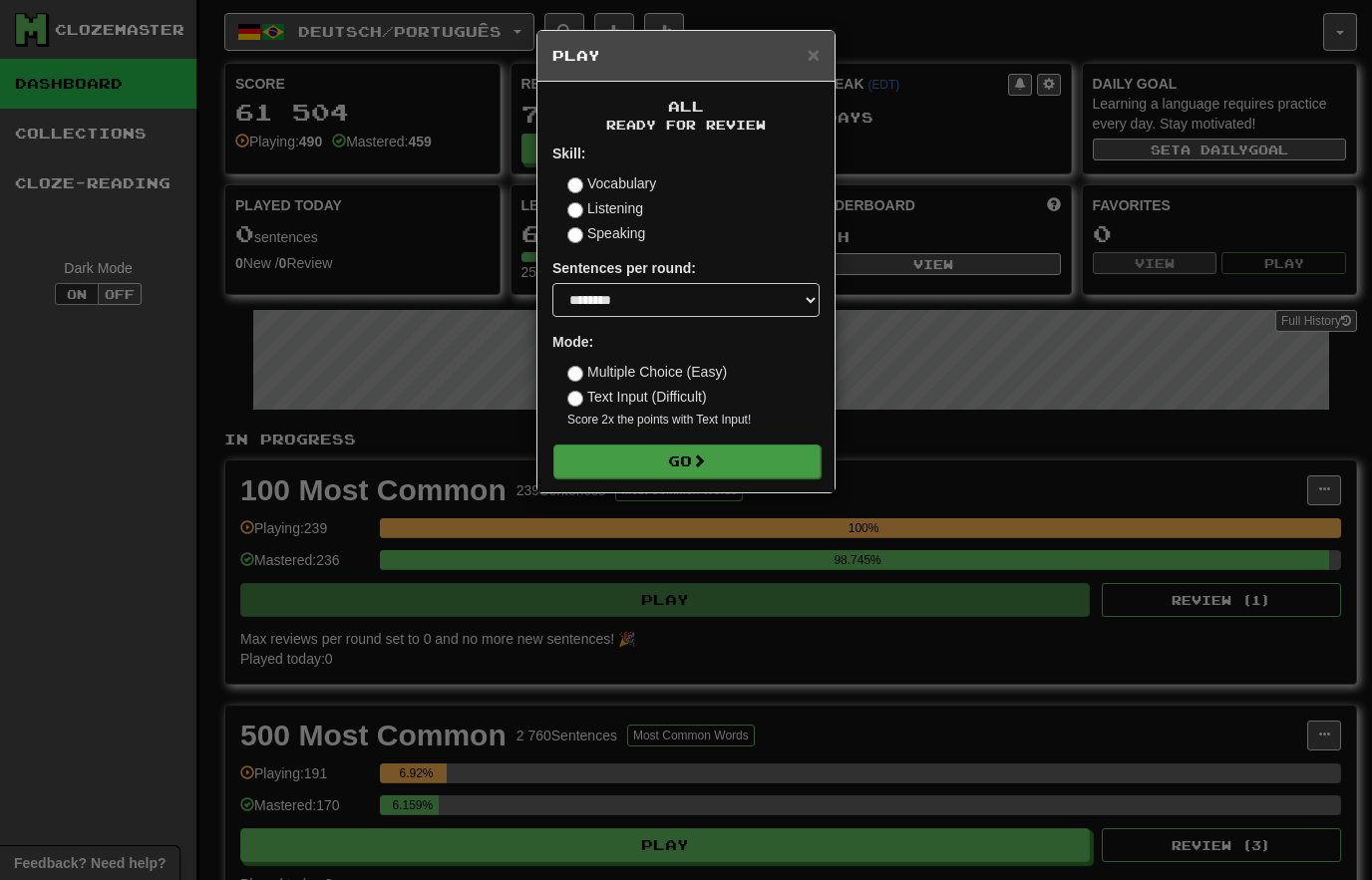 click on "Go" at bounding box center [687, 461] 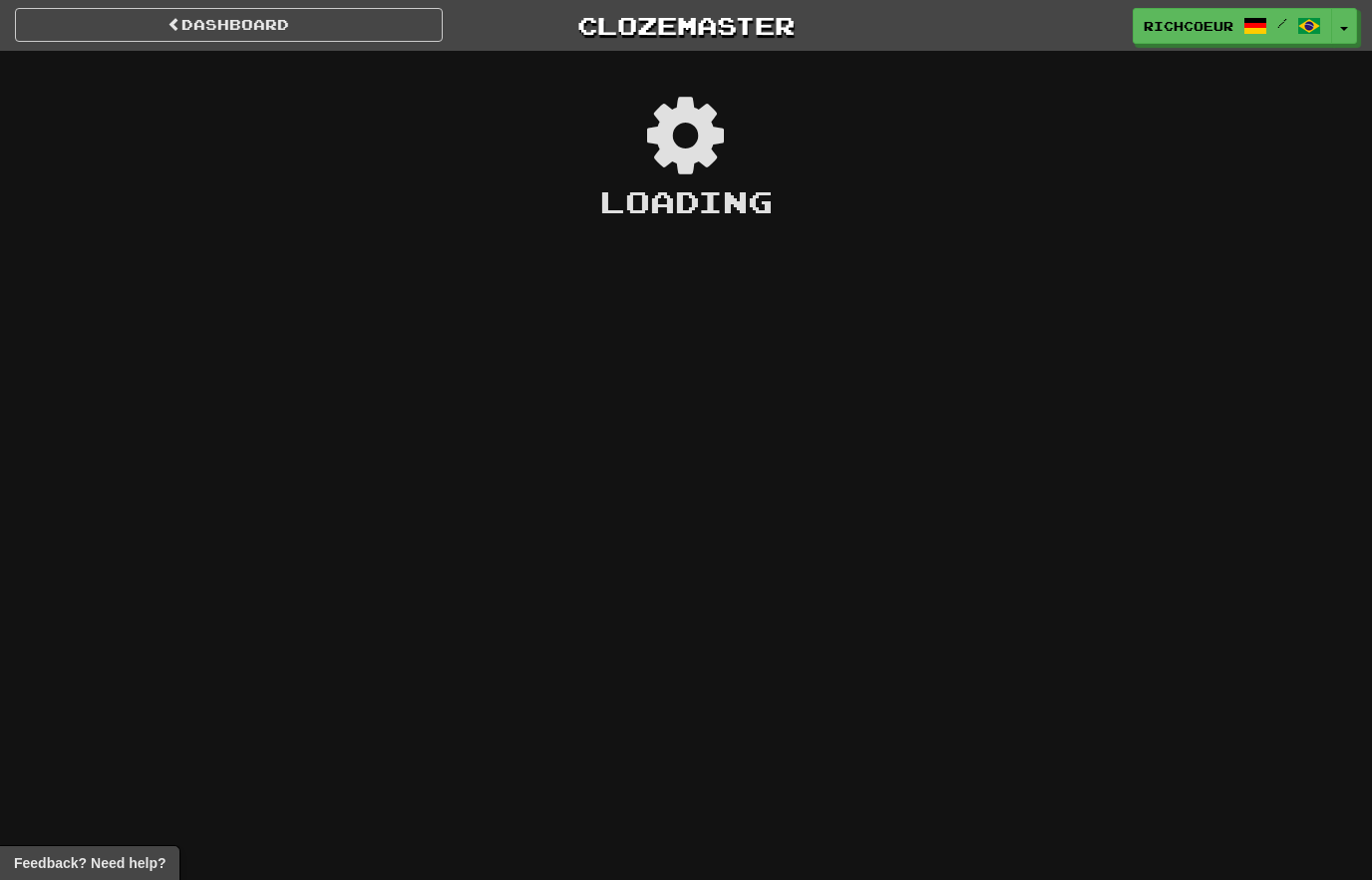 scroll, scrollTop: 0, scrollLeft: 0, axis: both 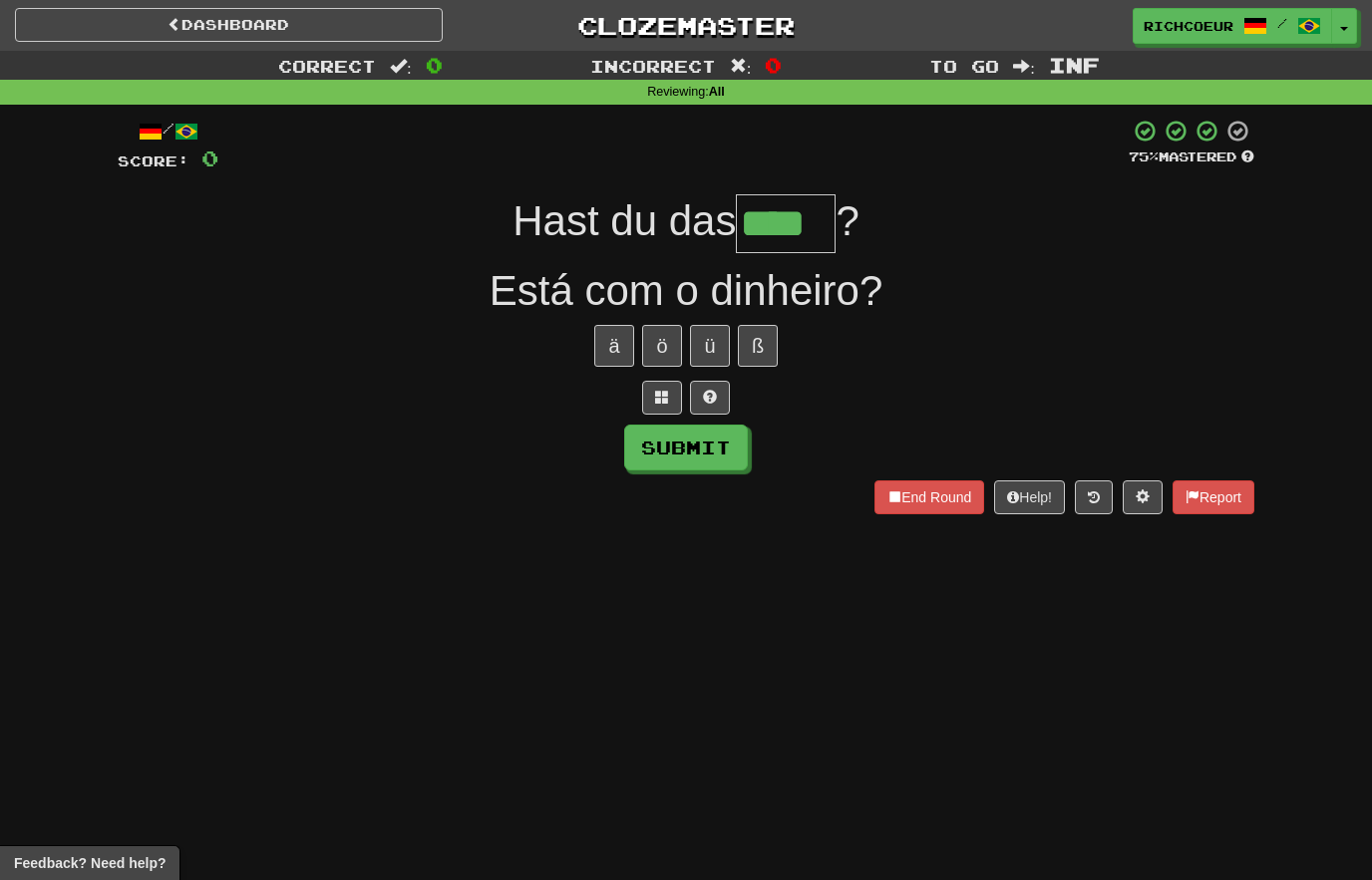 type on "****" 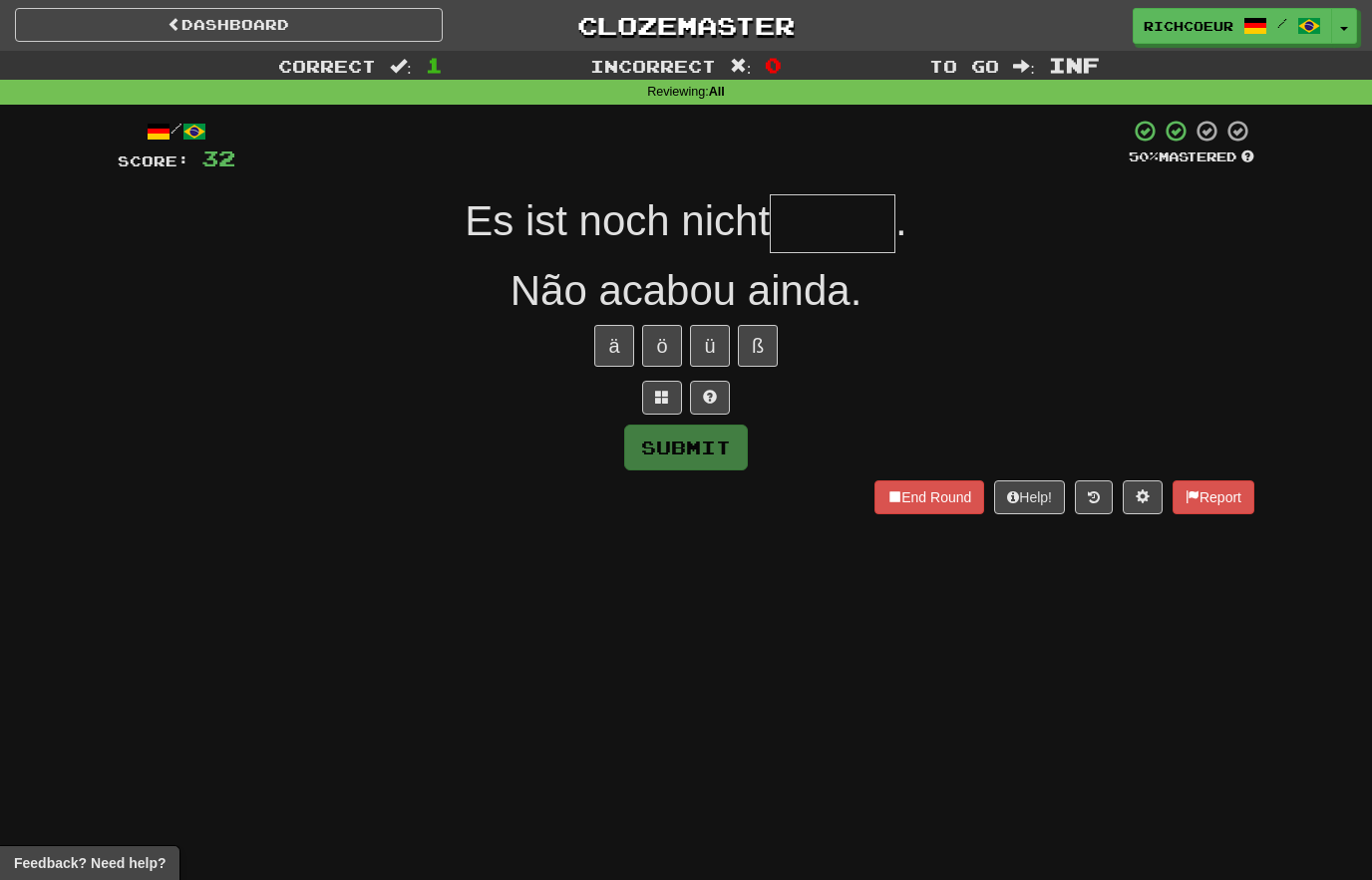 type on "*" 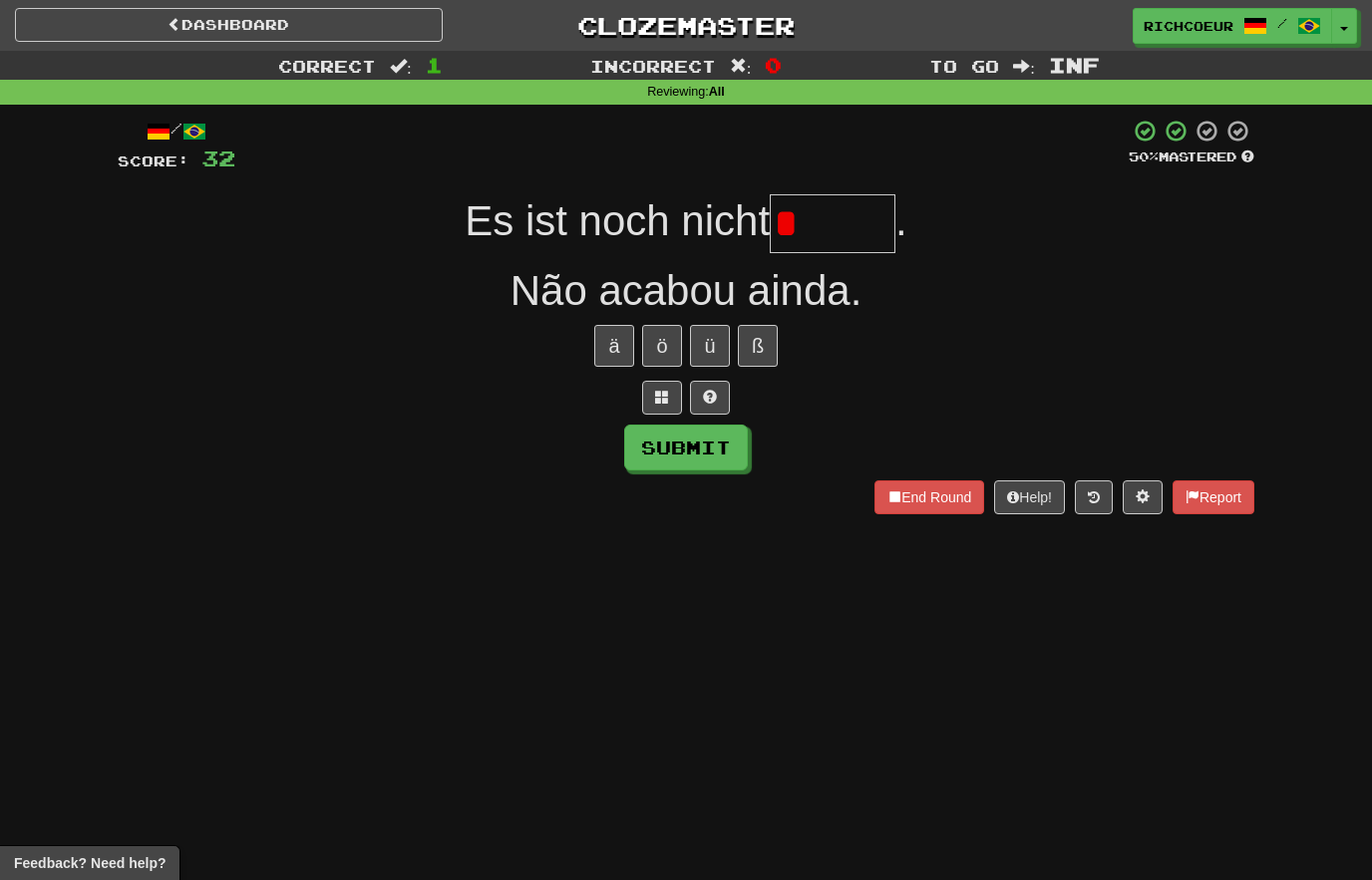 type on "******" 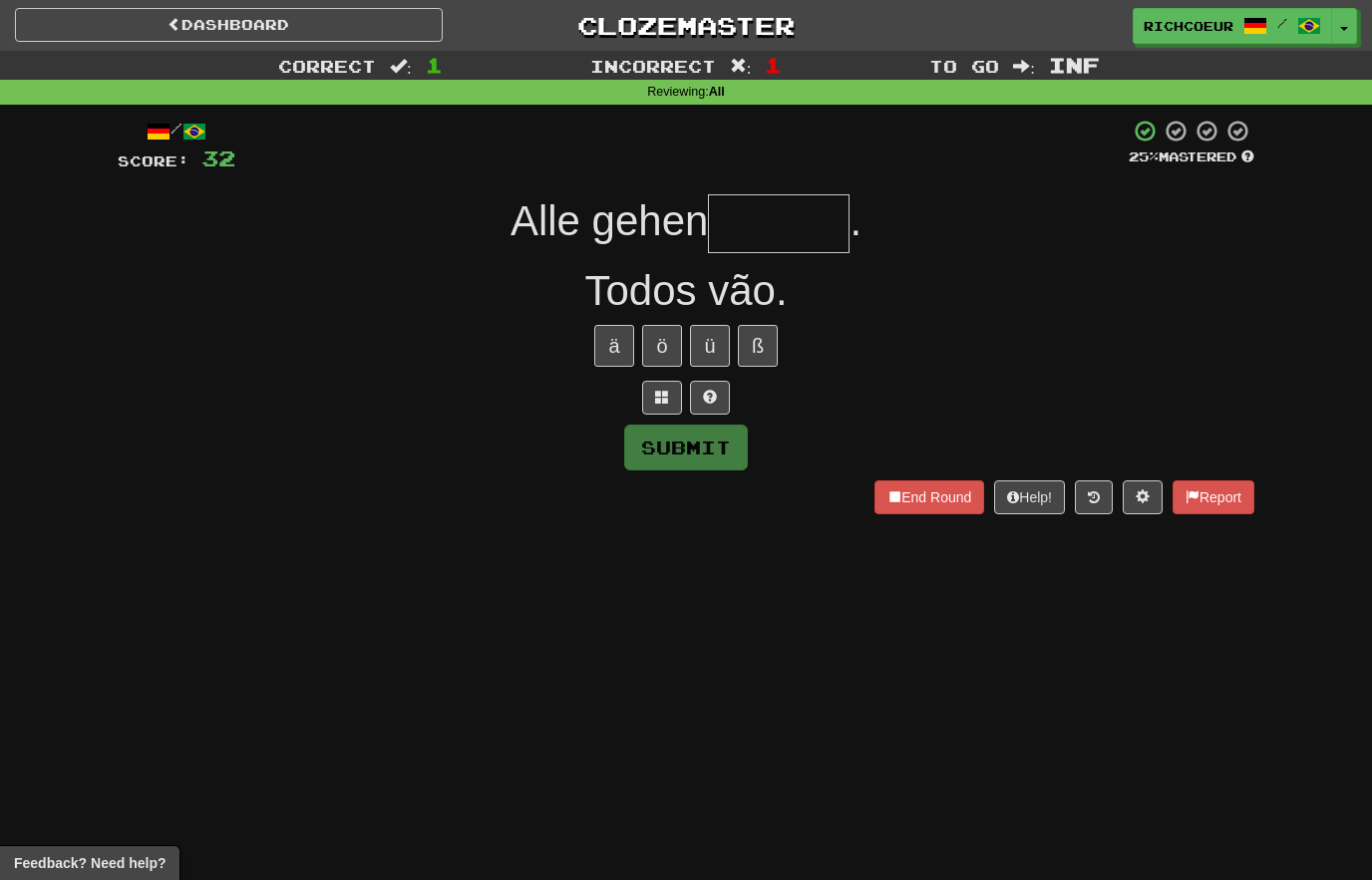 type on "*" 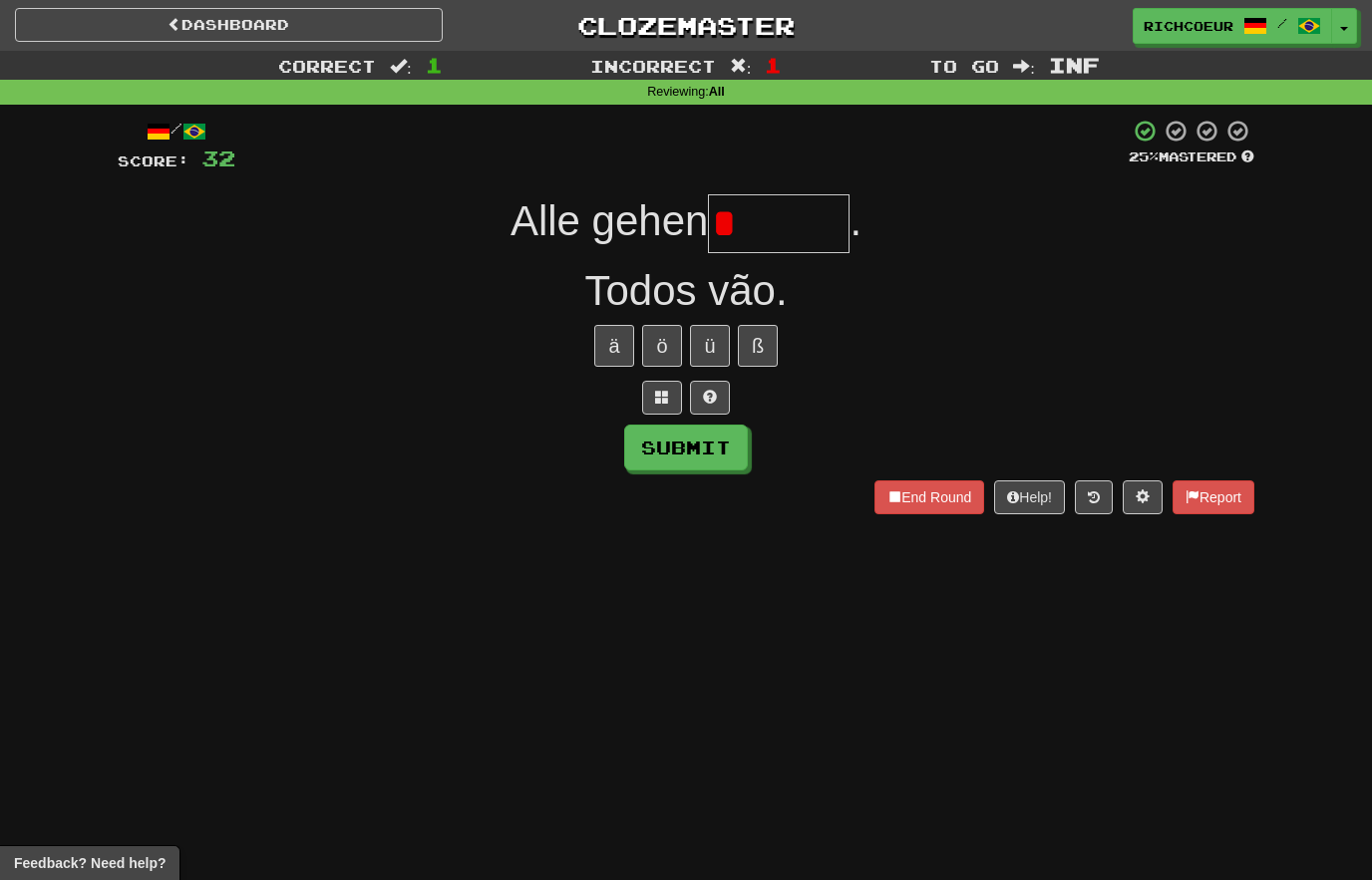 type on "******" 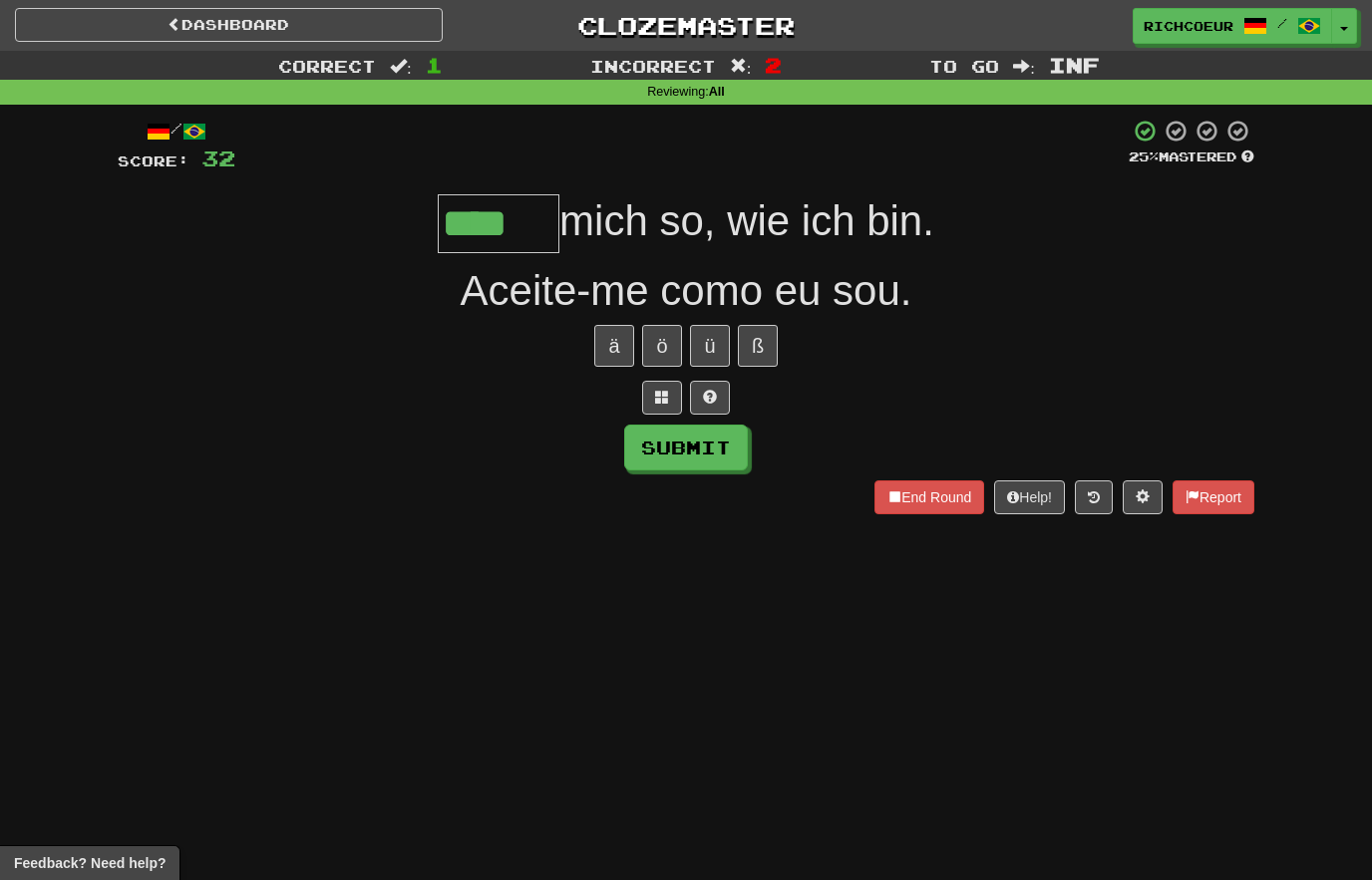 type on "****" 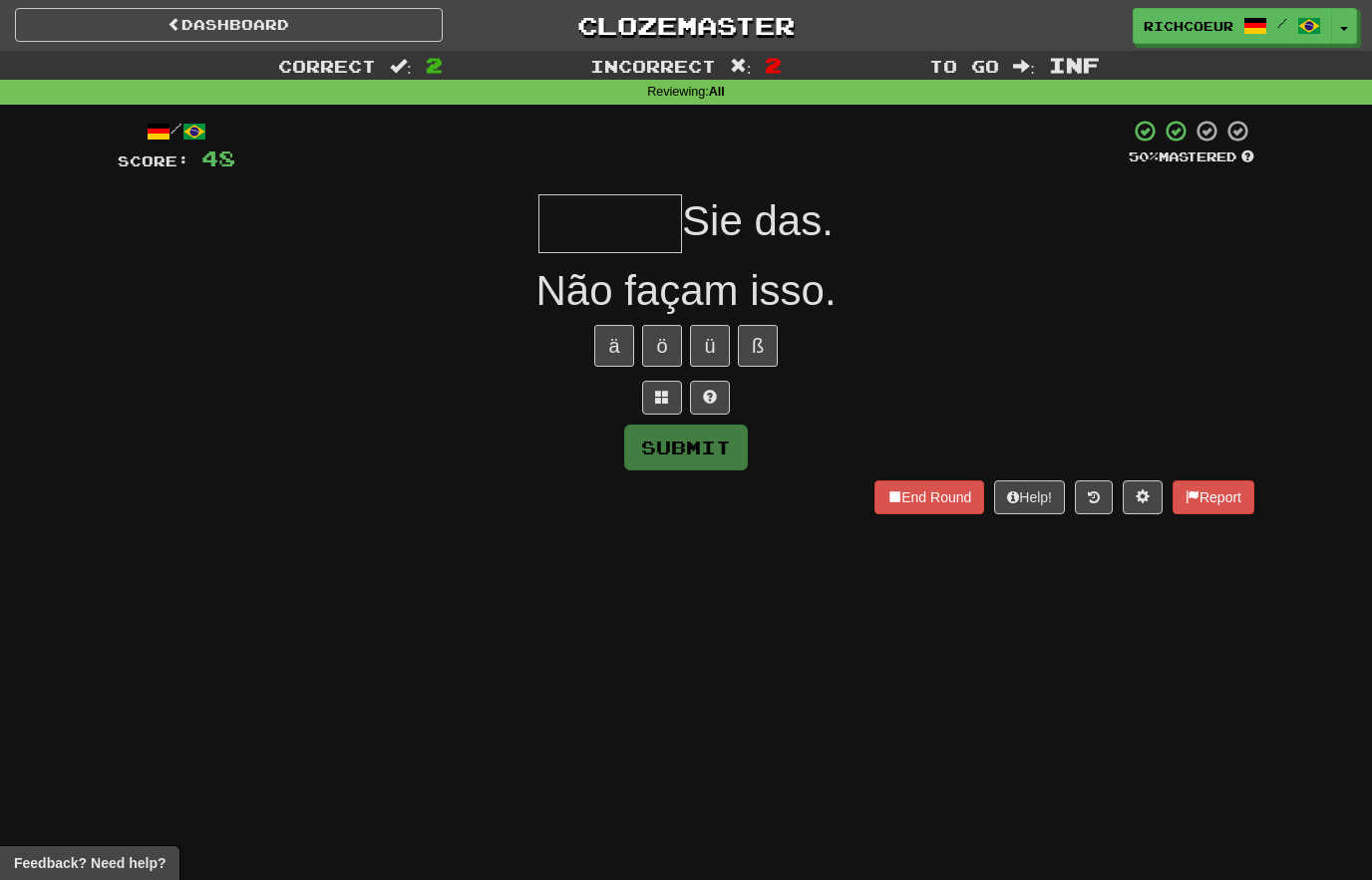 type on "*" 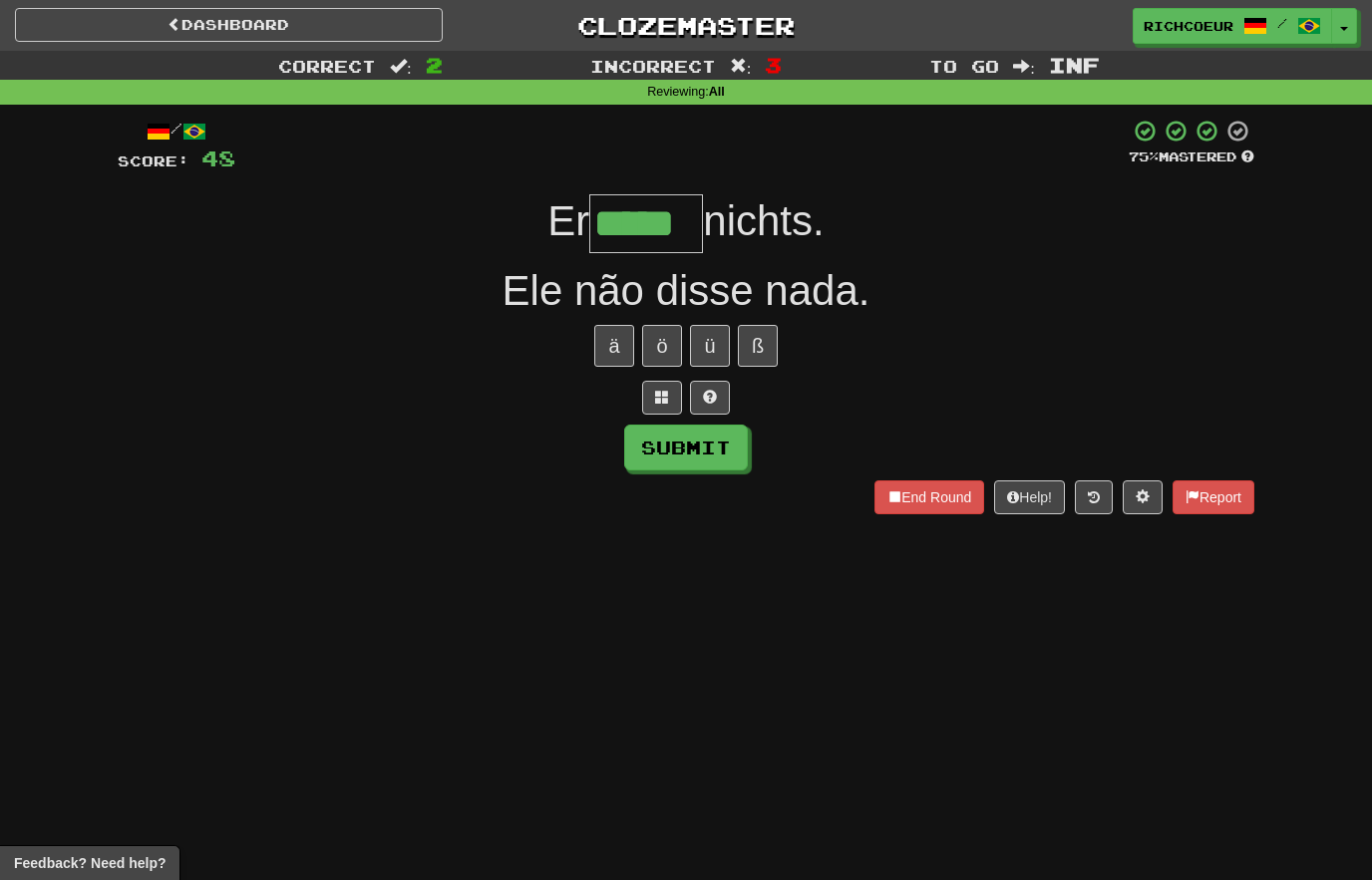 type on "*****" 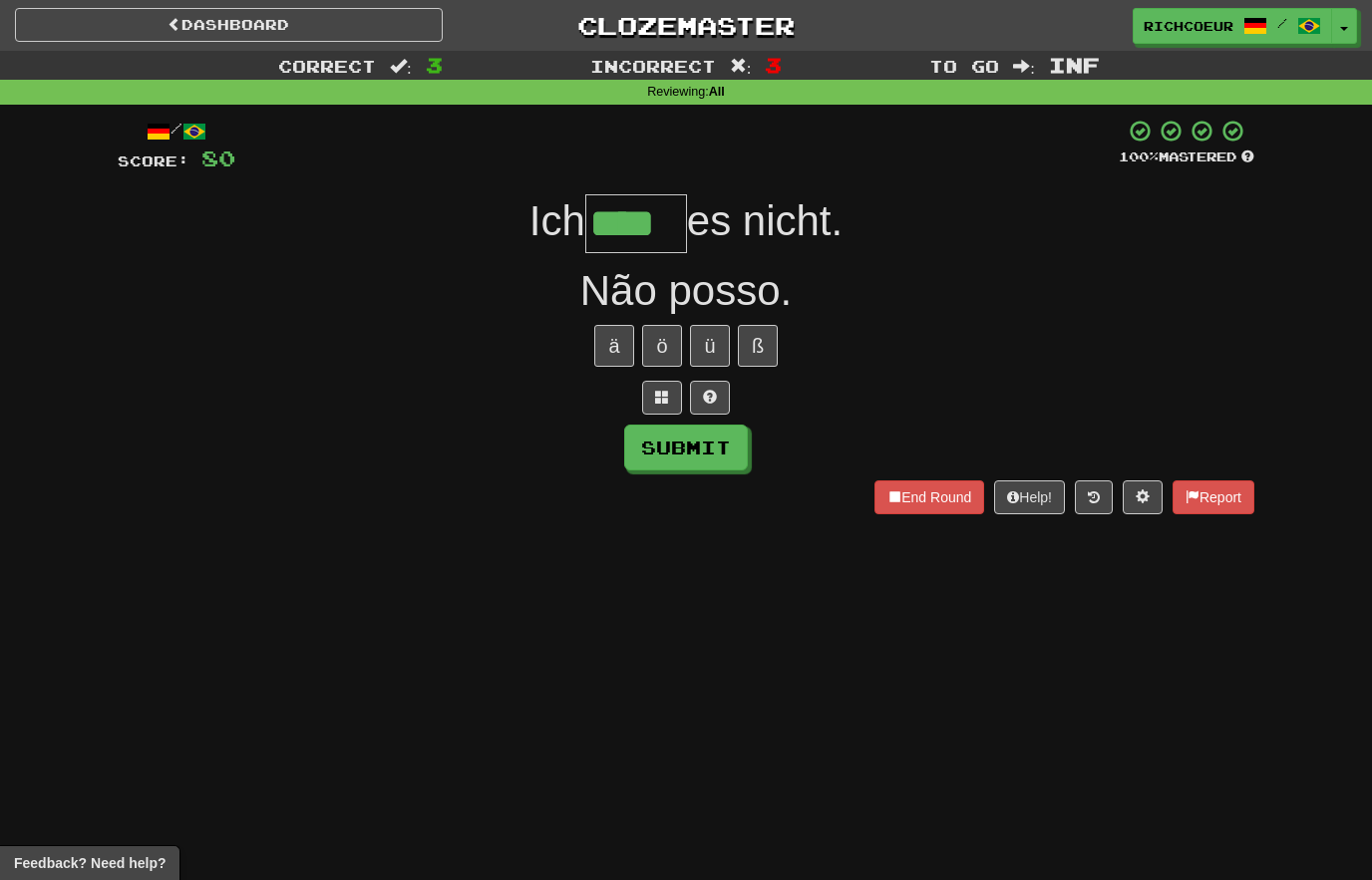 type on "****" 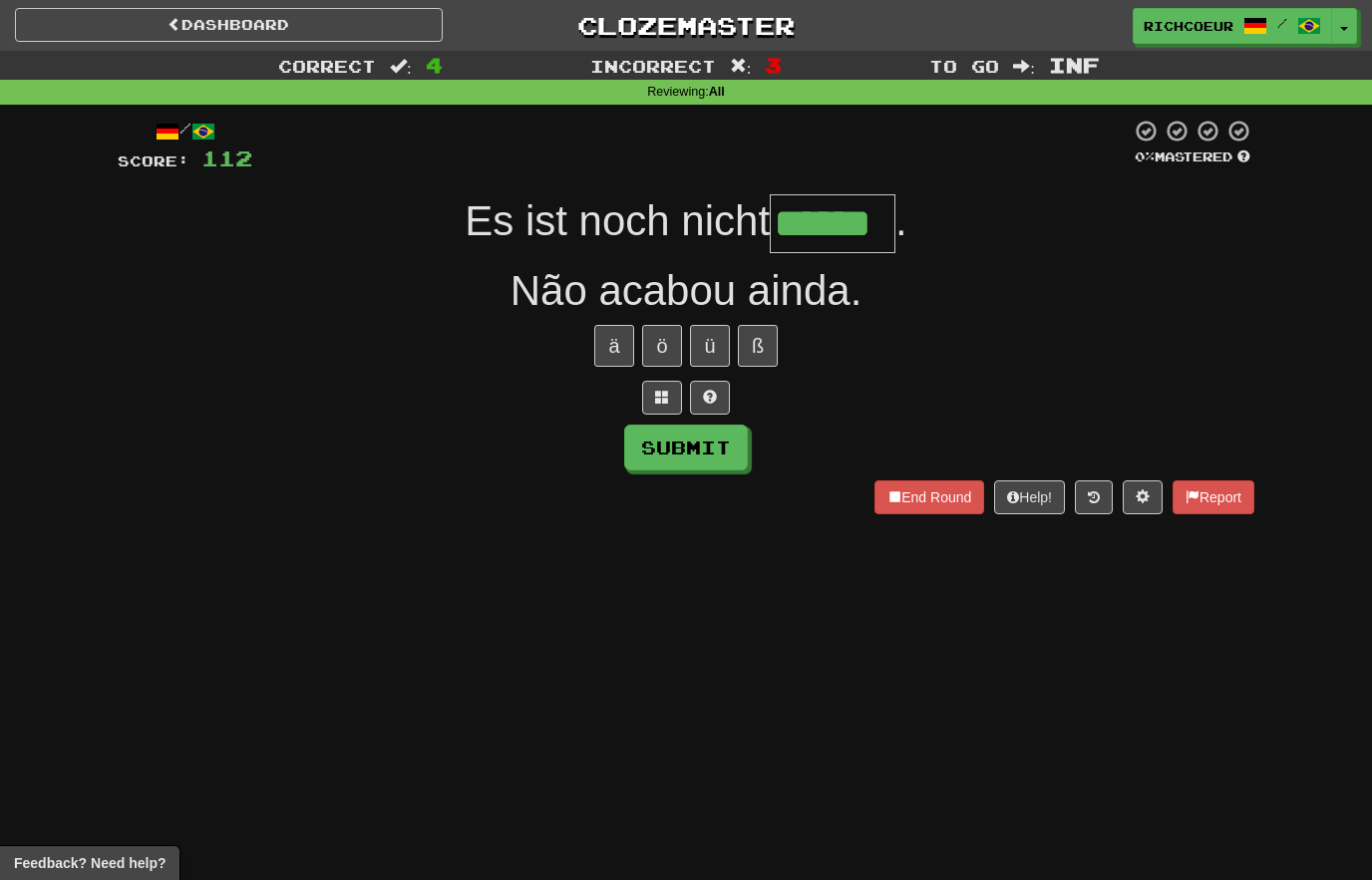 type on "******" 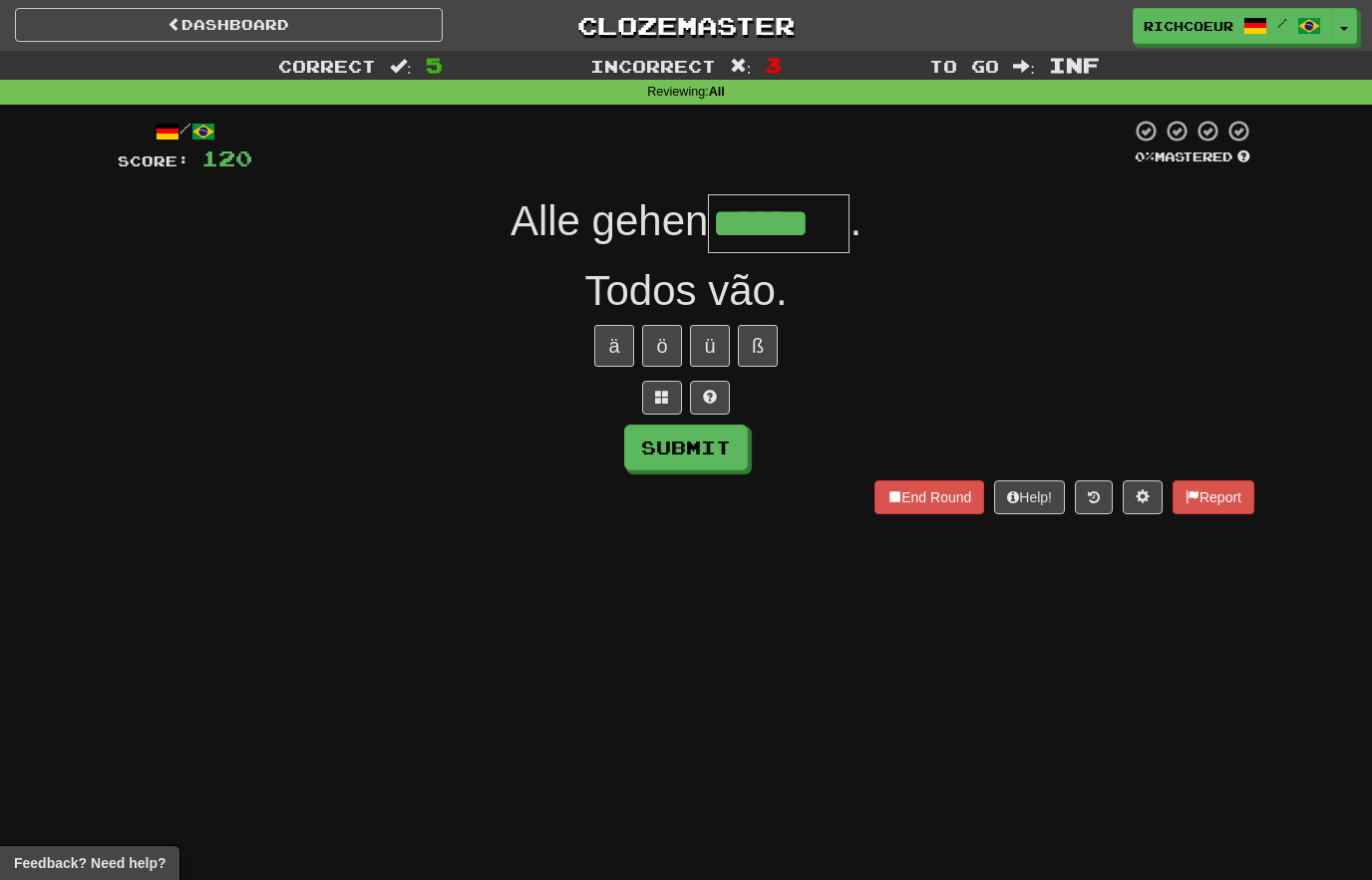 type on "******" 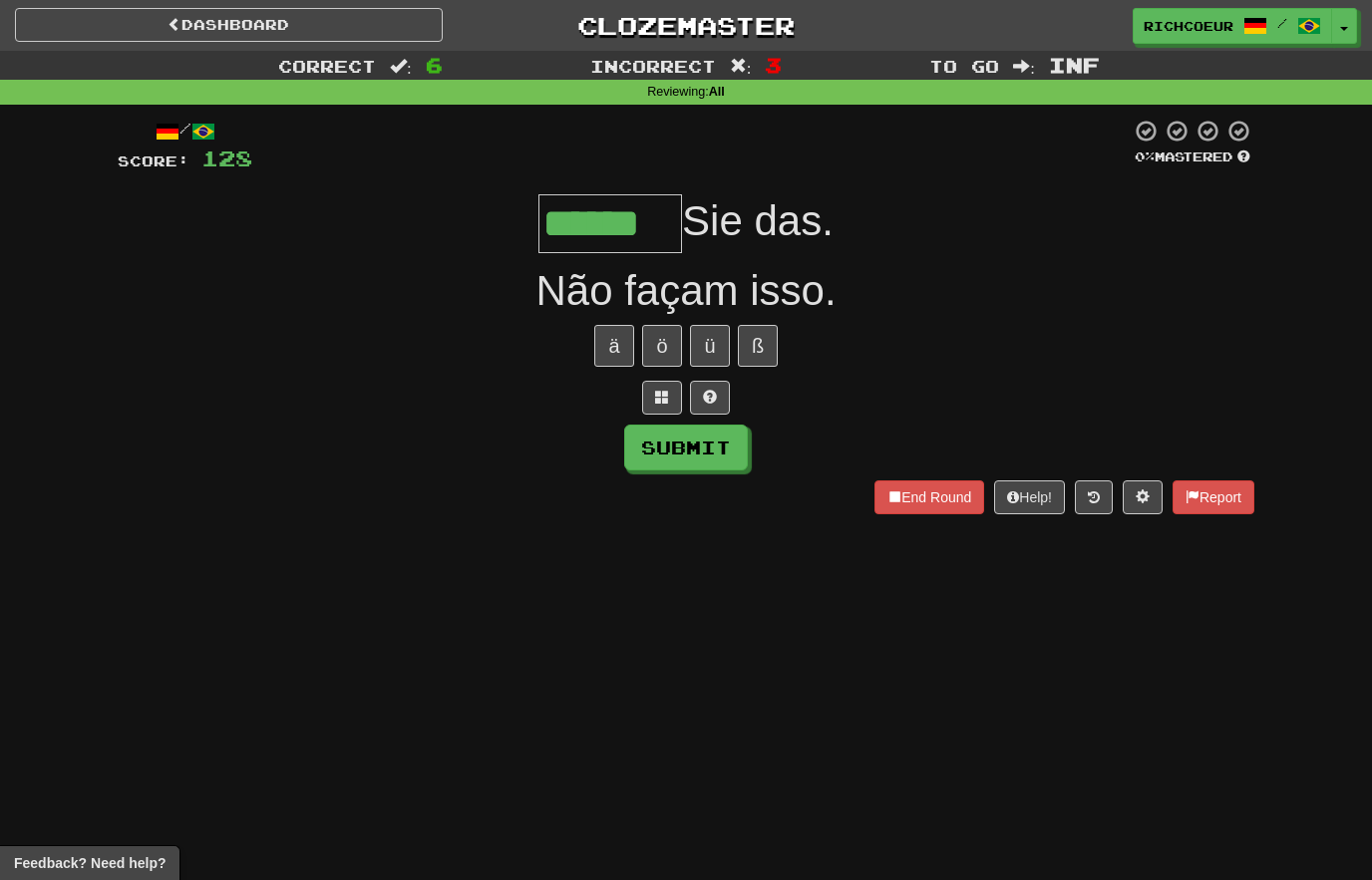 type on "******" 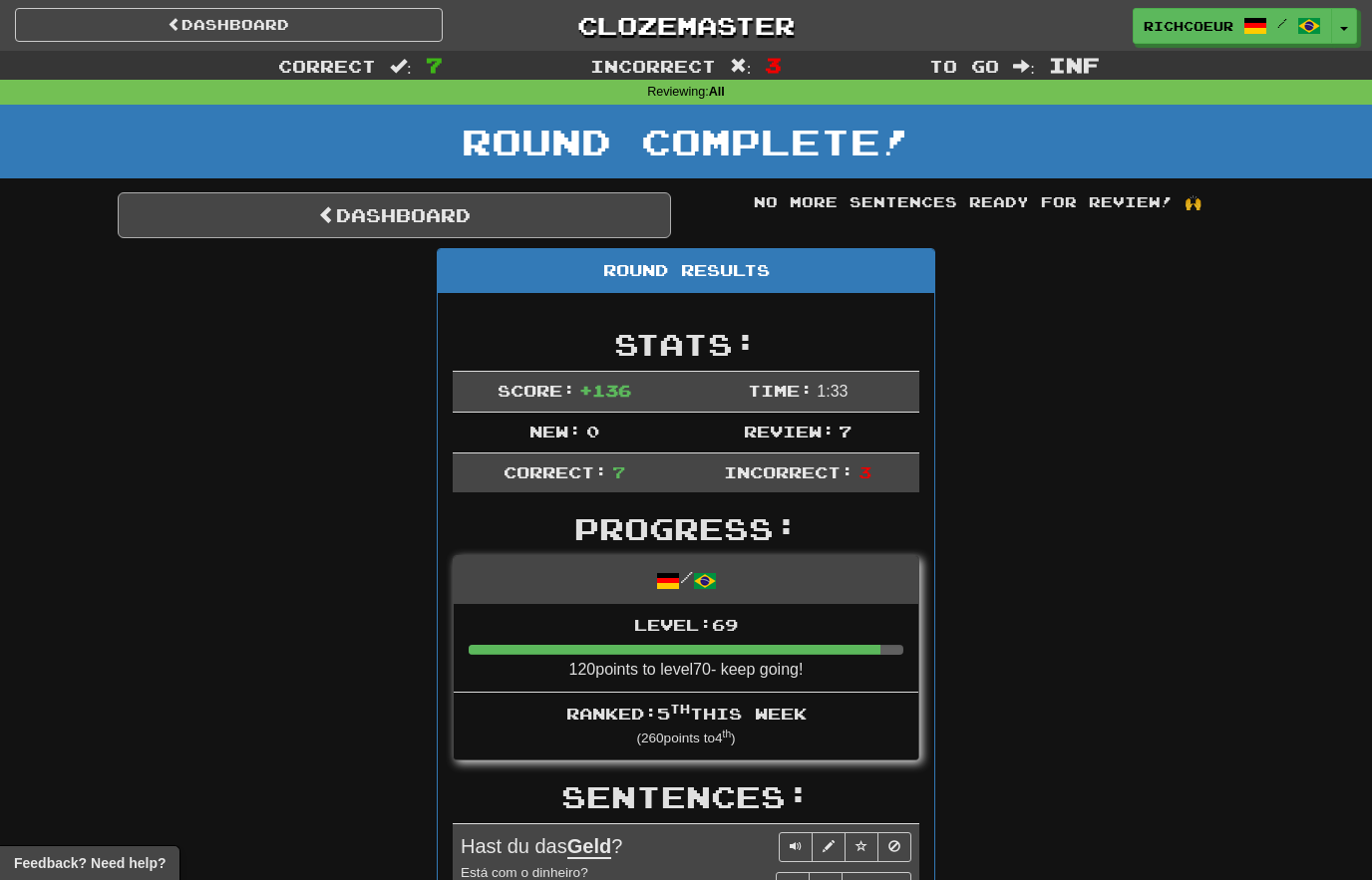 click on "Dashboard" at bounding box center (394, 215) 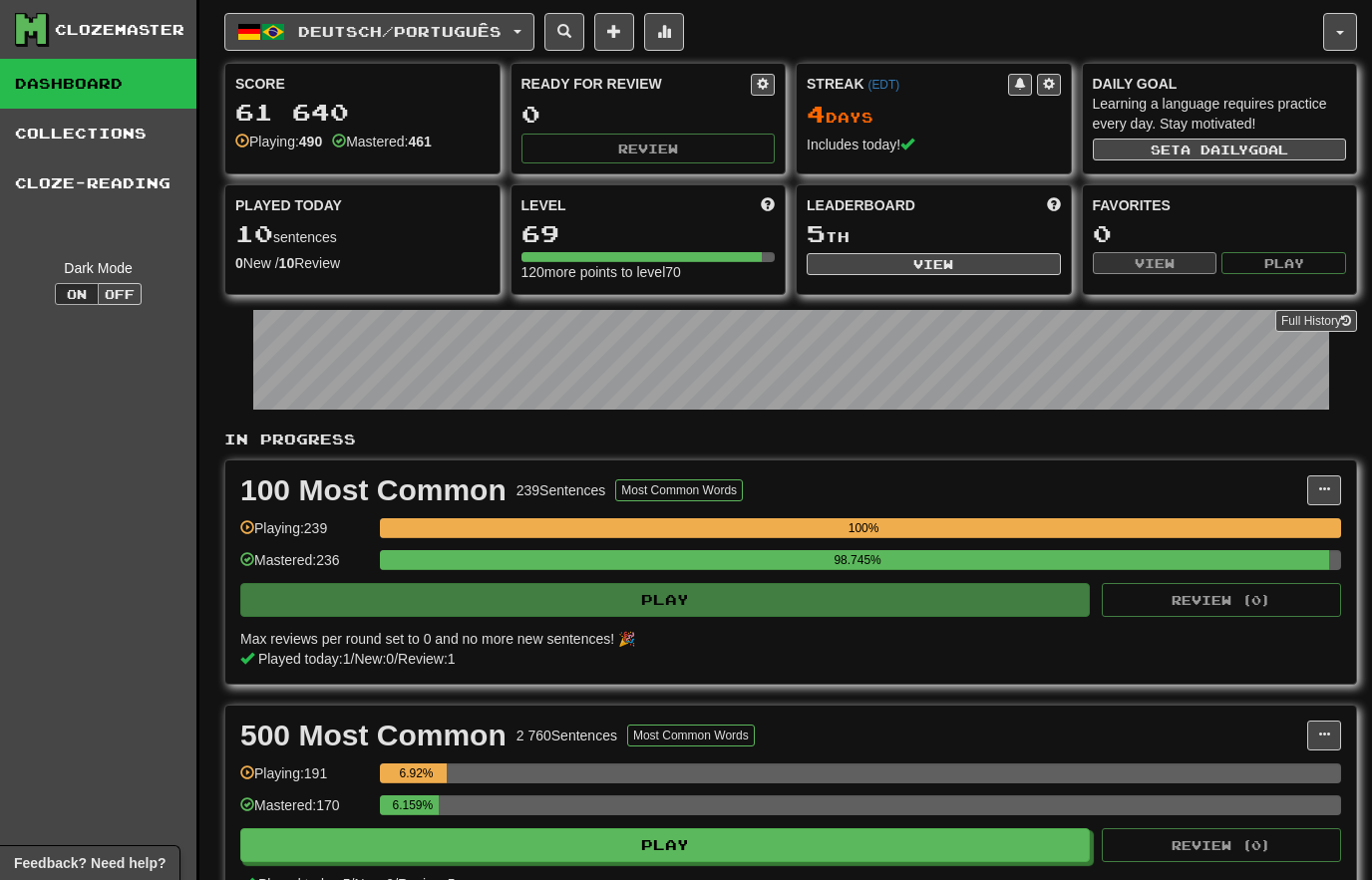 scroll, scrollTop: 0, scrollLeft: 0, axis: both 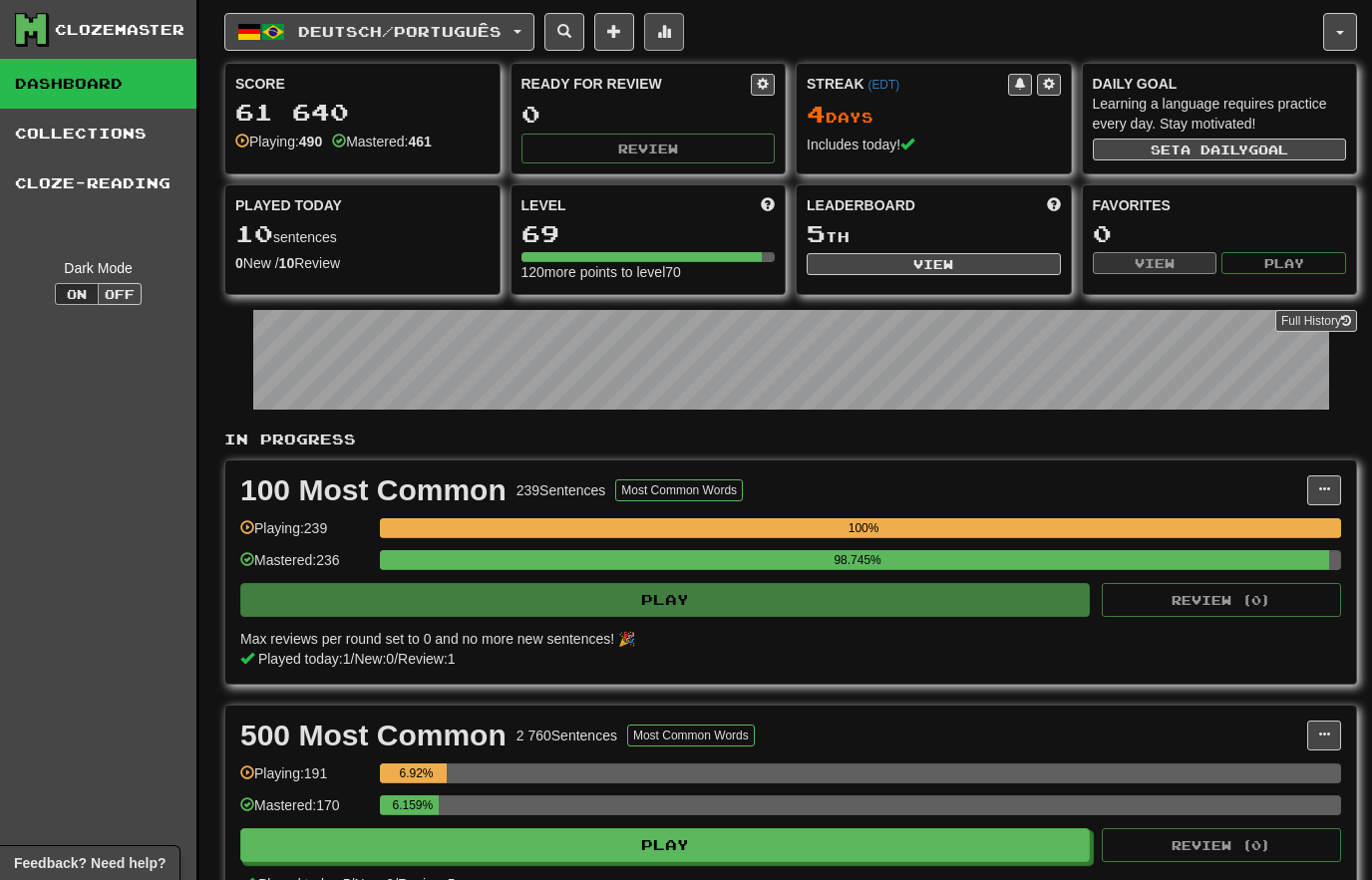 click at bounding box center (664, 32) 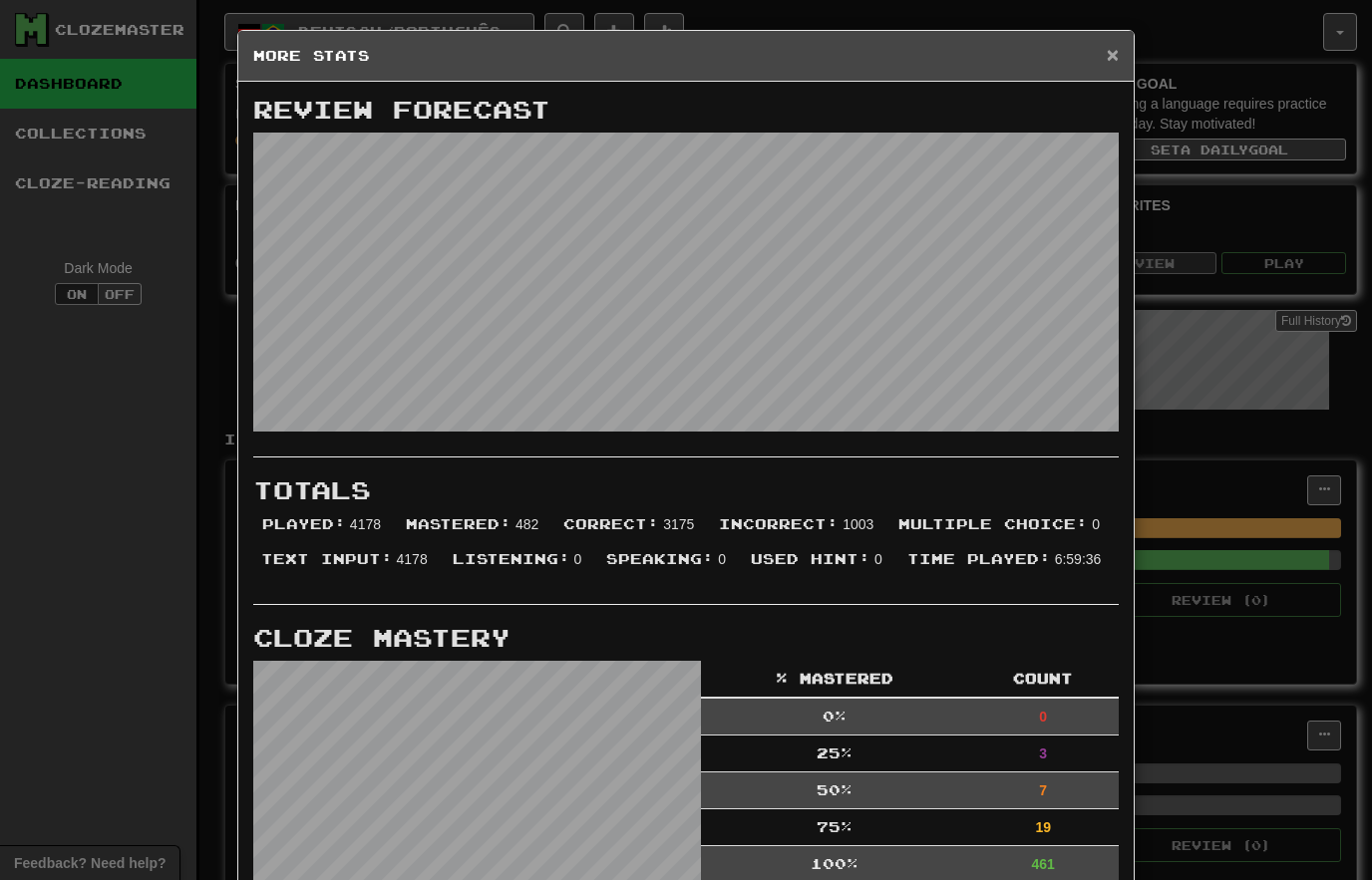 click on "×" at bounding box center (1113, 54) 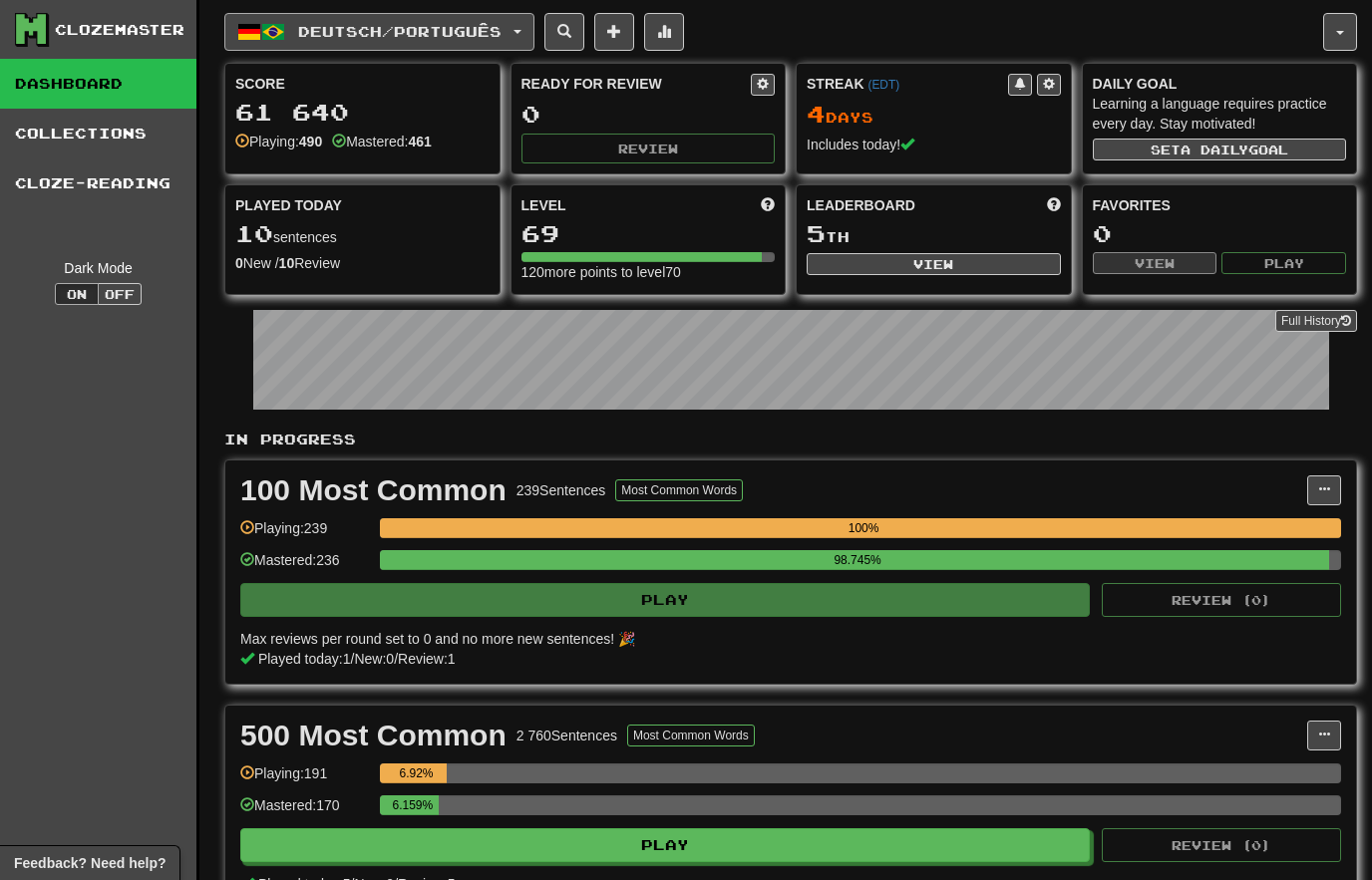 click on "Deutsch  /  Português" at bounding box center (379, 32) 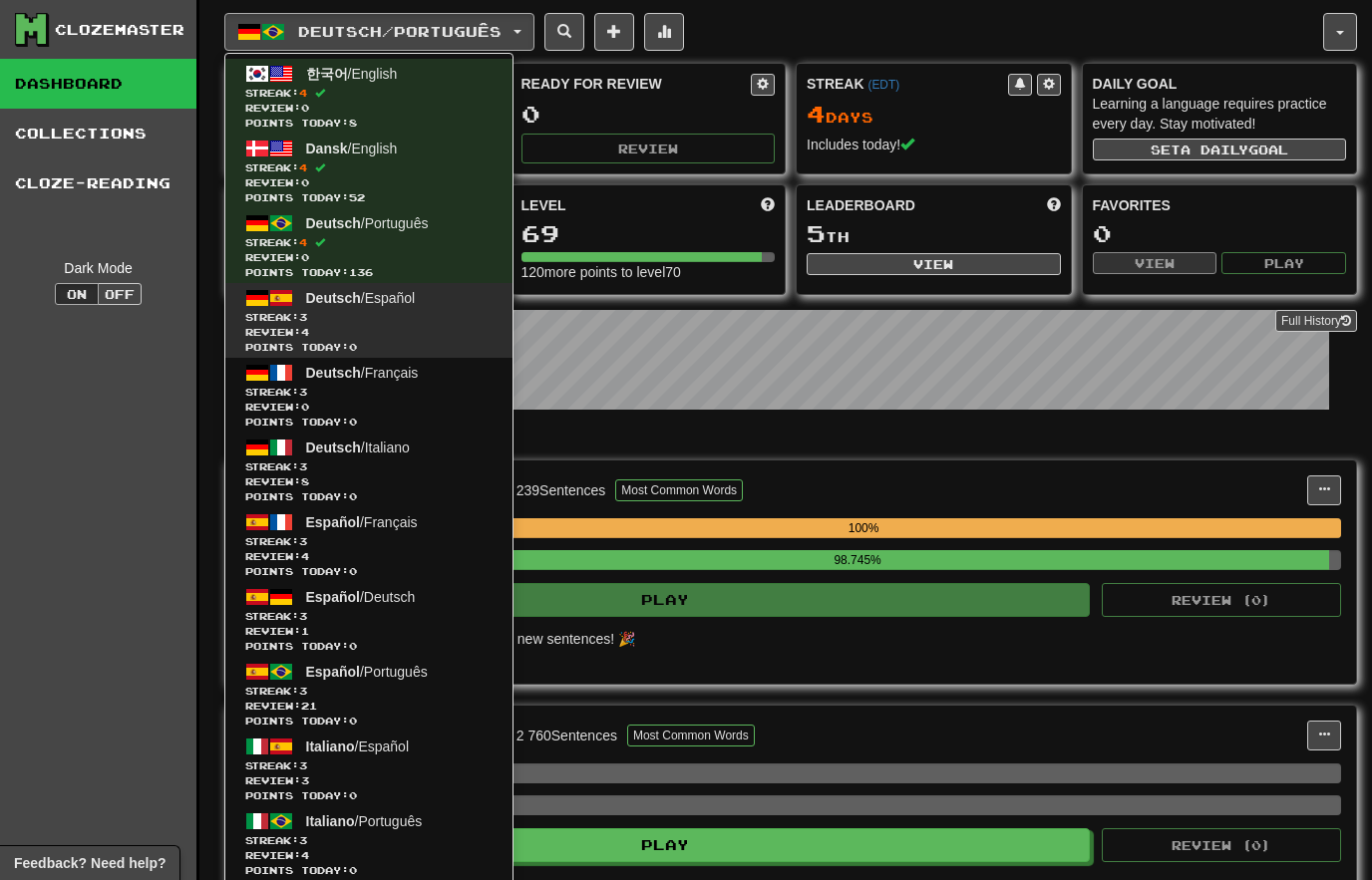 click on "Review:  4" at bounding box center (369, 332) 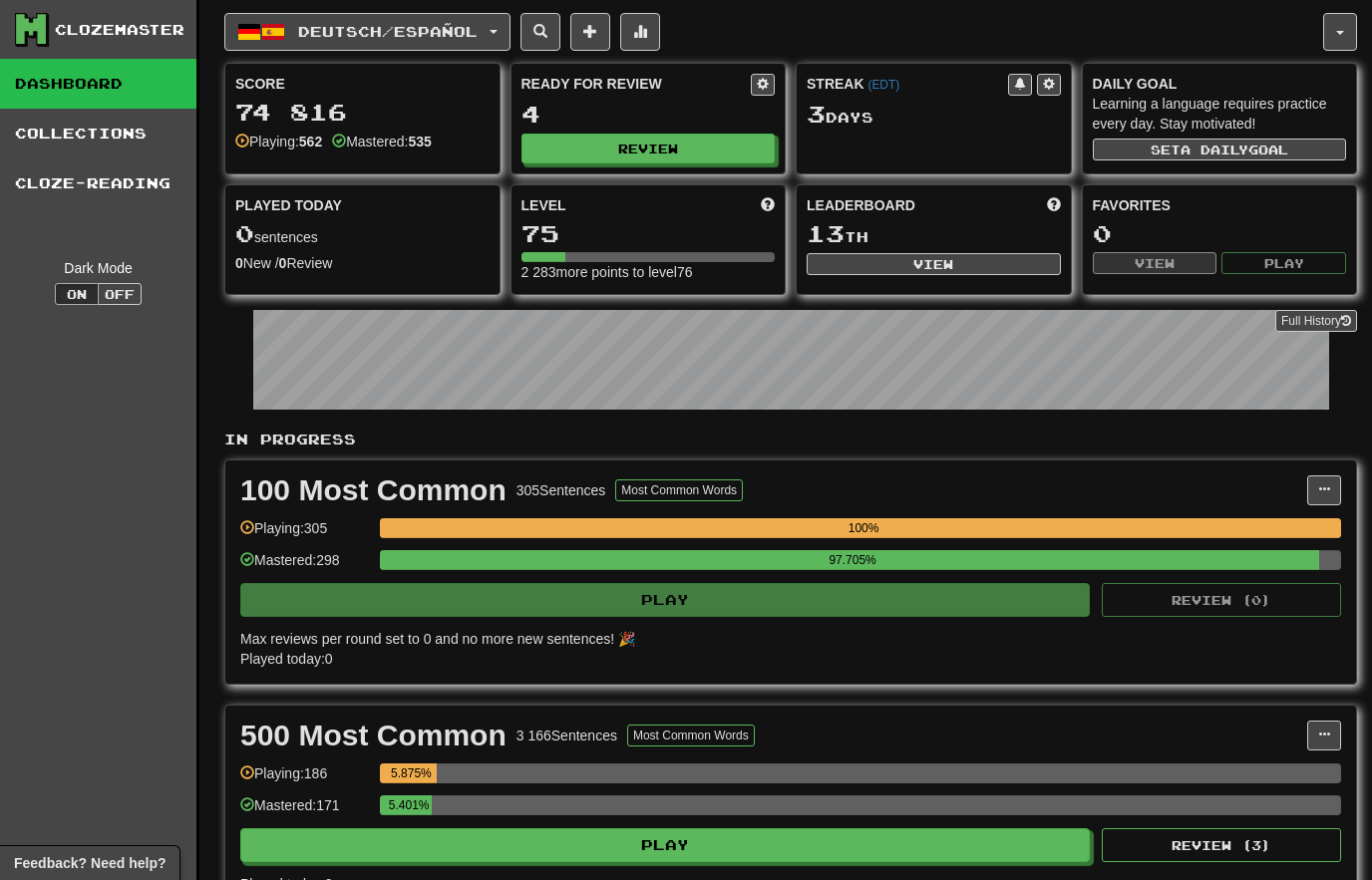 scroll, scrollTop: 0, scrollLeft: 0, axis: both 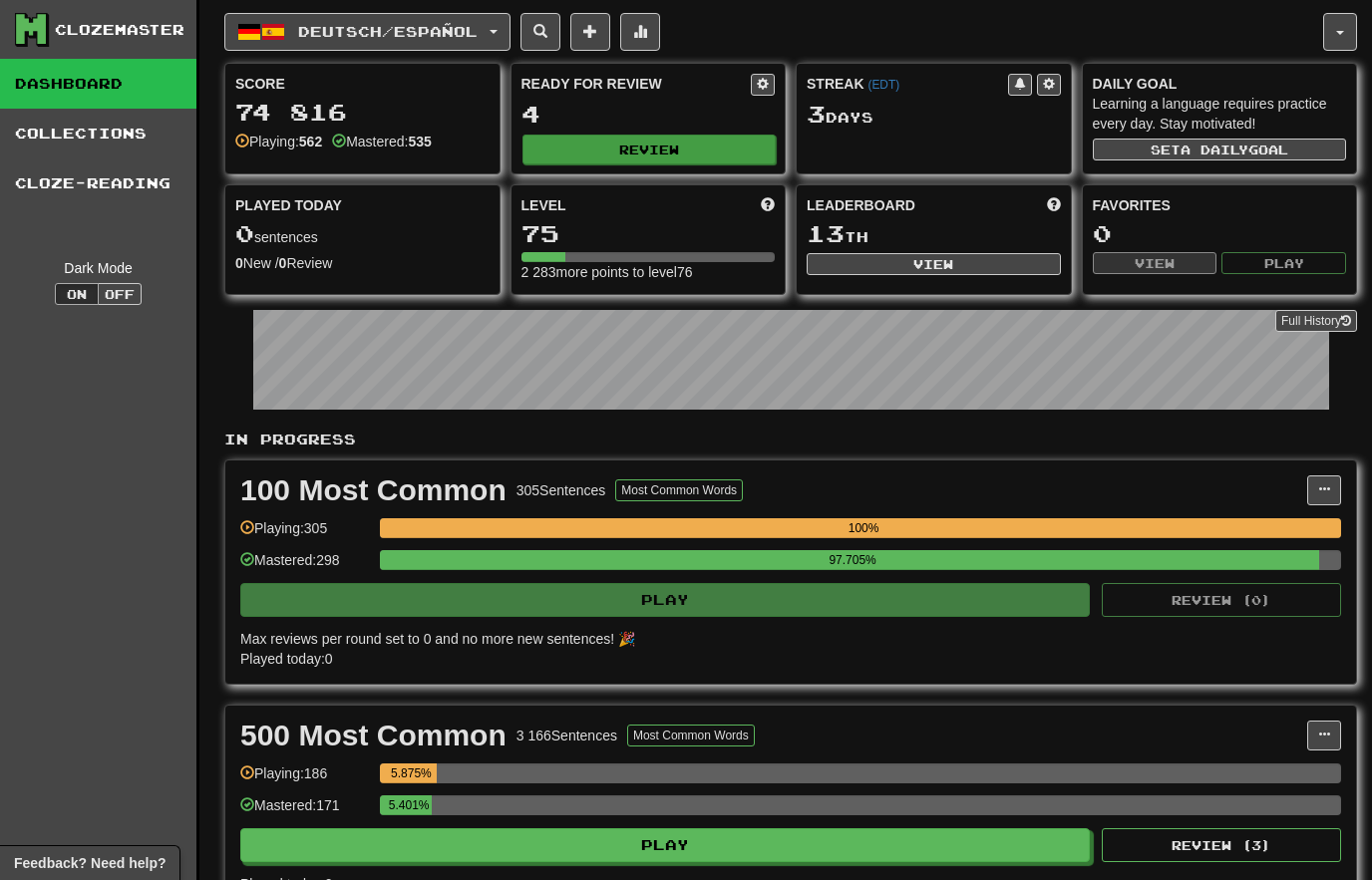 click on "Review" at bounding box center [649, 149] 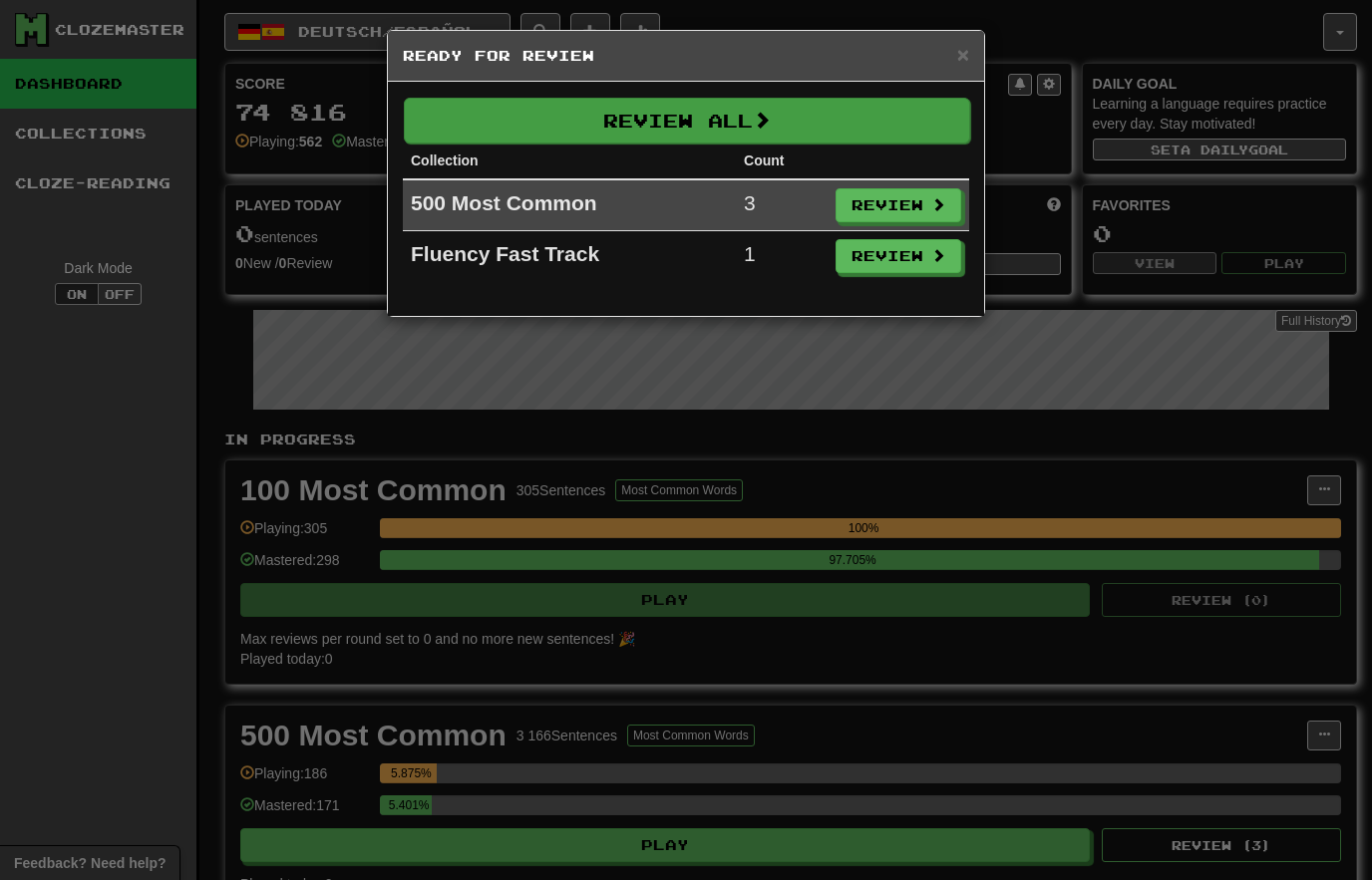 click on "Review All" at bounding box center (687, 121) 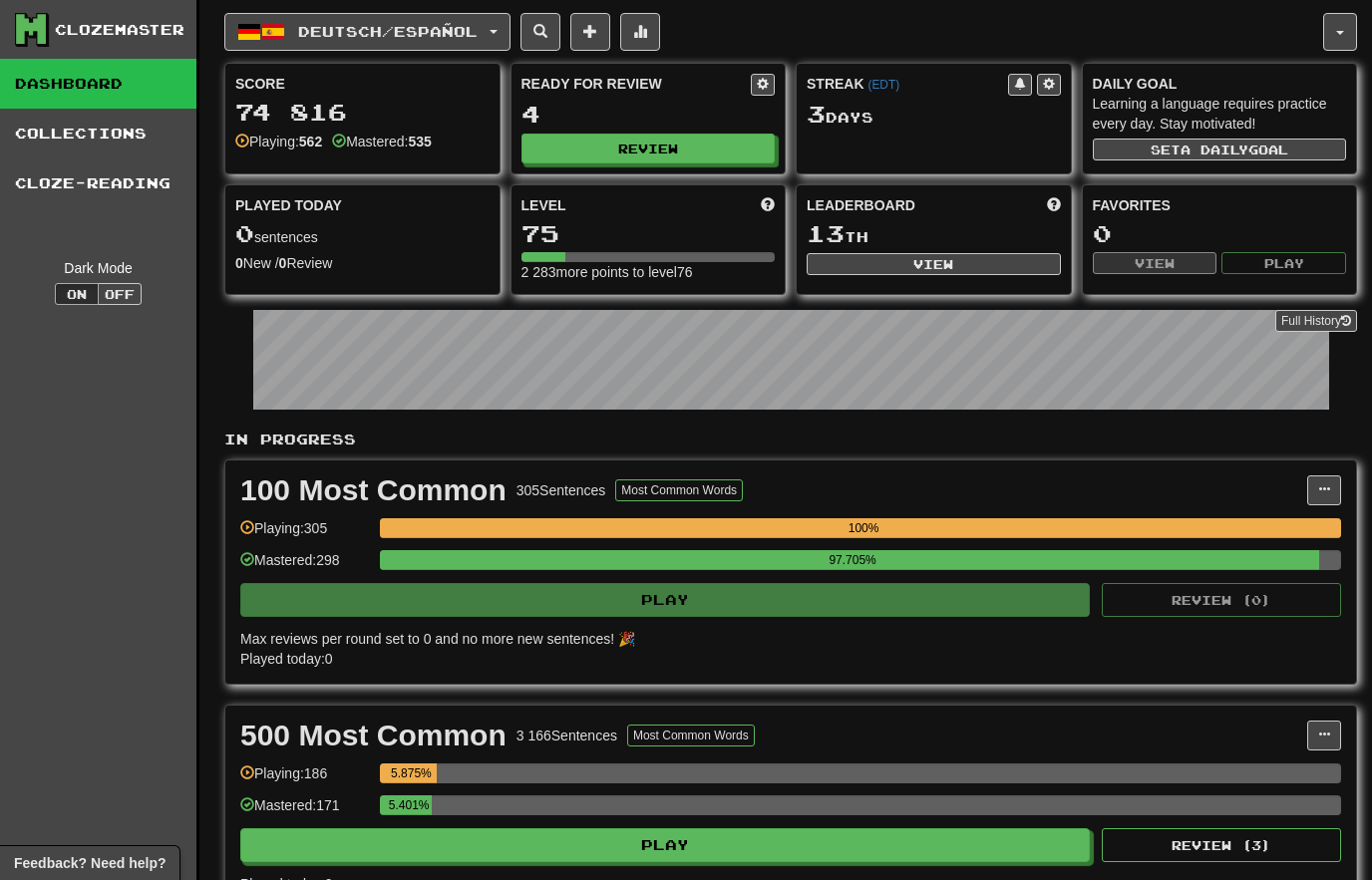 select on "********" 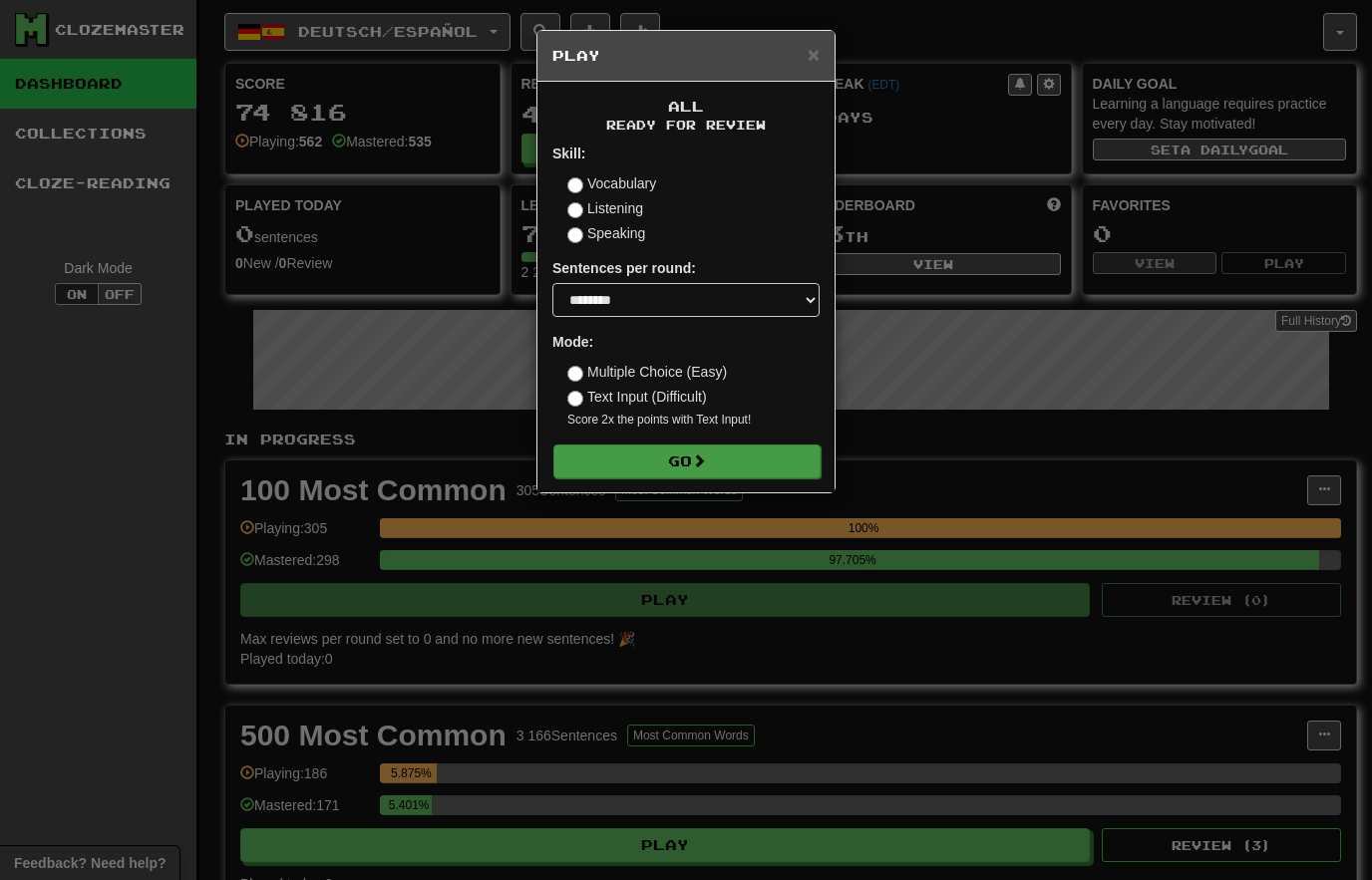 click on "Go" at bounding box center [687, 461] 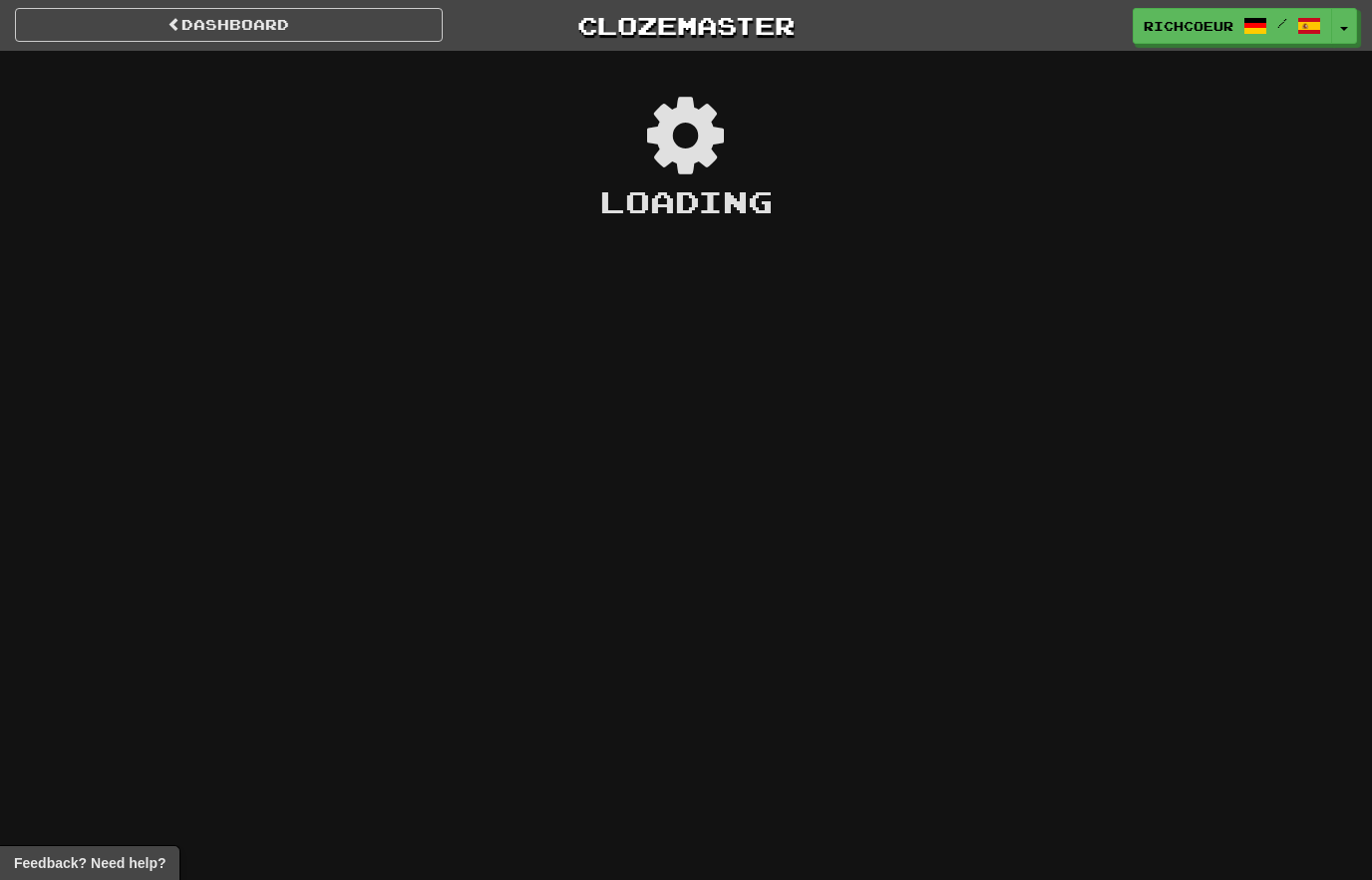scroll, scrollTop: 0, scrollLeft: 0, axis: both 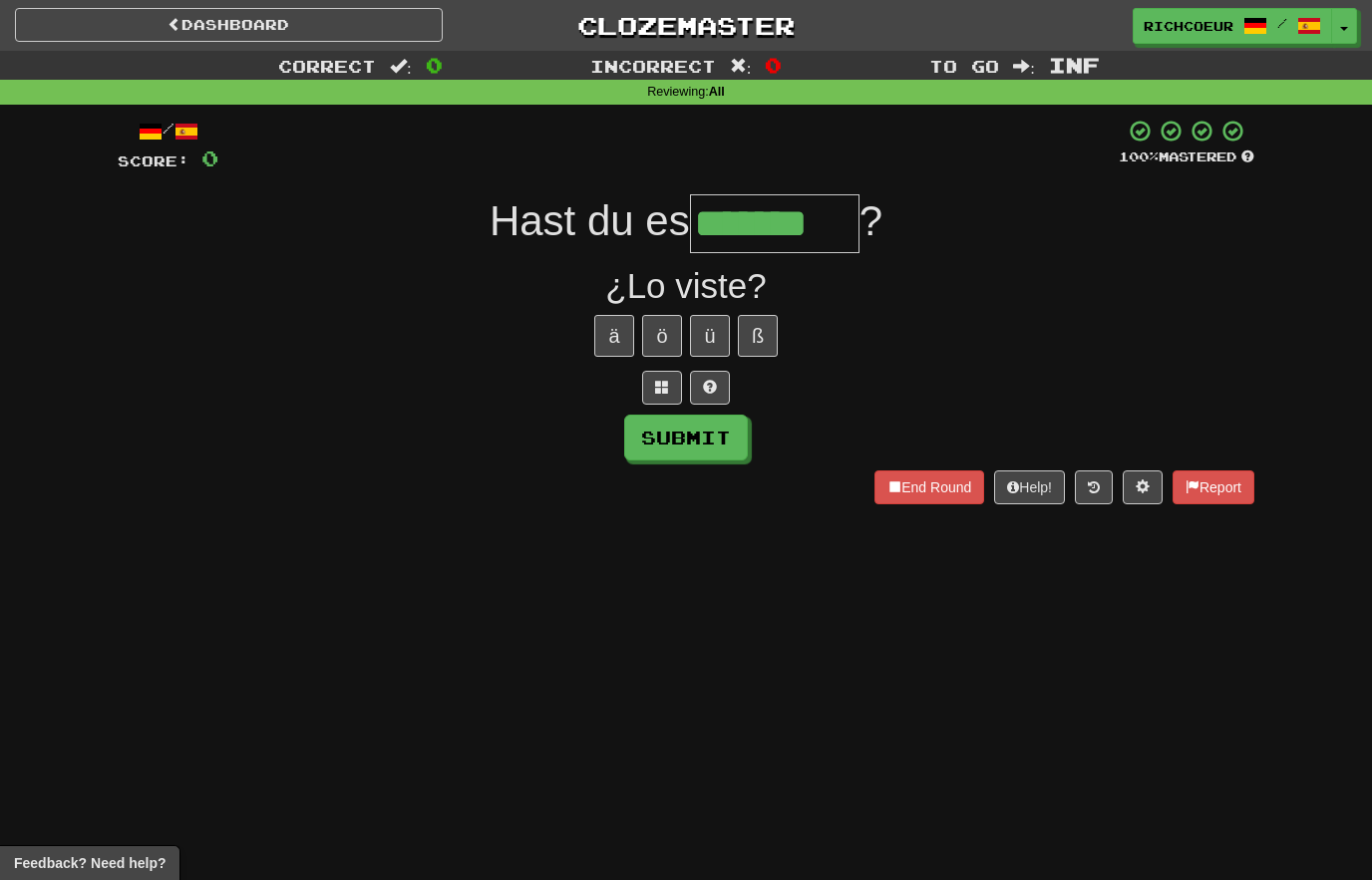 type on "*******" 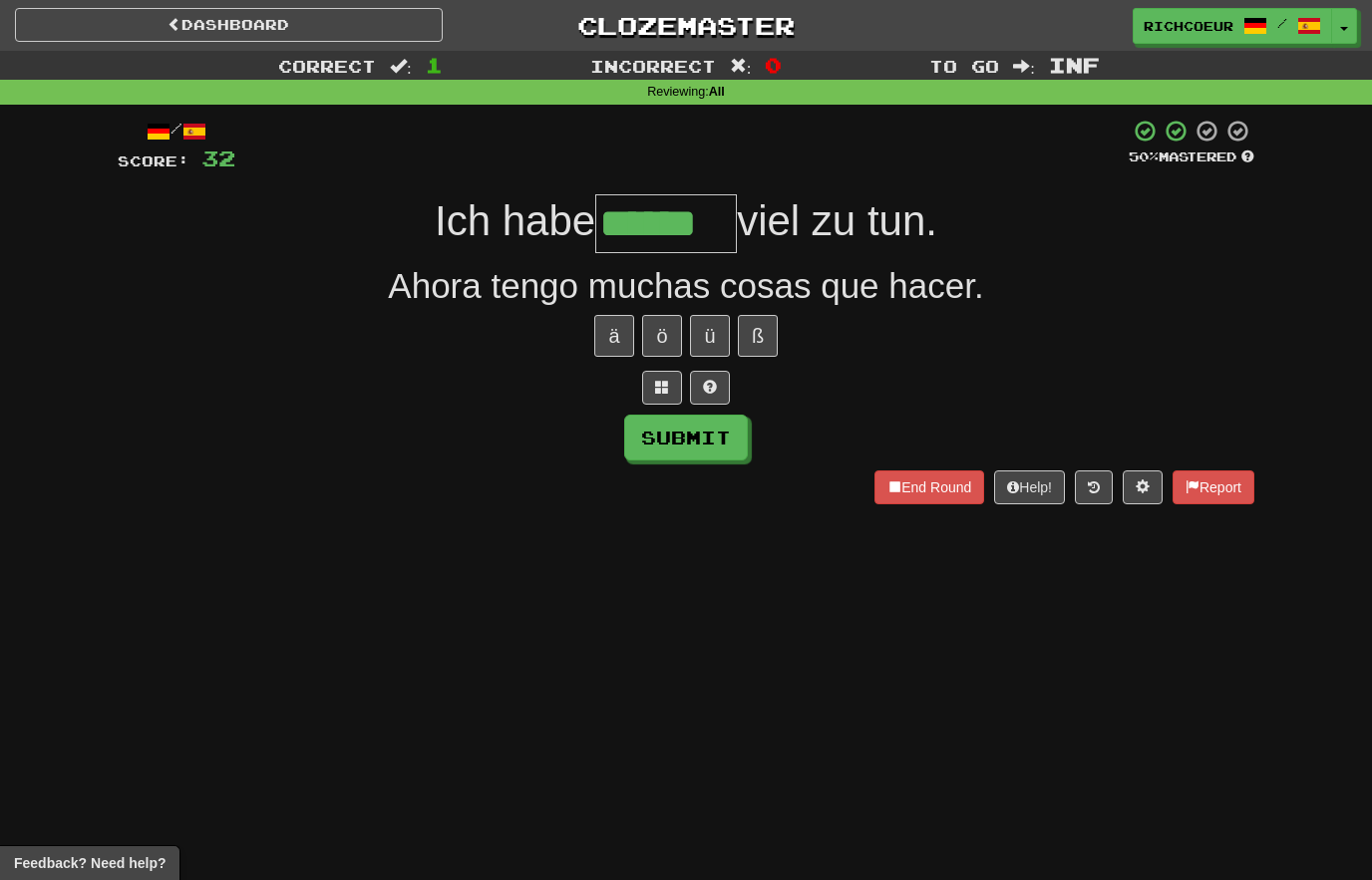 type on "******" 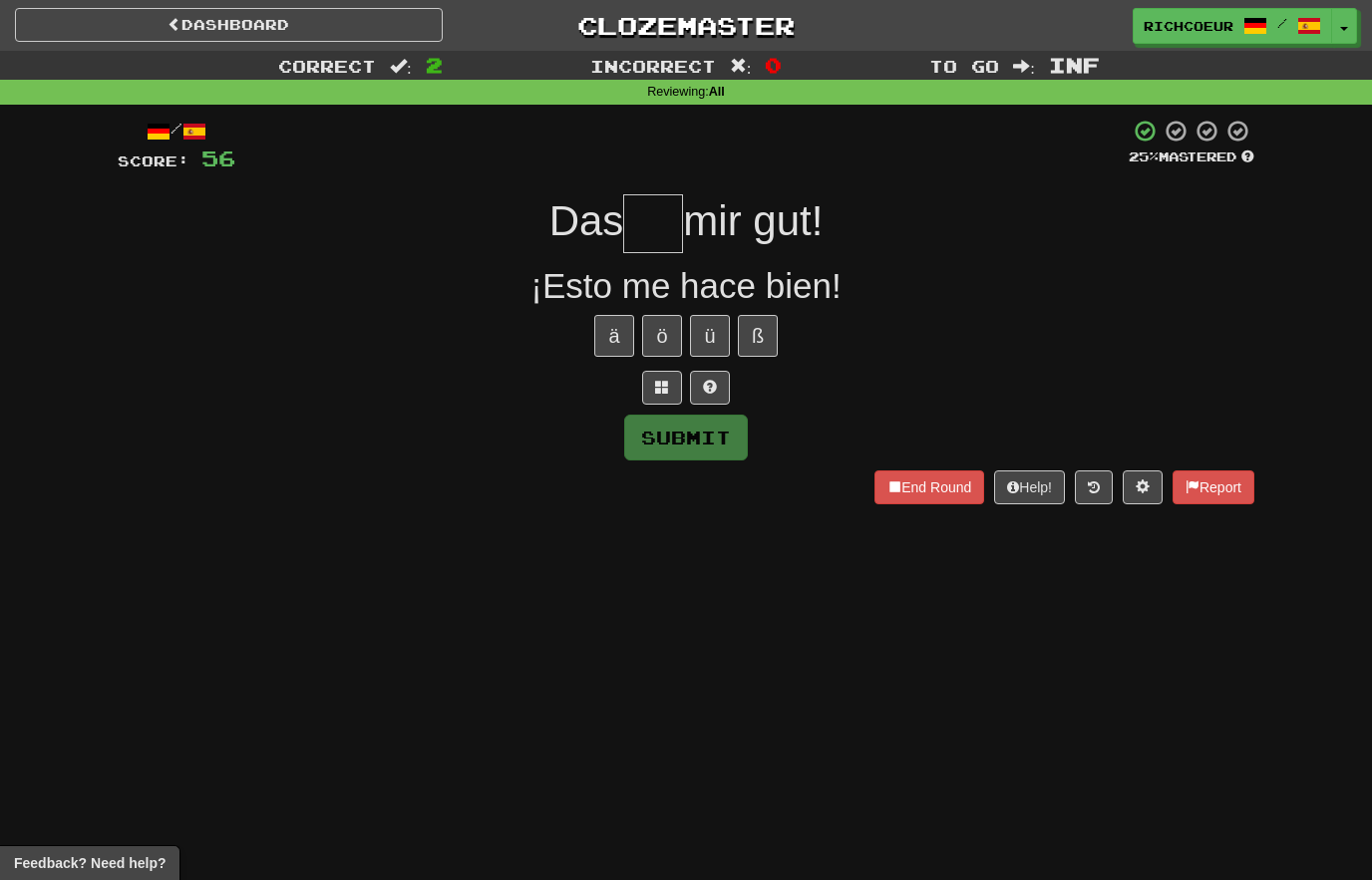 type on "*" 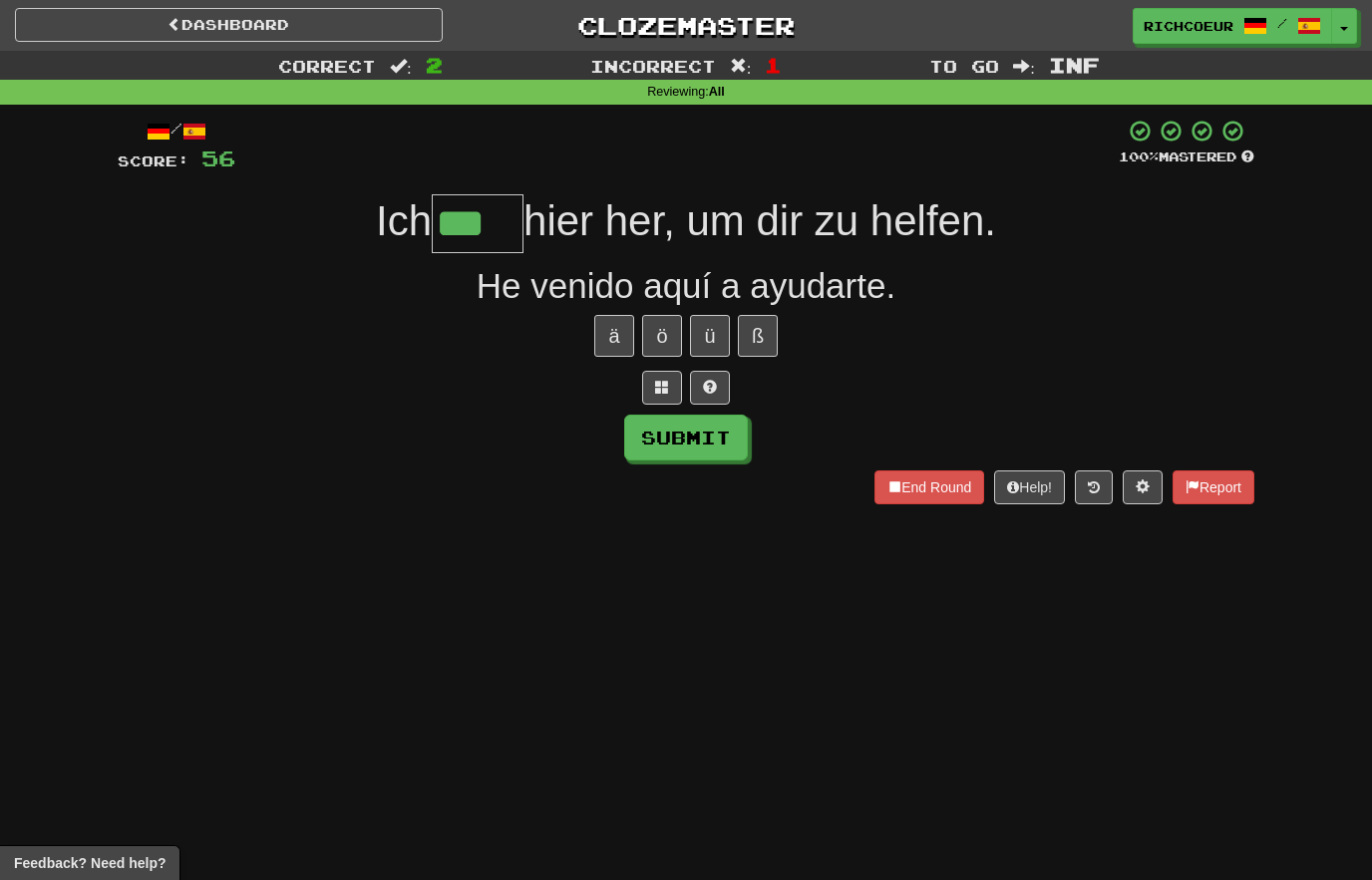 type on "***" 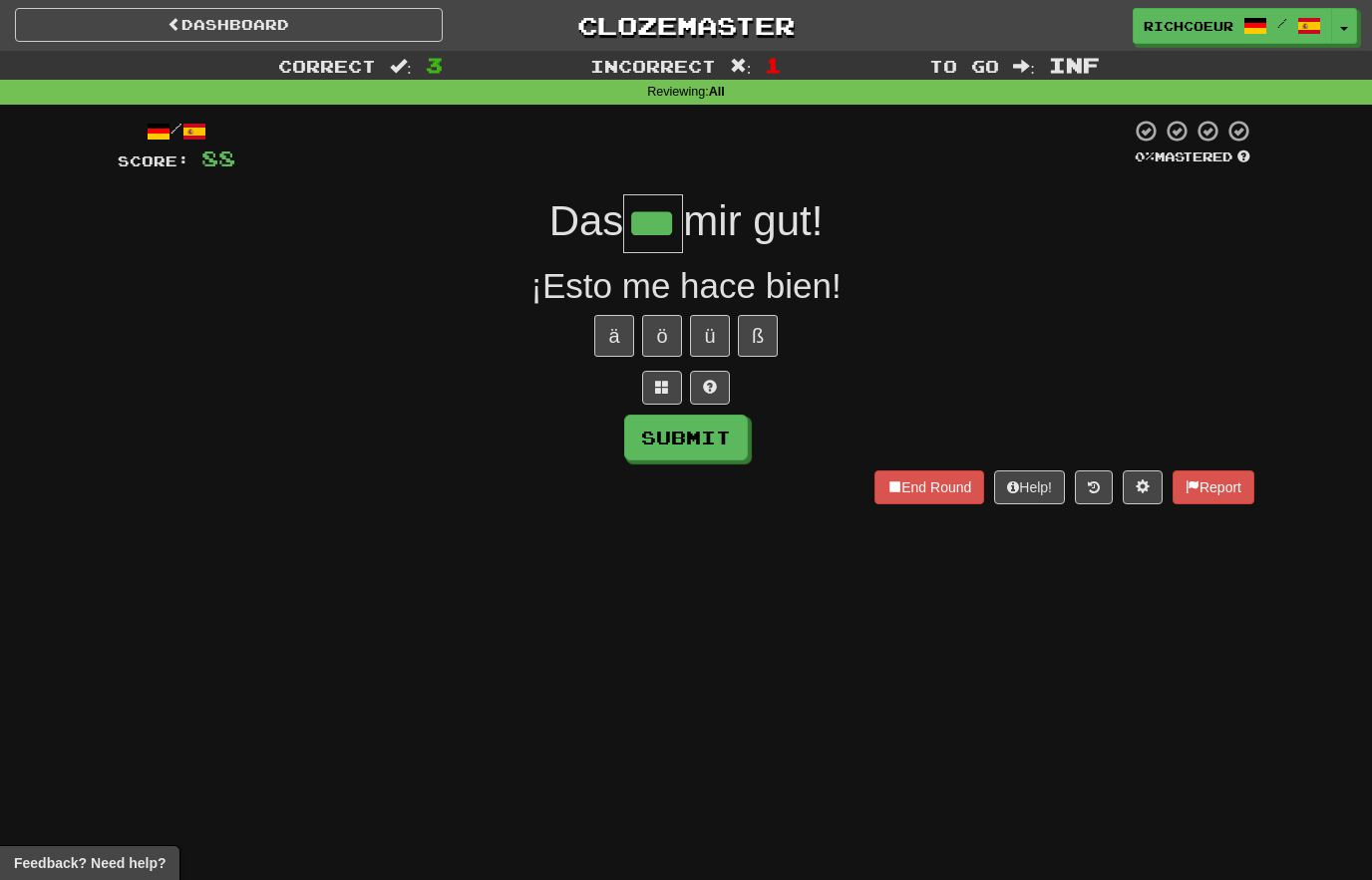 type on "***" 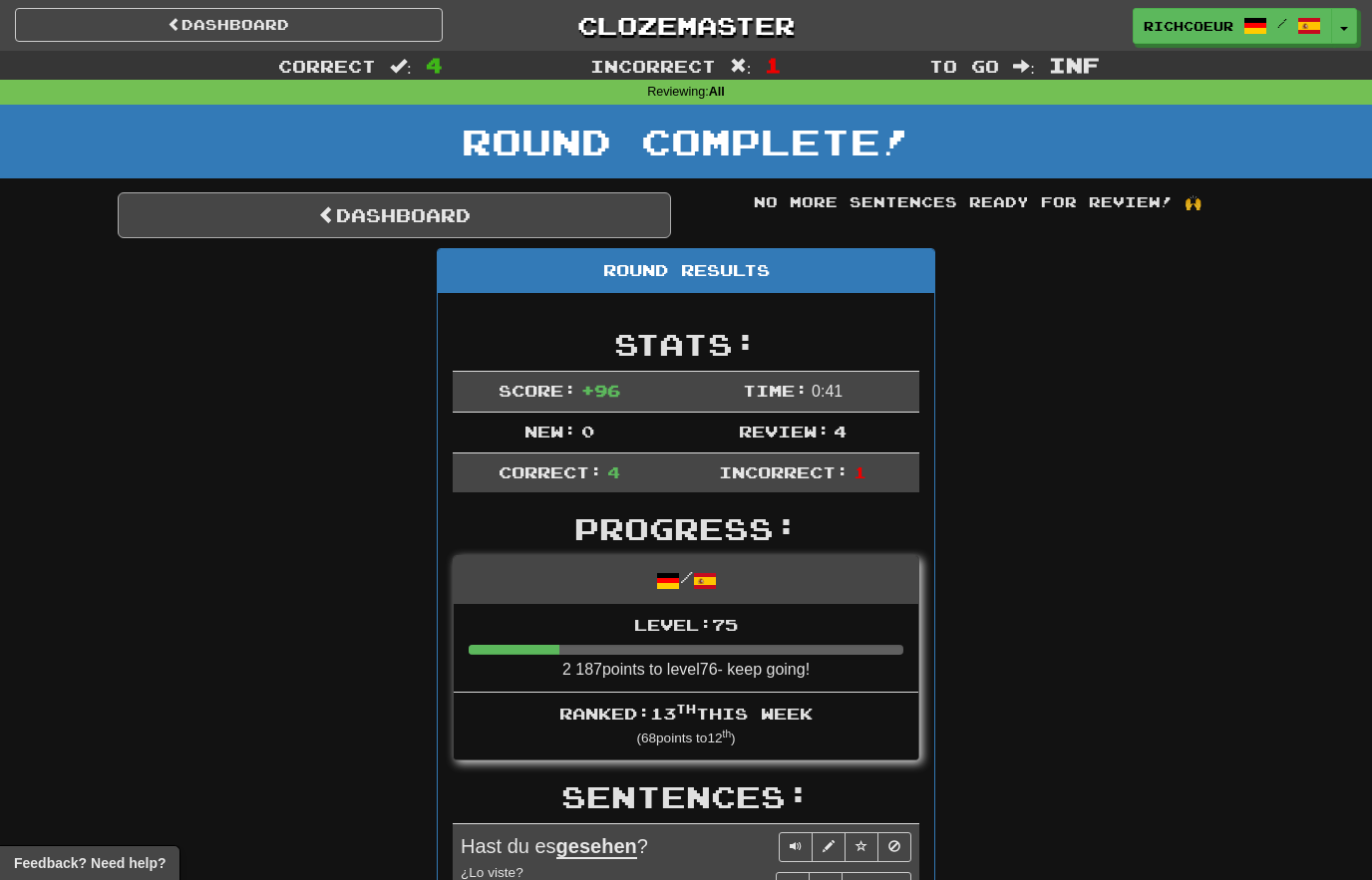 click on "Dashboard" at bounding box center (394, 215) 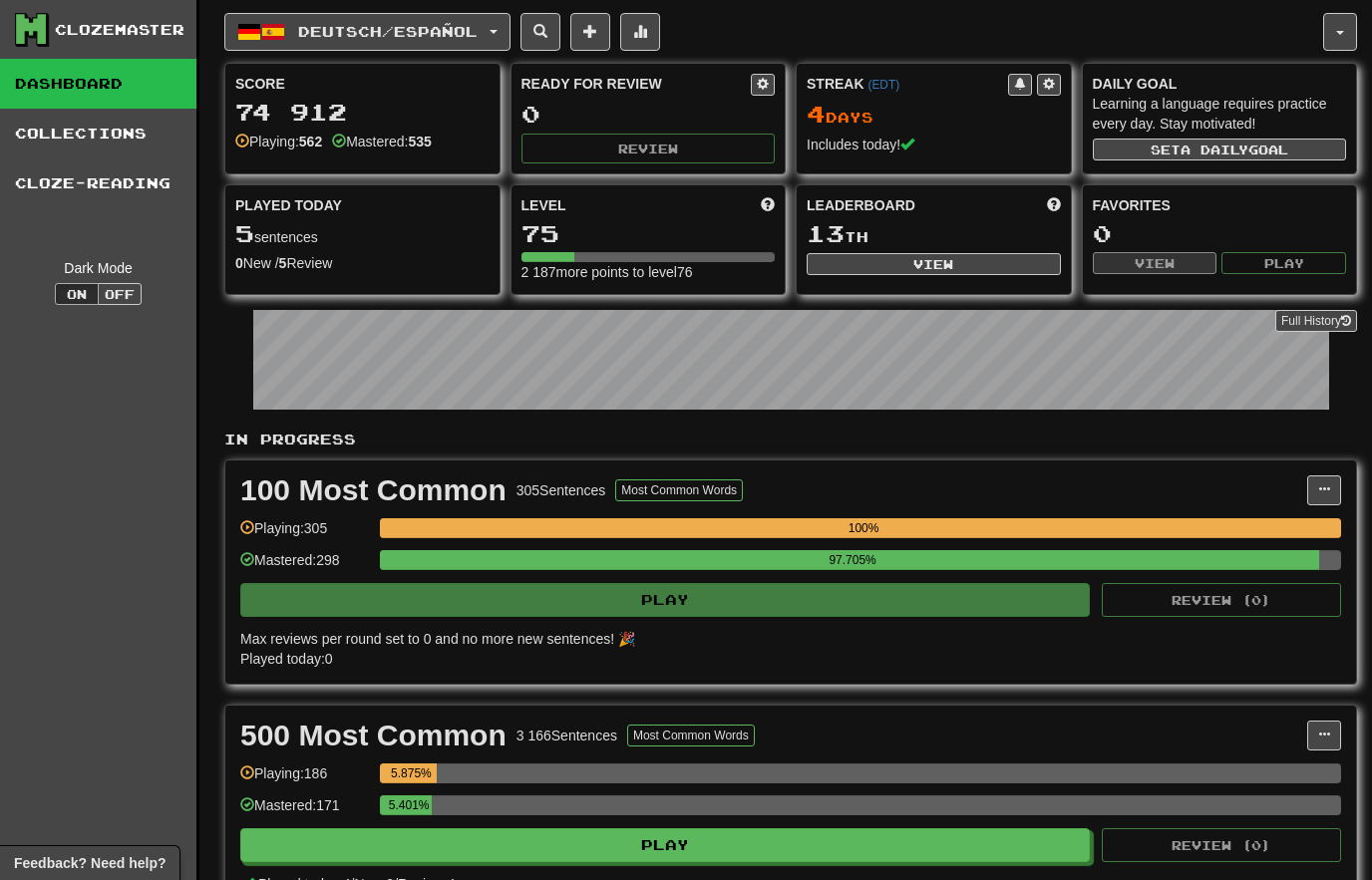 scroll, scrollTop: 0, scrollLeft: 0, axis: both 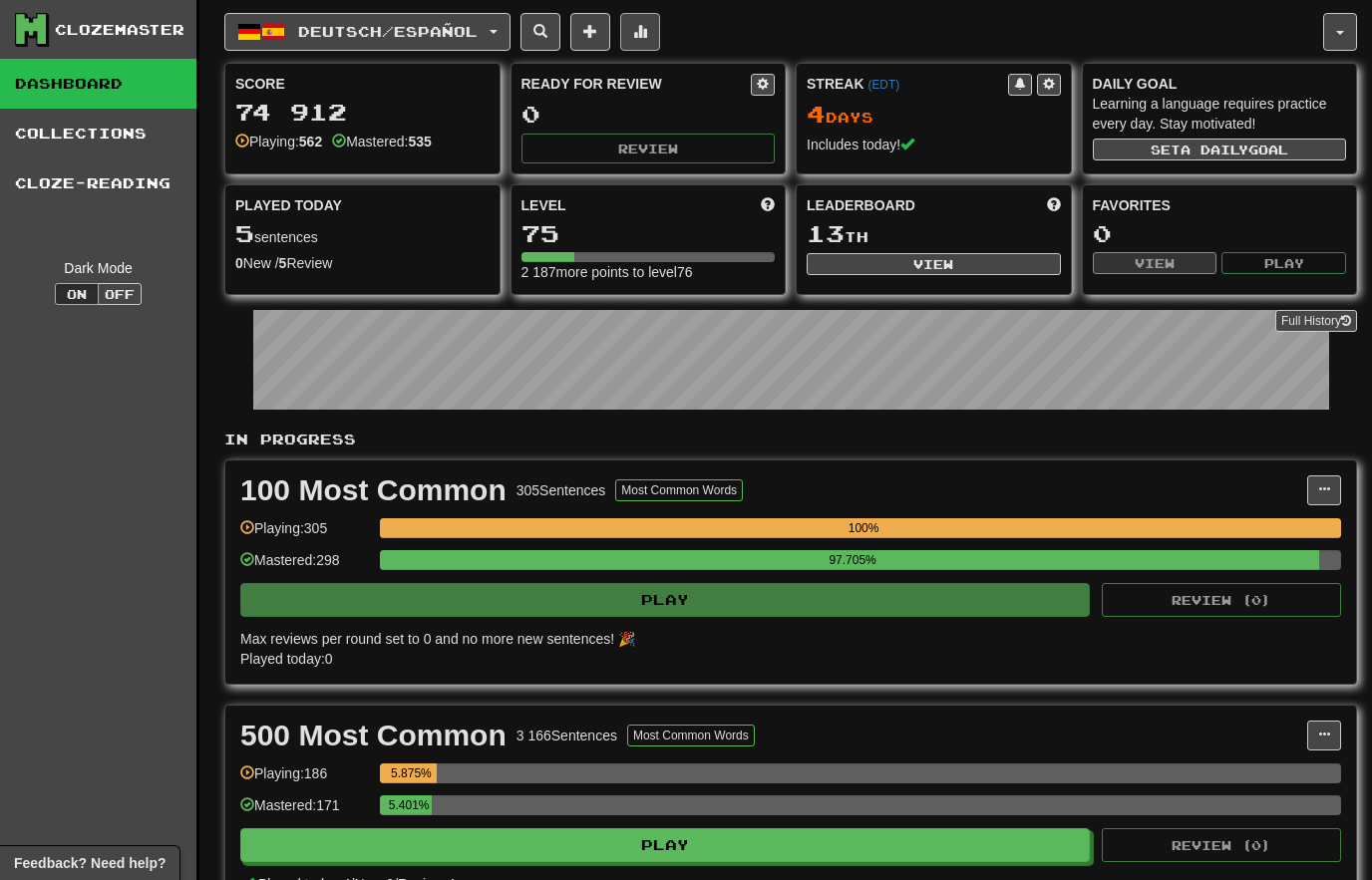 click at bounding box center [640, 31] 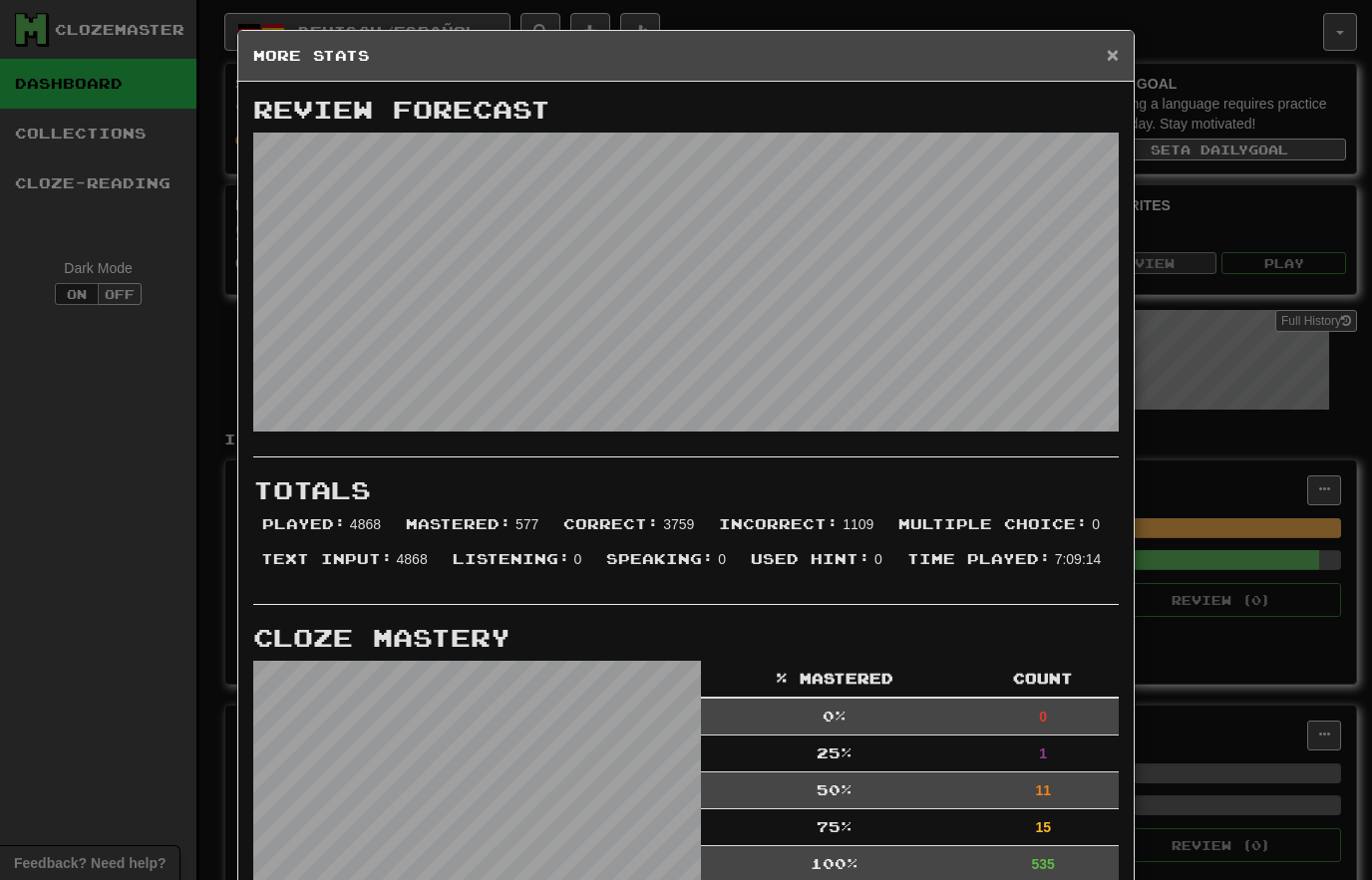 click on "×" at bounding box center [1113, 54] 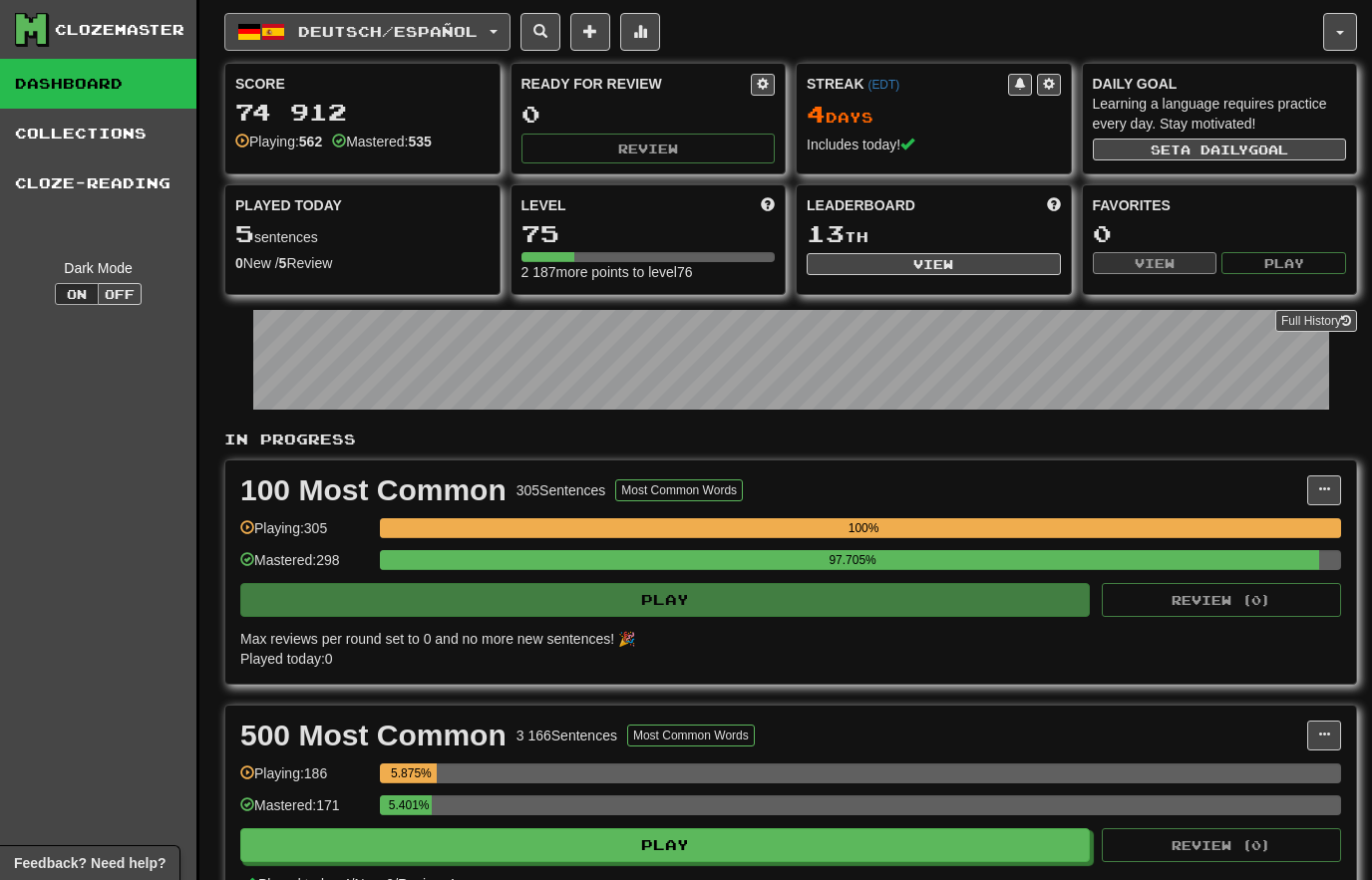 click on "Deutsch  /  Español" at bounding box center [367, 32] 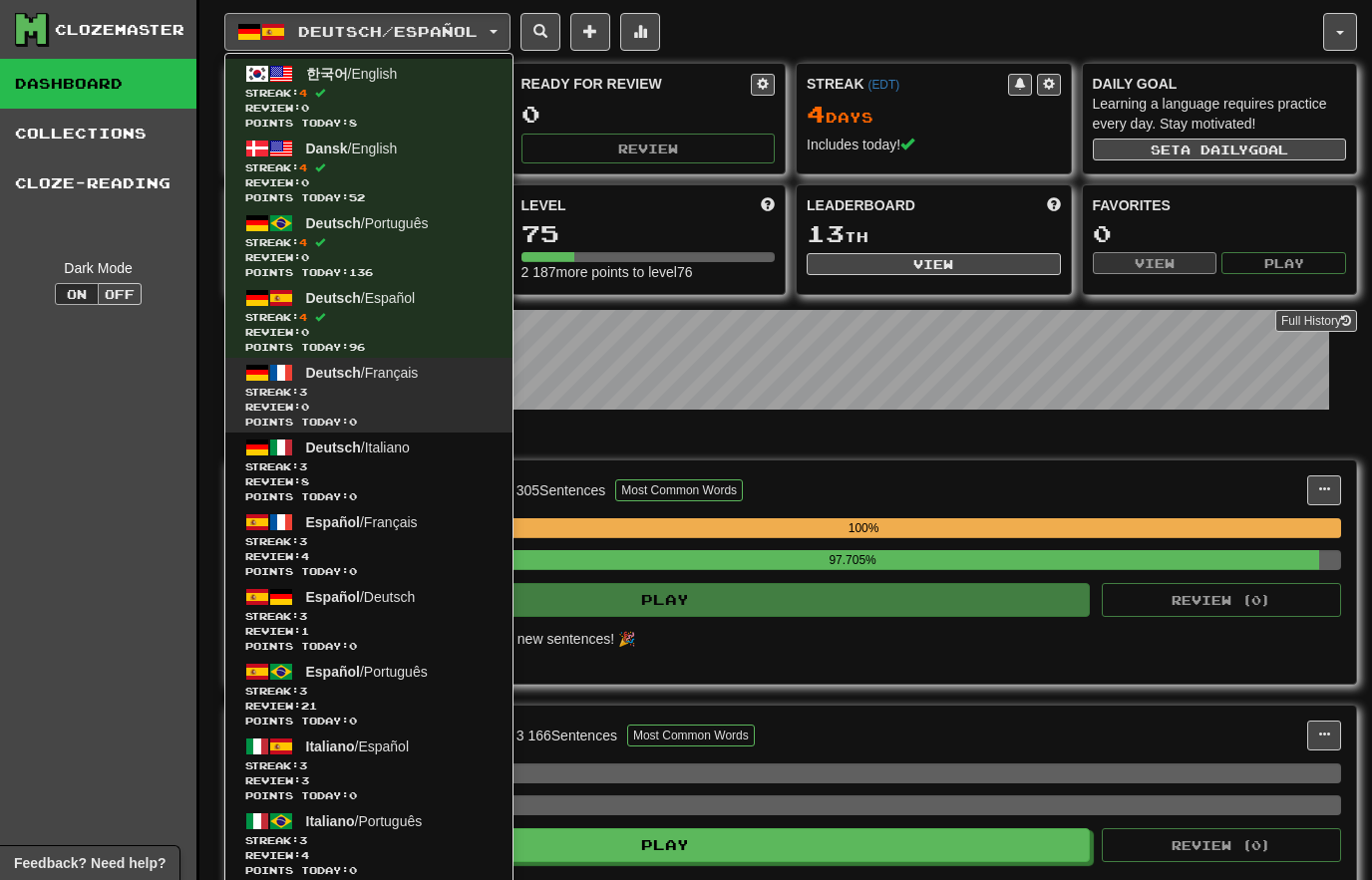 click on "Review:  0" at bounding box center [369, 407] 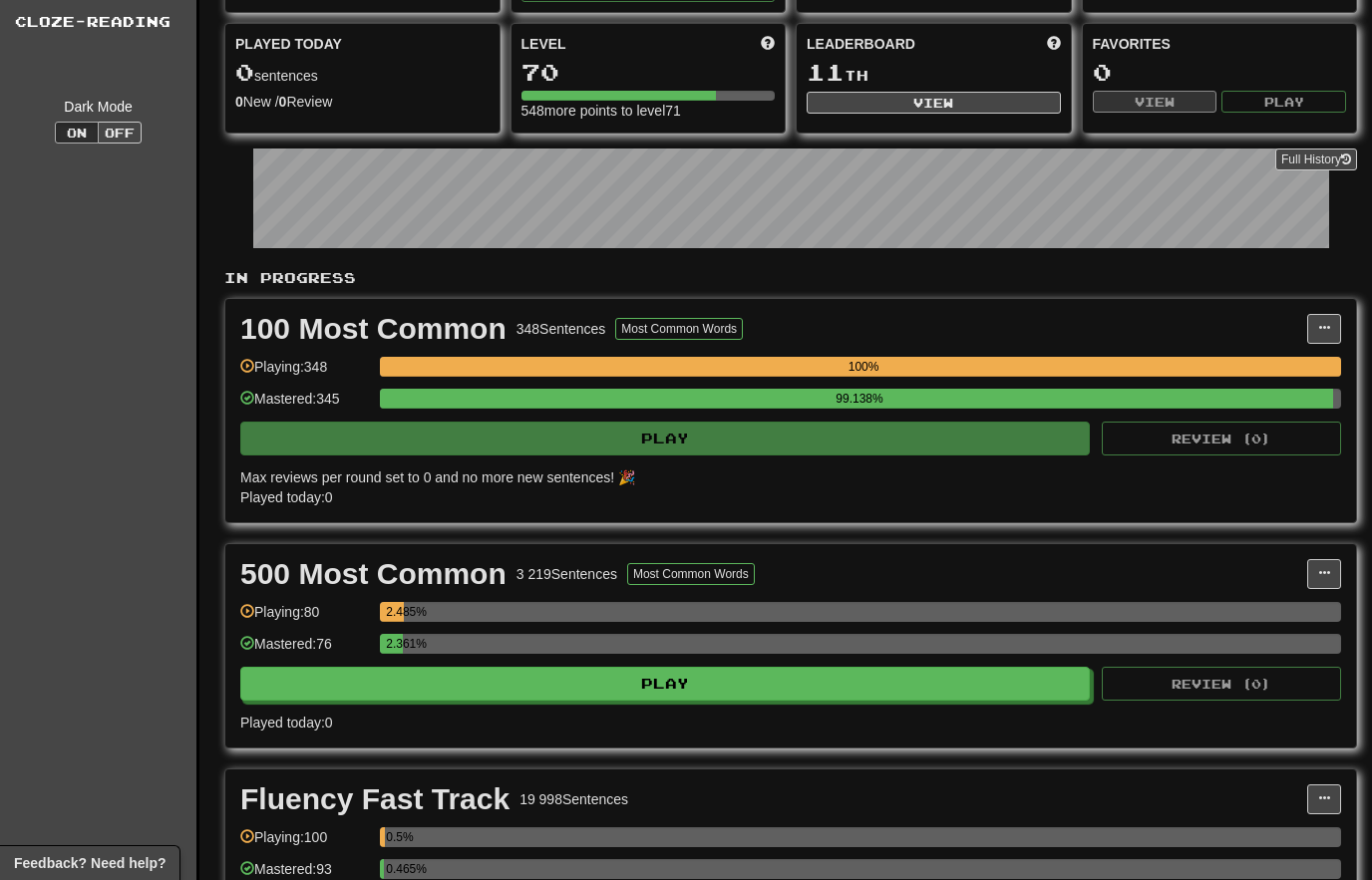 scroll, scrollTop: 160, scrollLeft: 0, axis: vertical 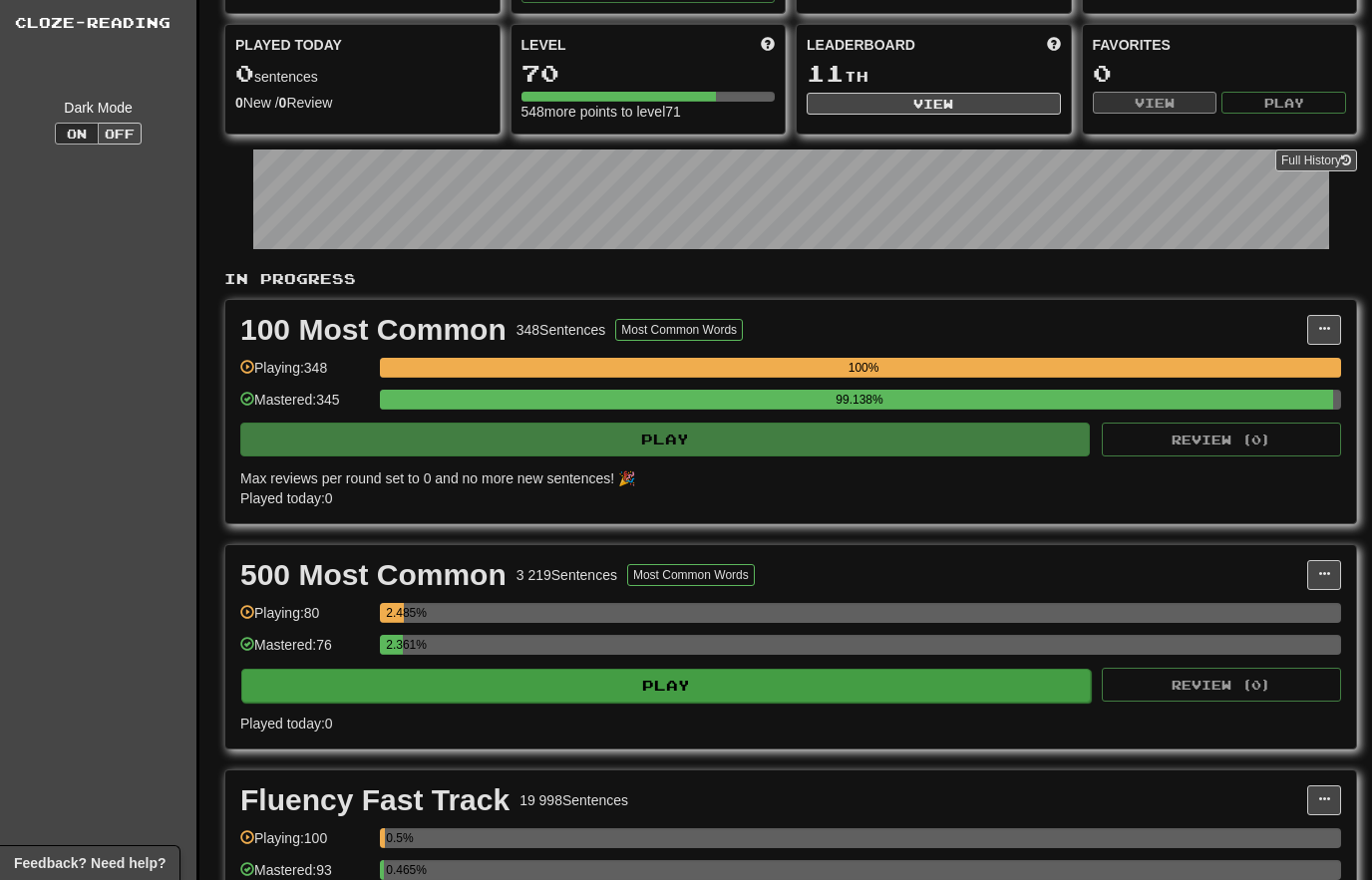 click on "Play" at bounding box center [666, 686] 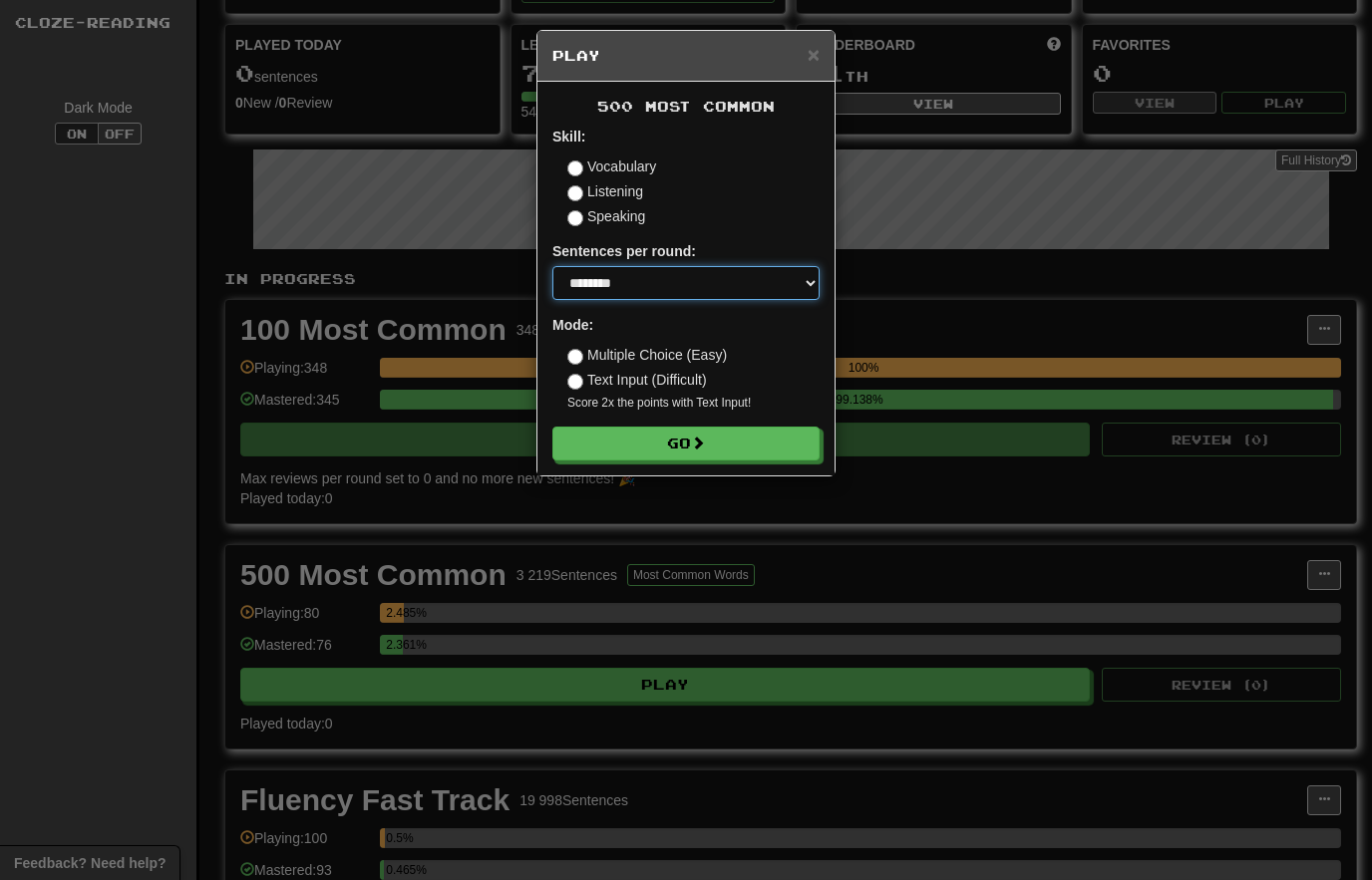 click on "* ** ** ** ** ** *** ********" at bounding box center [686, 283] 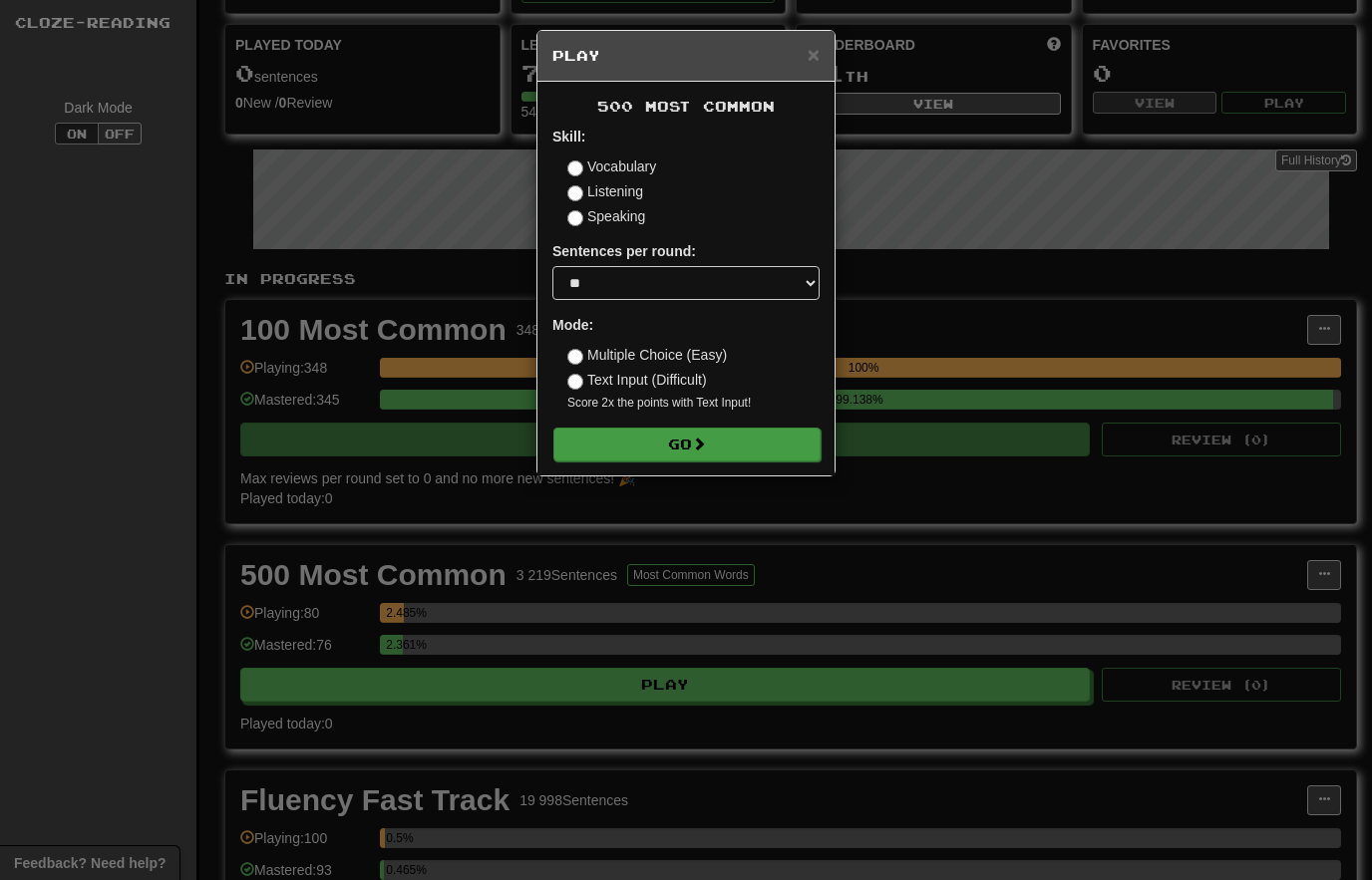 click on "Go" at bounding box center [687, 444] 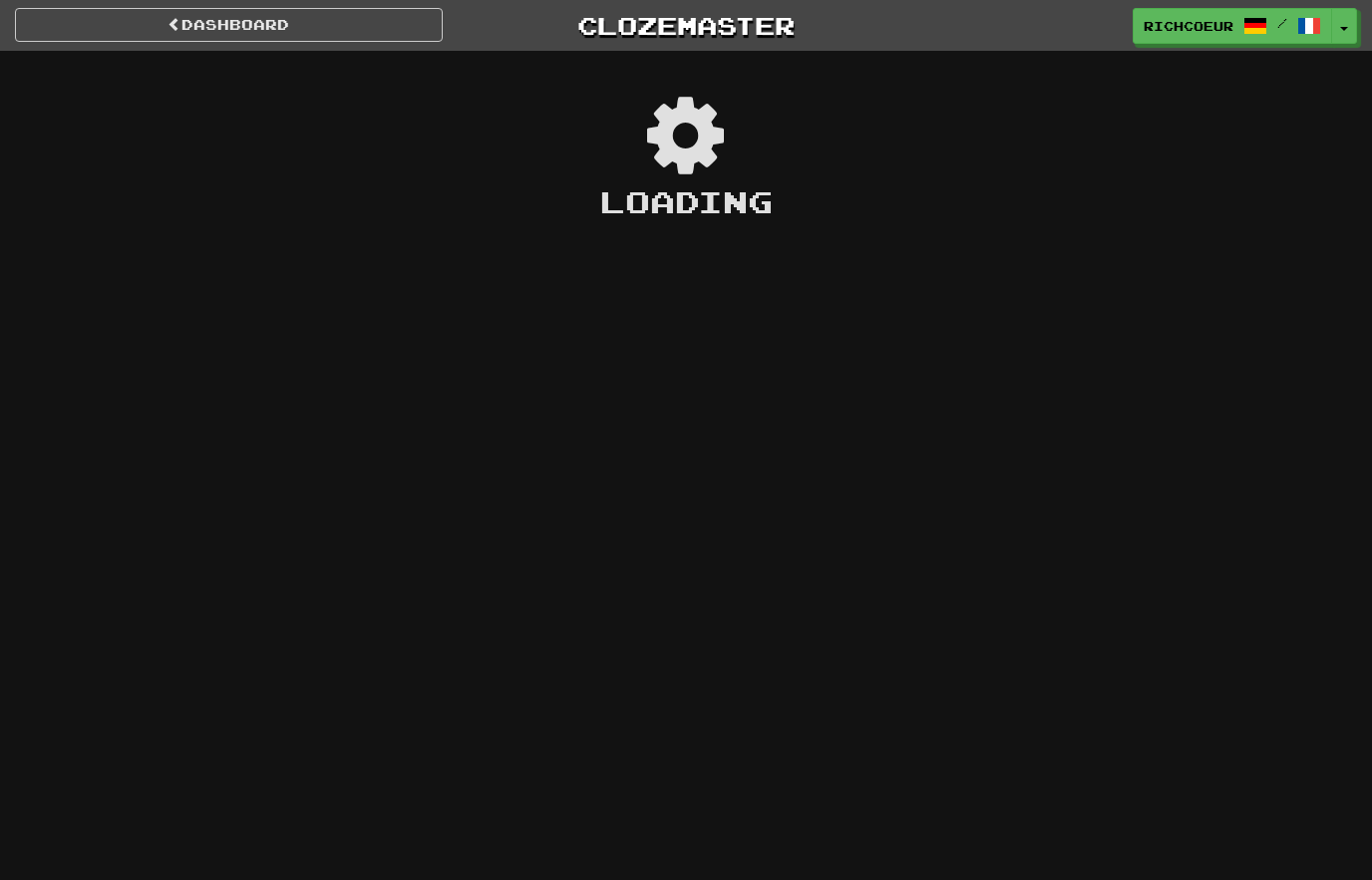 scroll, scrollTop: 0, scrollLeft: 0, axis: both 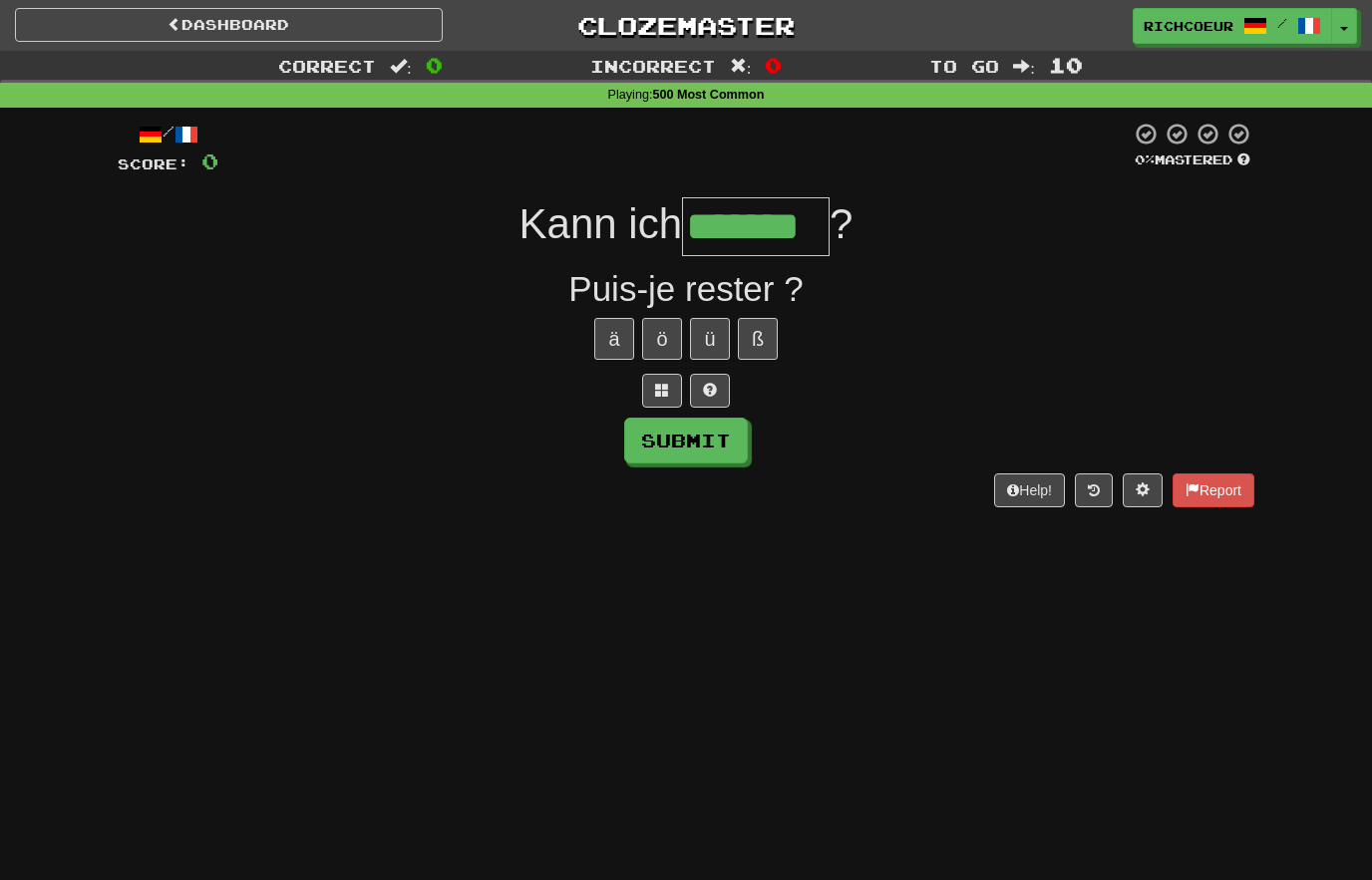 type on "*******" 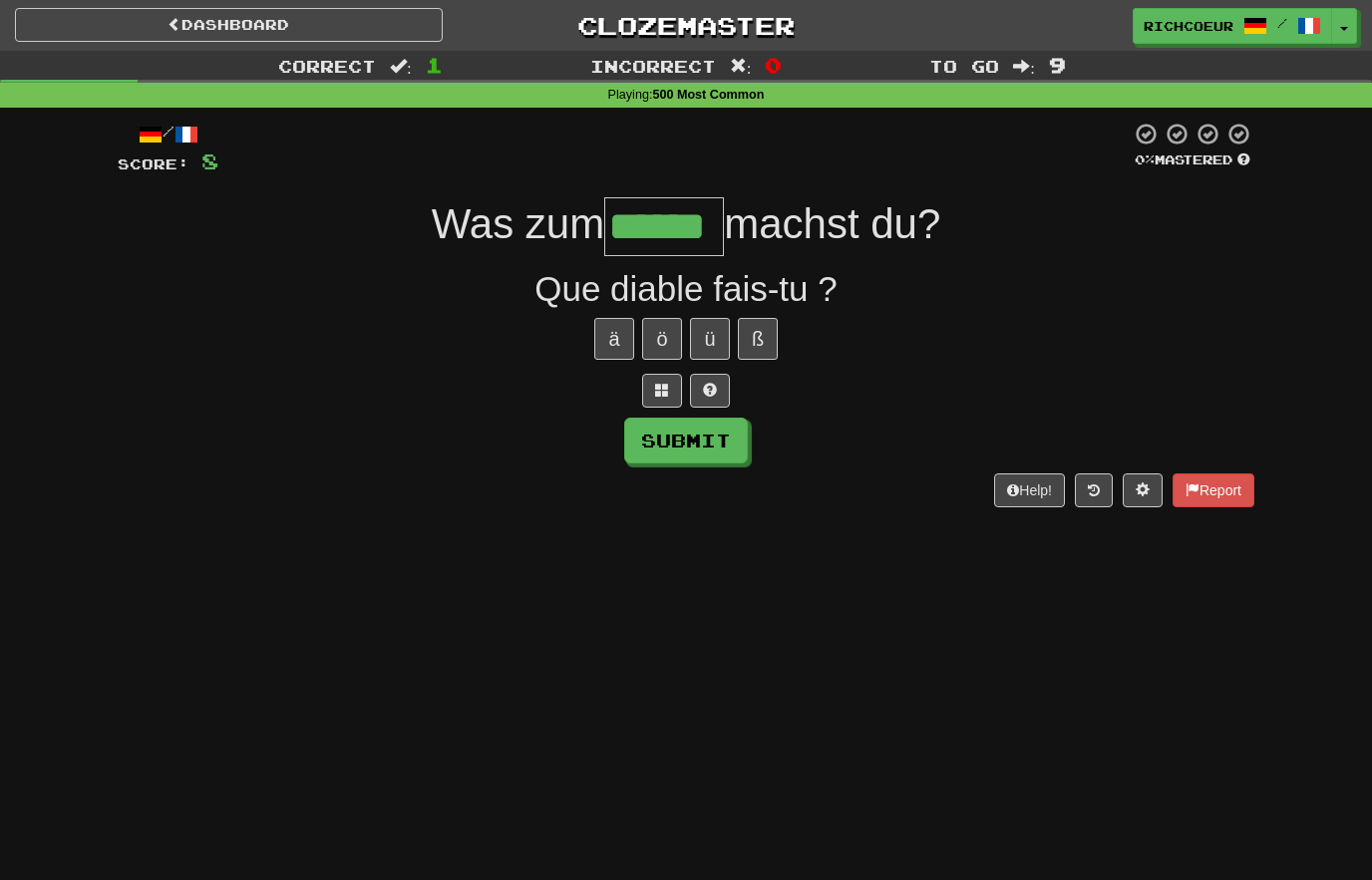 type on "******" 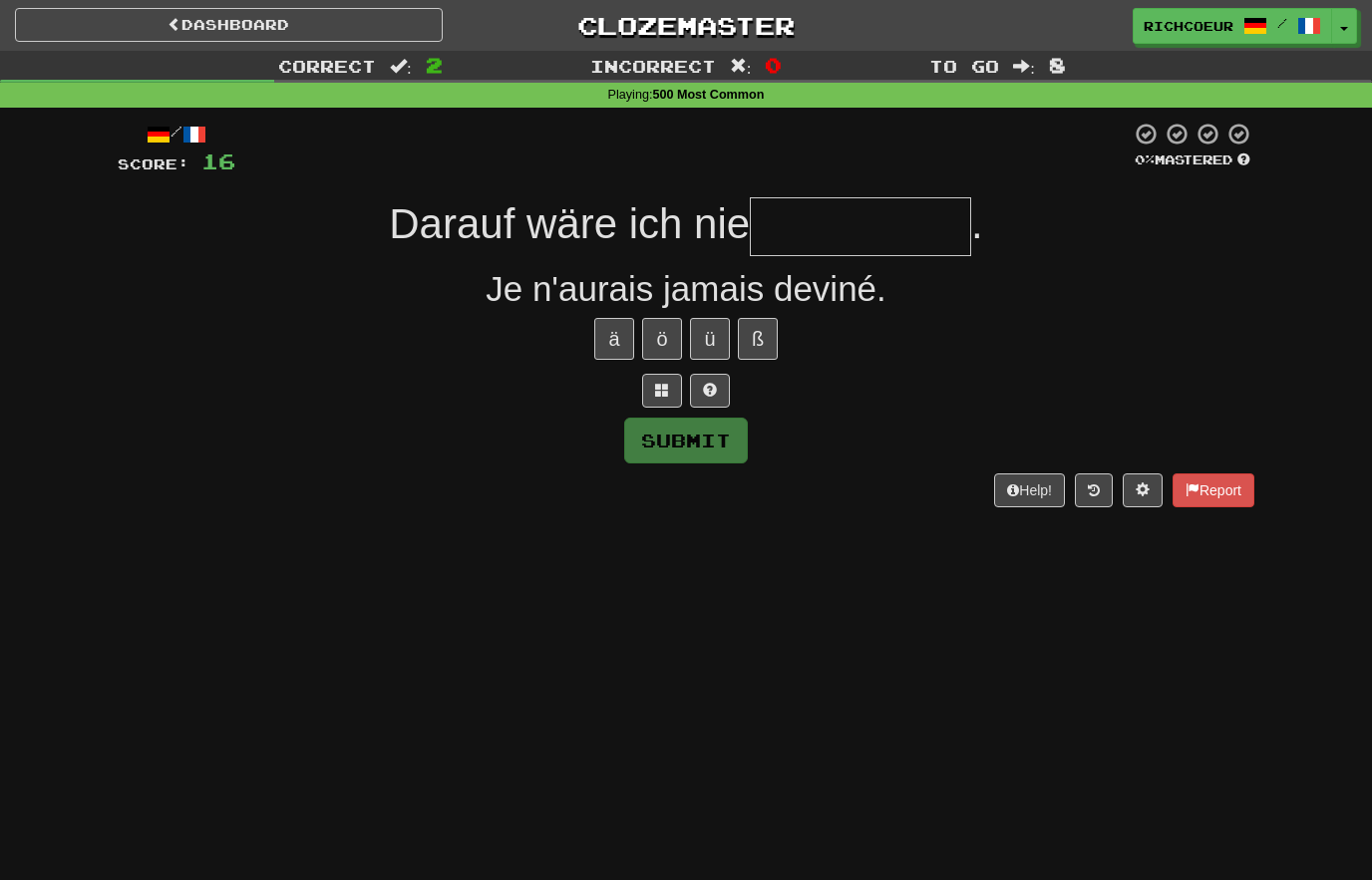 type on "********" 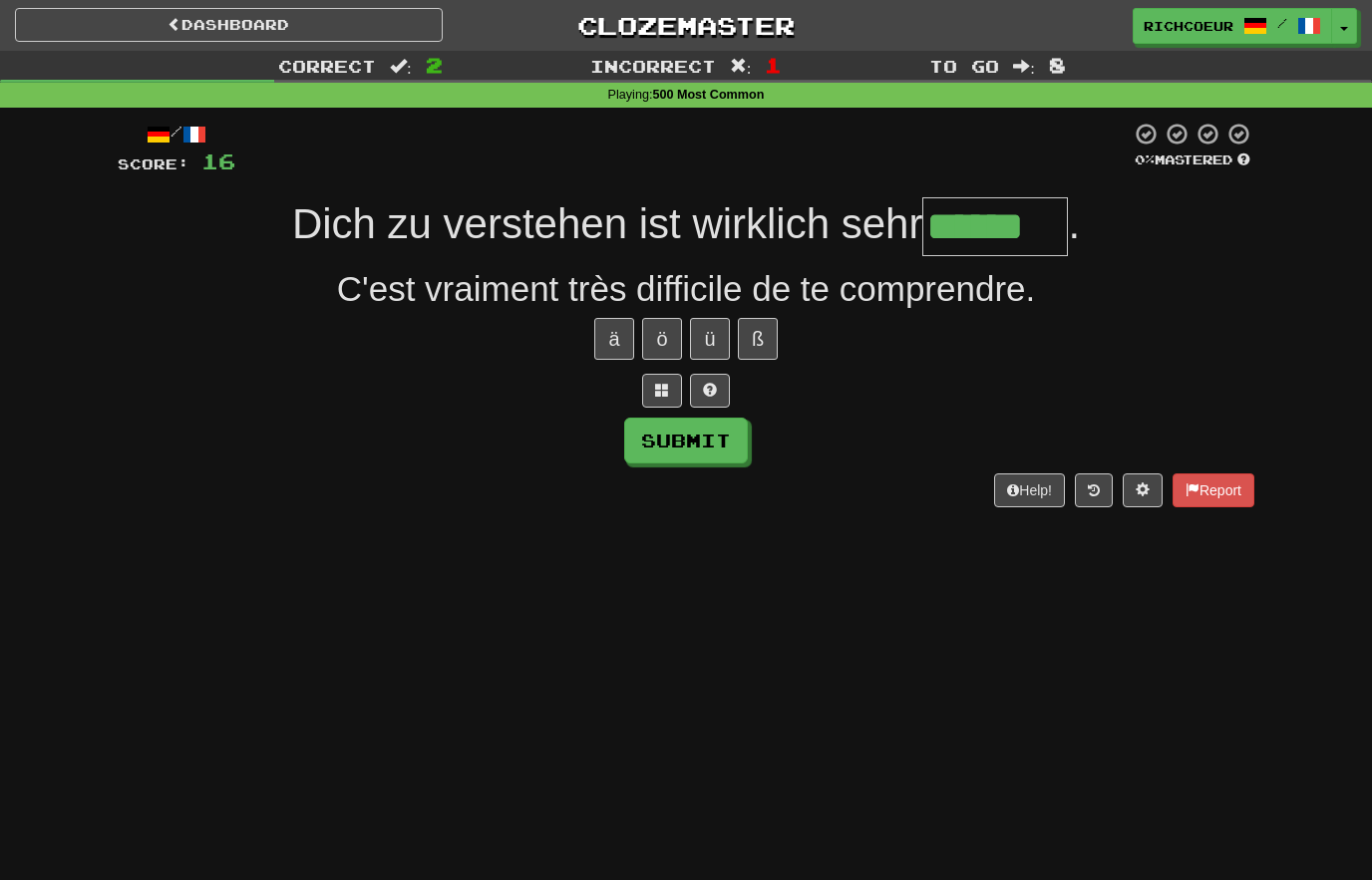 type on "******" 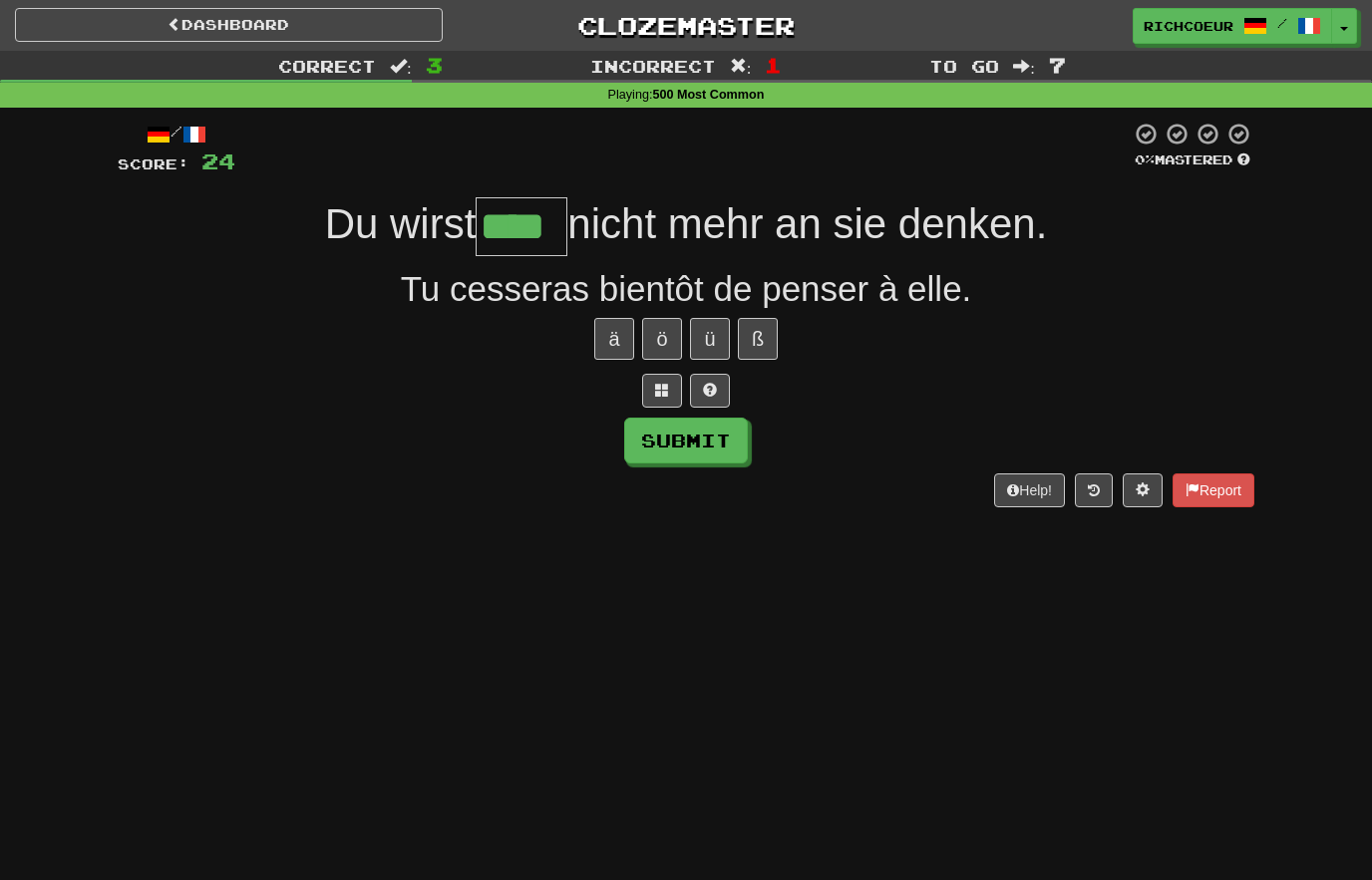 type on "****" 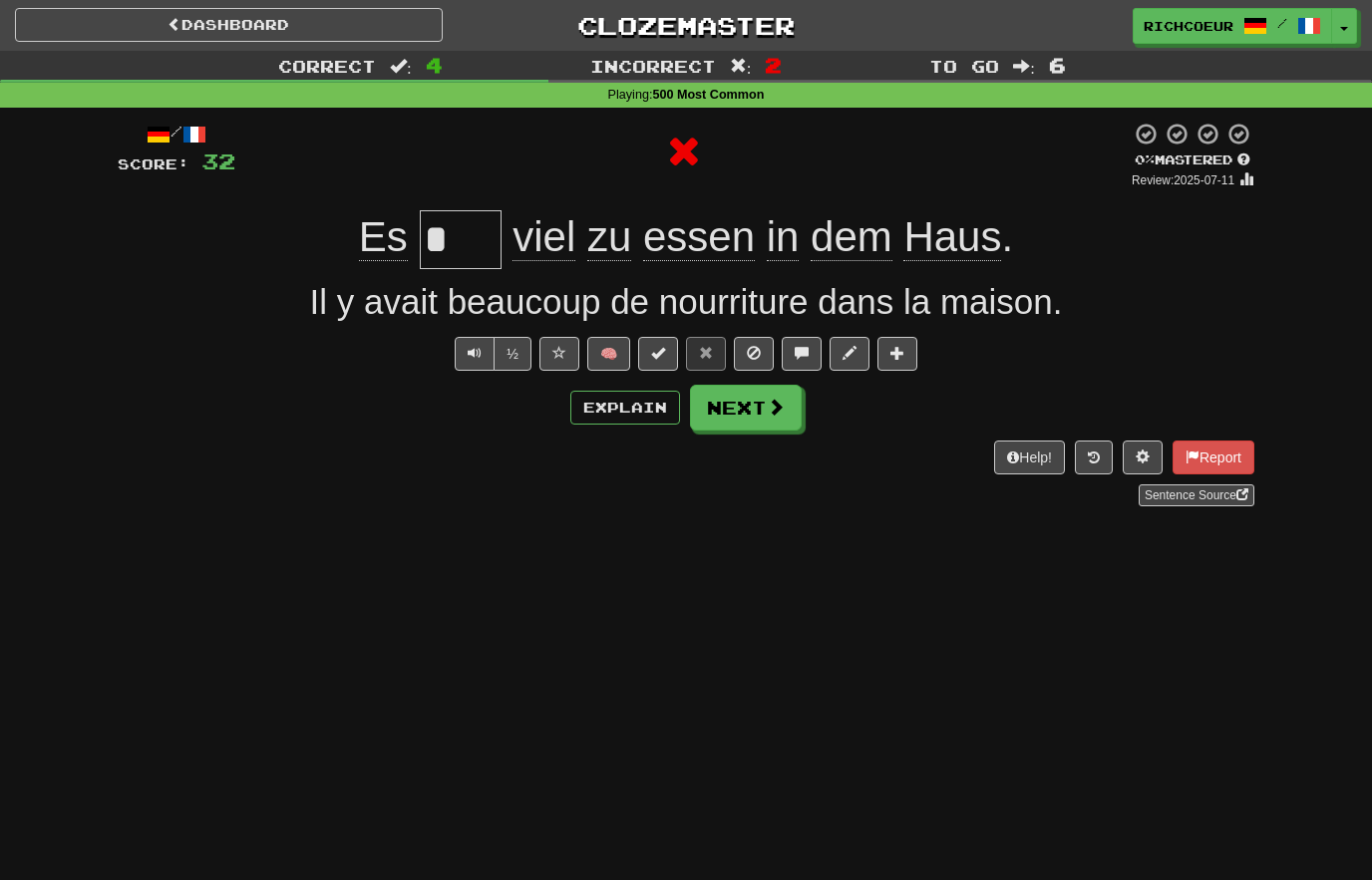 type on "***" 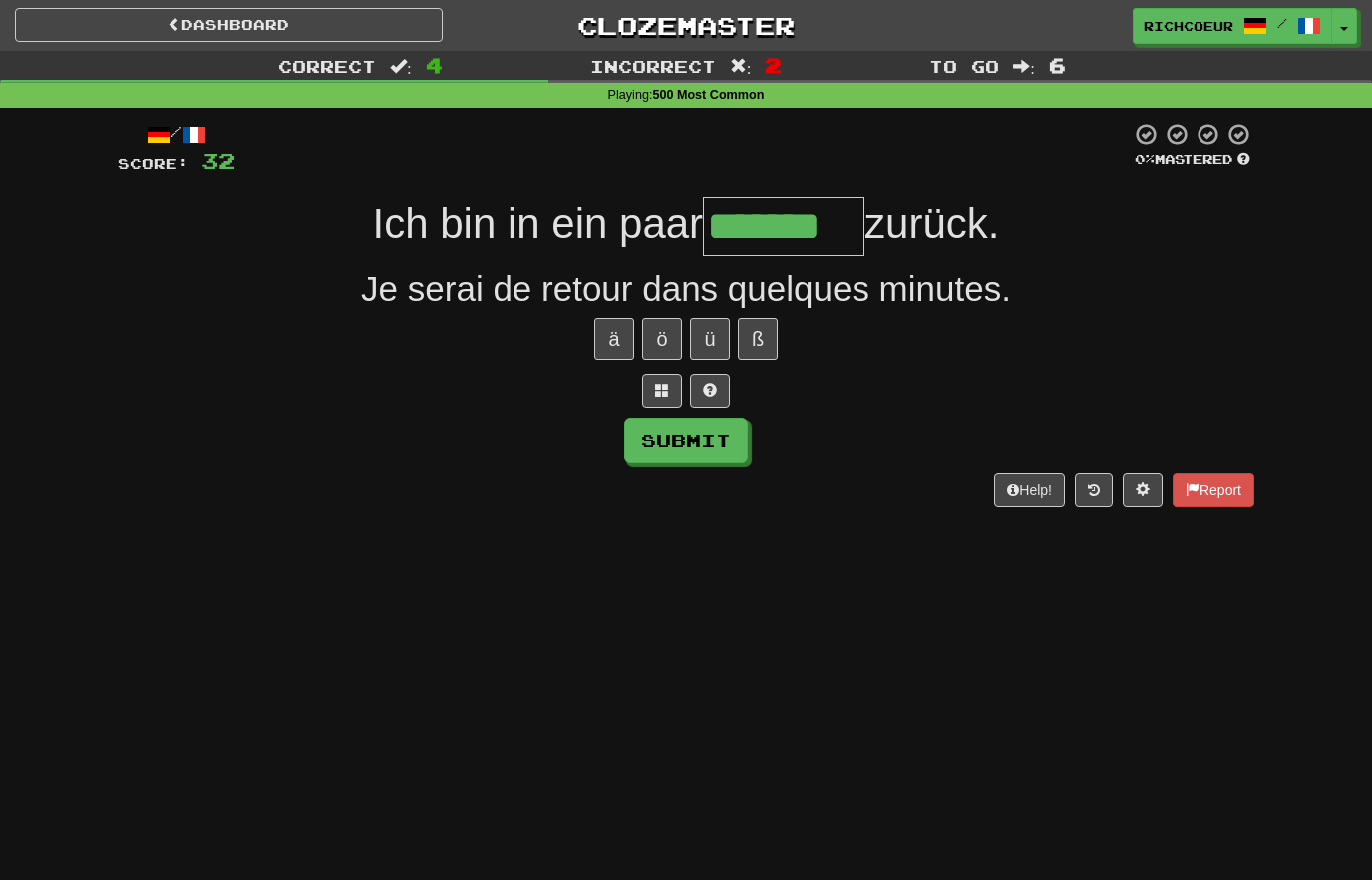 type on "*******" 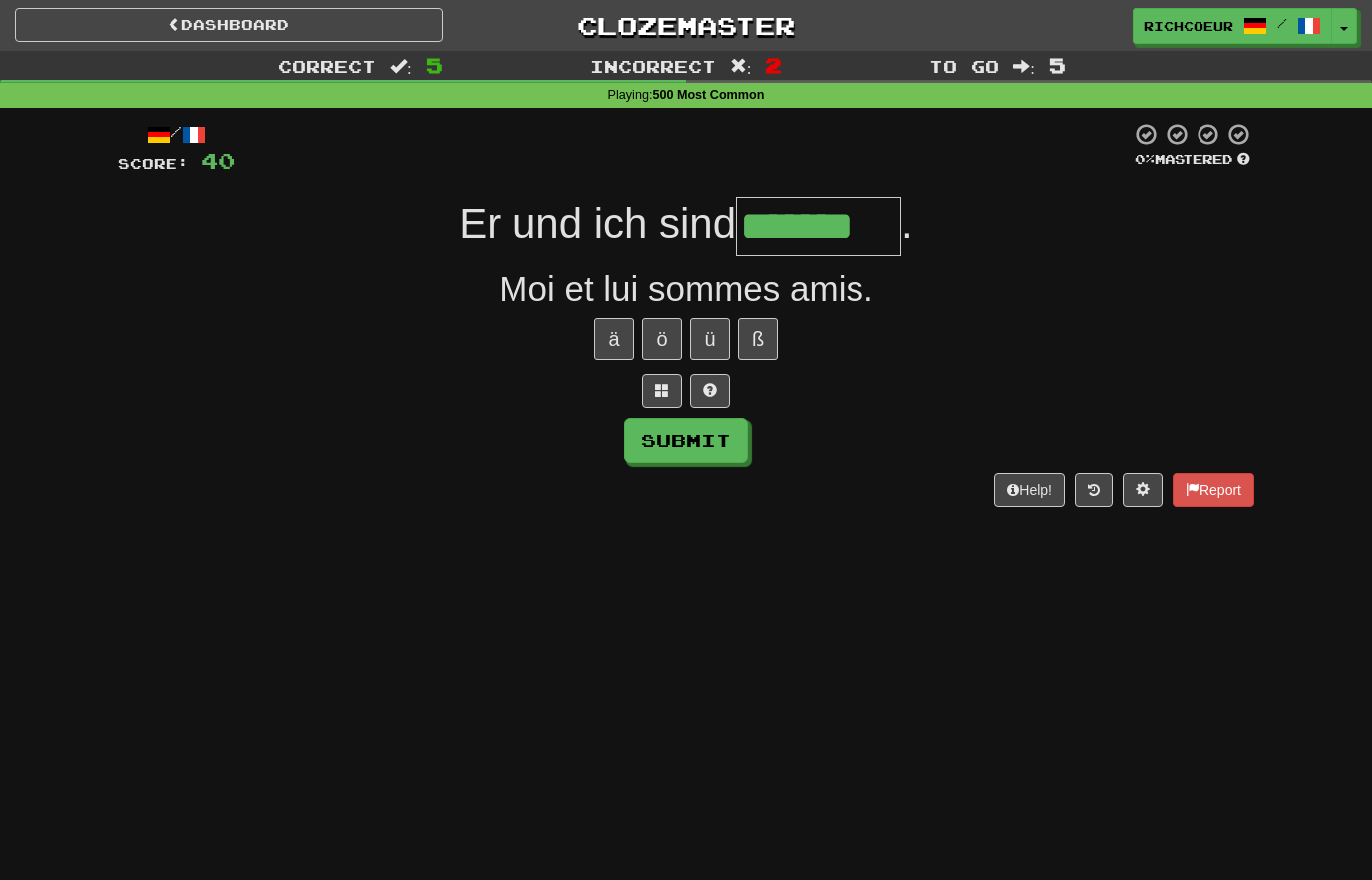 type on "*******" 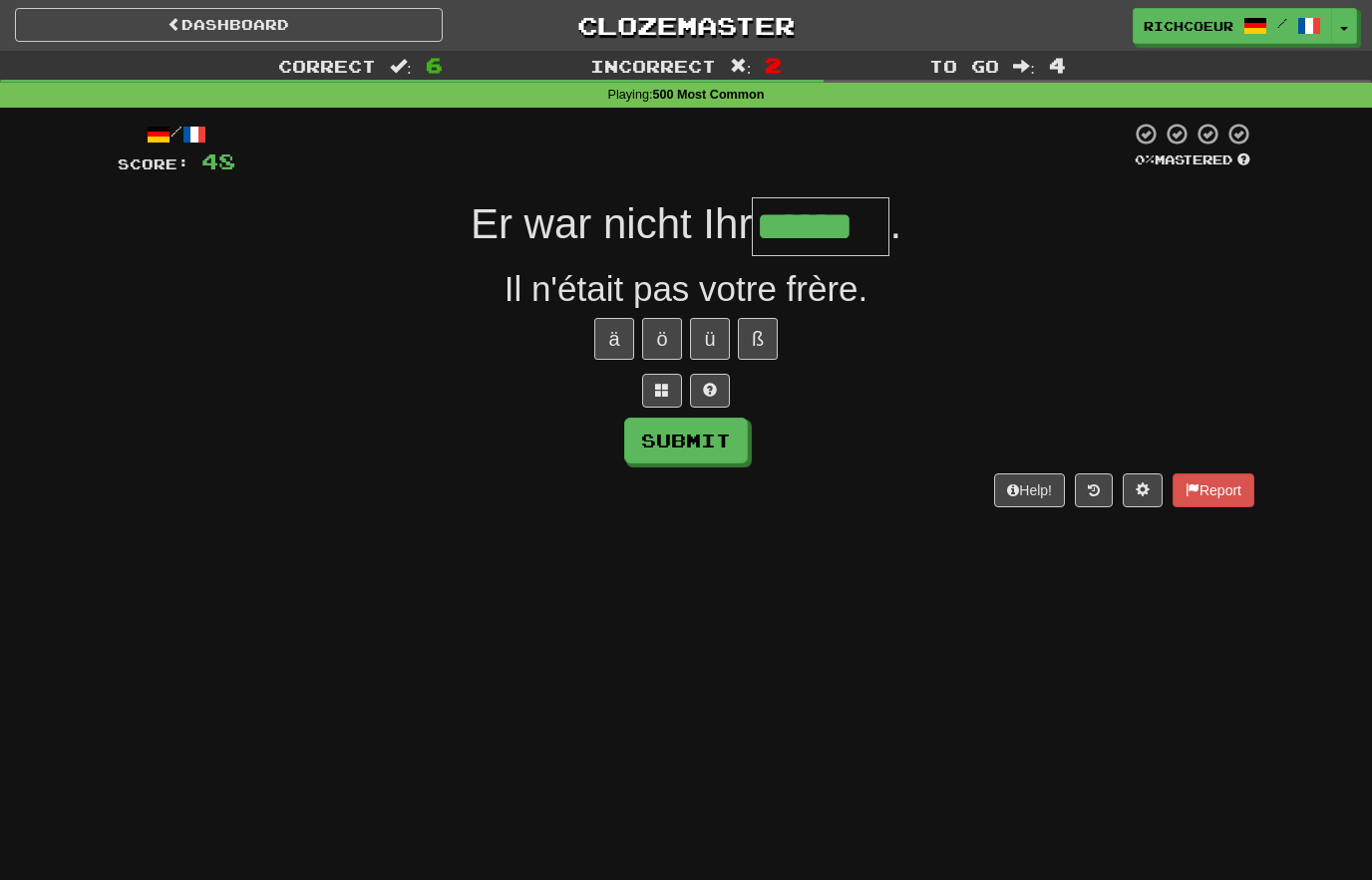 type on "******" 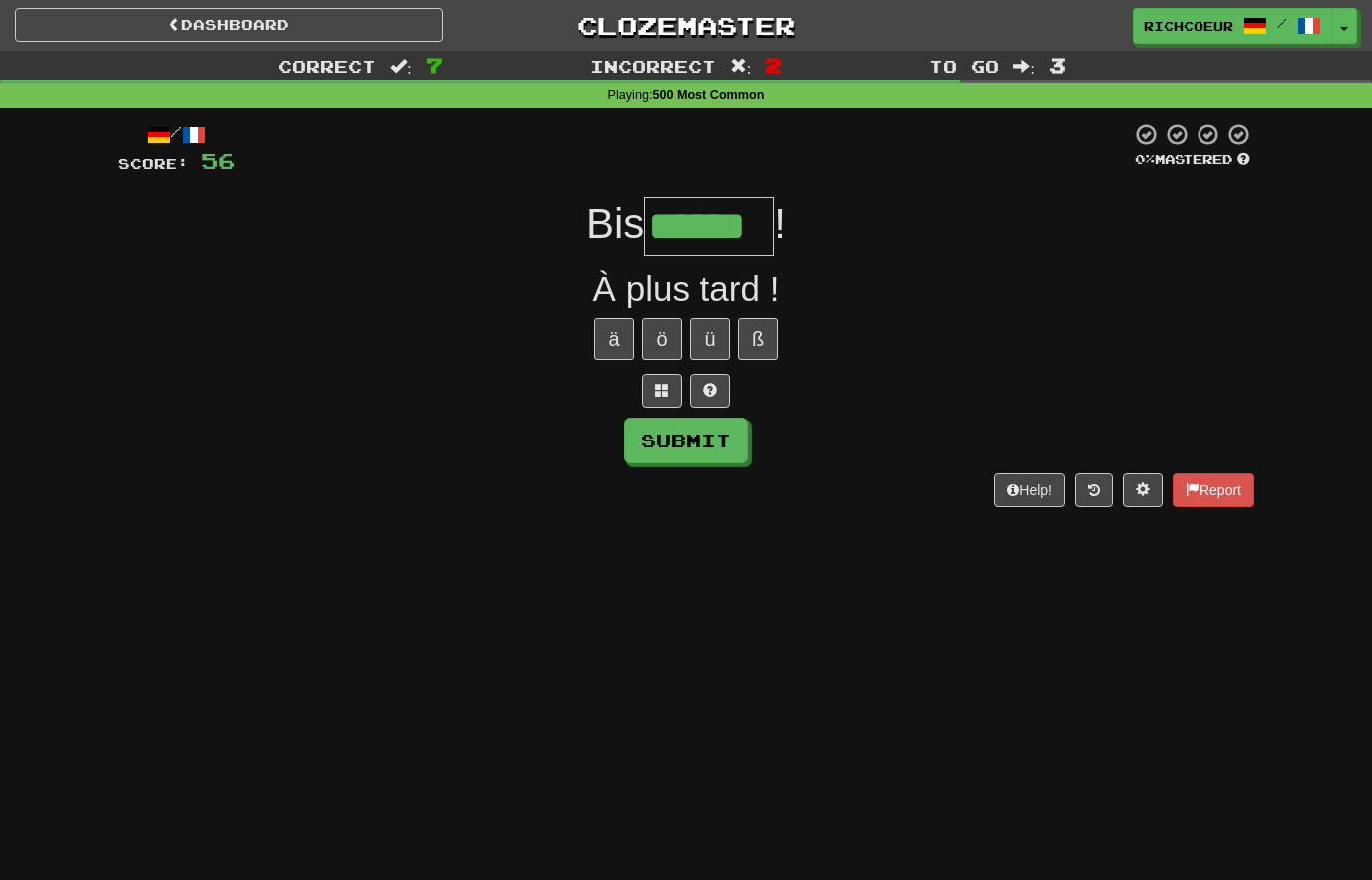 type on "******" 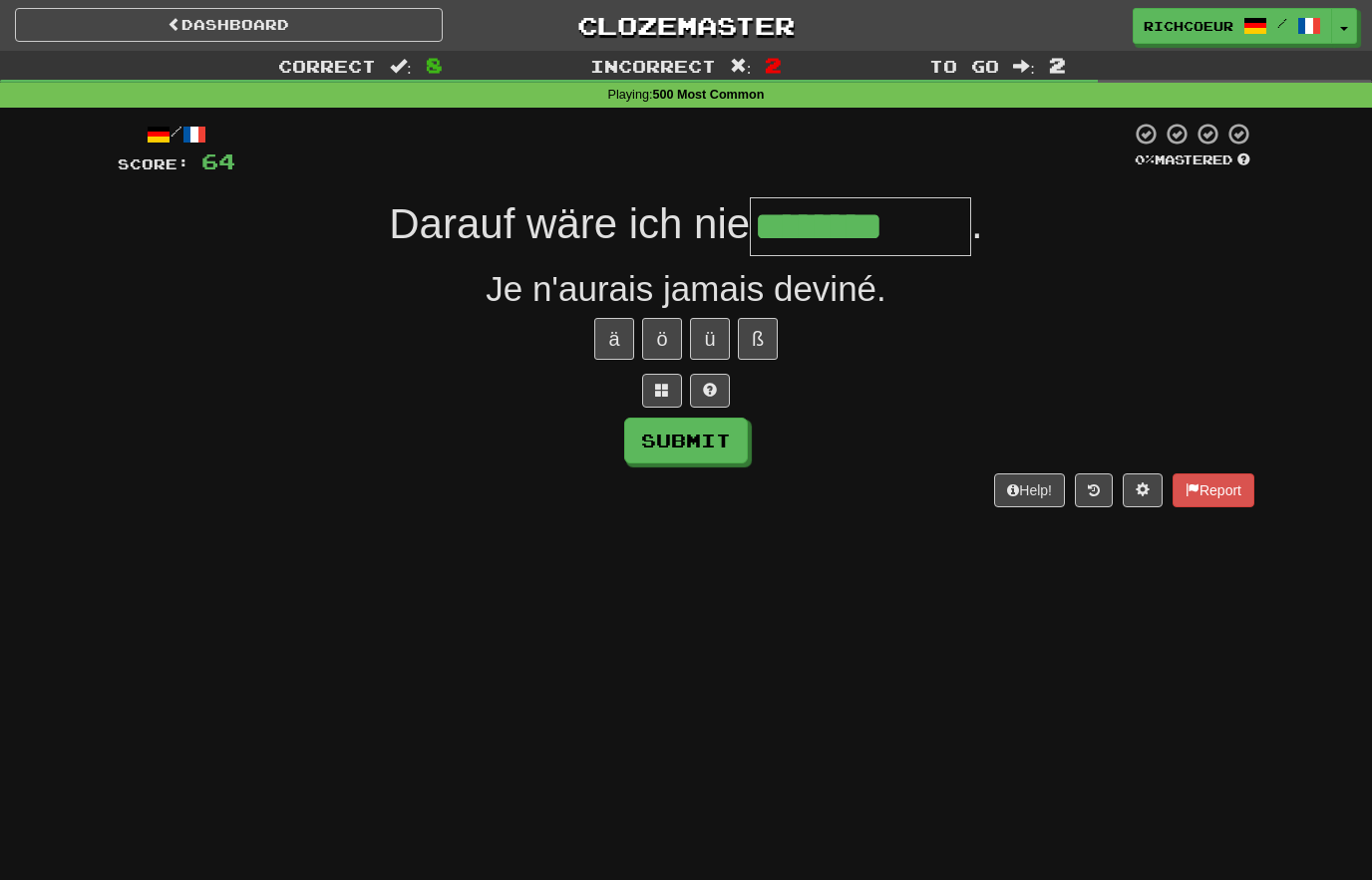 type on "********" 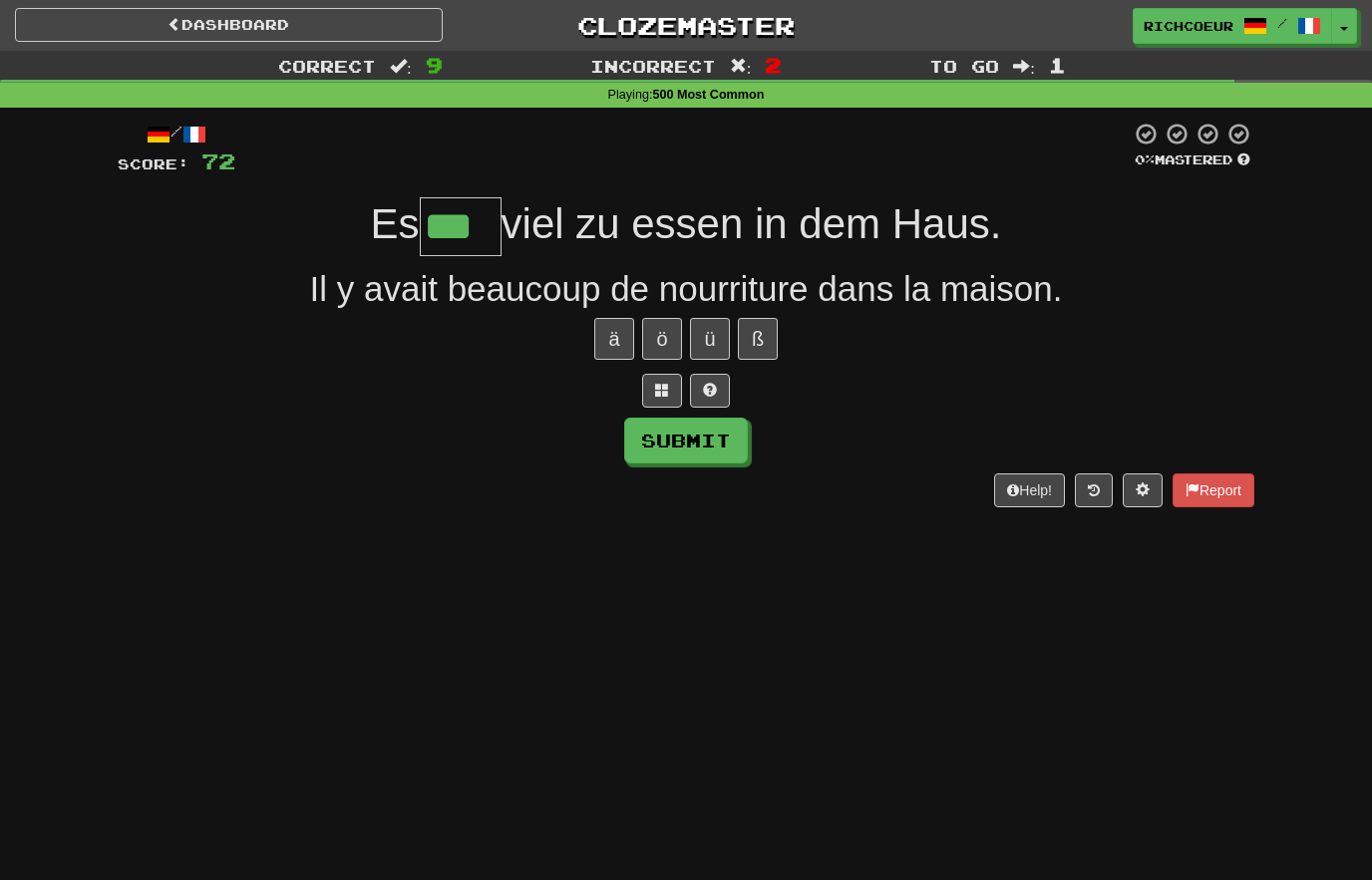 type on "***" 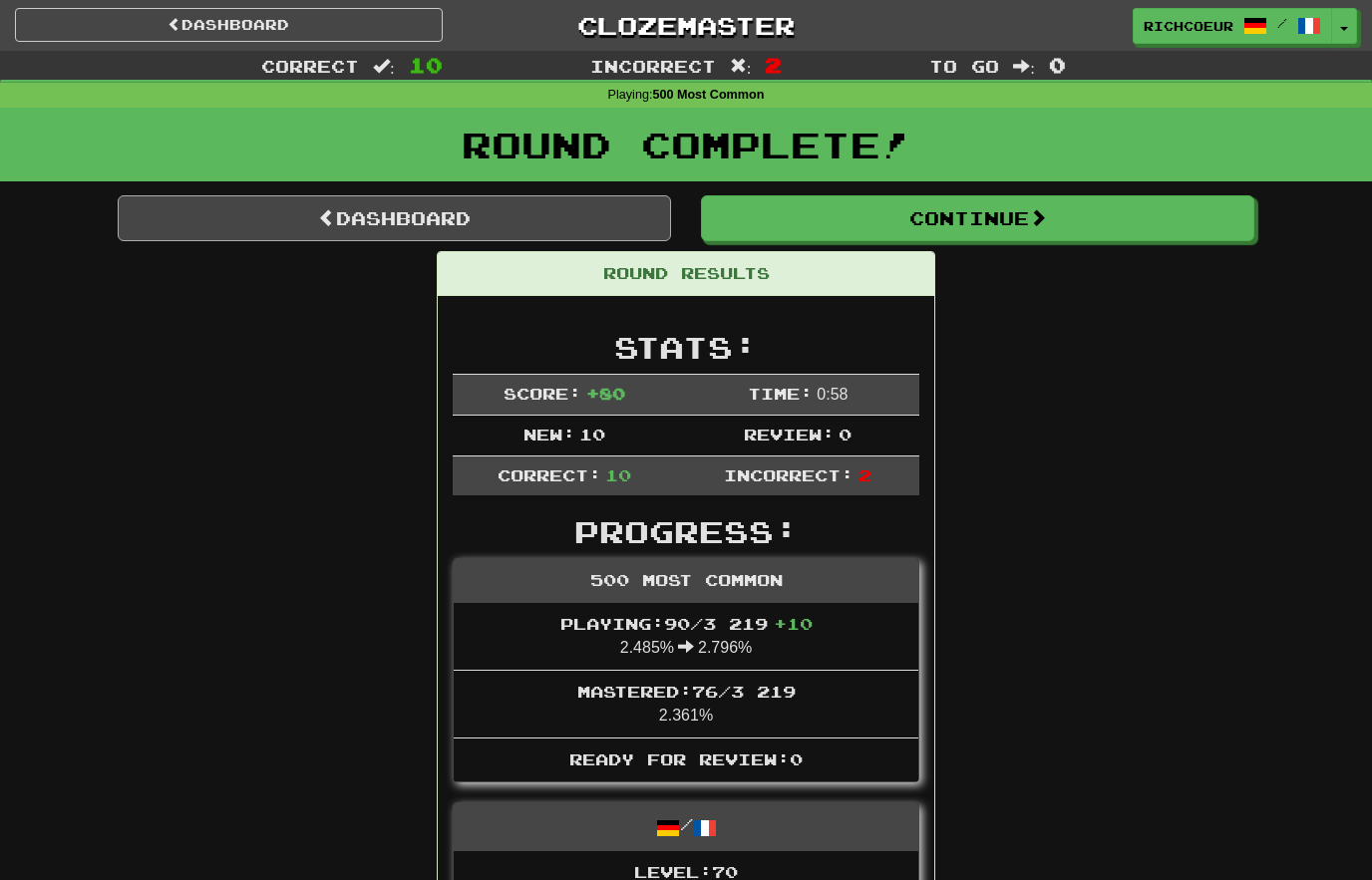 click on "Dashboard" at bounding box center (394, 218) 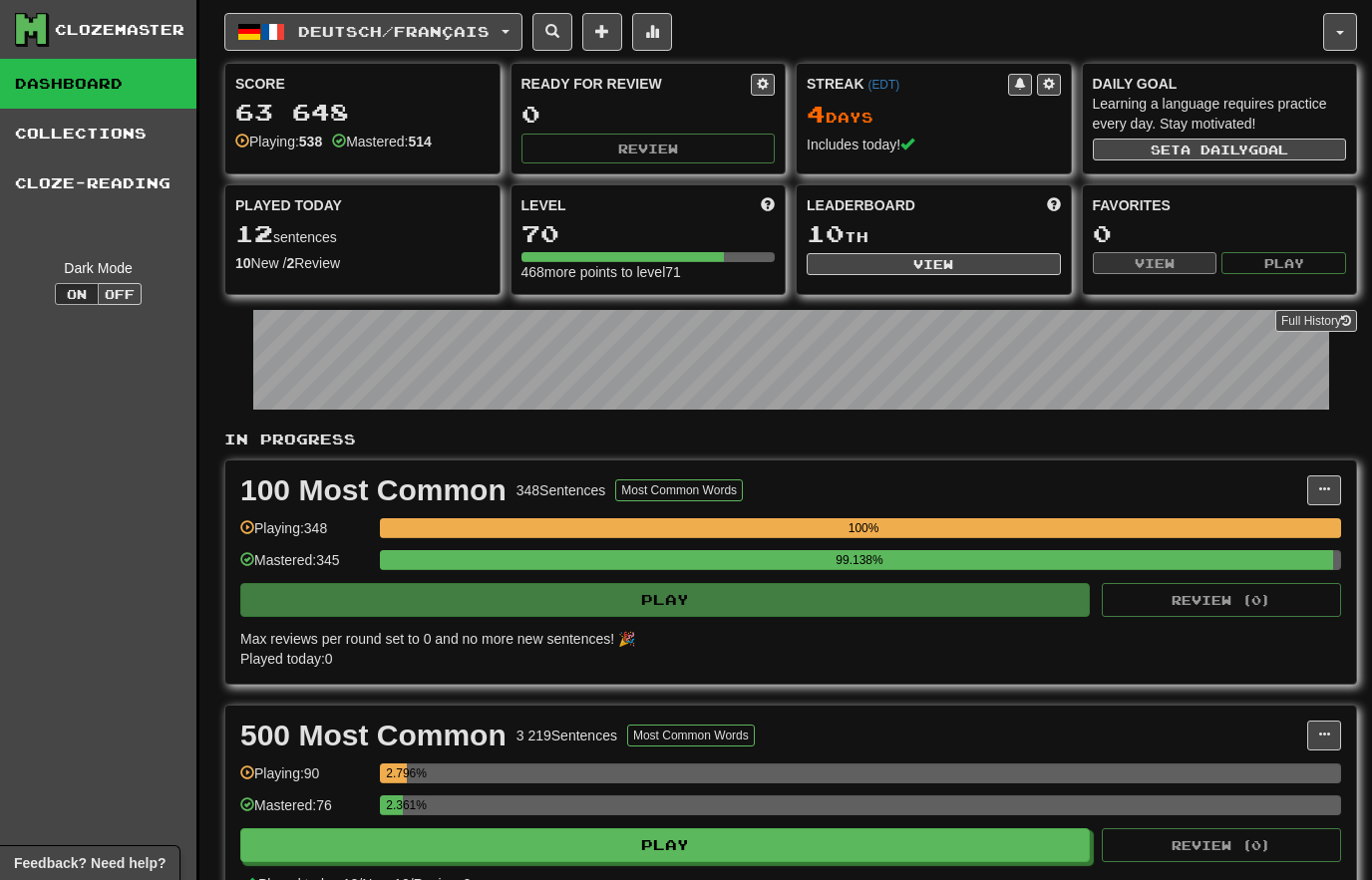 scroll, scrollTop: 0, scrollLeft: 0, axis: both 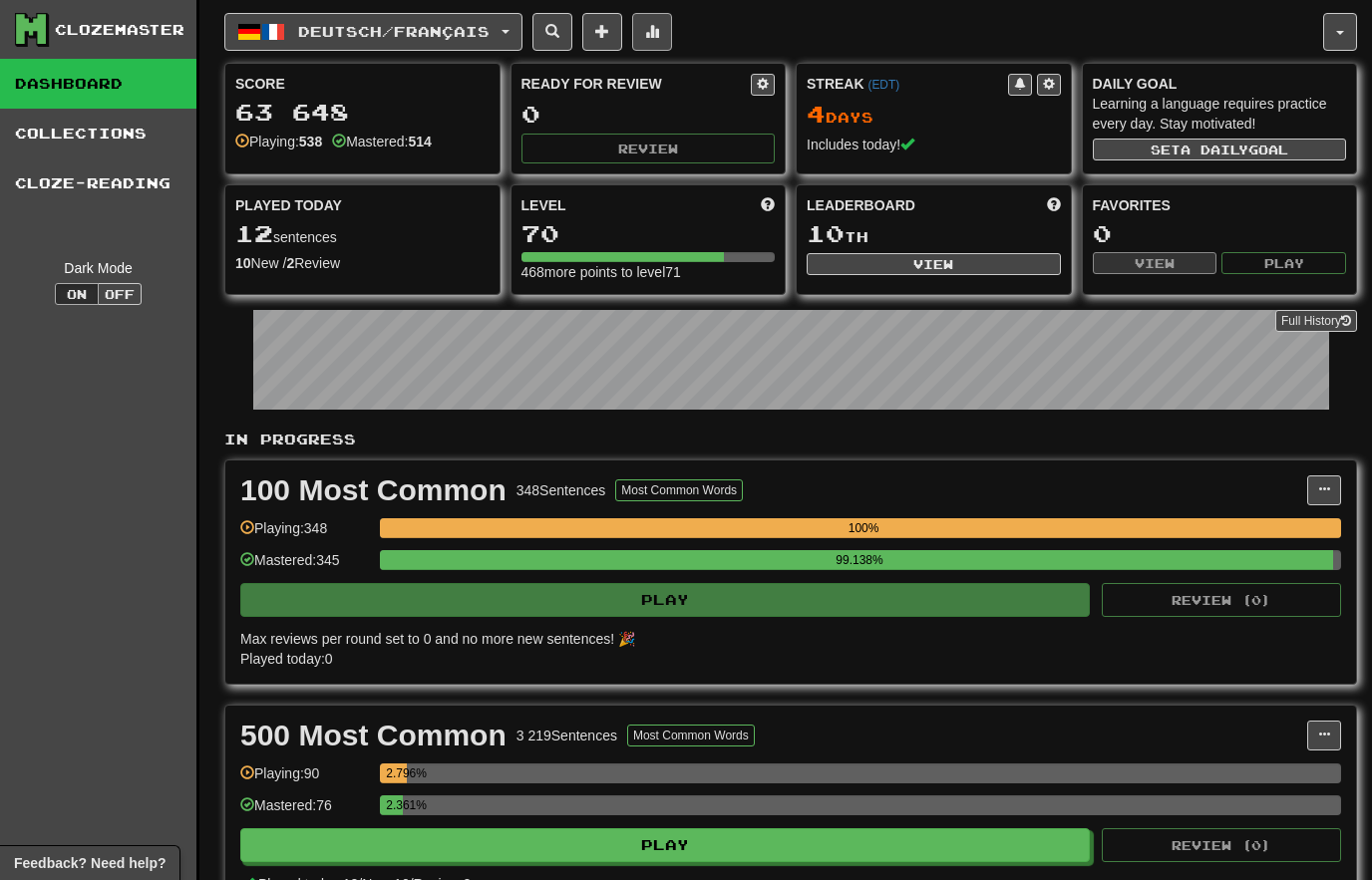 click at bounding box center (652, 32) 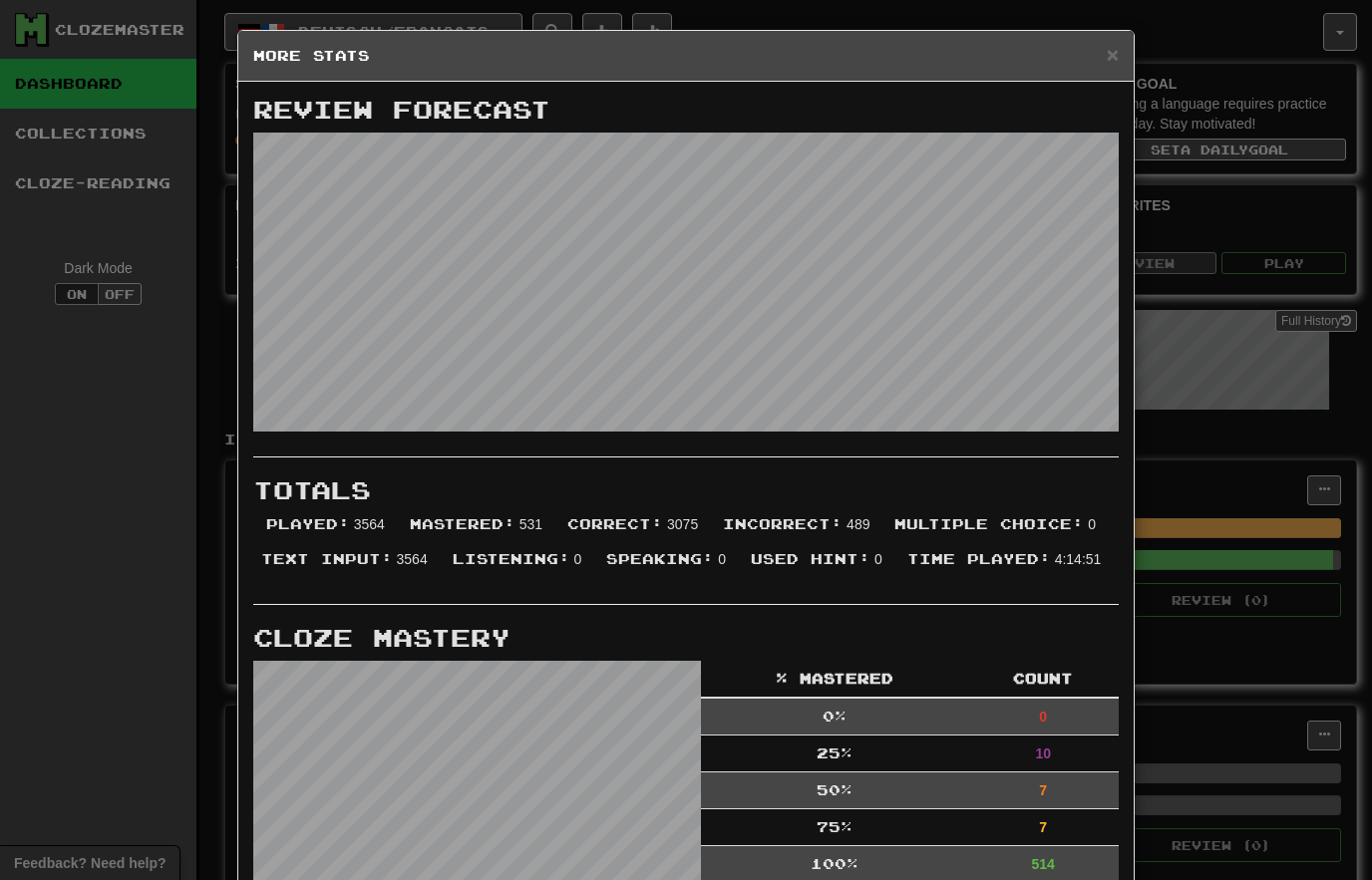 click on "× More Stats" at bounding box center (686, 56) 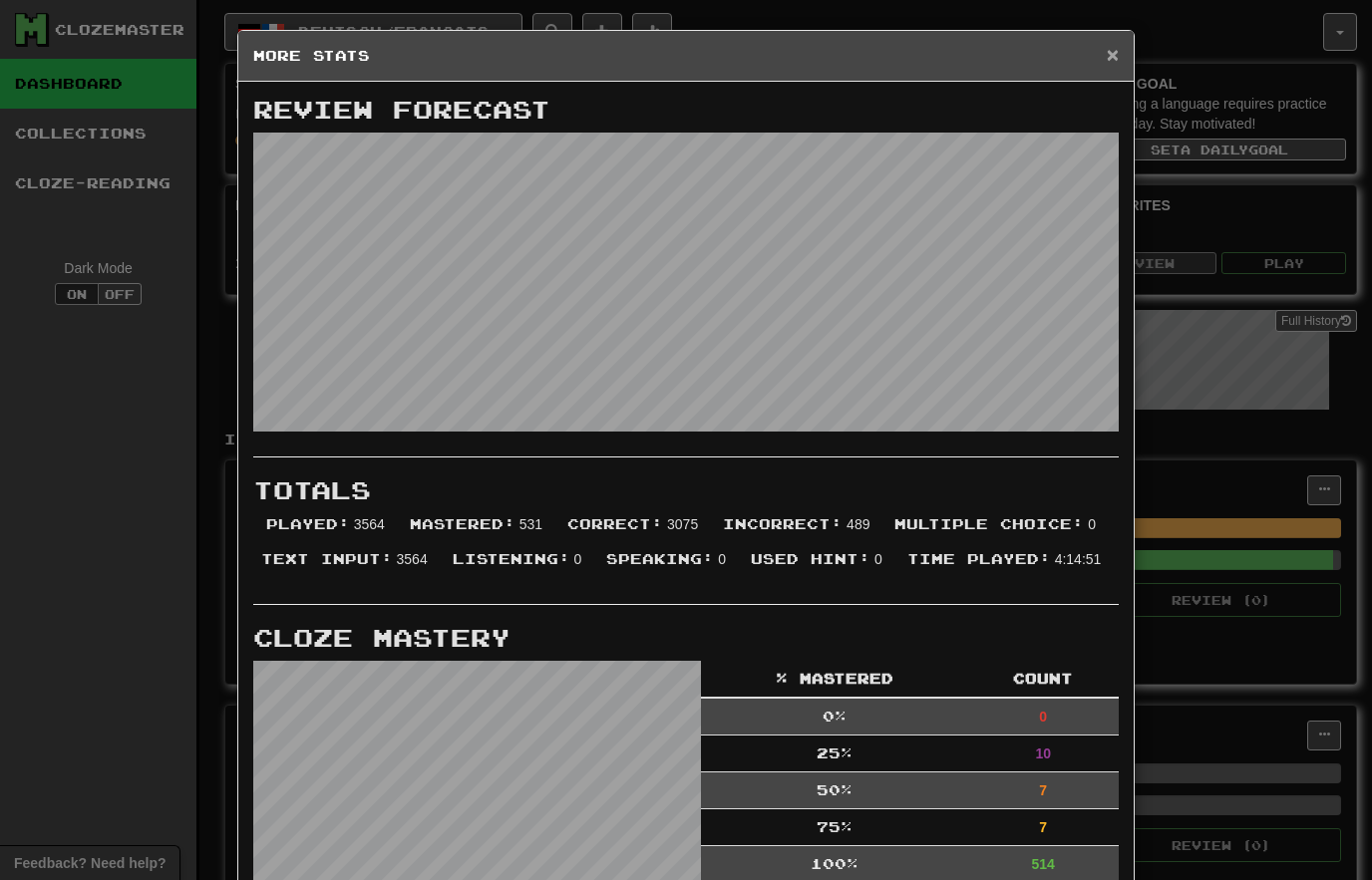 click on "×" at bounding box center [1113, 54] 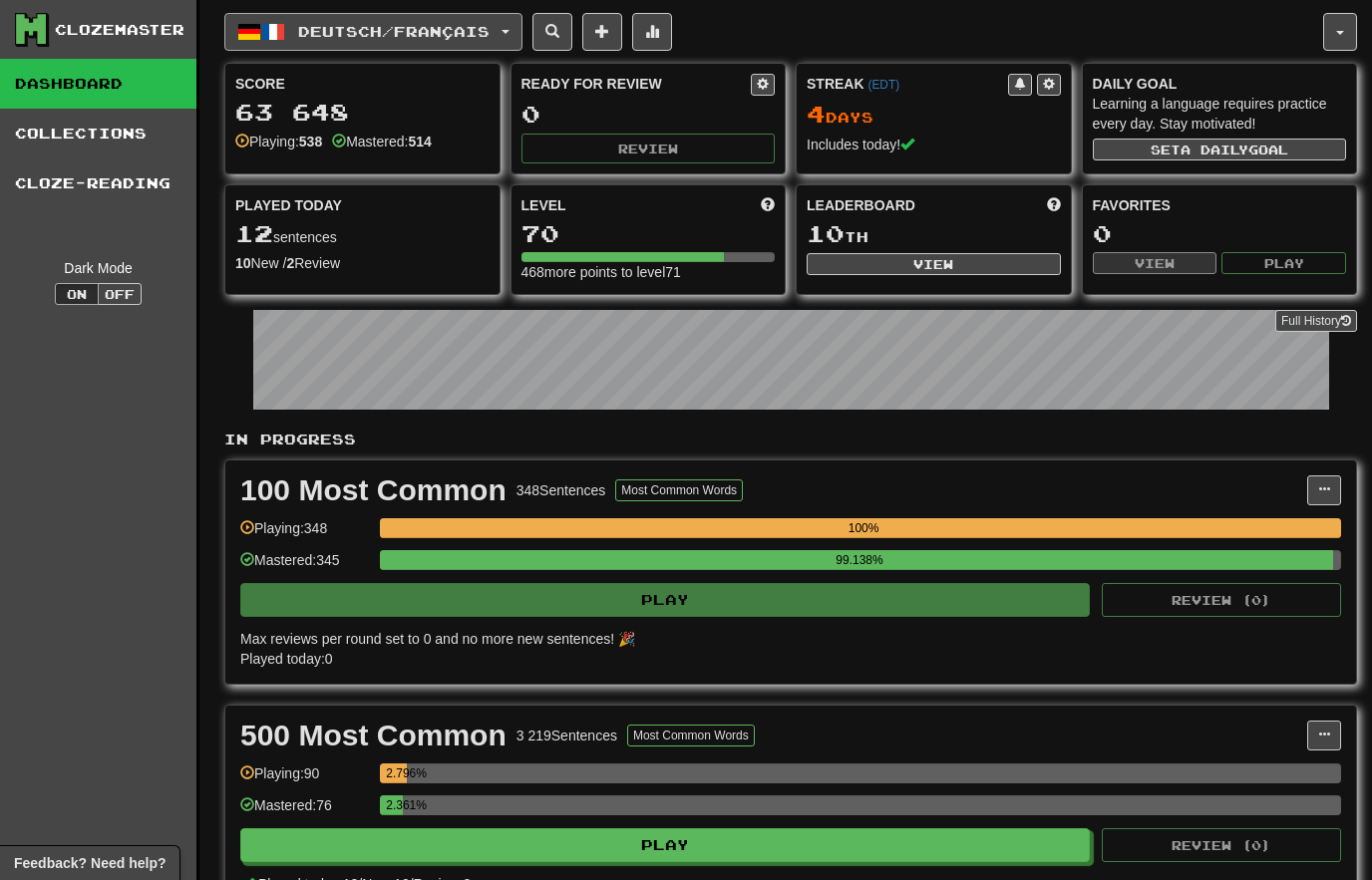 click on "Deutsch  /  Français" at bounding box center [394, 31] 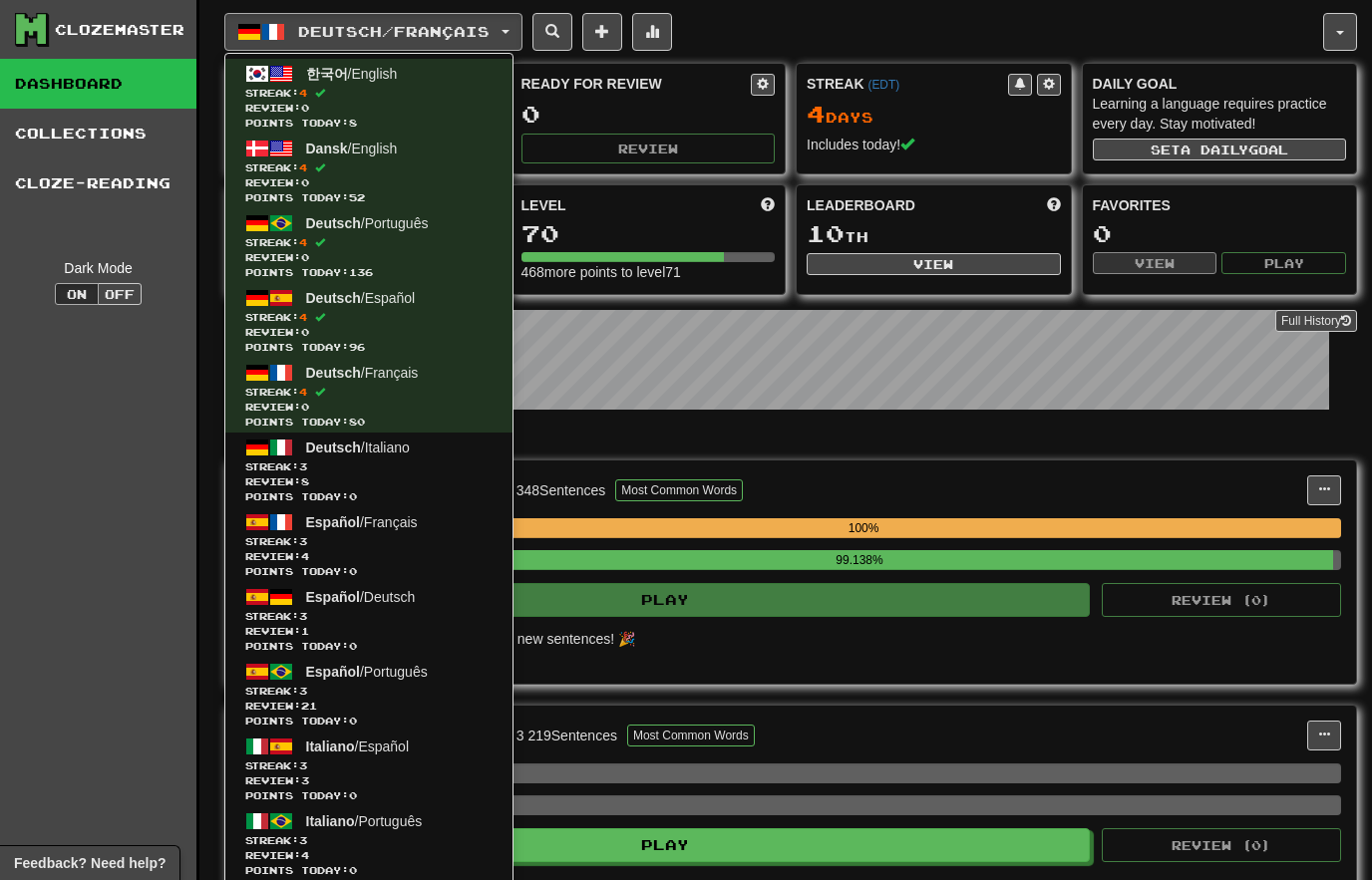 click at bounding box center (686, 440) 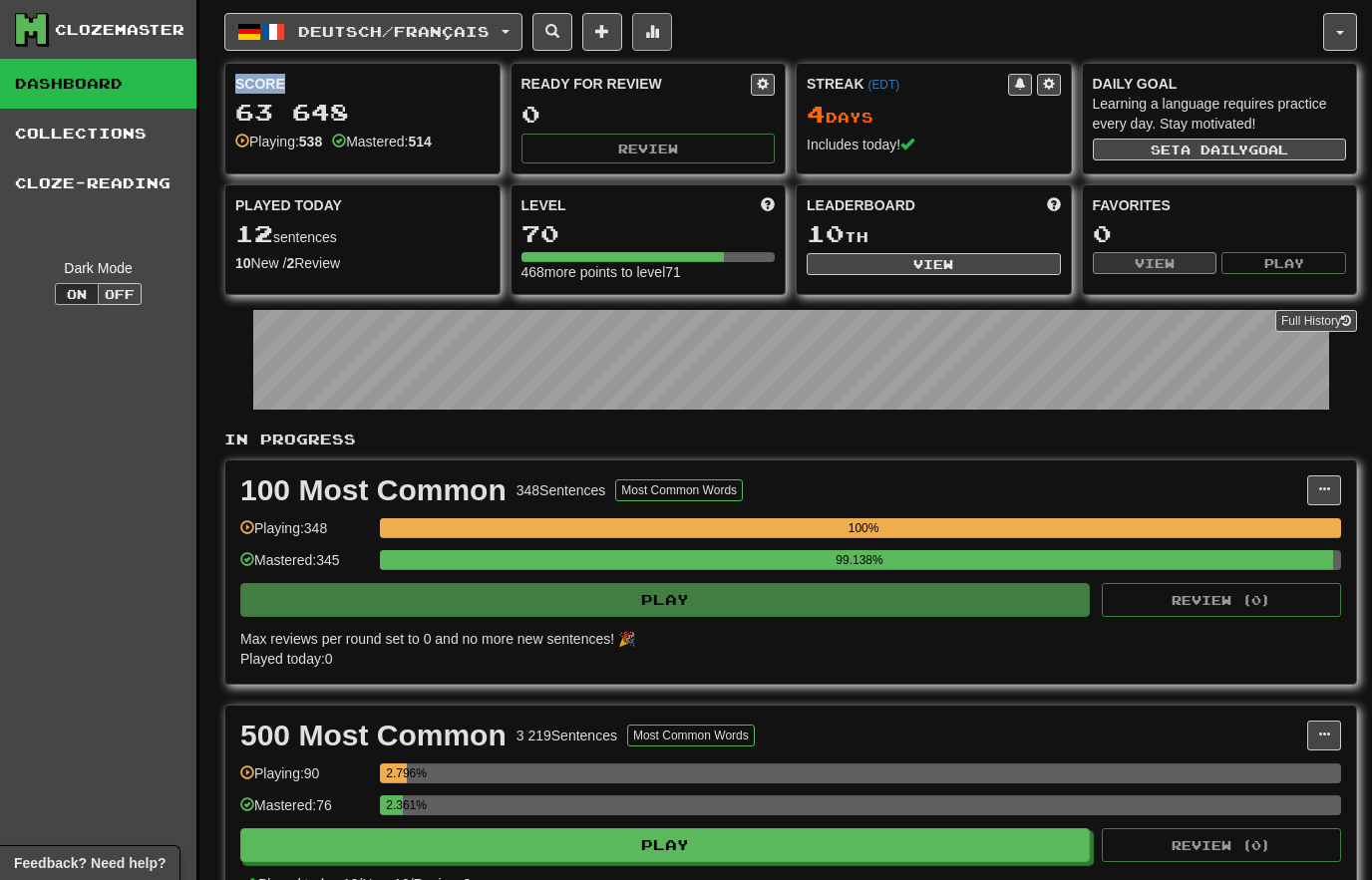 click at bounding box center (652, 31) 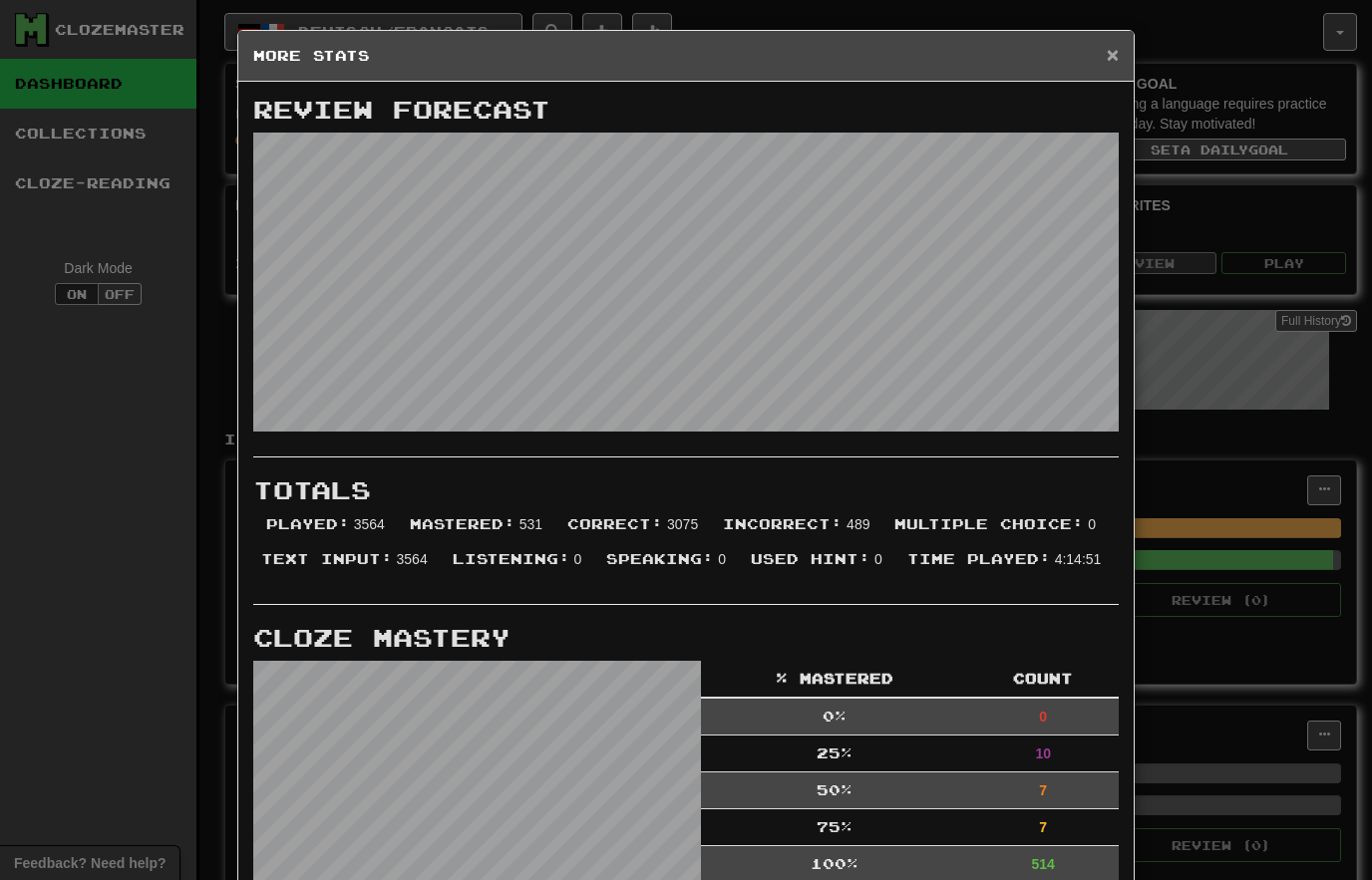 click on "×" at bounding box center [1113, 54] 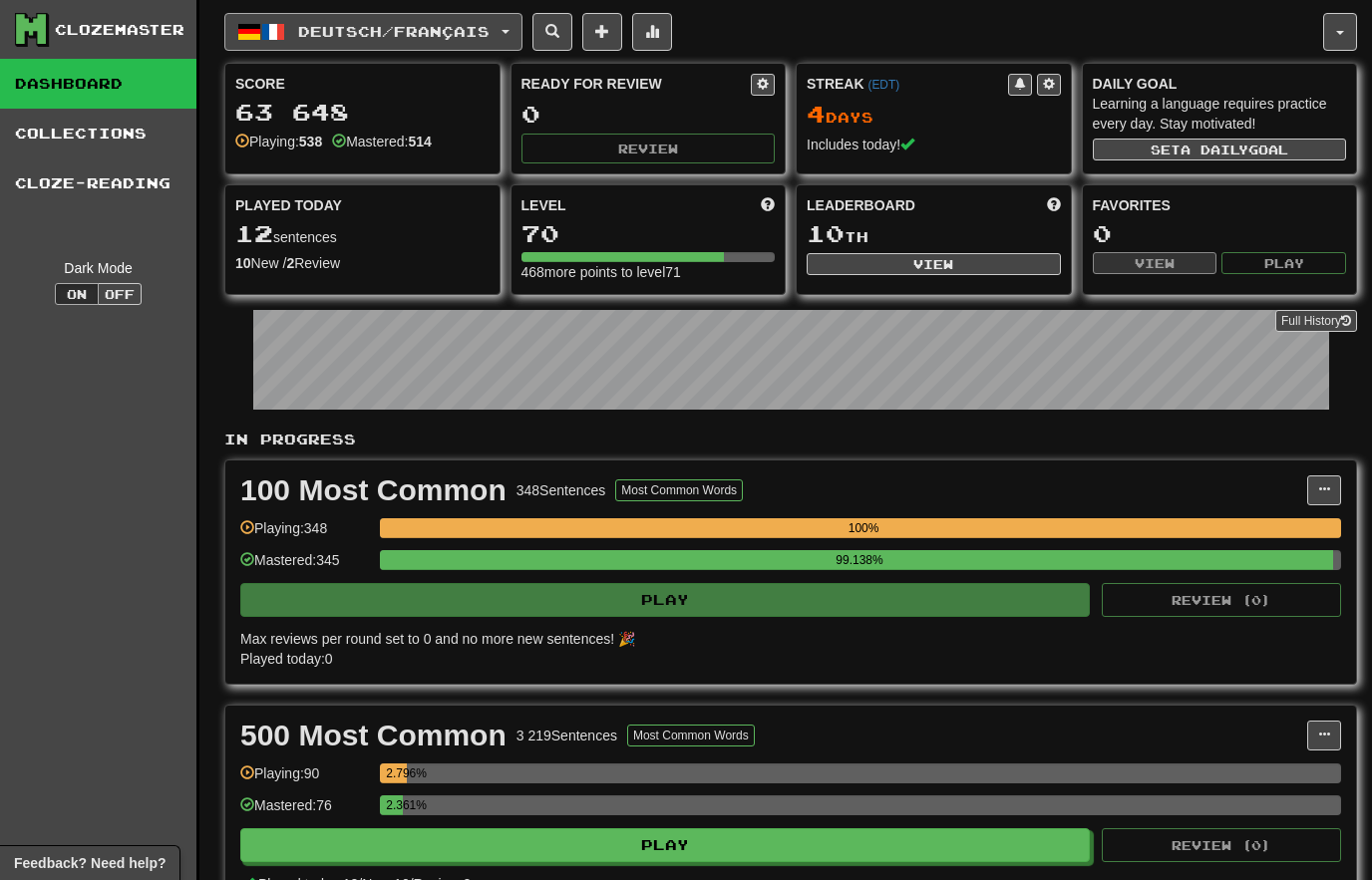 click on "Deutsch  /  Français" at bounding box center [394, 31] 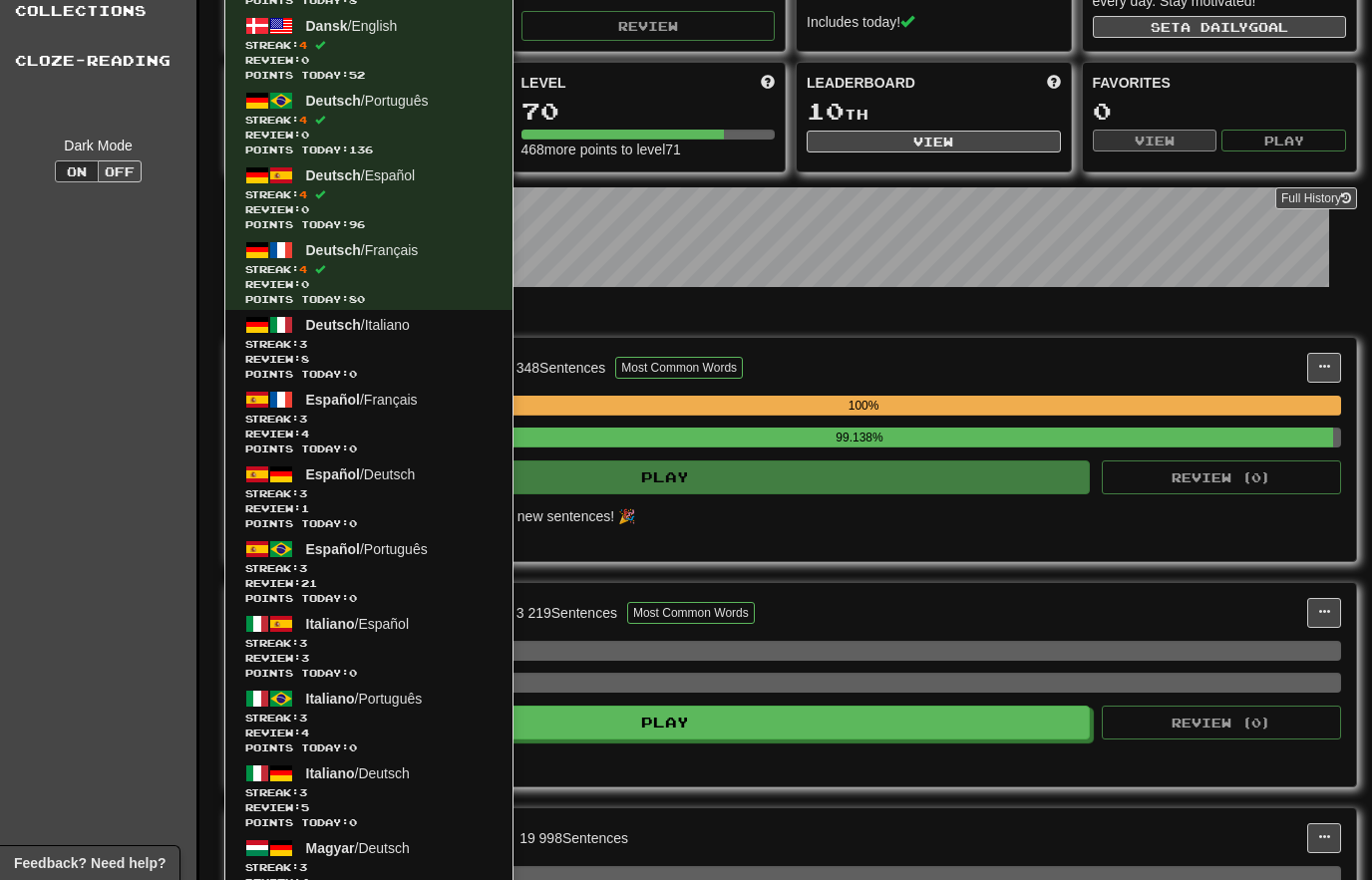 scroll, scrollTop: 122, scrollLeft: 0, axis: vertical 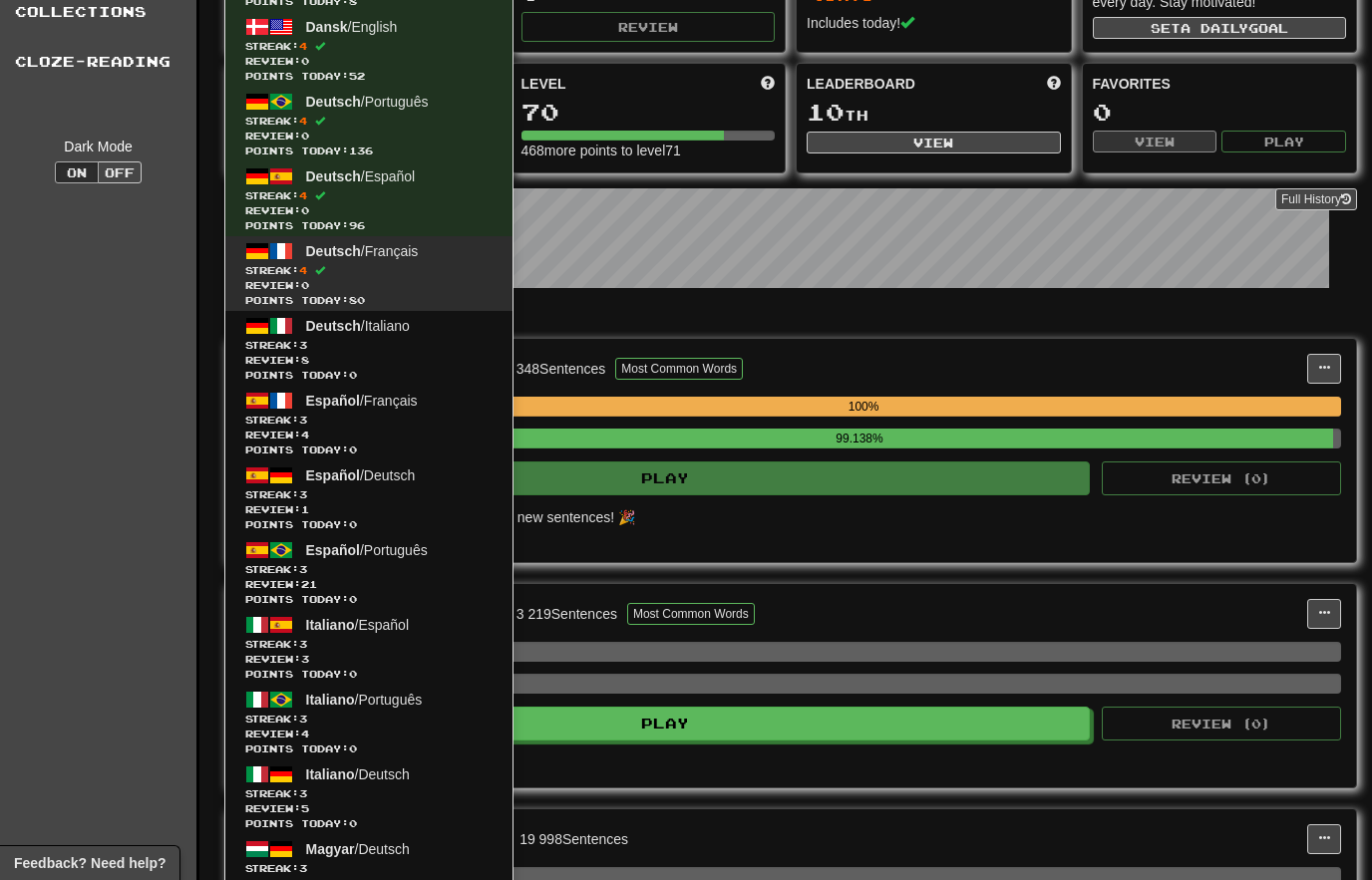 click on "Review:  0" at bounding box center (369, 285) 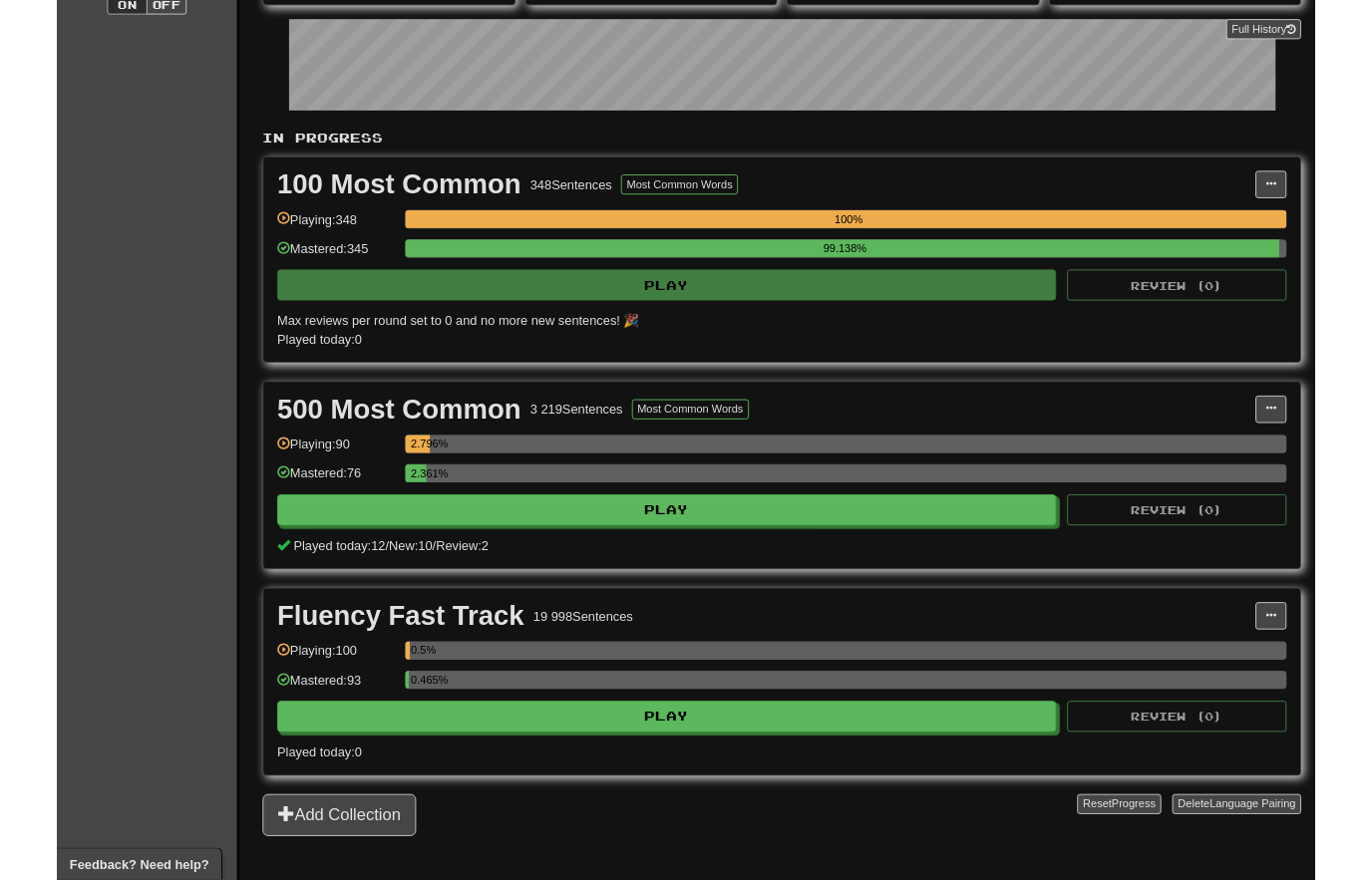scroll, scrollTop: 365, scrollLeft: 0, axis: vertical 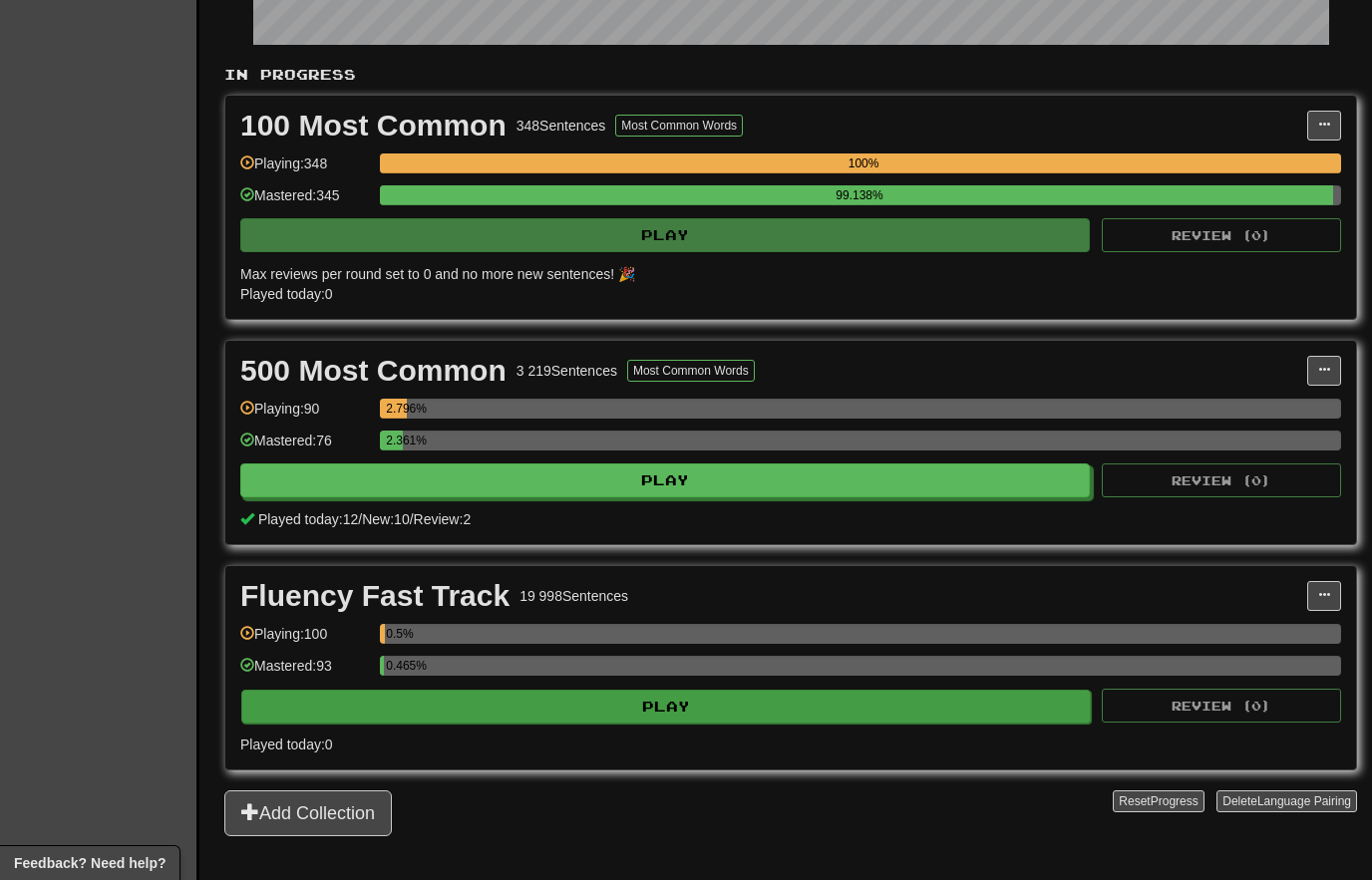 click on "Play" at bounding box center [666, 707] 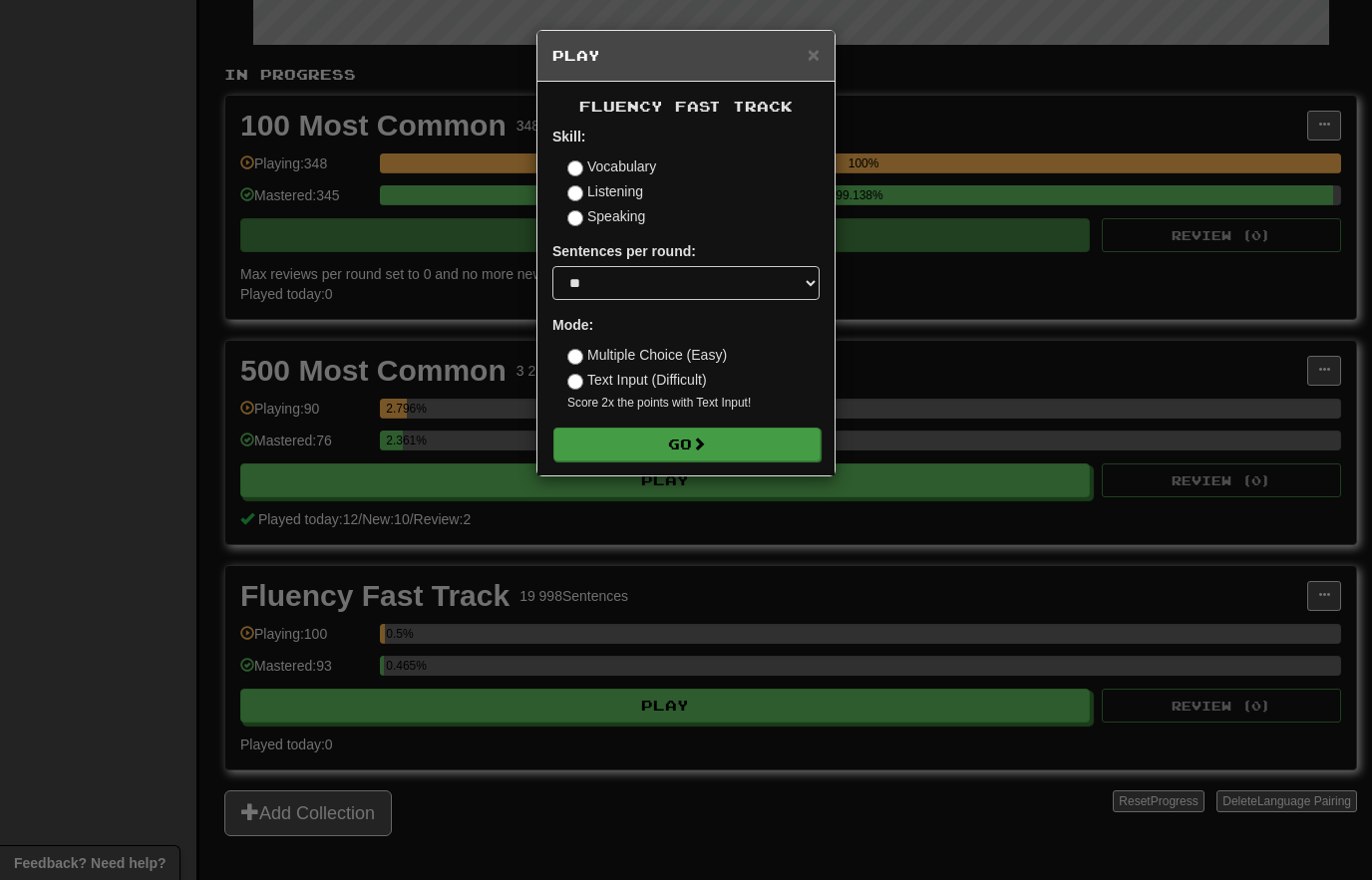 click on "Go" at bounding box center (687, 444) 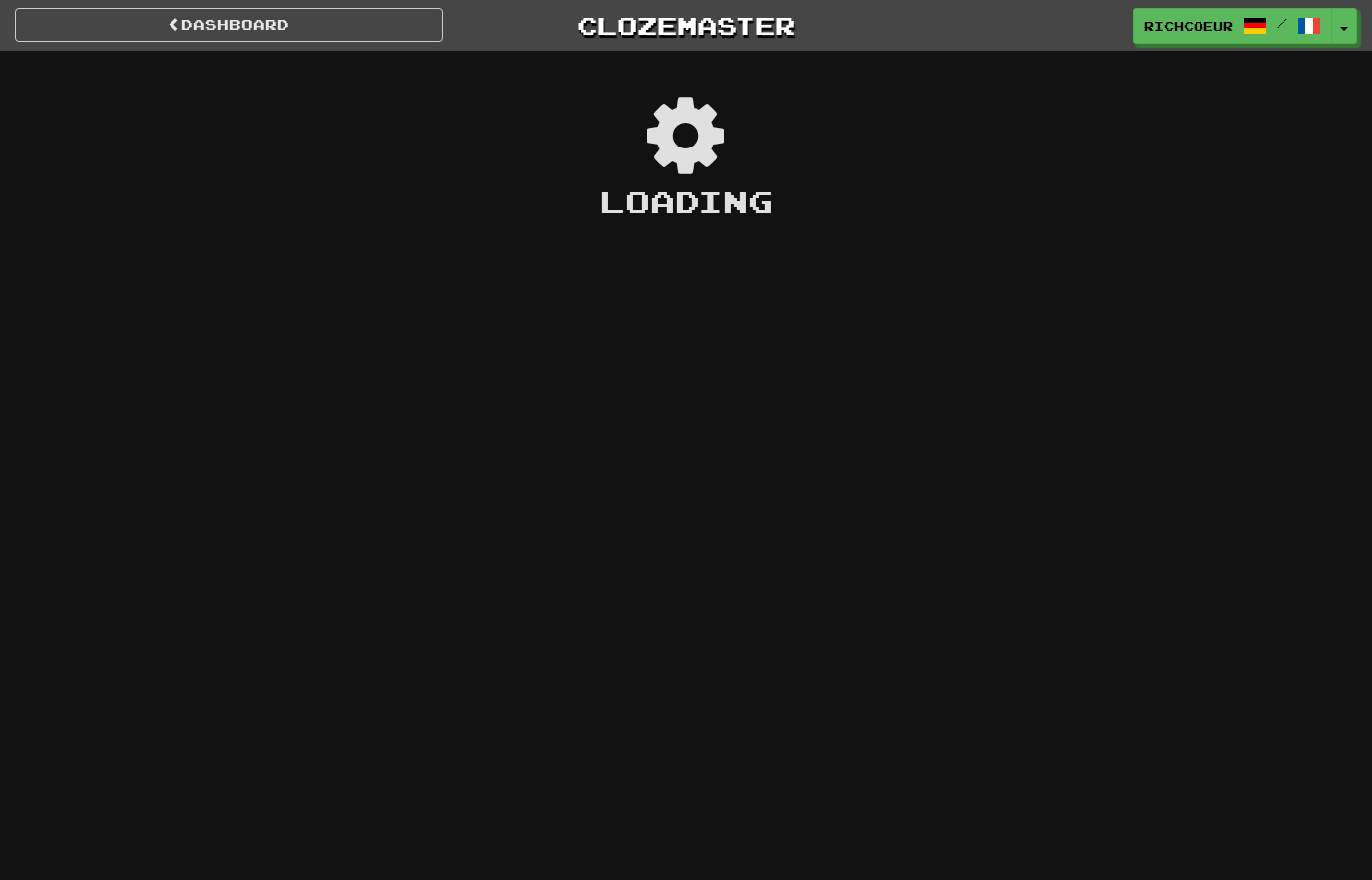 scroll, scrollTop: 0, scrollLeft: 0, axis: both 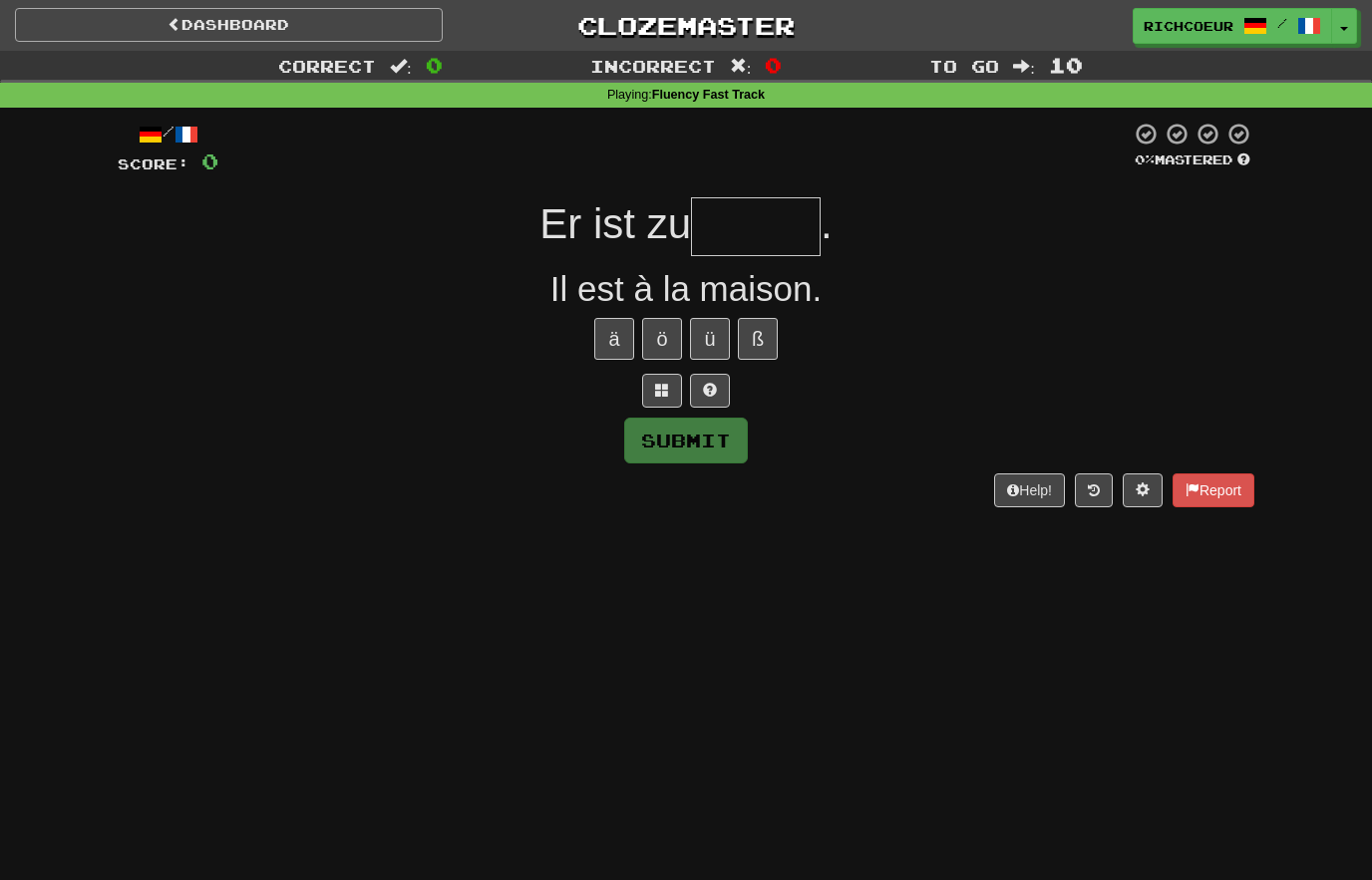 click on "Dashboard" at bounding box center (228, 25) 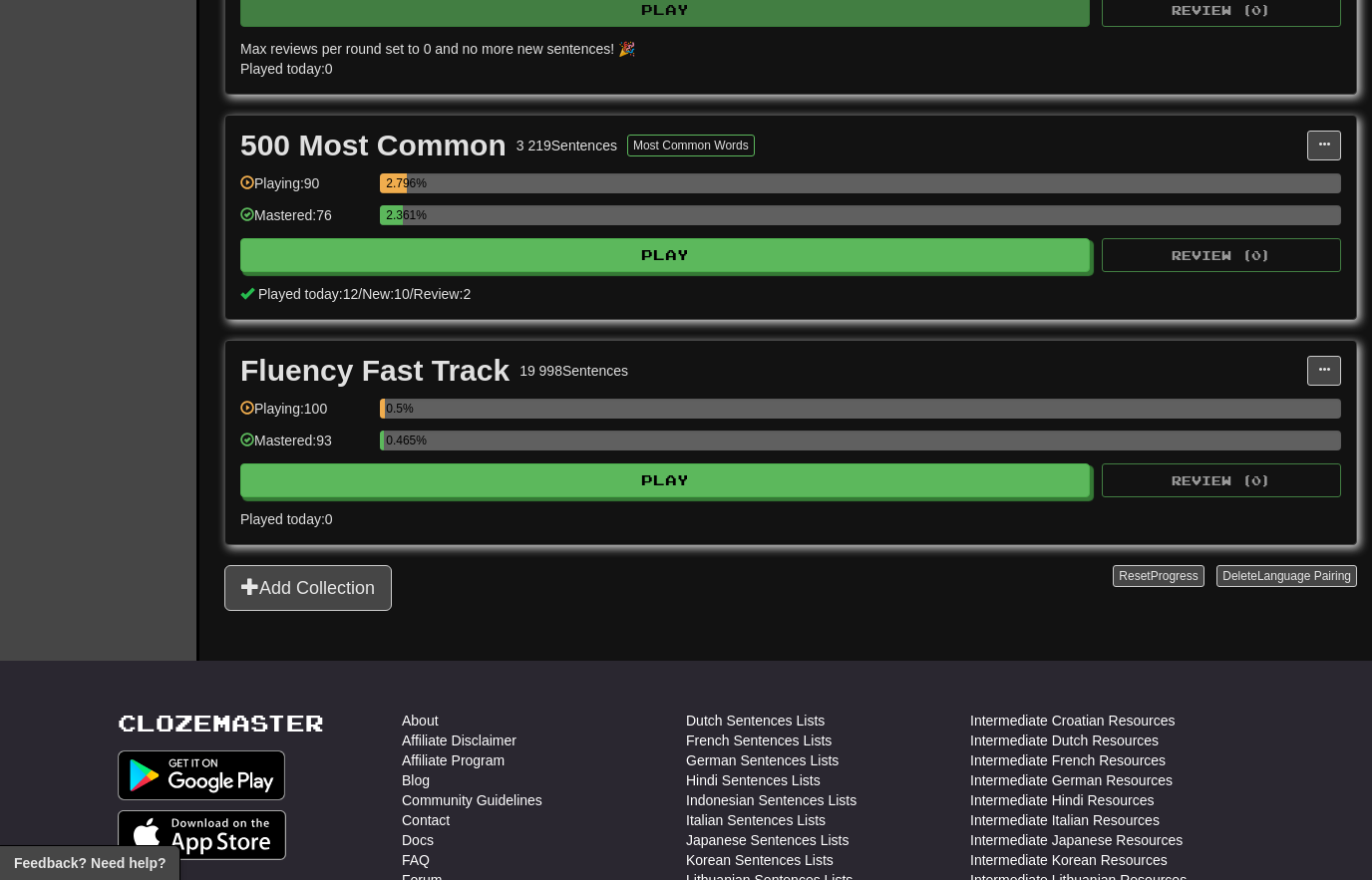 scroll, scrollTop: 589, scrollLeft: 0, axis: vertical 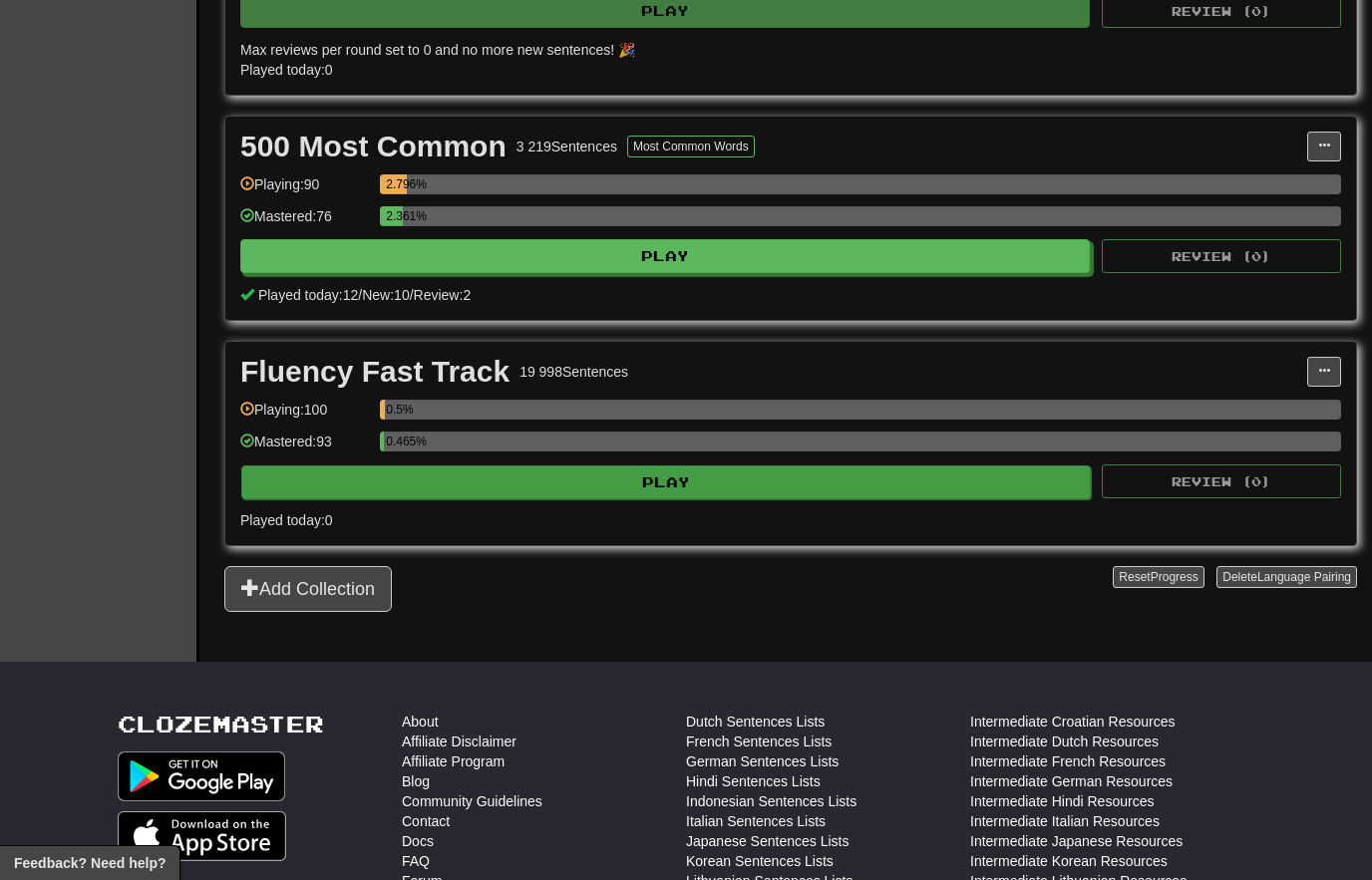click on "Play" at bounding box center (666, 482) 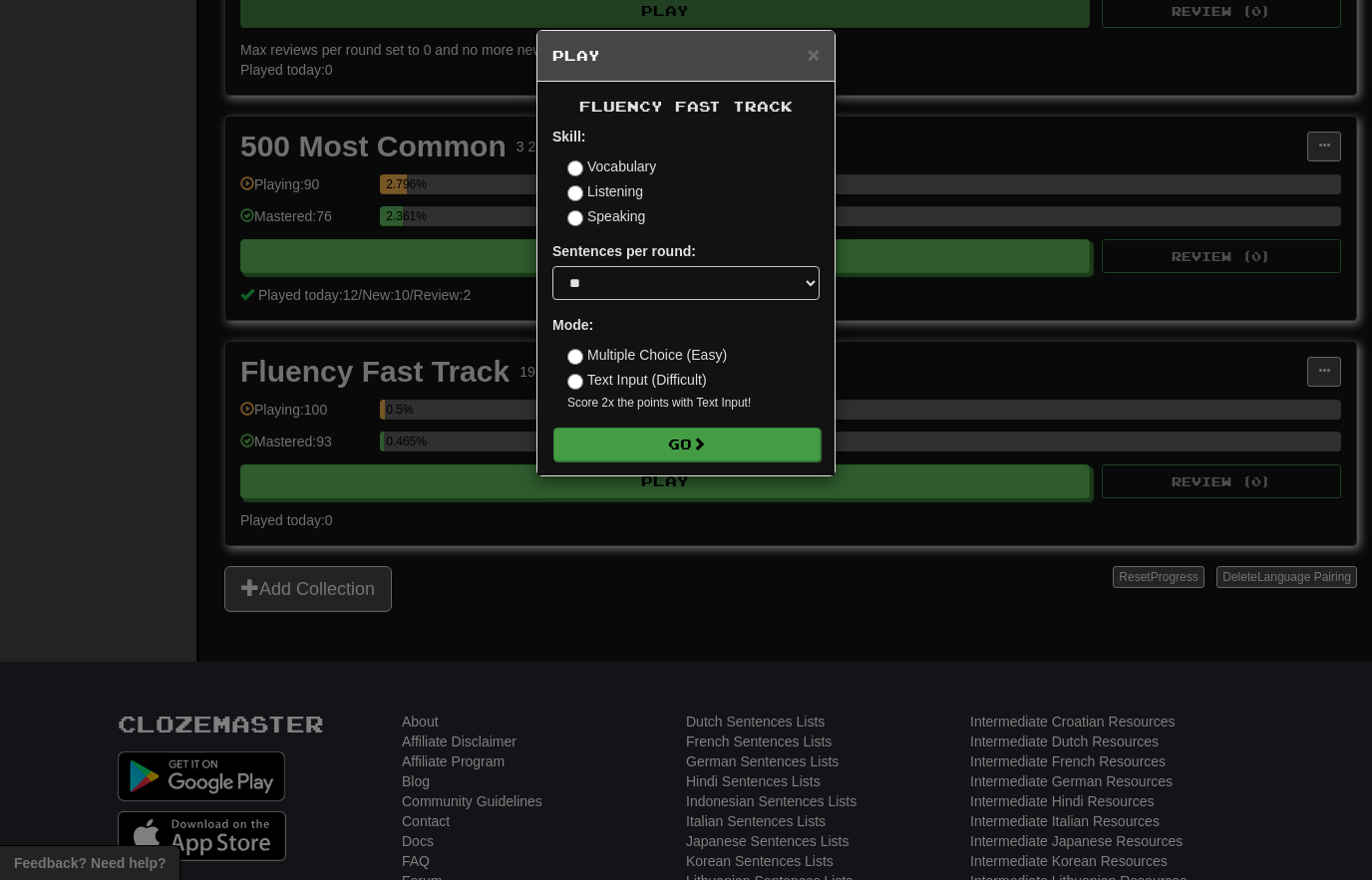 click on "Go" at bounding box center [687, 444] 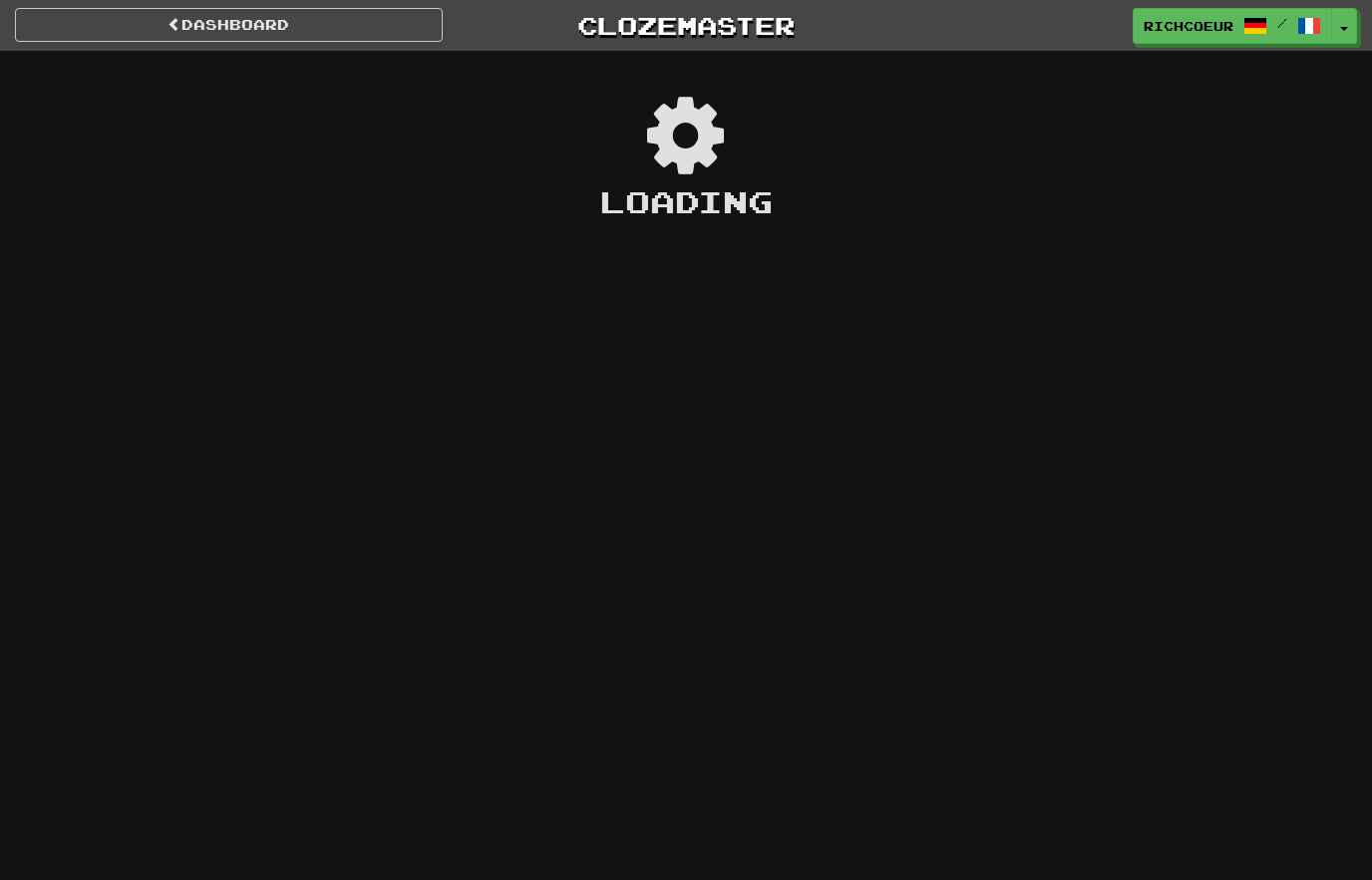 scroll, scrollTop: 0, scrollLeft: 0, axis: both 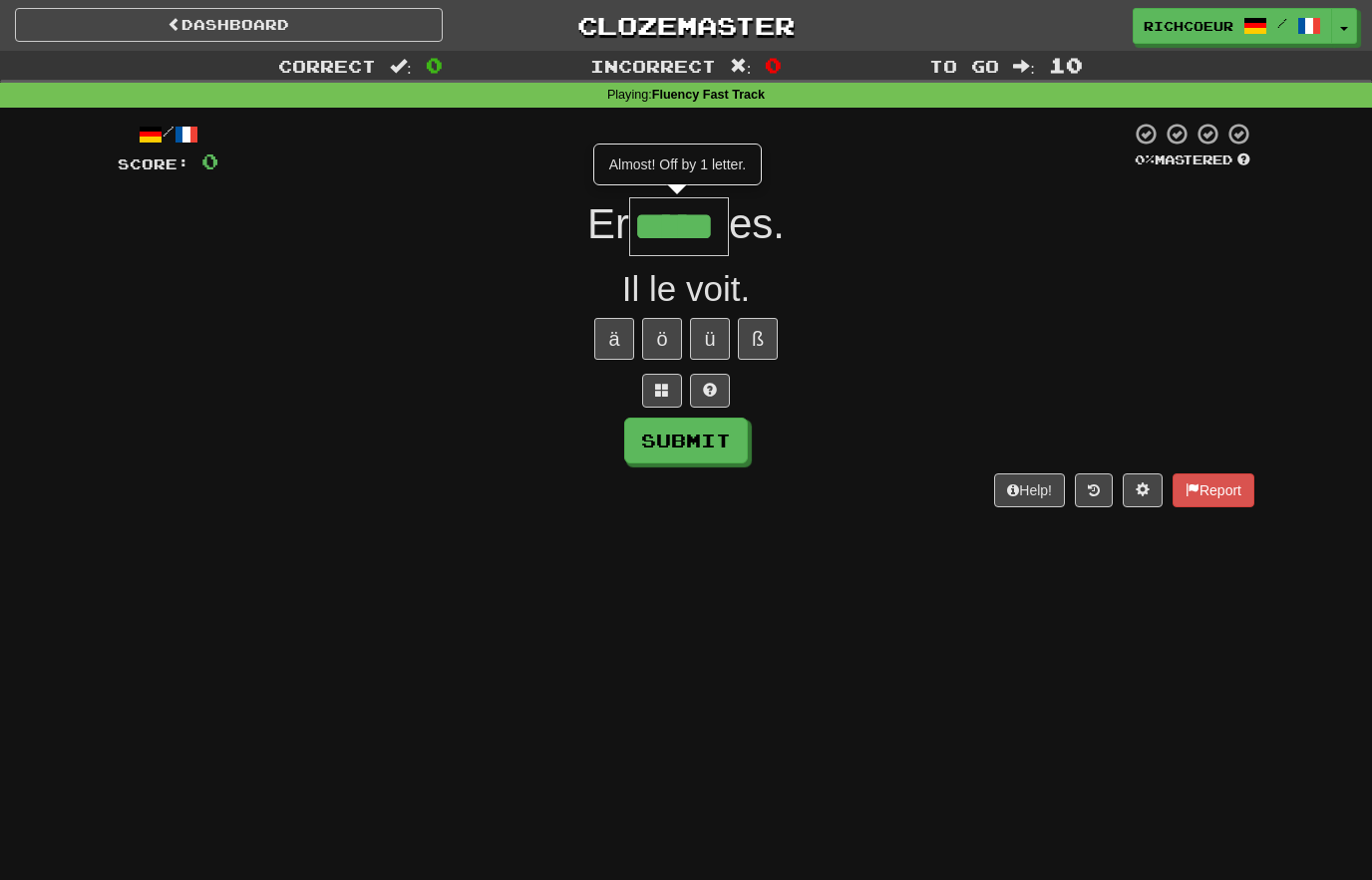 type on "*****" 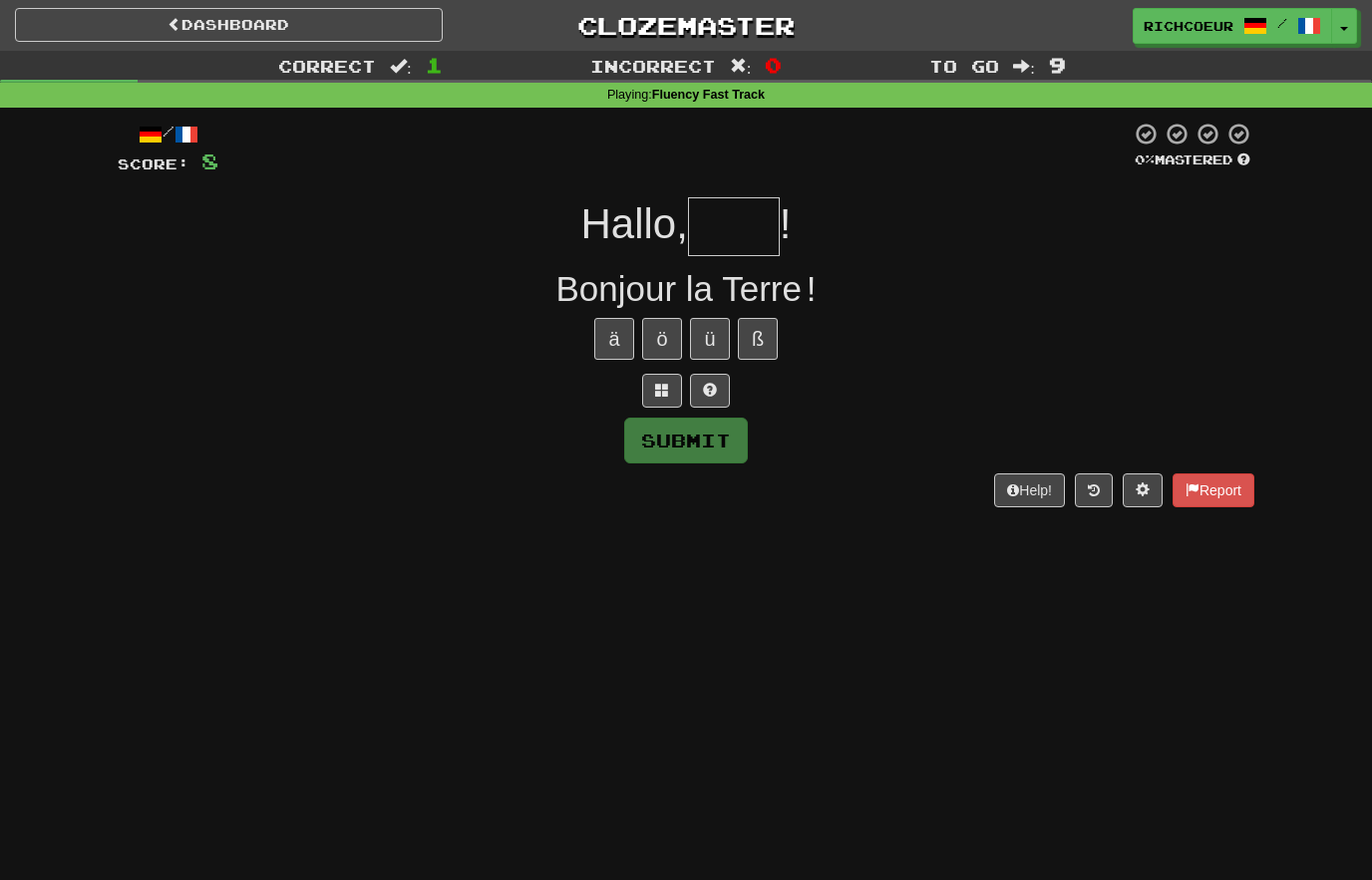 type on "****" 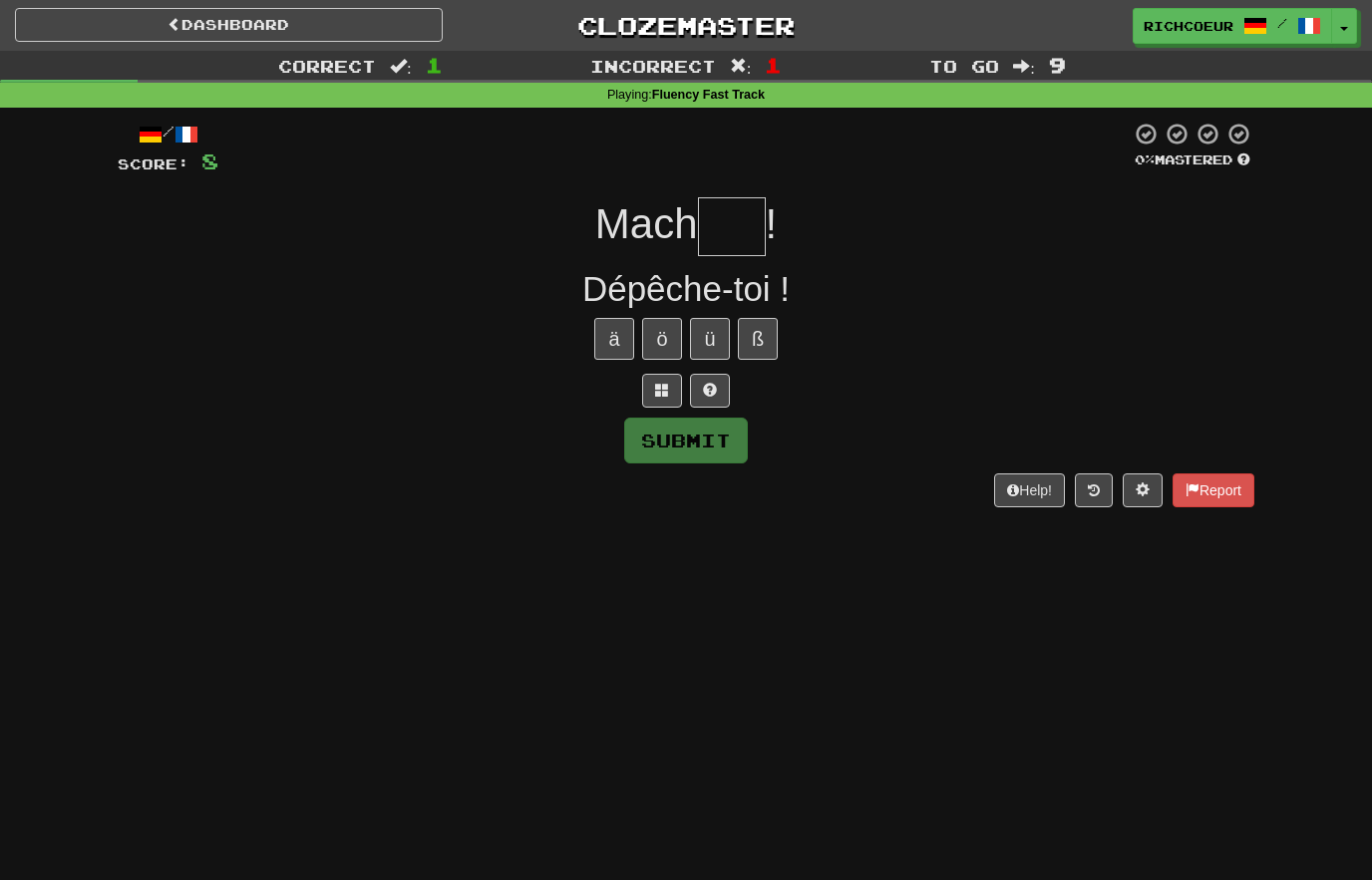 type on "***" 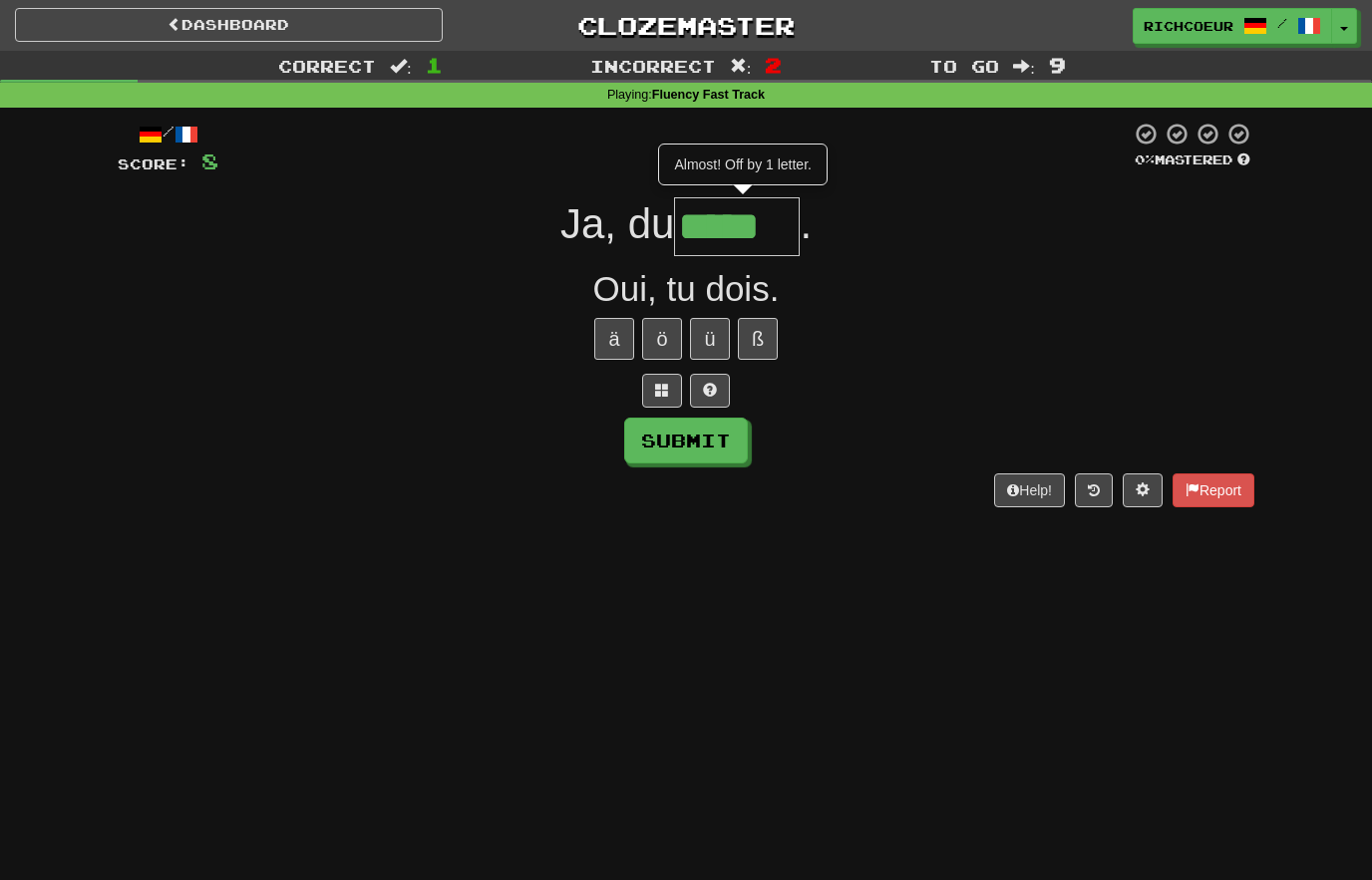 type on "*****" 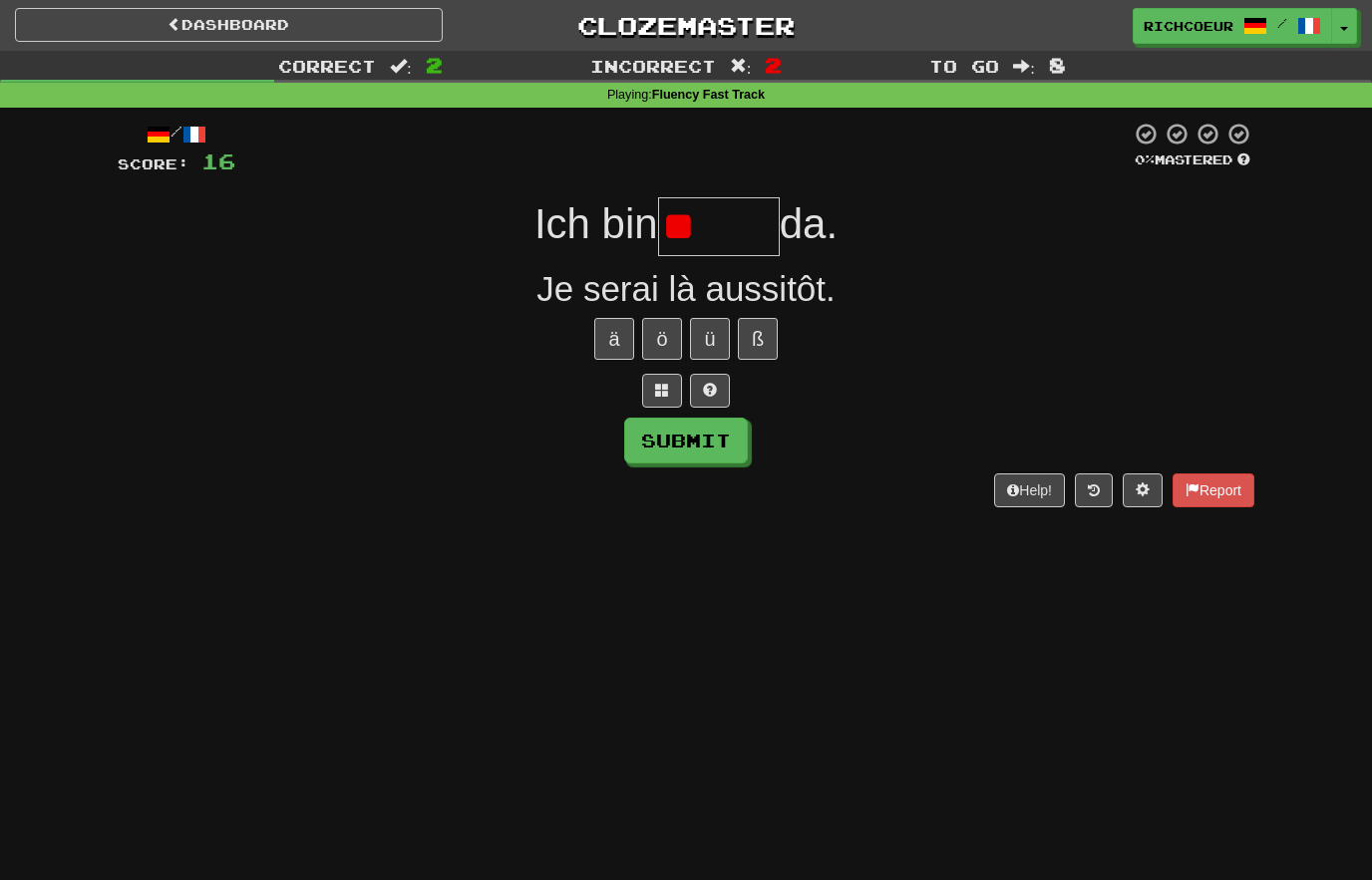 type on "******" 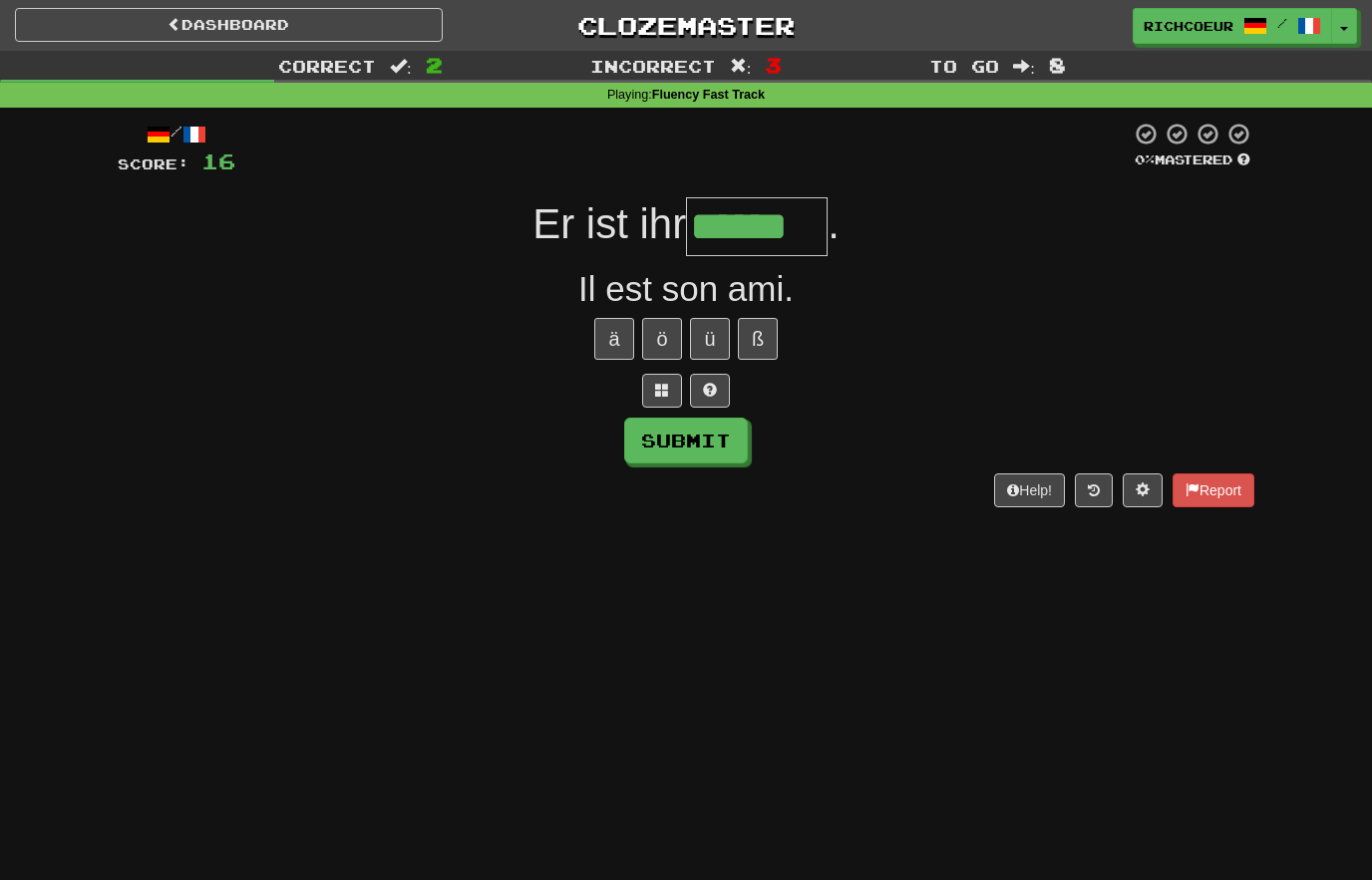 type on "******" 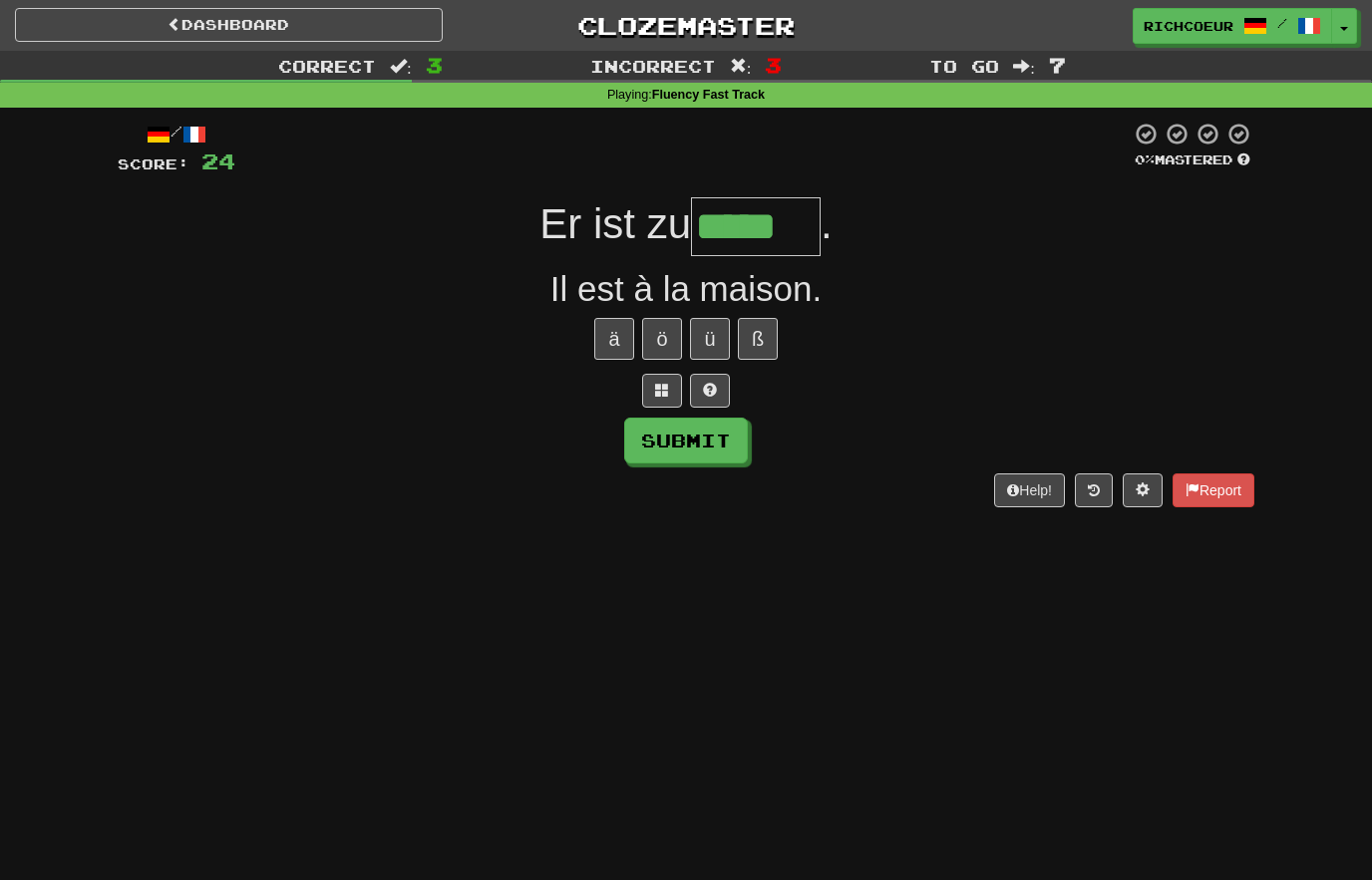 type on "*****" 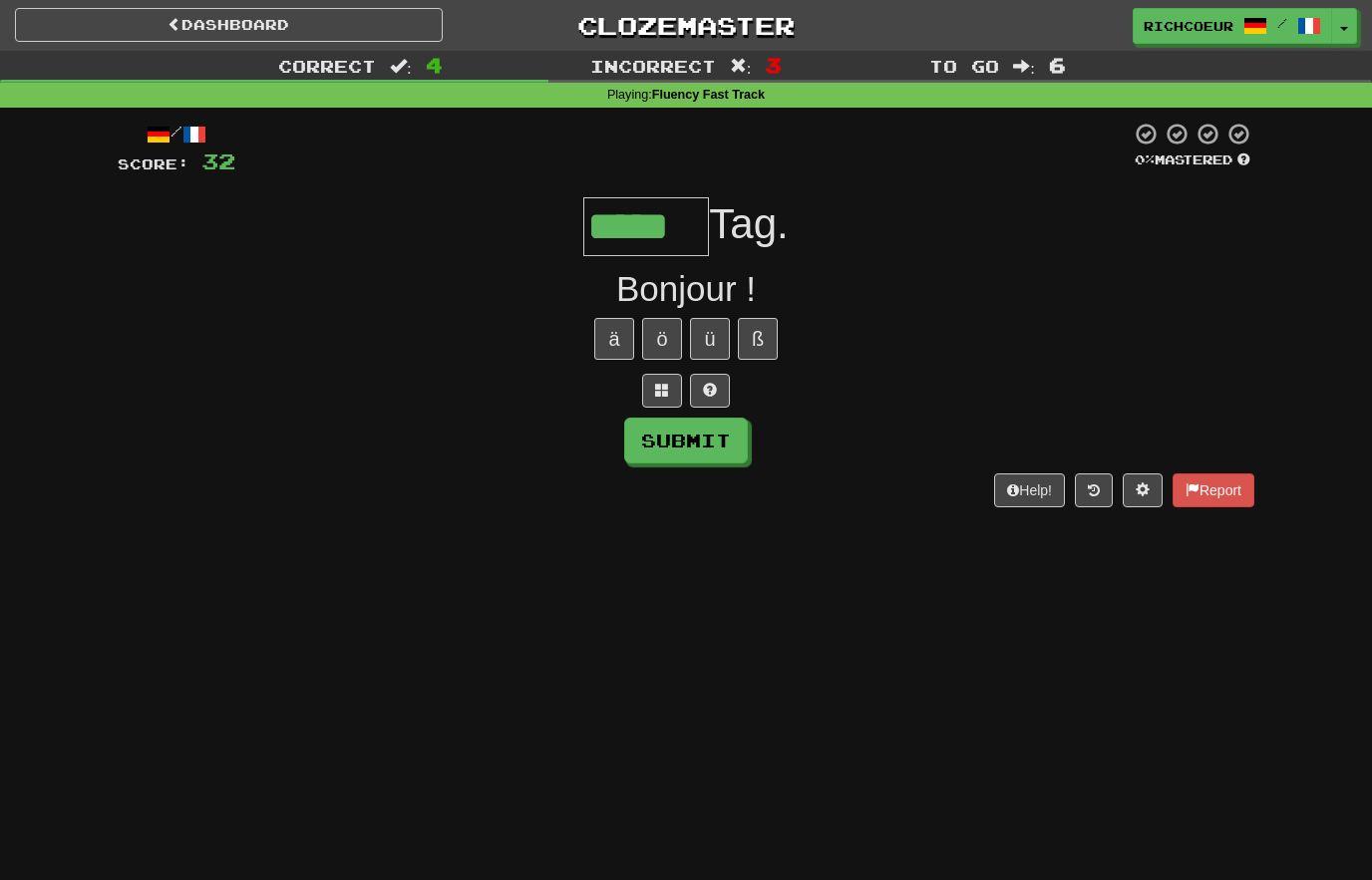 type on "*****" 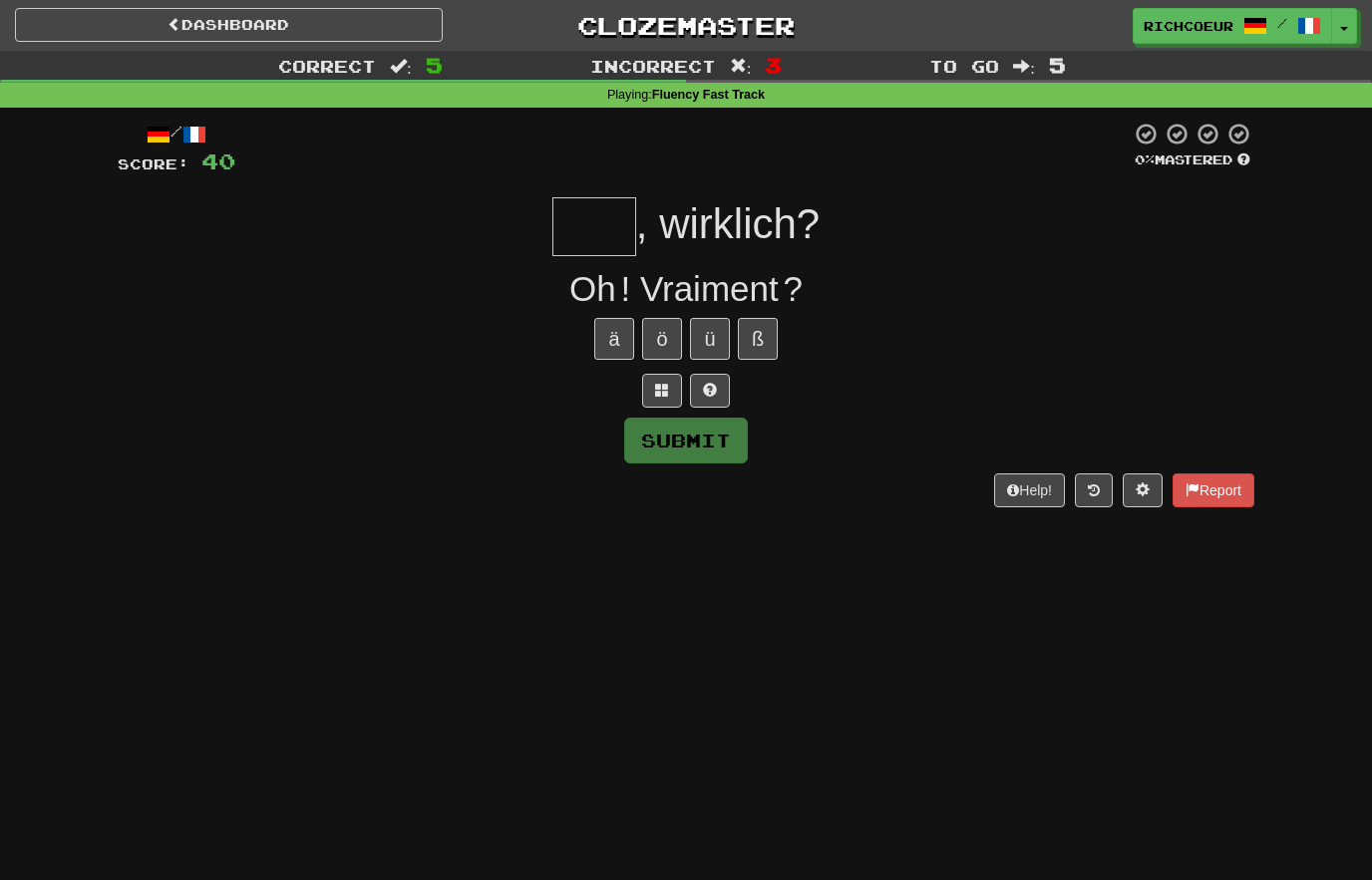 type on "***" 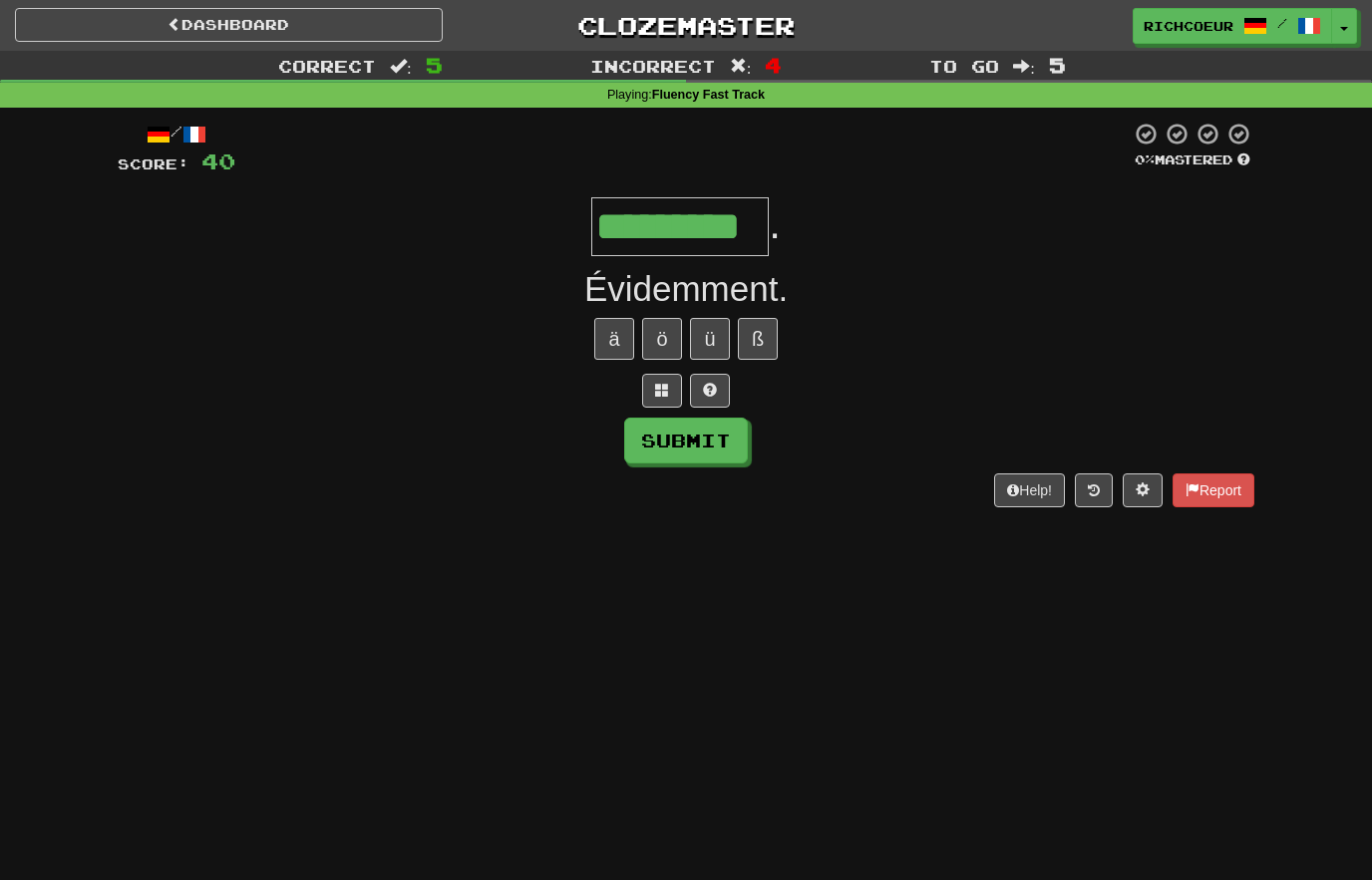 type on "*********" 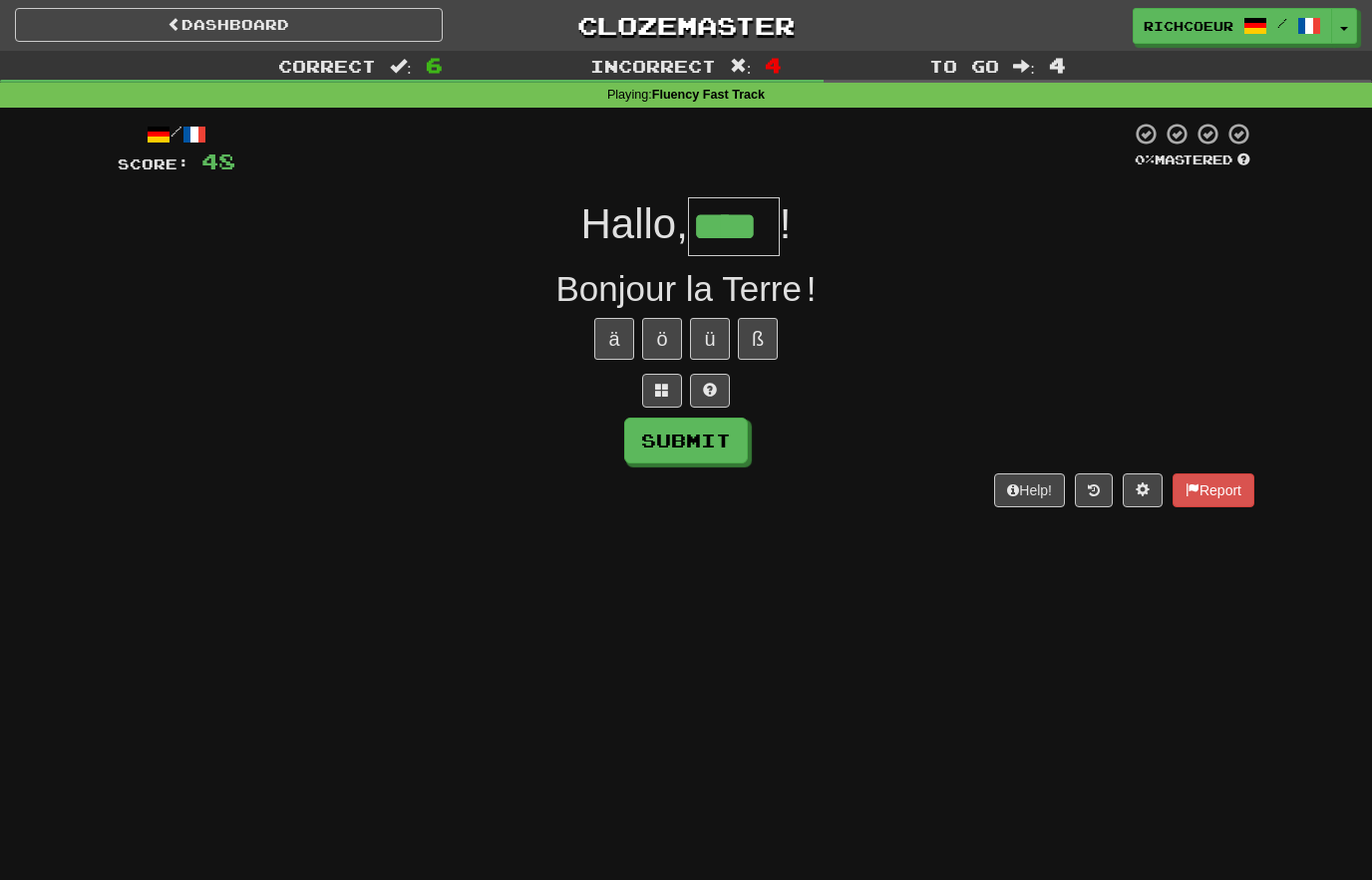 type on "****" 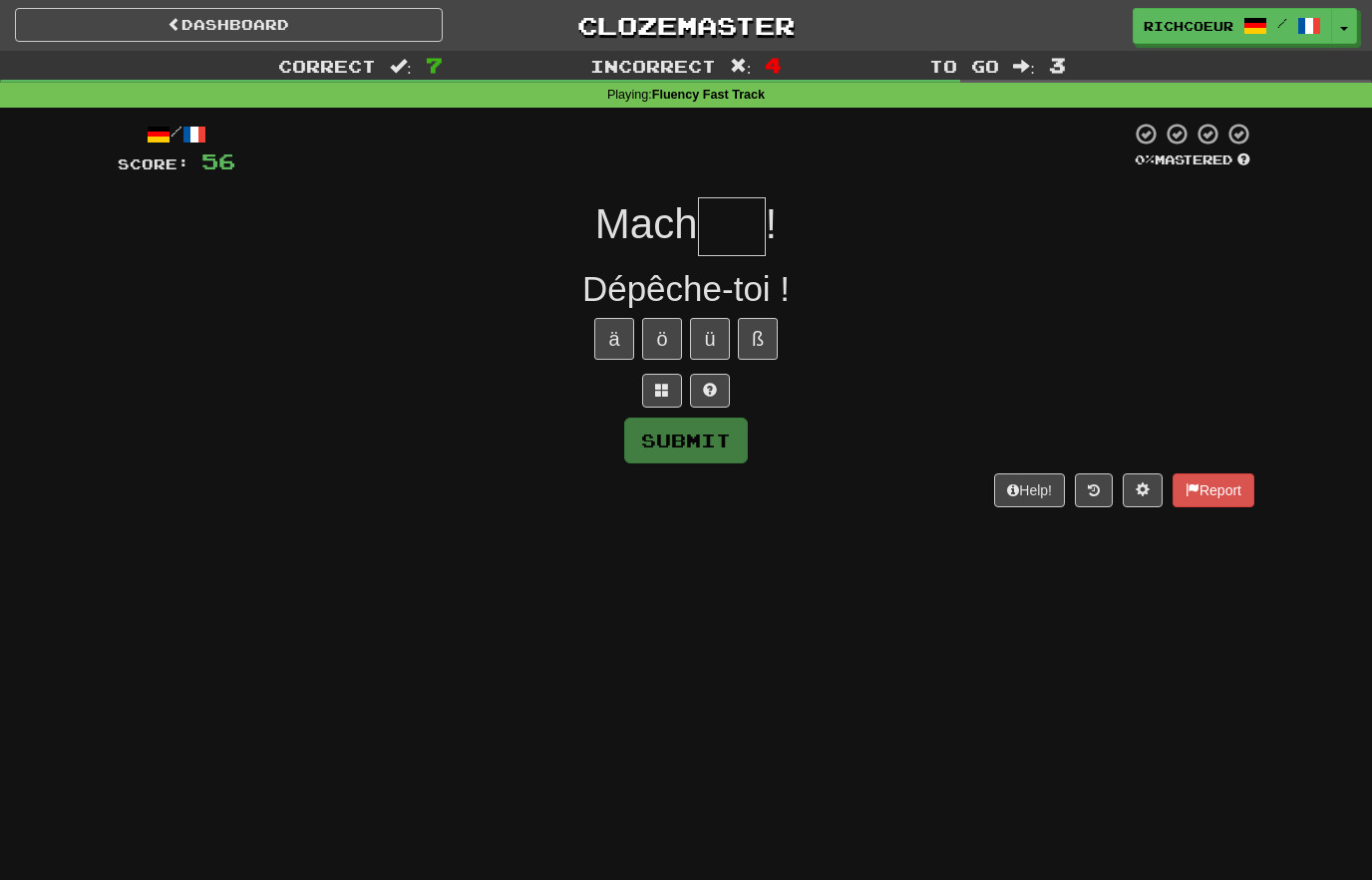 type on "*" 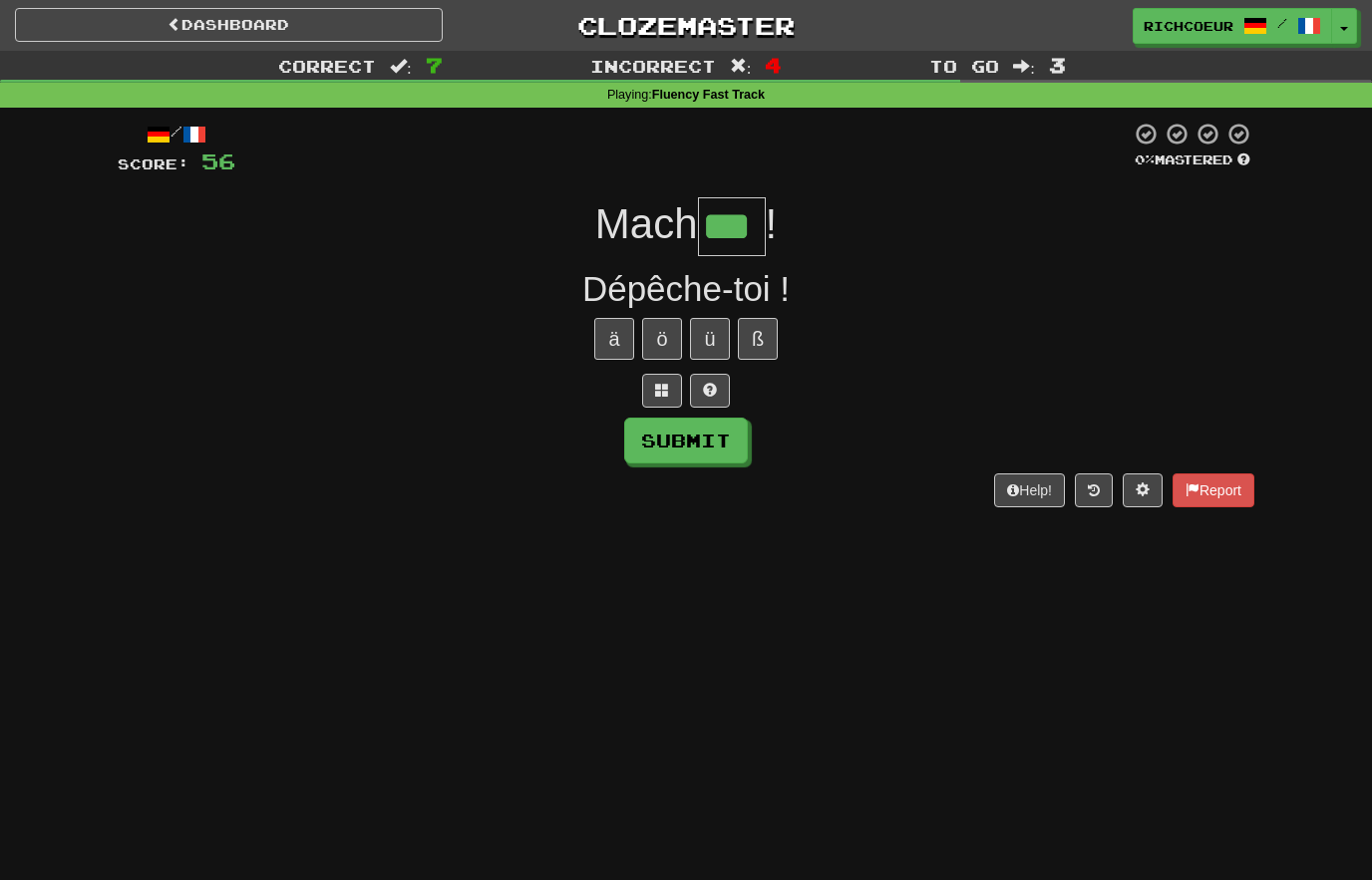 type on "***" 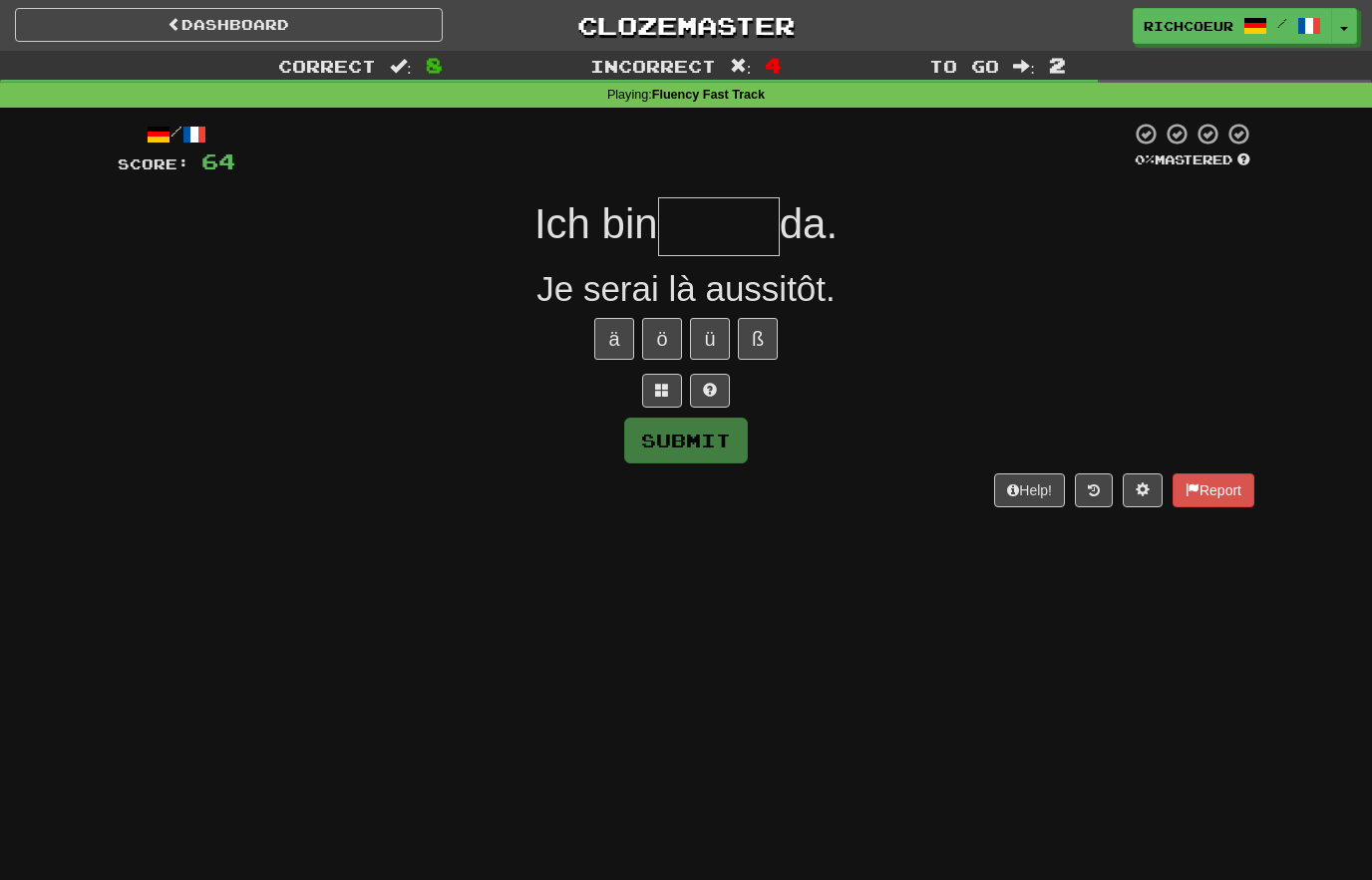 type on "******" 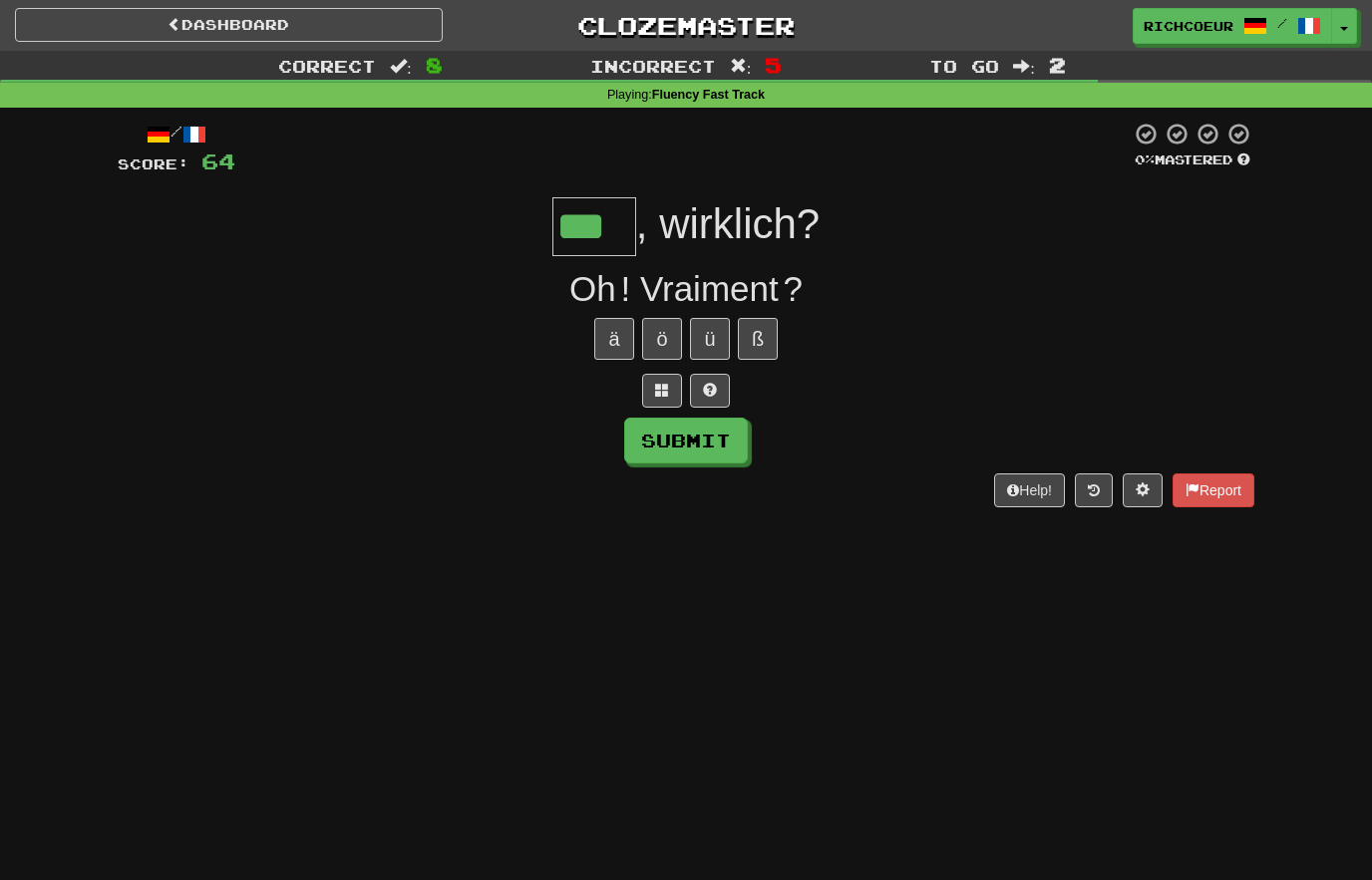 type on "***" 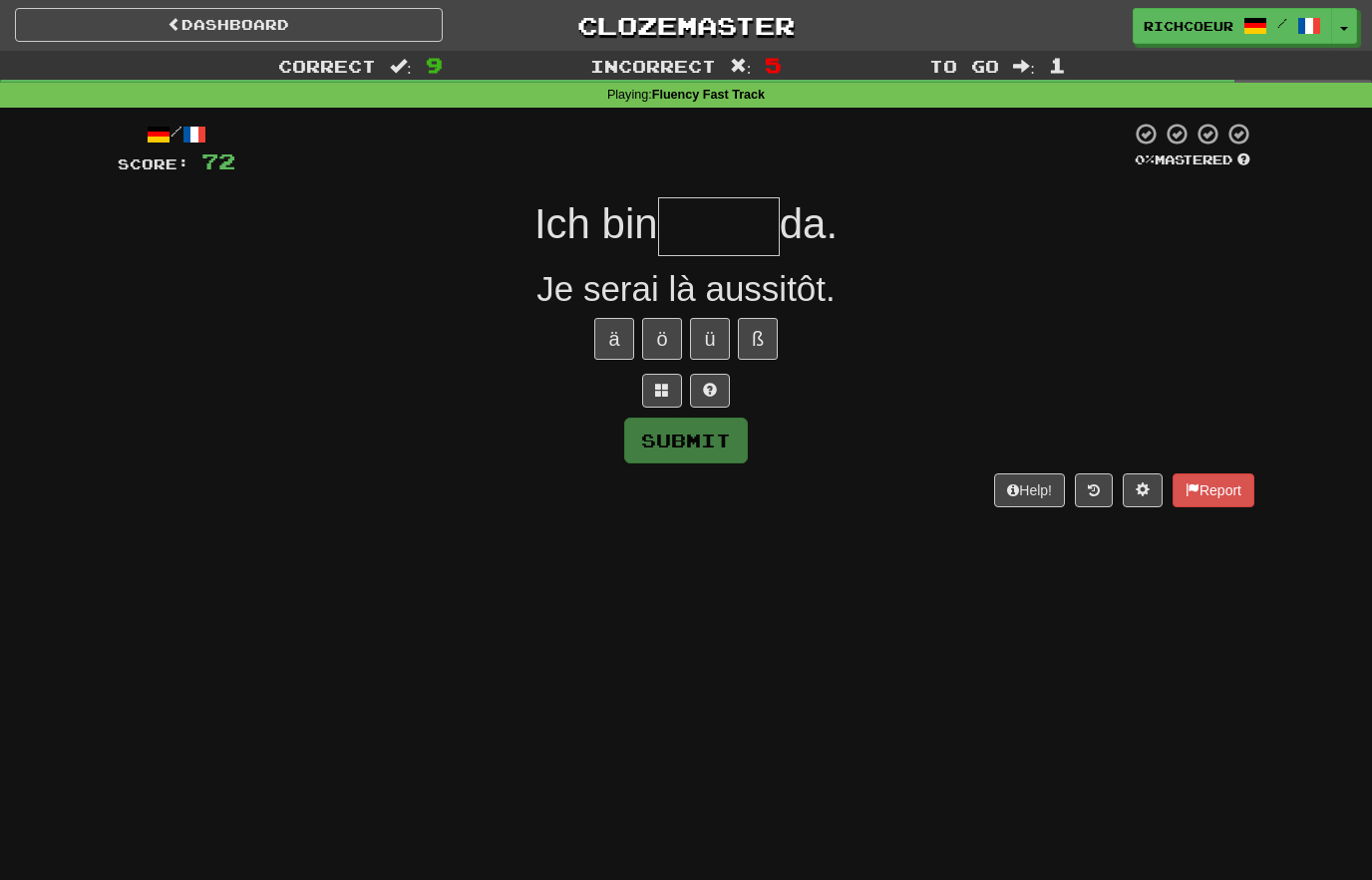 type on "******" 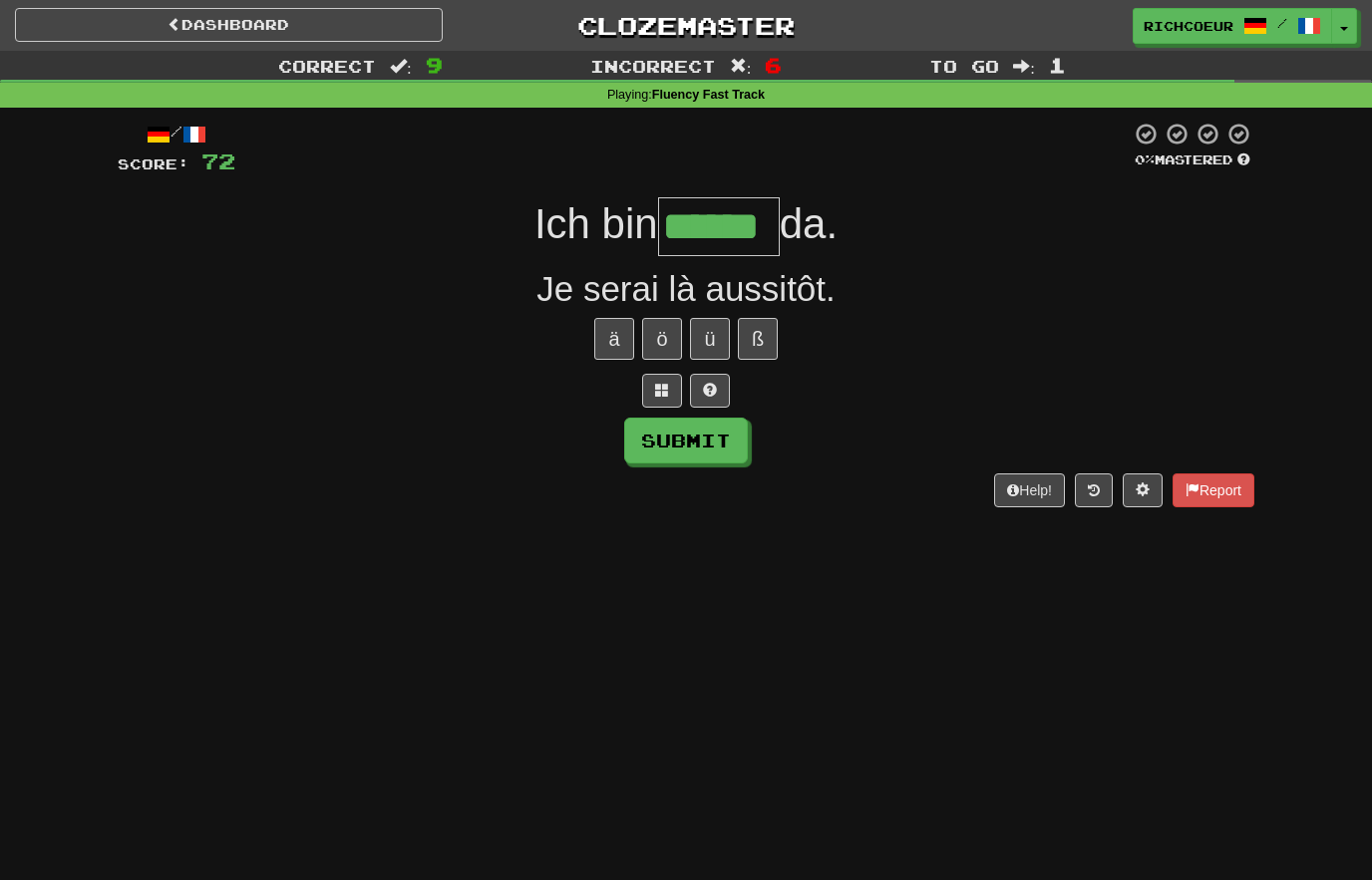 type on "******" 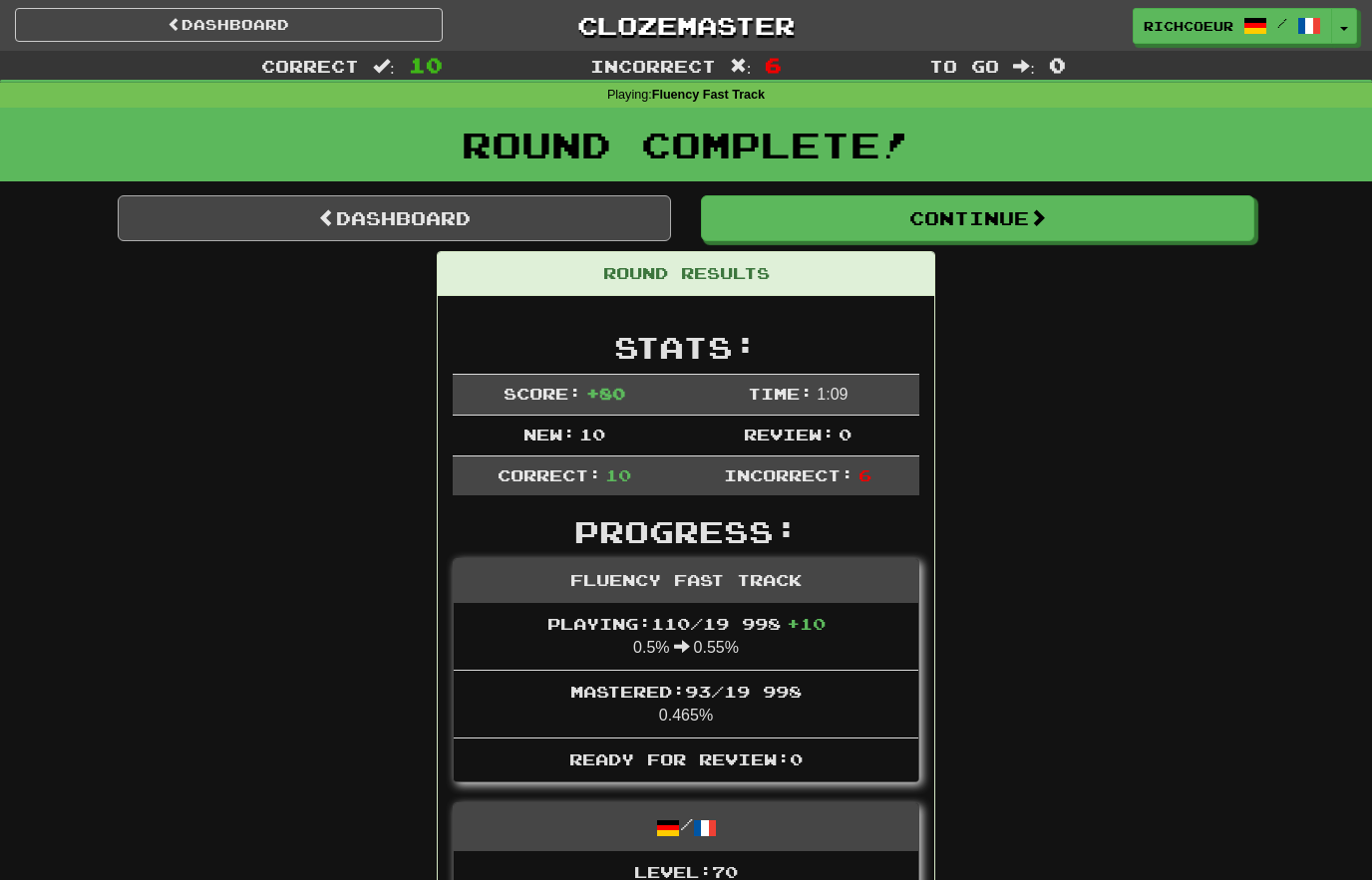 click on "Dashboard" at bounding box center (394, 218) 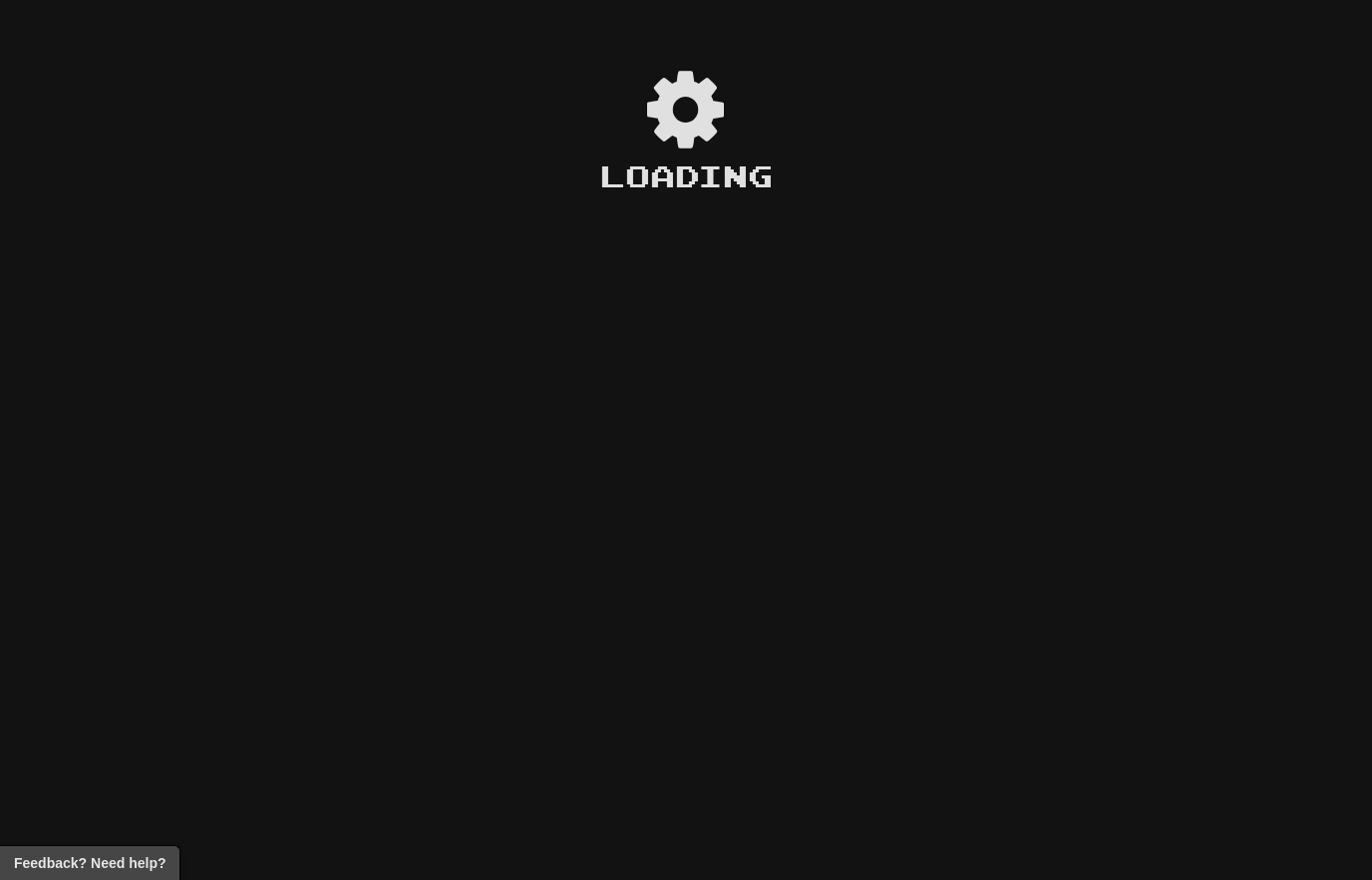scroll, scrollTop: 0, scrollLeft: 0, axis: both 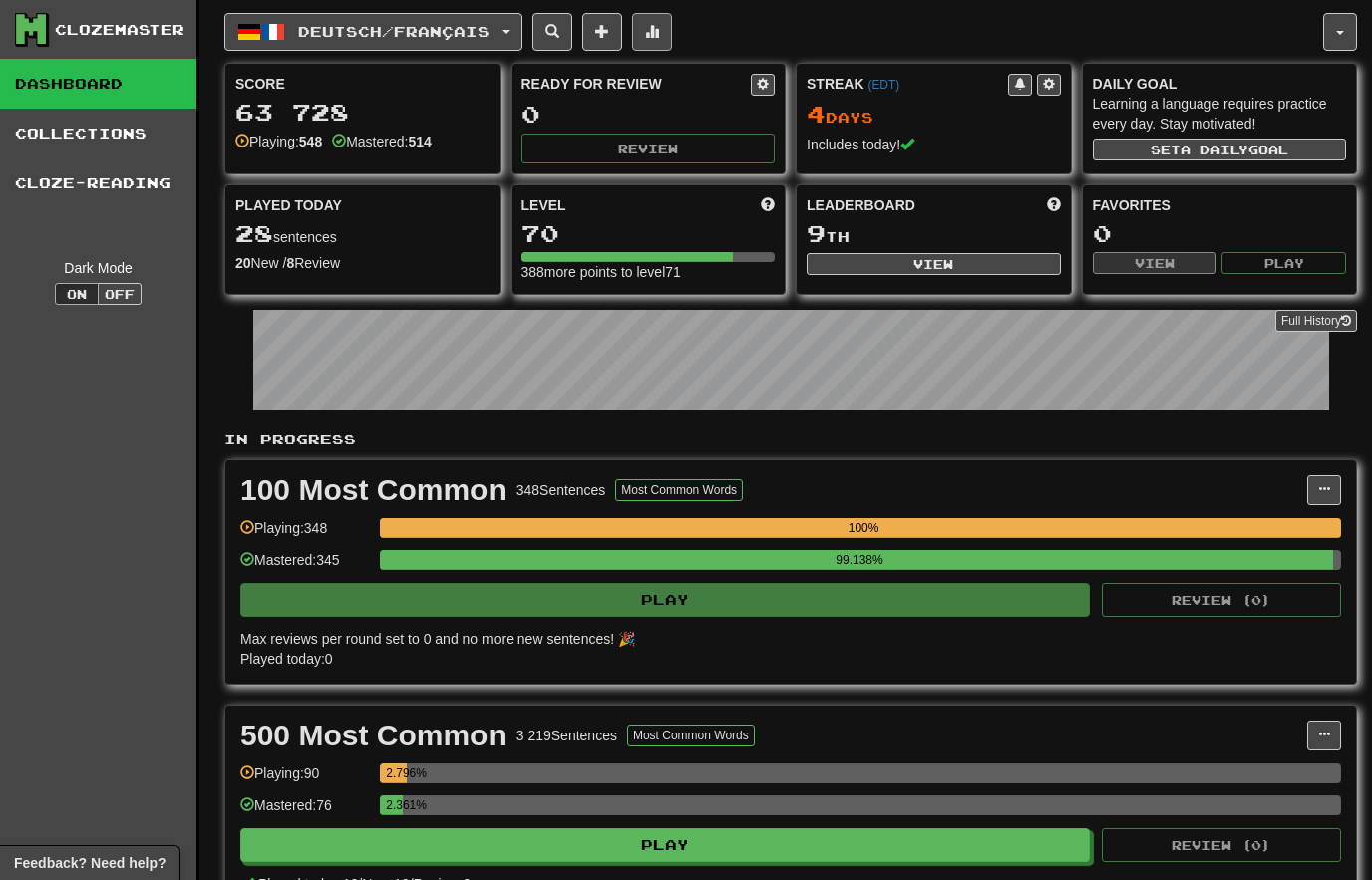 click at bounding box center (652, 32) 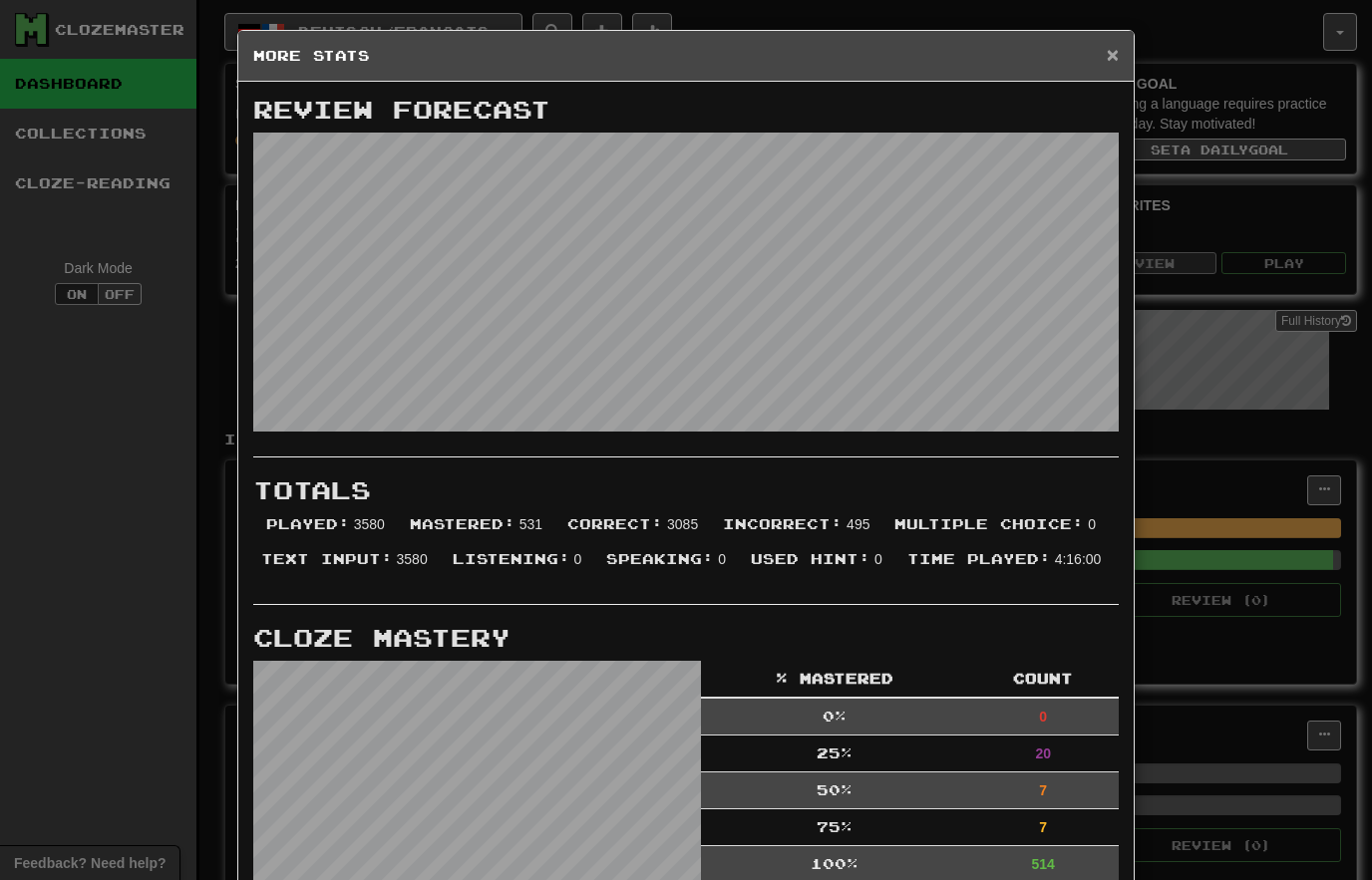 click on "×" at bounding box center [1113, 54] 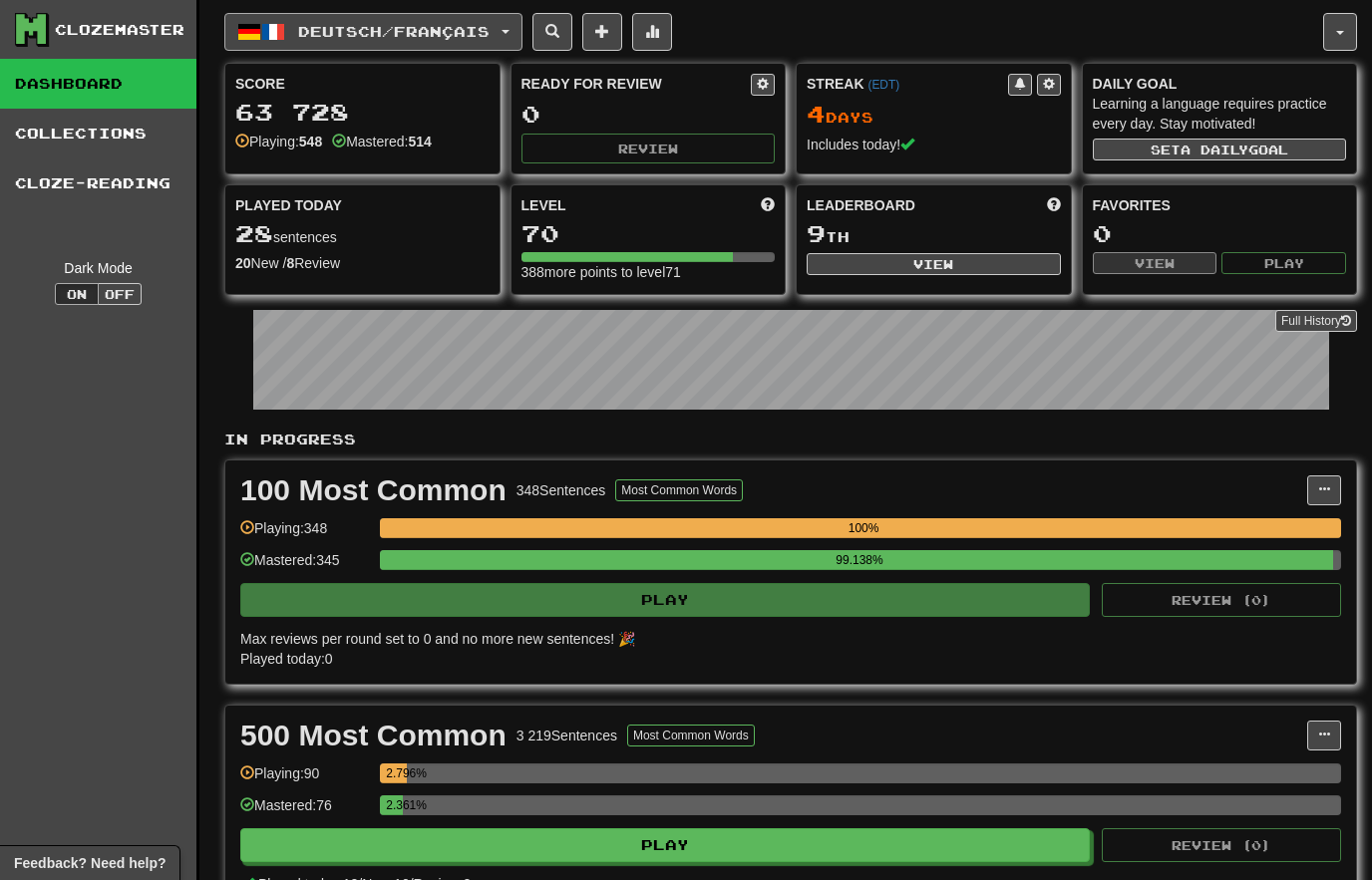 click on "Deutsch  /  Français" at bounding box center (394, 31) 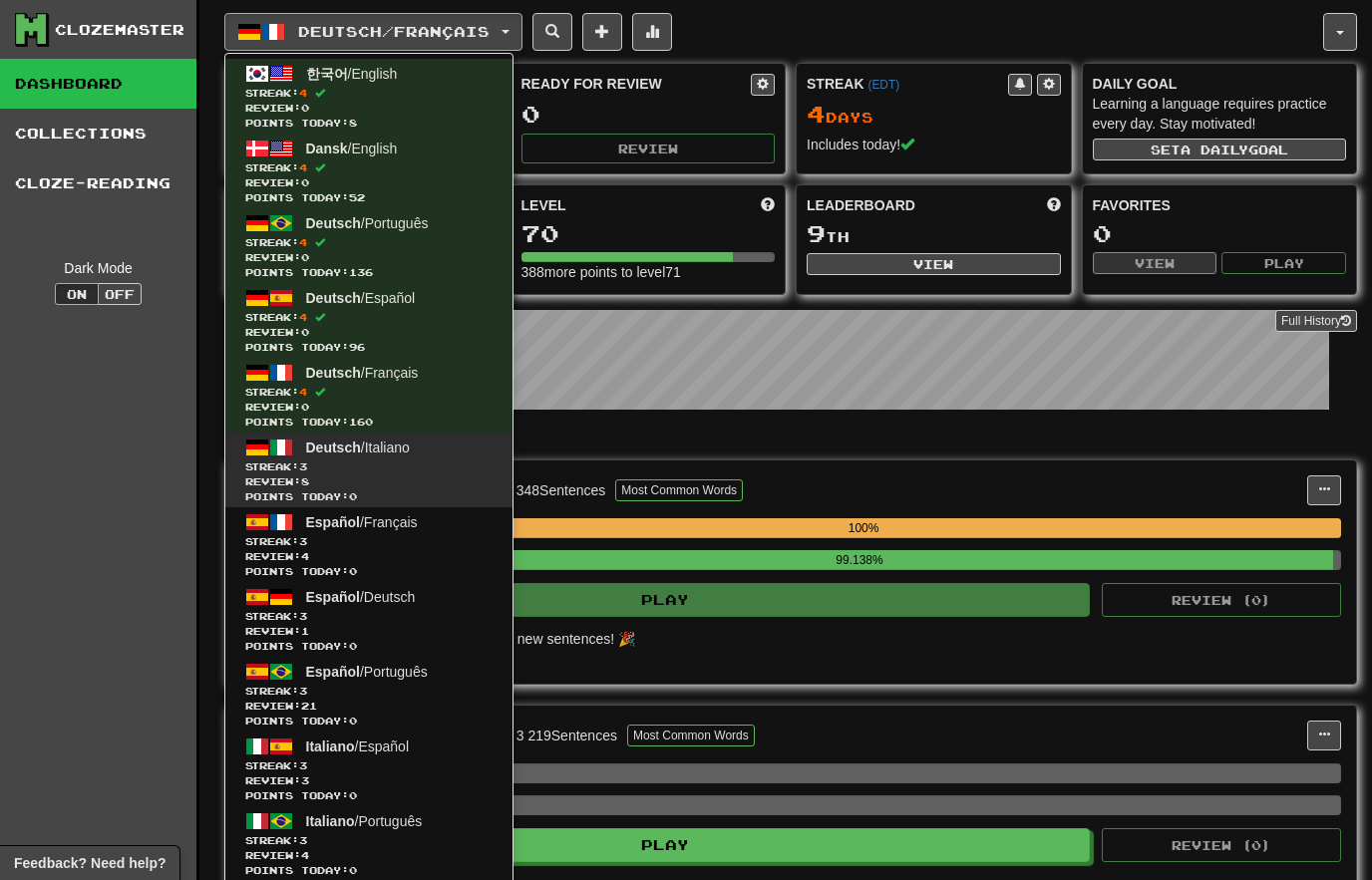 click on "Points today:  0" at bounding box center (369, 496) 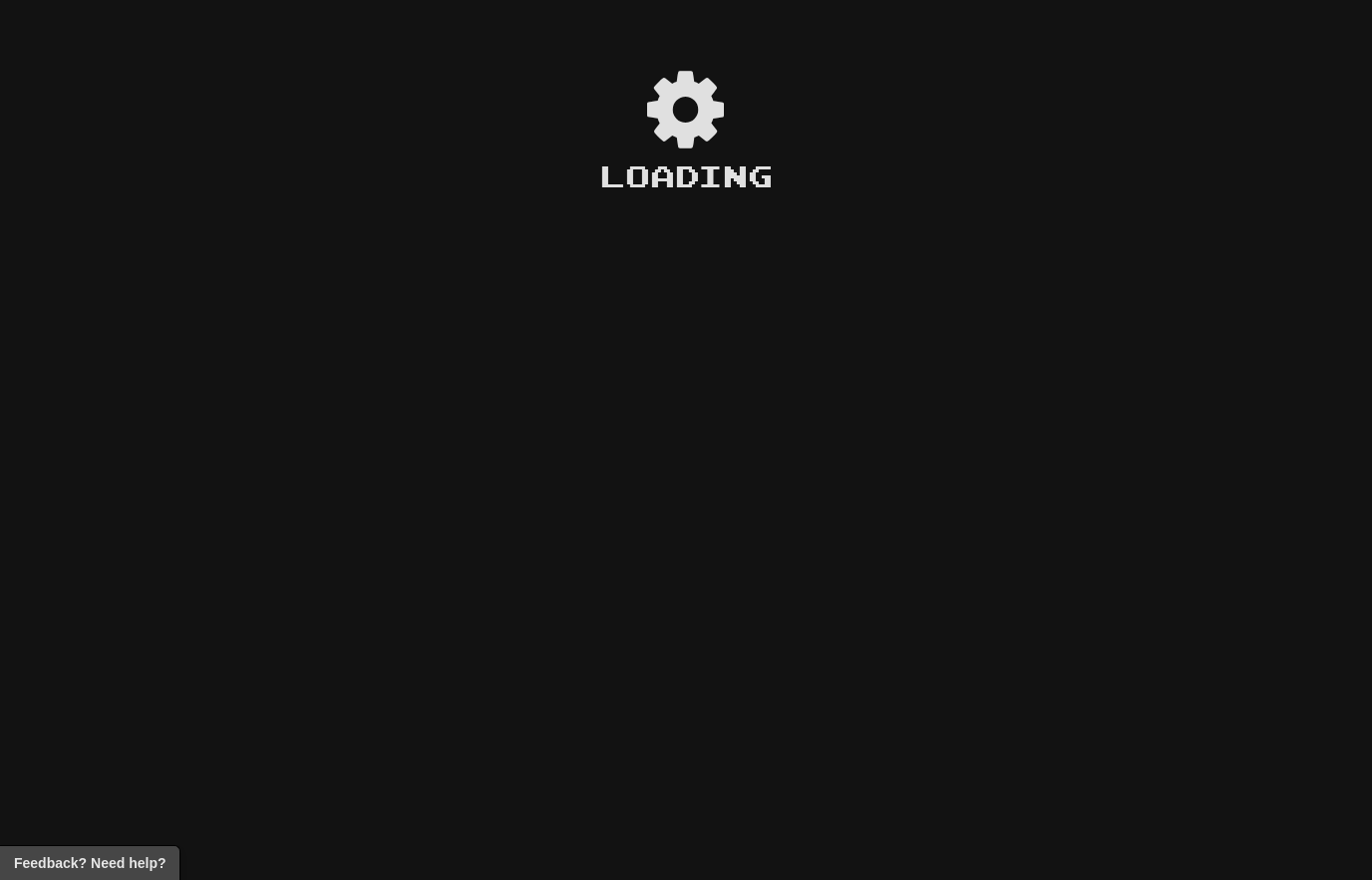 scroll, scrollTop: 0, scrollLeft: 0, axis: both 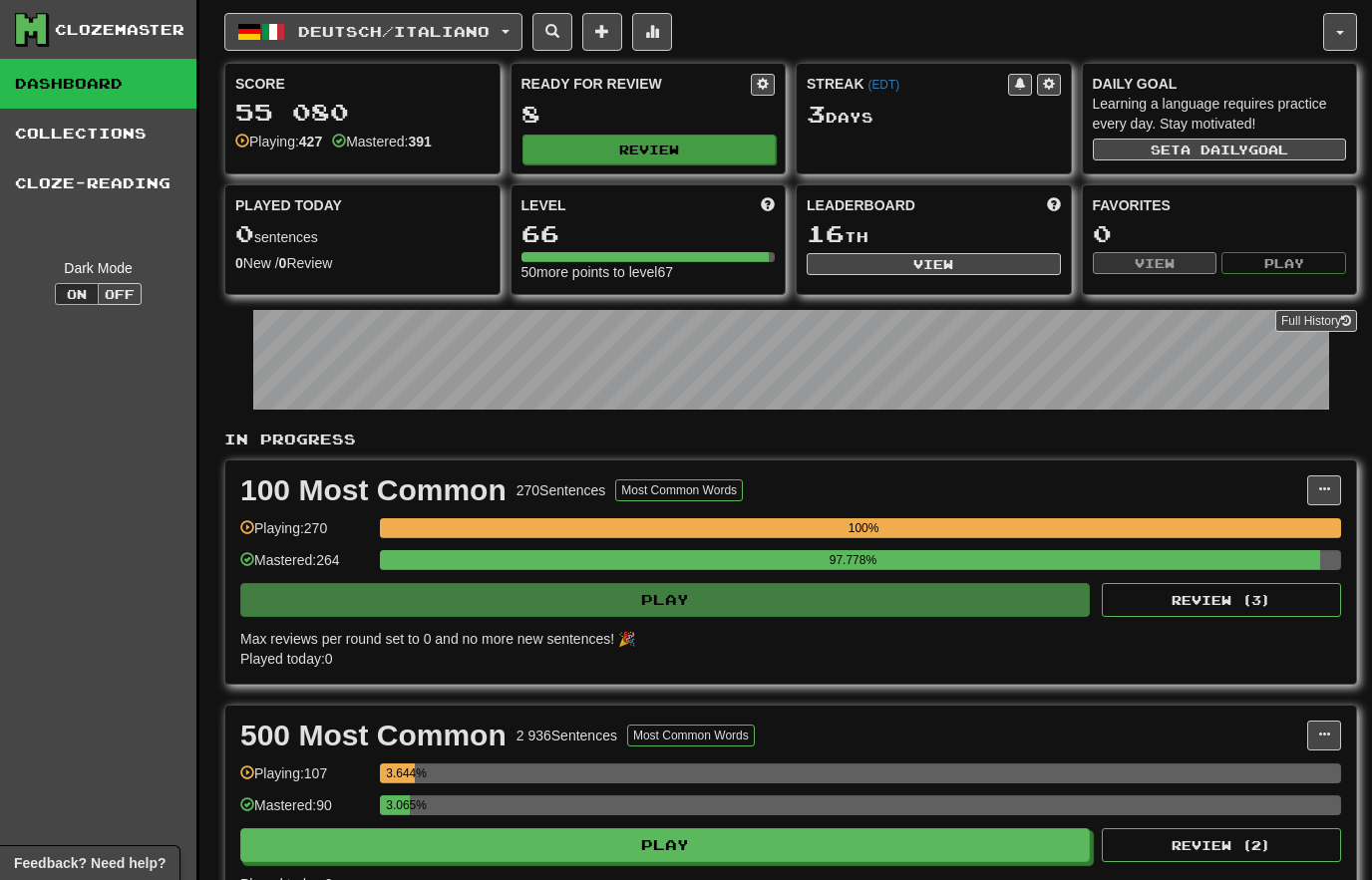 click on "Review" at bounding box center [649, 149] 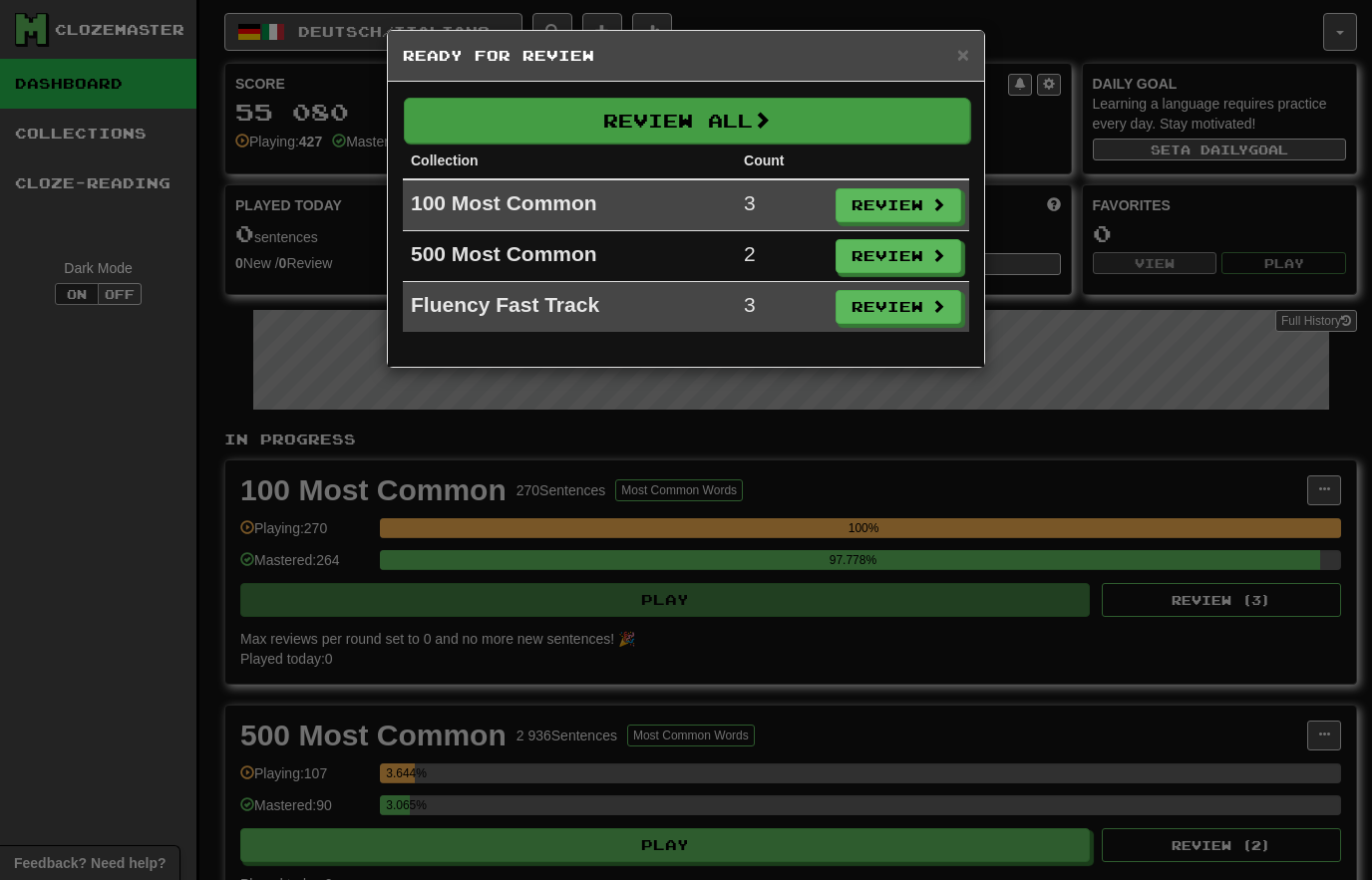 click on "Review All" at bounding box center [687, 121] 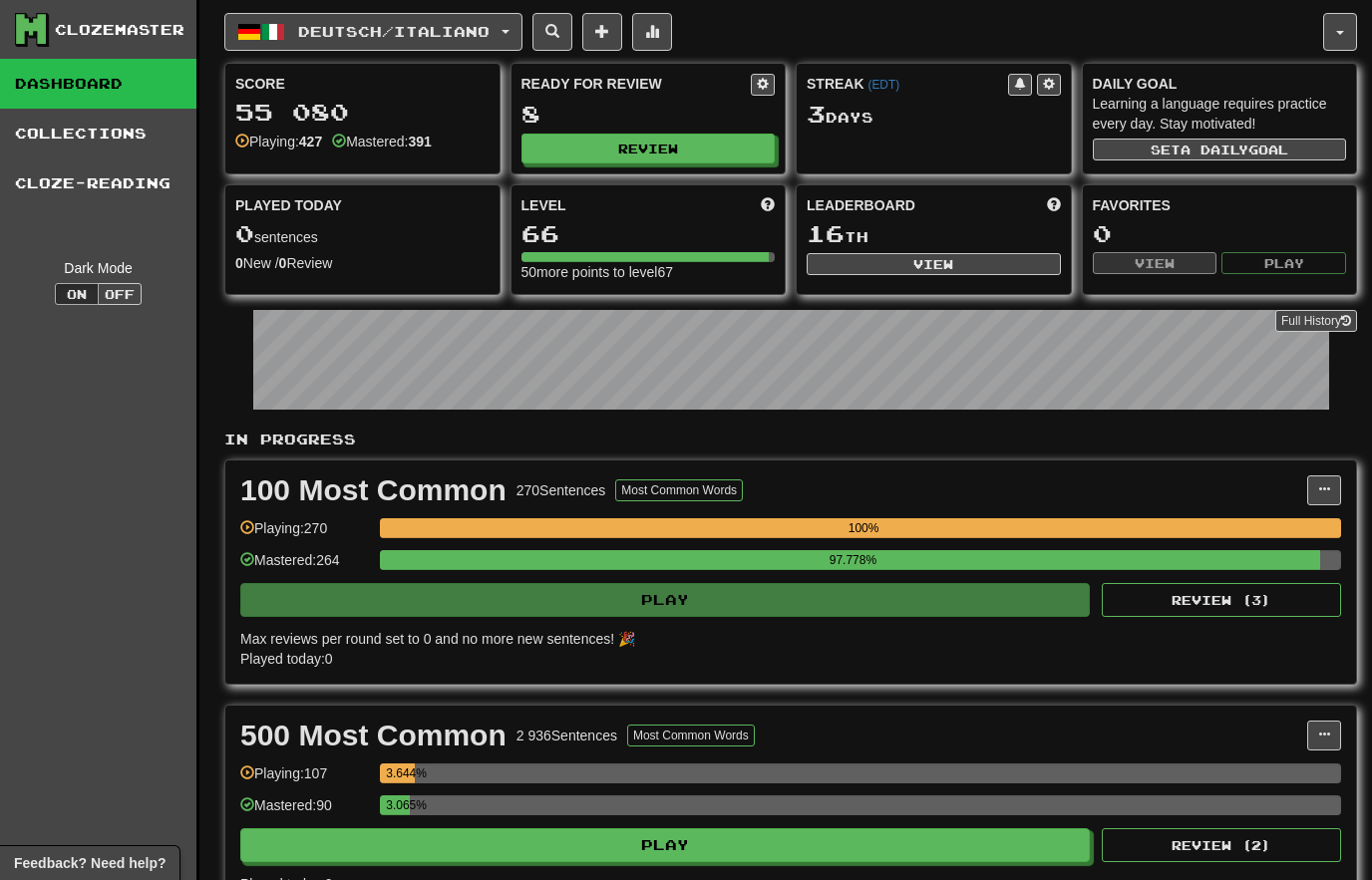 select on "********" 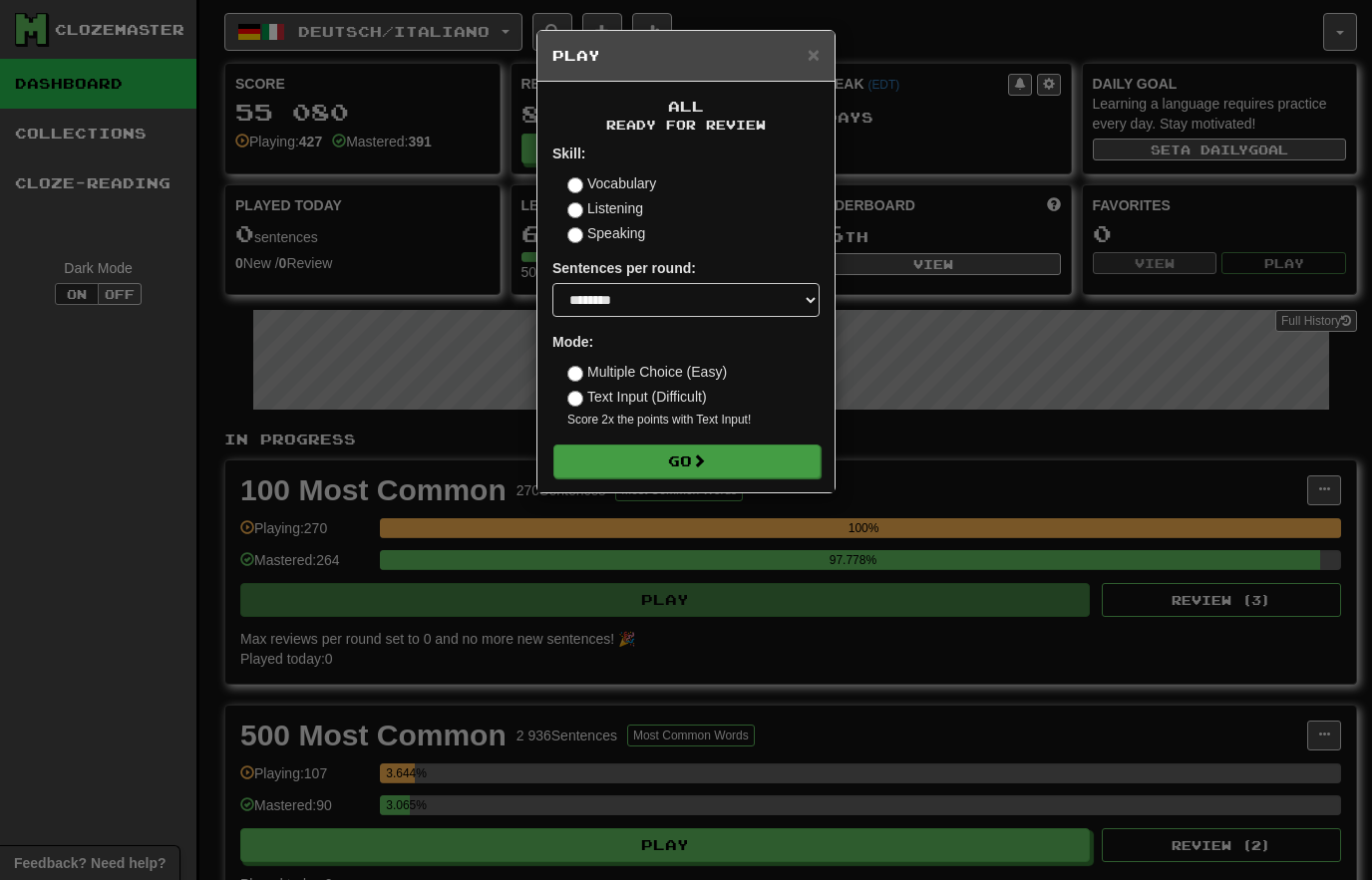 click on "Go" at bounding box center (687, 461) 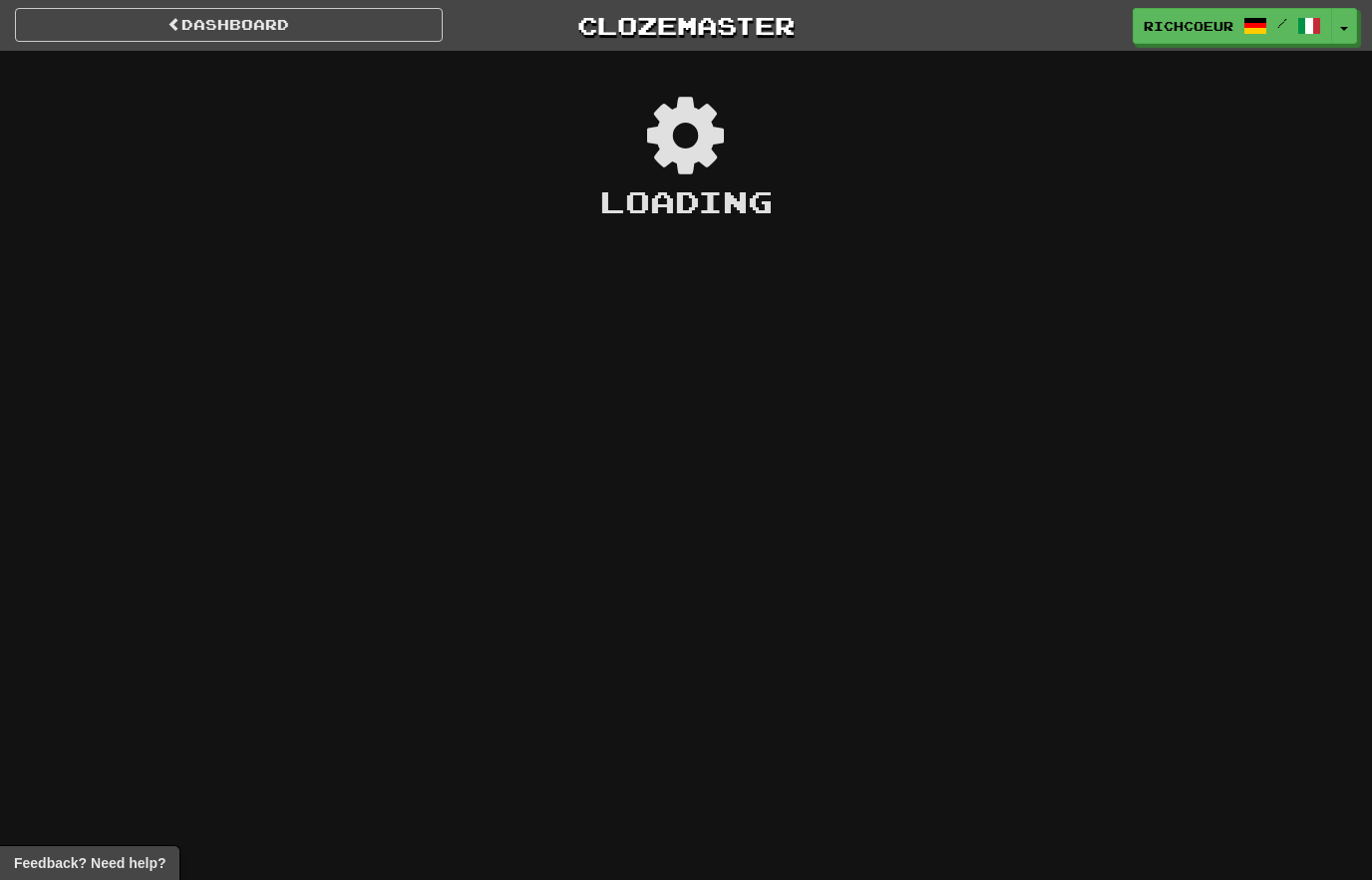 scroll, scrollTop: 0, scrollLeft: 0, axis: both 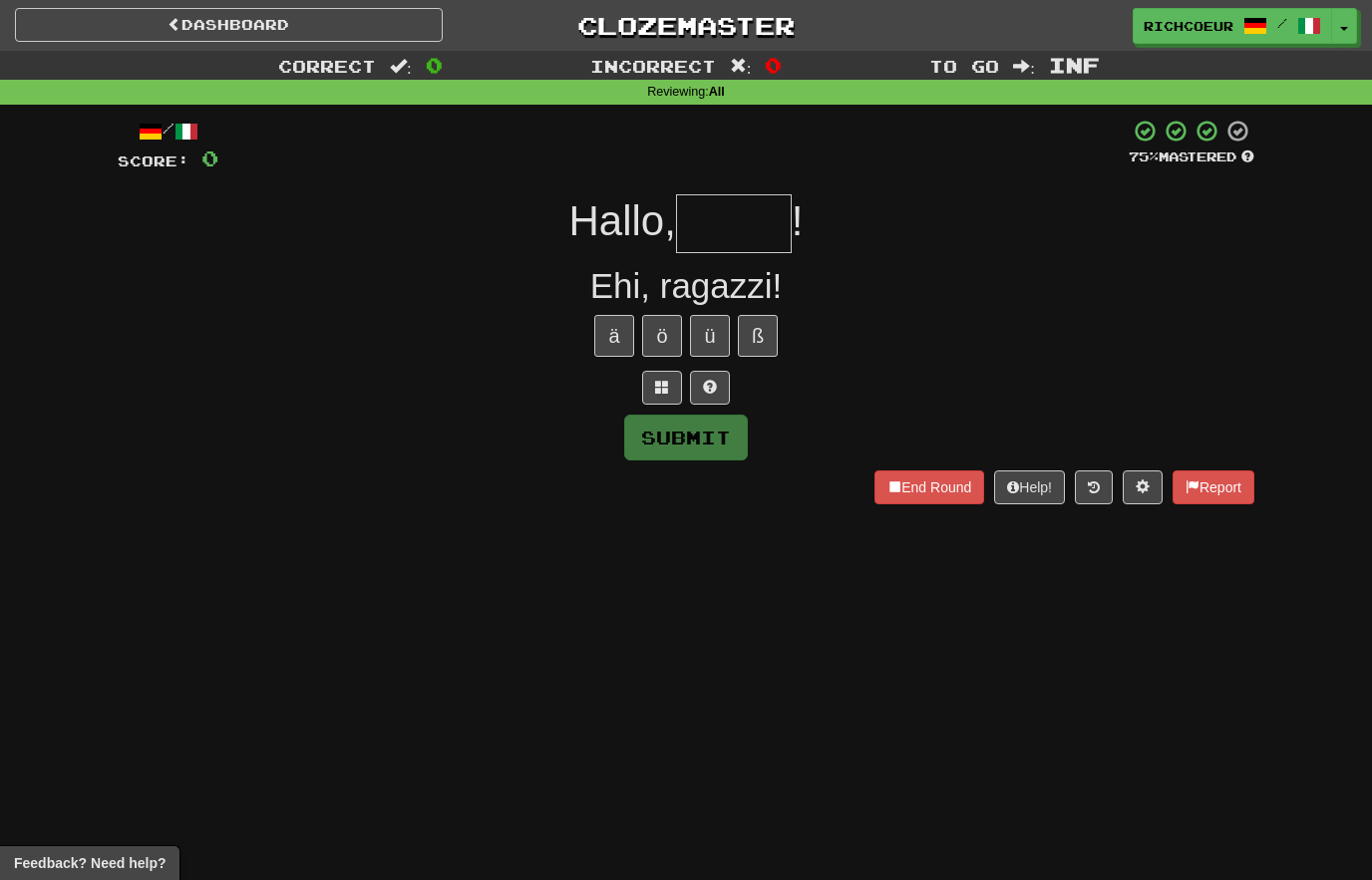 type on "*" 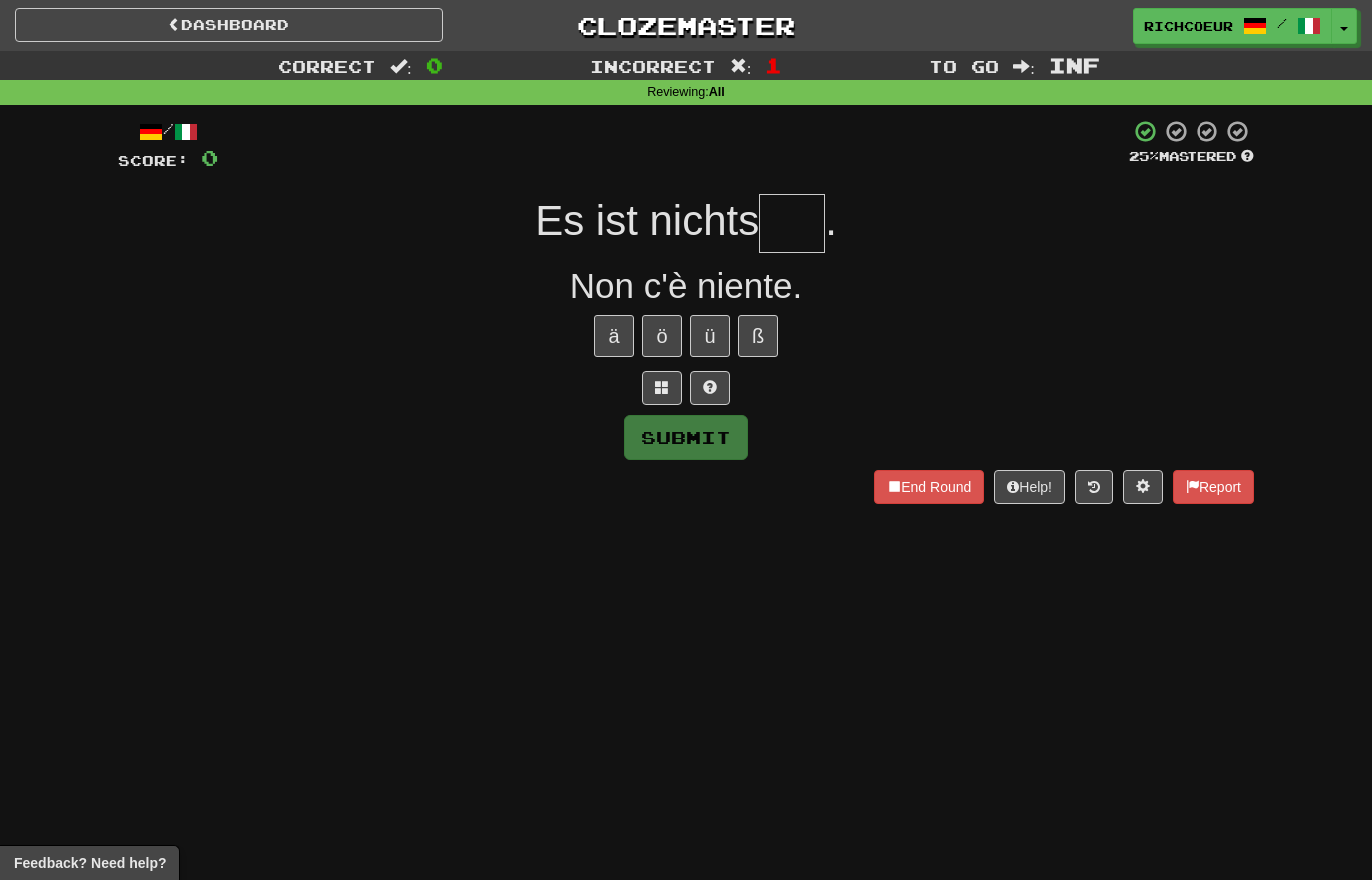type on "*" 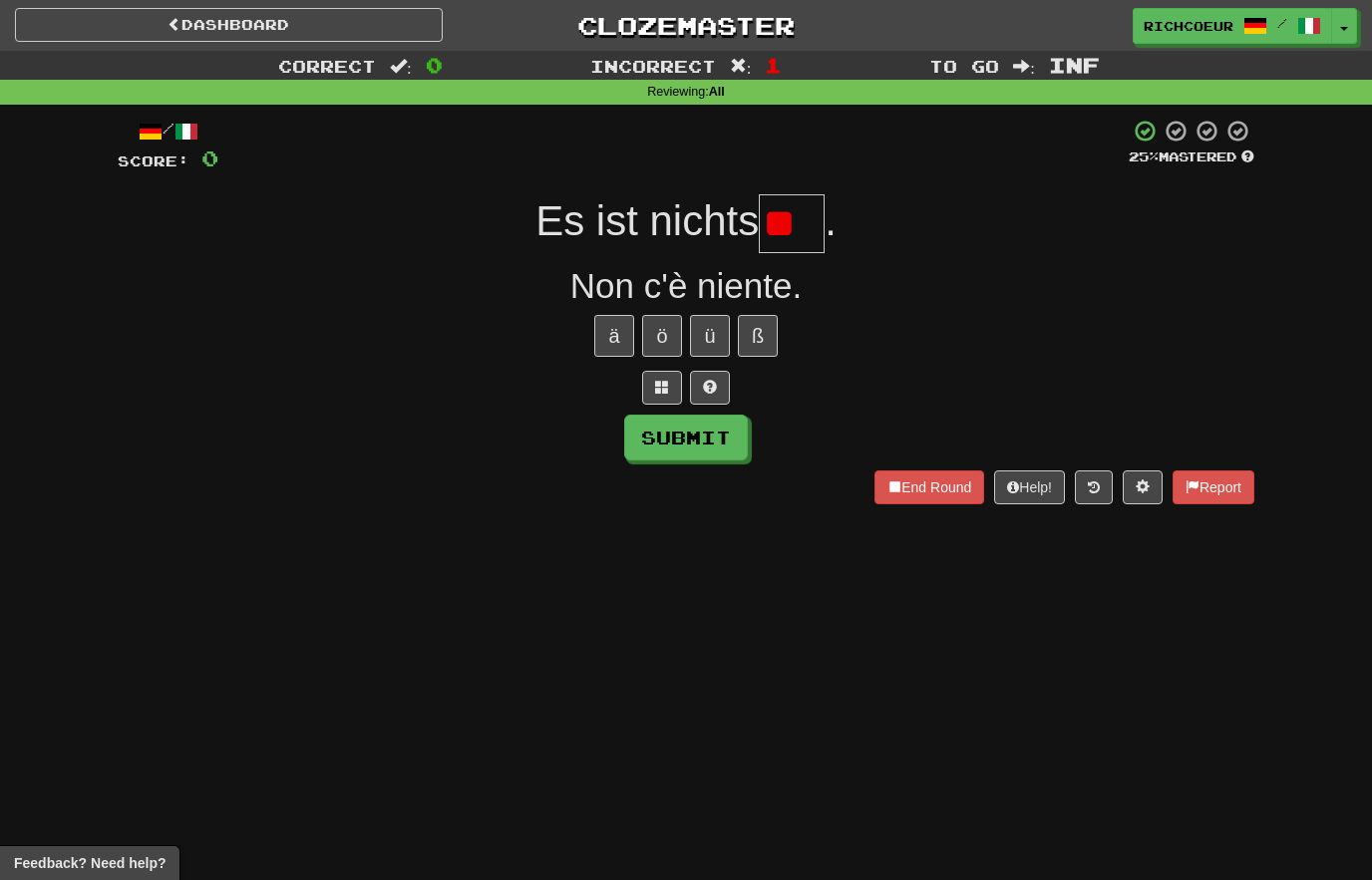 type on "*" 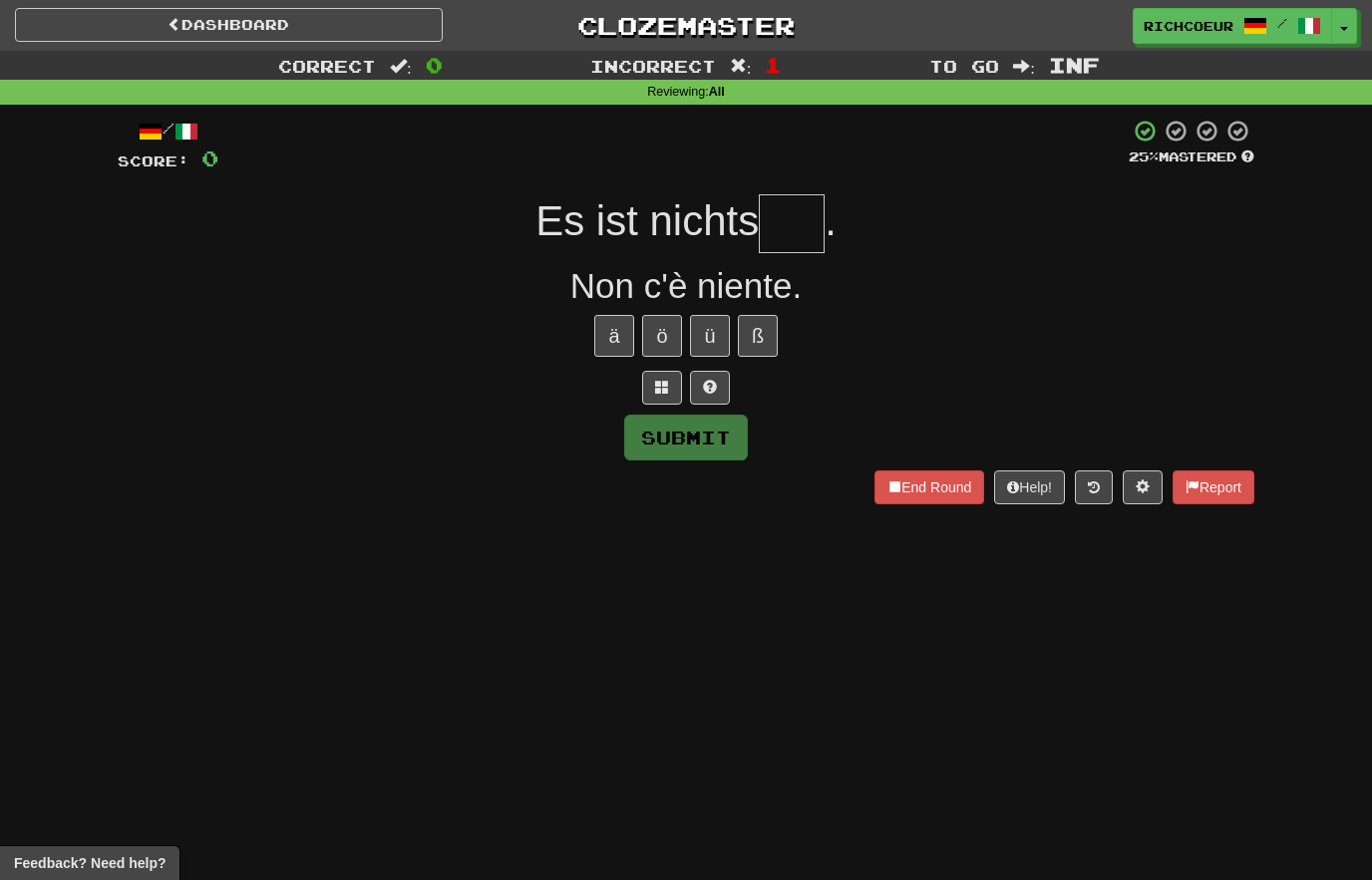 type on "***" 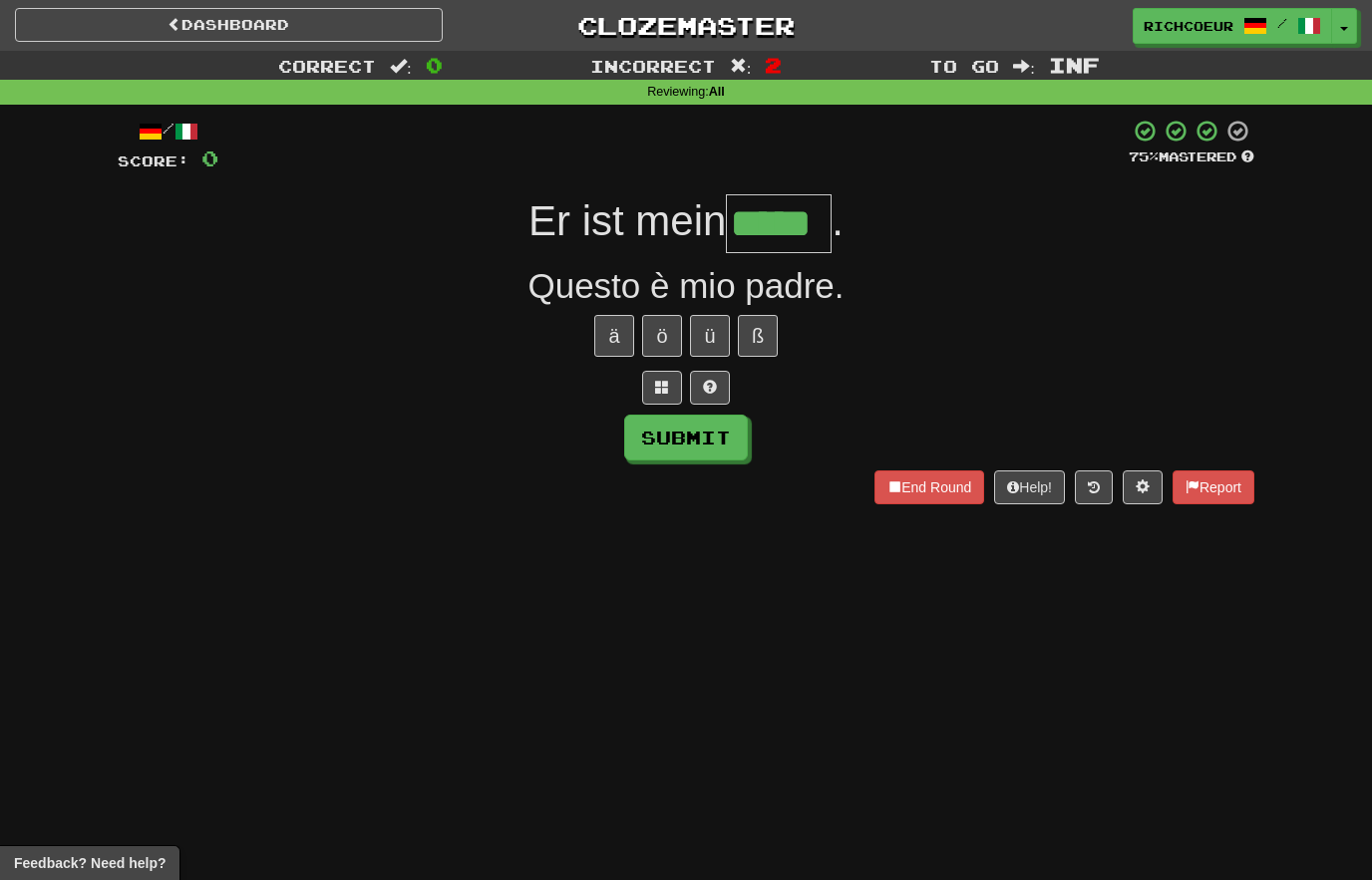 type on "*****" 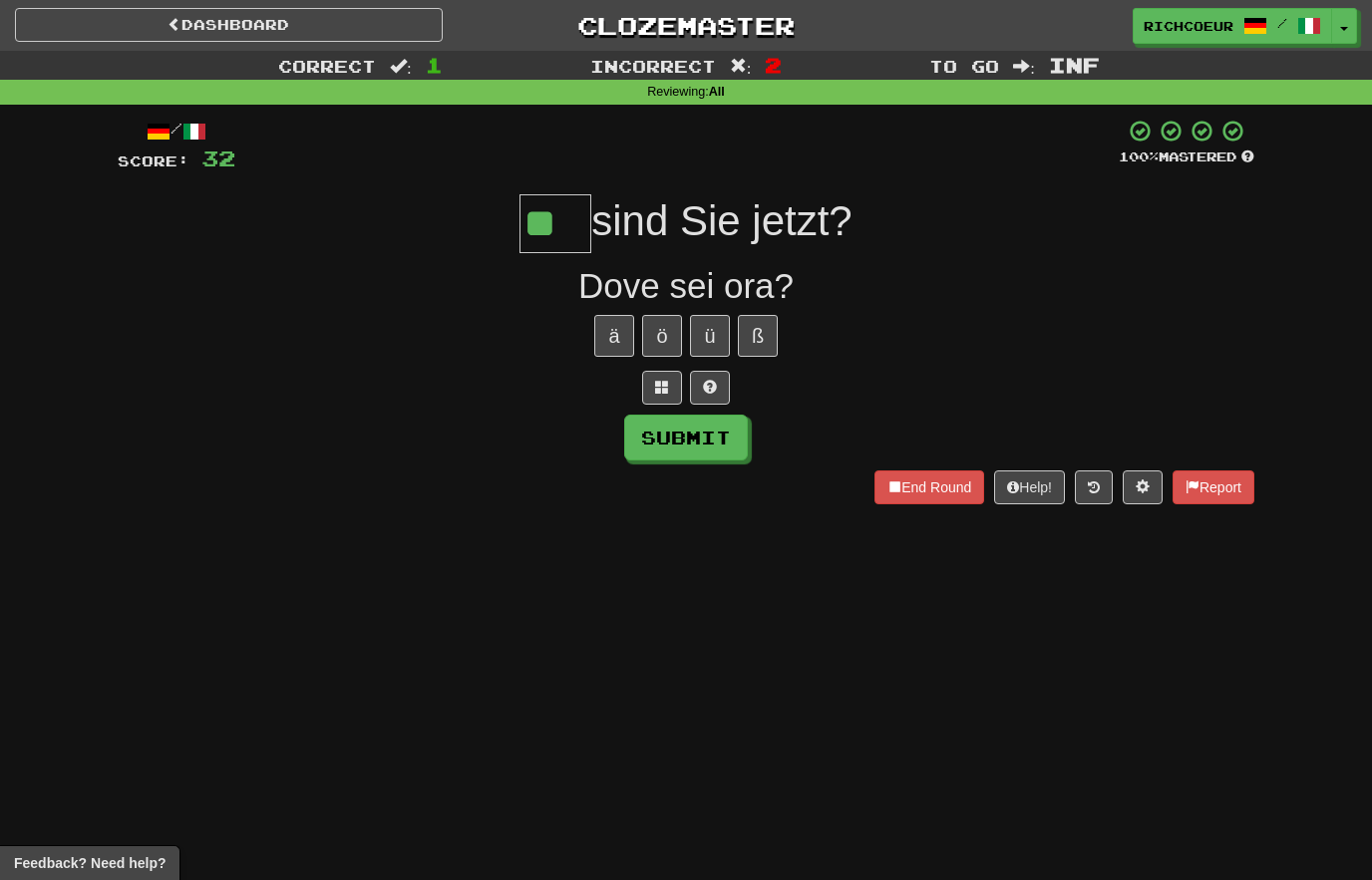 type on "**" 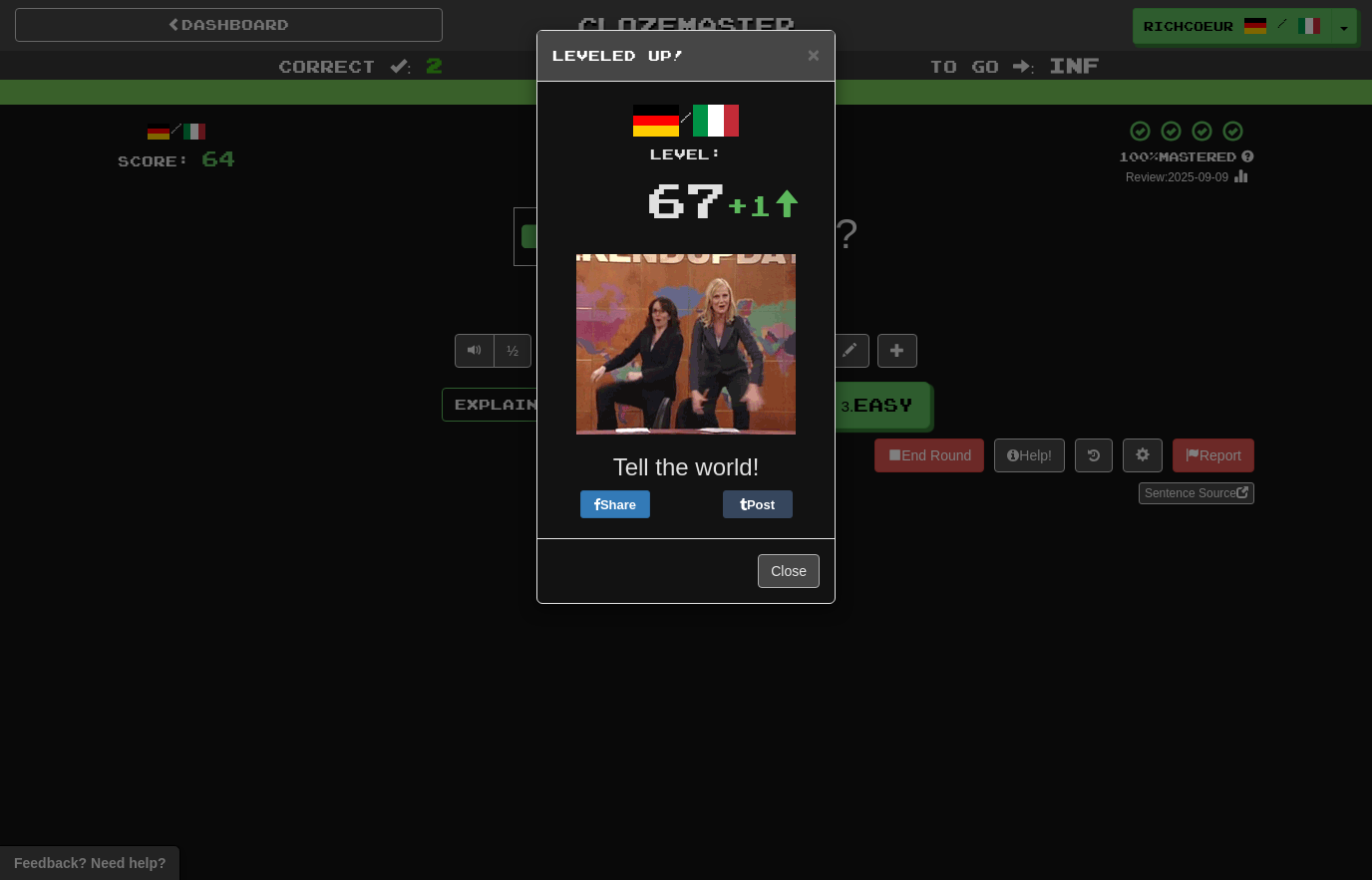 click on "Close" at bounding box center [789, 571] 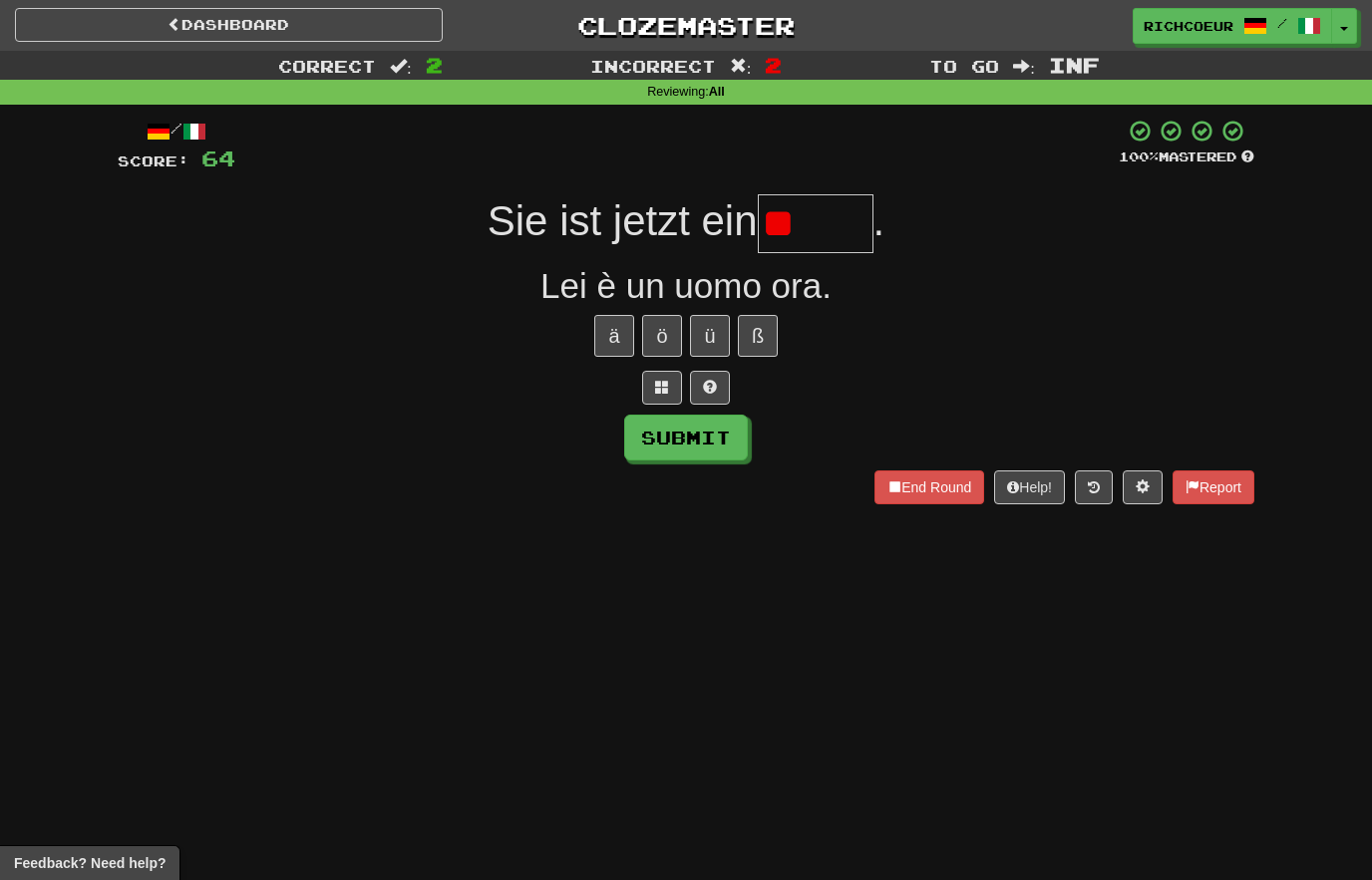 type on "*" 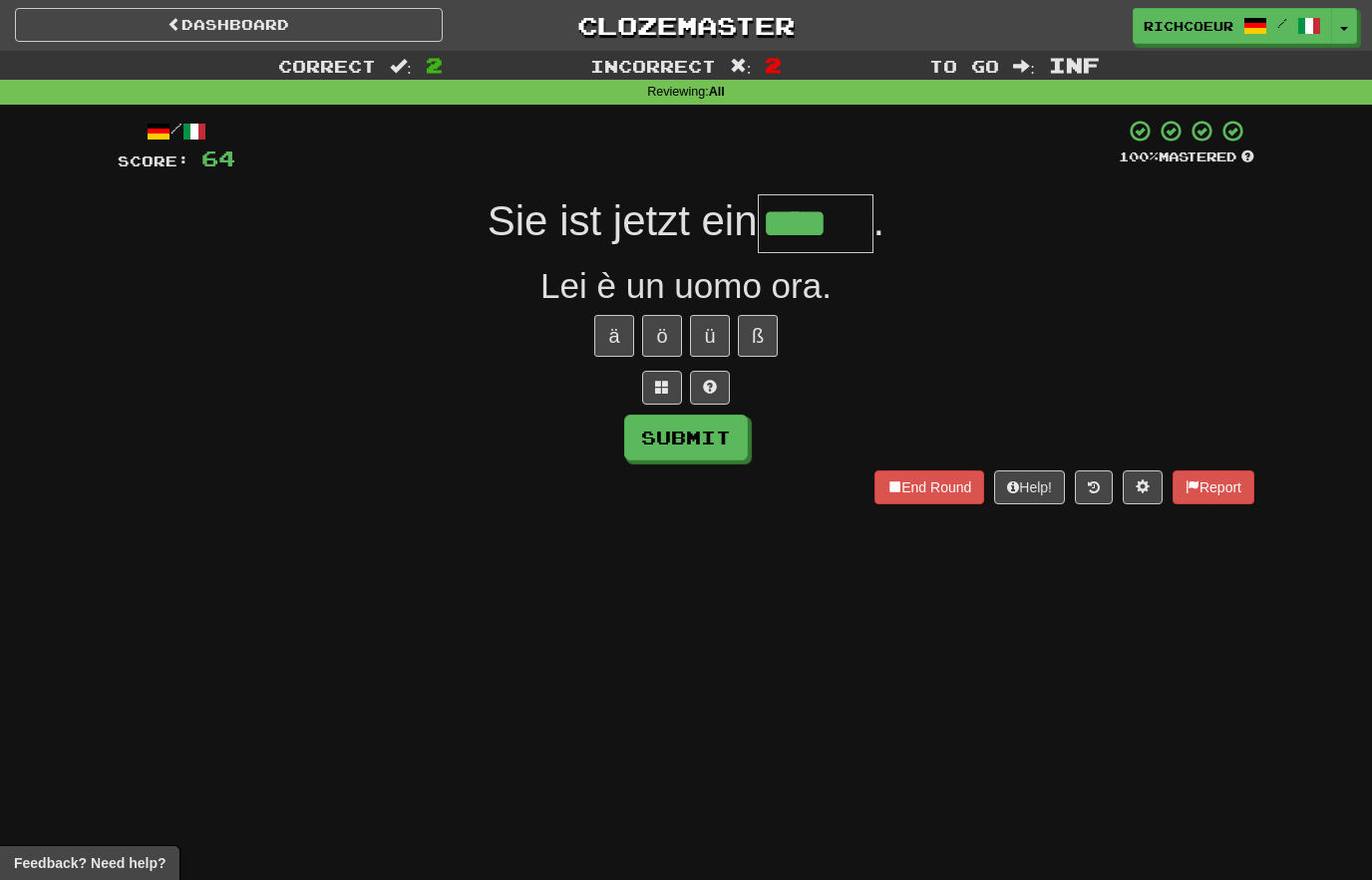 type on "****" 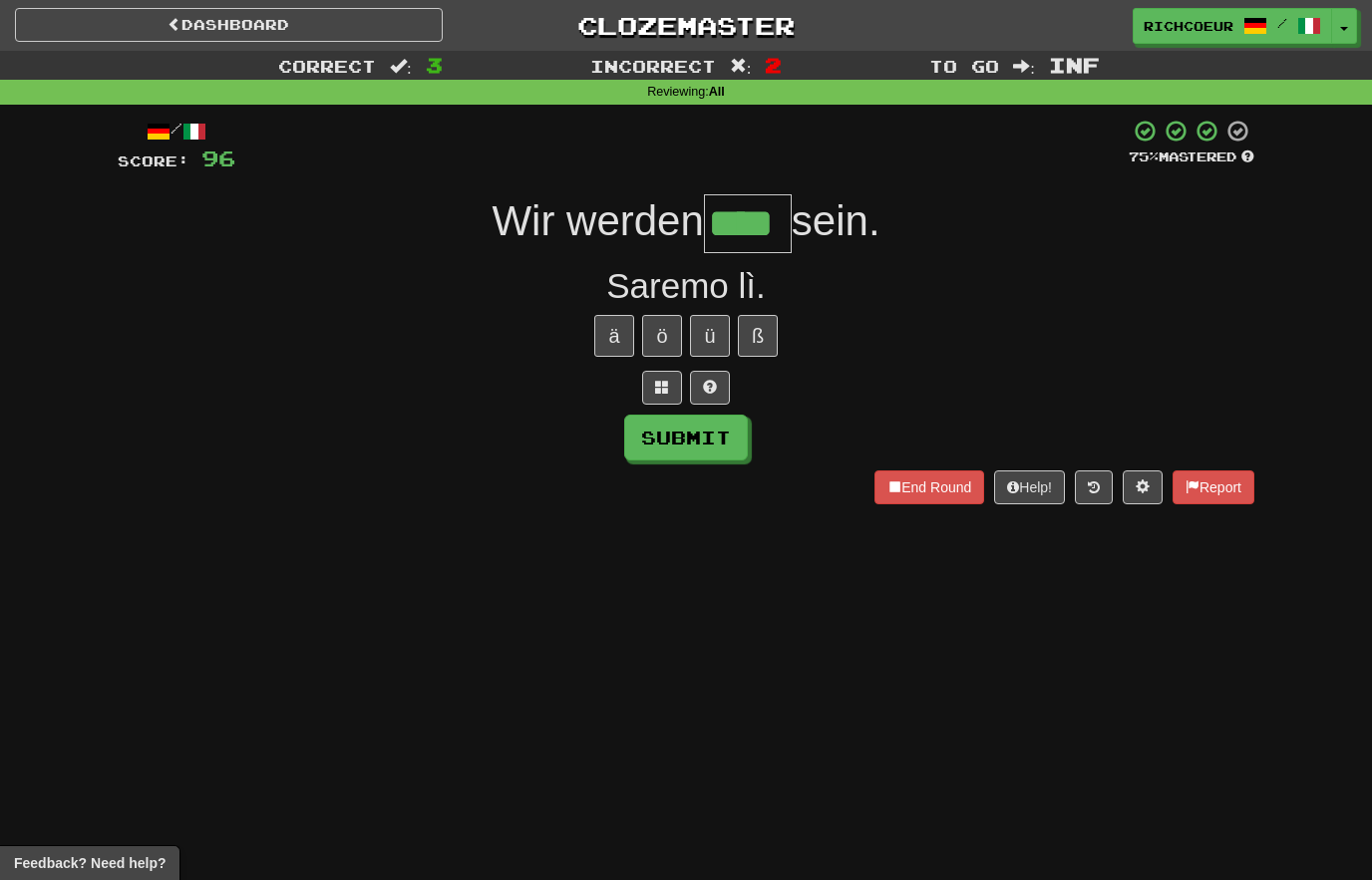 type on "****" 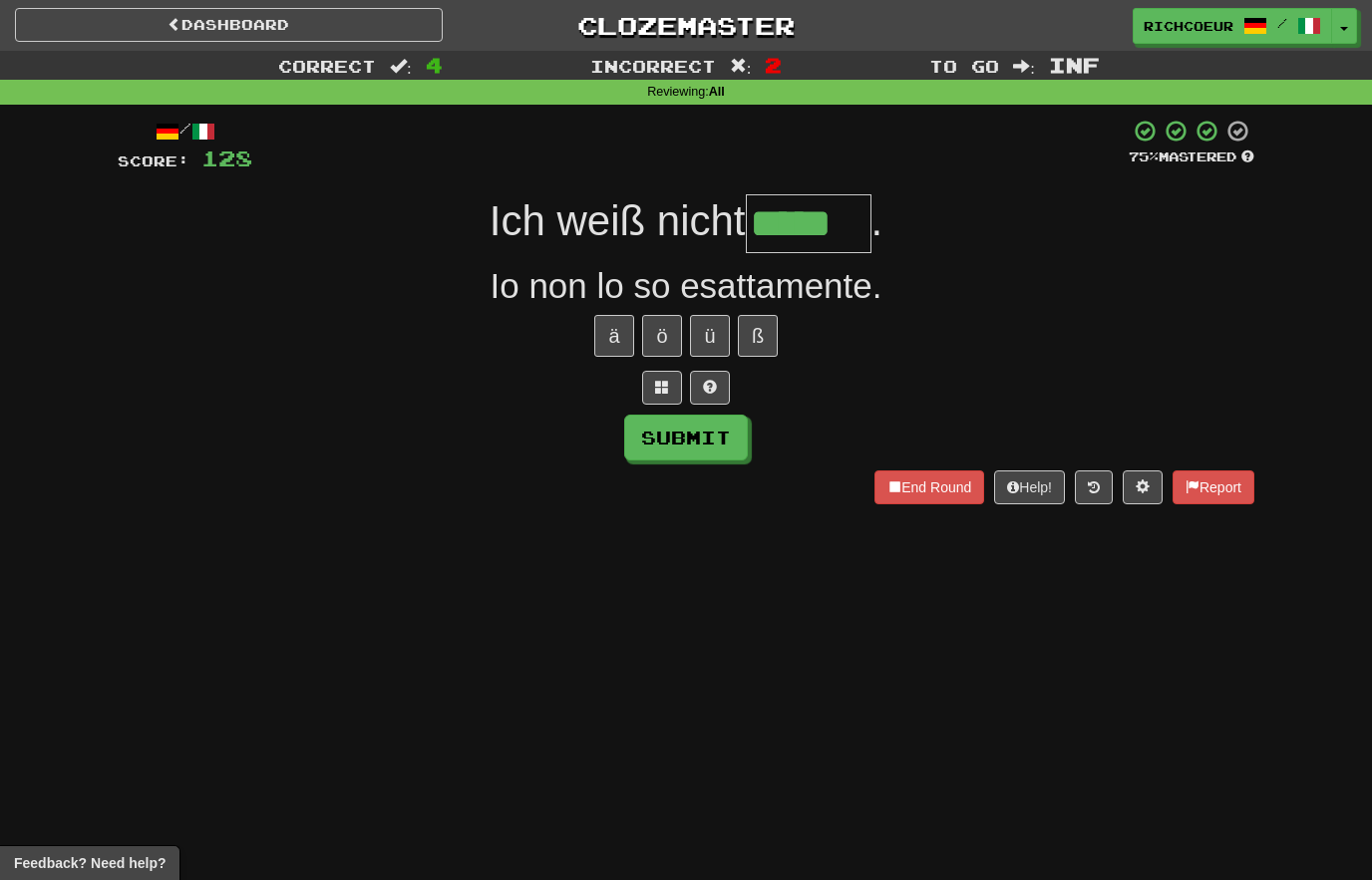 type on "*****" 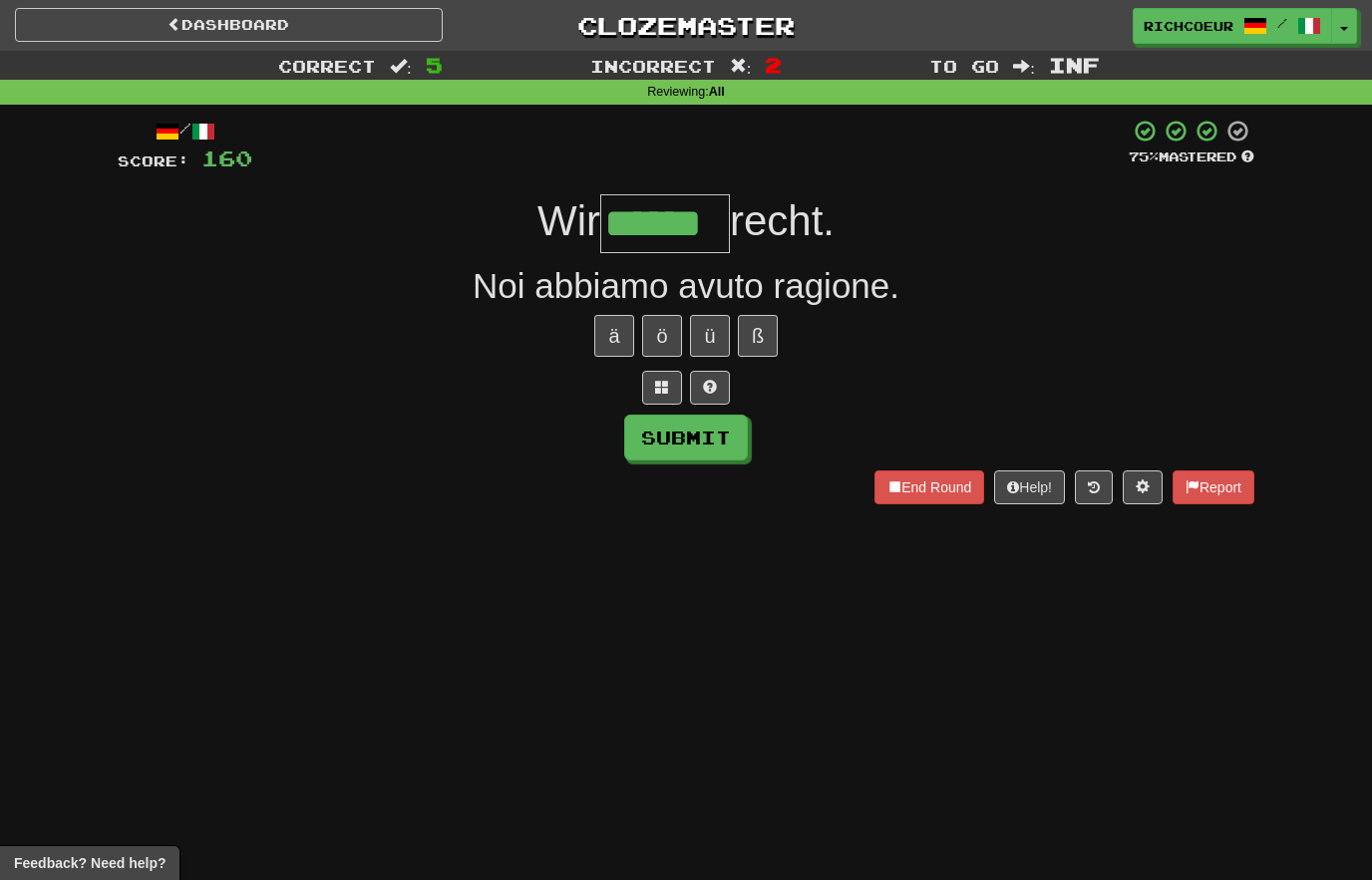 type on "******" 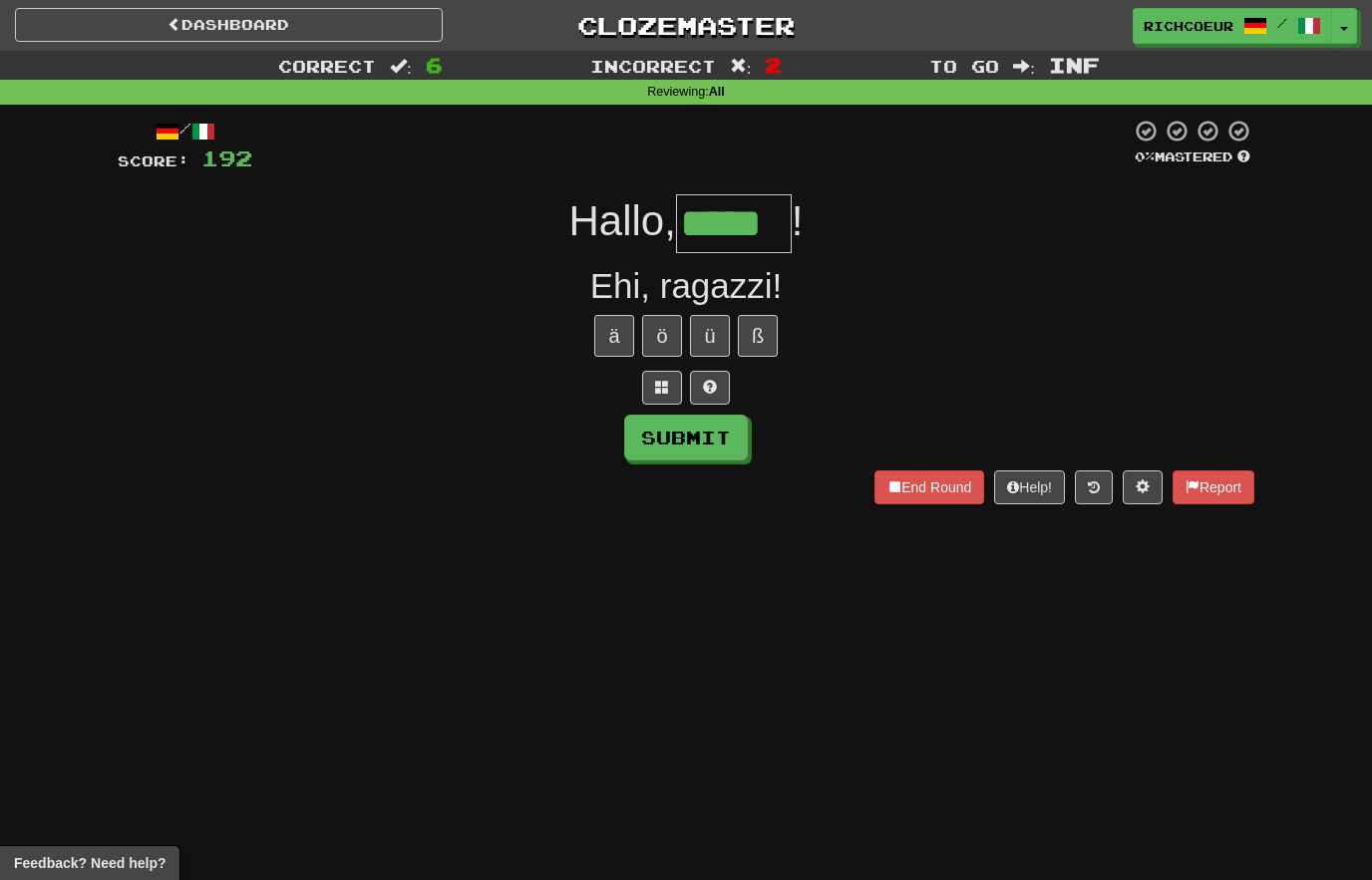 type on "*****" 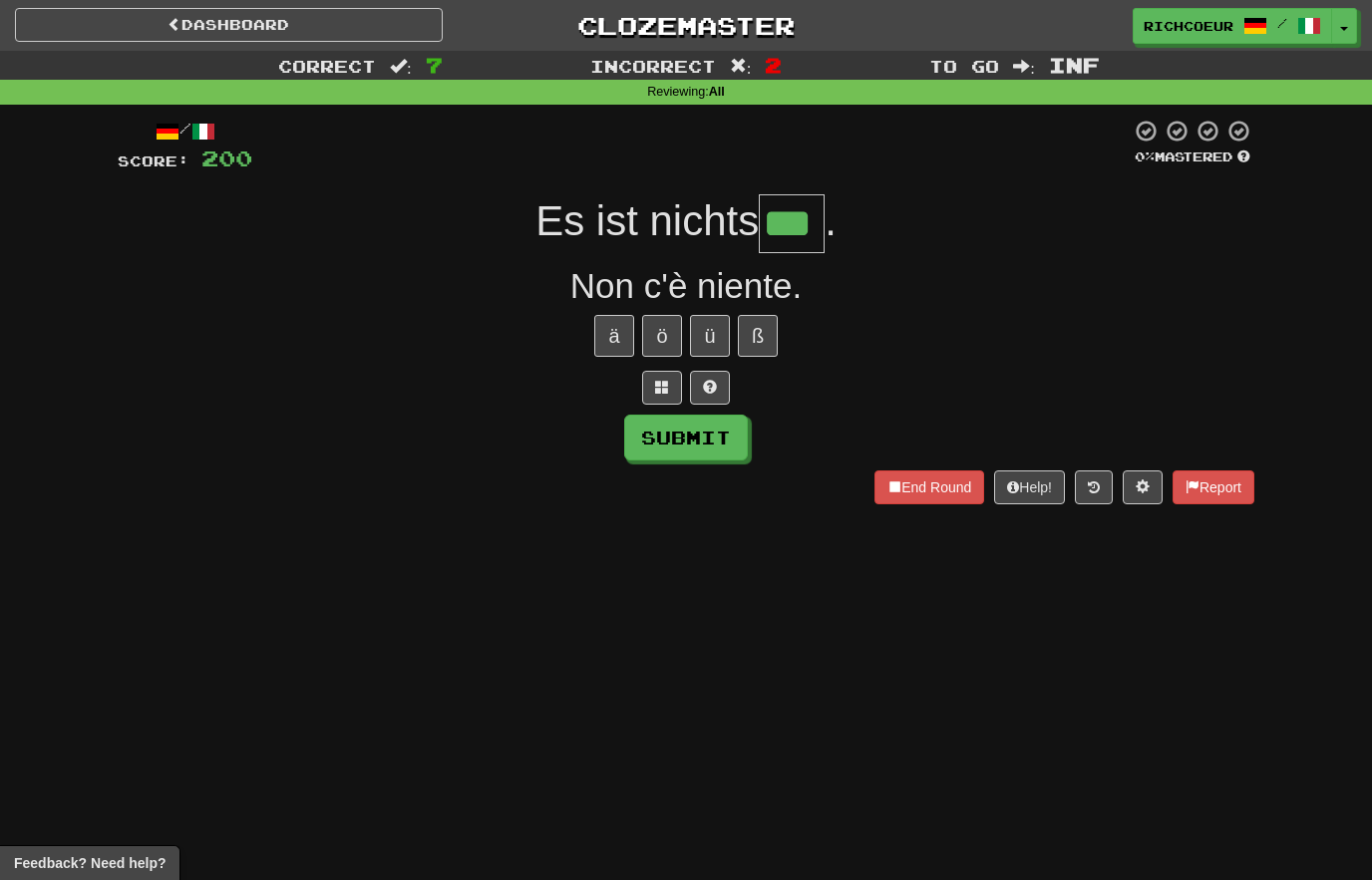 type on "***" 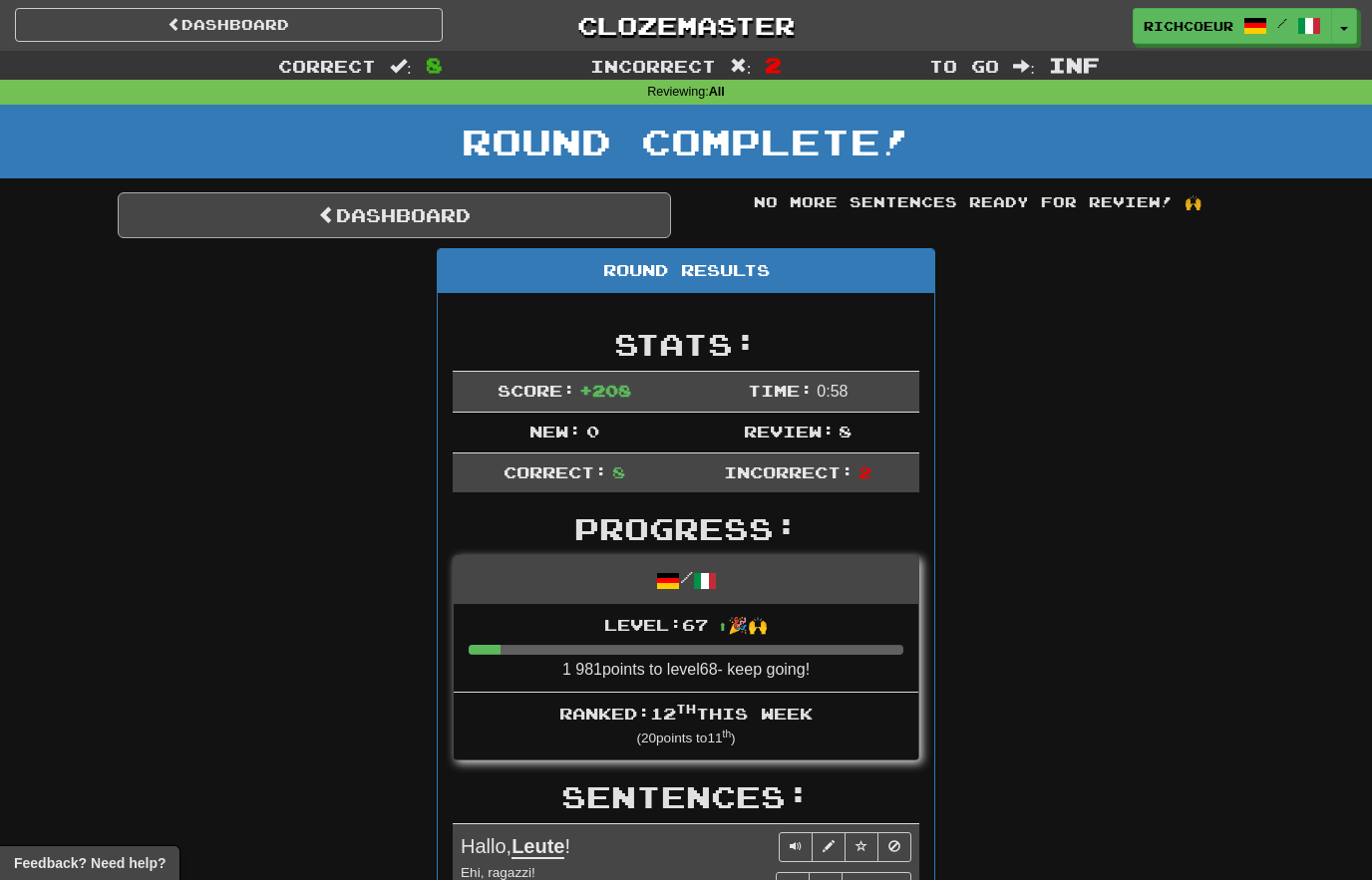 click on "Dashboard" at bounding box center [394, 215] 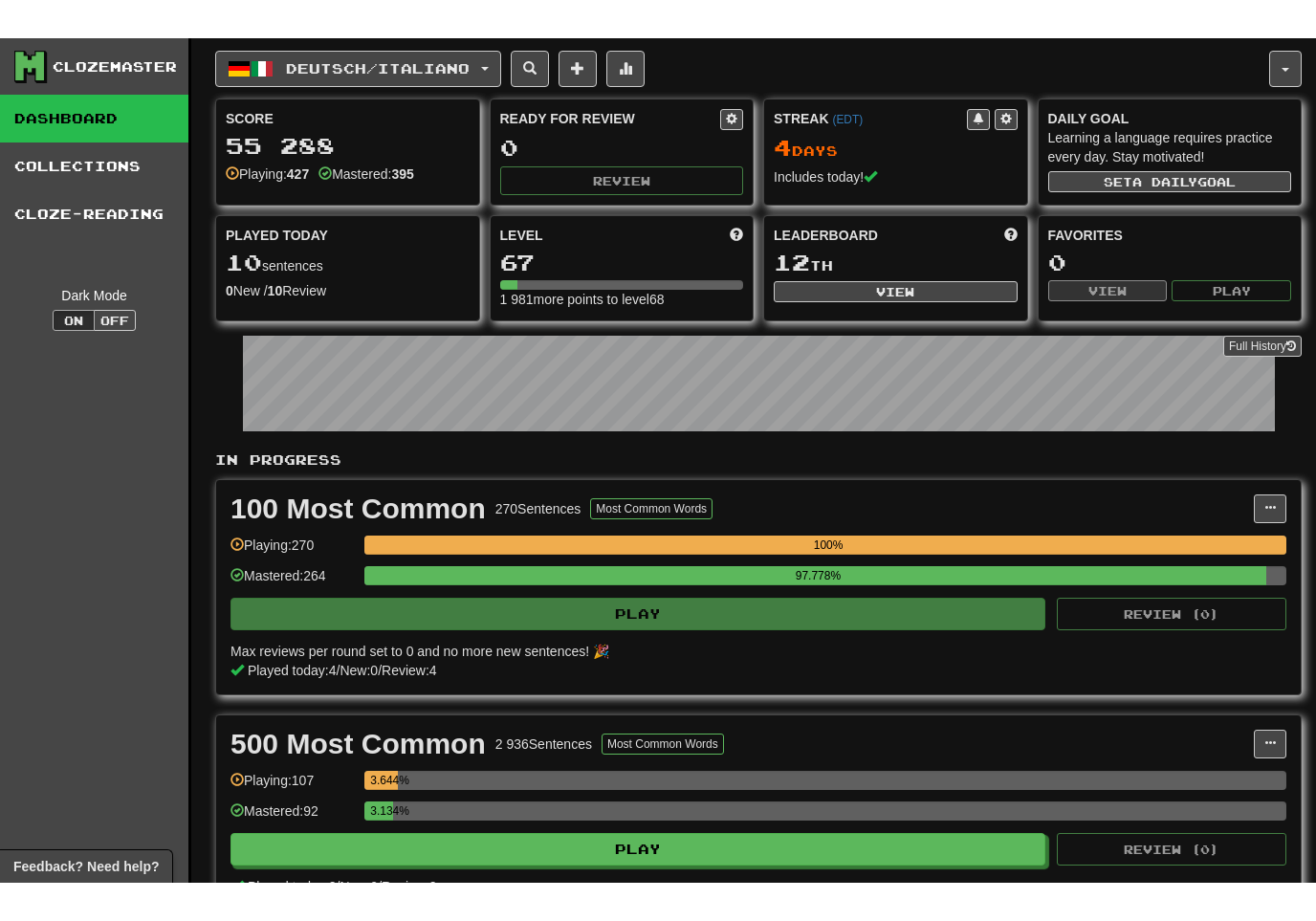 scroll, scrollTop: 0, scrollLeft: 0, axis: both 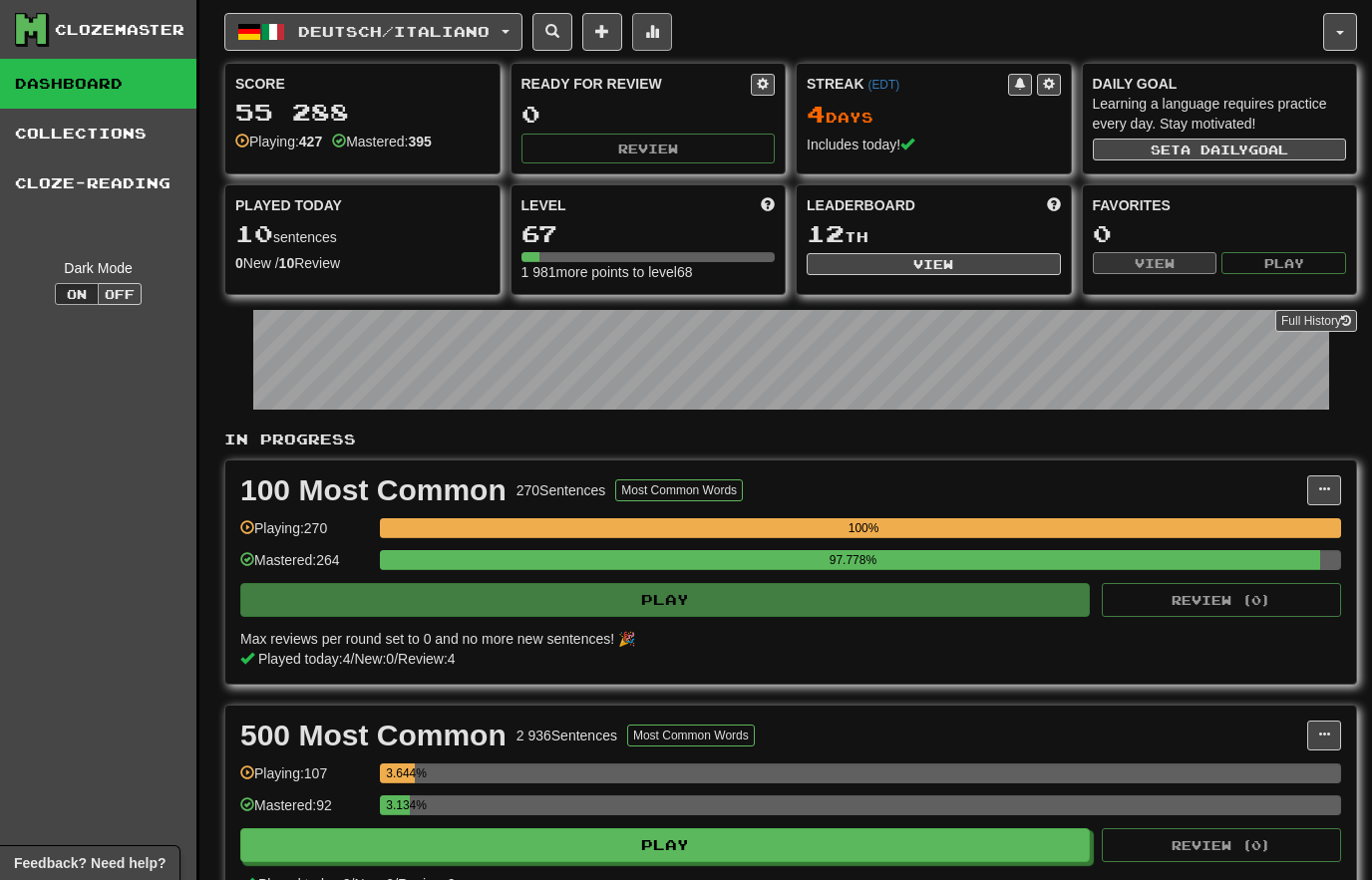 click at bounding box center [652, 32] 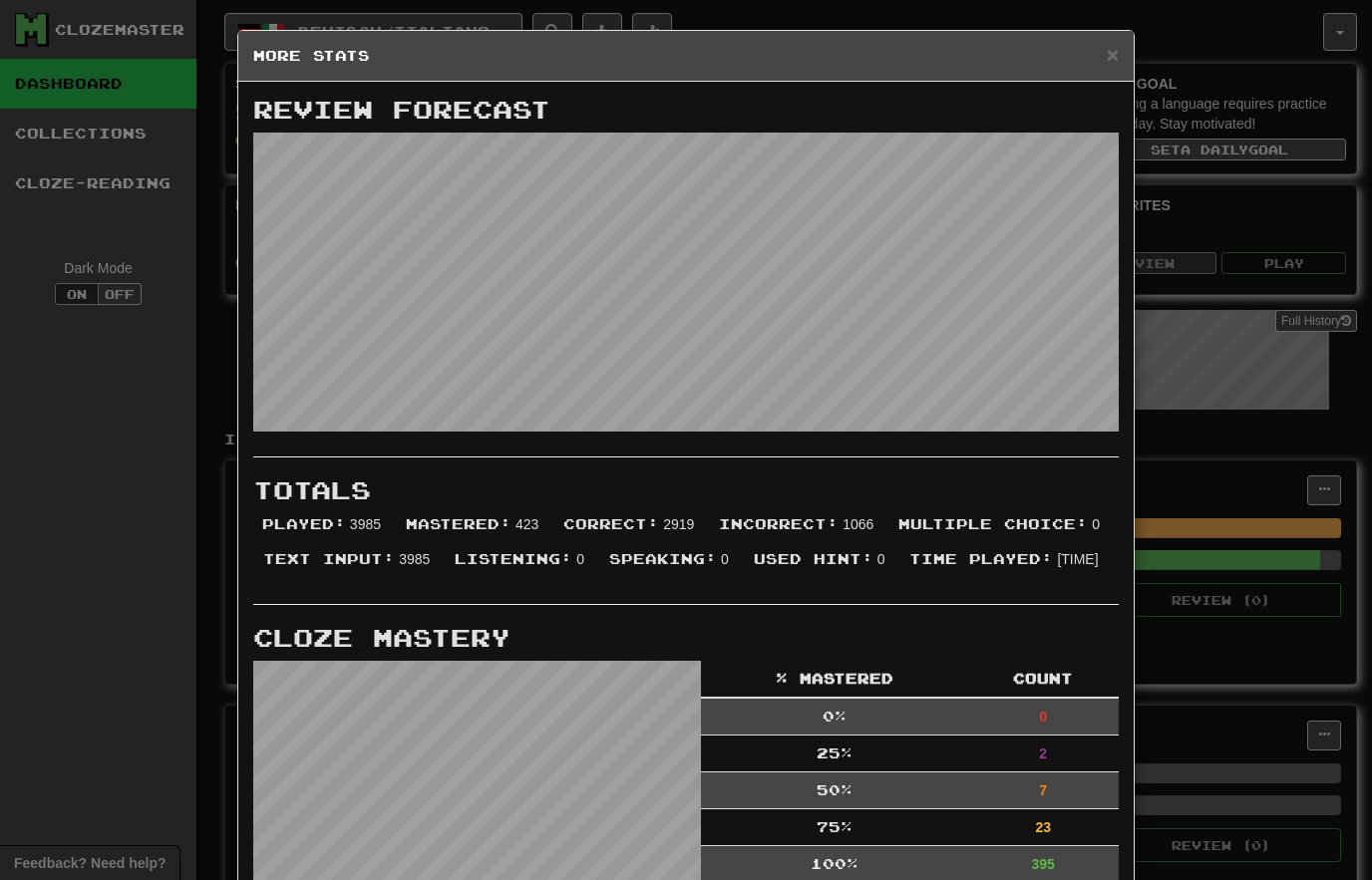 click on "× More Stats" at bounding box center [686, 56] 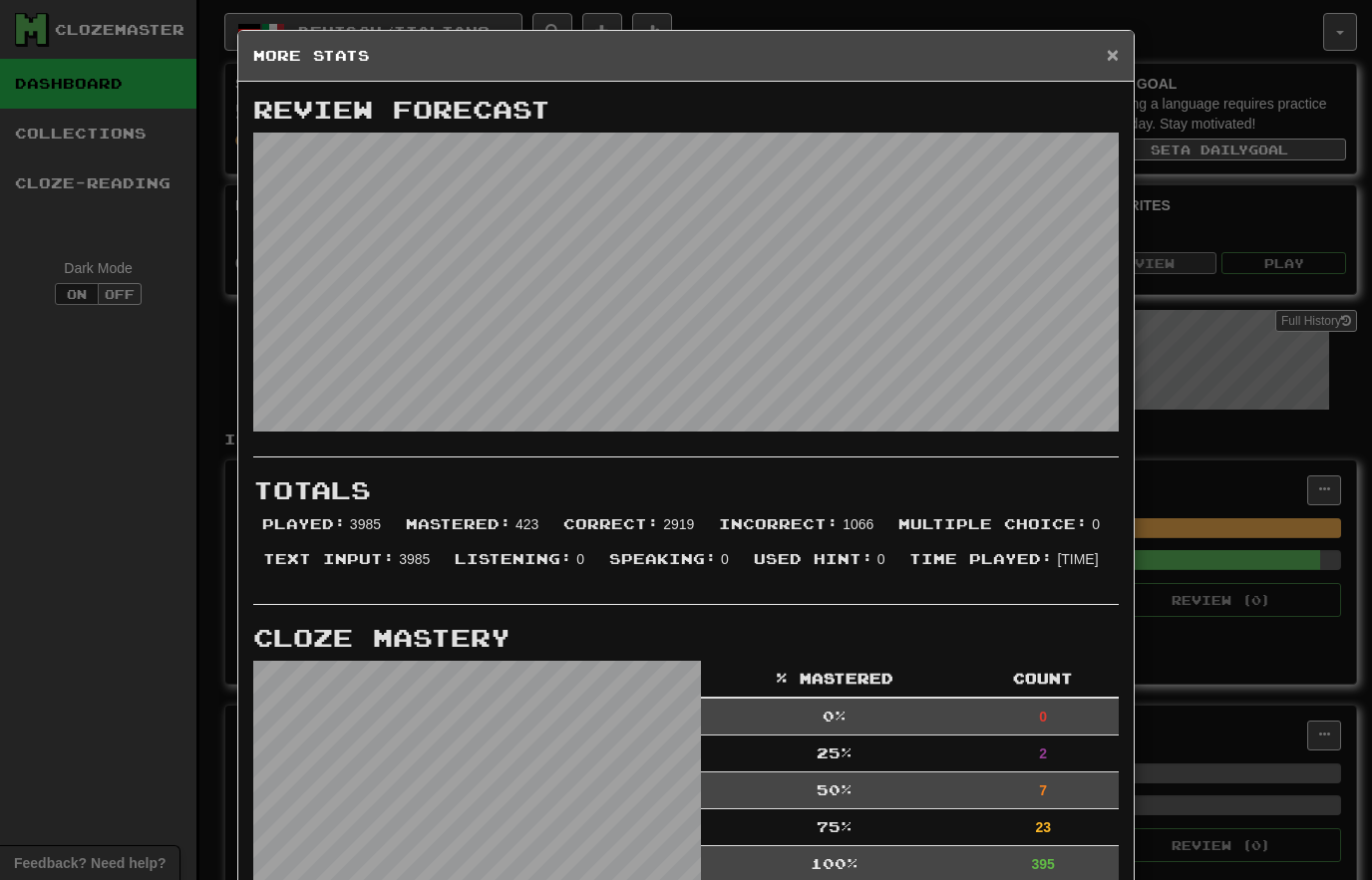 click on "×" at bounding box center [1113, 54] 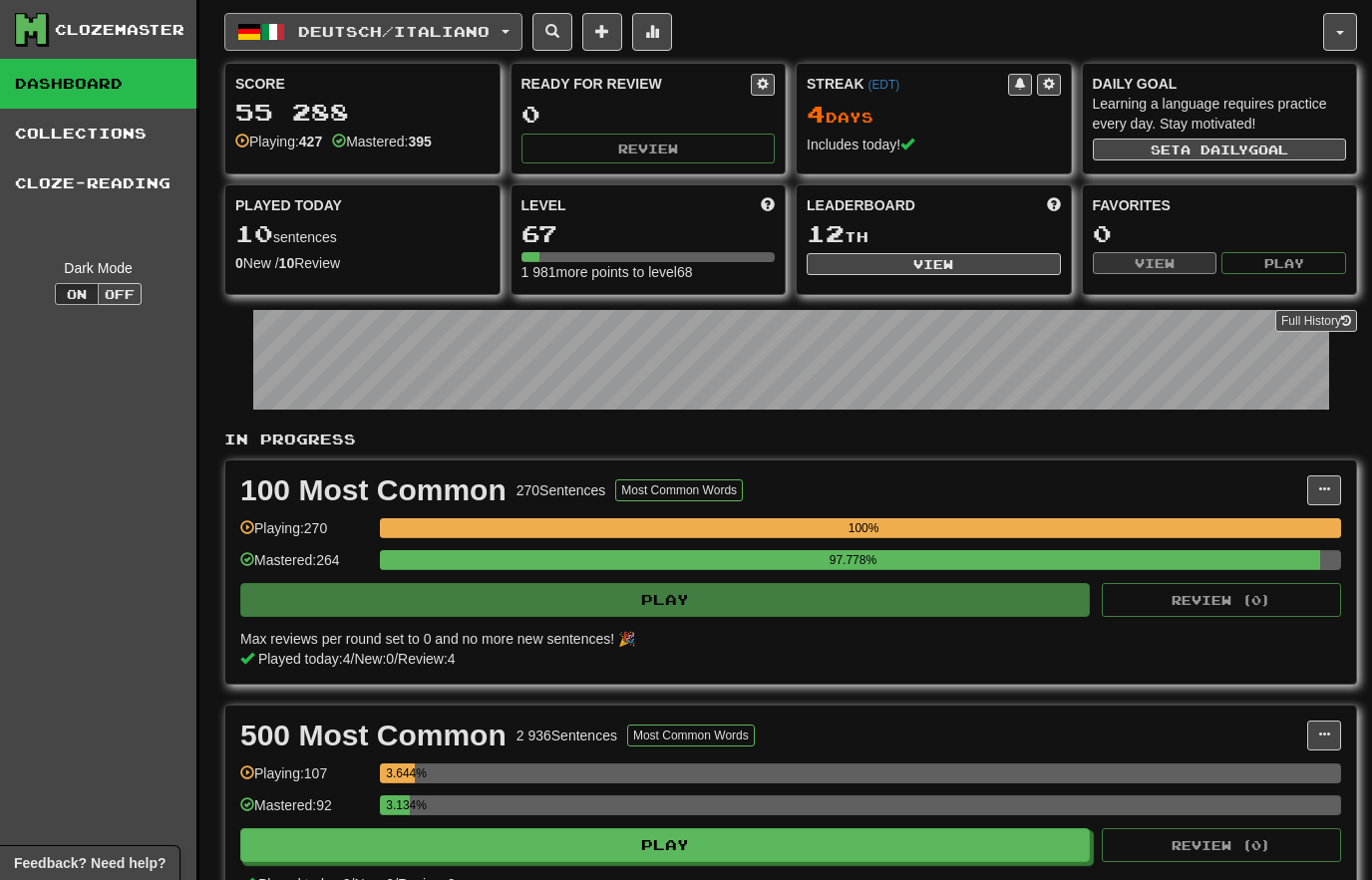 click on "Deutsch  /  Italiano" at bounding box center [394, 31] 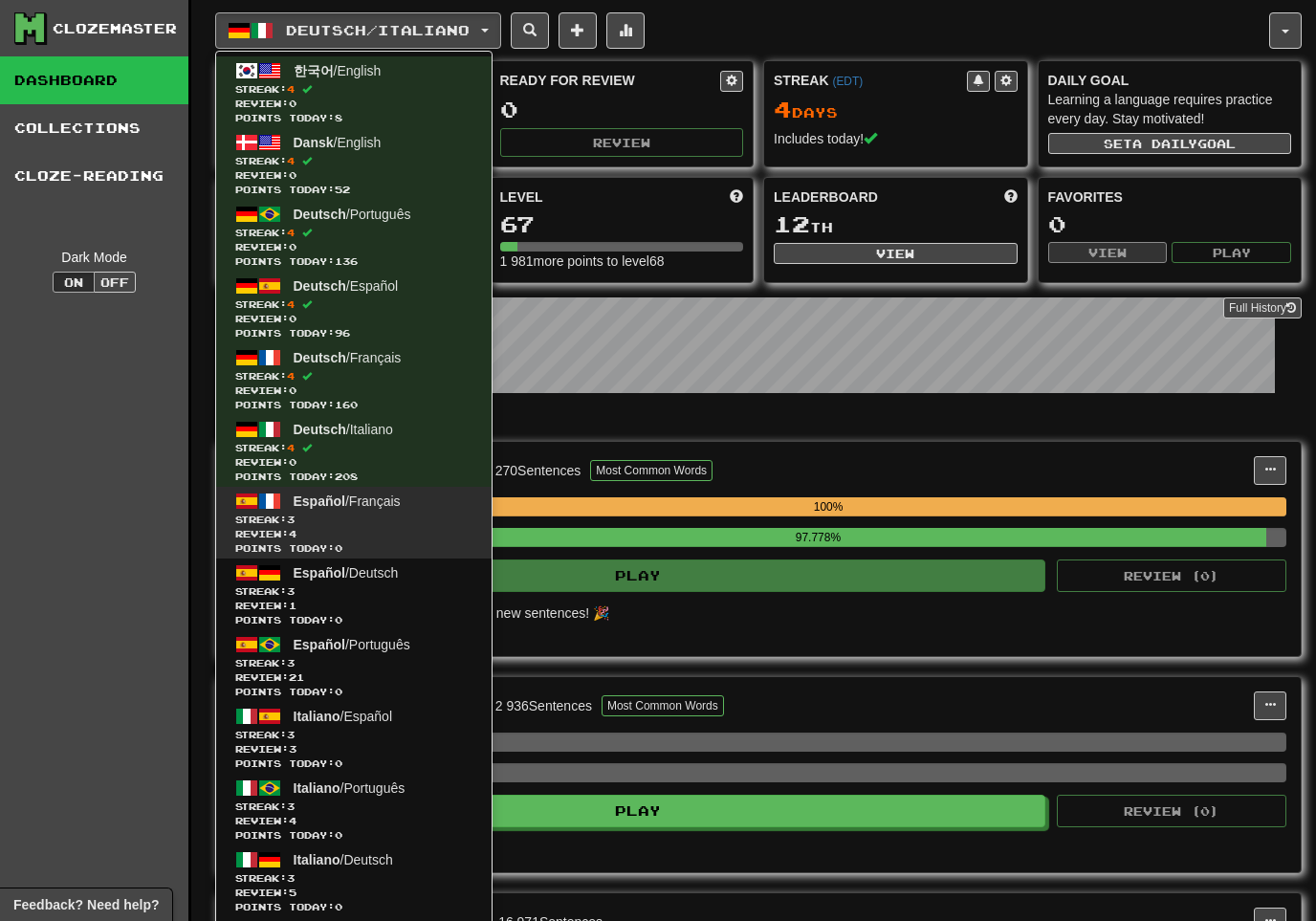 click on "Review:  4" at bounding box center [354, 534] 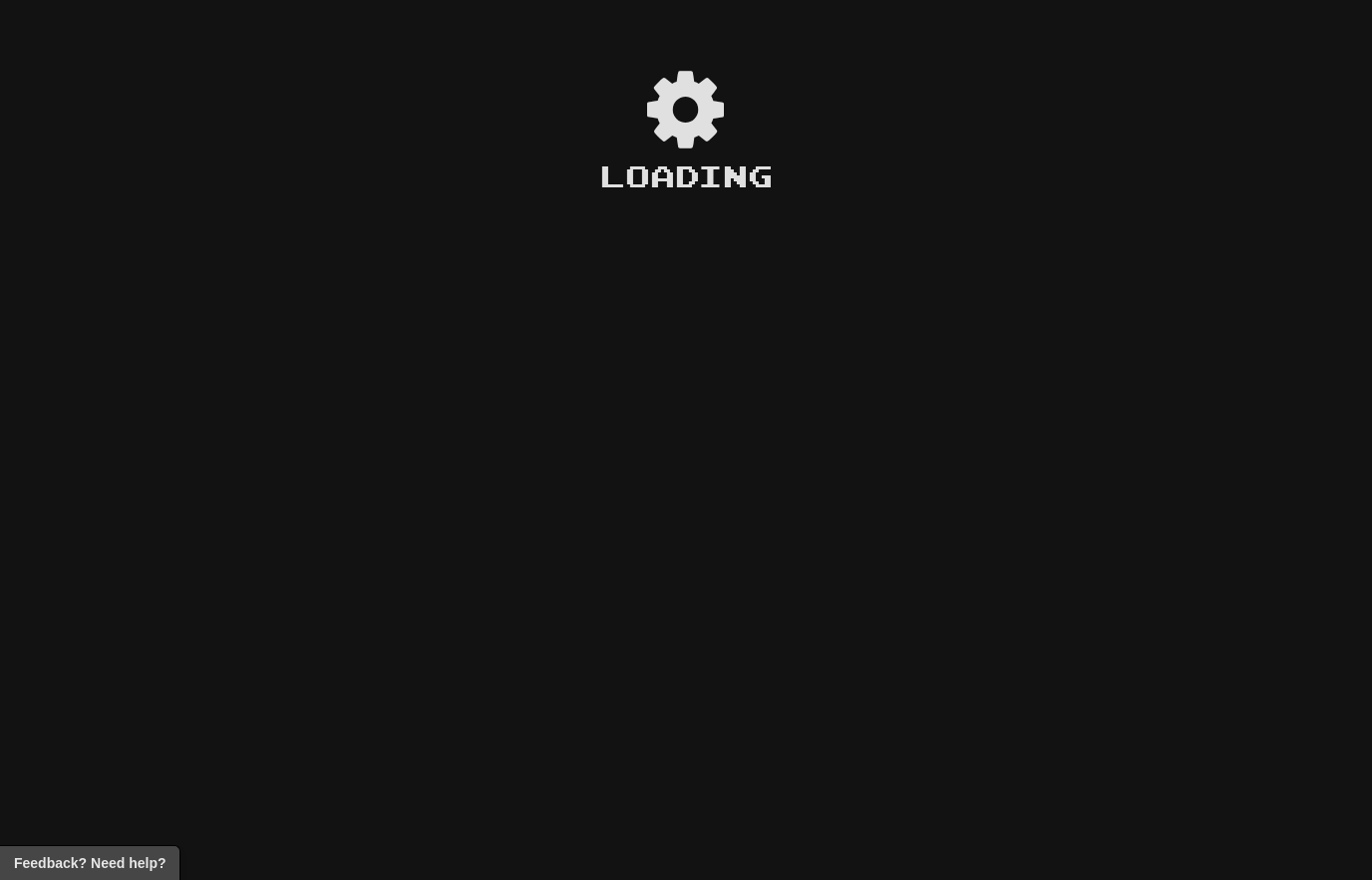 scroll, scrollTop: 0, scrollLeft: 0, axis: both 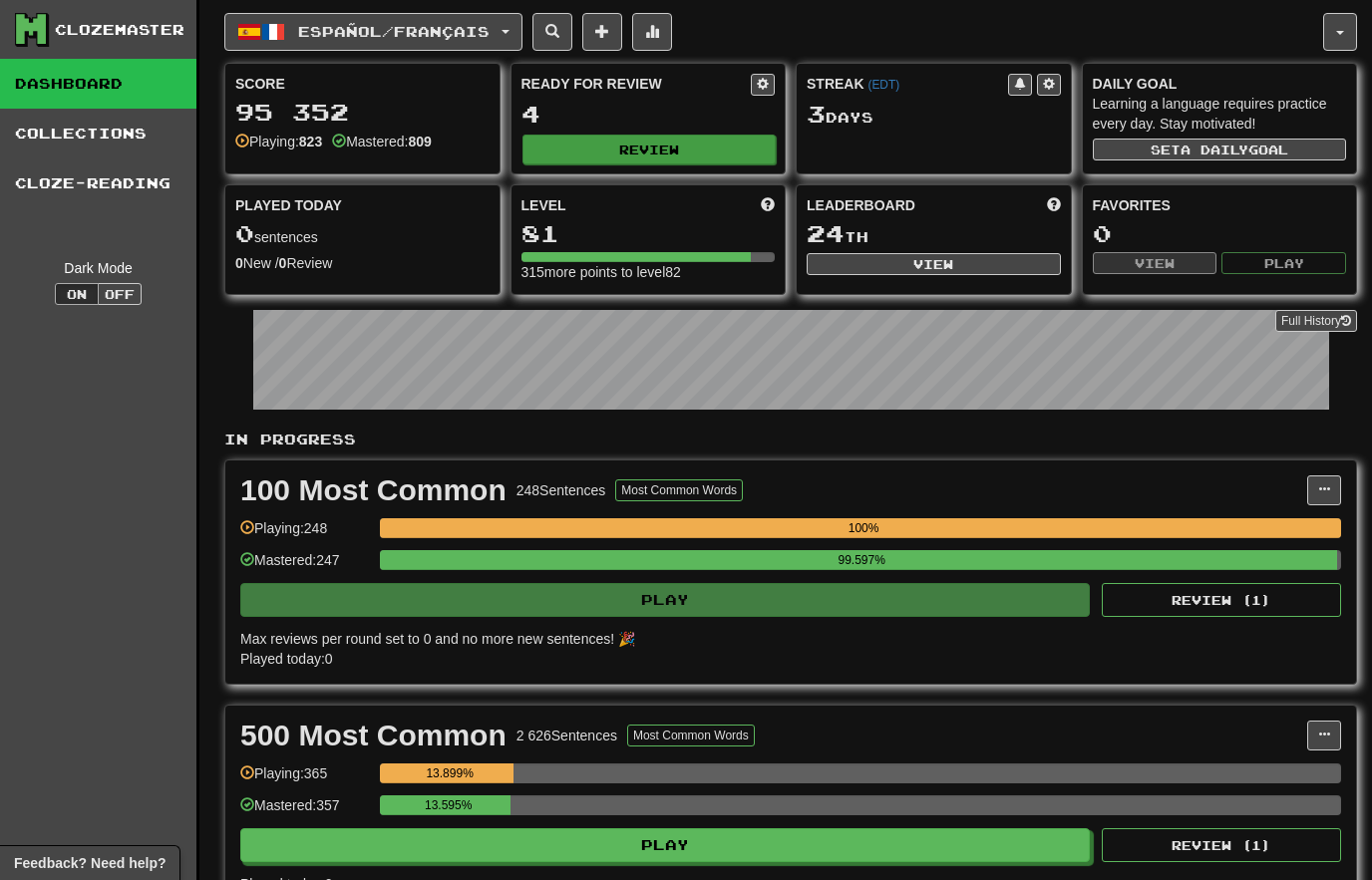 click on "Review" at bounding box center (649, 149) 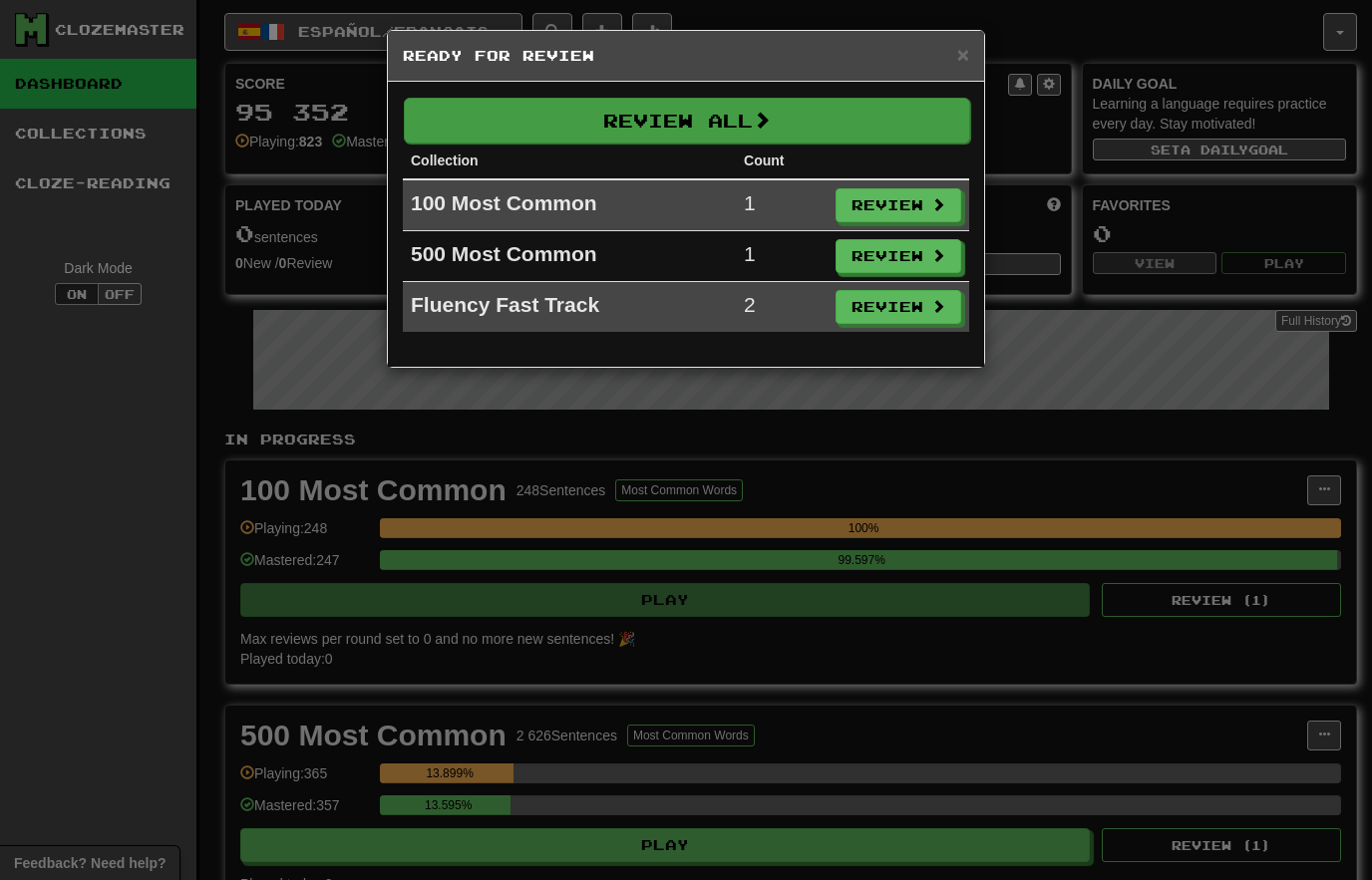 click on "Review All" at bounding box center (687, 121) 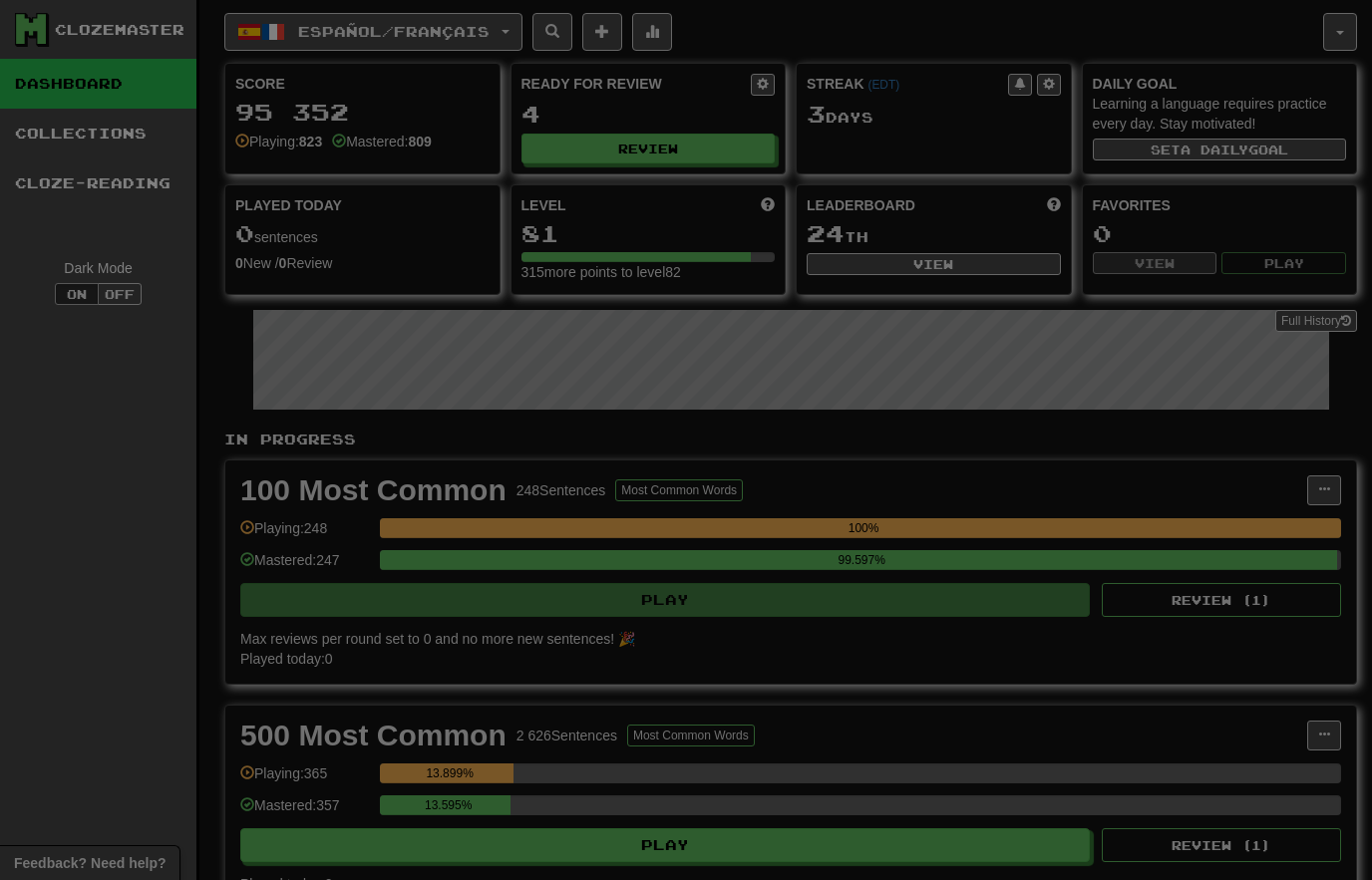 select on "********" 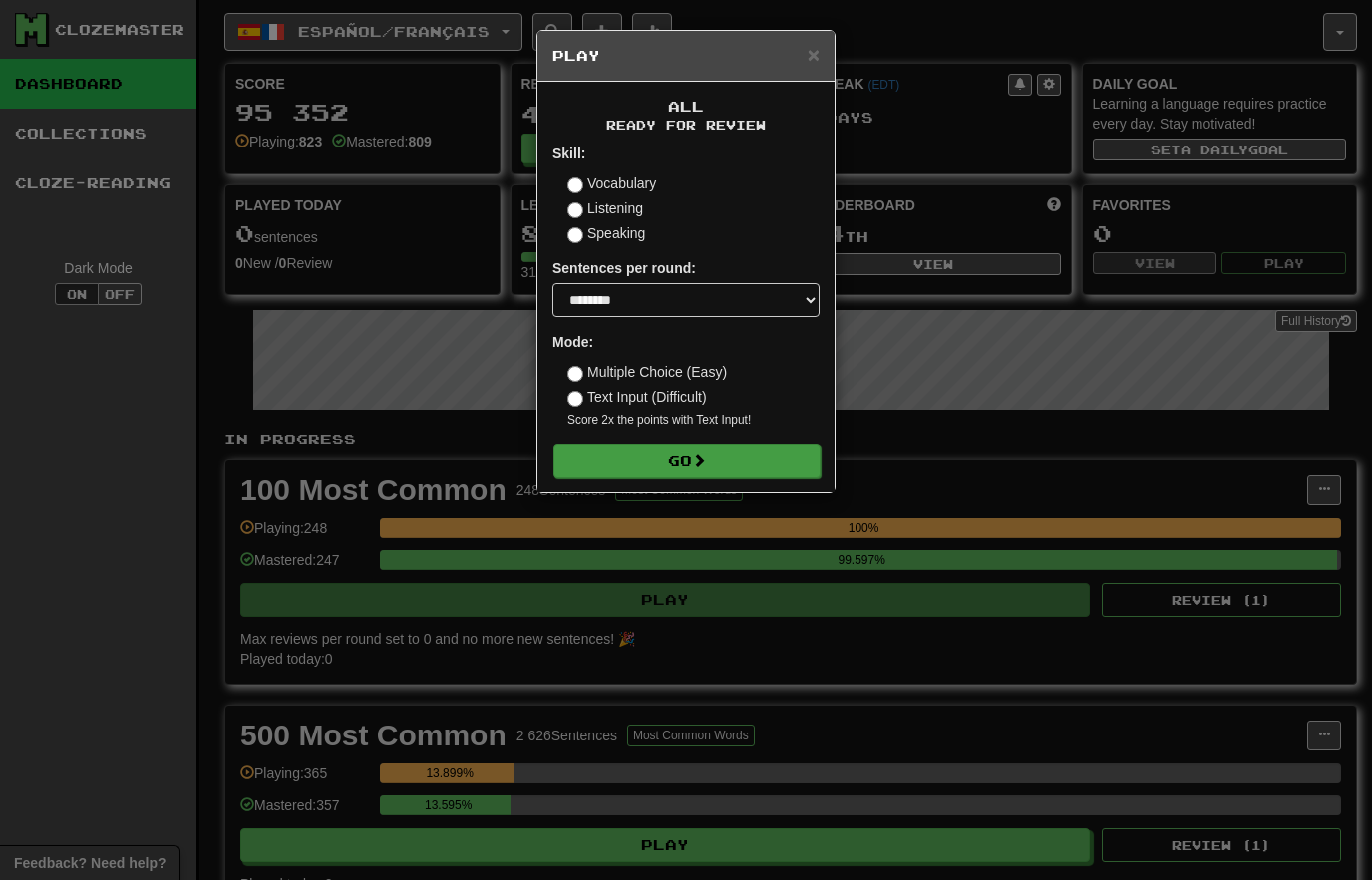 click on "Go" at bounding box center [687, 461] 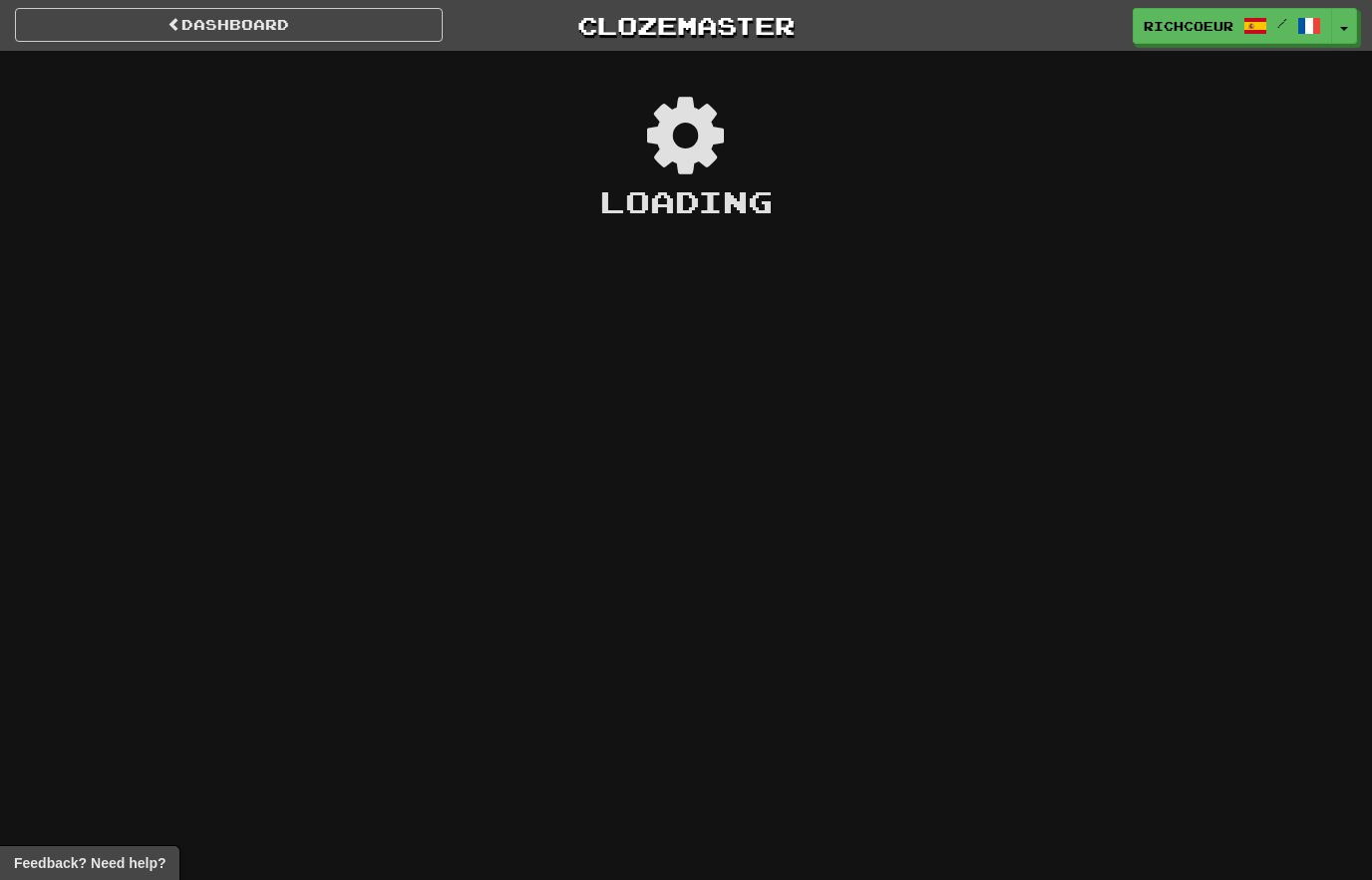 scroll, scrollTop: 0, scrollLeft: 0, axis: both 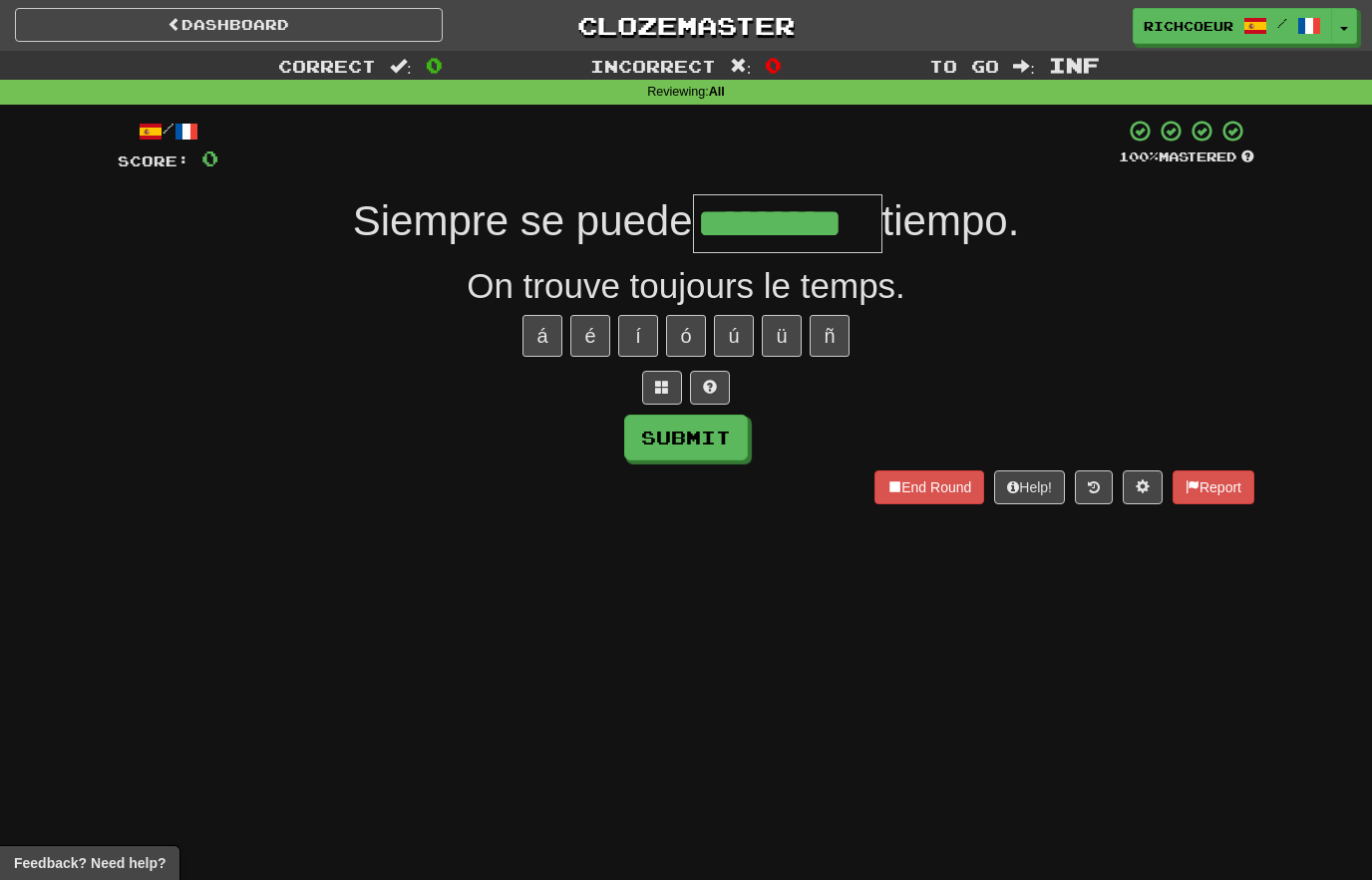 type on "*********" 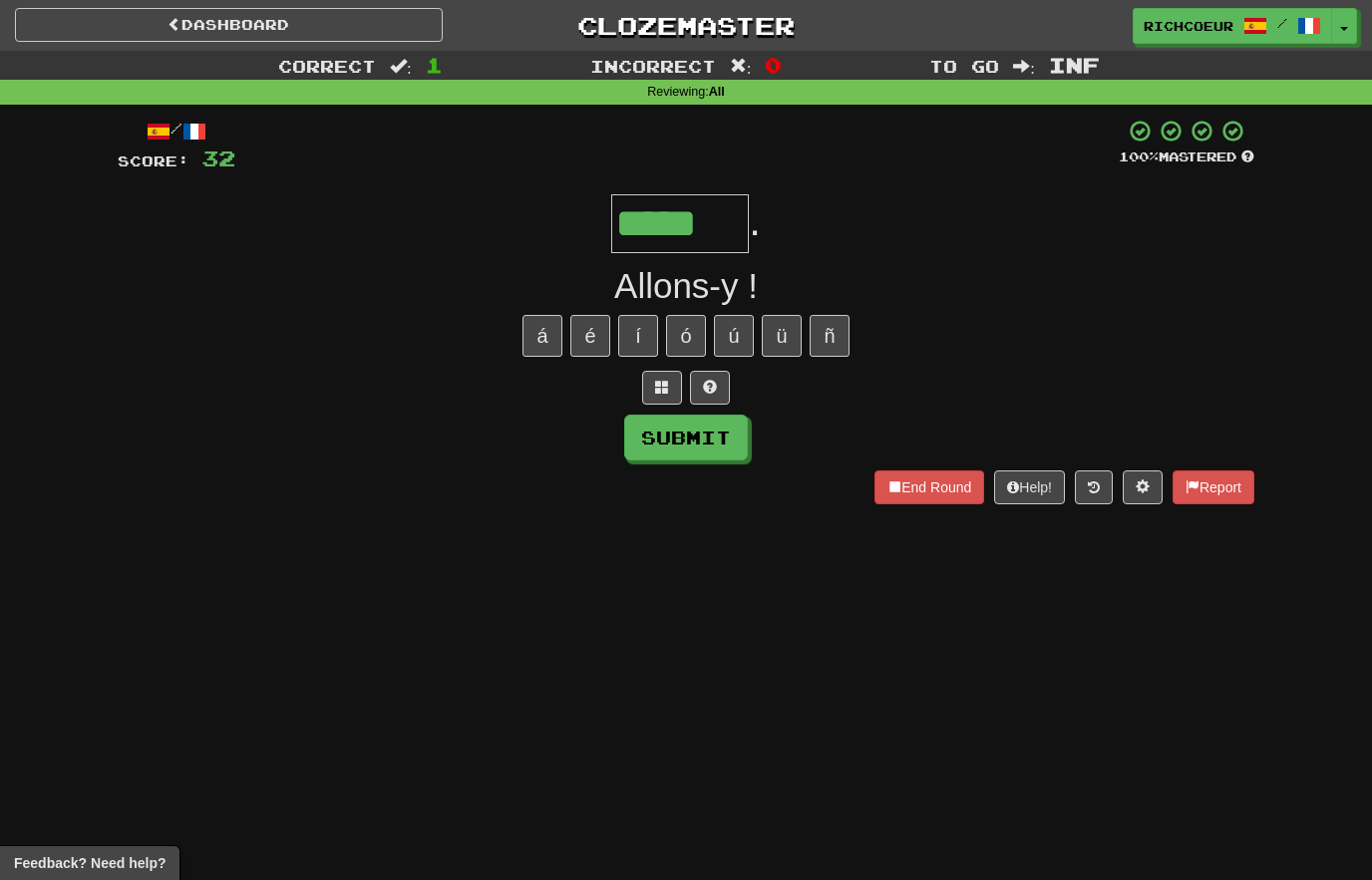 type on "*****" 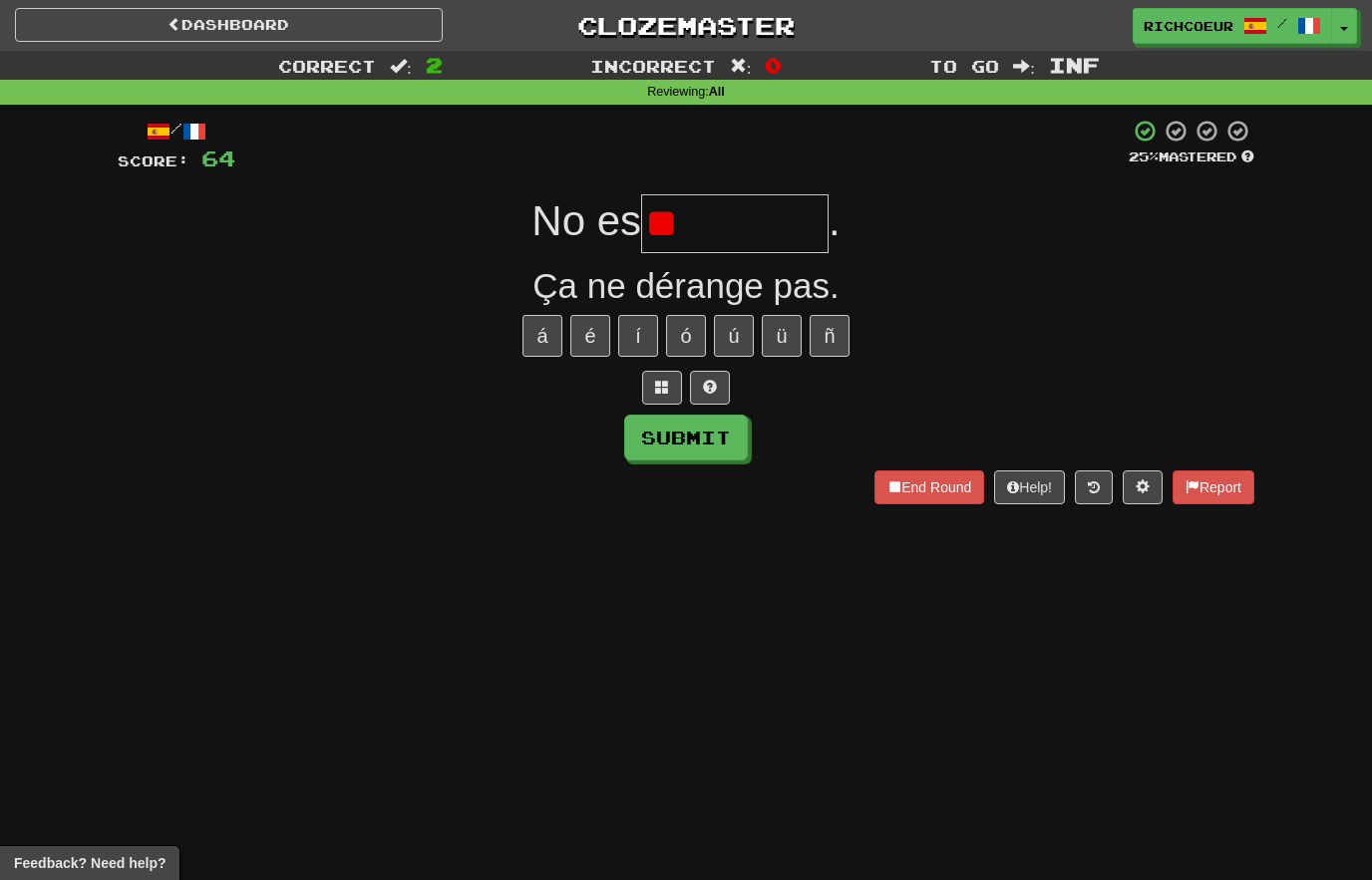 type on "*" 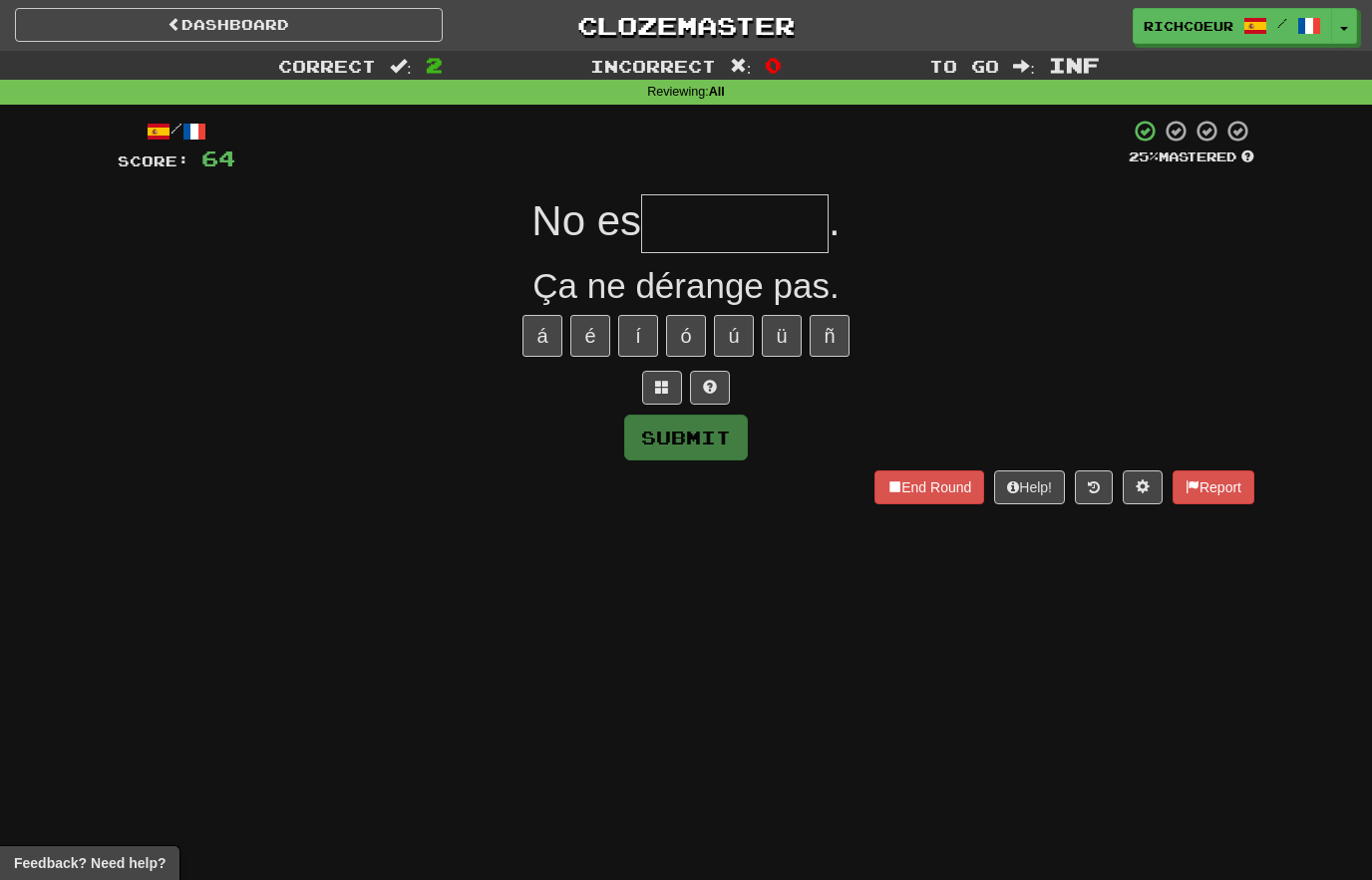 type on "********" 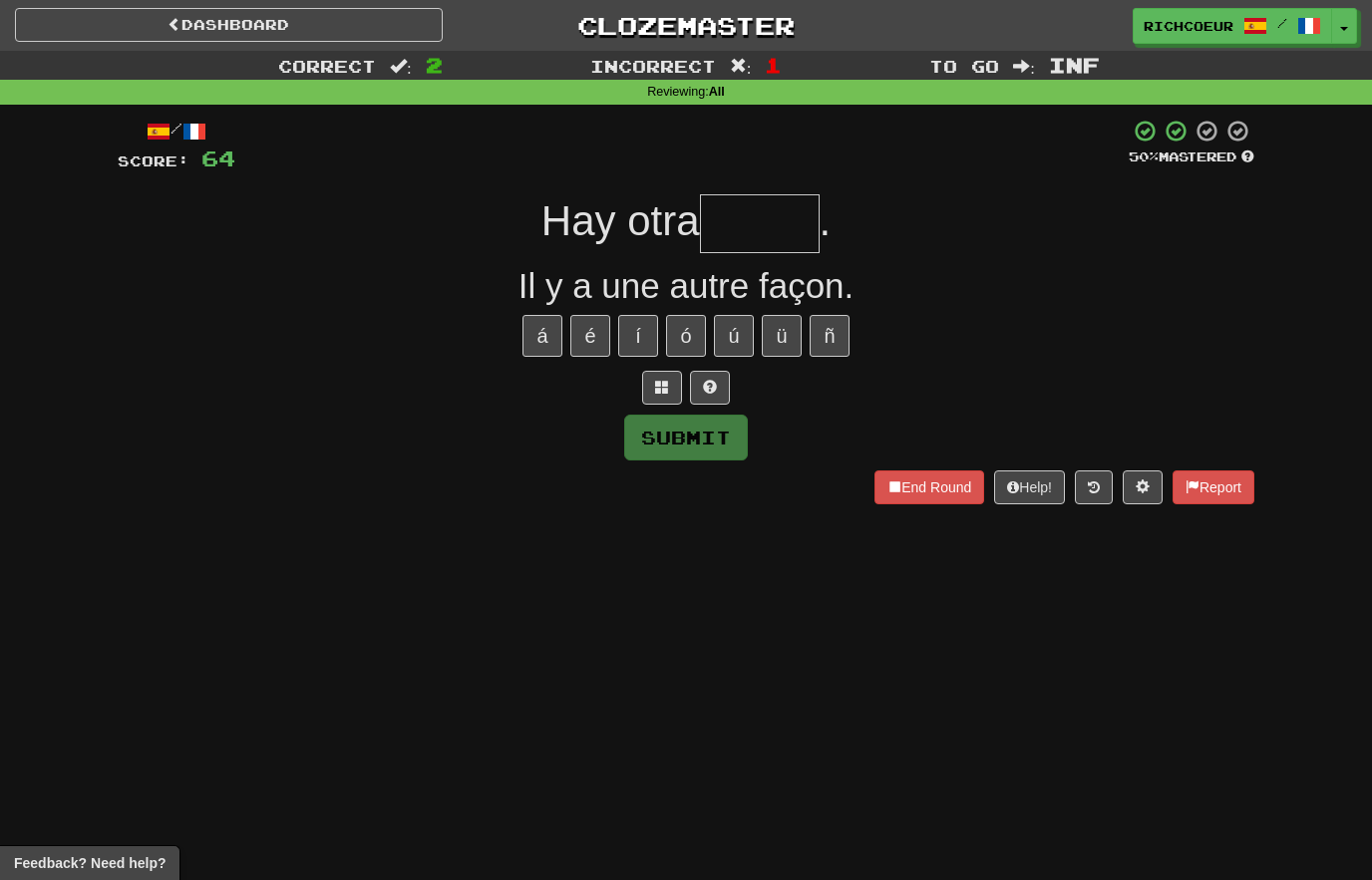 type on "*" 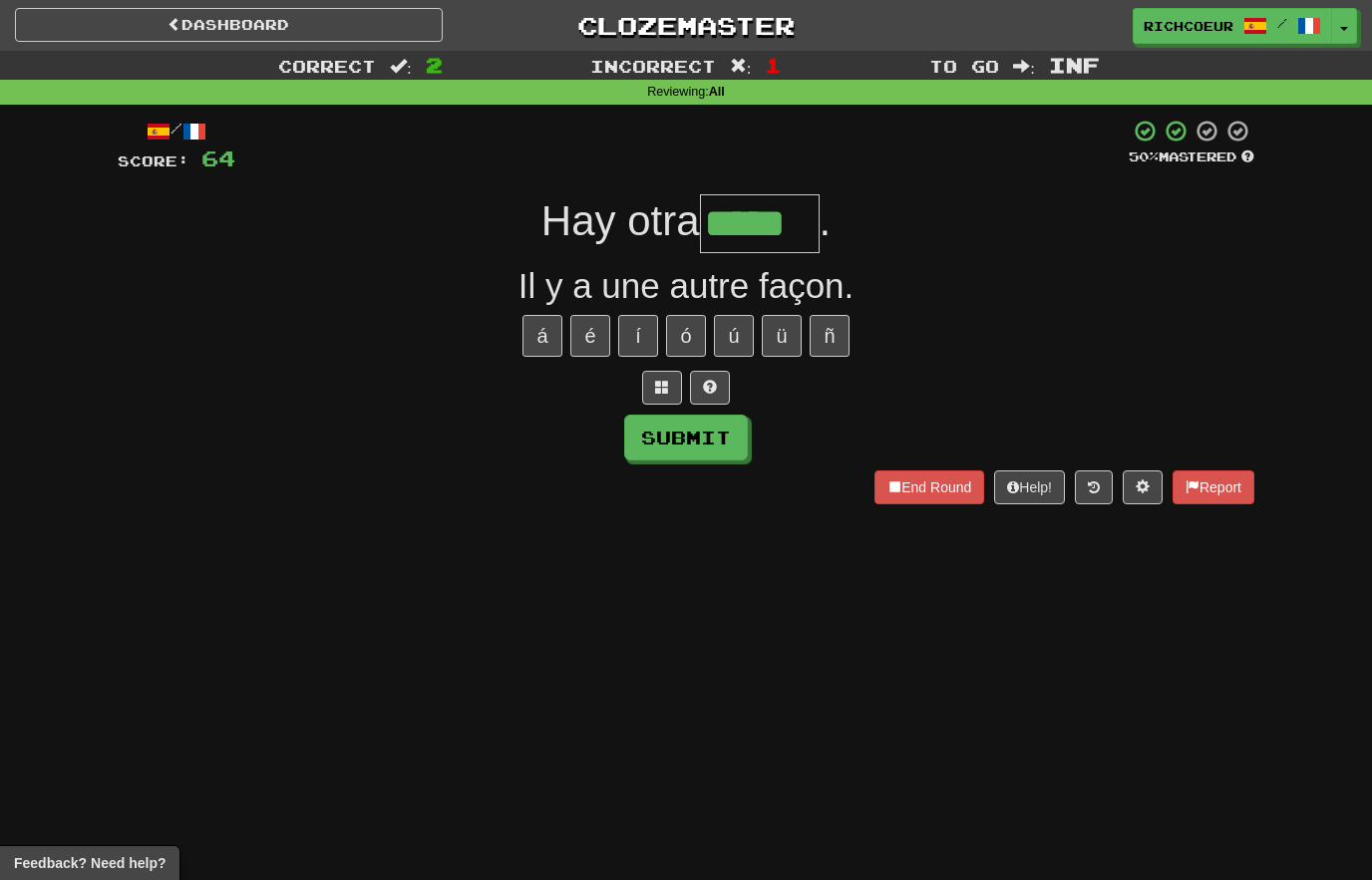 type on "*****" 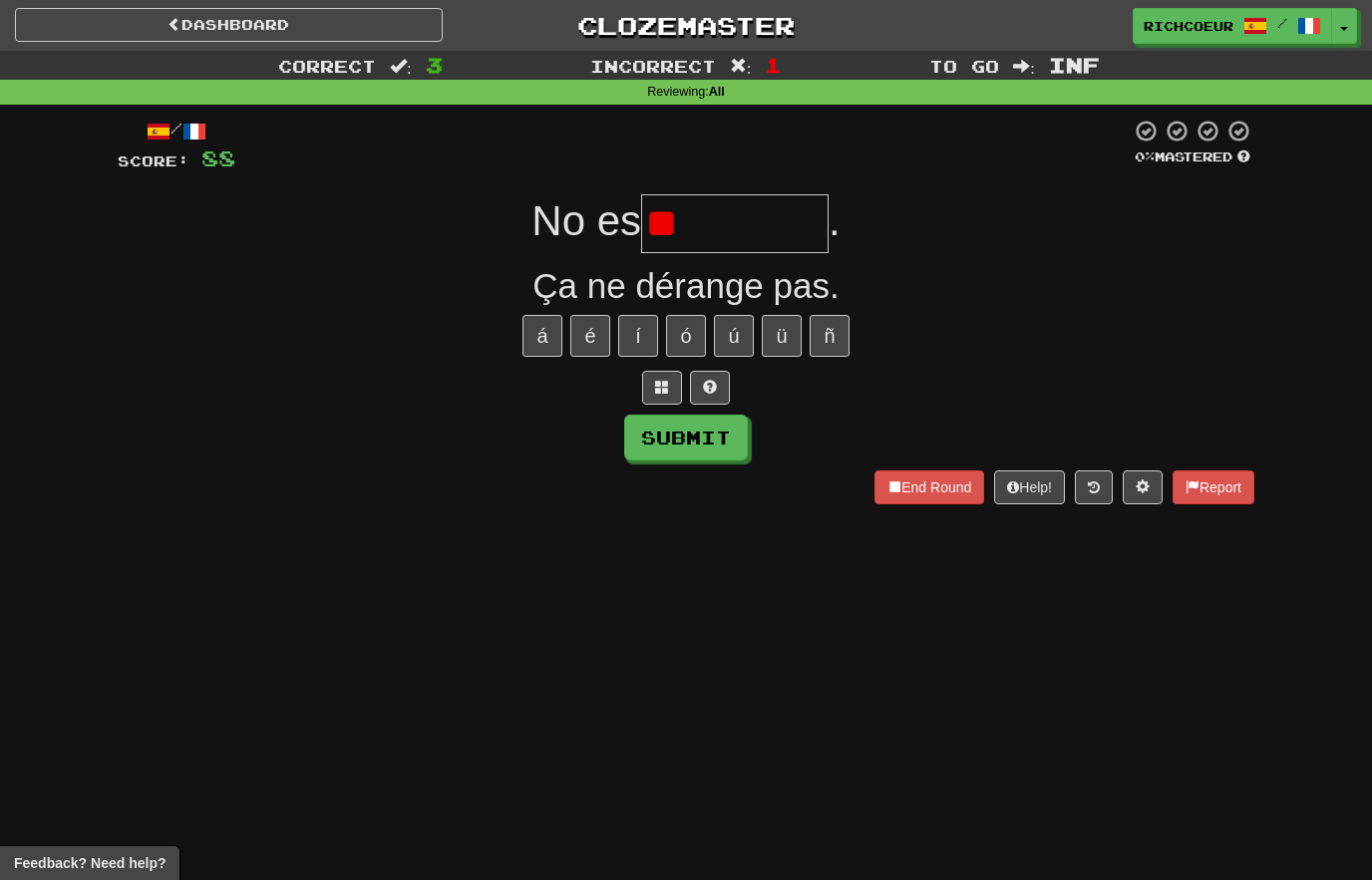 type on "*" 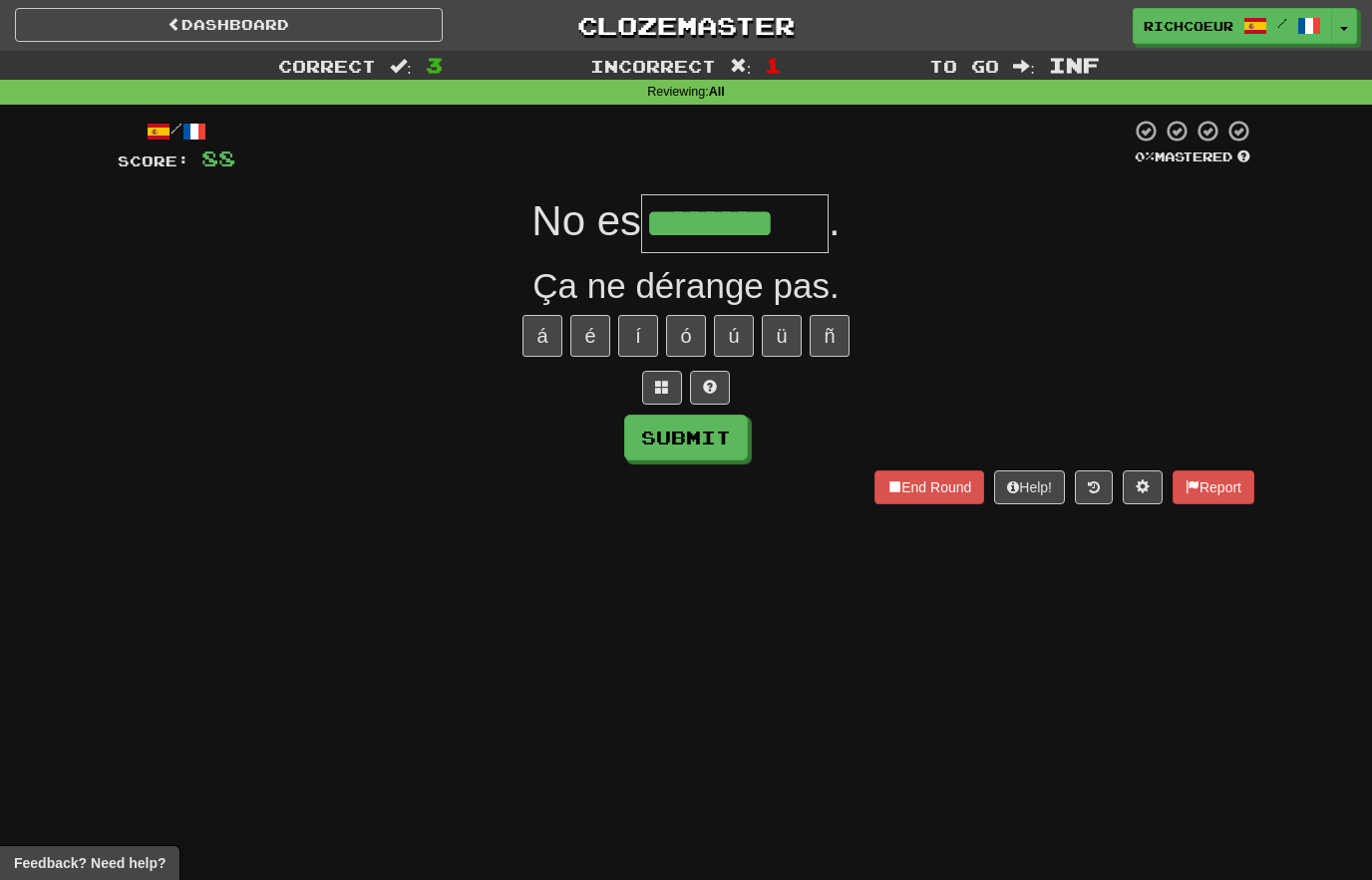 type on "********" 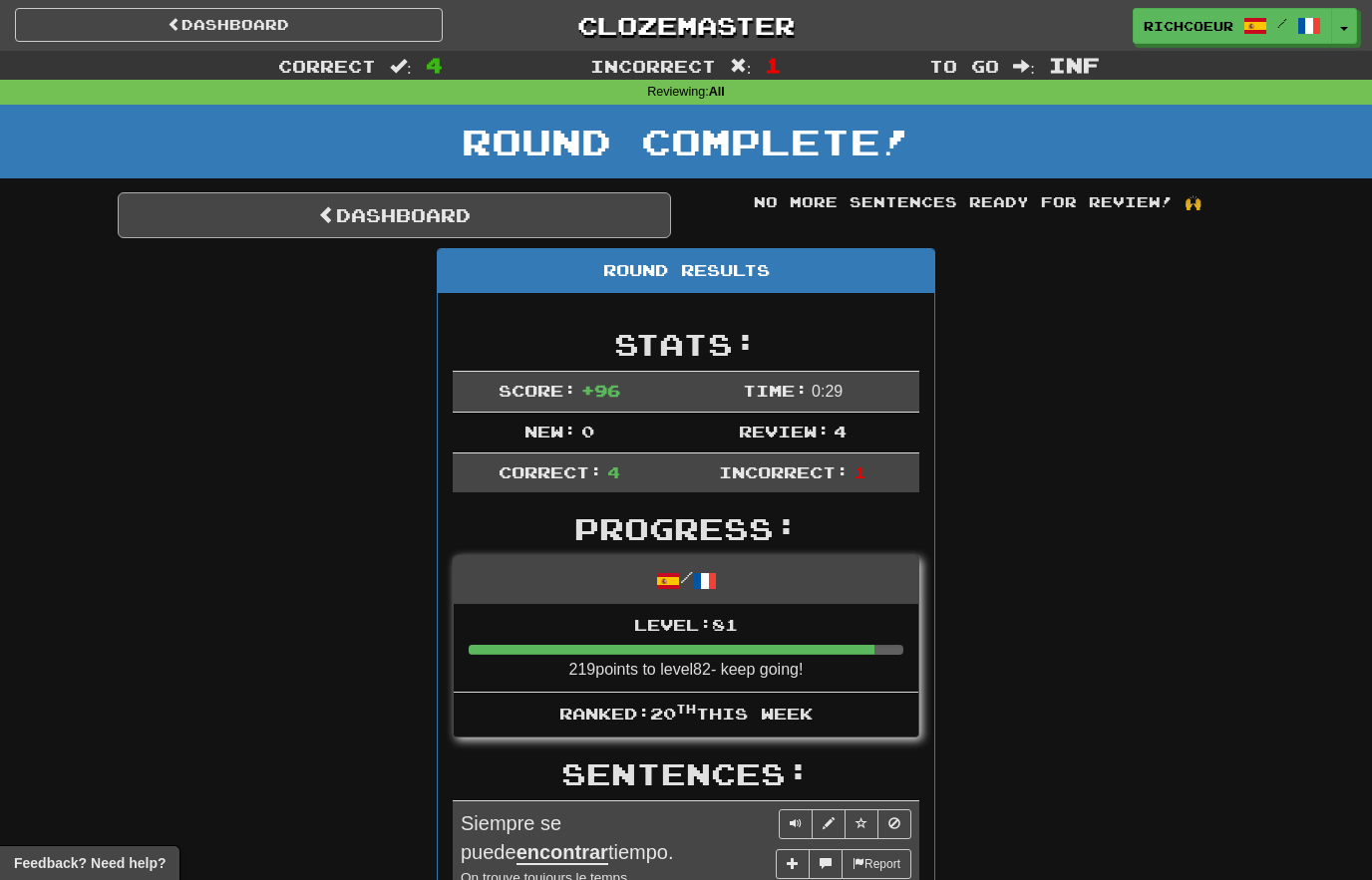 click on "Dashboard" at bounding box center [394, 215] 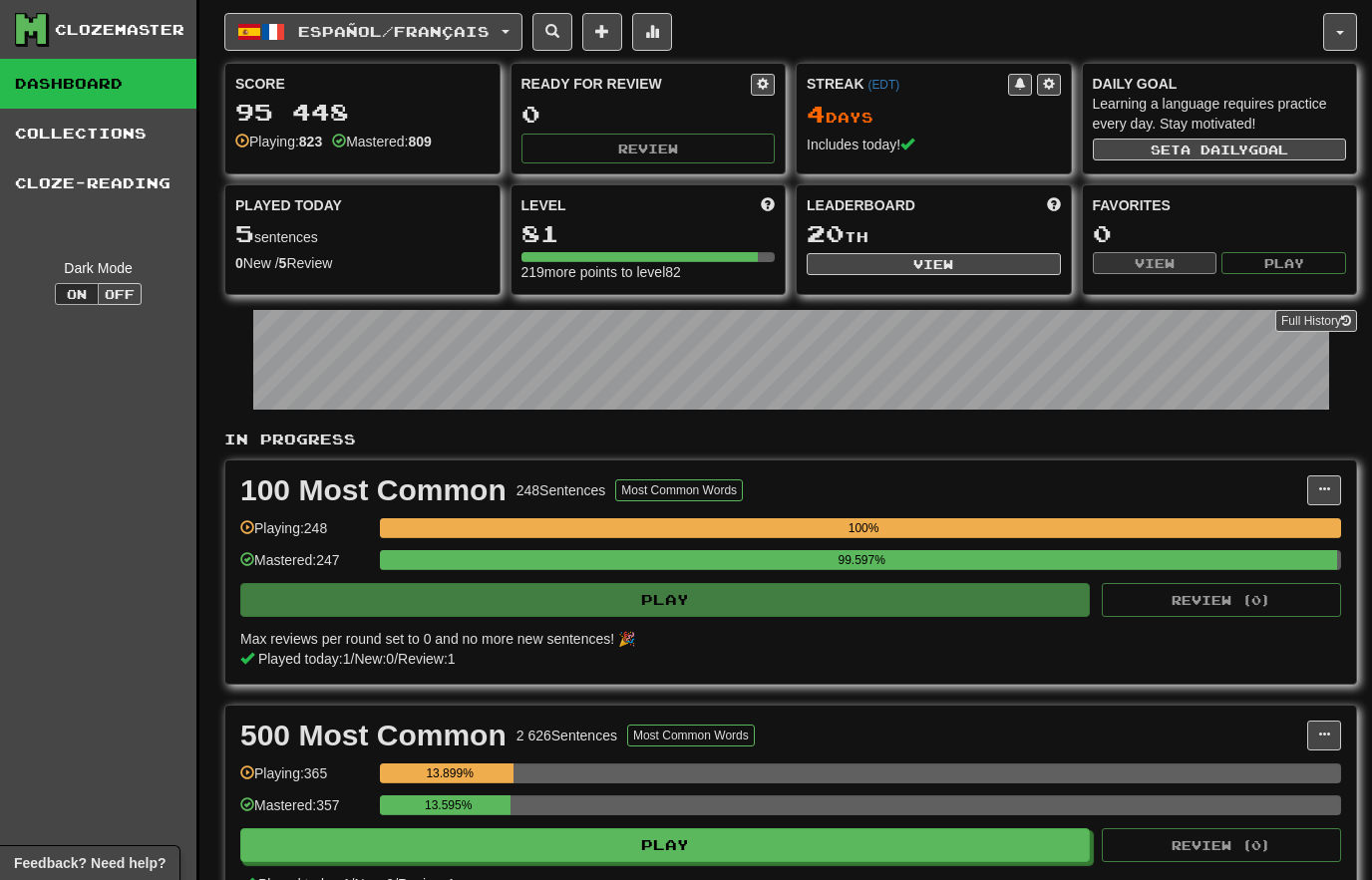 scroll, scrollTop: 0, scrollLeft: 0, axis: both 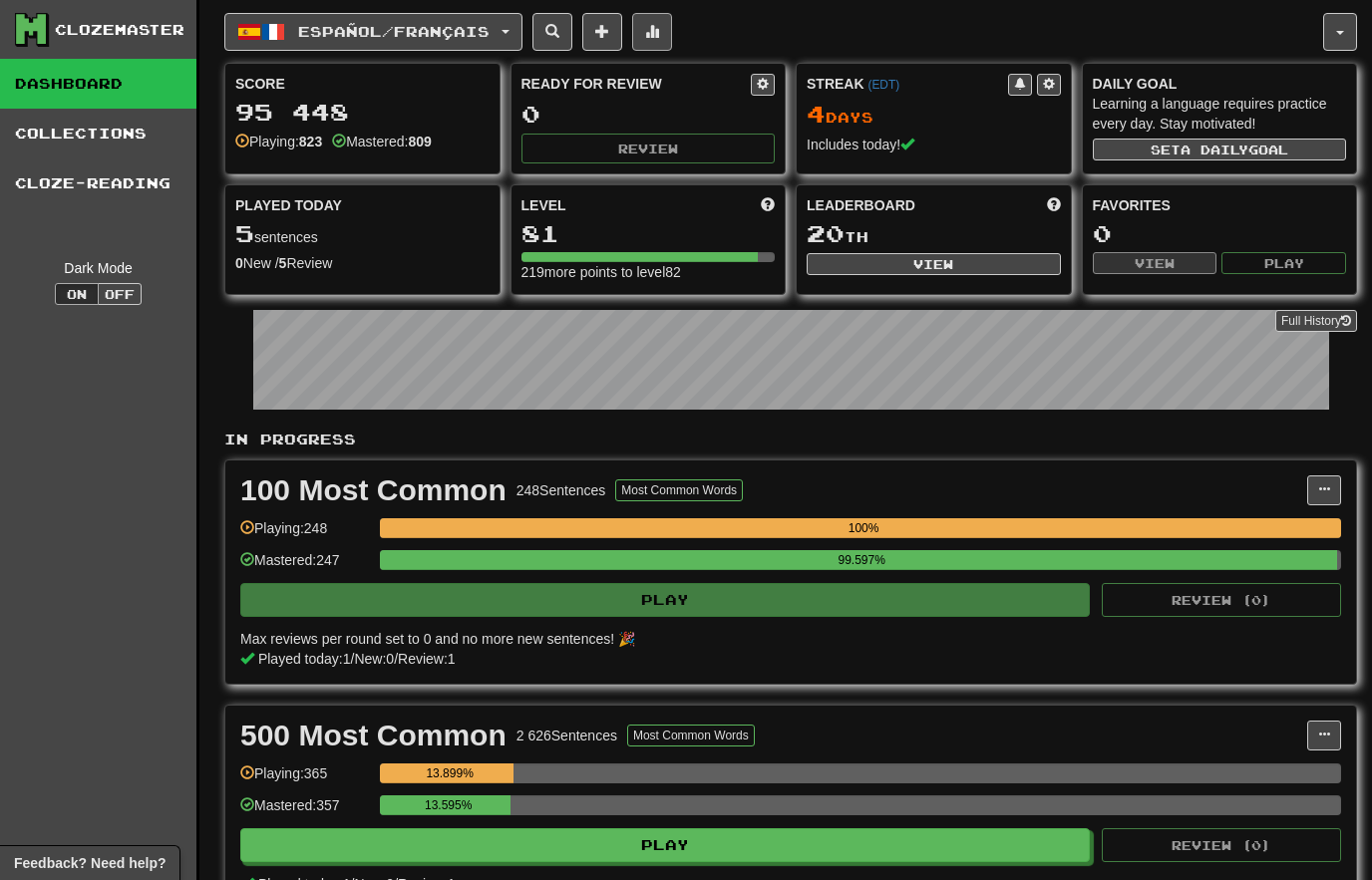 click at bounding box center (652, 32) 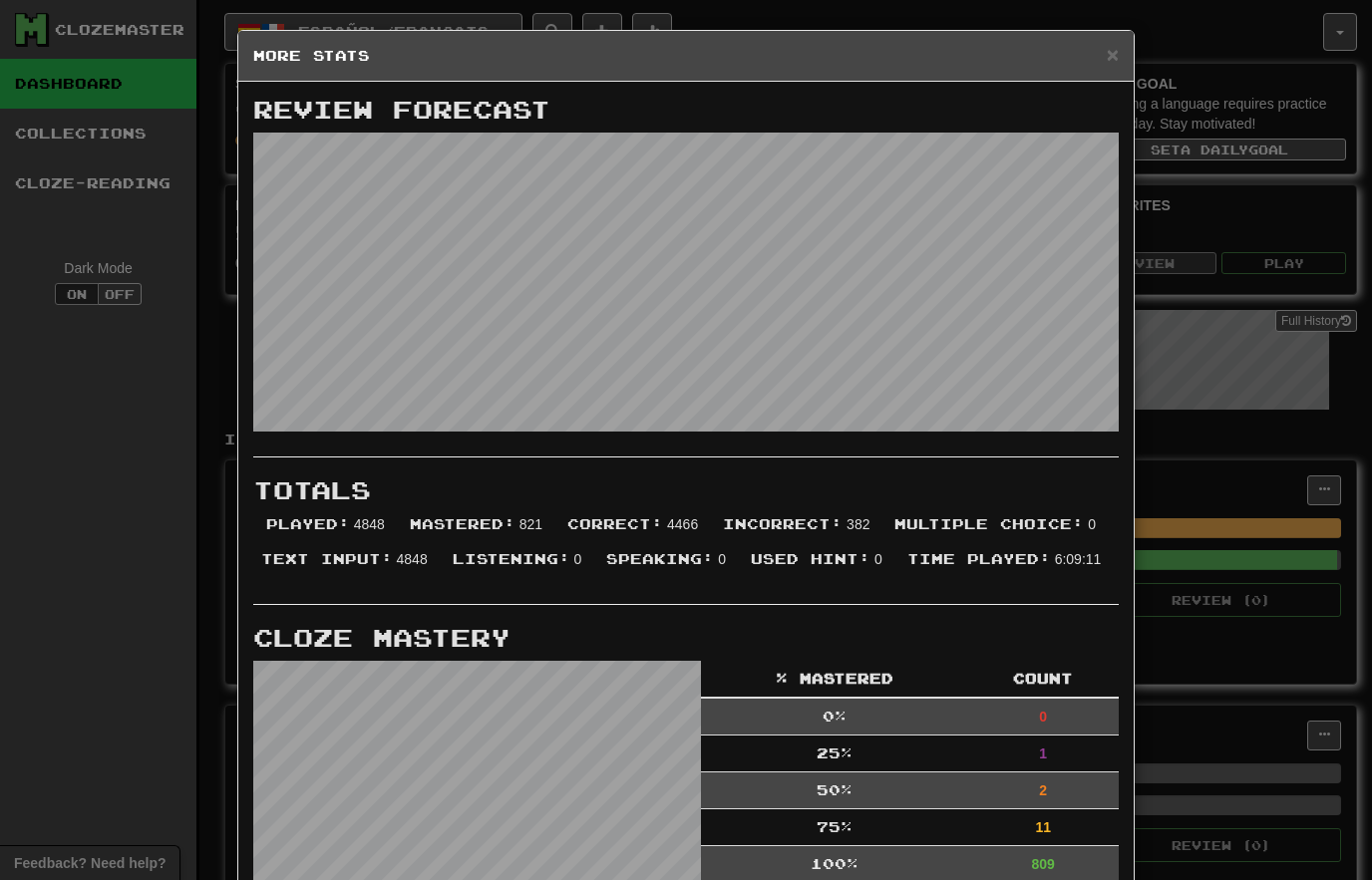 click on "× More Stats" at bounding box center (686, 56) 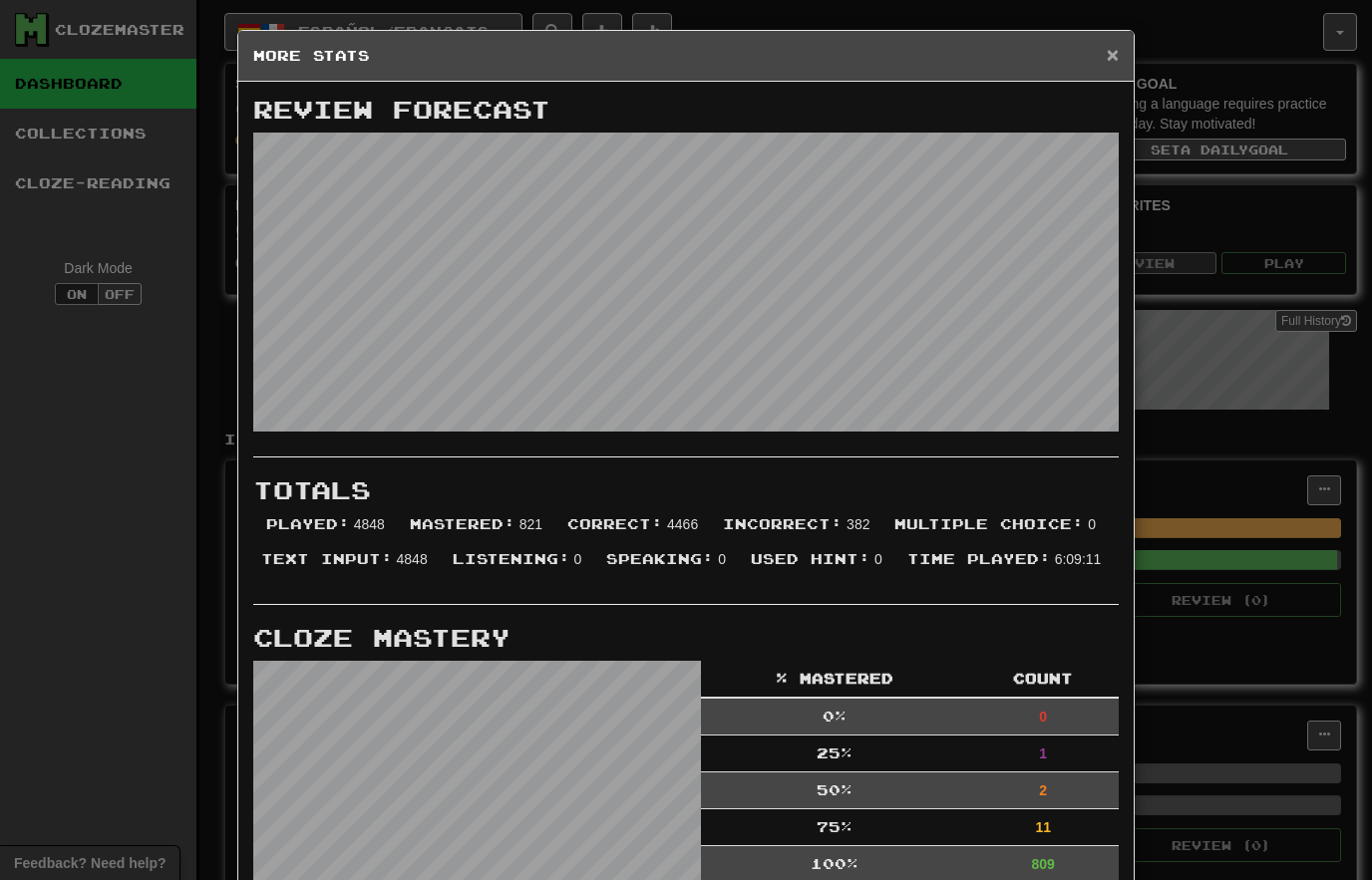 click on "×" at bounding box center (1113, 54) 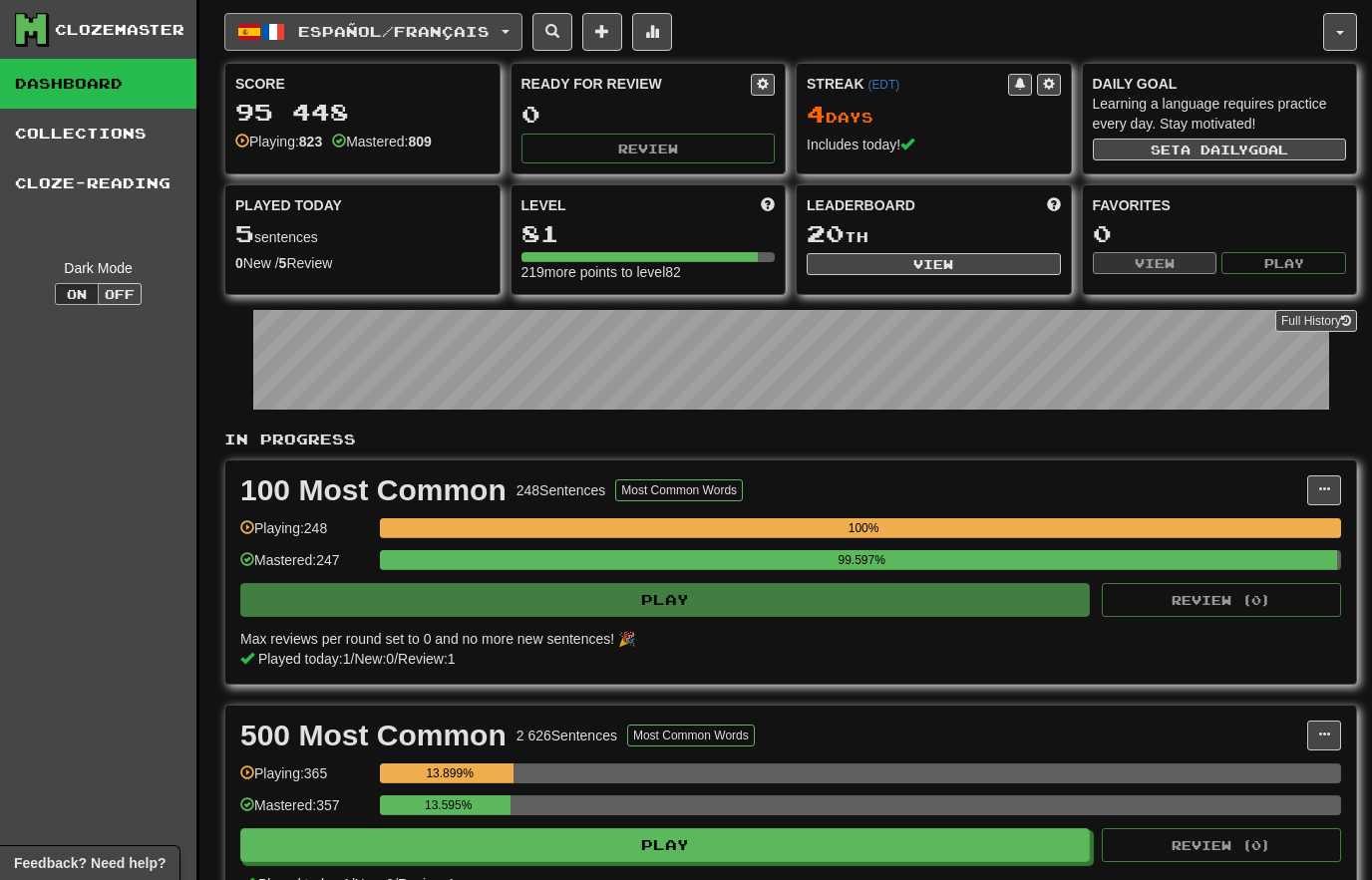 click on "Español  /  Français" at bounding box center [394, 31] 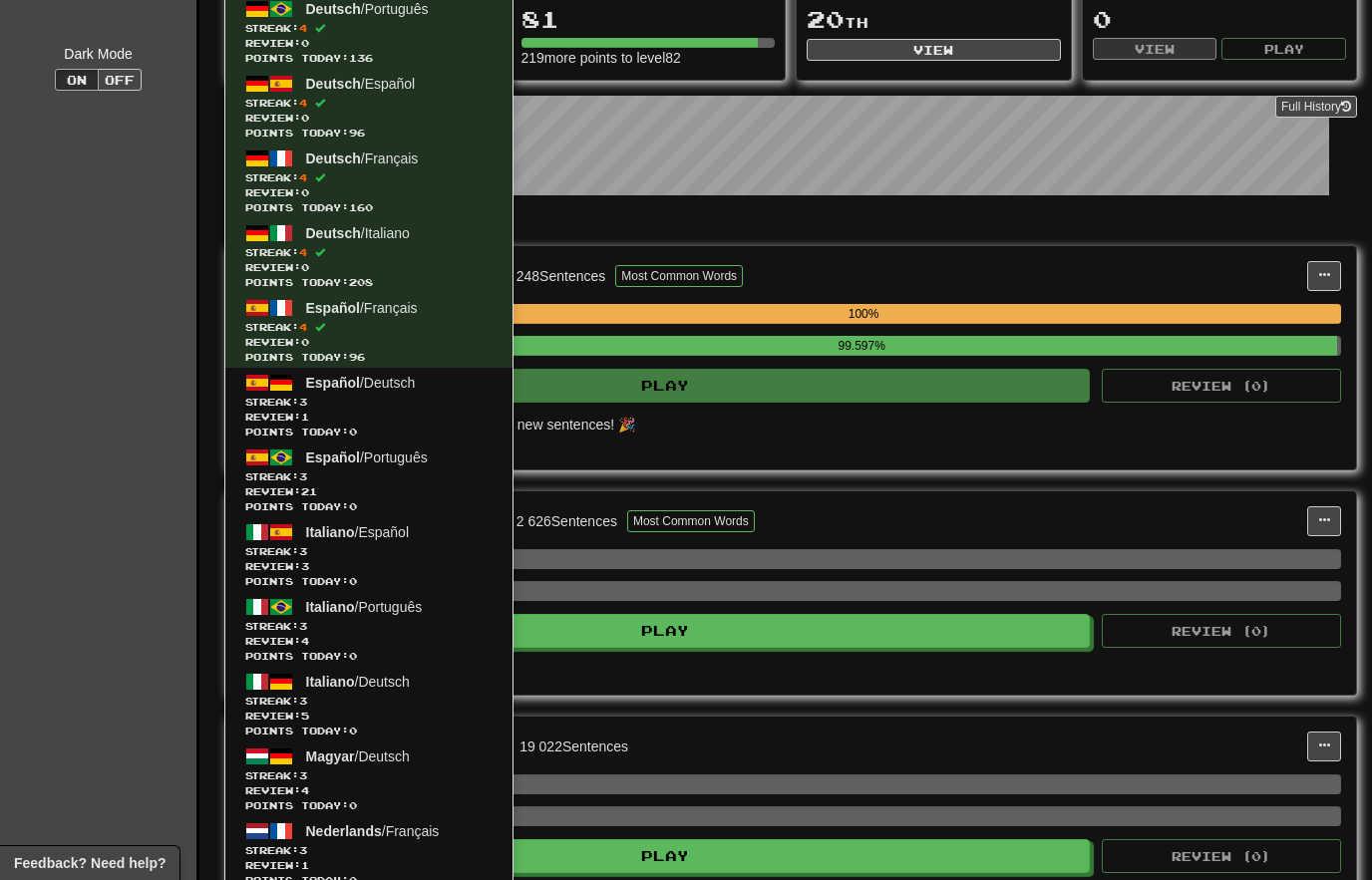 scroll, scrollTop: 213, scrollLeft: 0, axis: vertical 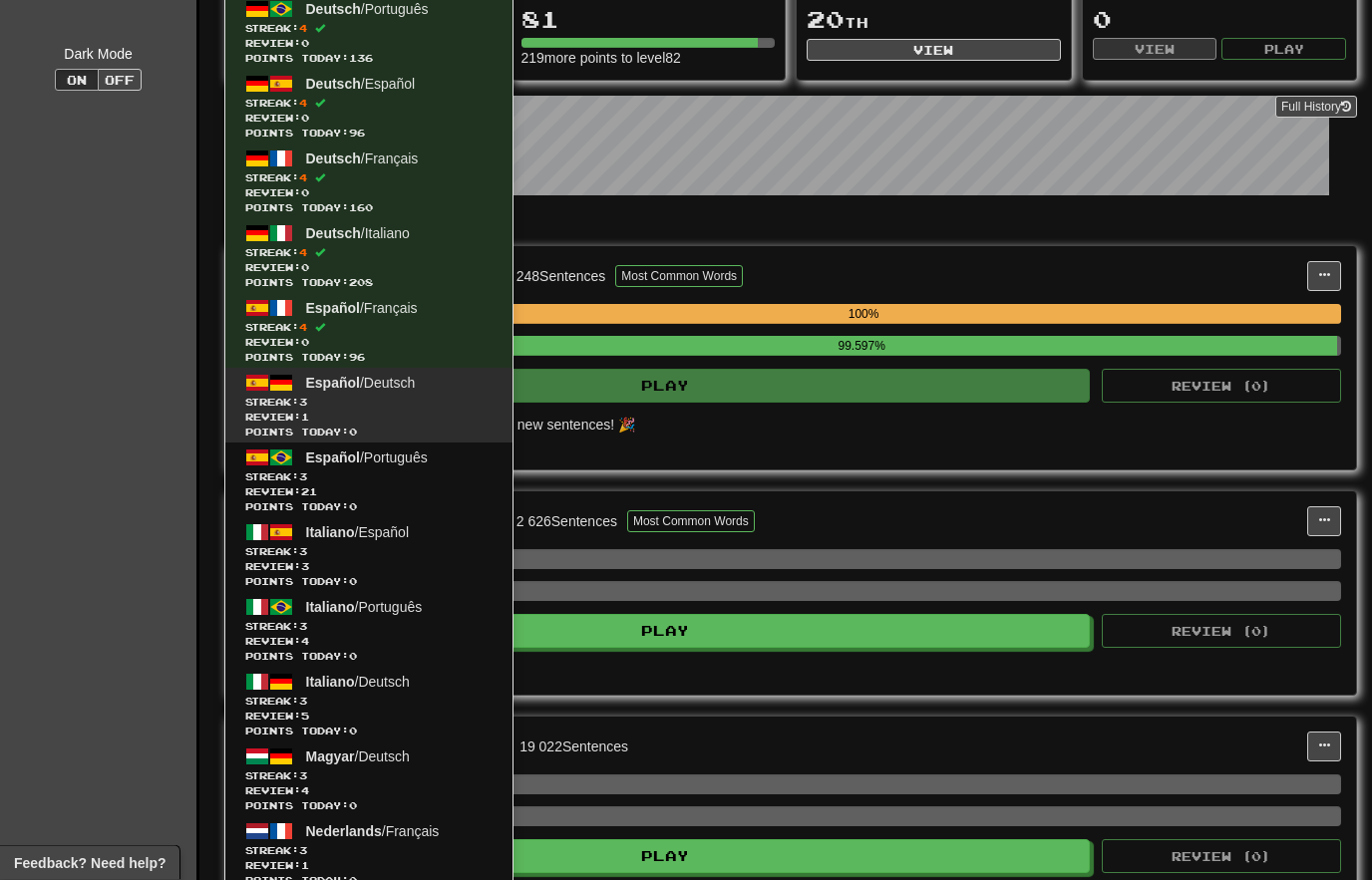 click on "Streak:  3" at bounding box center (369, 403) 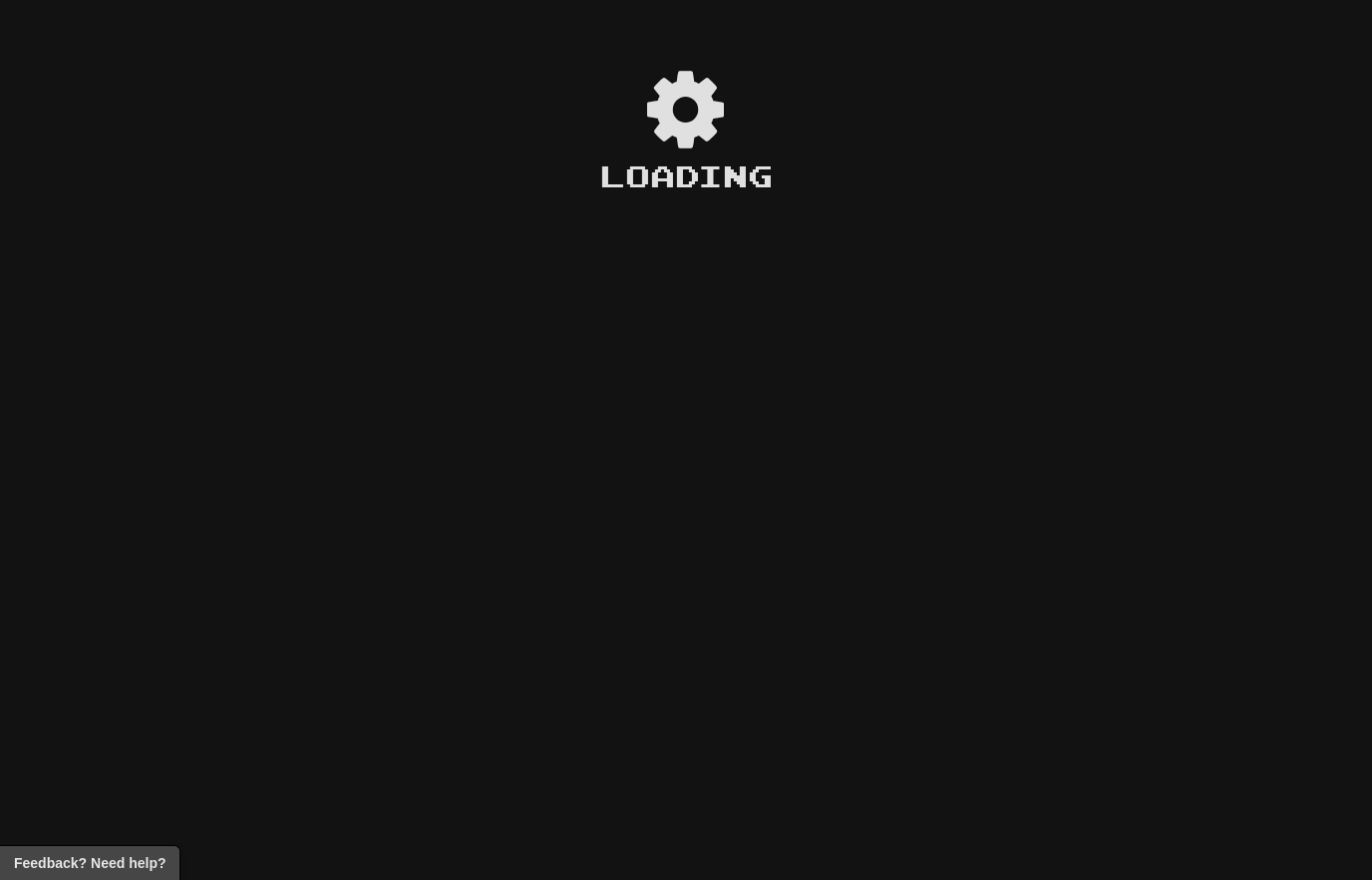 scroll, scrollTop: 0, scrollLeft: 0, axis: both 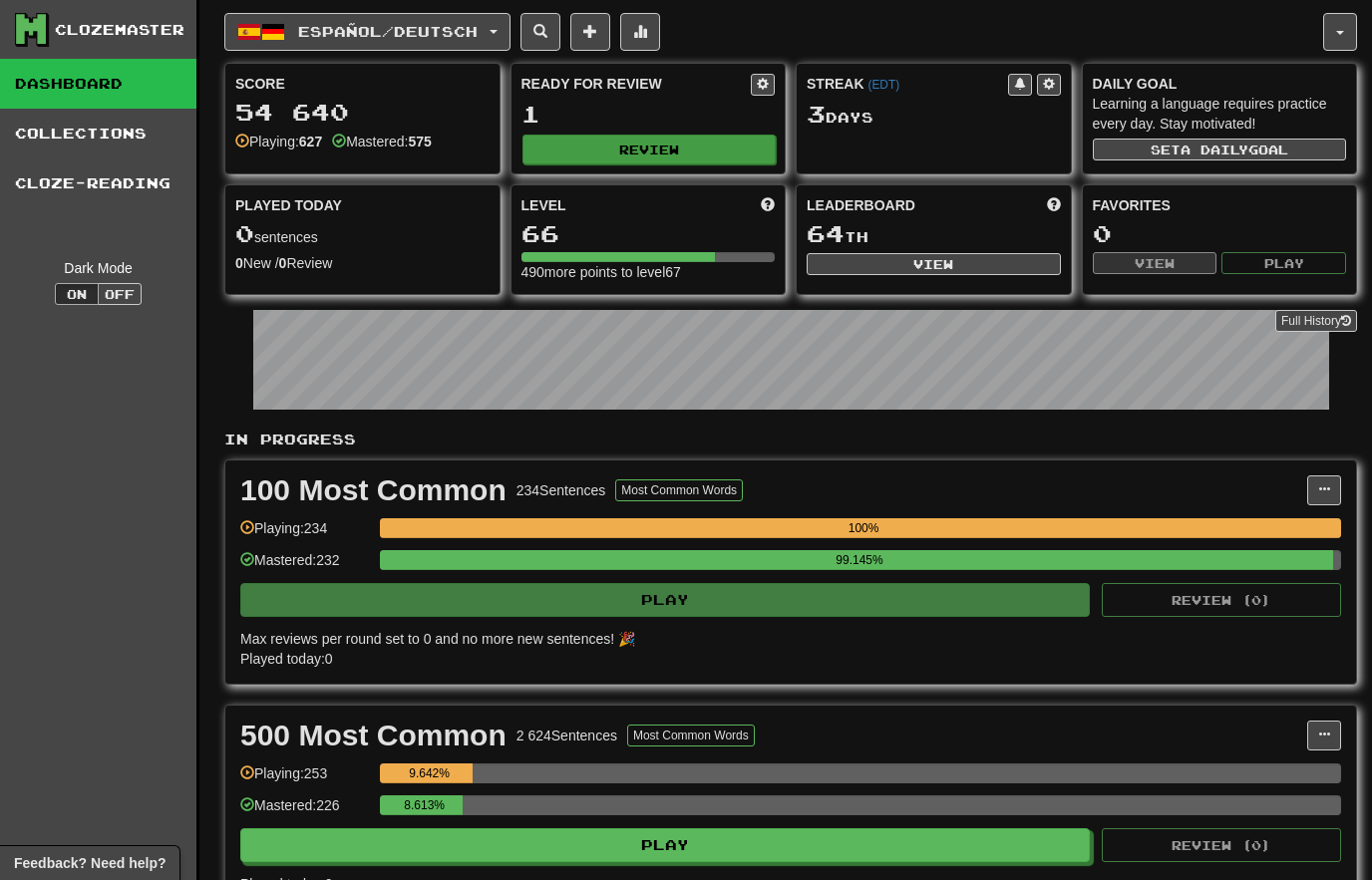 click on "Review" at bounding box center (649, 149) 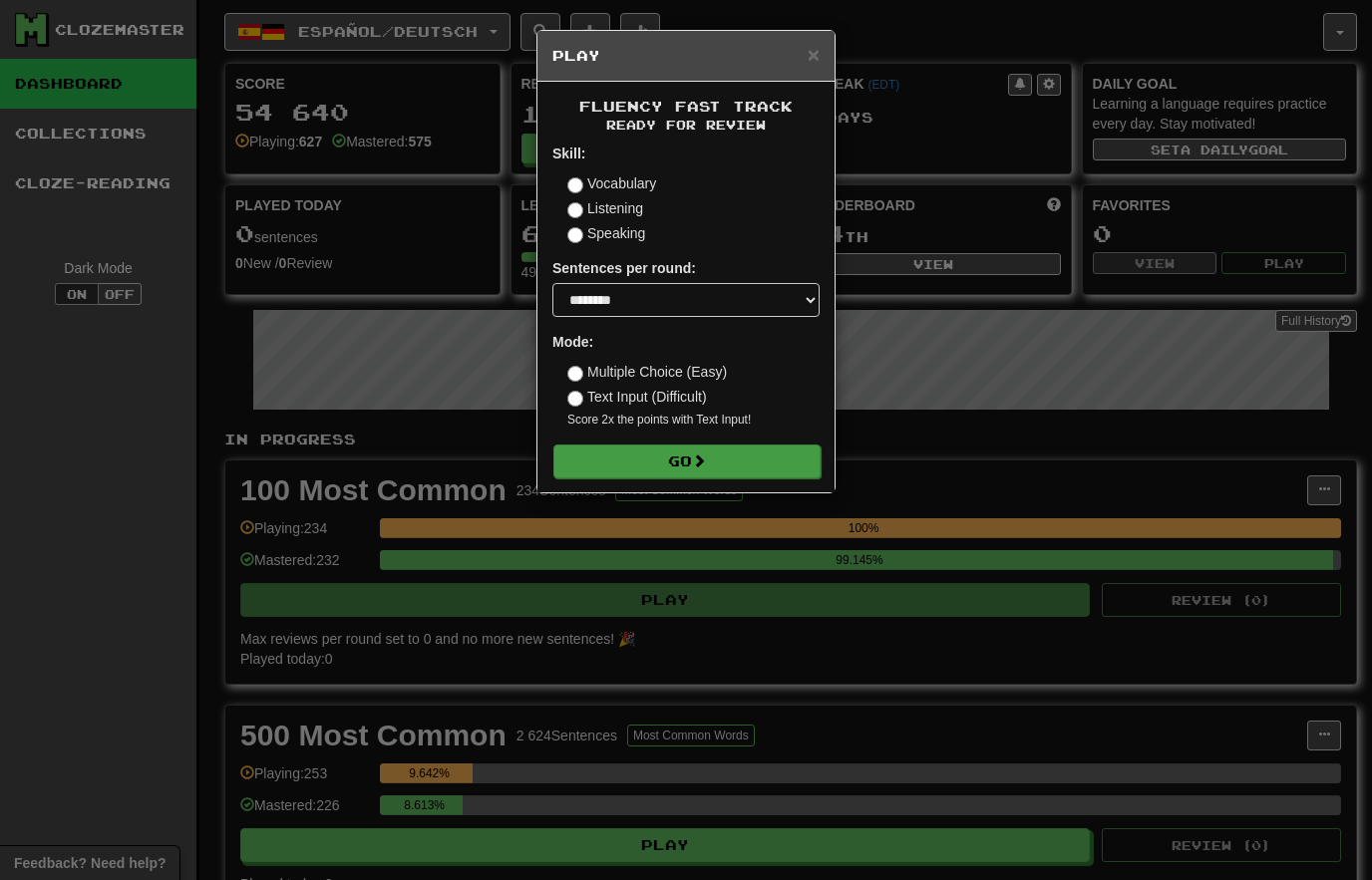click on "Go" at bounding box center (687, 461) 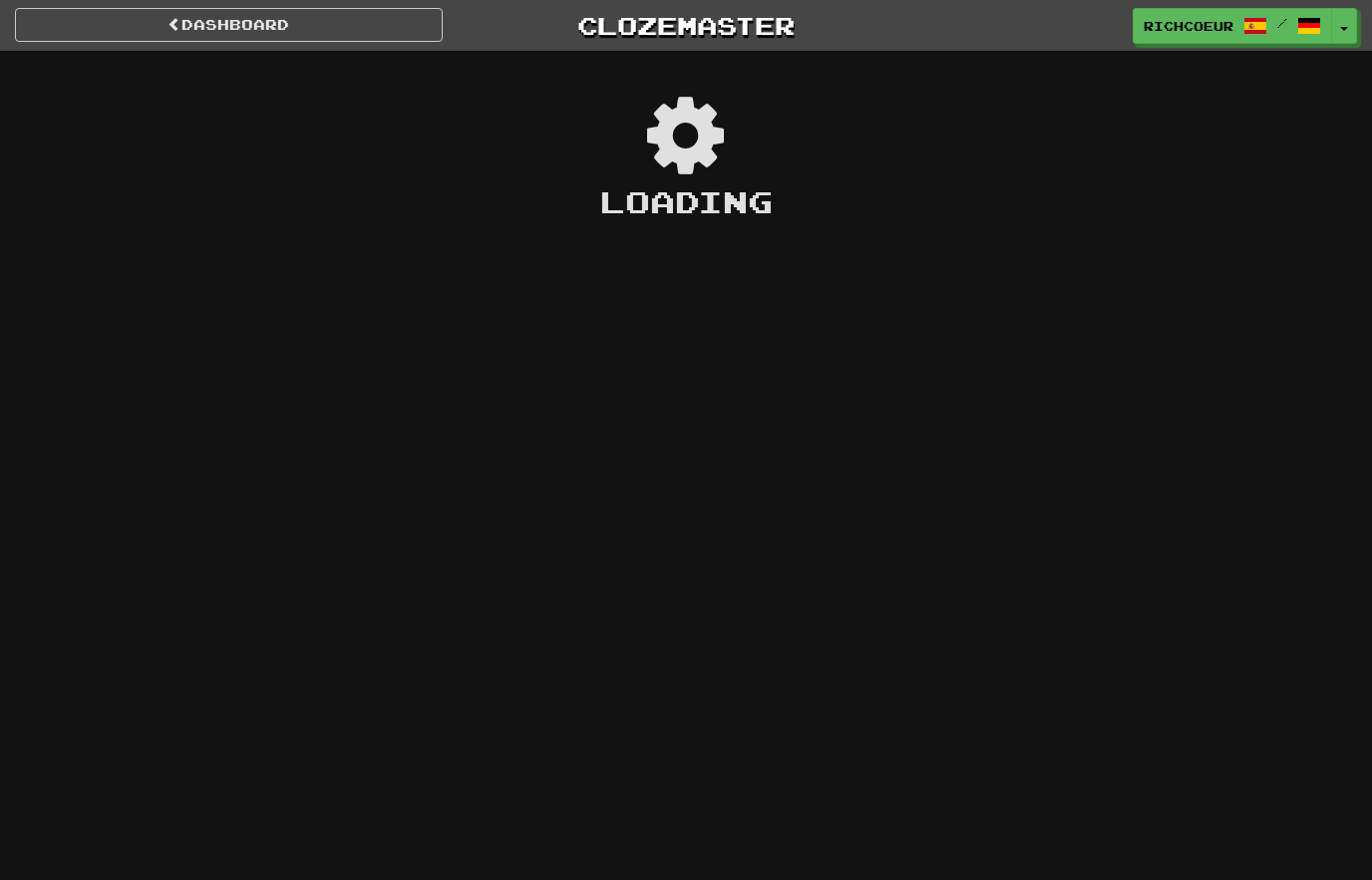 scroll, scrollTop: 0, scrollLeft: 0, axis: both 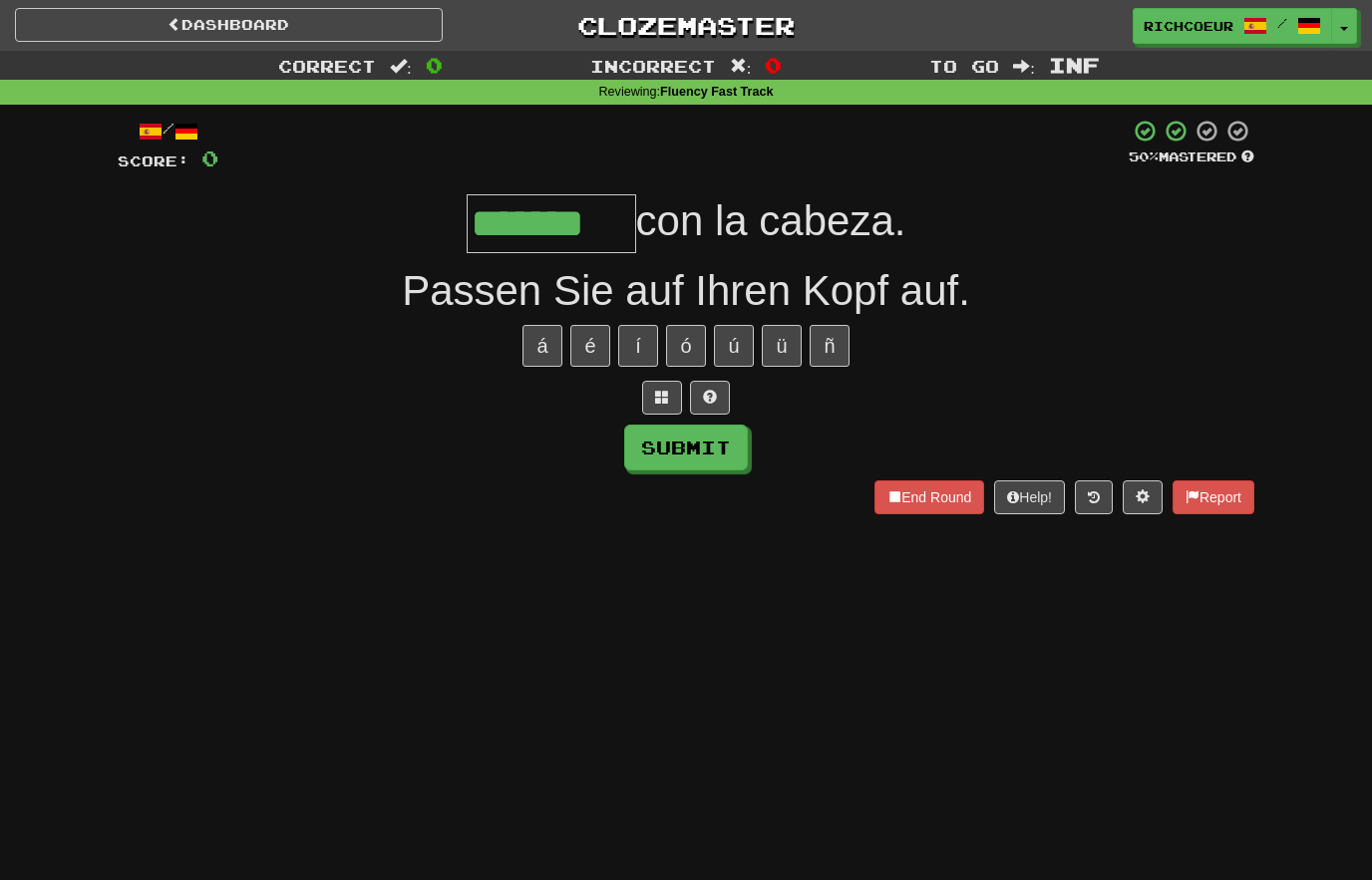 type on "*******" 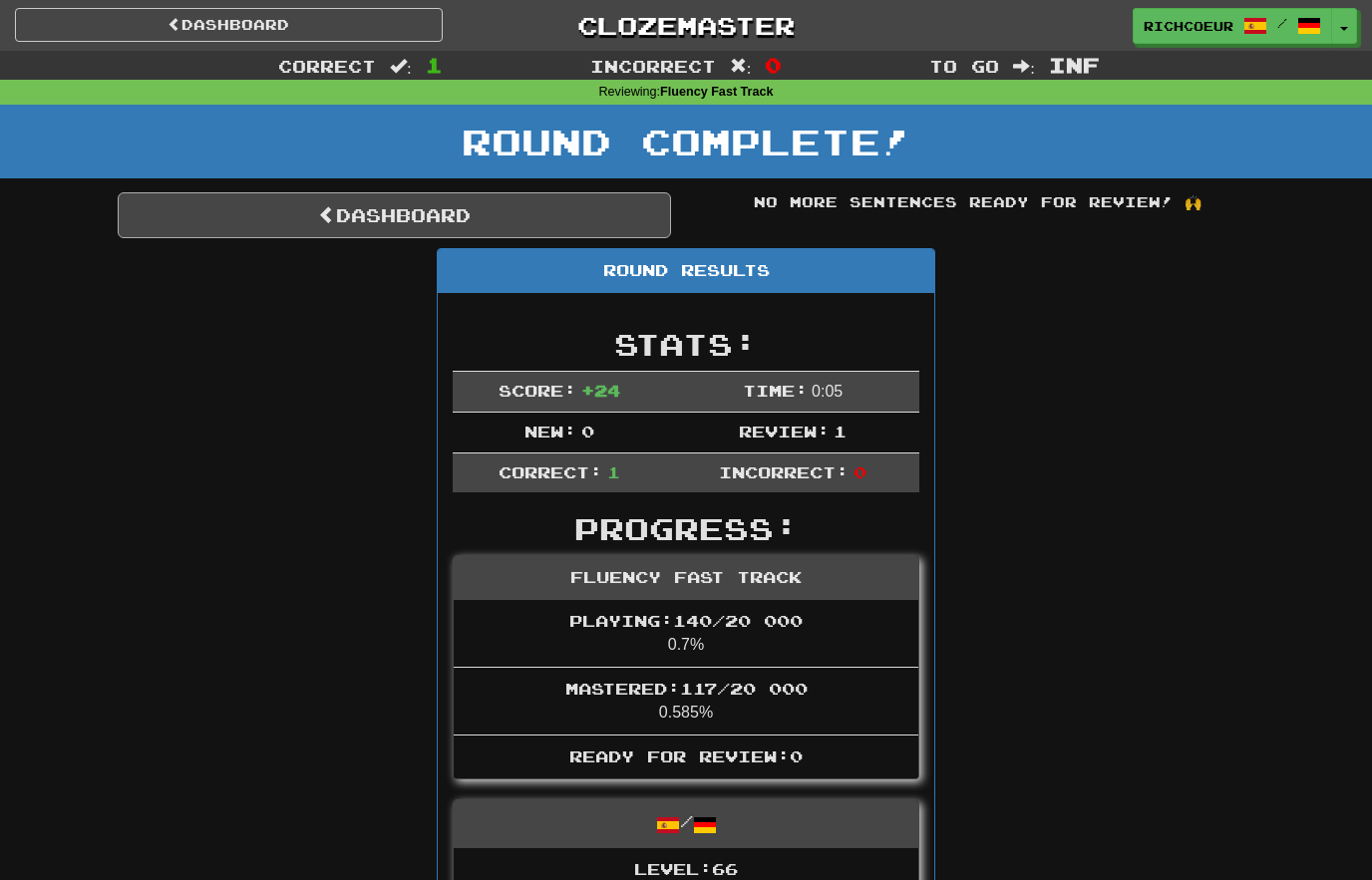 click on "Dashboard" at bounding box center (394, 215) 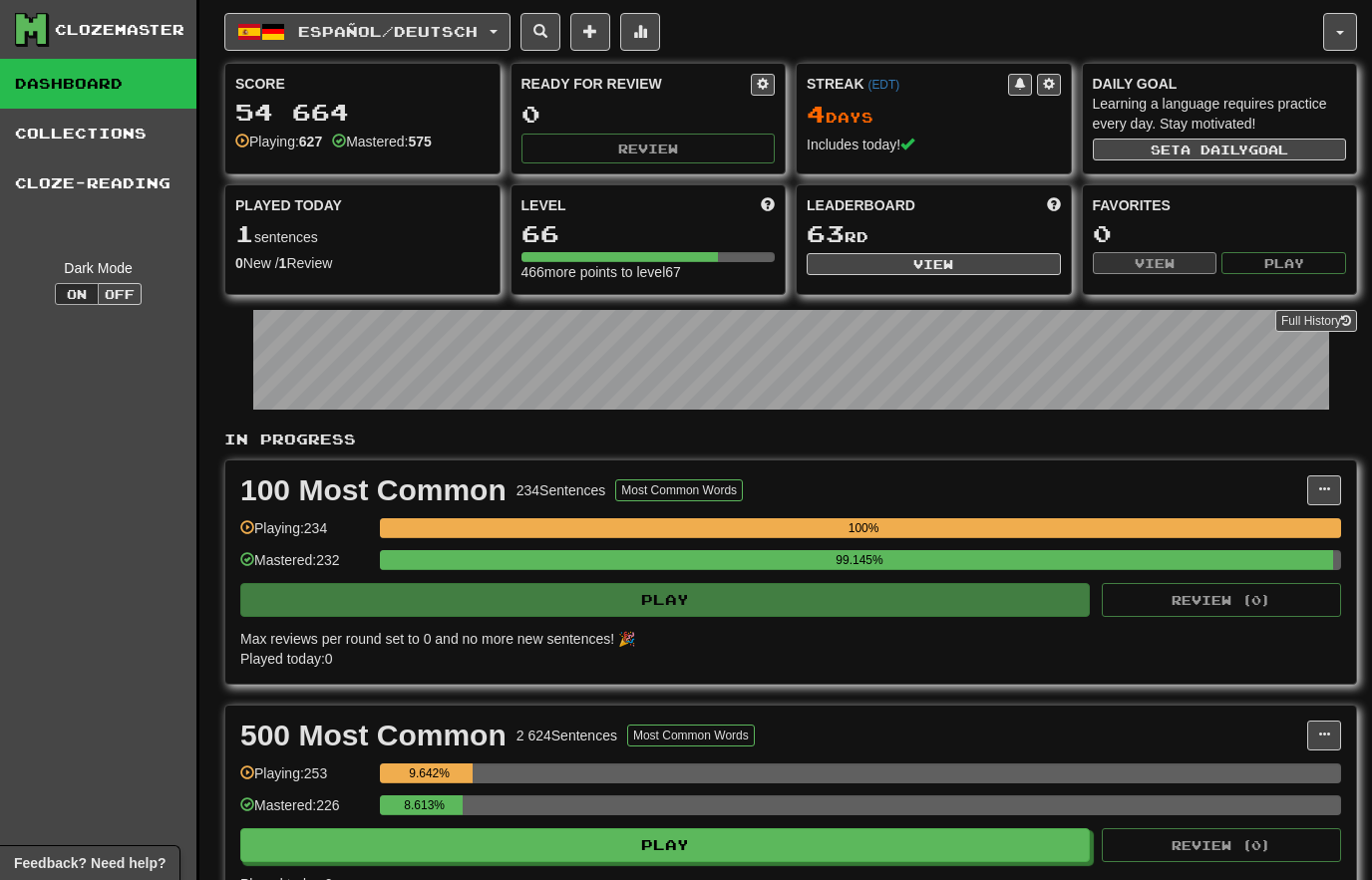 scroll, scrollTop: 0, scrollLeft: 0, axis: both 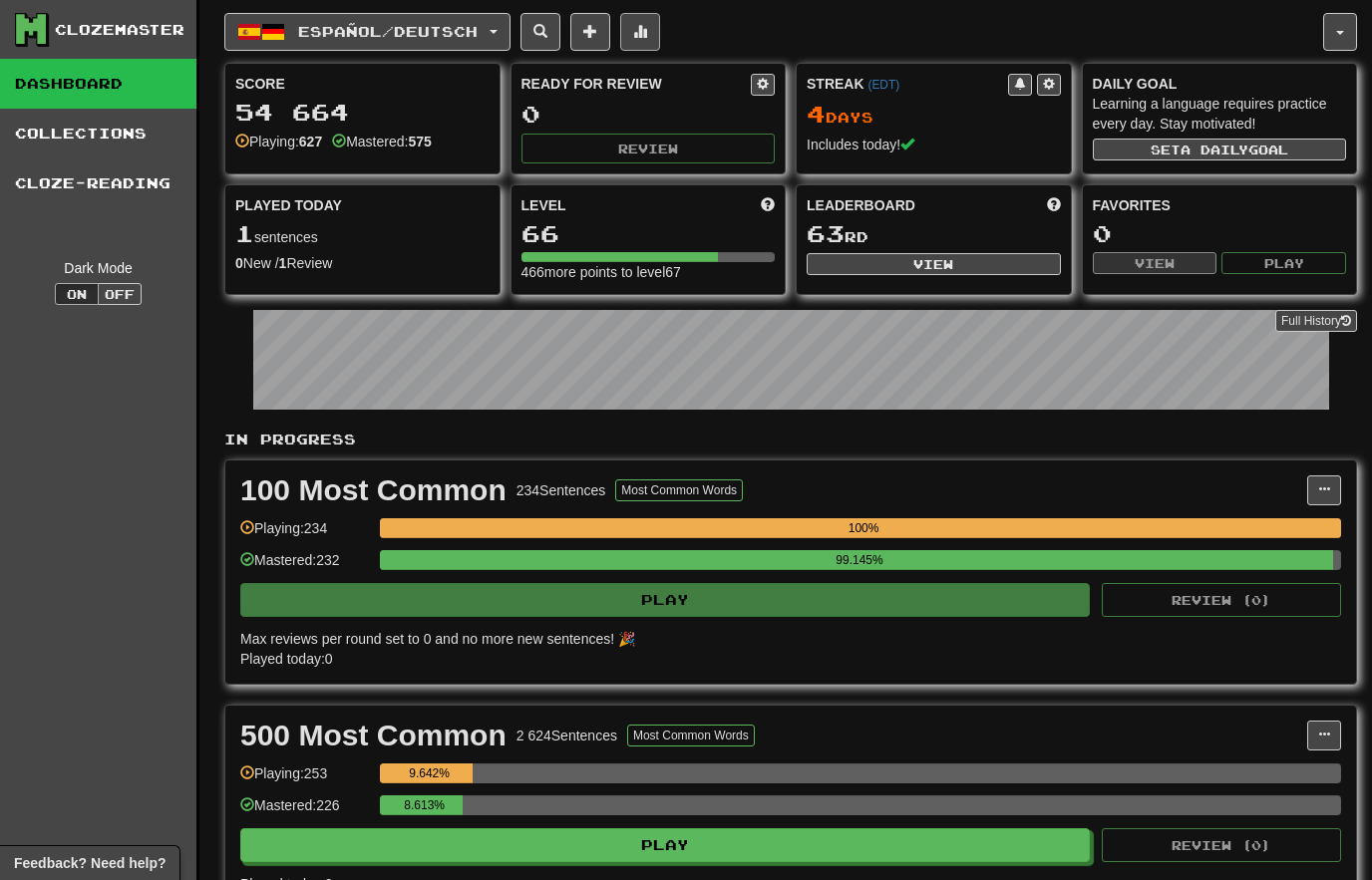 click at bounding box center (640, 32) 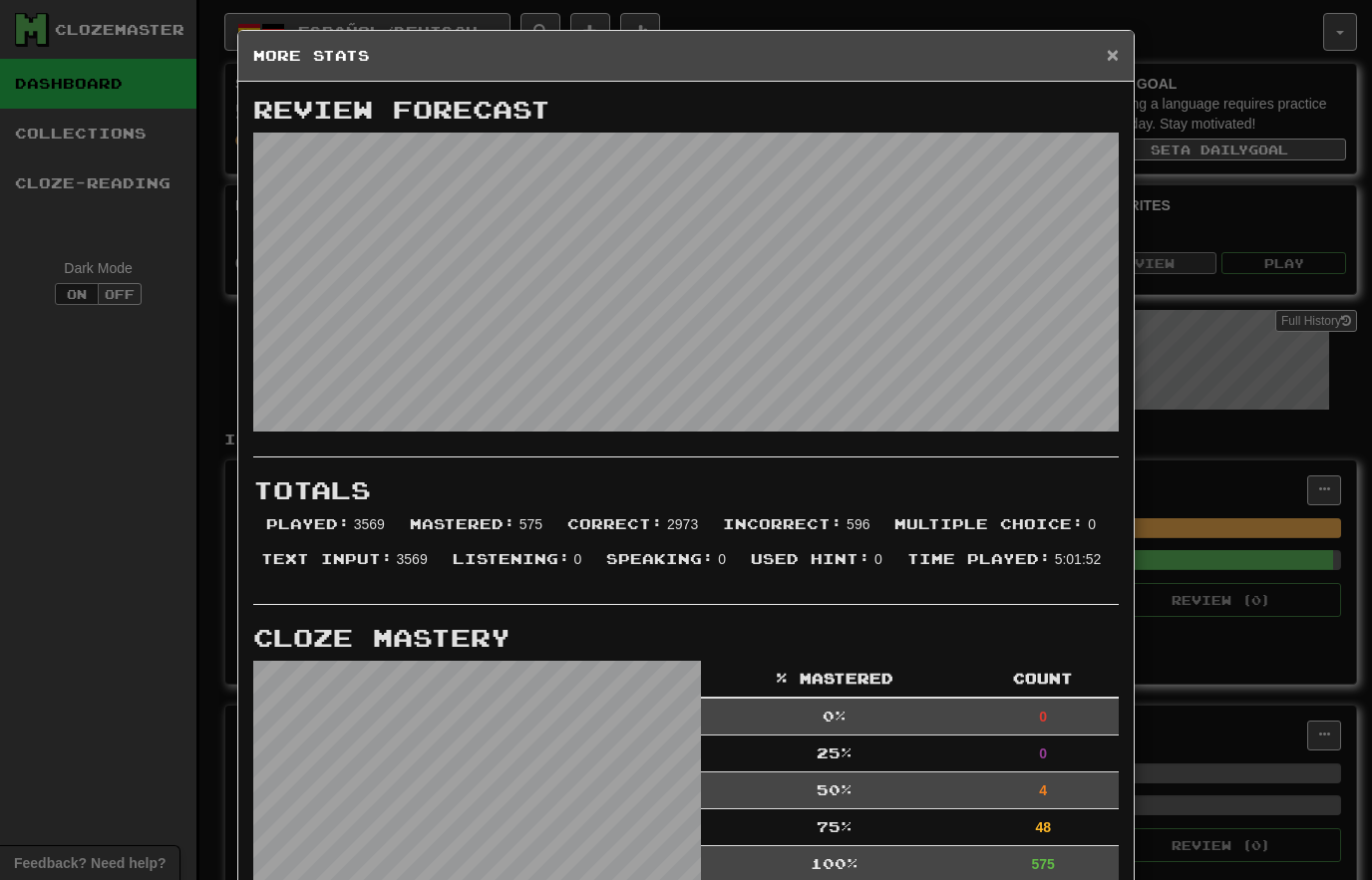 click on "×" at bounding box center (1113, 54) 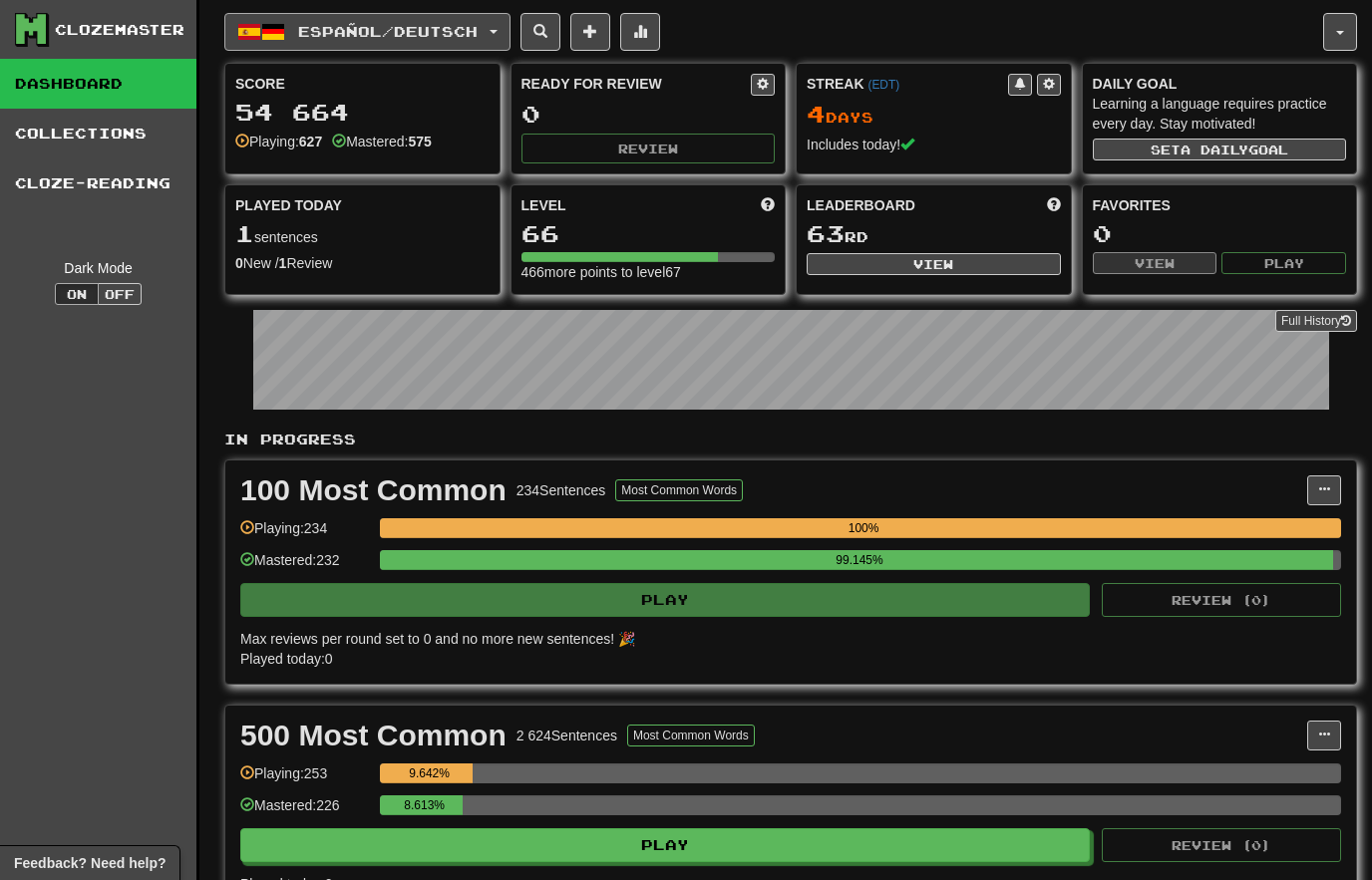 click on "Español  /  Deutsch" at bounding box center [367, 32] 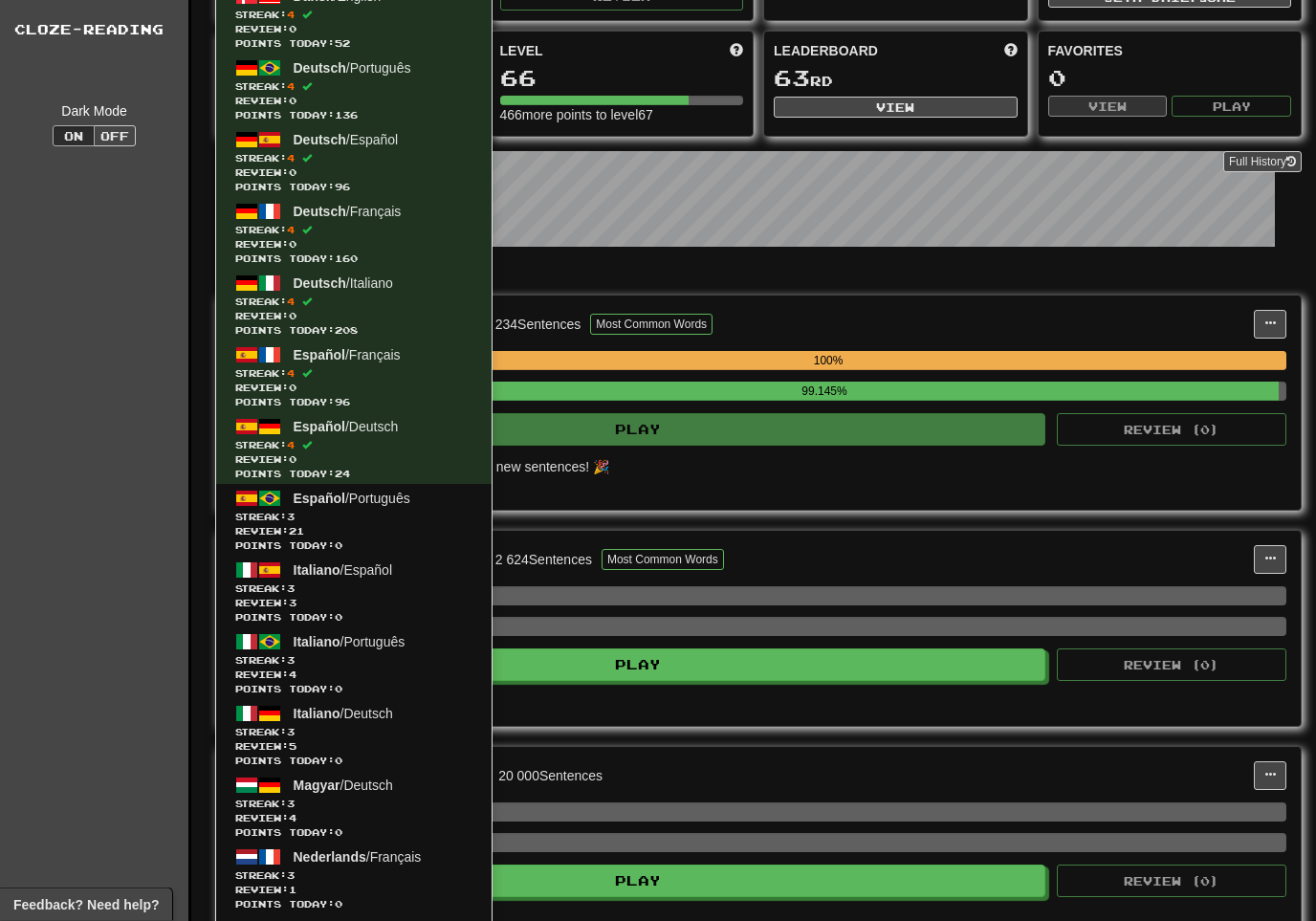 scroll, scrollTop: 146, scrollLeft: 0, axis: vertical 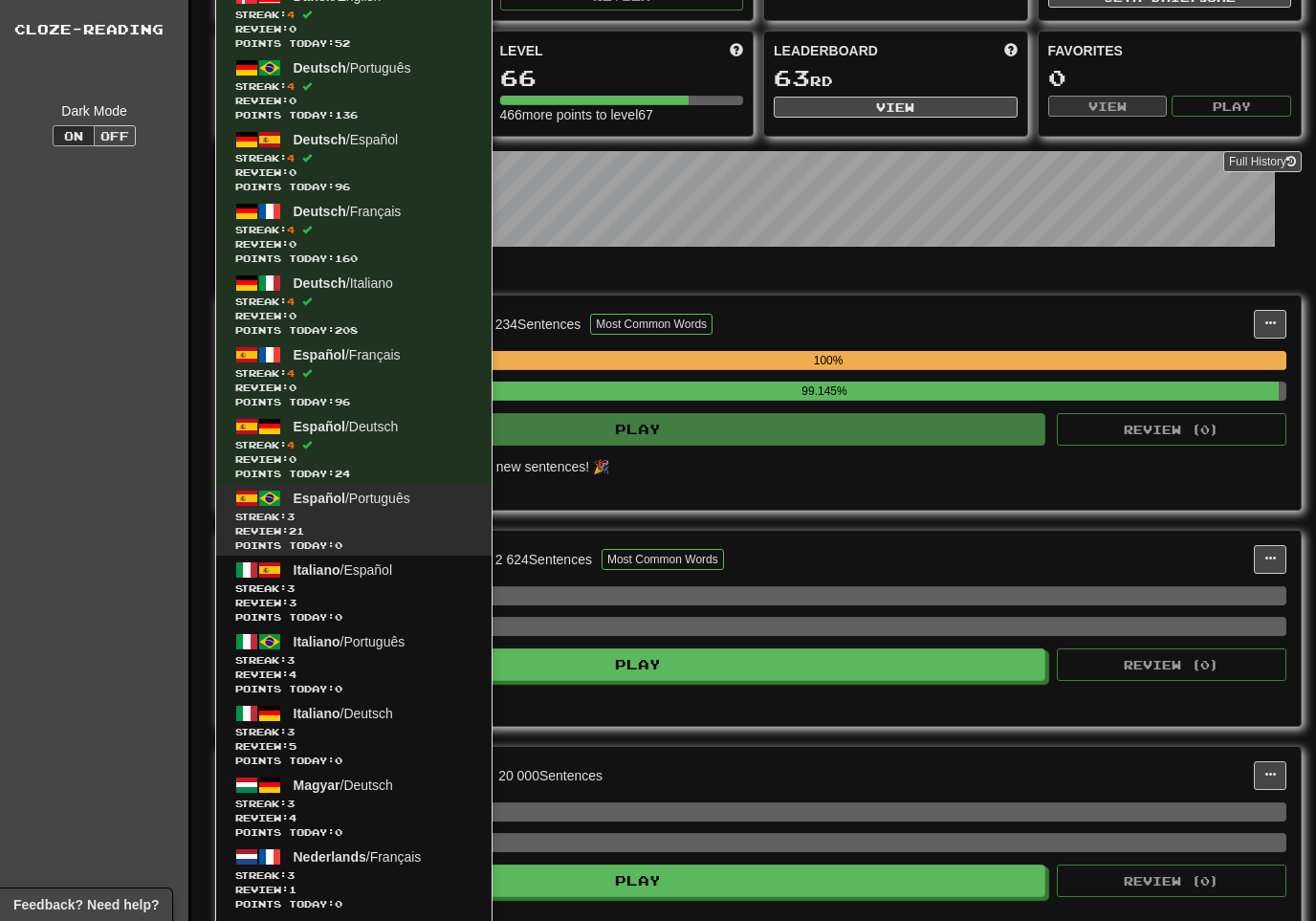 click on "Points today:  0" at bounding box center [354, 545] 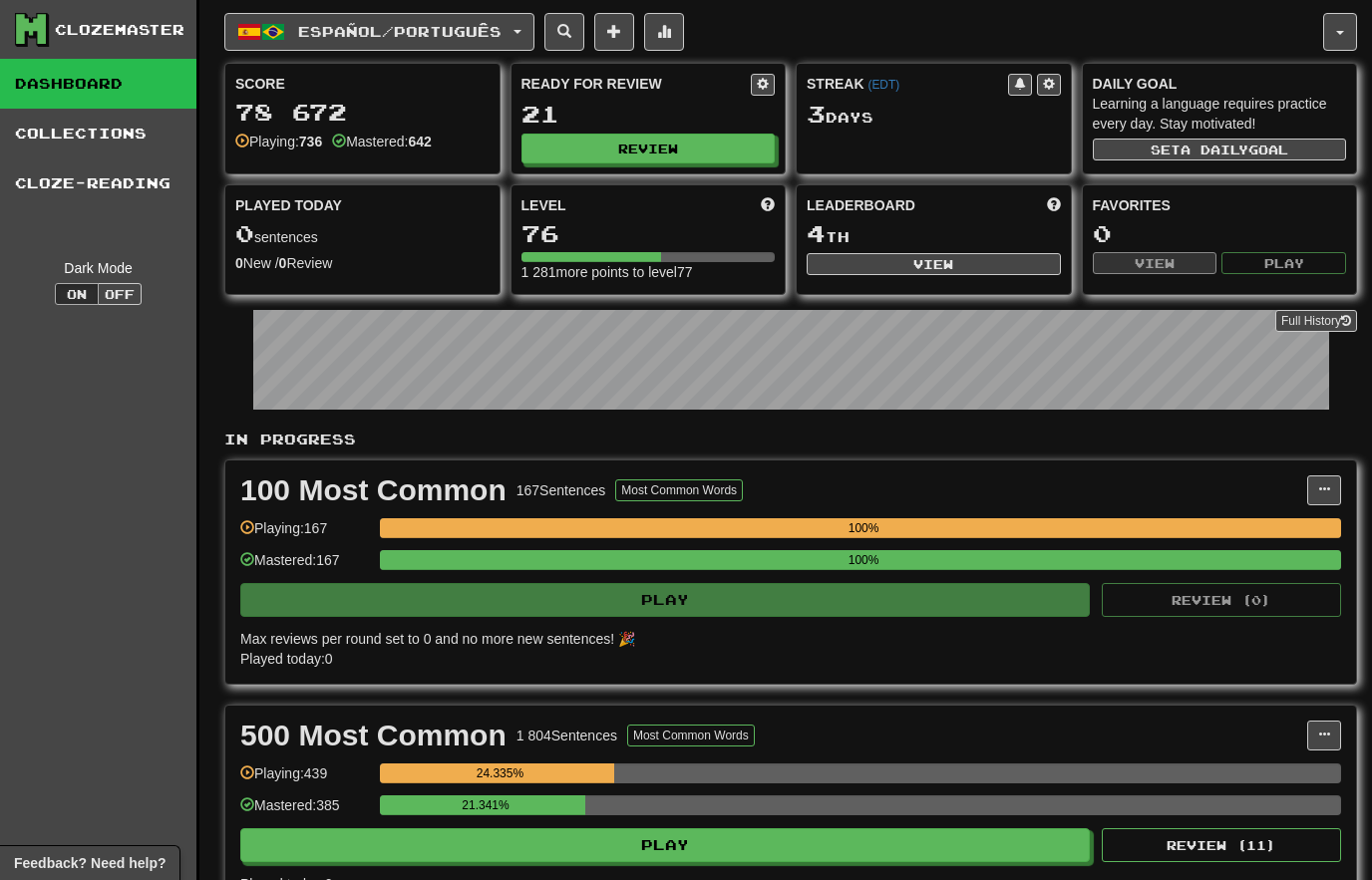 scroll, scrollTop: 0, scrollLeft: 0, axis: both 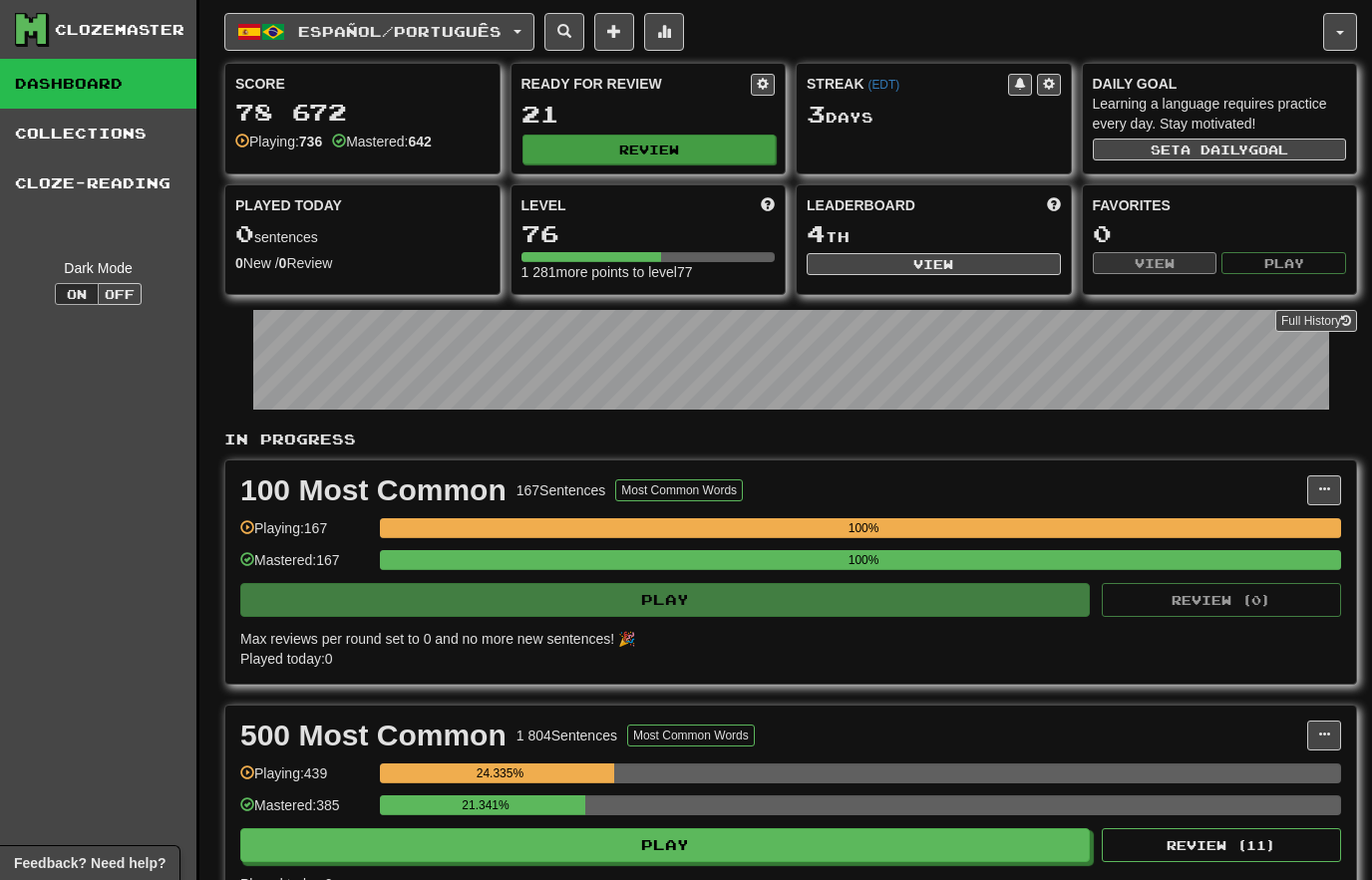 click on "Review" at bounding box center [649, 149] 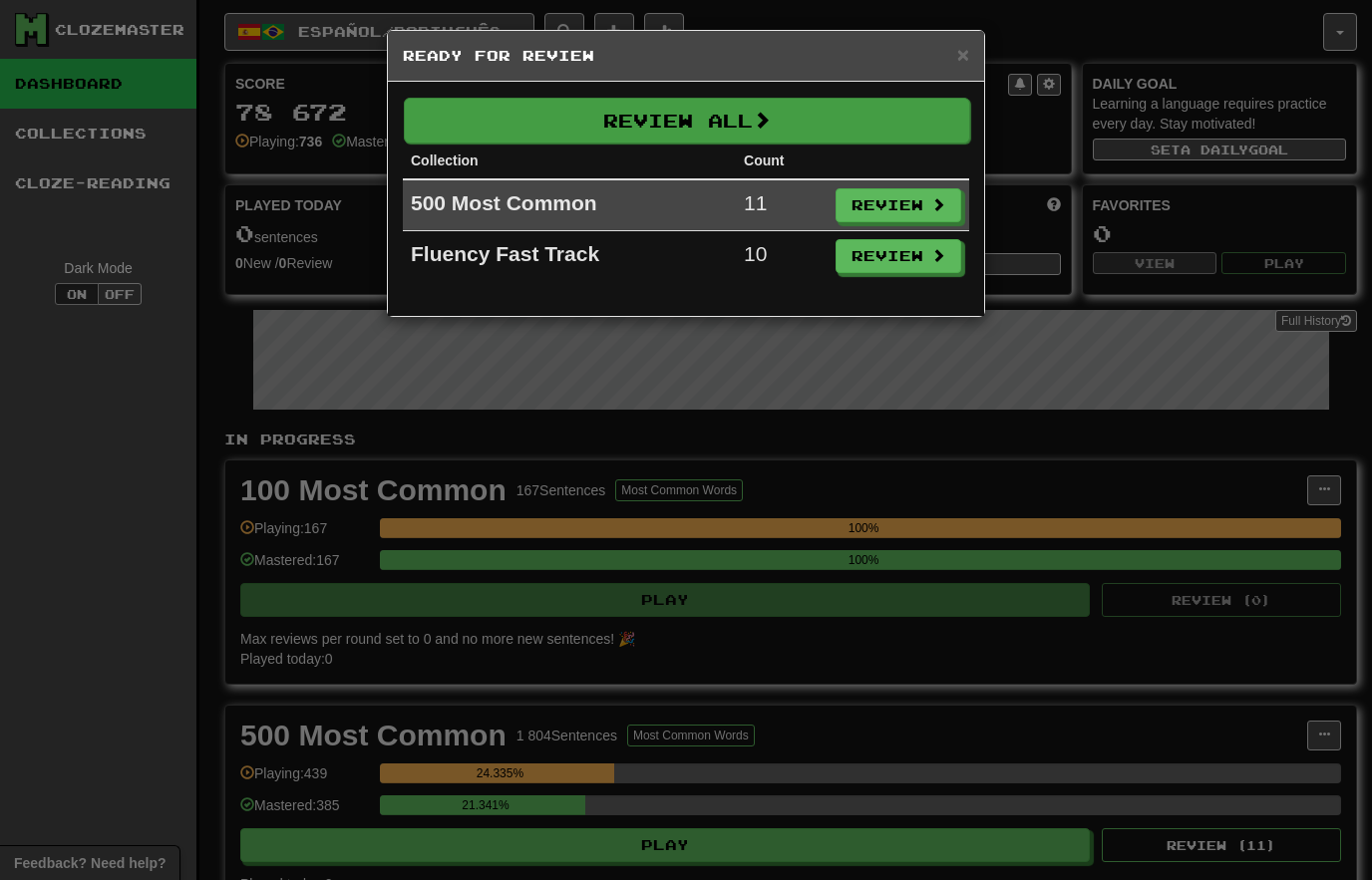 click on "Review All" at bounding box center [687, 121] 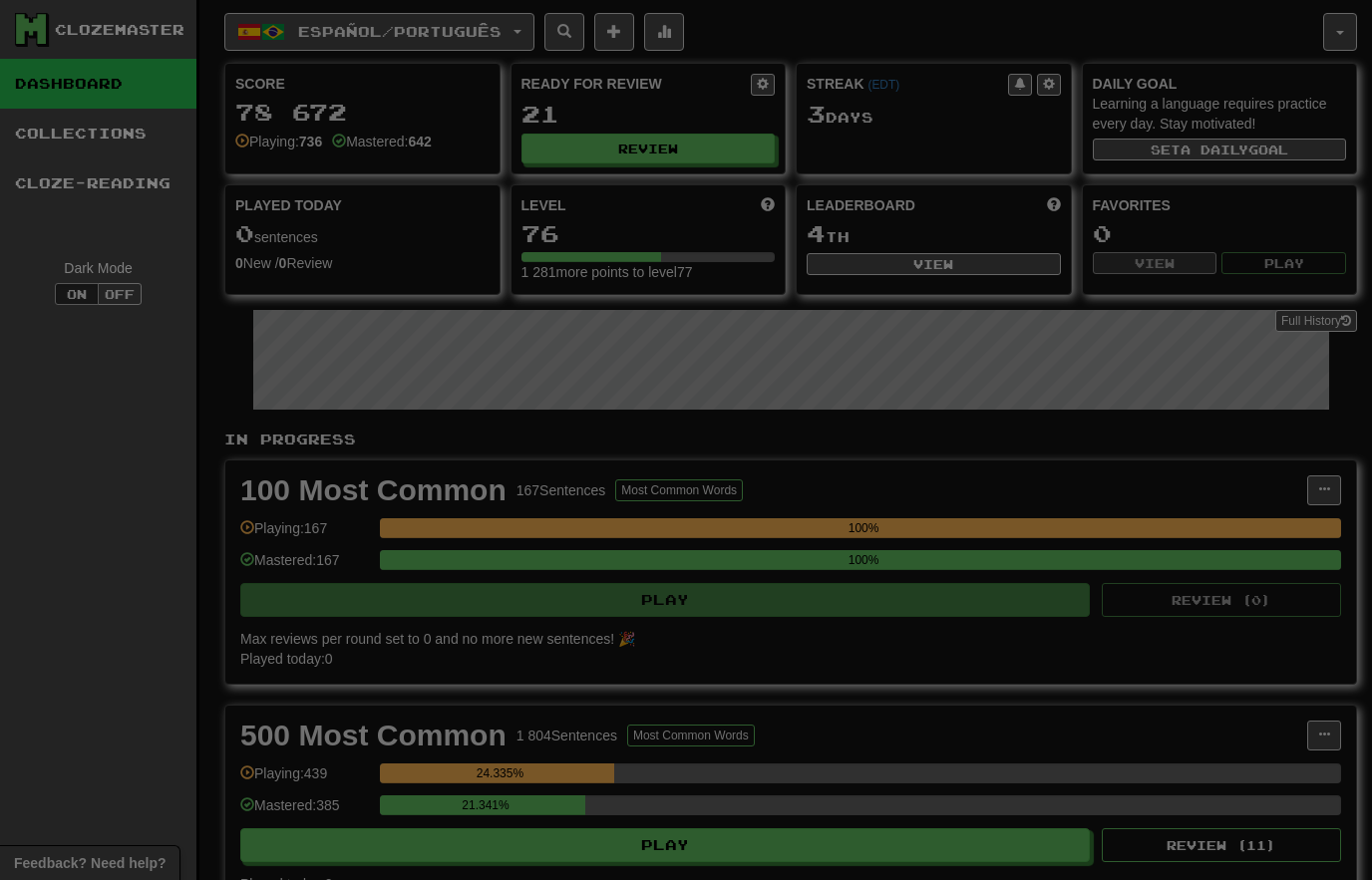 select on "**" 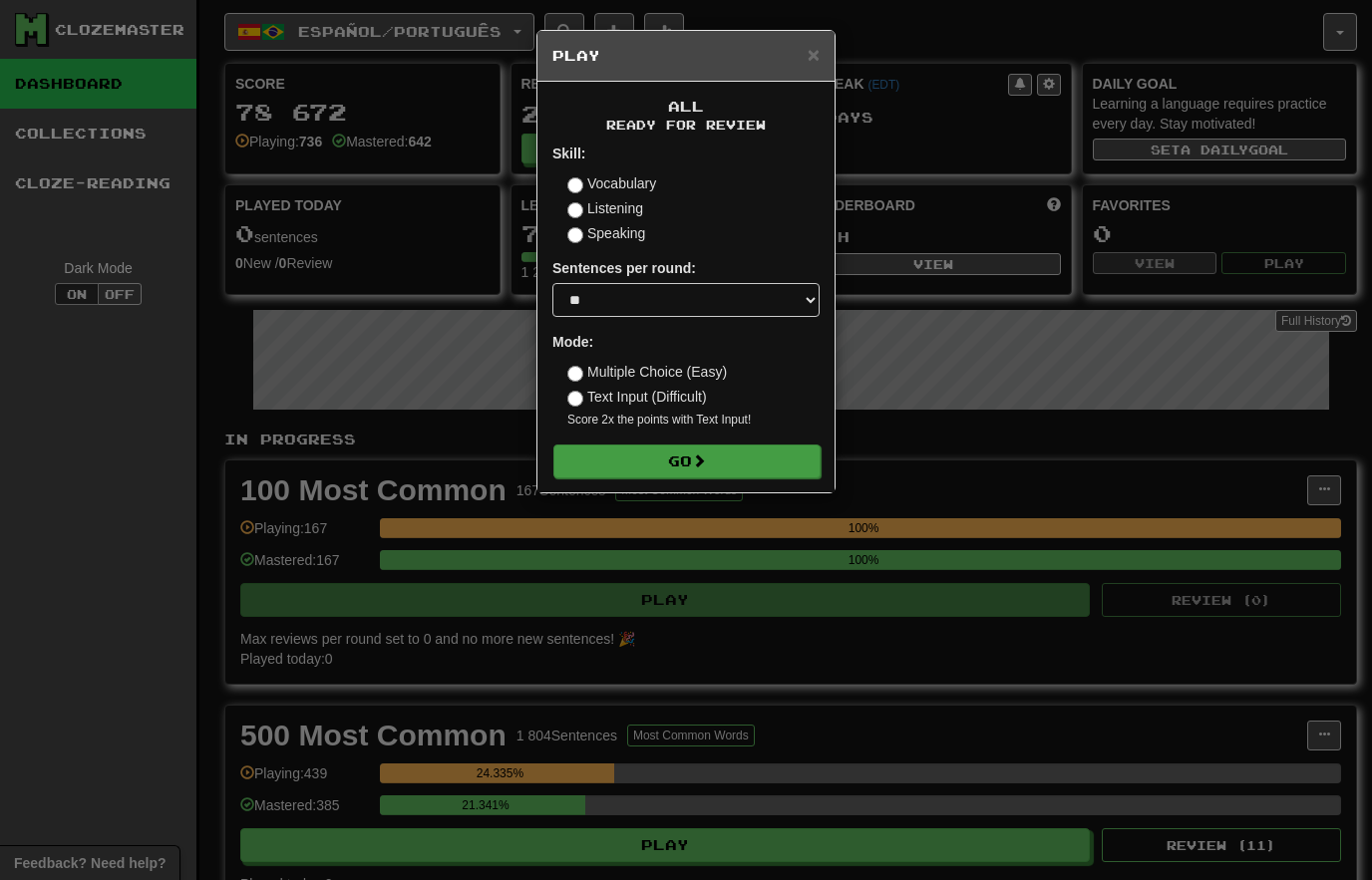 click on "Go" at bounding box center (687, 461) 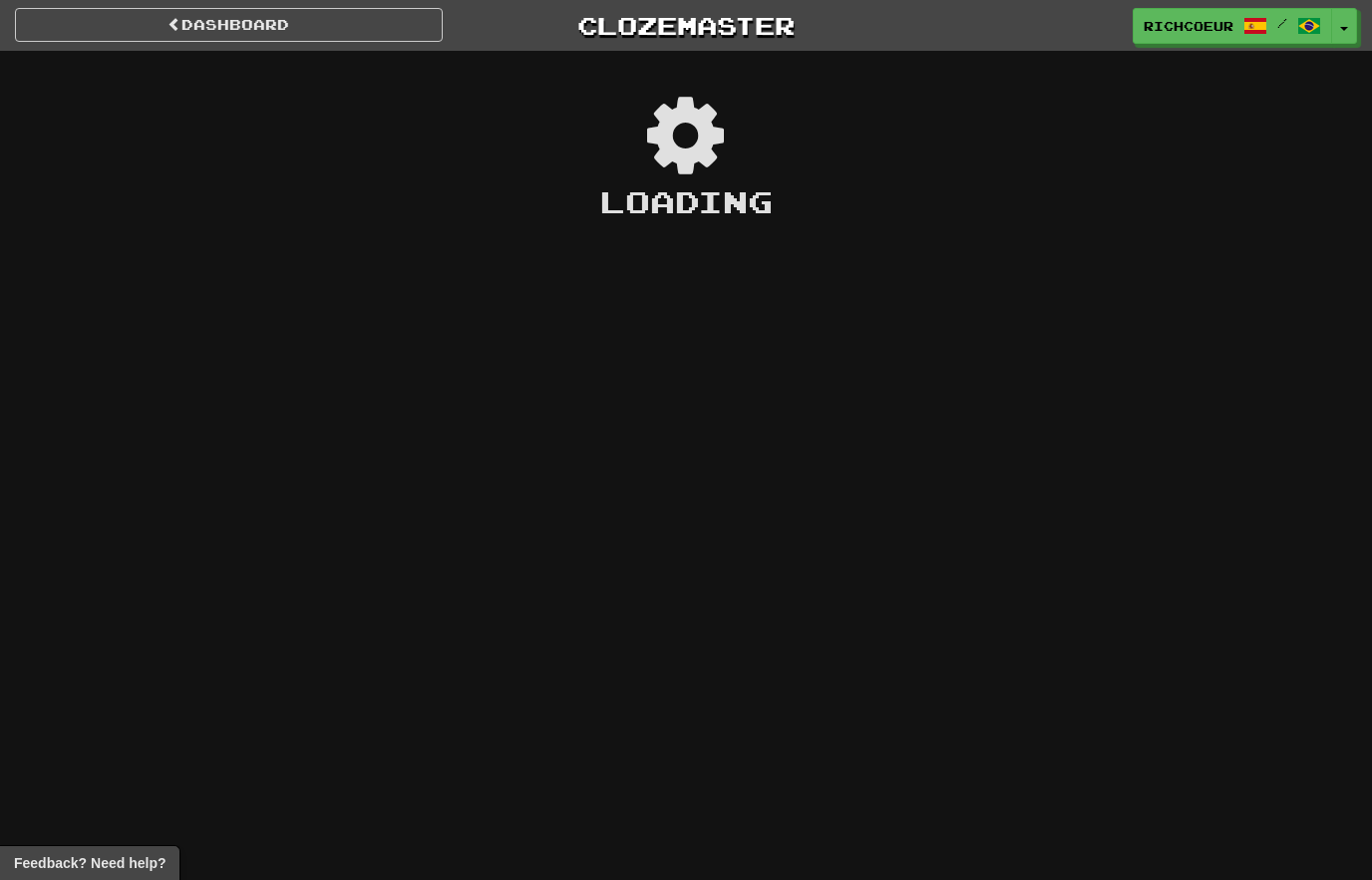 scroll, scrollTop: 0, scrollLeft: 0, axis: both 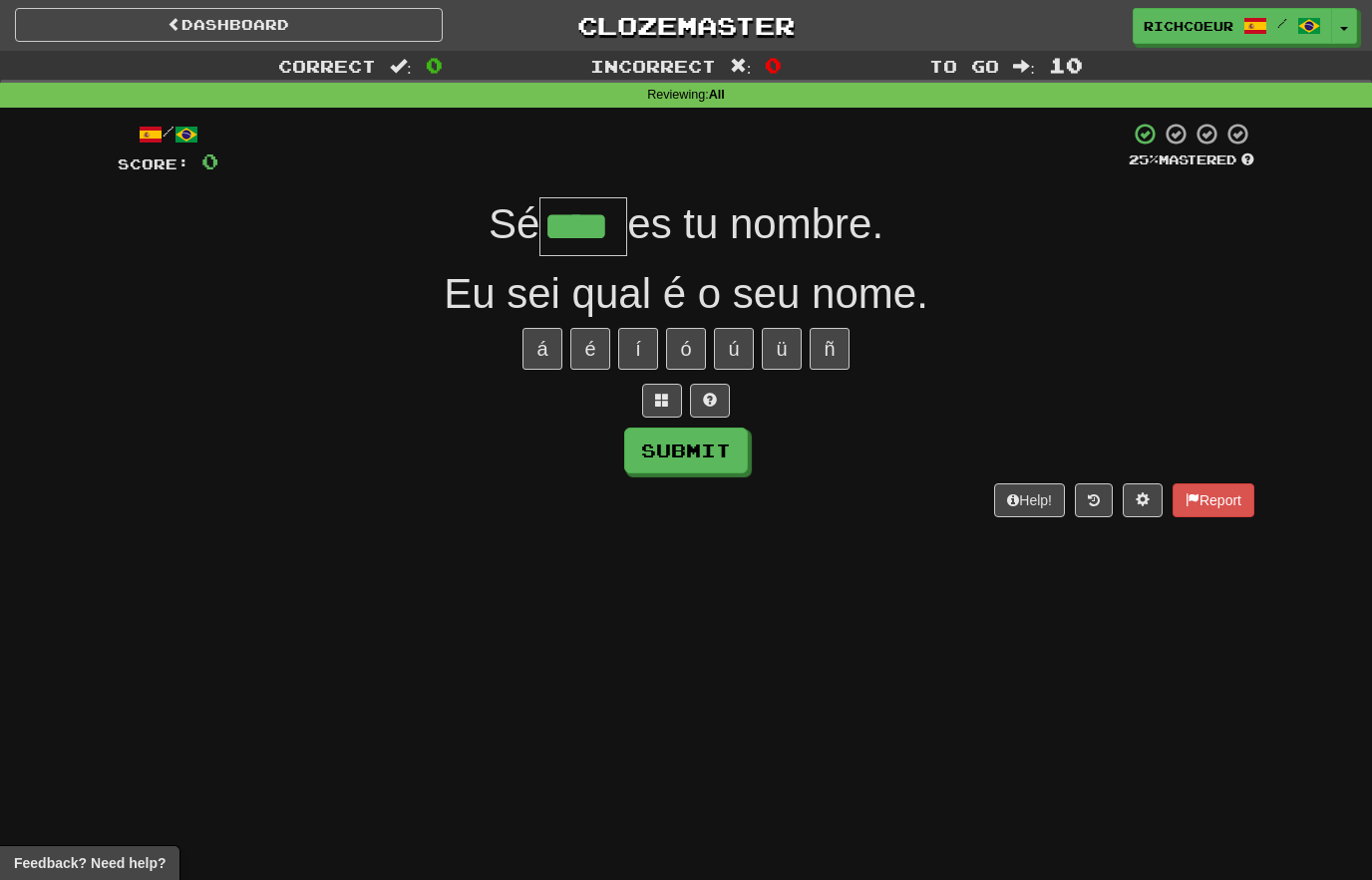 type on "****" 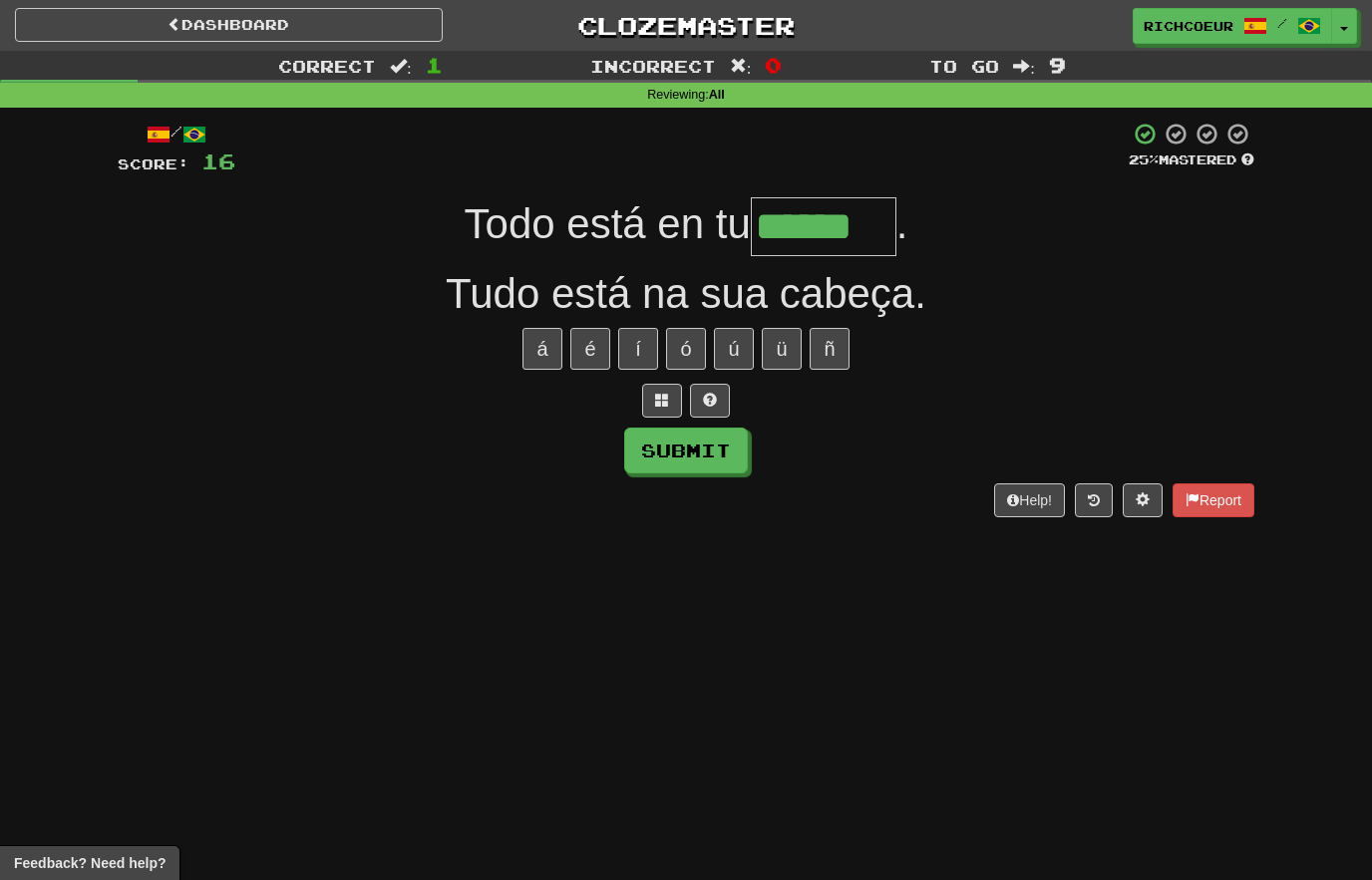 type on "******" 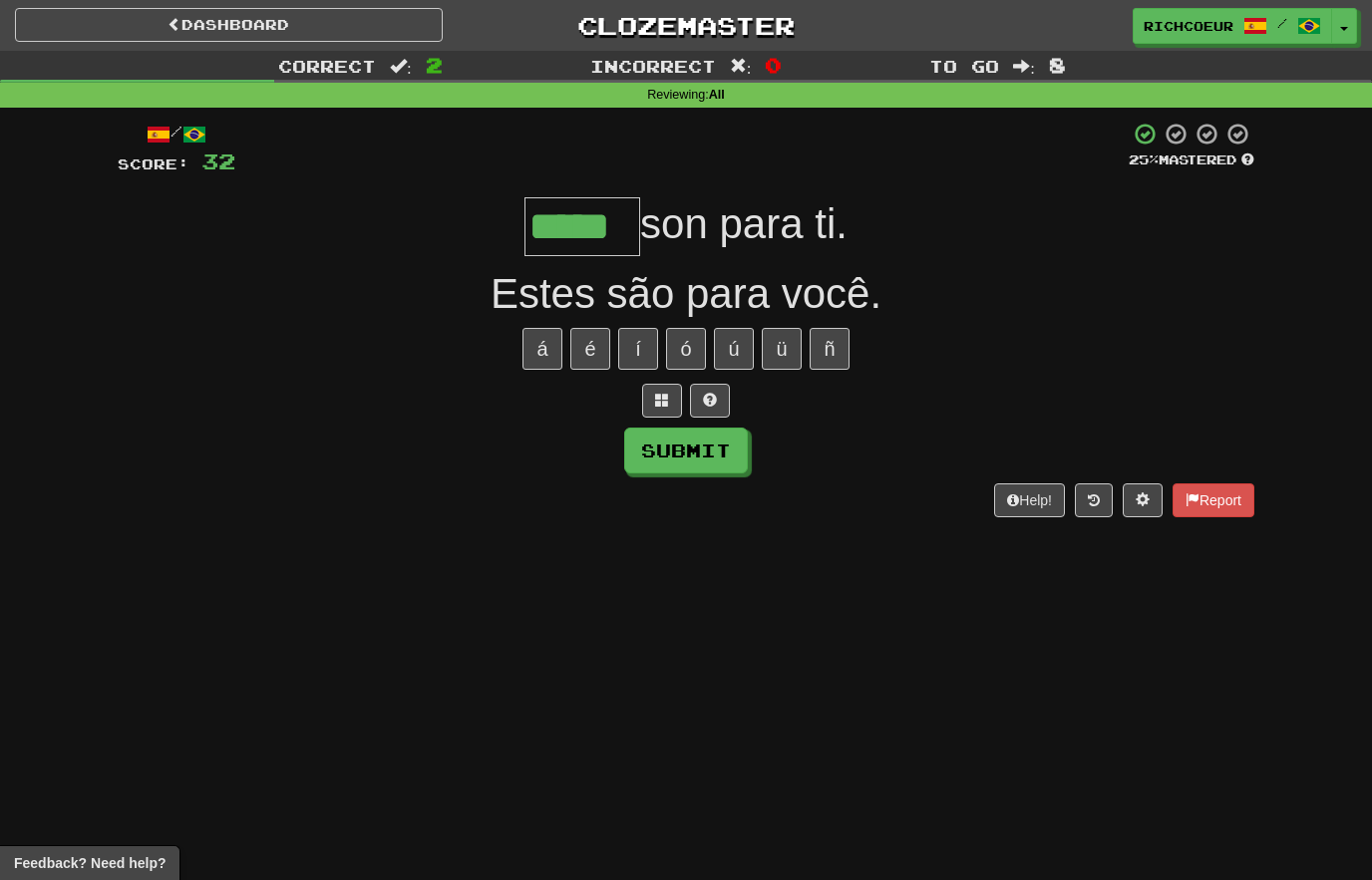 type on "*****" 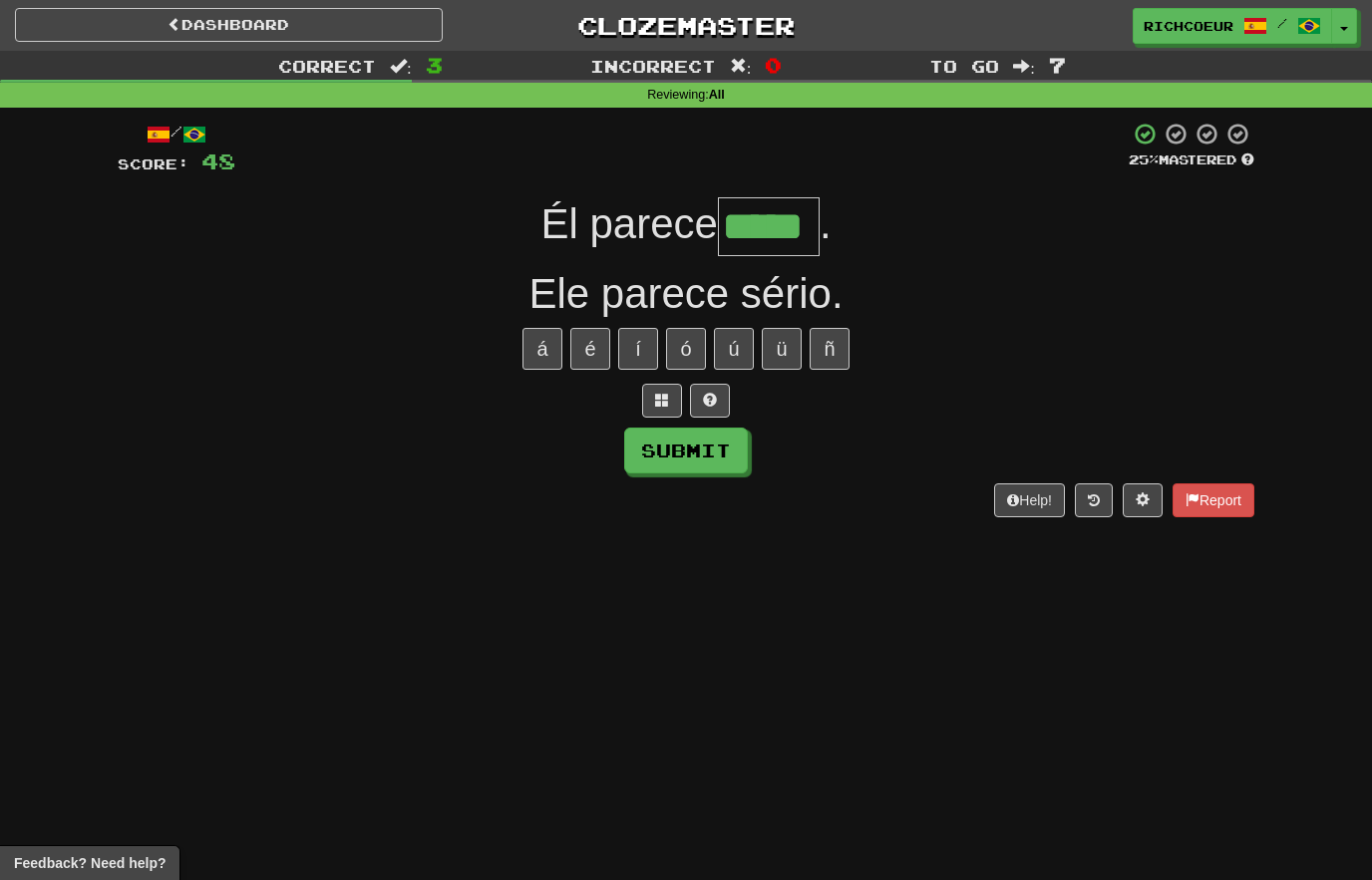 type on "*****" 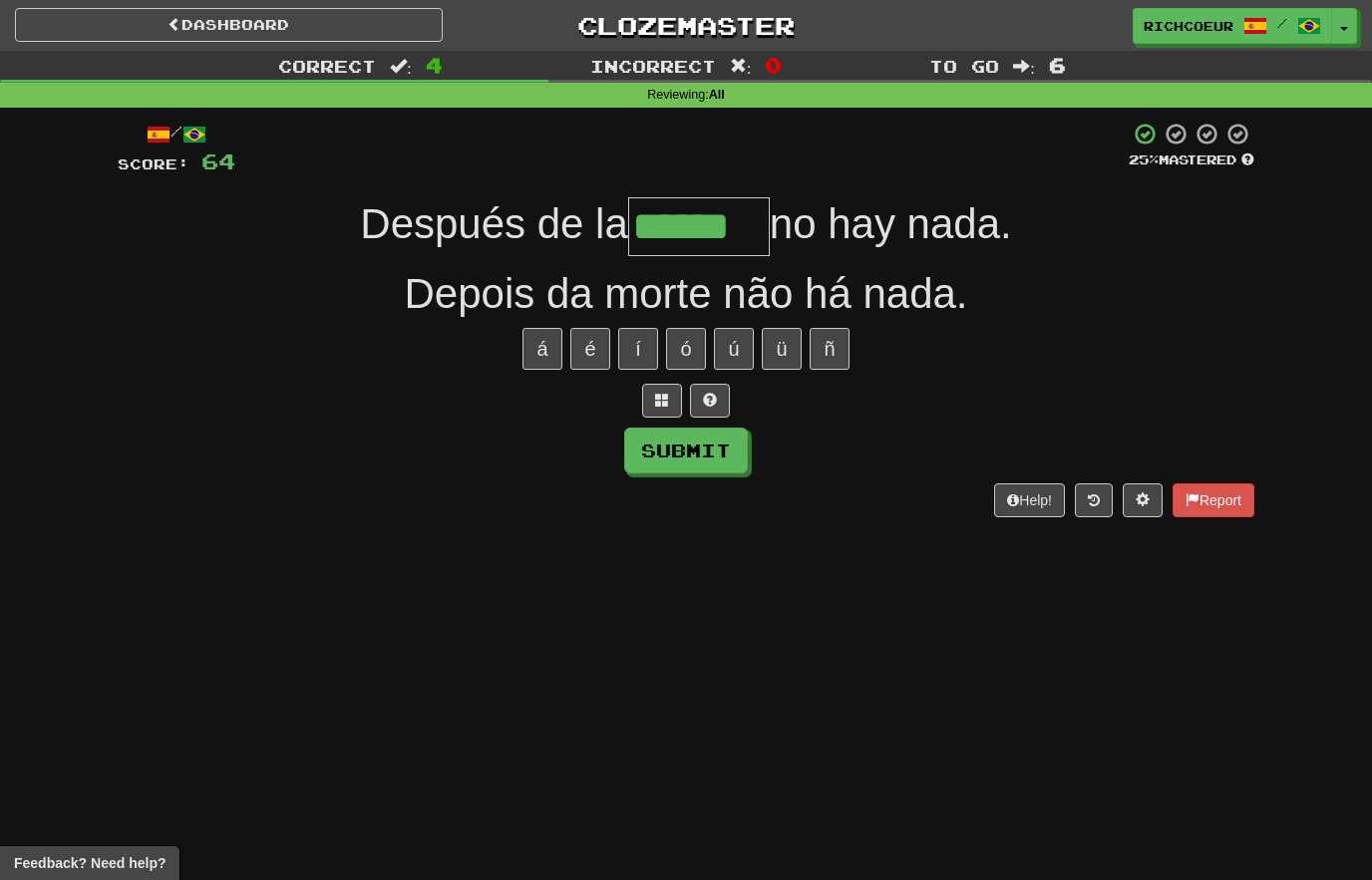 type on "******" 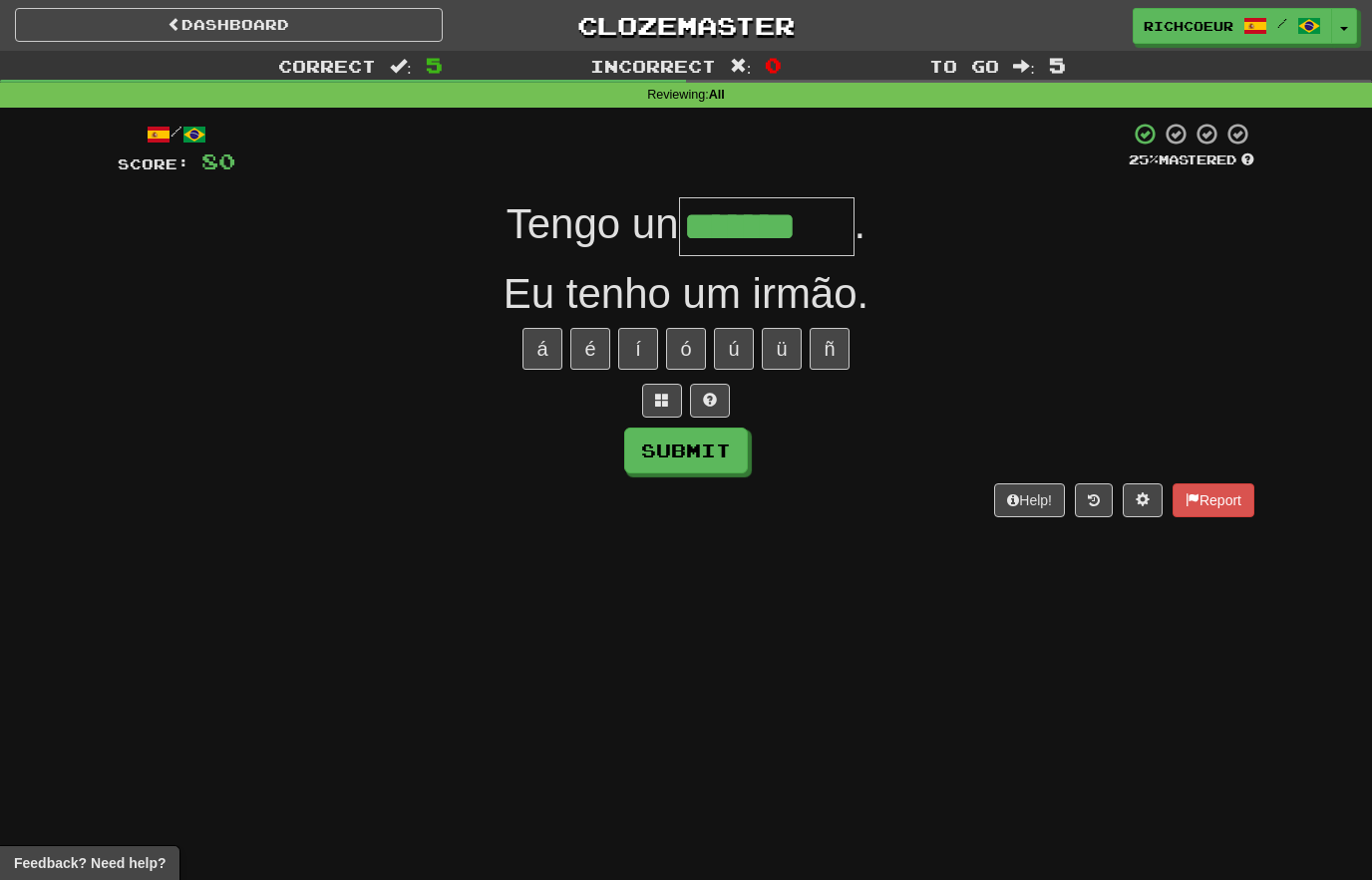 type on "*******" 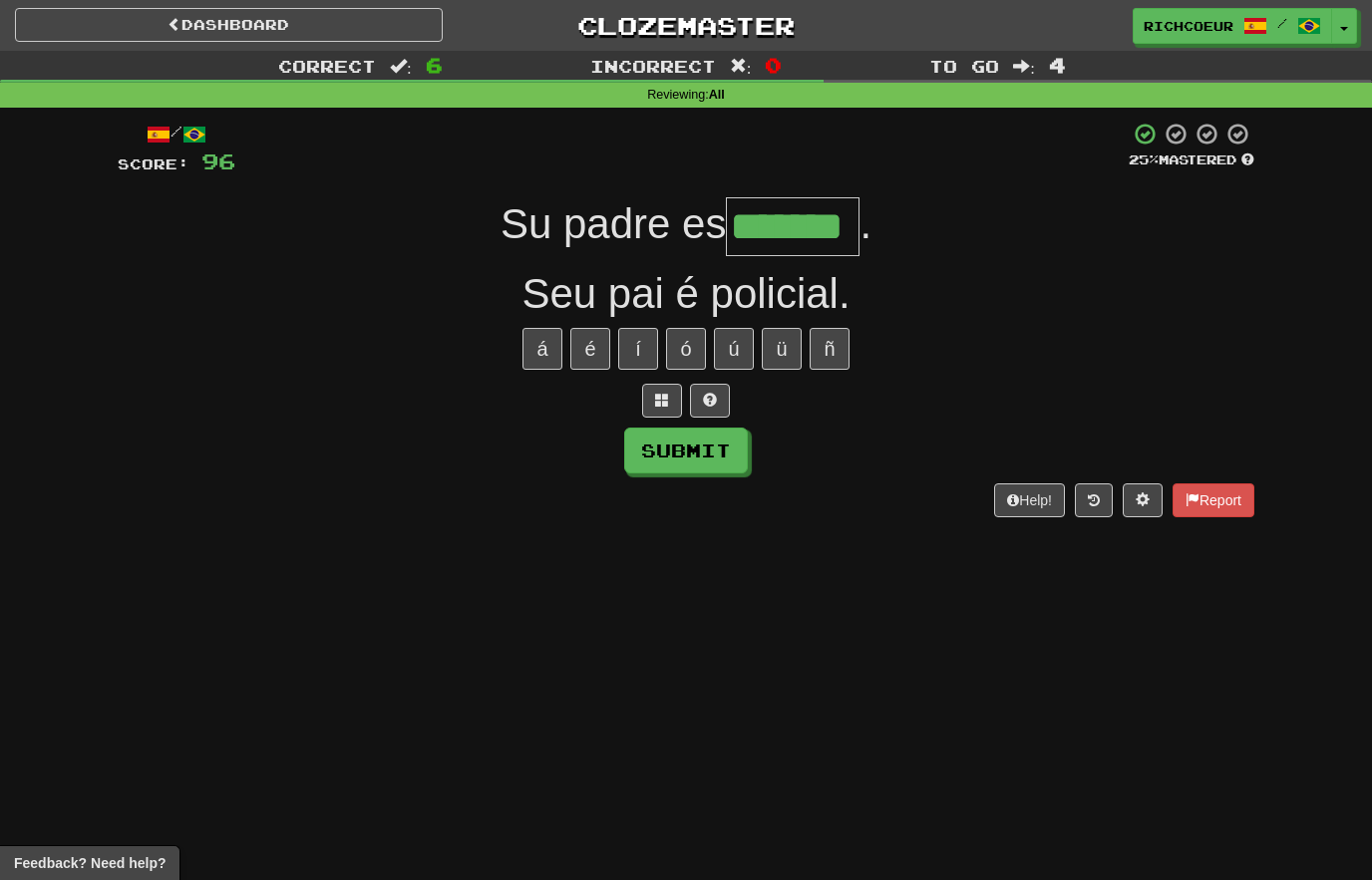 type on "*******" 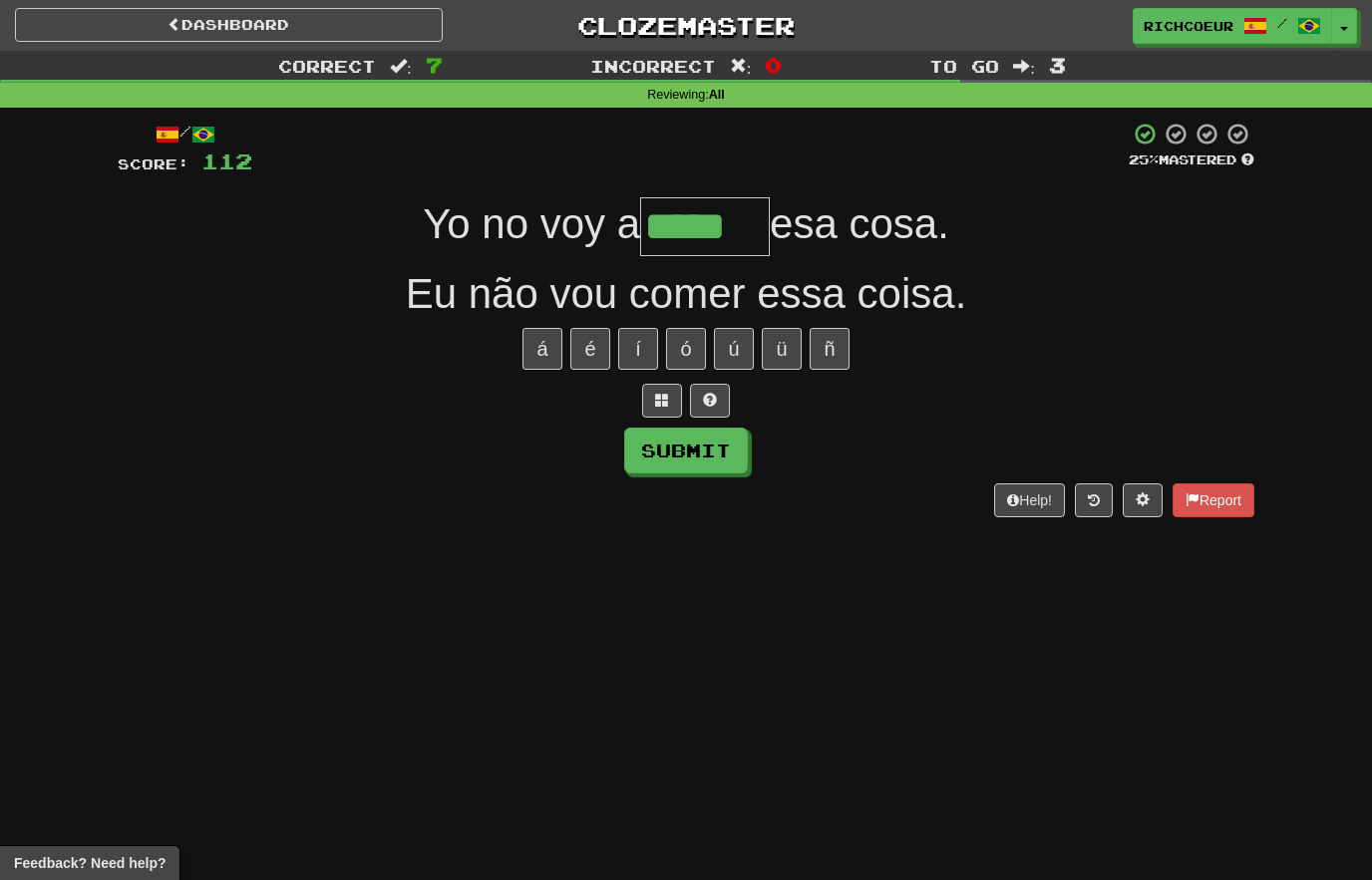 type on "*****" 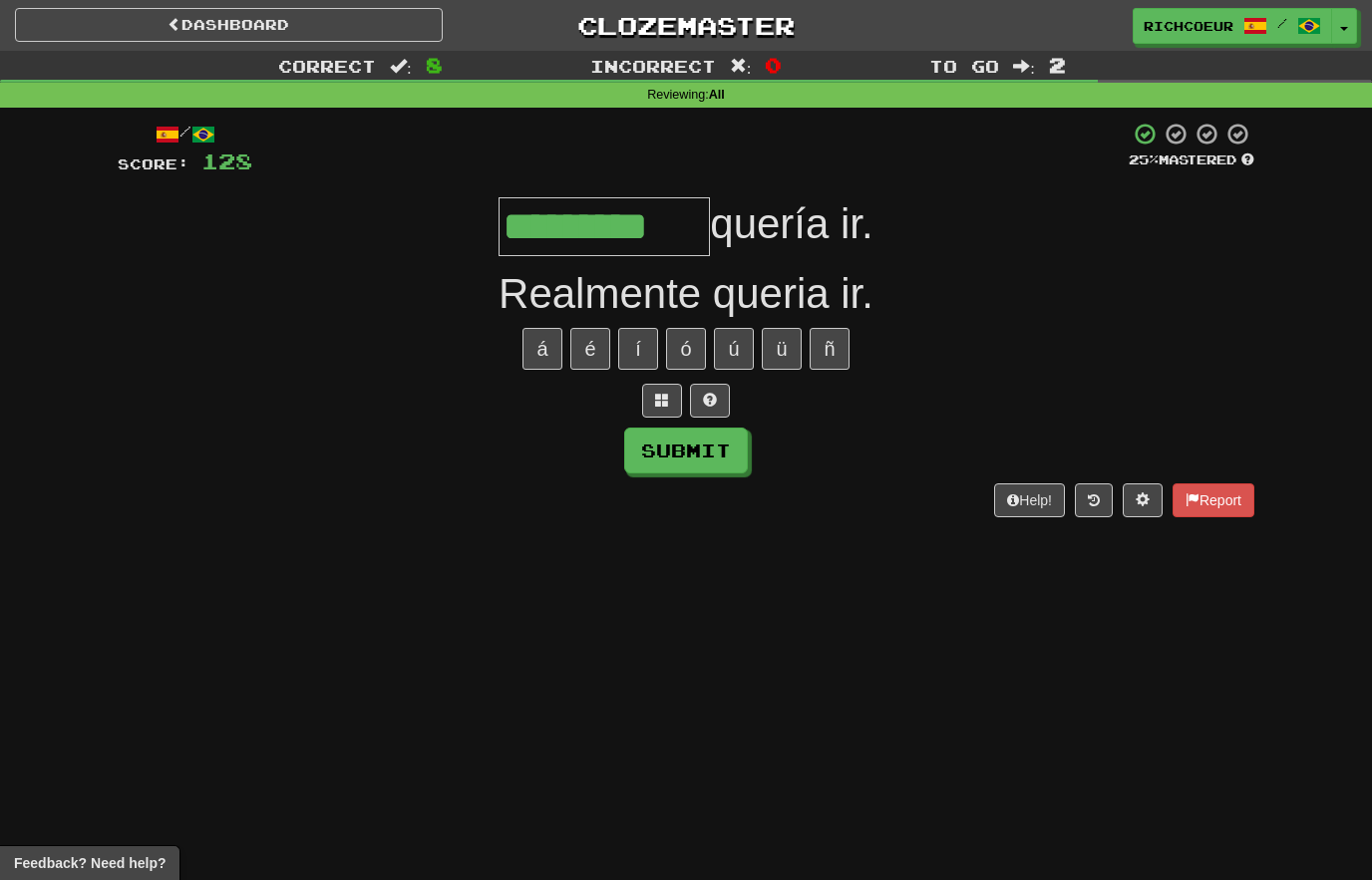 type on "*********" 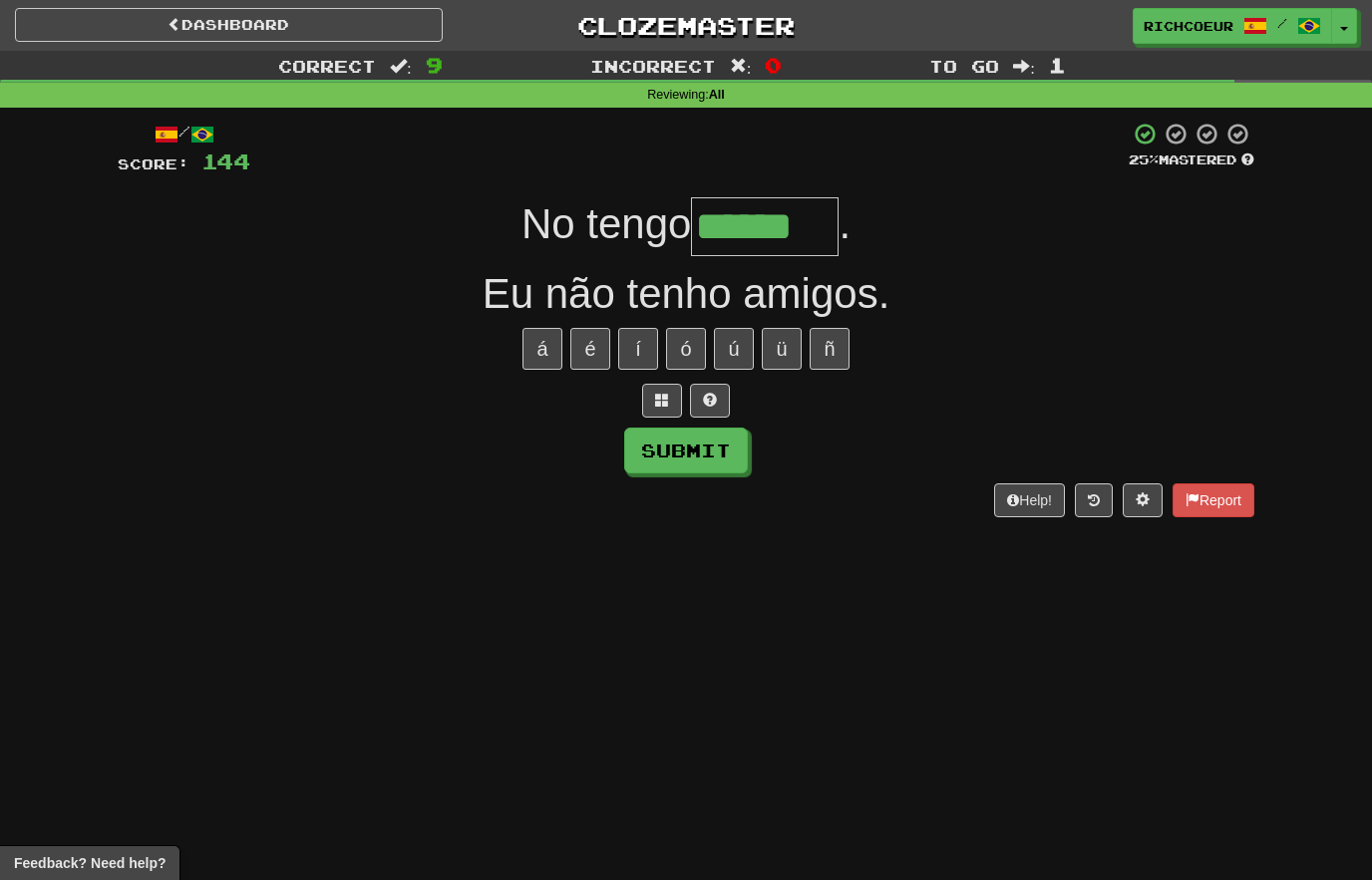 type on "******" 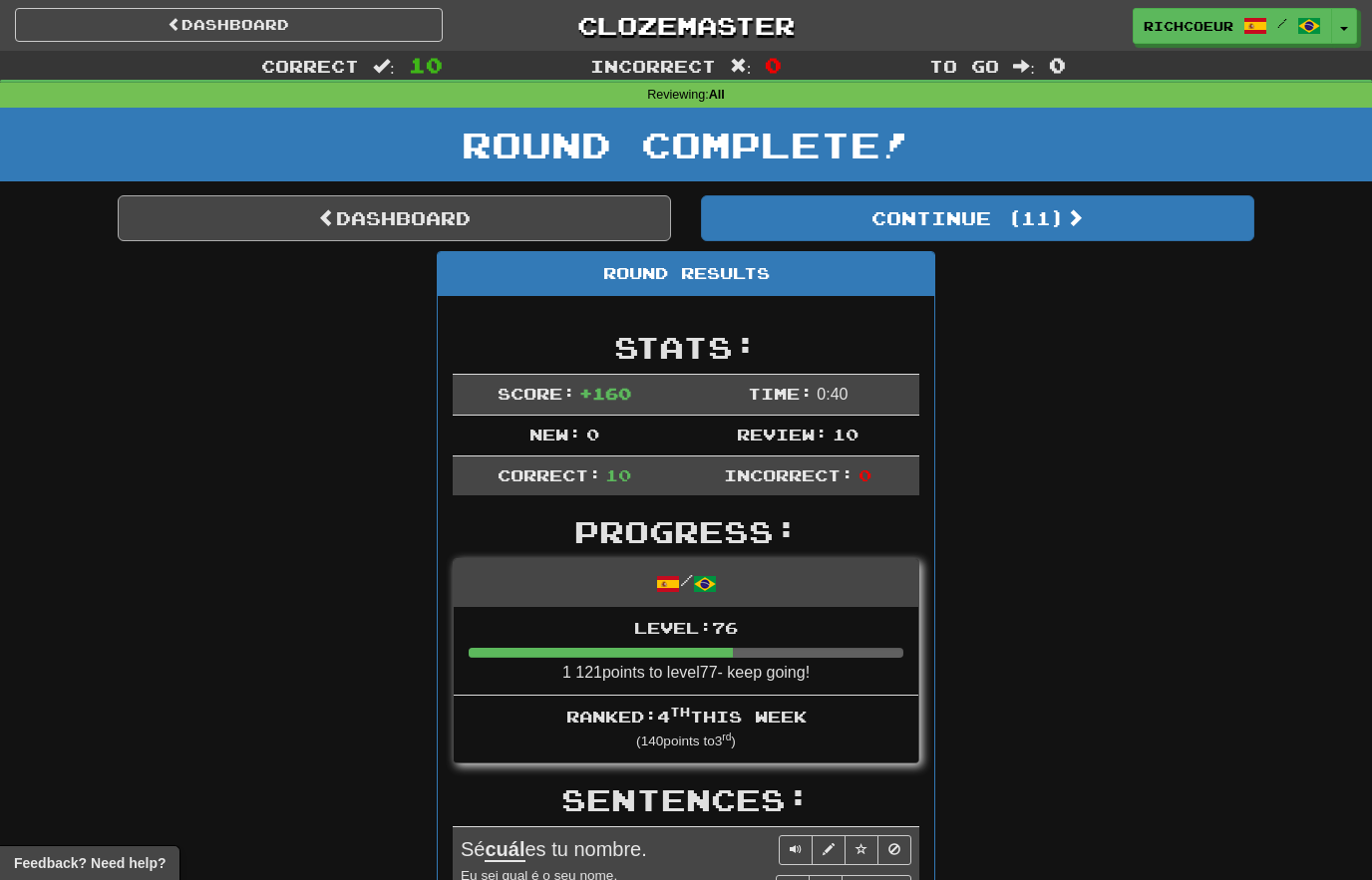 click on "Dashboard" at bounding box center (394, 218) 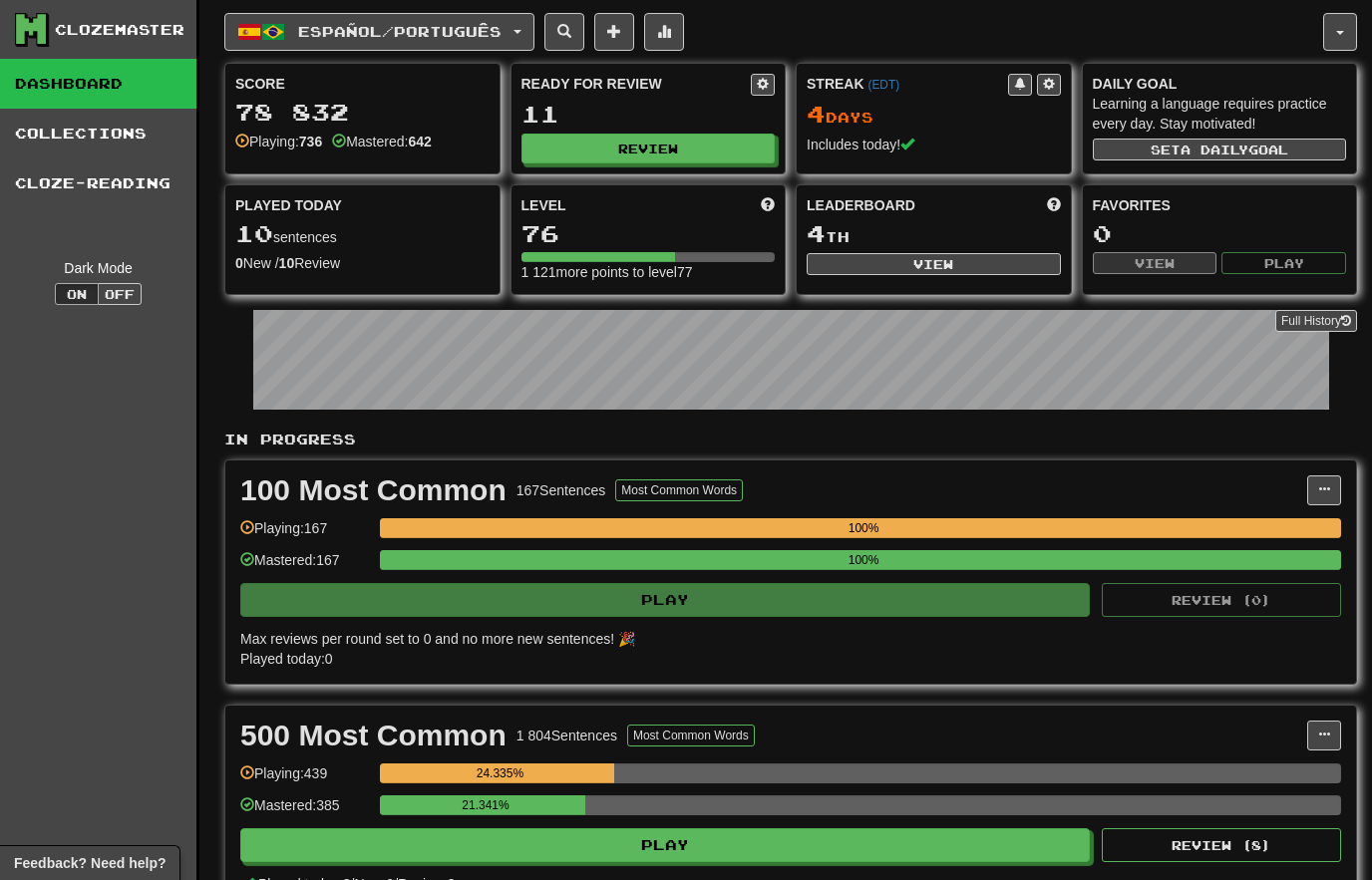 scroll, scrollTop: 0, scrollLeft: 0, axis: both 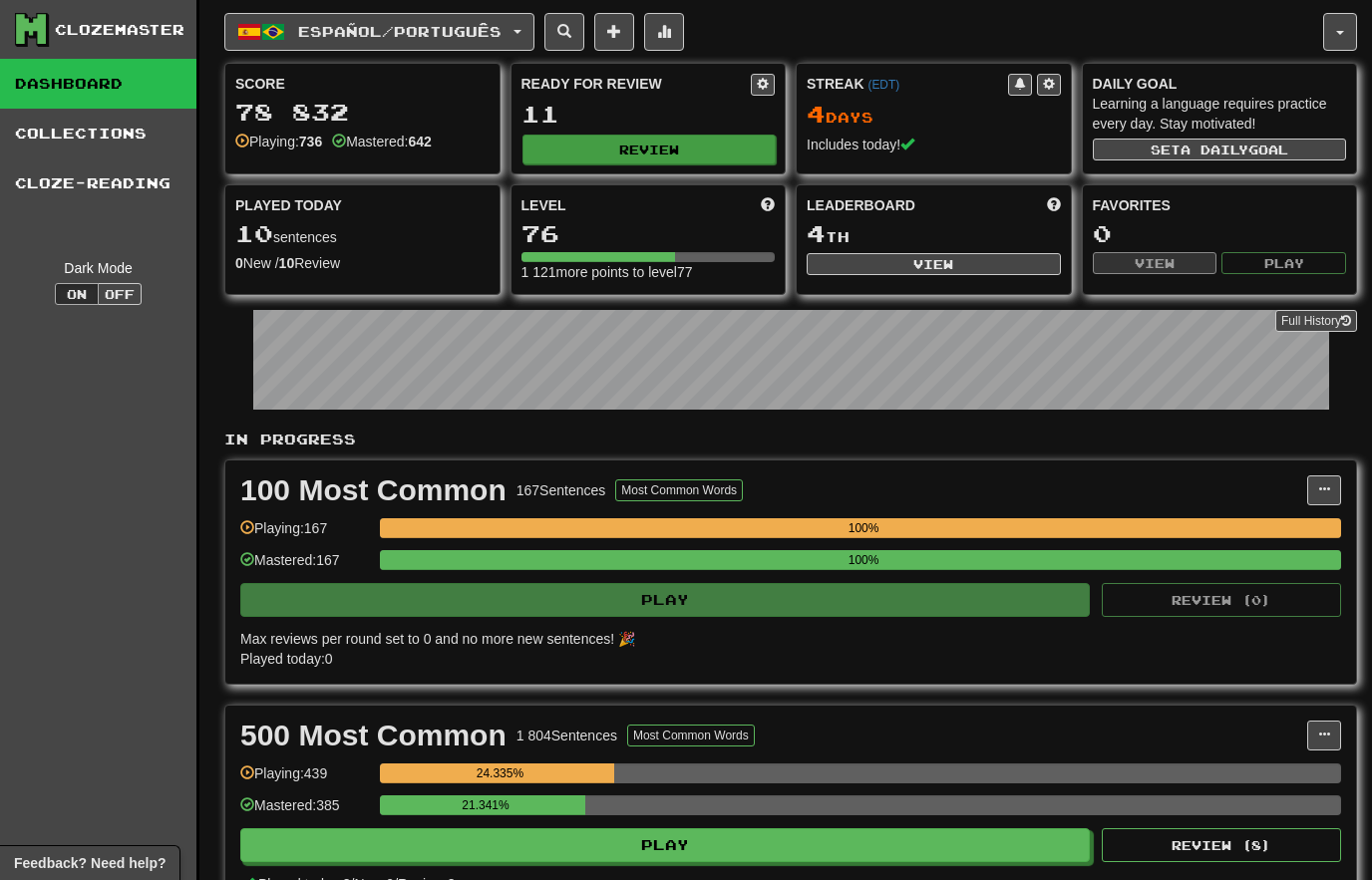 click on "Review" at bounding box center [649, 149] 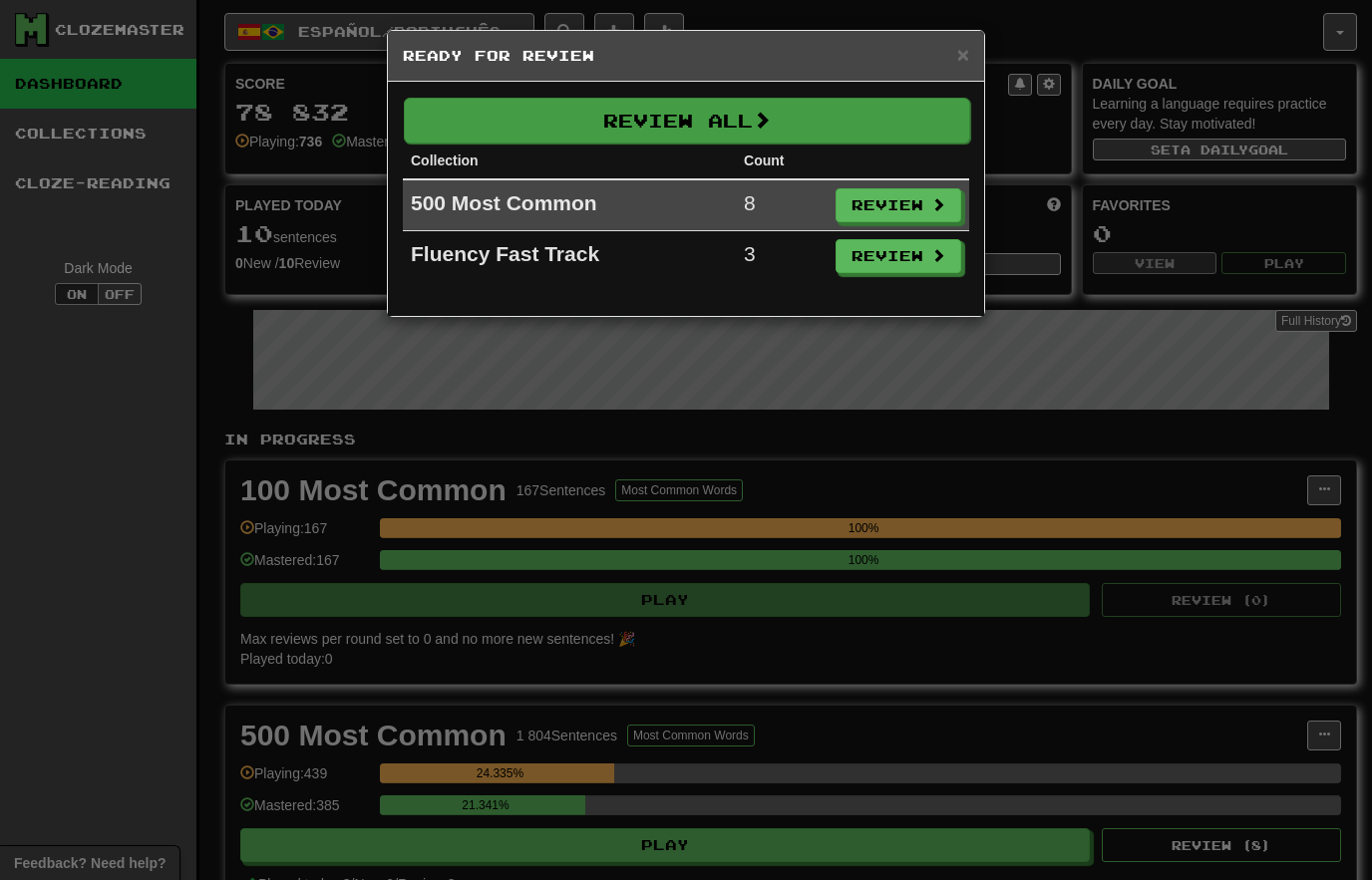 click on "Review All" at bounding box center (687, 121) 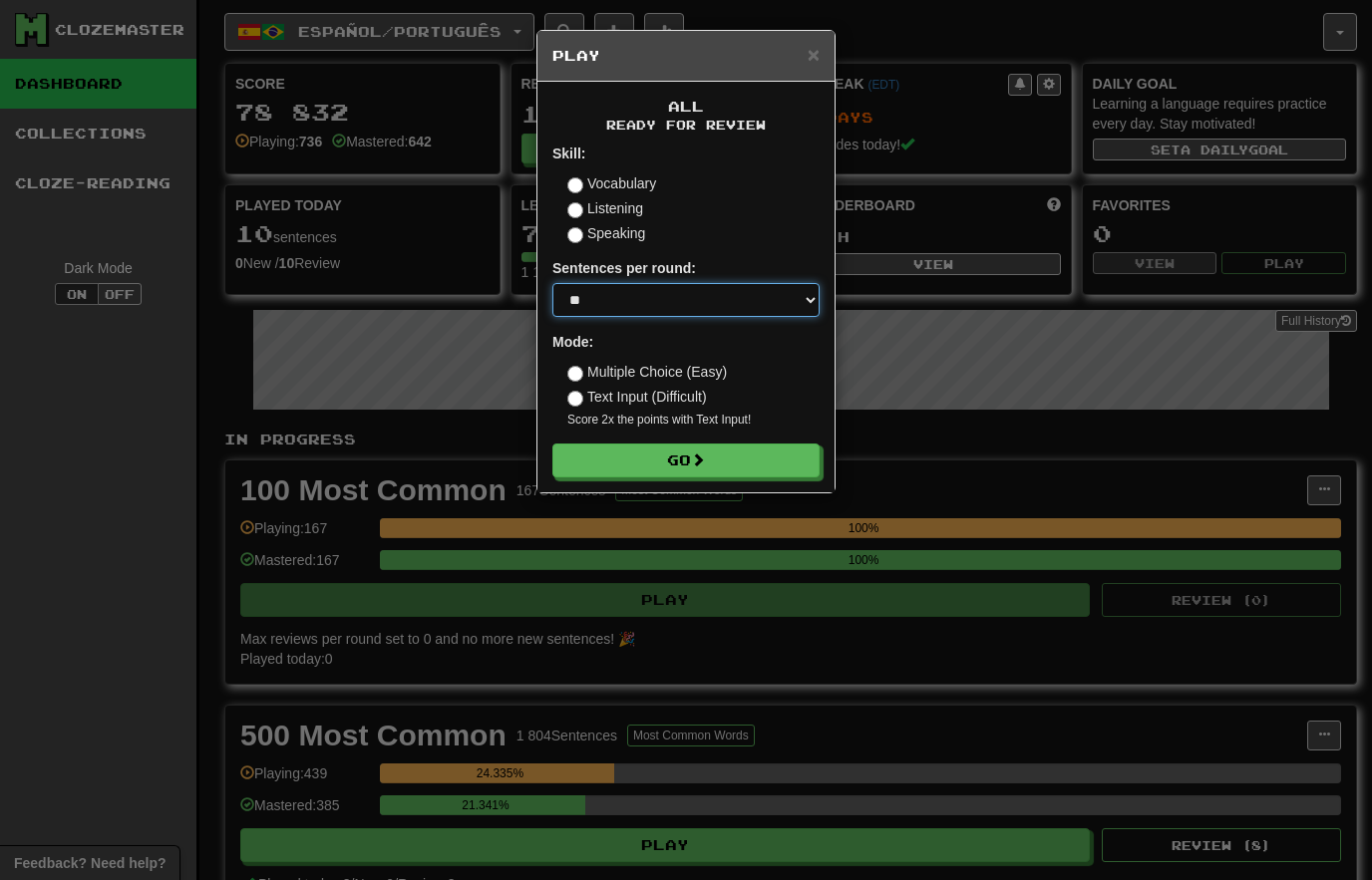click on "* ** ** ** ** ** *** ********" at bounding box center (686, 300) 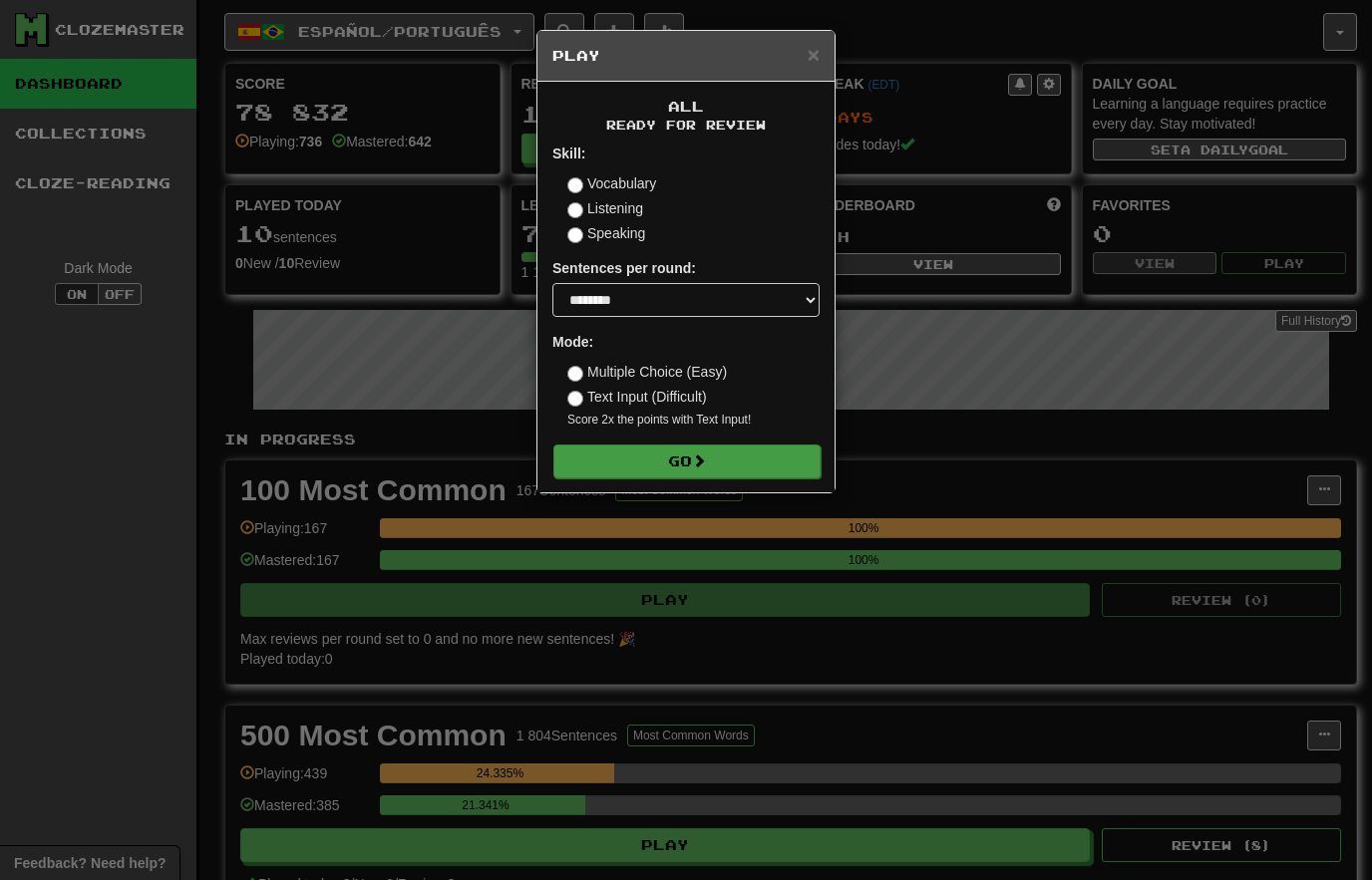 click on "Go" at bounding box center [687, 461] 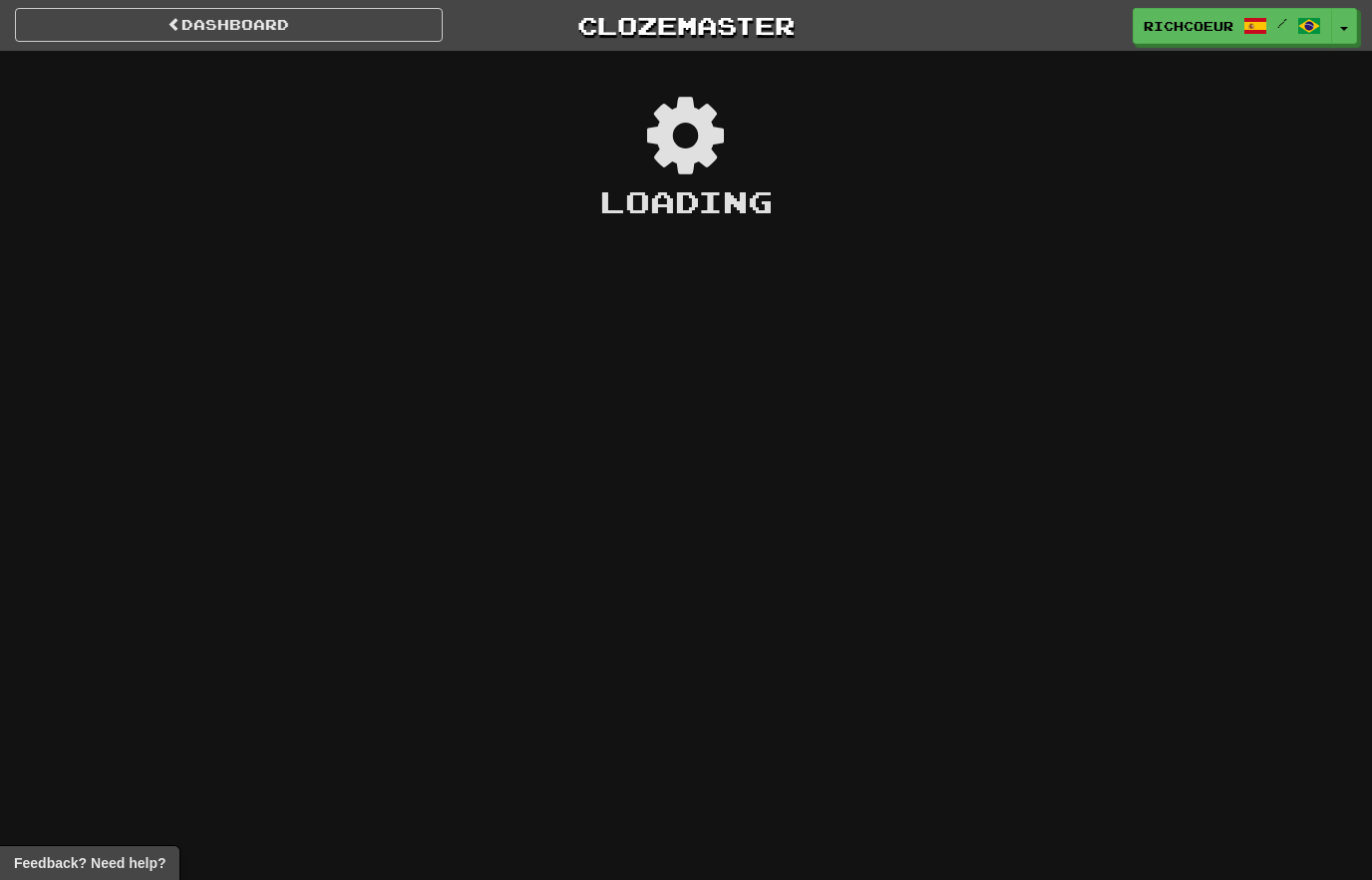 scroll, scrollTop: 0, scrollLeft: 0, axis: both 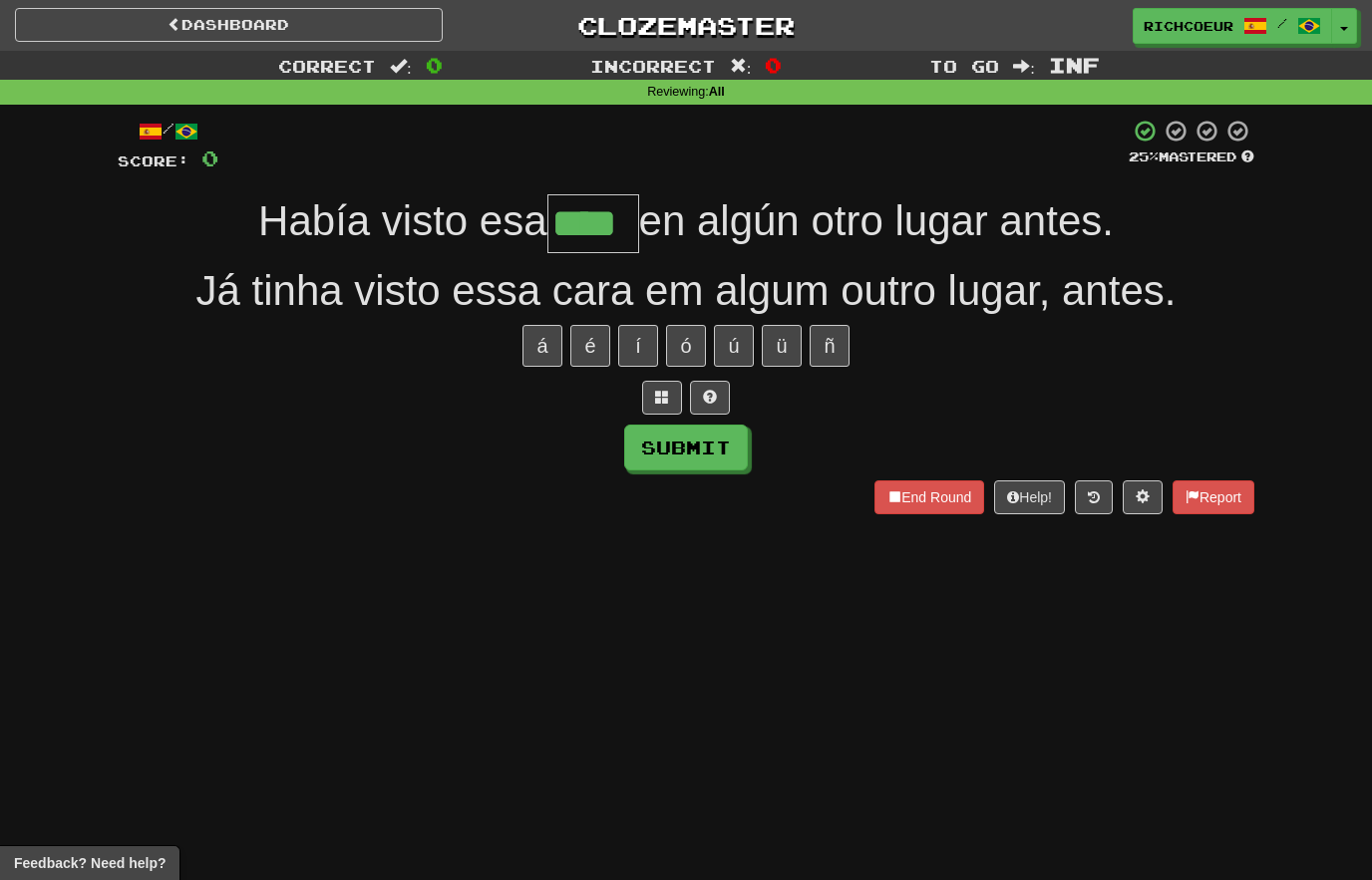 type on "****" 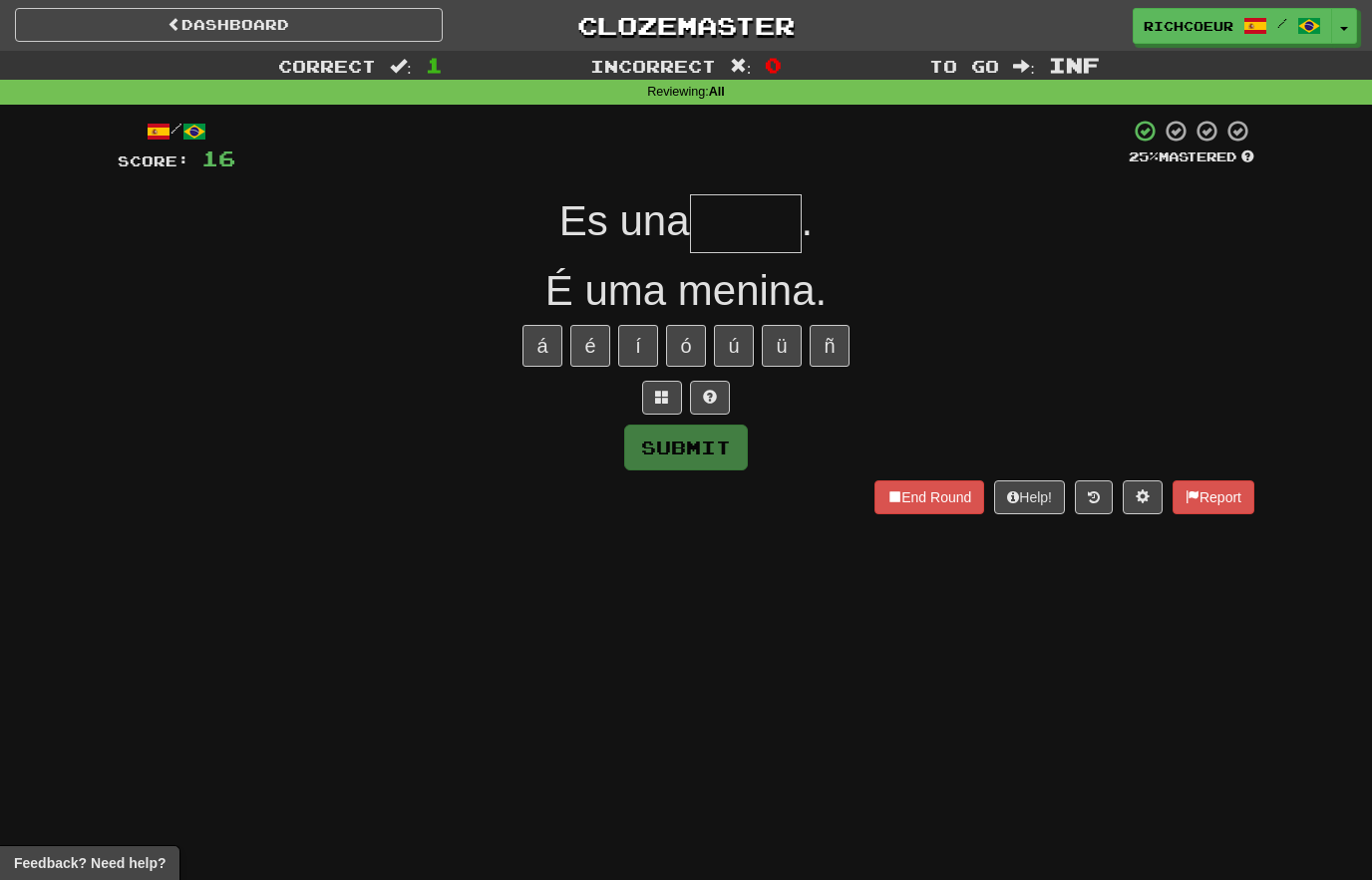 type on "*" 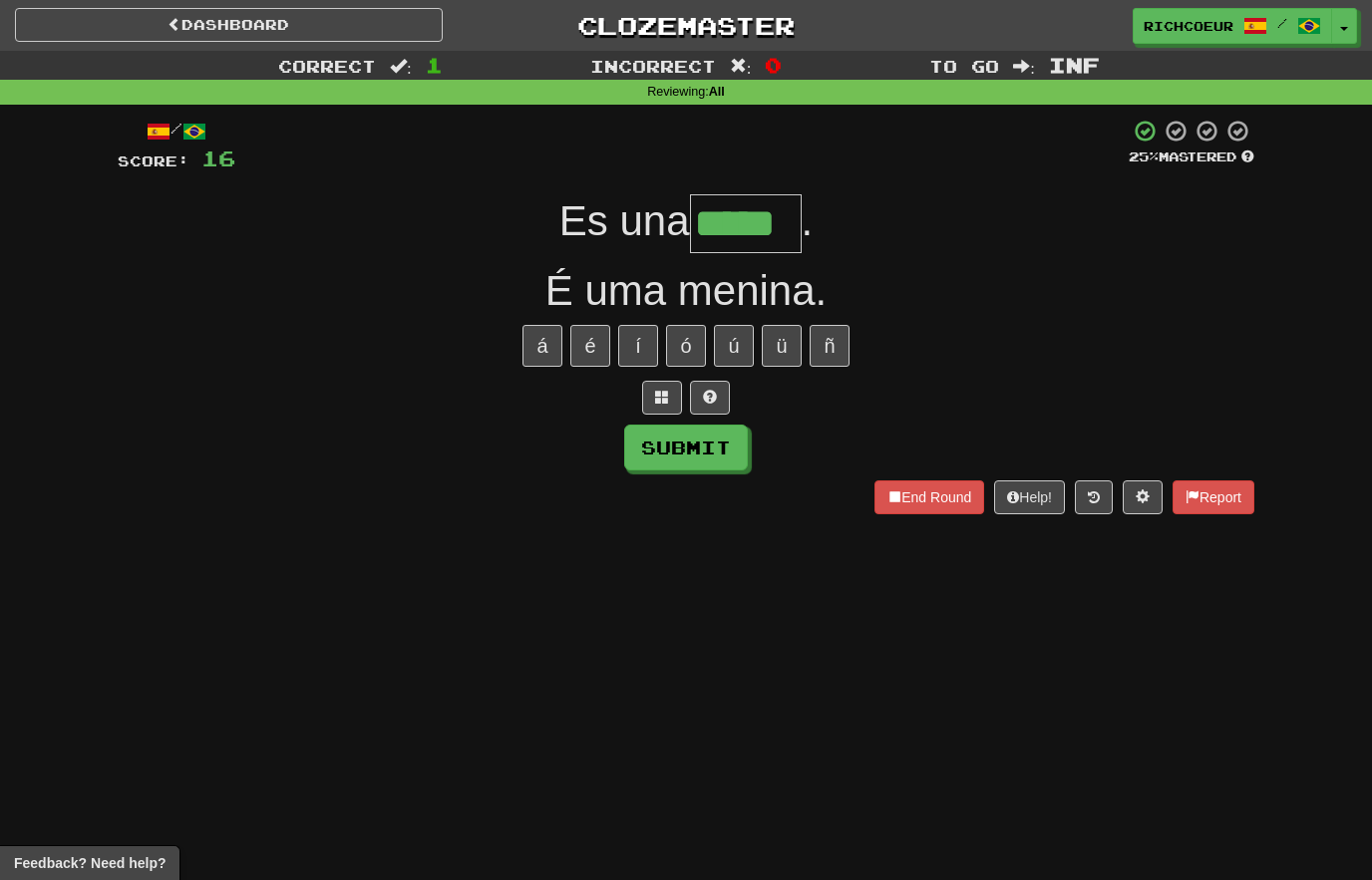 type on "*****" 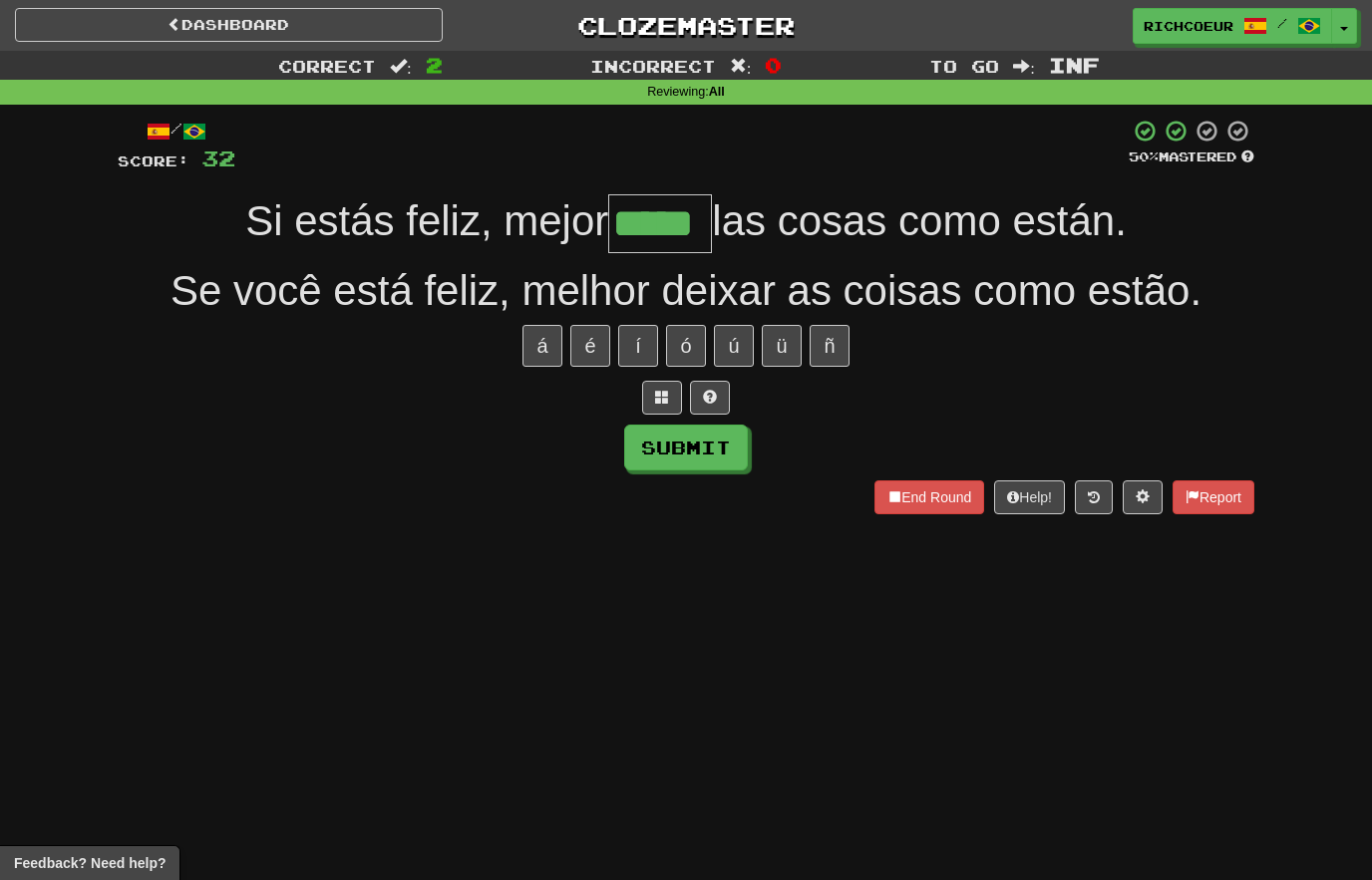 type on "*****" 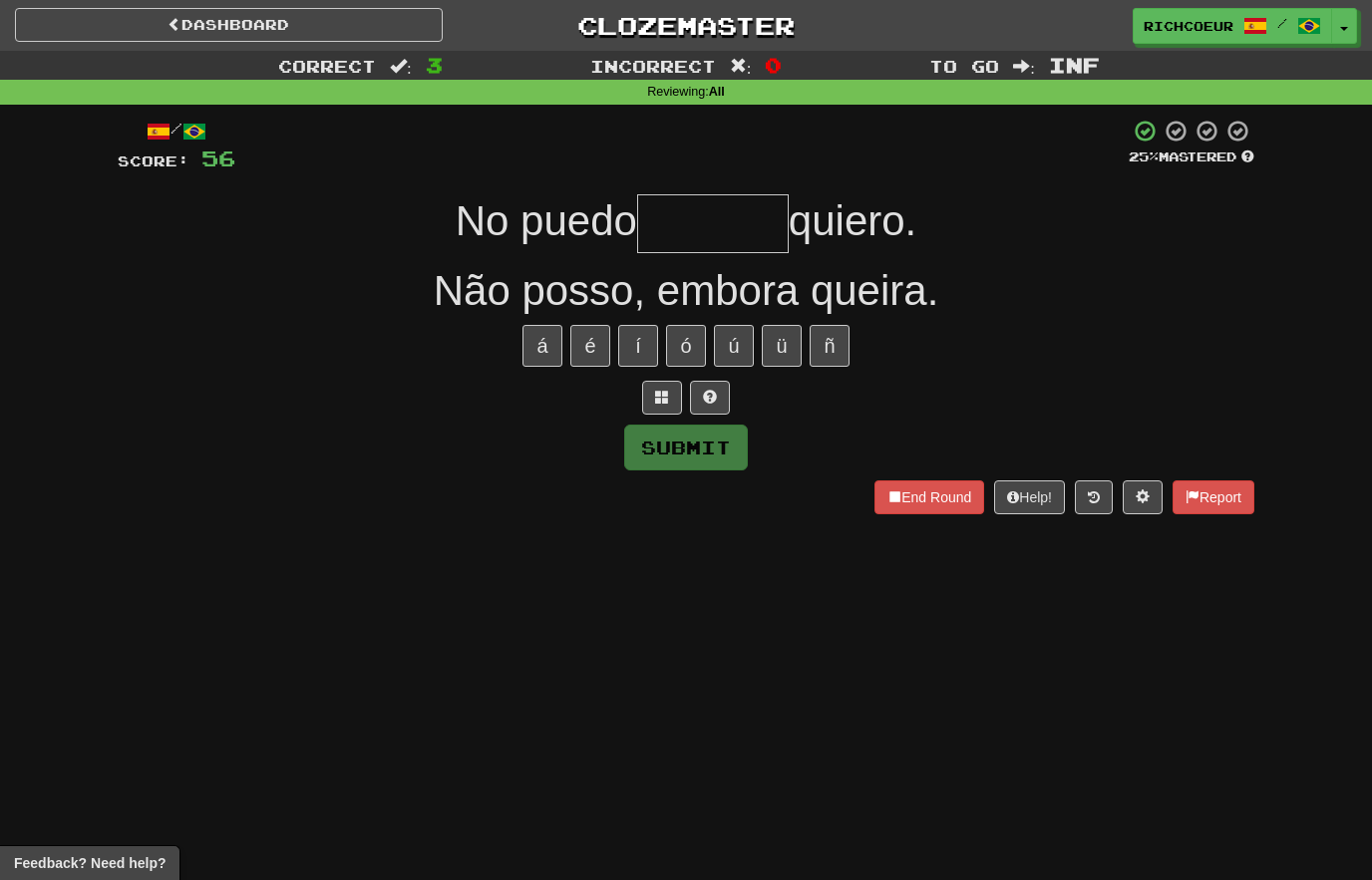 type on "******" 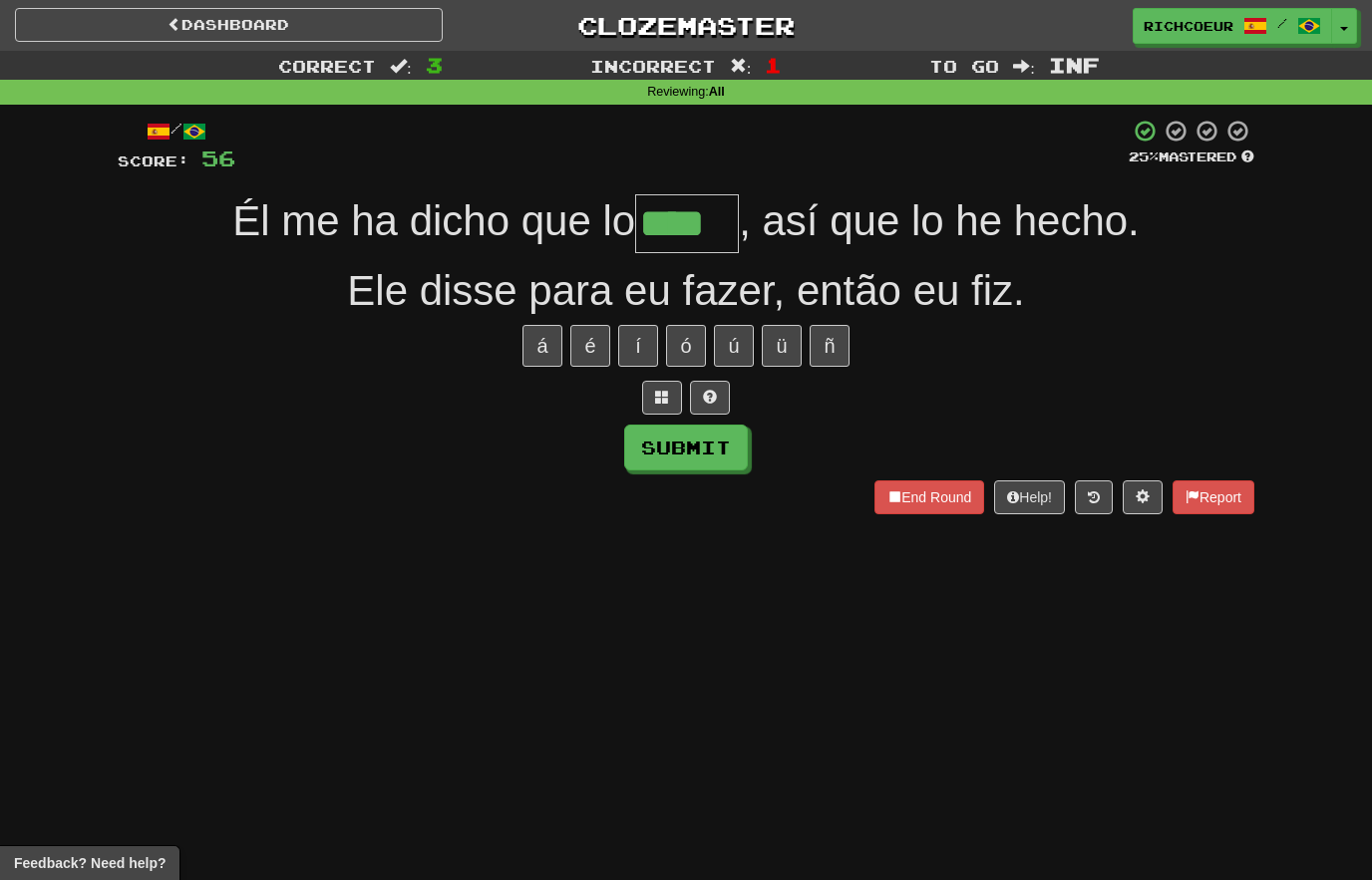 type on "****" 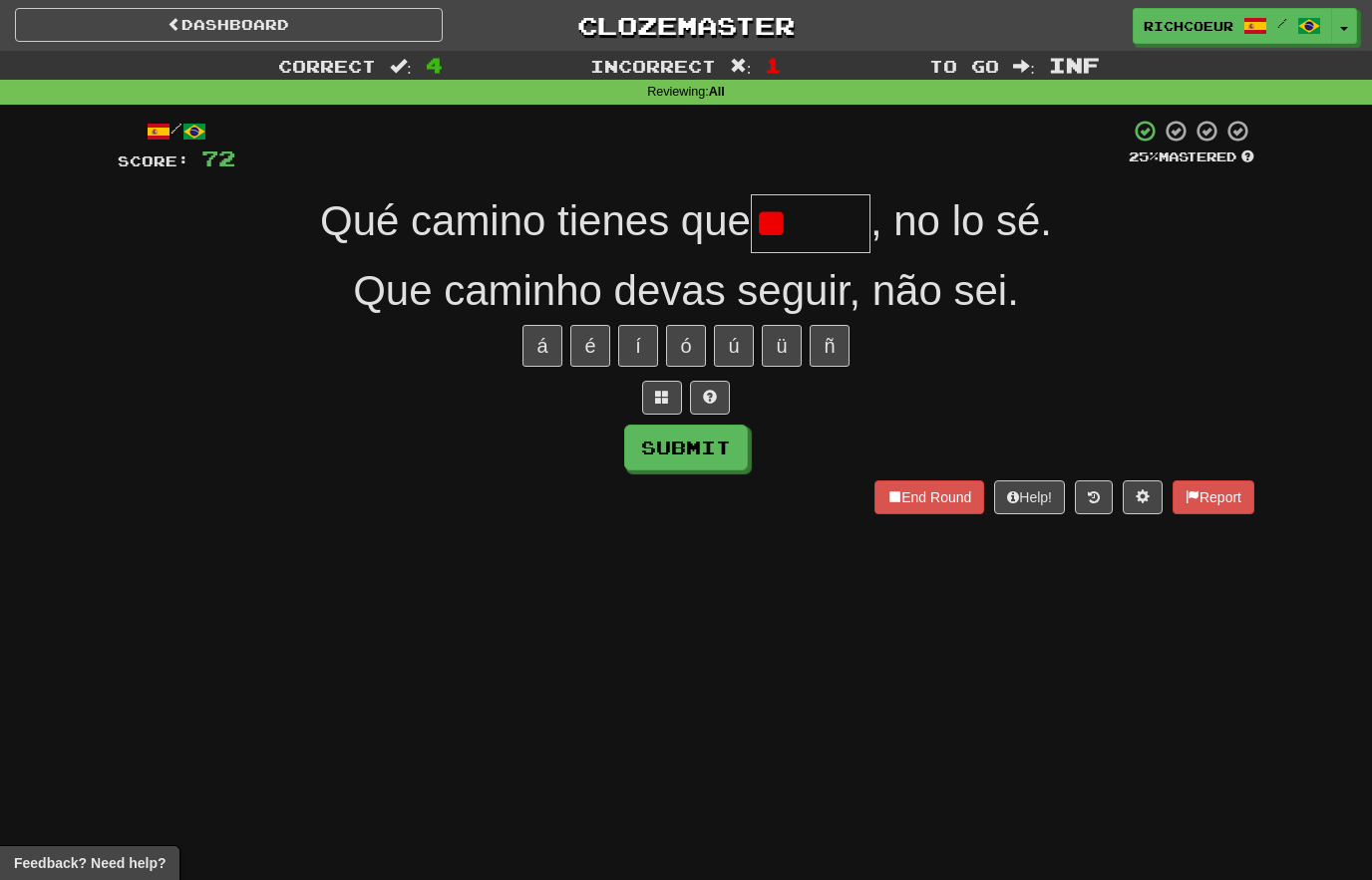 type on "*" 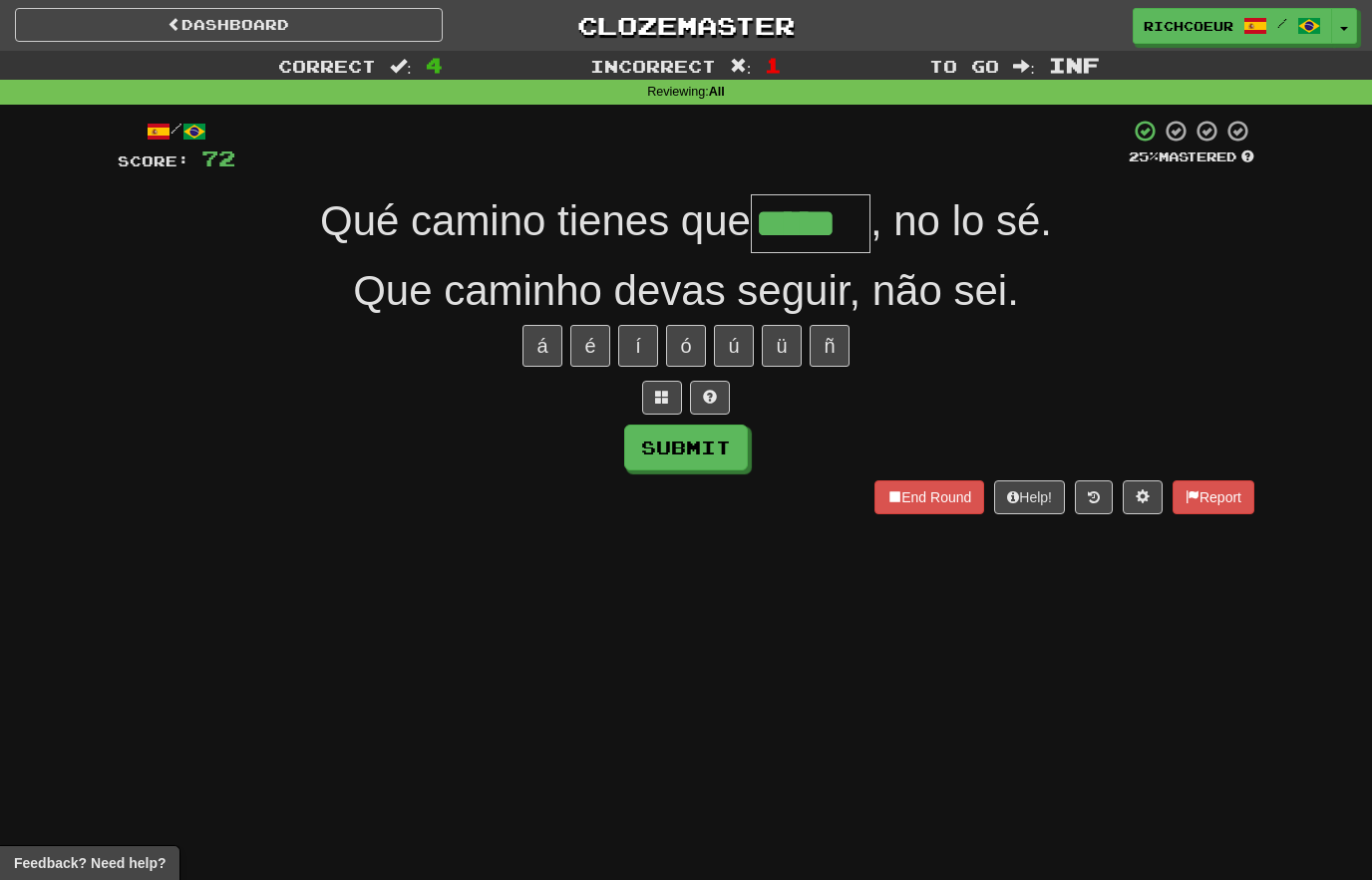 type on "*****" 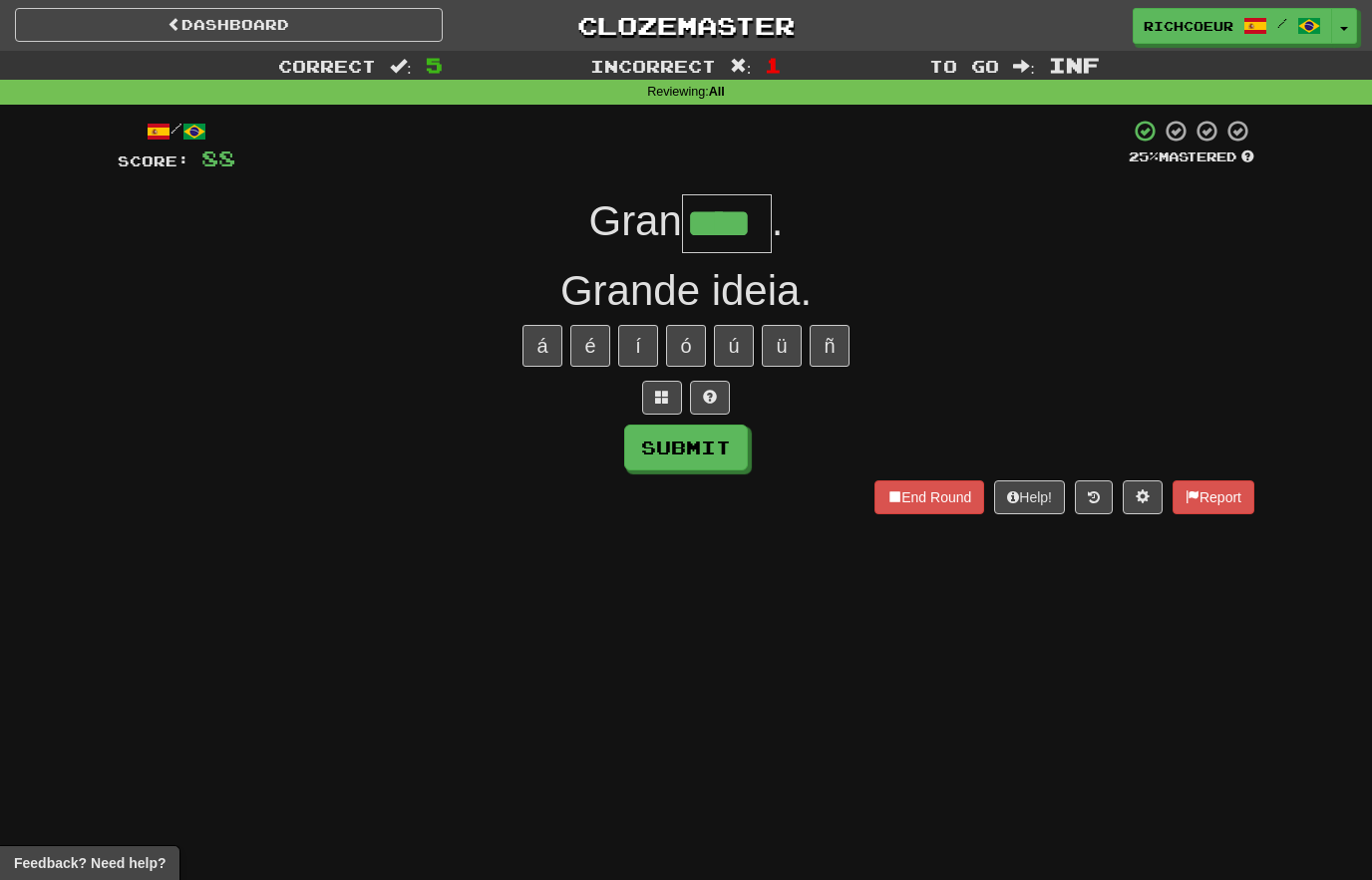 type on "****" 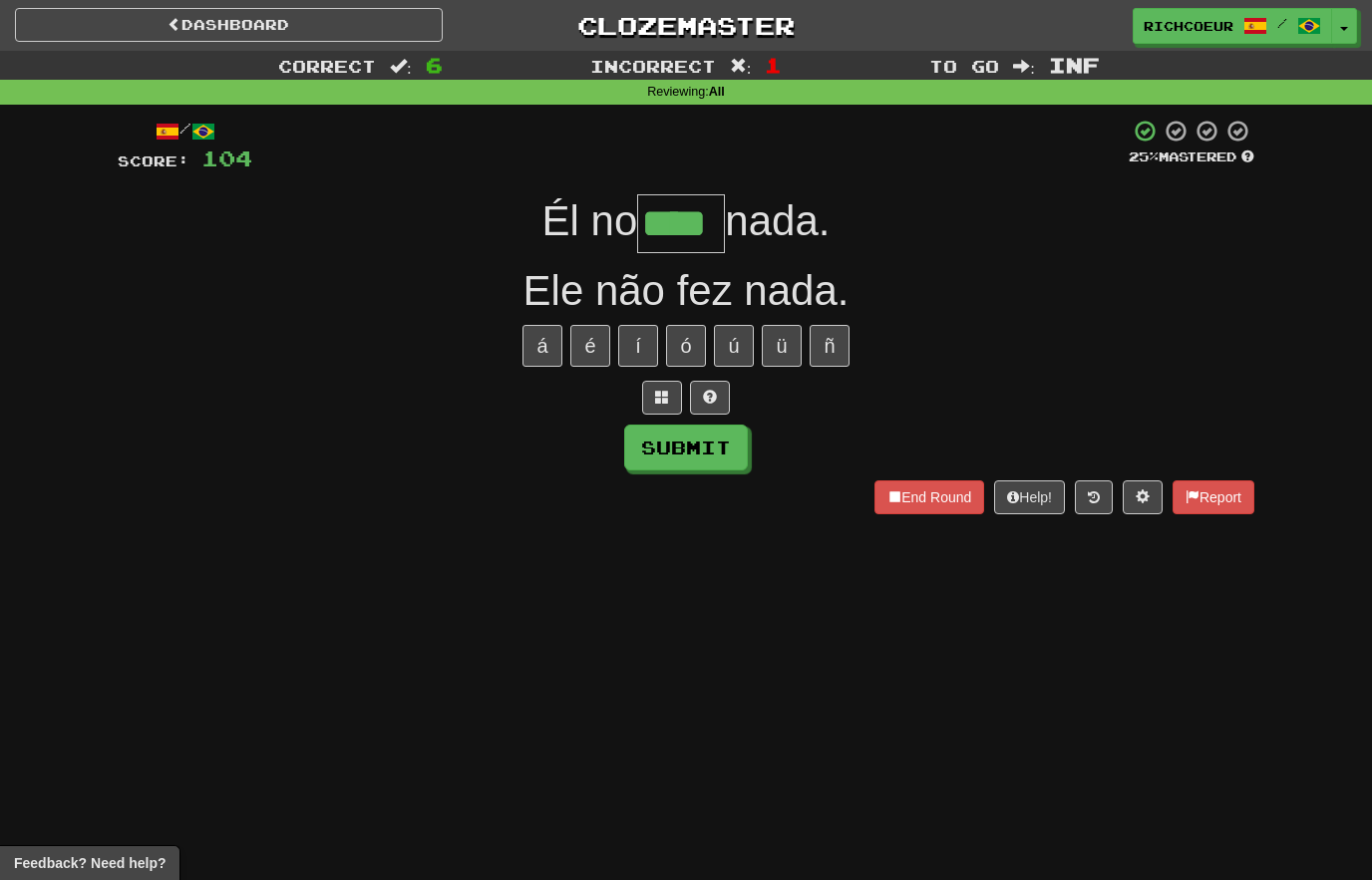 type on "****" 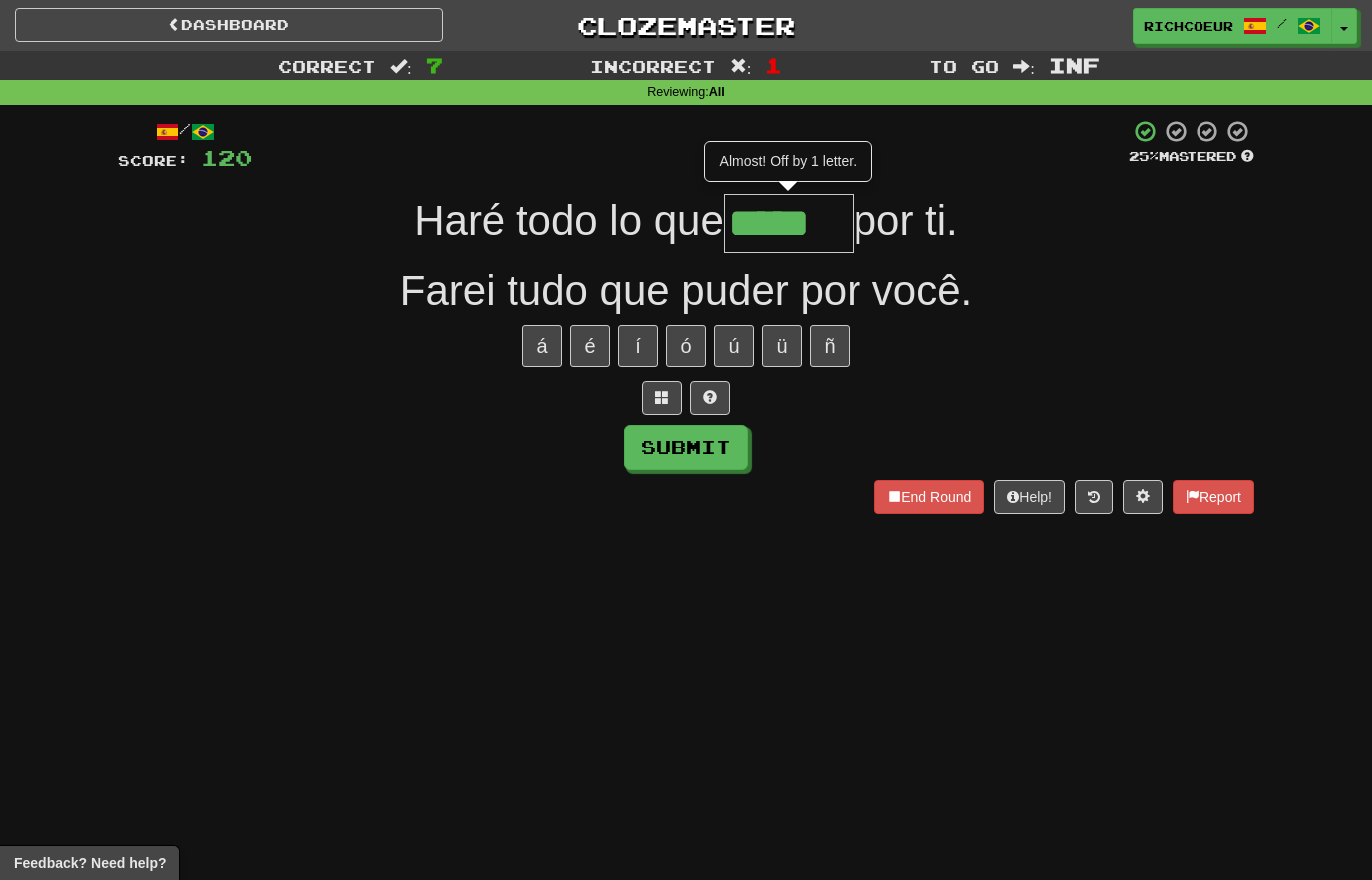 type on "*****" 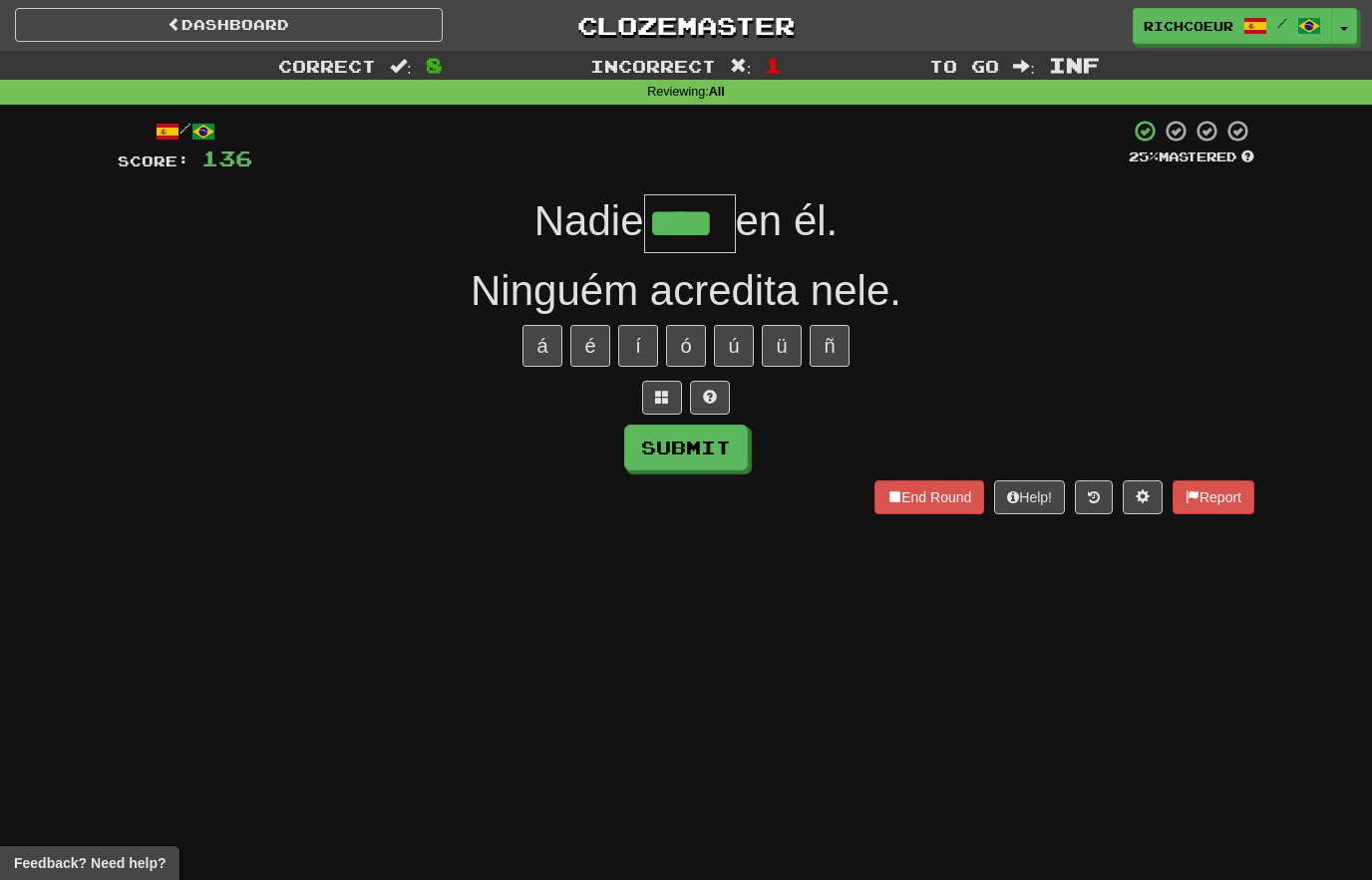 type on "****" 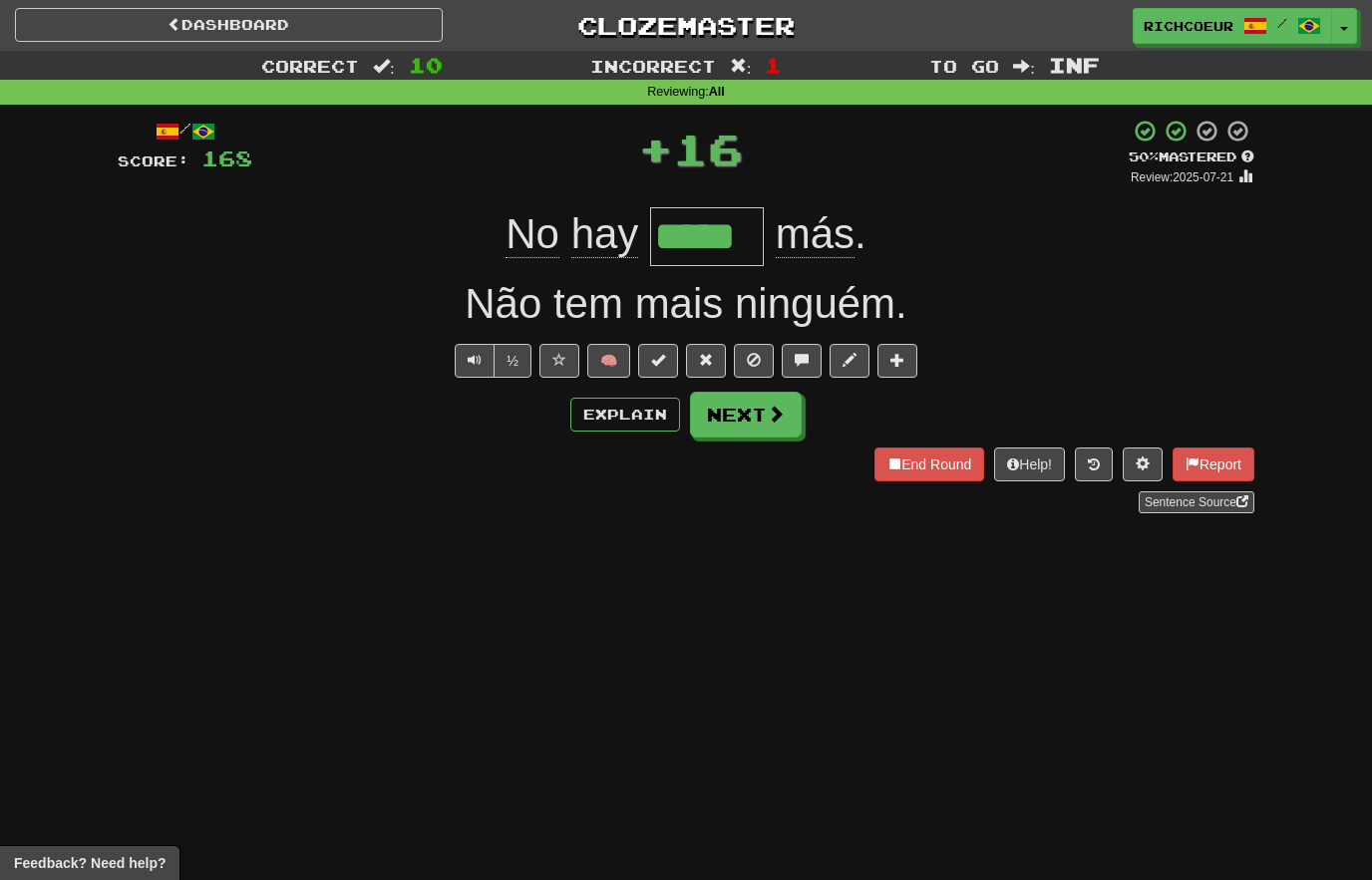 type on "*****" 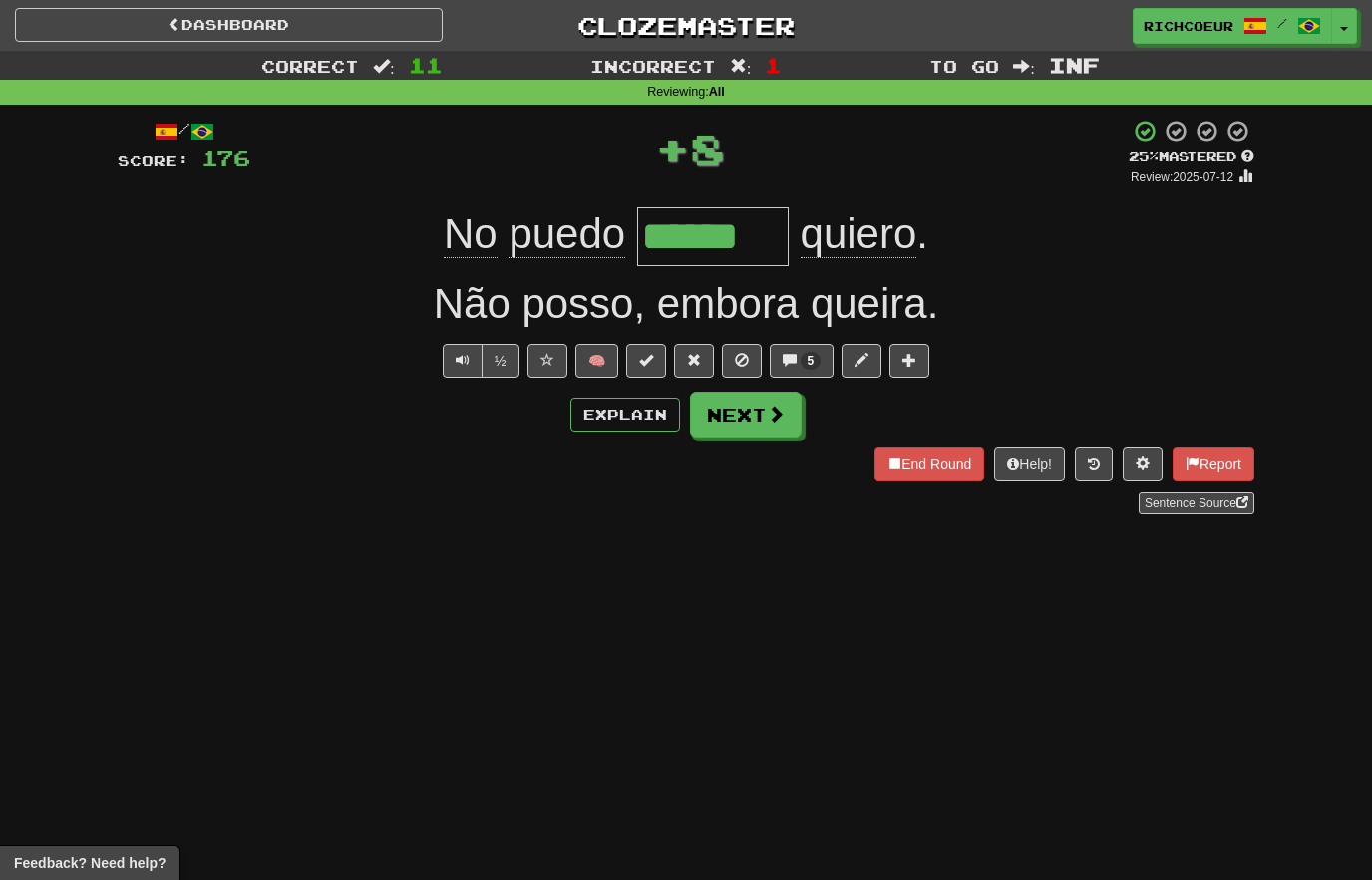 type on "******" 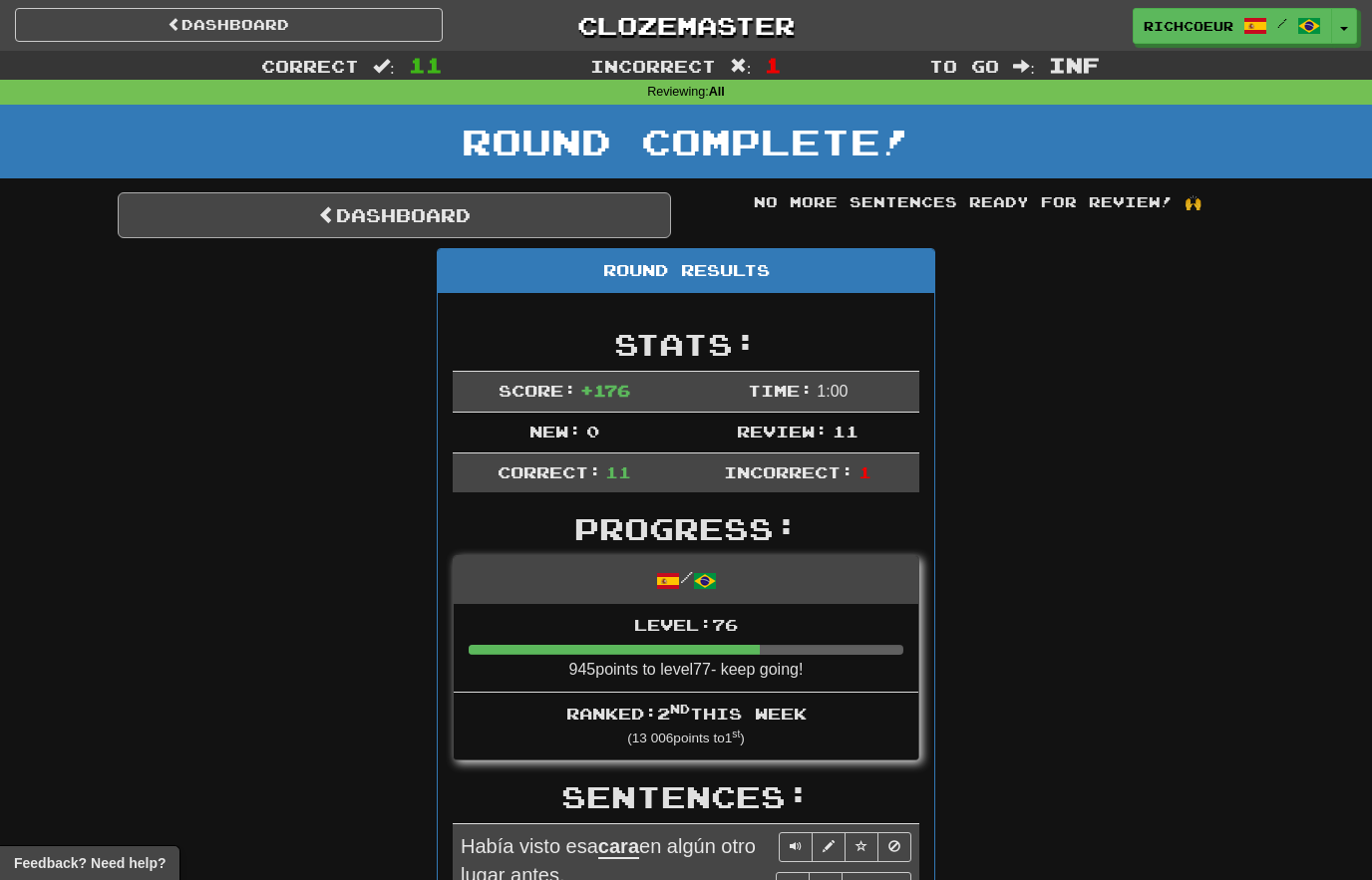 click on "Dashboard" at bounding box center [394, 215] 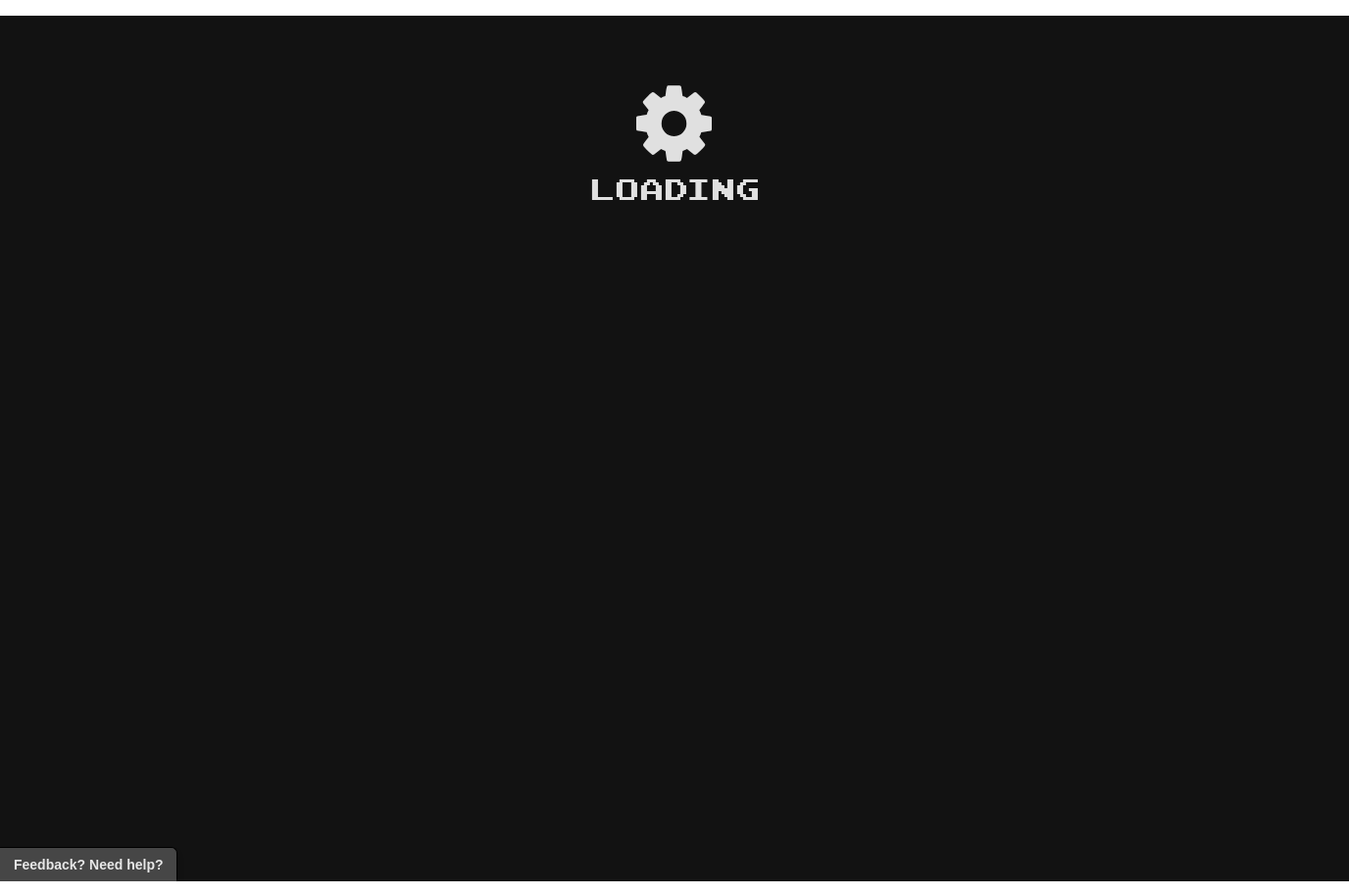 scroll, scrollTop: 0, scrollLeft: 0, axis: both 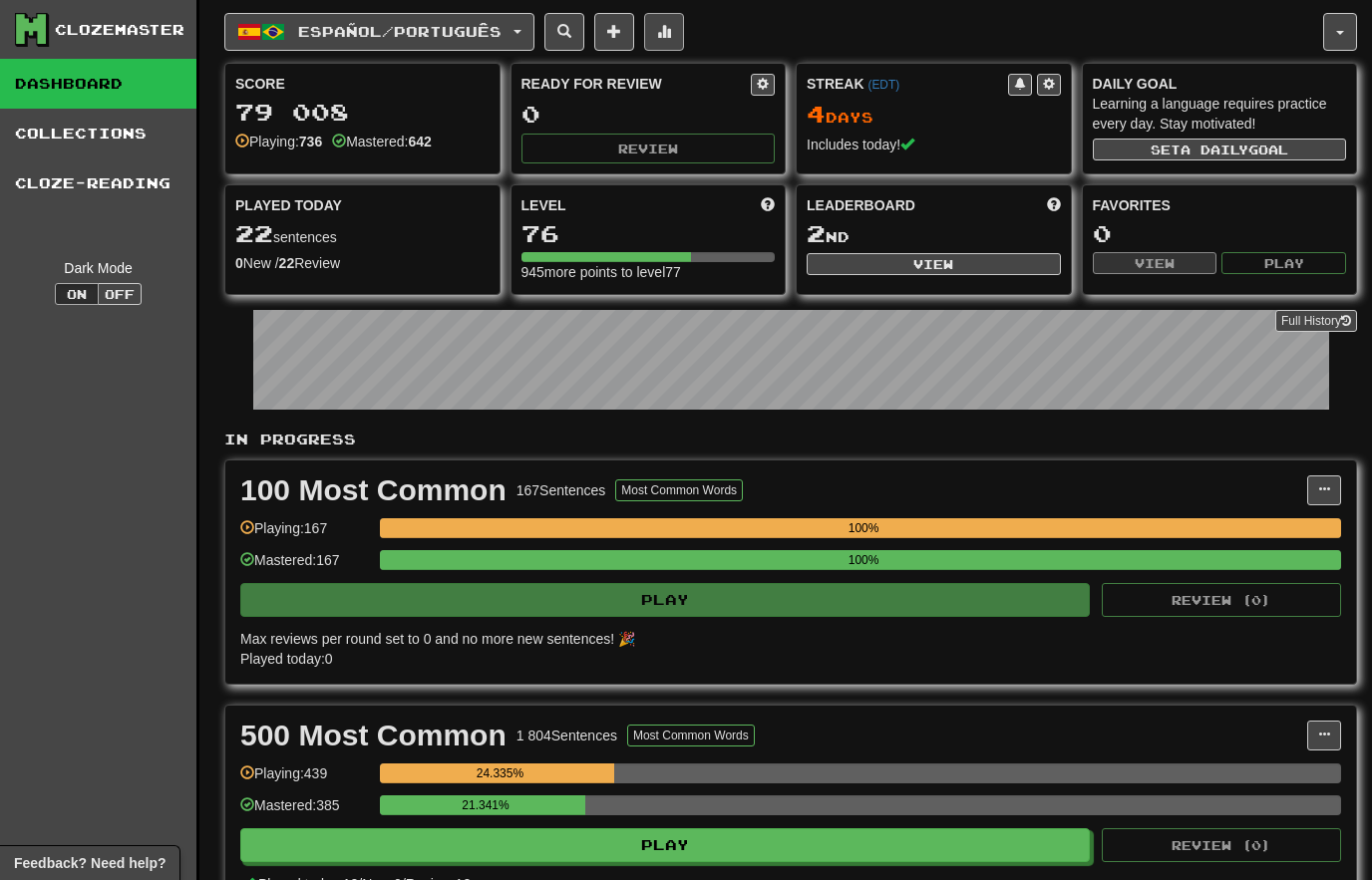 click at bounding box center (664, 32) 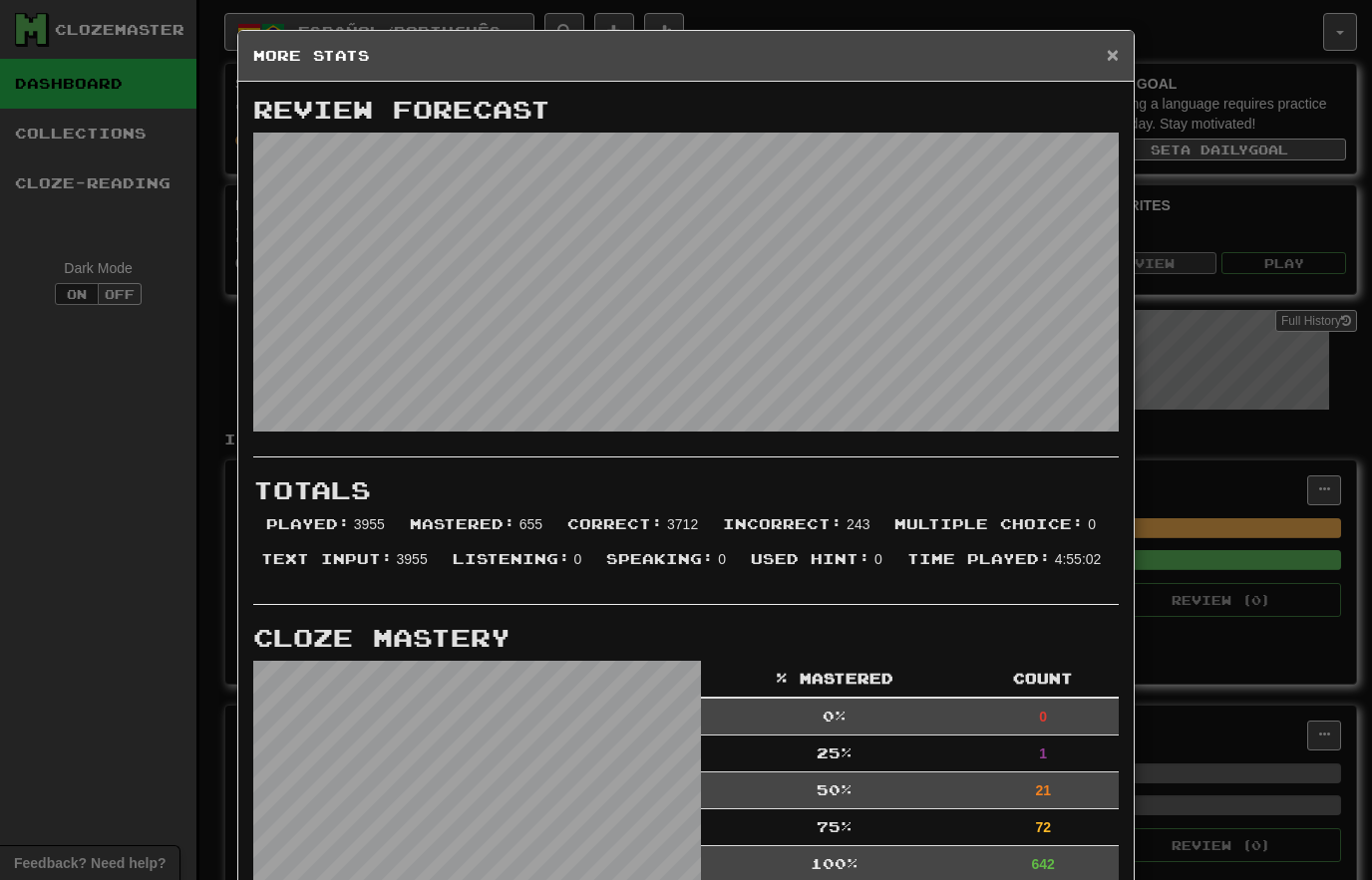 click on "×" at bounding box center [1113, 54] 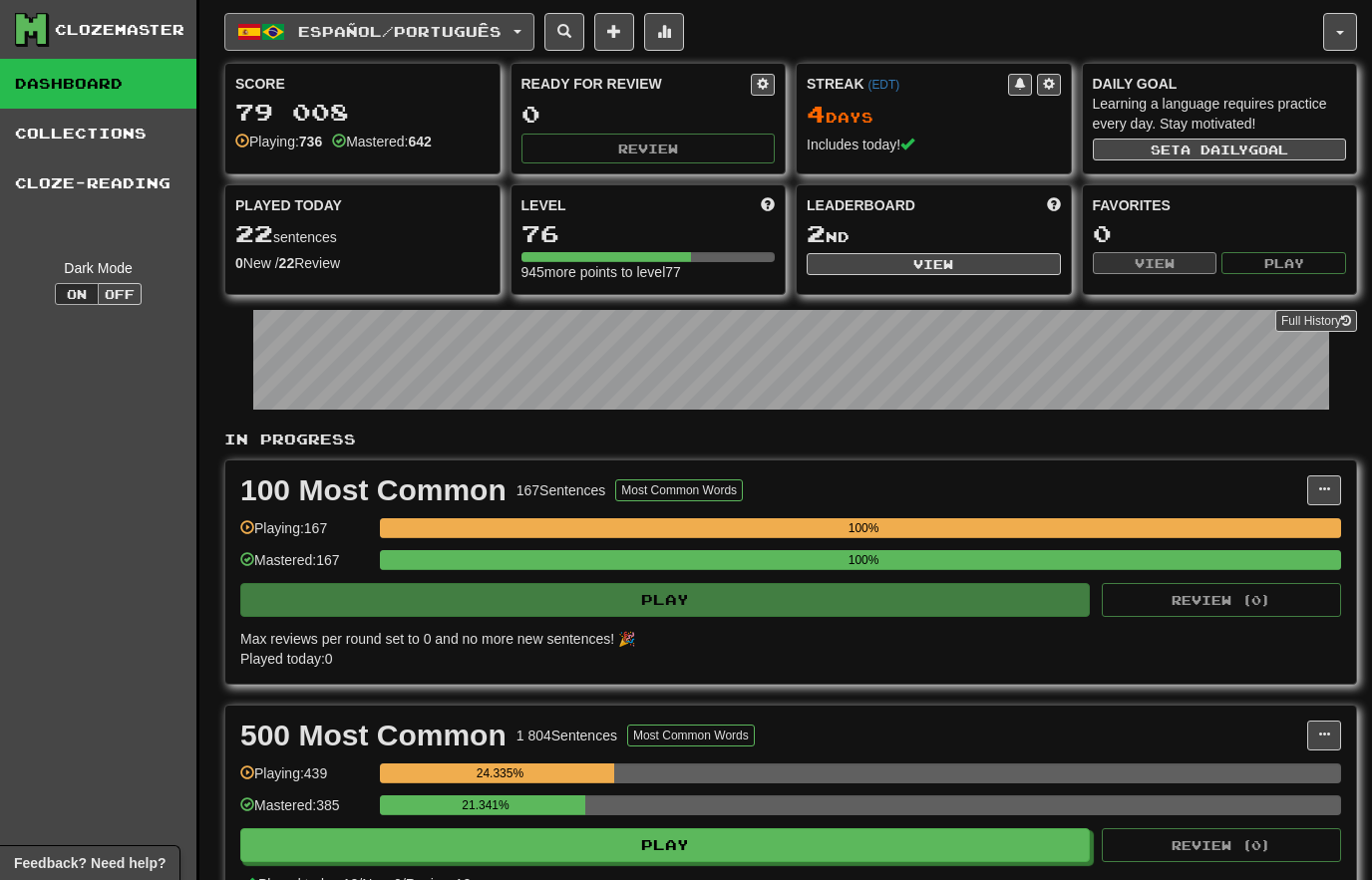 click on "Español  /  Português" at bounding box center (400, 31) 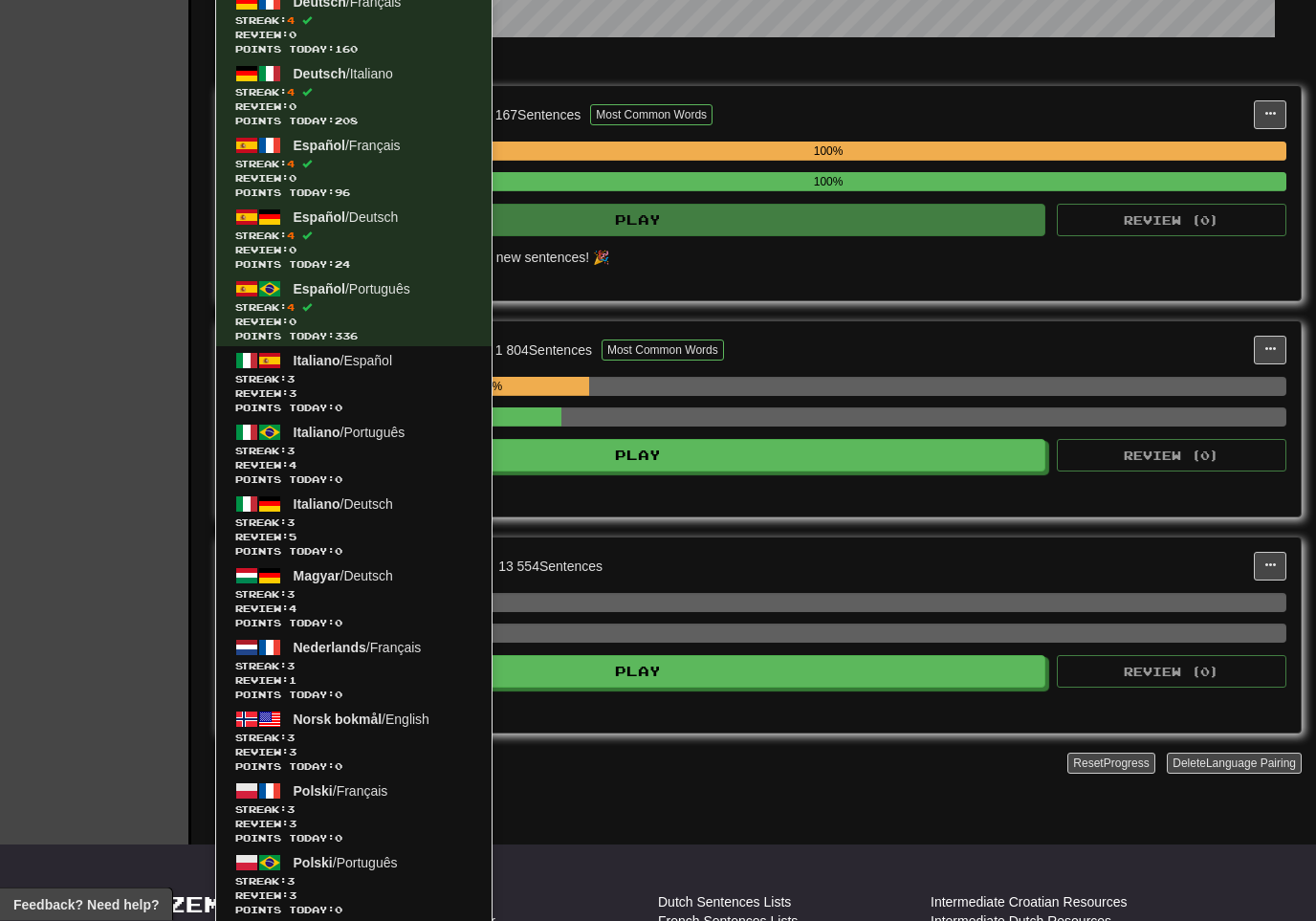 scroll, scrollTop: 356, scrollLeft: 0, axis: vertical 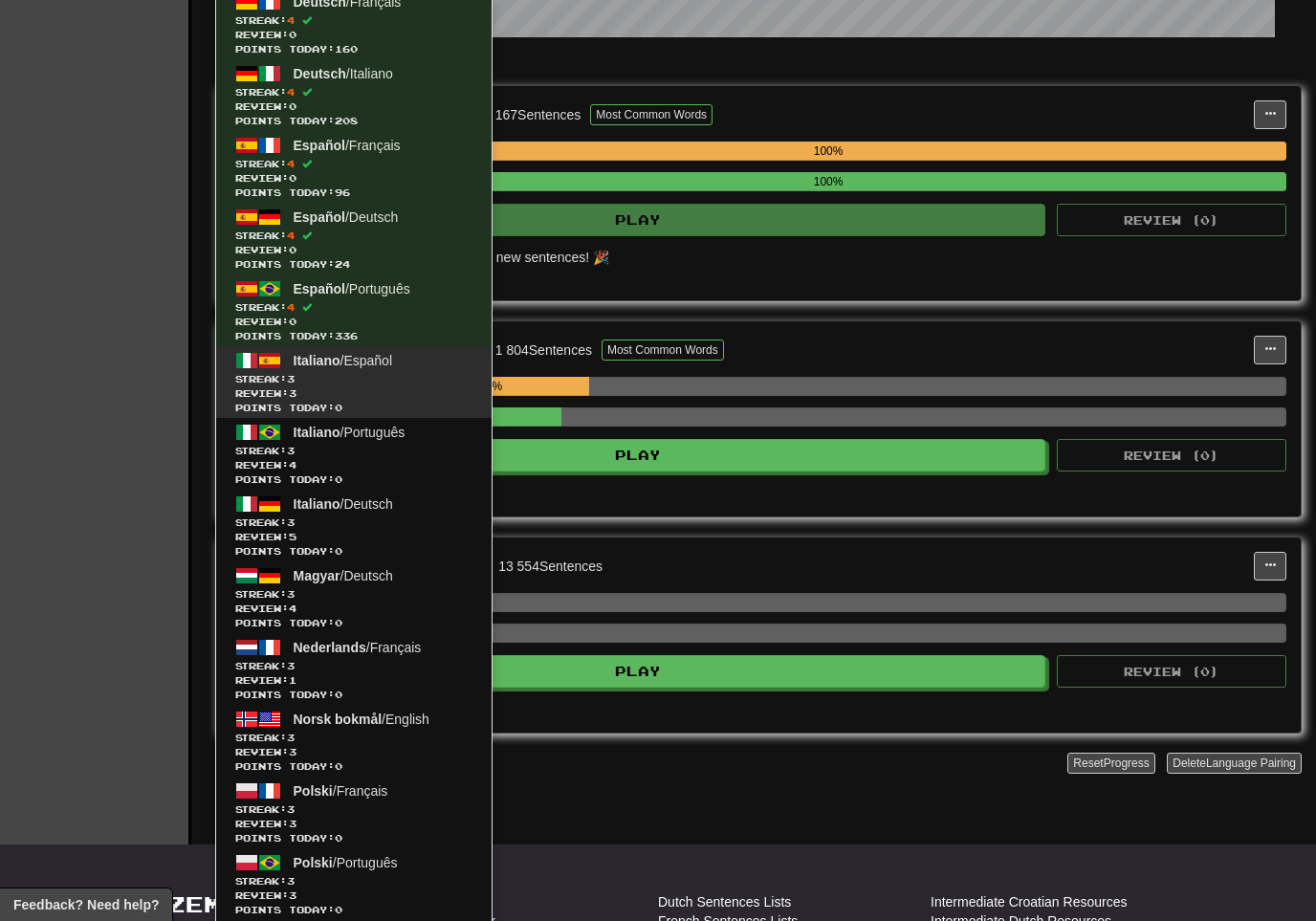 click on "Streak:  3" at bounding box center [354, 379] 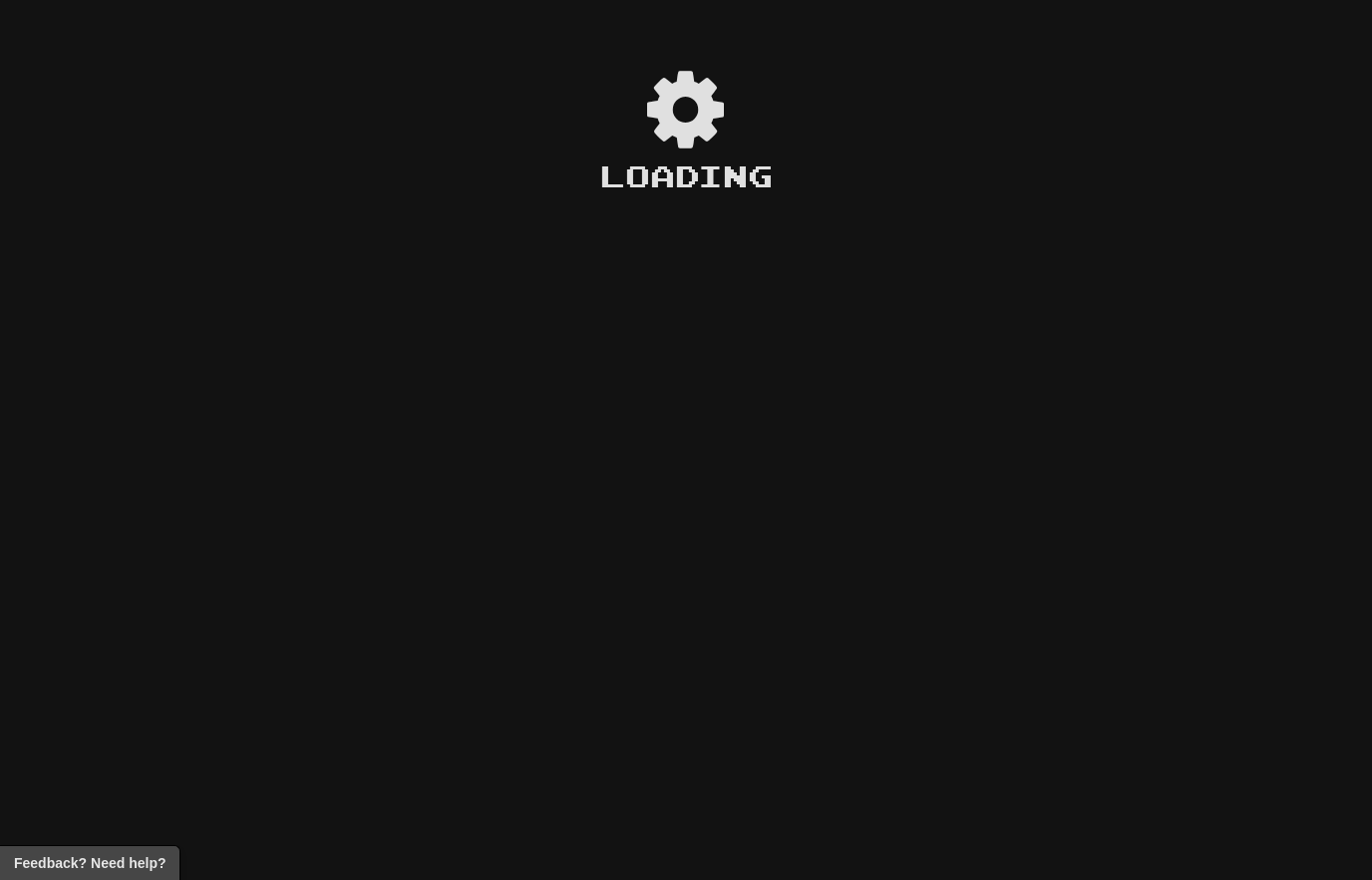 scroll, scrollTop: 0, scrollLeft: 0, axis: both 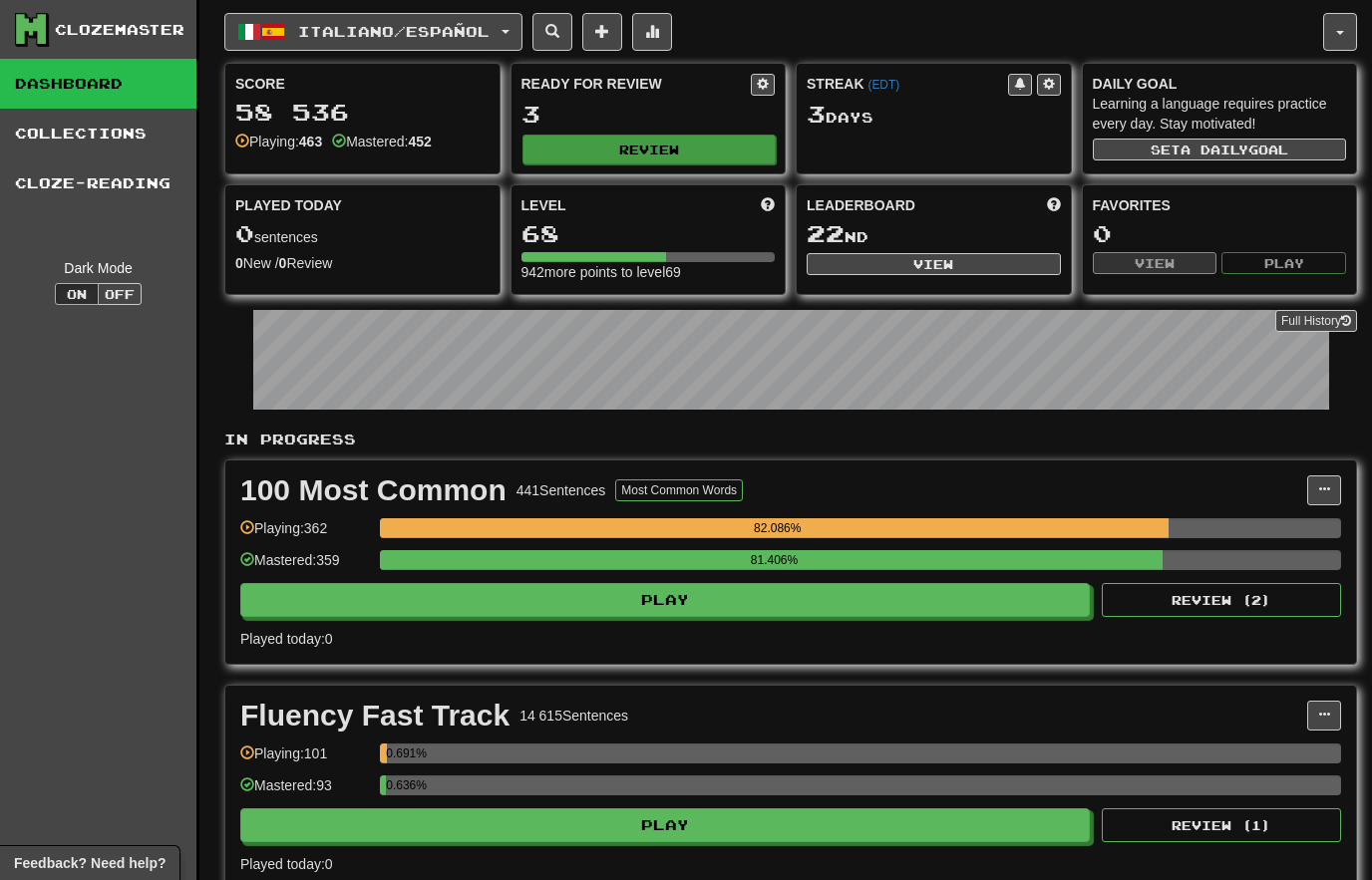 click on "Review" at bounding box center [649, 149] 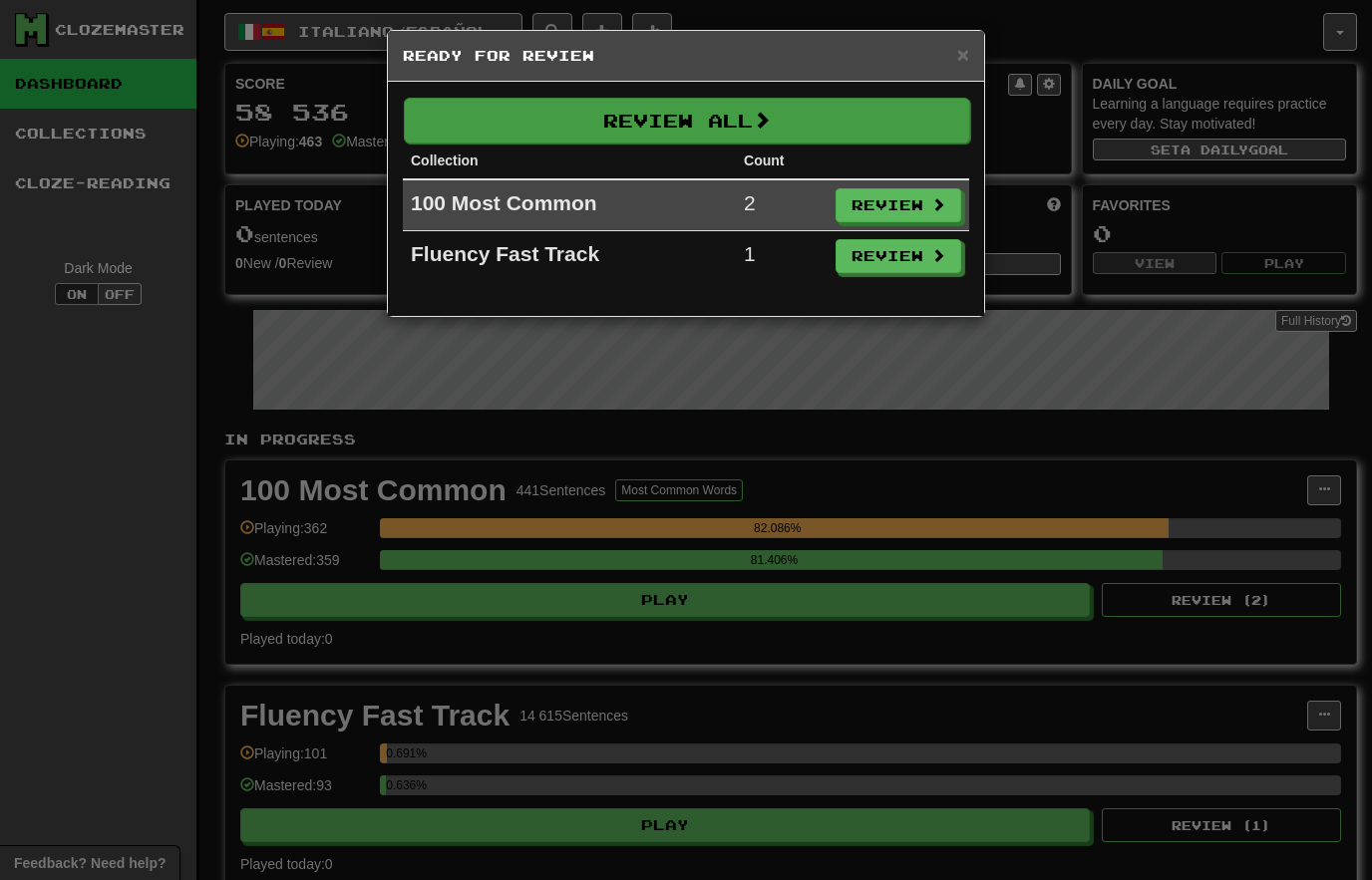 click on "Review All" at bounding box center [687, 121] 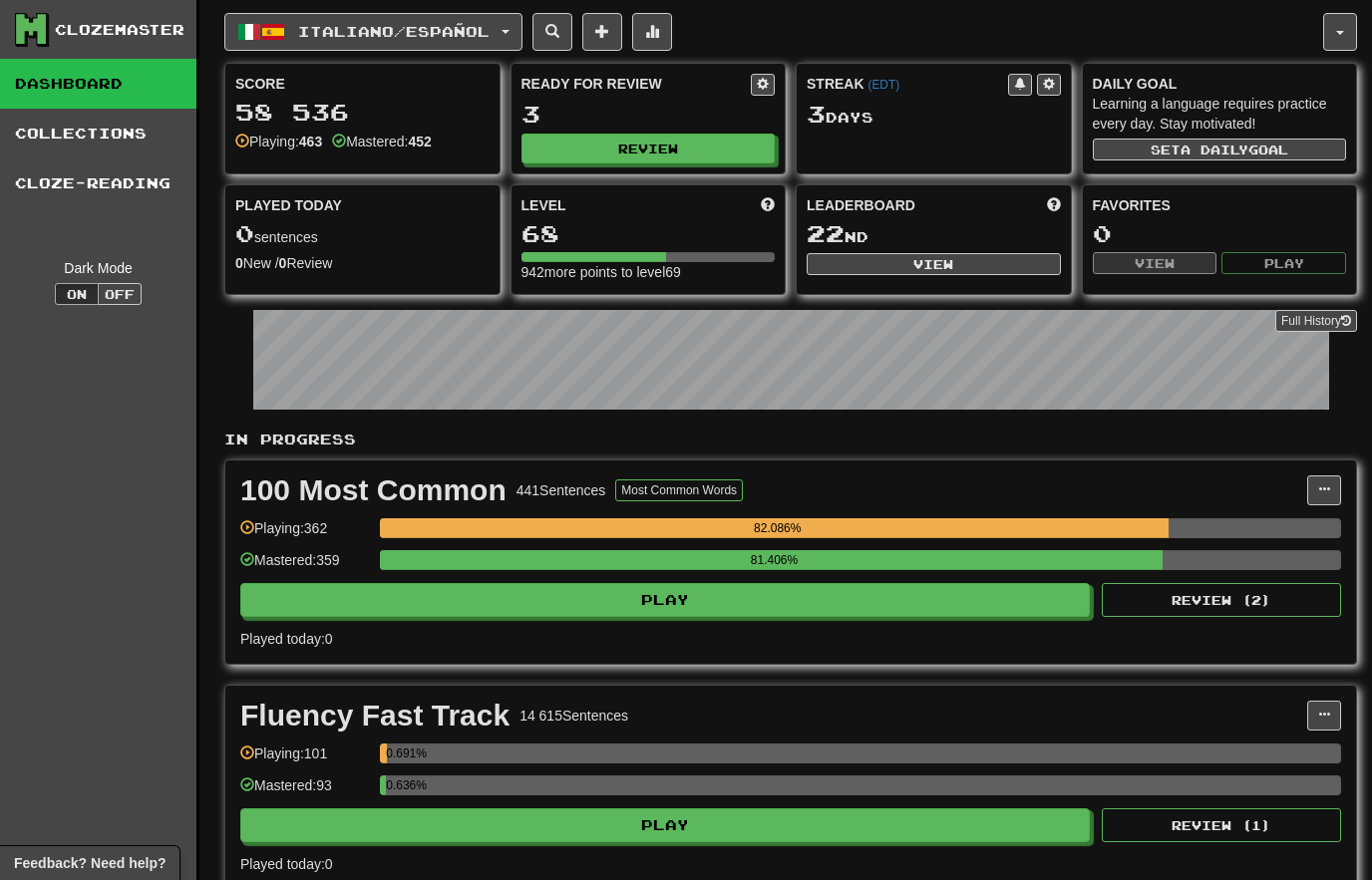 select on "********" 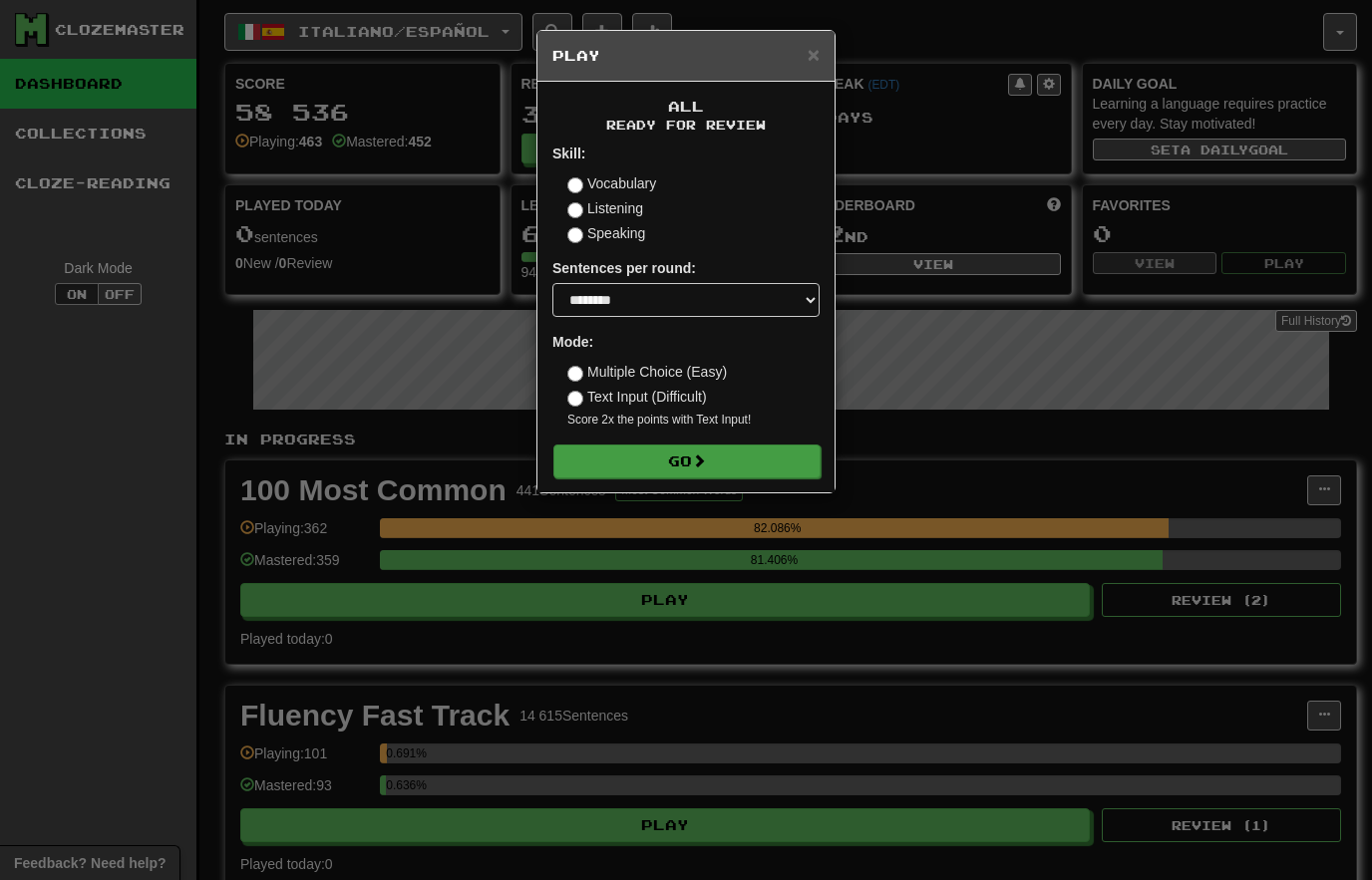 click on "Go" at bounding box center [687, 461] 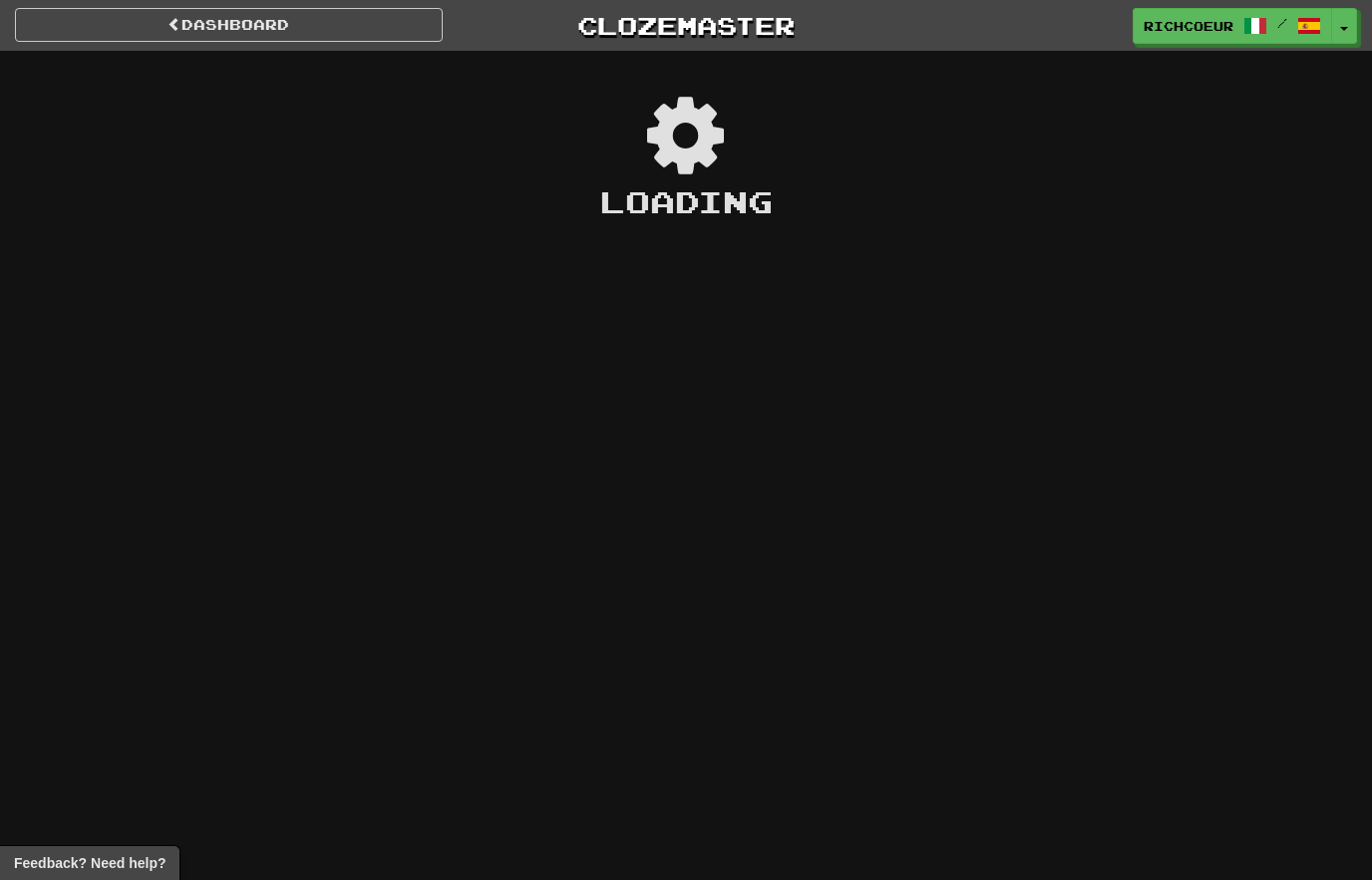 scroll, scrollTop: 0, scrollLeft: 0, axis: both 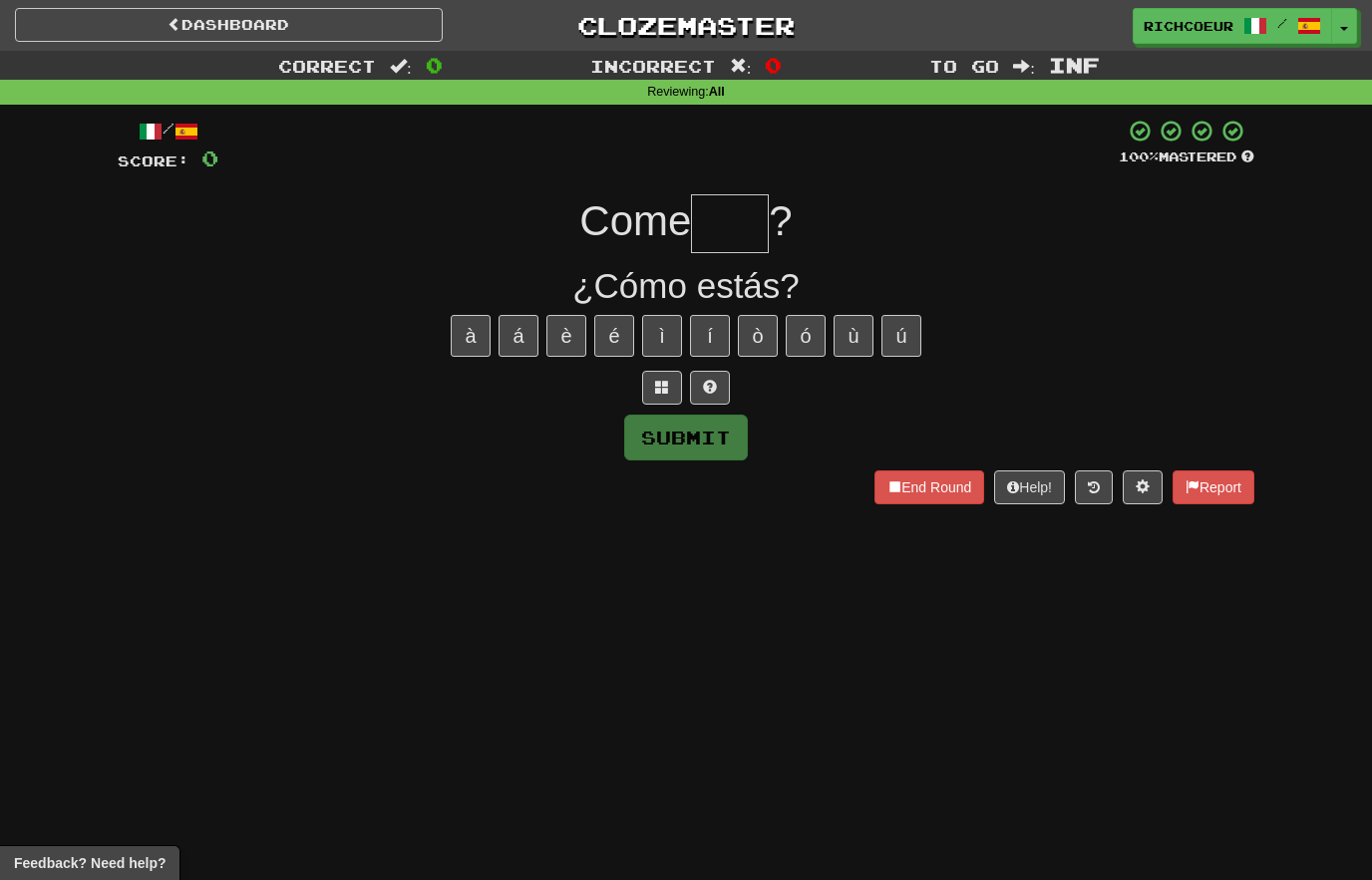 type on "*" 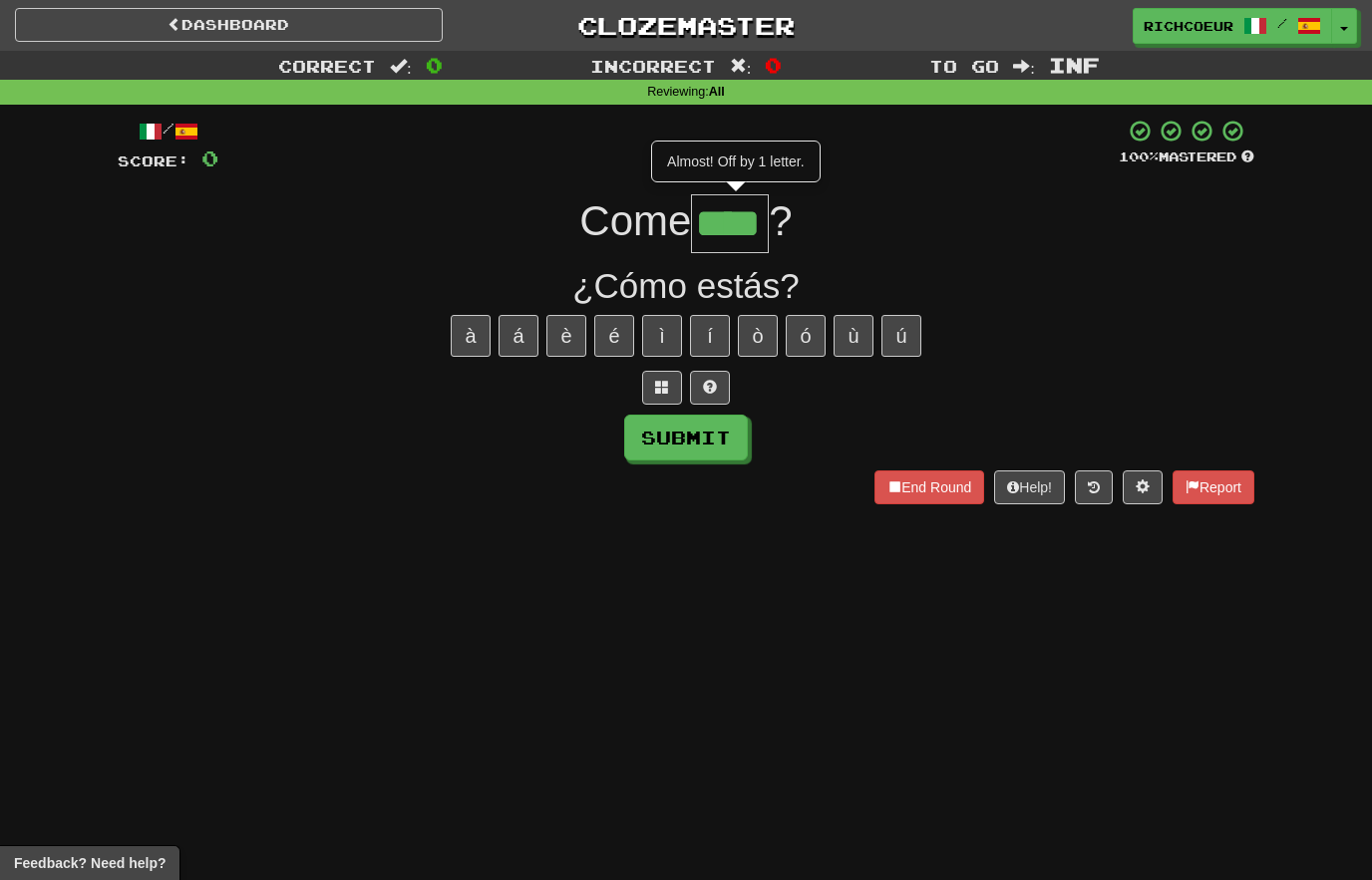 type on "****" 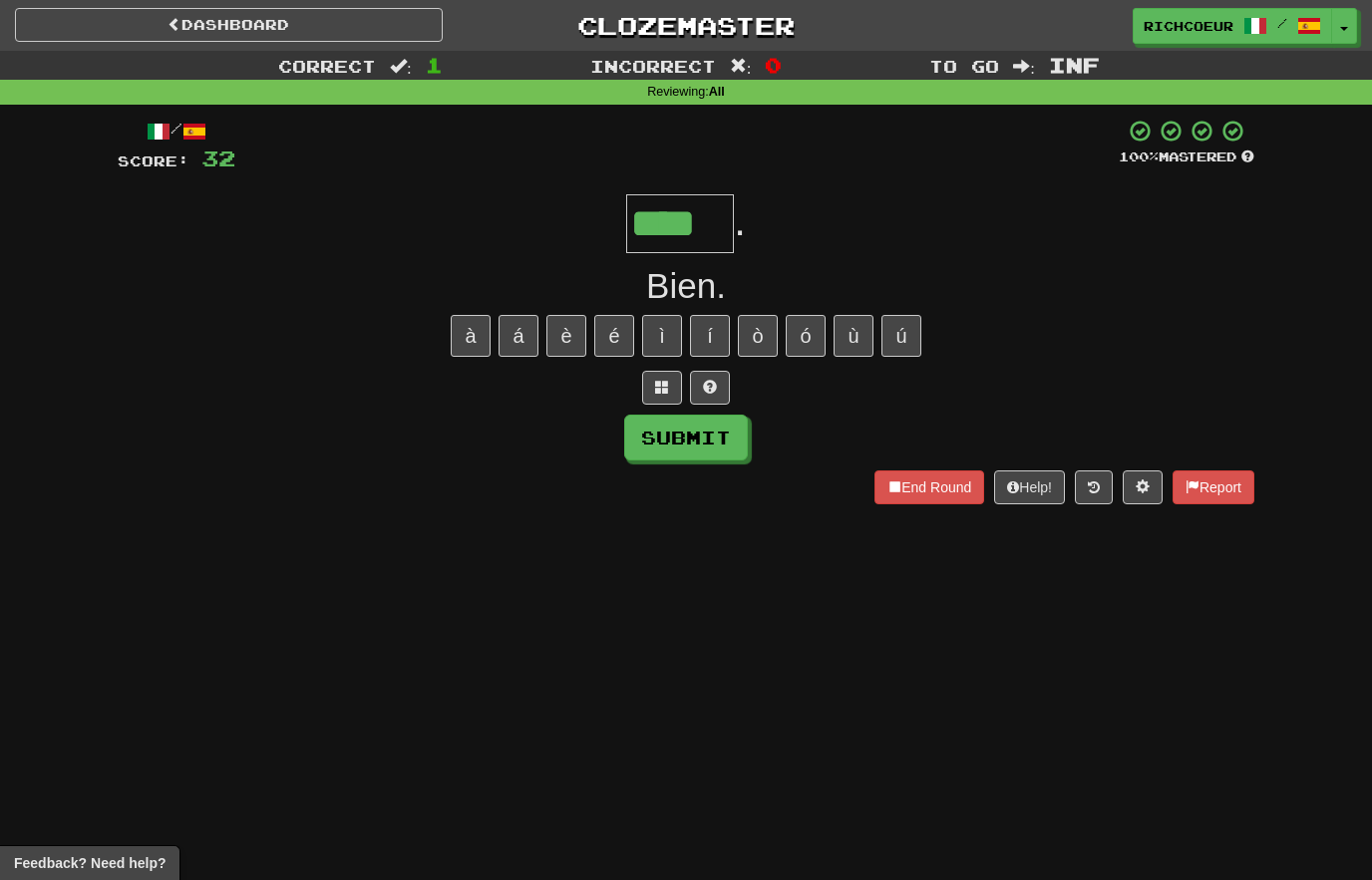 type on "****" 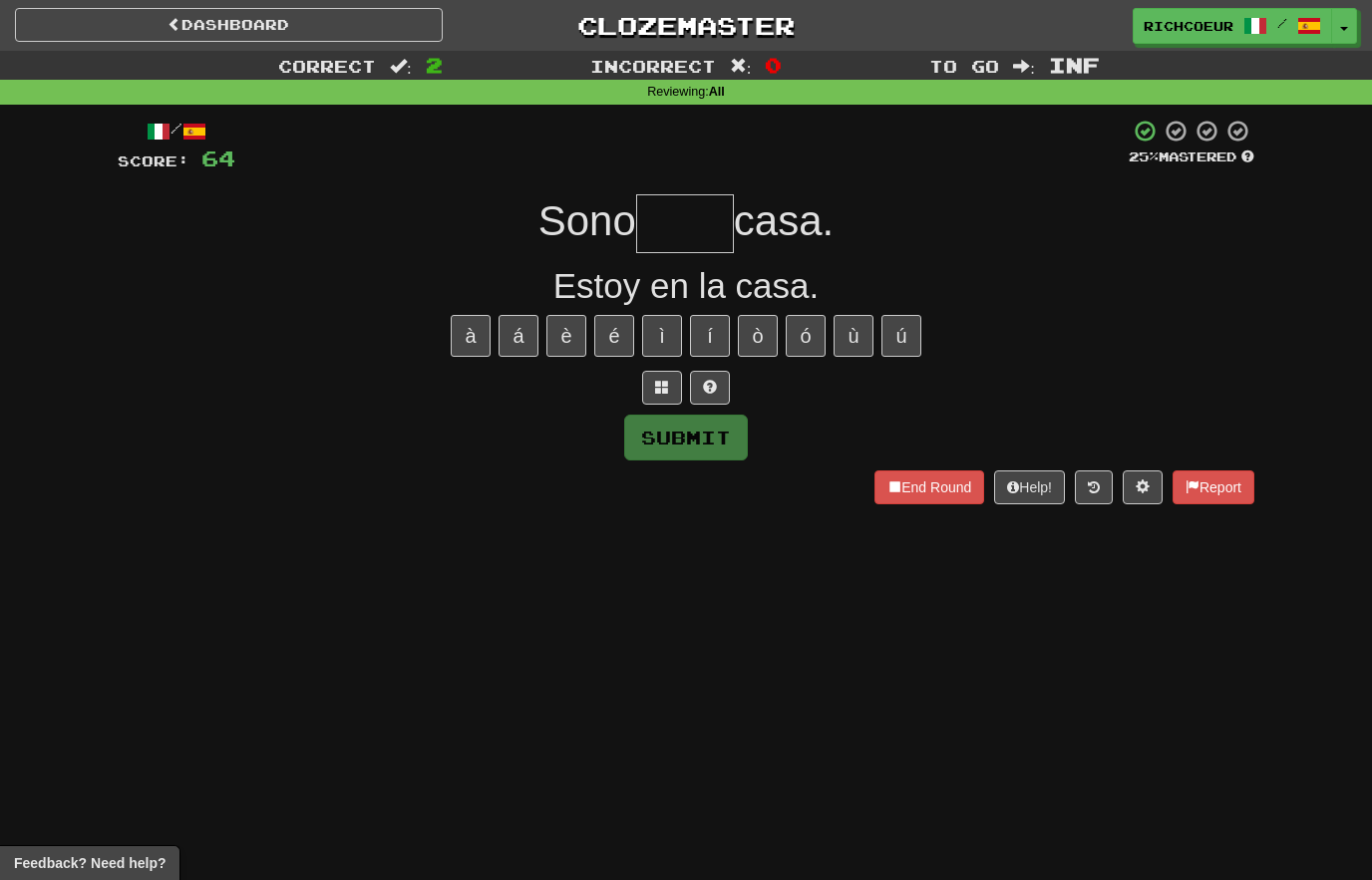 type on "*" 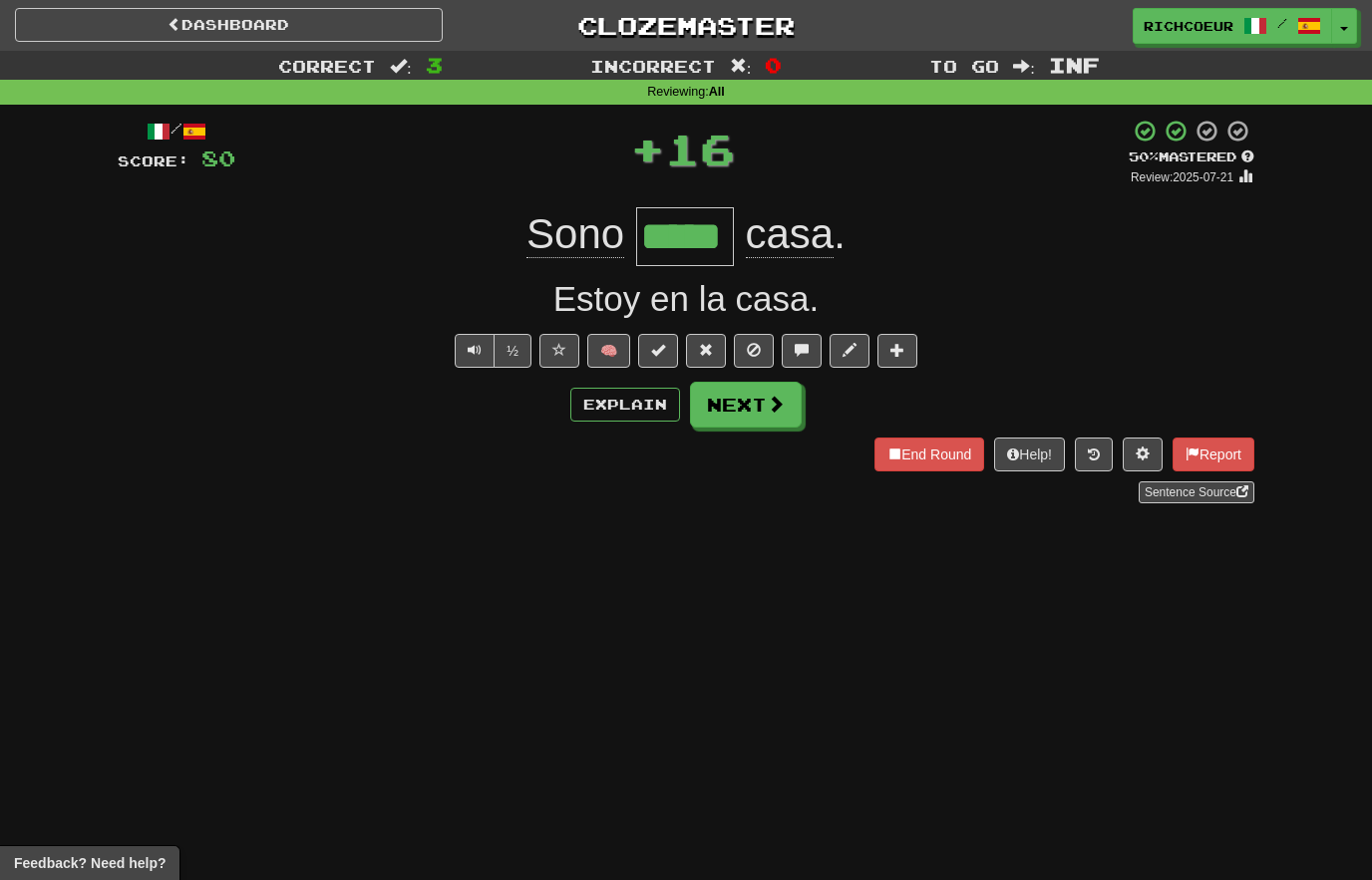 type on "*****" 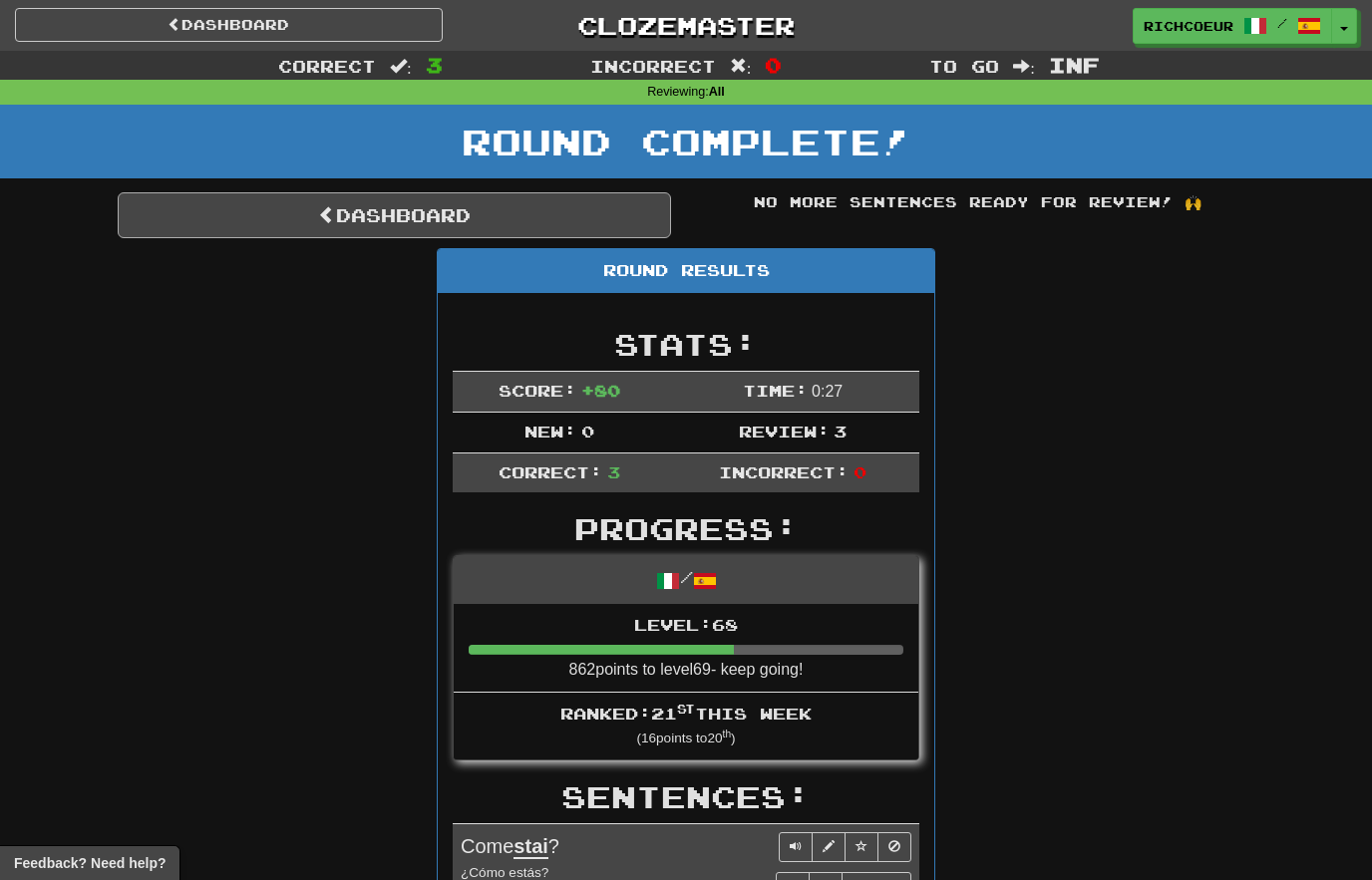 click on "Dashboard" at bounding box center (394, 215) 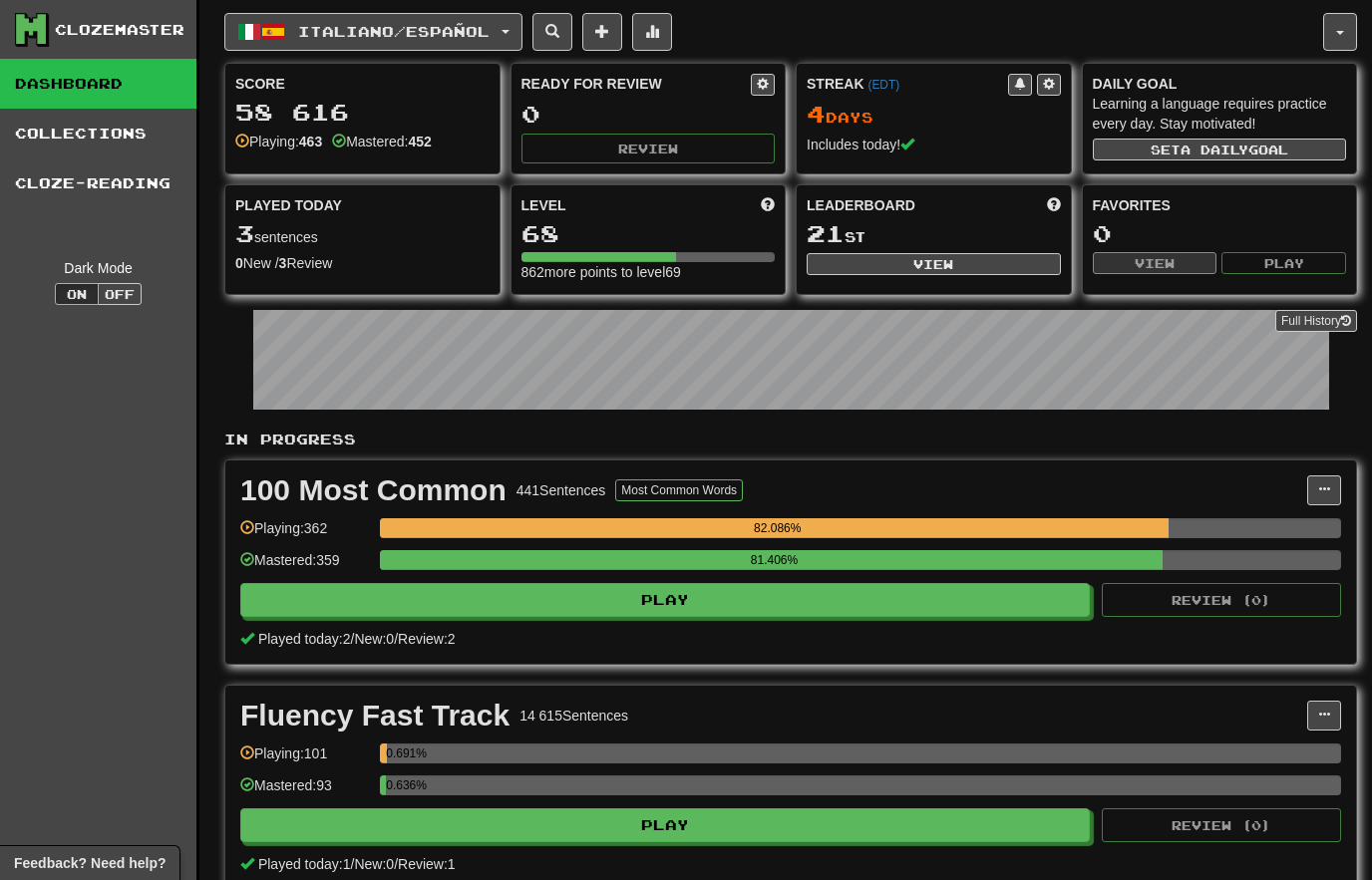 scroll, scrollTop: 0, scrollLeft: 0, axis: both 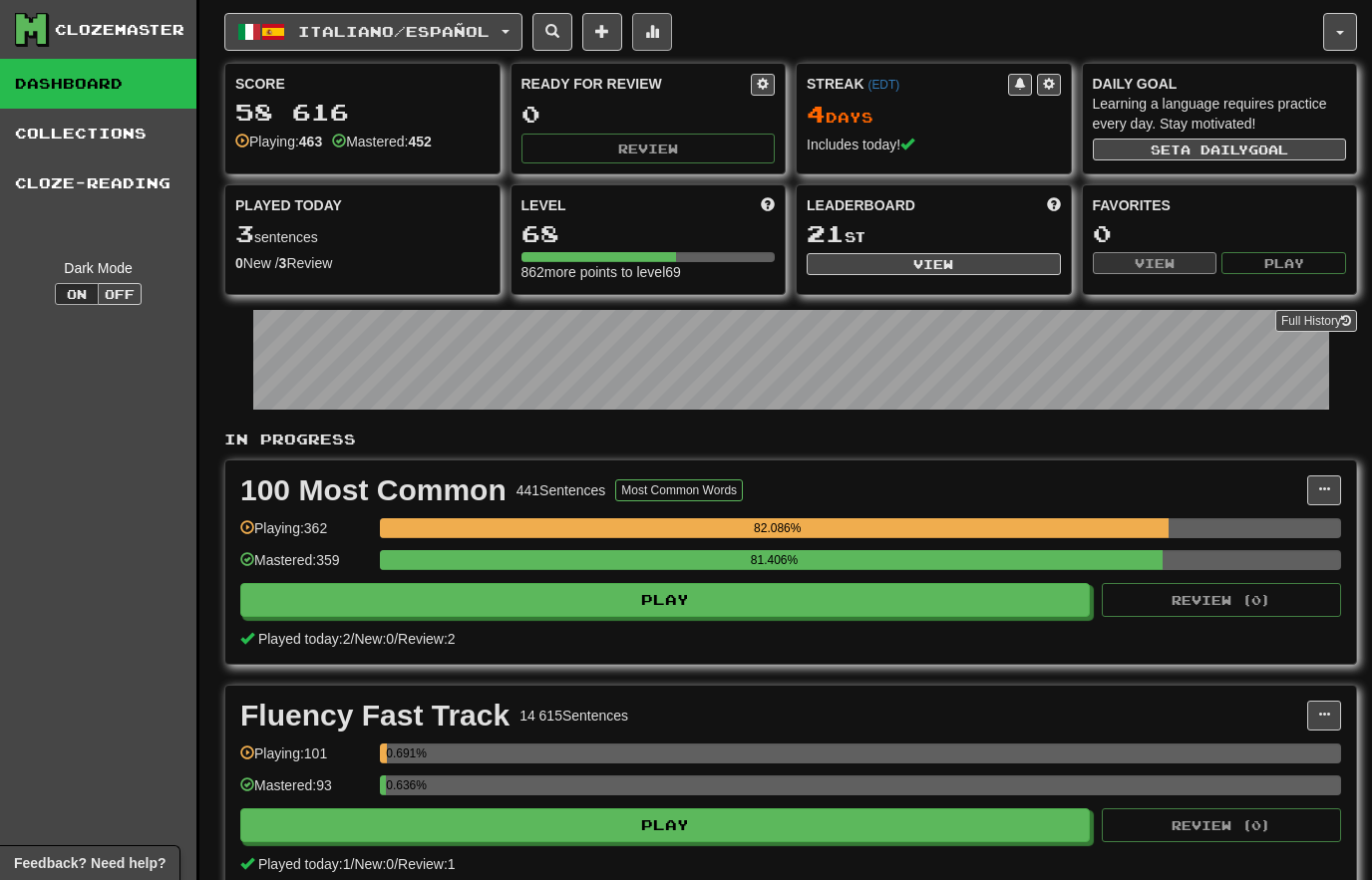 click at bounding box center (652, 32) 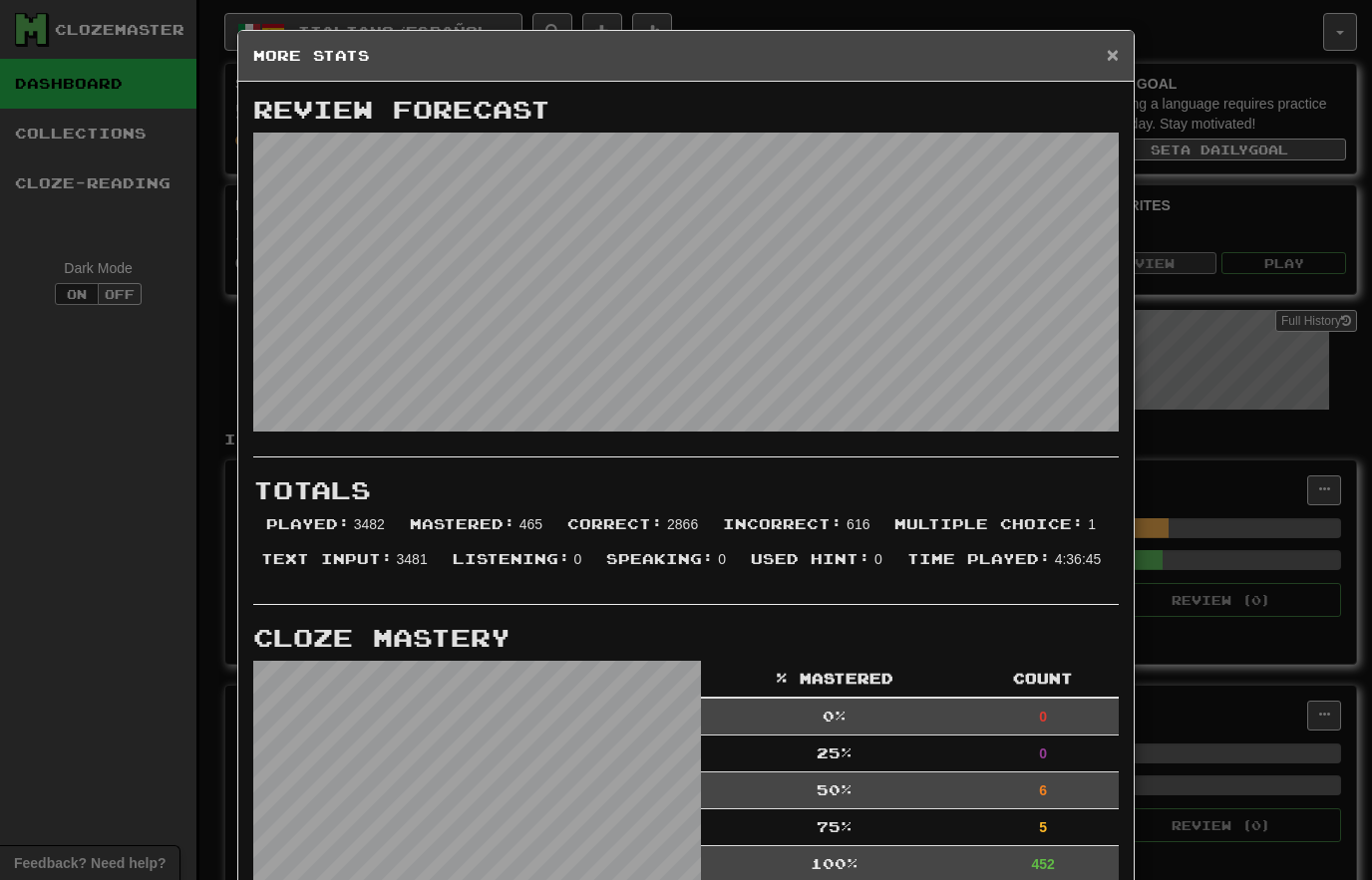 click on "×" at bounding box center (1113, 54) 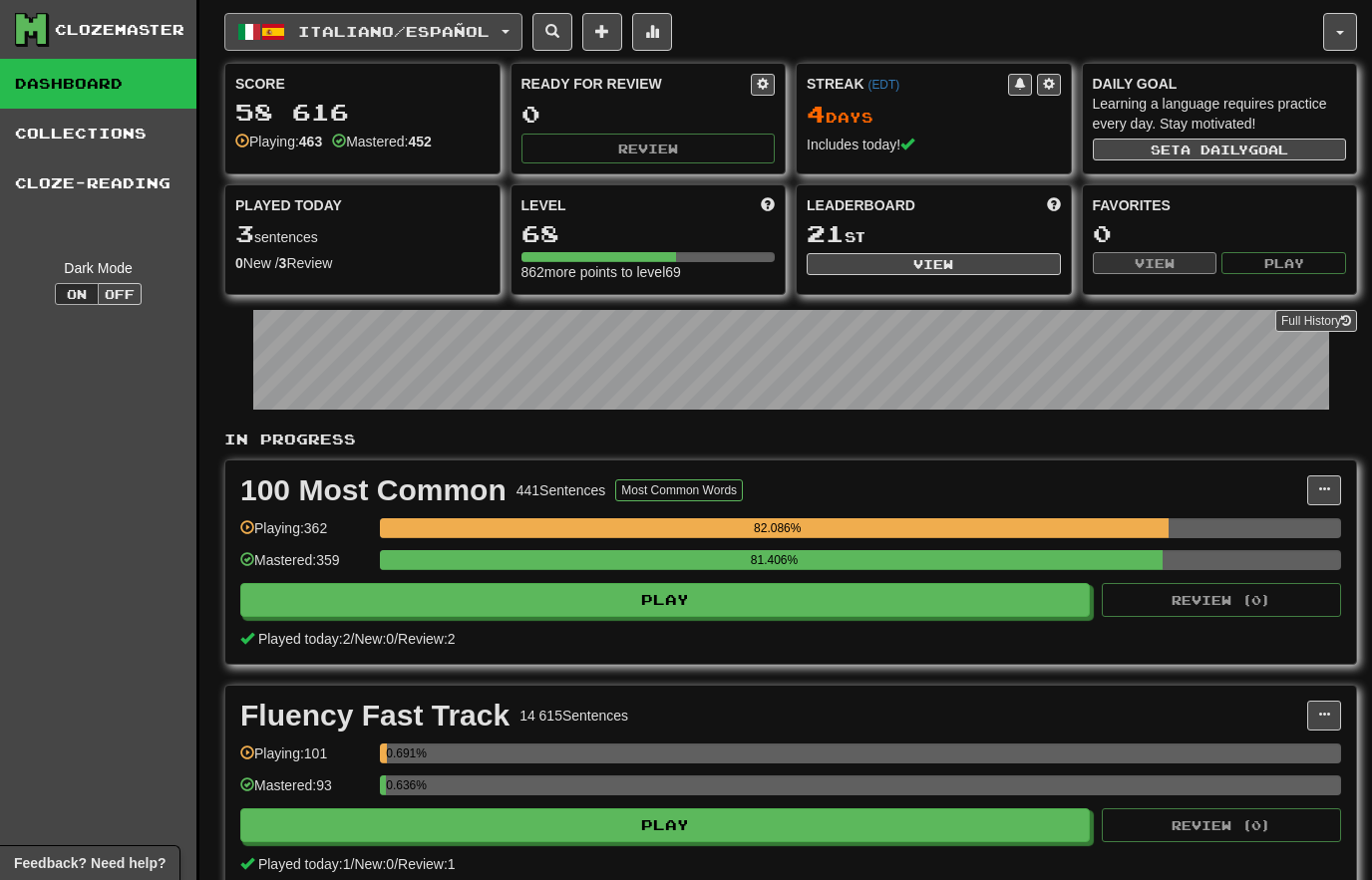 click on "Italiano  /  Español" at bounding box center [394, 31] 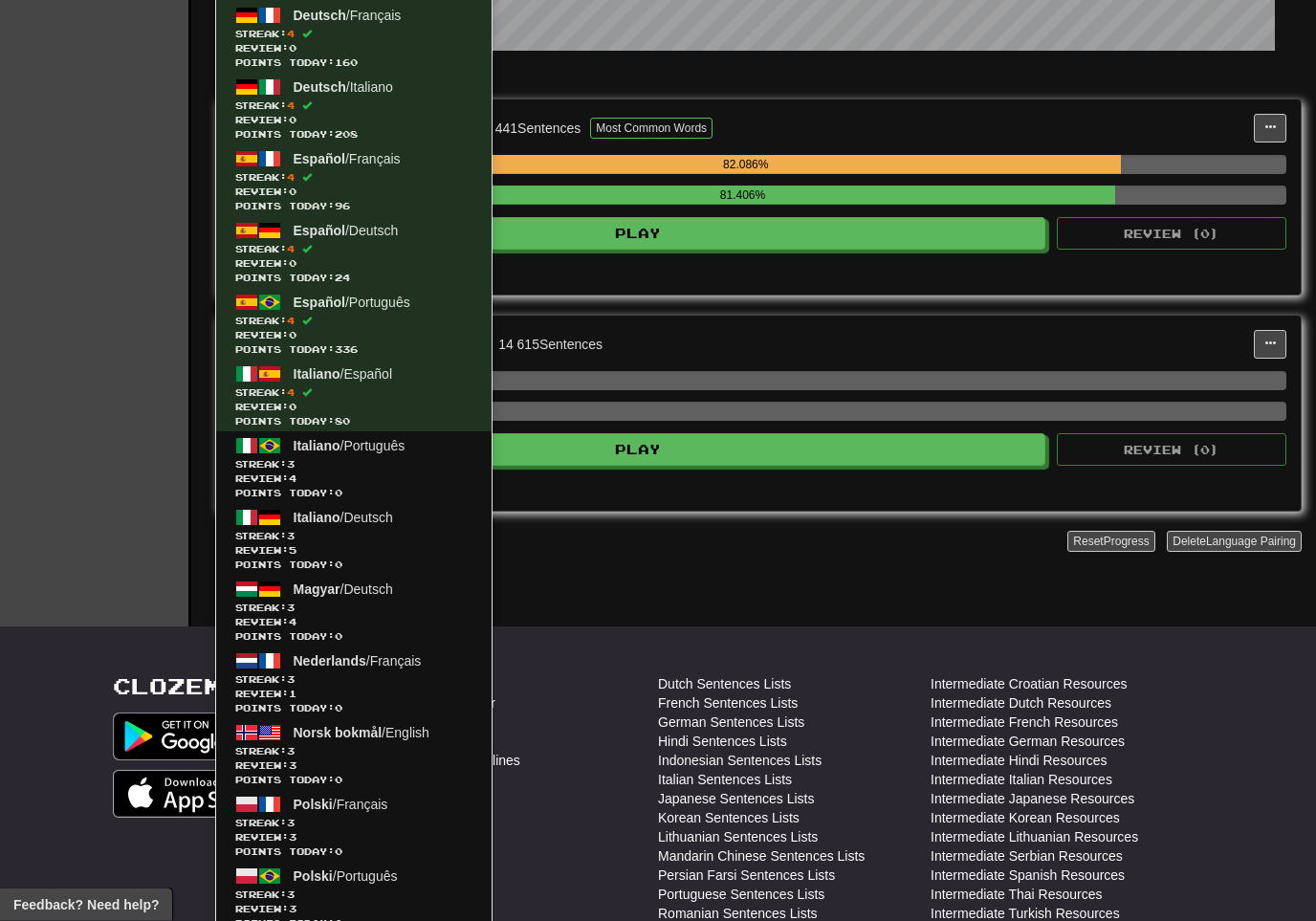 scroll, scrollTop: 346, scrollLeft: 0, axis: vertical 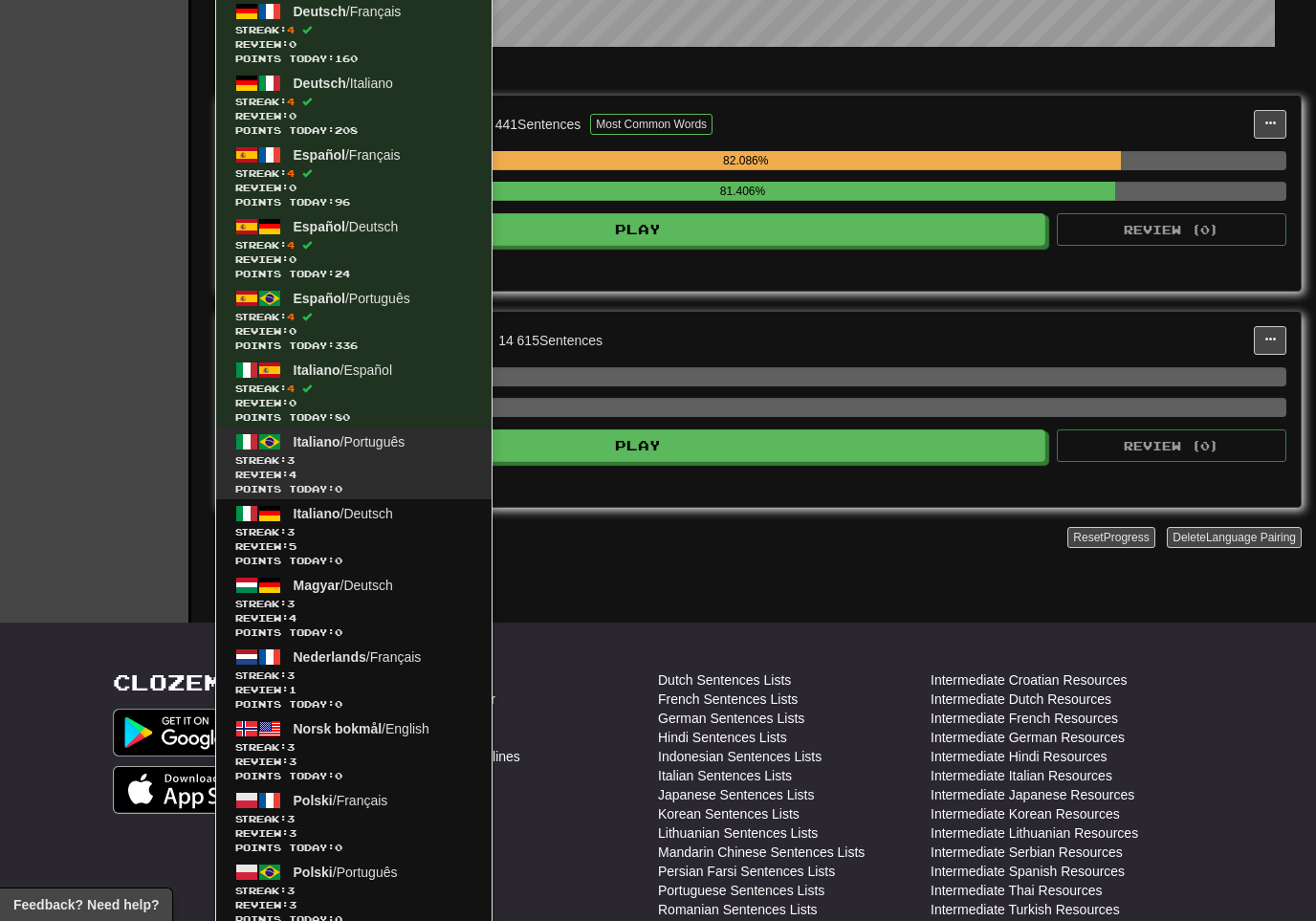 click on "Review:  4" at bounding box center (354, 474) 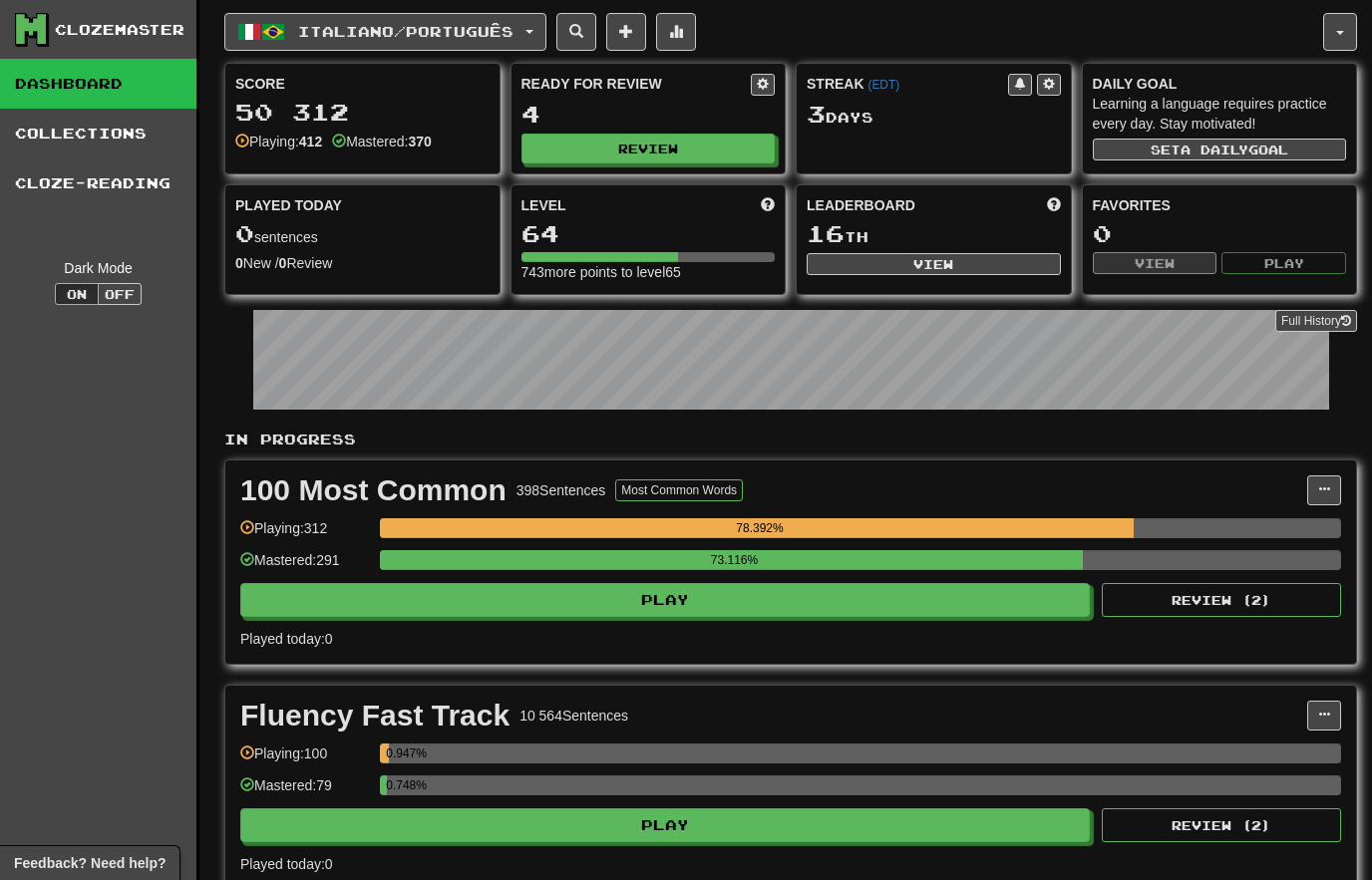 scroll, scrollTop: 0, scrollLeft: 0, axis: both 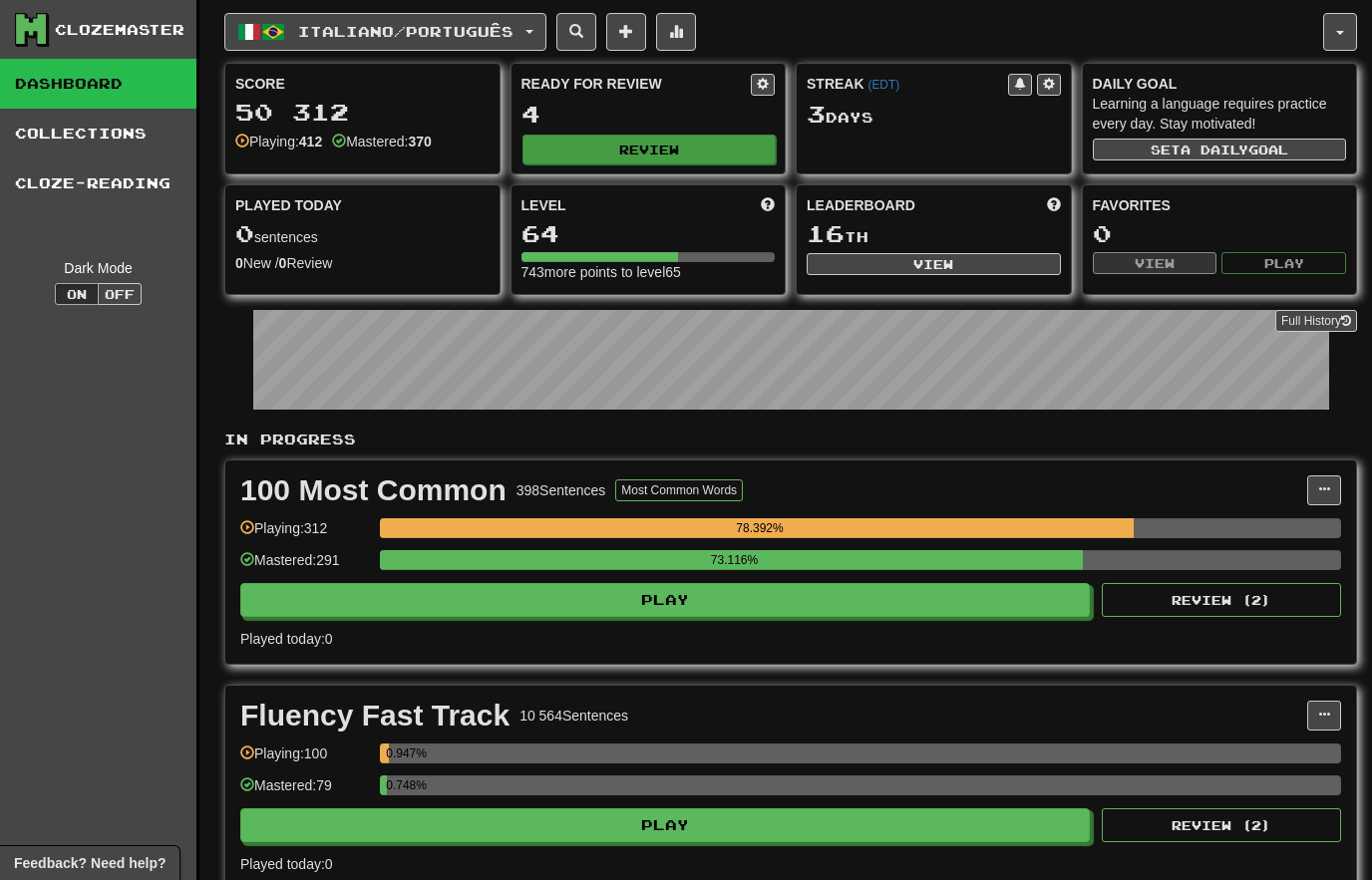 click on "Review" at bounding box center (649, 149) 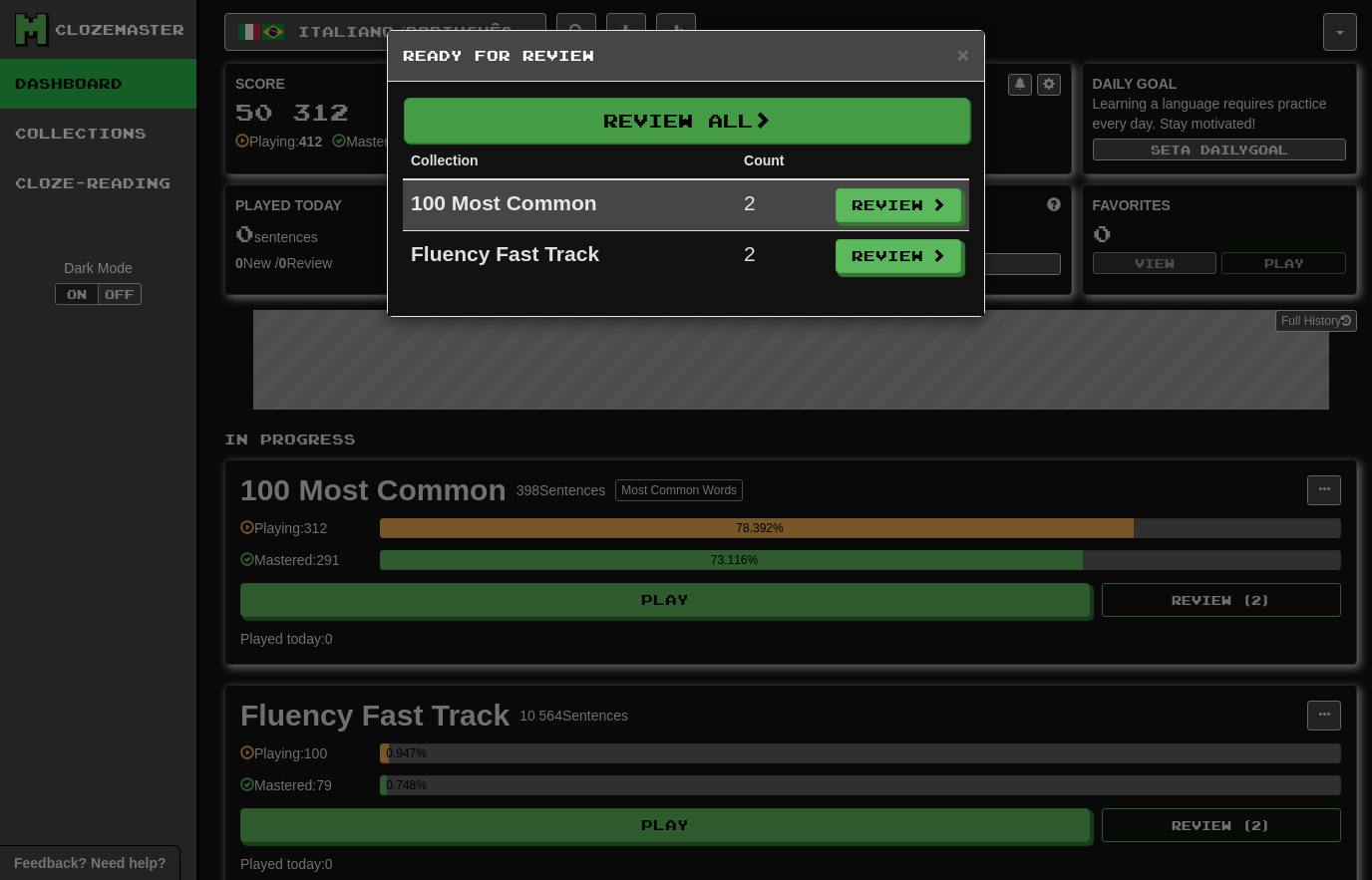click on "Review All" at bounding box center [687, 121] 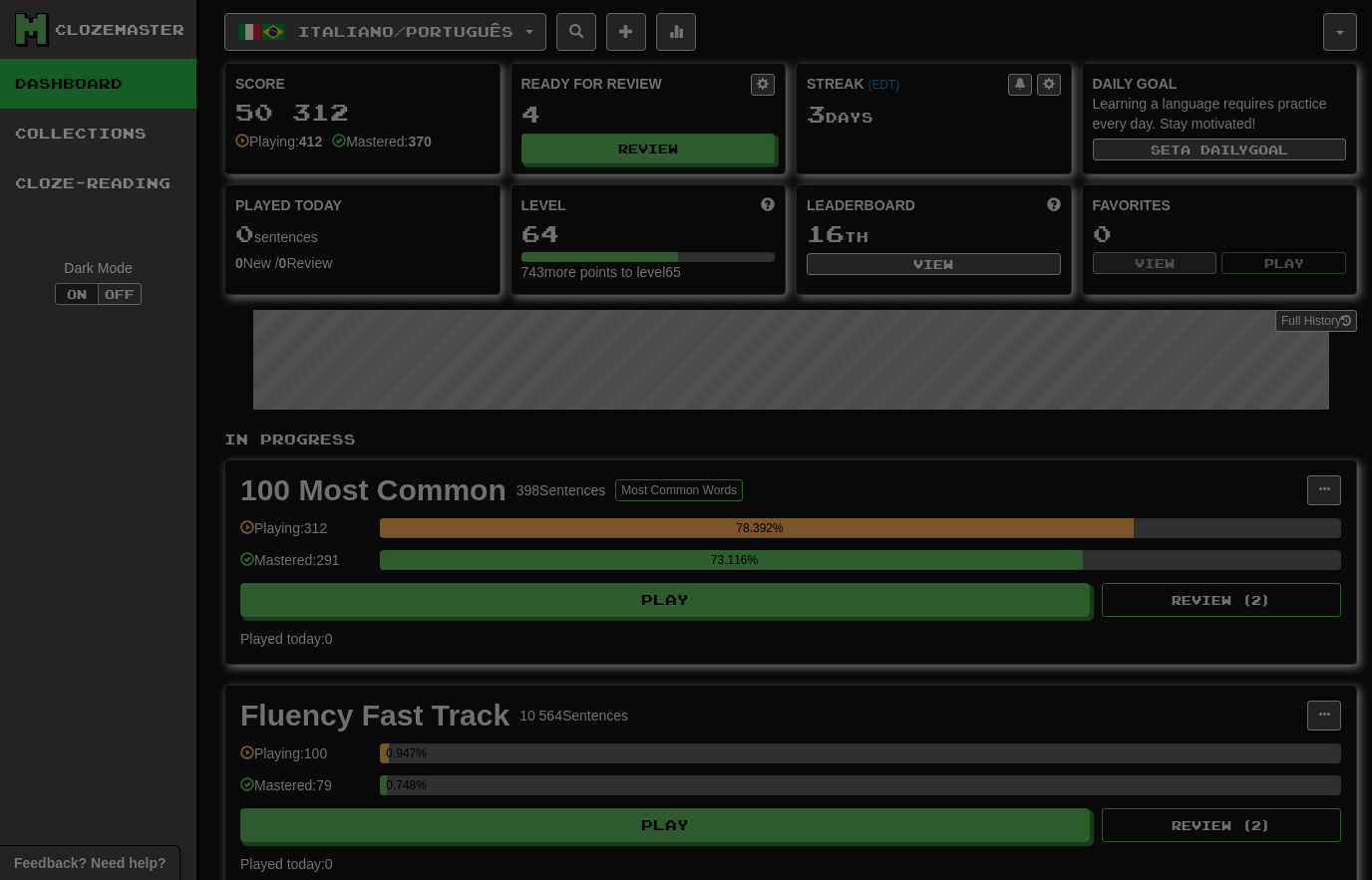 select on "********" 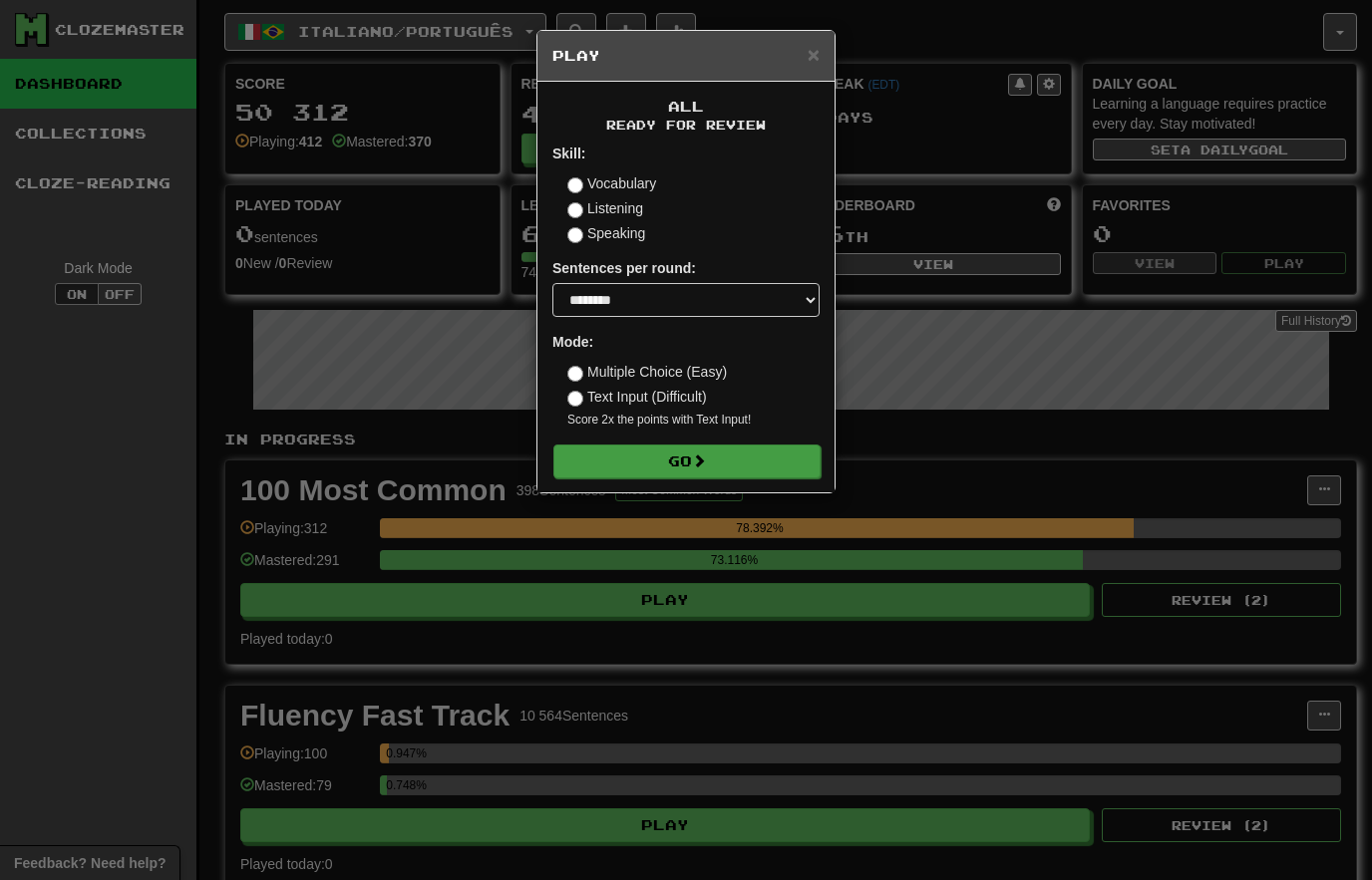 click on "Go" at bounding box center (687, 461) 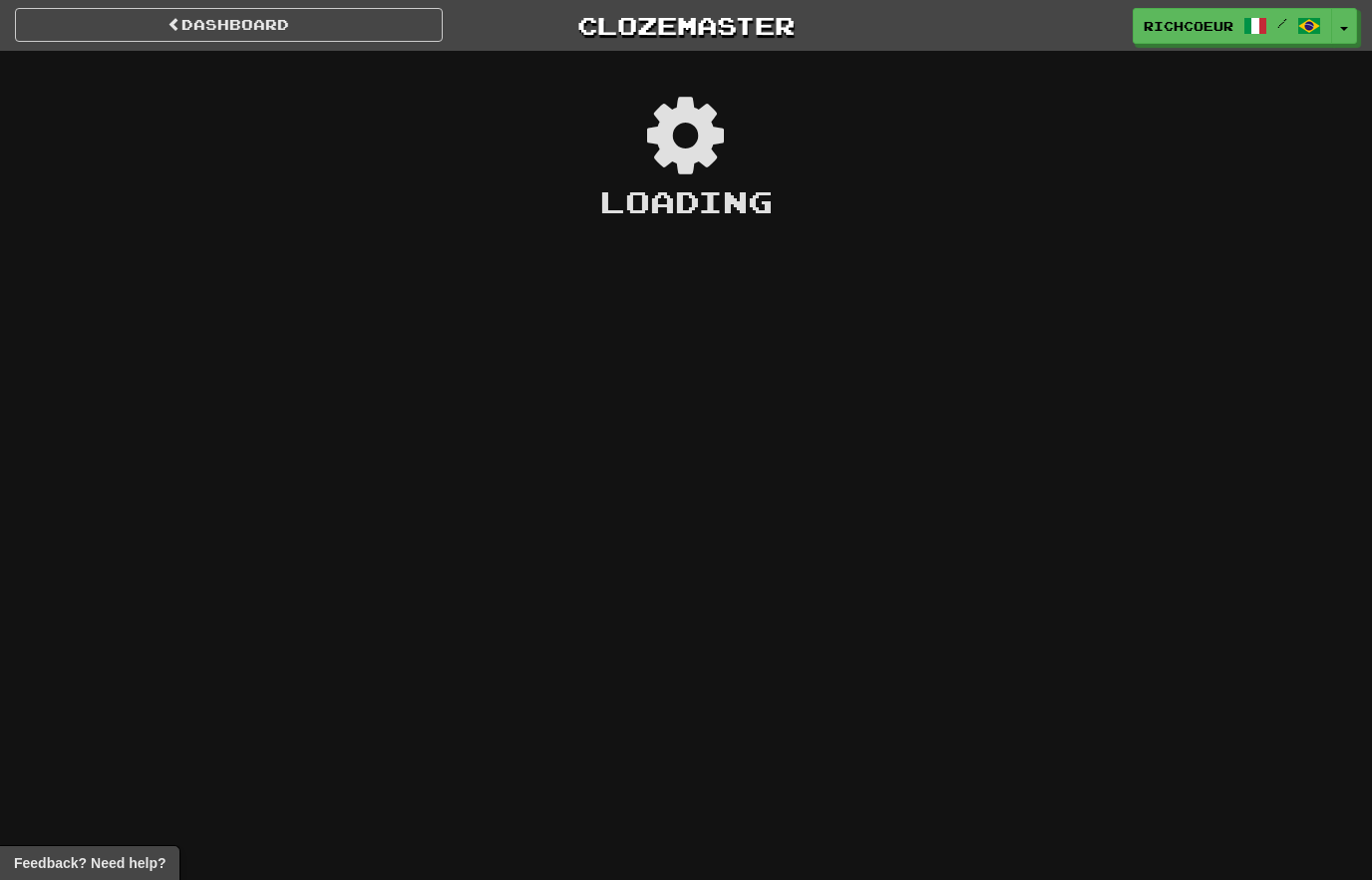 scroll, scrollTop: 0, scrollLeft: 0, axis: both 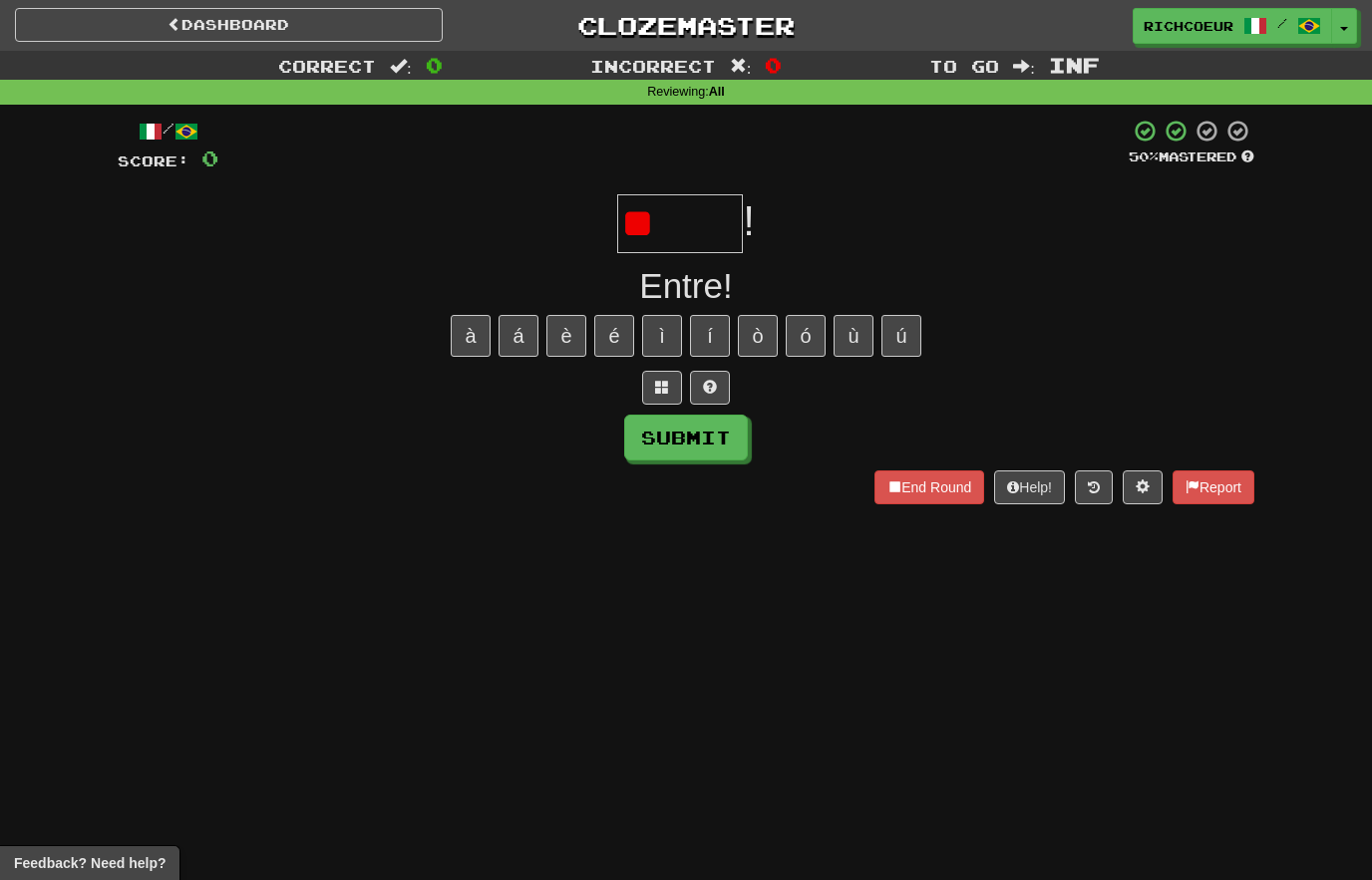 type on "*" 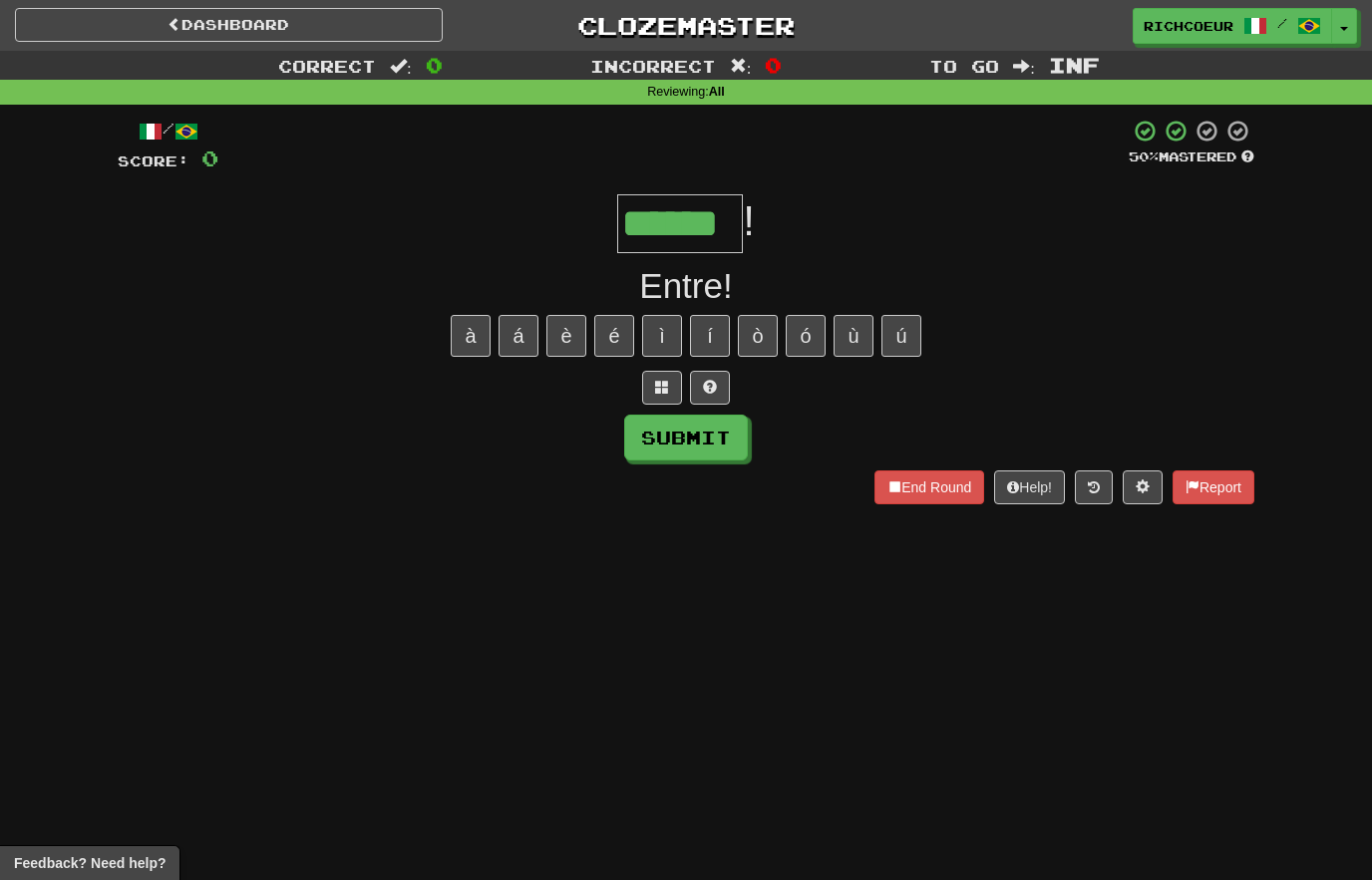 type on "******" 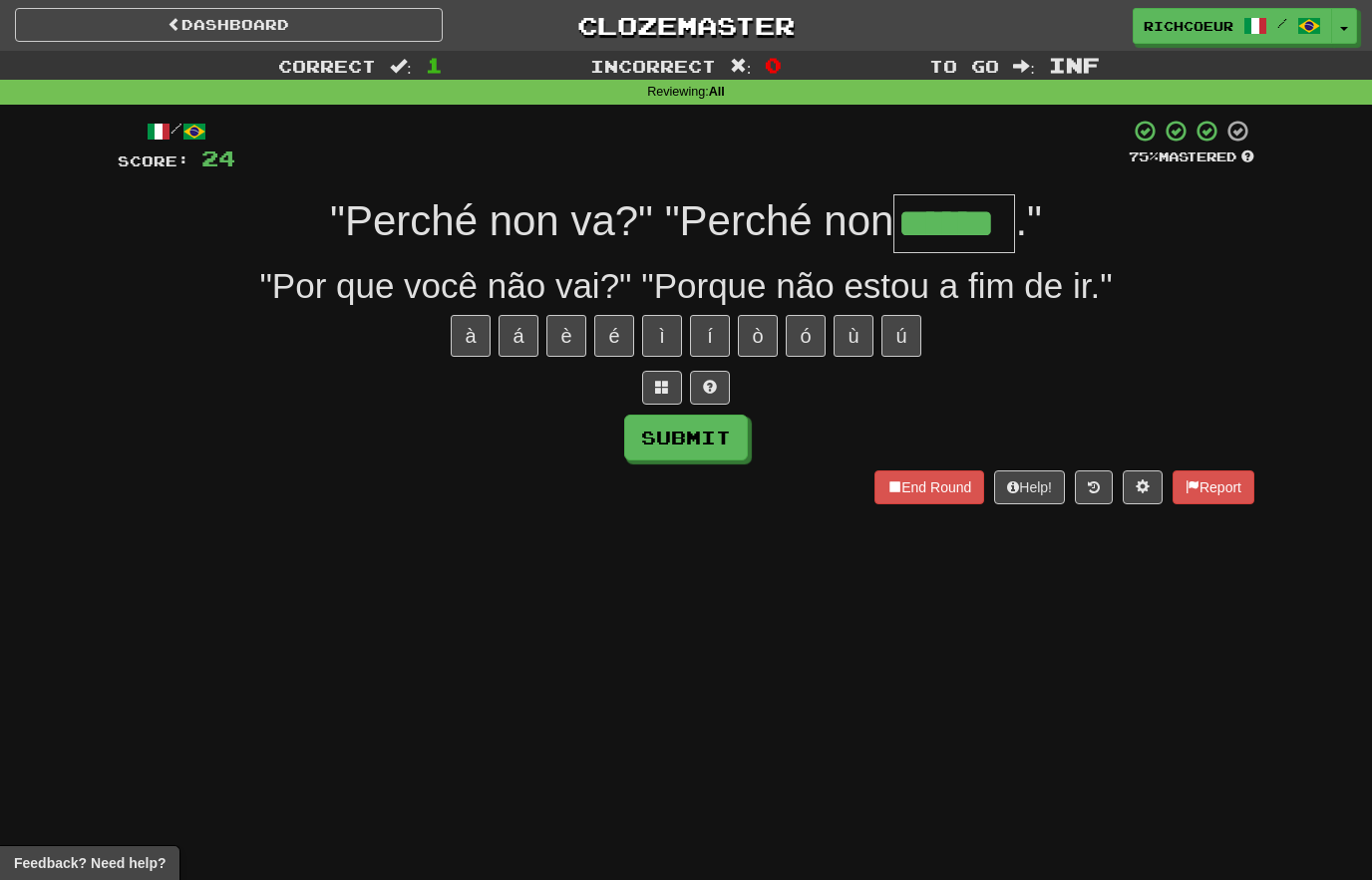type on "******" 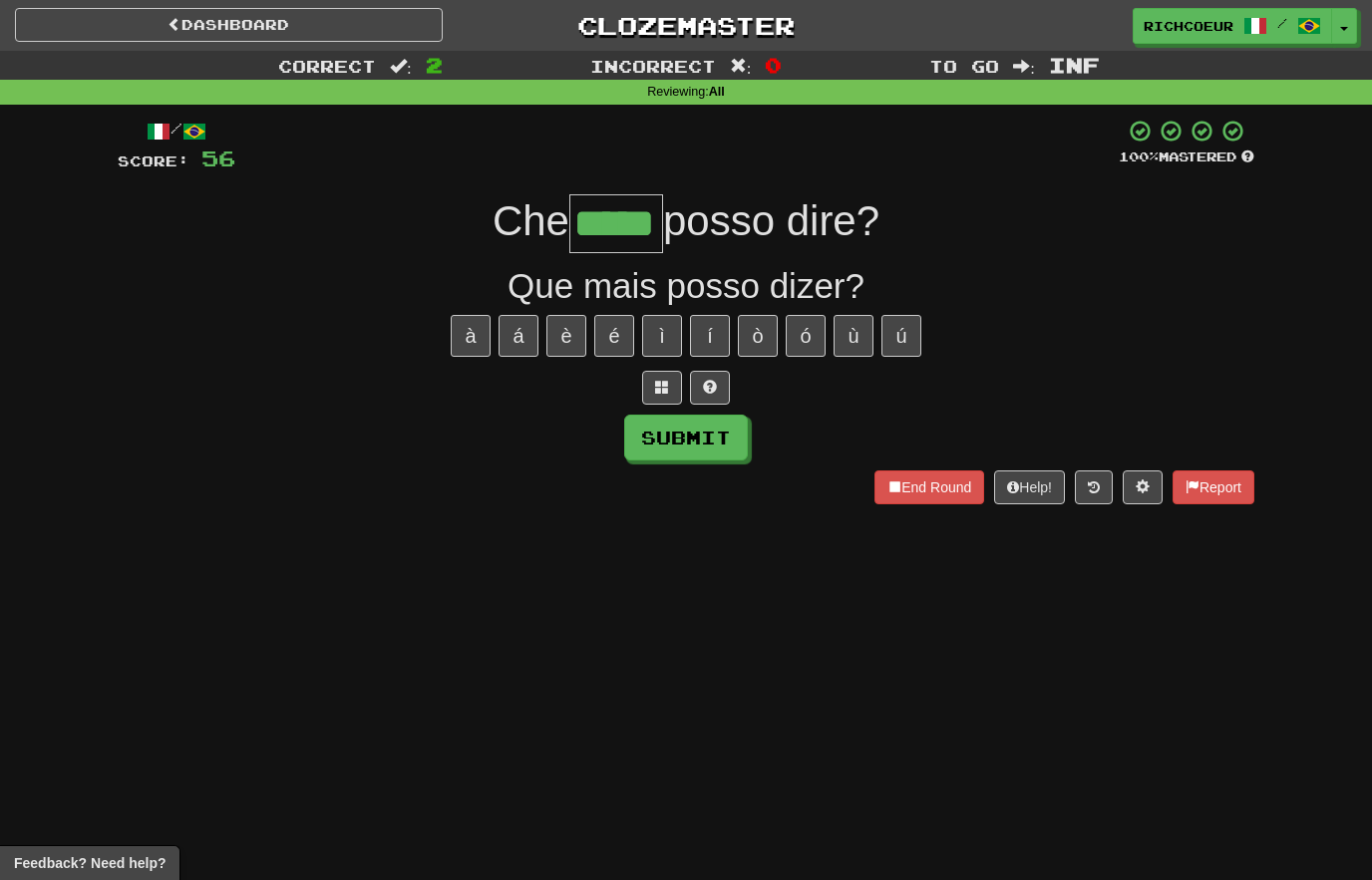 type on "*****" 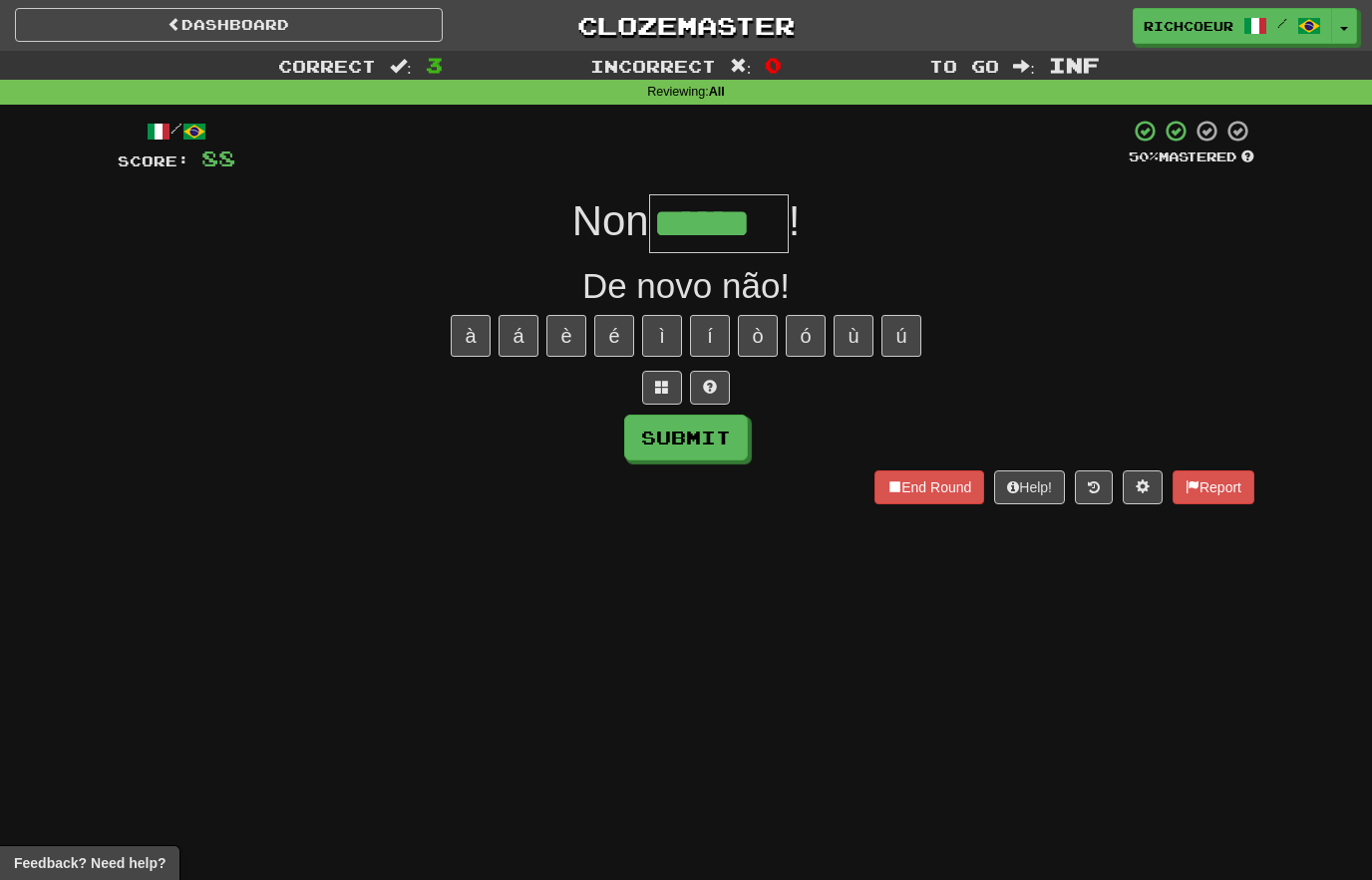 type on "******" 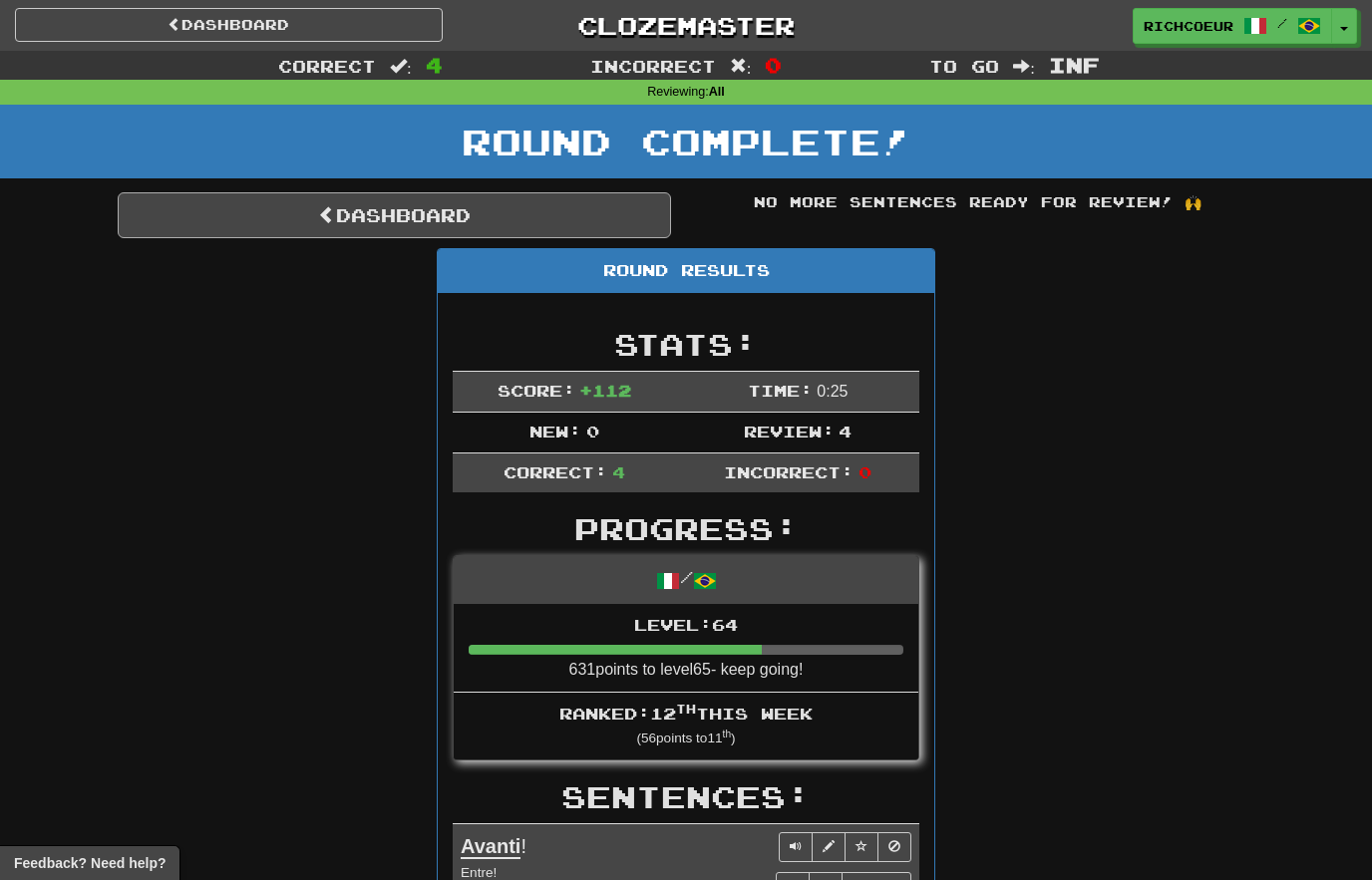 click on "Dashboard" at bounding box center (394, 215) 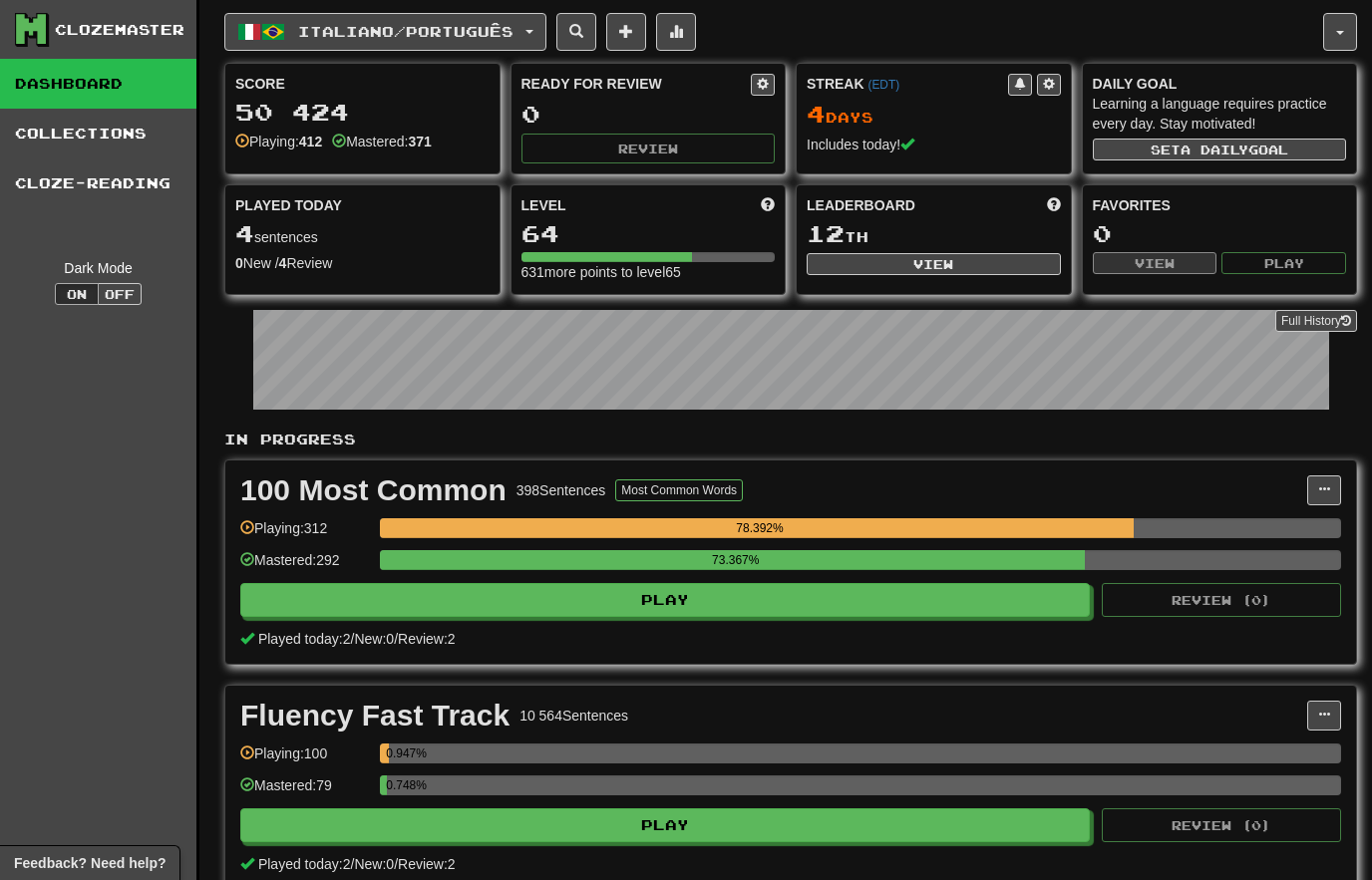 scroll, scrollTop: 0, scrollLeft: 0, axis: both 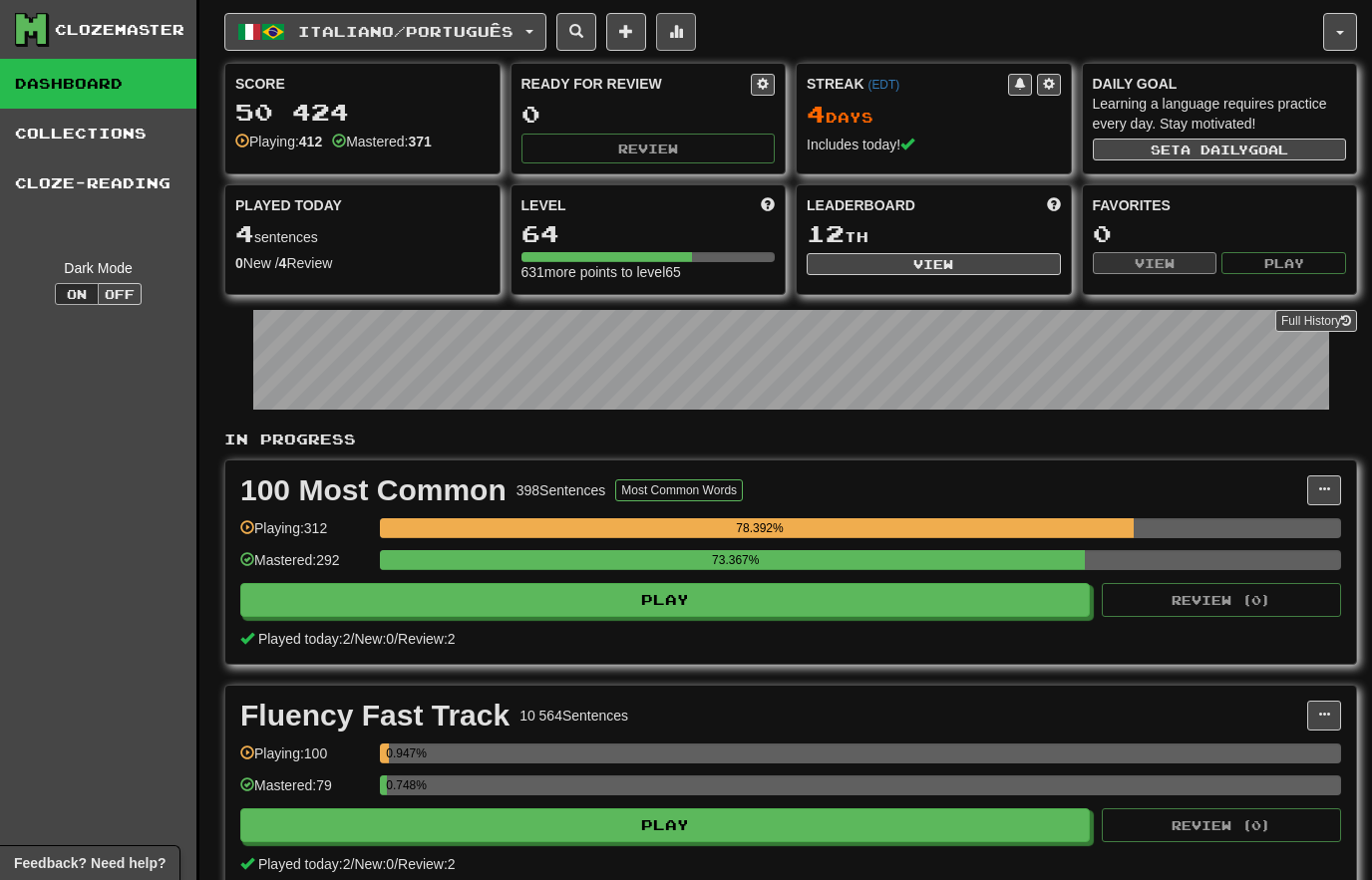 click at bounding box center (676, 31) 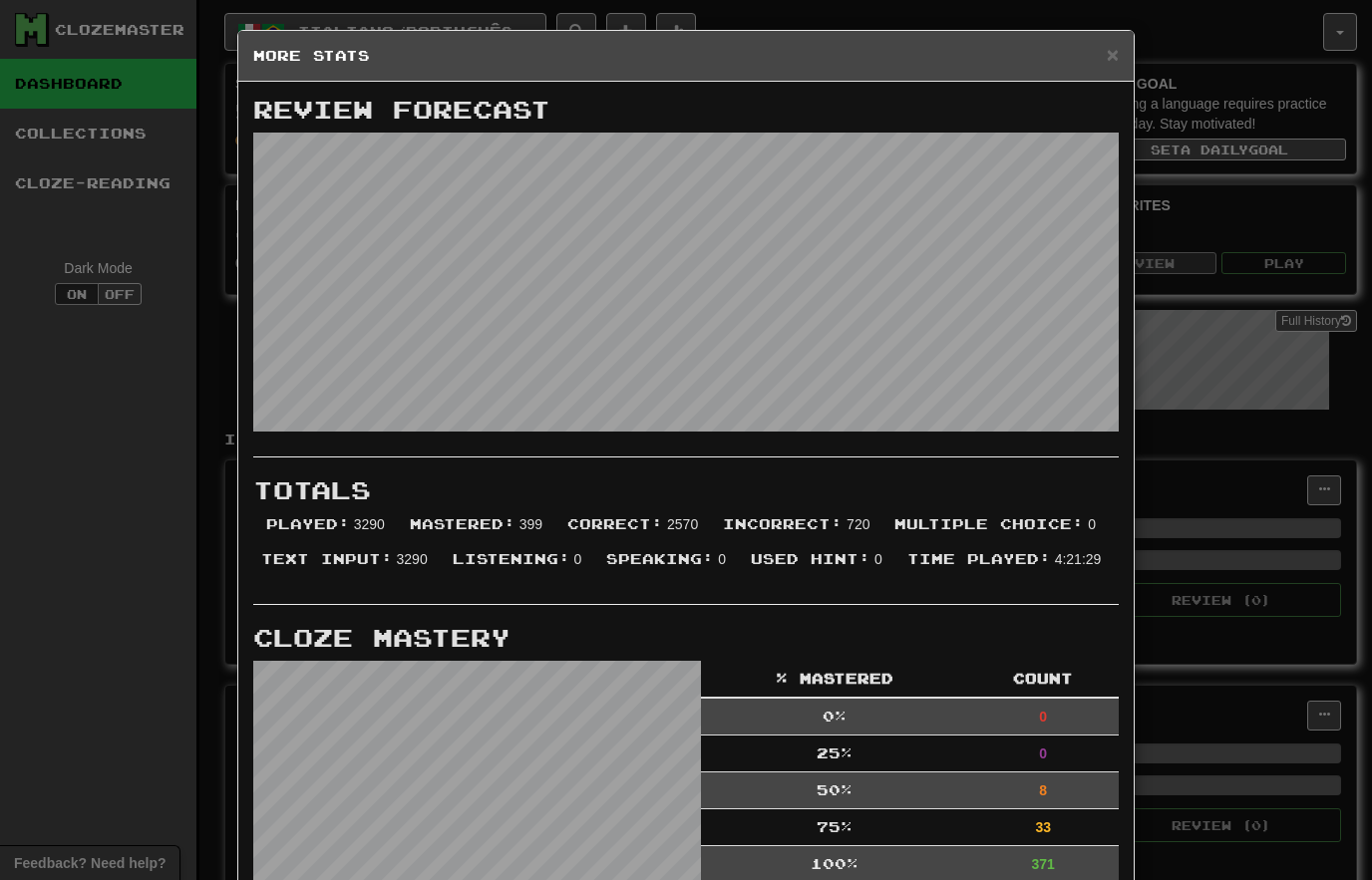 click on "× More Stats" at bounding box center (686, 56) 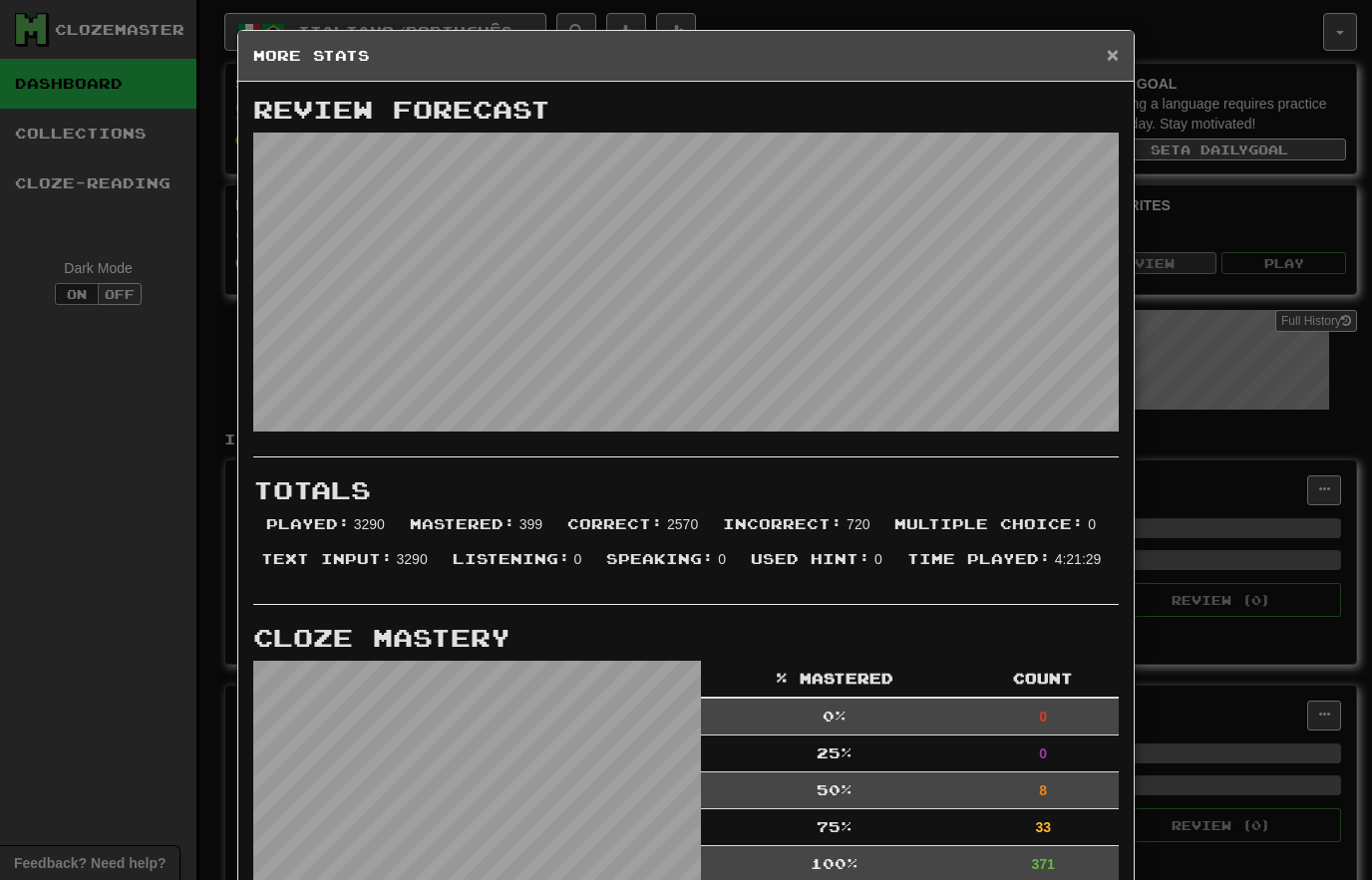 click on "×" at bounding box center (1113, 54) 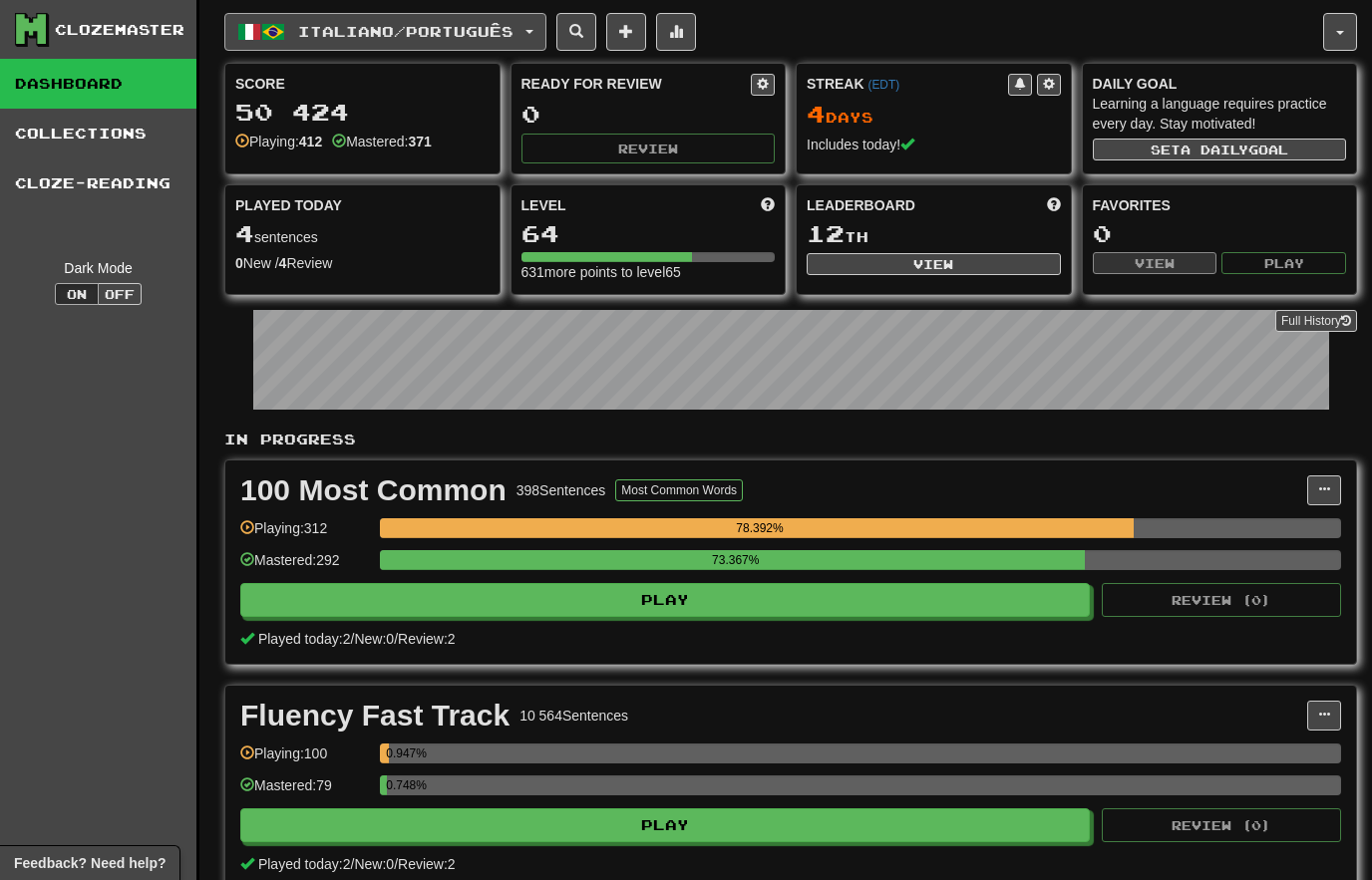 click on "Italiano  /  Português" at bounding box center (385, 32) 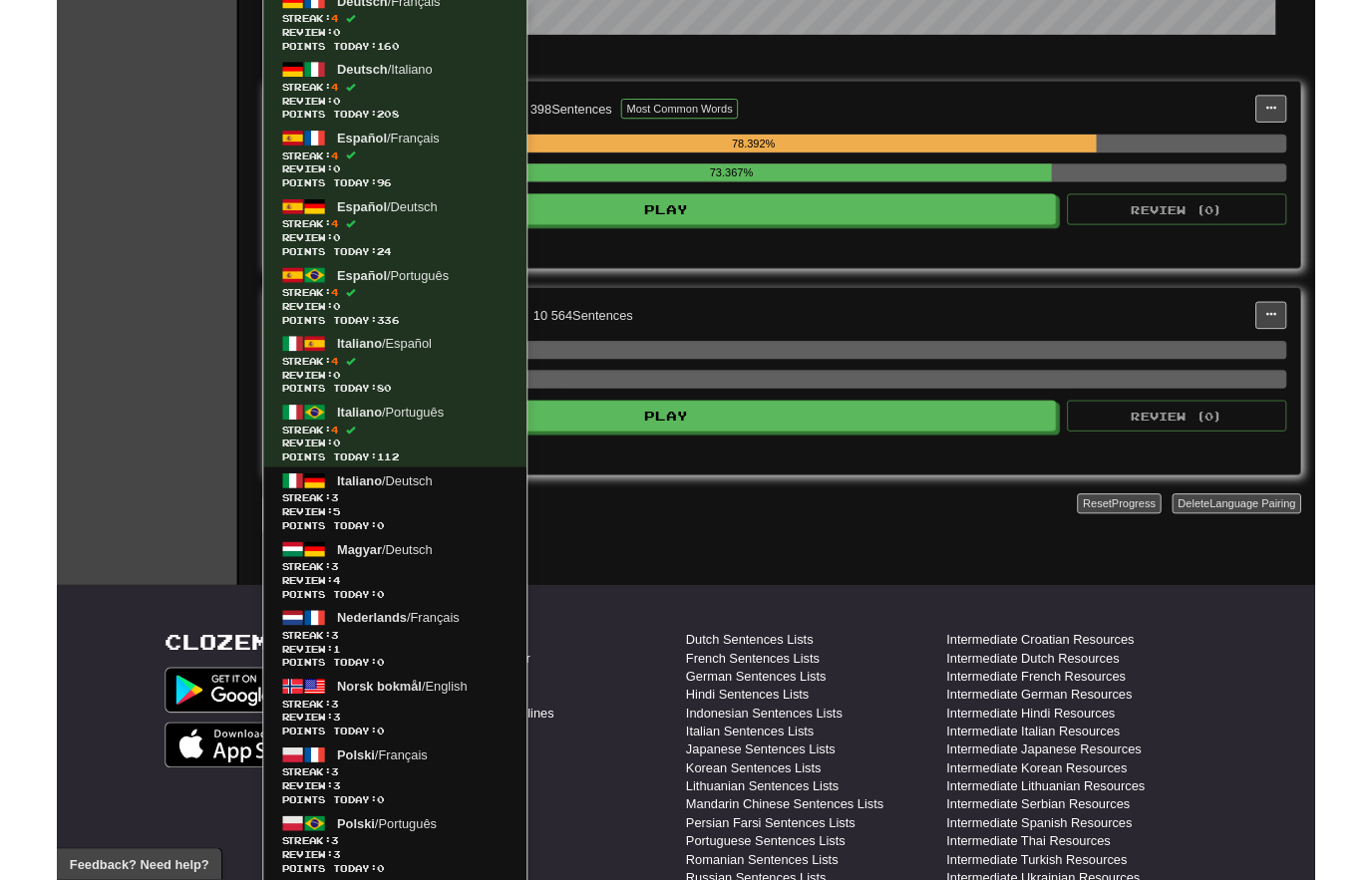 scroll, scrollTop: 451, scrollLeft: 0, axis: vertical 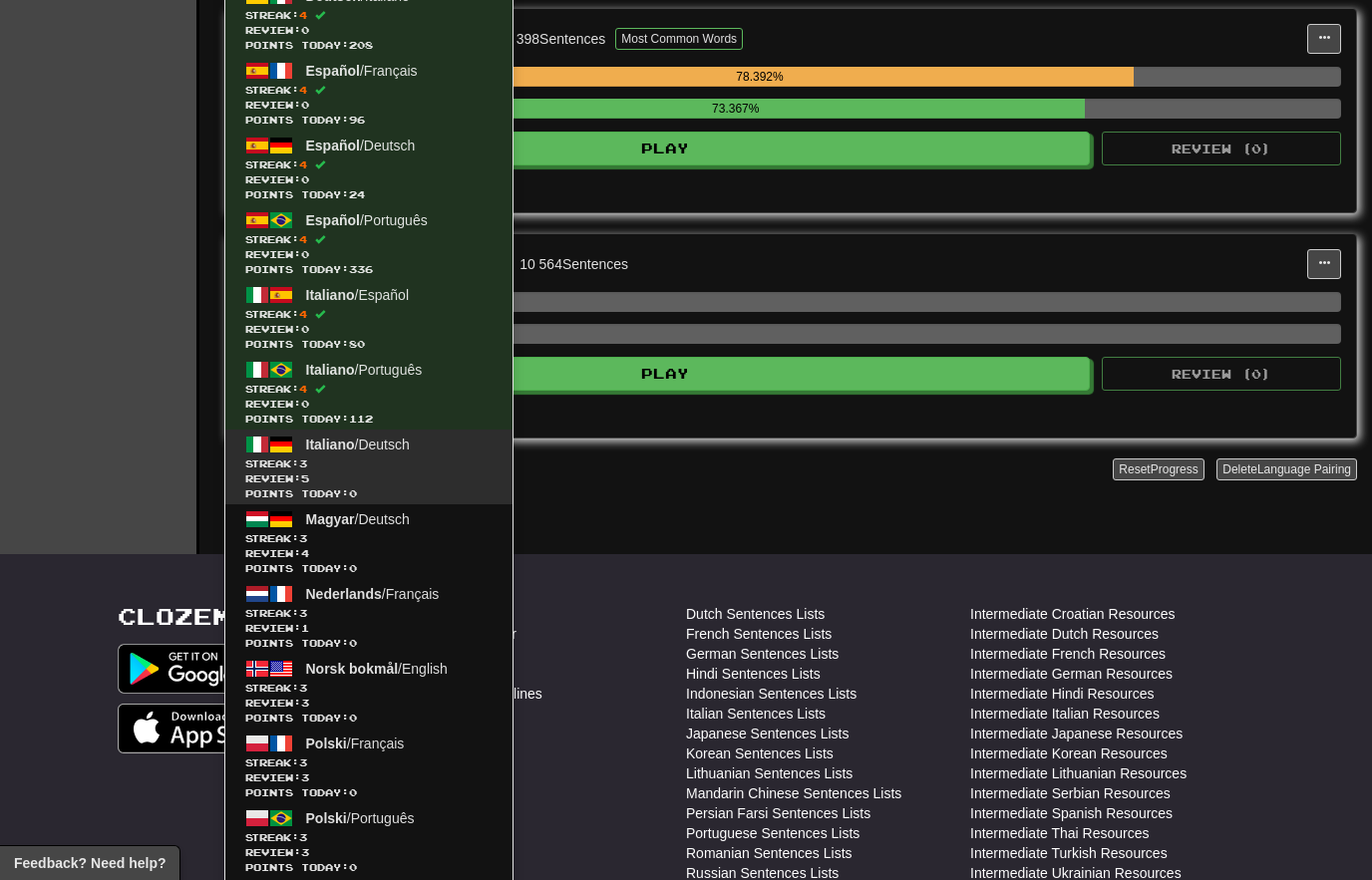 click on "Review:  5" at bounding box center (369, 478) 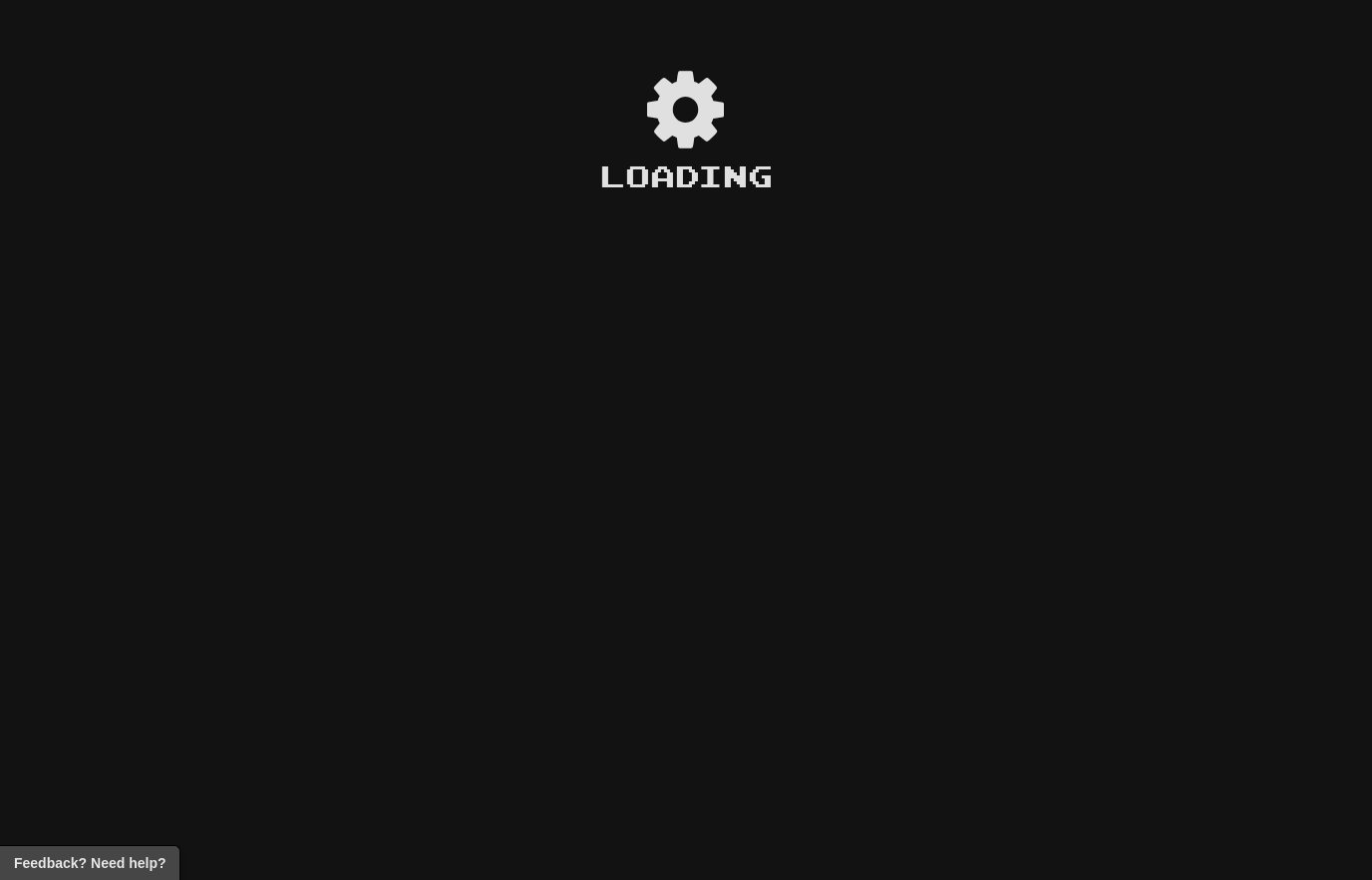 scroll, scrollTop: 0, scrollLeft: 0, axis: both 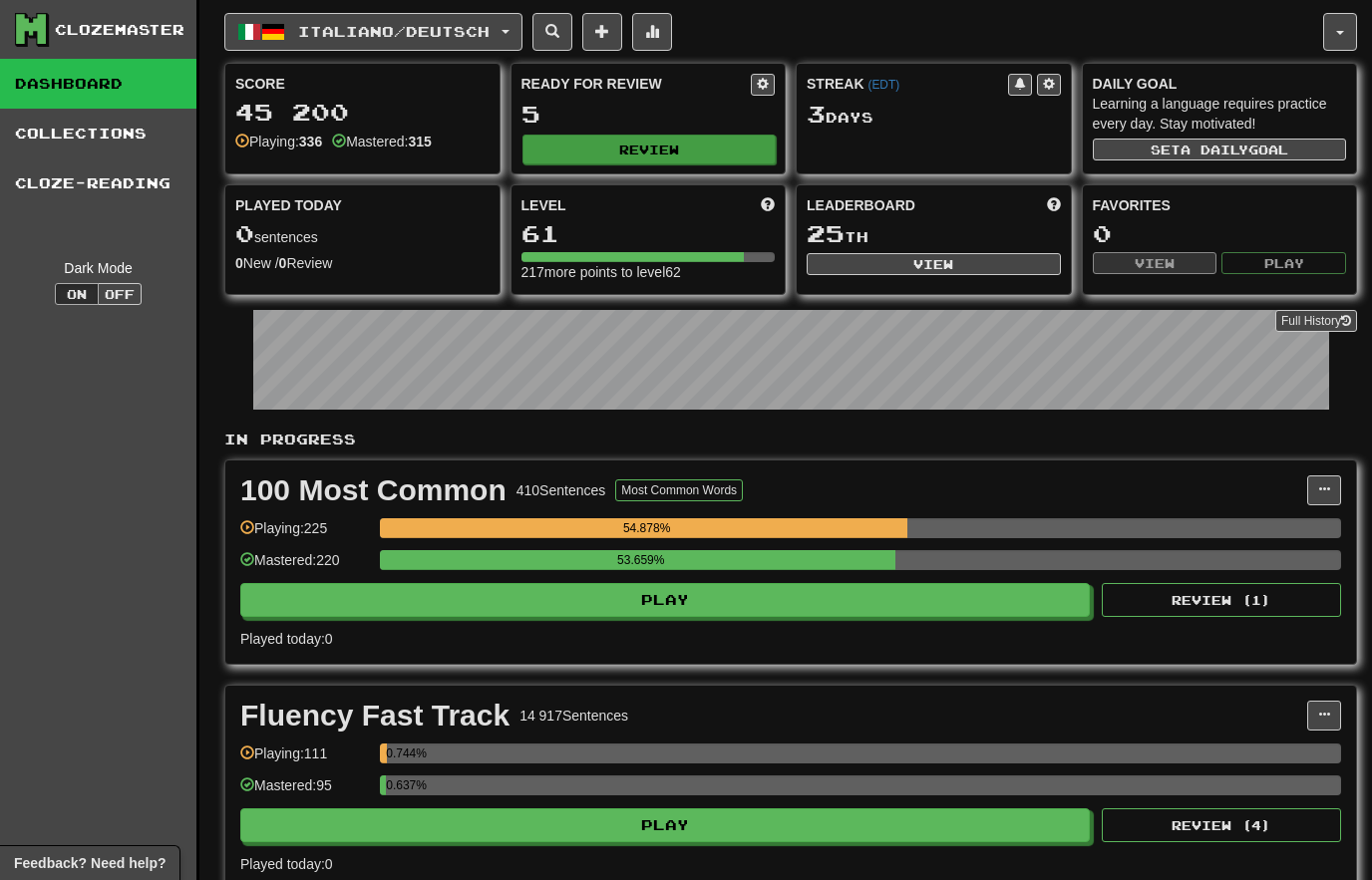 click on "Review" at bounding box center (649, 149) 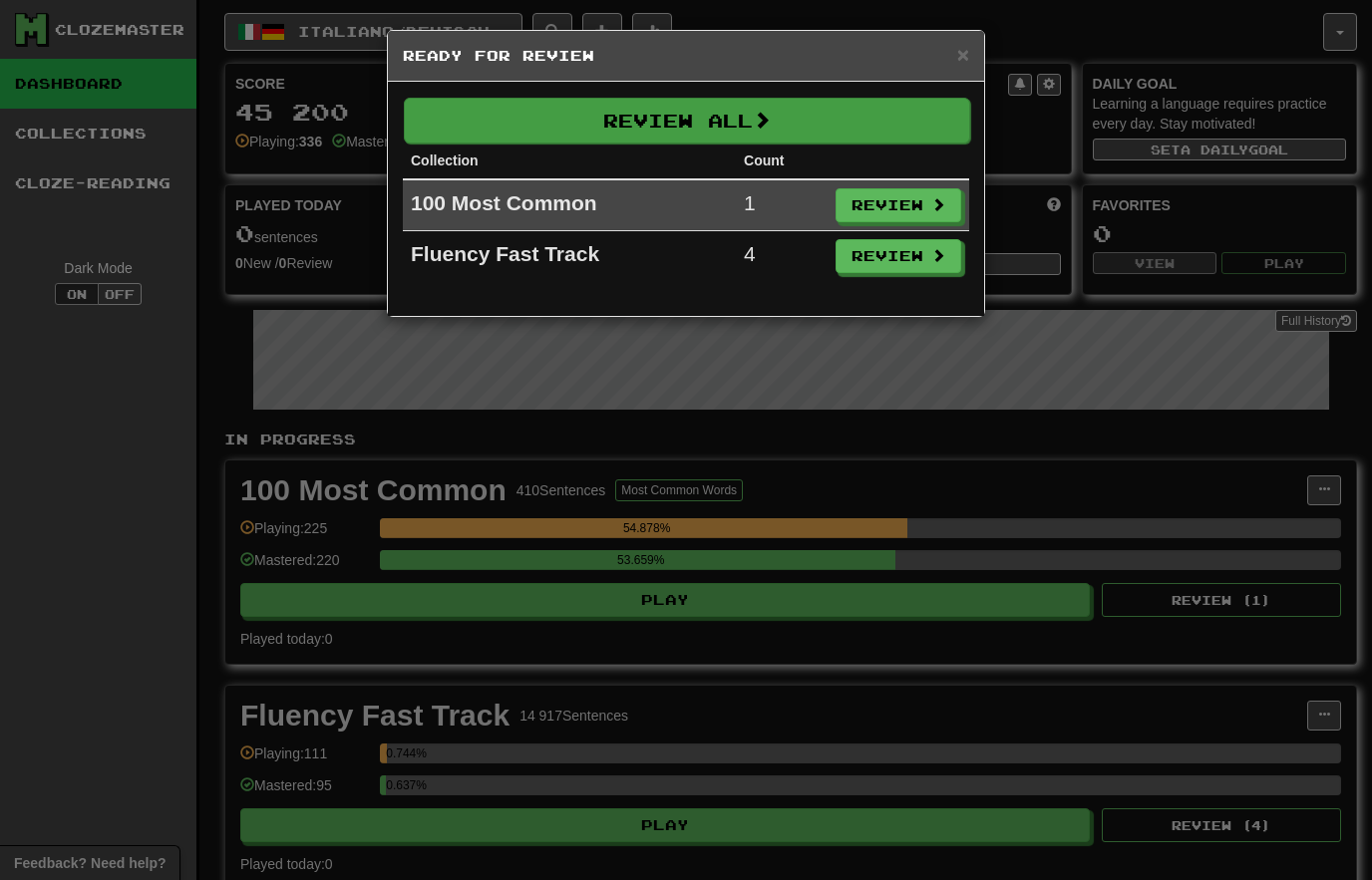 click on "Review All" at bounding box center (687, 121) 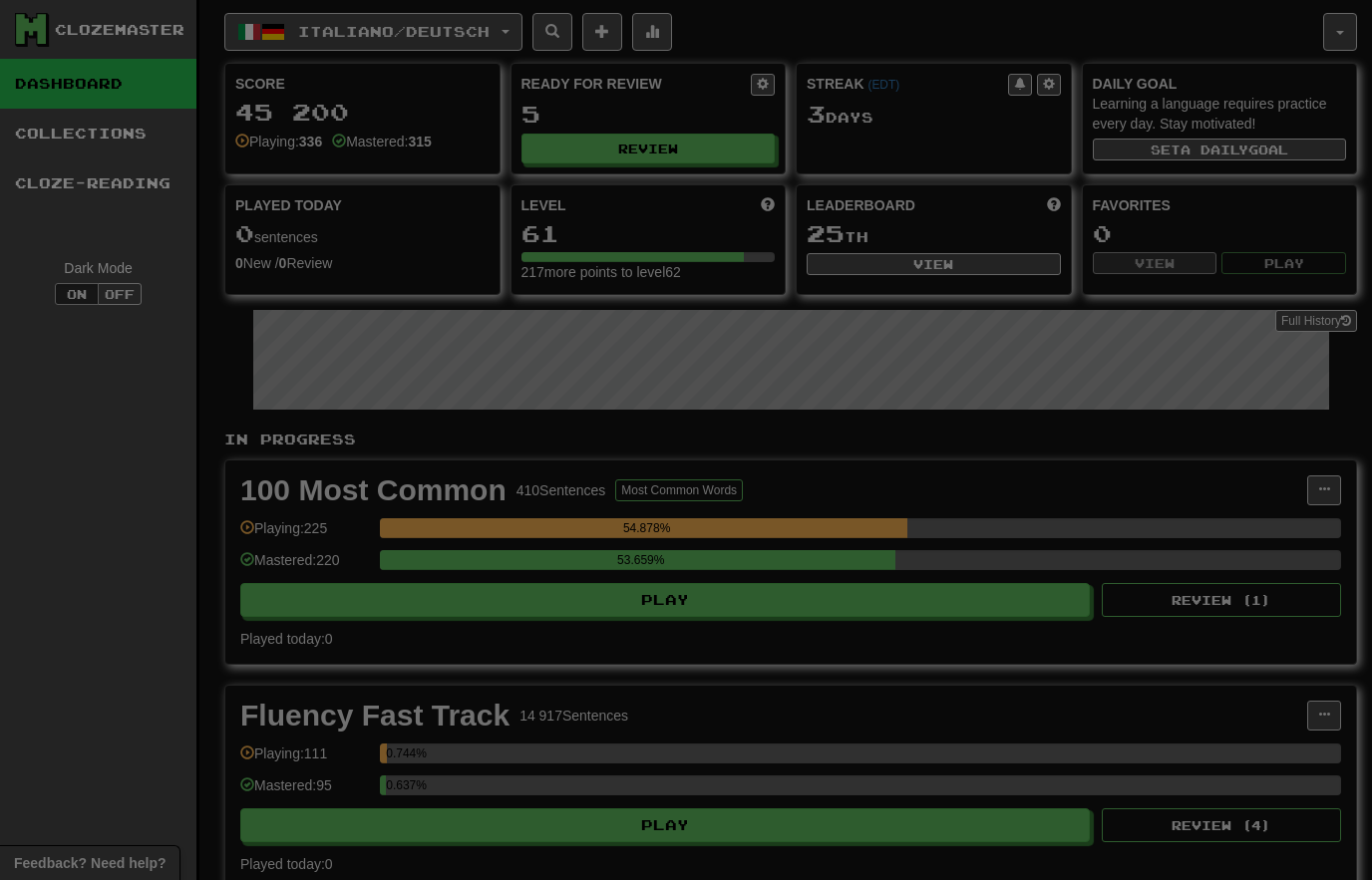 select on "********" 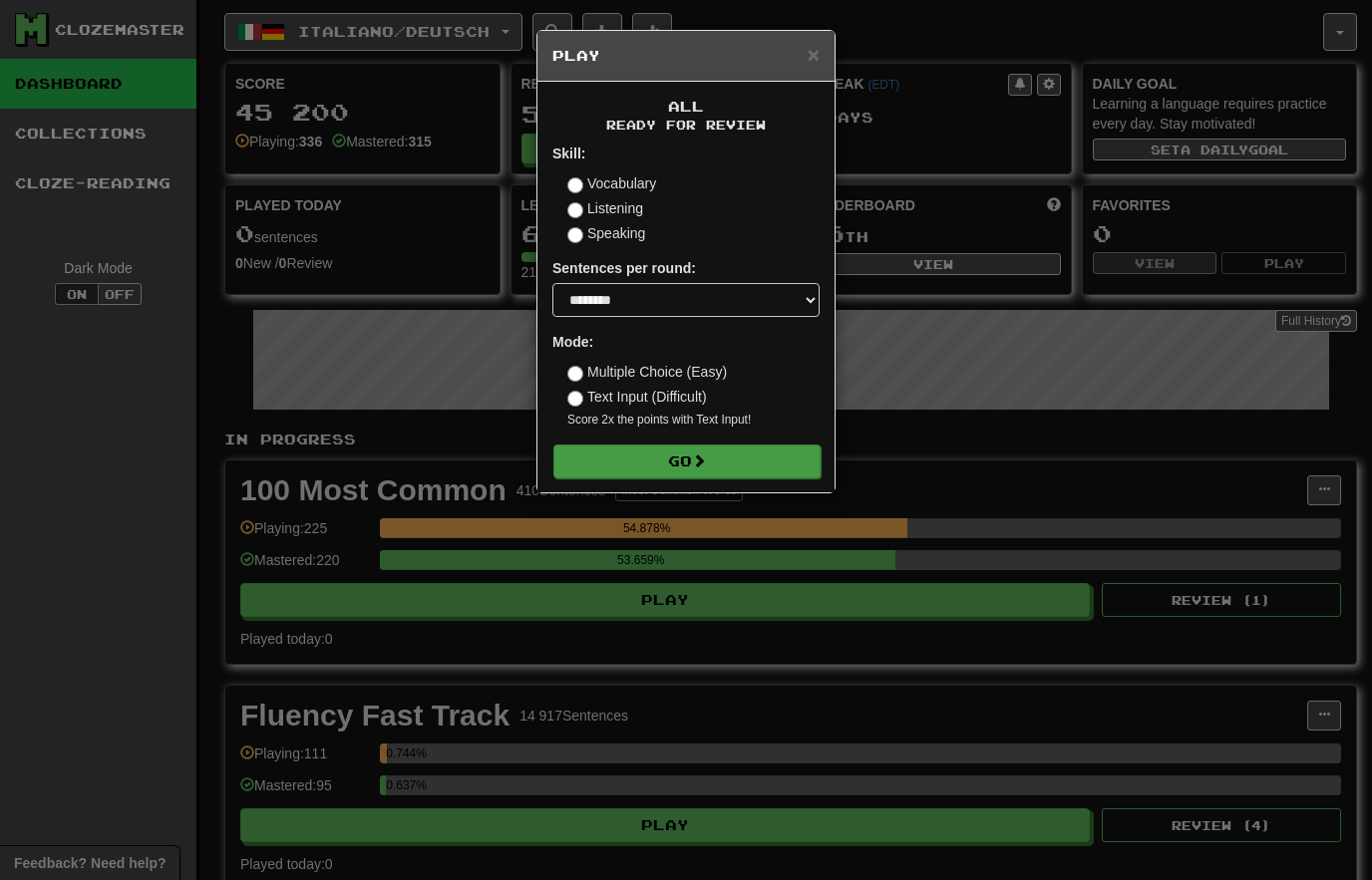 click on "Go" at bounding box center (687, 461) 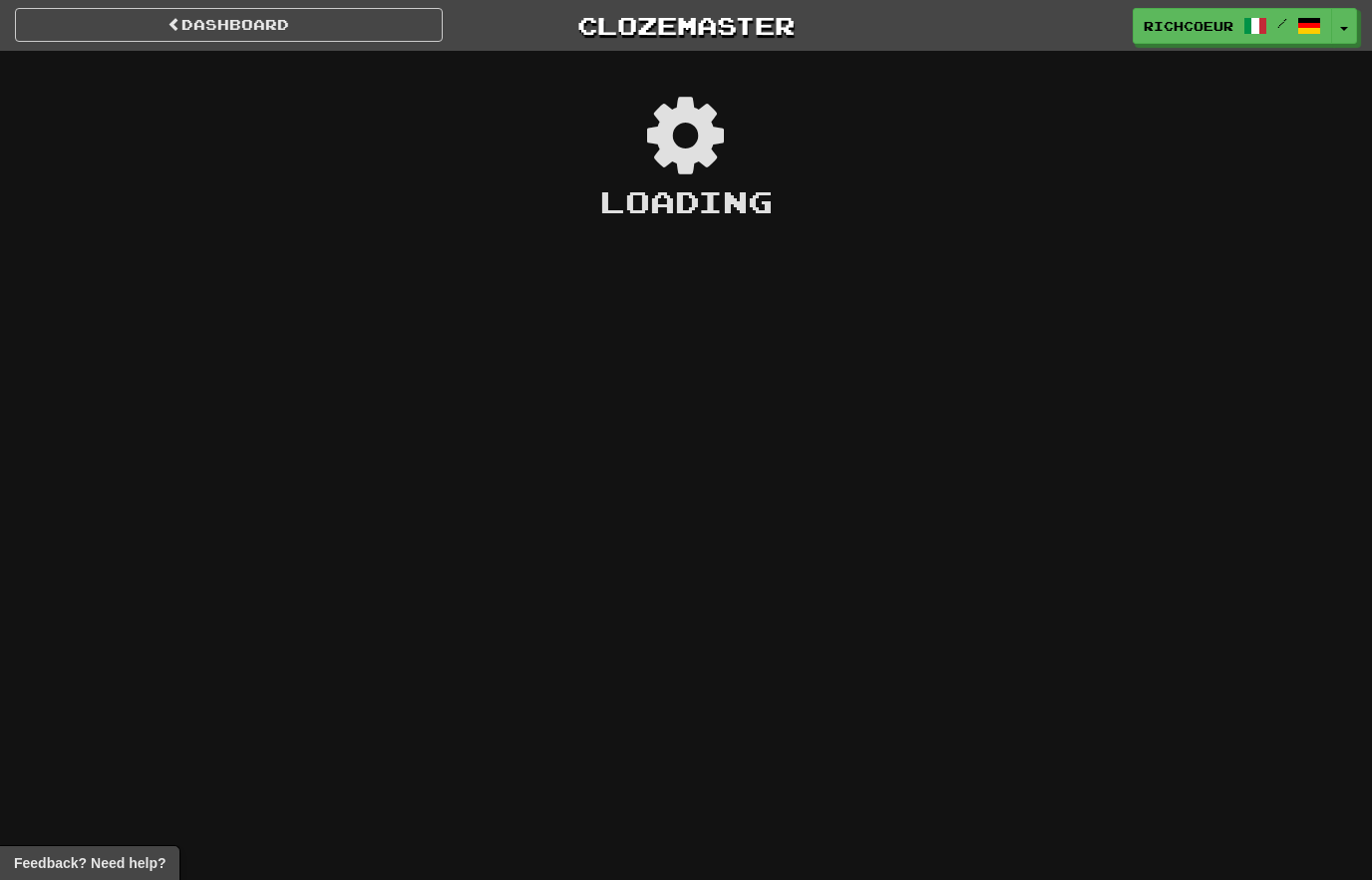 scroll, scrollTop: 0, scrollLeft: 0, axis: both 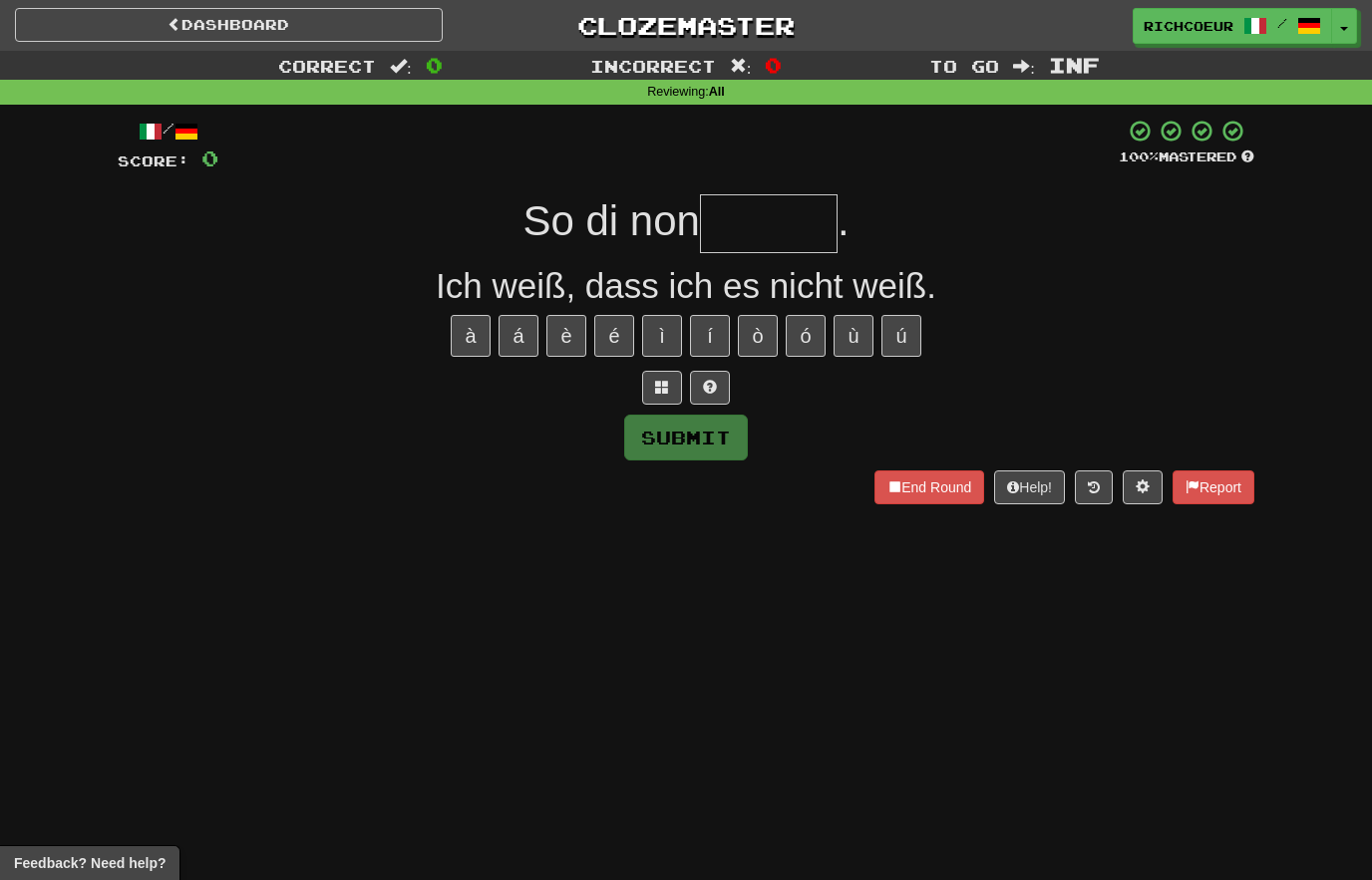 type on "*" 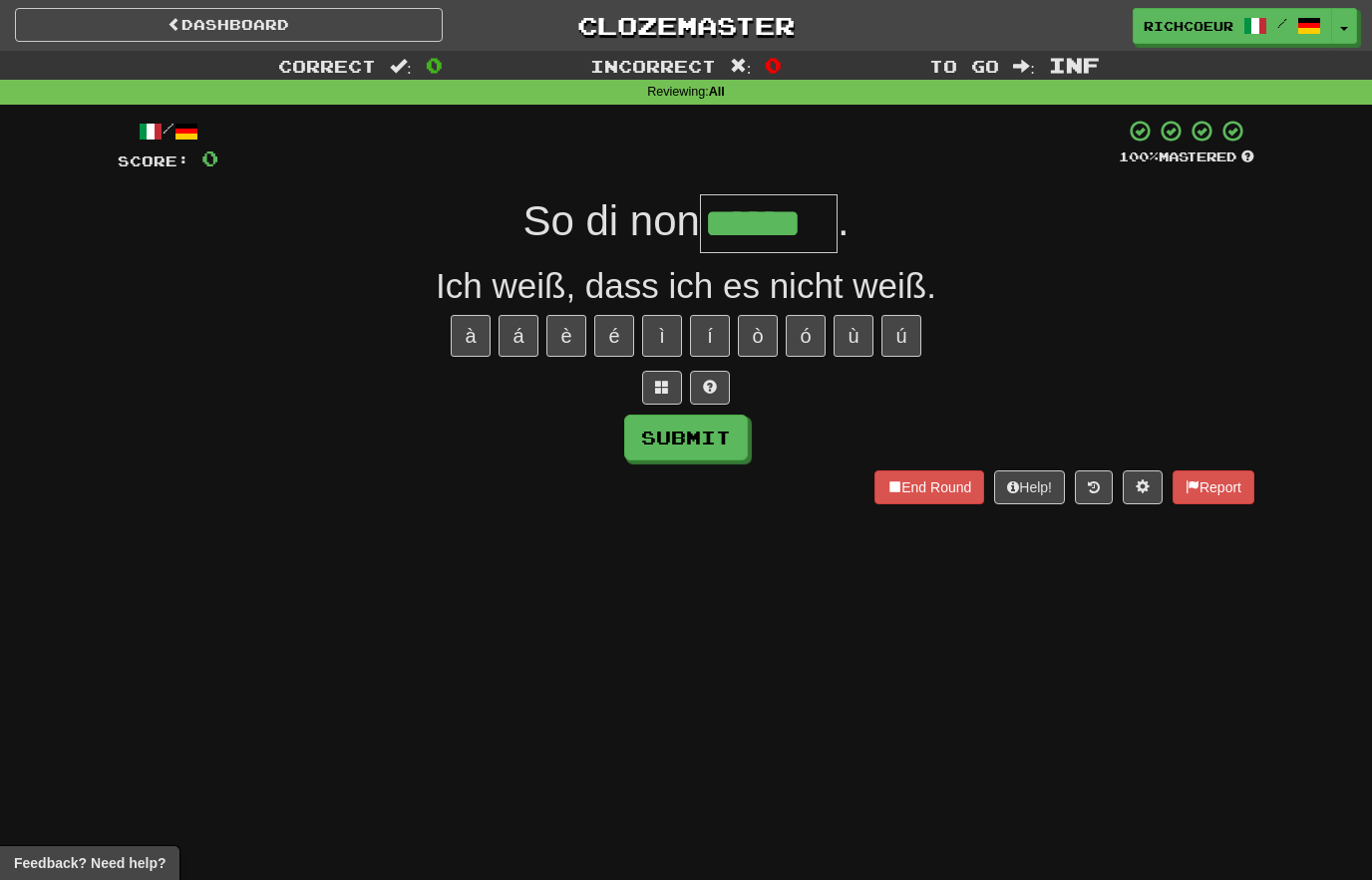 type on "******" 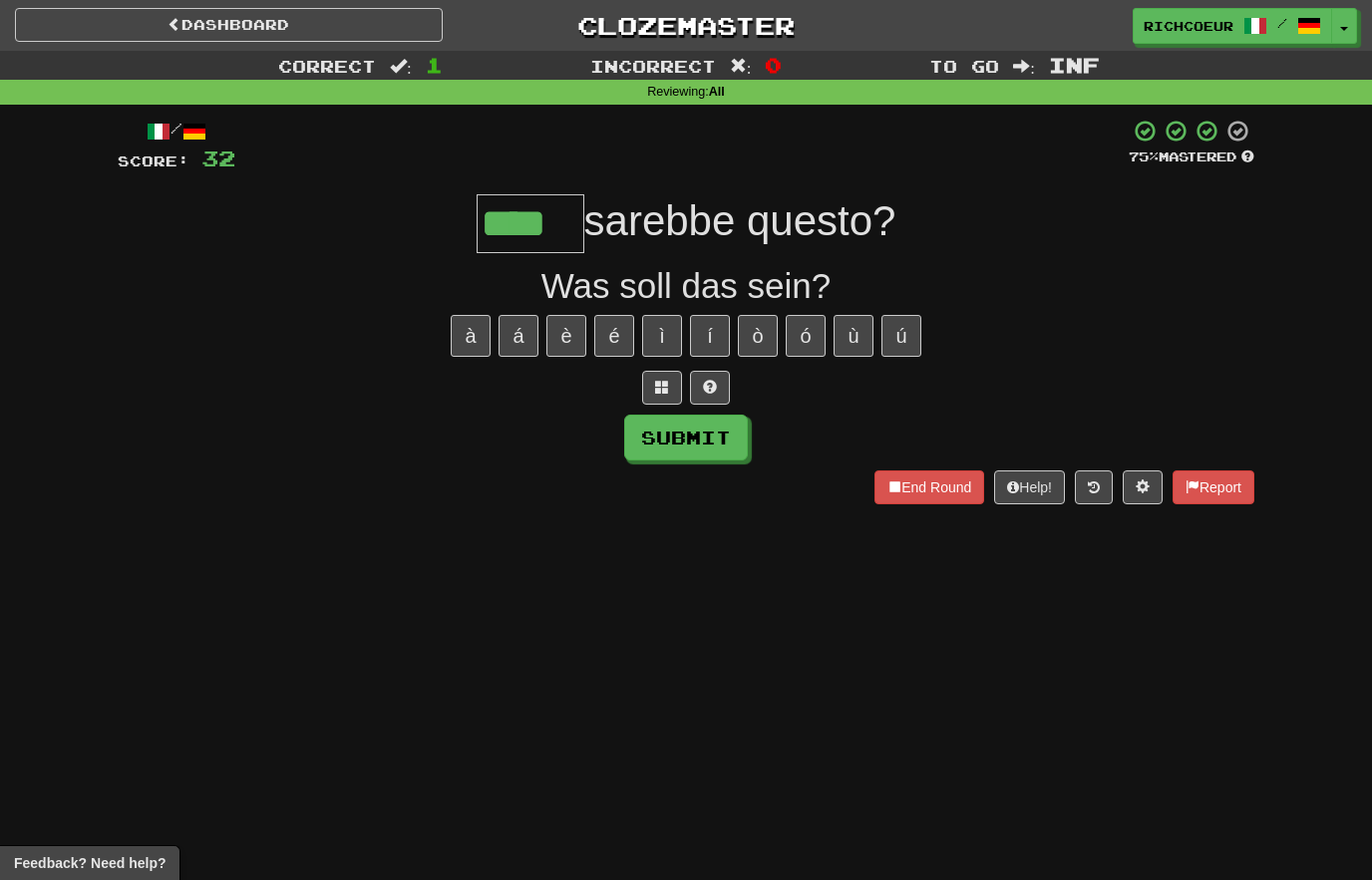 type on "****" 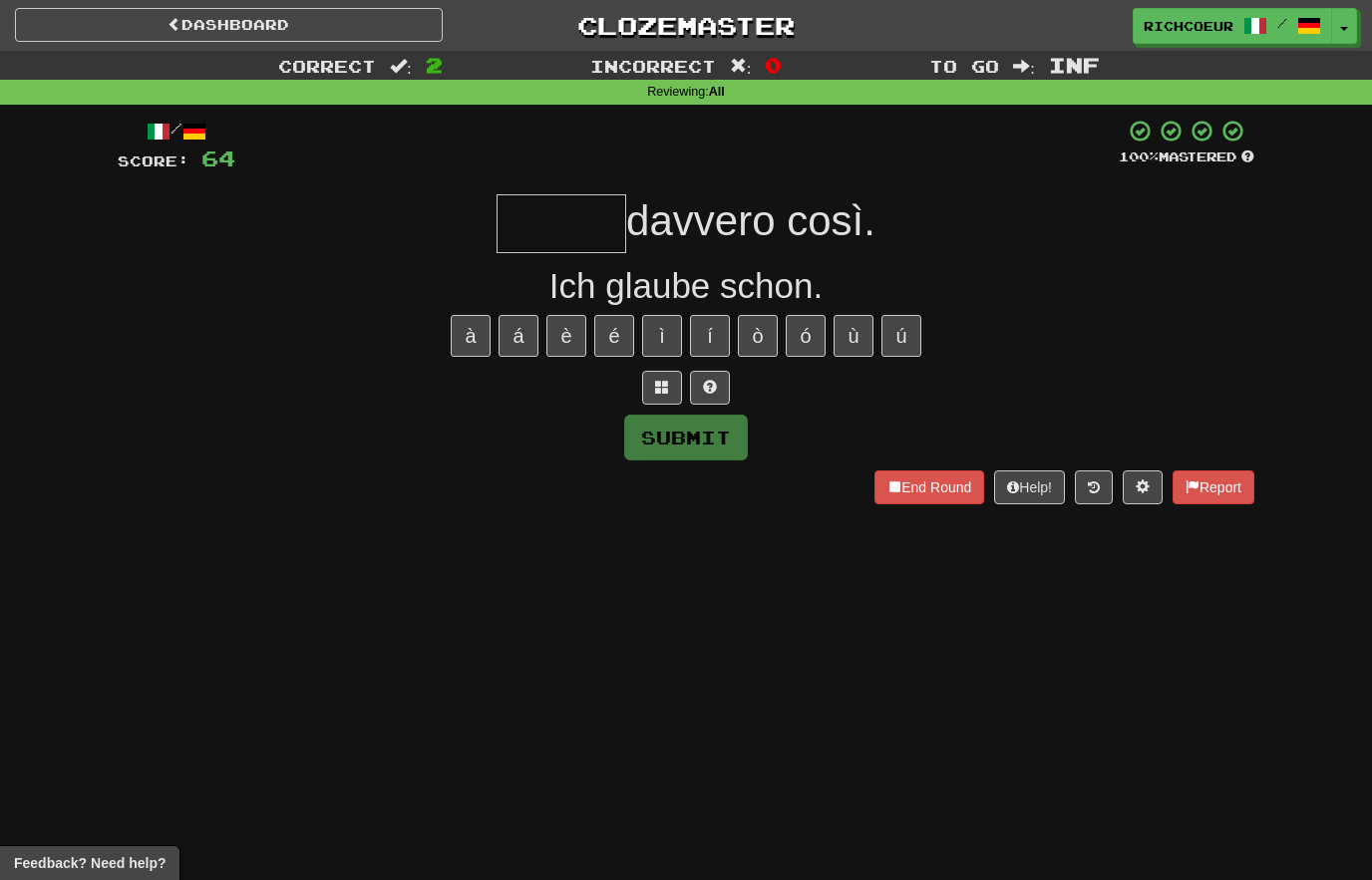 type on "*" 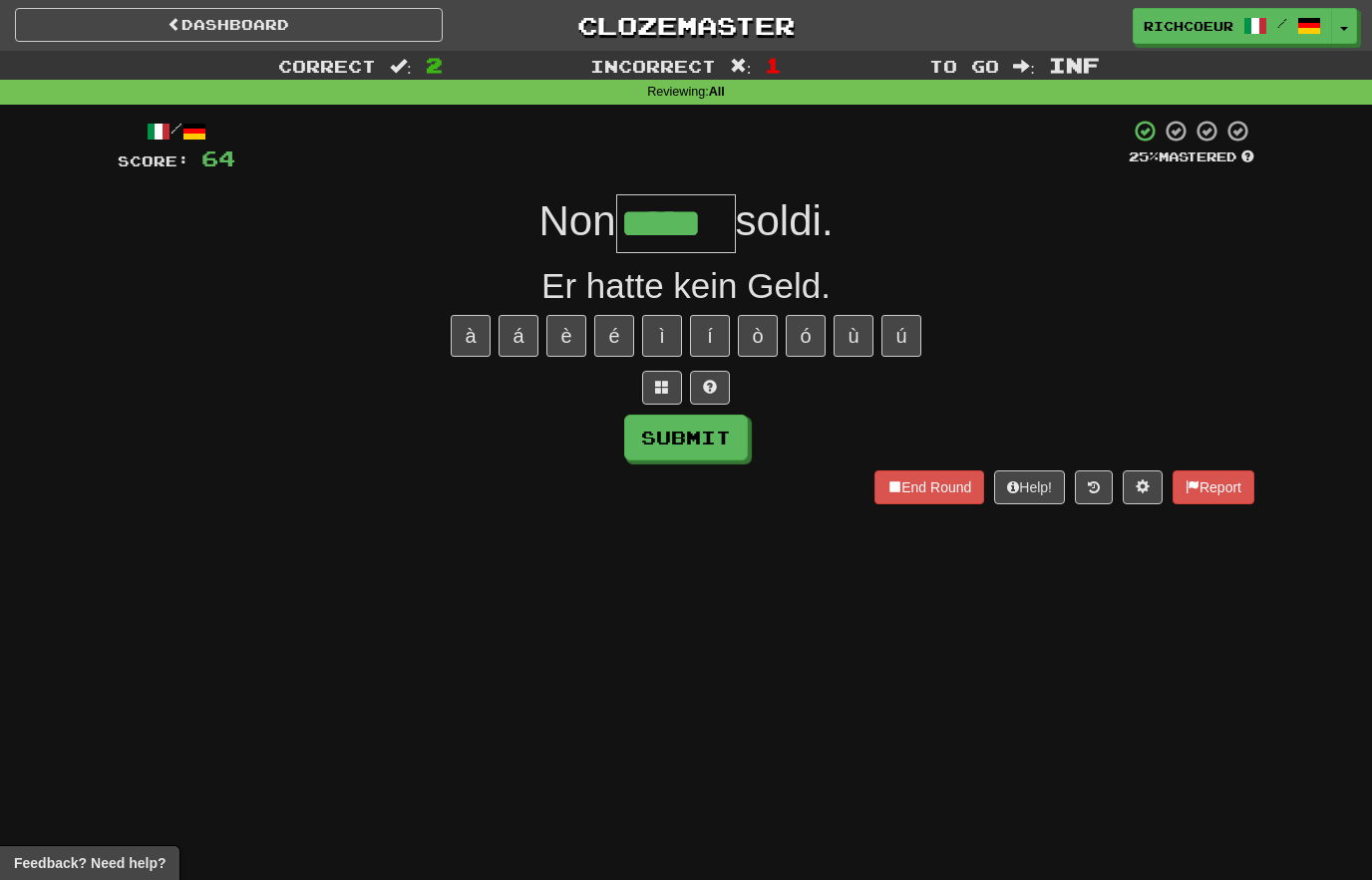 type on "*****" 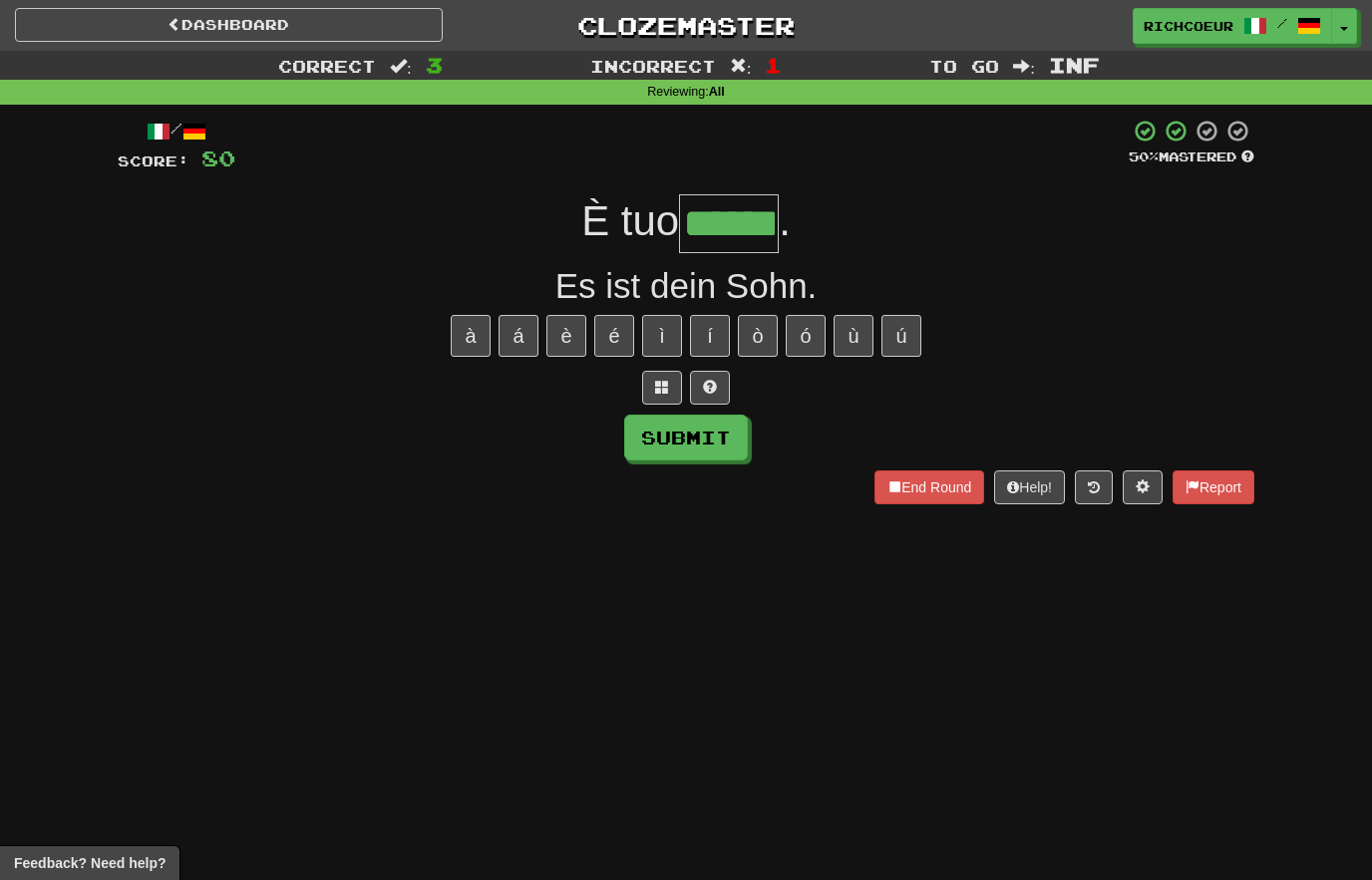 type on "******" 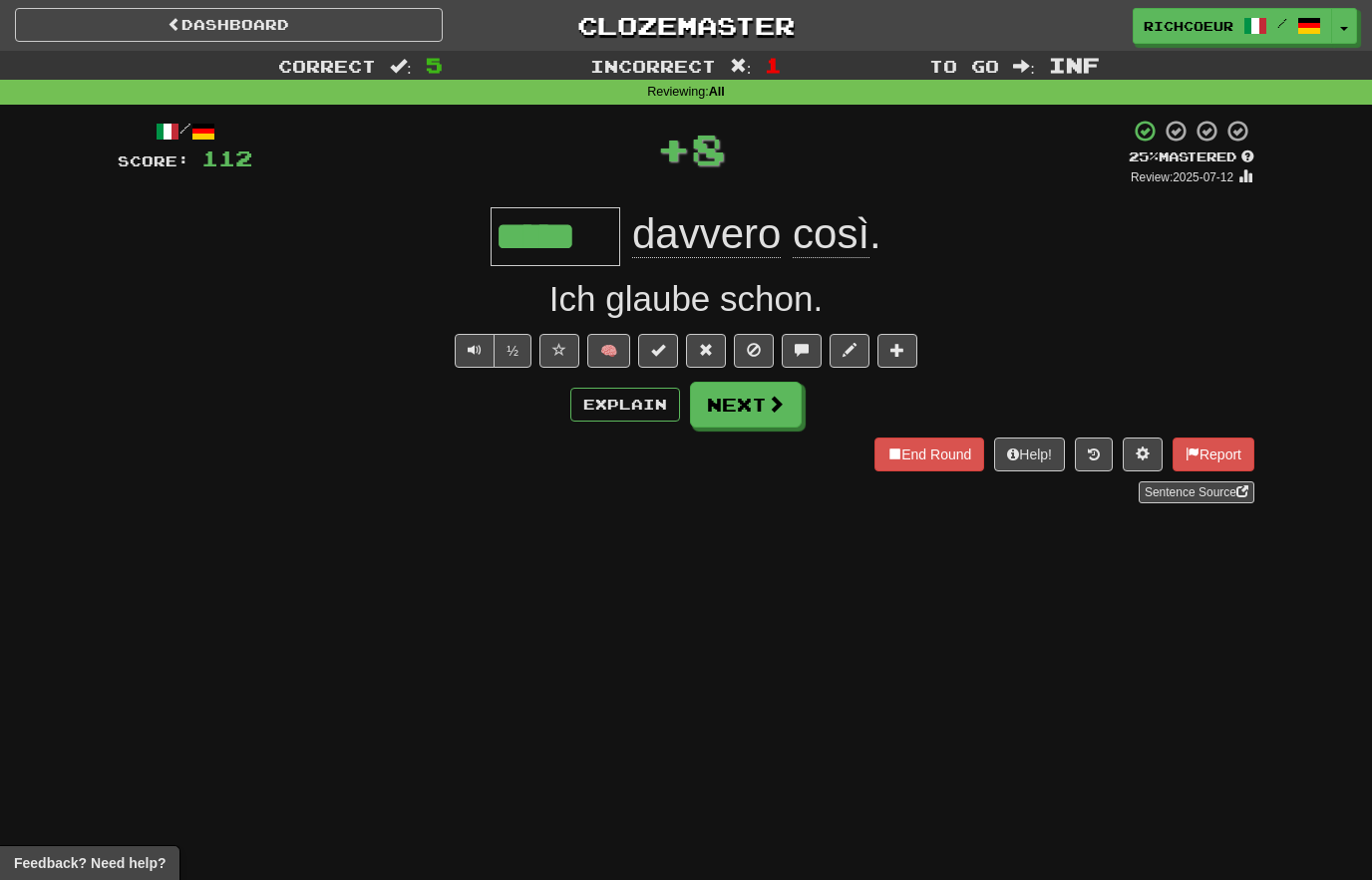 type on "*****" 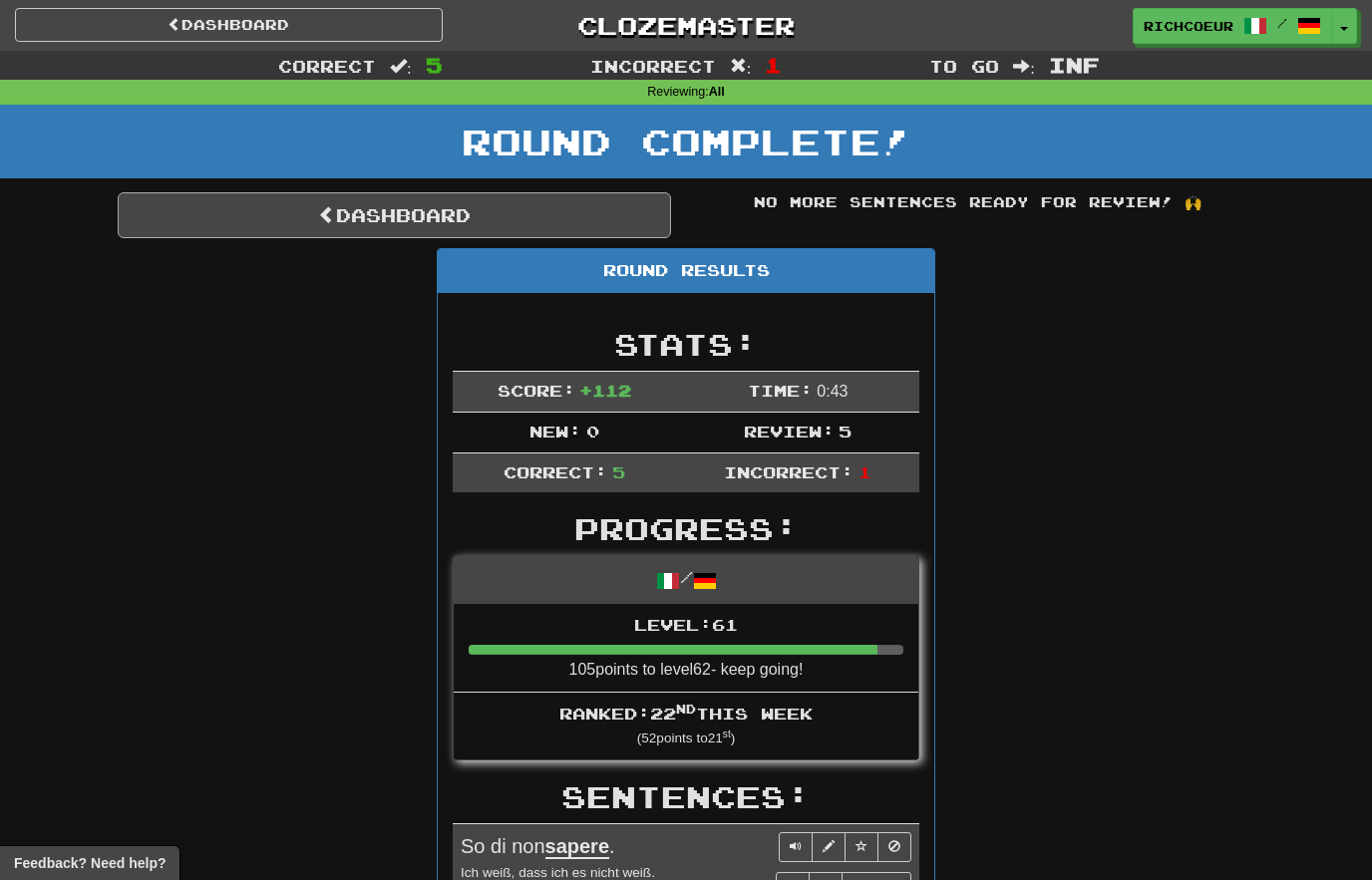 click on "Dashboard" at bounding box center (394, 215) 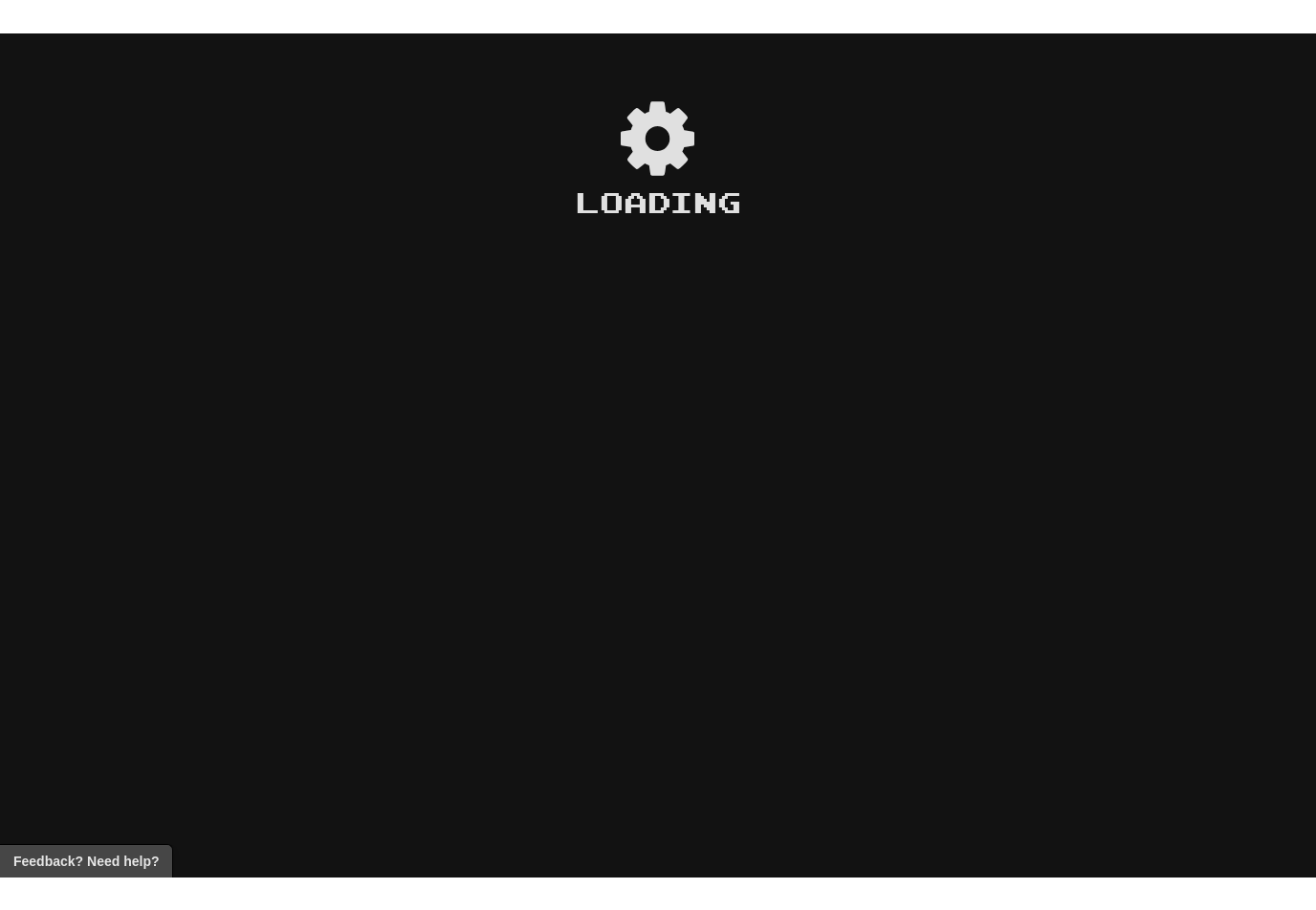 scroll, scrollTop: 0, scrollLeft: 0, axis: both 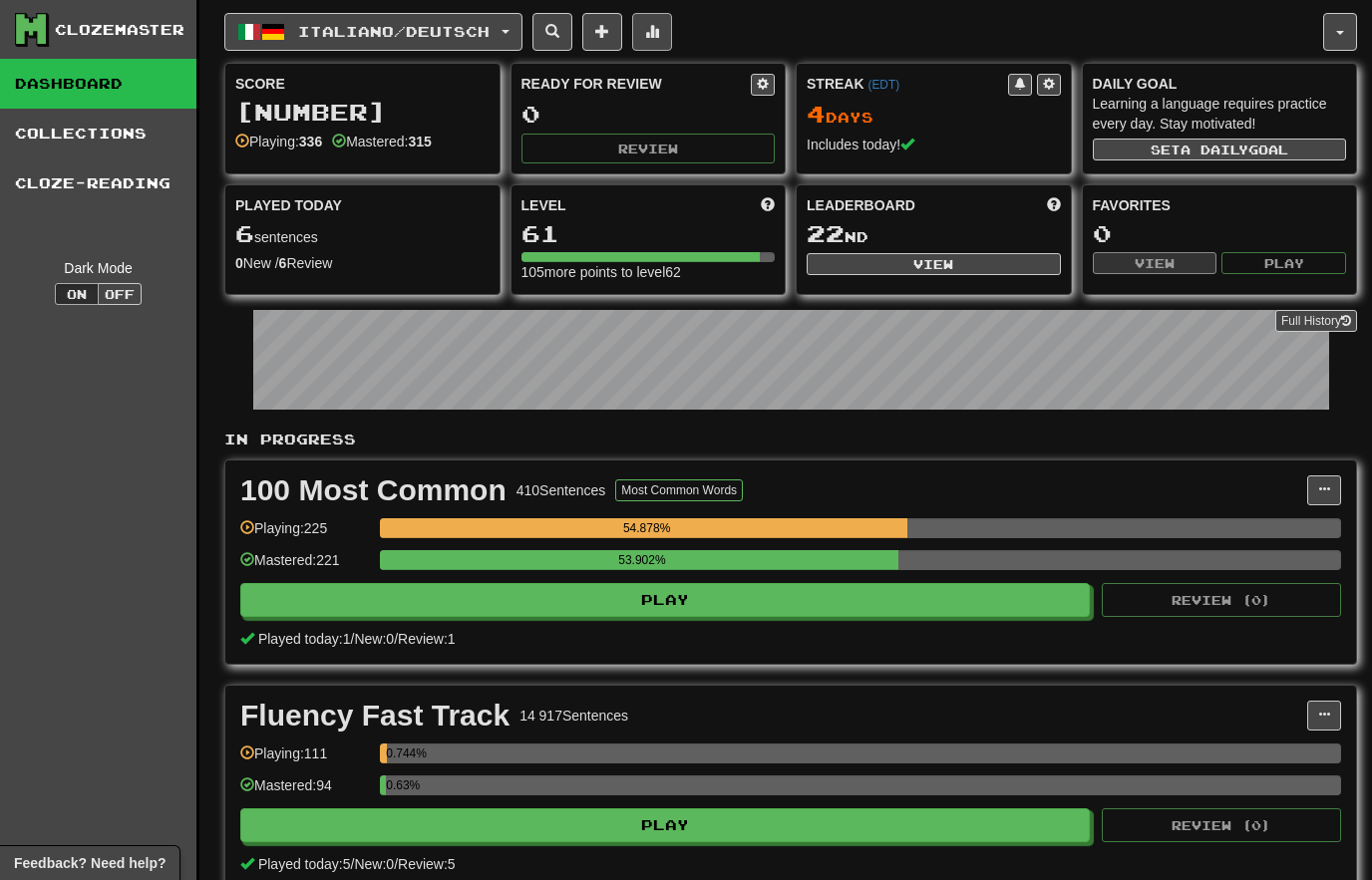 click at bounding box center (652, 32) 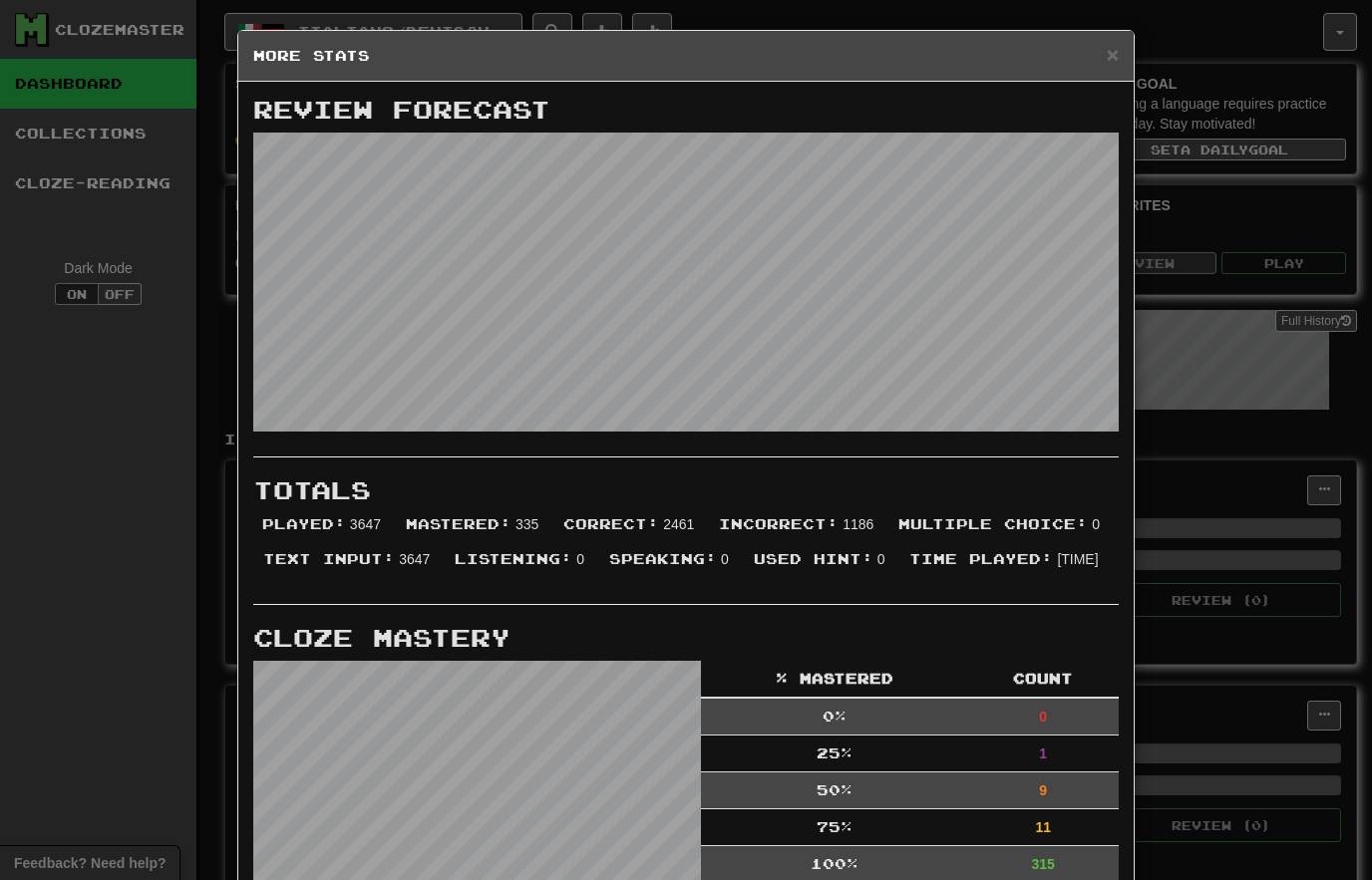 click on "× More Stats Review Forecast Totals Played :   3647 Mastered :   335 Correct :   2461 Incorrect :   1186 Multiple Choice :   0 Text Input :   3647 Listening :   0 Speaking :   0 Used Hint :   0 Time Played :   4:39:35 Cloze Mastery % Mastered Count 0 % 0 25 % 1 50 % 9 75 % 11 100 % 315 Stats Per Day Close" at bounding box center [686, 712] 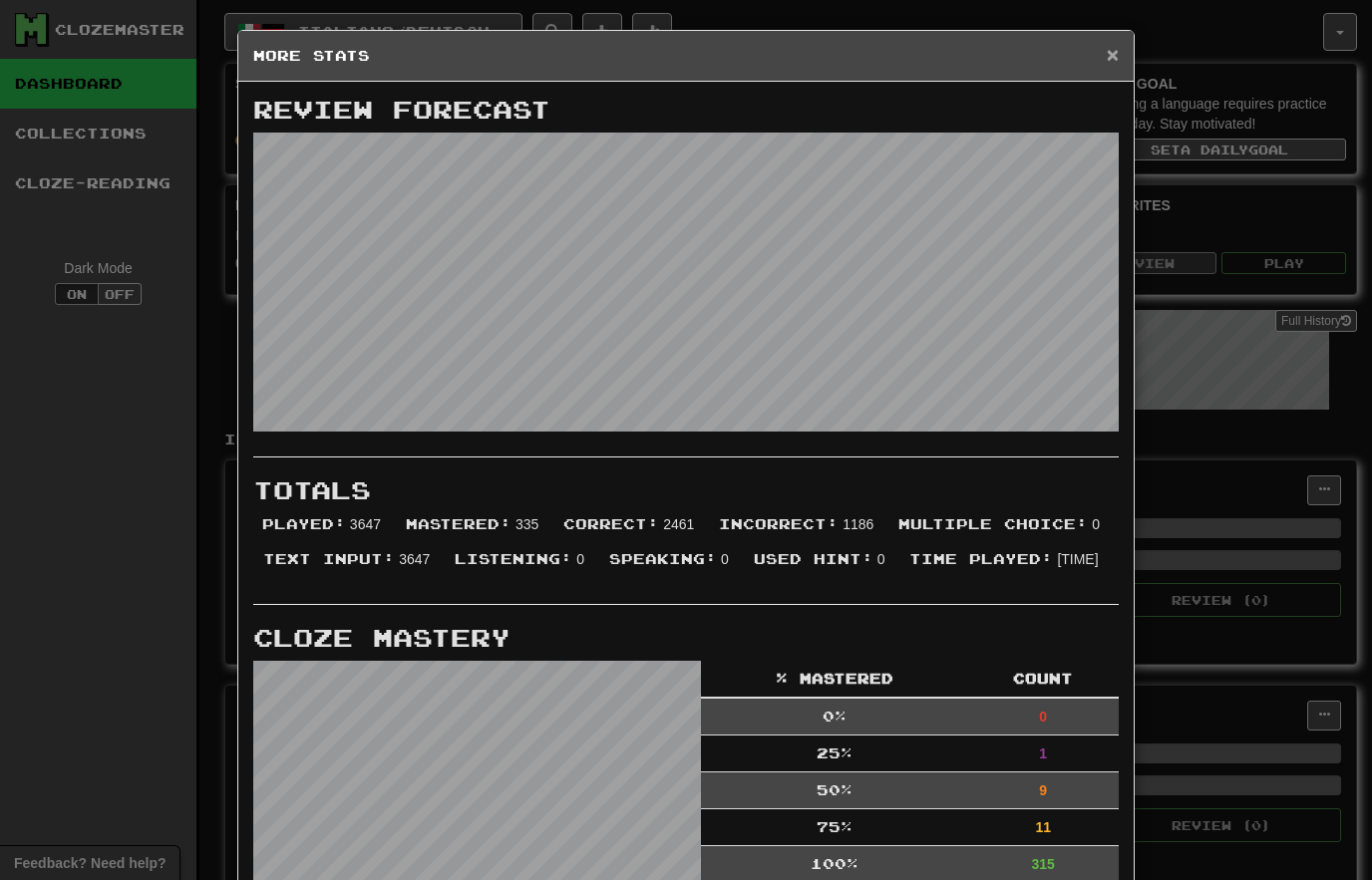click on "×" at bounding box center [1113, 54] 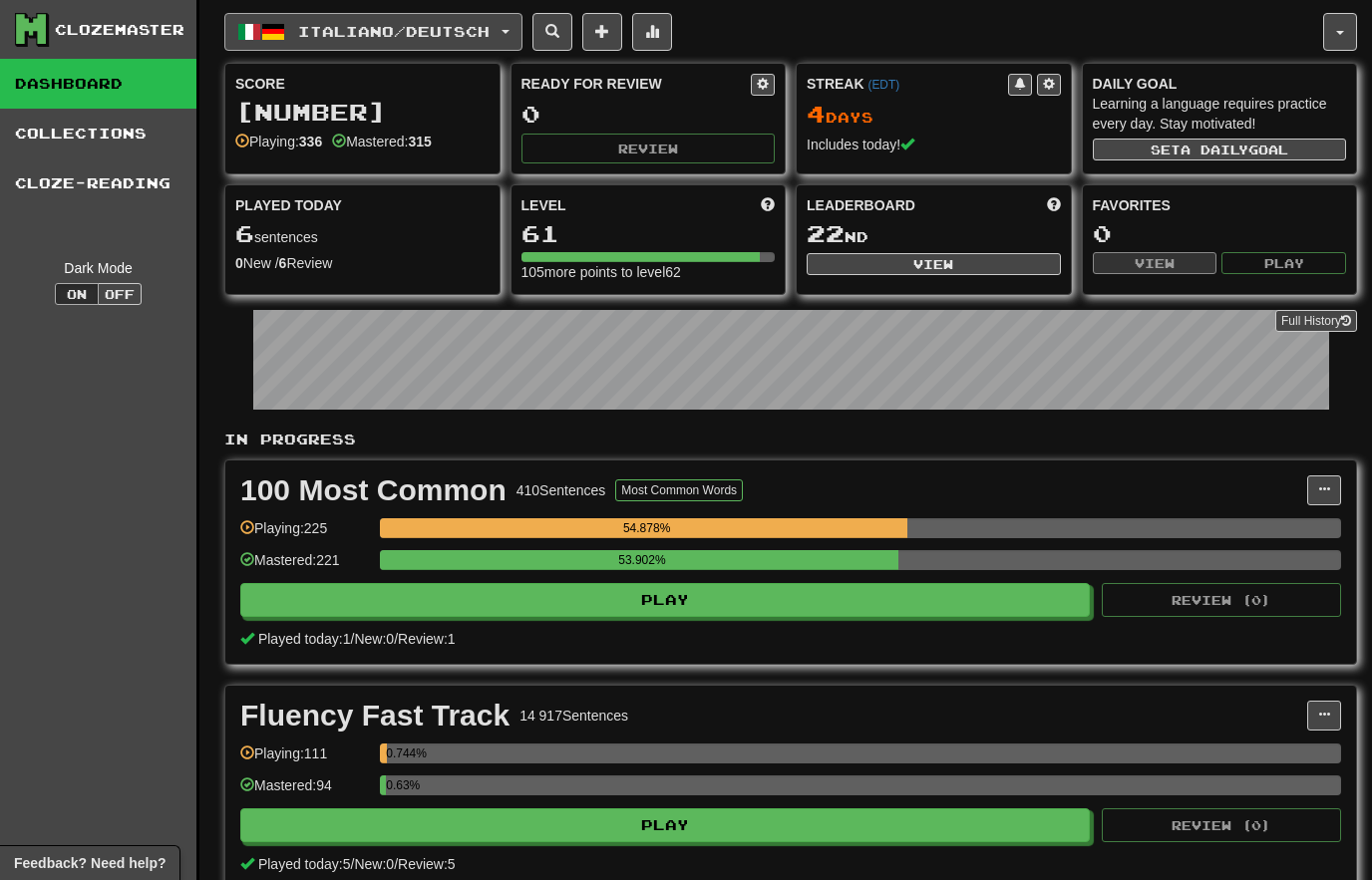 click on "Italiano  /  Deutsch" at bounding box center [394, 31] 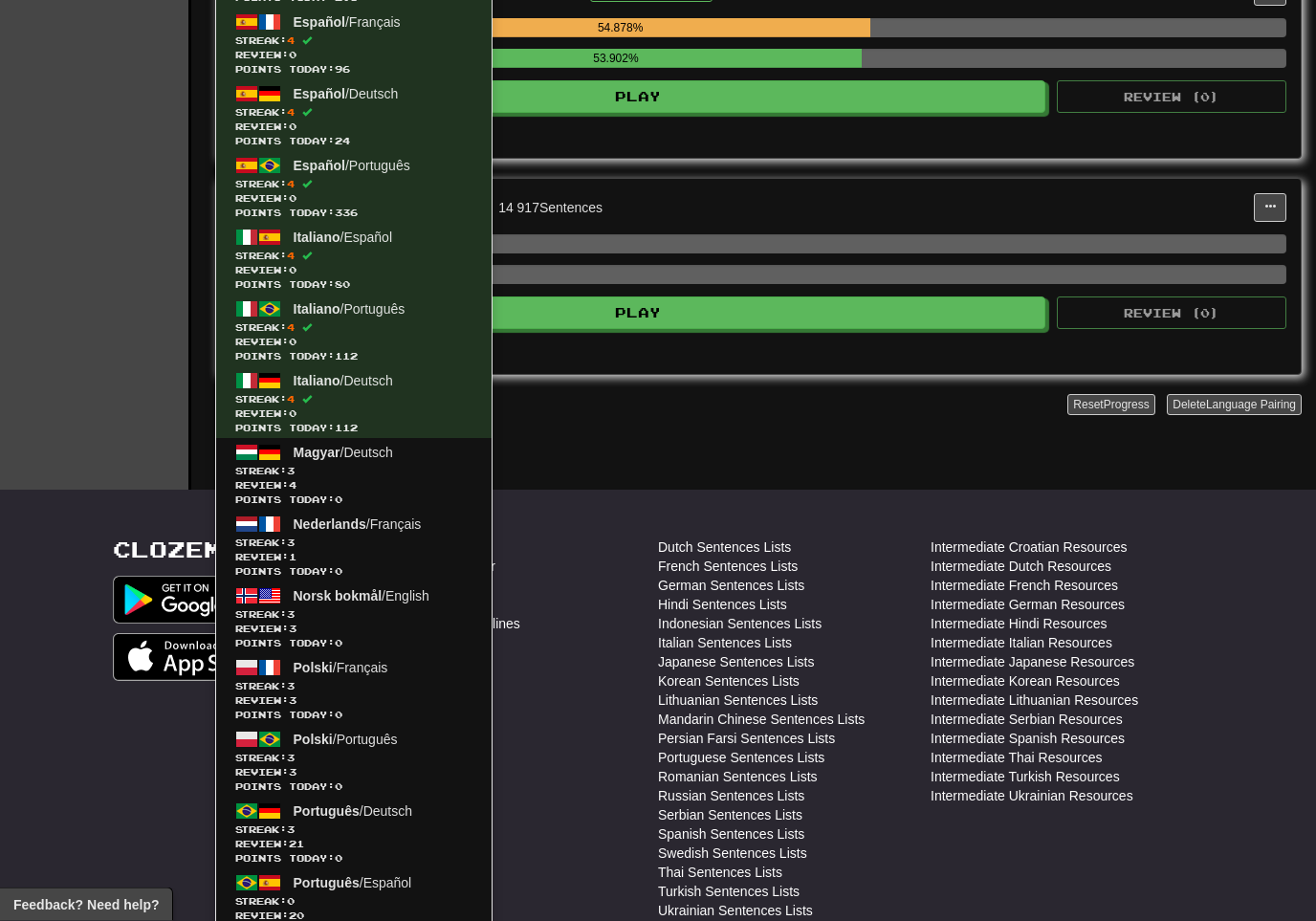 scroll, scrollTop: 479, scrollLeft: 0, axis: vertical 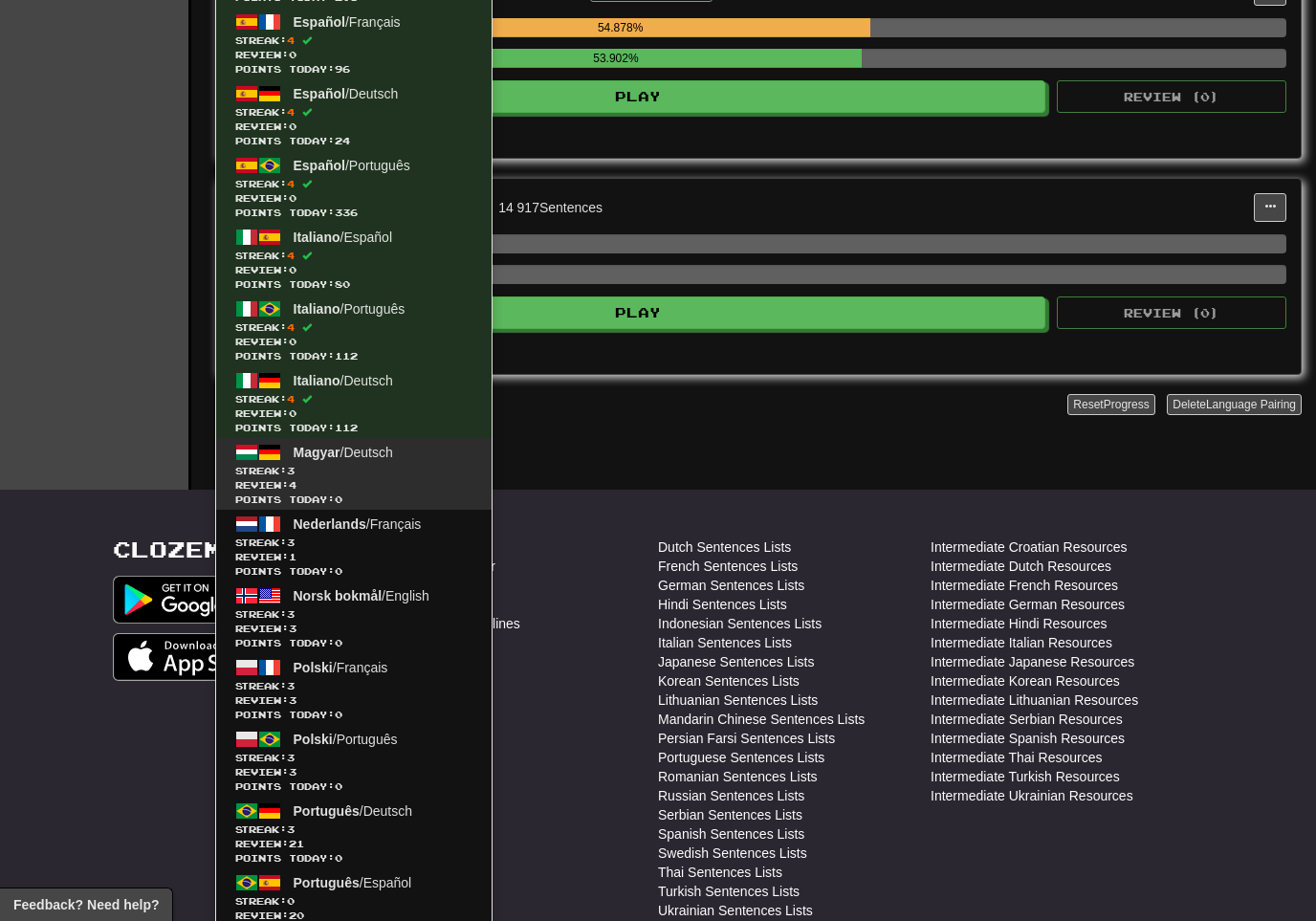 click on "Points today:  0" at bounding box center [354, 499] 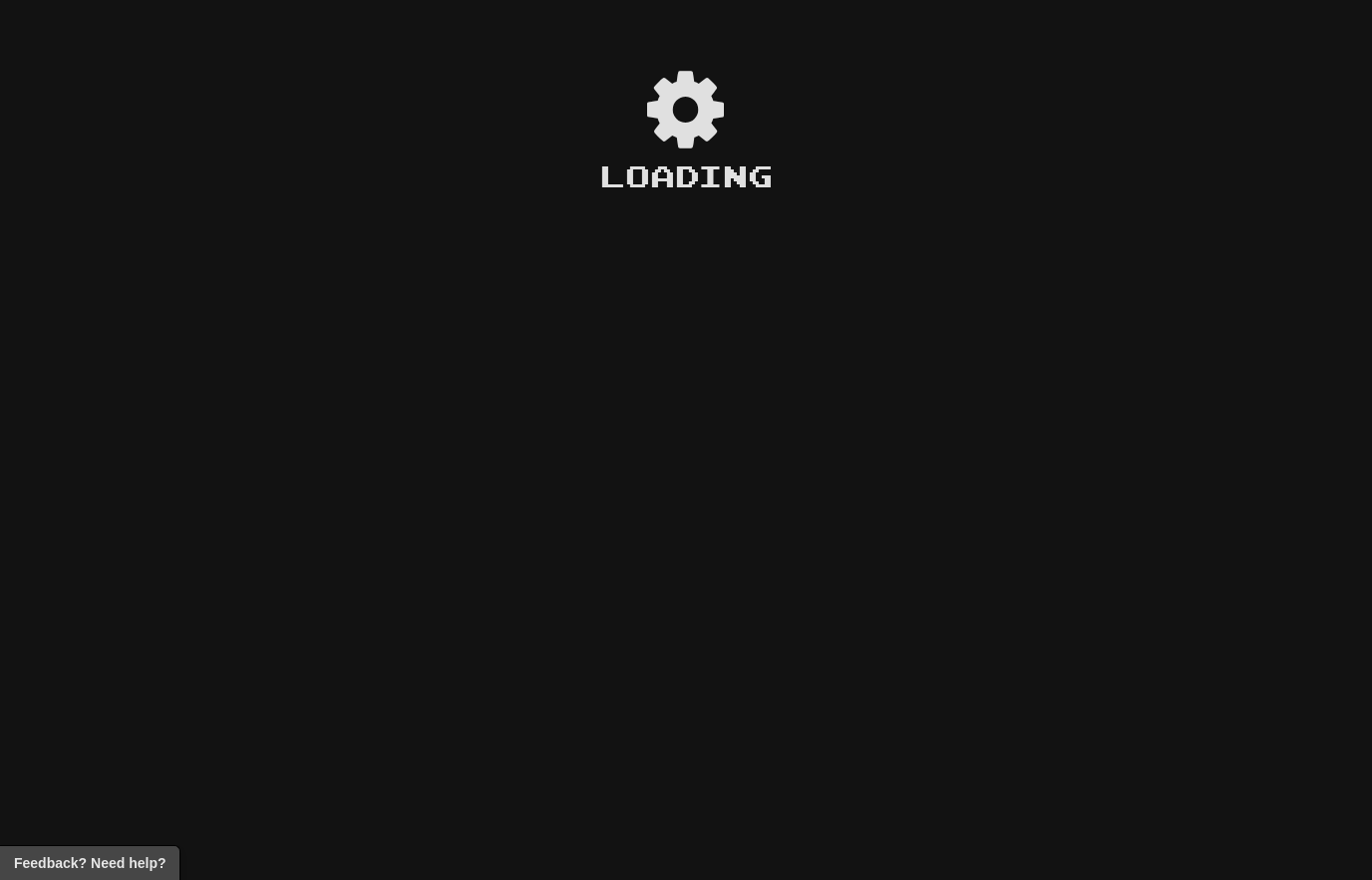 scroll, scrollTop: 0, scrollLeft: 0, axis: both 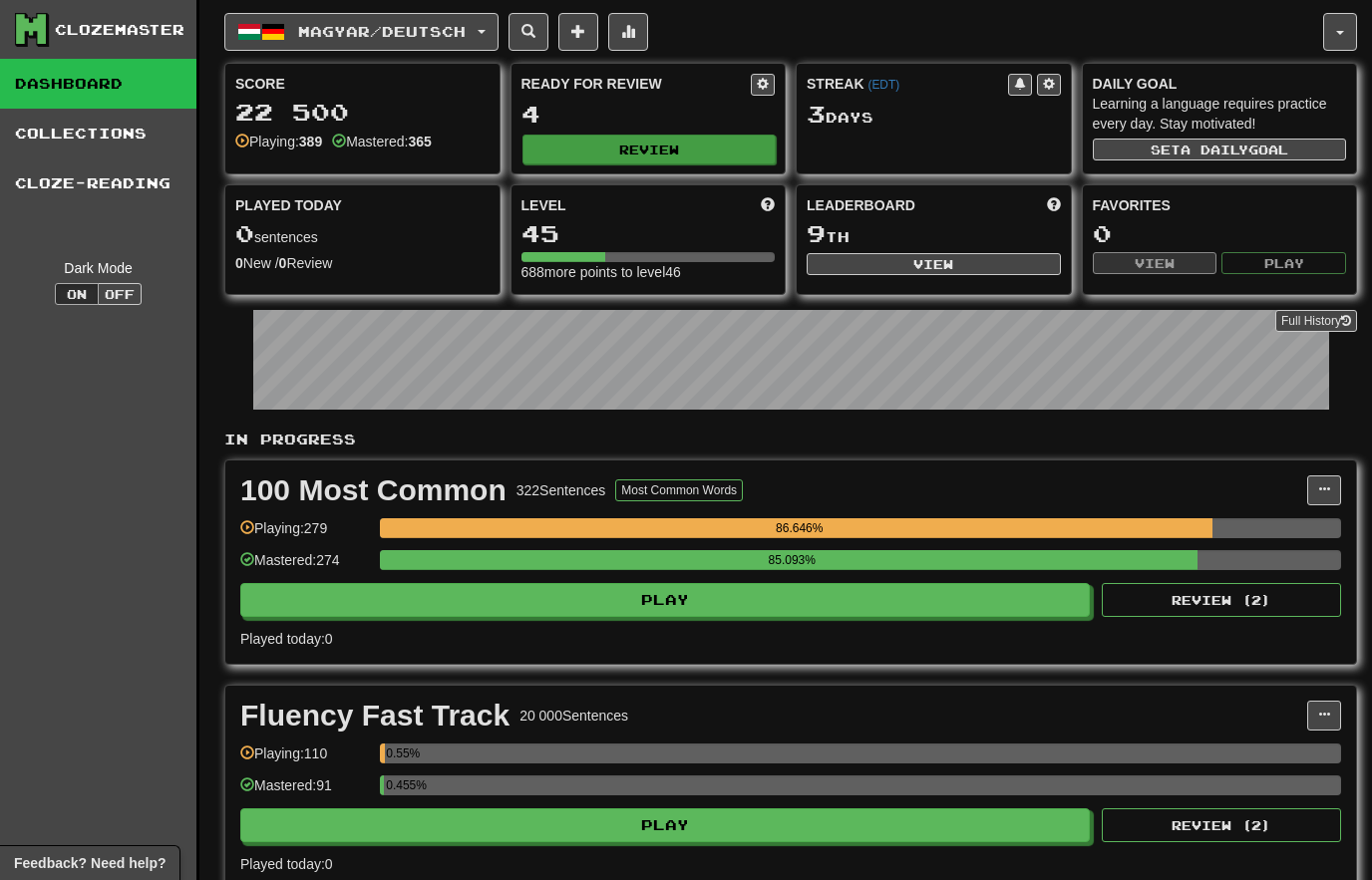 click on "Review" at bounding box center (649, 149) 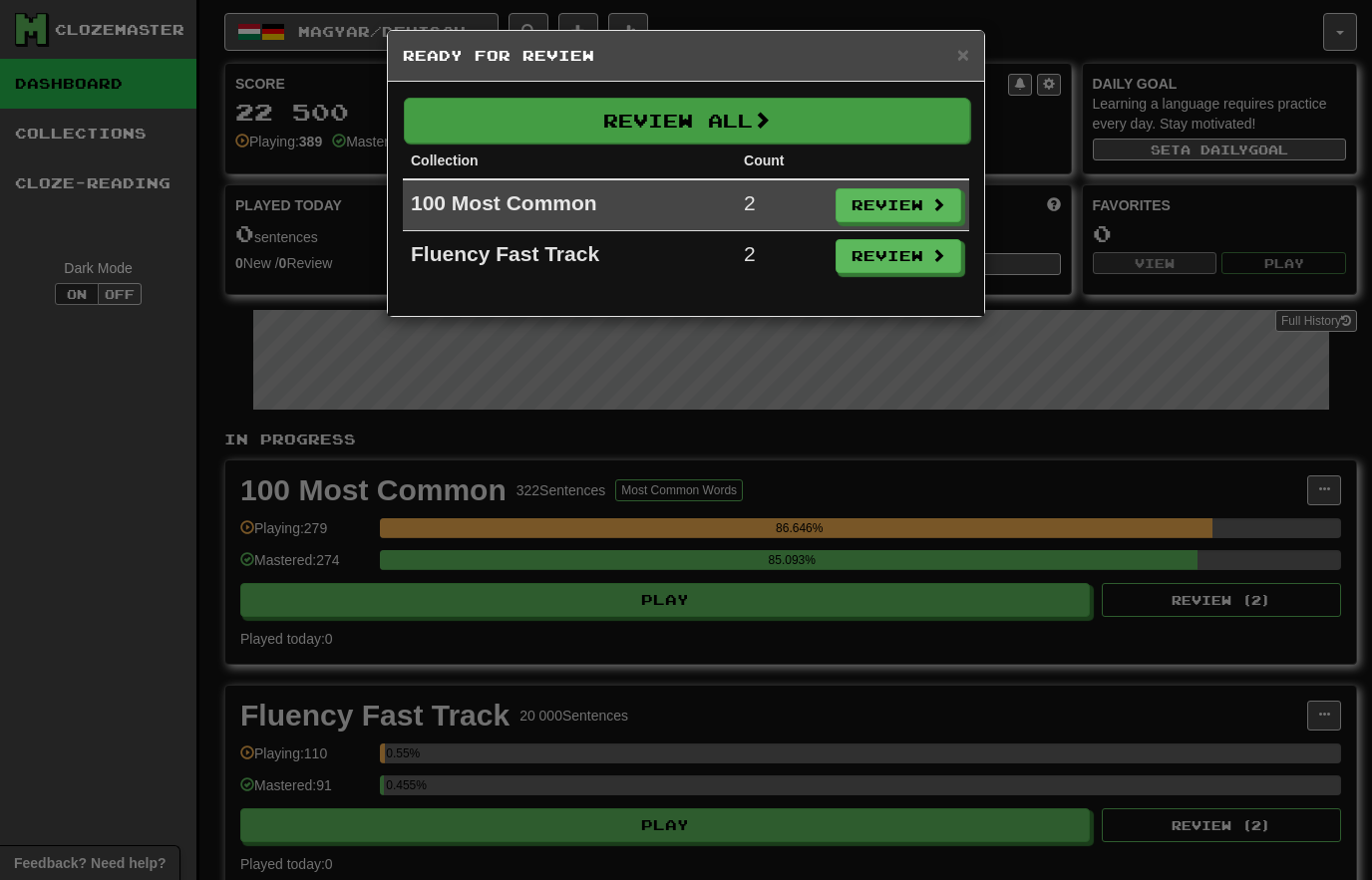 click on "Review All" at bounding box center (687, 121) 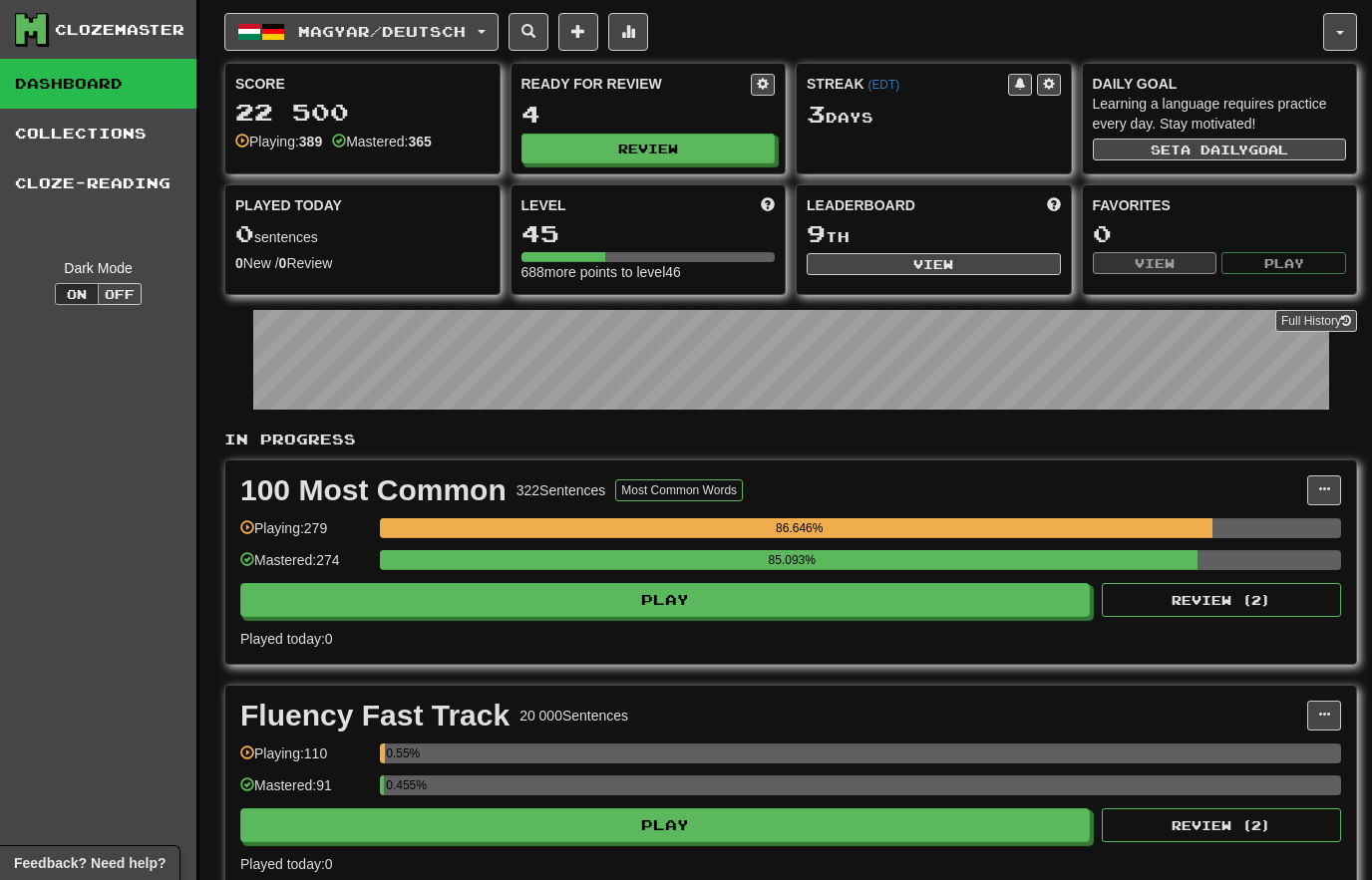 select on "********" 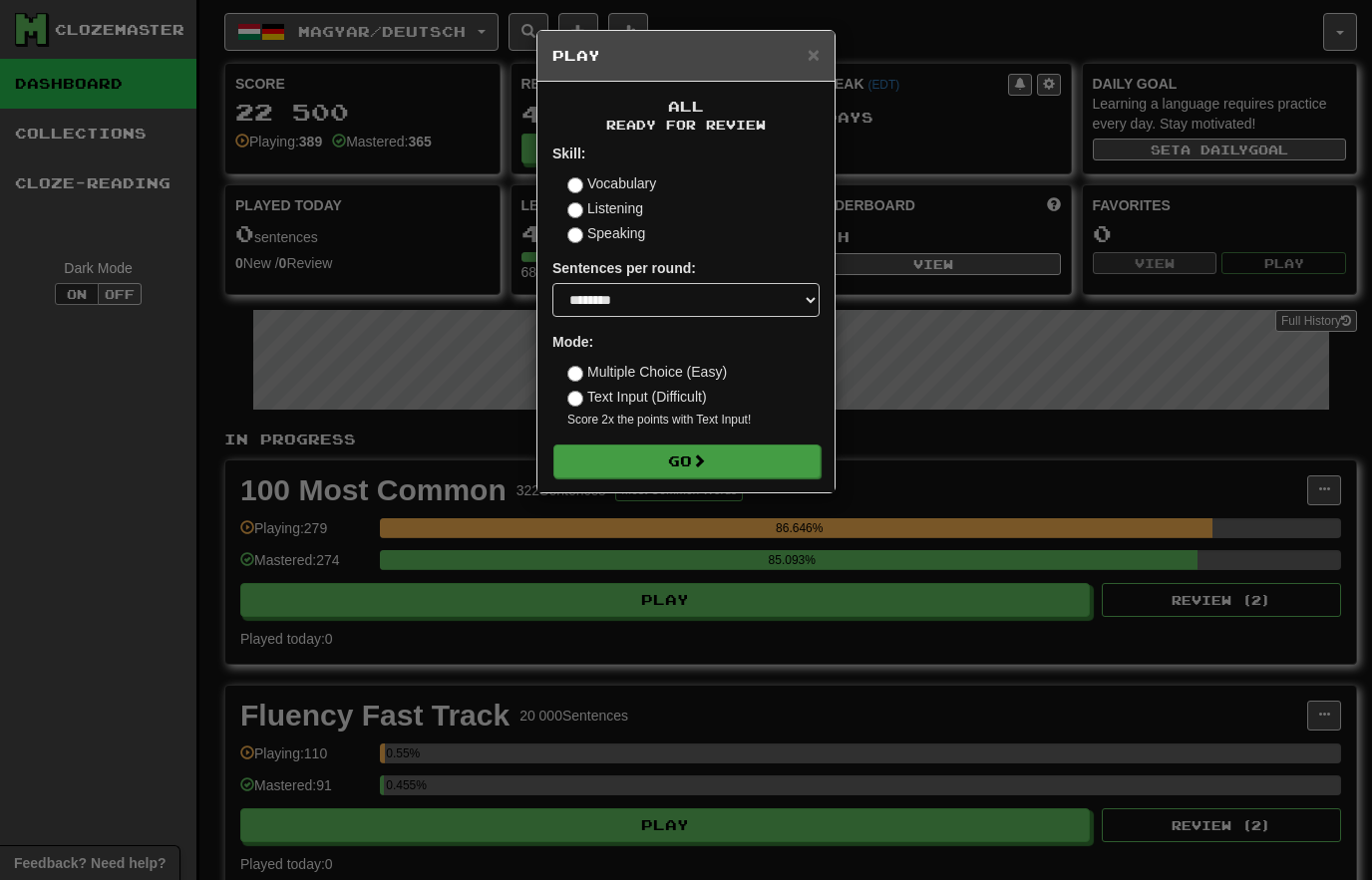 click on "Go" at bounding box center [687, 461] 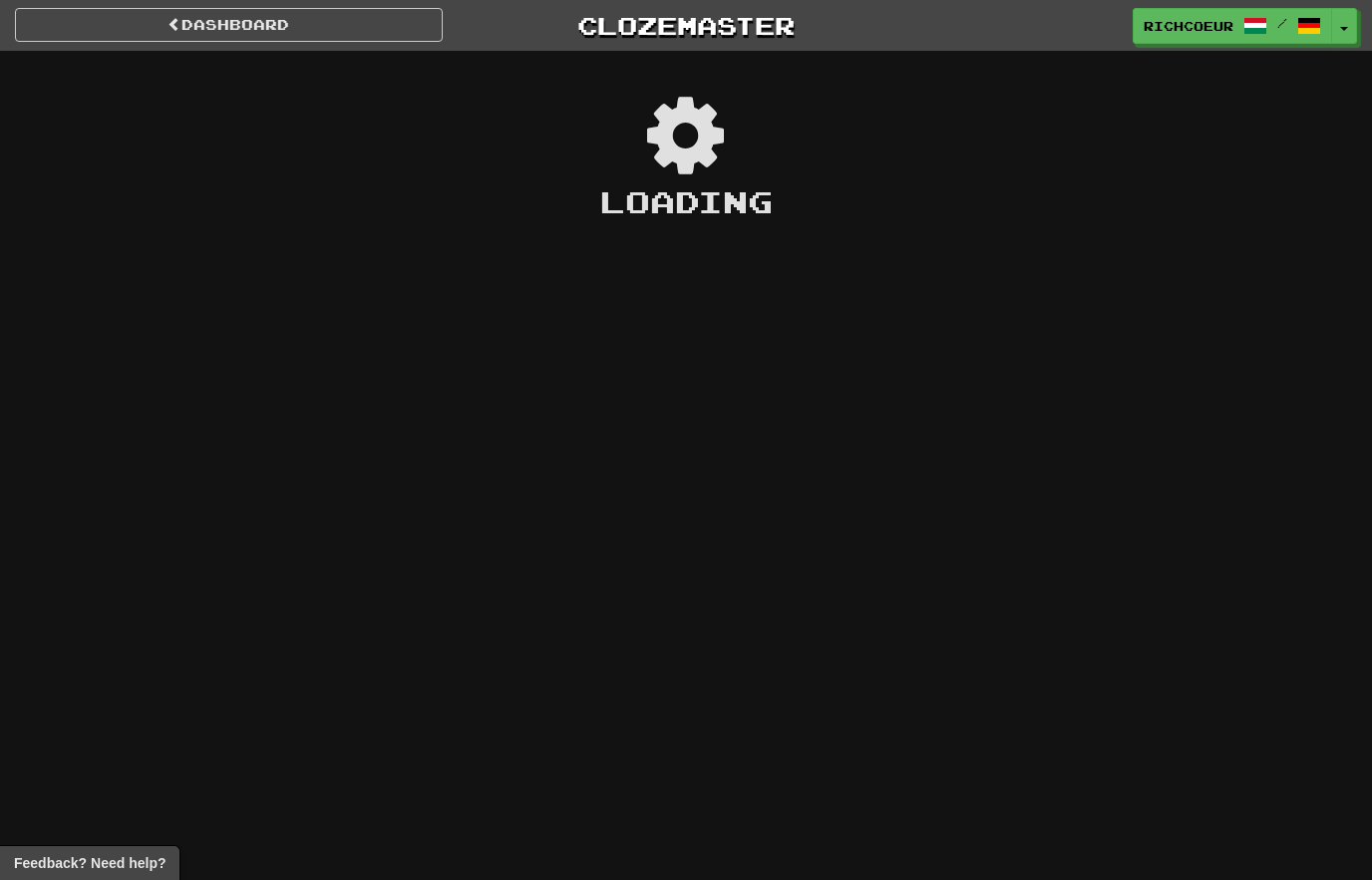 scroll, scrollTop: 0, scrollLeft: 0, axis: both 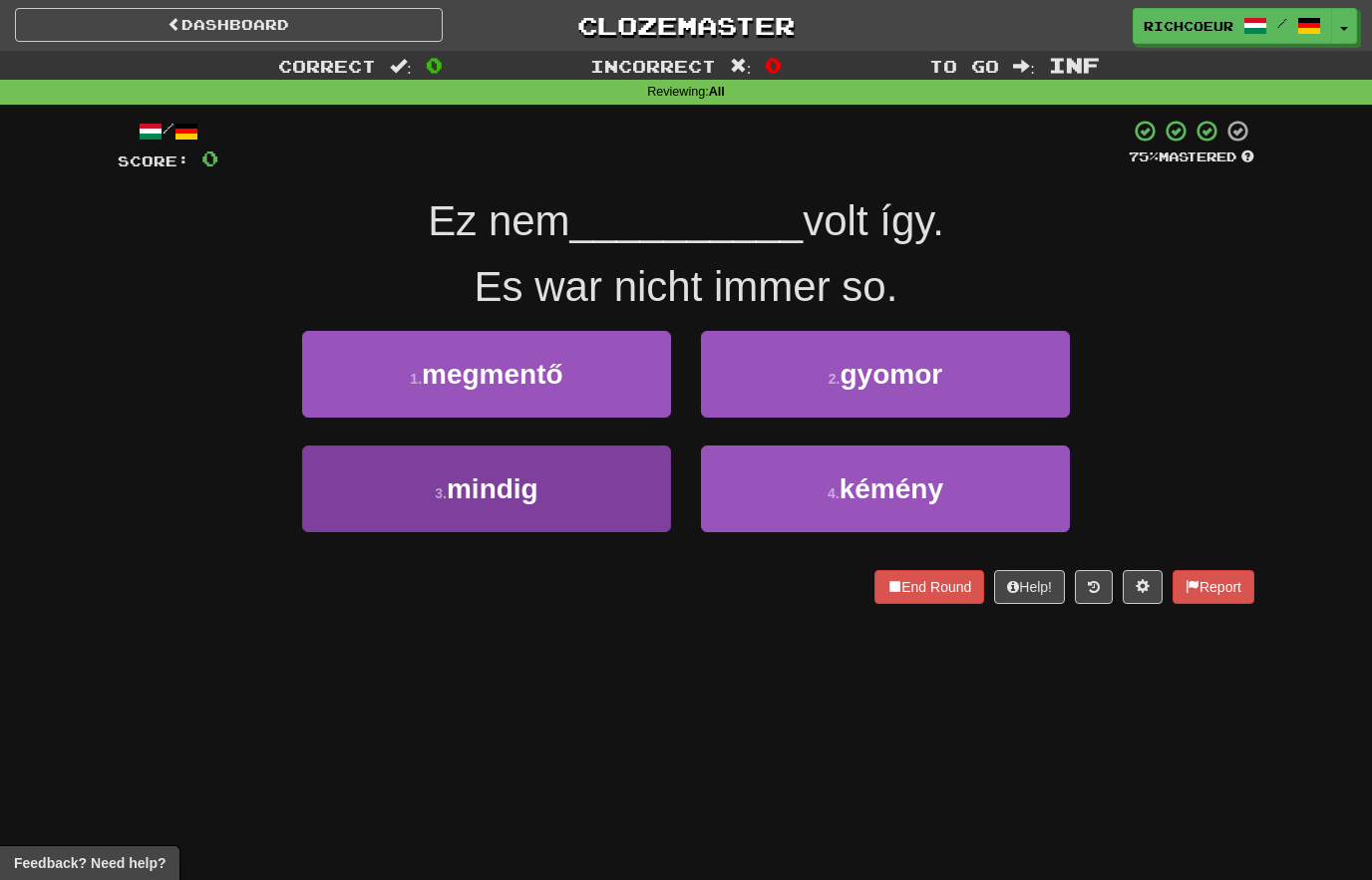click on "3 .  mindig" at bounding box center (487, 488) 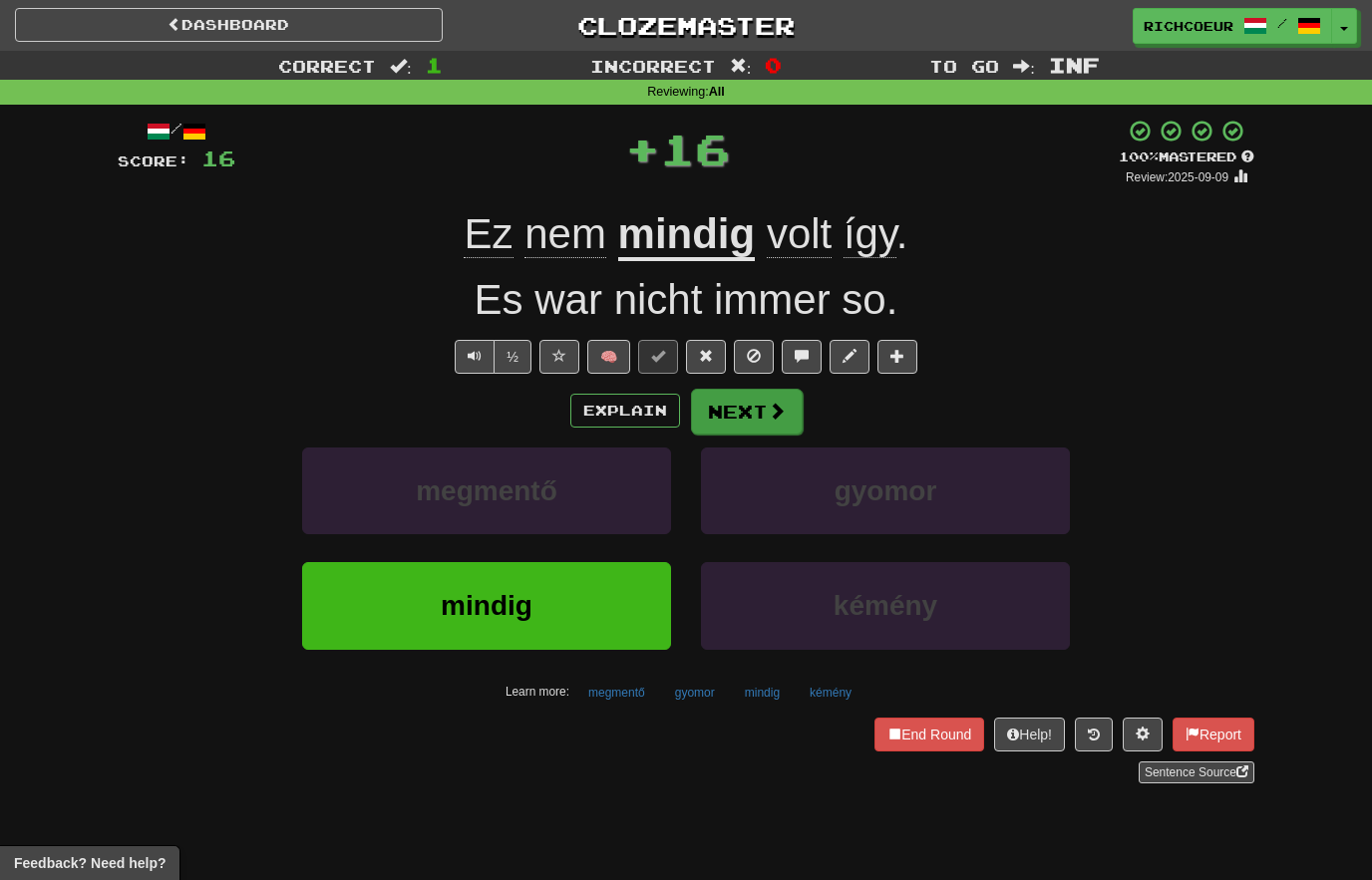 click at bounding box center (777, 411) 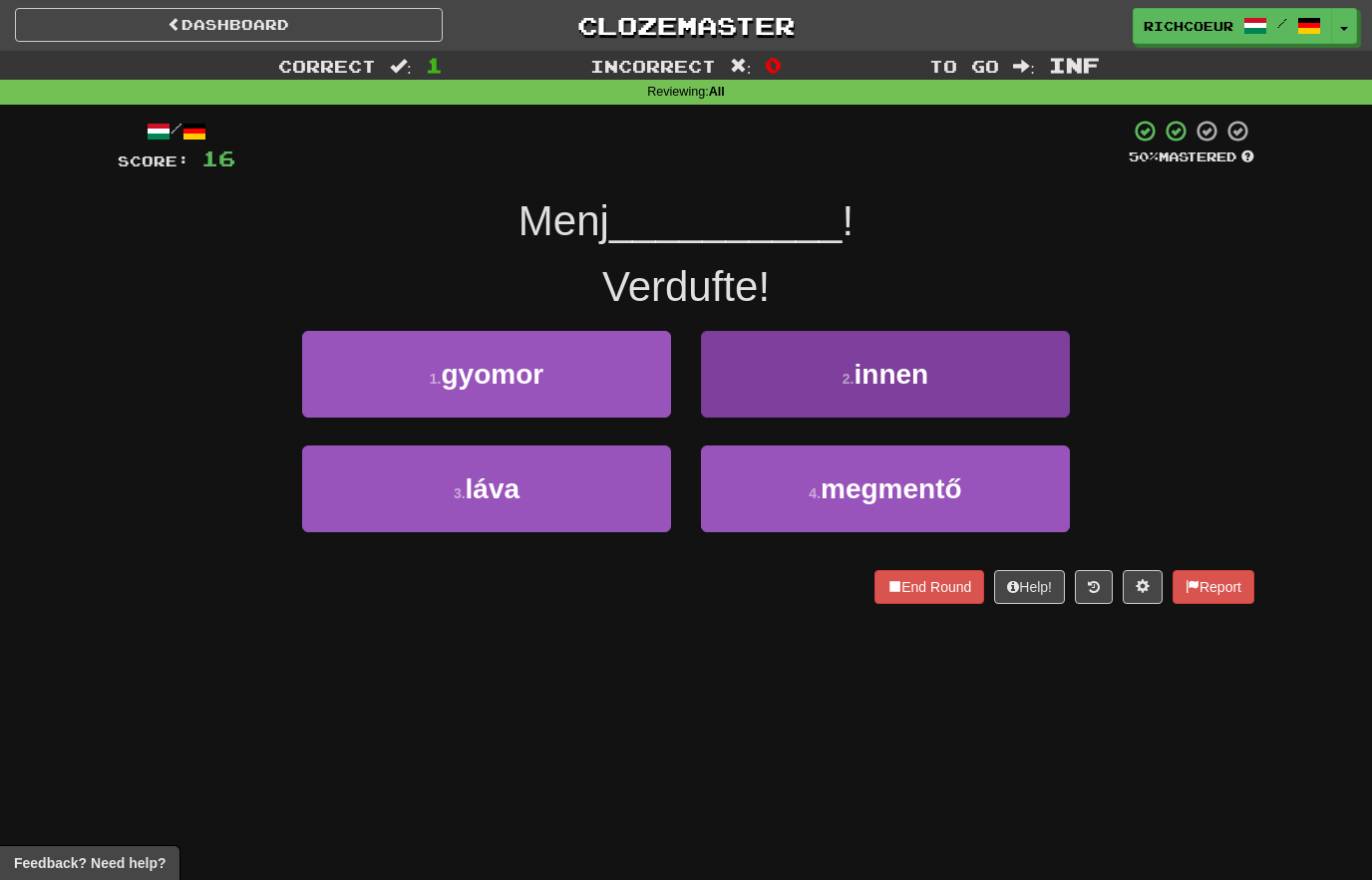 click on "2 .  innen" at bounding box center (885, 374) 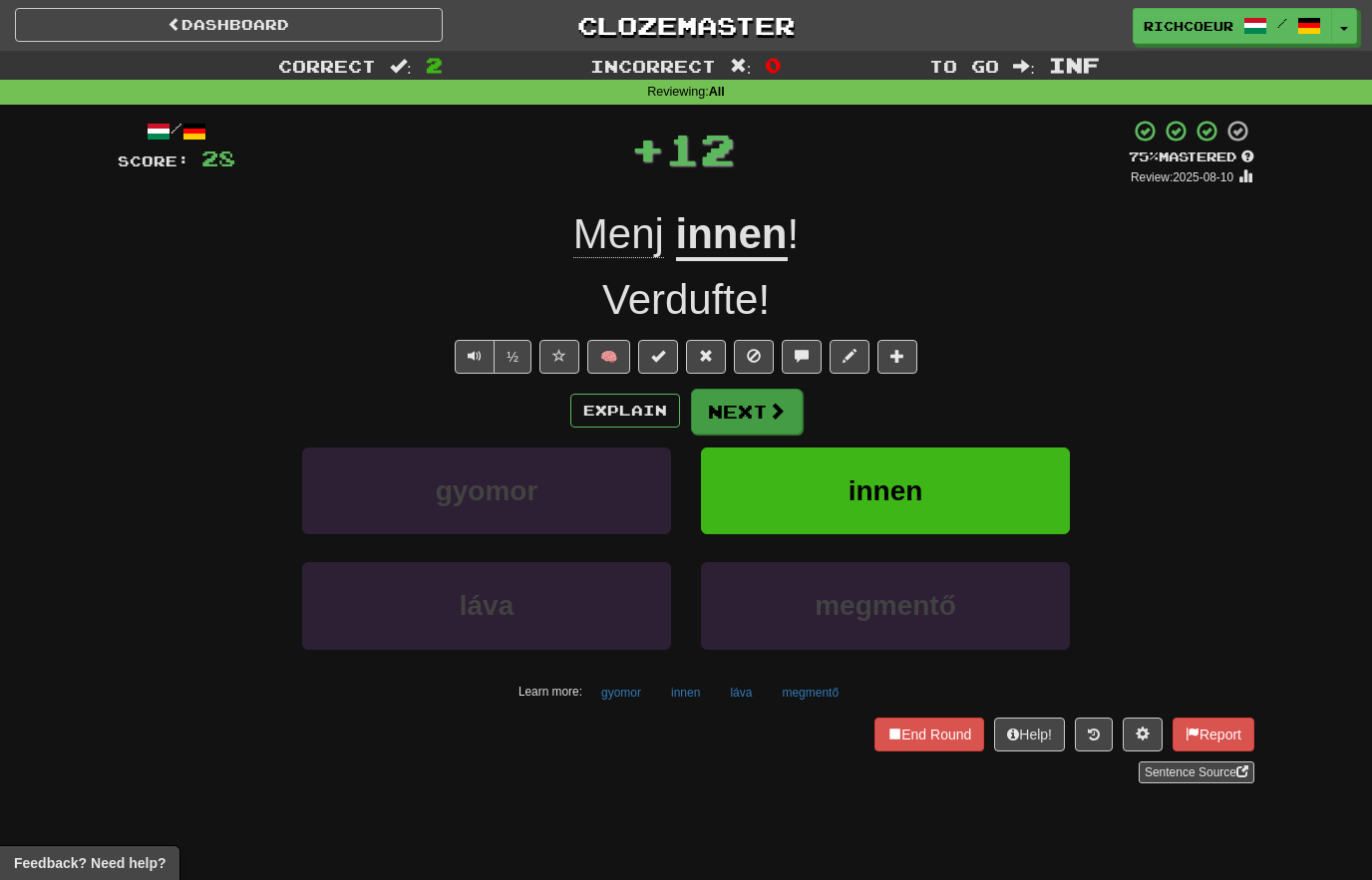 click at bounding box center (777, 411) 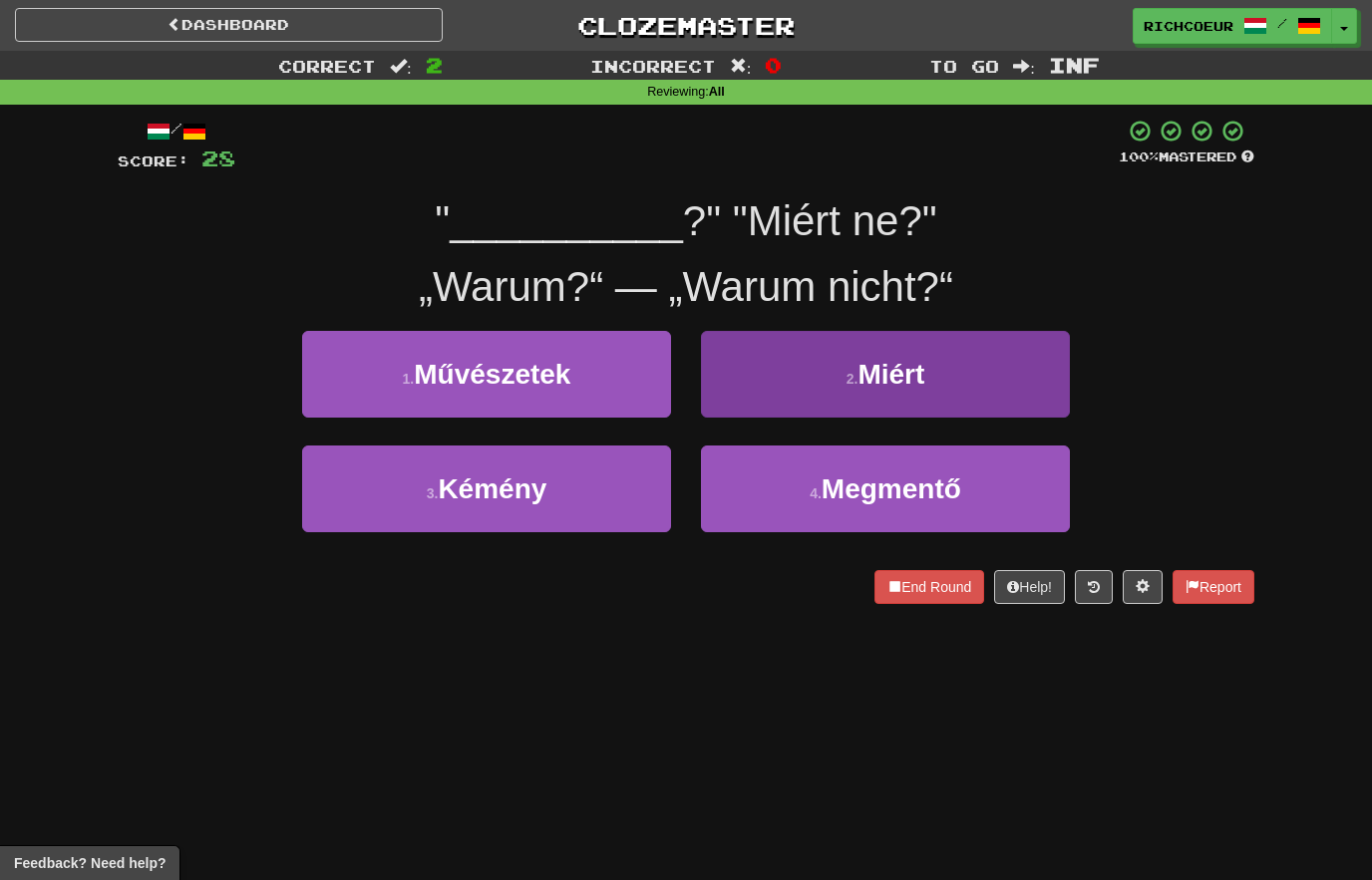 click on "Miért" at bounding box center (890, 374) 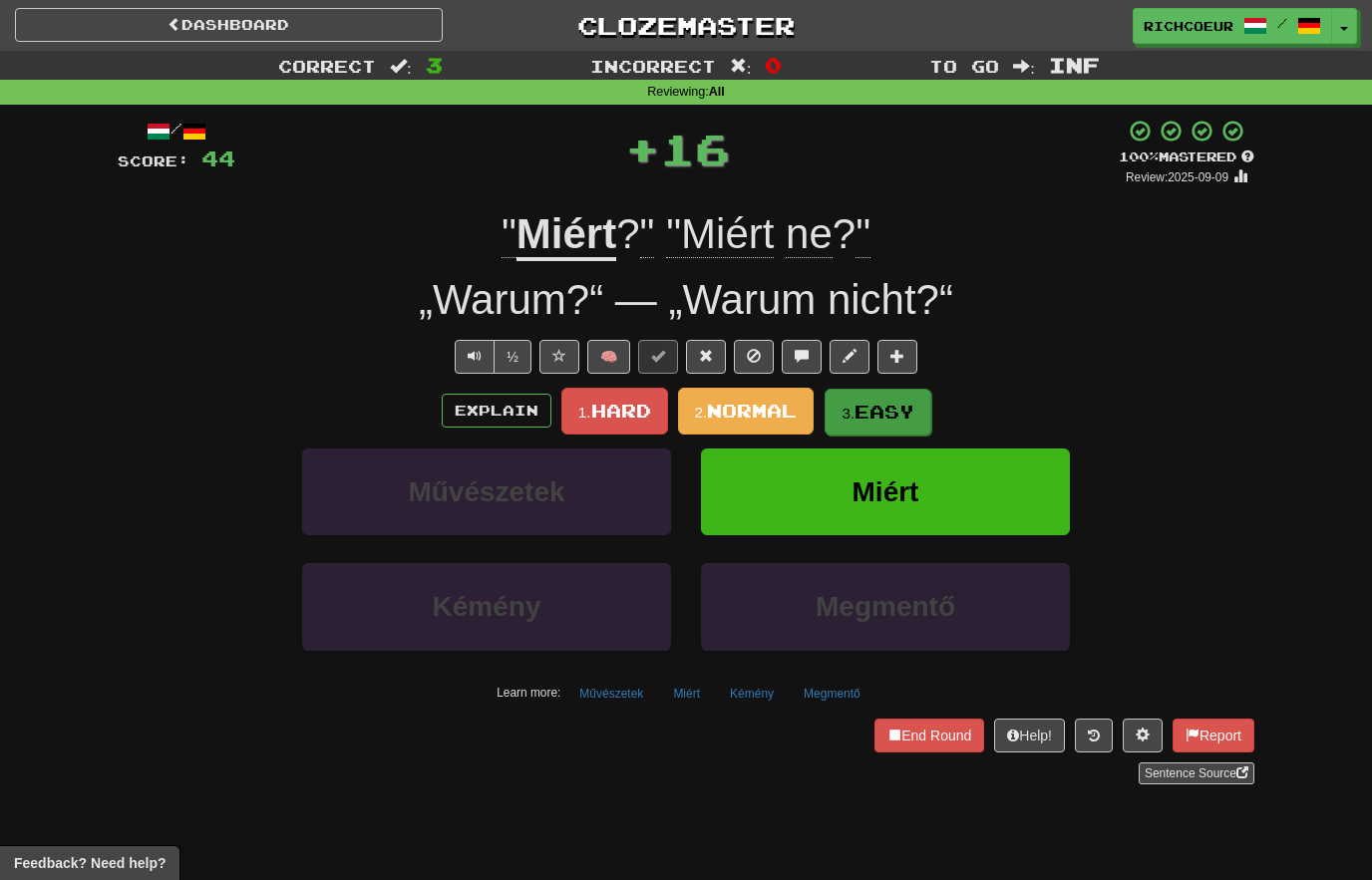click on "Easy" at bounding box center (884, 412) 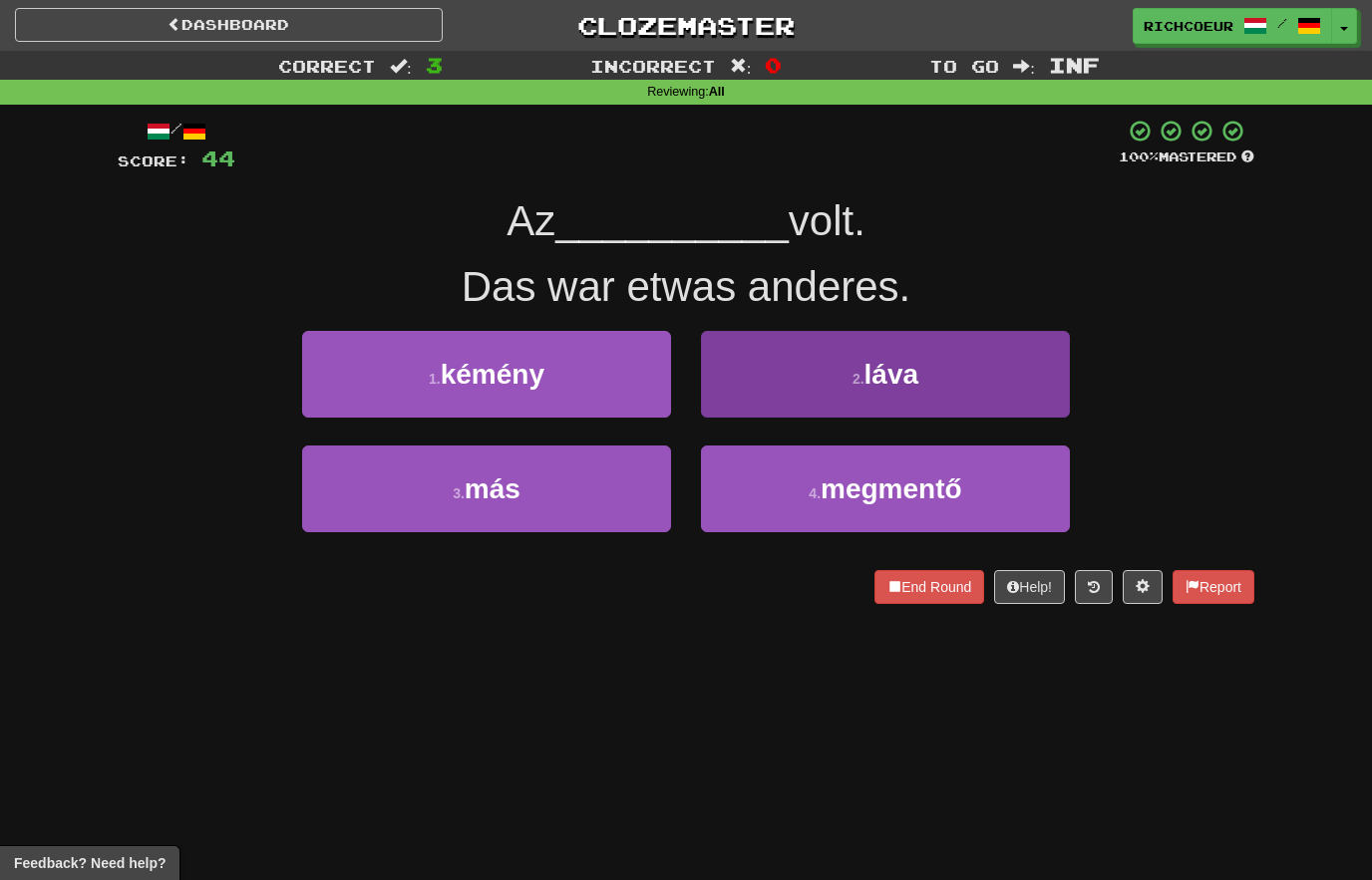 click on "láva" at bounding box center (891, 374) 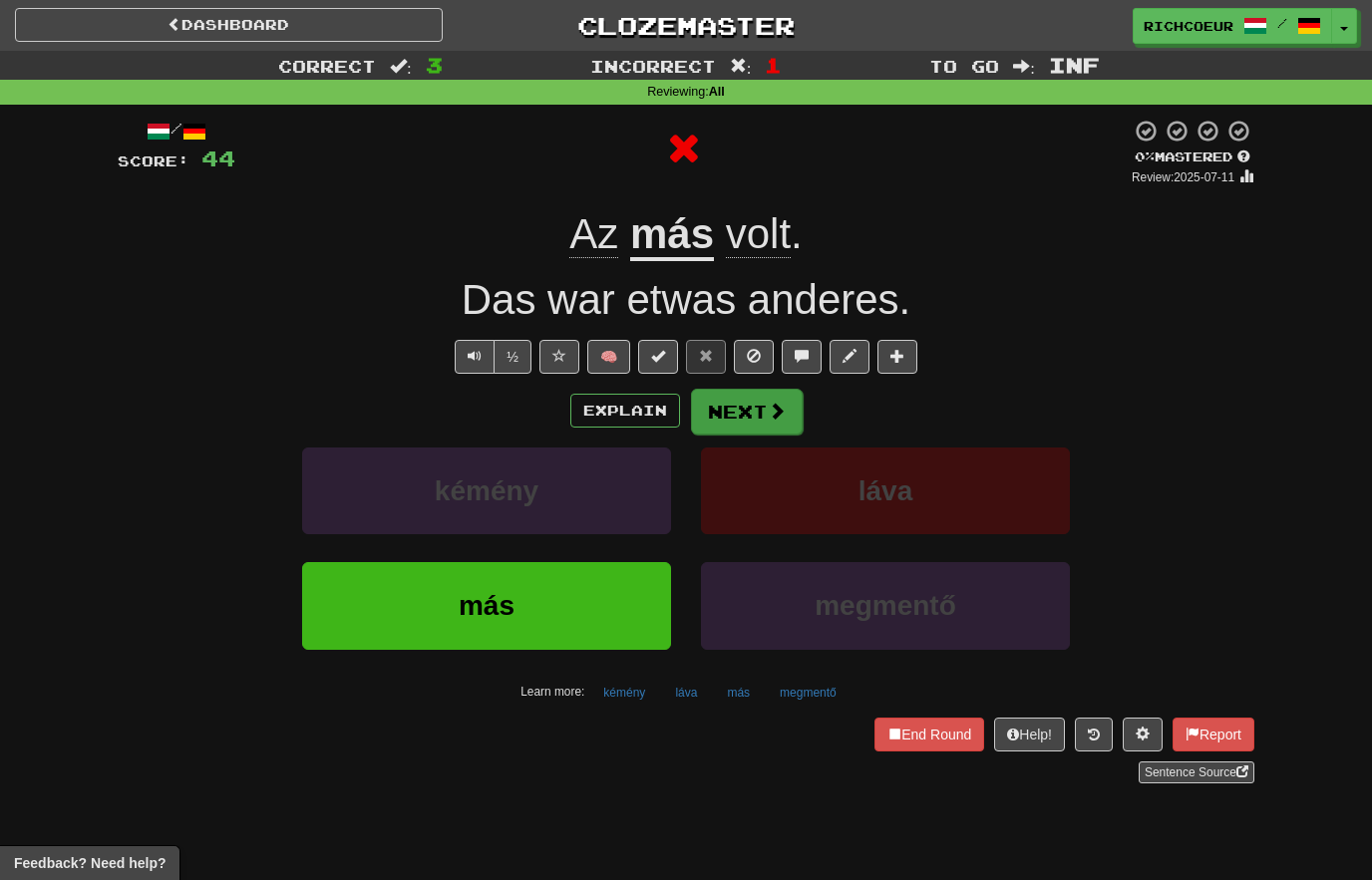 click on "Next" at bounding box center (747, 412) 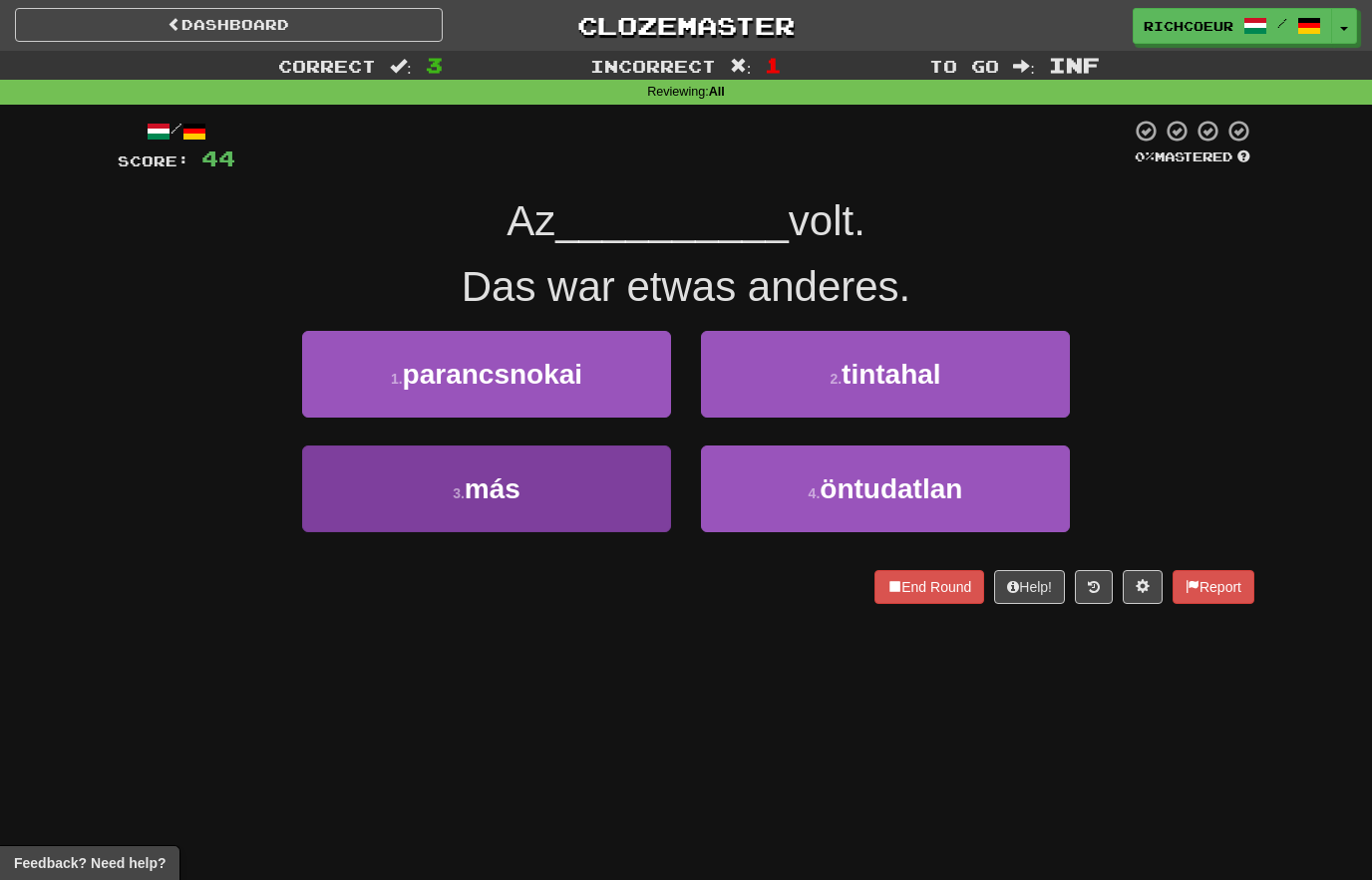 click on "3 .  más" at bounding box center [487, 488] 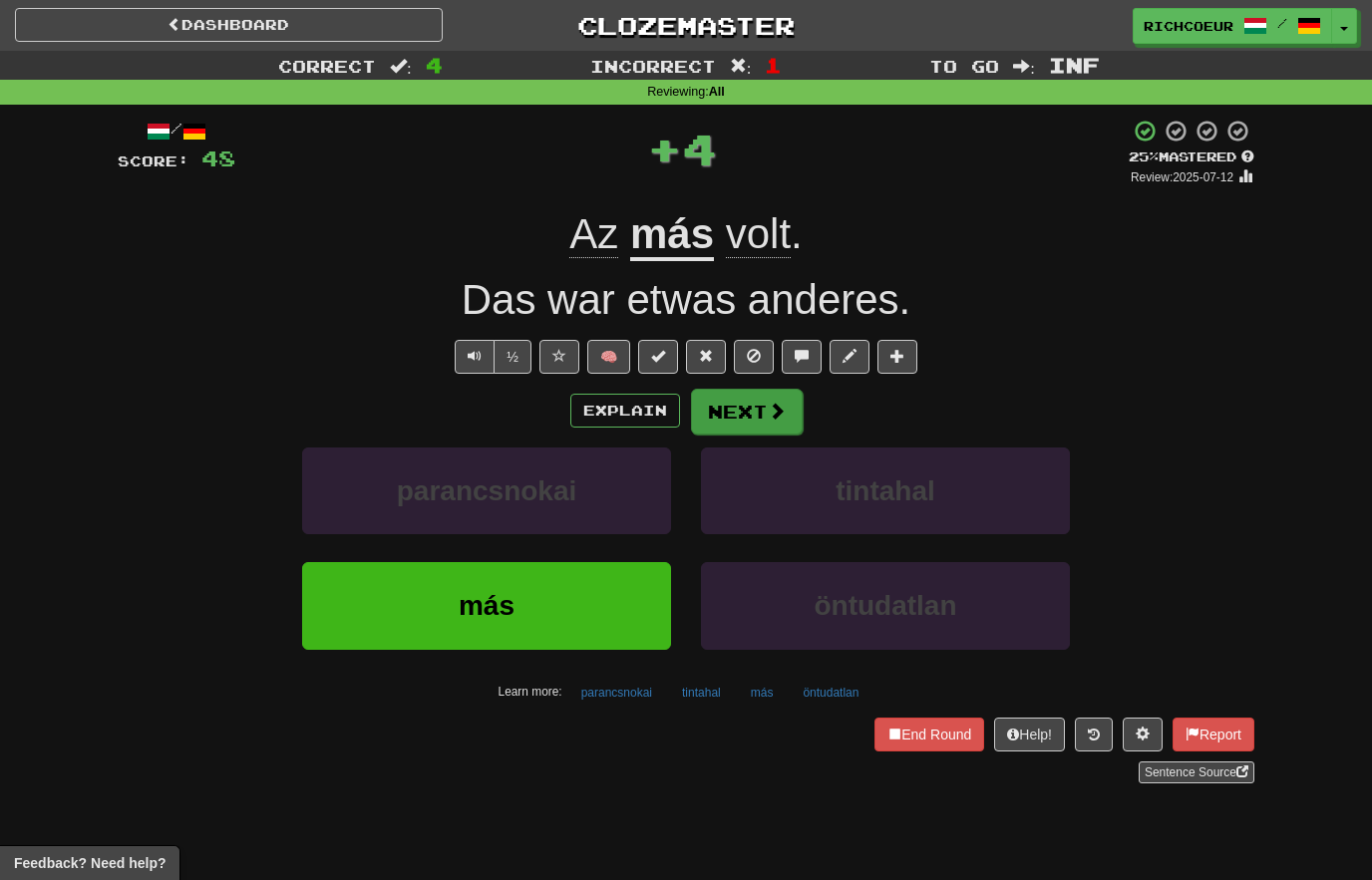 click at bounding box center (777, 411) 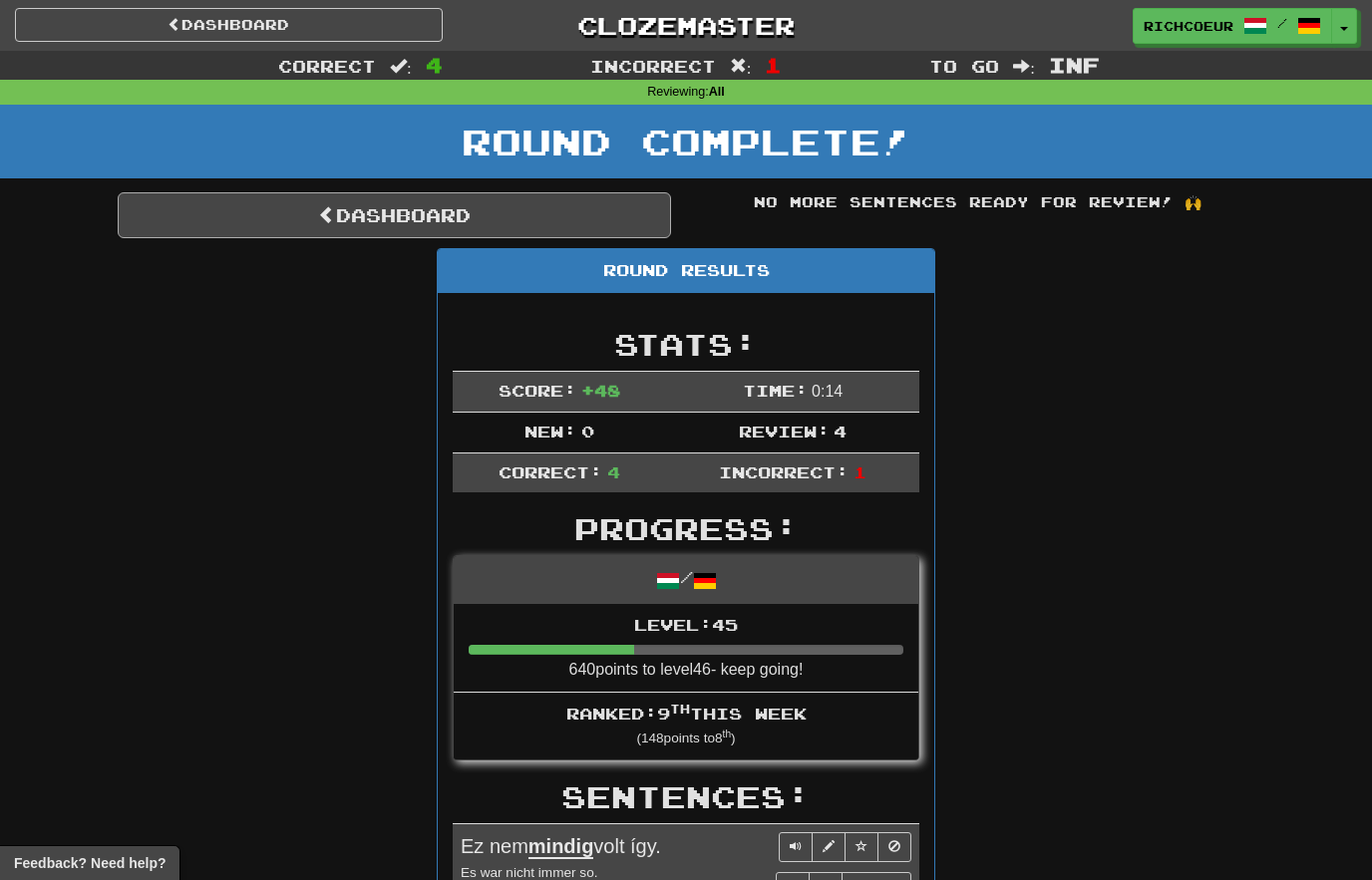 click on "Dashboard" at bounding box center (394, 215) 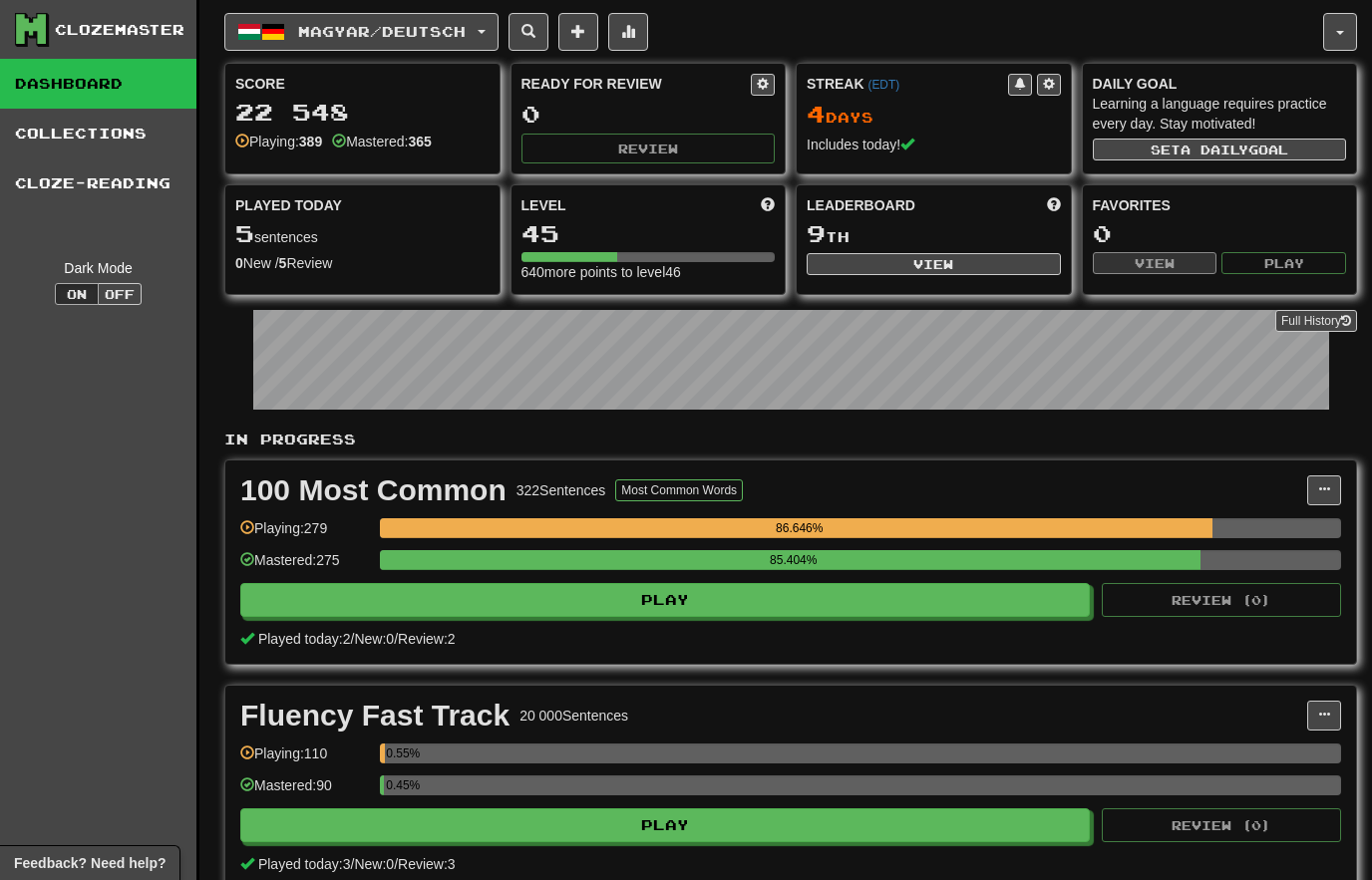 scroll, scrollTop: 0, scrollLeft: 0, axis: both 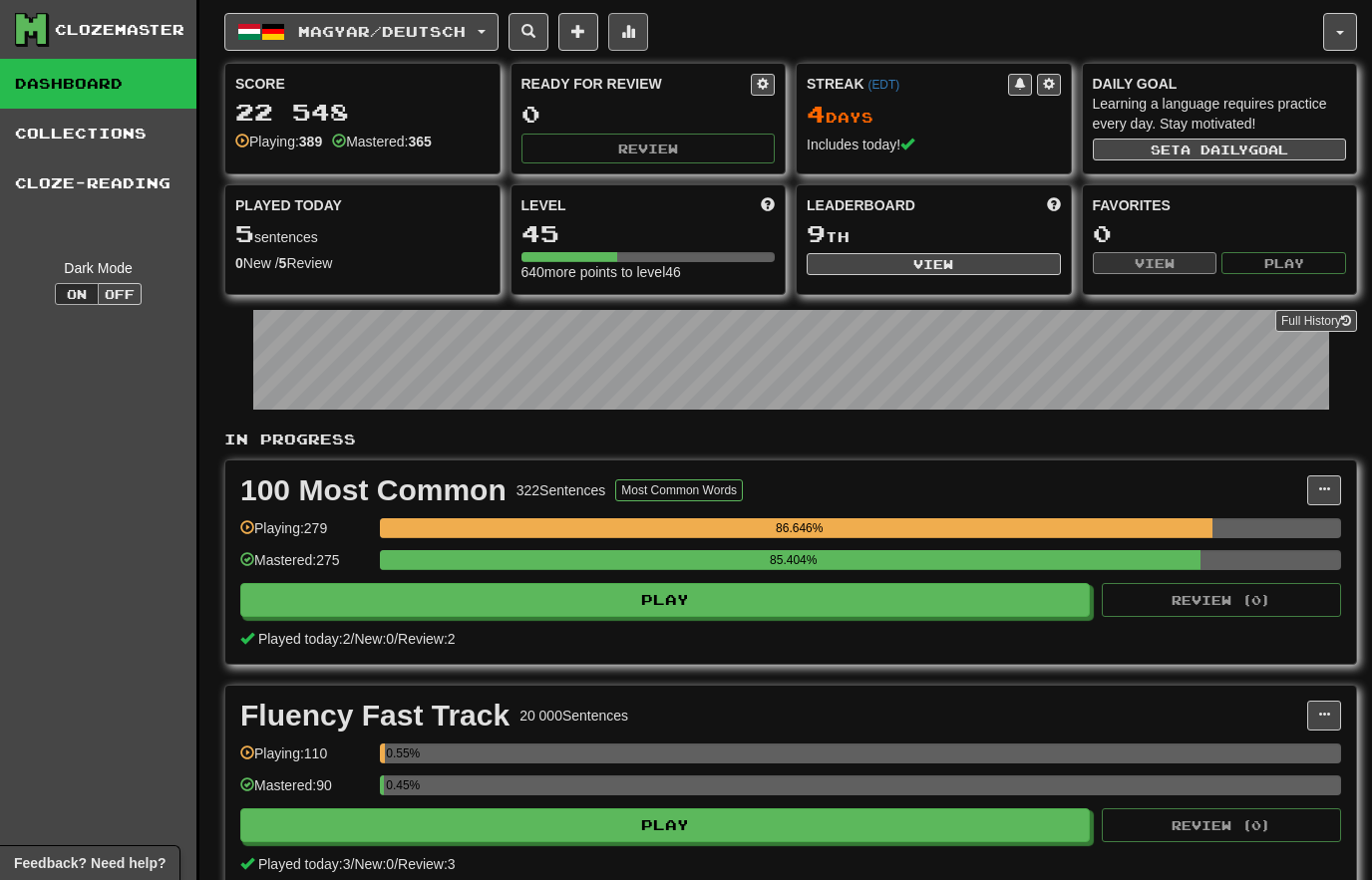click at bounding box center (628, 31) 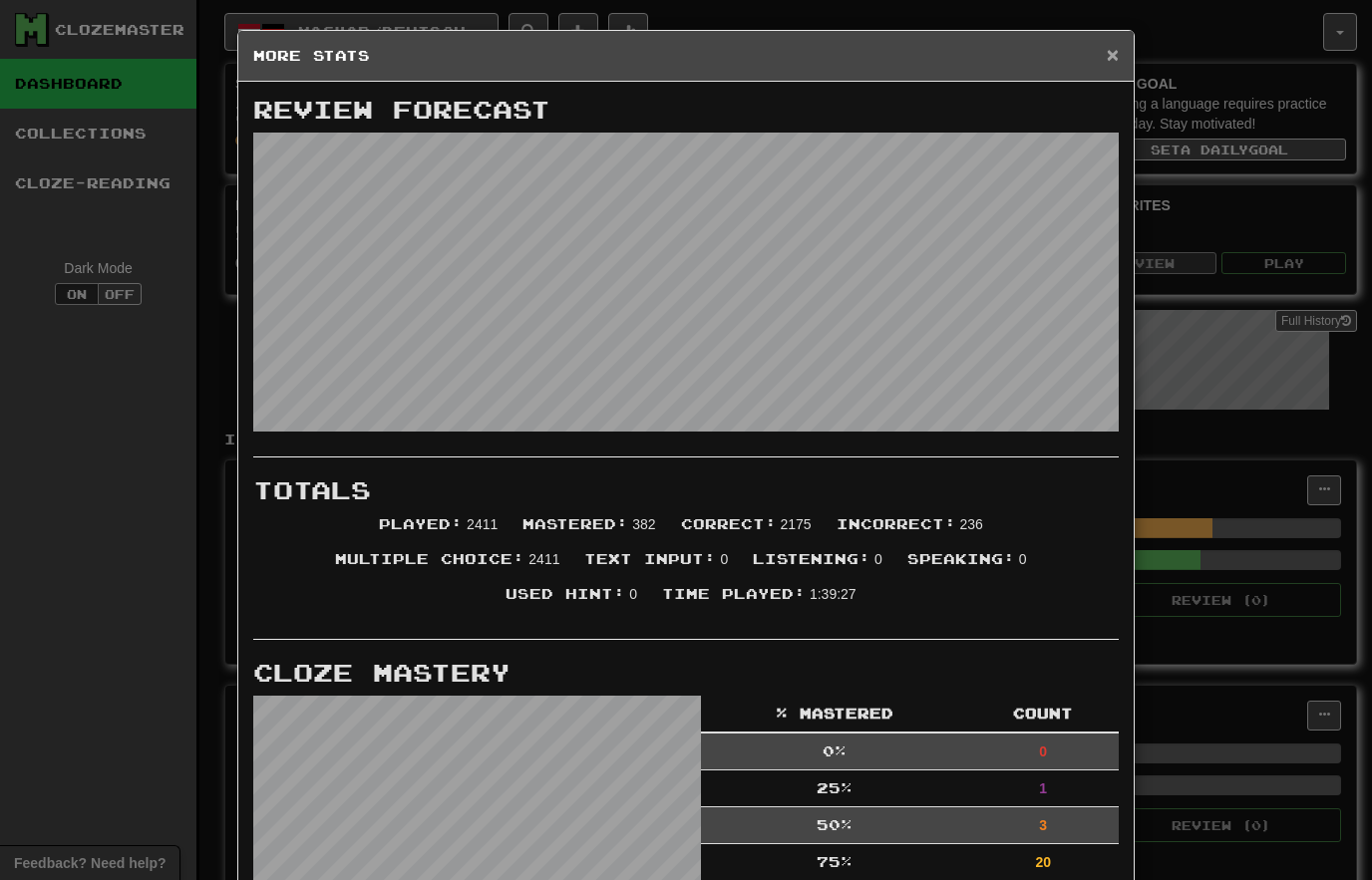 click on "×" at bounding box center [1113, 54] 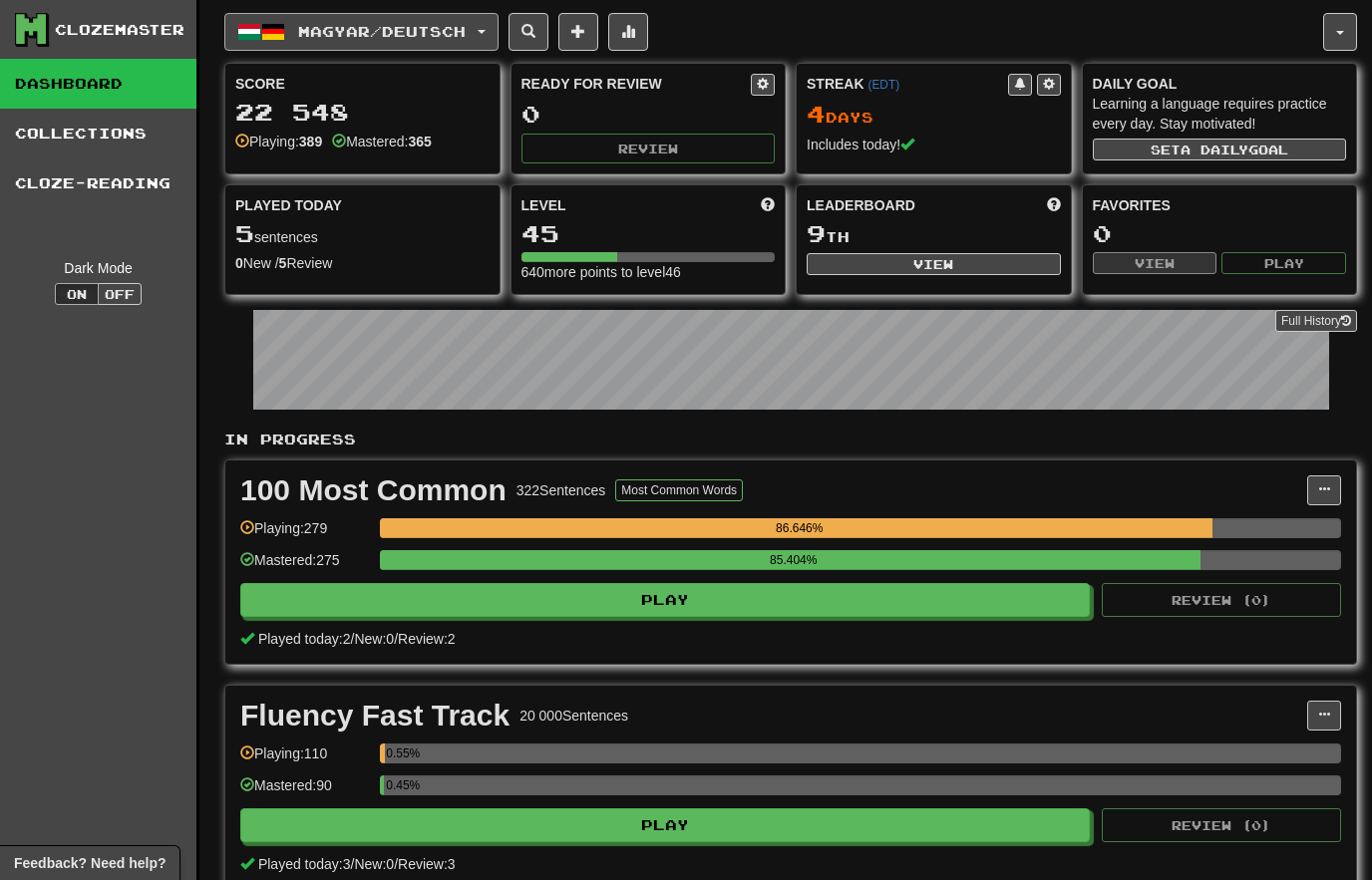 click on "Magyar  /  Deutsch" at bounding box center [361, 32] 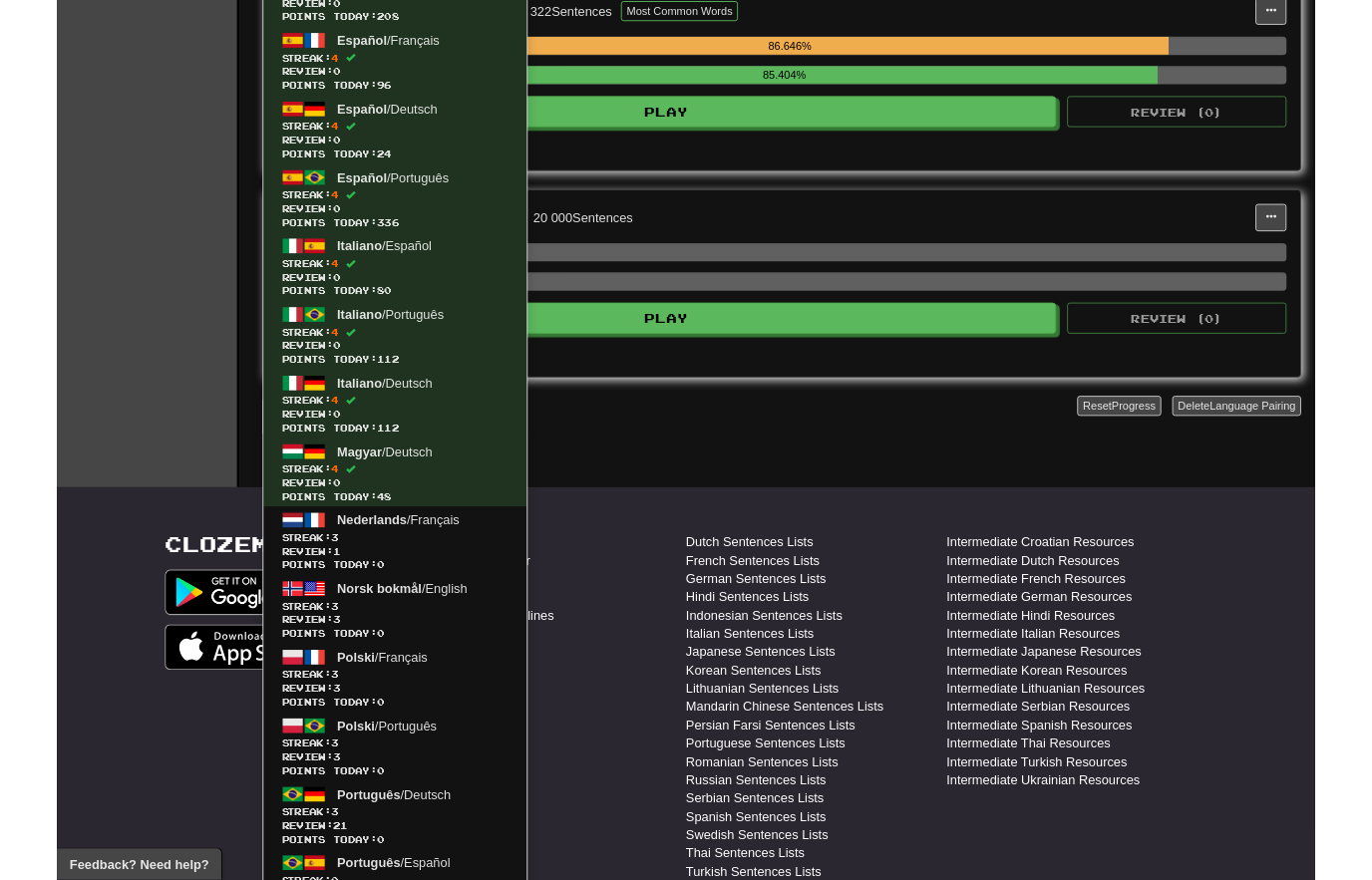 scroll, scrollTop: 557, scrollLeft: 0, axis: vertical 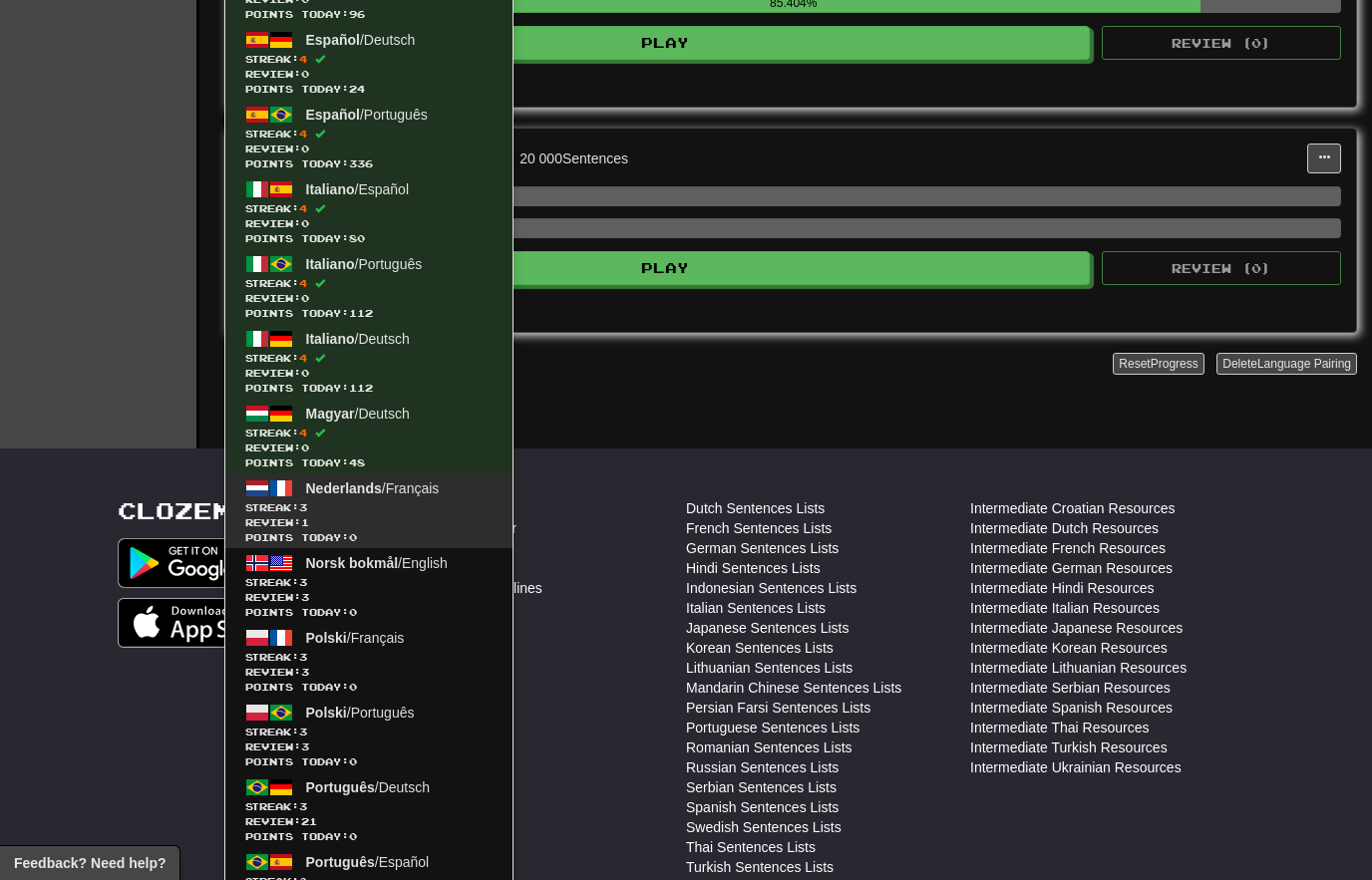 click on "Review:  1" at bounding box center (369, 522) 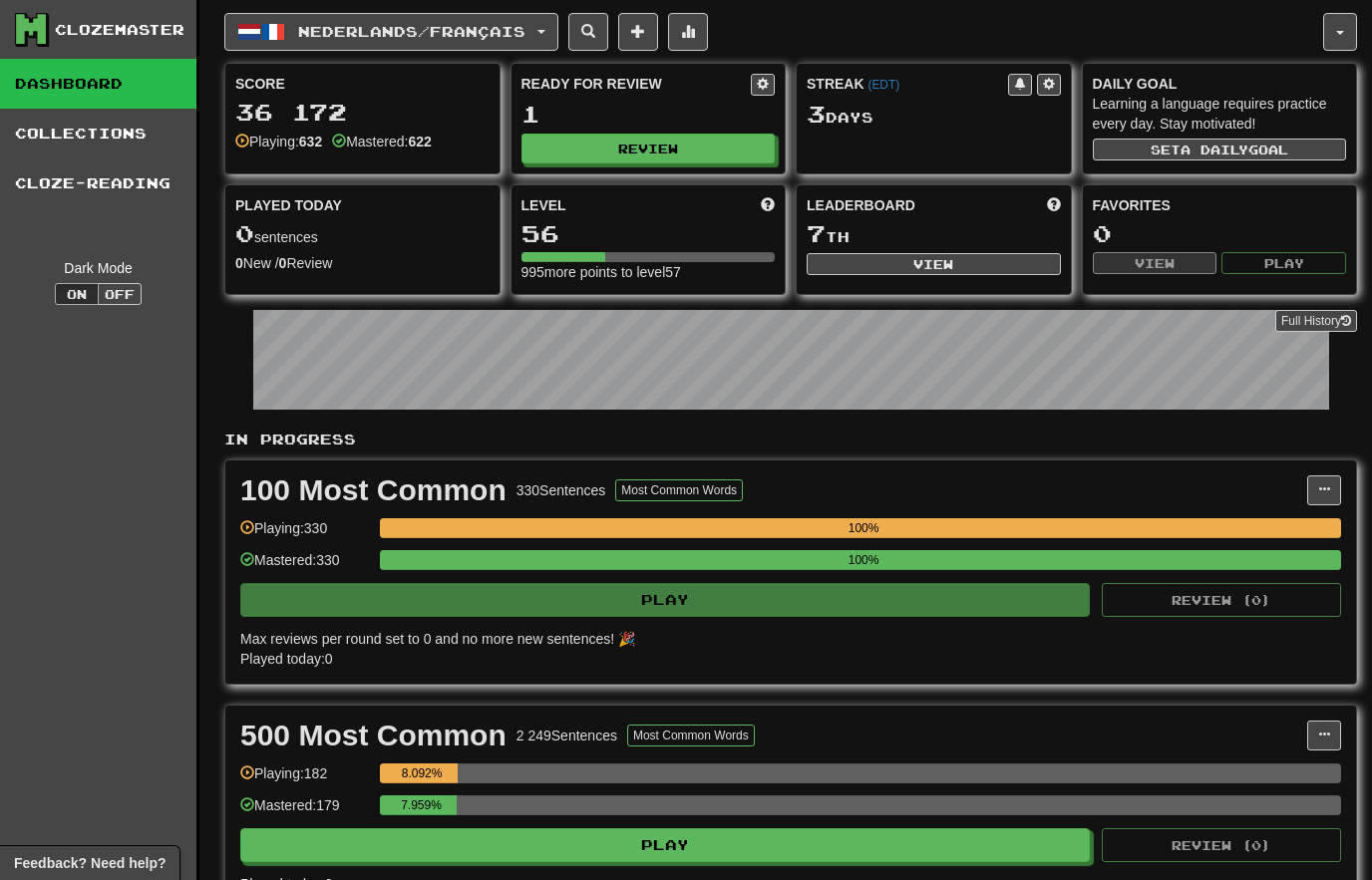 scroll, scrollTop: 0, scrollLeft: 0, axis: both 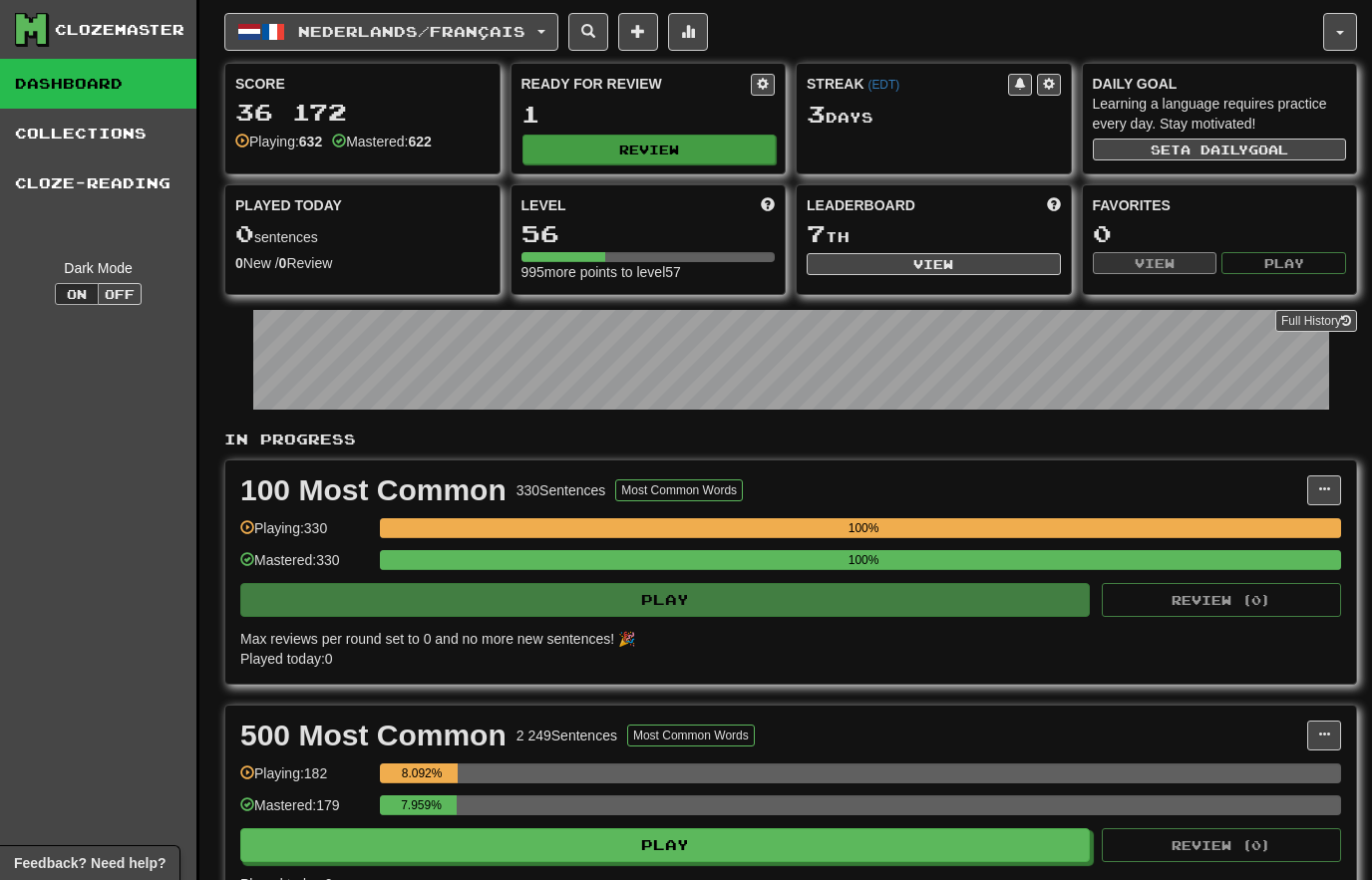 click on "Review" at bounding box center (649, 149) 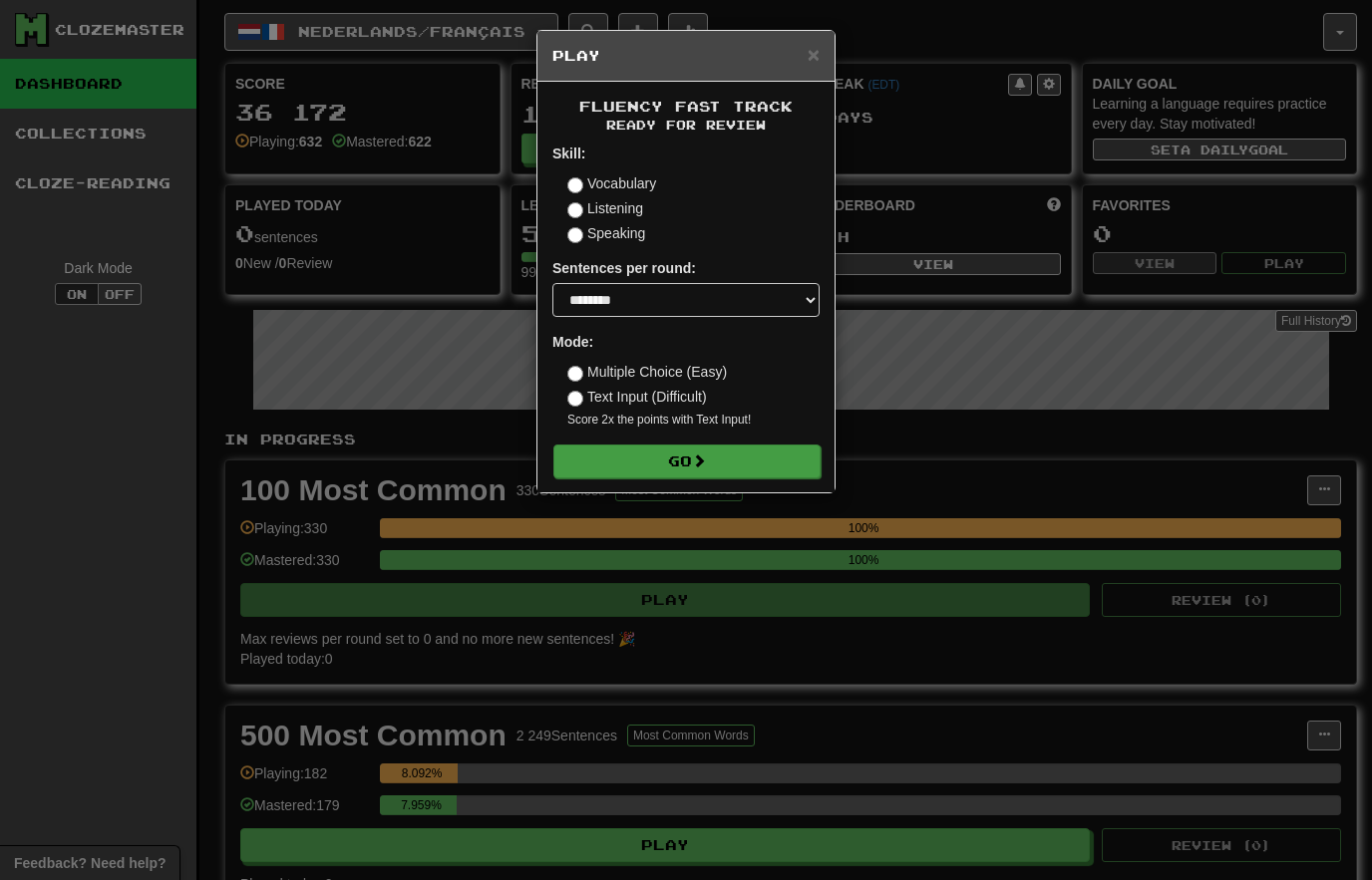 click on "Go" at bounding box center (687, 461) 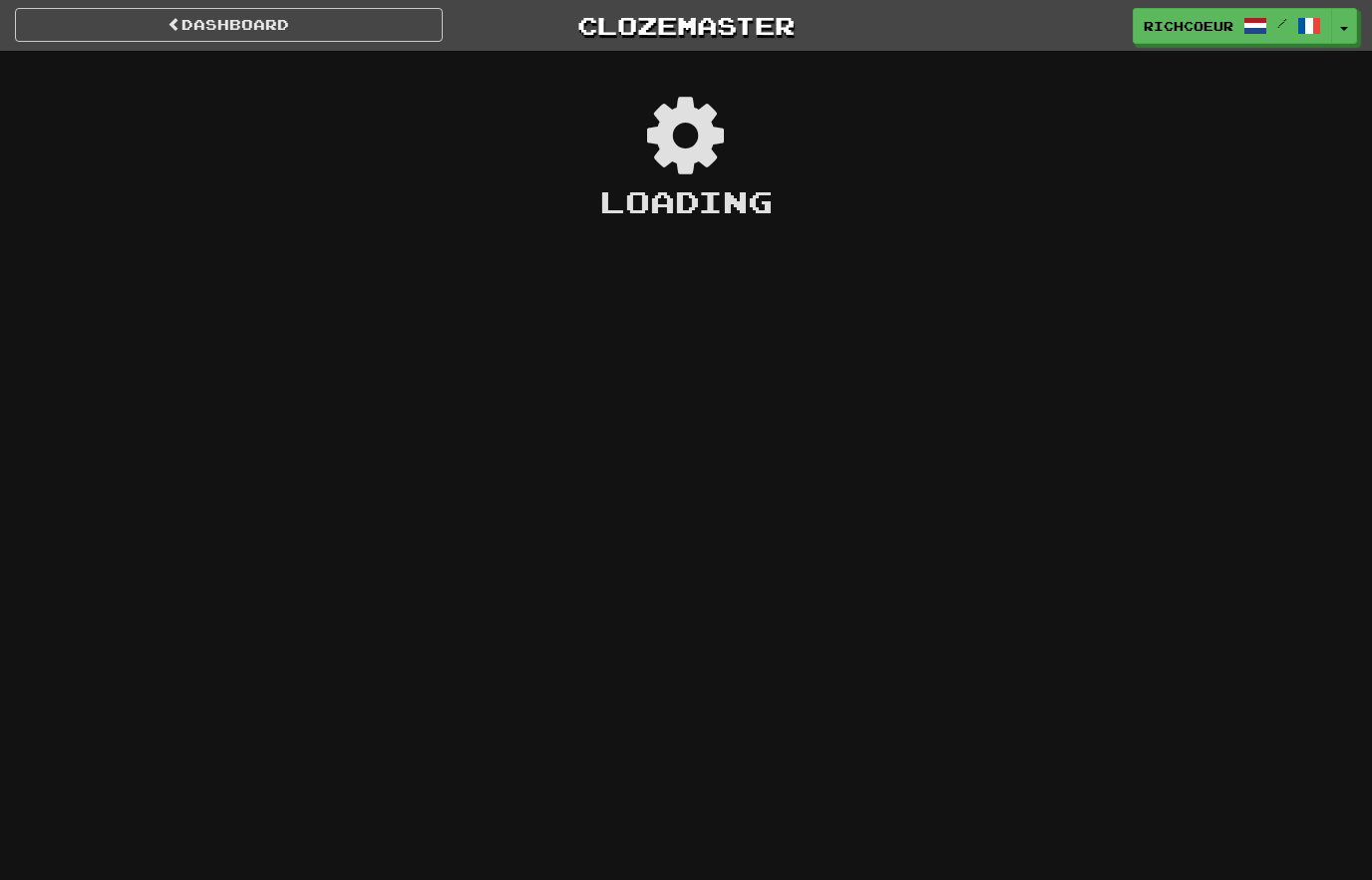 scroll, scrollTop: 0, scrollLeft: 0, axis: both 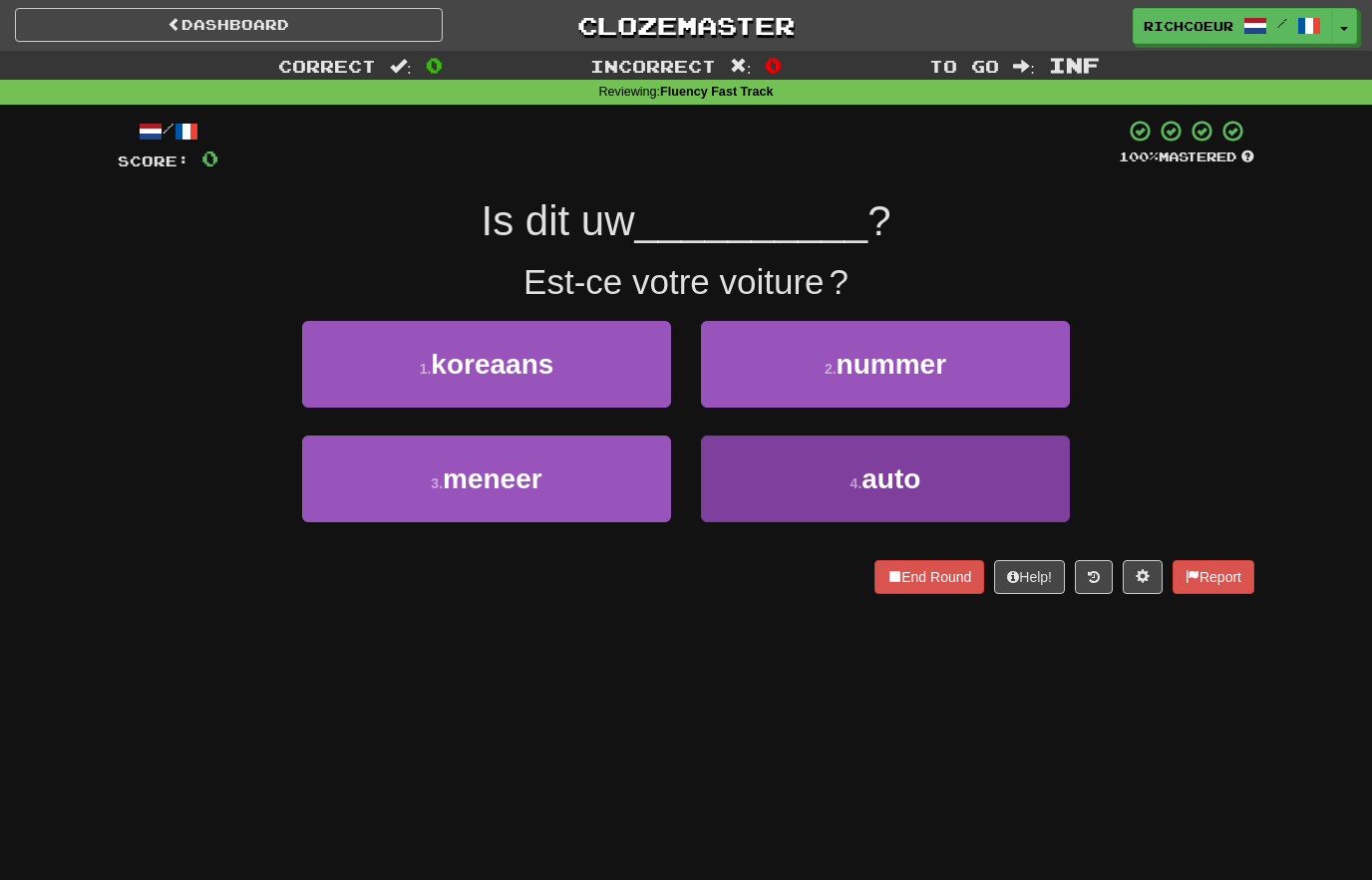 click on "4 .  auto" at bounding box center [885, 478] 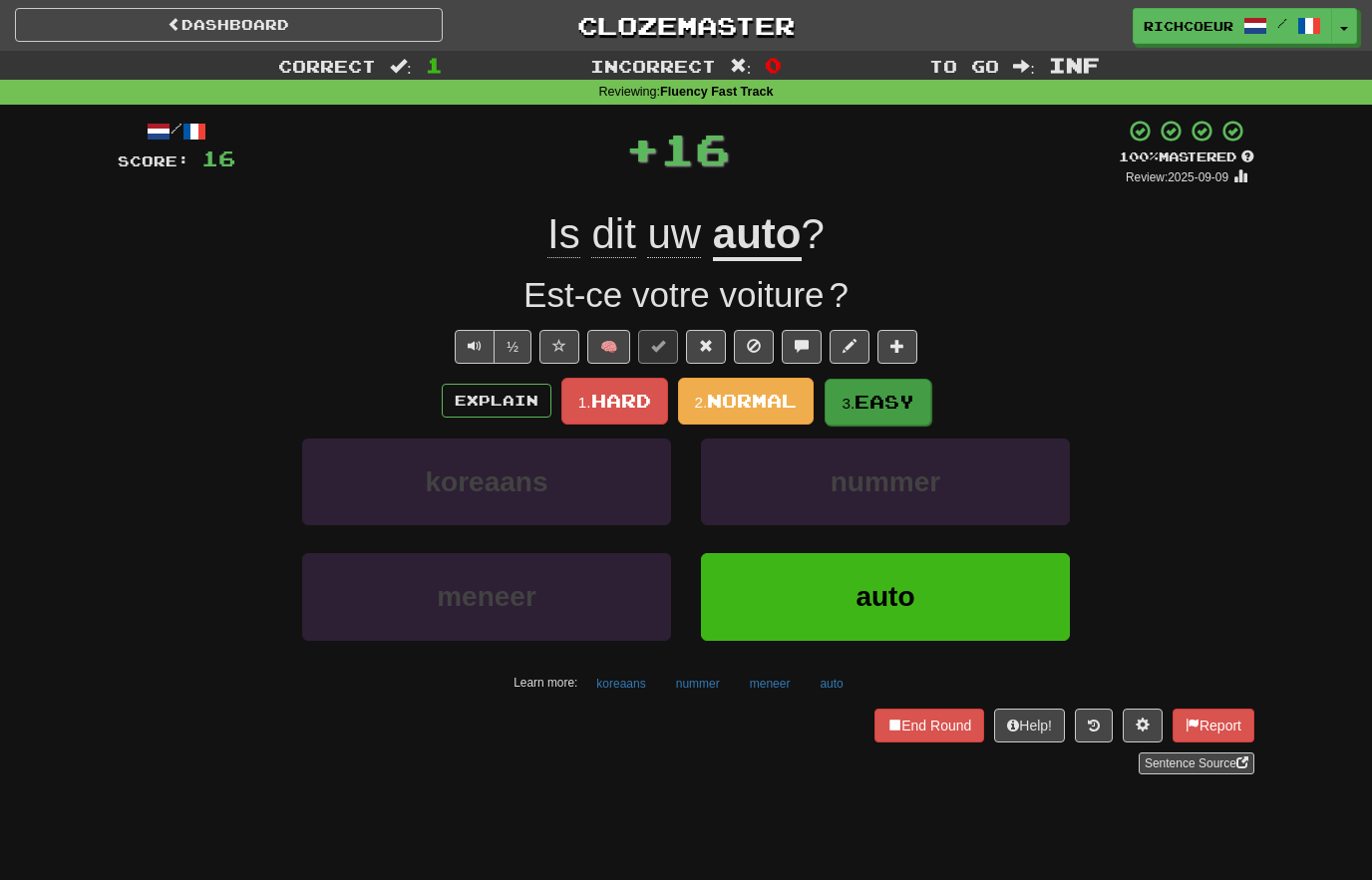 click on "3.  Easy" at bounding box center [877, 402] 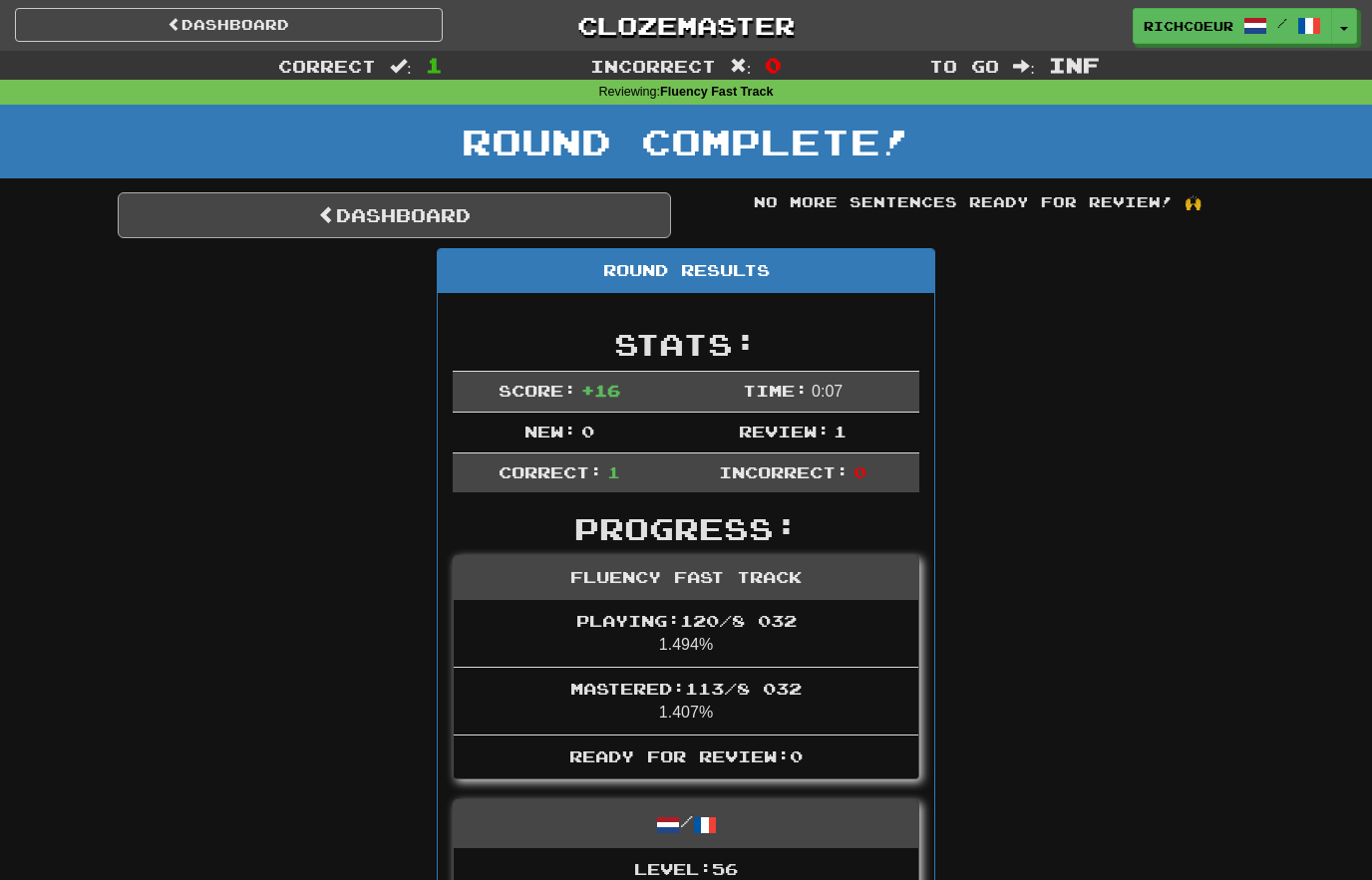 click on "Dashboard" at bounding box center (394, 215) 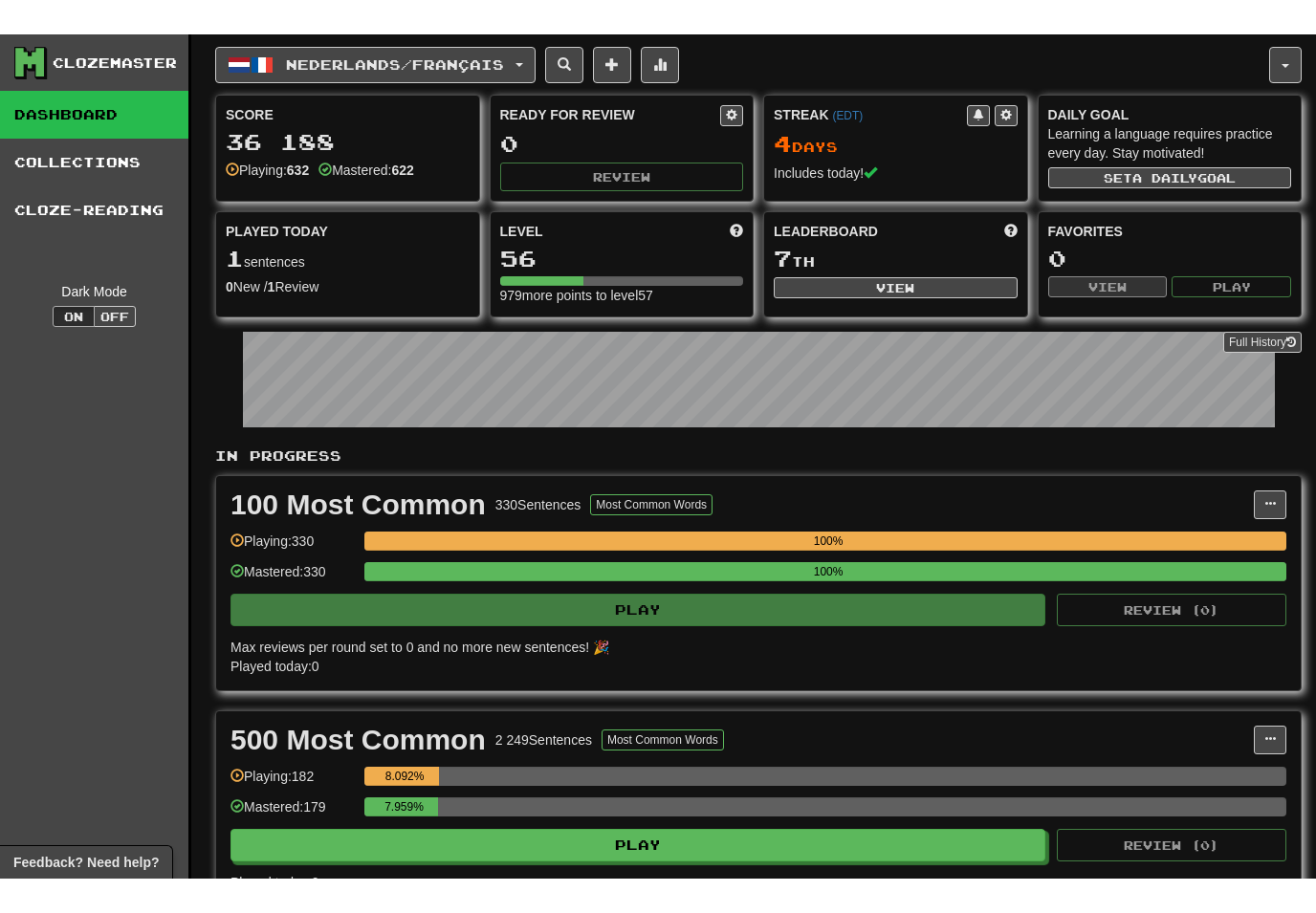 scroll, scrollTop: 0, scrollLeft: 0, axis: both 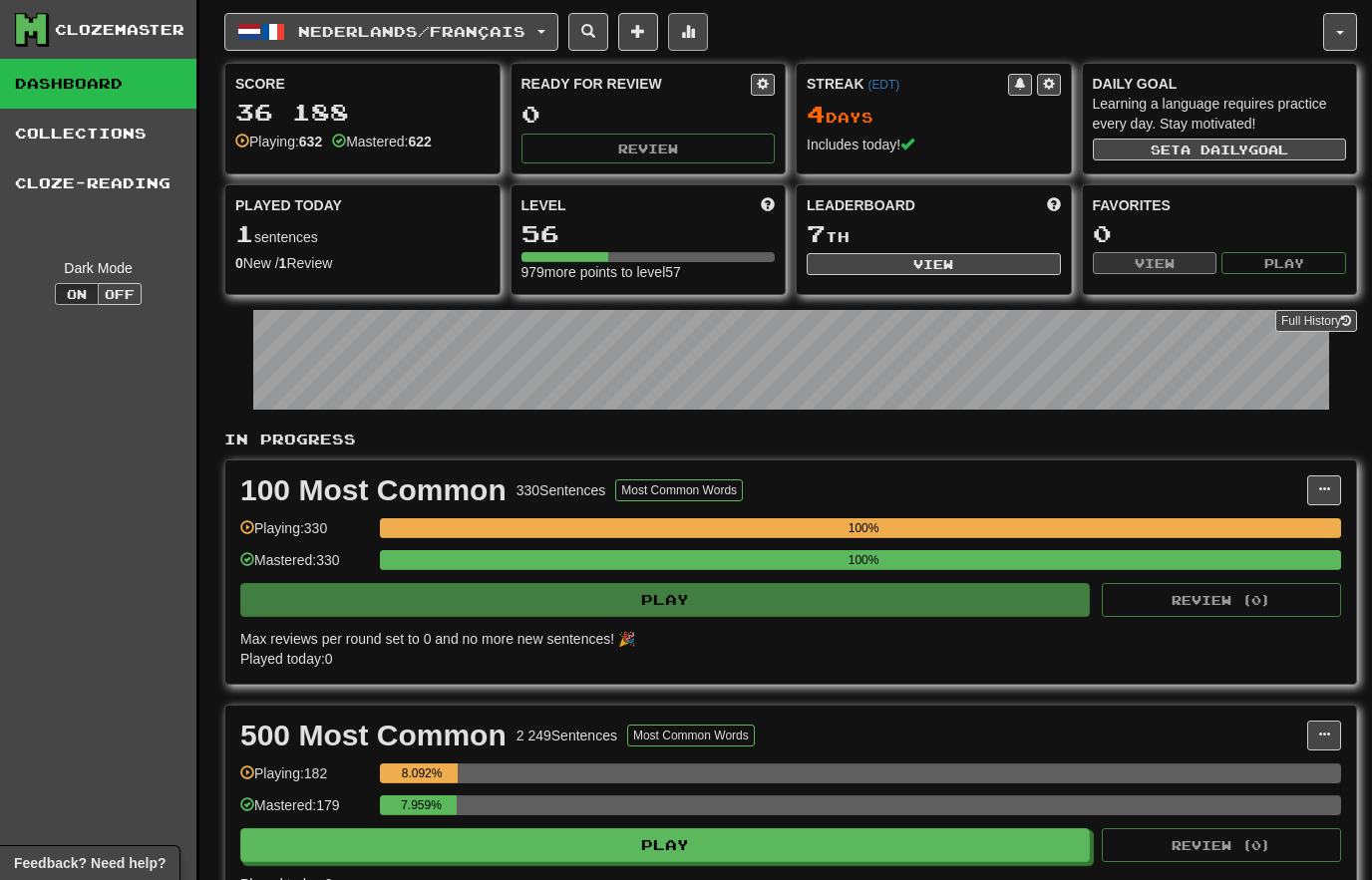 click at bounding box center [688, 32] 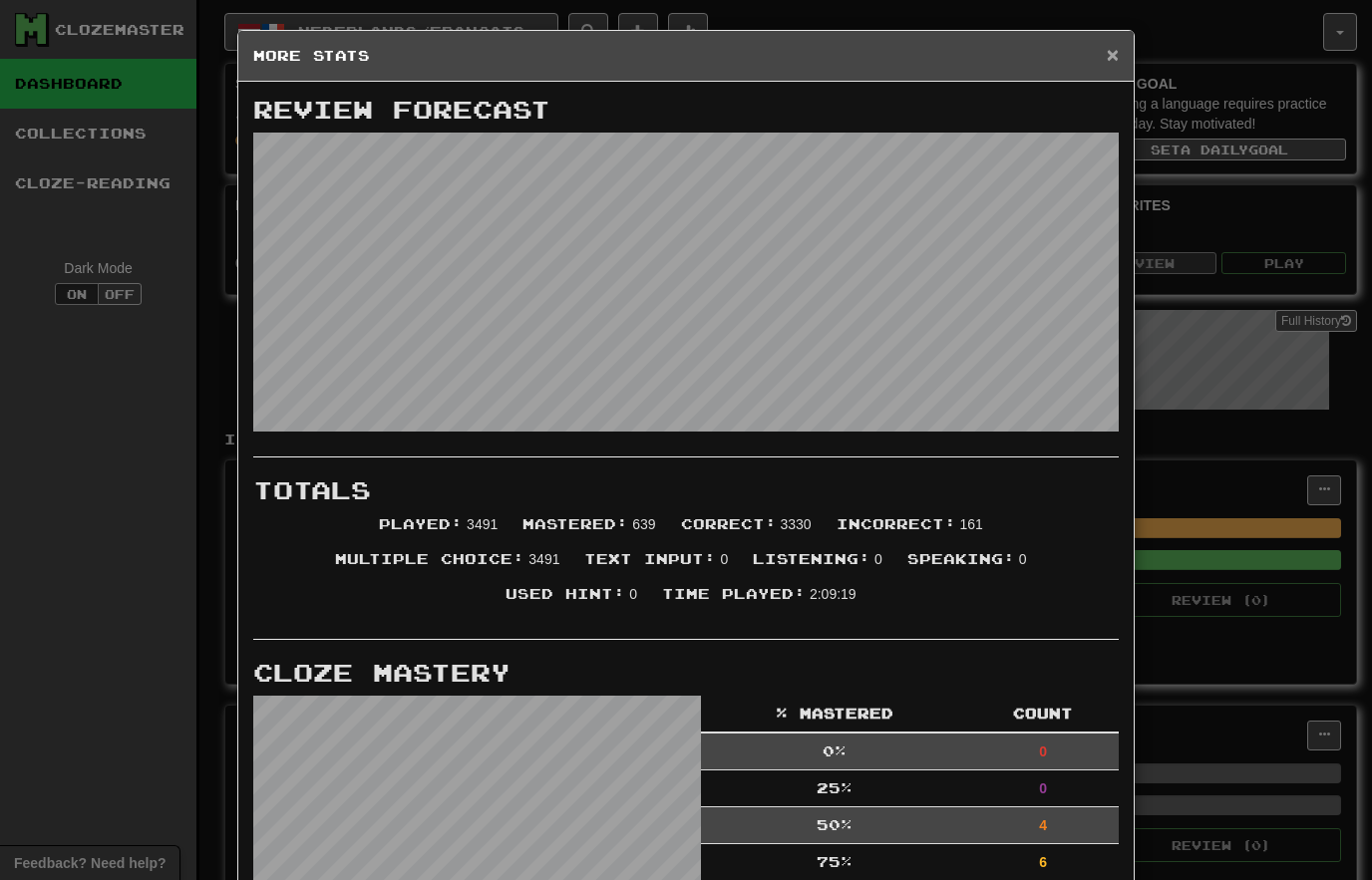 click on "×" at bounding box center [1113, 54] 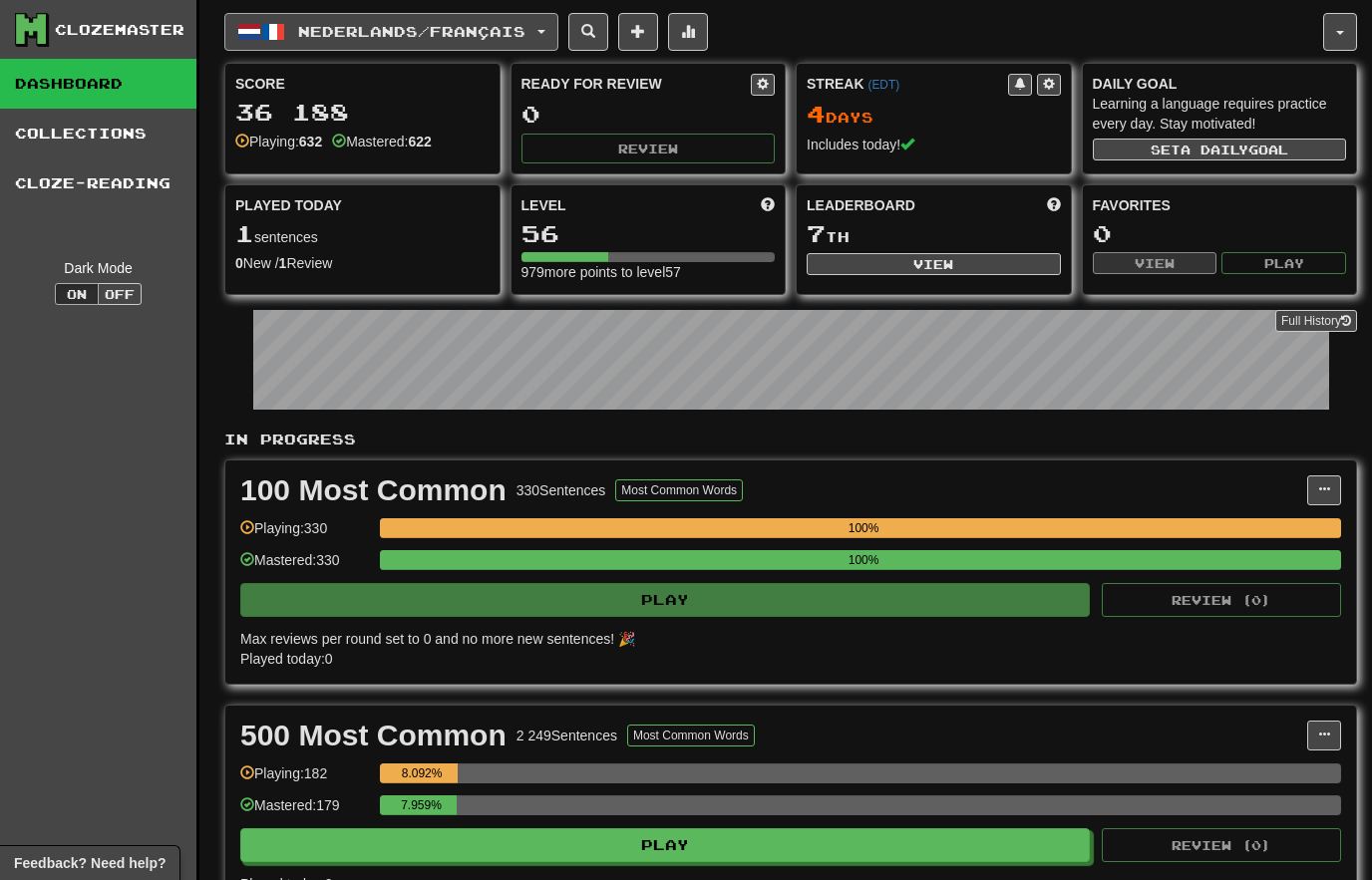 click on "Nederlands  /  Français" at bounding box center [412, 31] 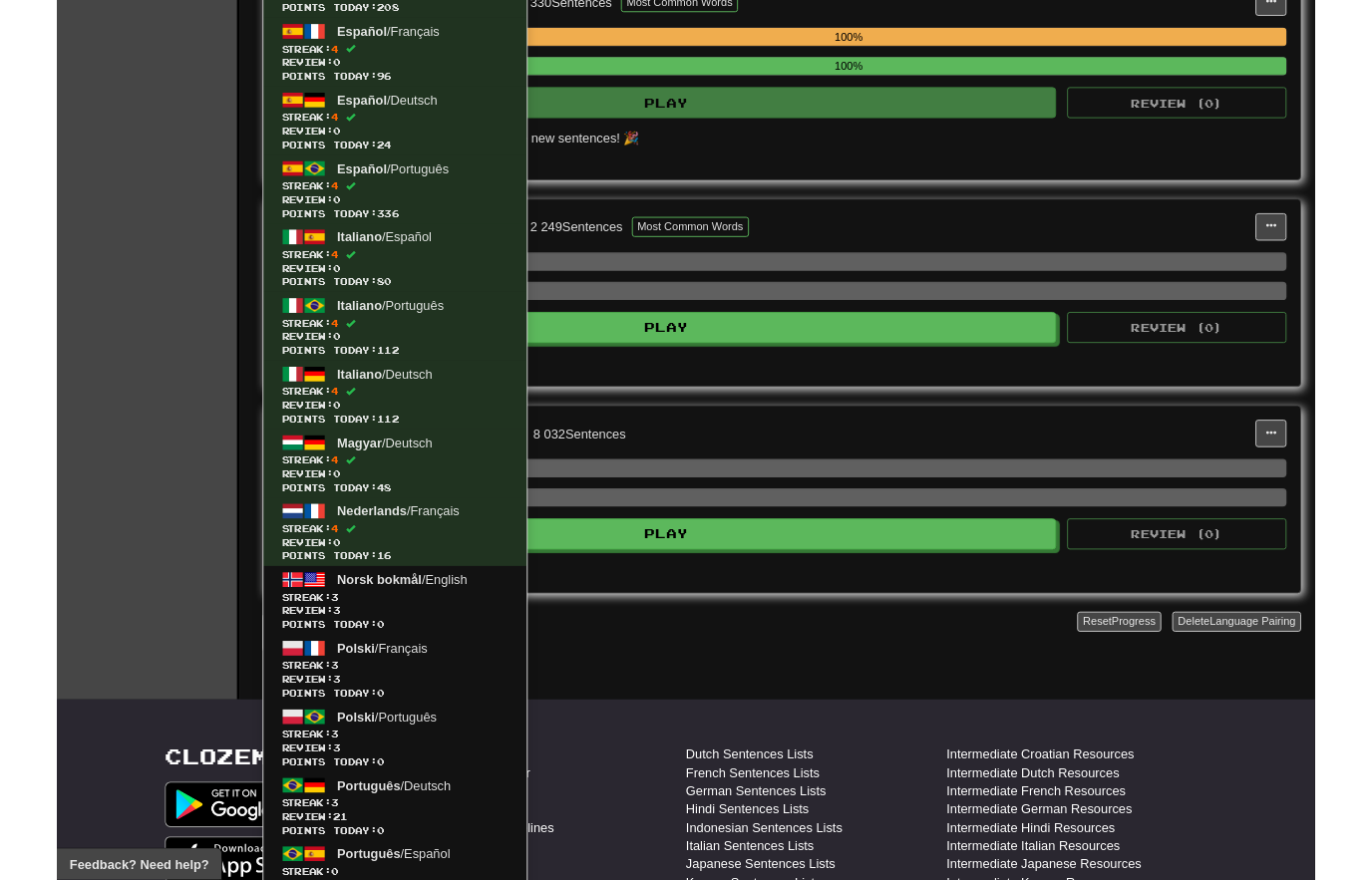 scroll, scrollTop: 566, scrollLeft: 0, axis: vertical 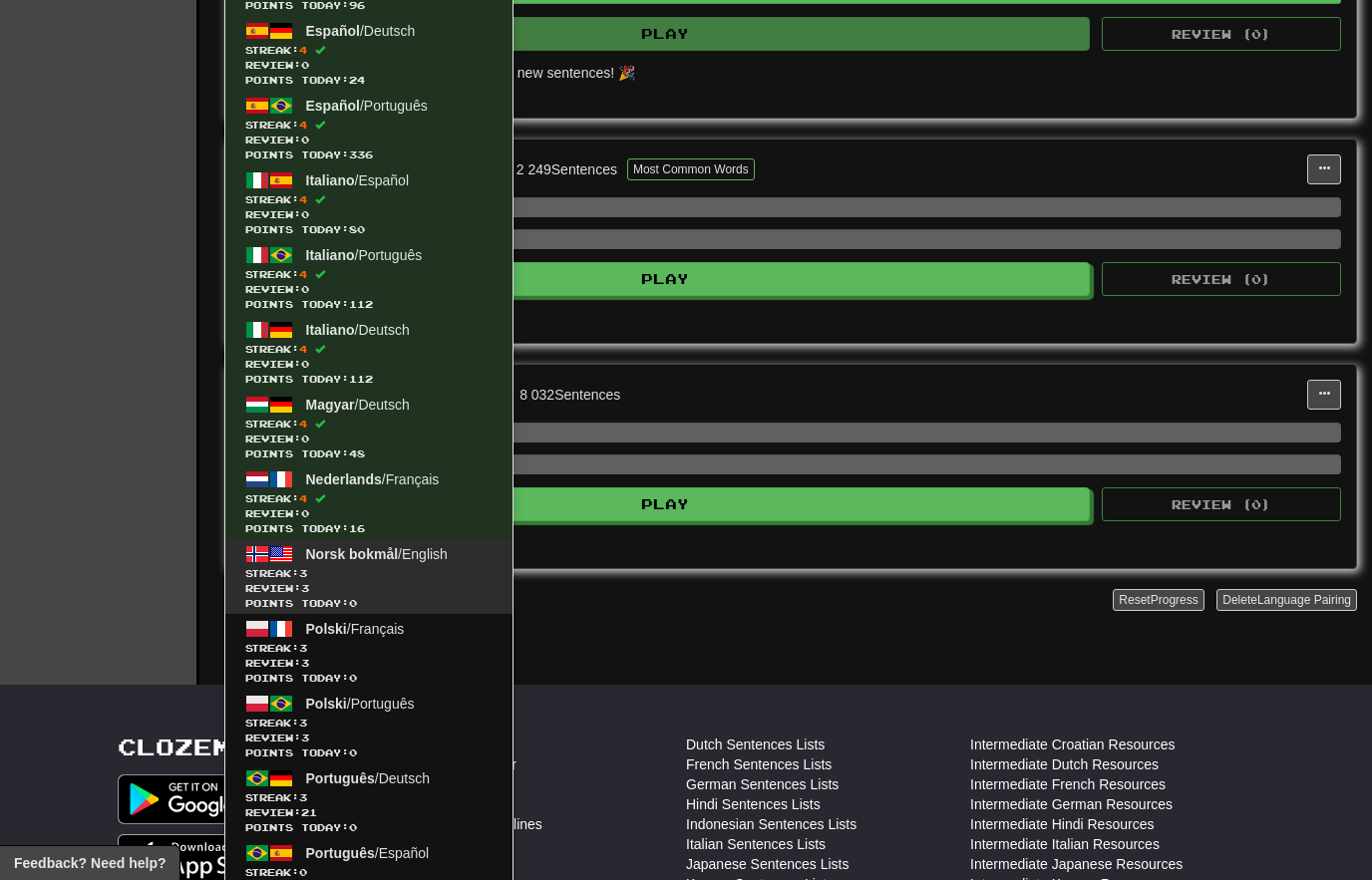 click on "Review:  3" at bounding box center (369, 588) 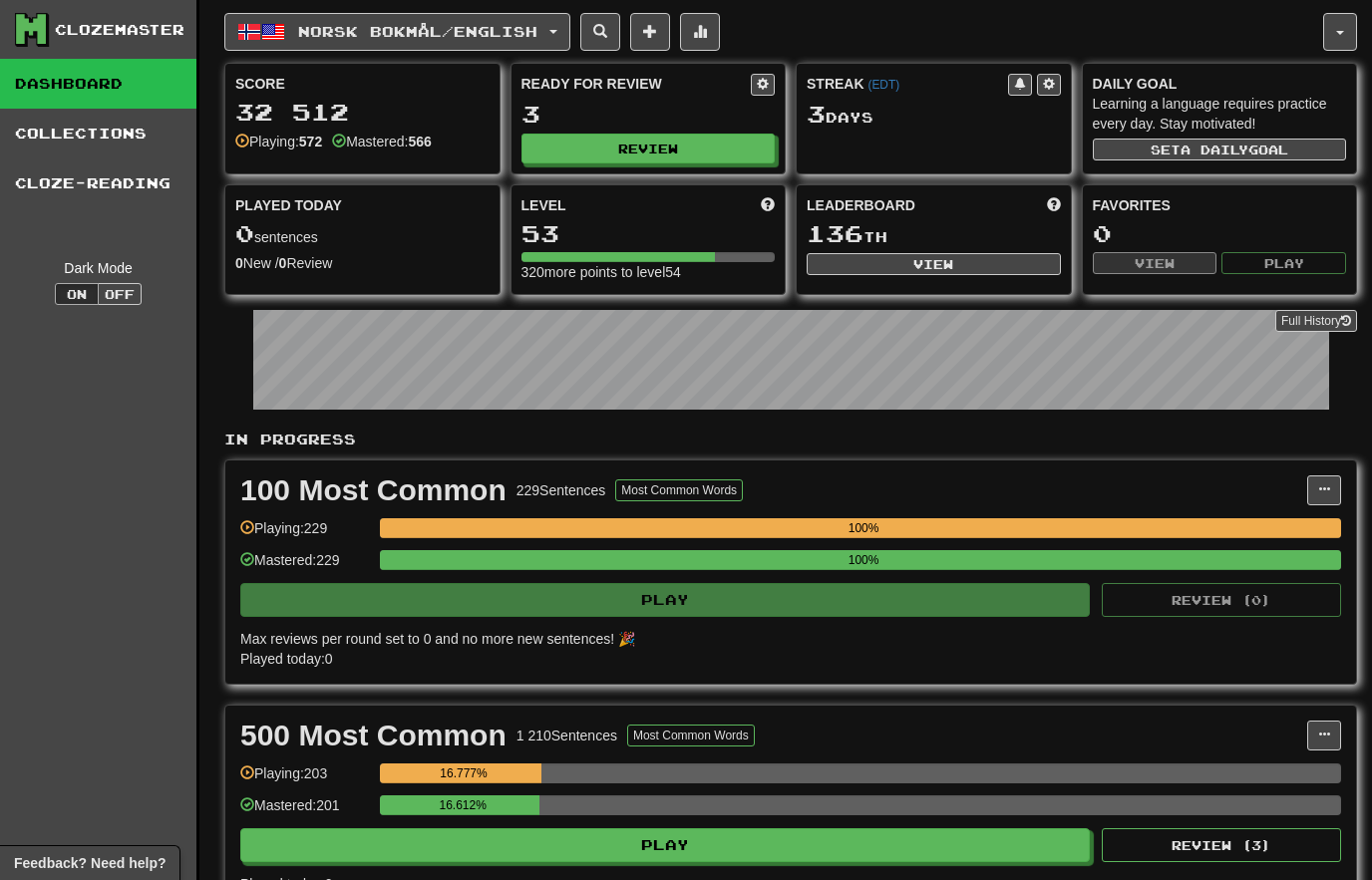 scroll, scrollTop: 0, scrollLeft: 0, axis: both 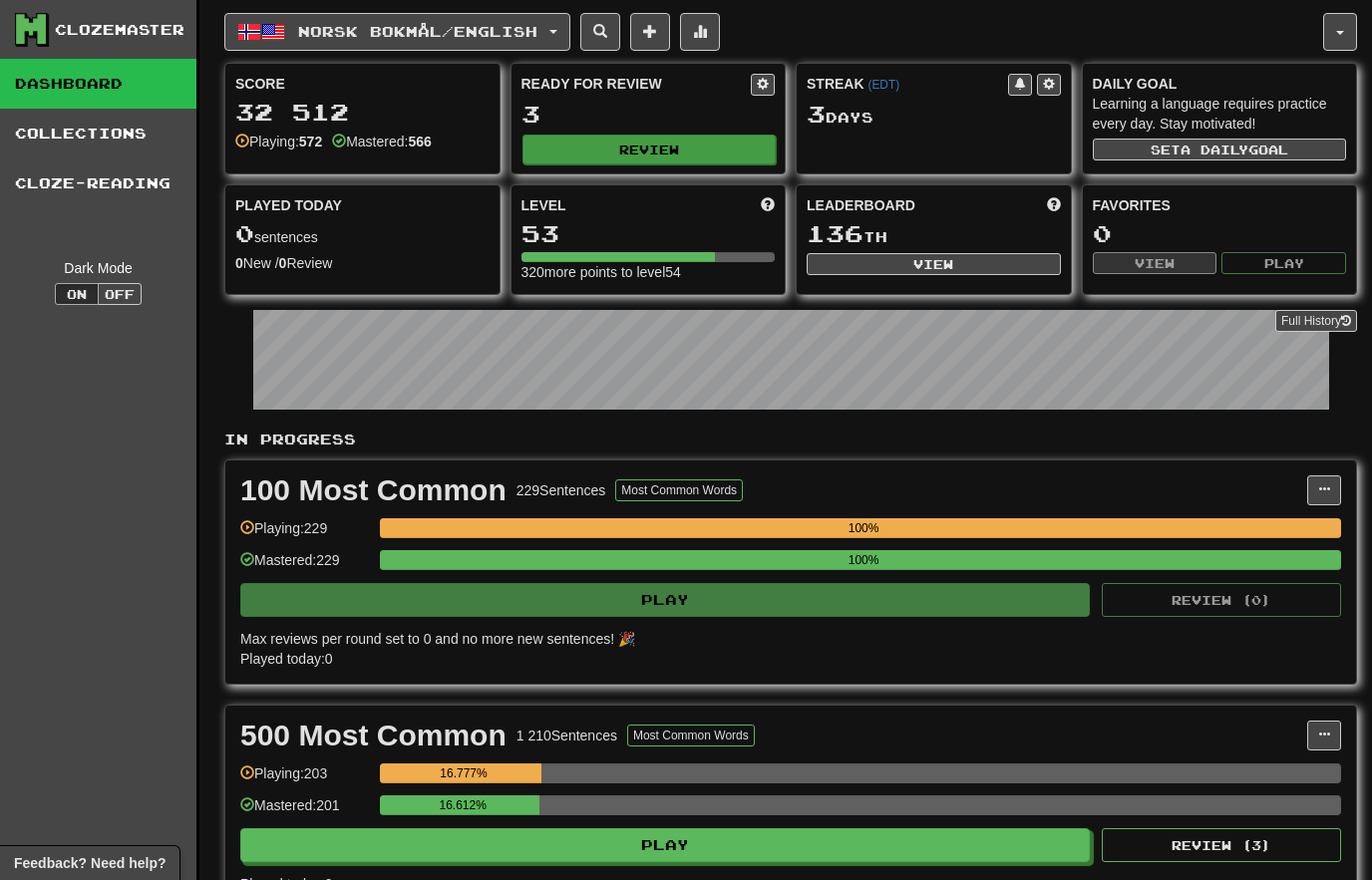 click on "Review" at bounding box center (649, 149) 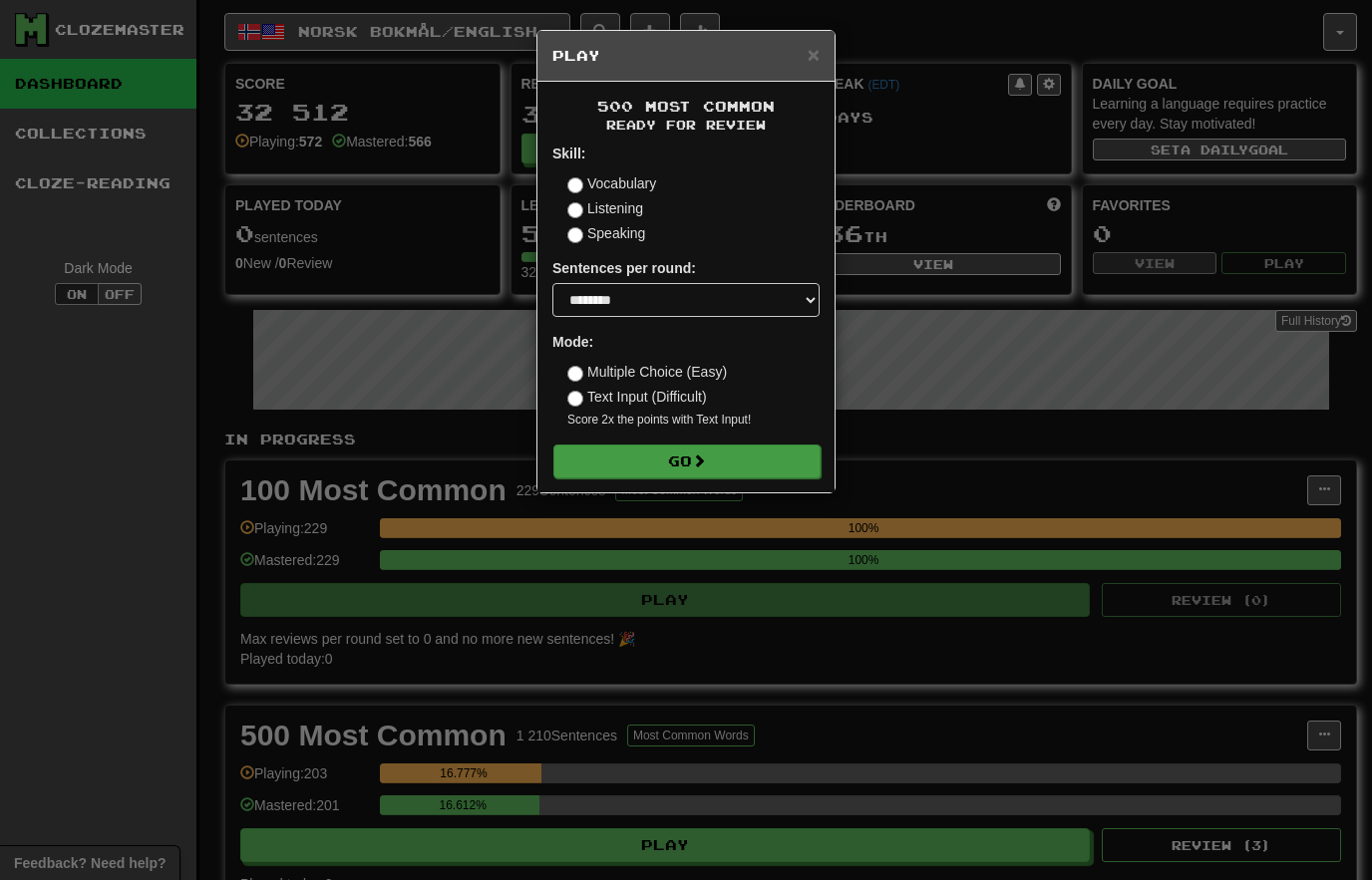 click on "Go" at bounding box center (687, 461) 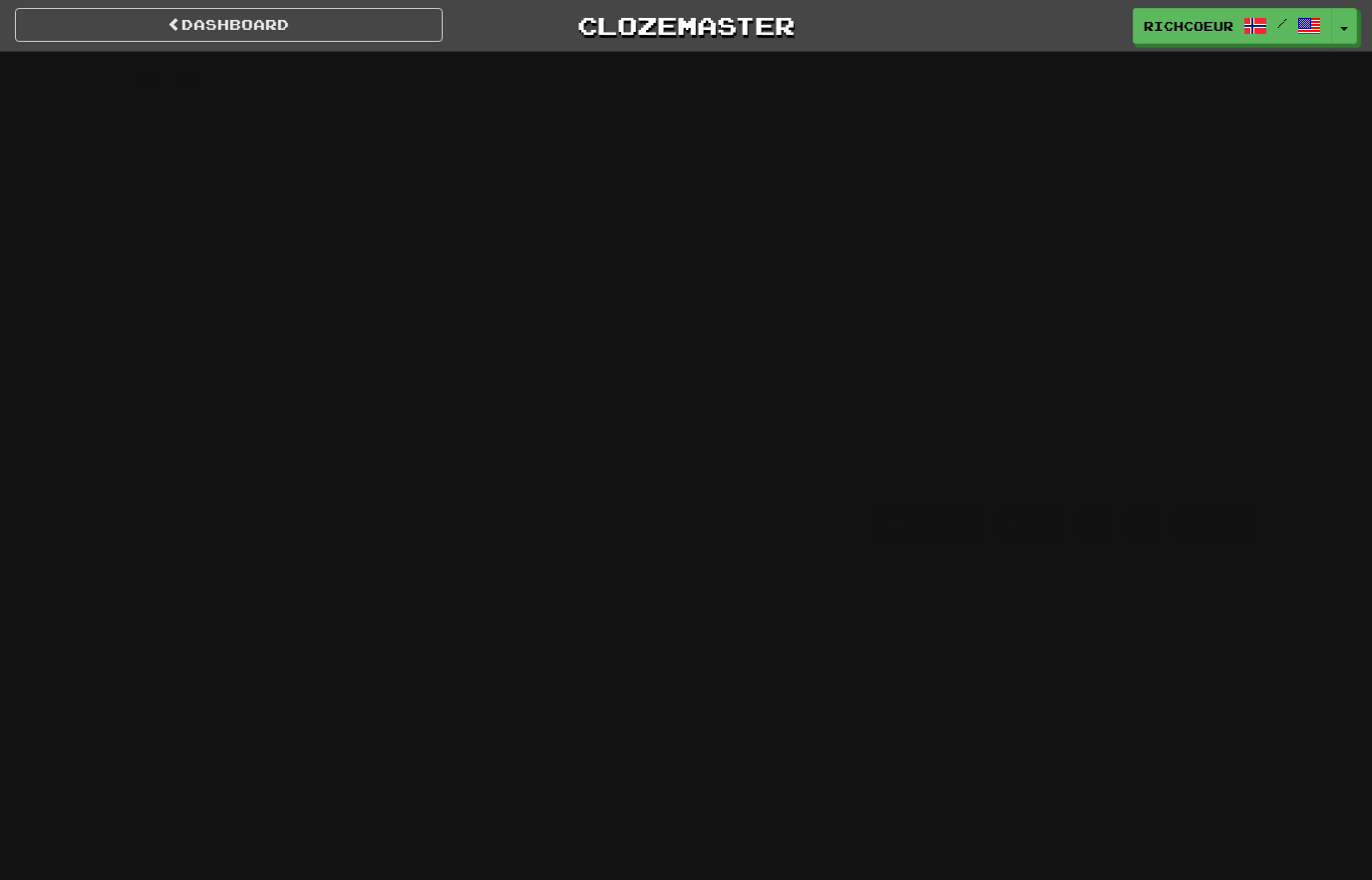 scroll, scrollTop: 0, scrollLeft: 0, axis: both 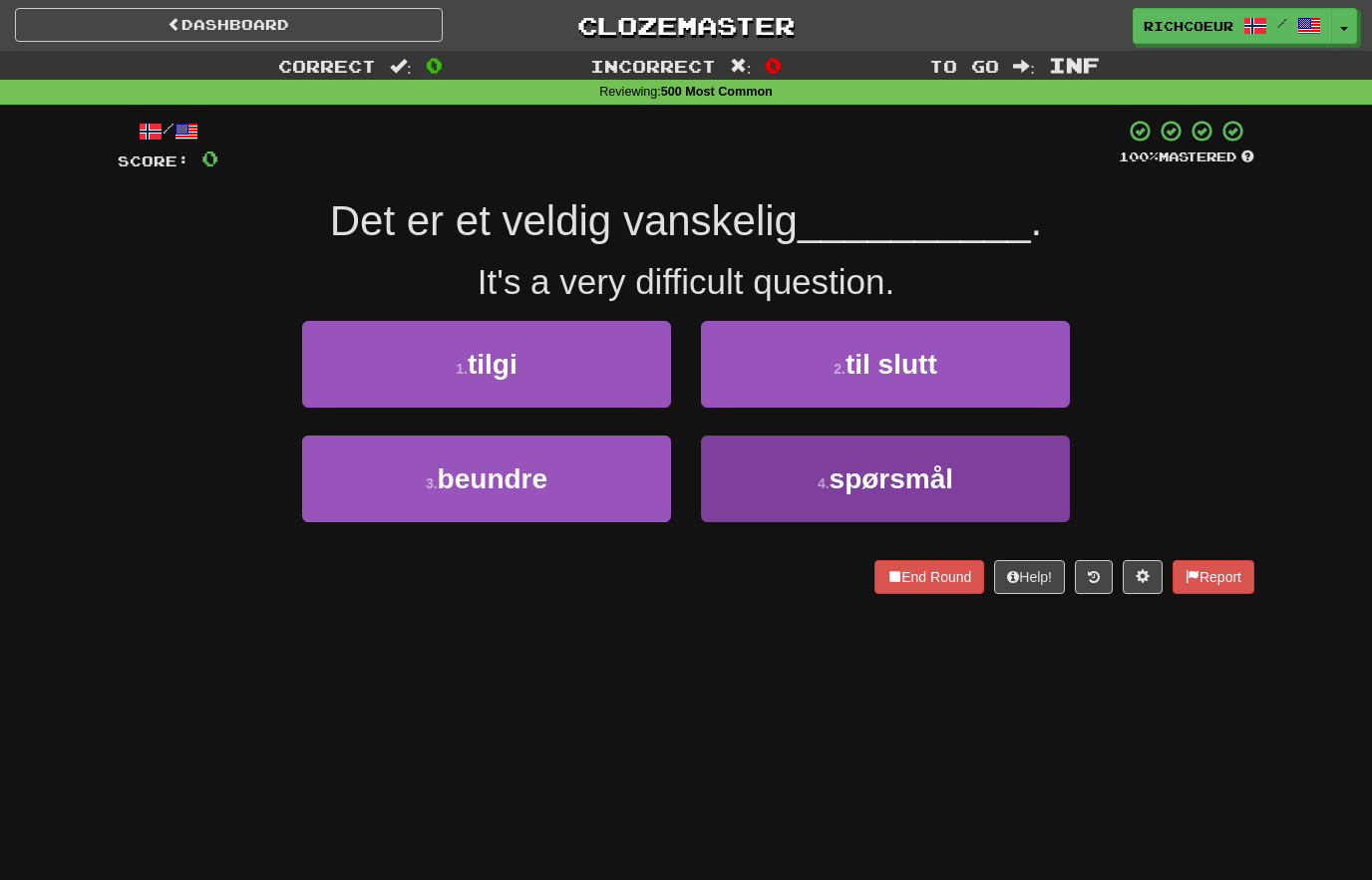 click on "spørsmål" at bounding box center (891, 478) 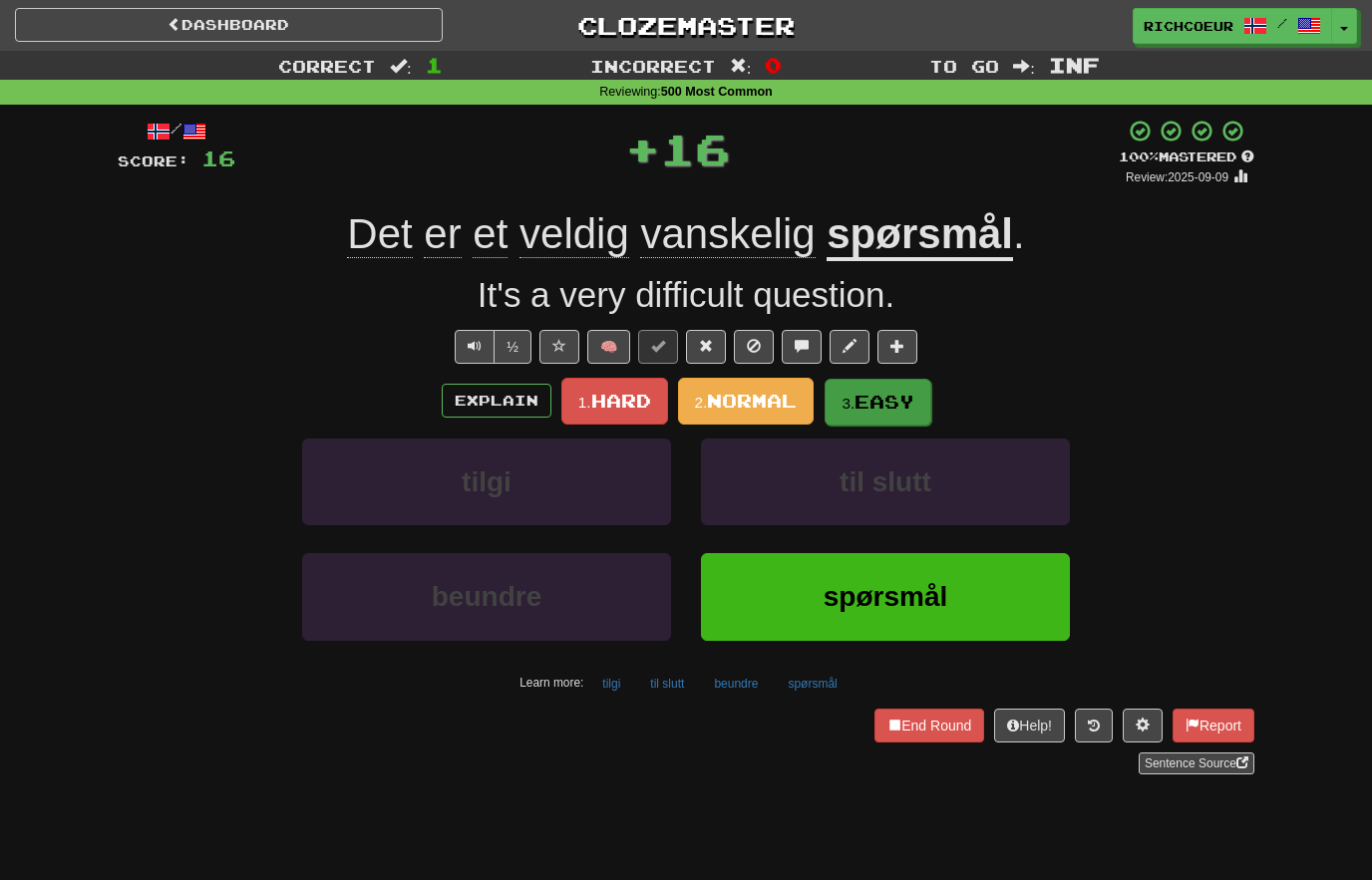click on "Easy" at bounding box center (884, 402) 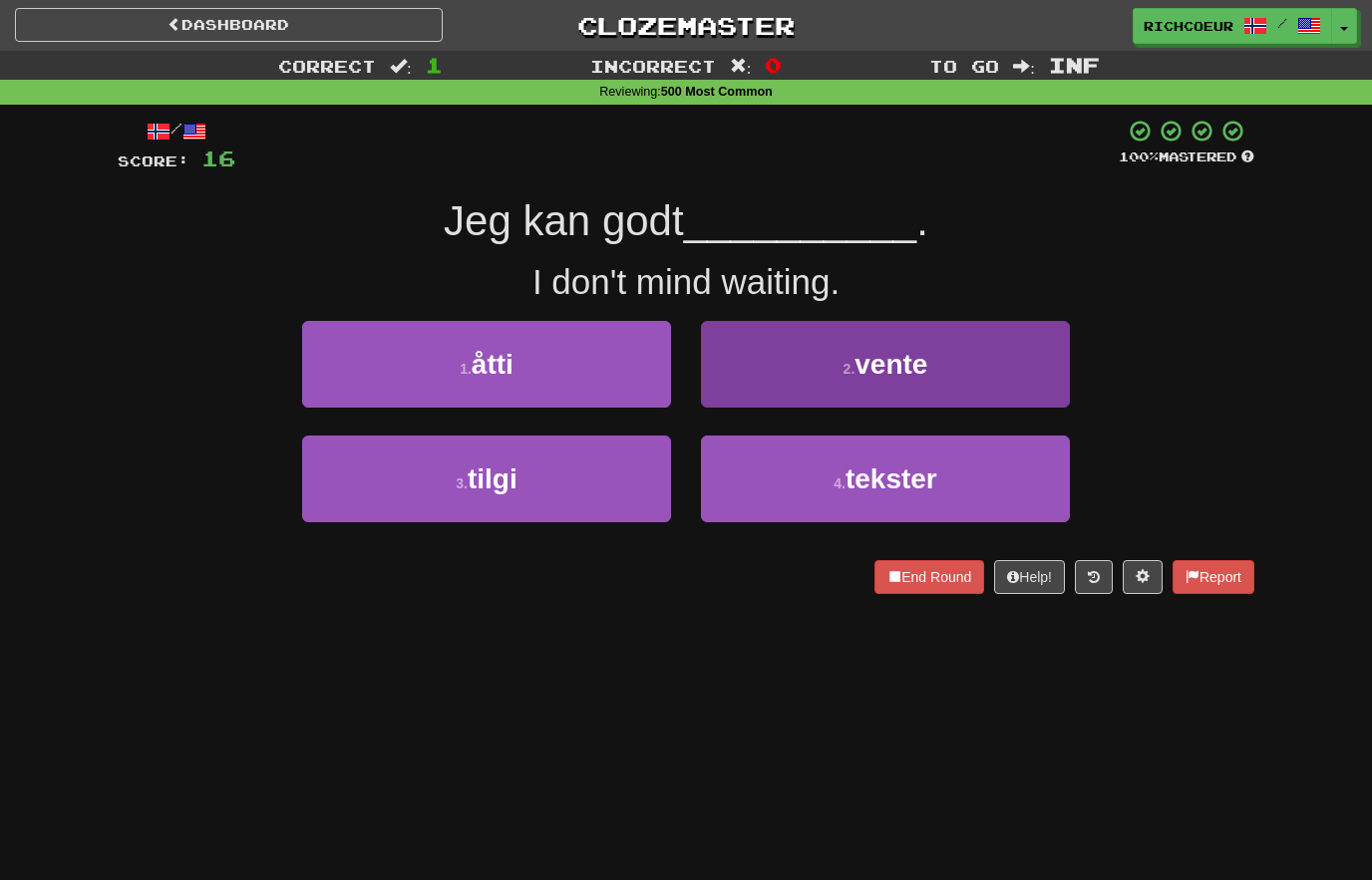 click on "vente" at bounding box center (890, 364) 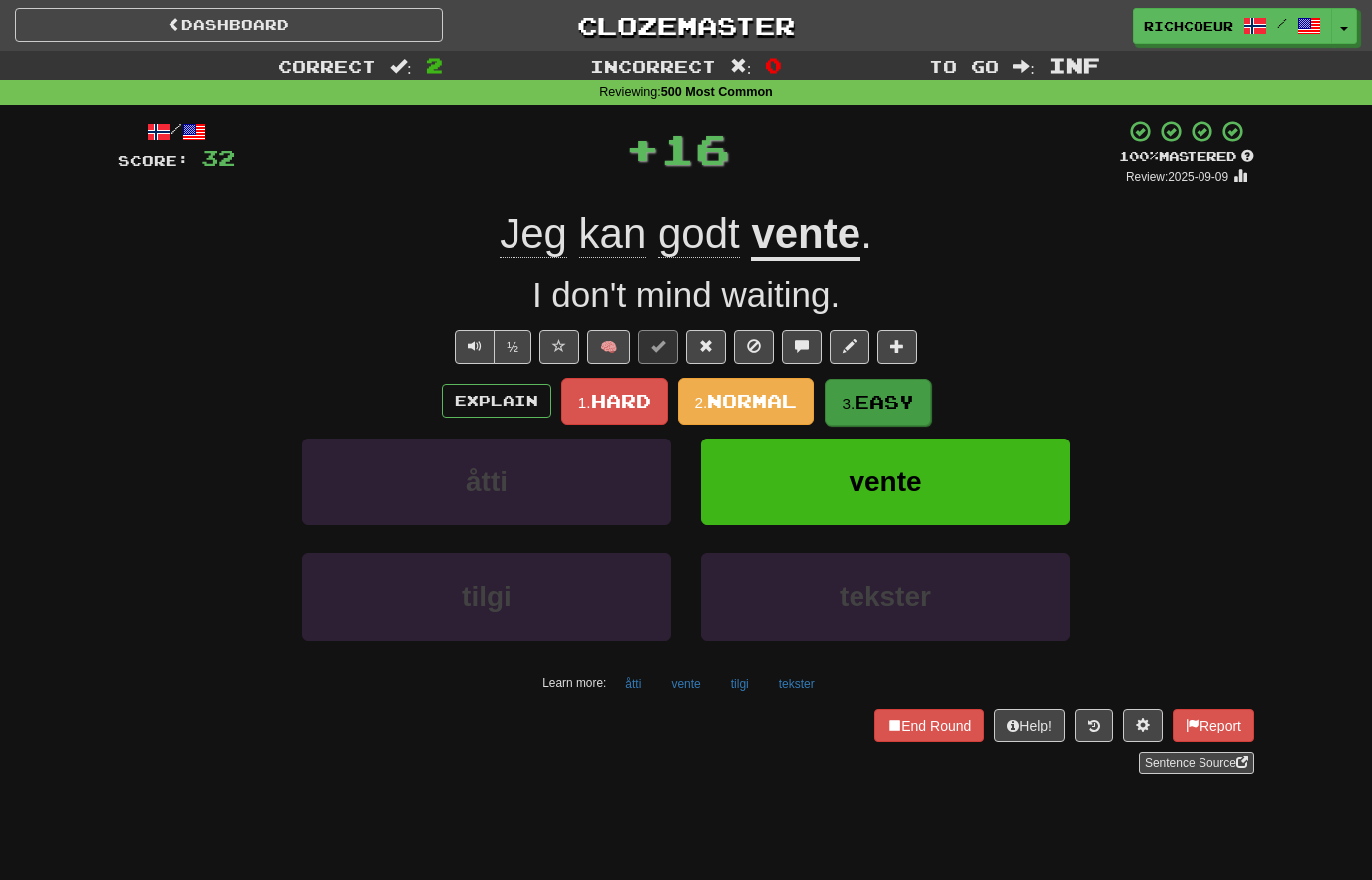 click on "Easy" at bounding box center [884, 402] 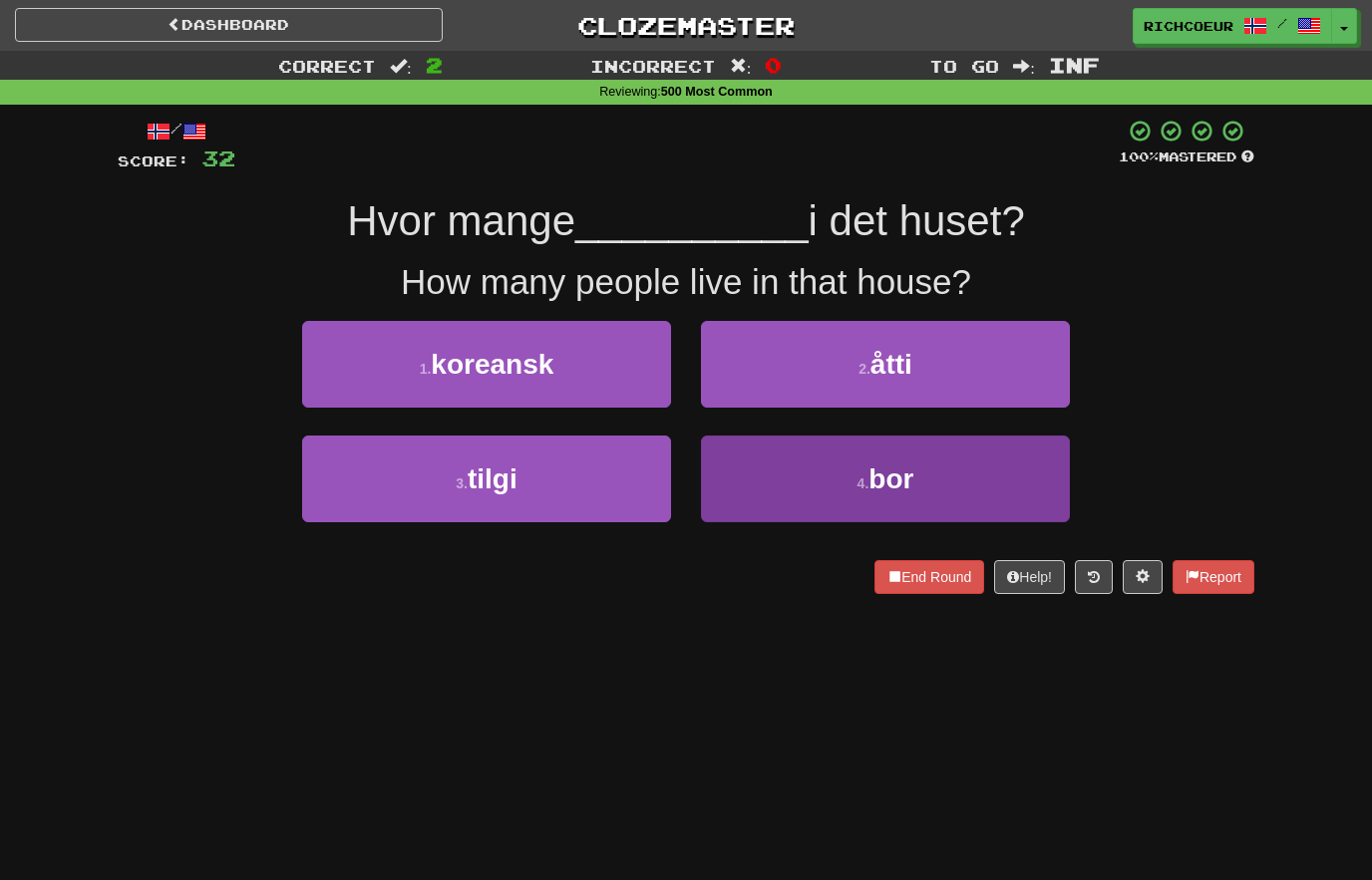 click on "4 .  bor" at bounding box center [885, 478] 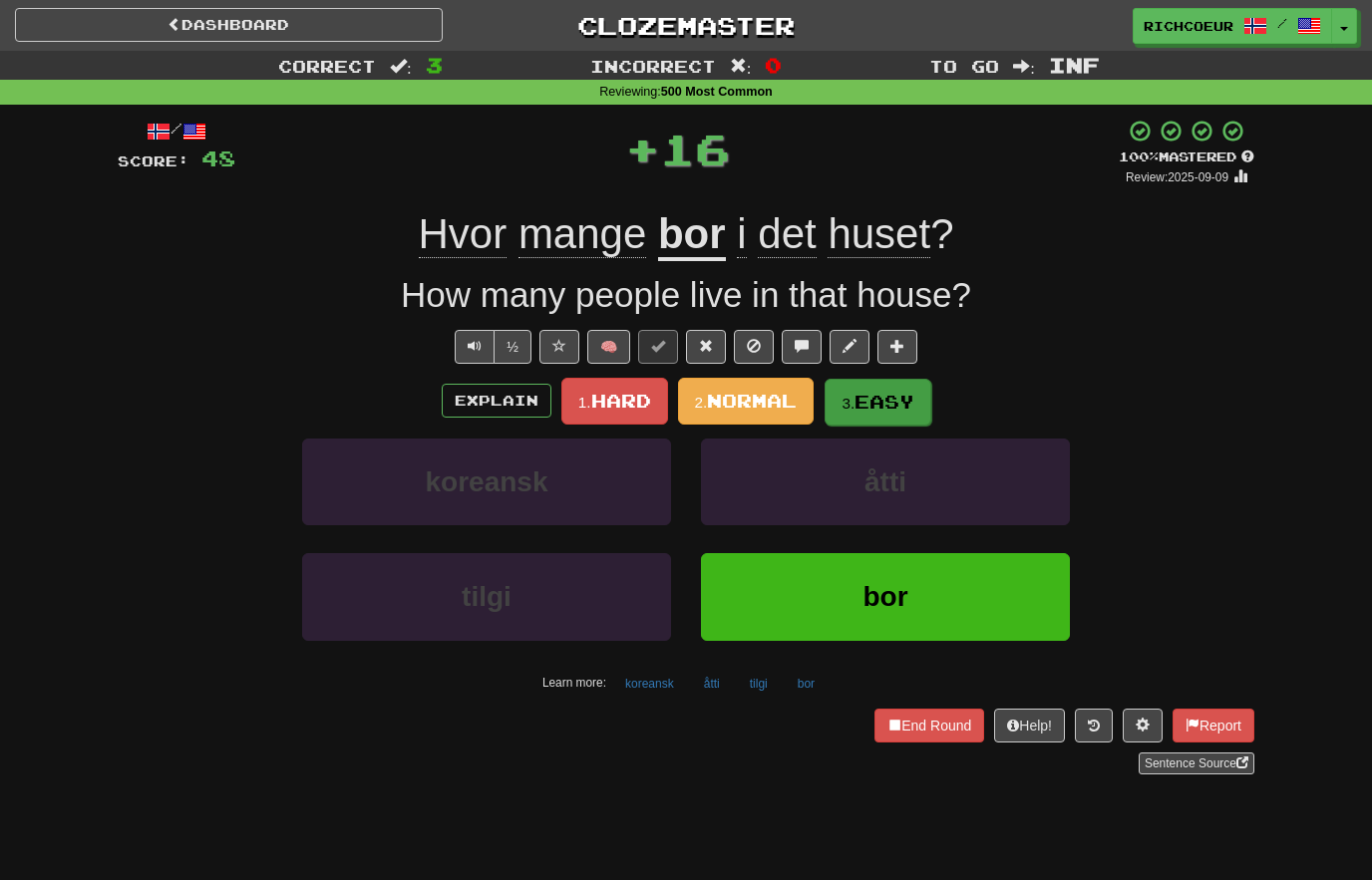 click on "Easy" at bounding box center [884, 402] 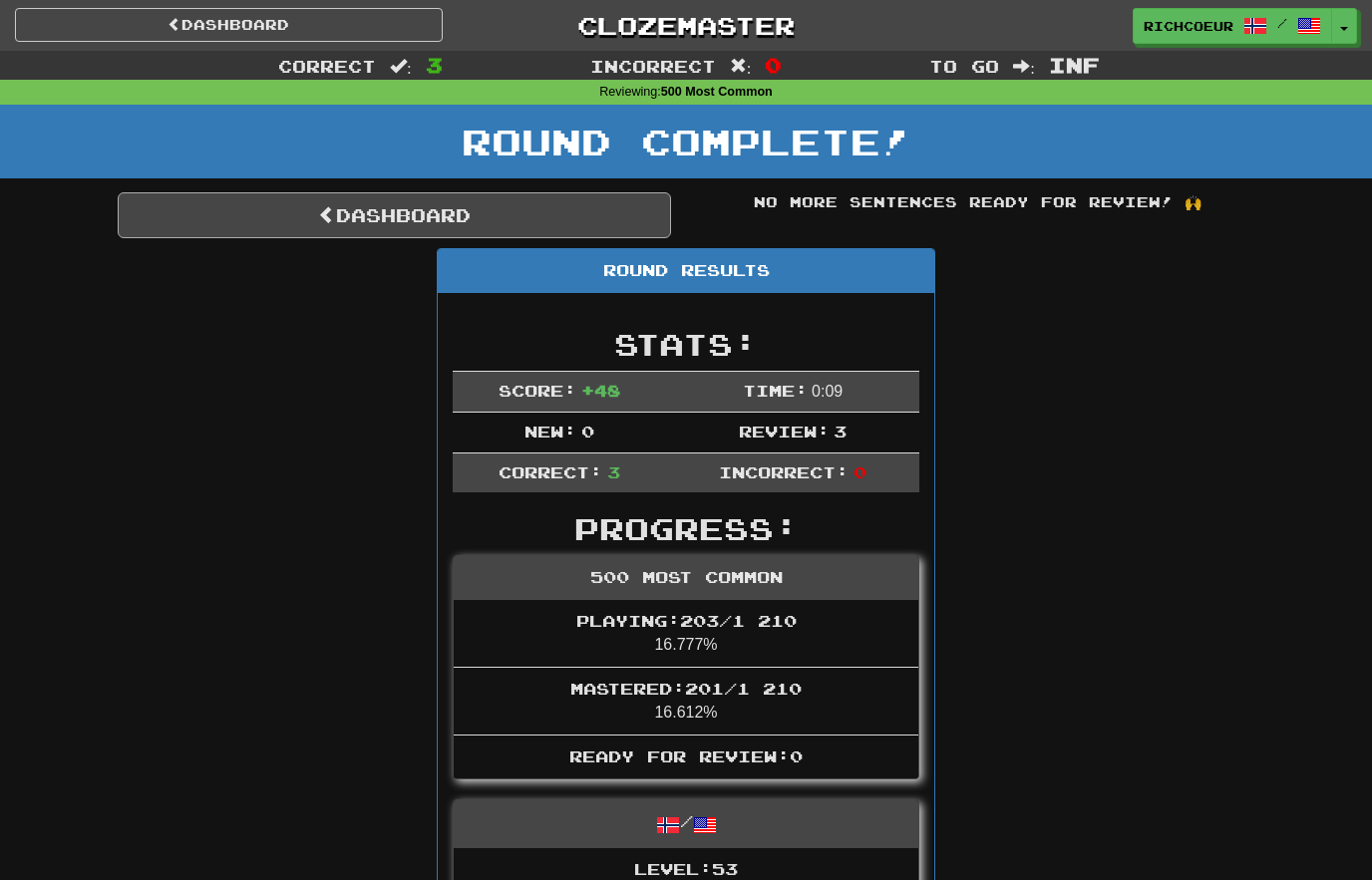 click on "Dashboard" at bounding box center (394, 215) 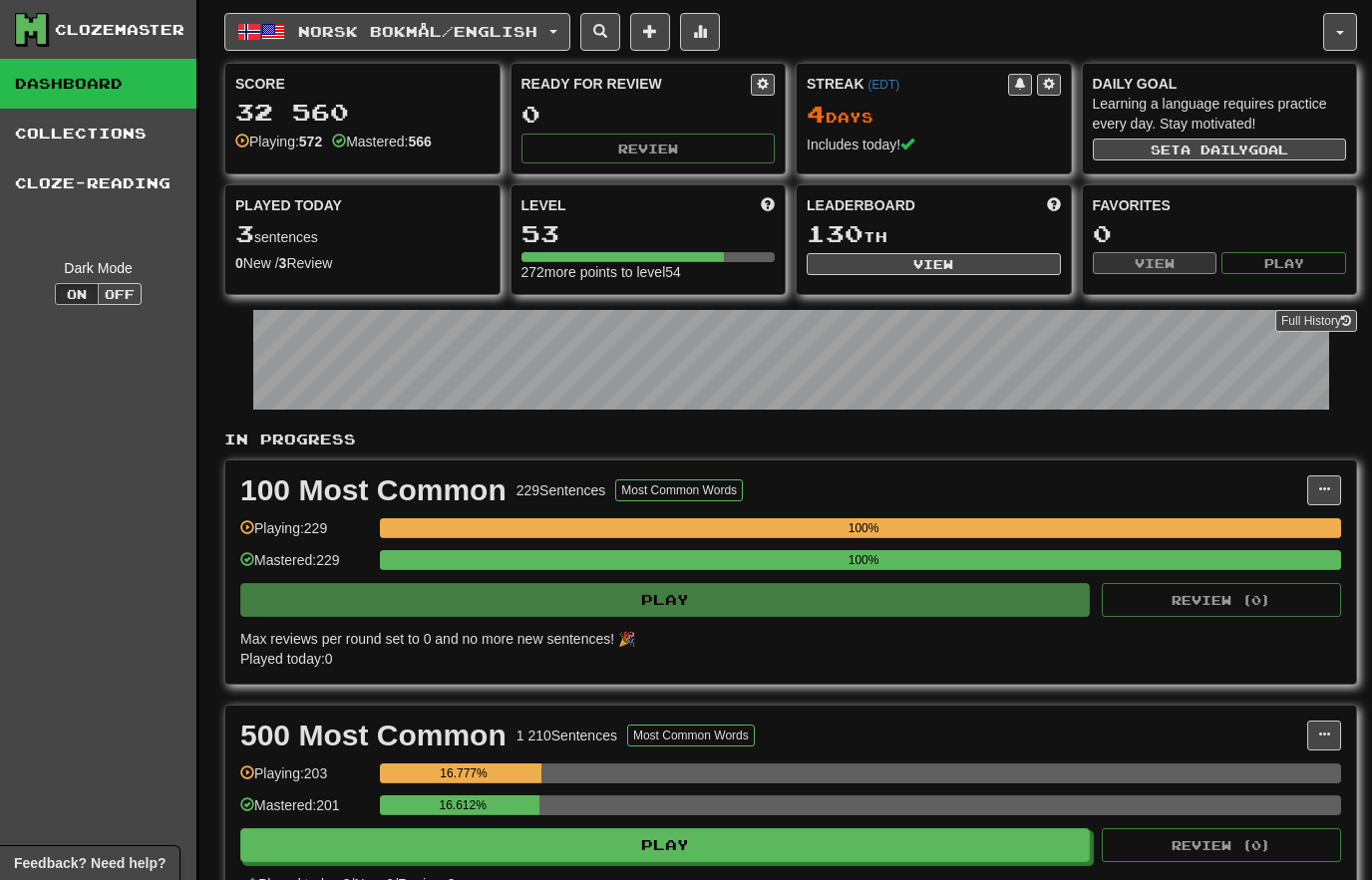 scroll, scrollTop: 0, scrollLeft: 0, axis: both 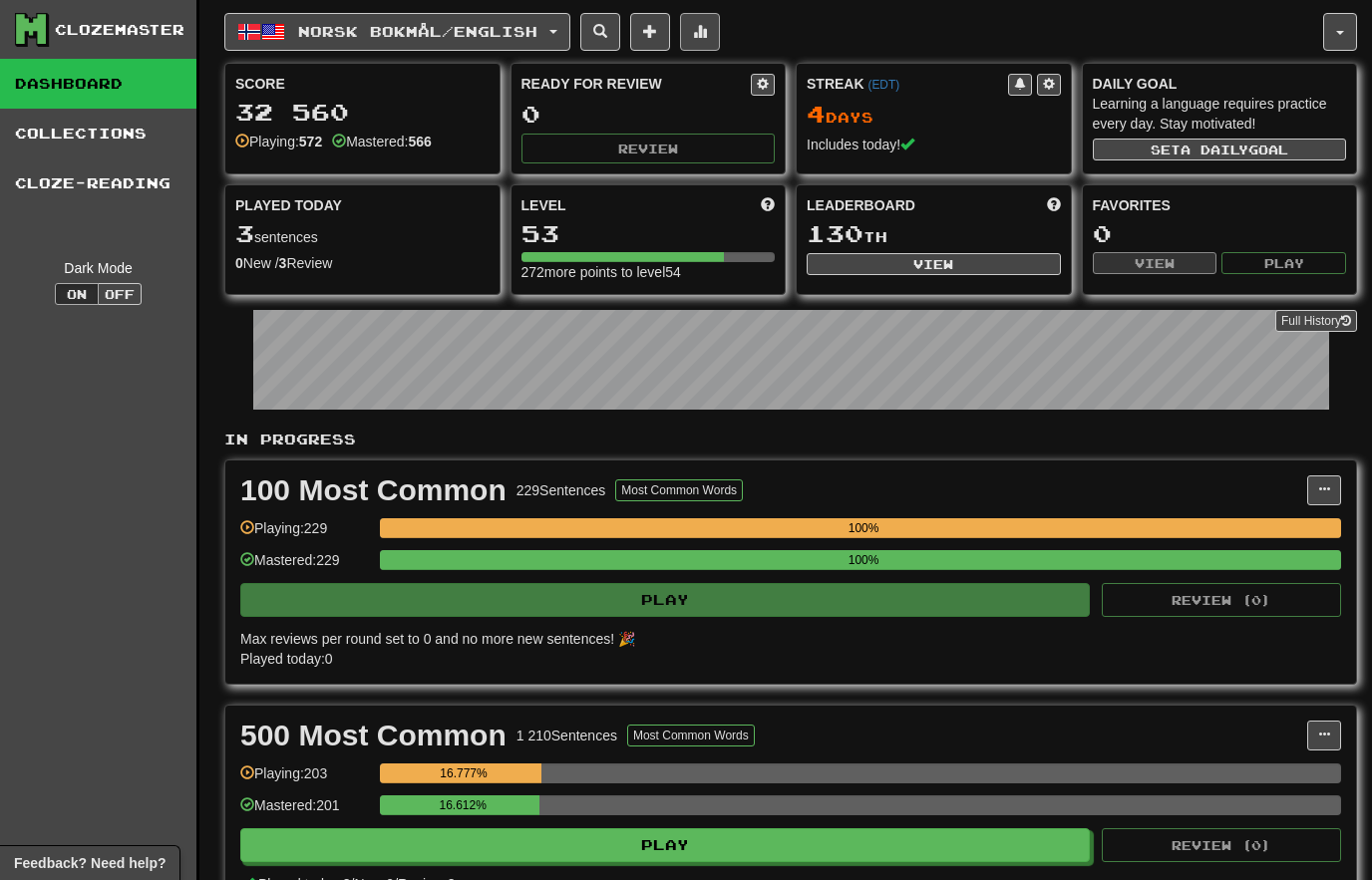 click at bounding box center [700, 31] 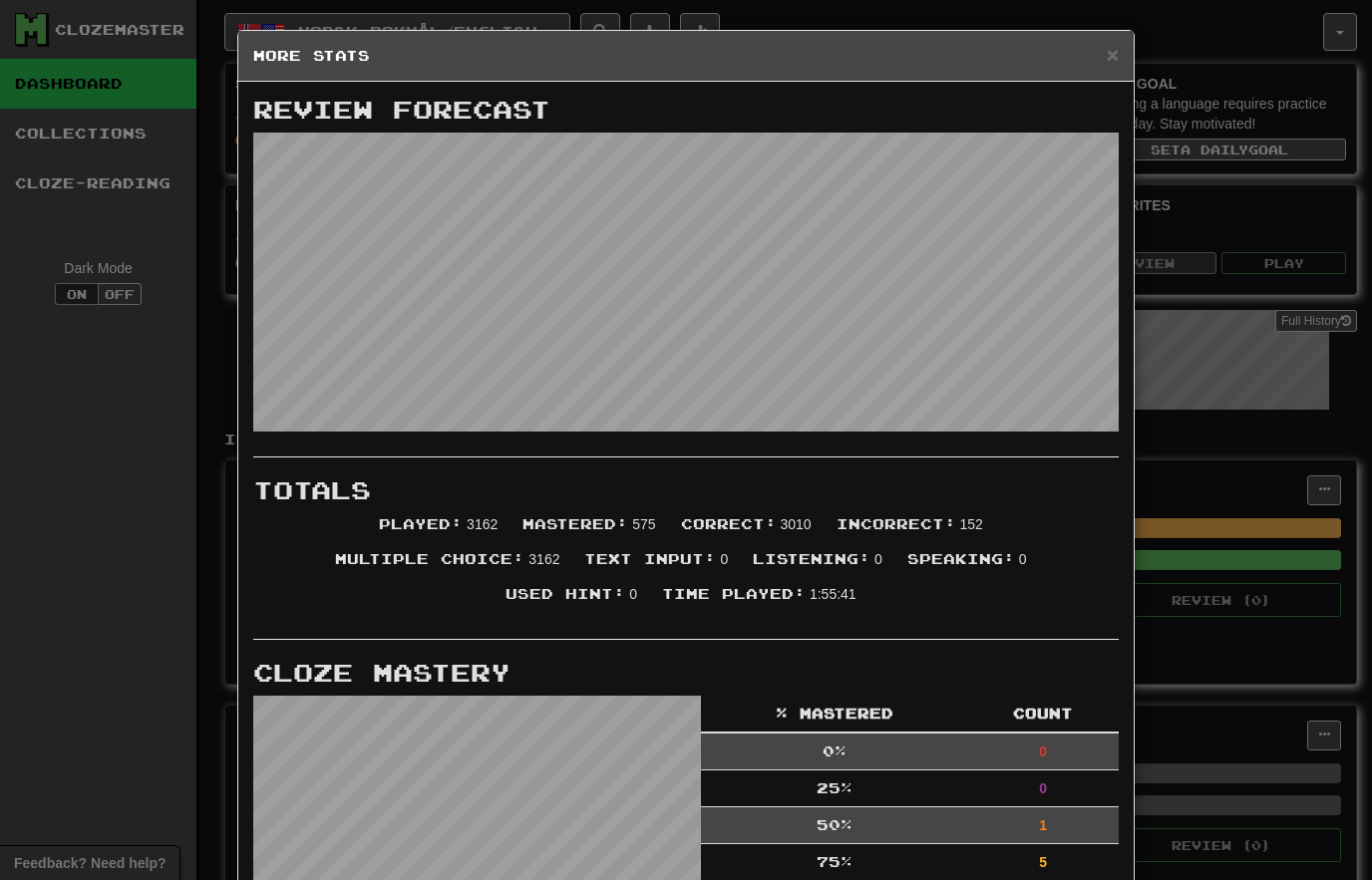 click on "× More Stats" at bounding box center [686, 56] 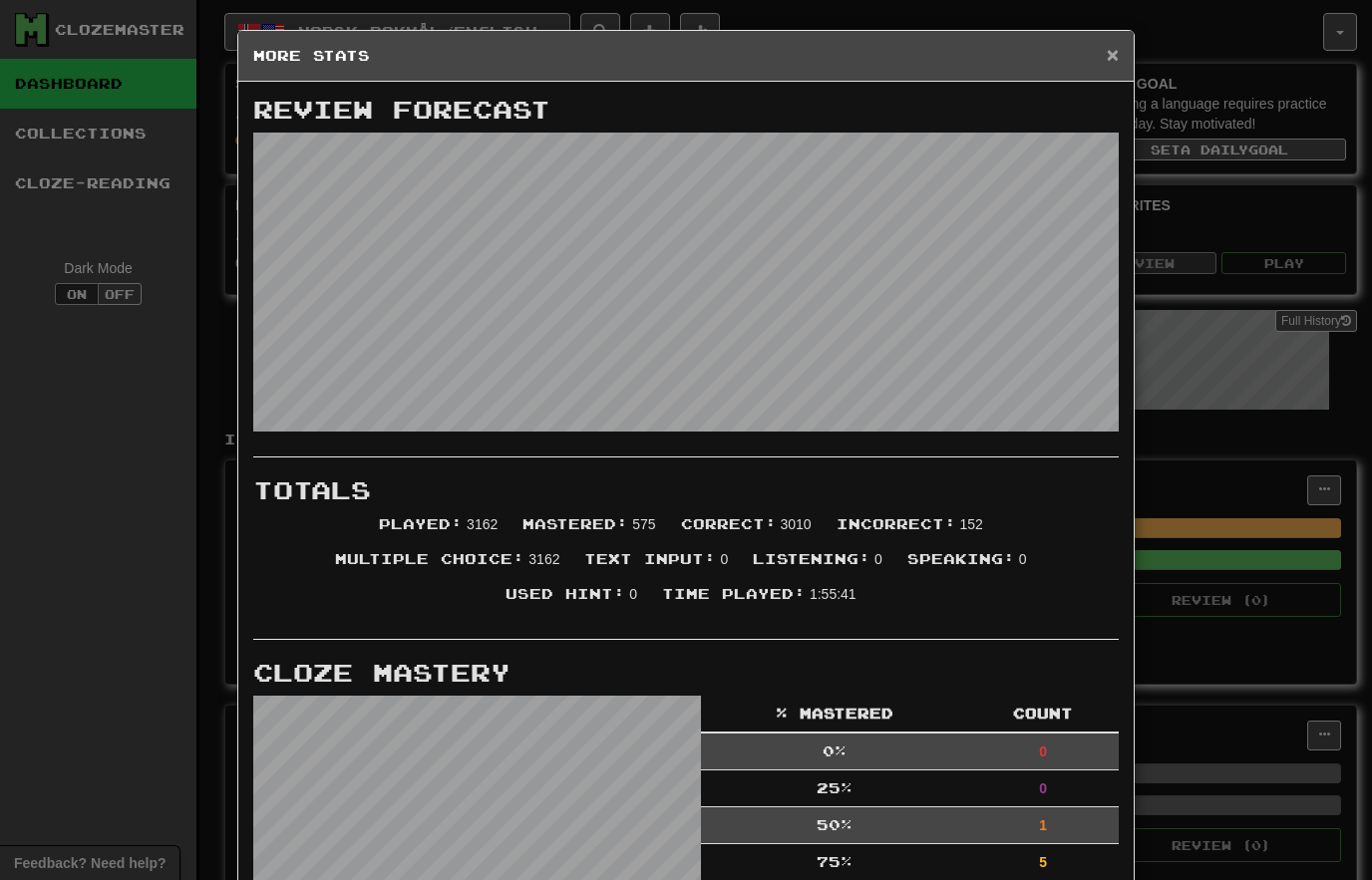 click on "×" at bounding box center [1113, 54] 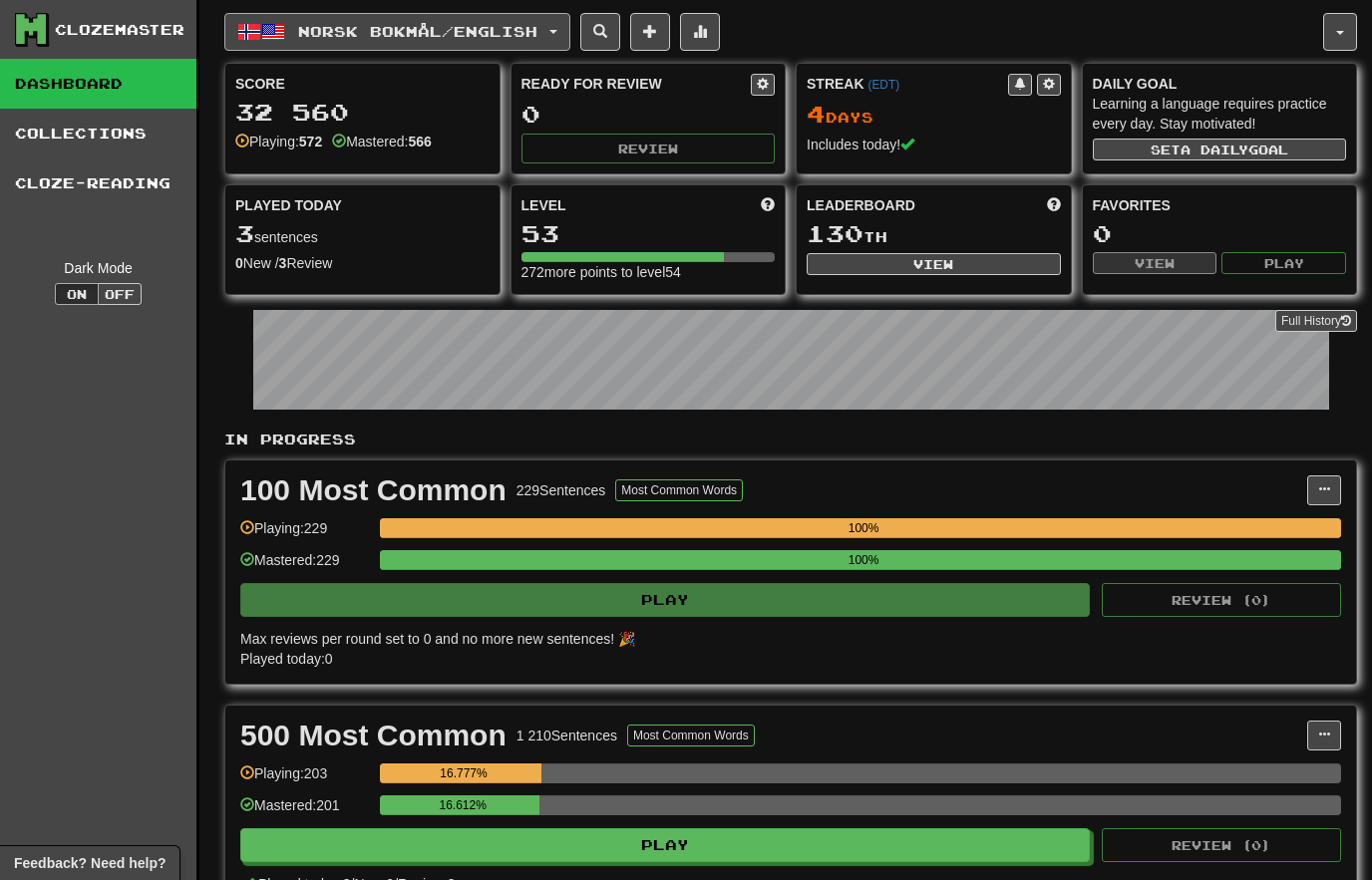 click on "Norsk bokmål  /  English" at bounding box center (418, 31) 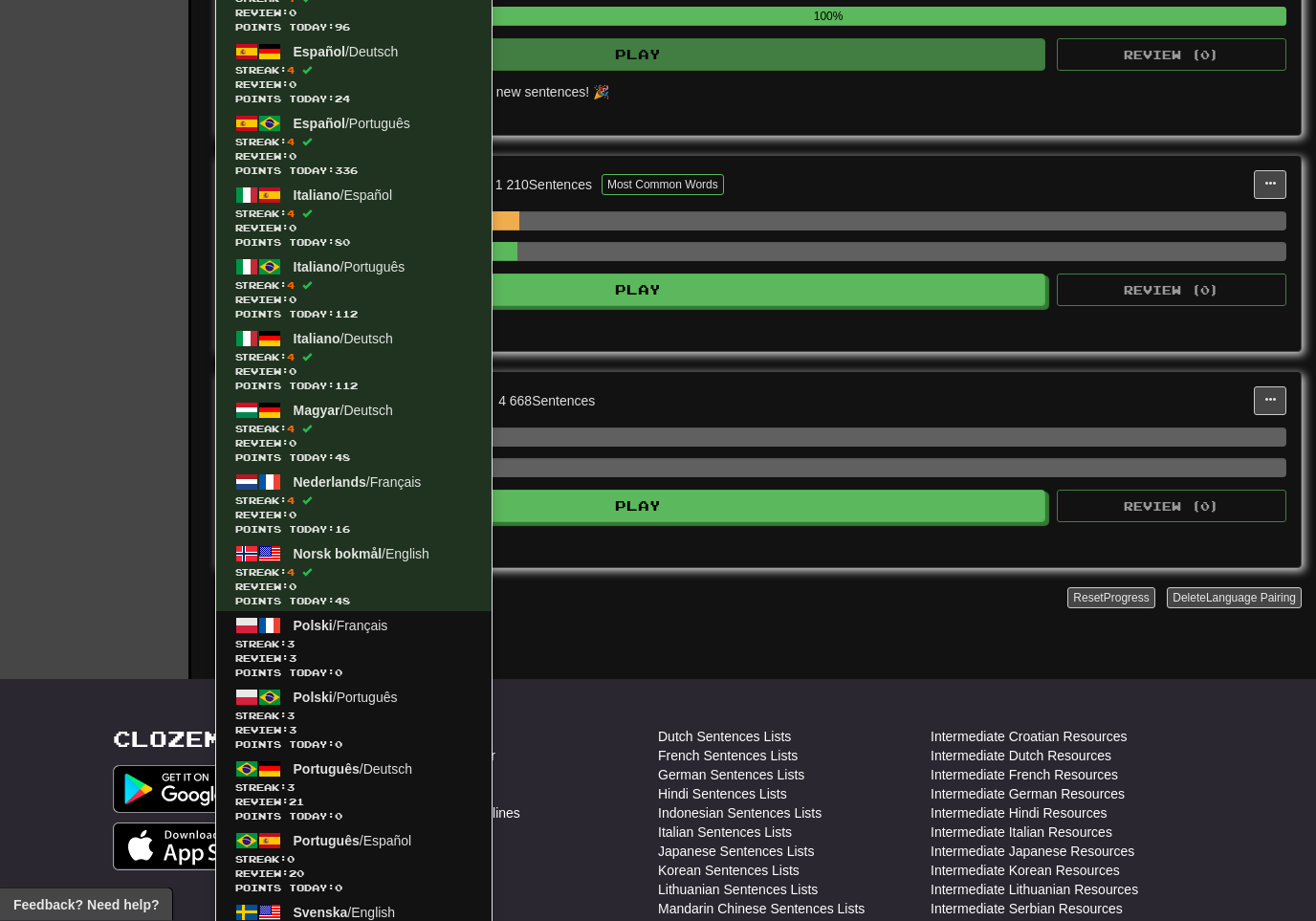scroll, scrollTop: 521, scrollLeft: 0, axis: vertical 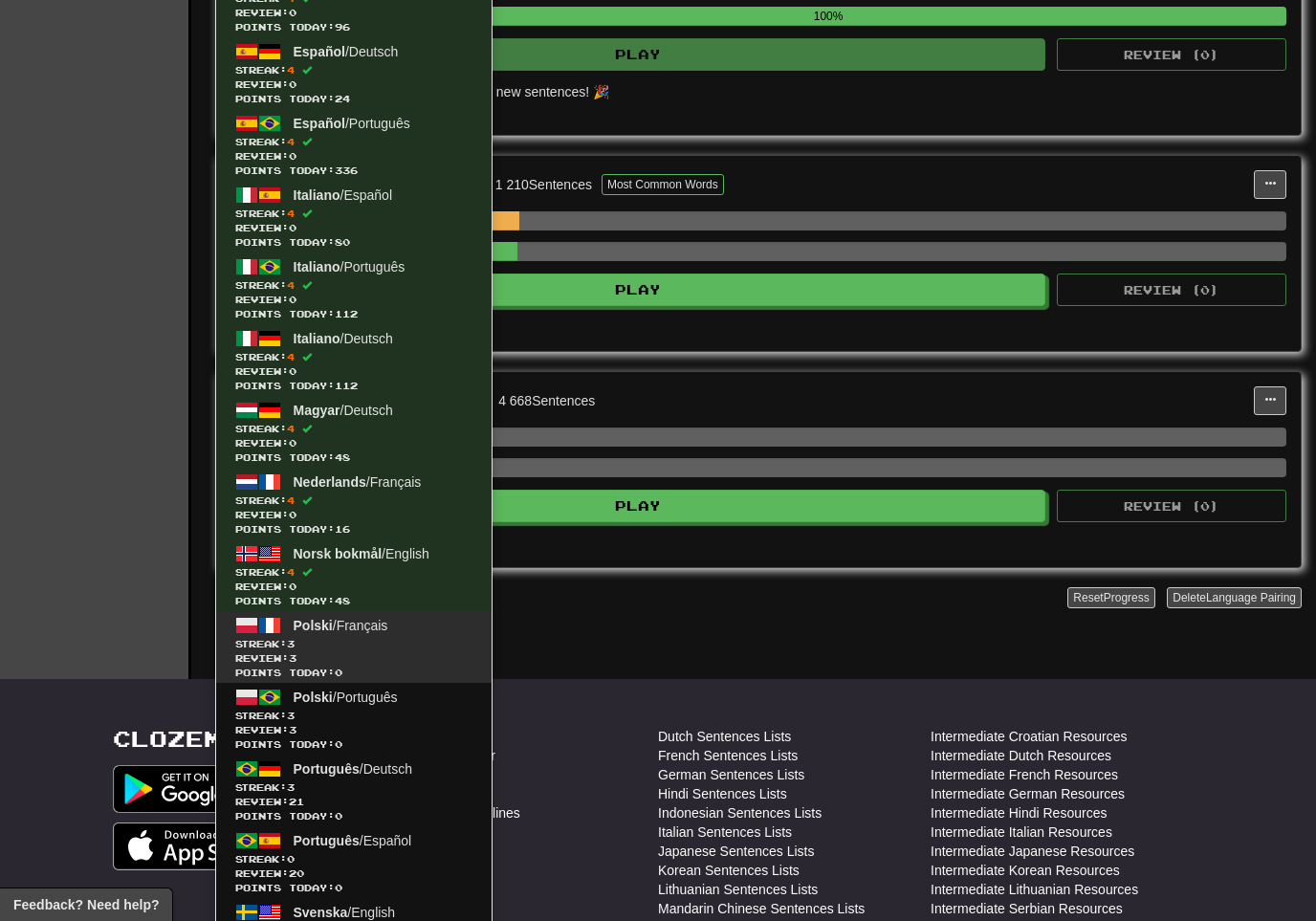 click on "Streak:  3" at bounding box center (354, 644) 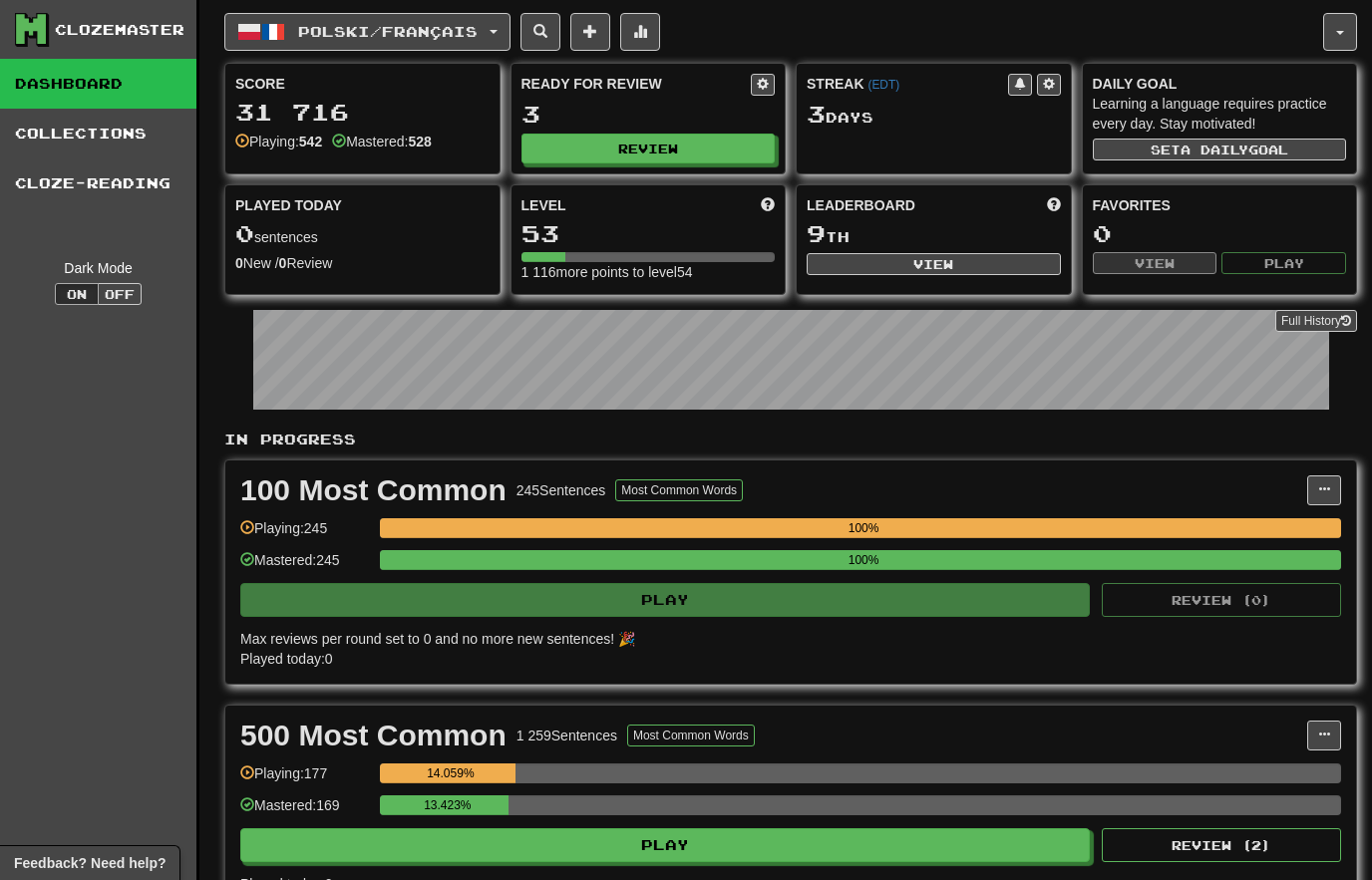 scroll, scrollTop: 0, scrollLeft: 0, axis: both 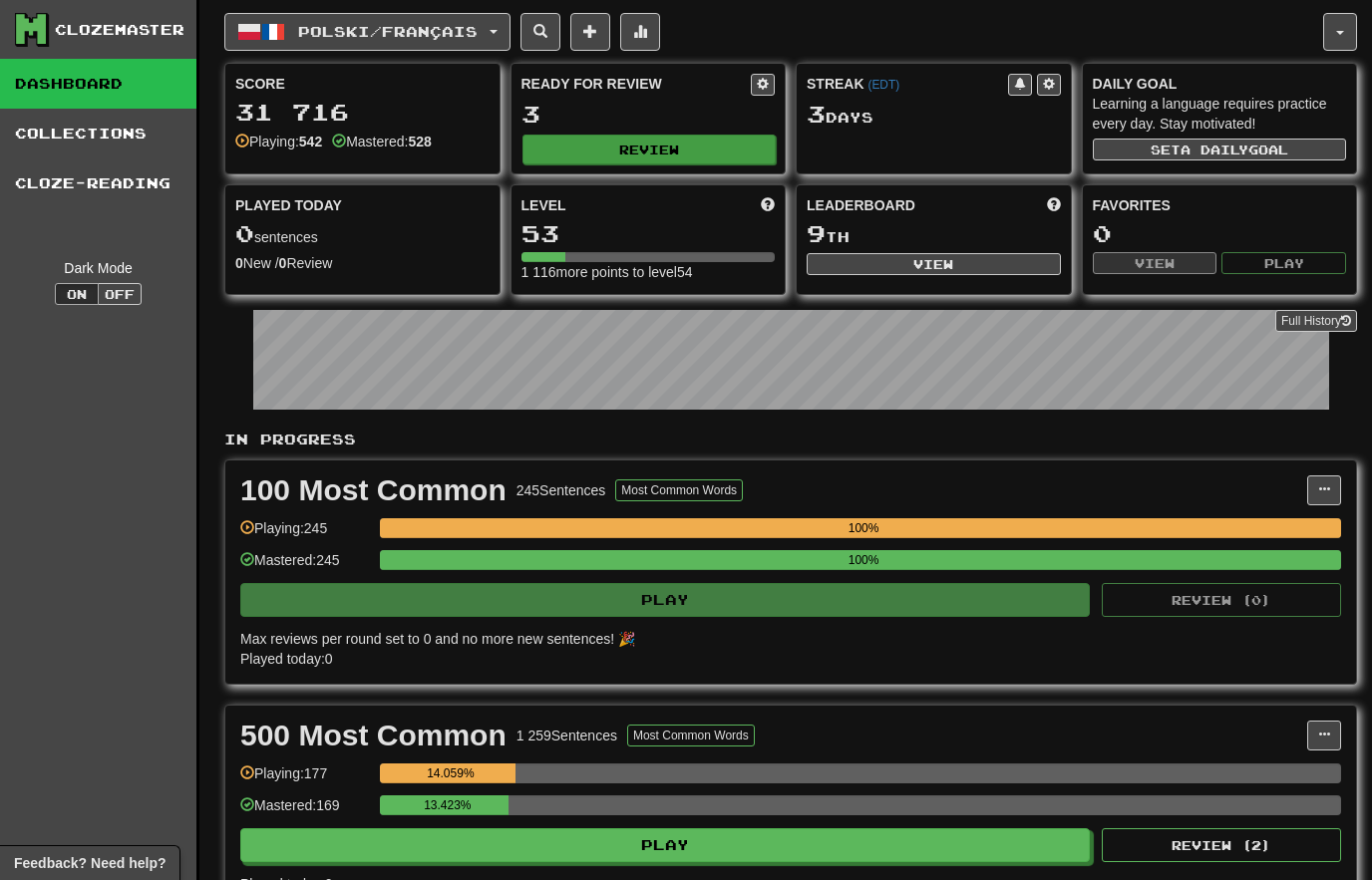click on "Review" at bounding box center (649, 149) 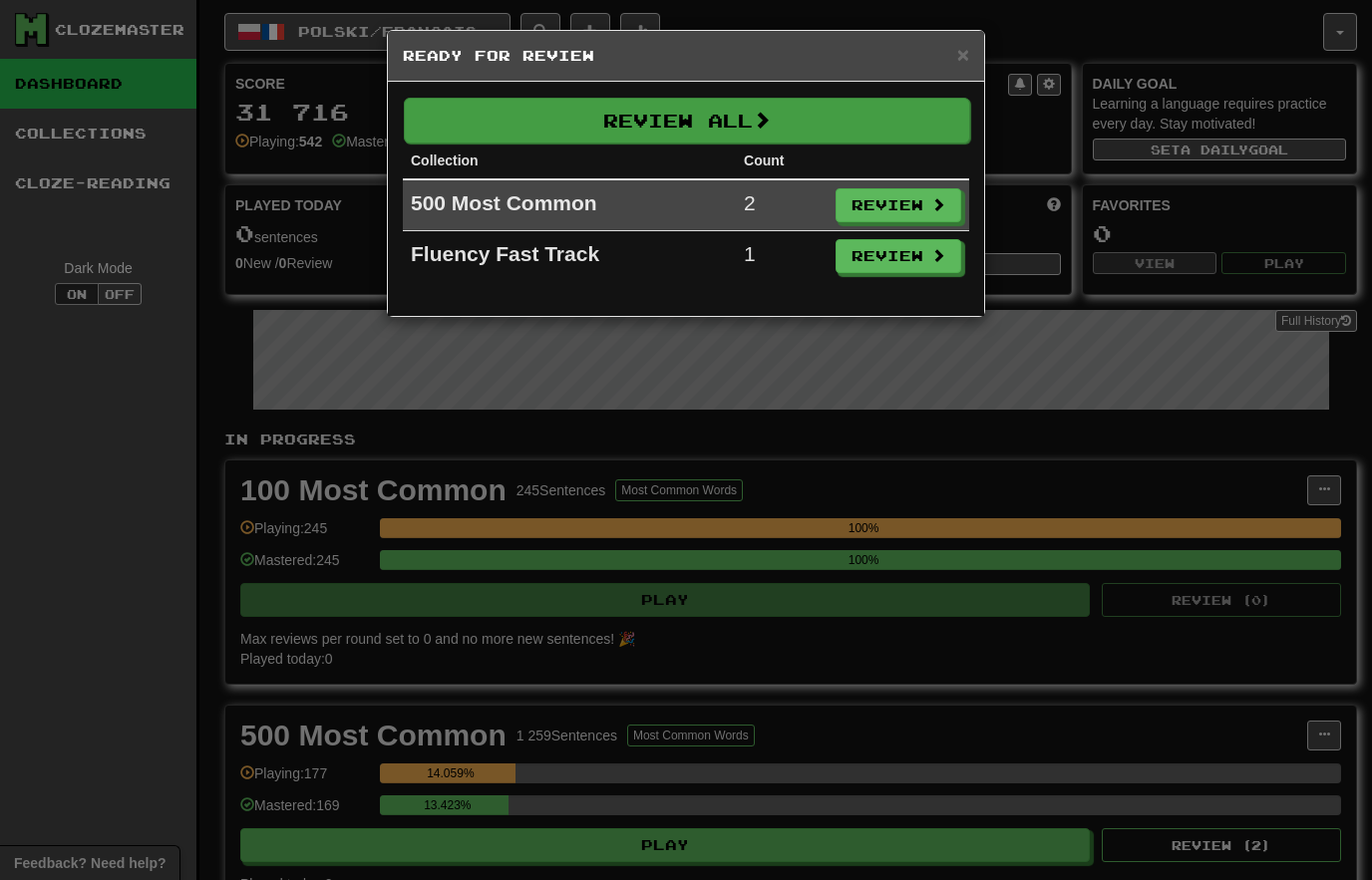 click on "Review All" at bounding box center [687, 121] 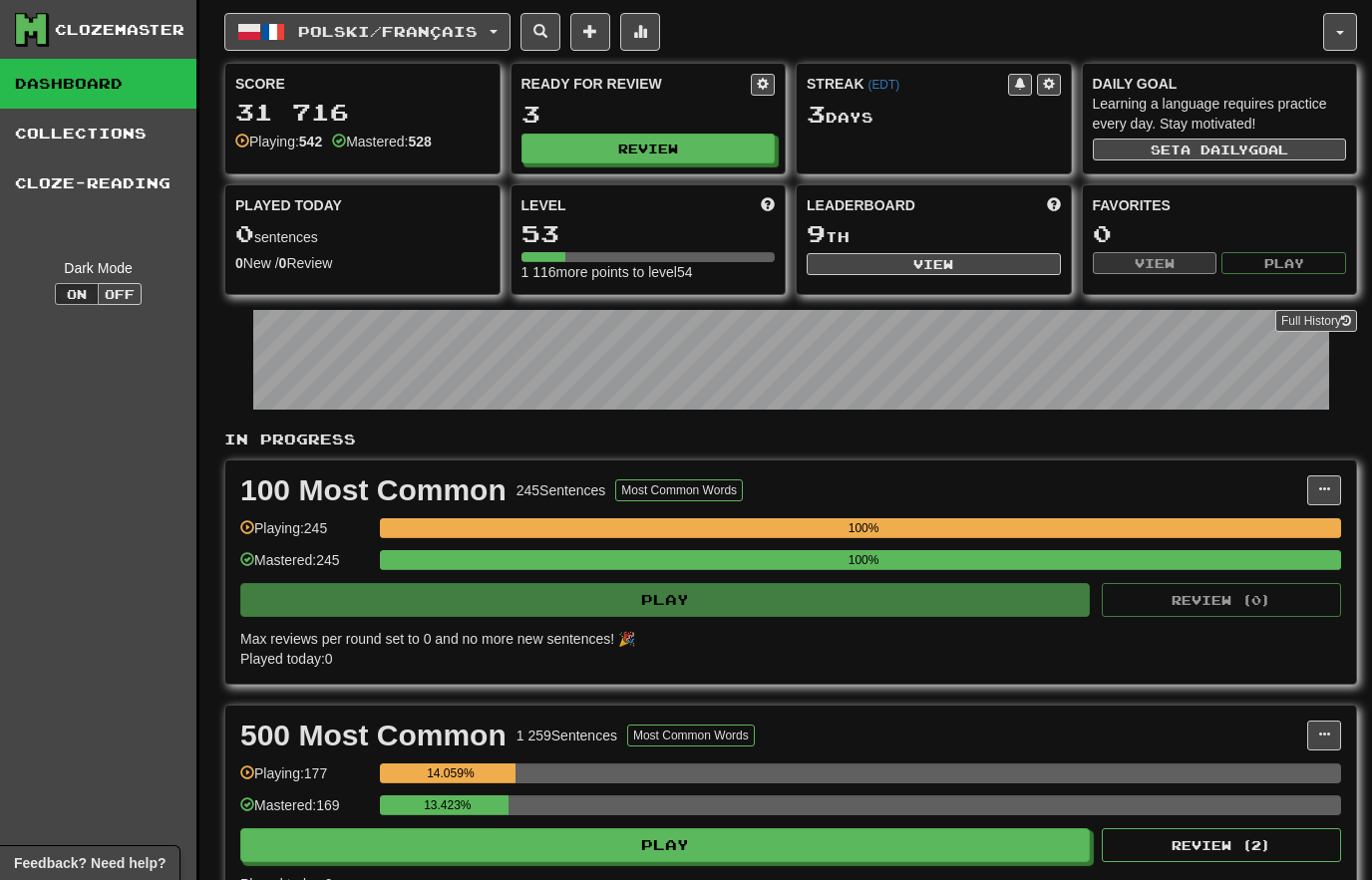 select on "********" 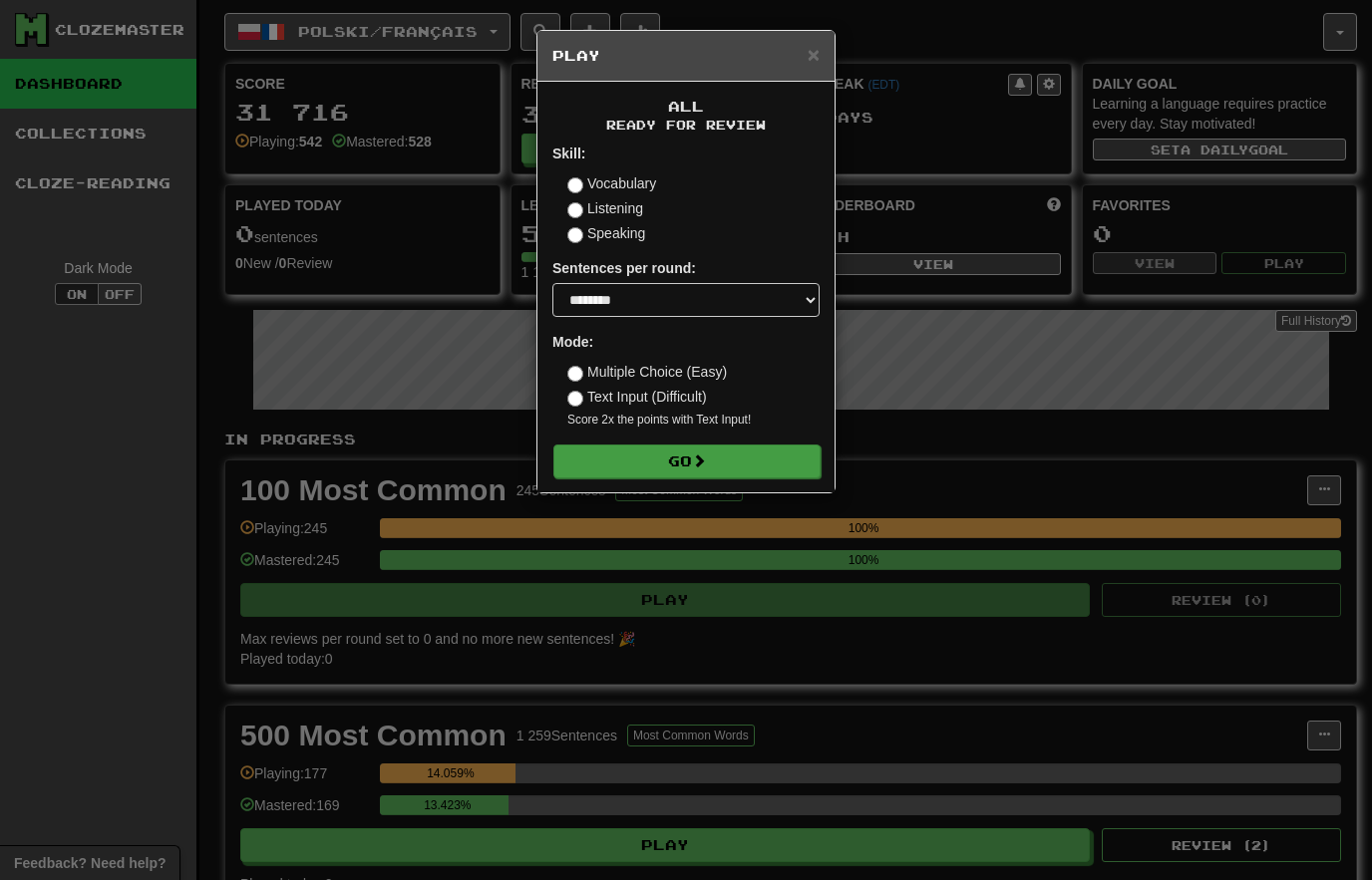 click on "Go" at bounding box center [687, 461] 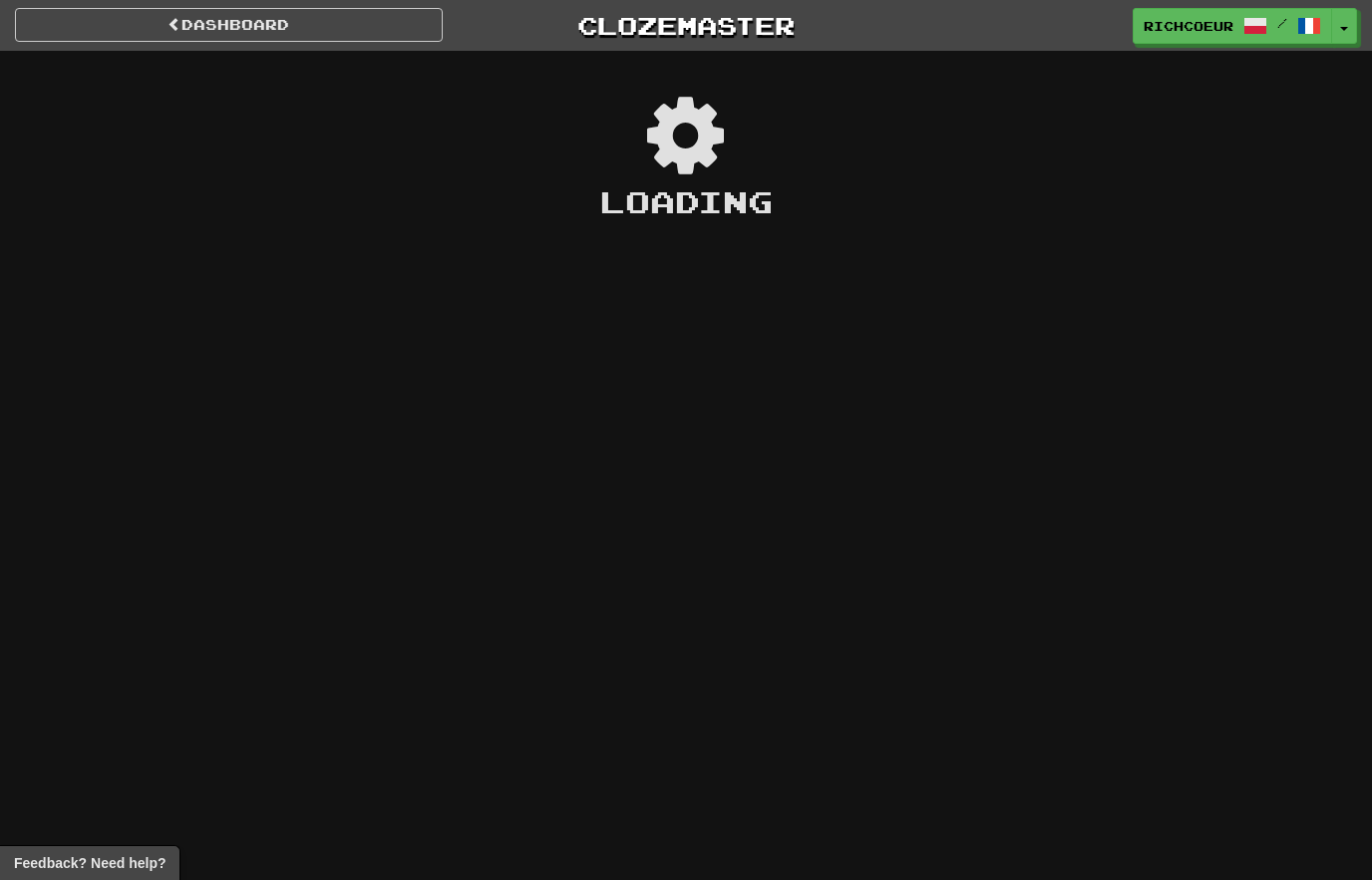 scroll, scrollTop: 0, scrollLeft: 0, axis: both 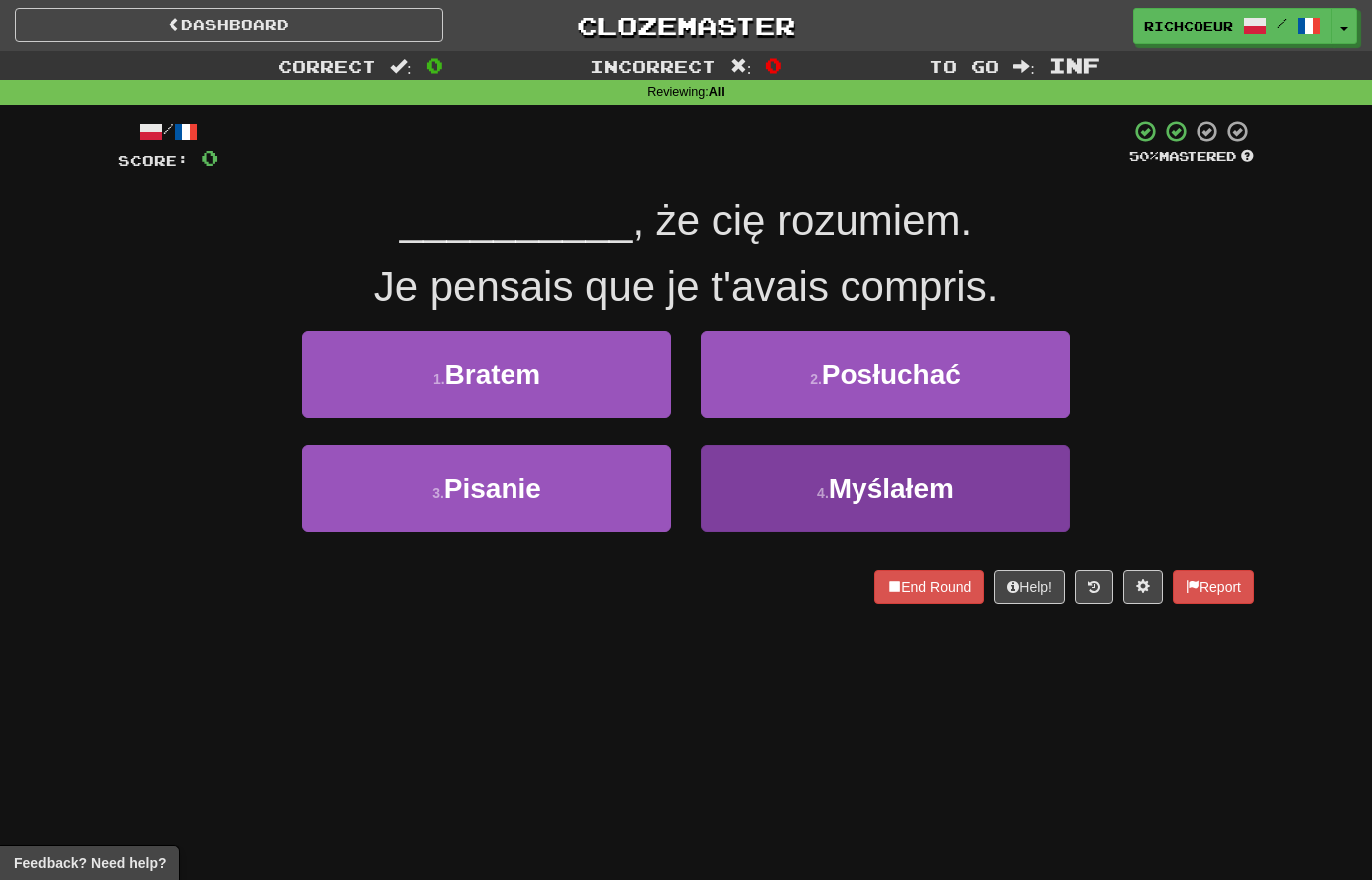 click on "4 .  Myślałem" at bounding box center (885, 488) 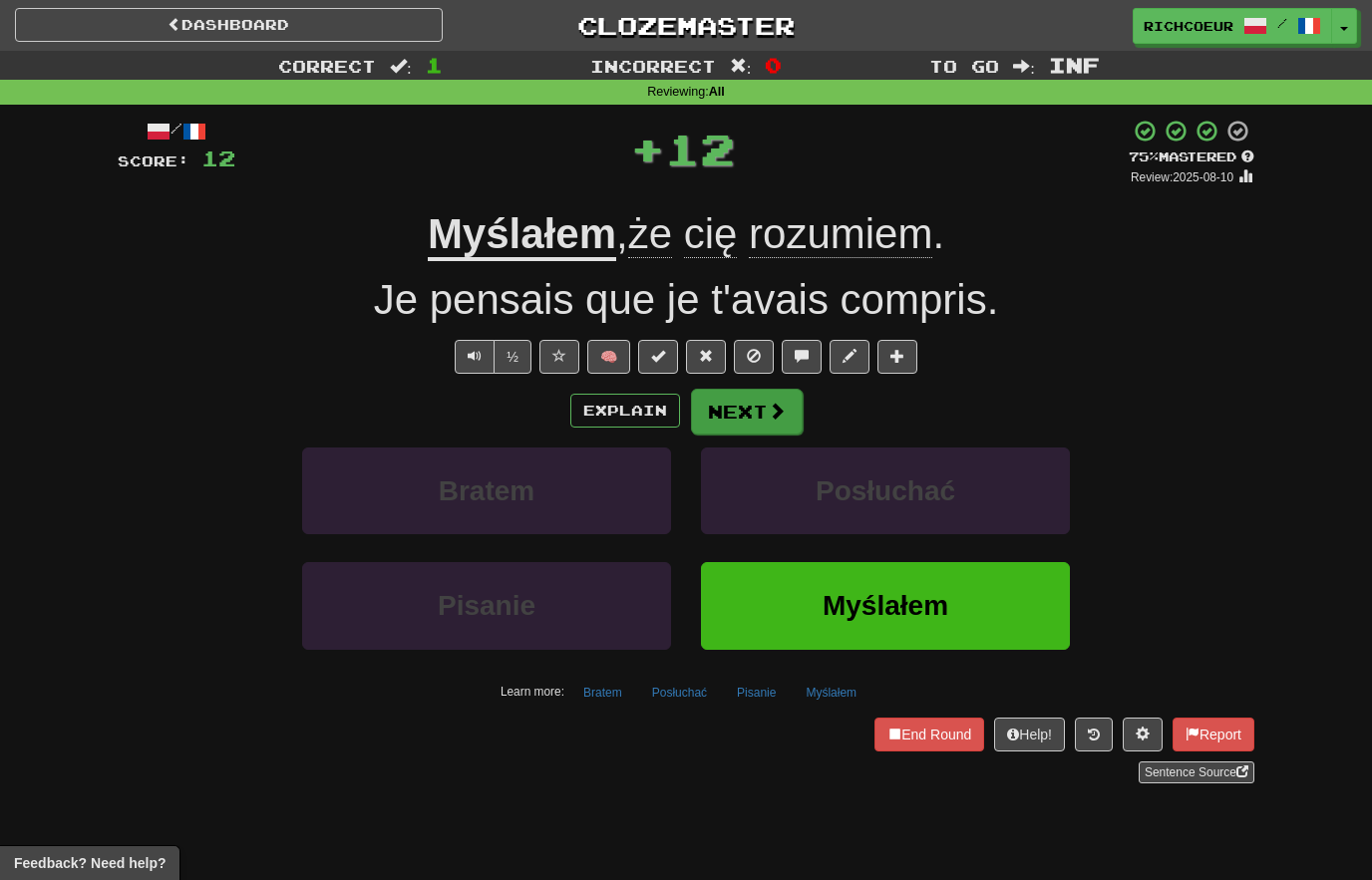 click on "Next" at bounding box center [747, 412] 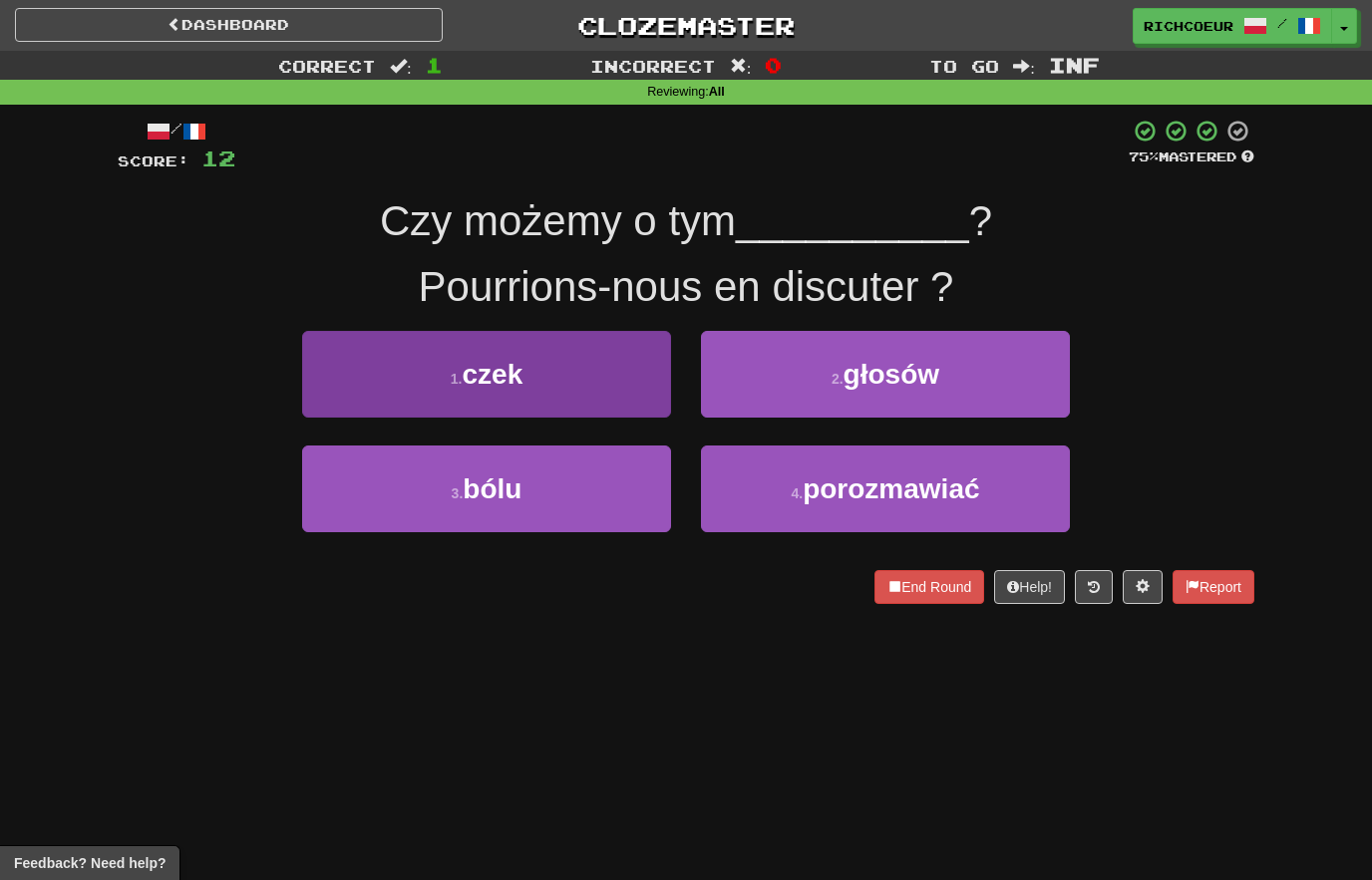 click on "1 .  czek" at bounding box center (487, 374) 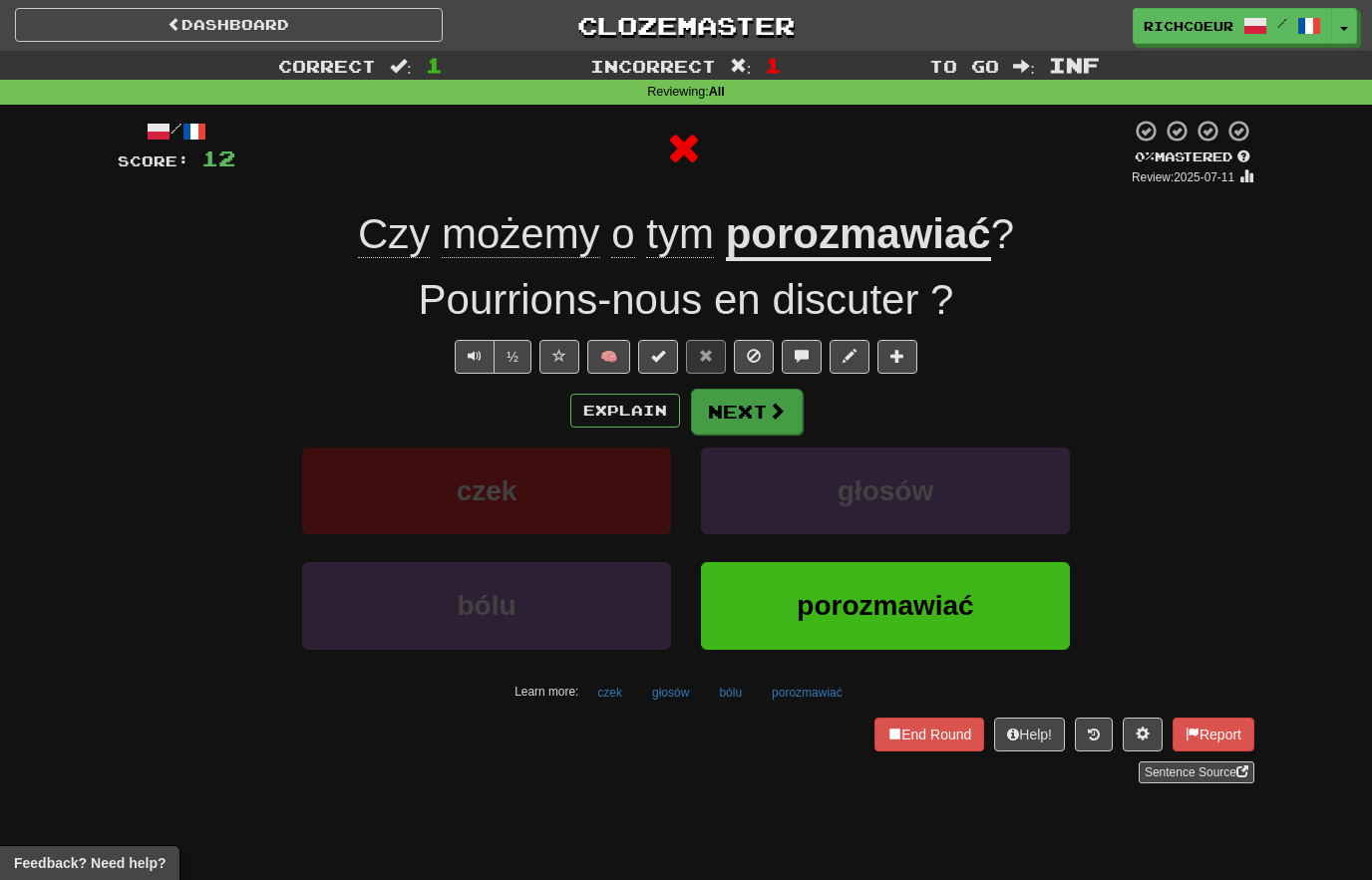 click at bounding box center [777, 411] 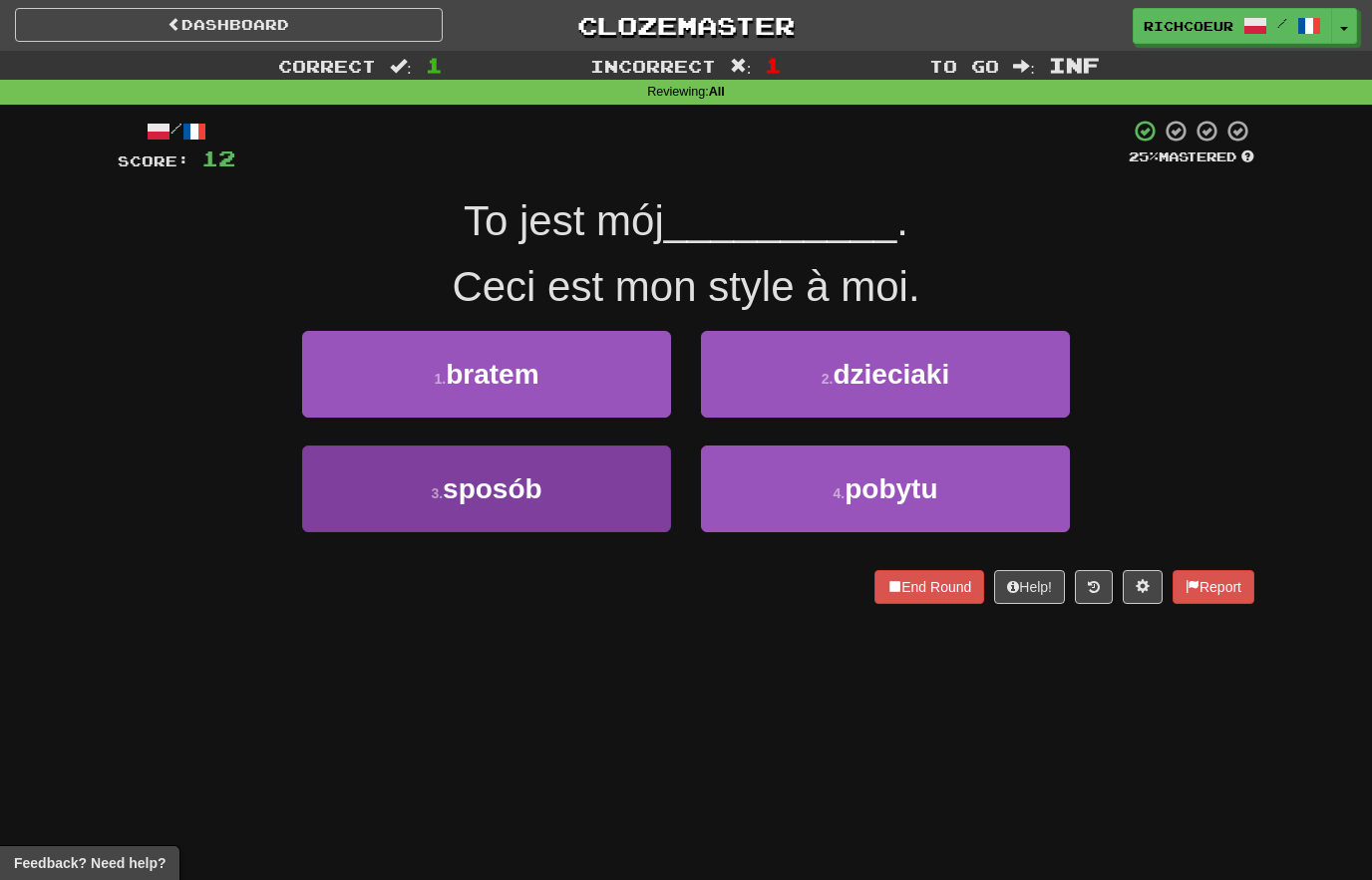 click on "3 .  sposób" at bounding box center (487, 488) 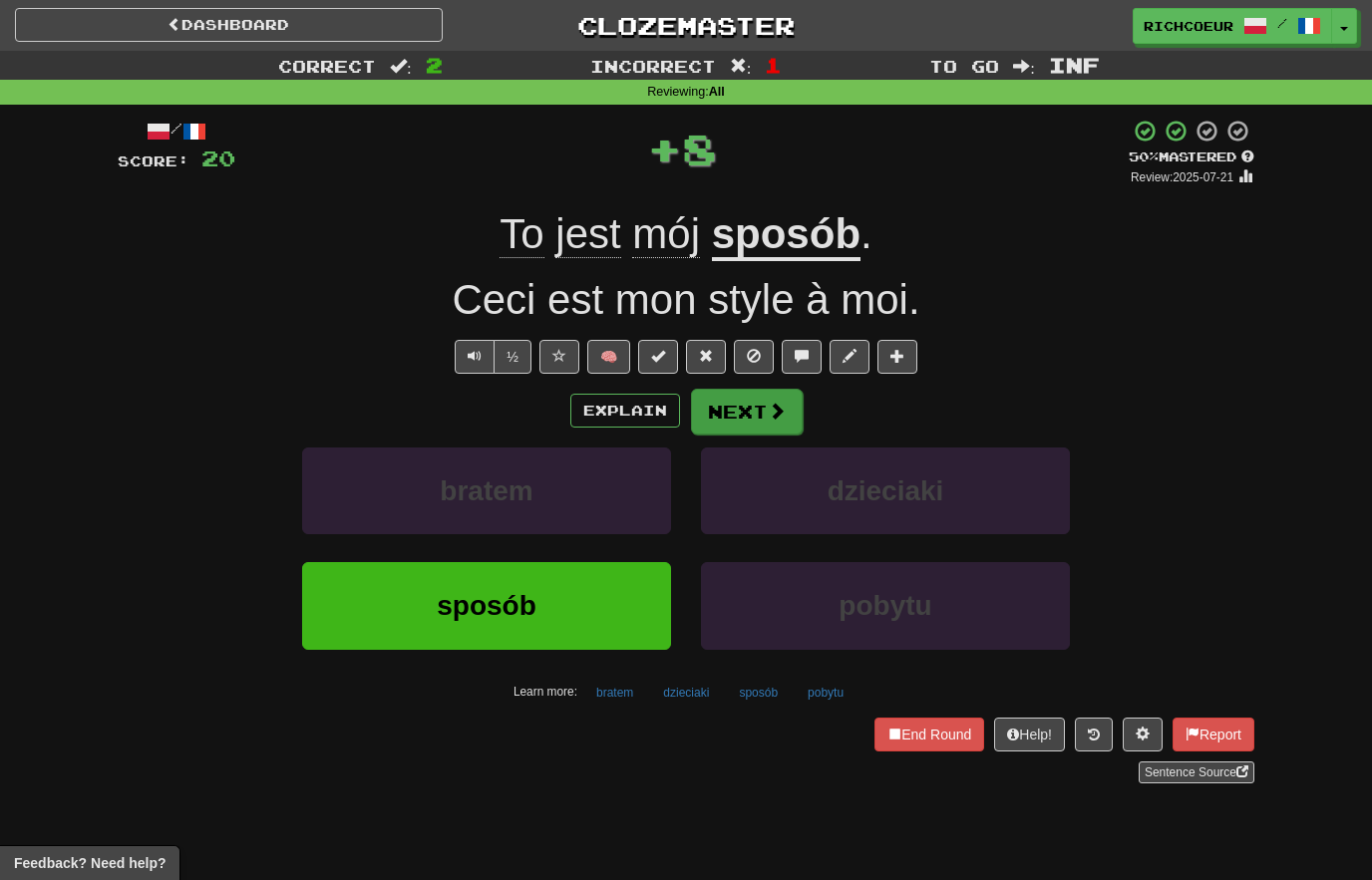 click on "Next" at bounding box center [747, 412] 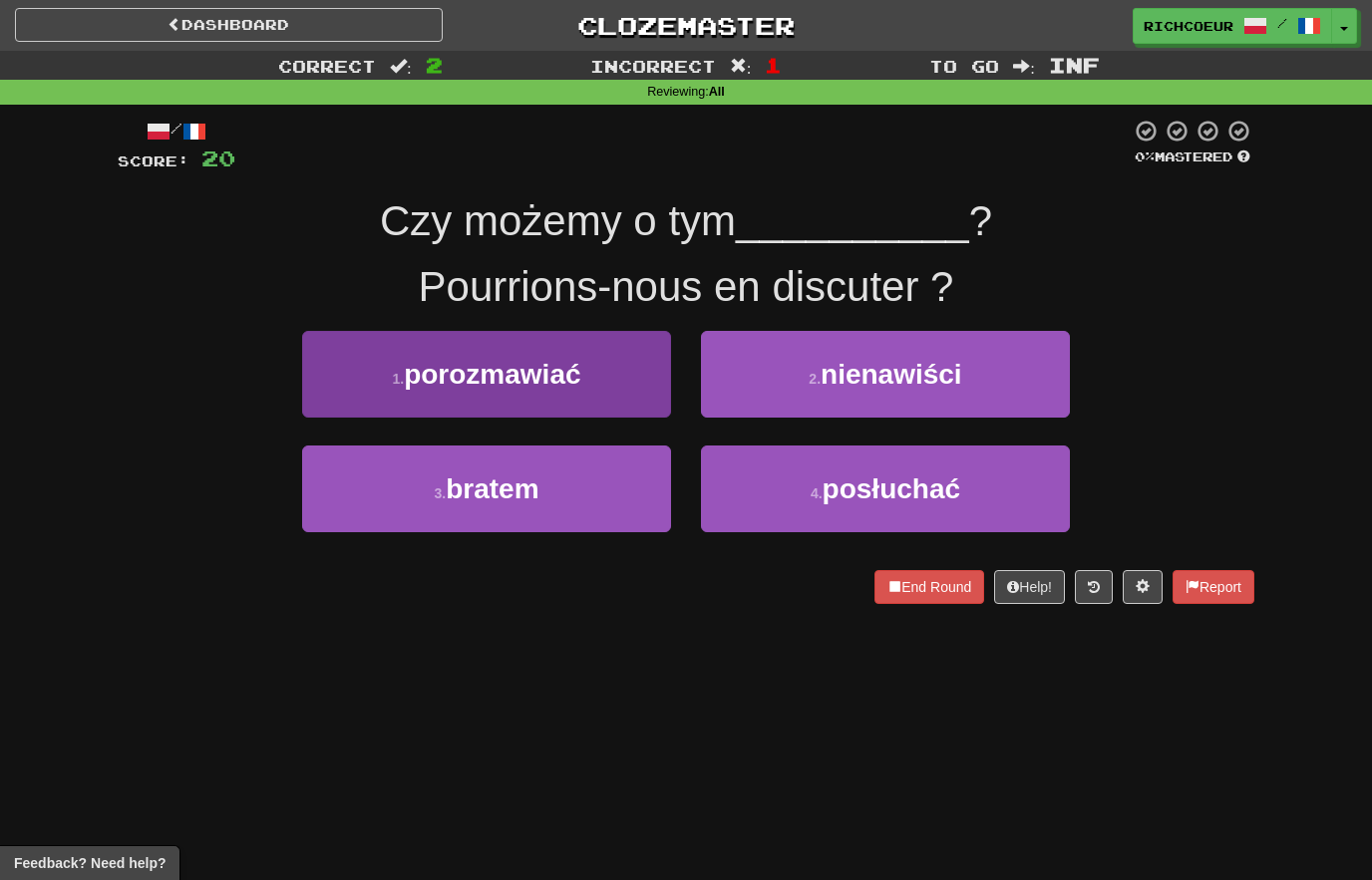 click on "1 .  porozmawiać" at bounding box center (487, 374) 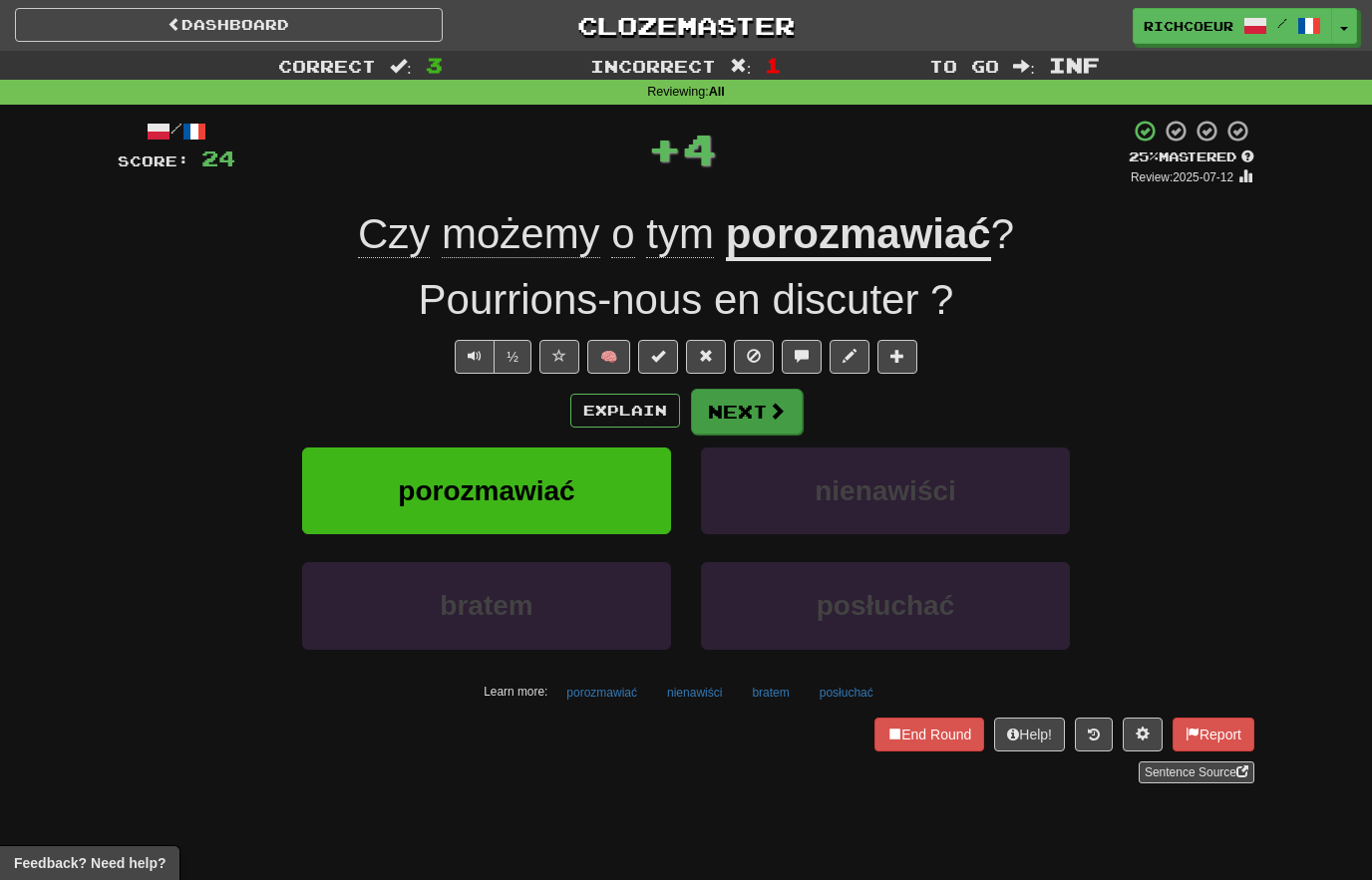 click on "Next" at bounding box center [747, 412] 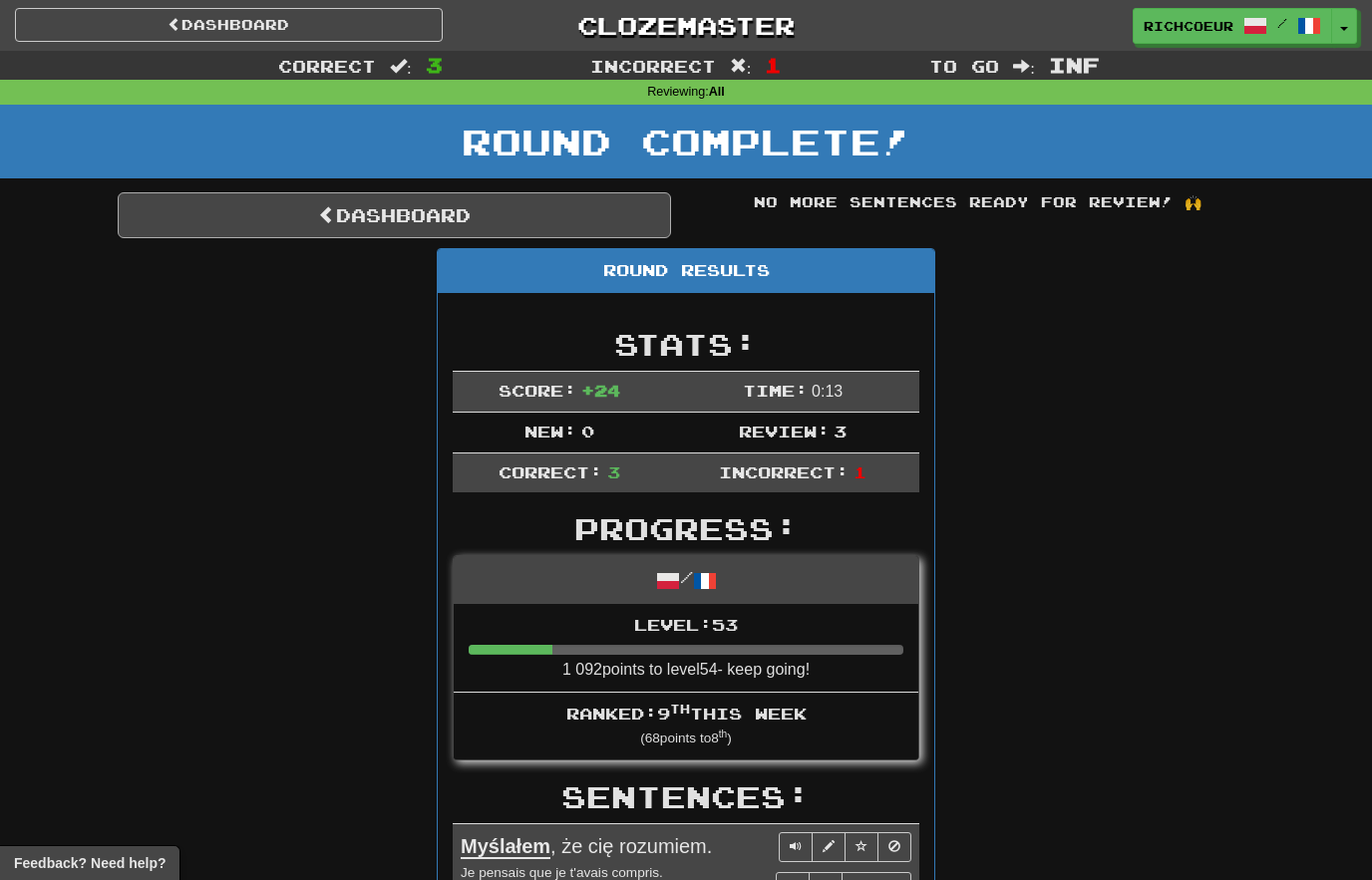 click on "Dashboard" at bounding box center [394, 215] 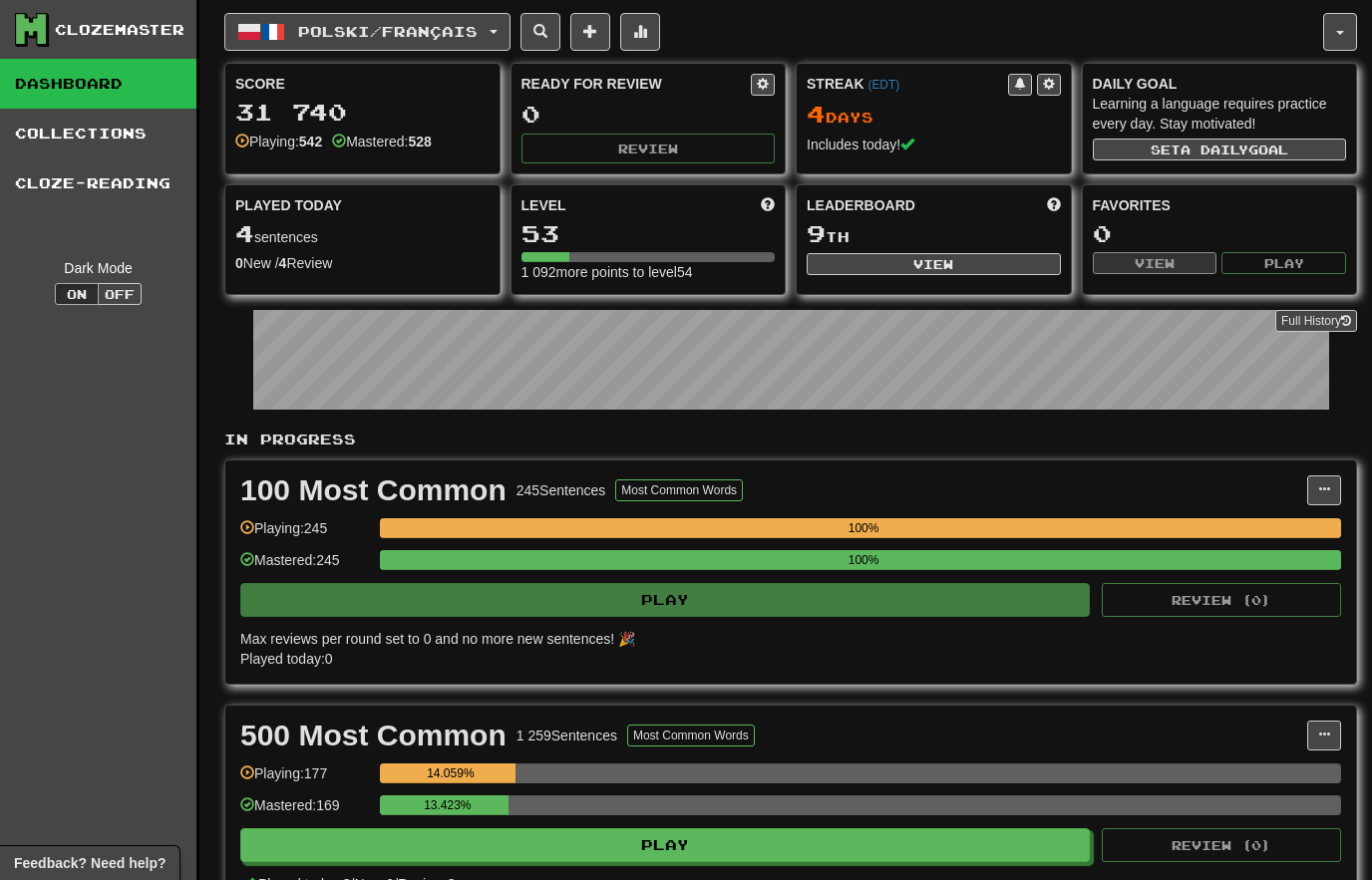 scroll, scrollTop: 0, scrollLeft: 0, axis: both 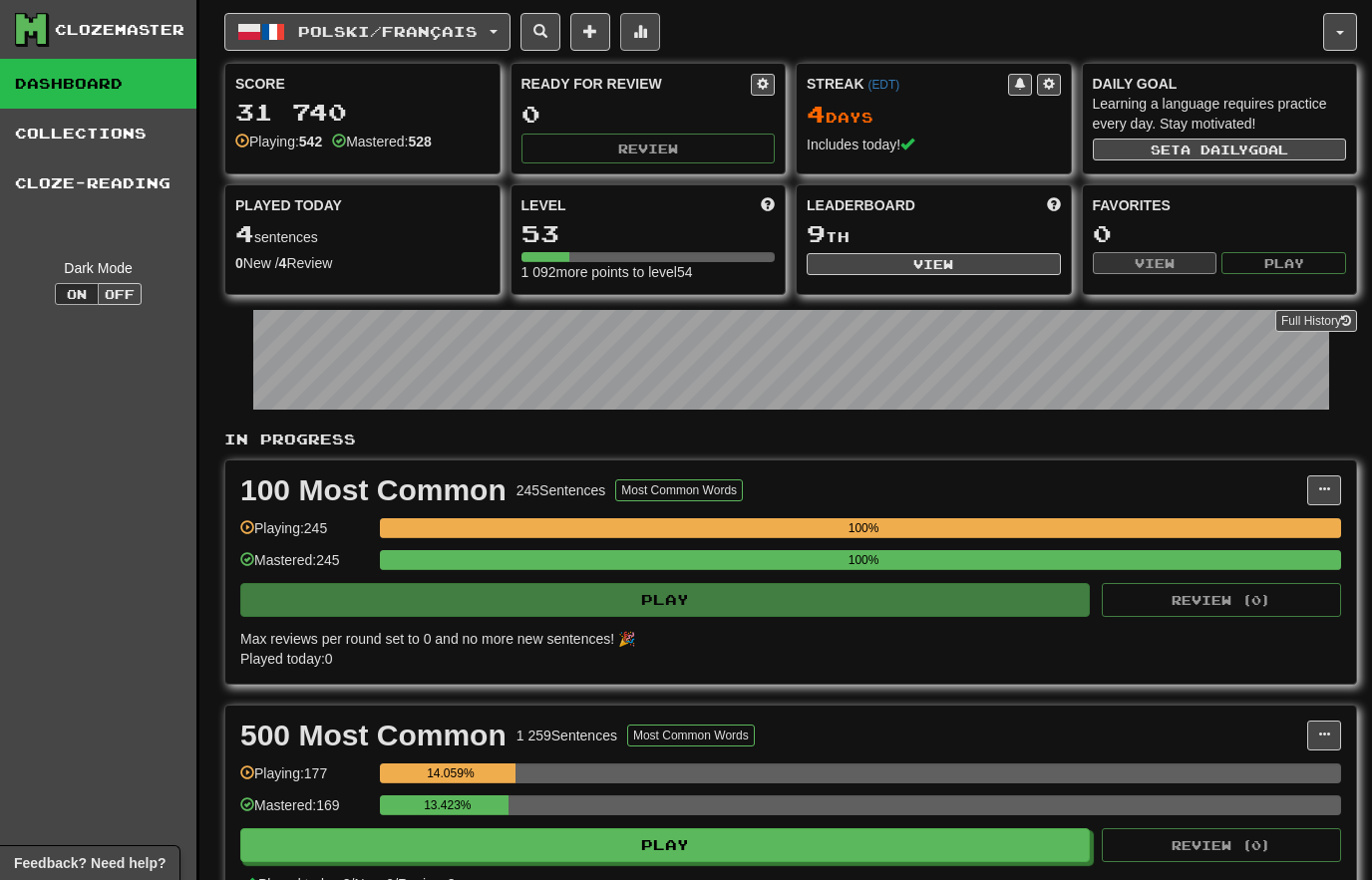 click at bounding box center [640, 32] 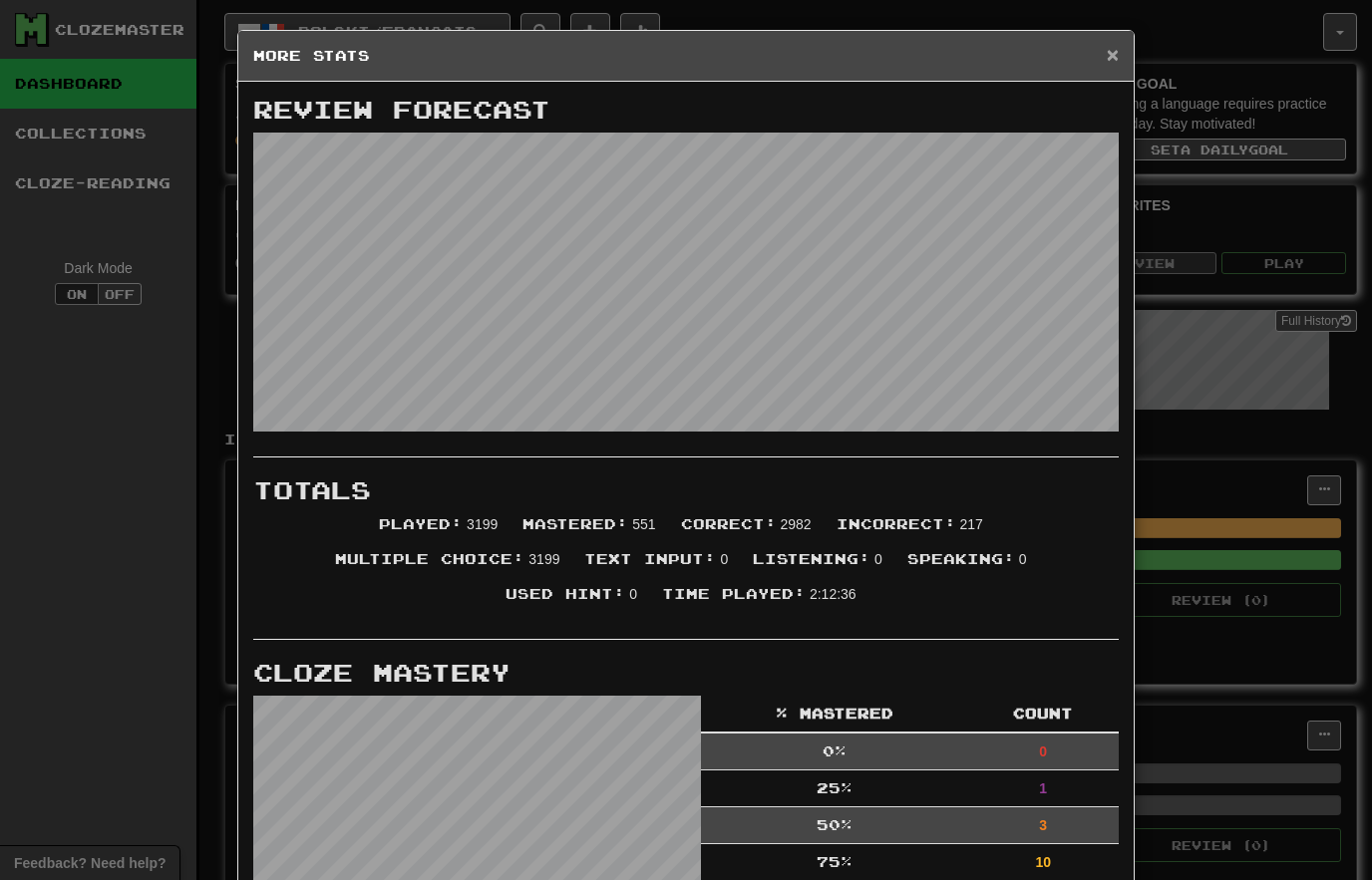 click on "×" at bounding box center [1113, 54] 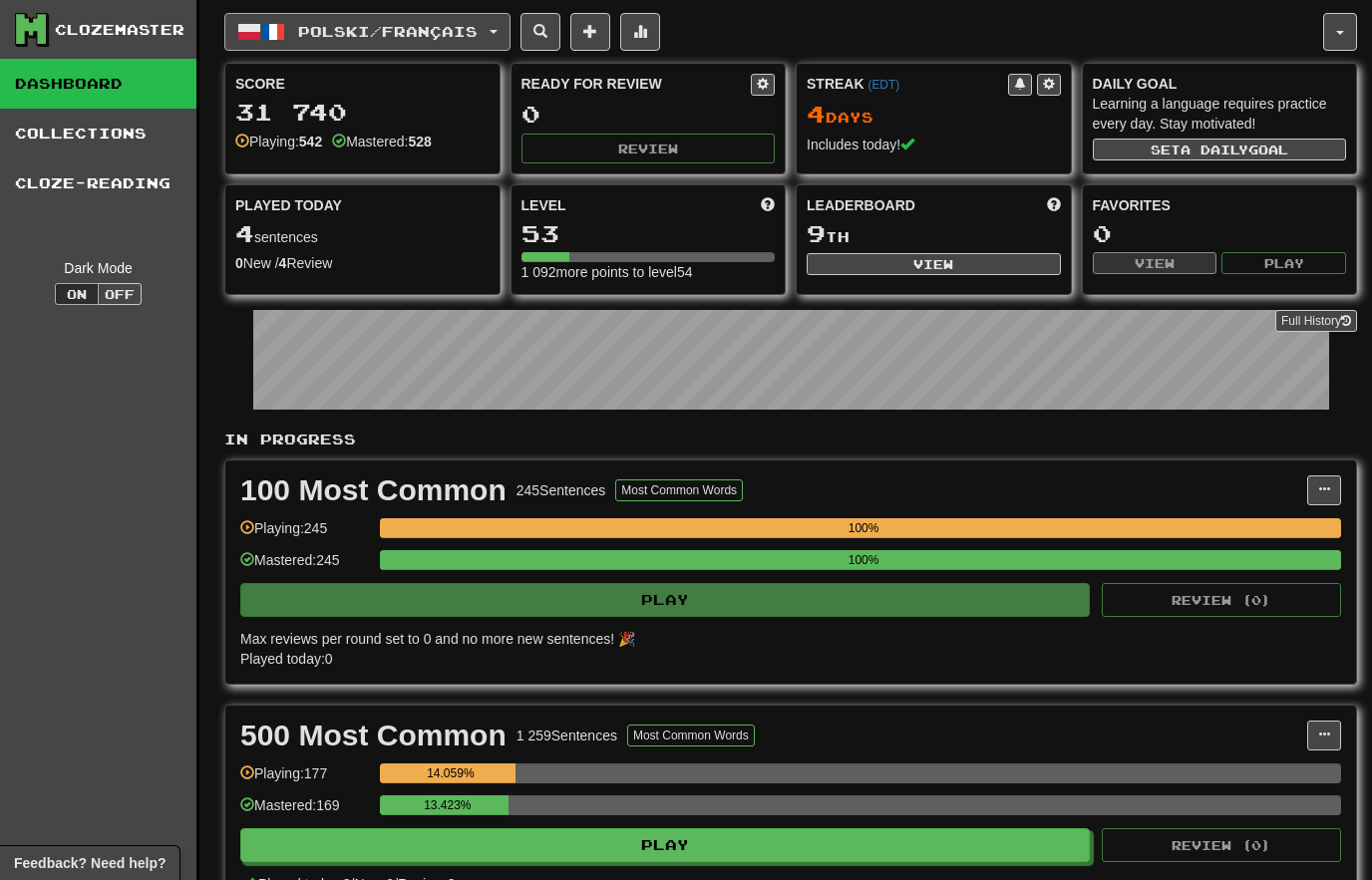 click on "Polski  /  Français" at bounding box center [388, 31] 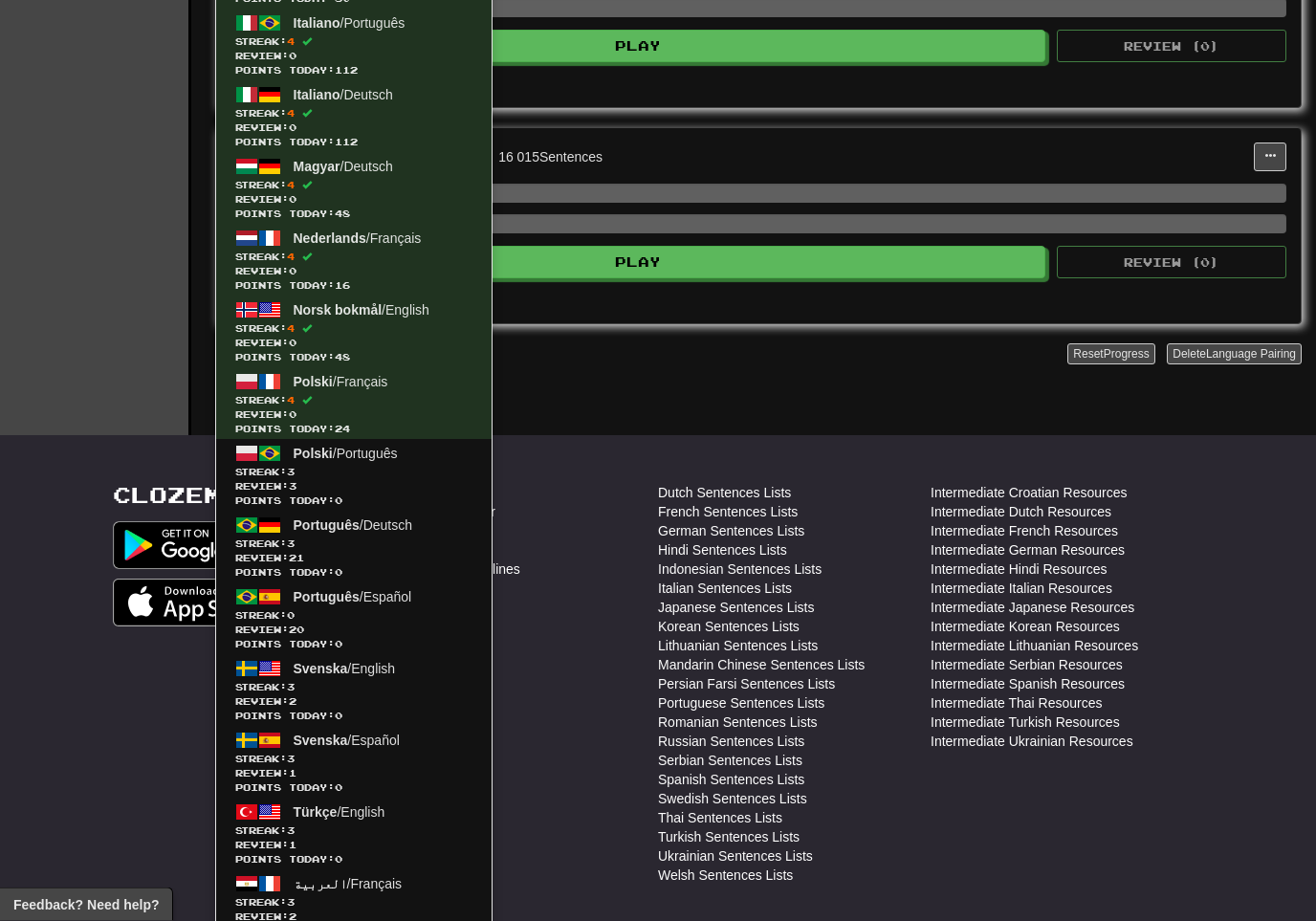 scroll, scrollTop: 780, scrollLeft: 0, axis: vertical 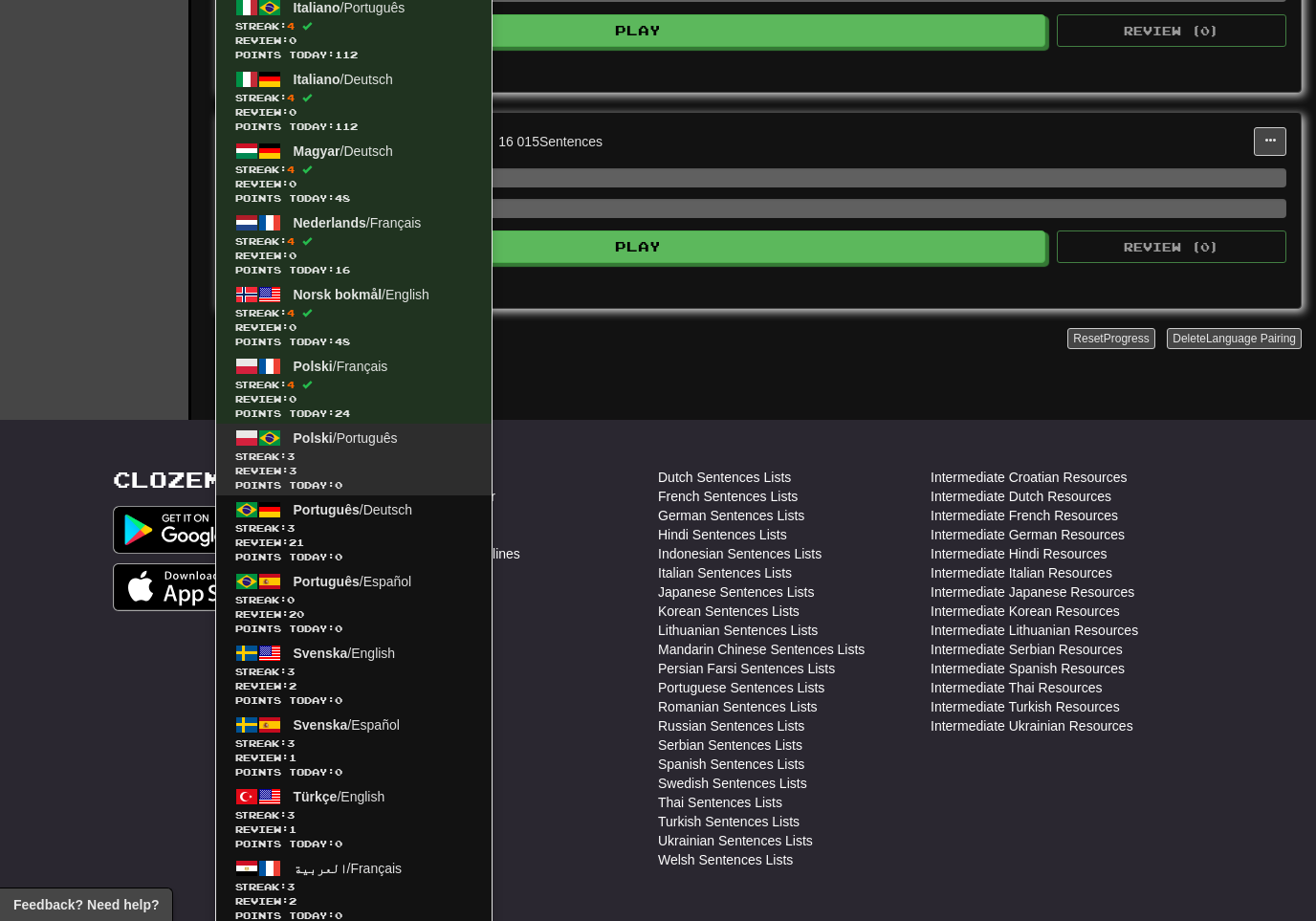 click on "Points today:  0" at bounding box center (354, 485) 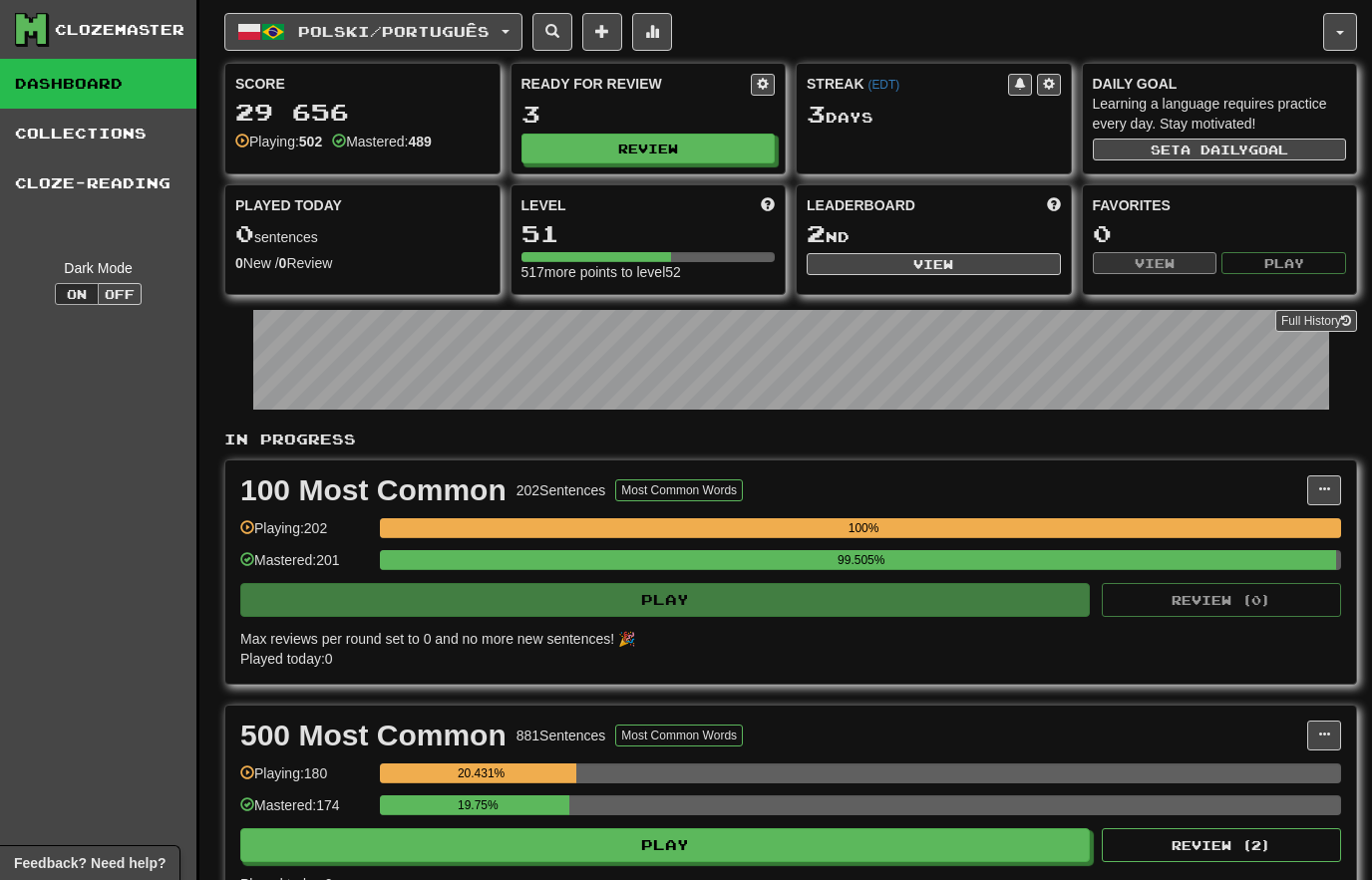 scroll, scrollTop: 0, scrollLeft: 0, axis: both 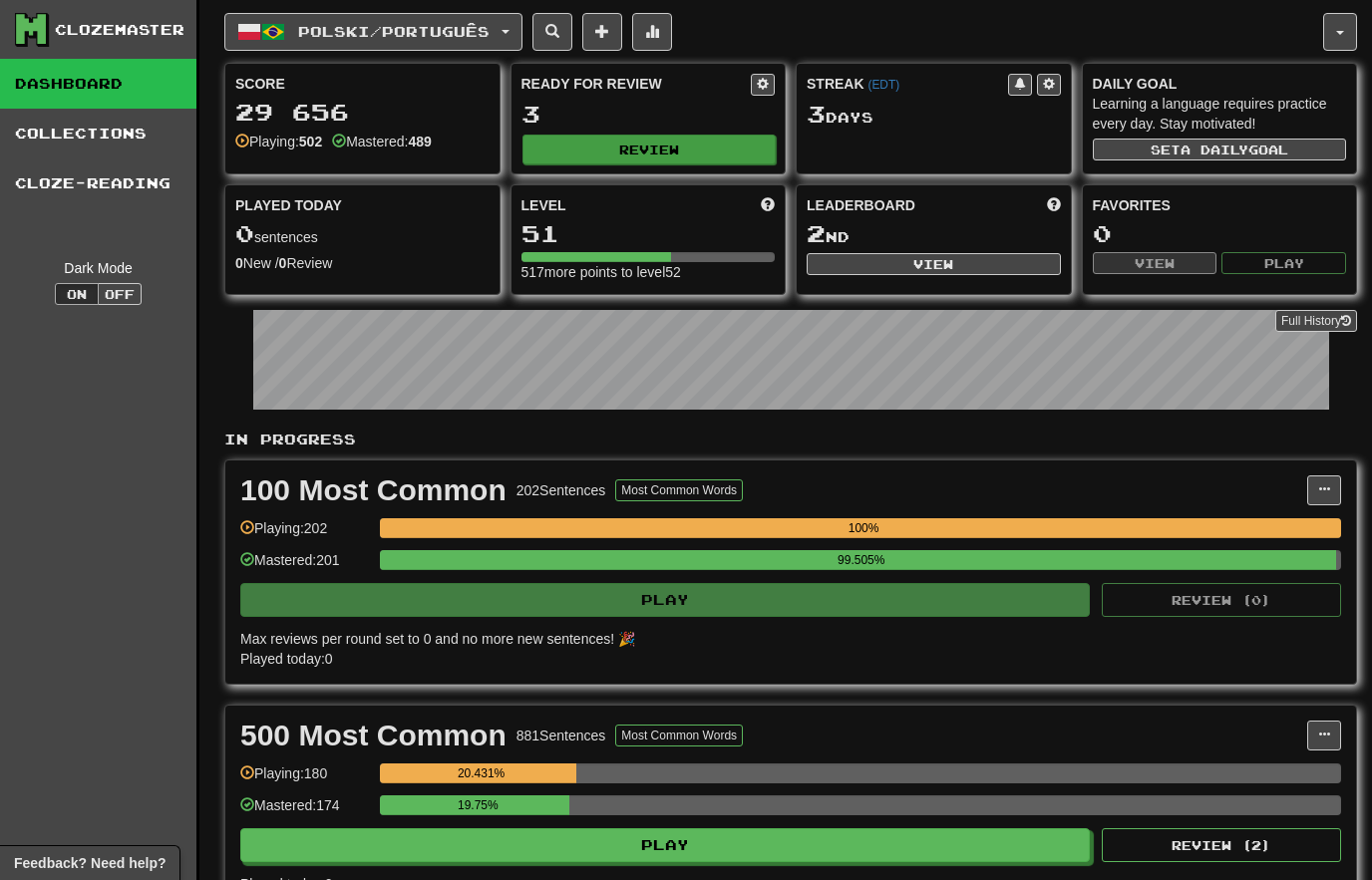 click on "Review" at bounding box center [649, 149] 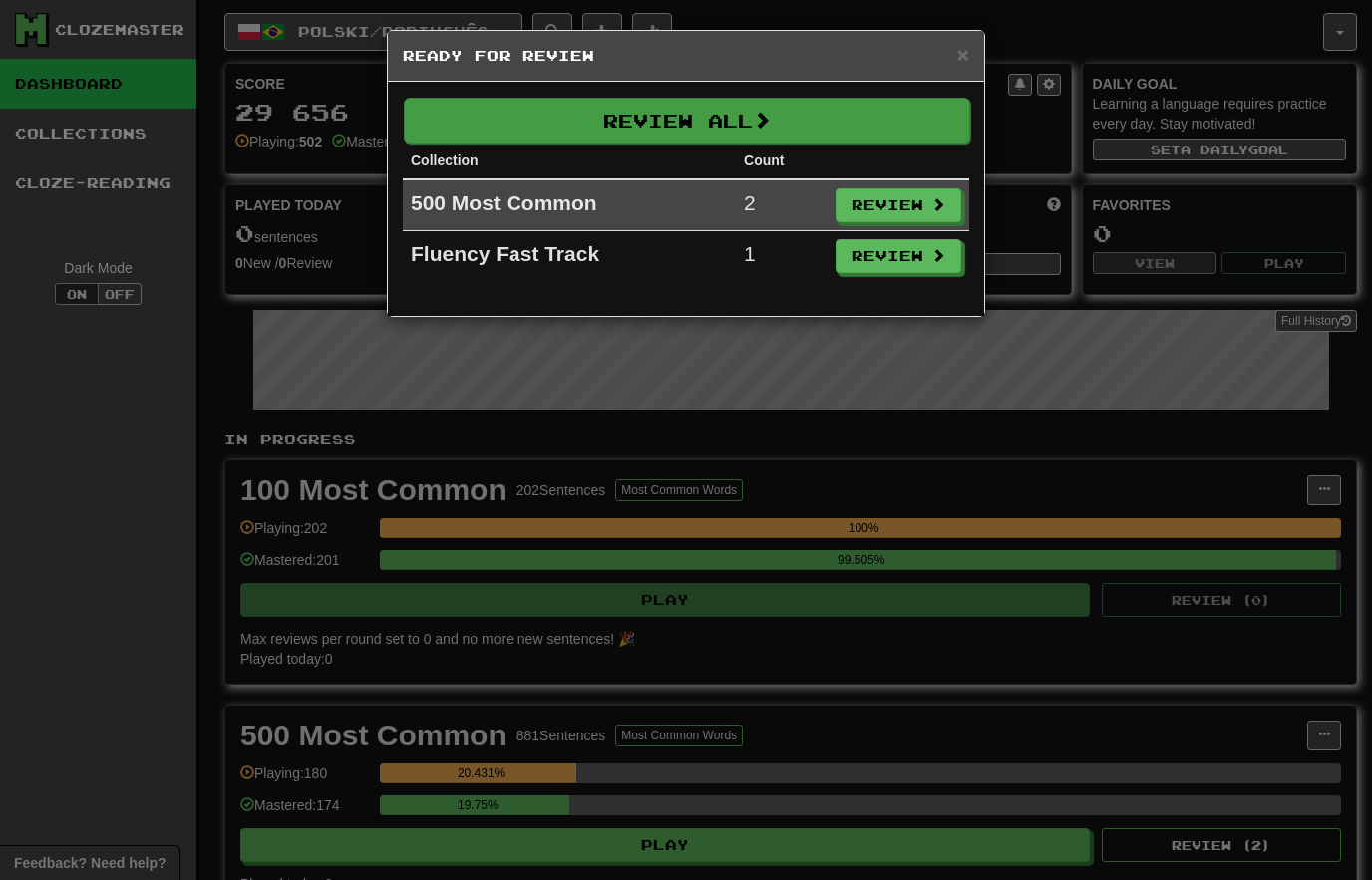 click on "Review All" at bounding box center [687, 121] 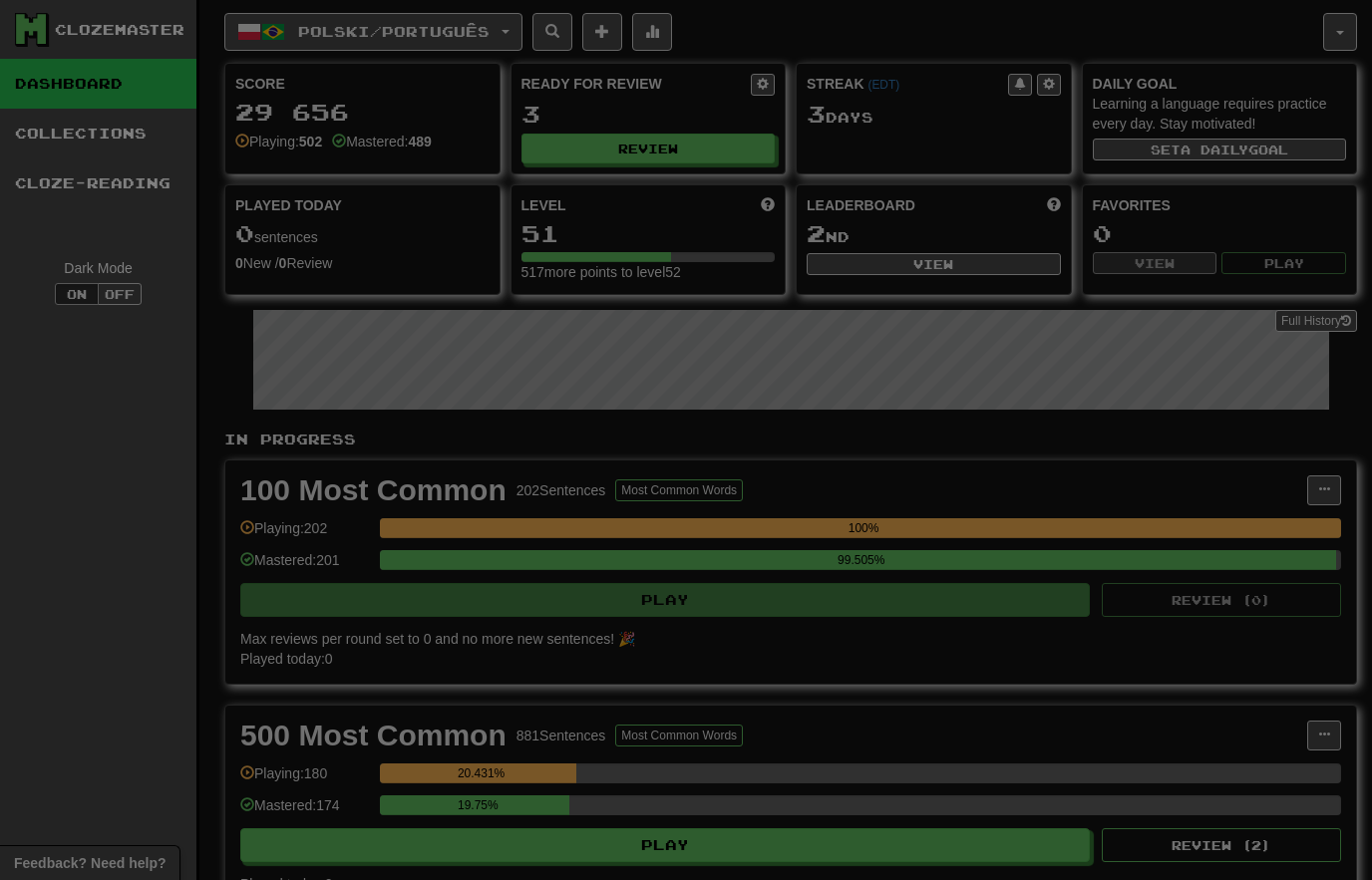 select on "********" 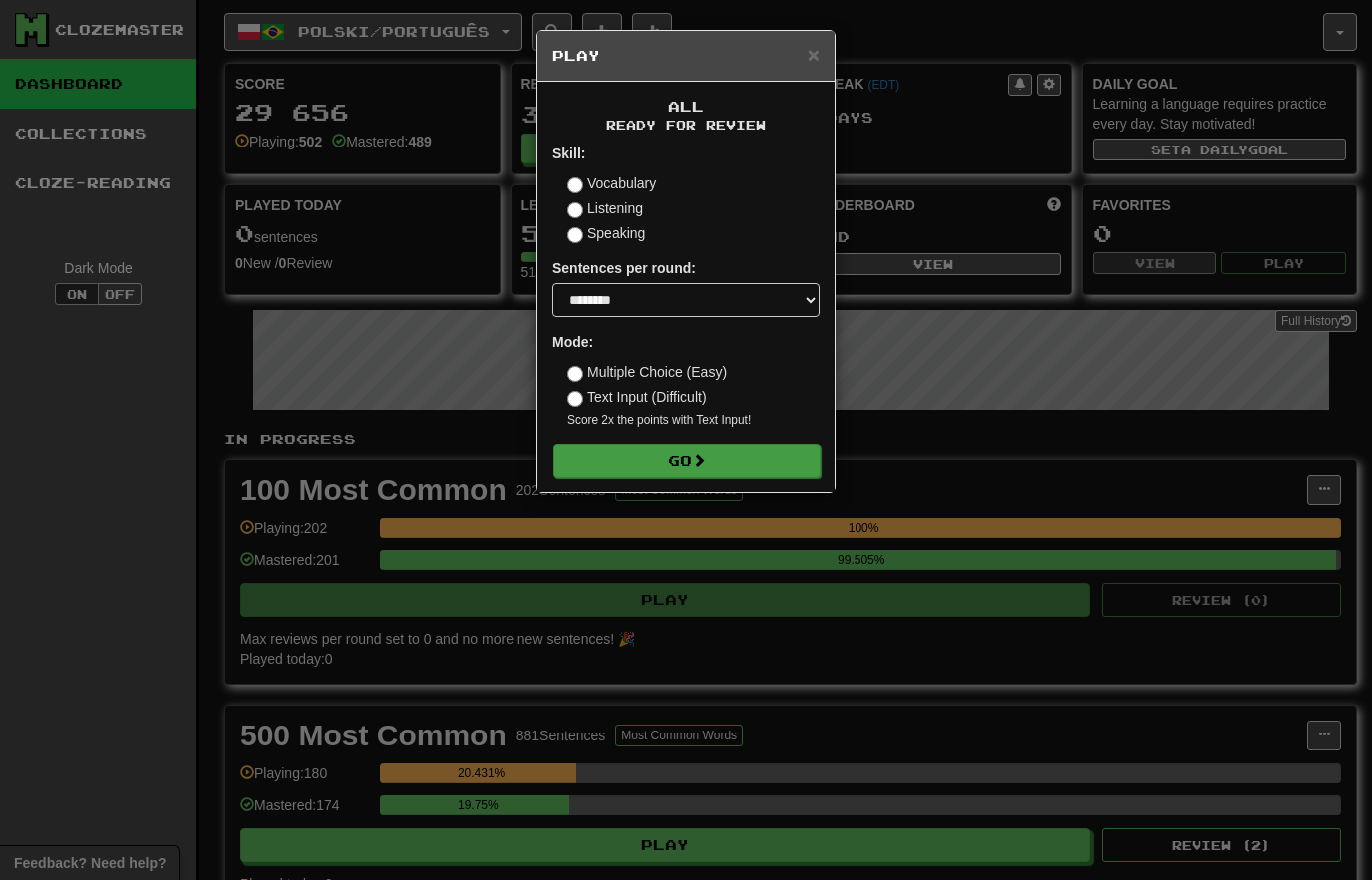 click on "Go" at bounding box center (687, 461) 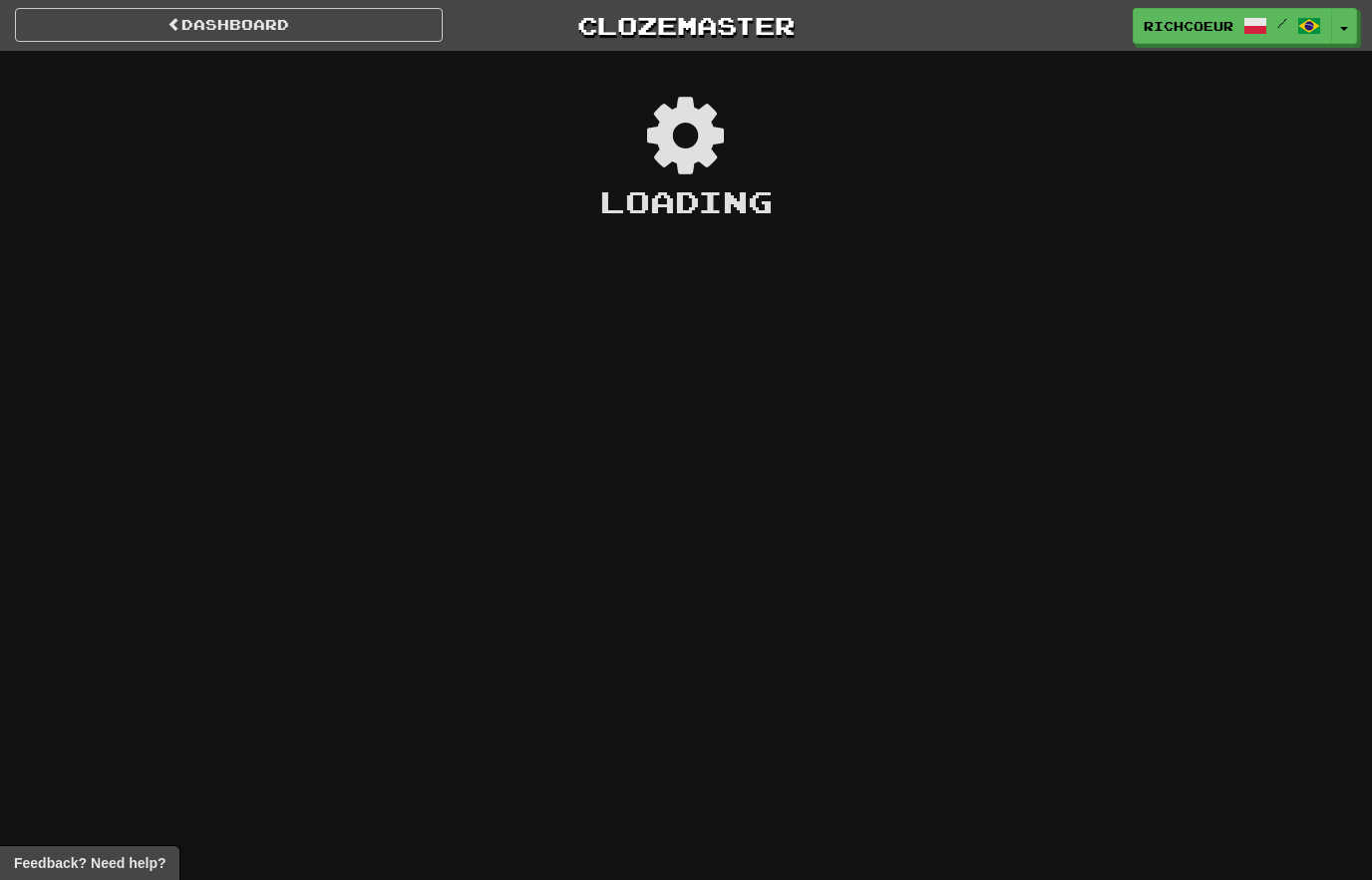 scroll, scrollTop: 0, scrollLeft: 0, axis: both 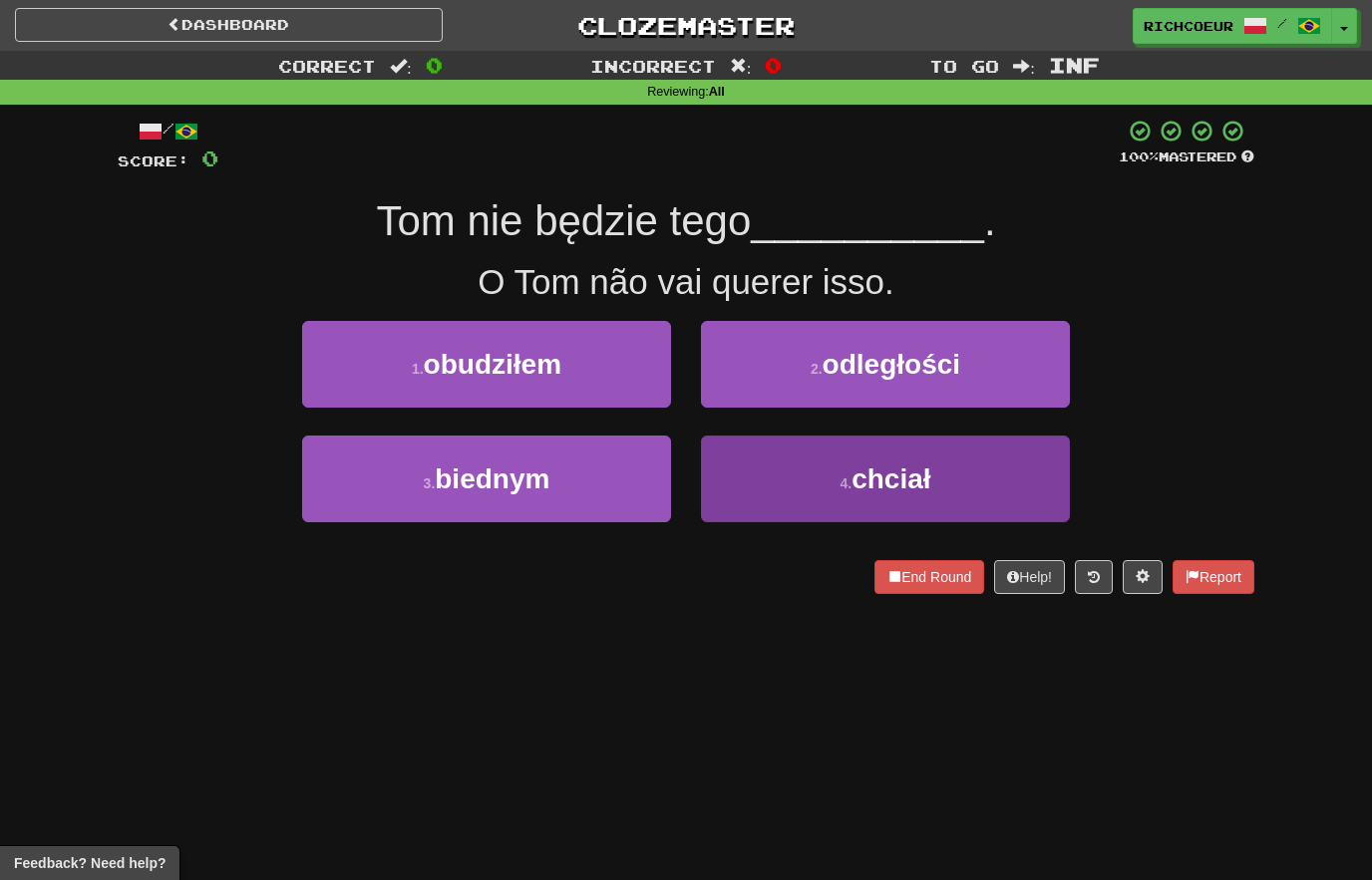 click on "4 .  chciał" at bounding box center [885, 478] 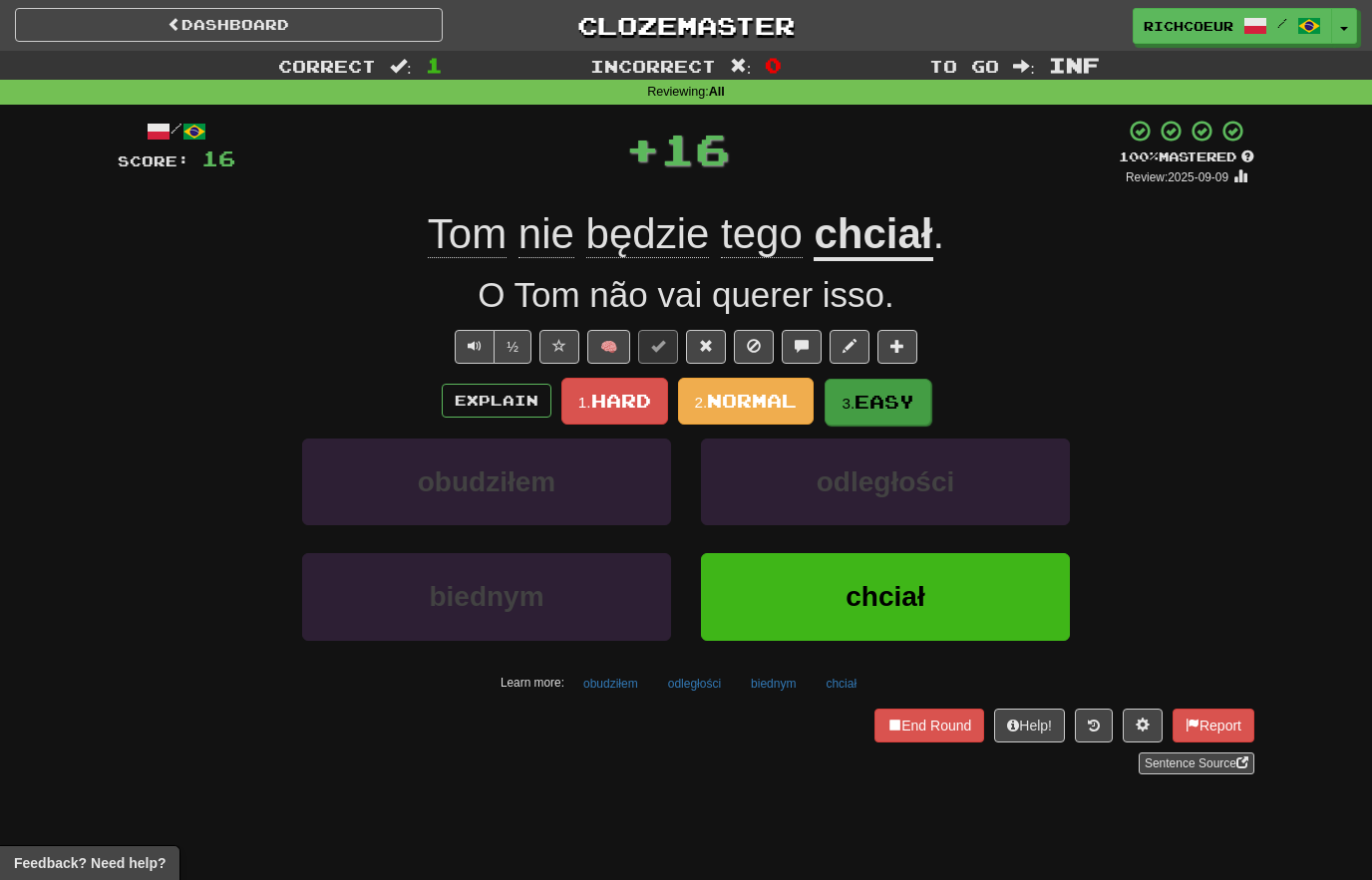 click on "Easy" at bounding box center (884, 402) 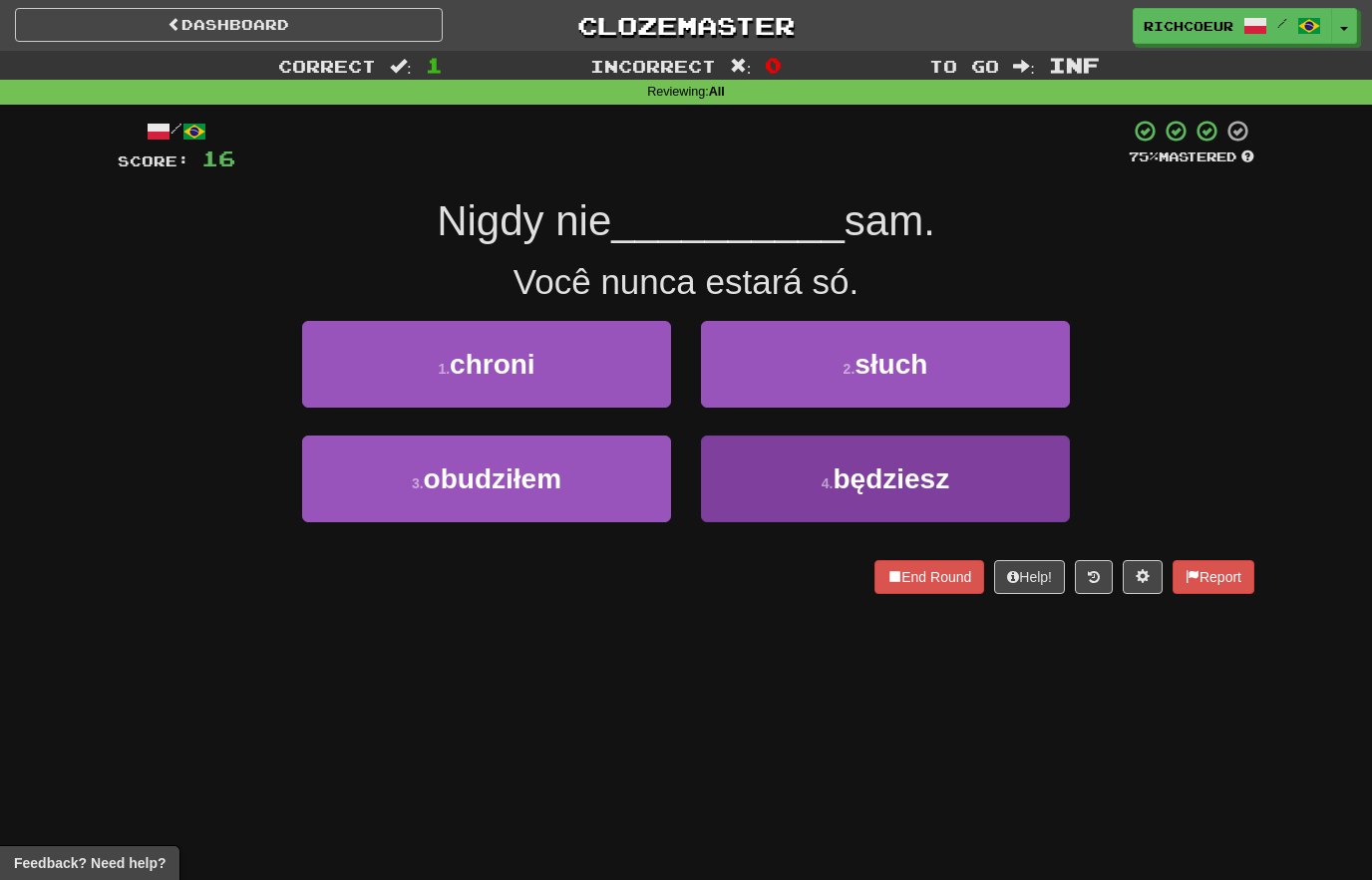 click on "4 .  będziesz" at bounding box center (885, 478) 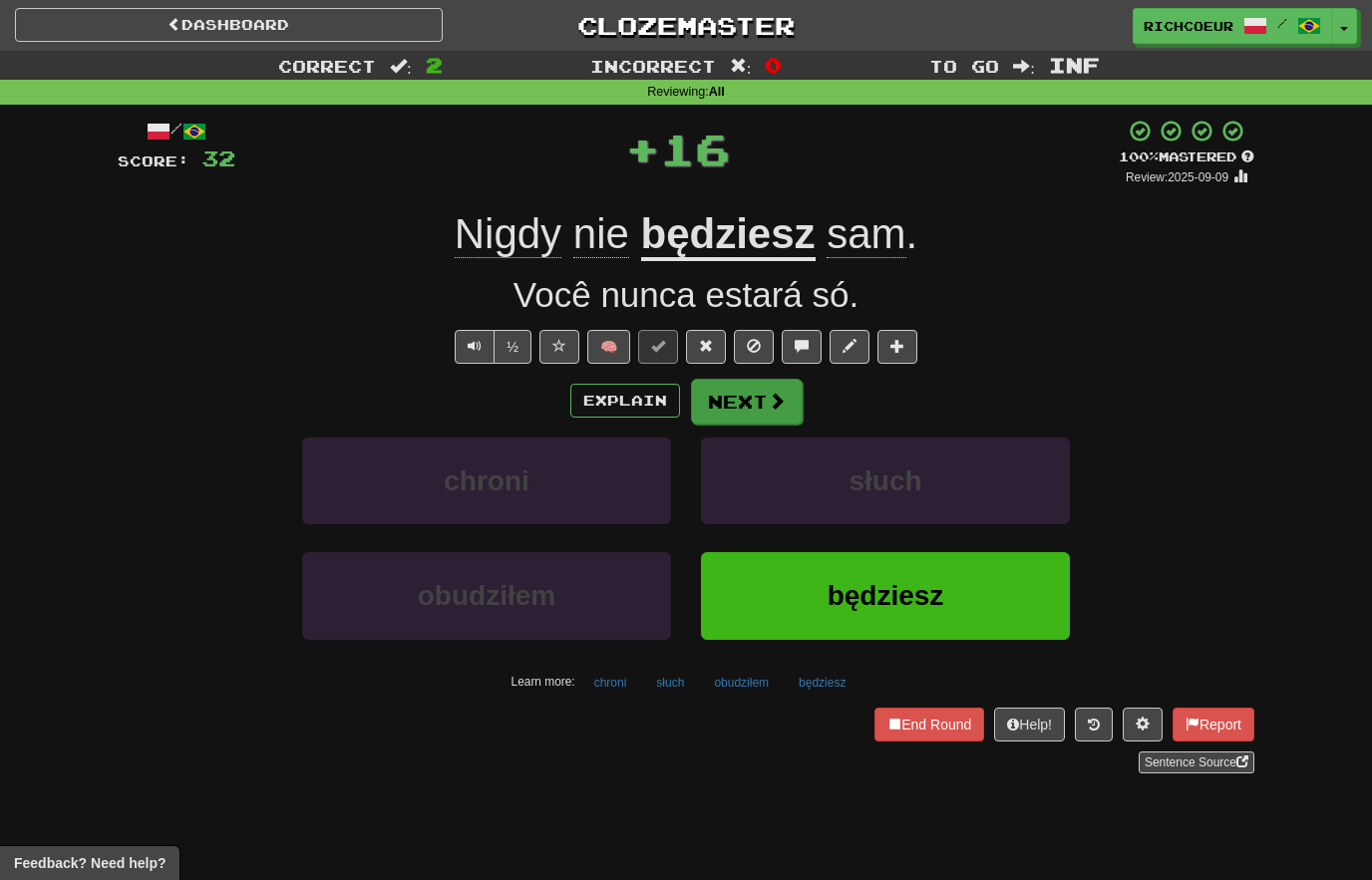 click at bounding box center (777, 401) 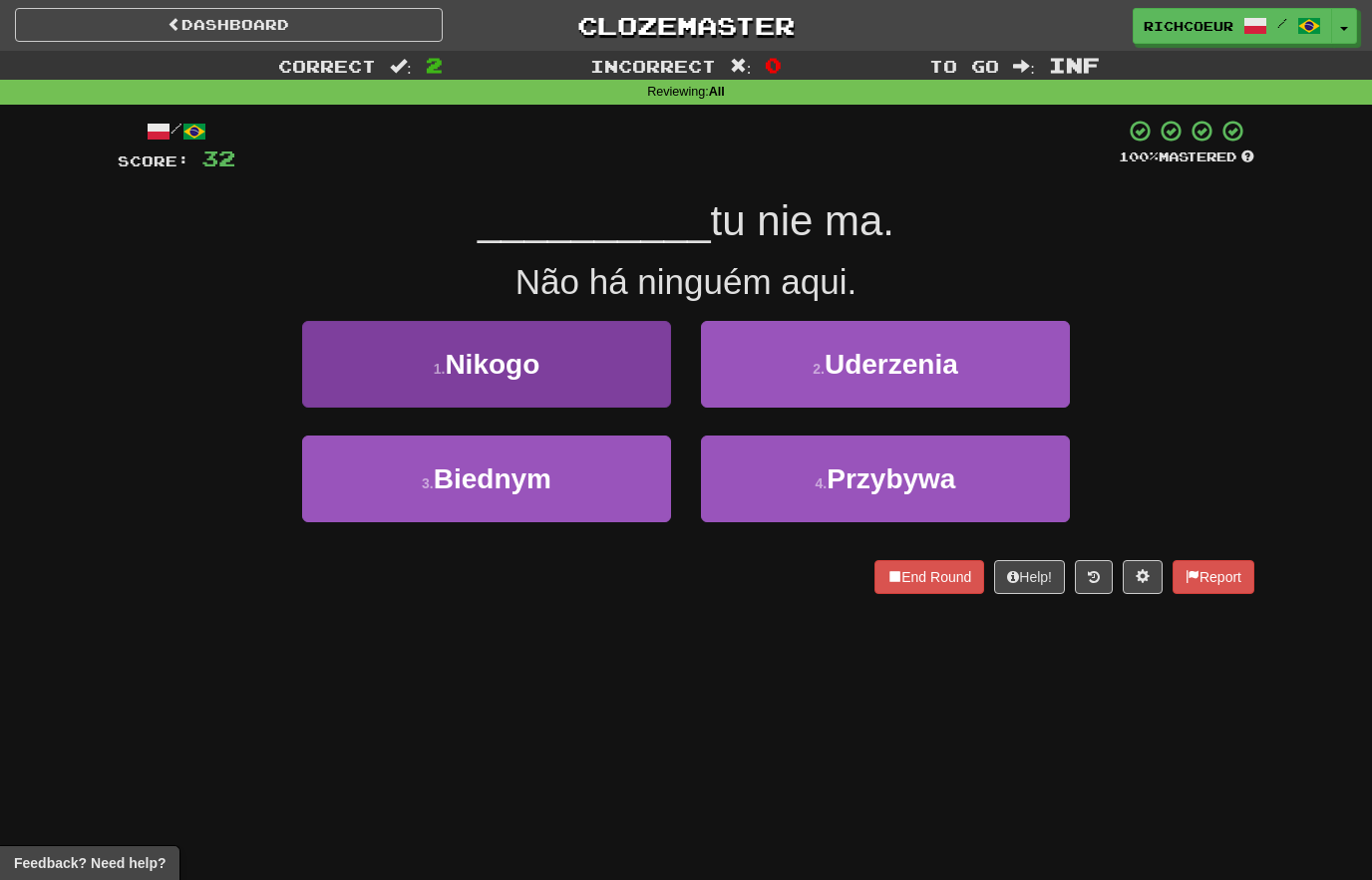 click on "1 .  Nikogo" at bounding box center [487, 364] 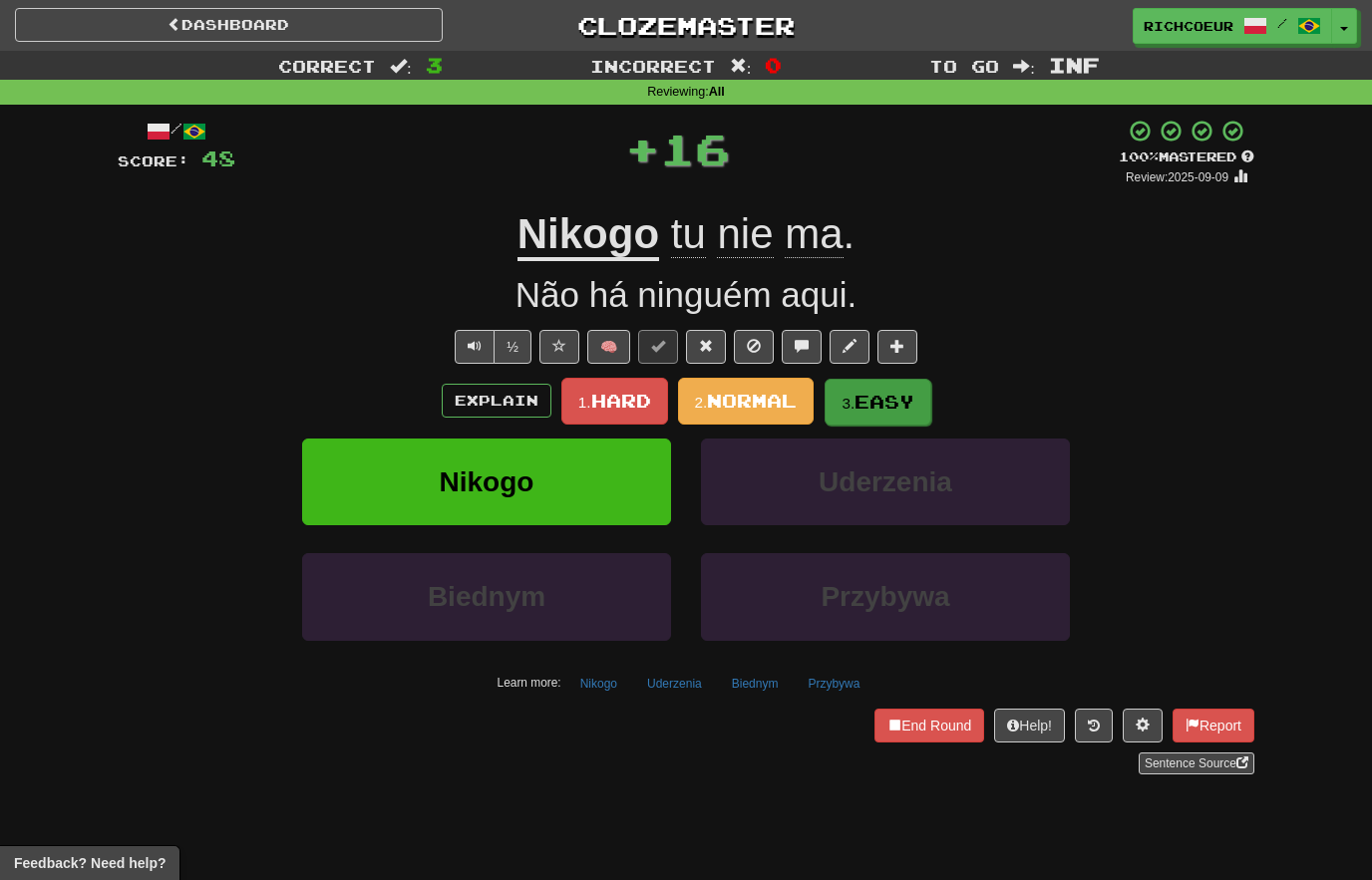 click on "Easy" at bounding box center (884, 402) 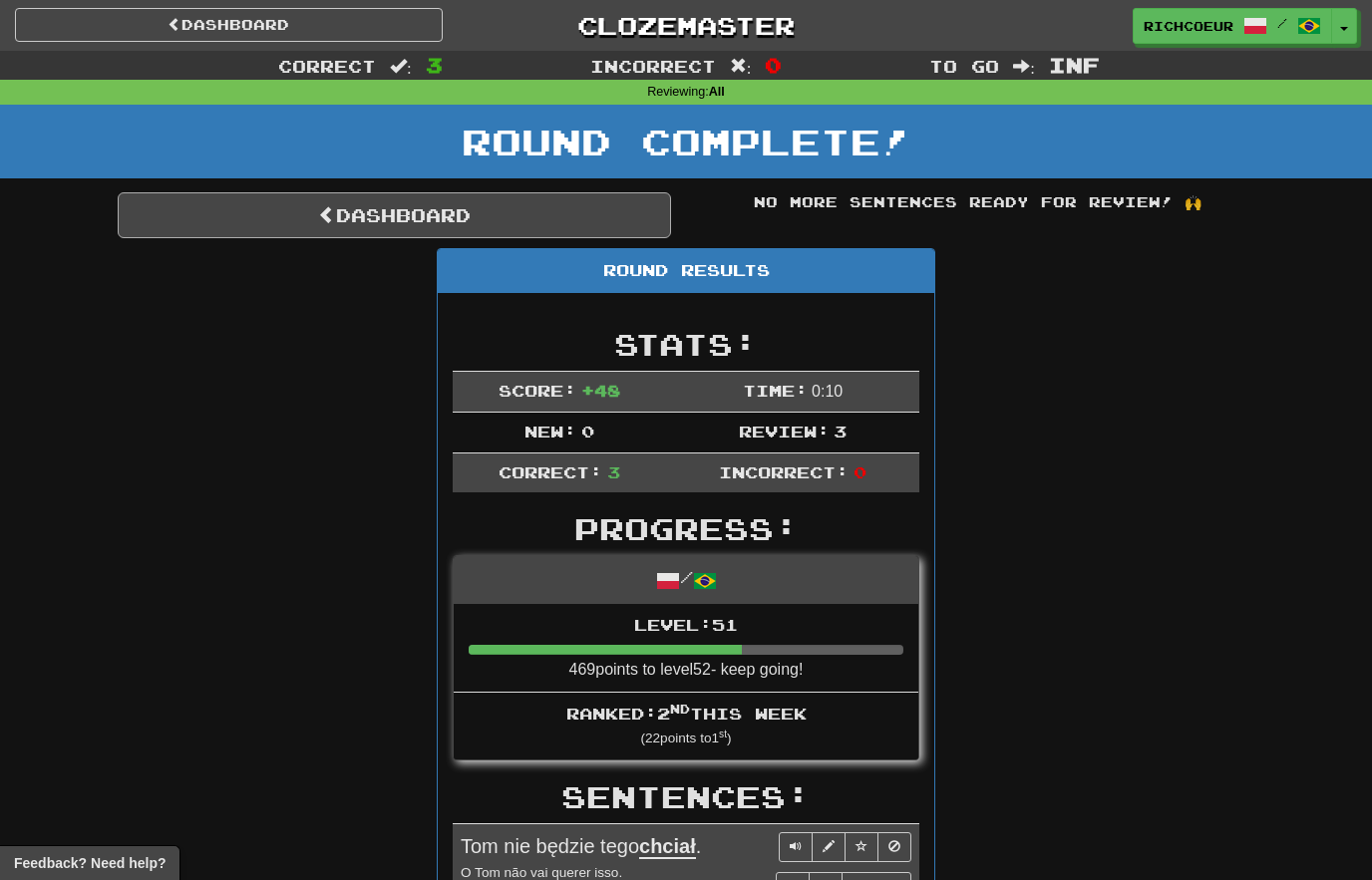 click on "Dashboard" at bounding box center (394, 215) 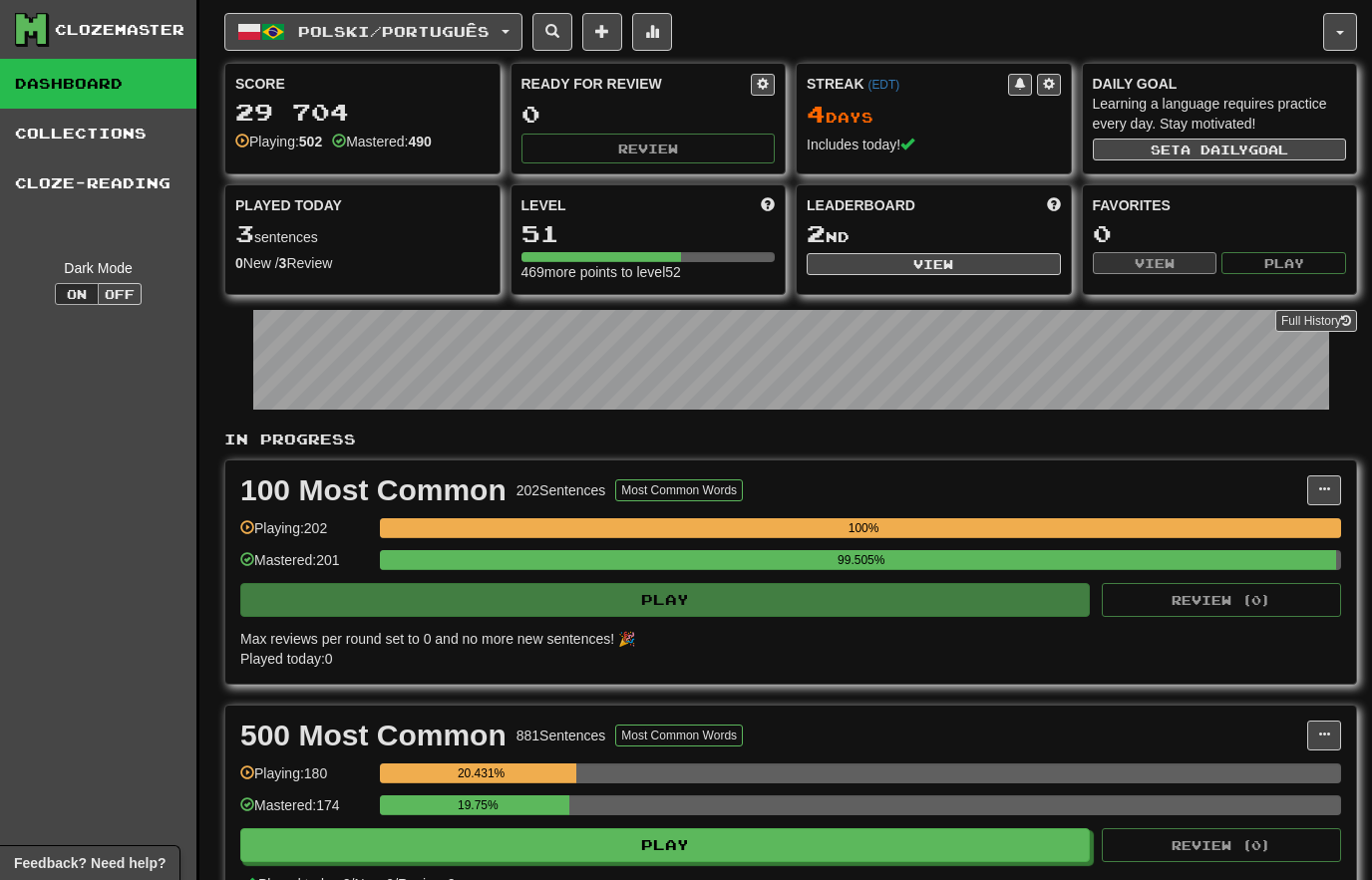 scroll, scrollTop: 0, scrollLeft: 0, axis: both 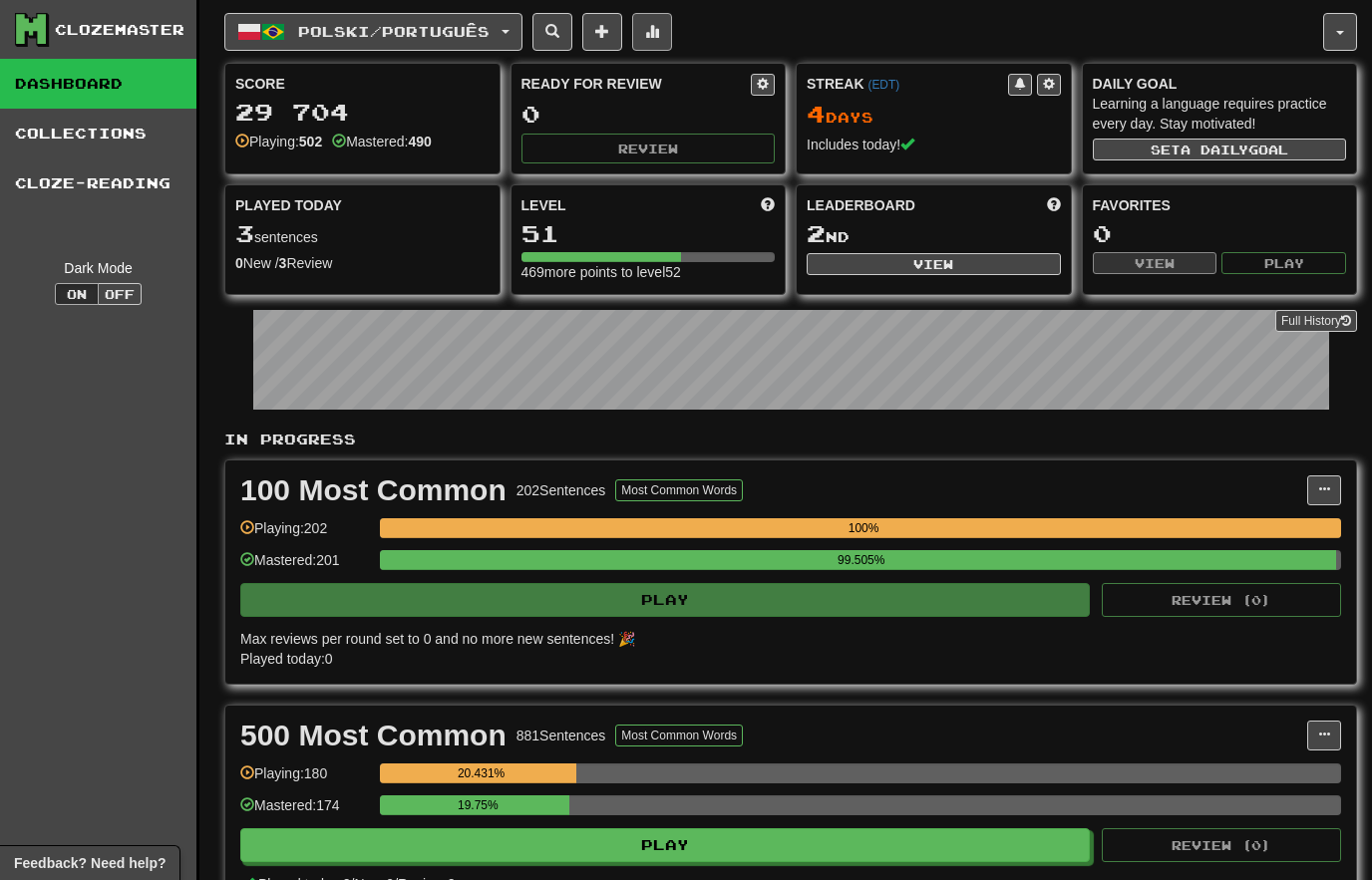 click at bounding box center (652, 32) 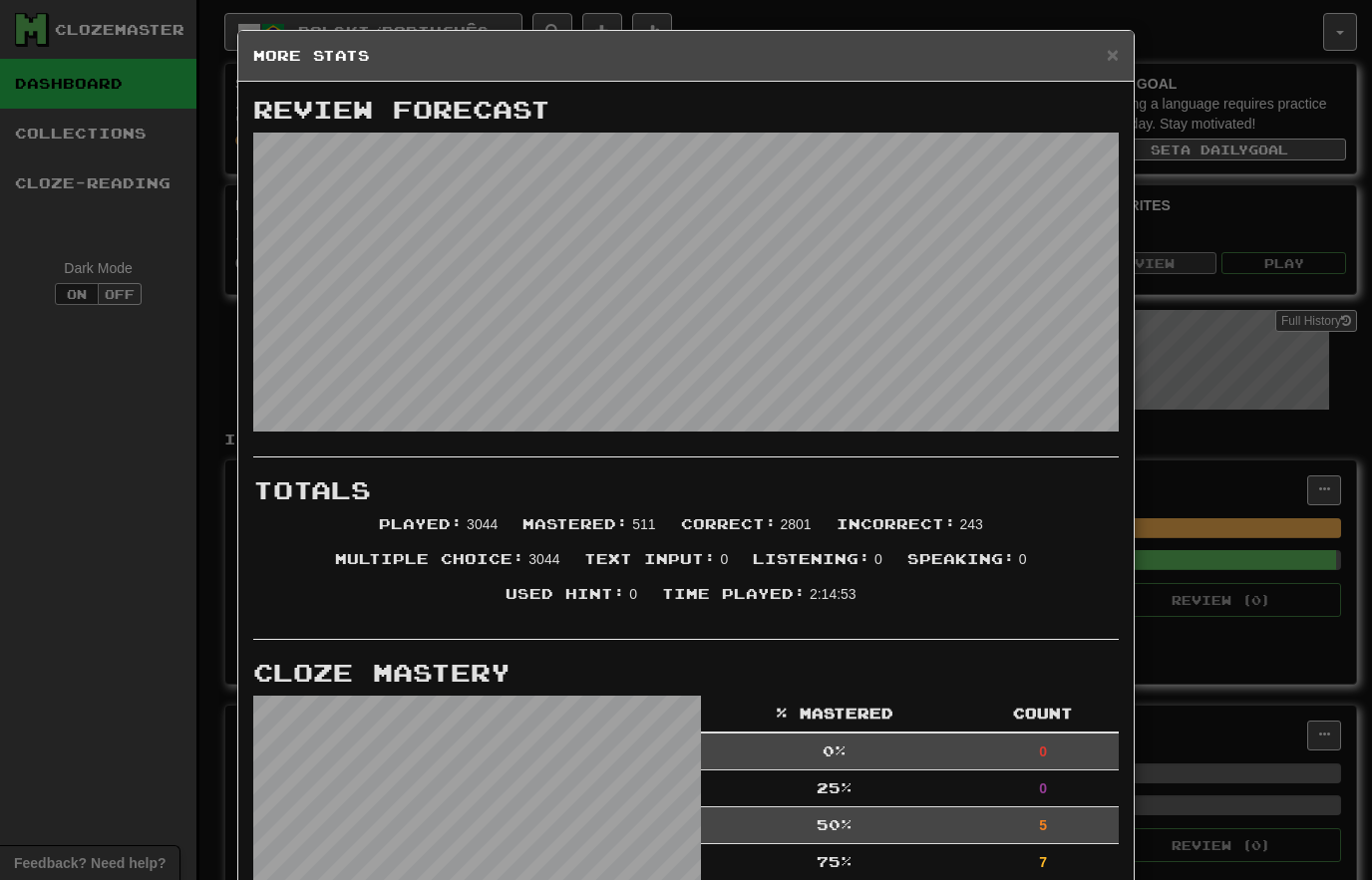 click on "× More Stats" at bounding box center (686, 56) 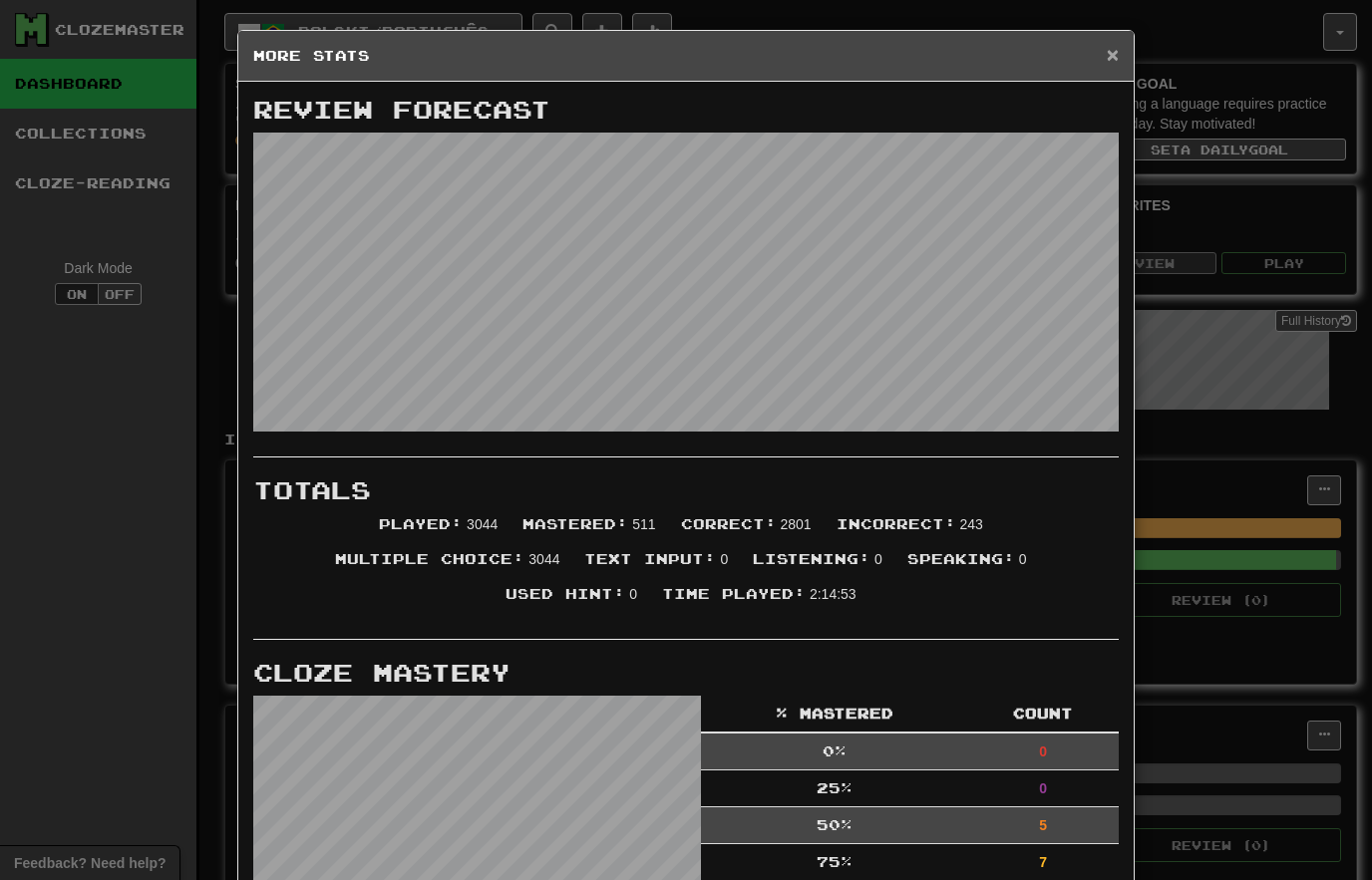 click on "×" at bounding box center [1113, 54] 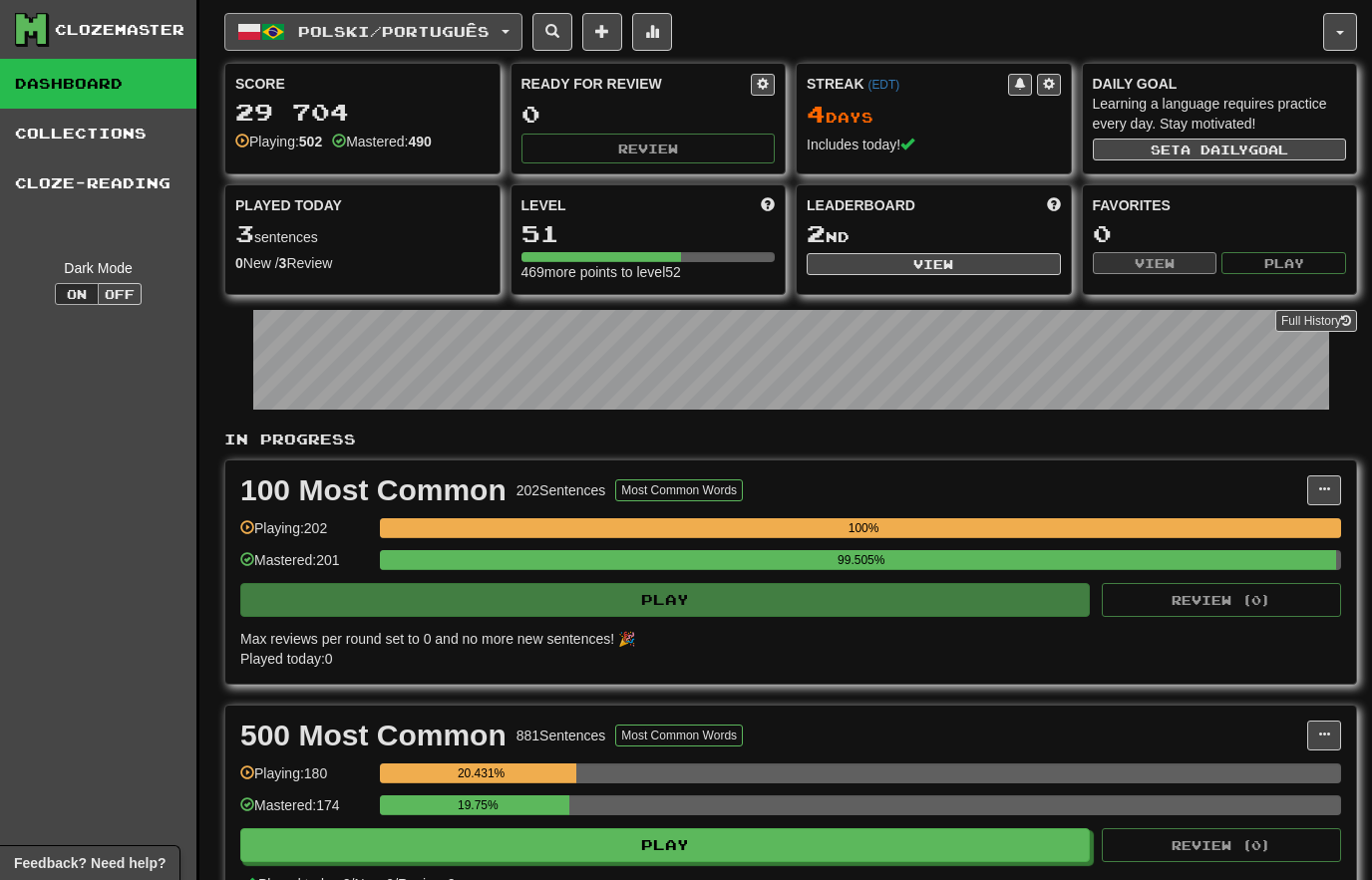 click on "Polski  /  Português" at bounding box center [373, 32] 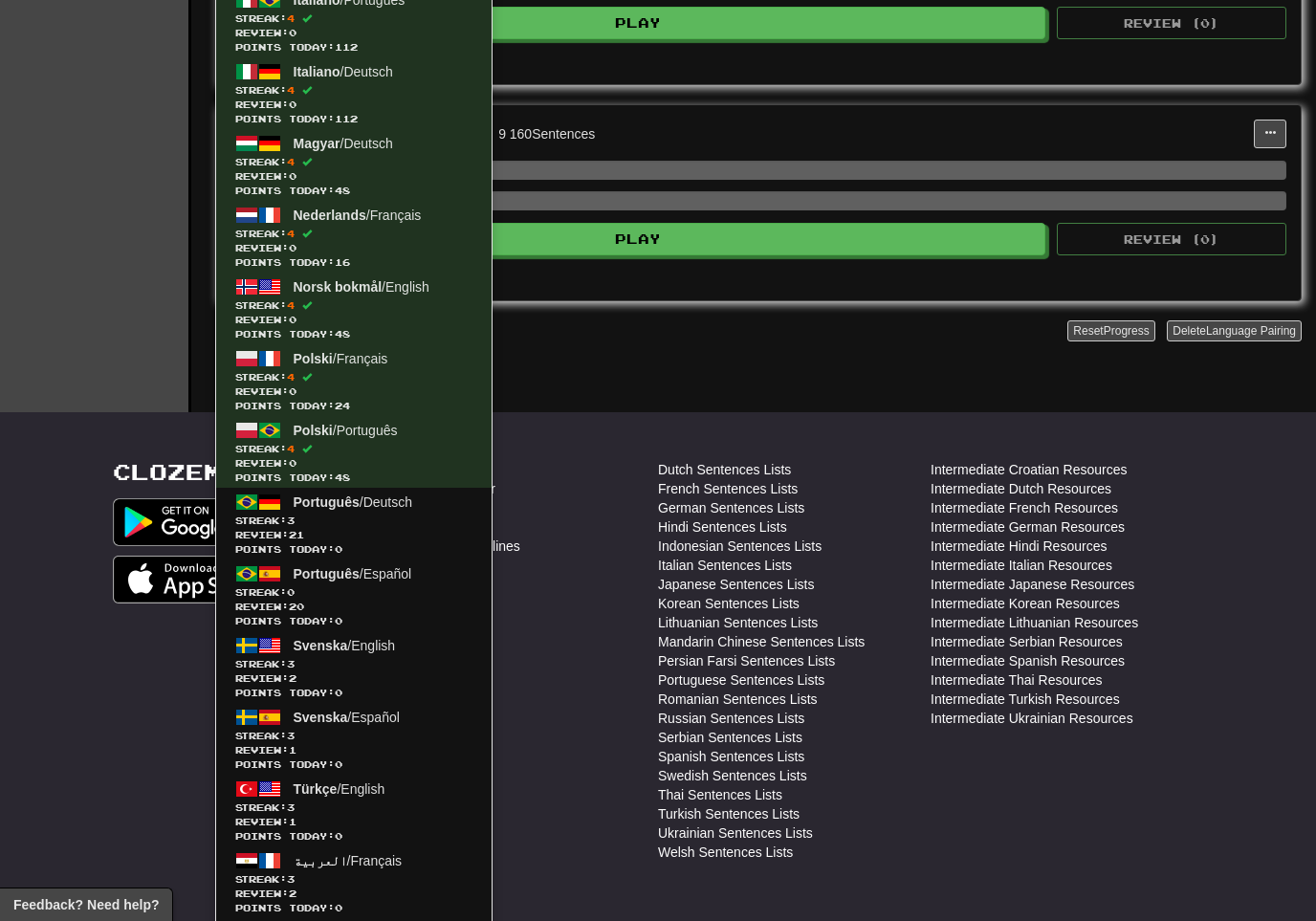 scroll, scrollTop: 807, scrollLeft: 0, axis: vertical 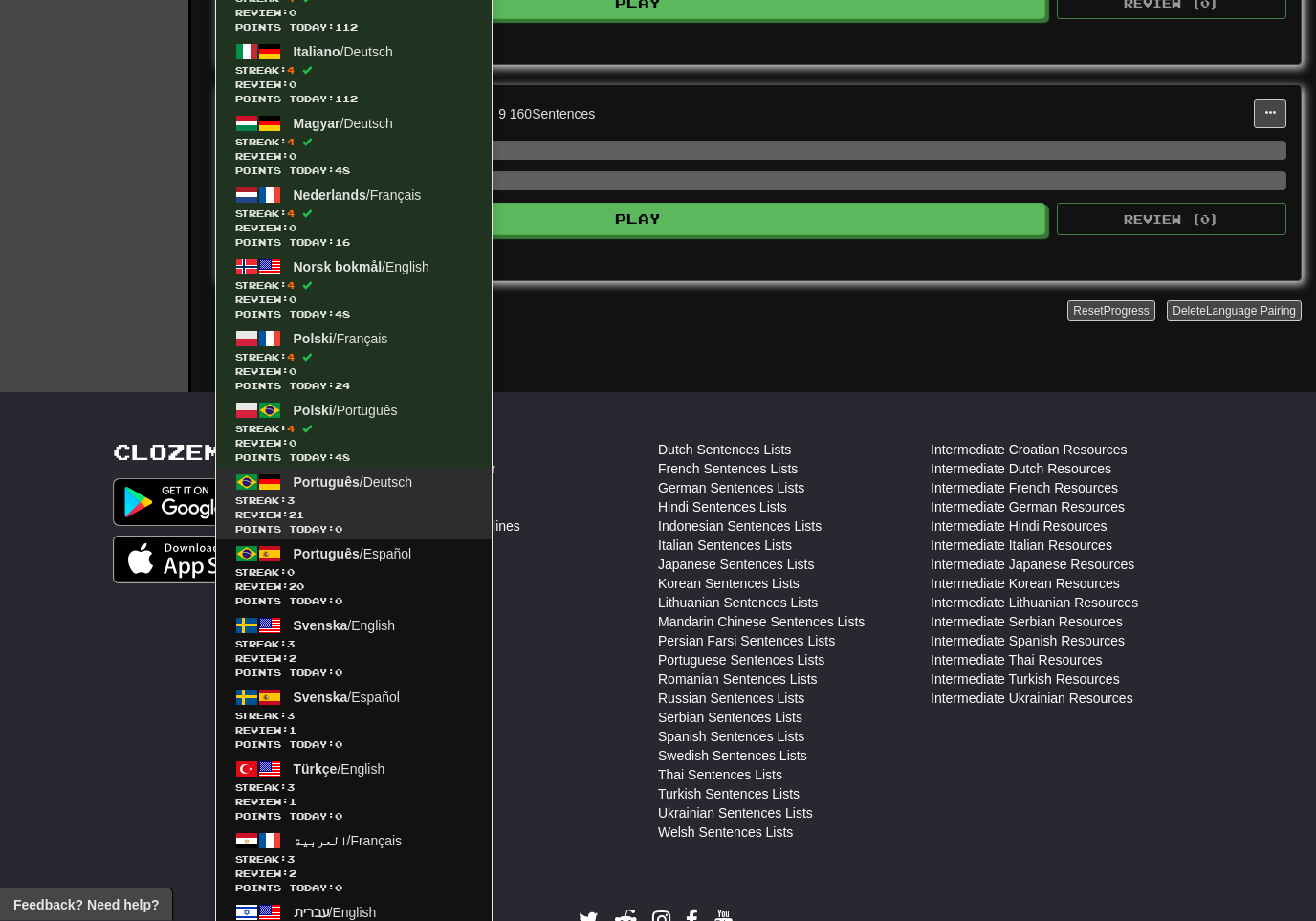 click on "Streak:  3" at bounding box center (354, 501) 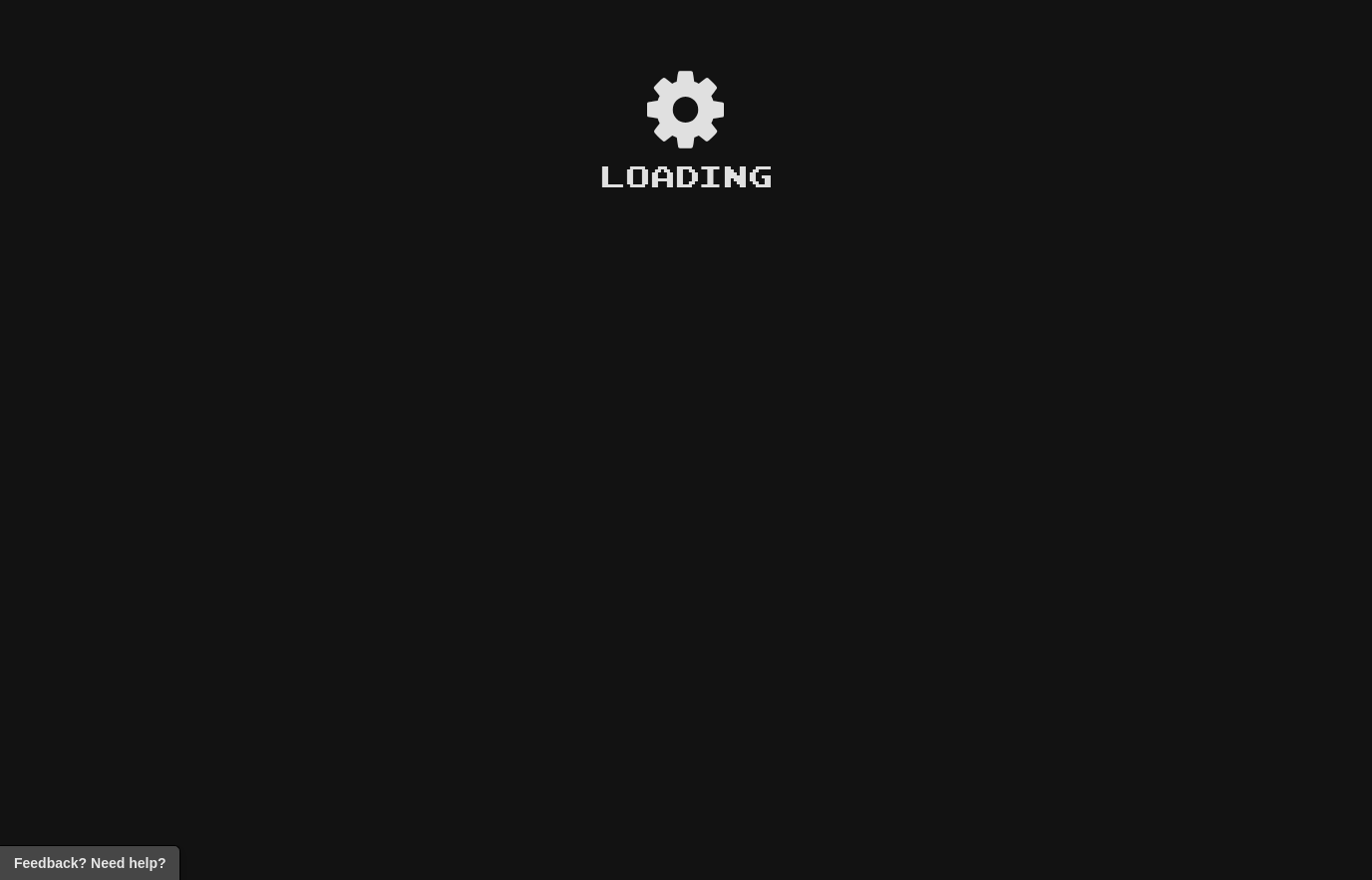 scroll, scrollTop: 0, scrollLeft: 0, axis: both 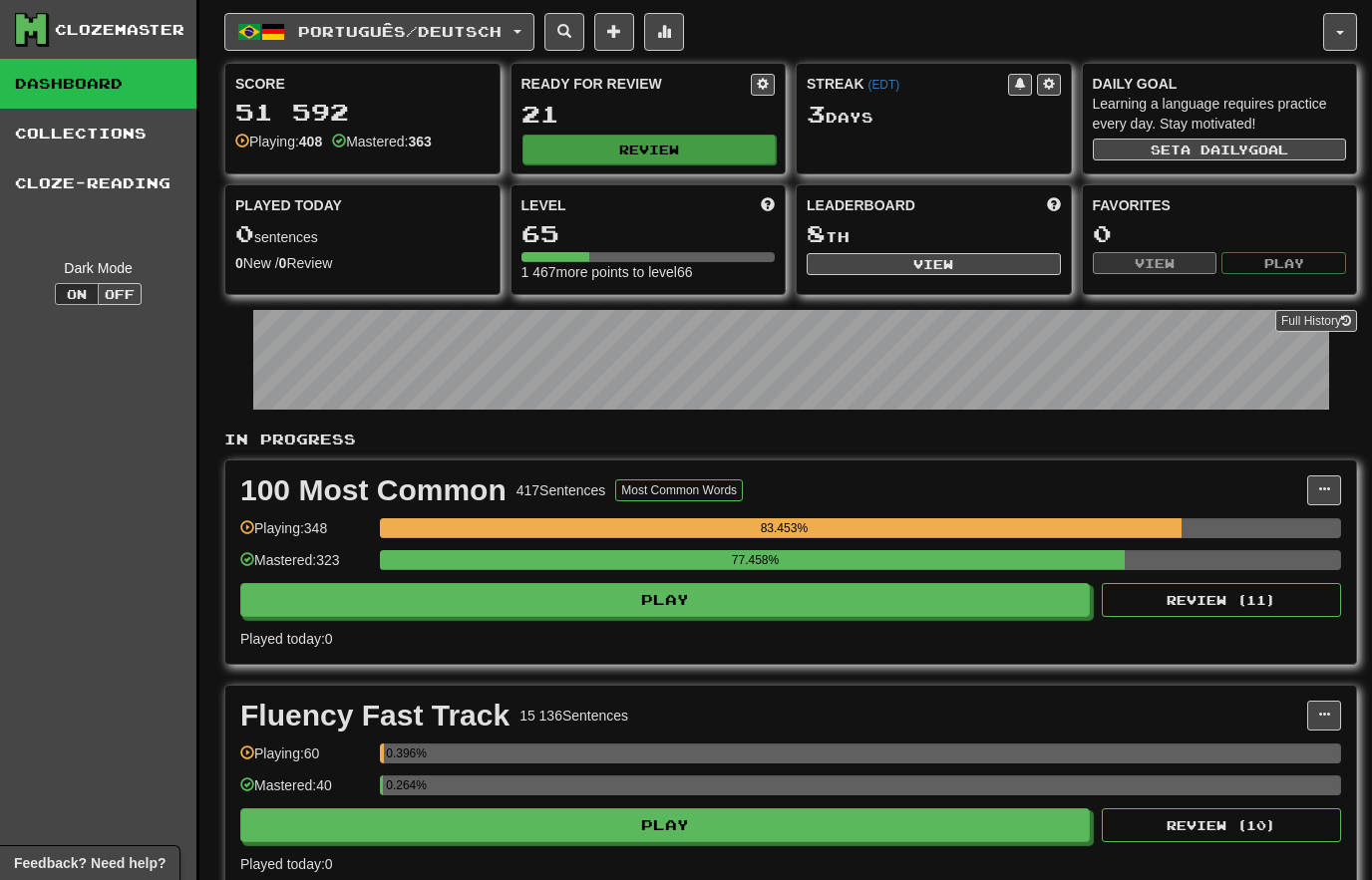 click on "Review" at bounding box center (649, 149) 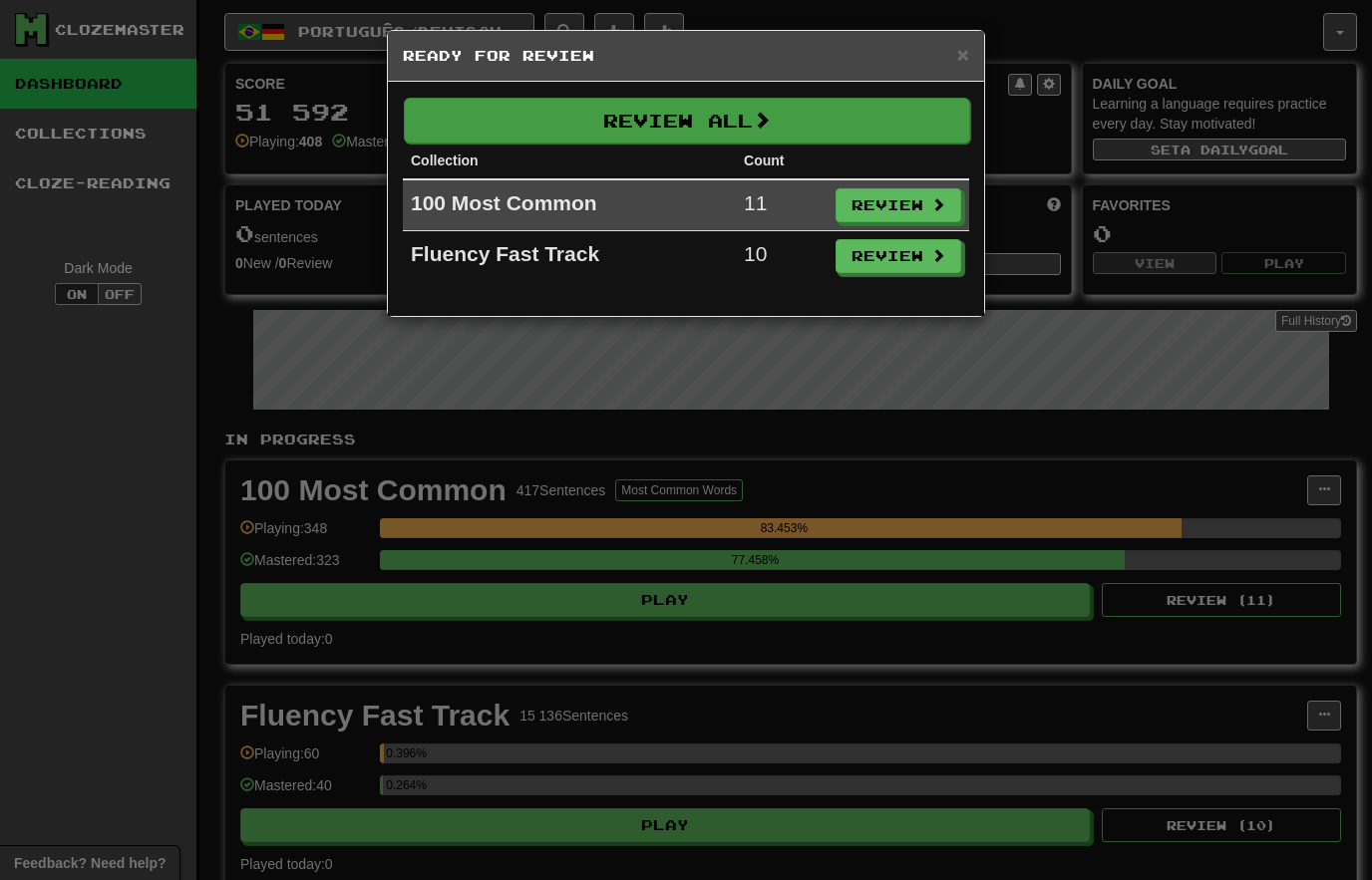 click on "Review All" at bounding box center (687, 121) 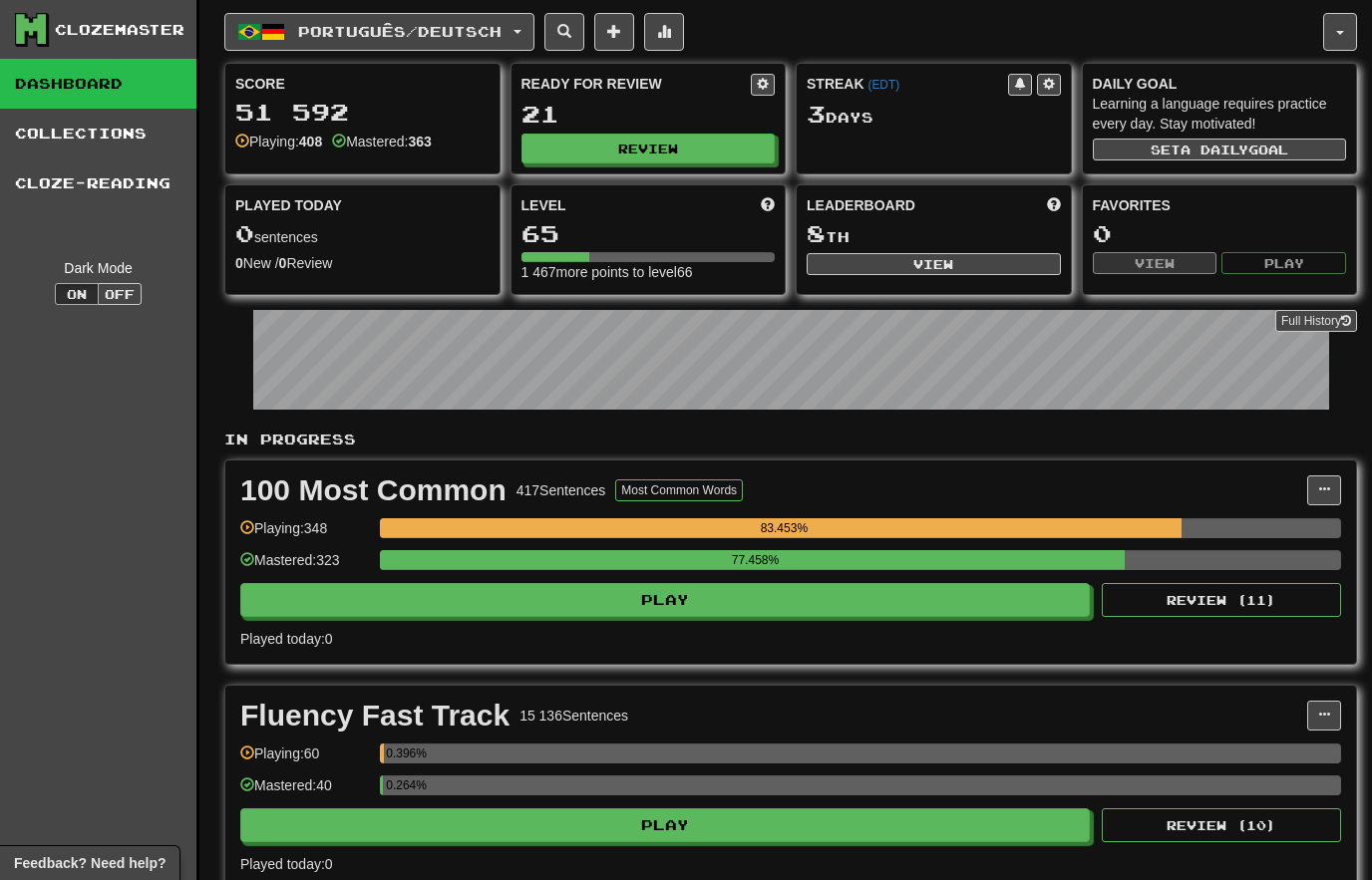 select on "**" 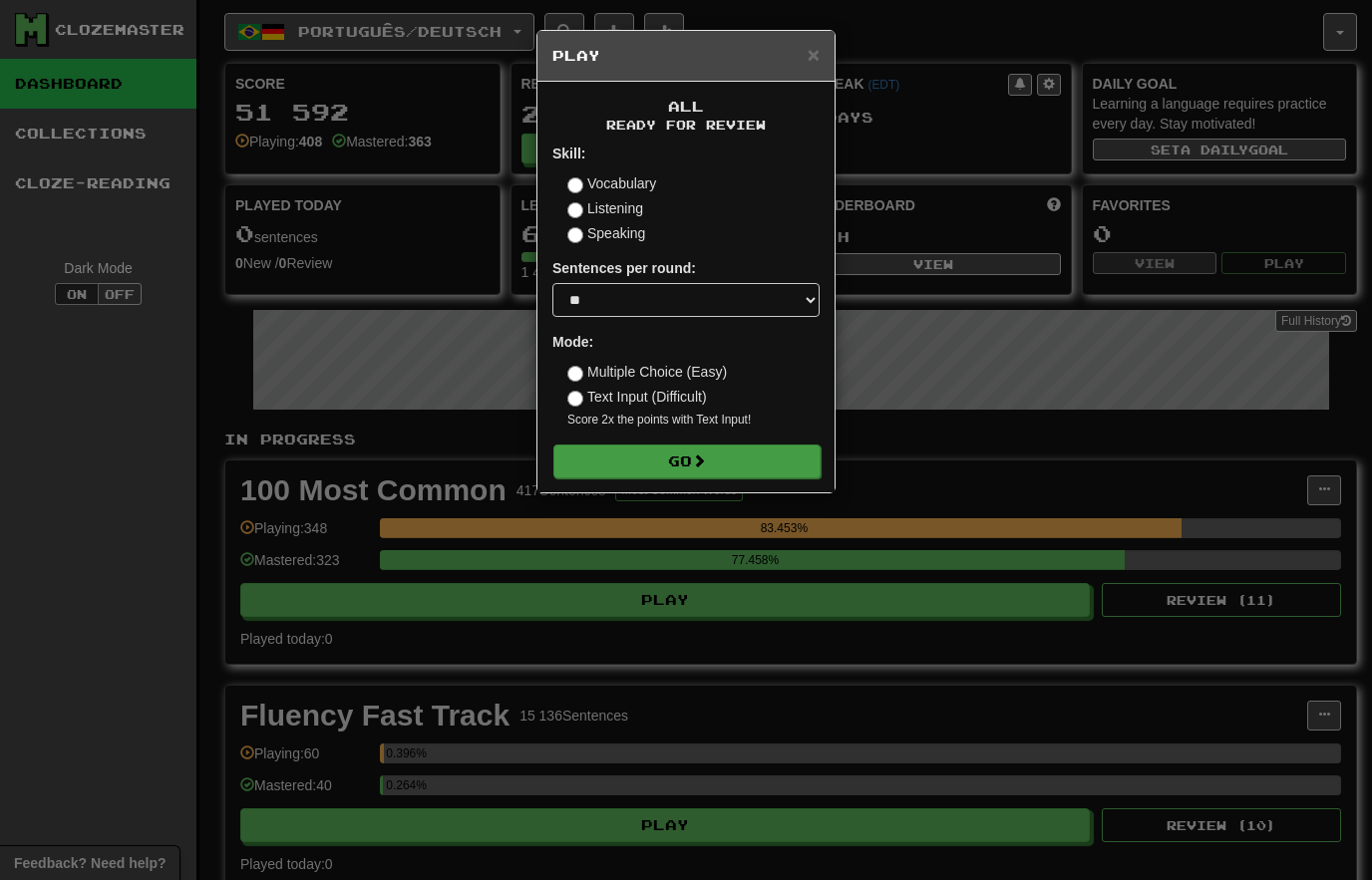 click on "Go" at bounding box center (687, 461) 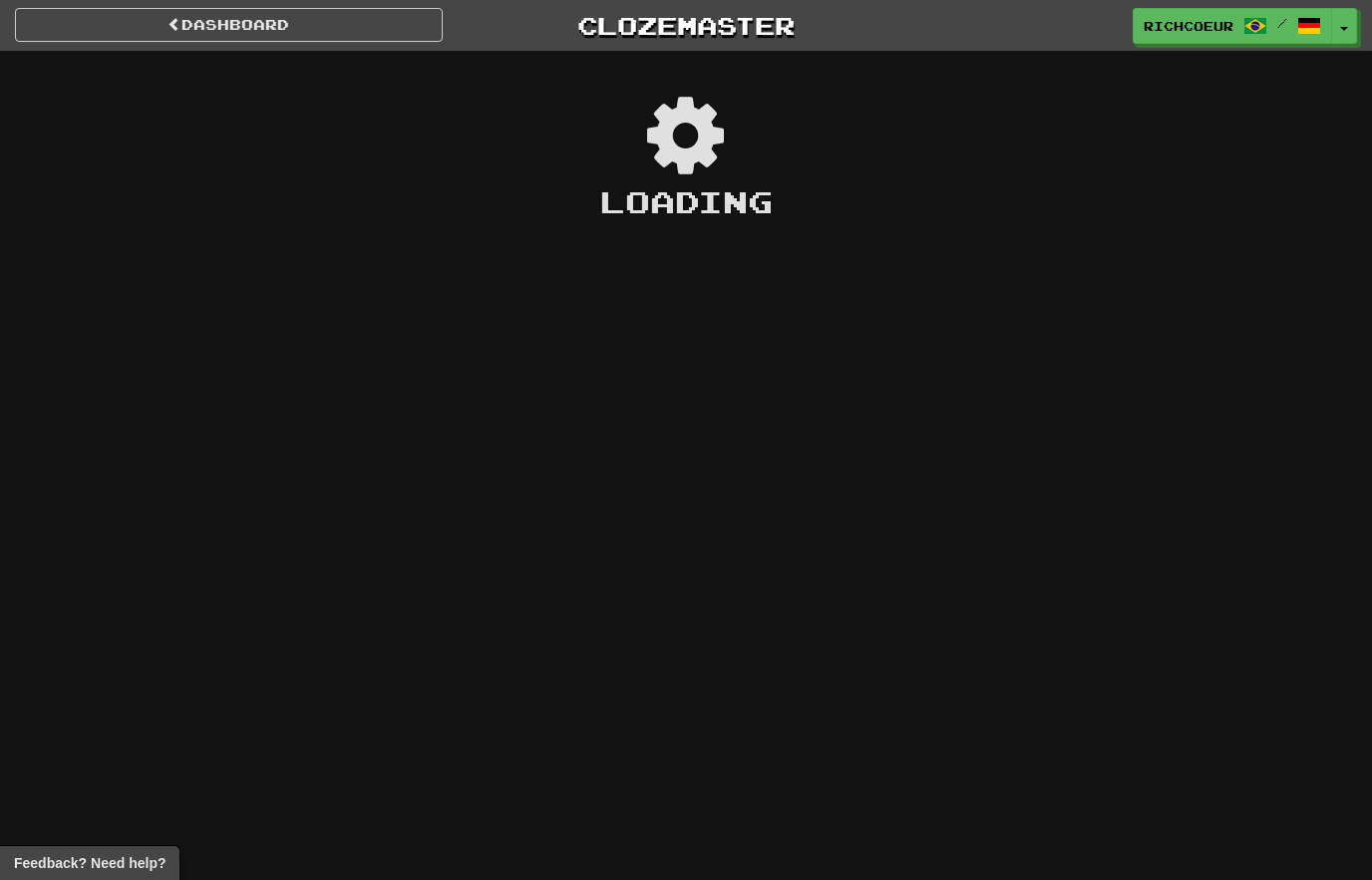 scroll, scrollTop: 0, scrollLeft: 0, axis: both 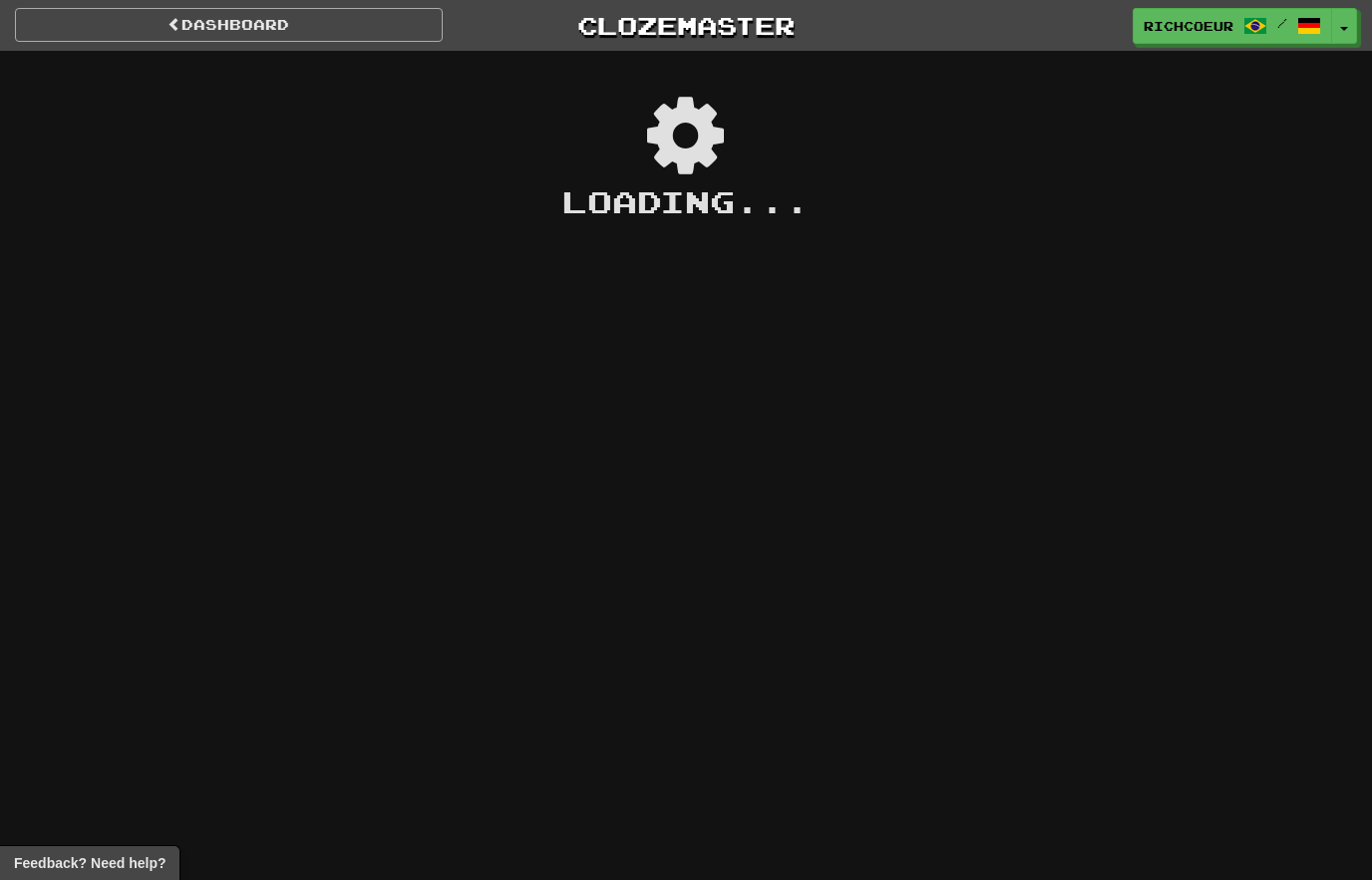 click on "Dashboard" at bounding box center (228, 25) 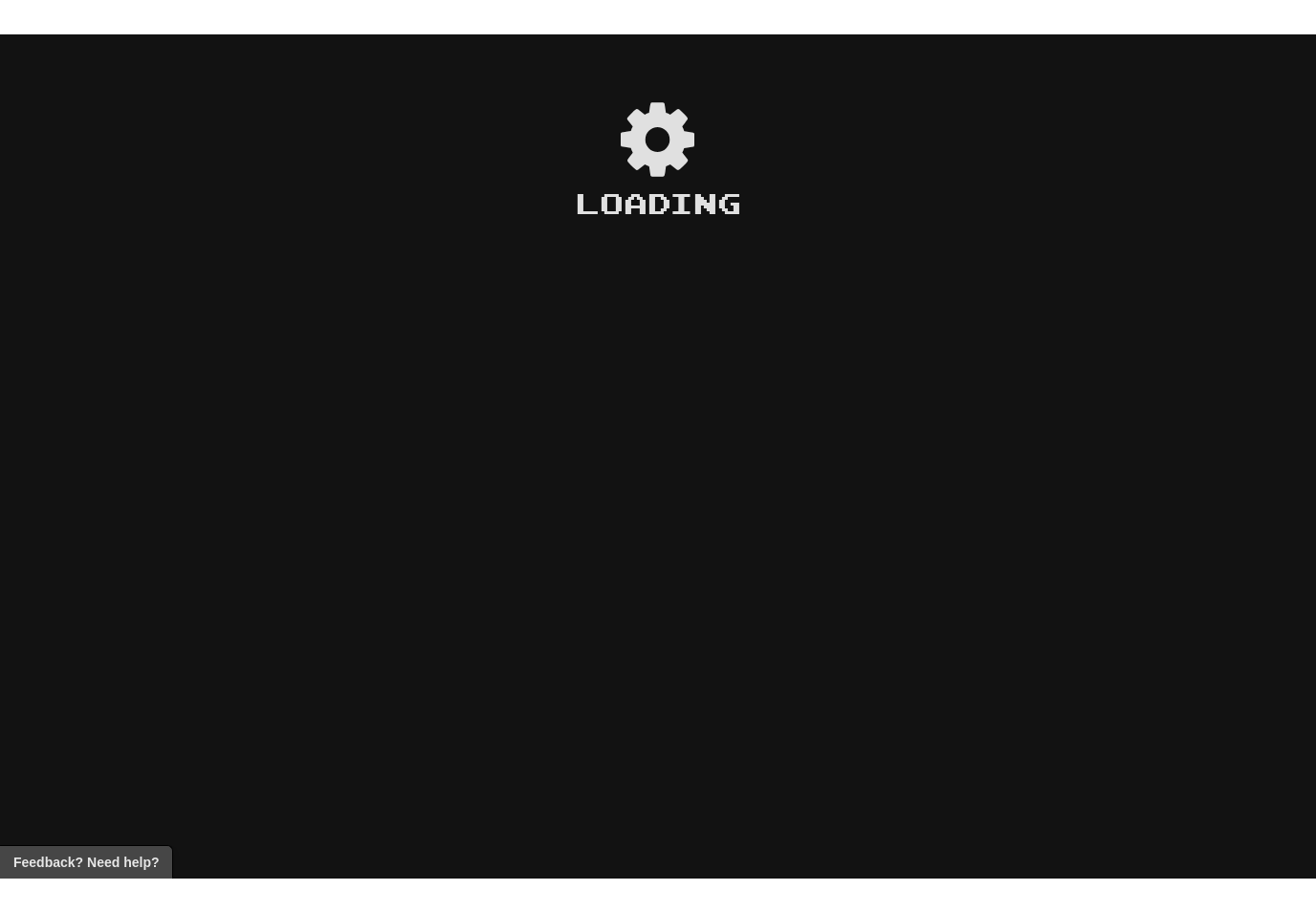 scroll, scrollTop: 0, scrollLeft: 0, axis: both 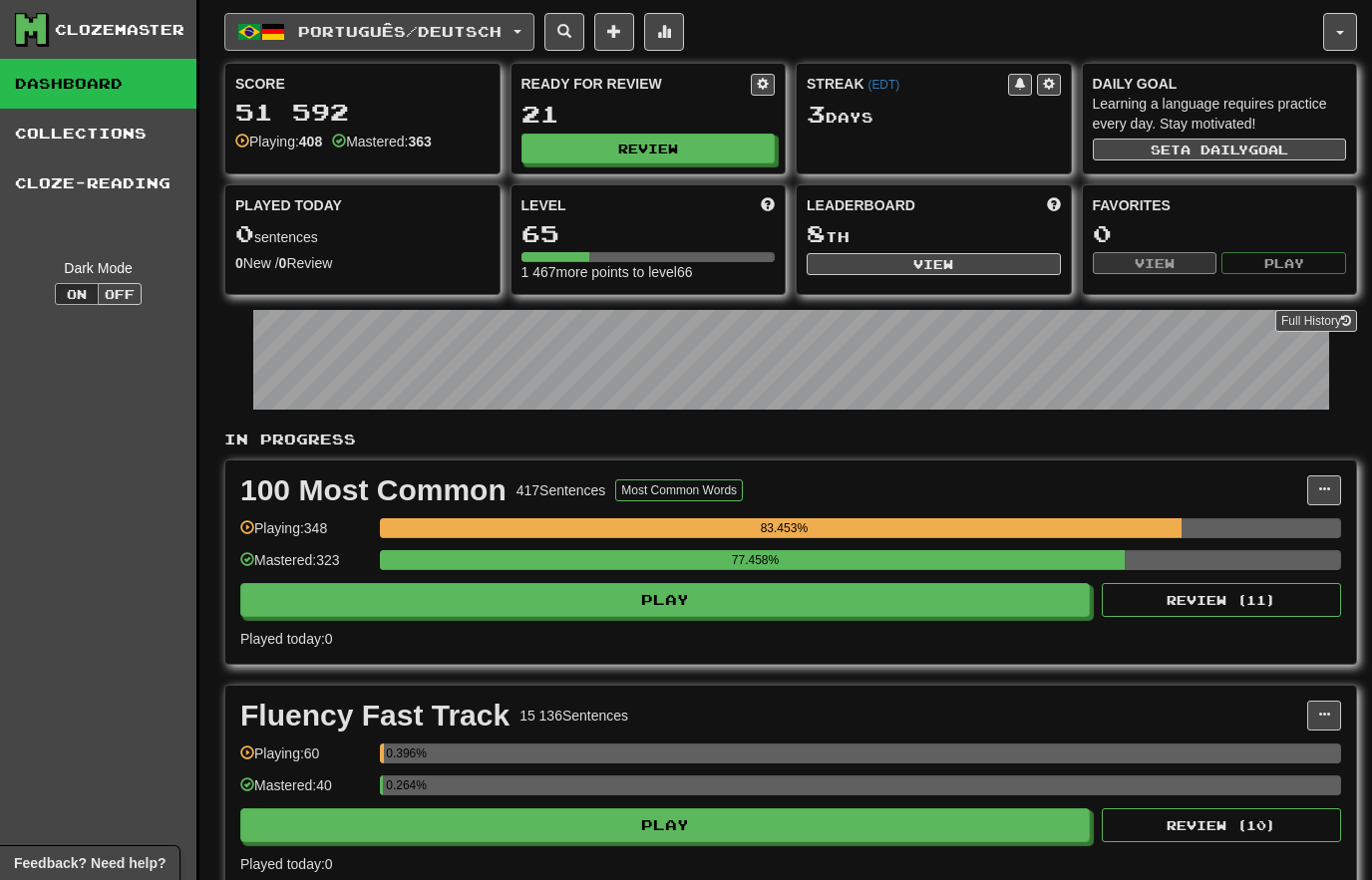 click on "Português  /  Deutsch" at bounding box center [379, 32] 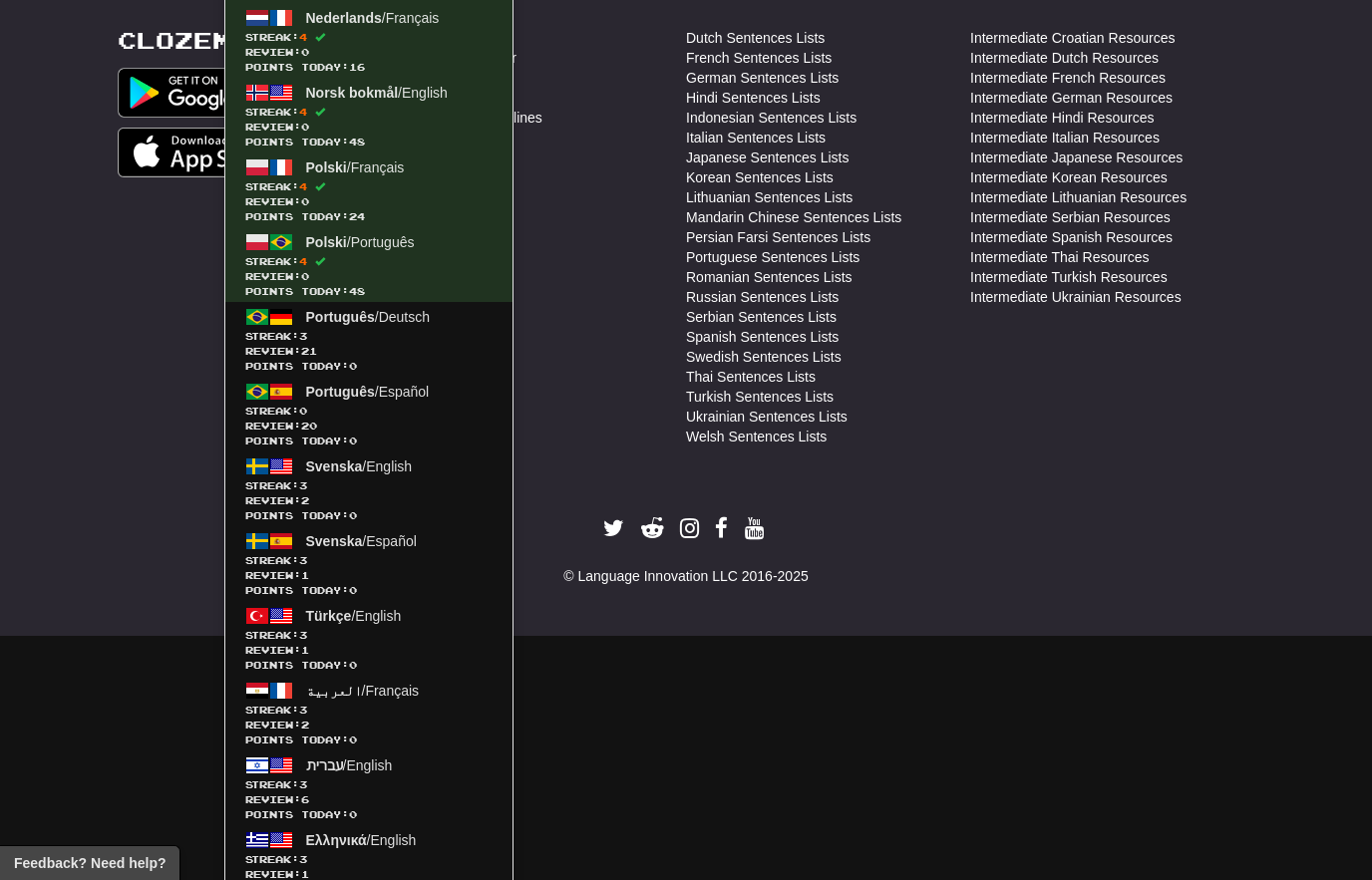 scroll, scrollTop: 1026, scrollLeft: 0, axis: vertical 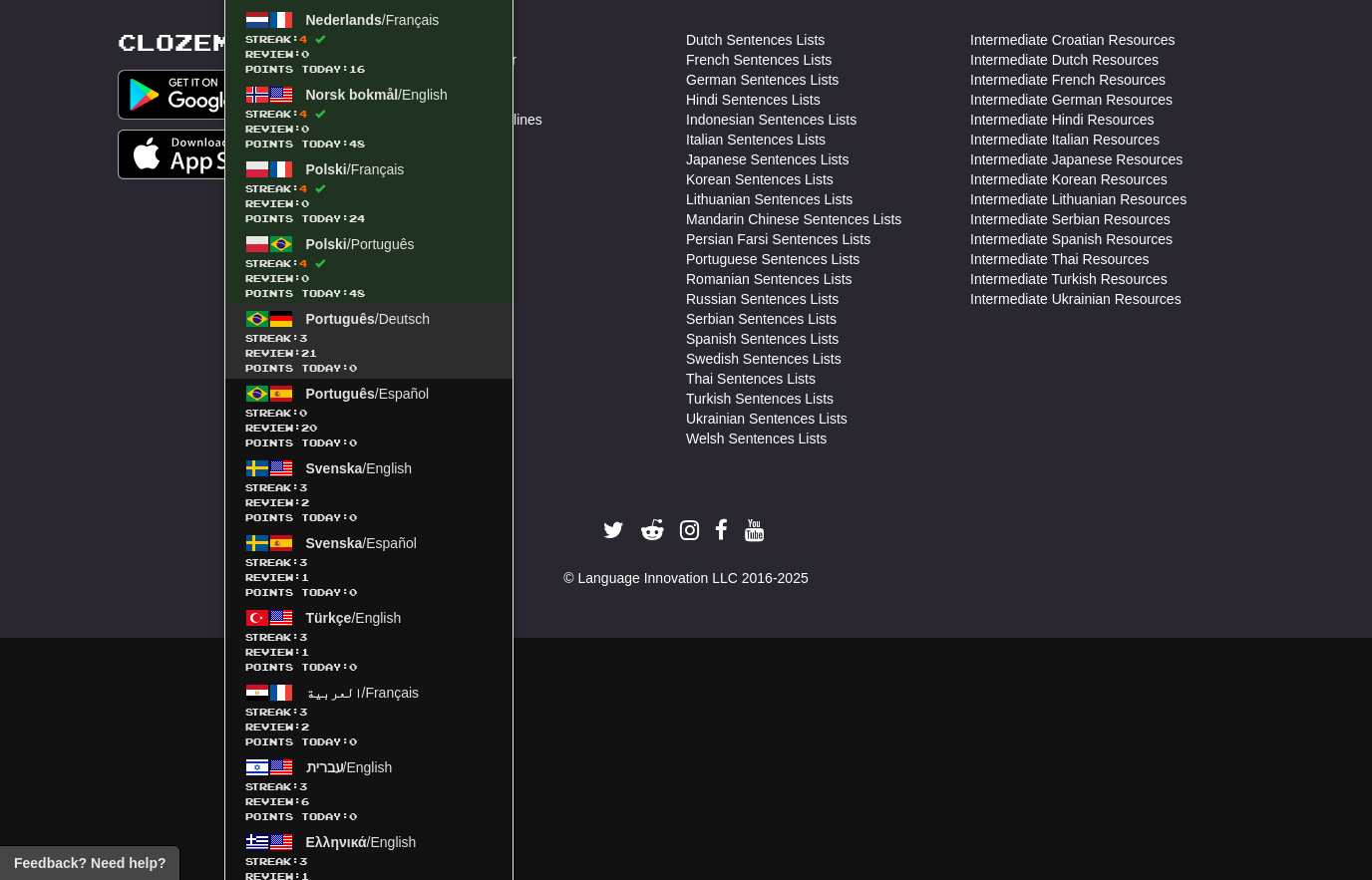 click on "Streak:  3" at bounding box center (369, 338) 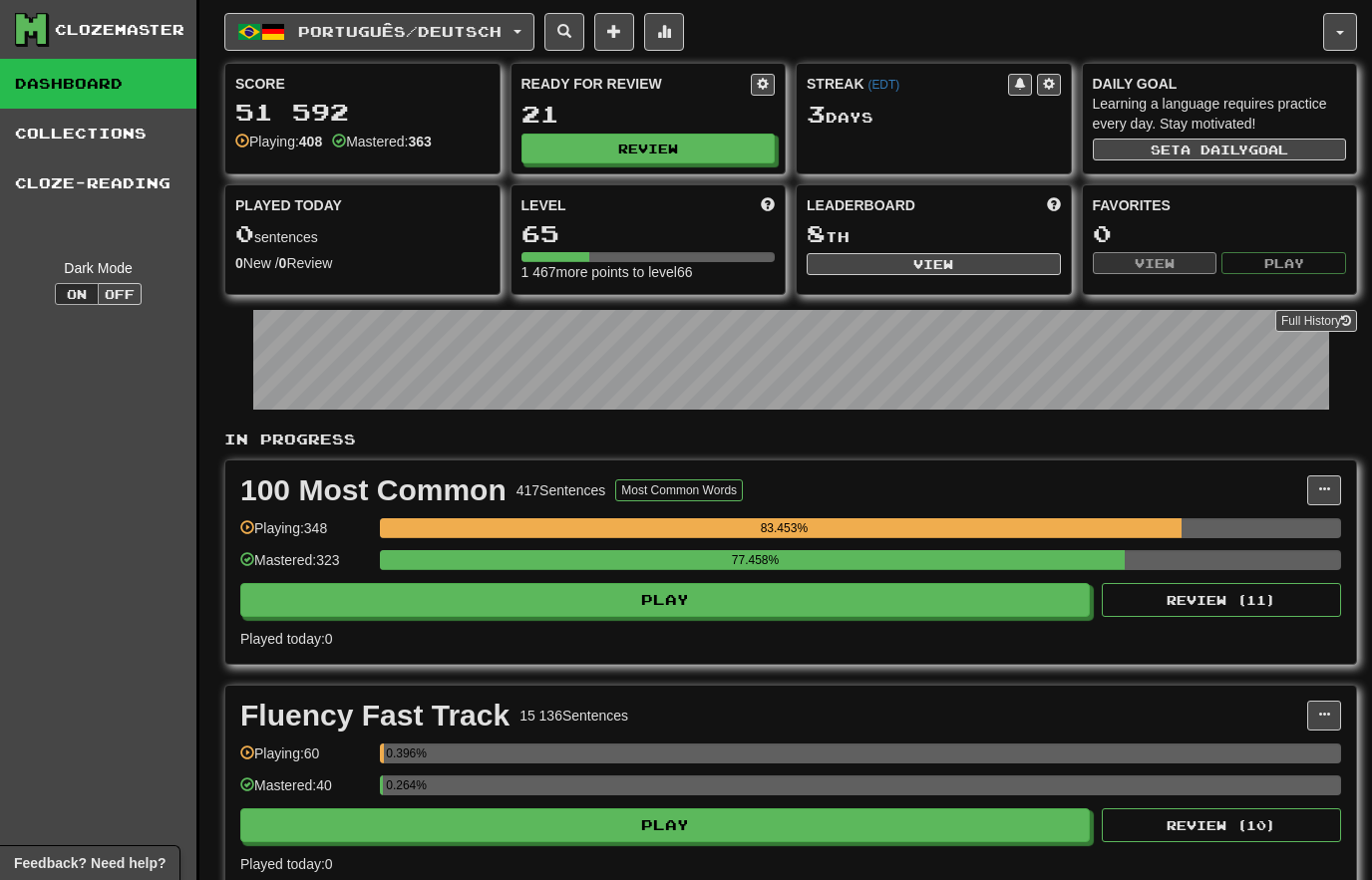 scroll, scrollTop: 0, scrollLeft: 0, axis: both 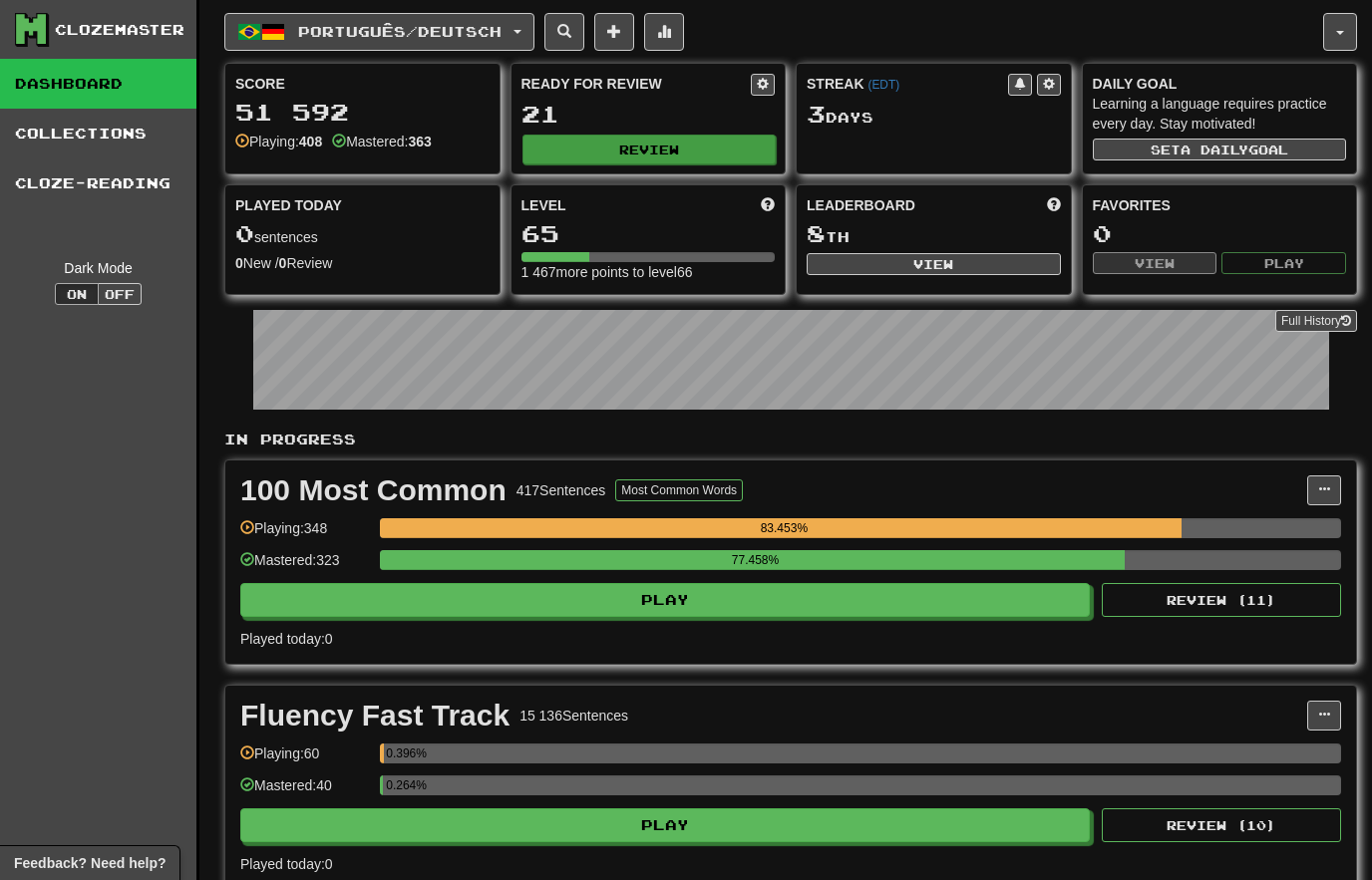 click on "Review" at bounding box center [649, 149] 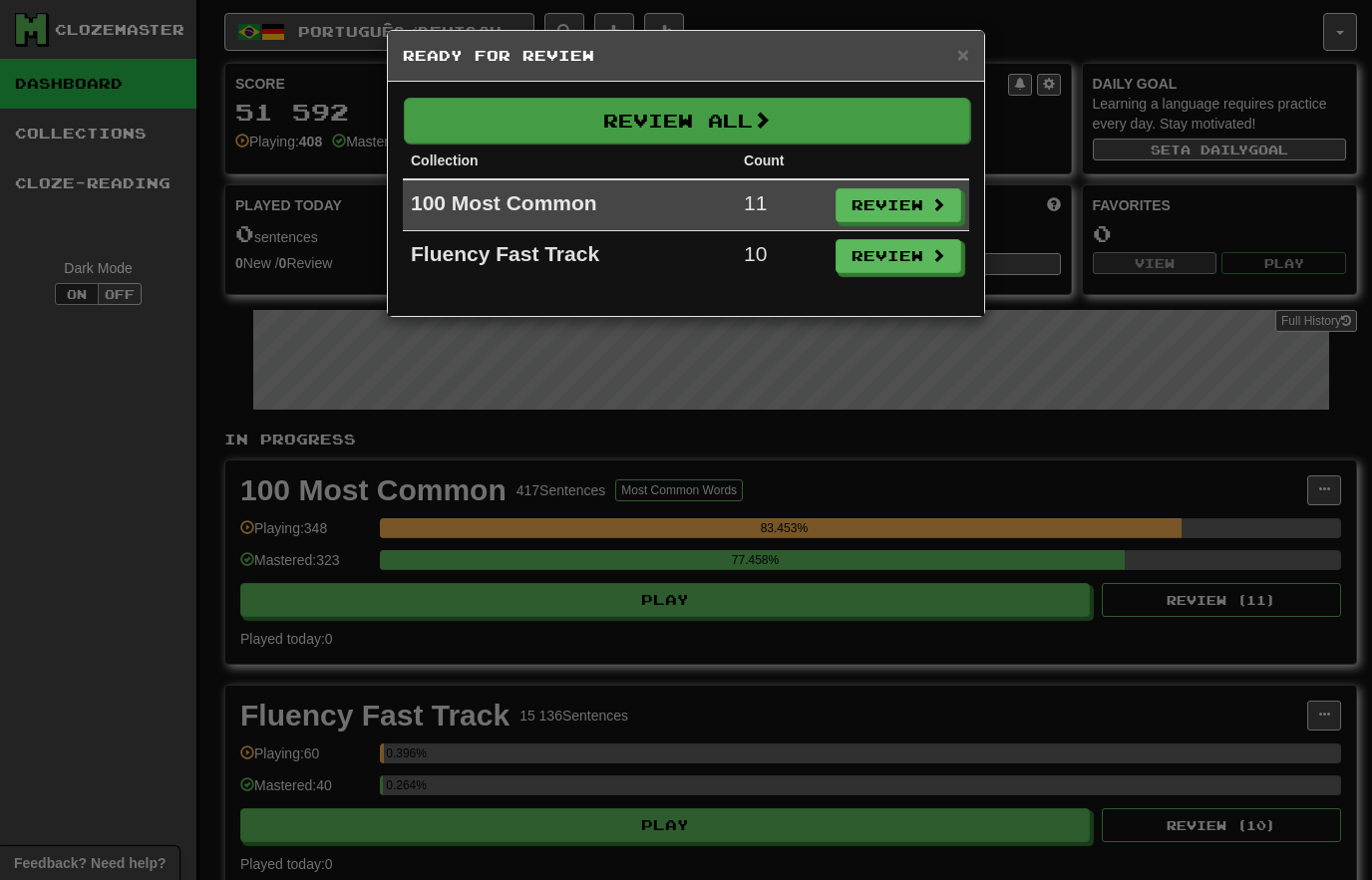 click on "Review All" at bounding box center [687, 121] 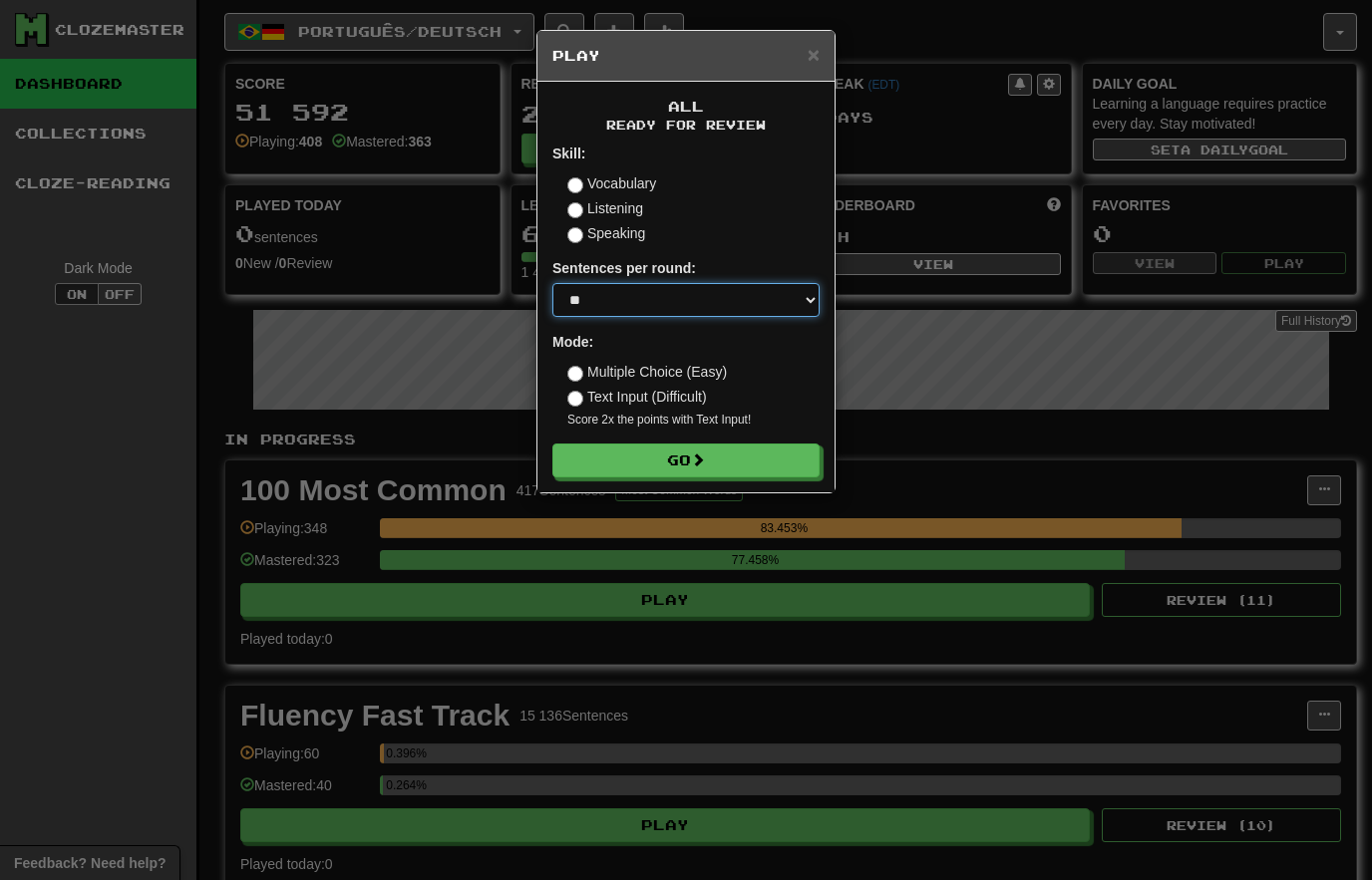 click on "* ** ** ** ** ** *** ********" at bounding box center (686, 300) 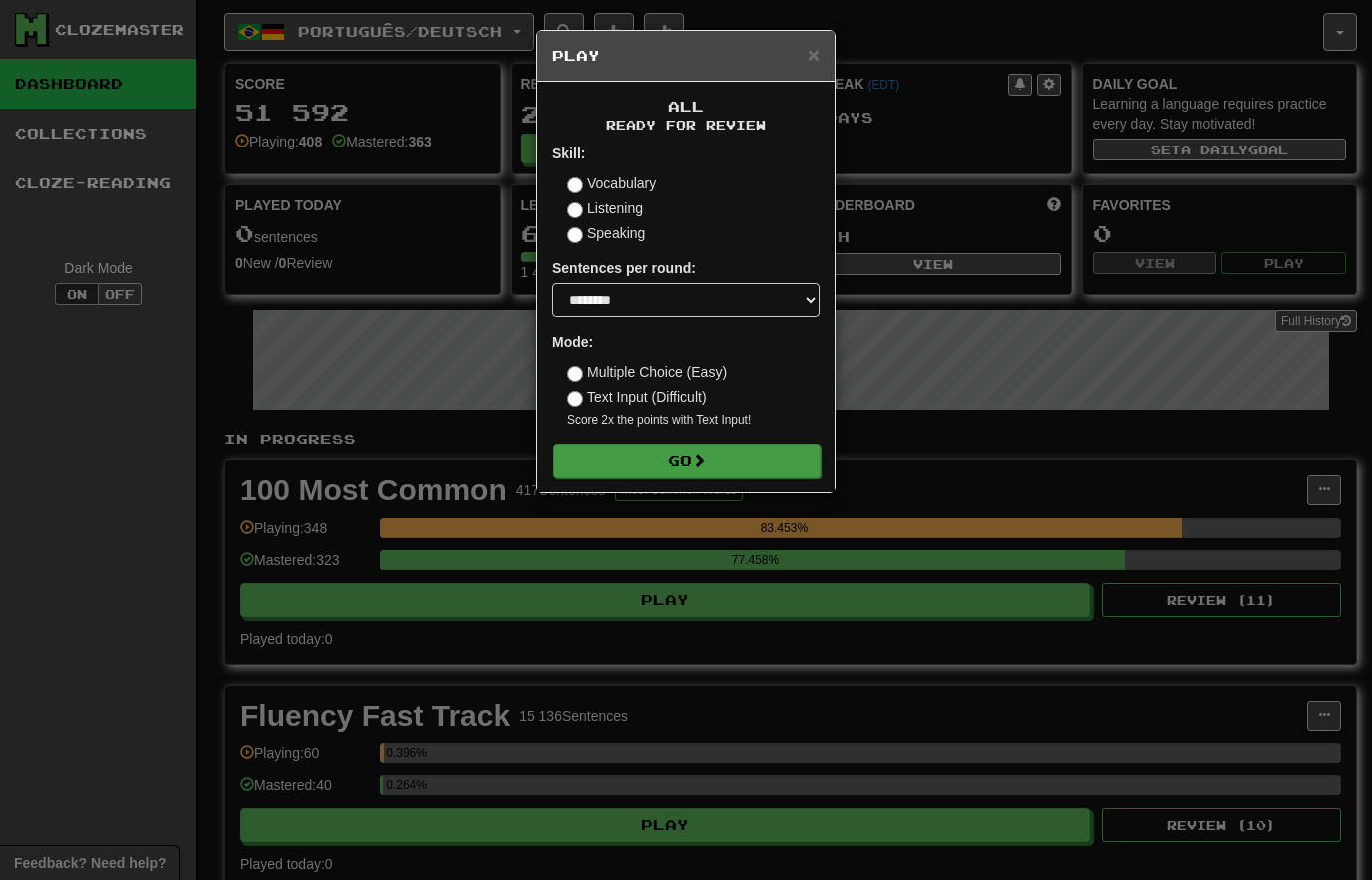 click on "Go" at bounding box center [687, 461] 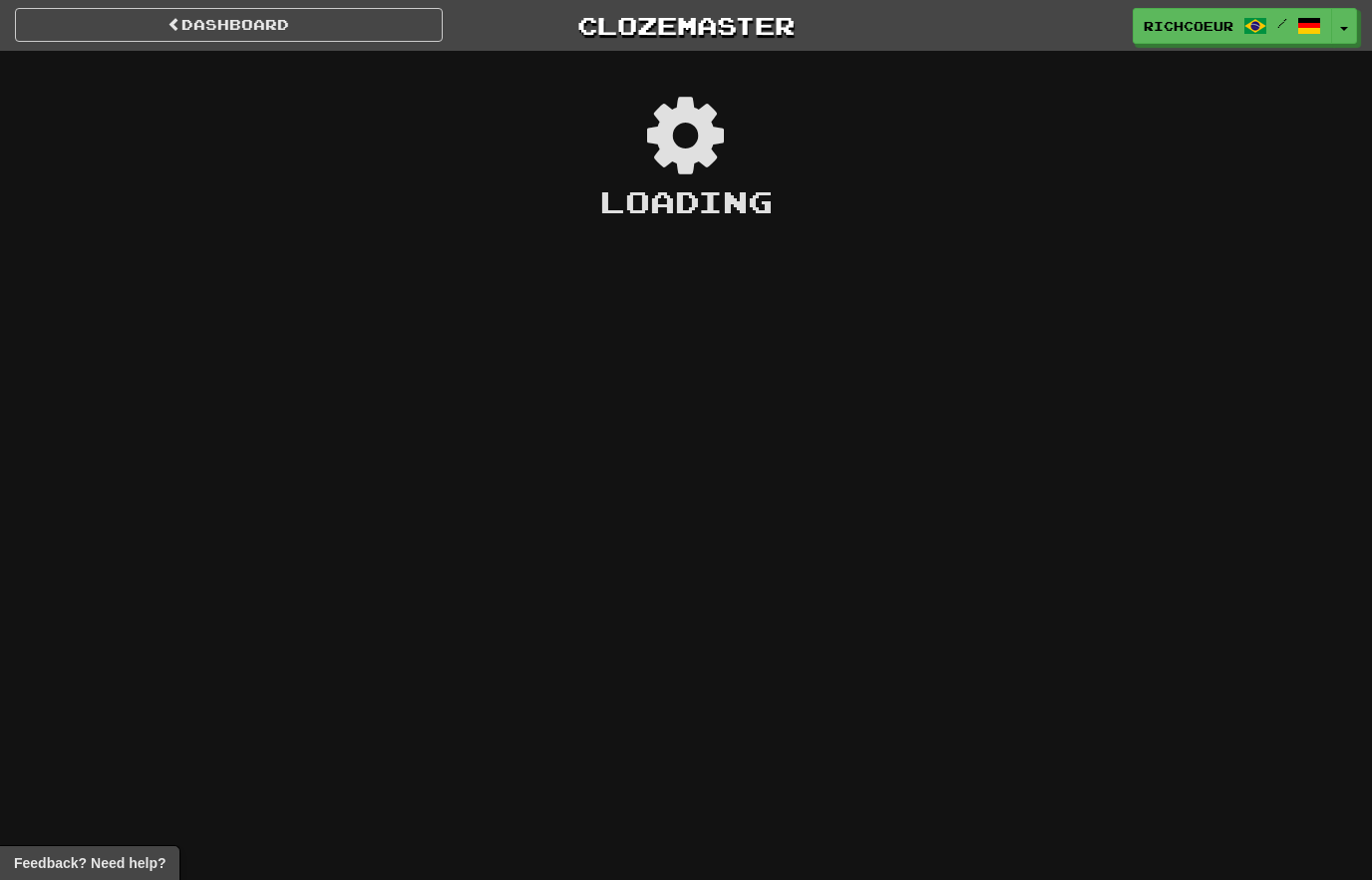 scroll, scrollTop: 0, scrollLeft: 0, axis: both 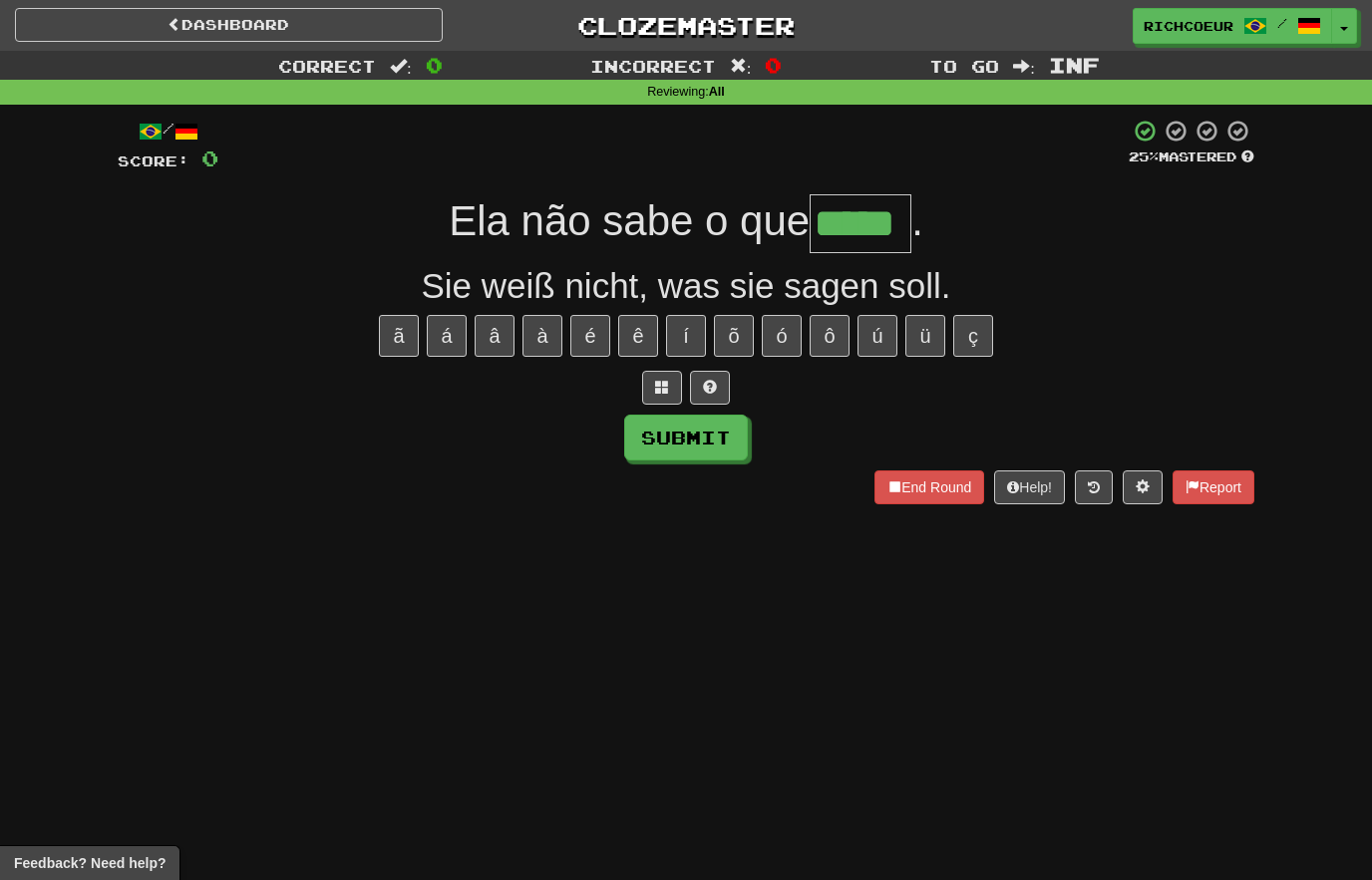 type on "*****" 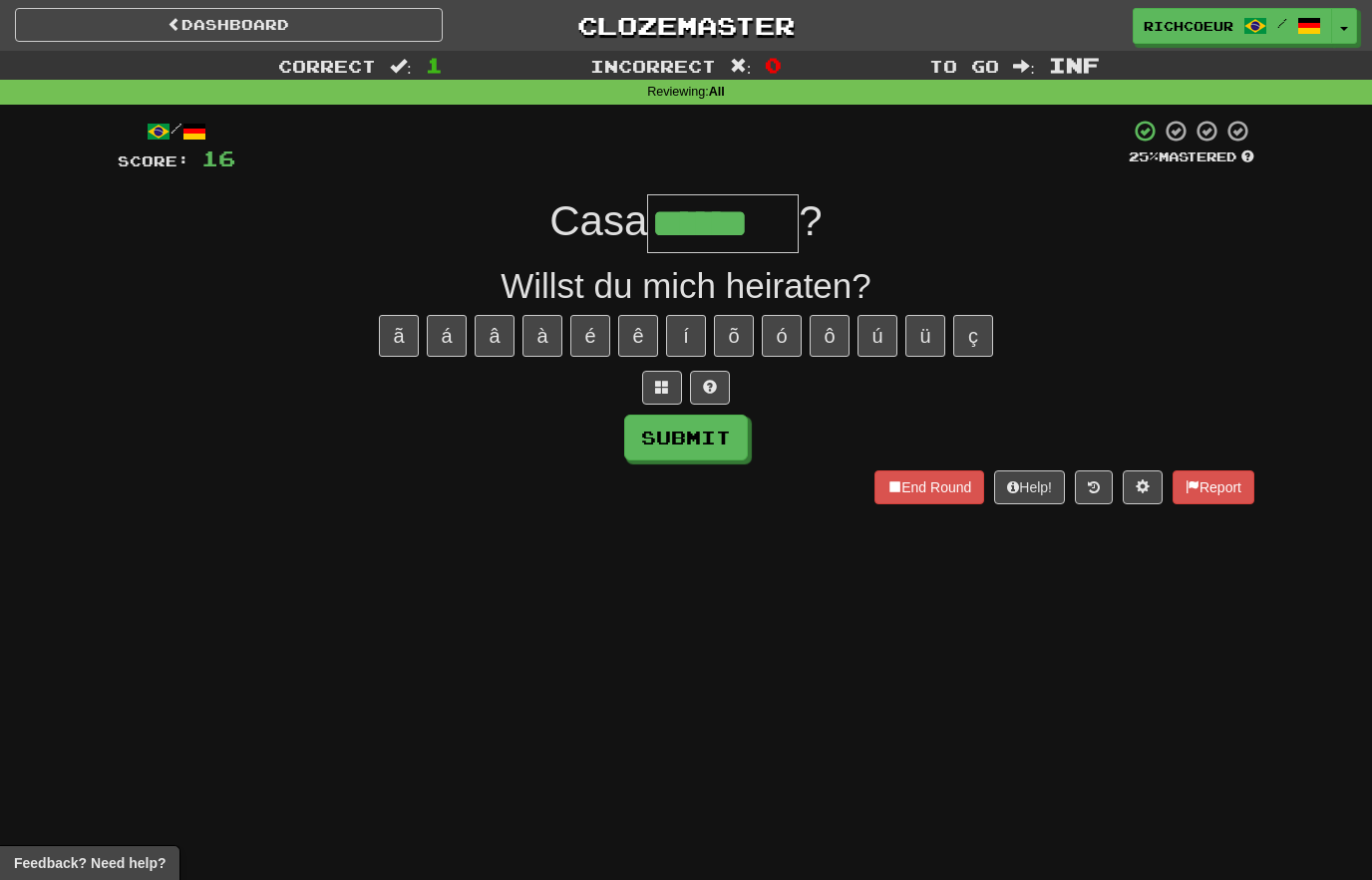 type on "******" 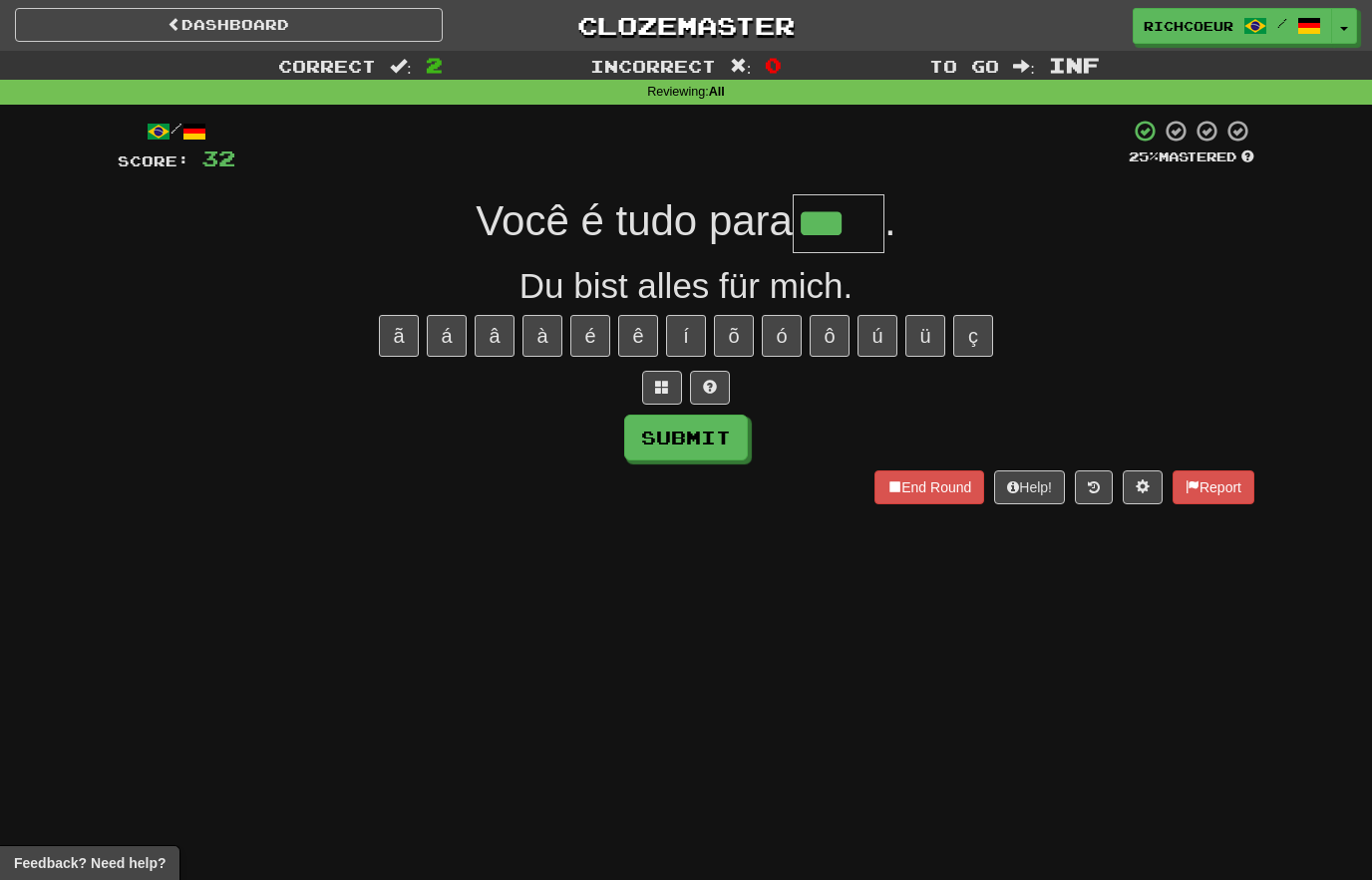 type on "***" 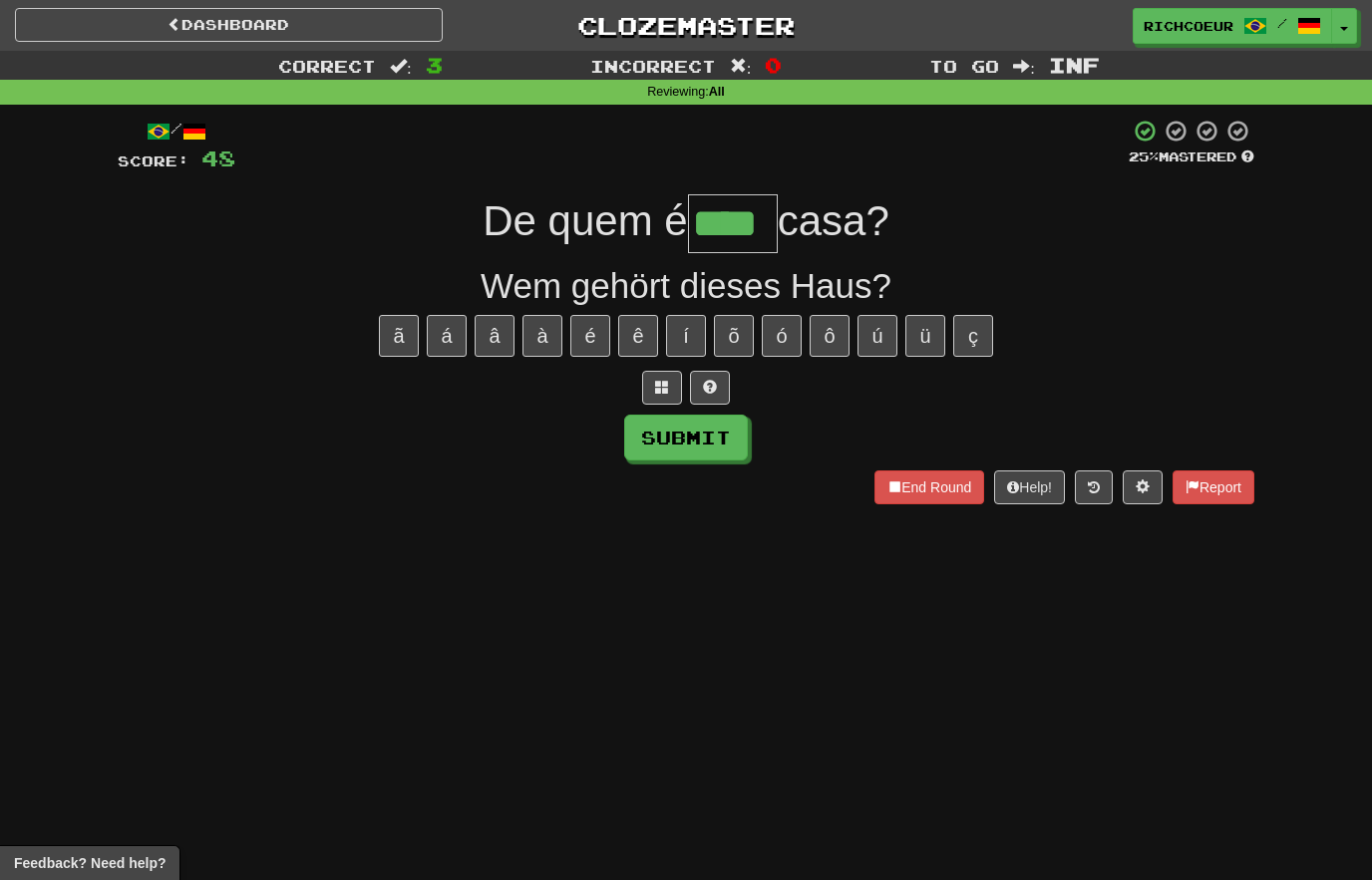 type on "****" 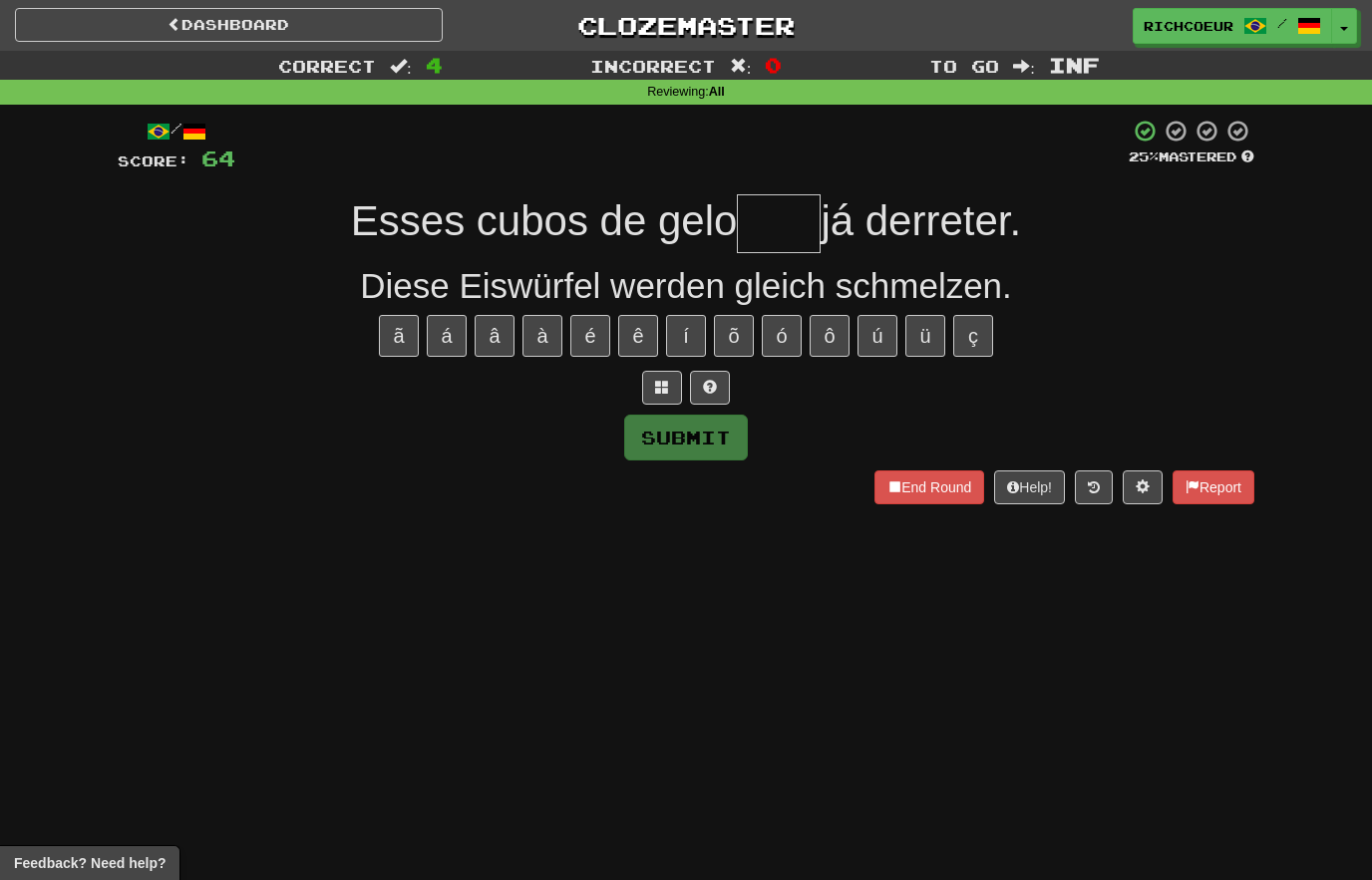 type on "***" 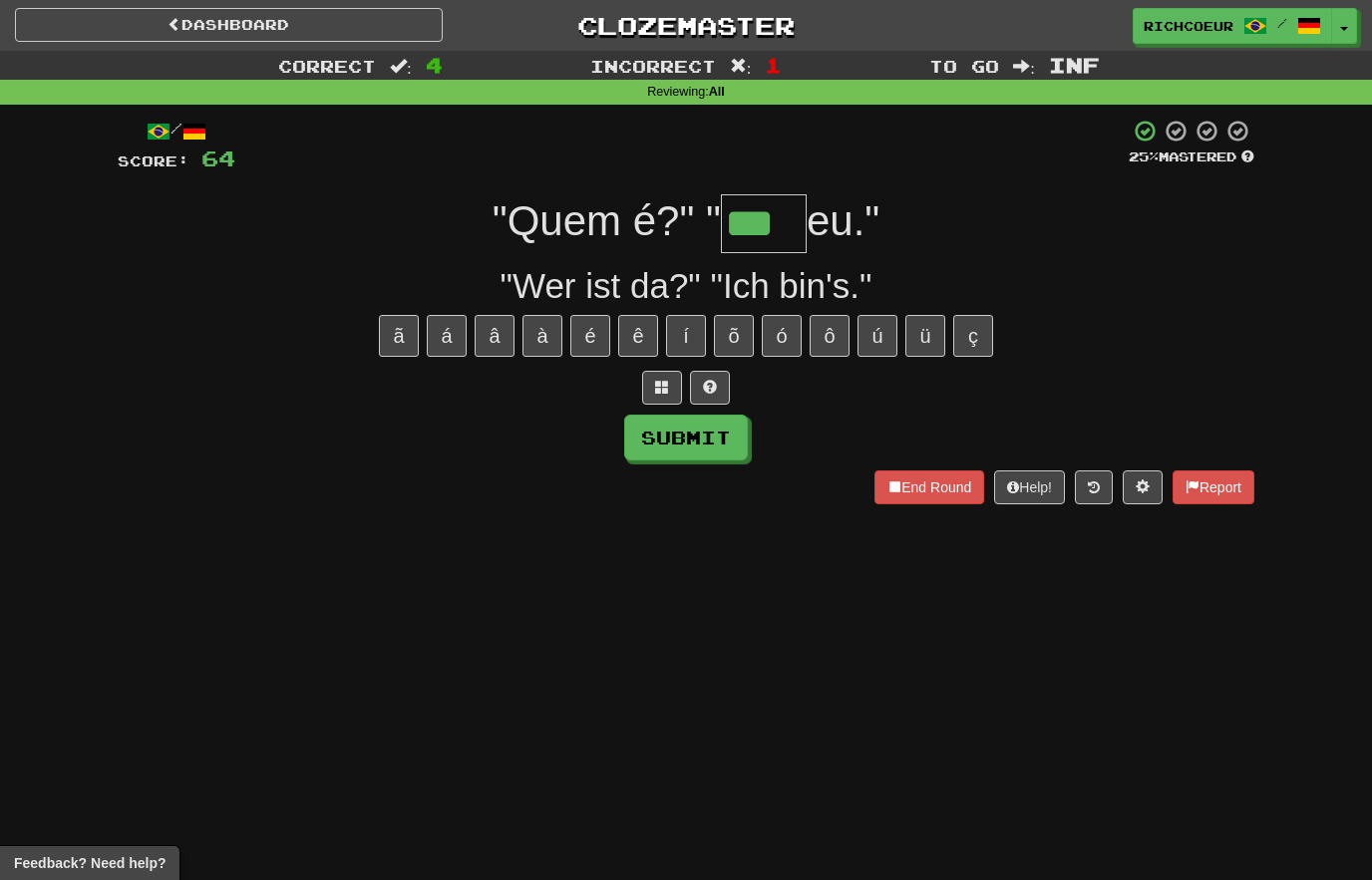type on "***" 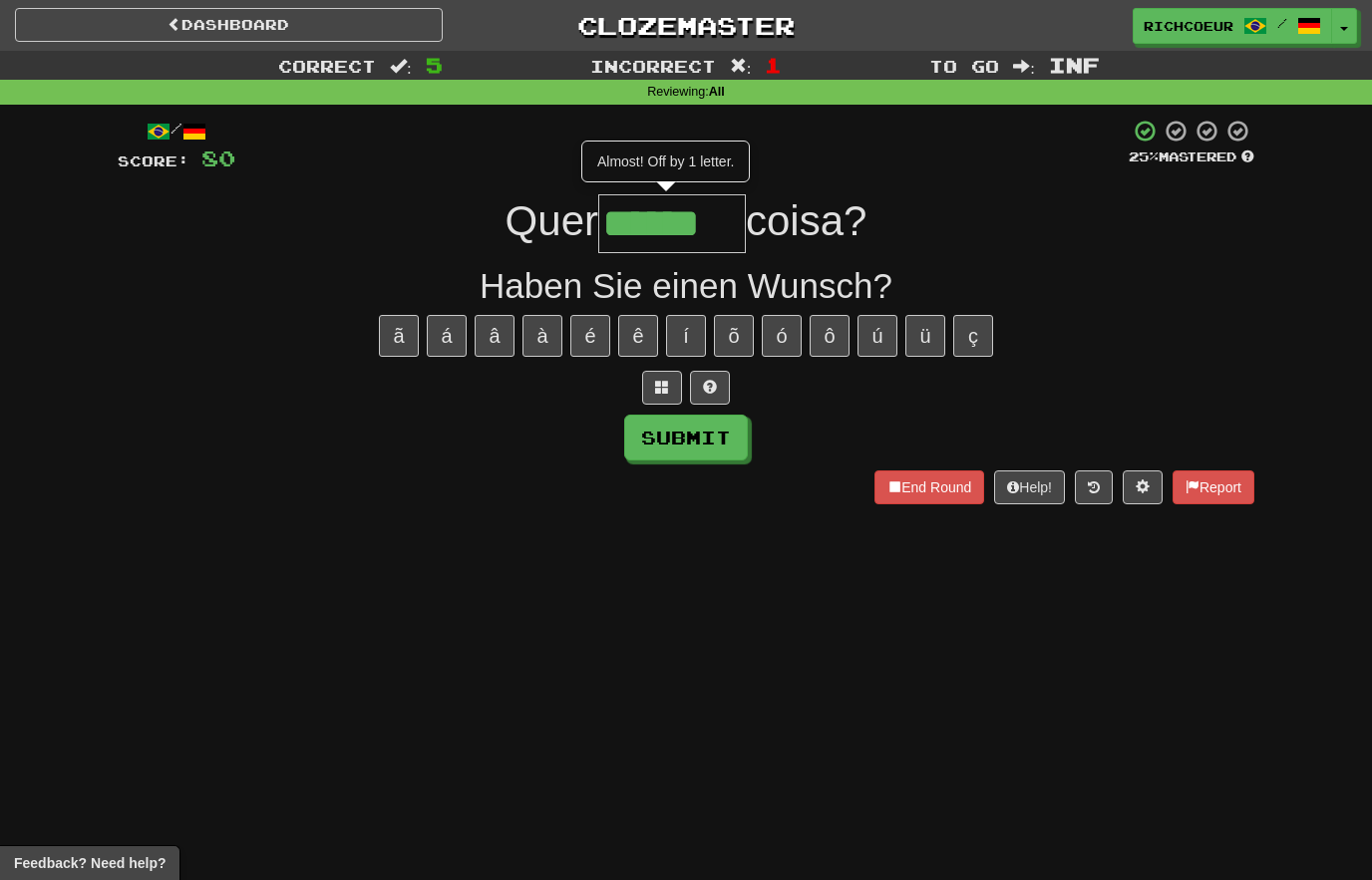 type on "******" 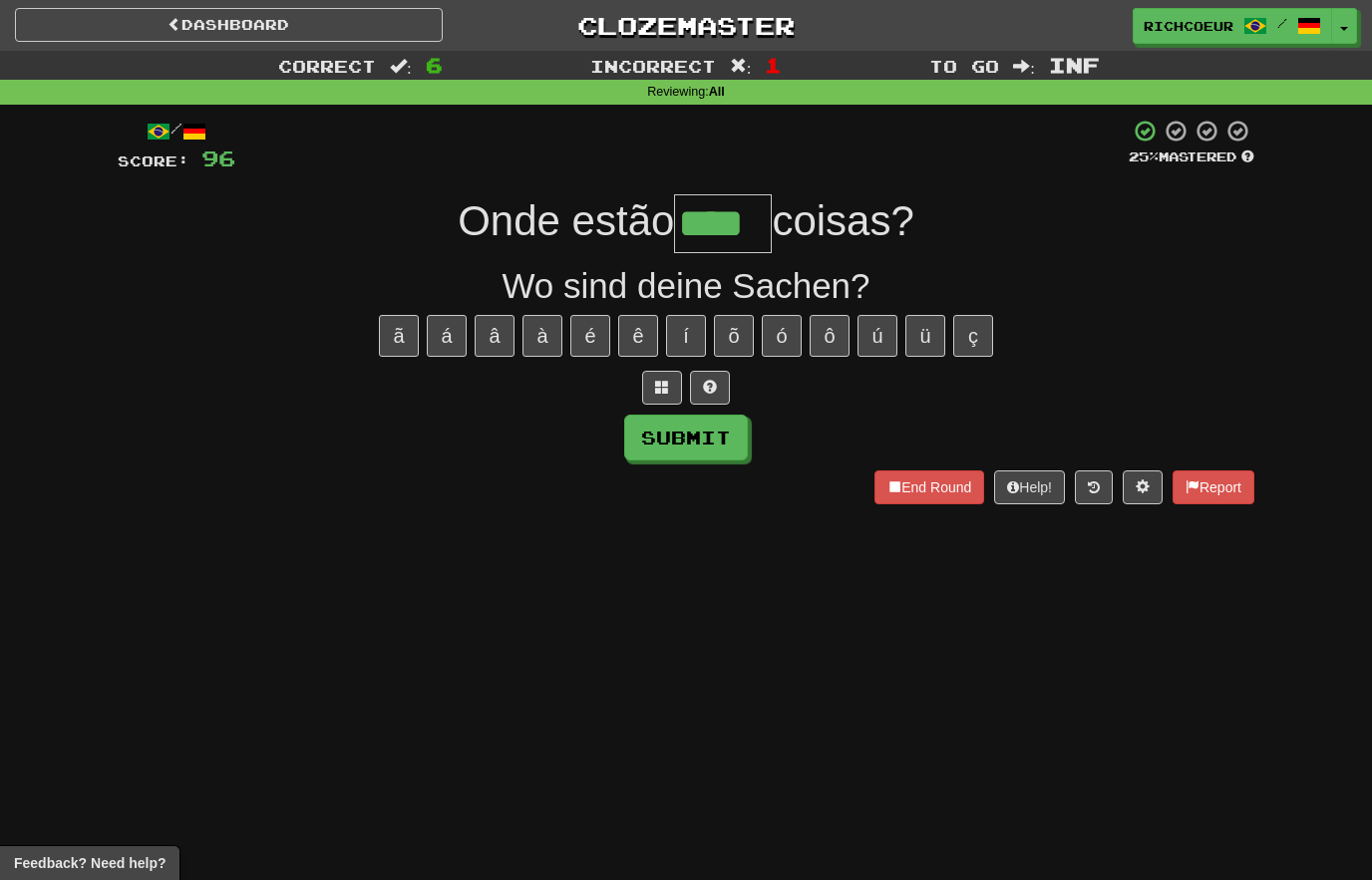 type on "****" 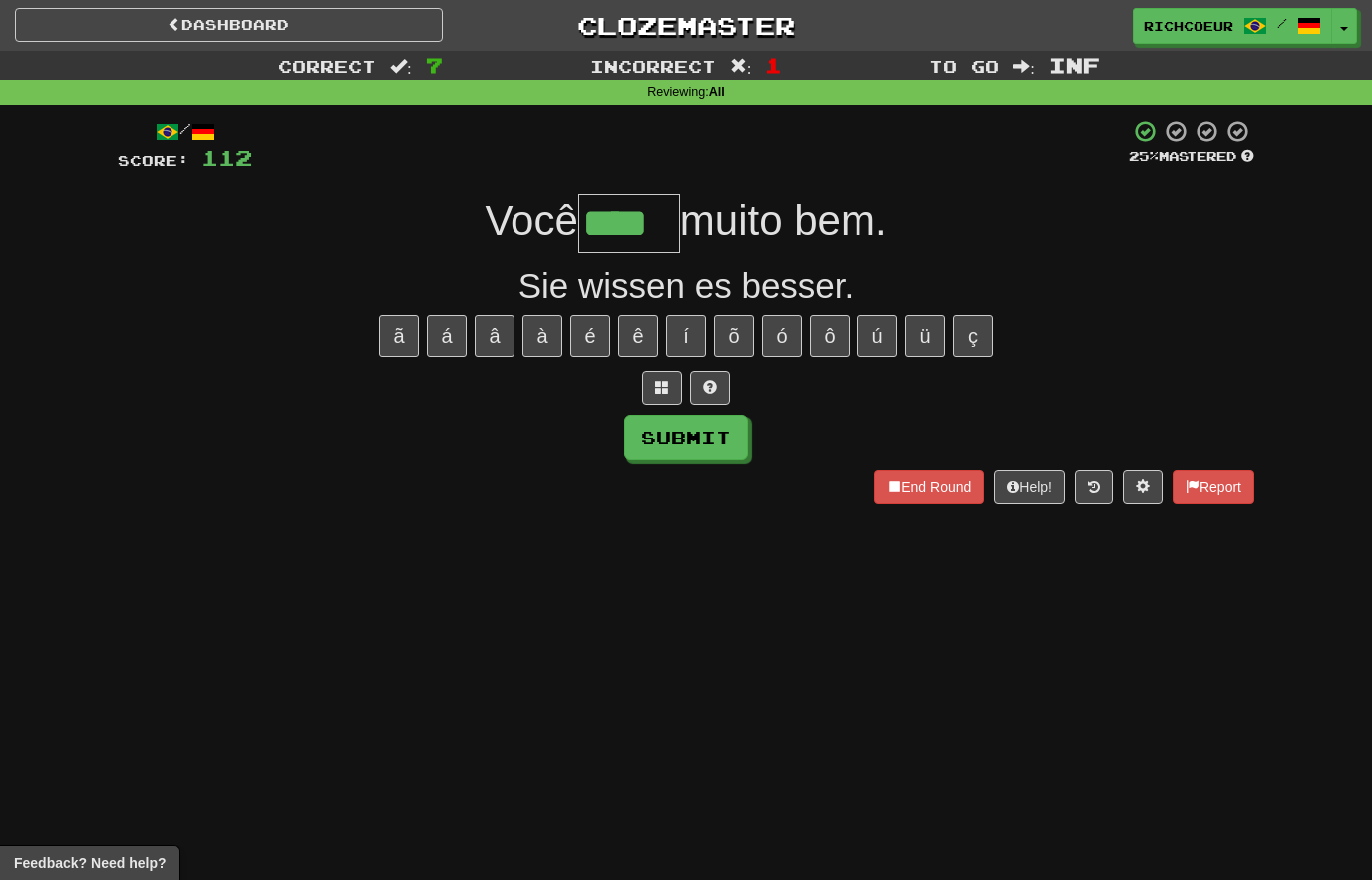 type on "****" 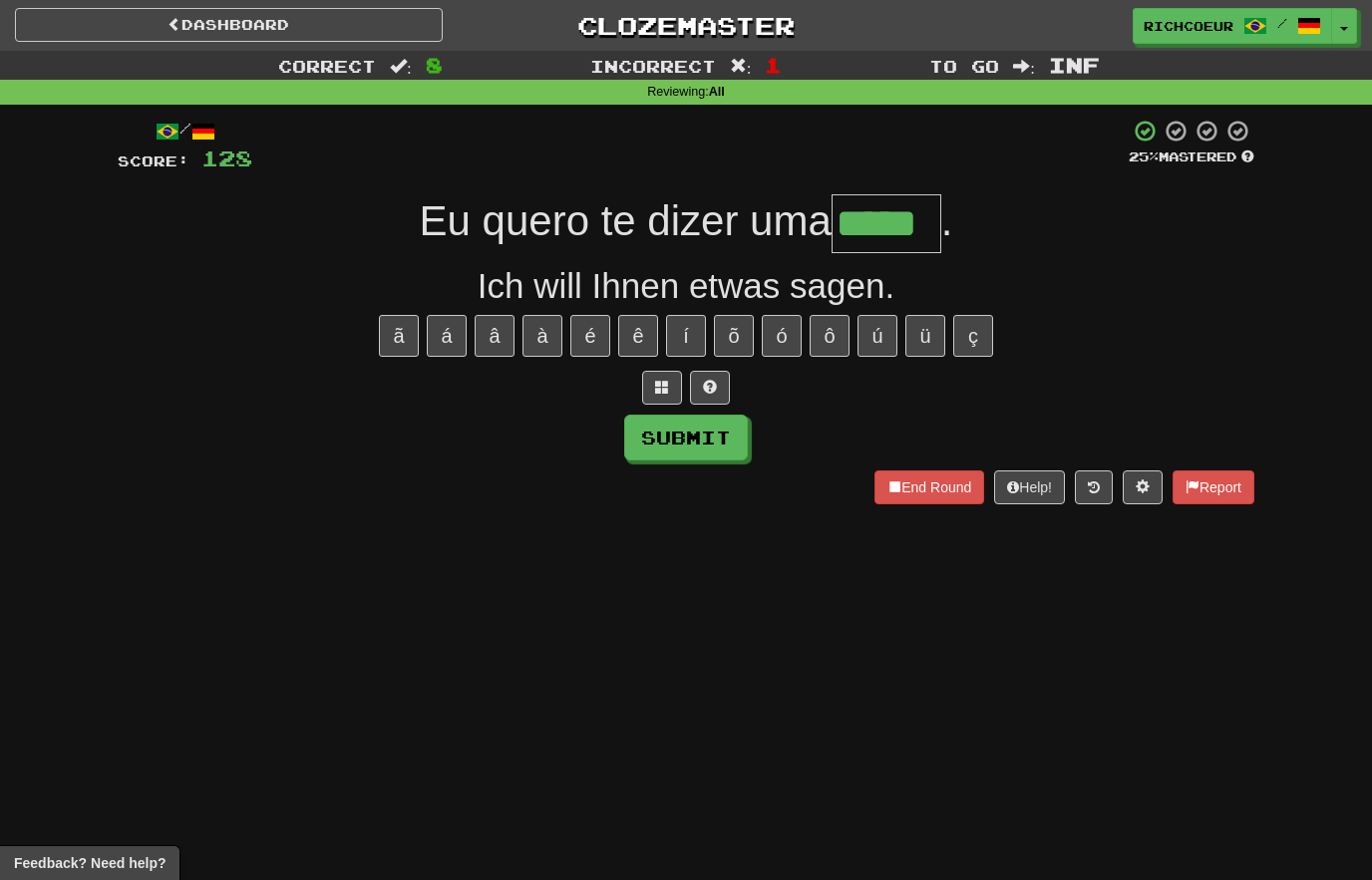 type on "*****" 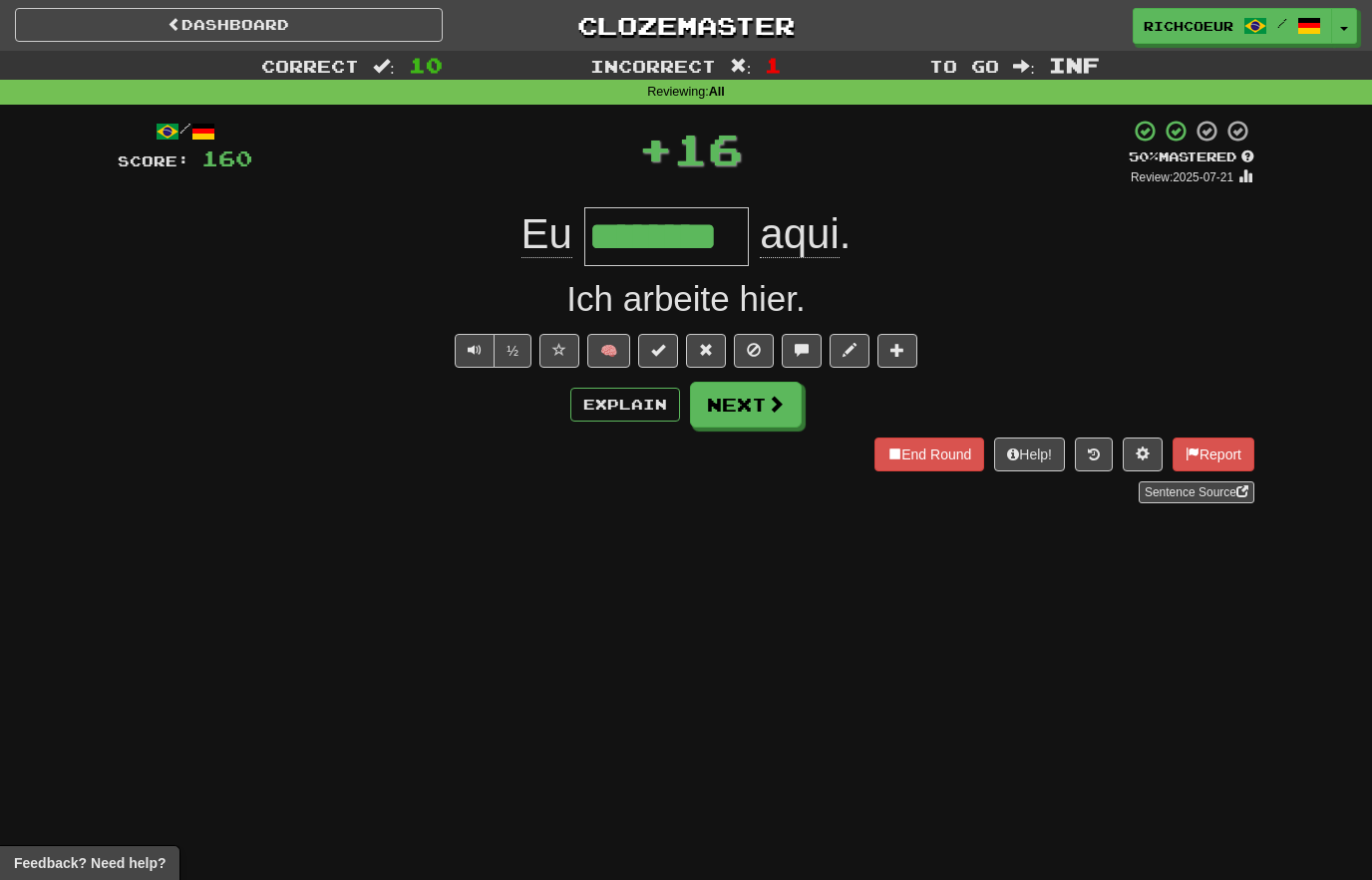 type on "********" 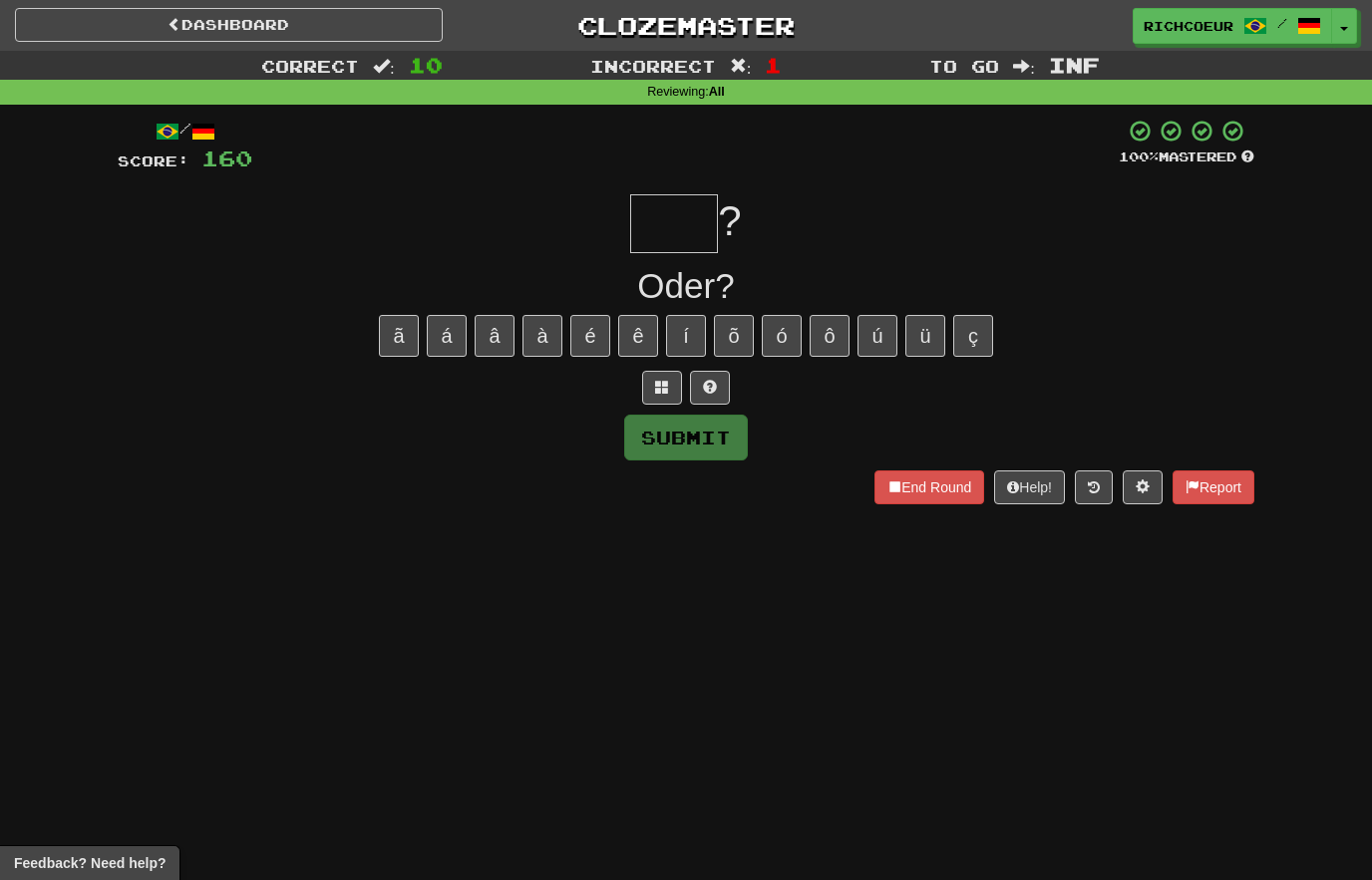 type on "***" 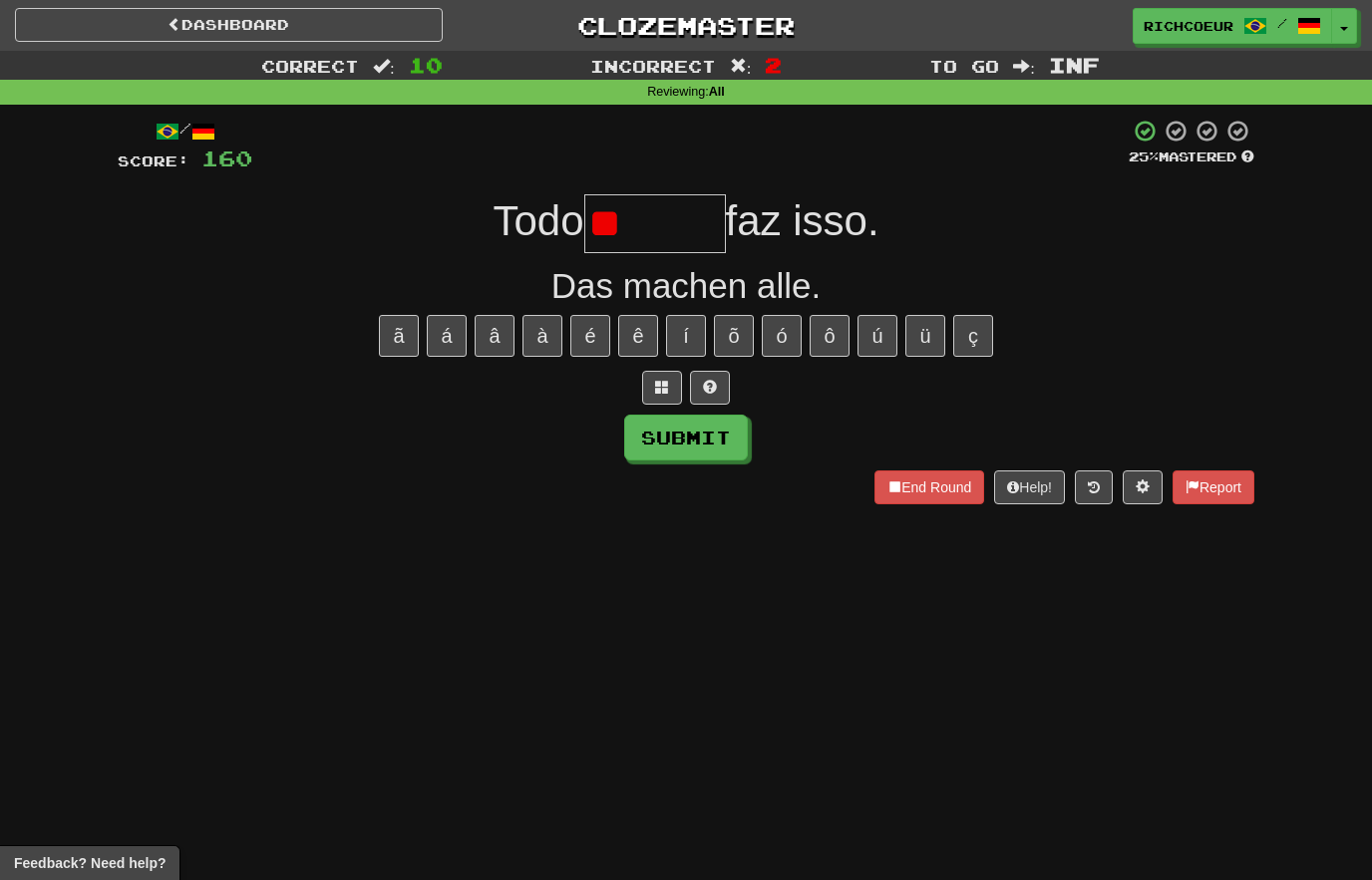 type on "*" 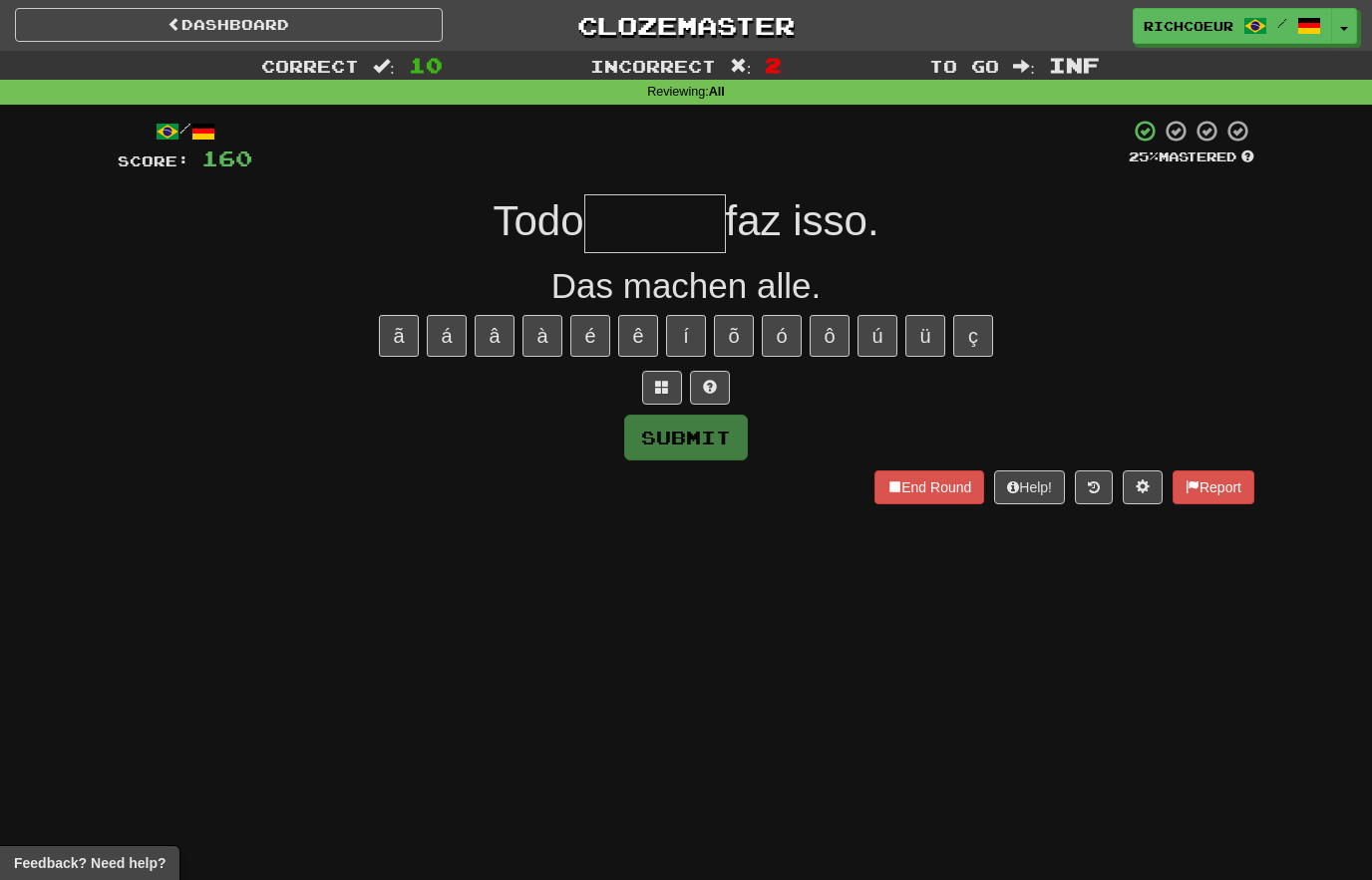 type on "*****" 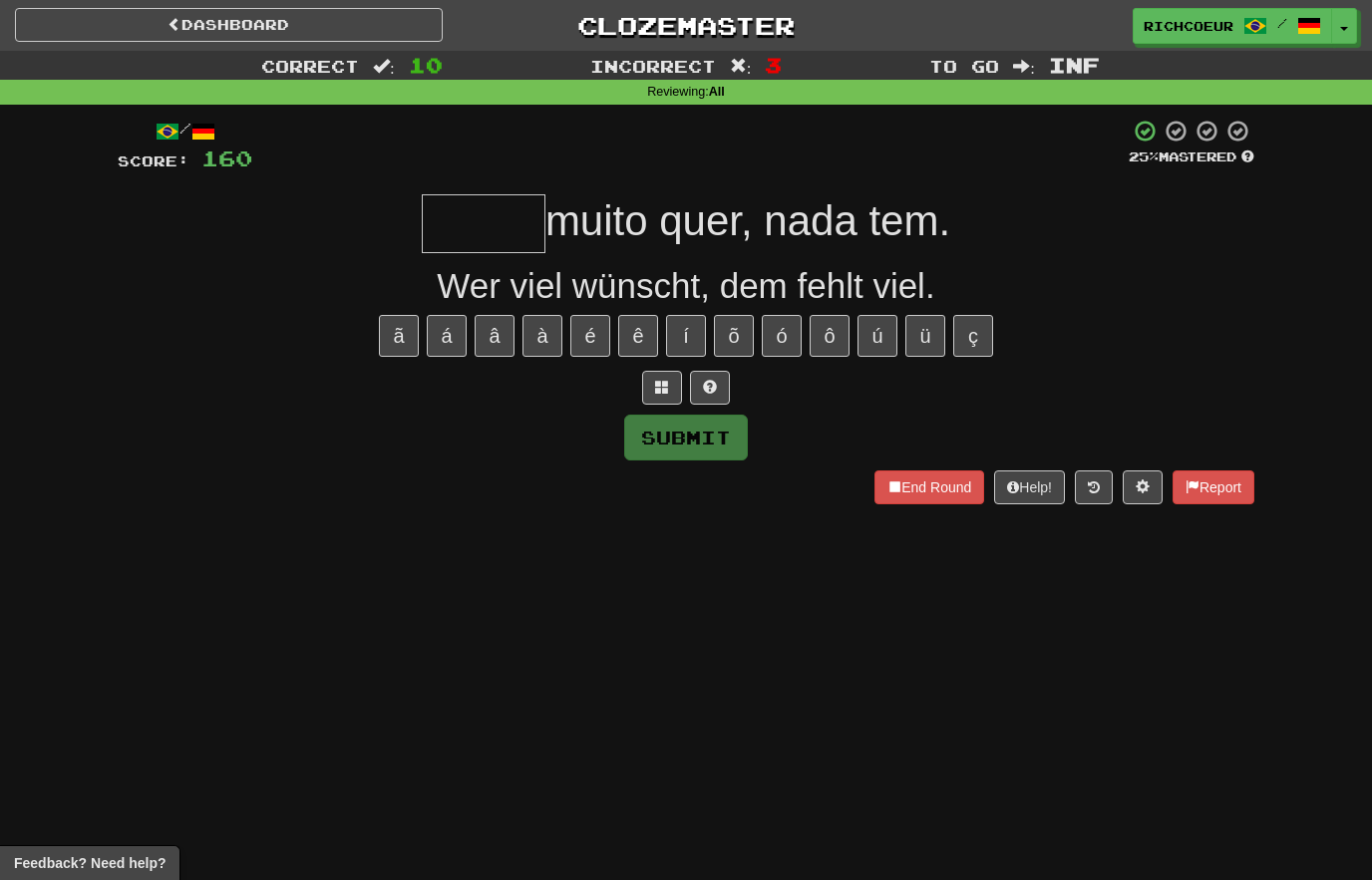 type on "****" 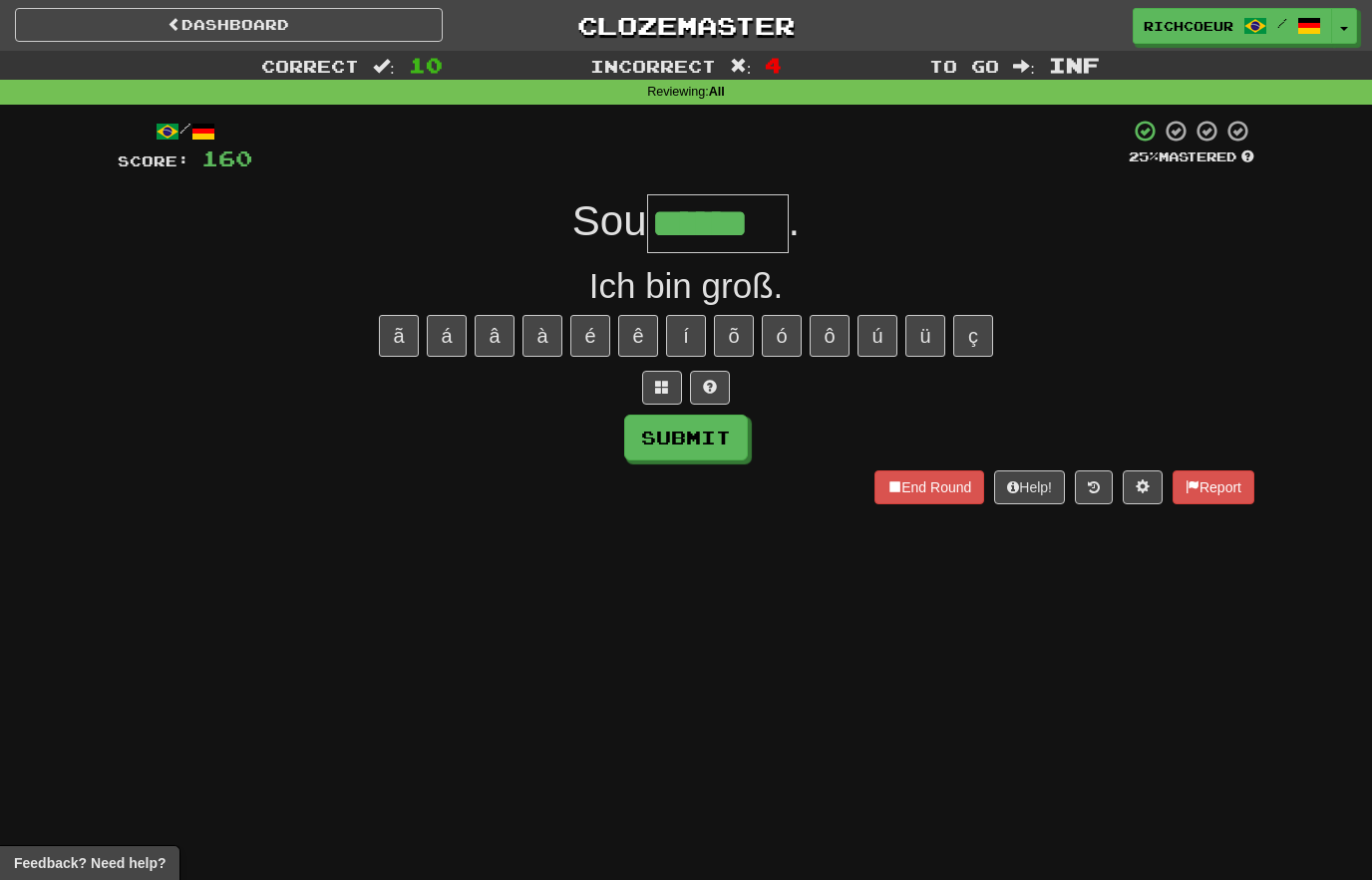 type on "******" 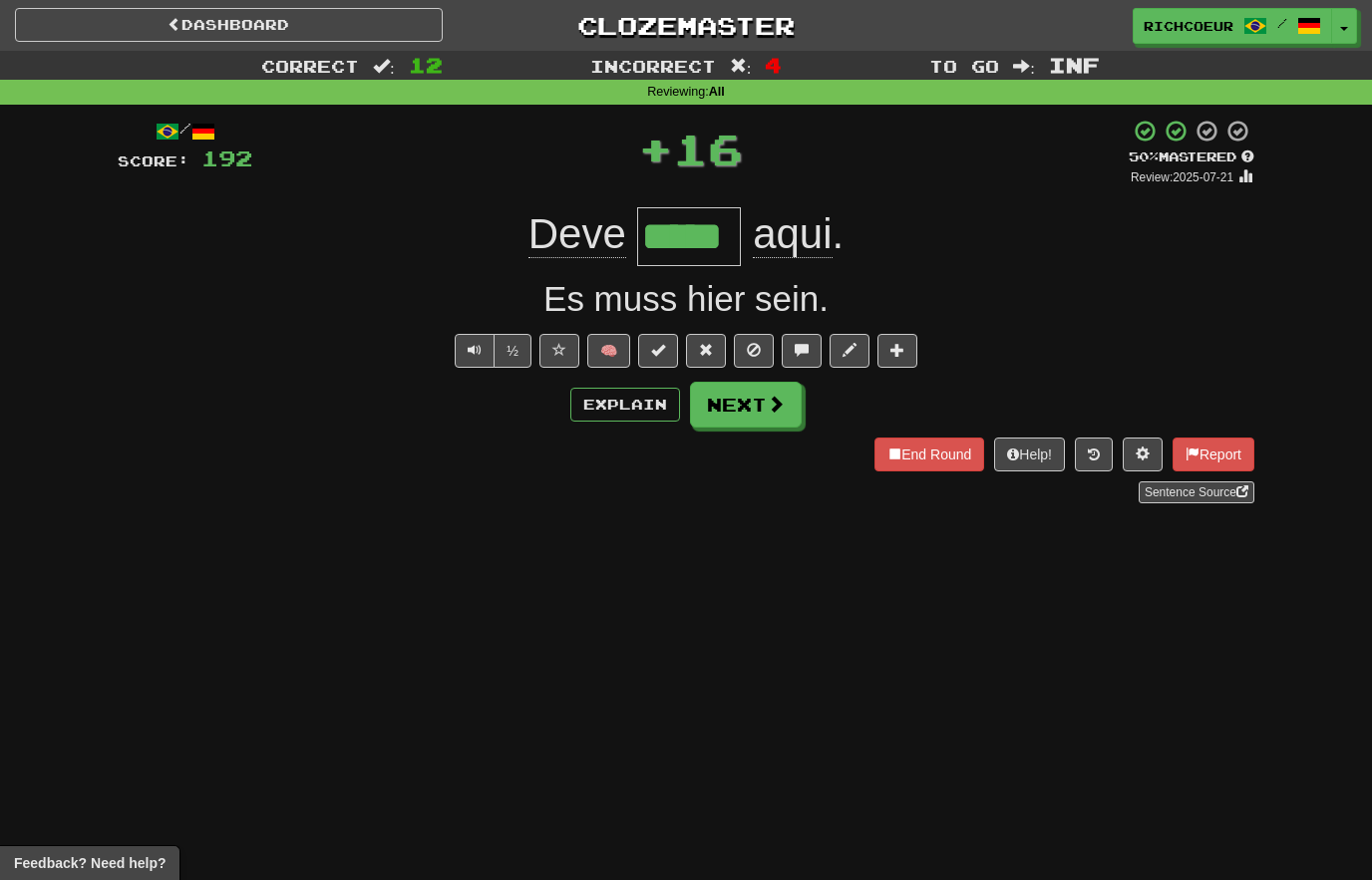 type on "*****" 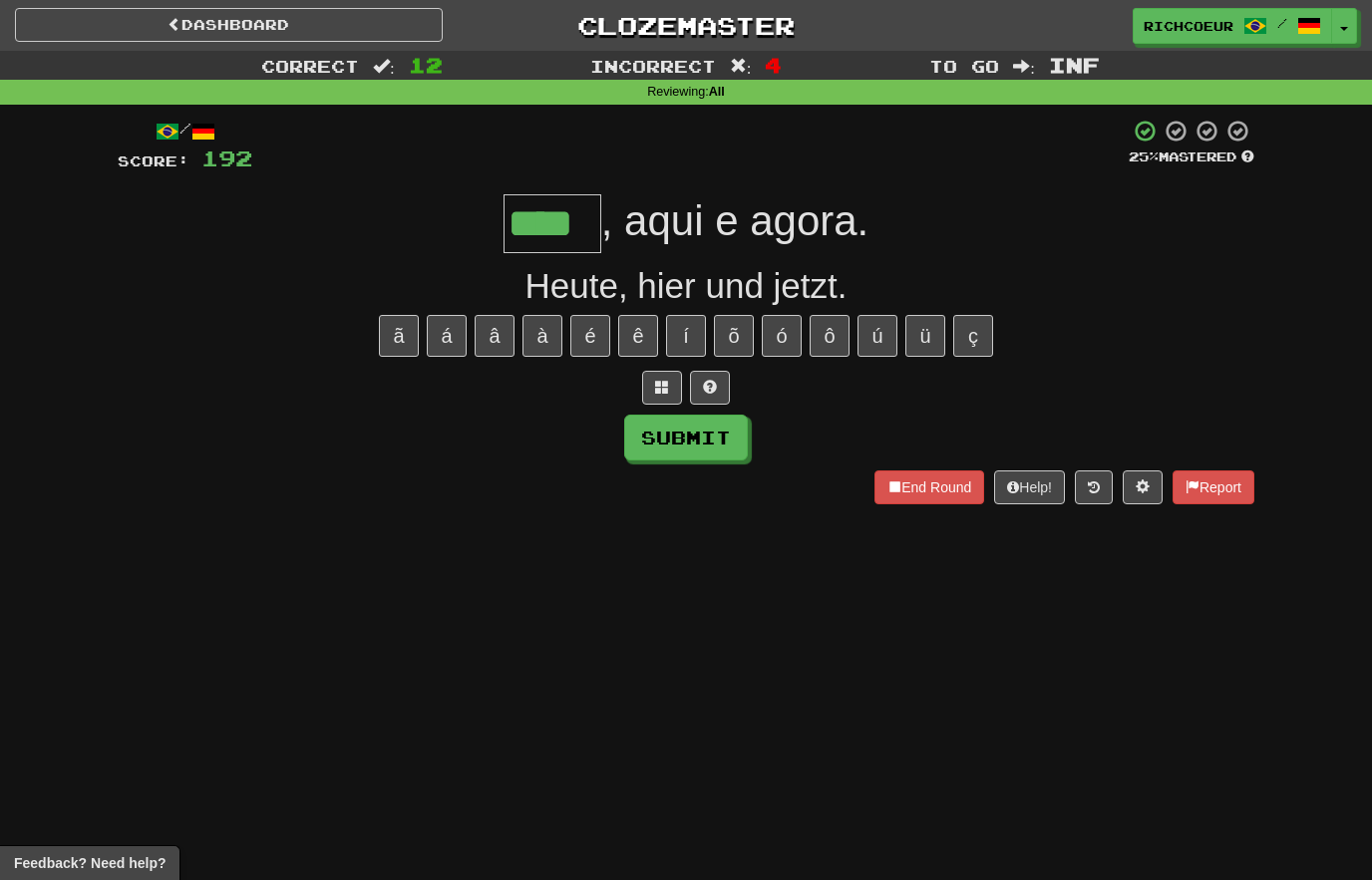 type on "****" 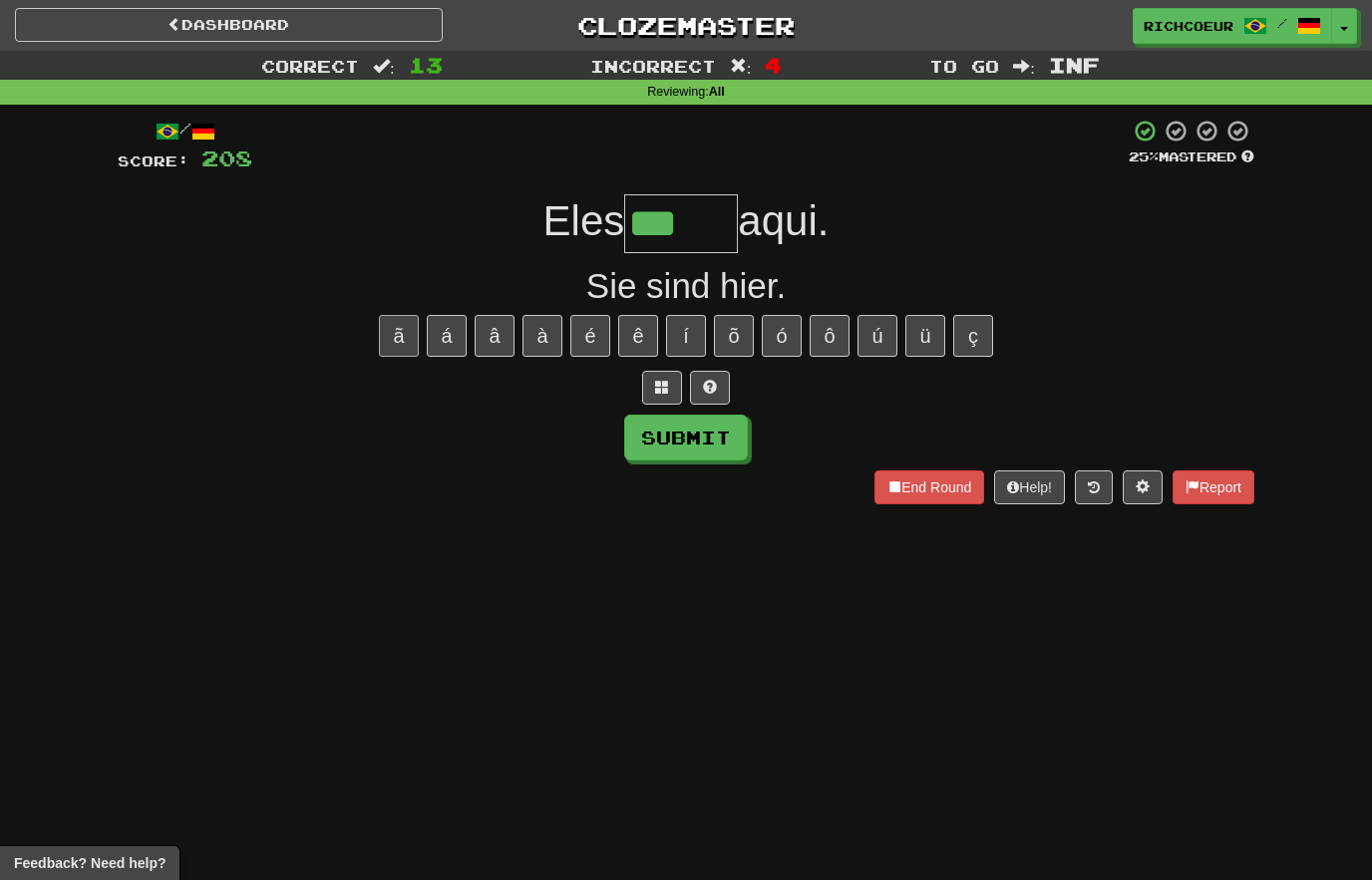 click on "ã" at bounding box center [399, 336] 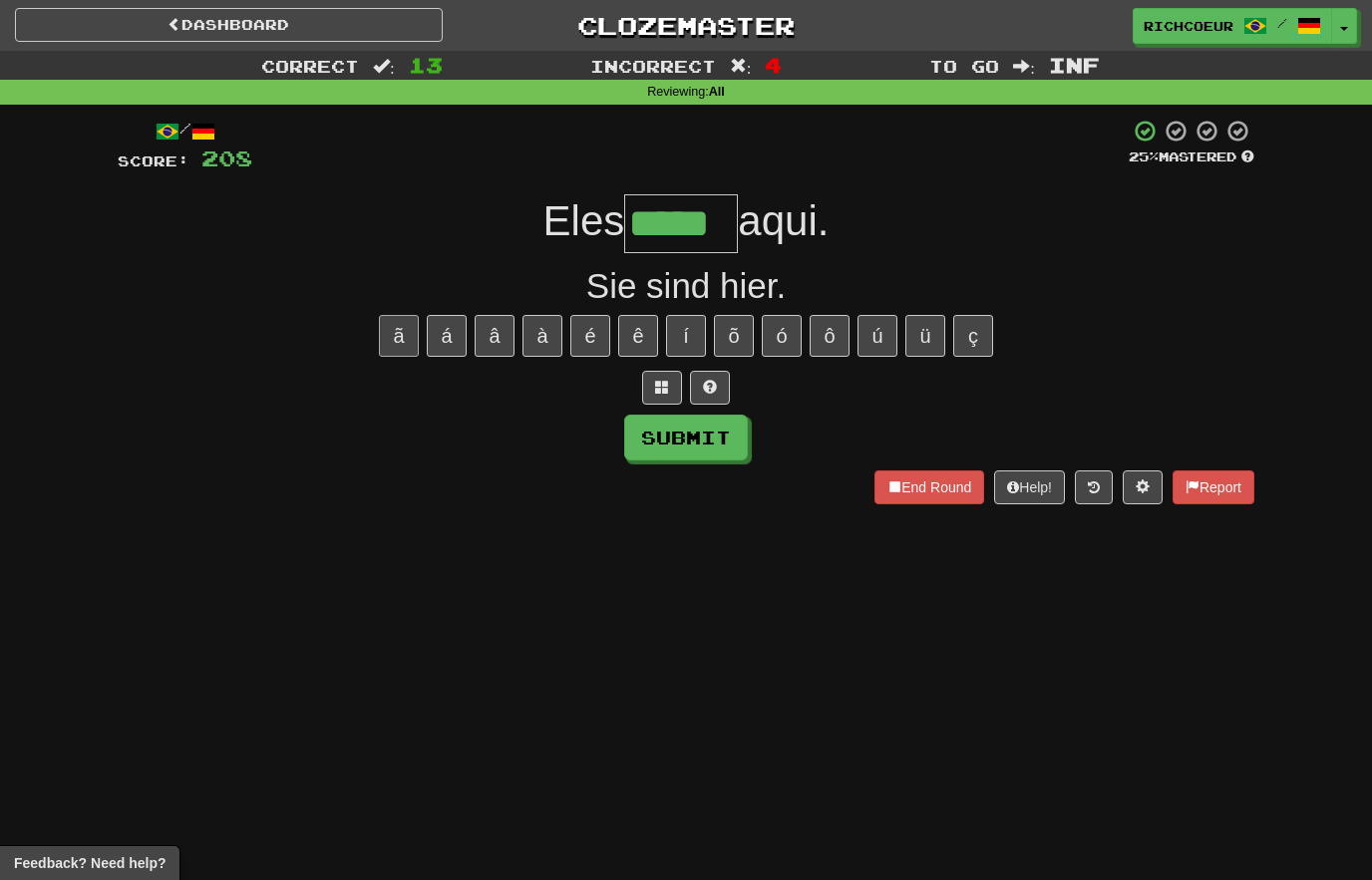 type on "*****" 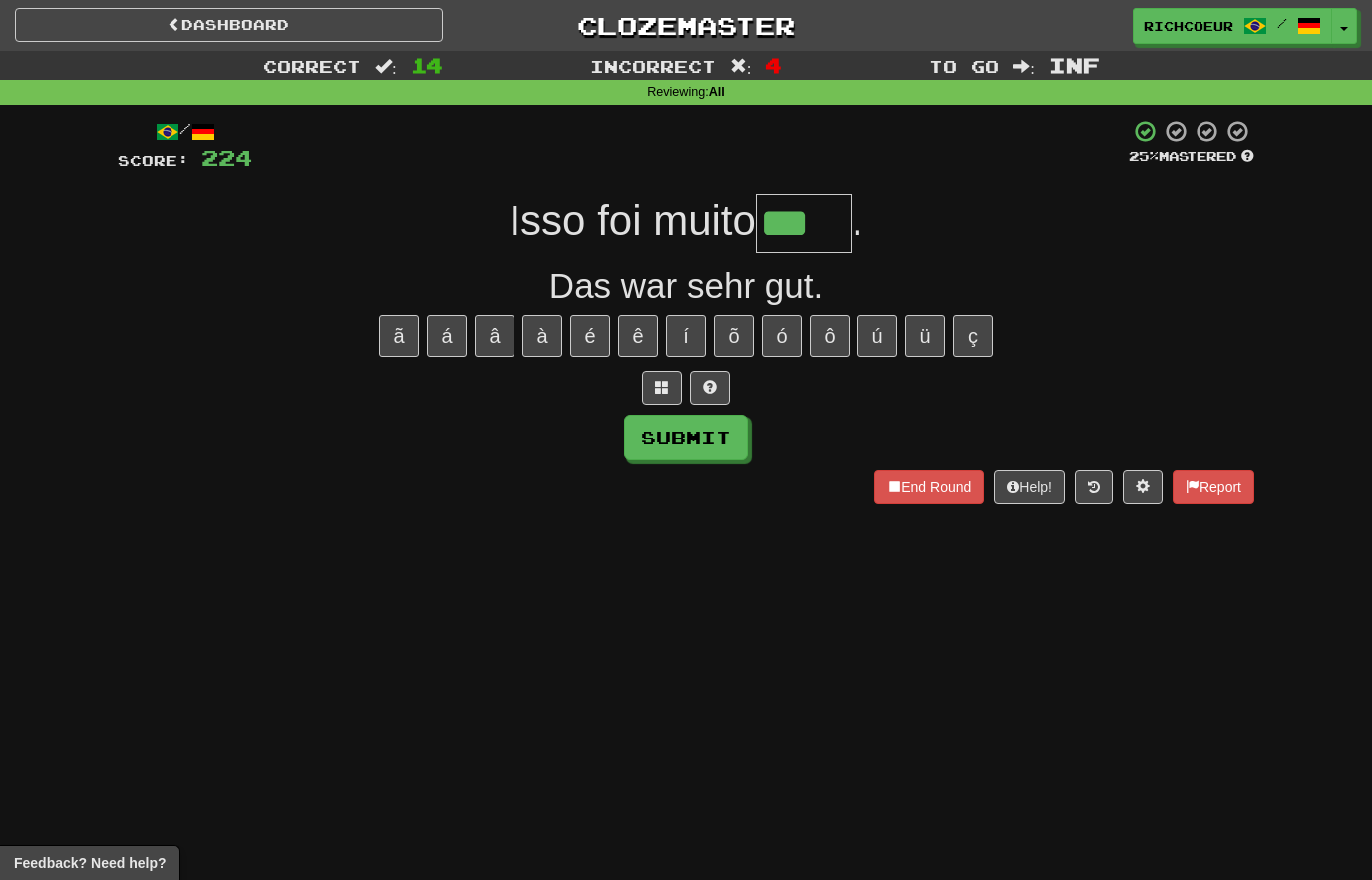 type on "***" 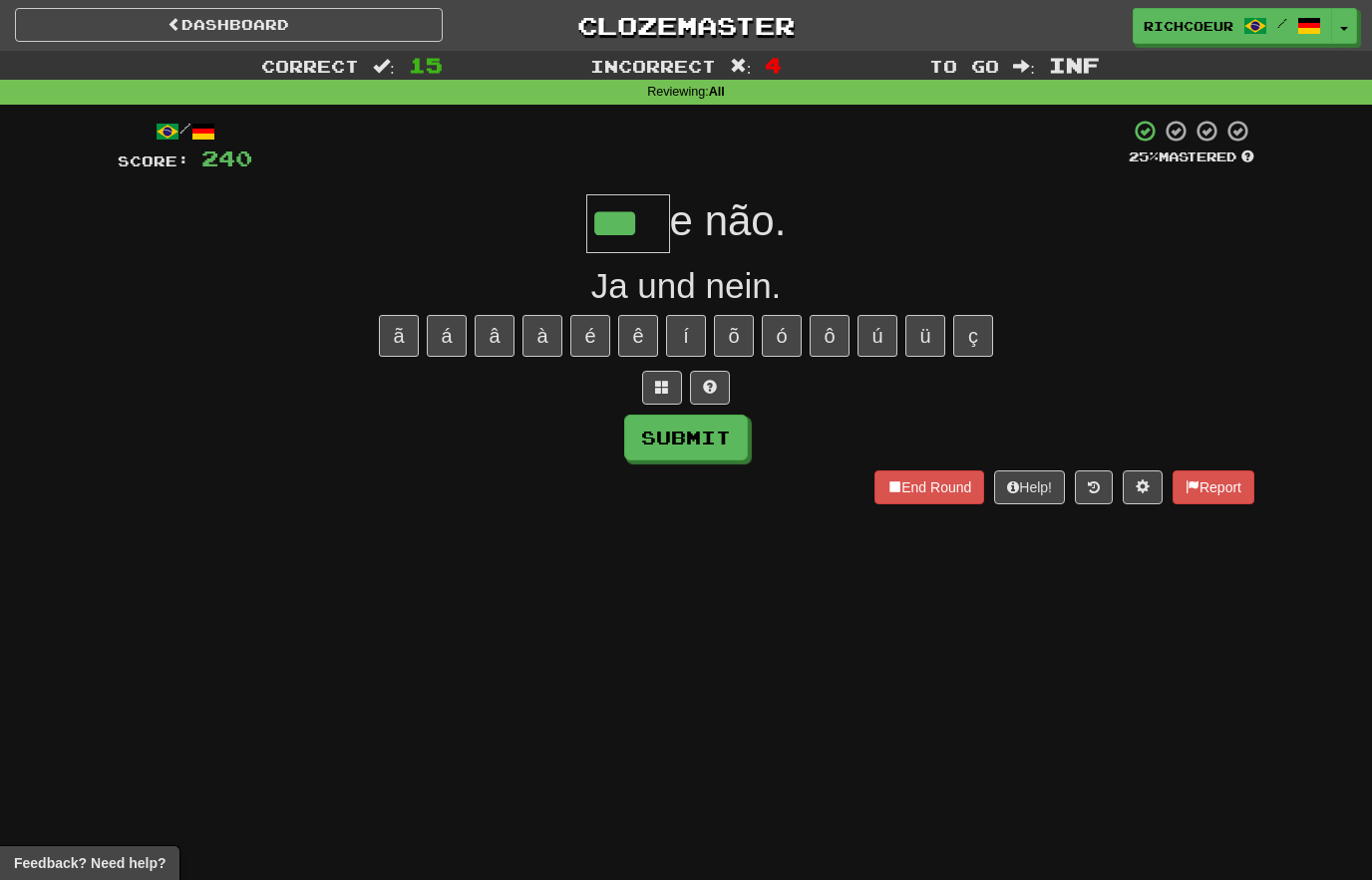 type on "***" 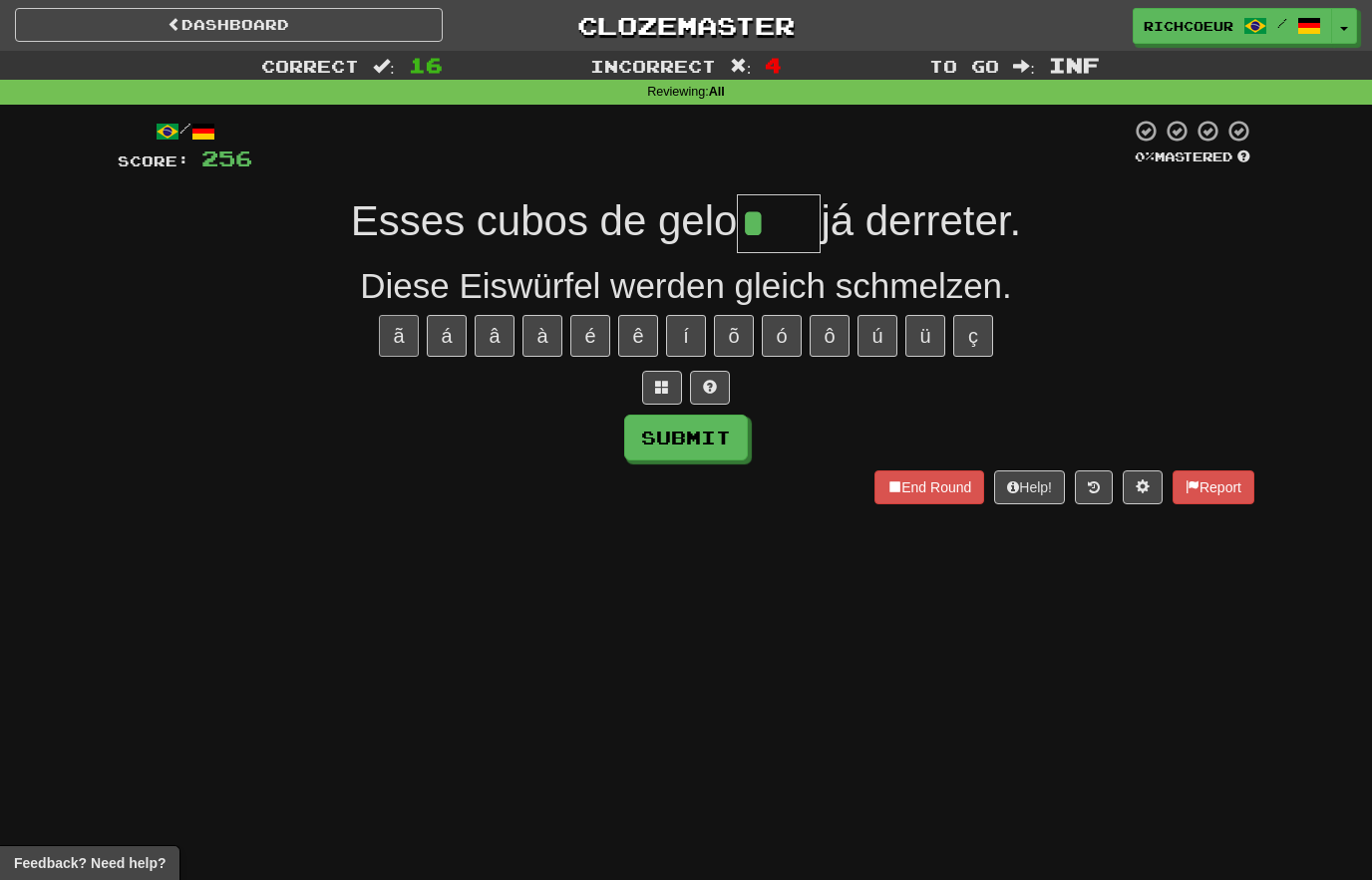 click on "ã" at bounding box center (399, 336) 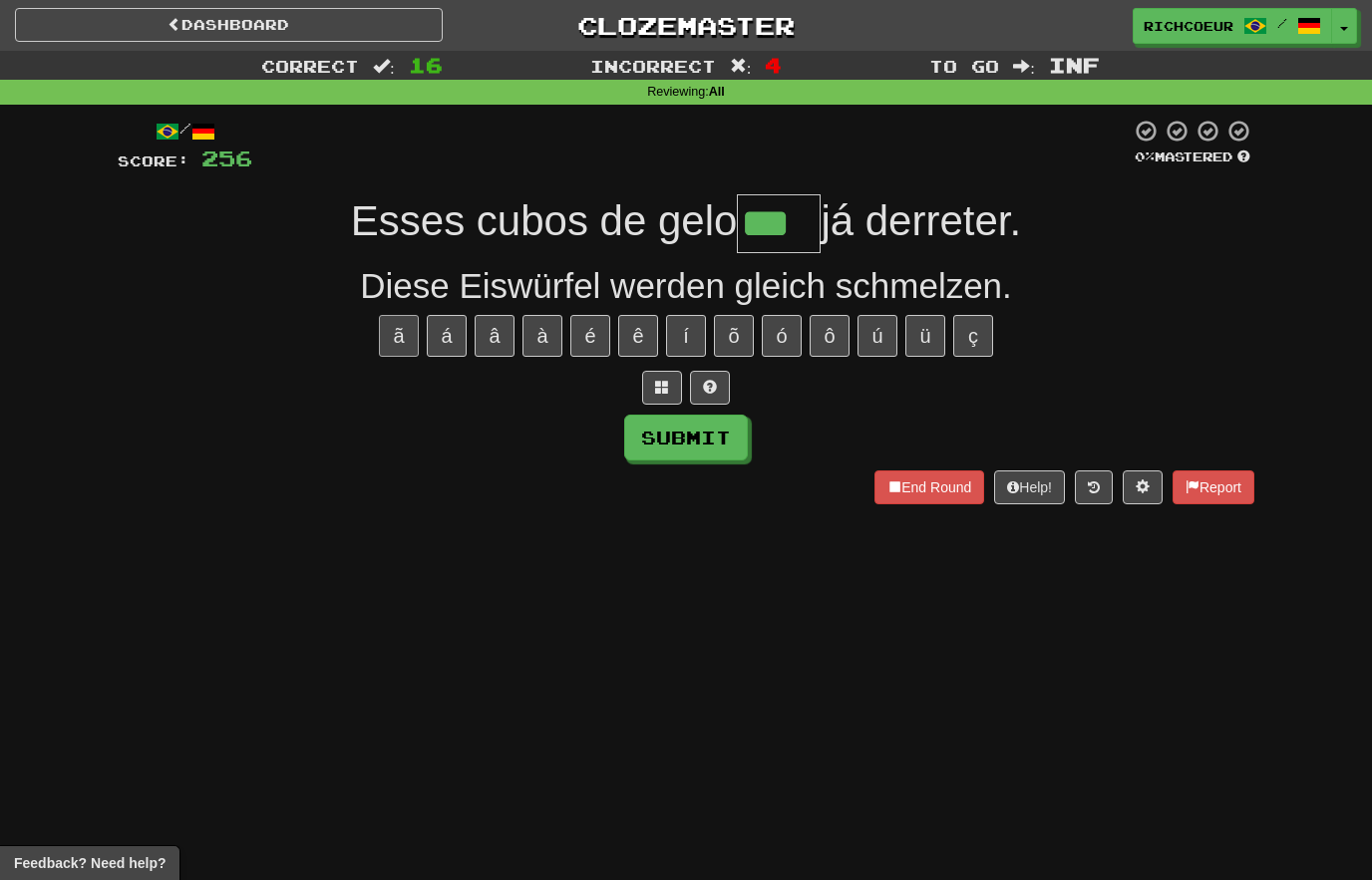 type on "***" 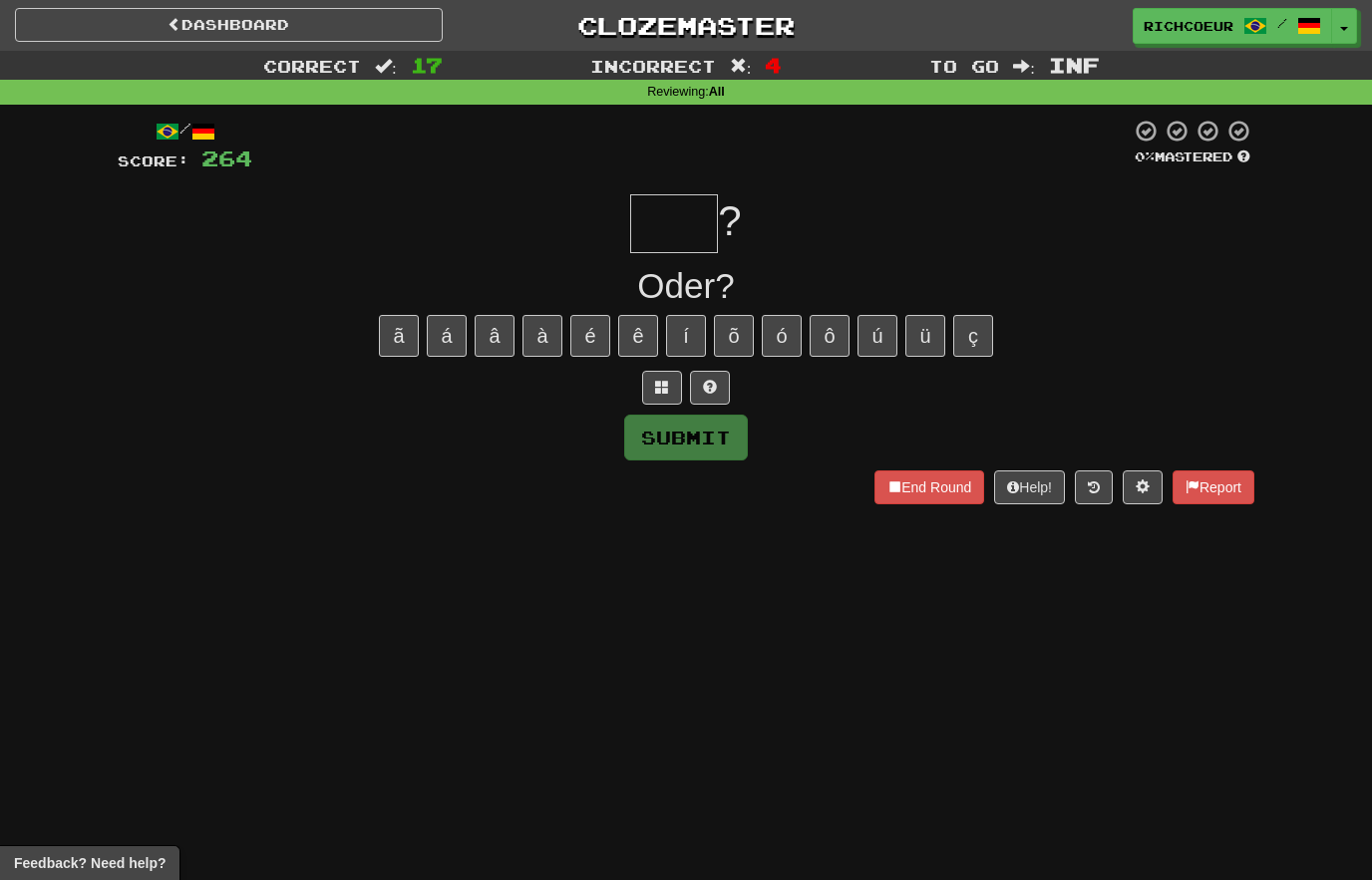 type on "***" 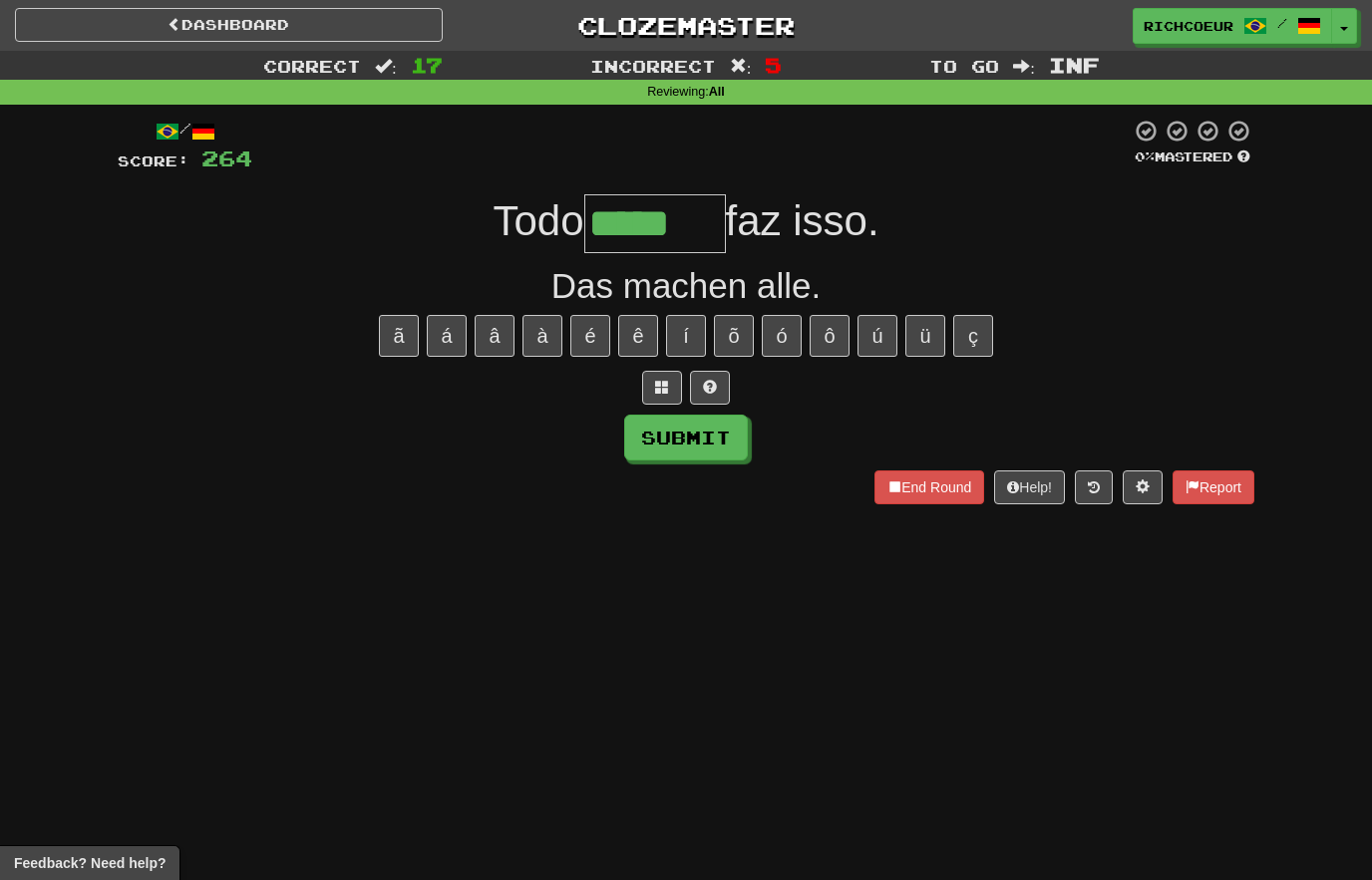 type on "*****" 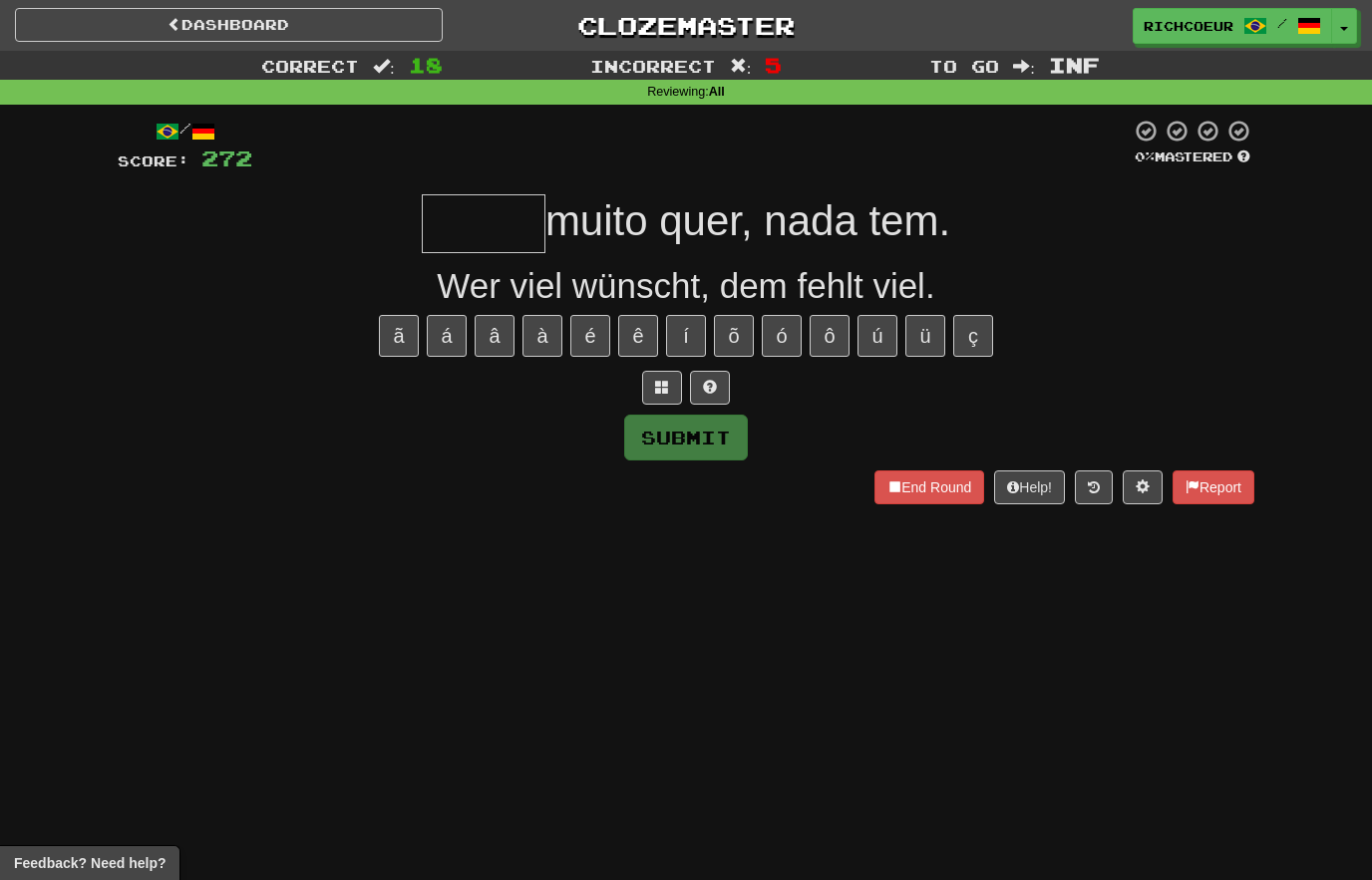 type on "****" 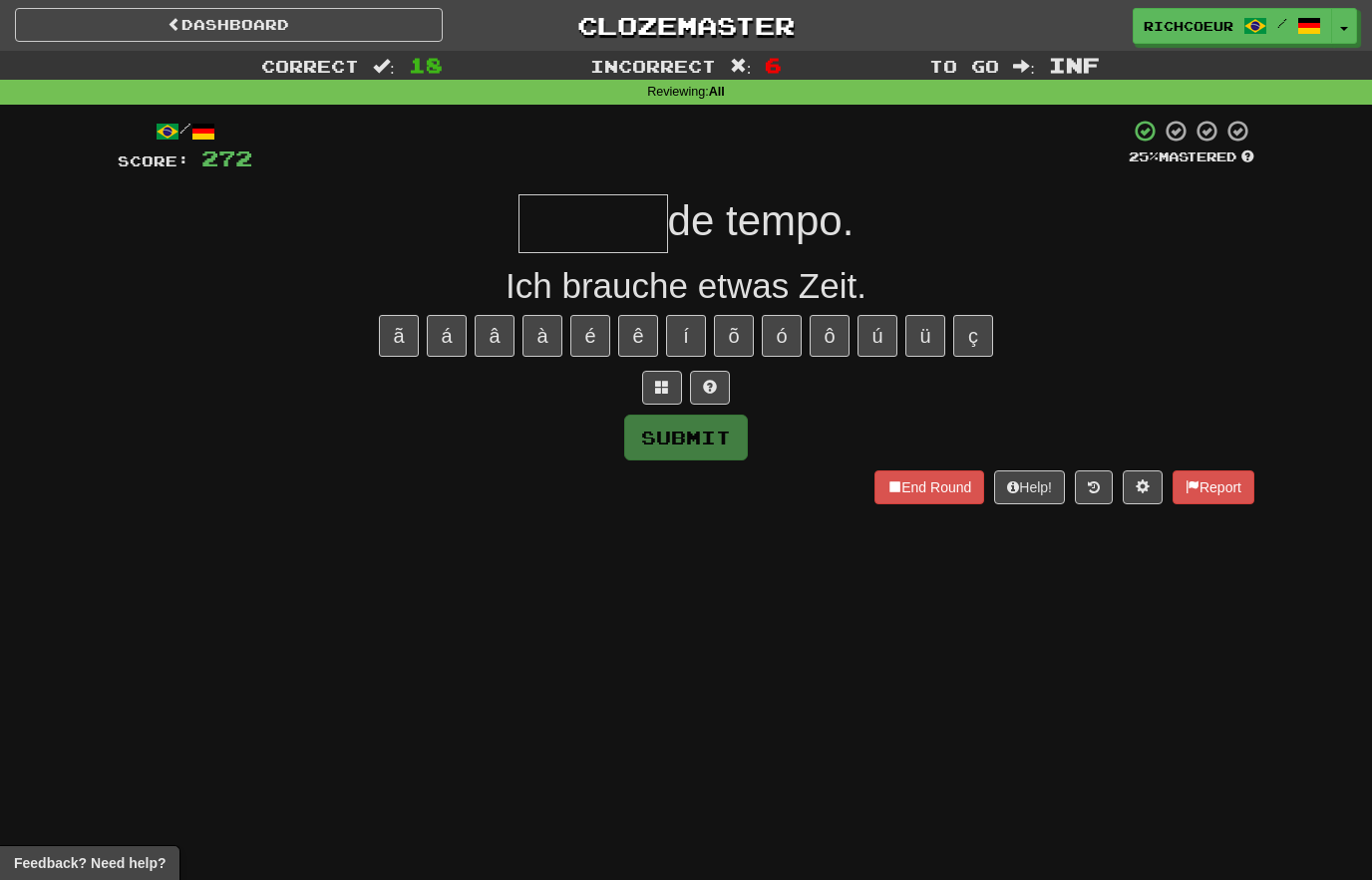 type on "*" 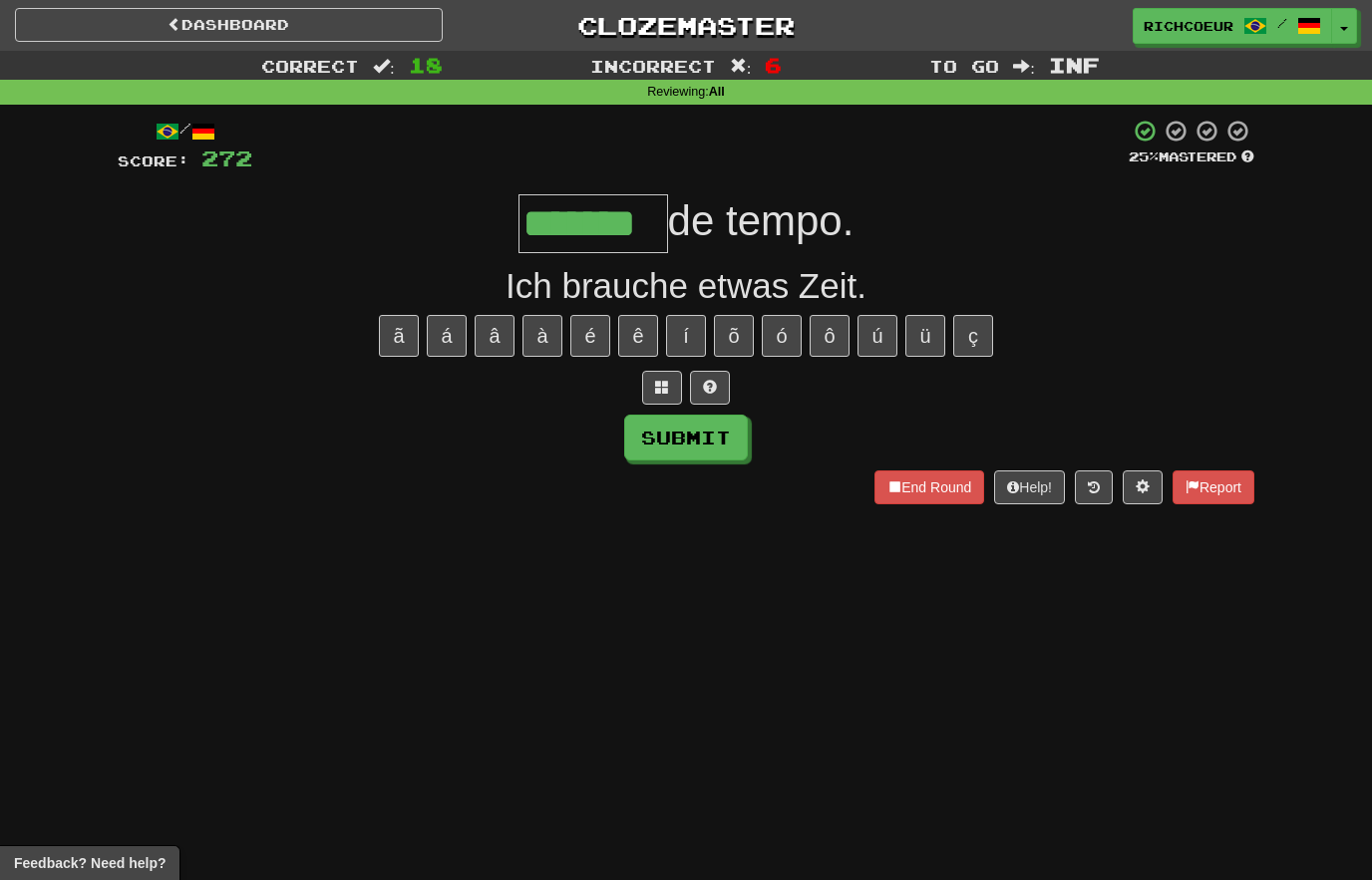 type on "*******" 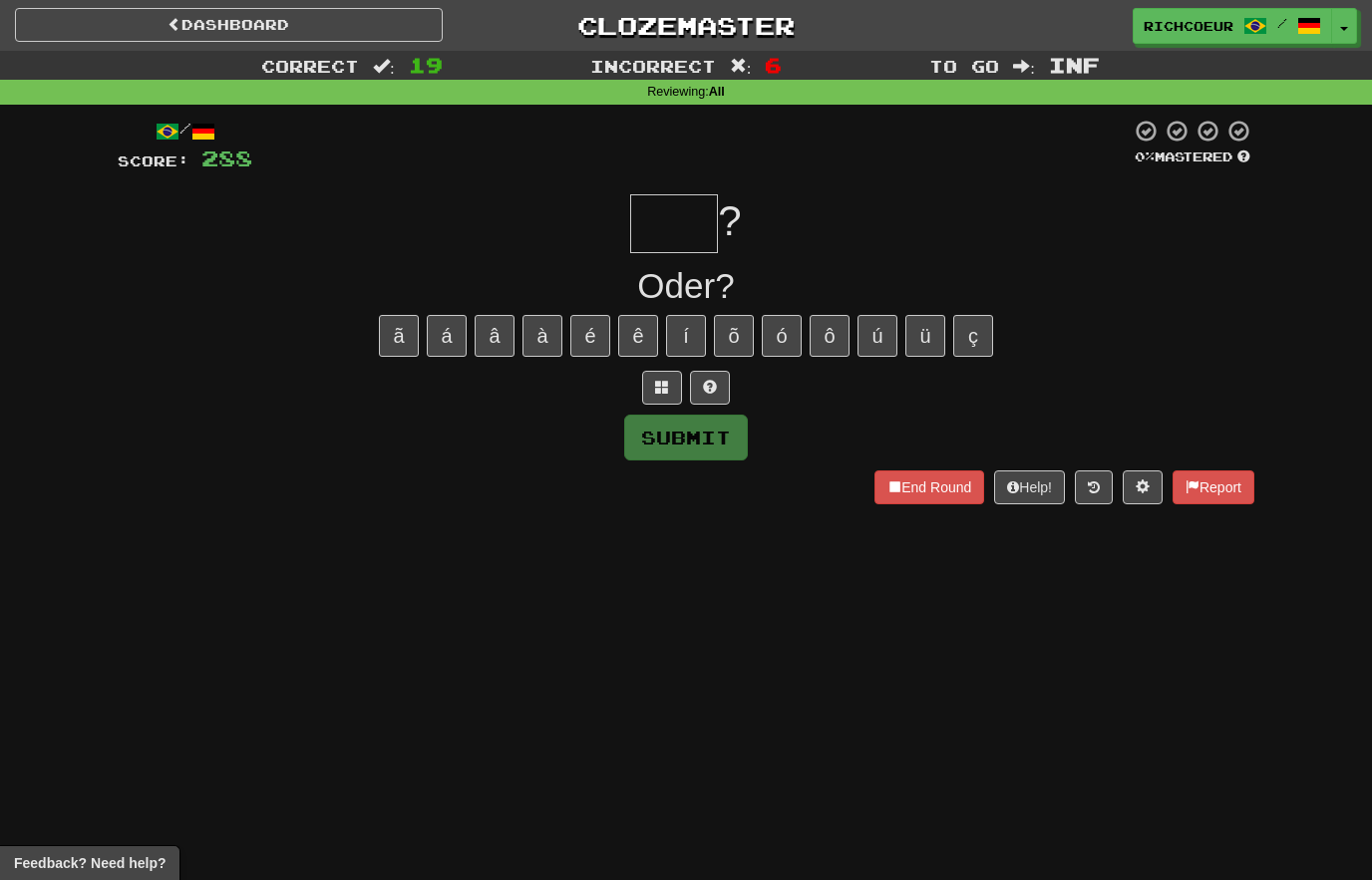 type on "***" 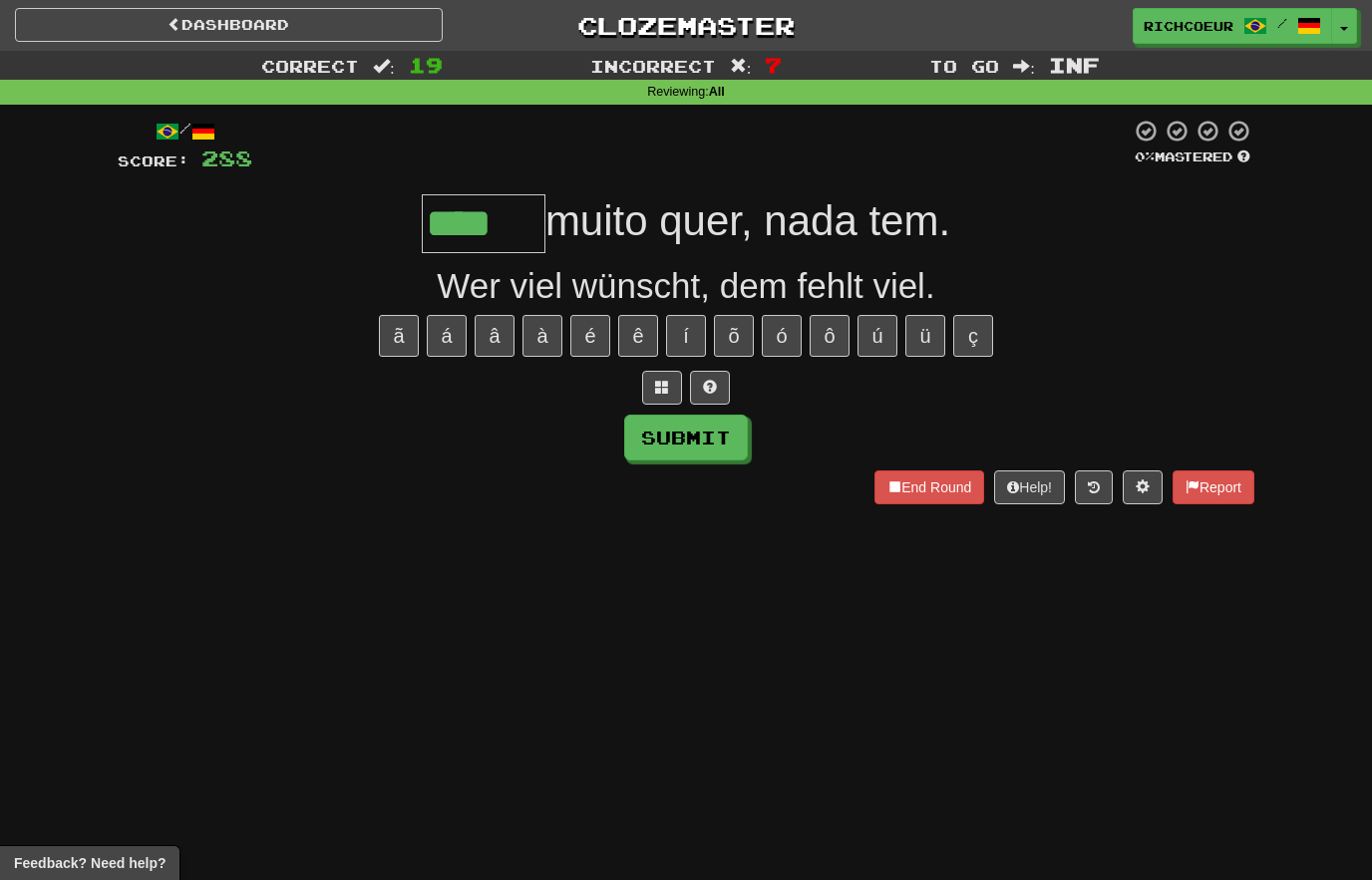 type on "****" 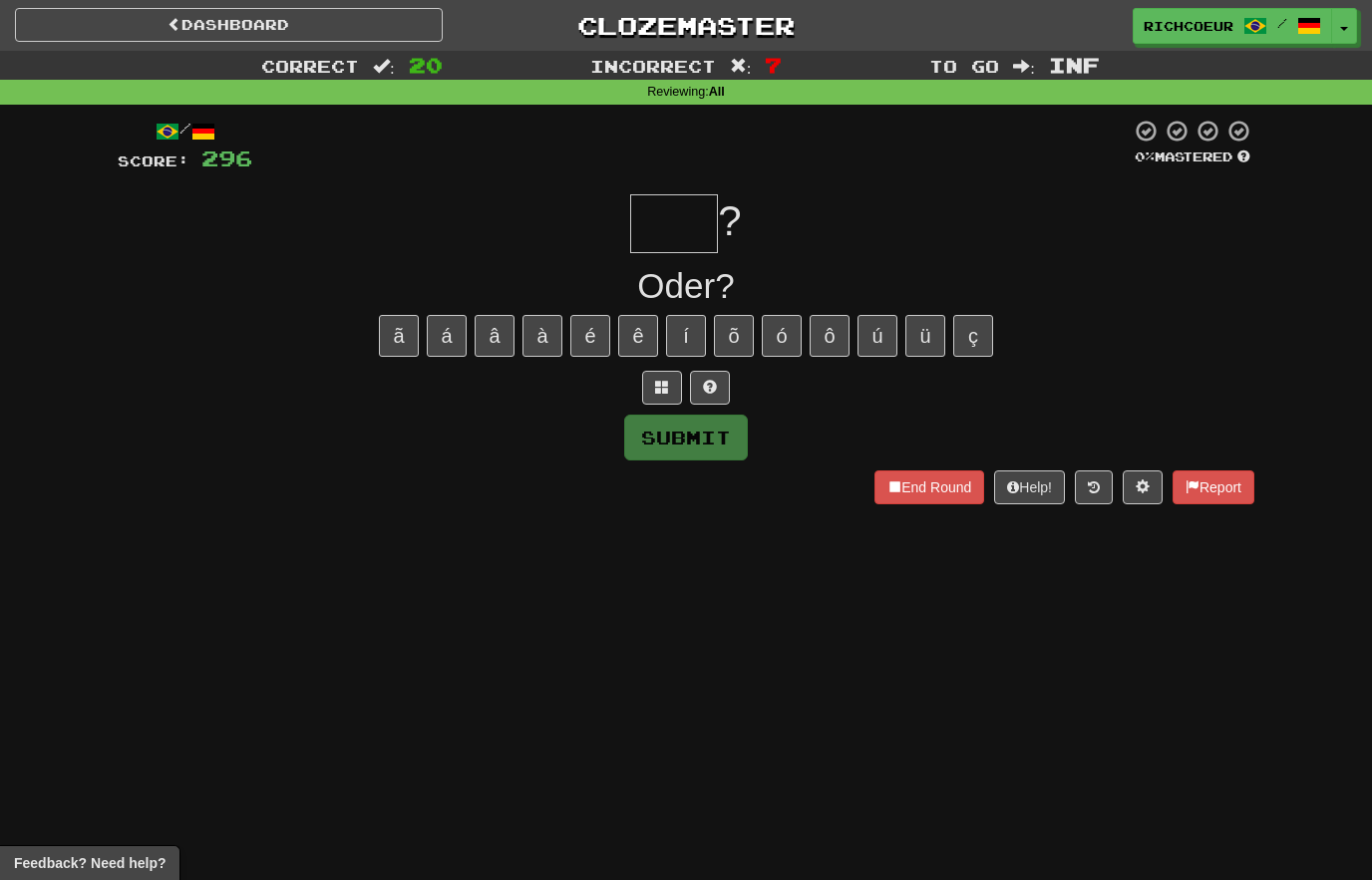 type on "***" 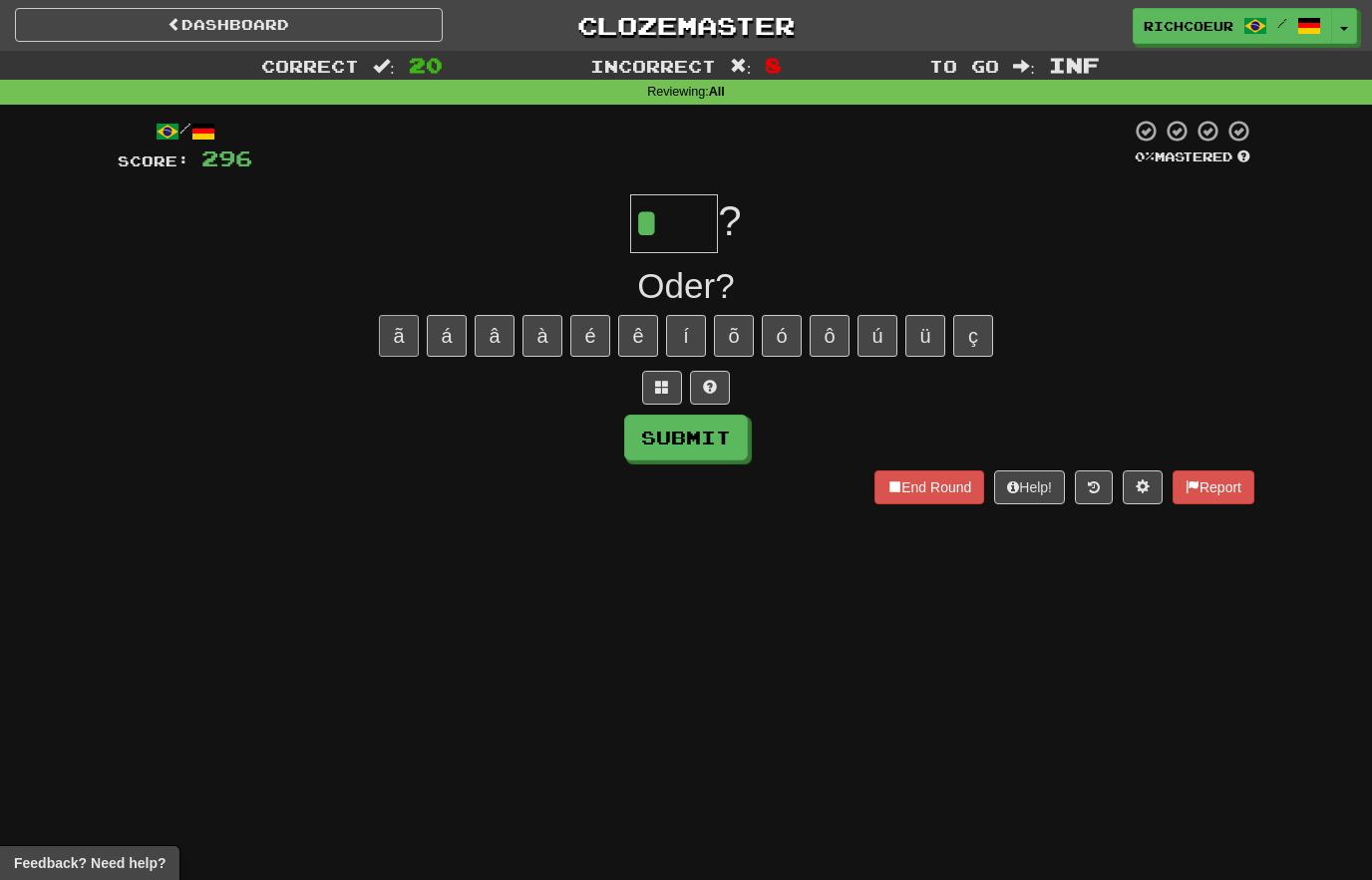 click on "ã" at bounding box center [399, 336] 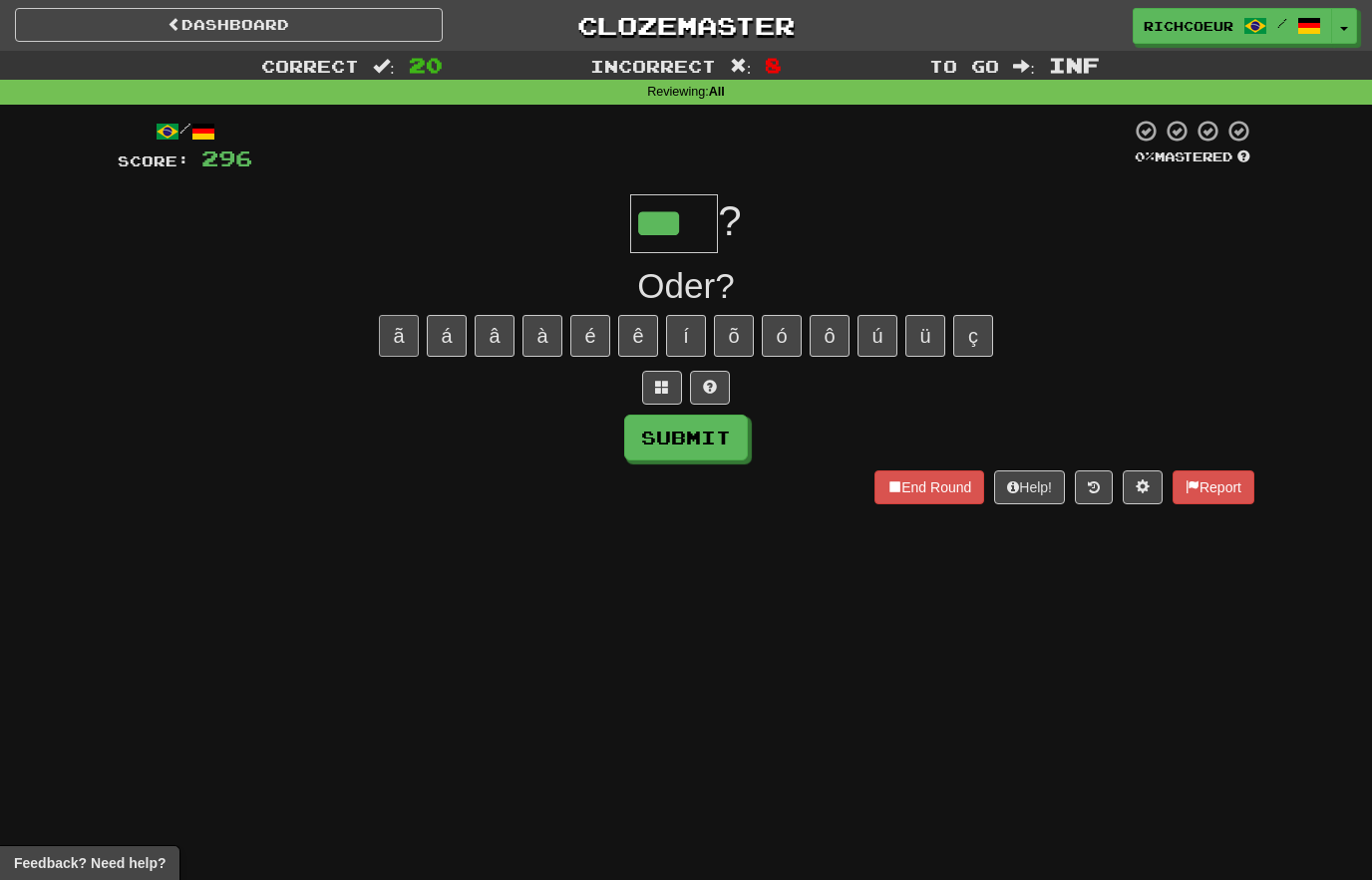 type on "***" 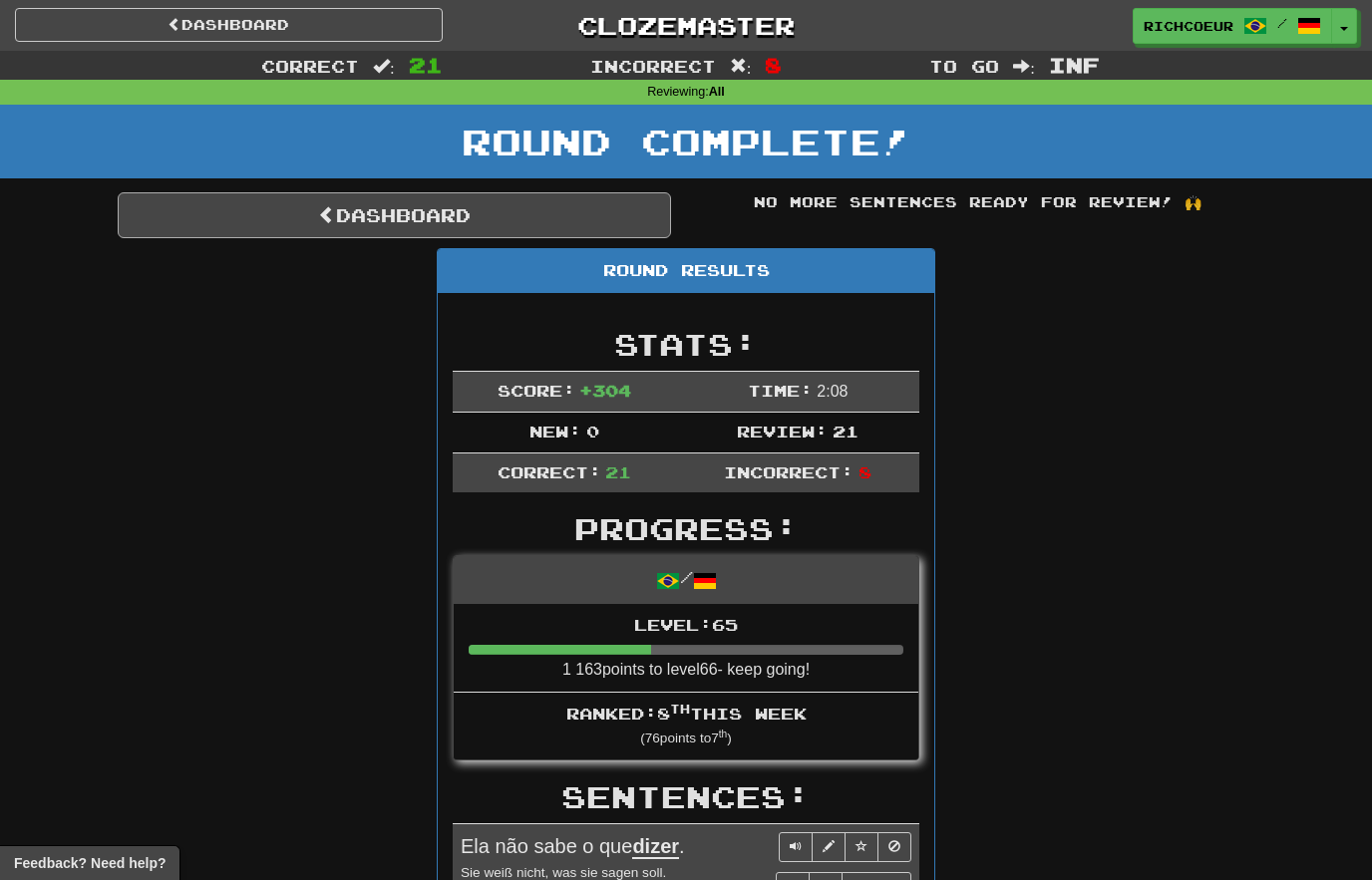 click on "Dashboard" at bounding box center [394, 215] 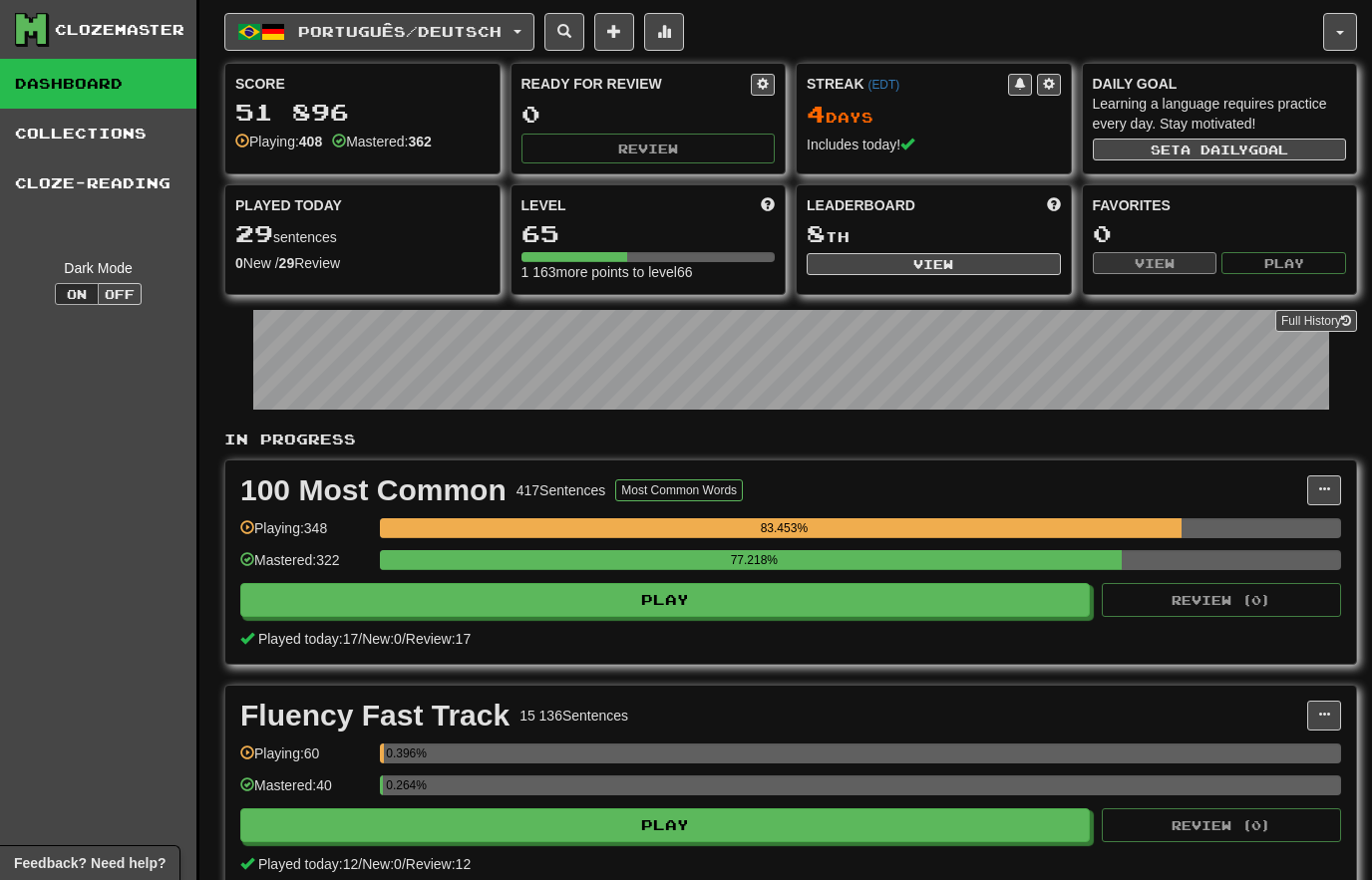 scroll, scrollTop: 0, scrollLeft: 0, axis: both 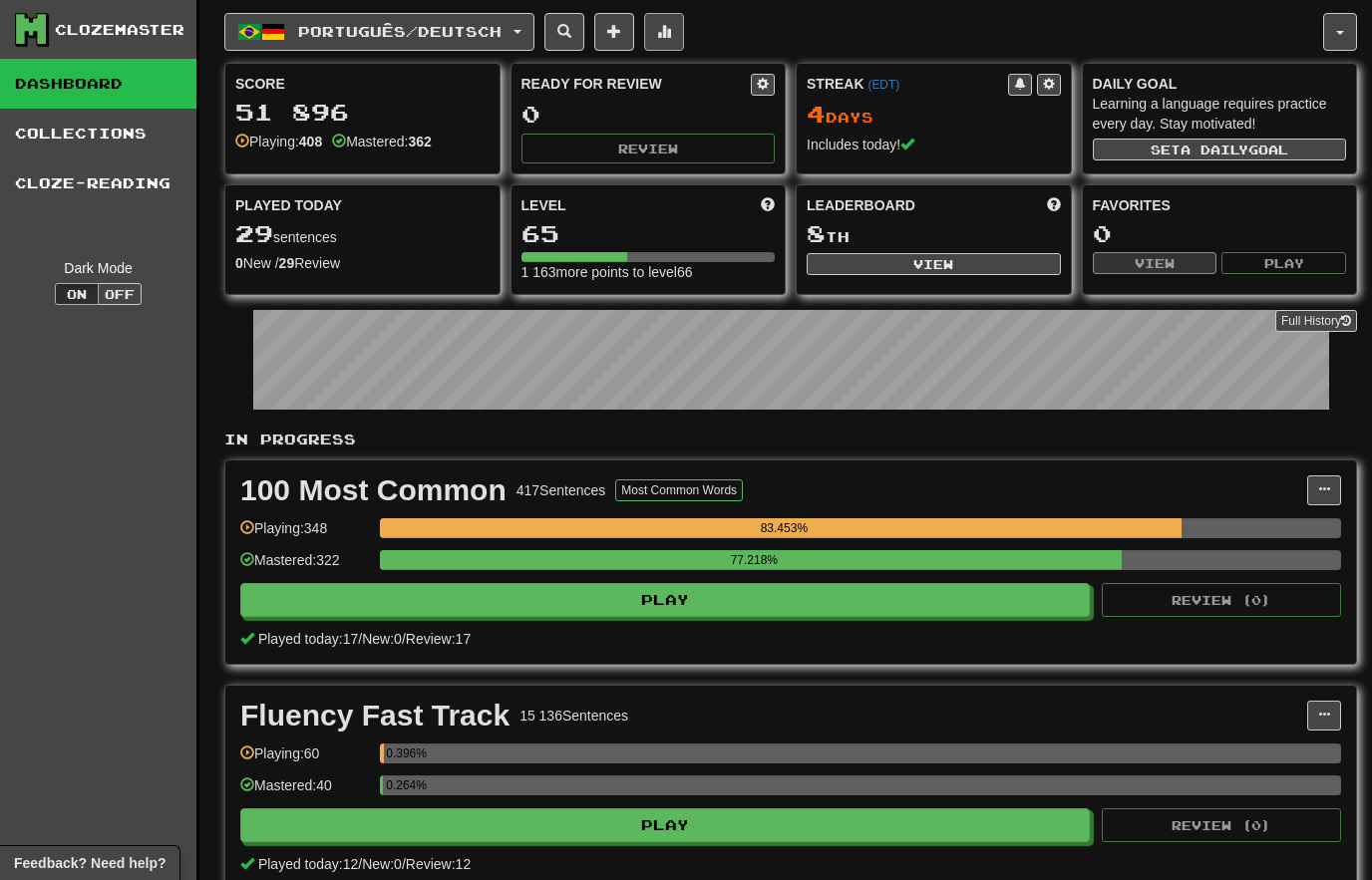 click at bounding box center (664, 32) 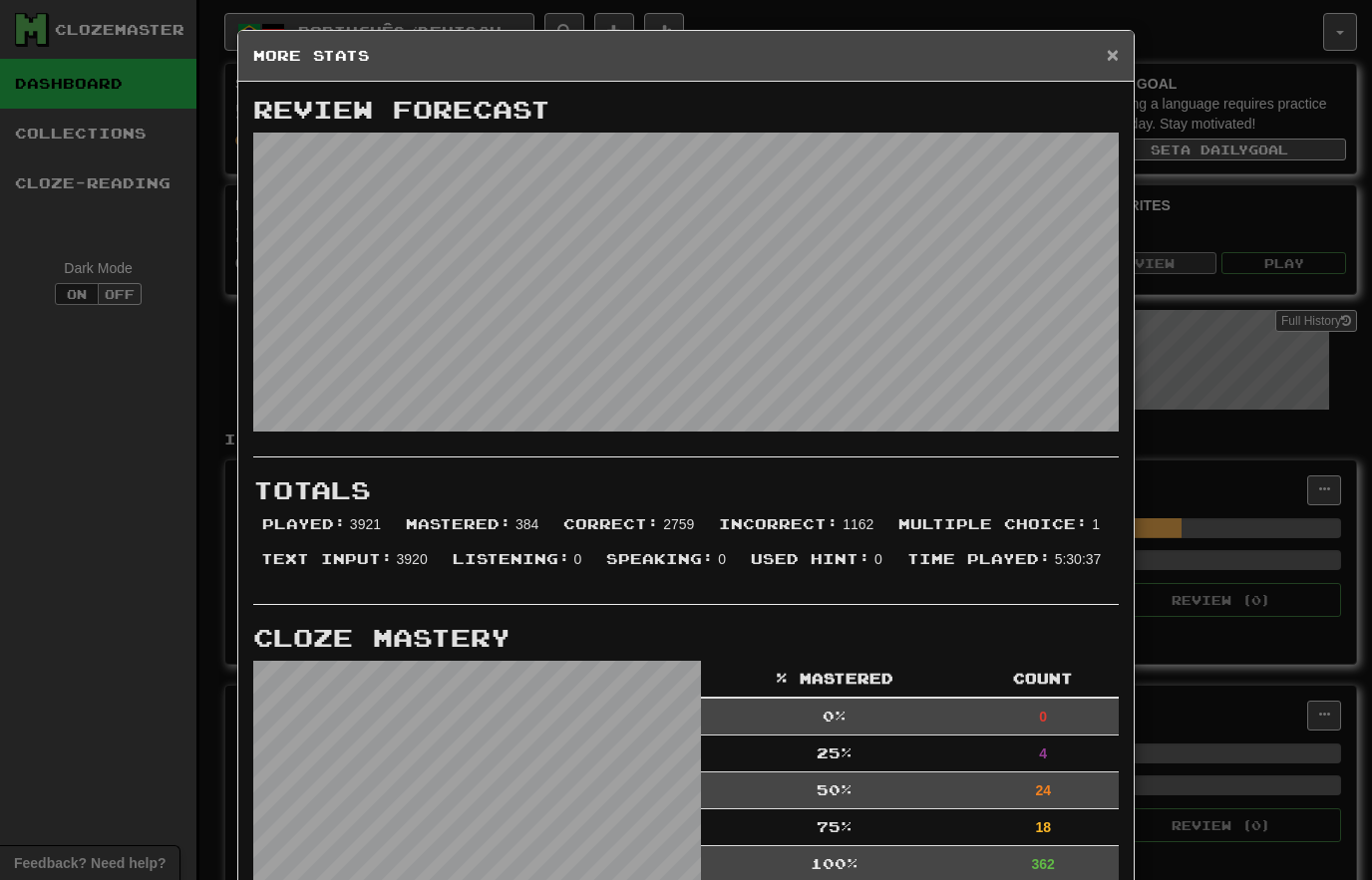 click on "×" at bounding box center (1113, 54) 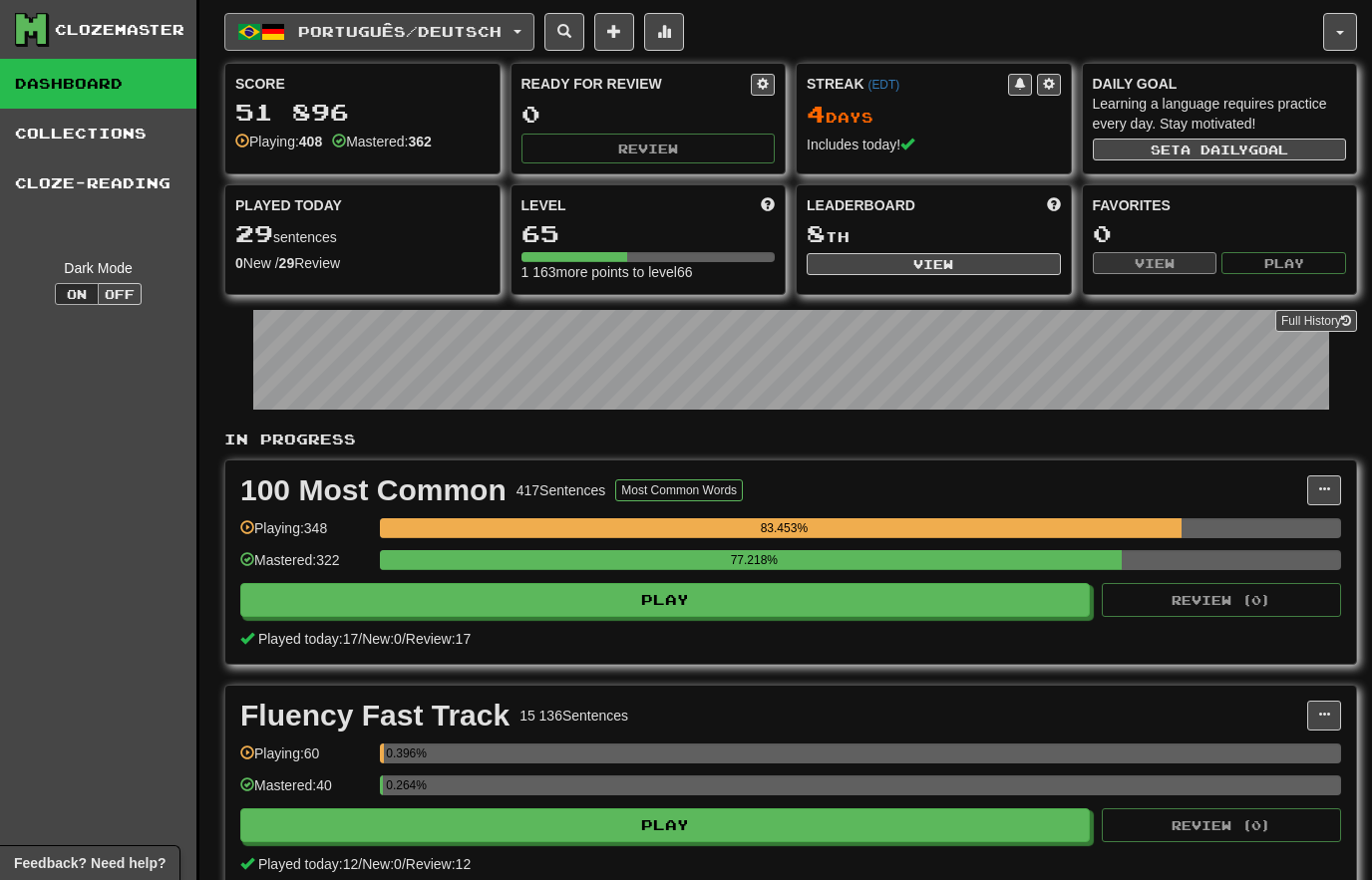 click on "Português  /  Deutsch" at bounding box center (379, 32) 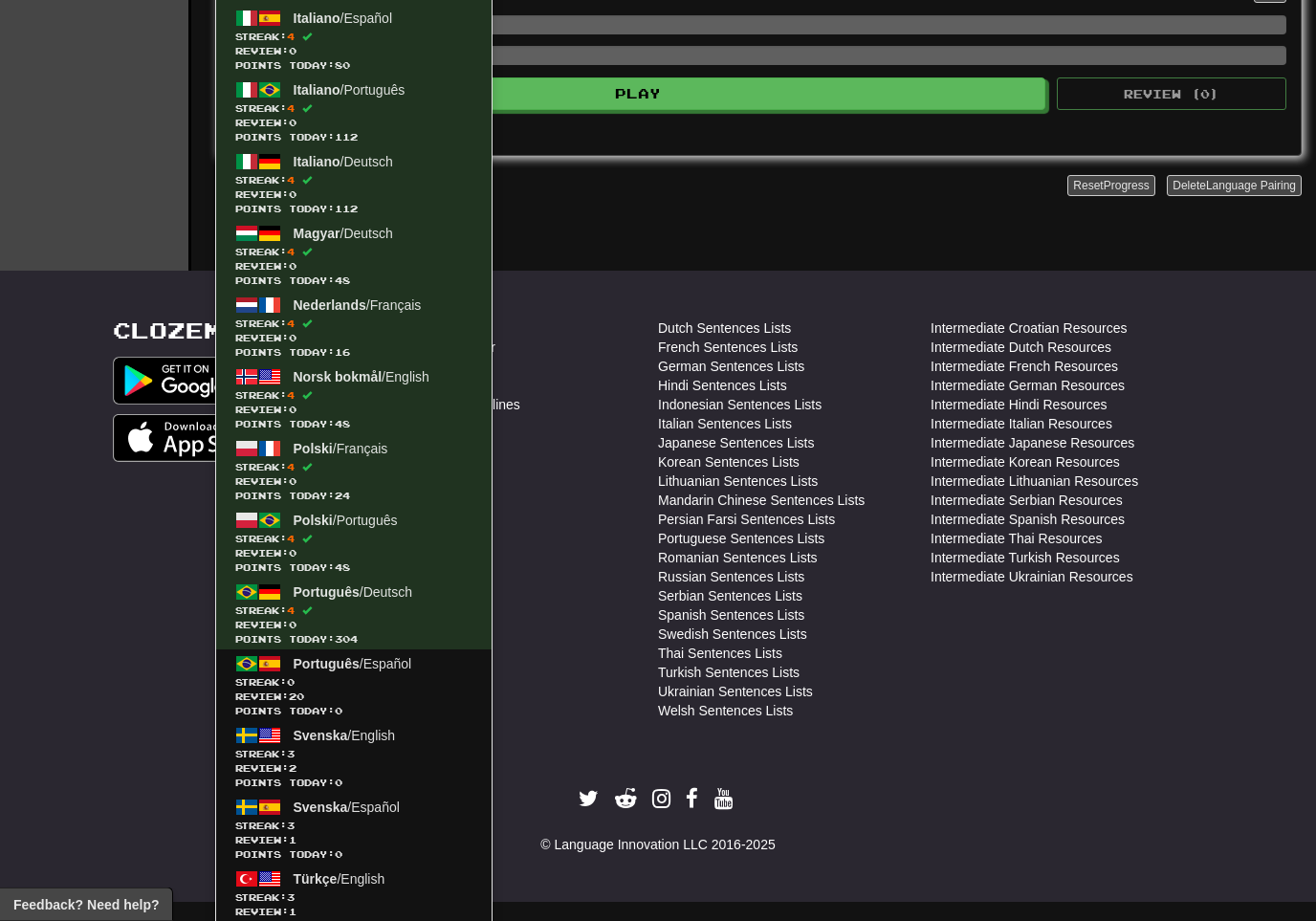 scroll, scrollTop: 698, scrollLeft: 0, axis: vertical 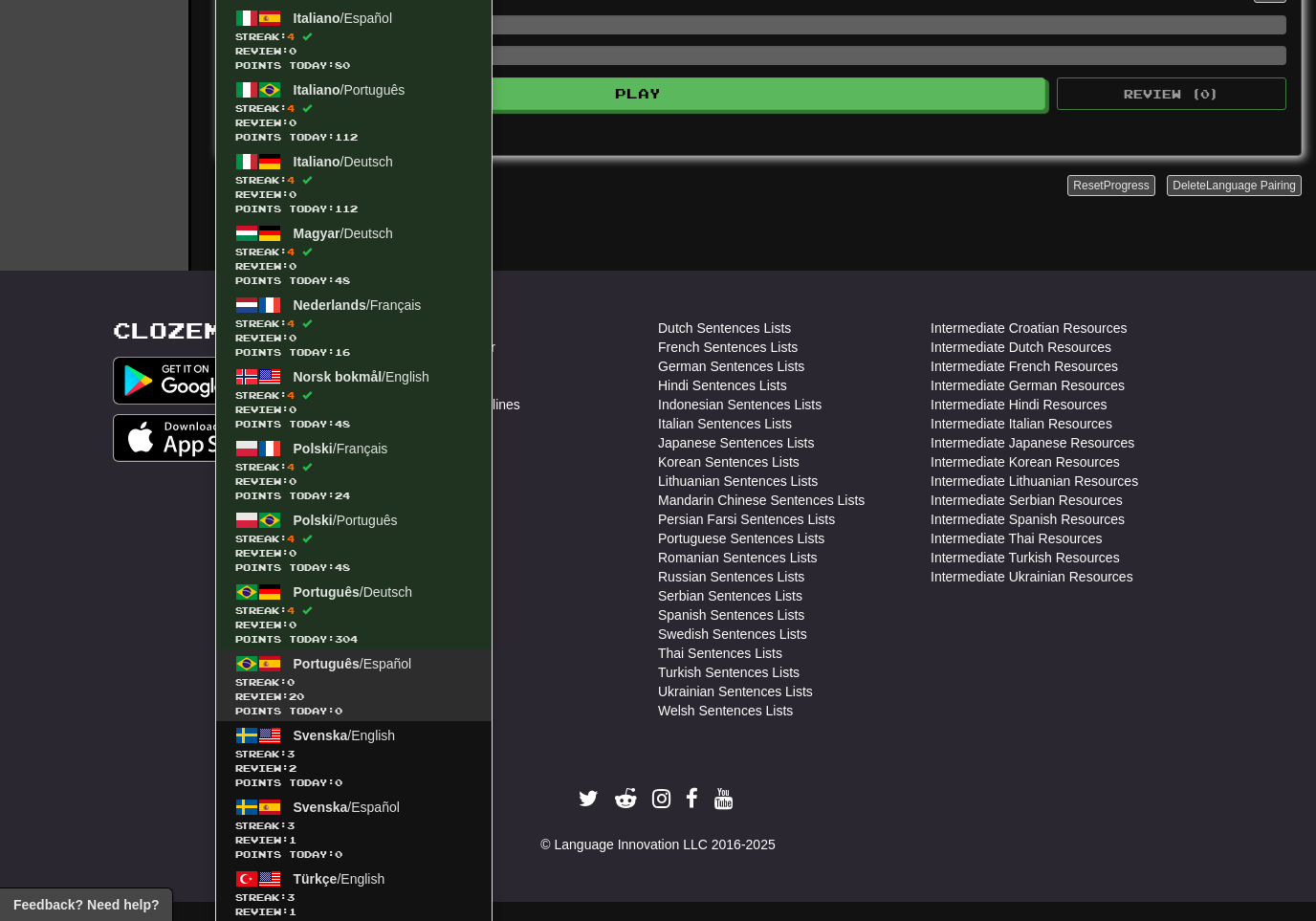 click on "Streak:  0" at bounding box center (354, 682) 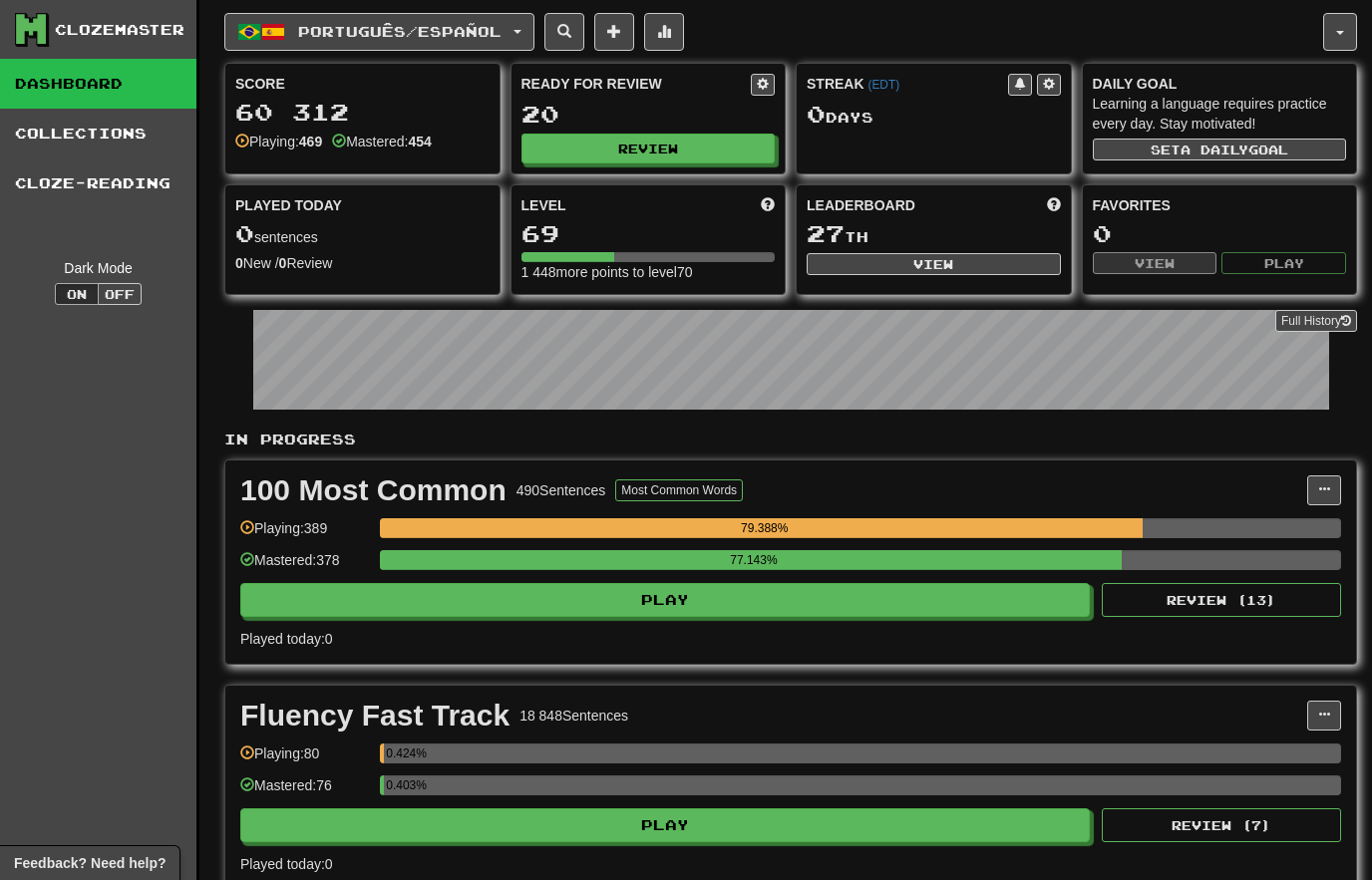 scroll, scrollTop: 0, scrollLeft: 0, axis: both 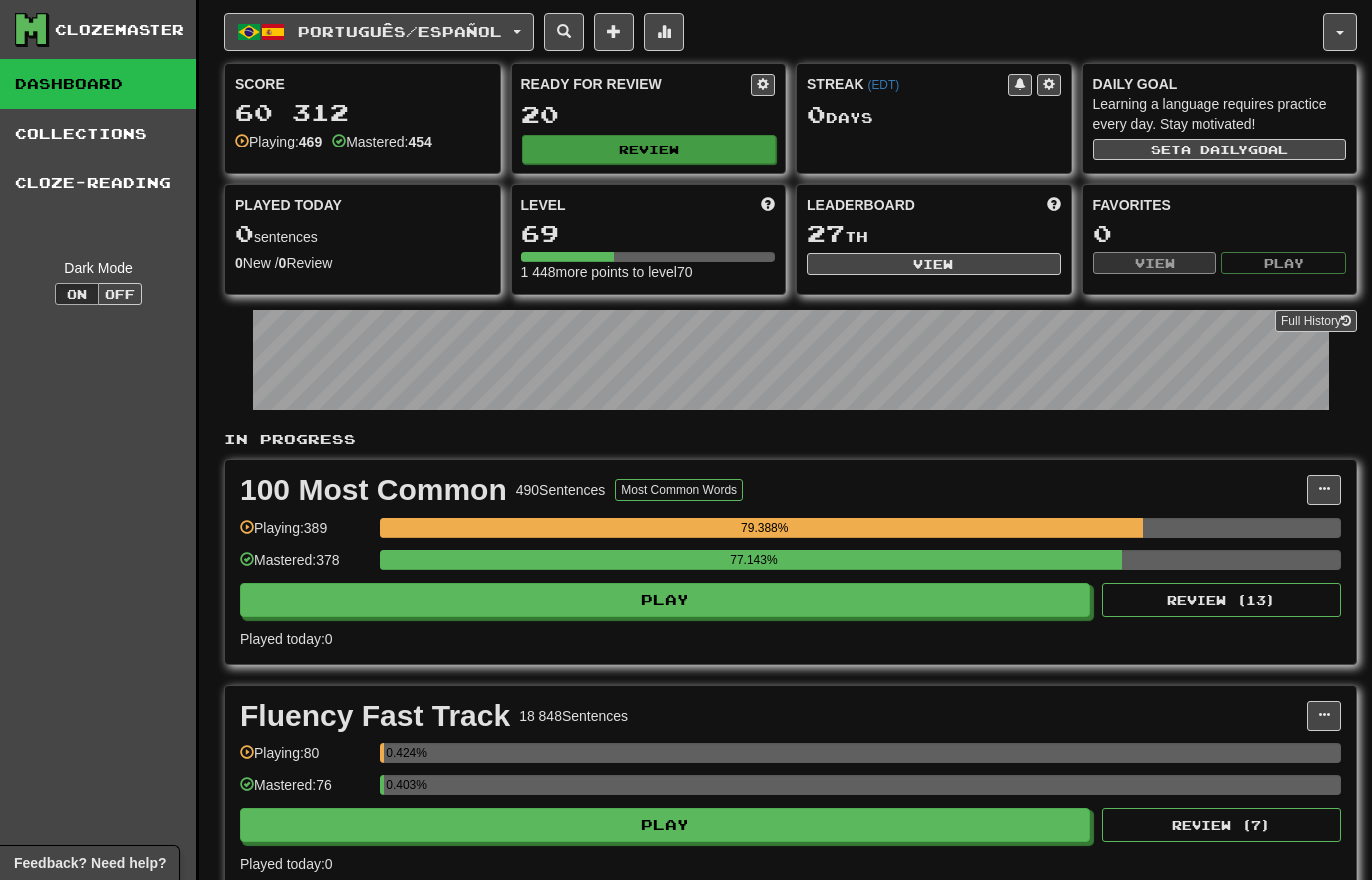 click on "Review" at bounding box center [649, 149] 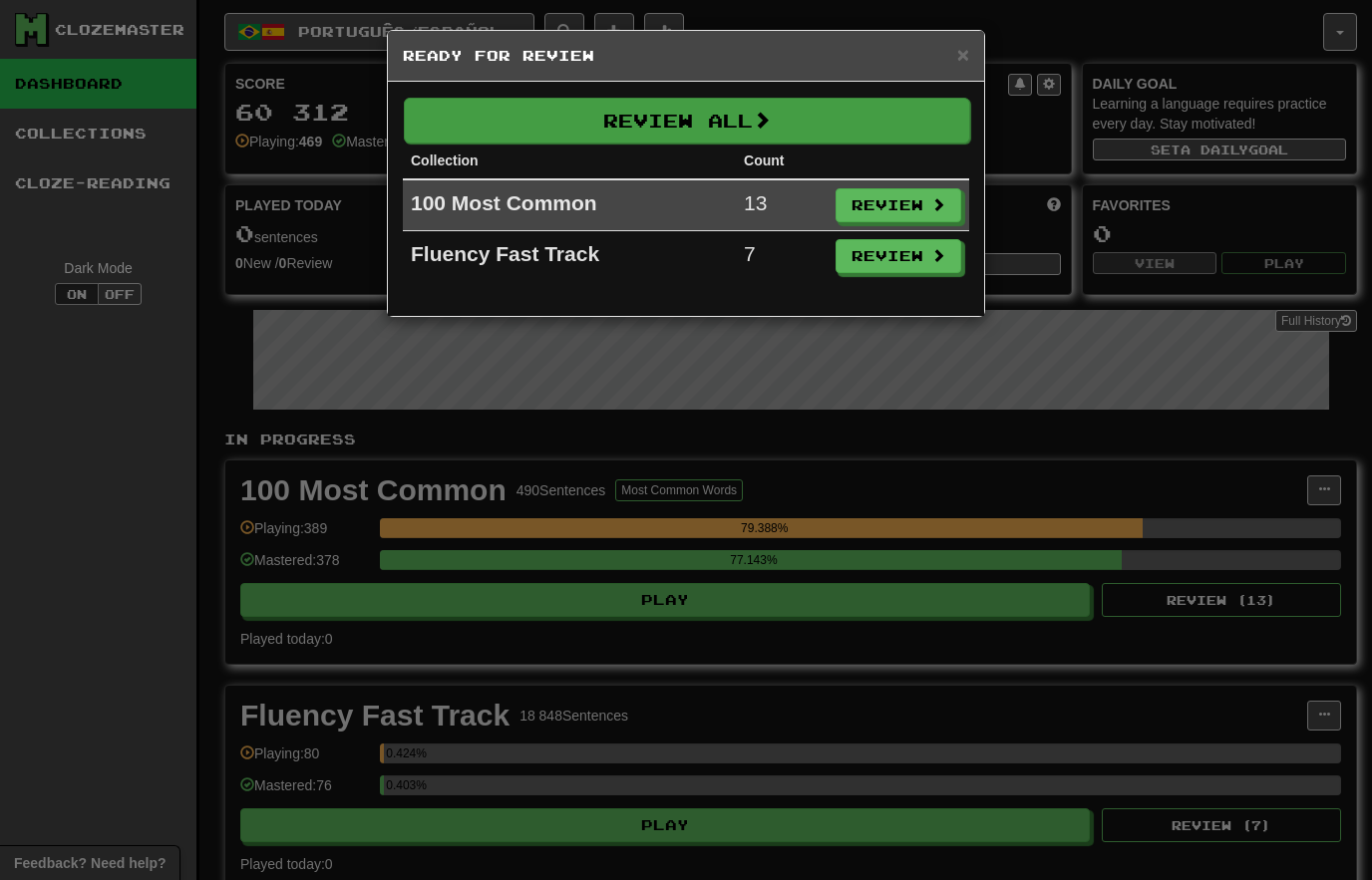 click on "Review All" at bounding box center [687, 121] 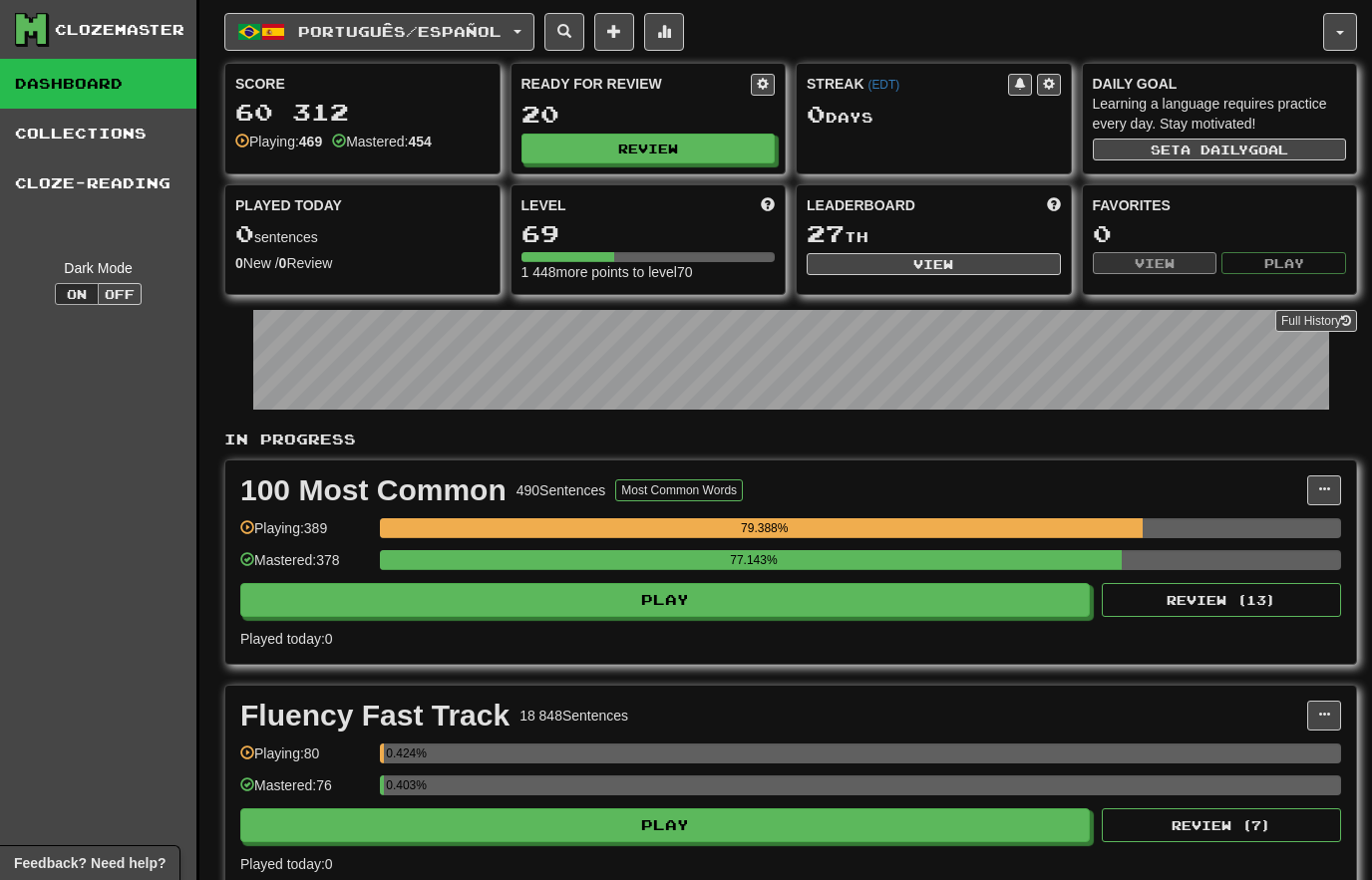 select on "********" 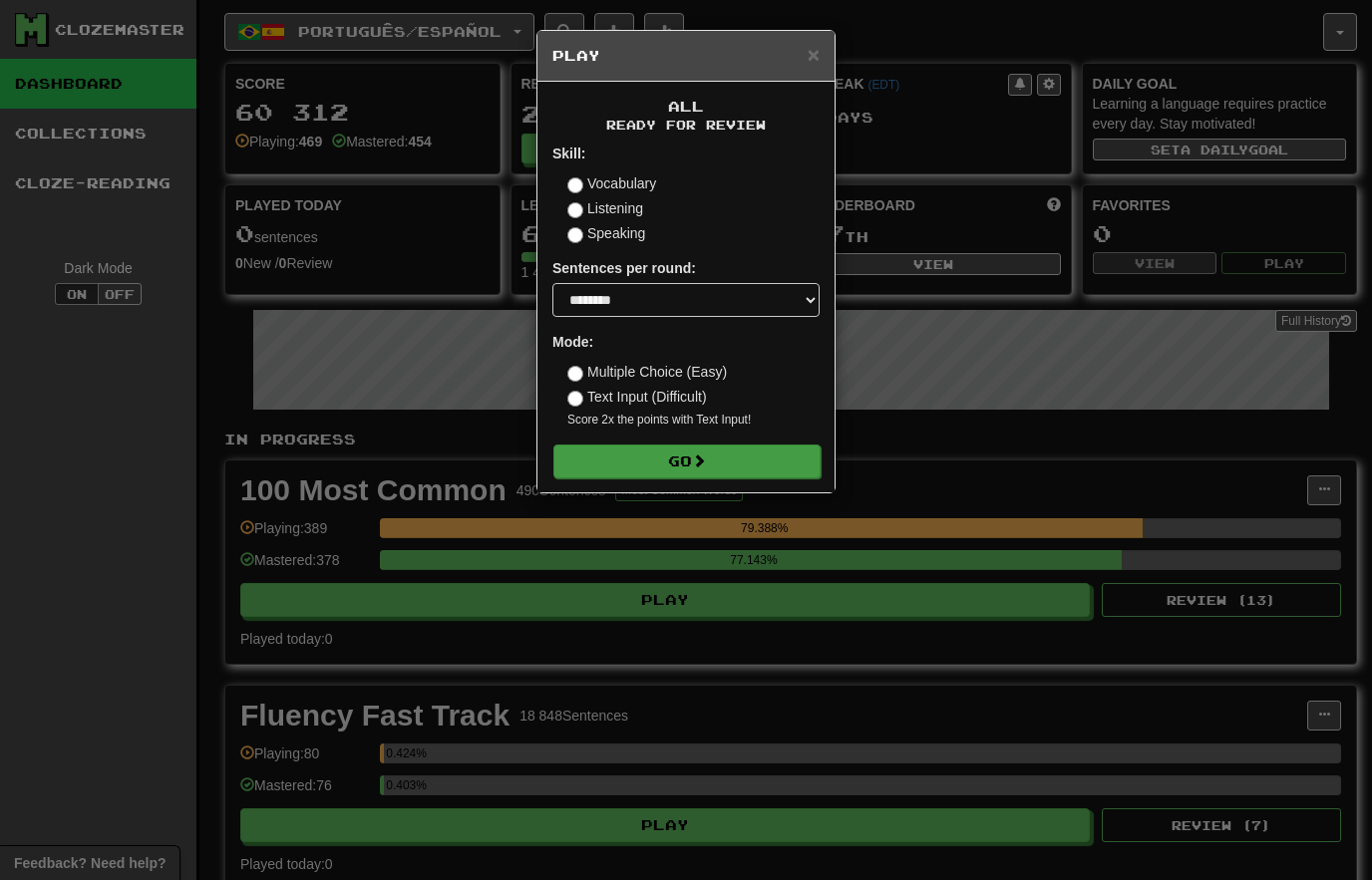 click on "Go" at bounding box center (687, 461) 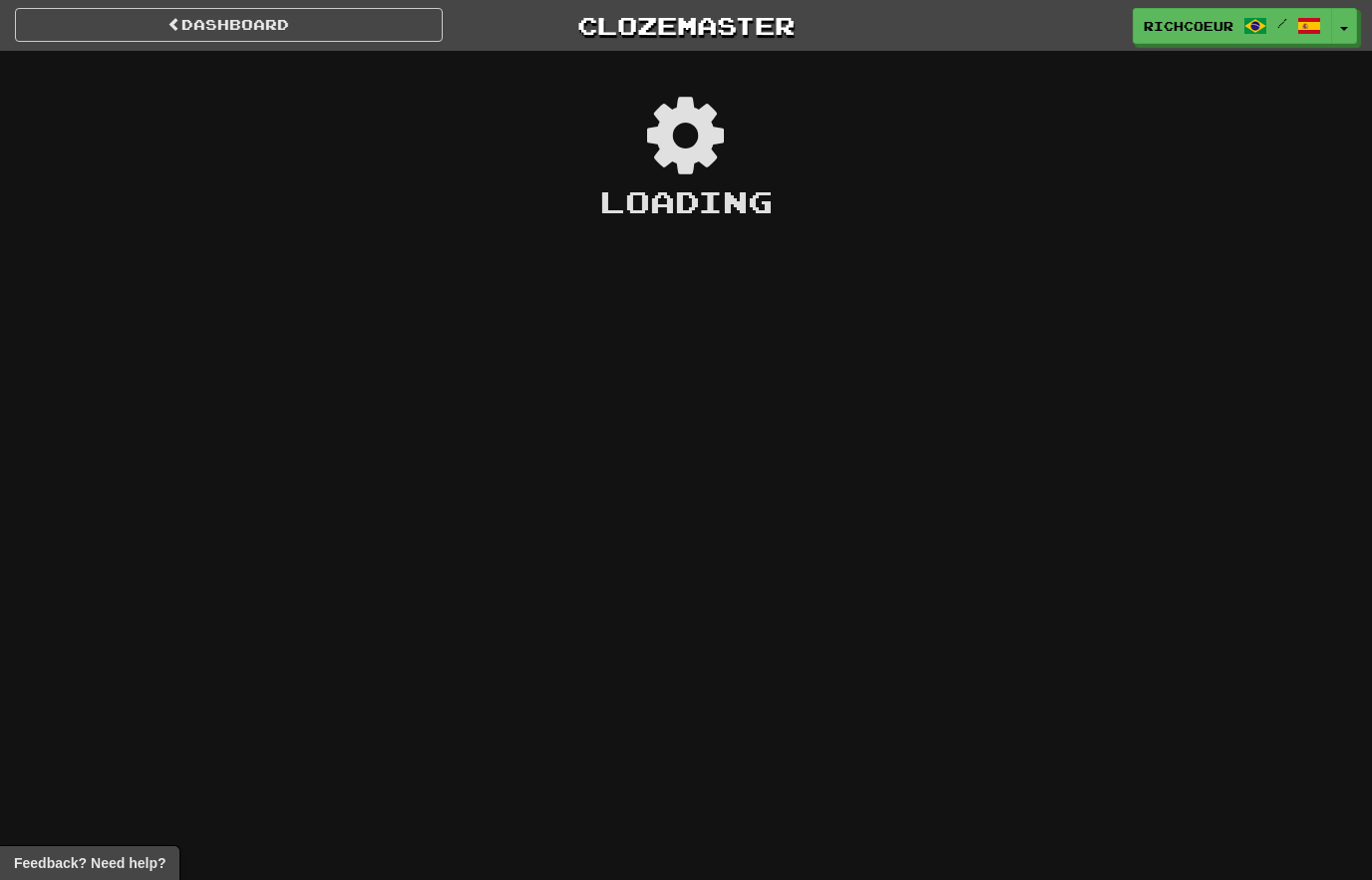 scroll, scrollTop: 0, scrollLeft: 0, axis: both 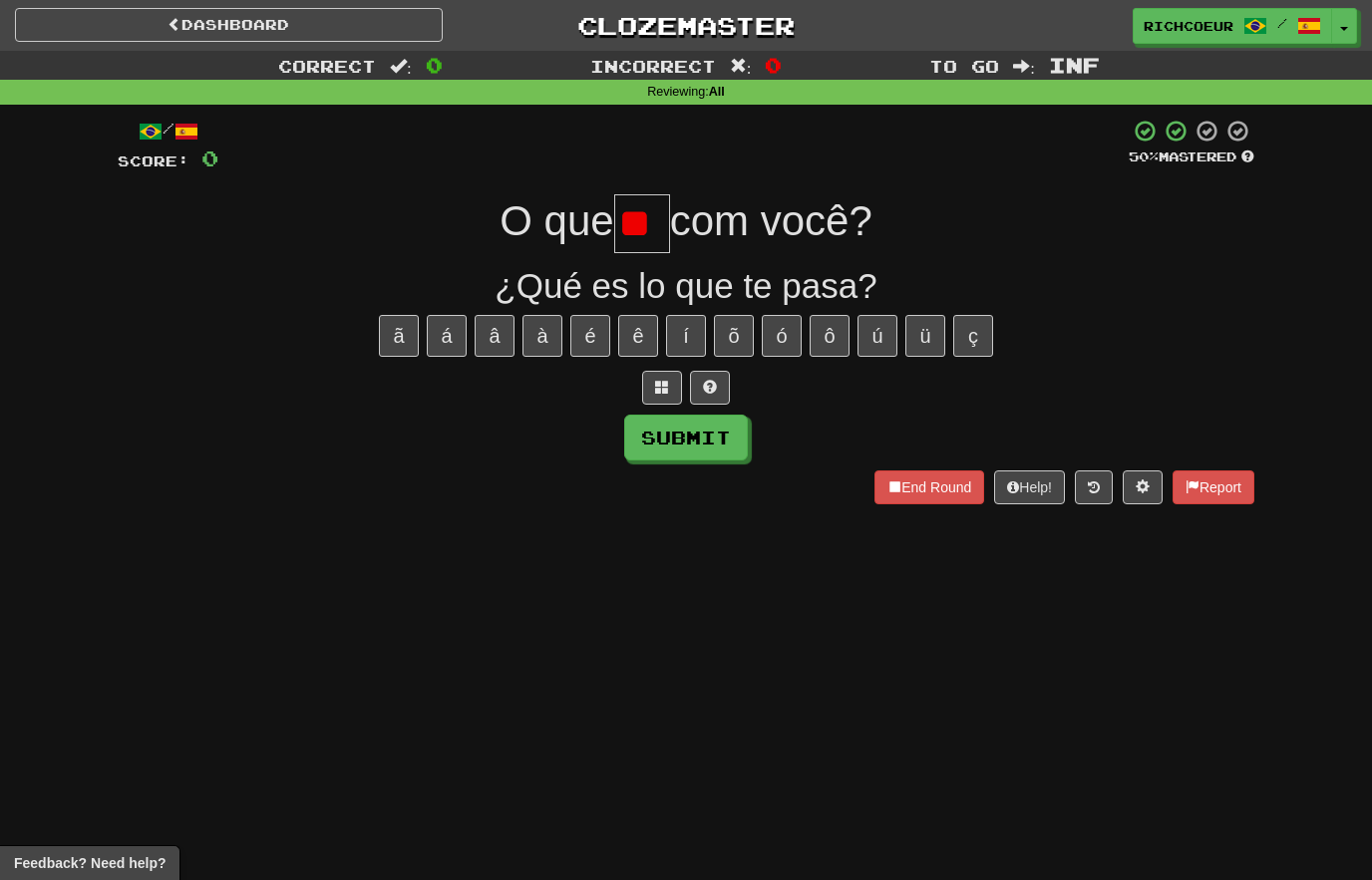 type on "*" 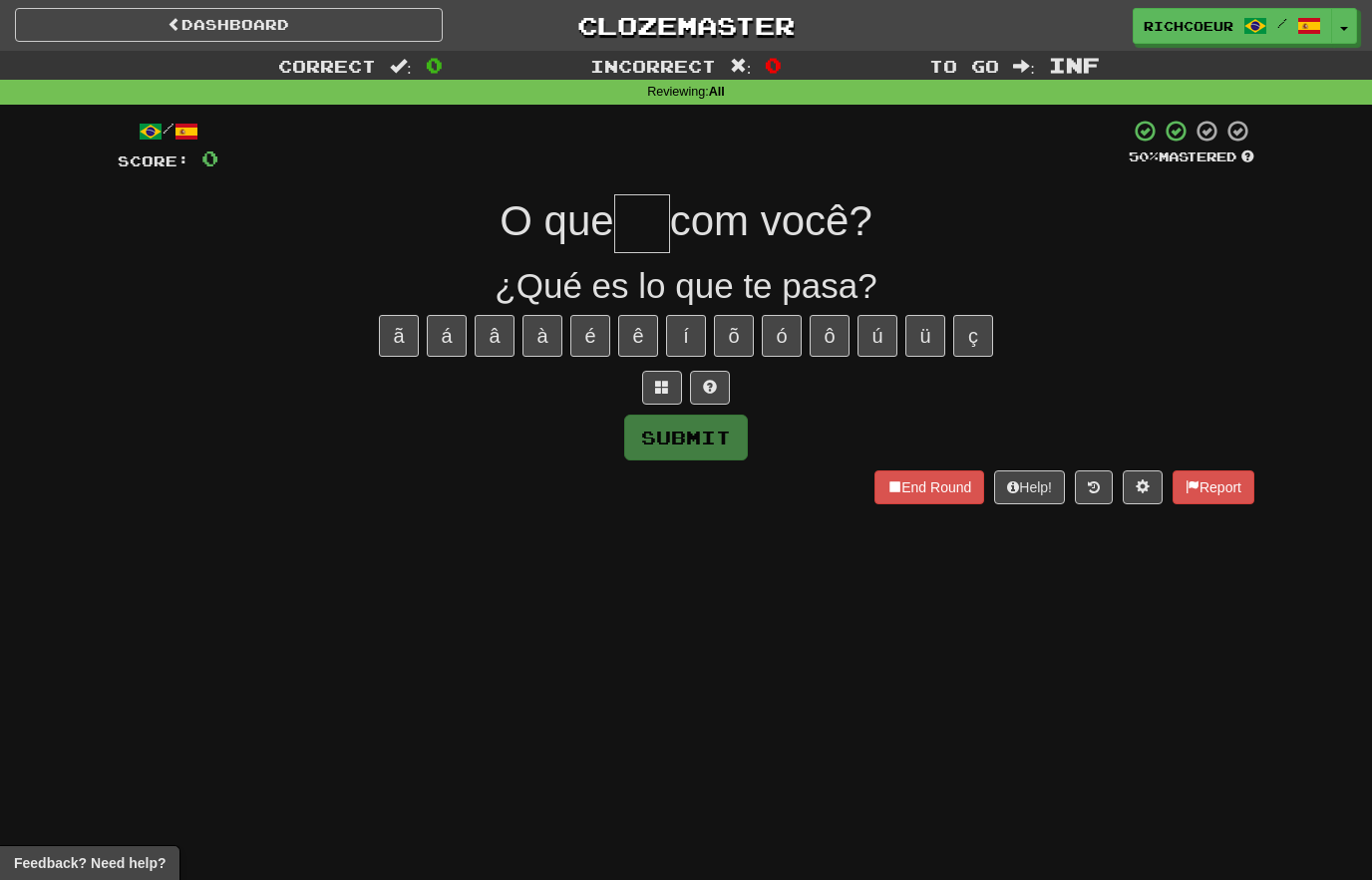 type on "*" 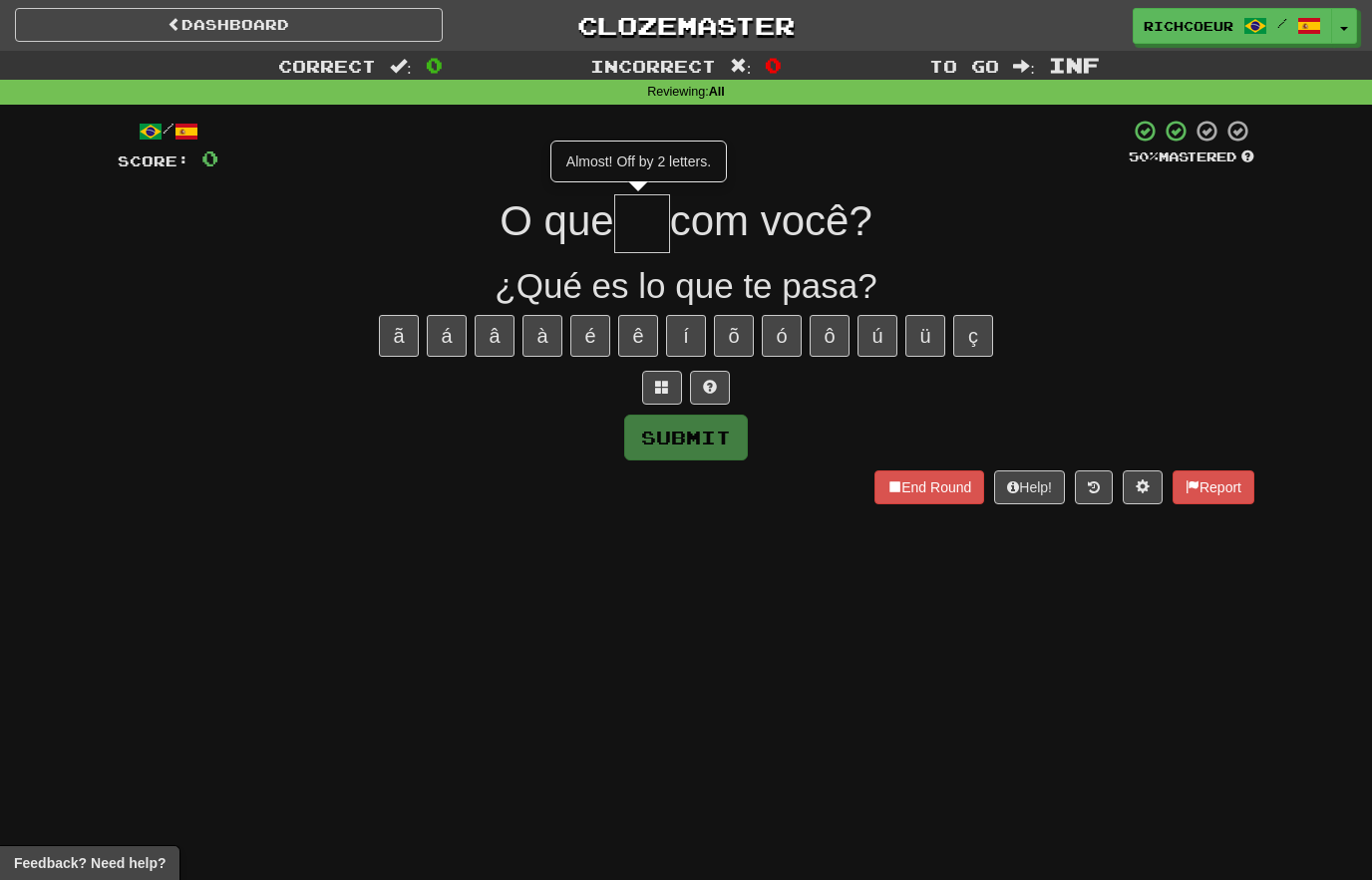type on "**" 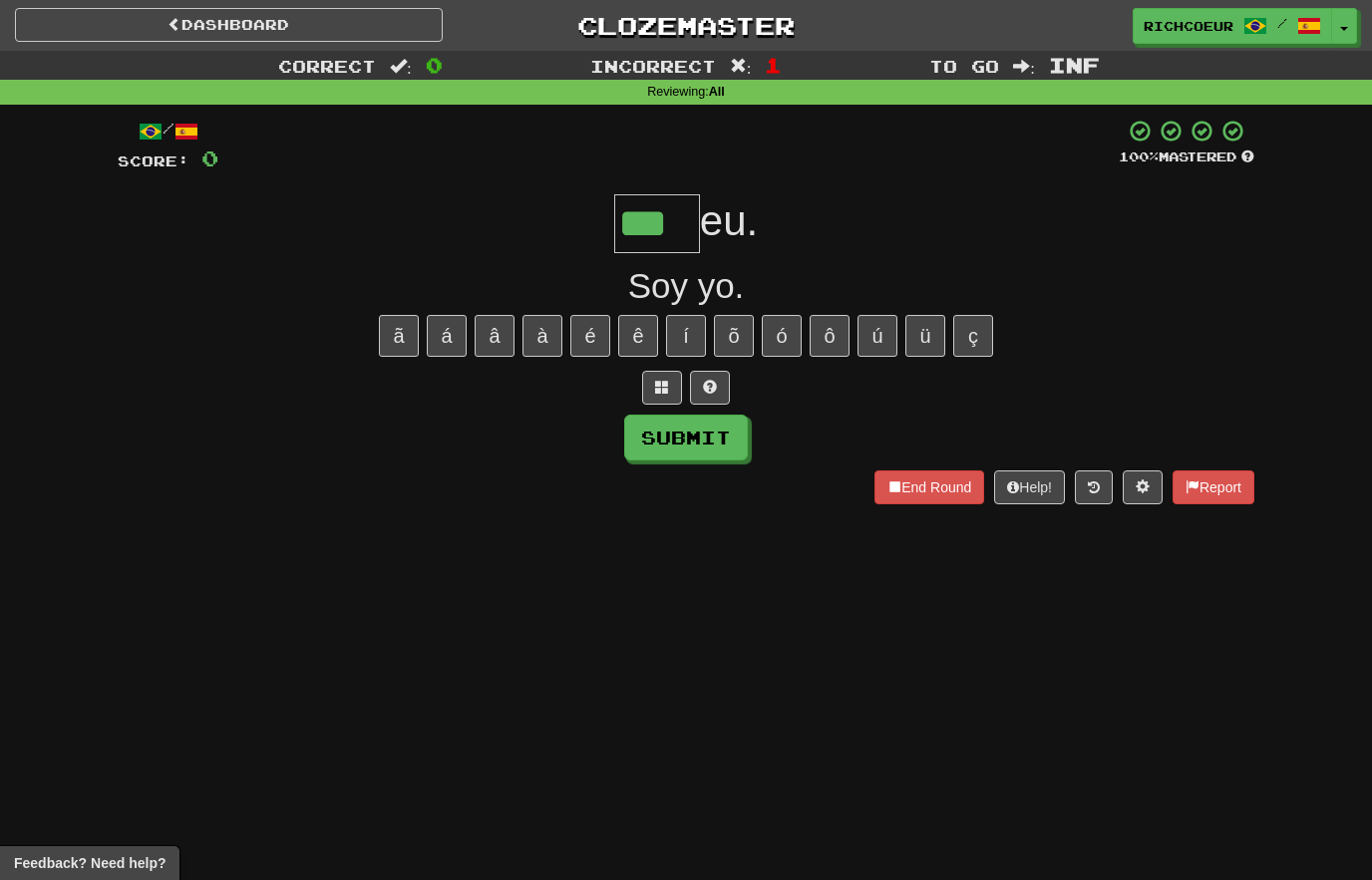 type on "***" 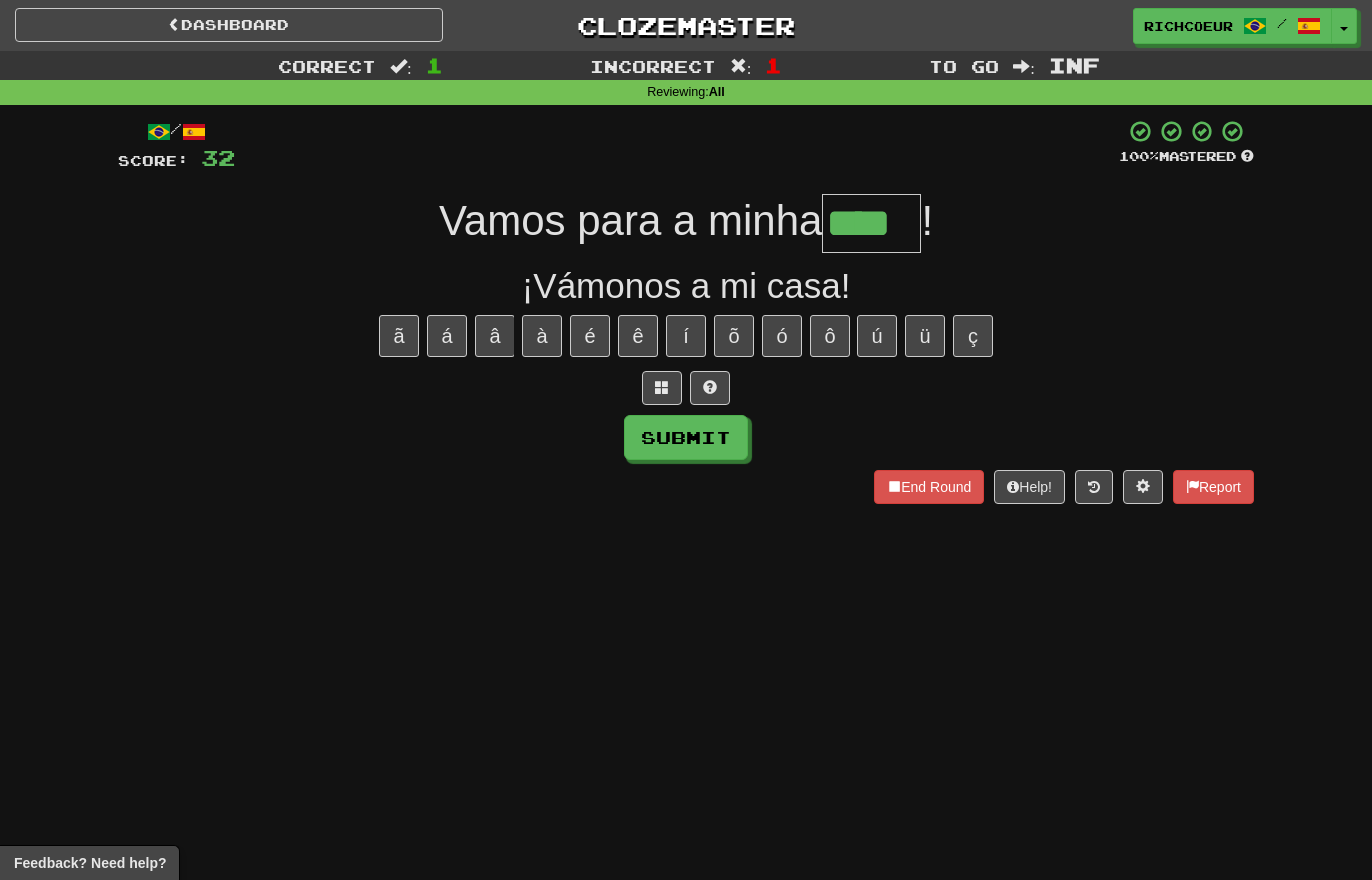 type on "****" 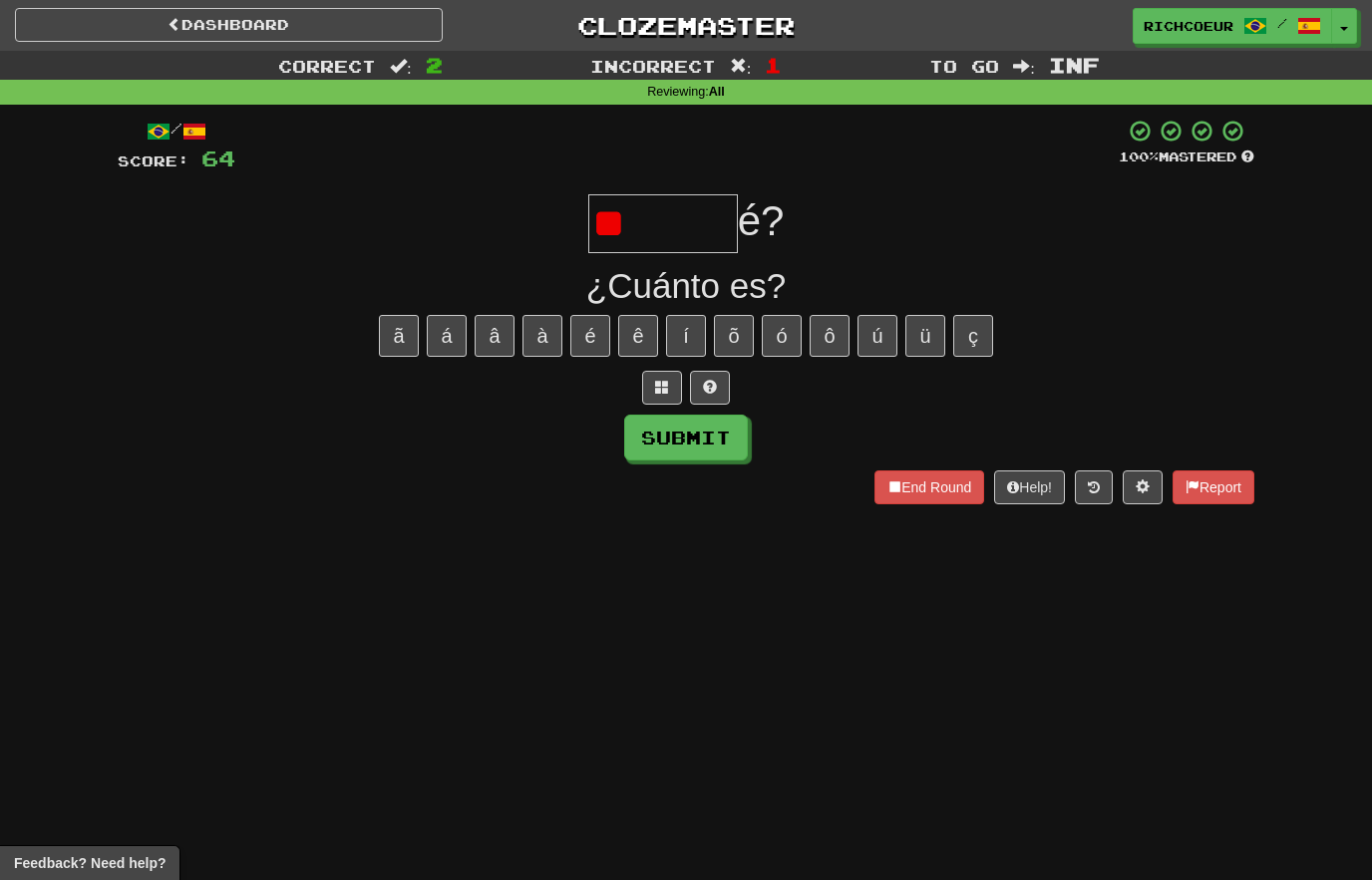 type on "*" 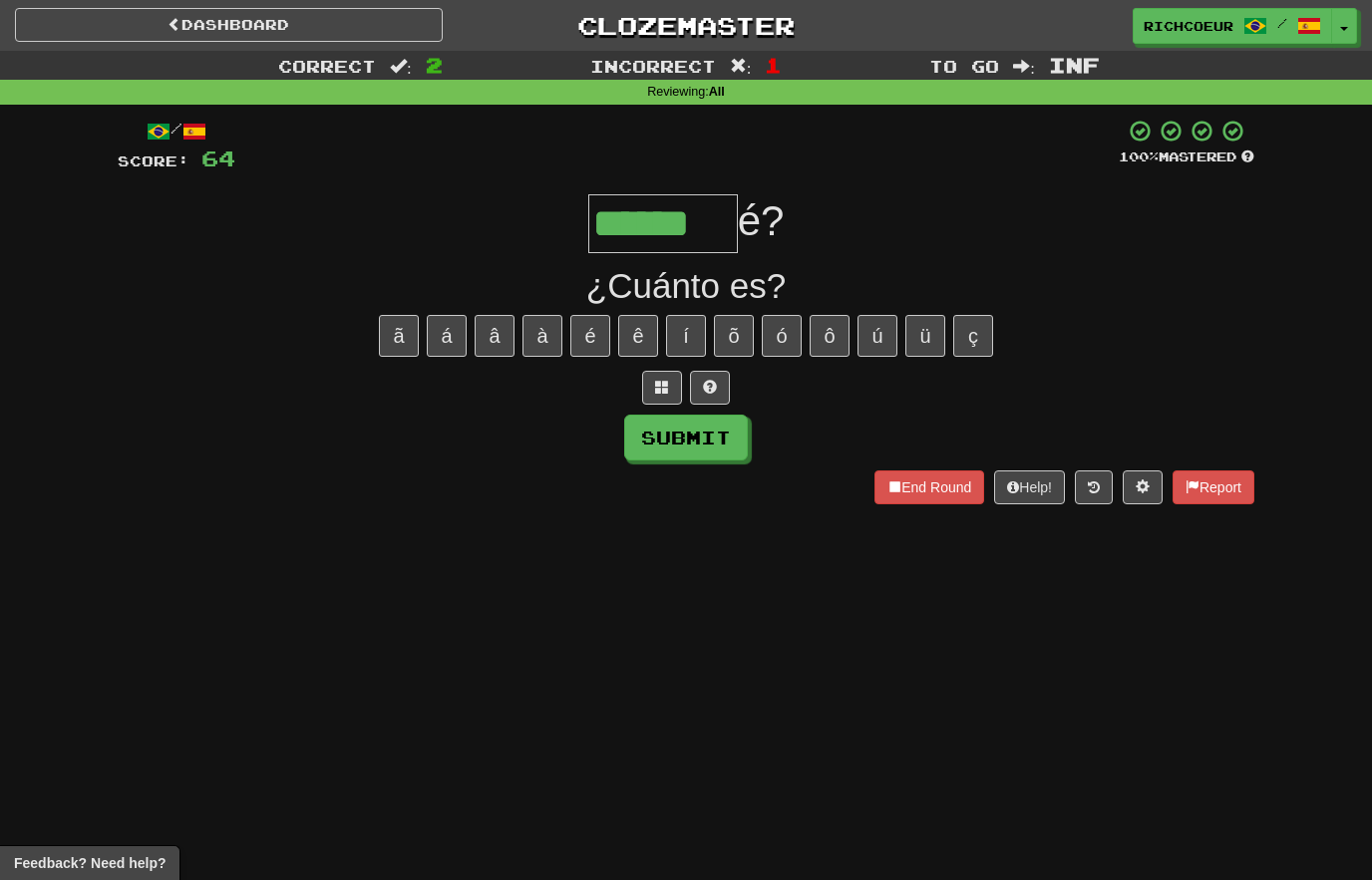 type on "******" 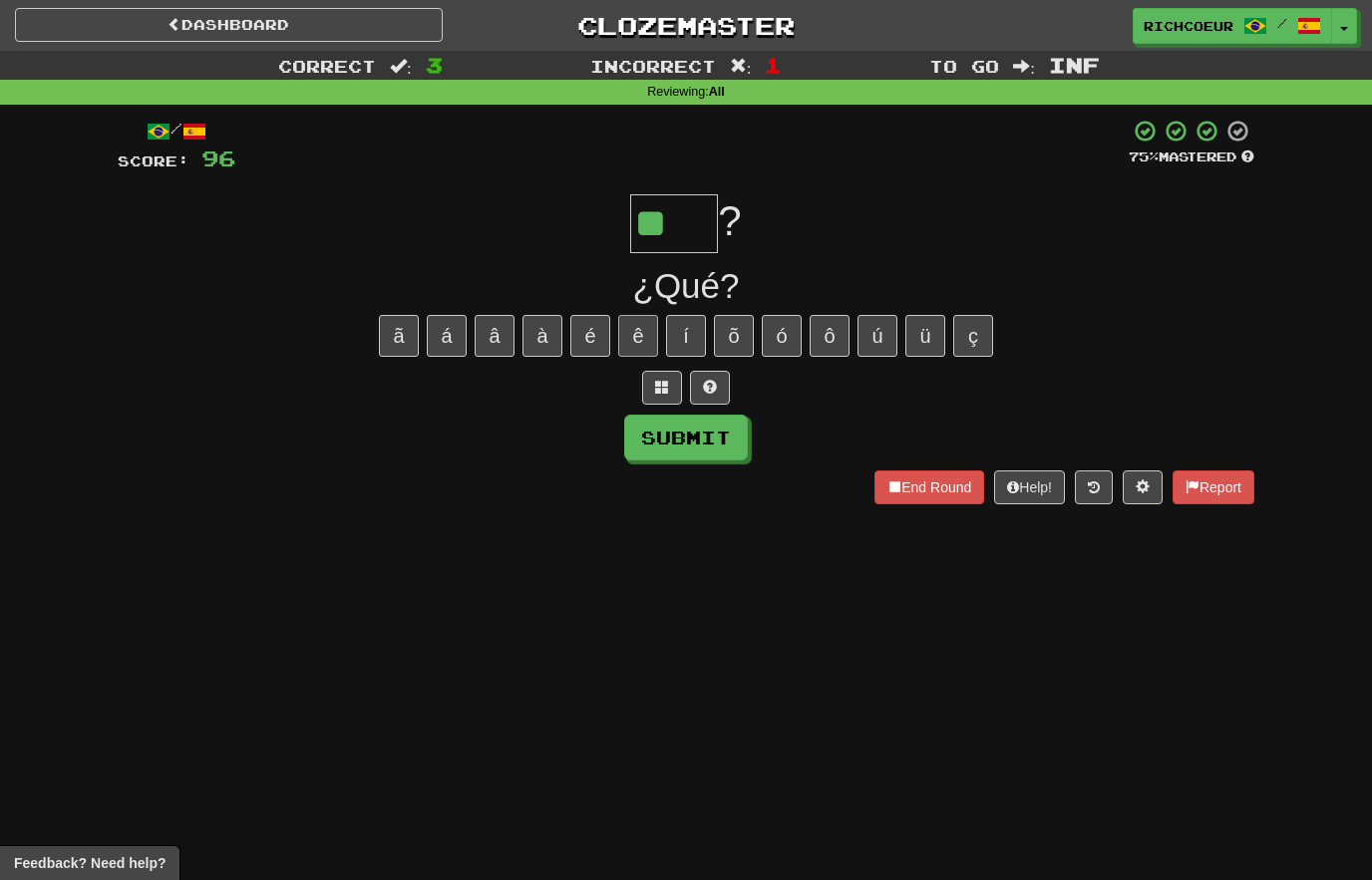 click on "ê" at bounding box center (638, 336) 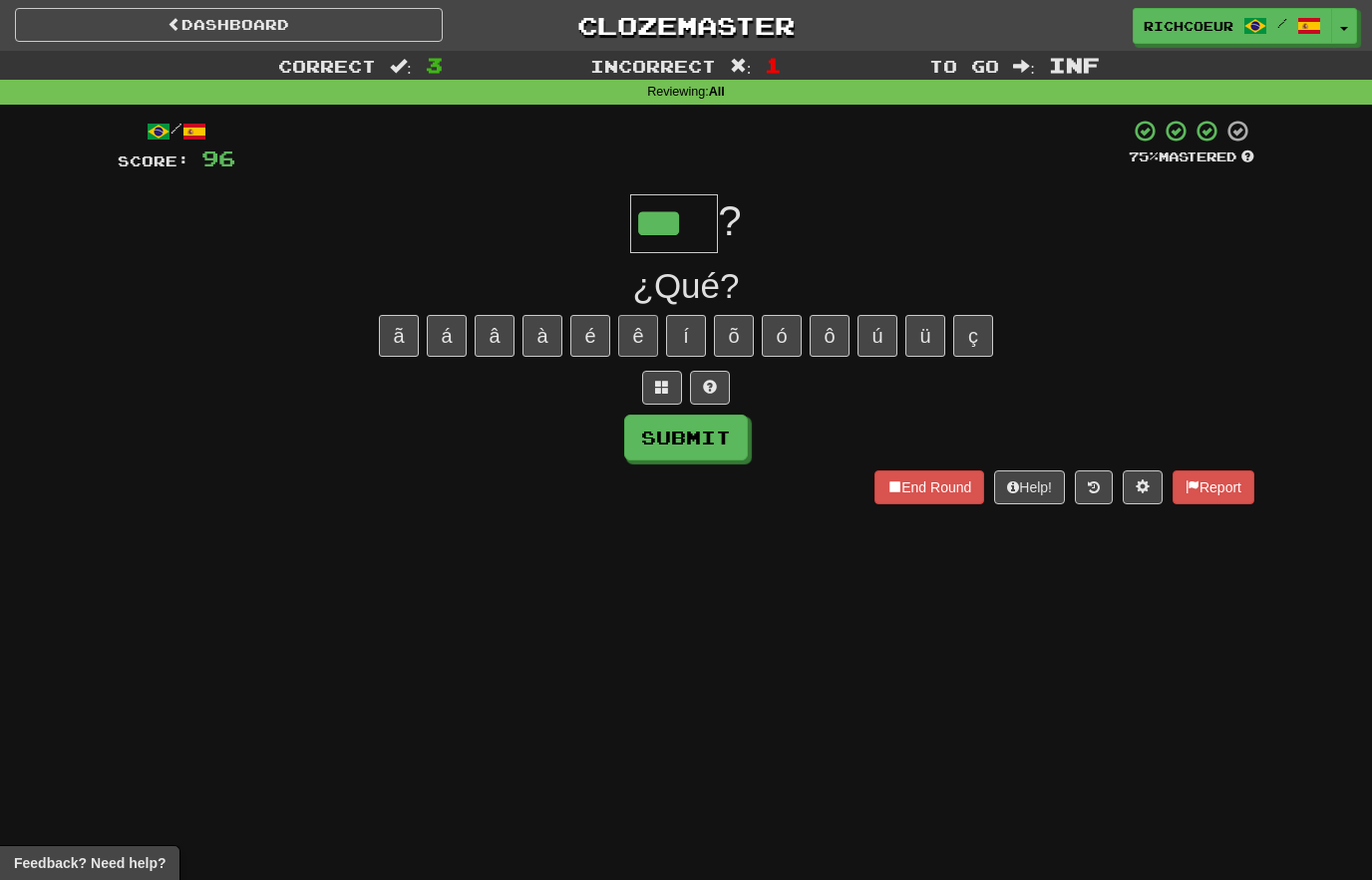 type on "***" 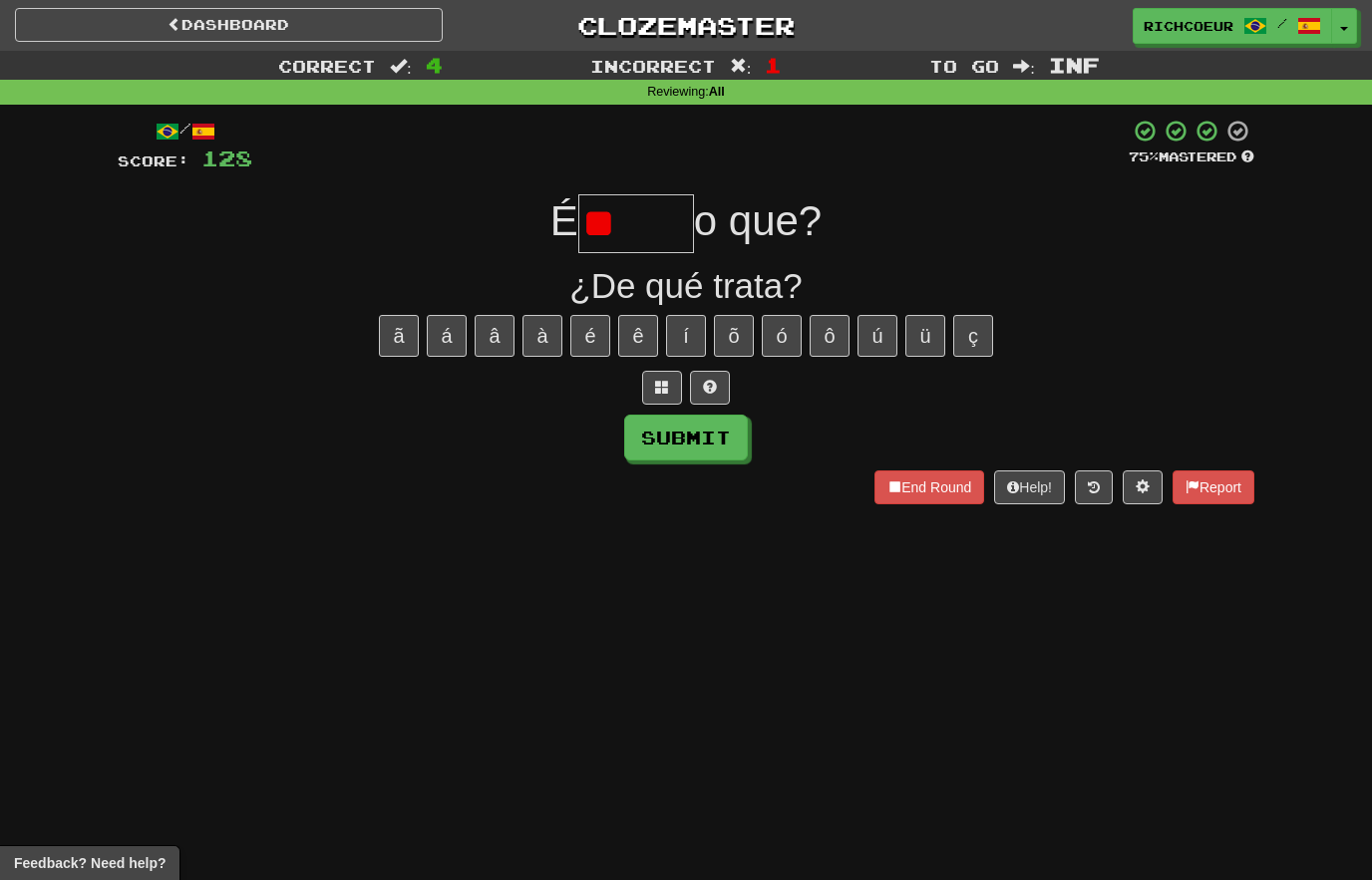 type on "*" 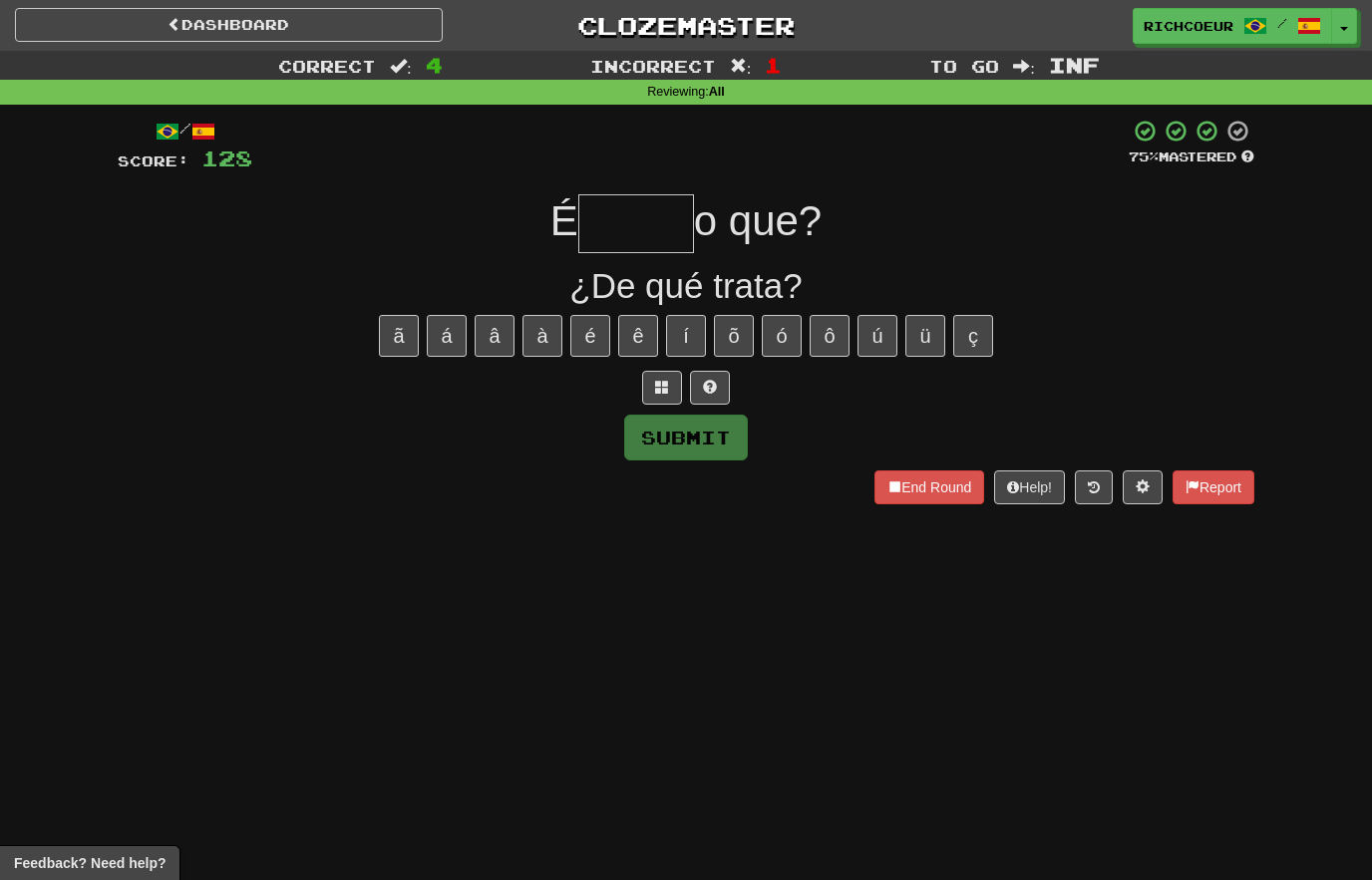 type on "*****" 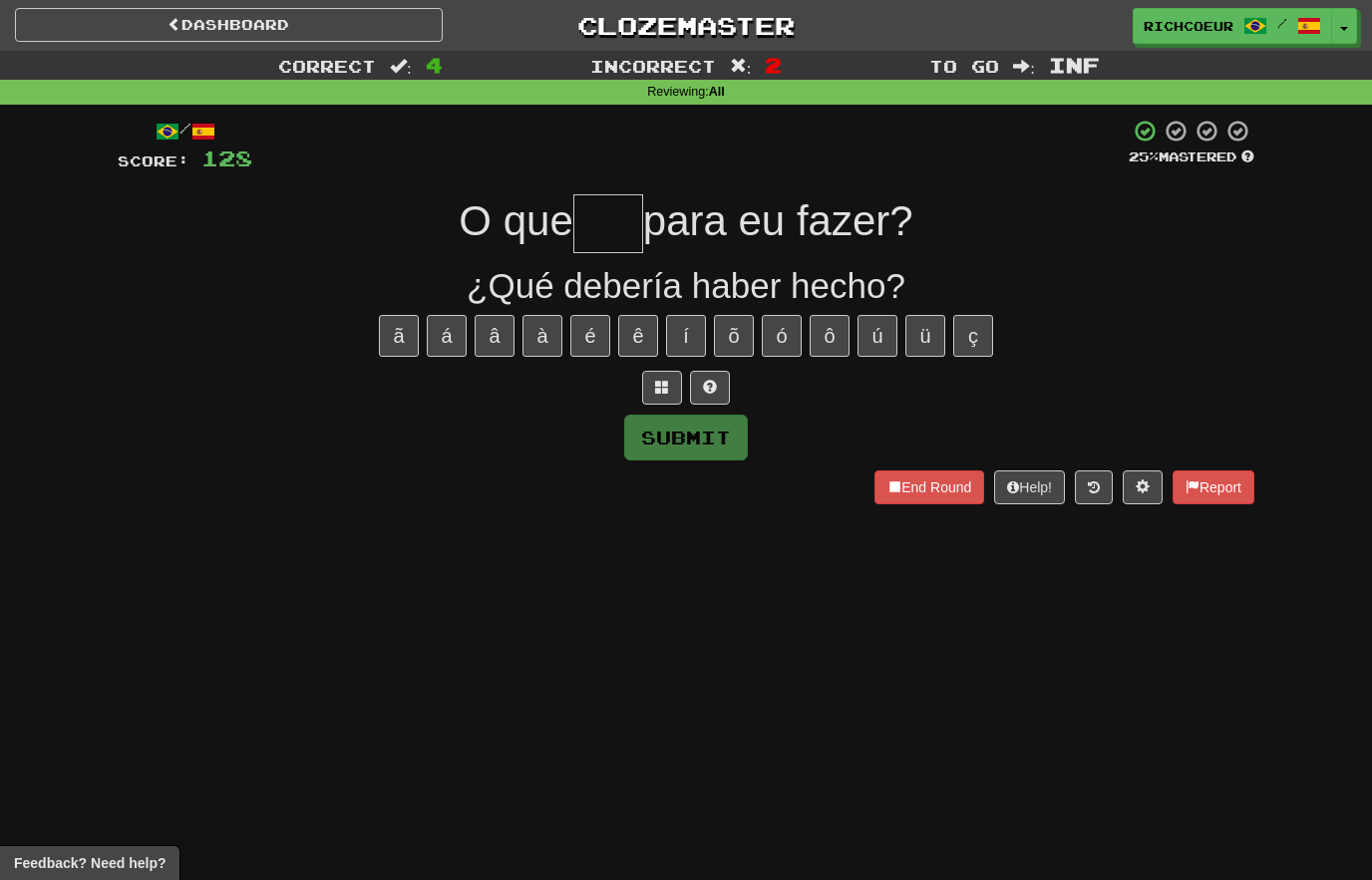 type on "***" 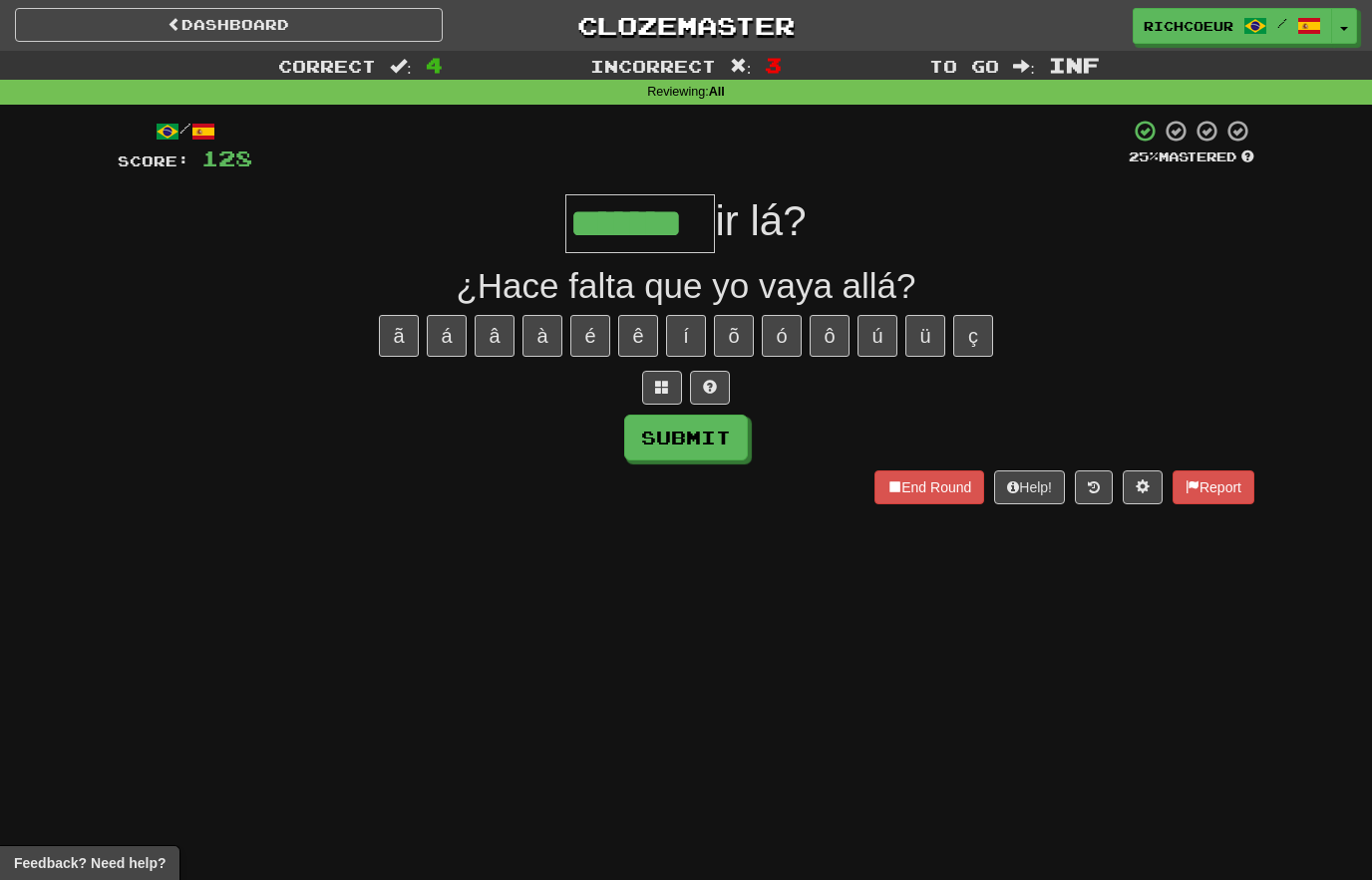 type on "*******" 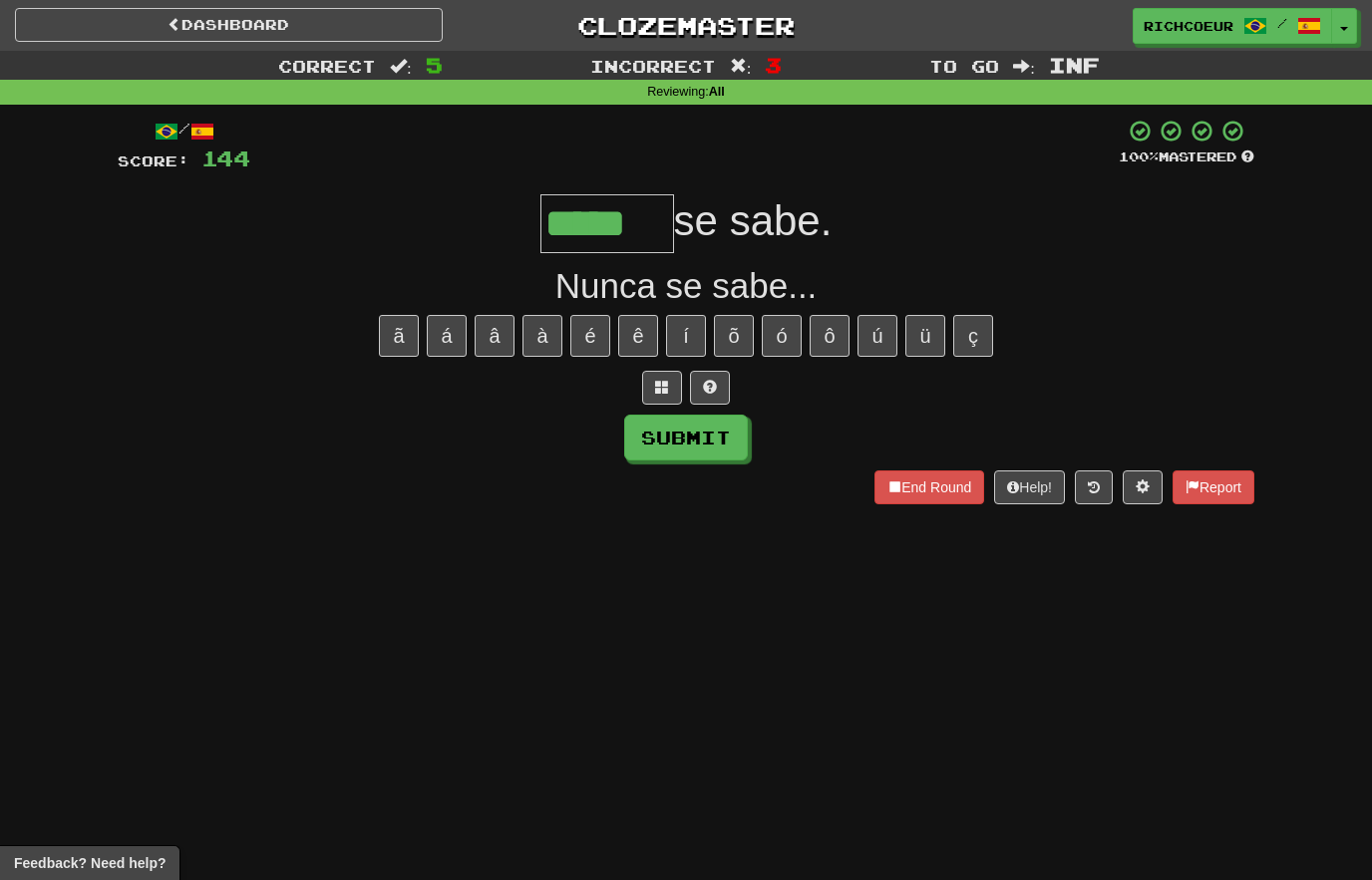 type on "*****" 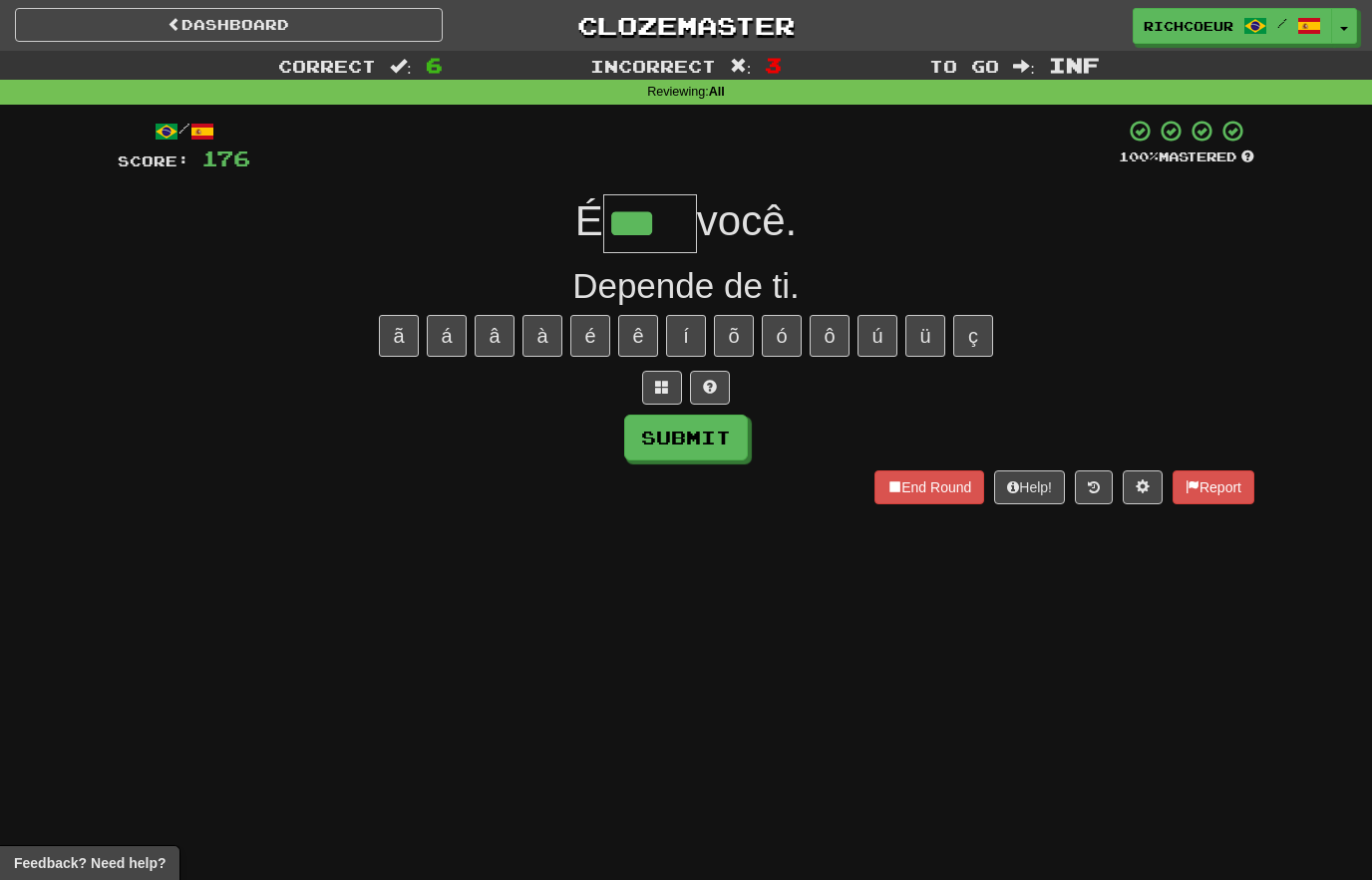 type on "***" 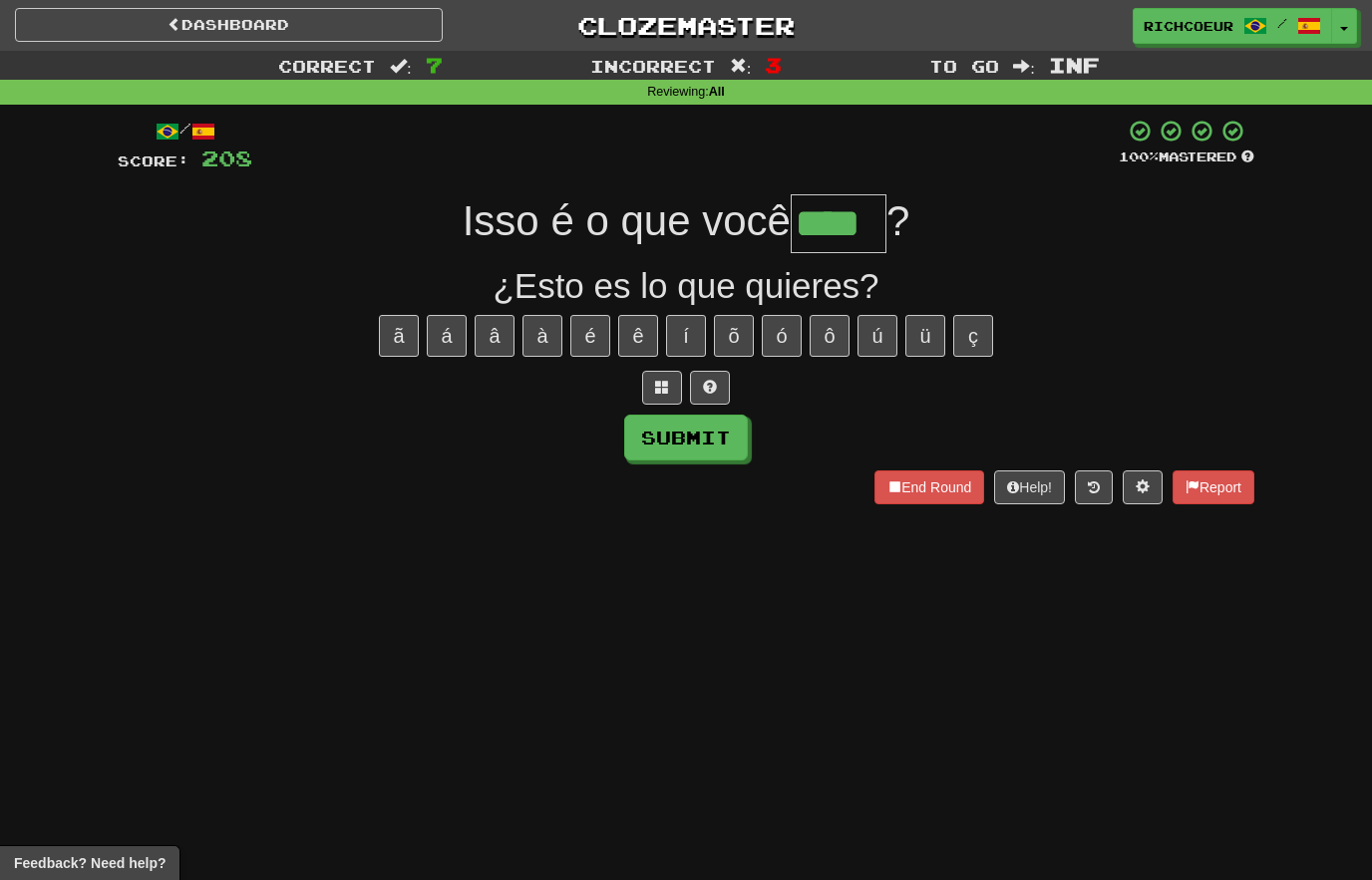 type on "****" 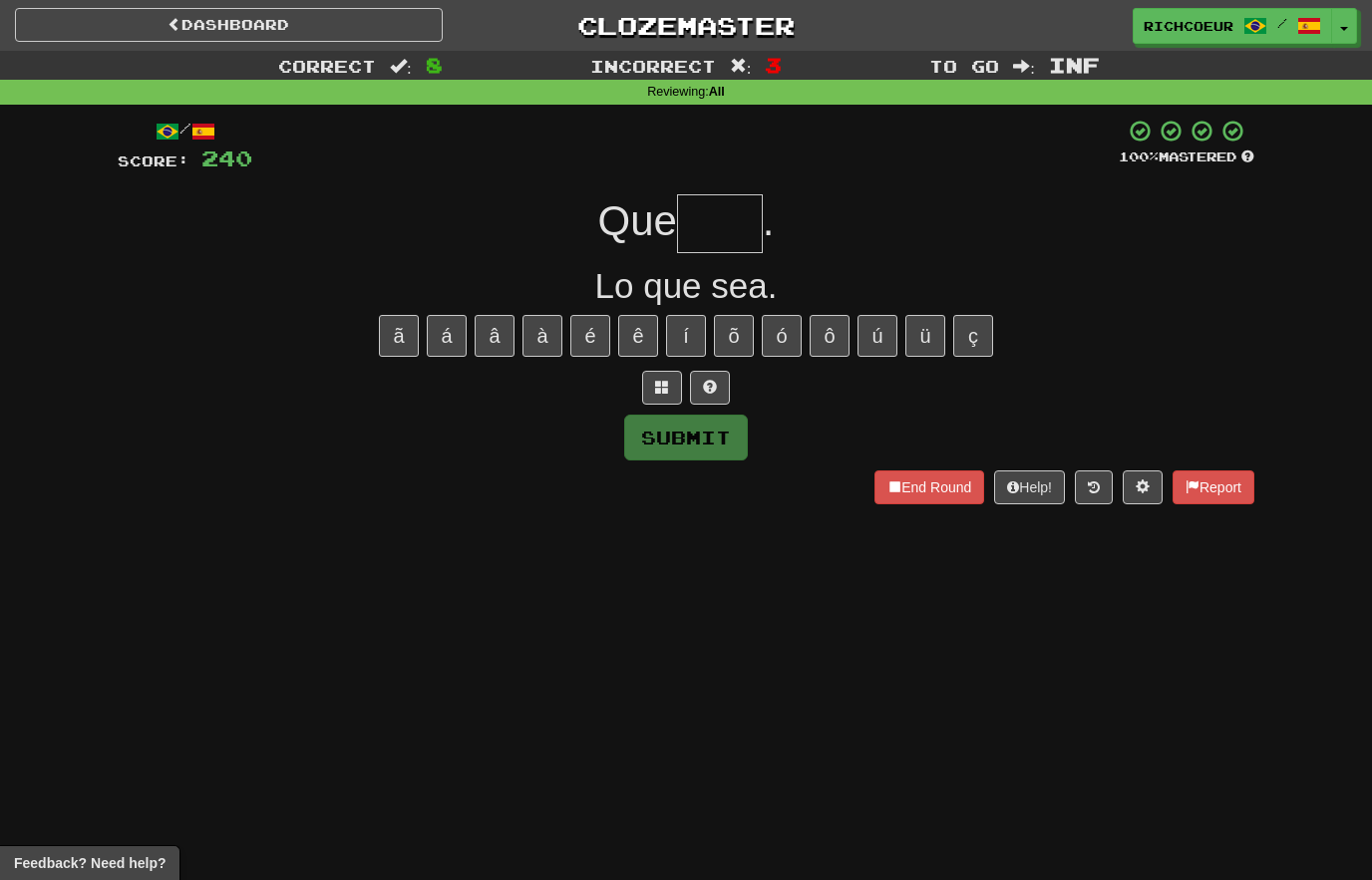 type on "*" 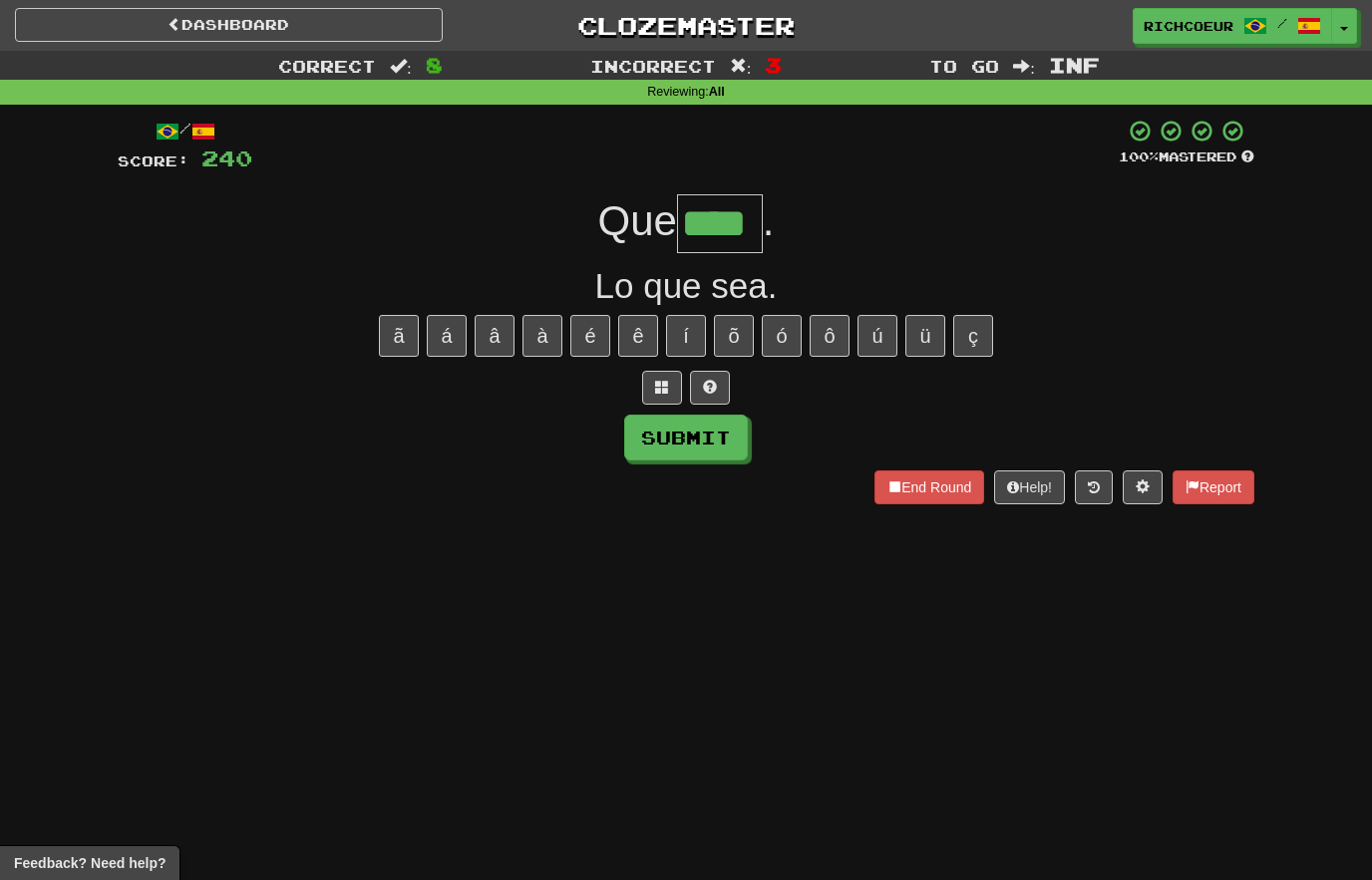 type on "****" 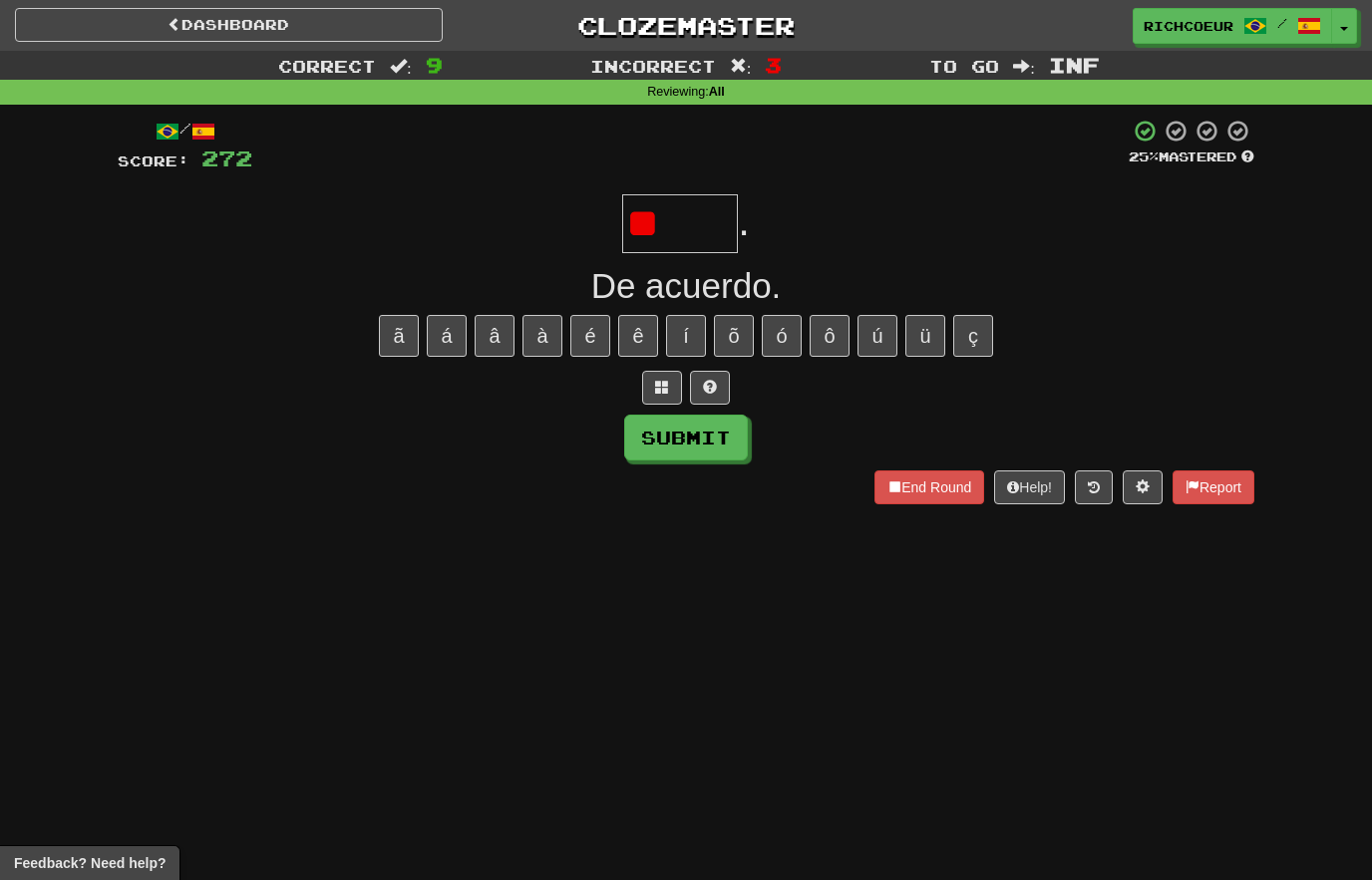 type on "*" 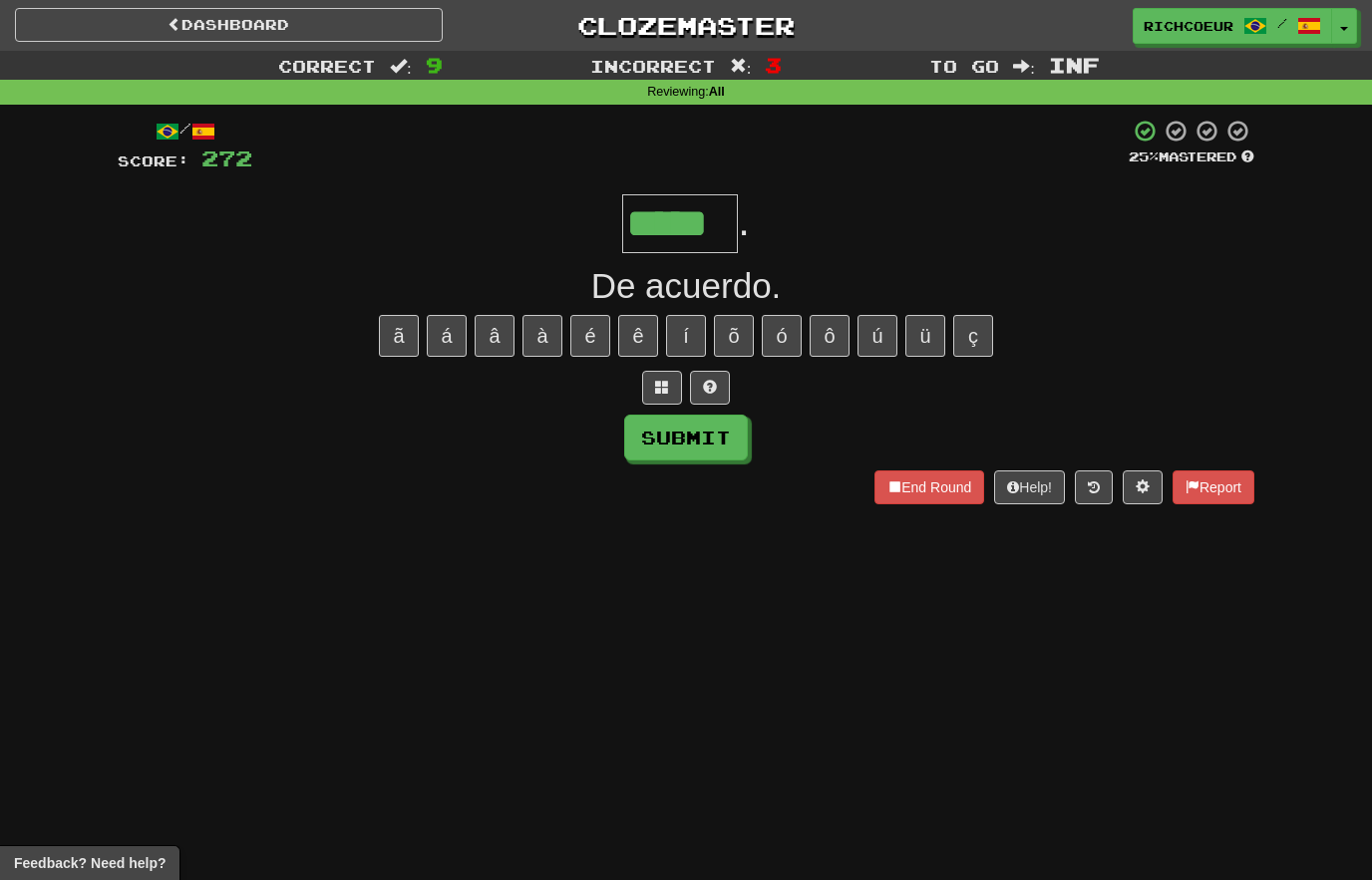 type on "*****" 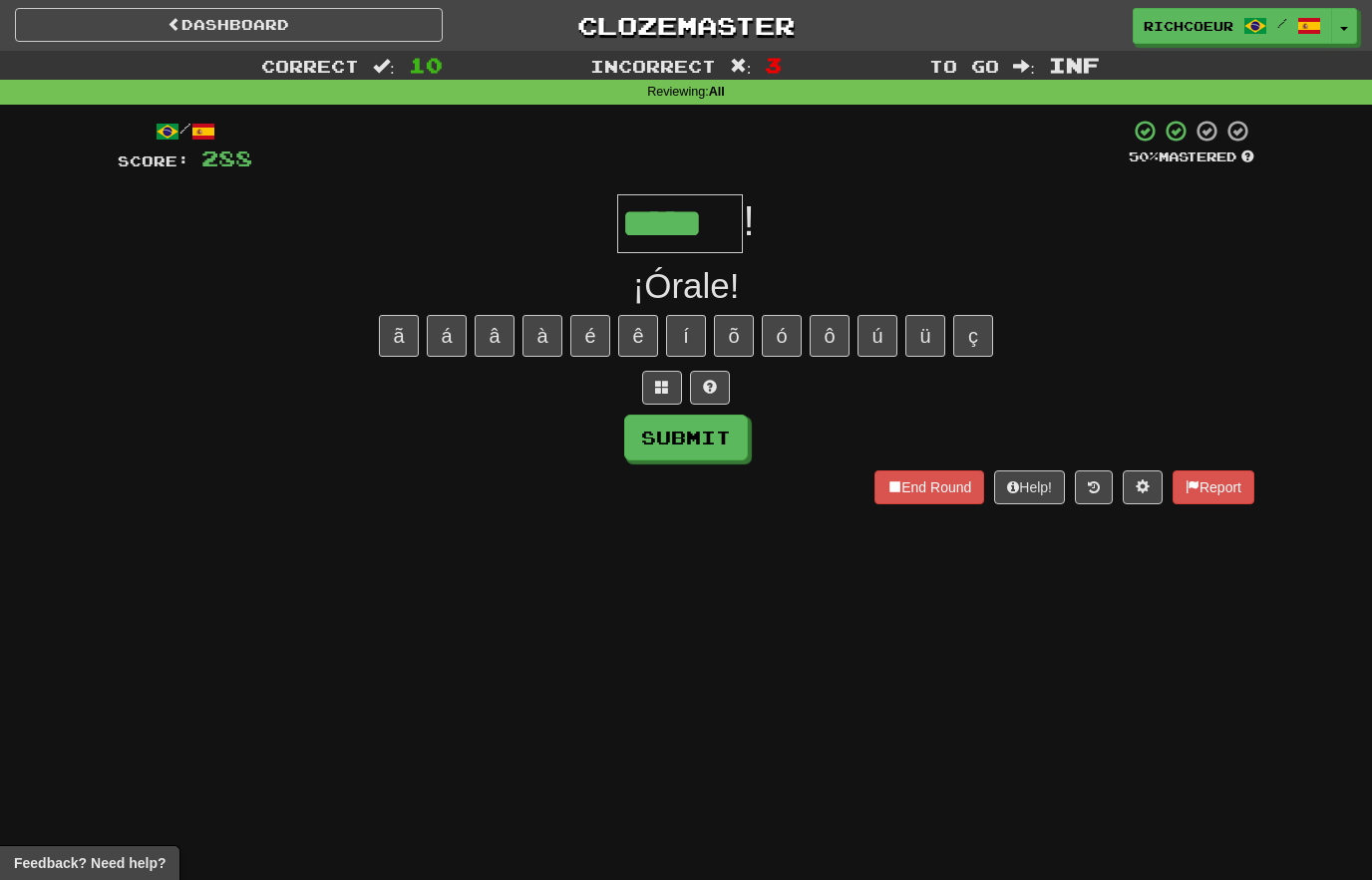type on "*****" 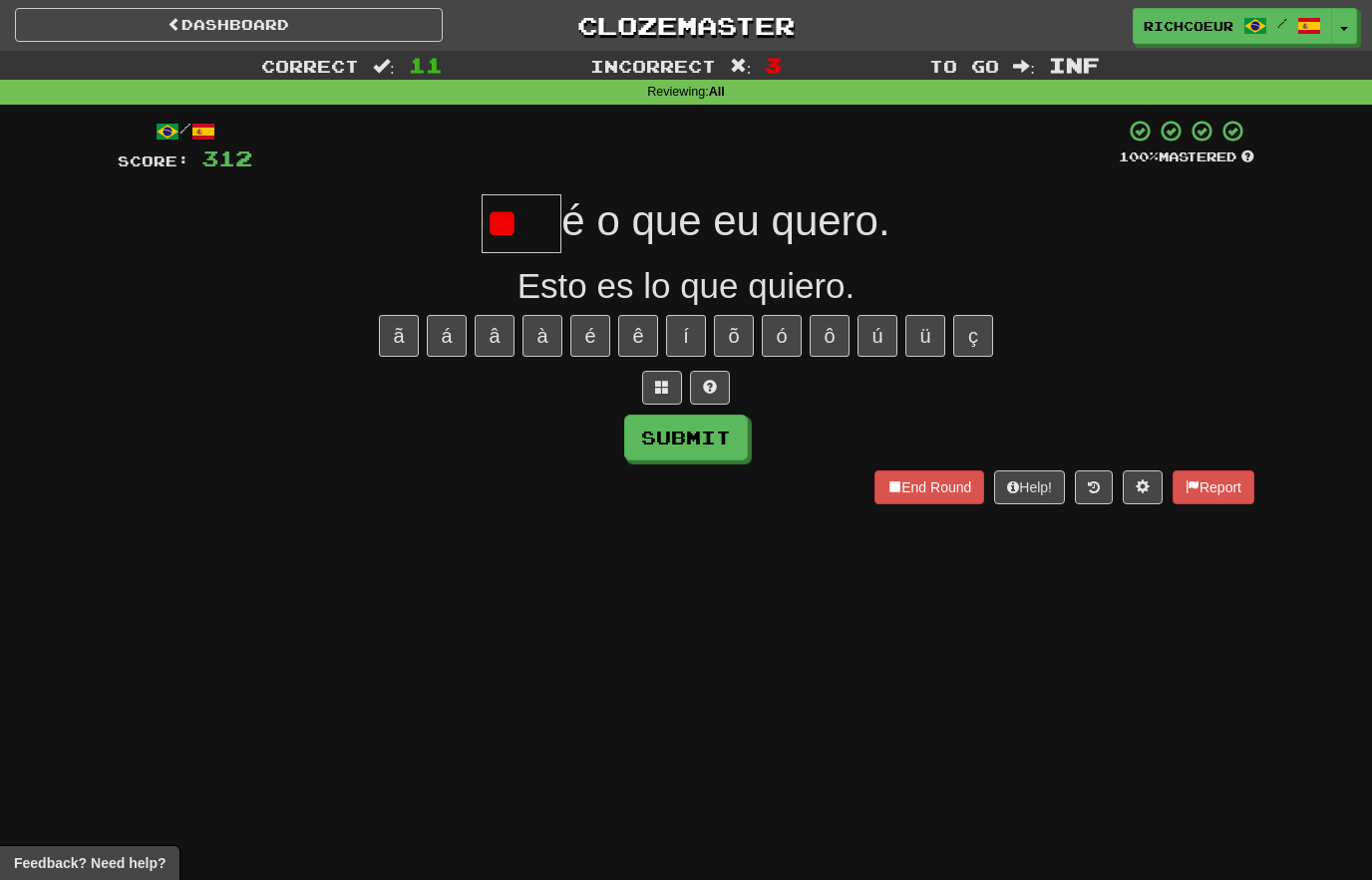 type on "*" 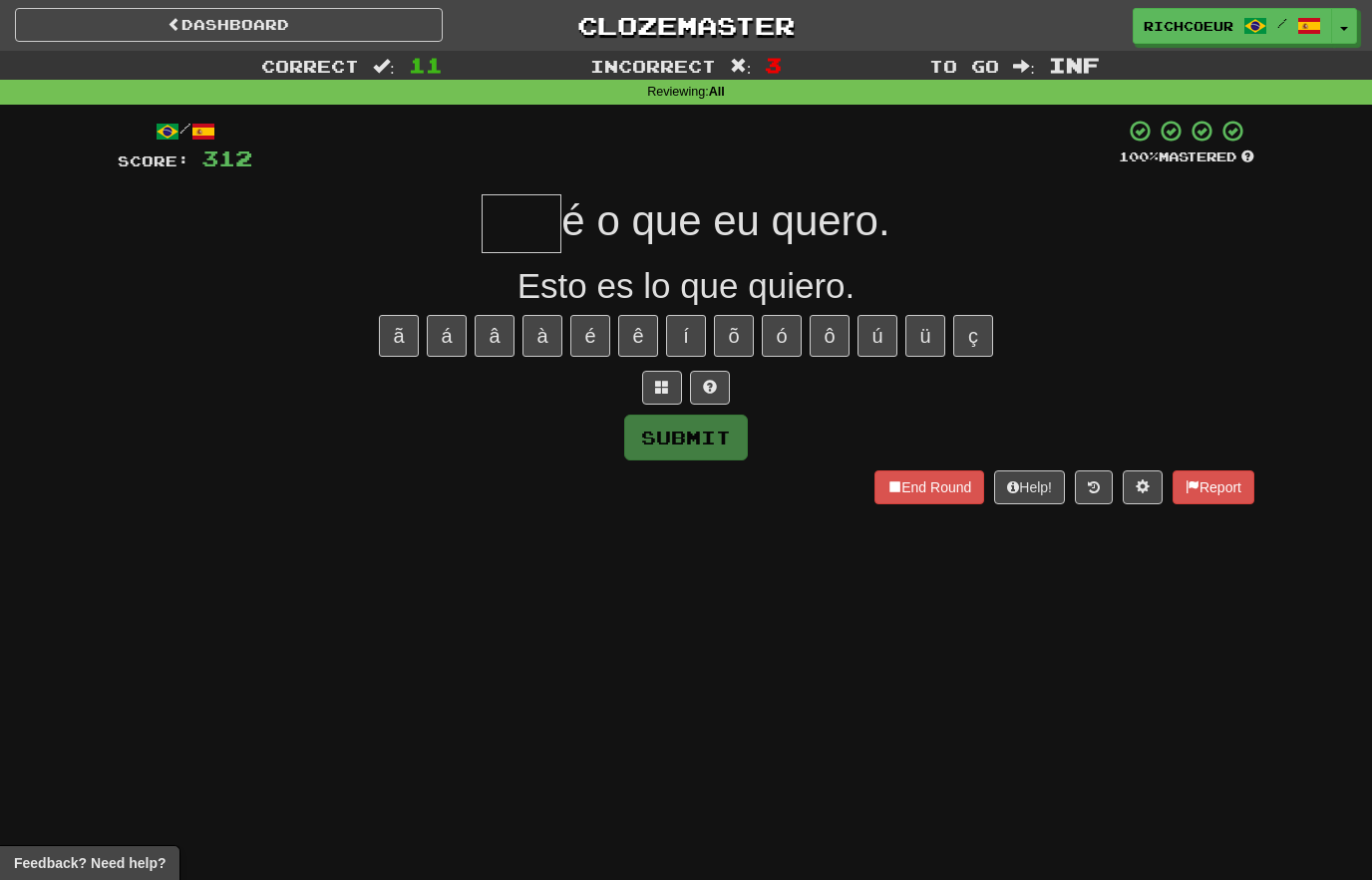 type on "*" 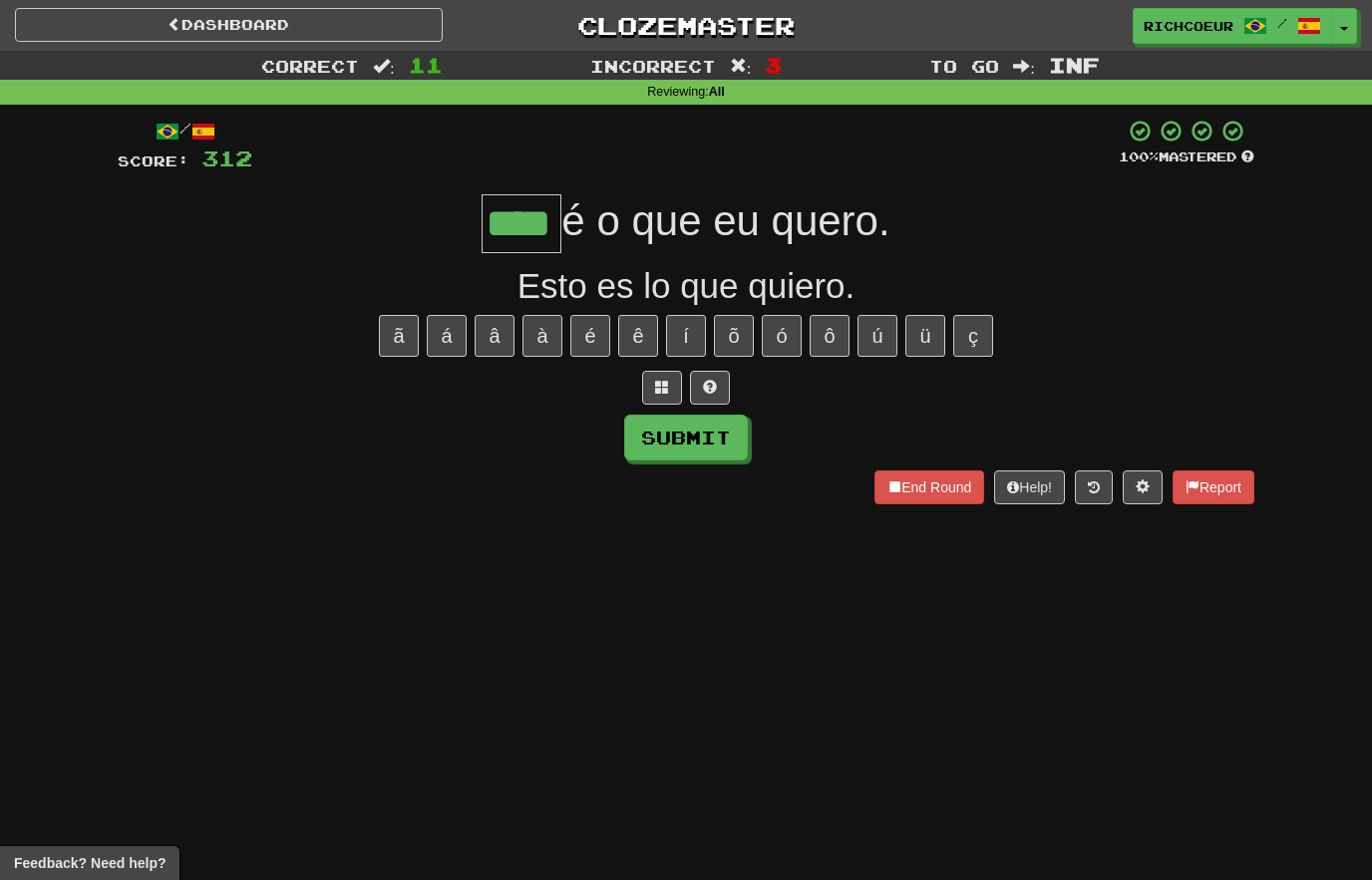 type on "****" 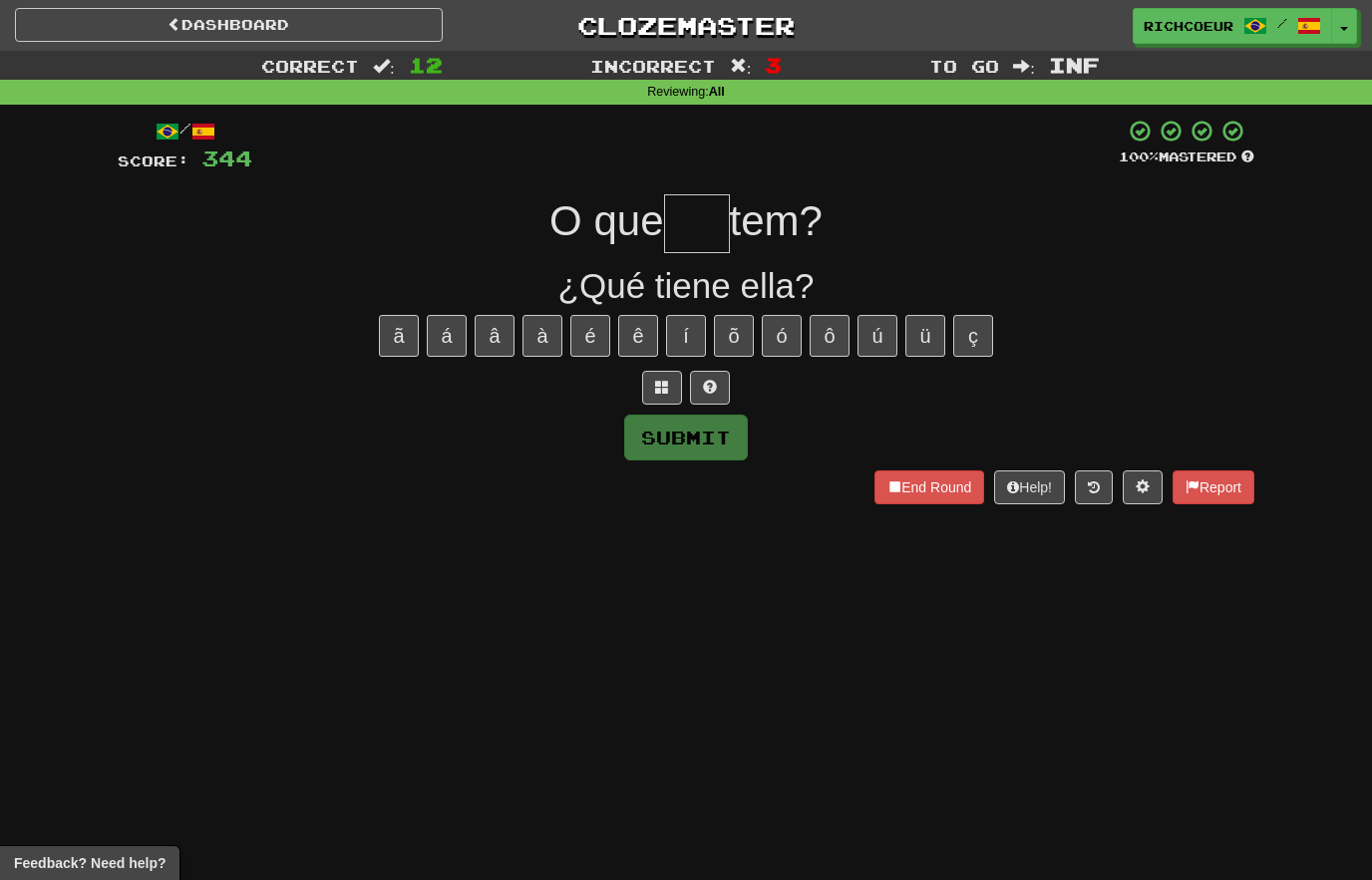 type on "*" 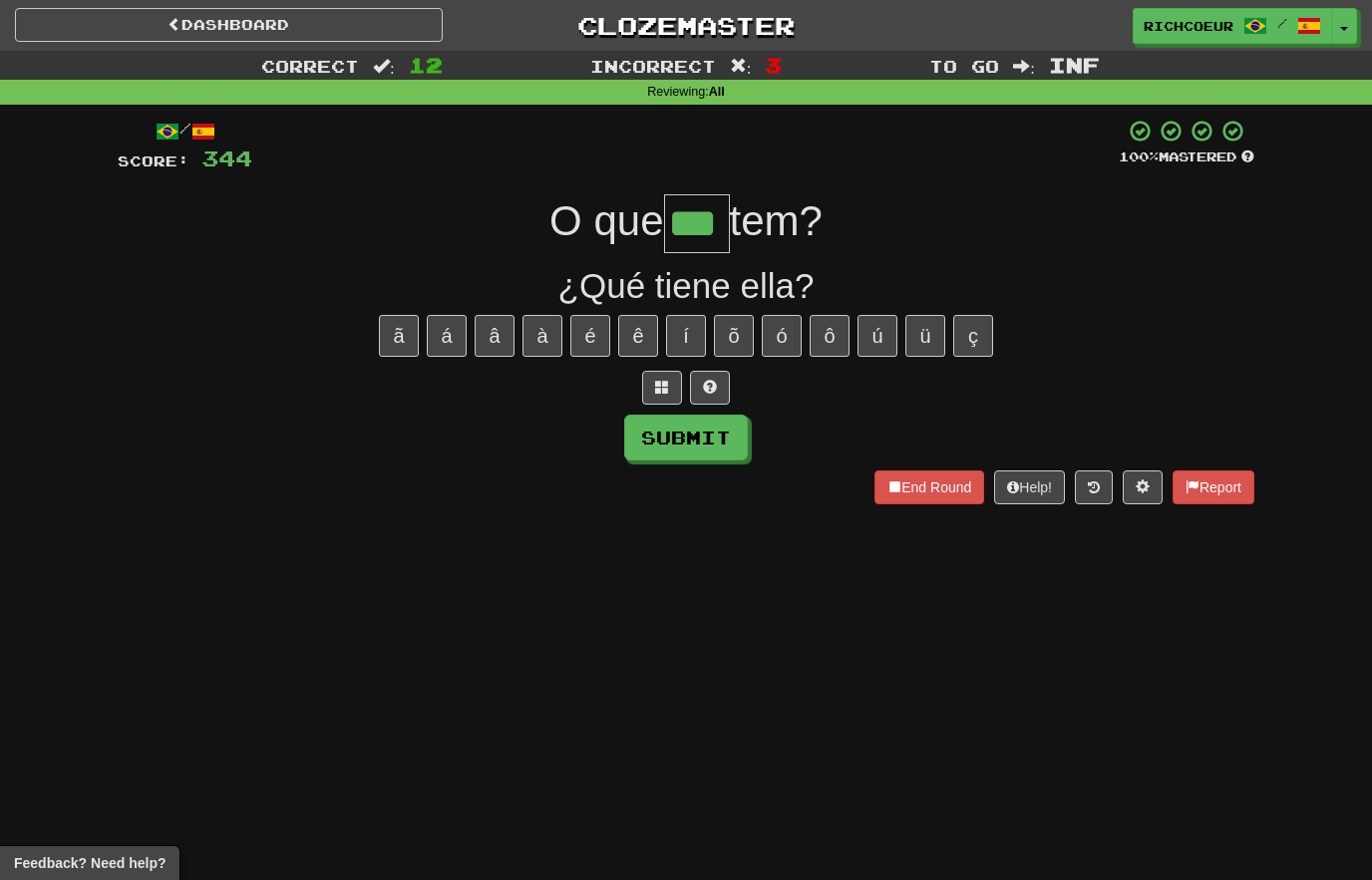 type on "***" 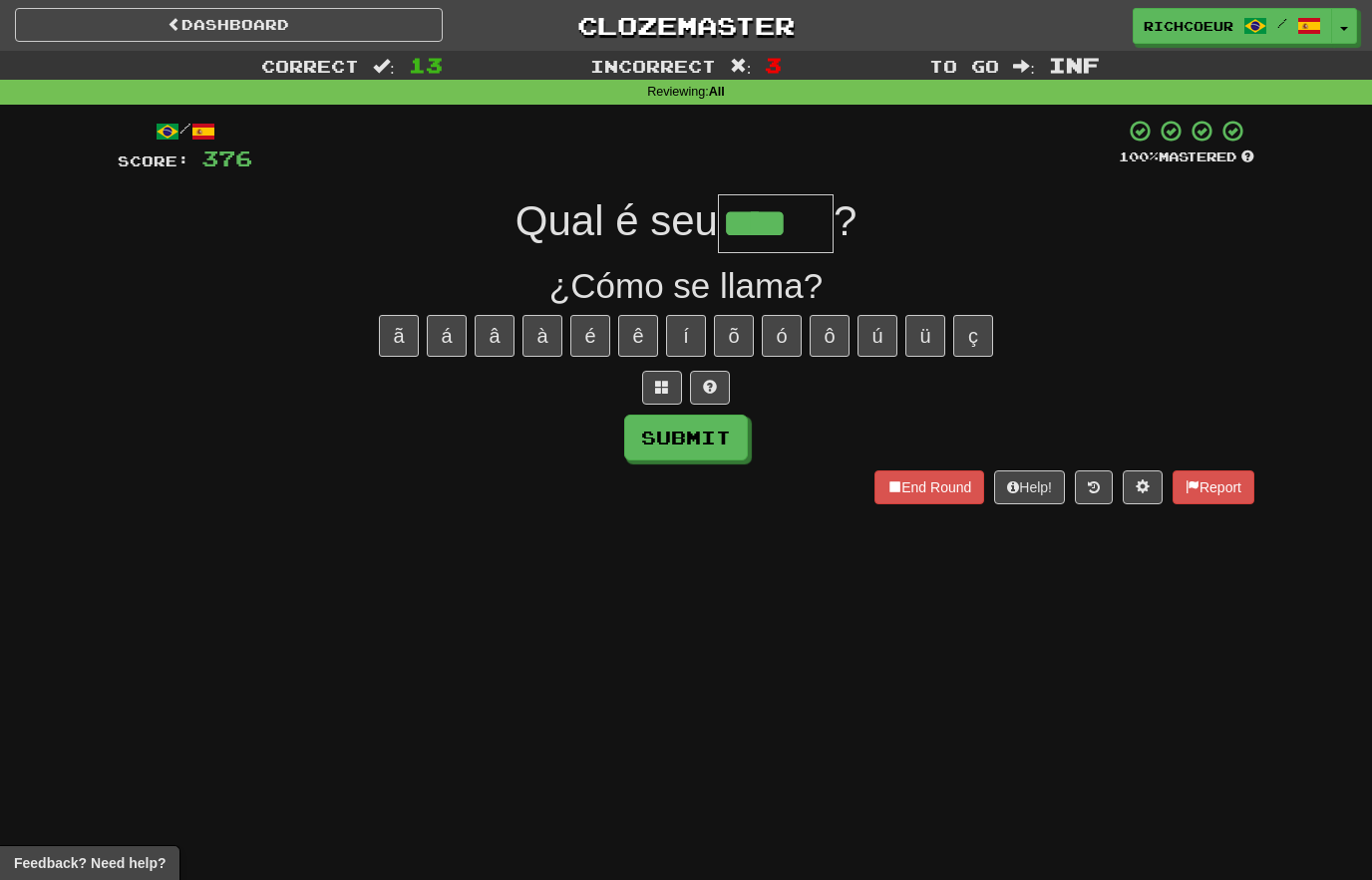 type on "****" 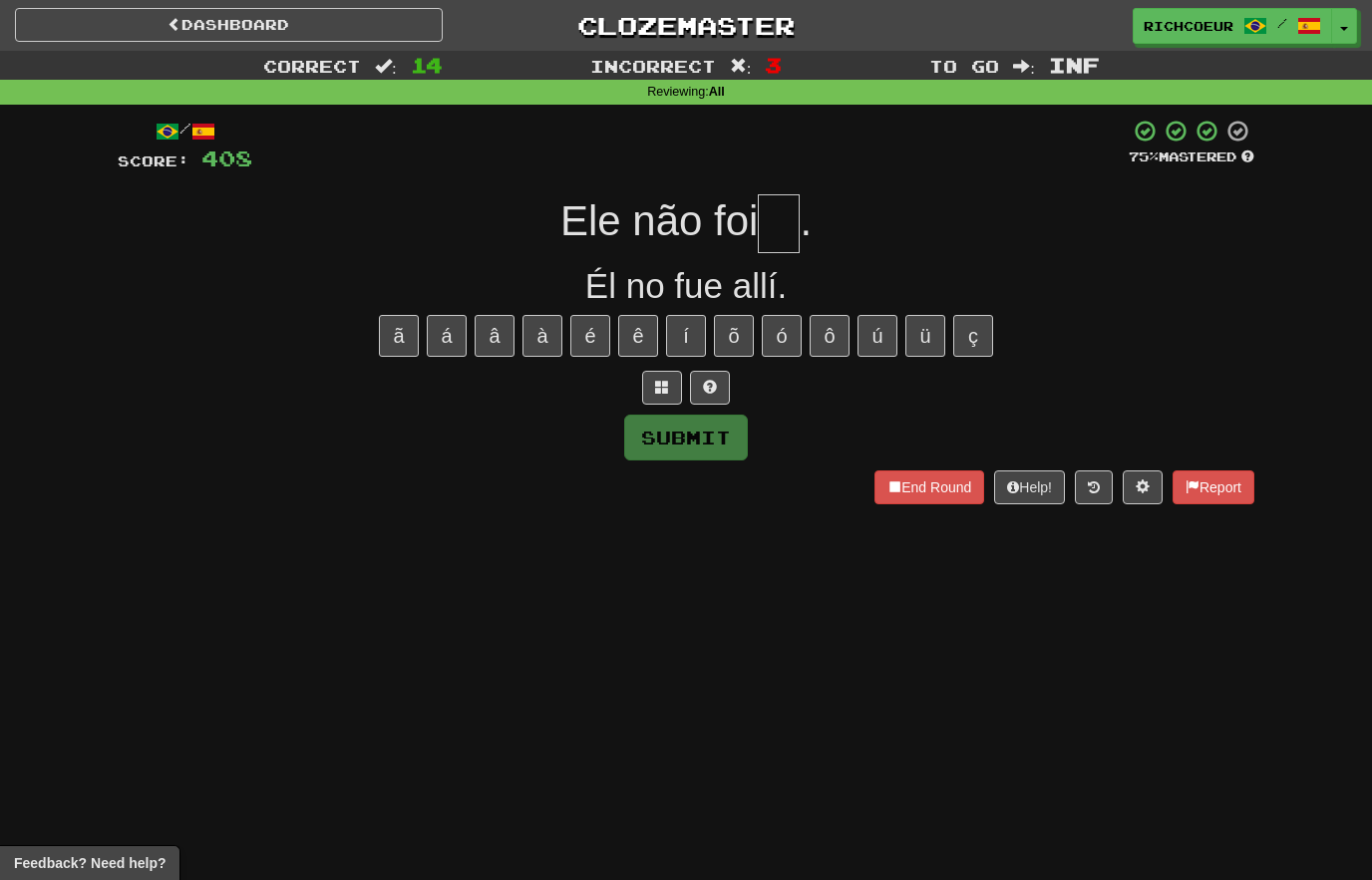 type on "*" 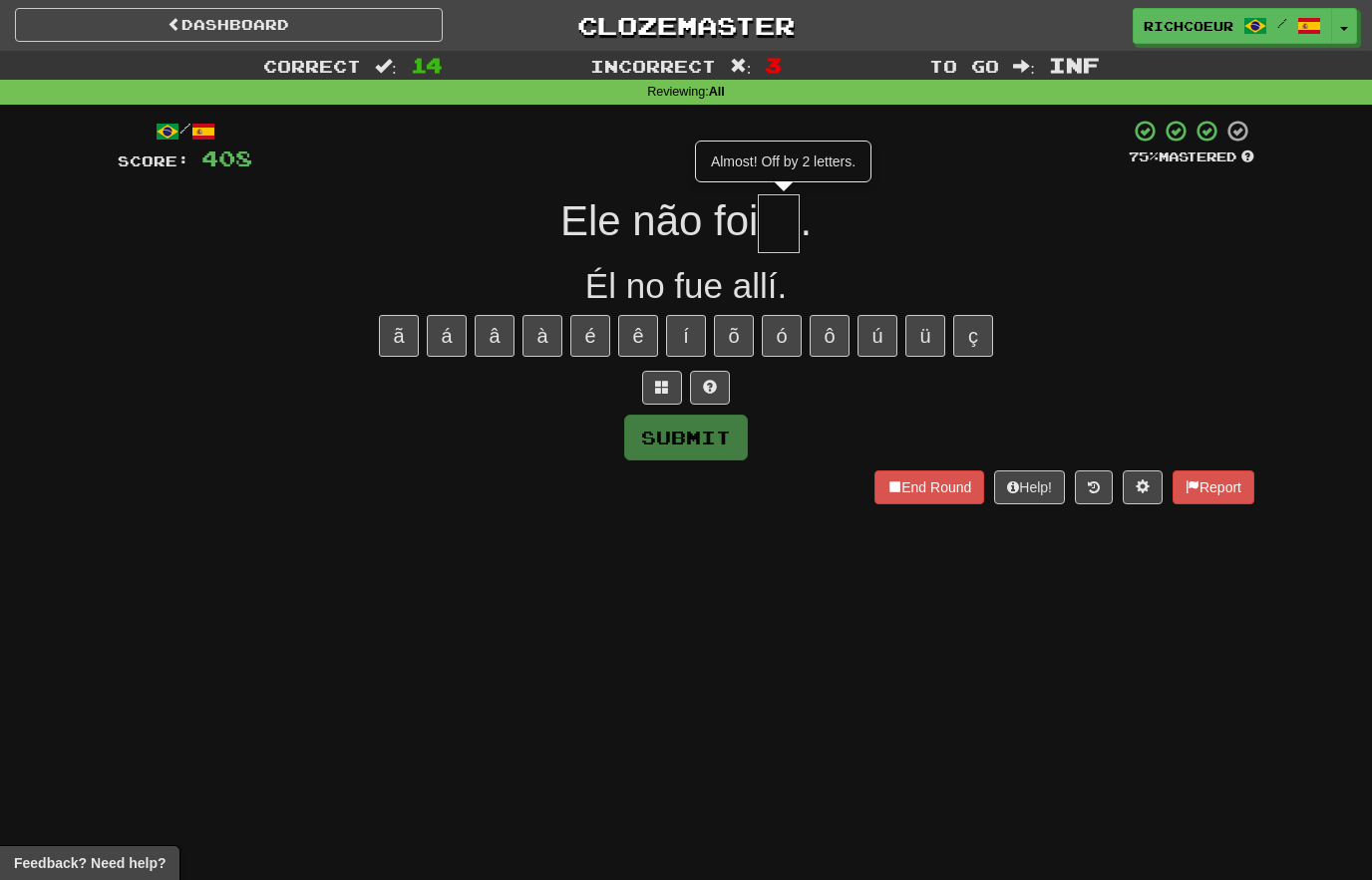 type on "**" 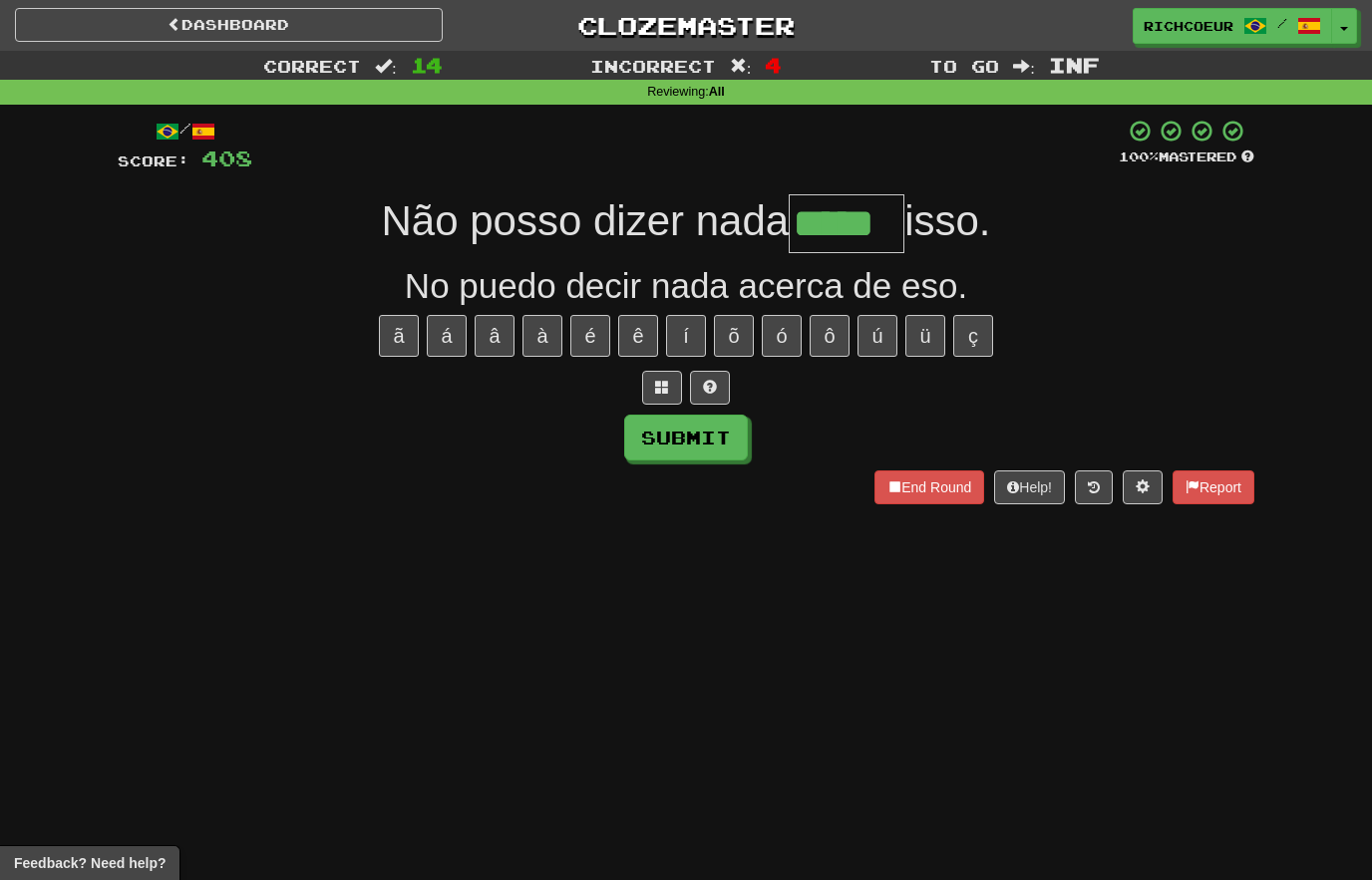 type on "*****" 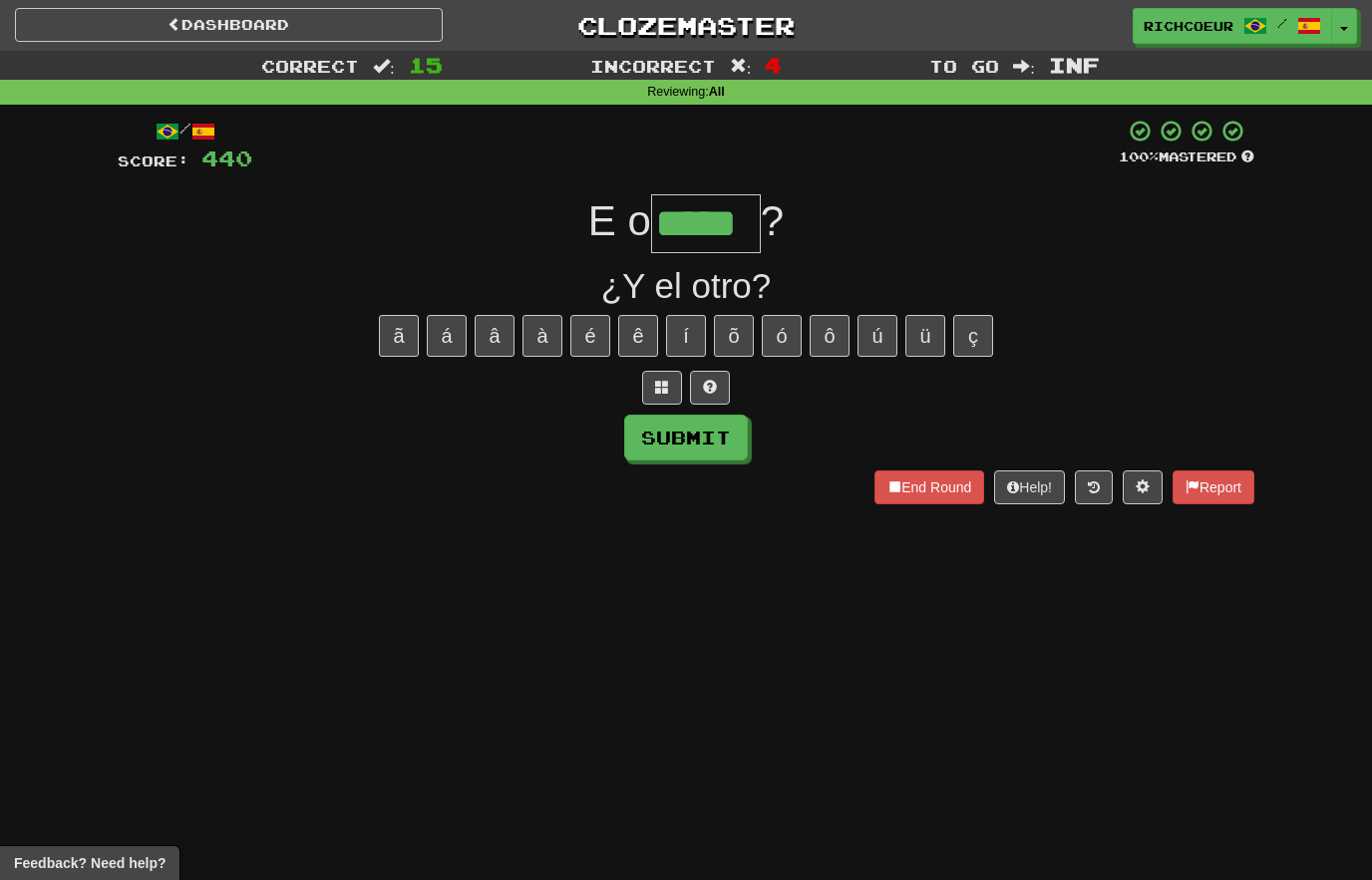type on "*****" 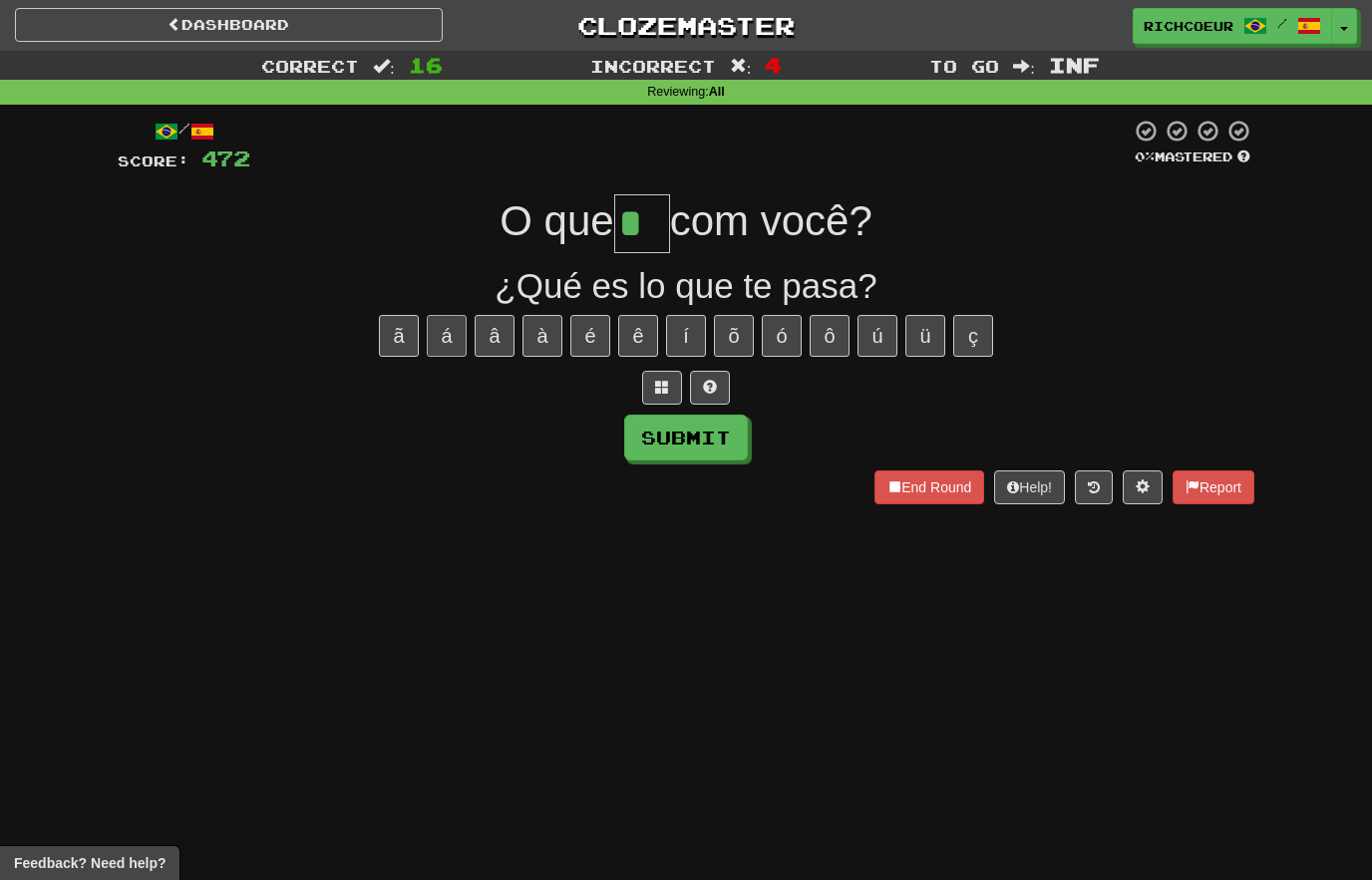 click on "á" at bounding box center (447, 336) 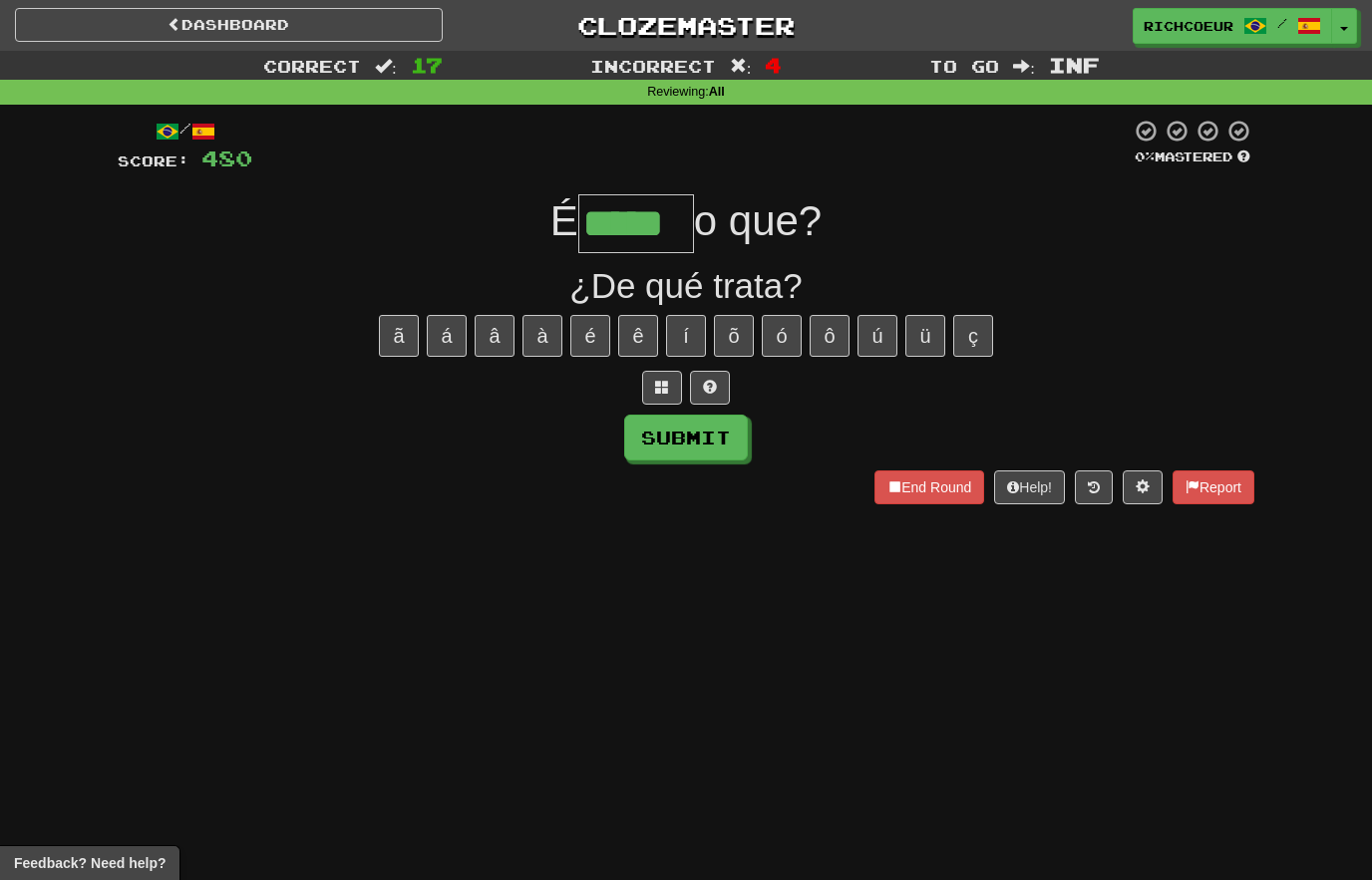 type on "*****" 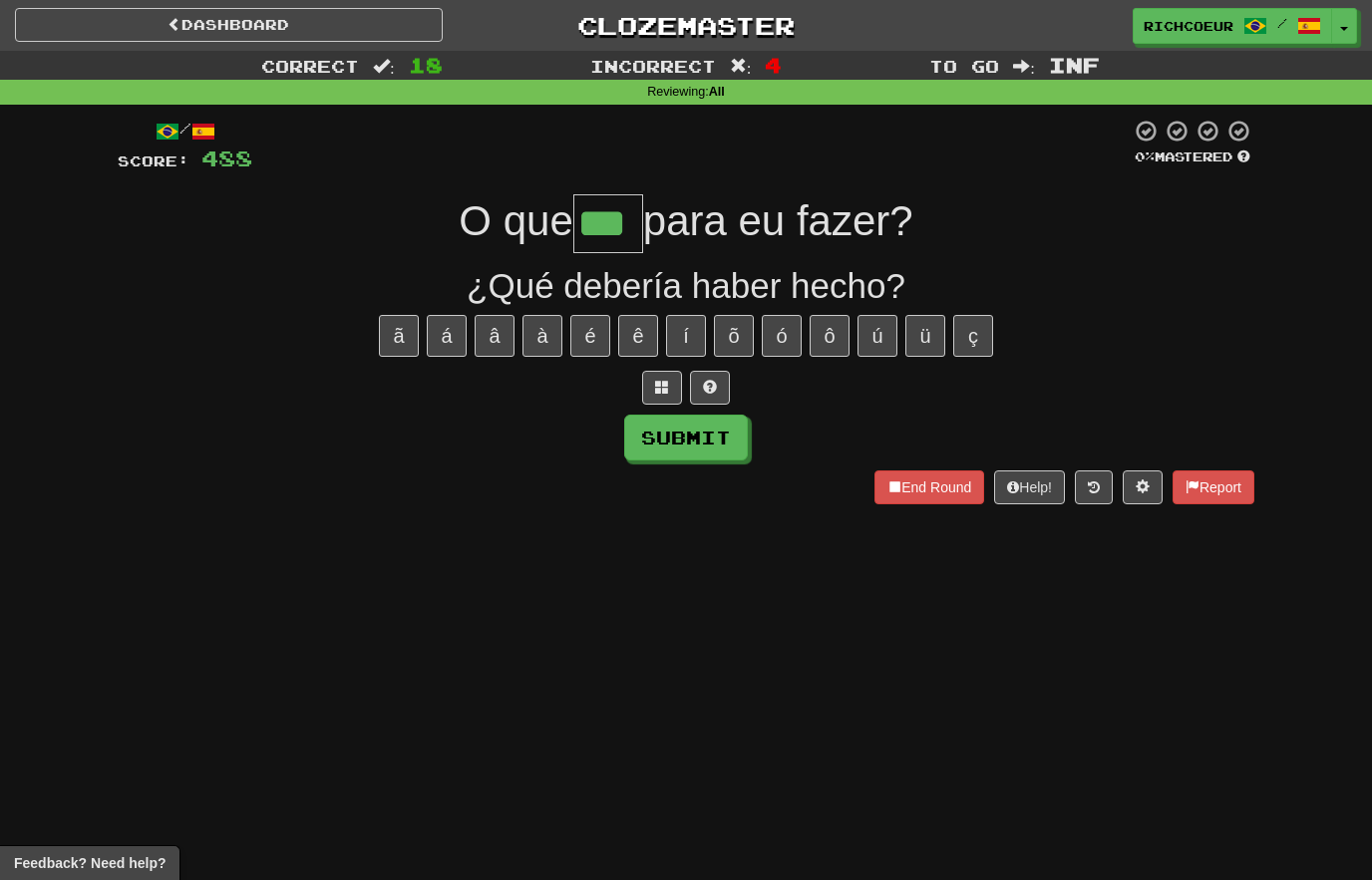 type on "***" 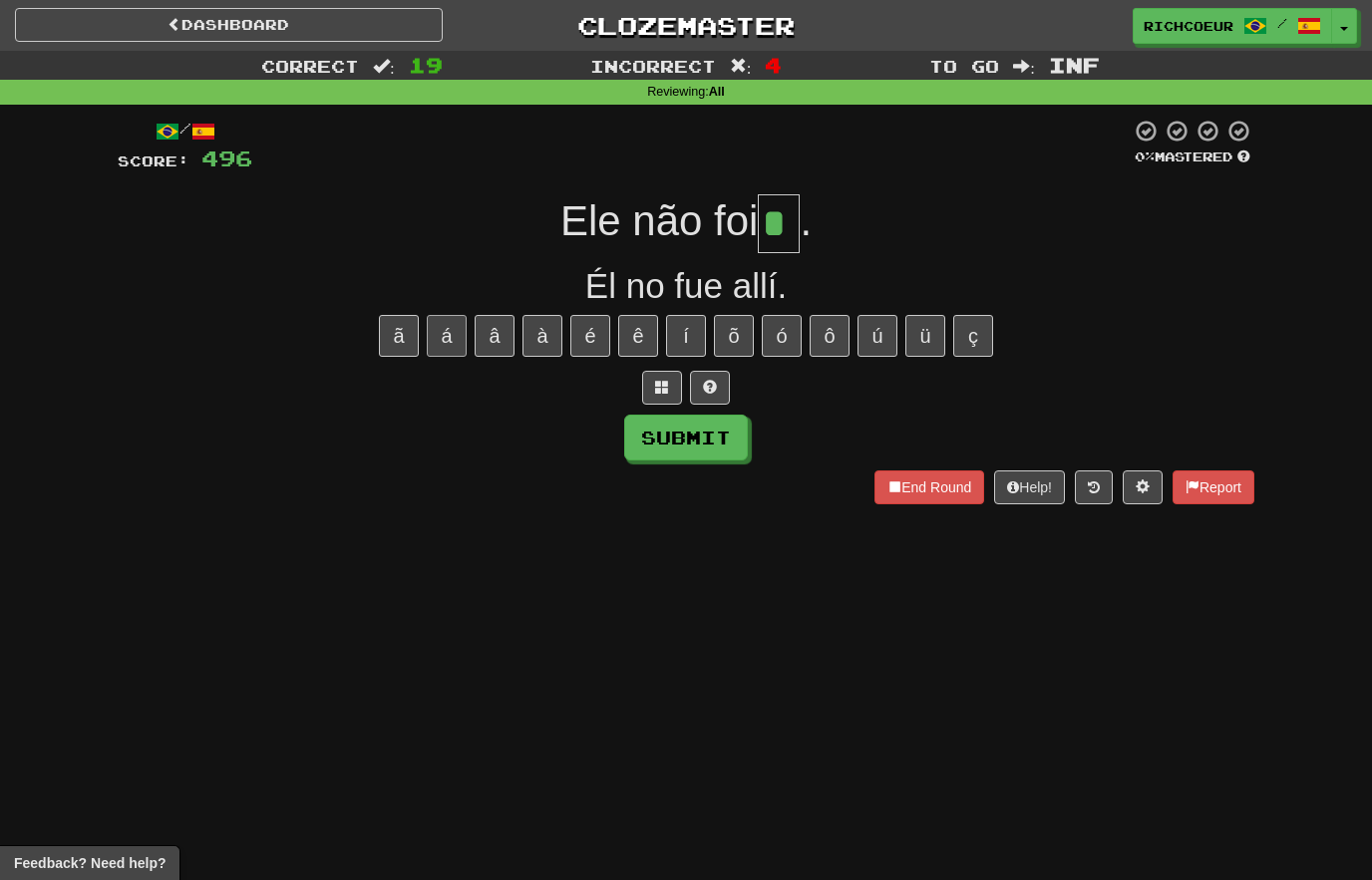 click on "á" at bounding box center [447, 336] 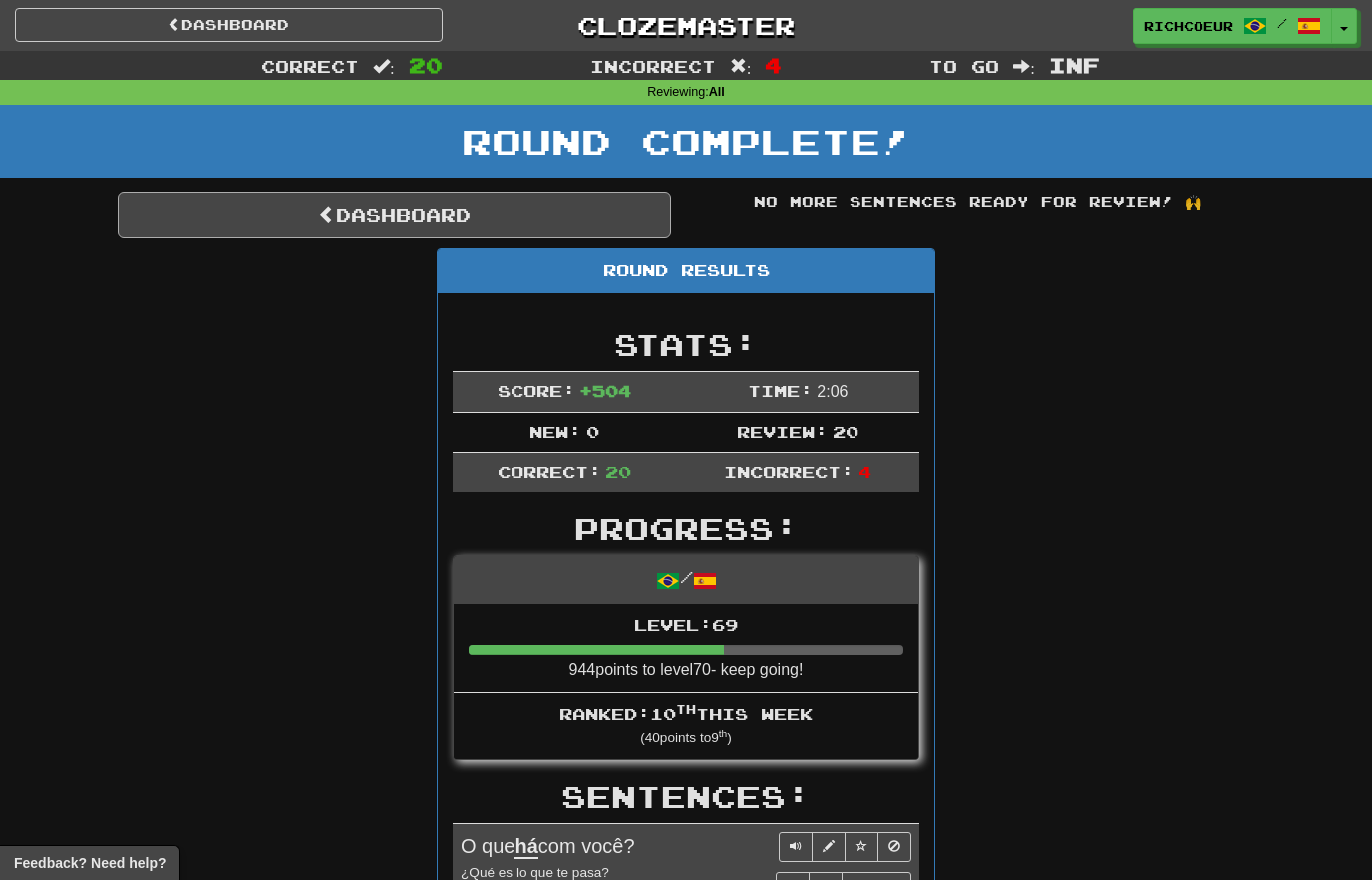 click on "Dashboard" at bounding box center [394, 215] 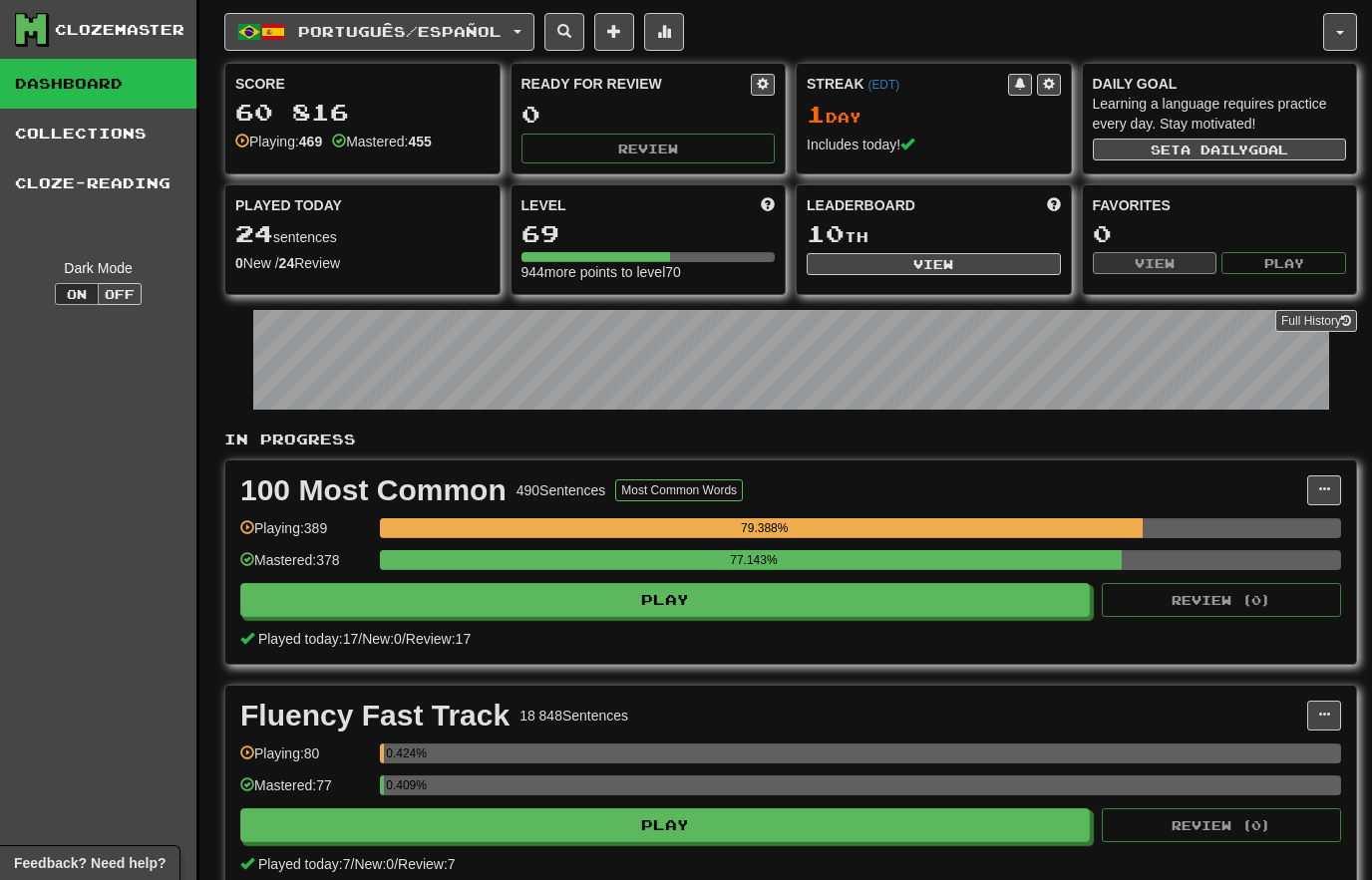 scroll, scrollTop: 0, scrollLeft: 0, axis: both 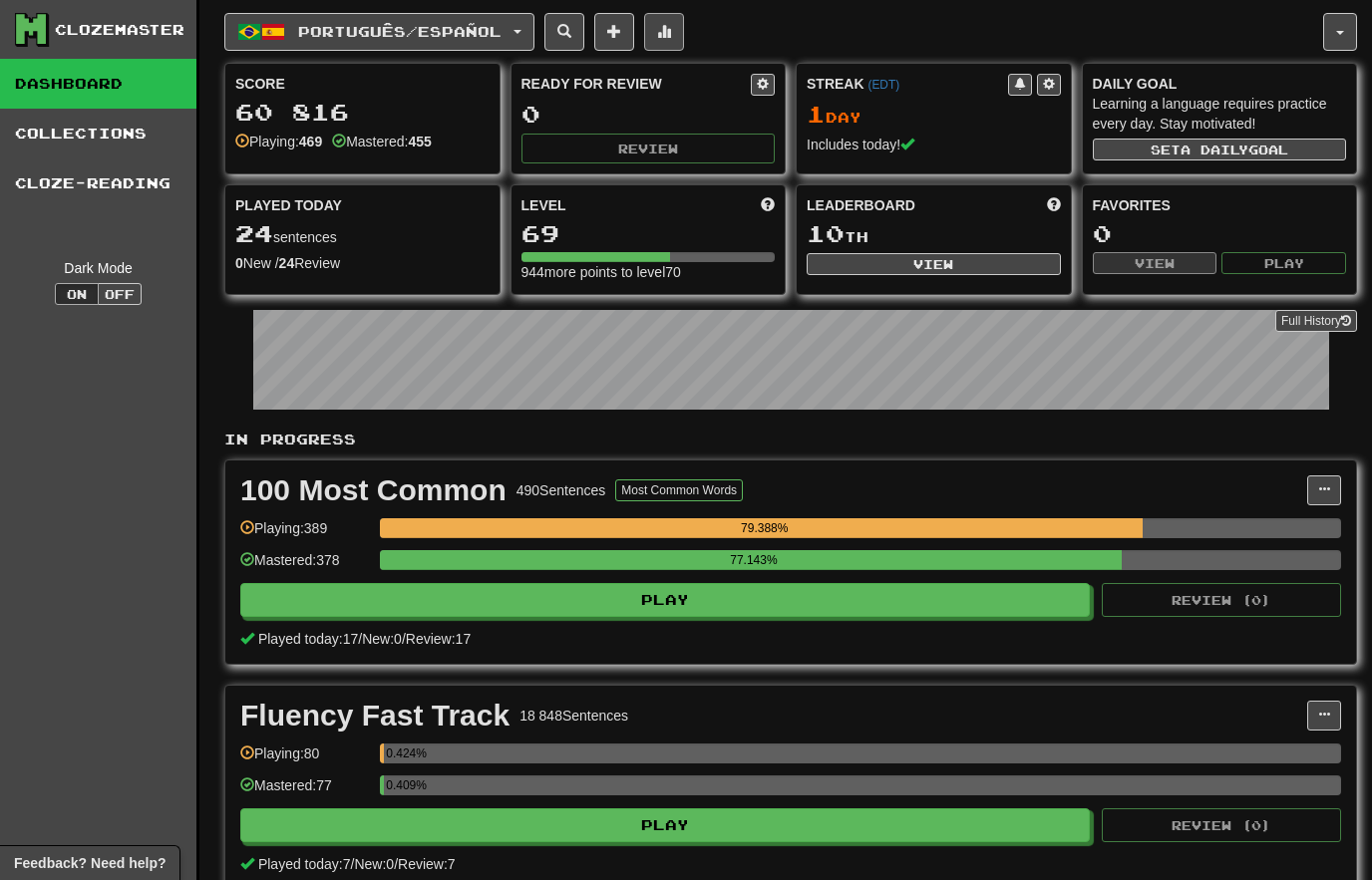 click at bounding box center [664, 32] 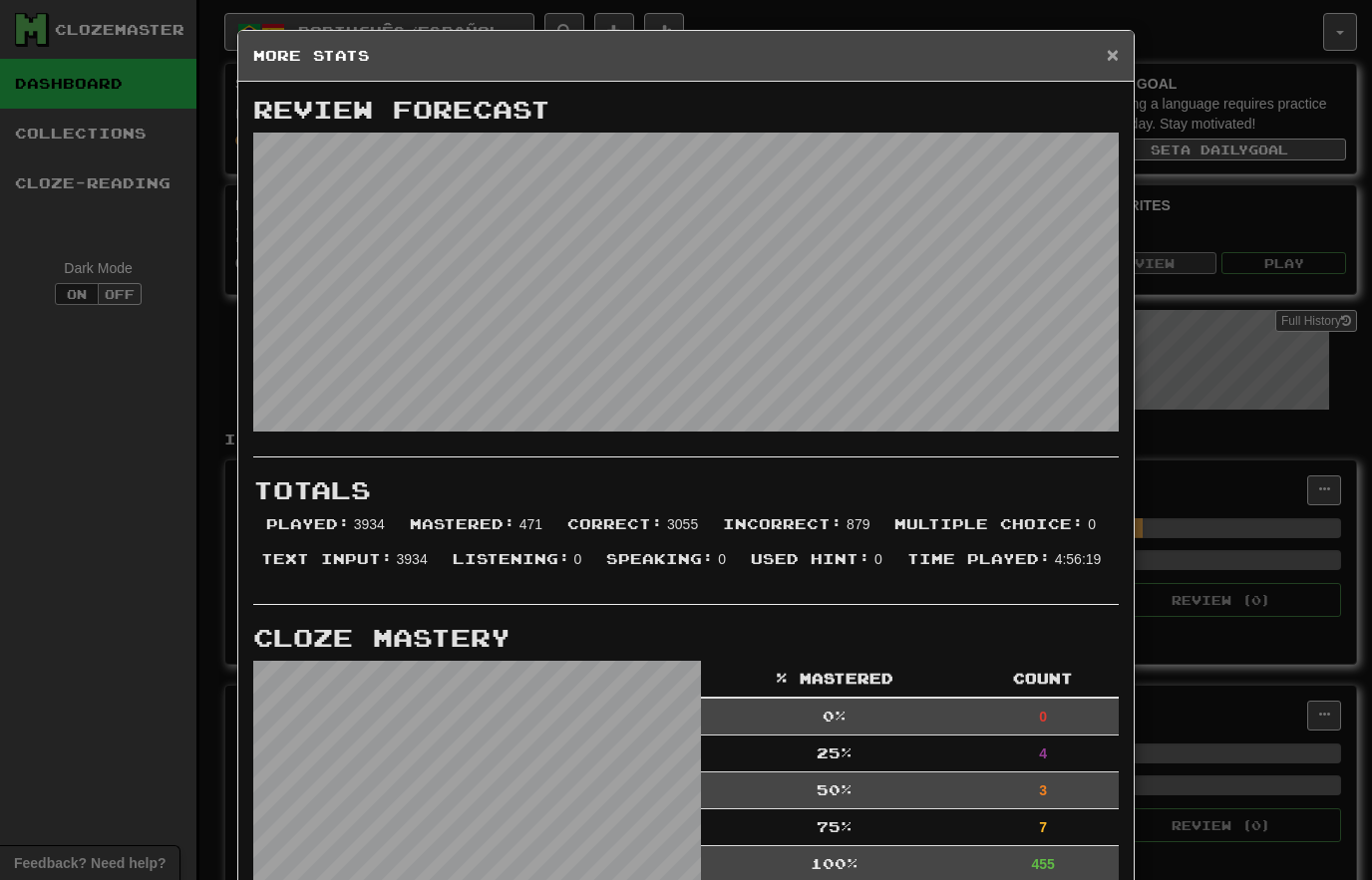 click on "×" at bounding box center (1113, 54) 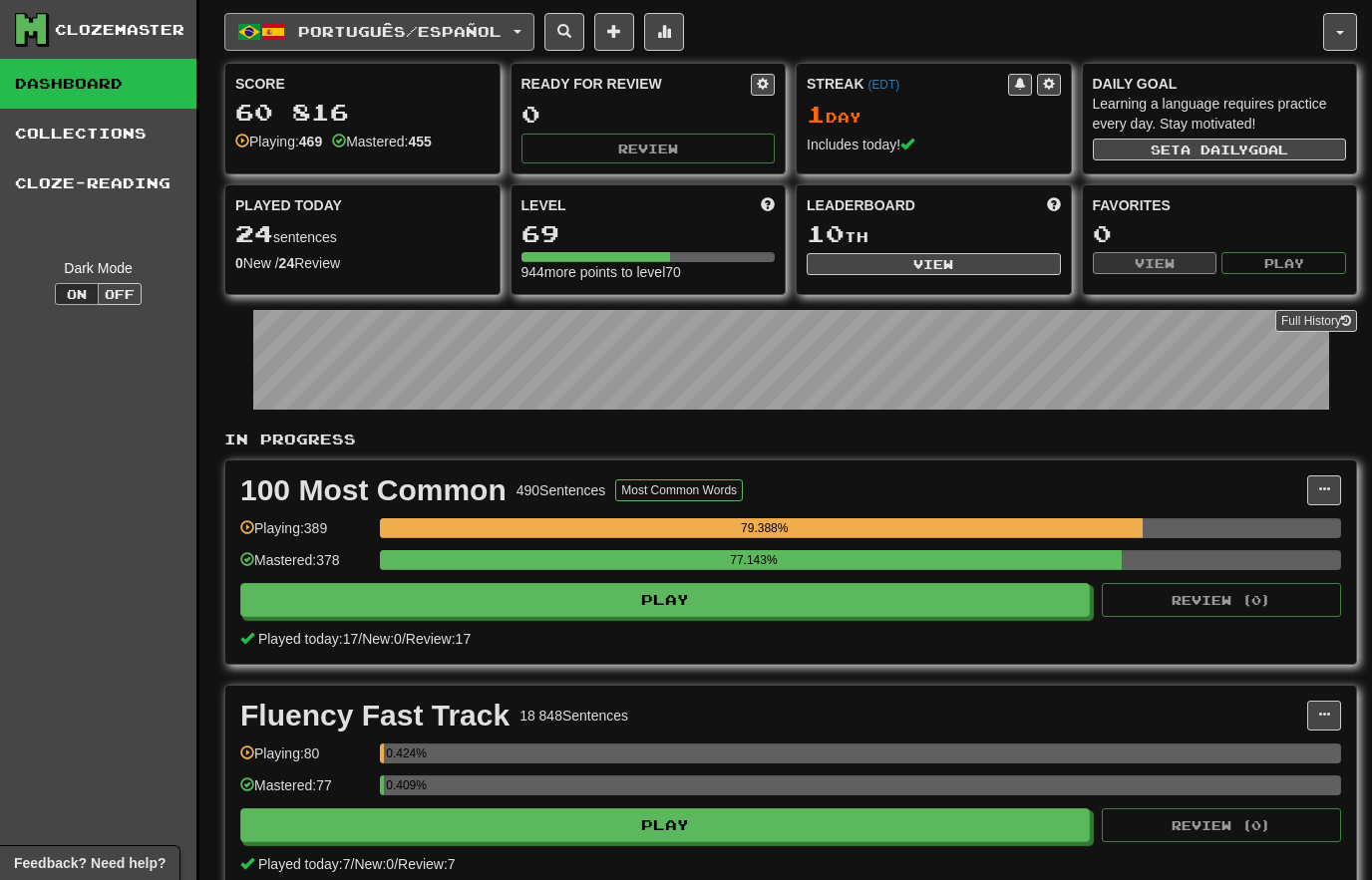 click on "Português  /  Español" at bounding box center (400, 31) 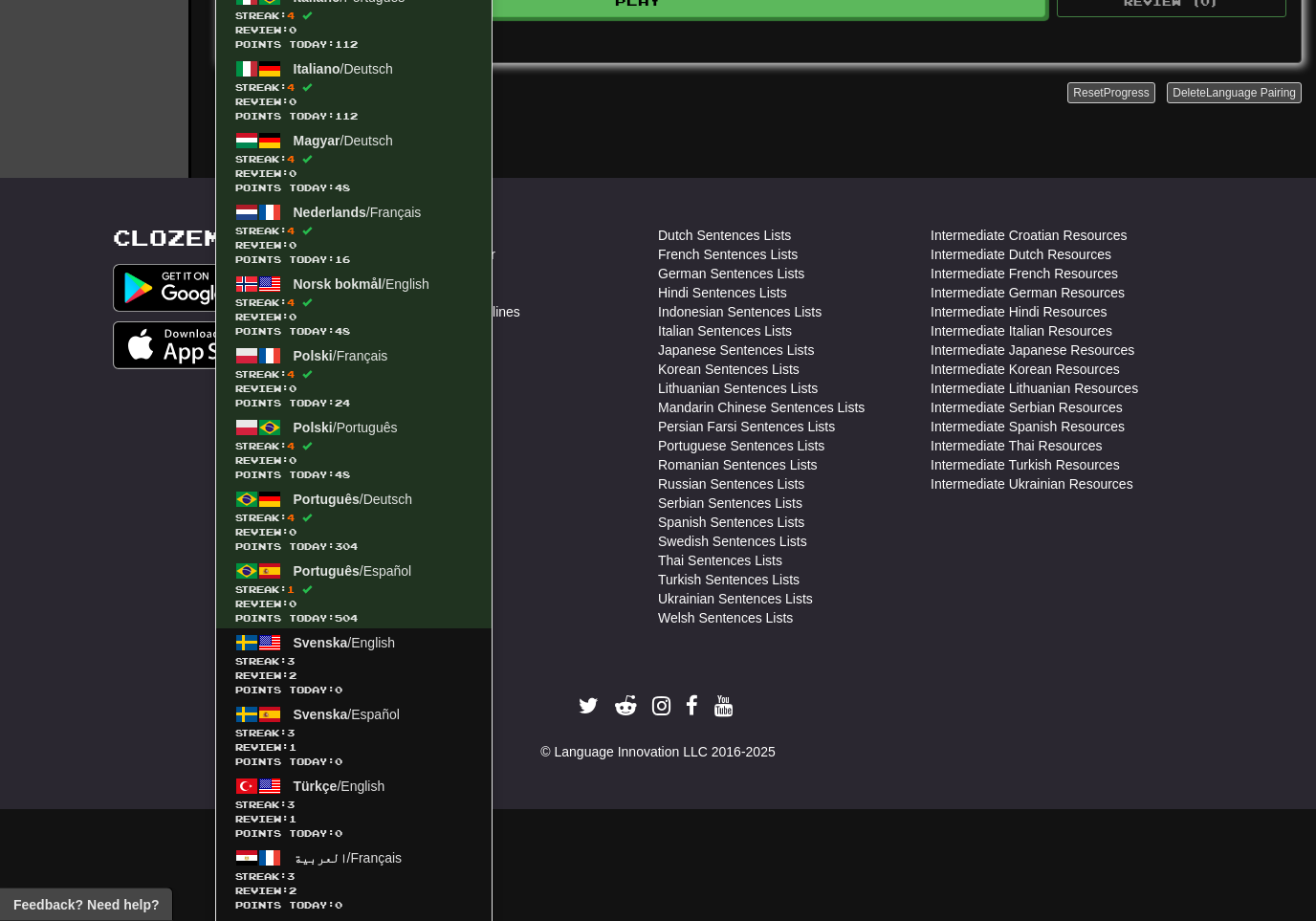 scroll, scrollTop: 791, scrollLeft: 0, axis: vertical 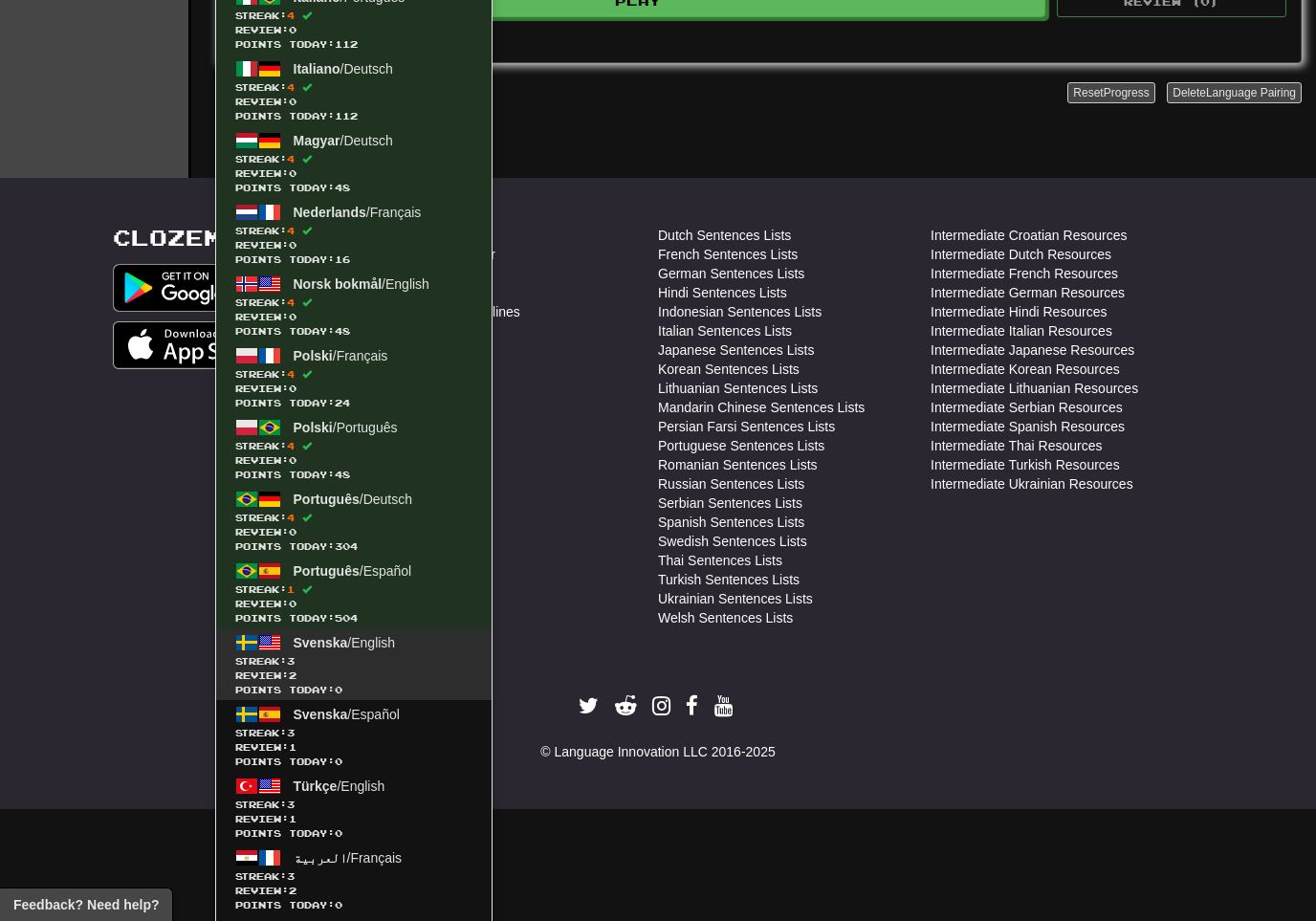 click on "Review:  2" at bounding box center [354, 675] 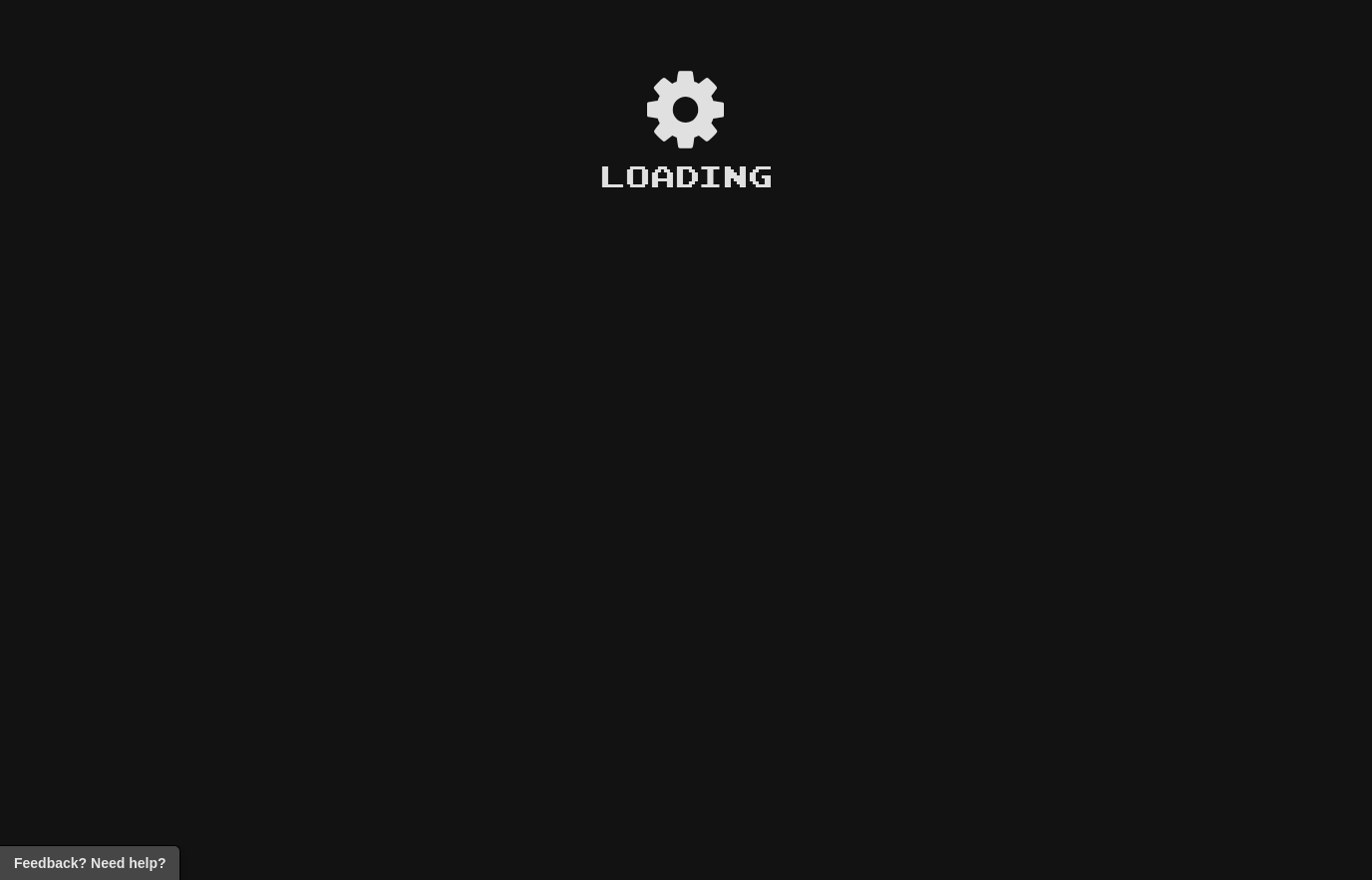 scroll, scrollTop: 0, scrollLeft: 0, axis: both 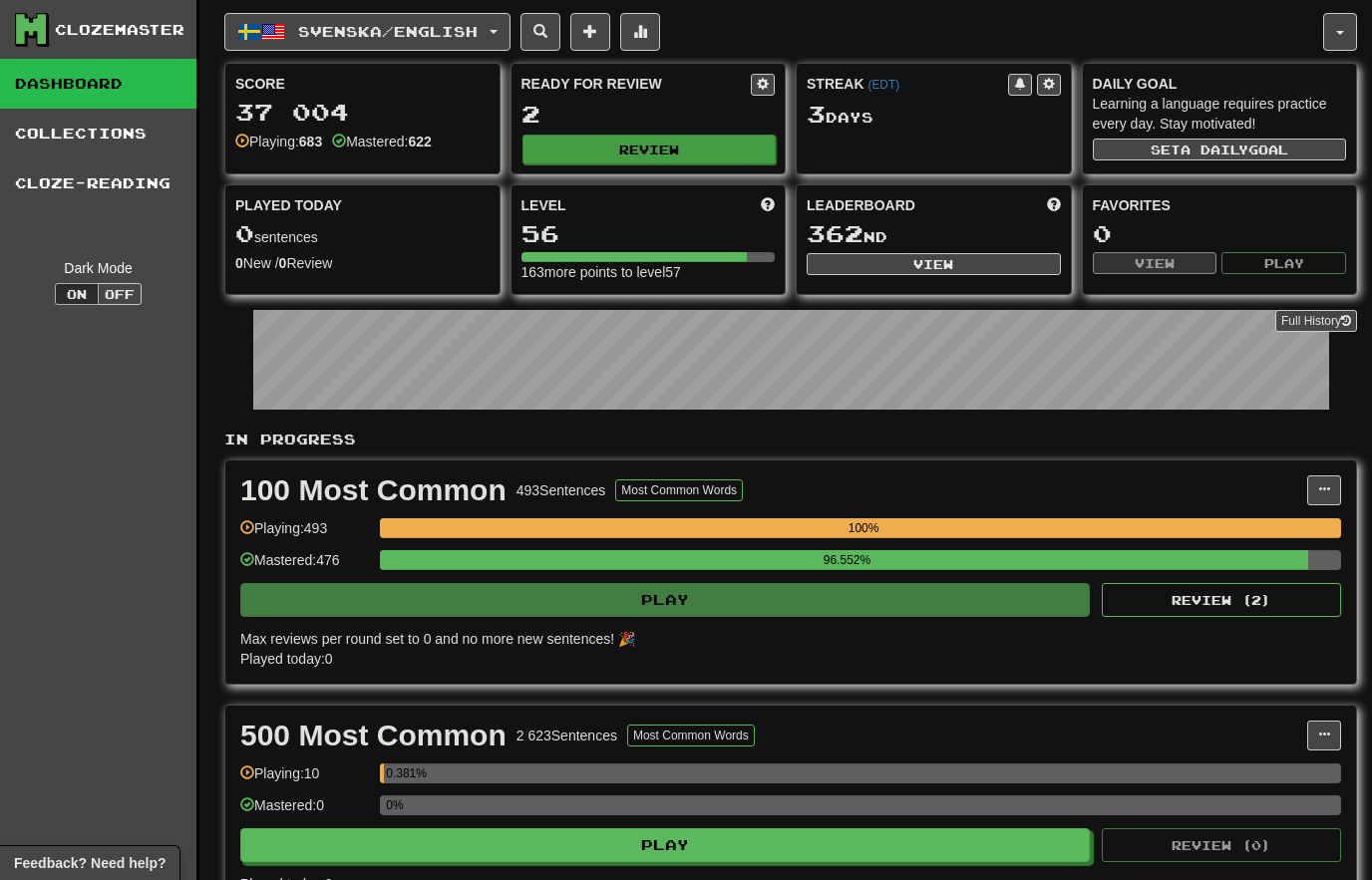 click on "Review" at bounding box center (649, 149) 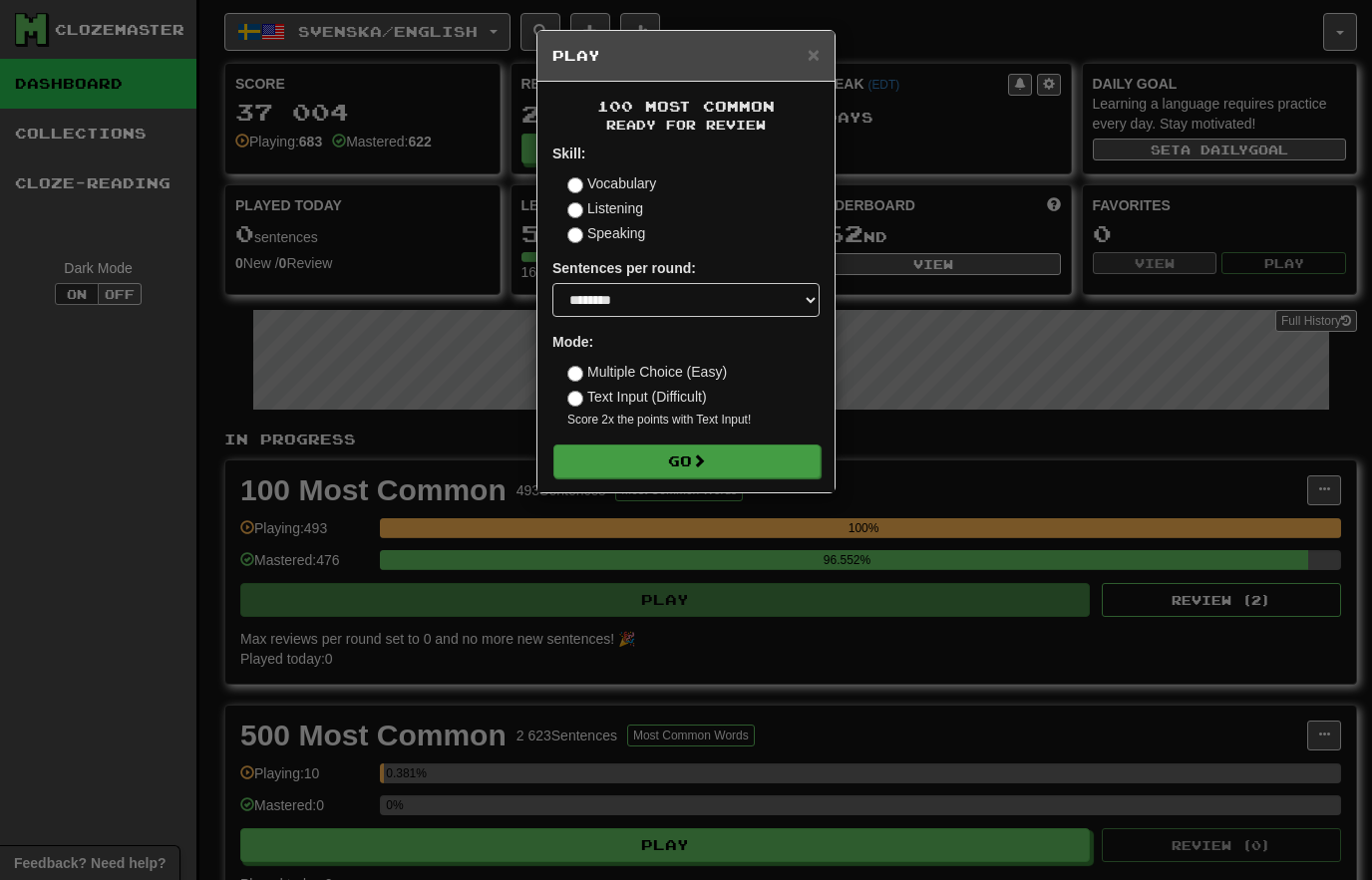 click on "Go" at bounding box center [687, 461] 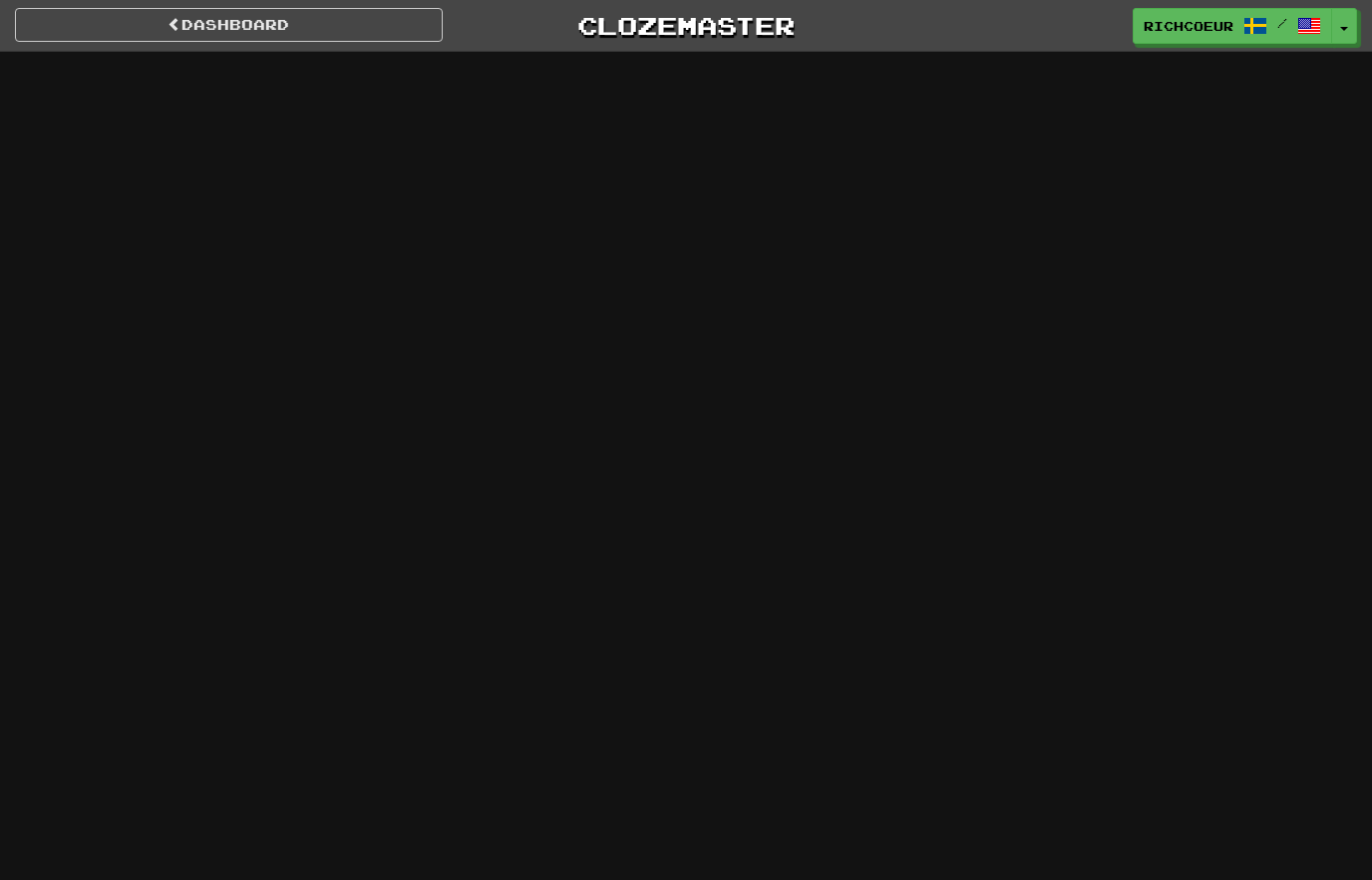 scroll, scrollTop: 0, scrollLeft: 0, axis: both 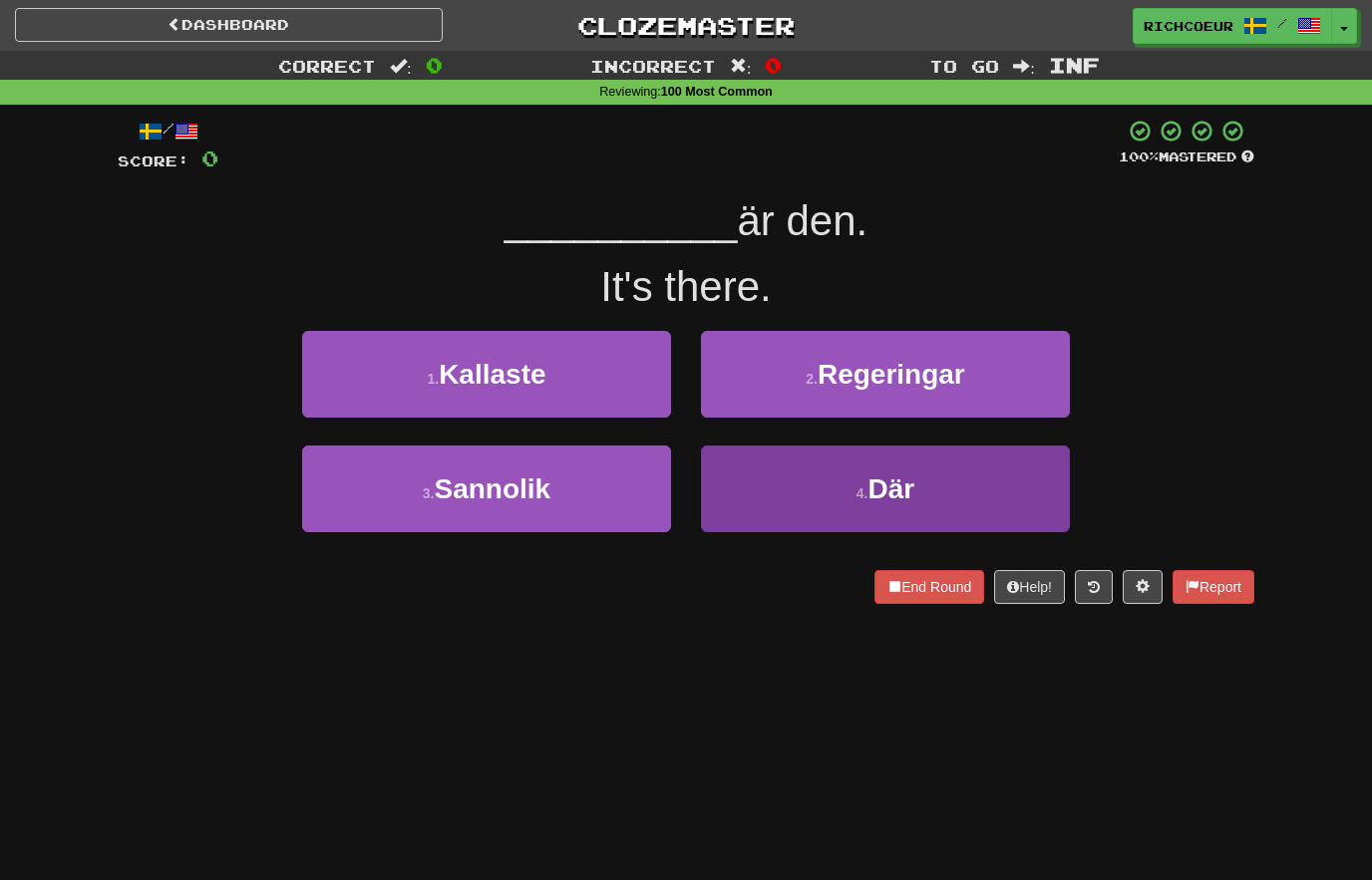 click on "4 .  Där" at bounding box center [885, 488] 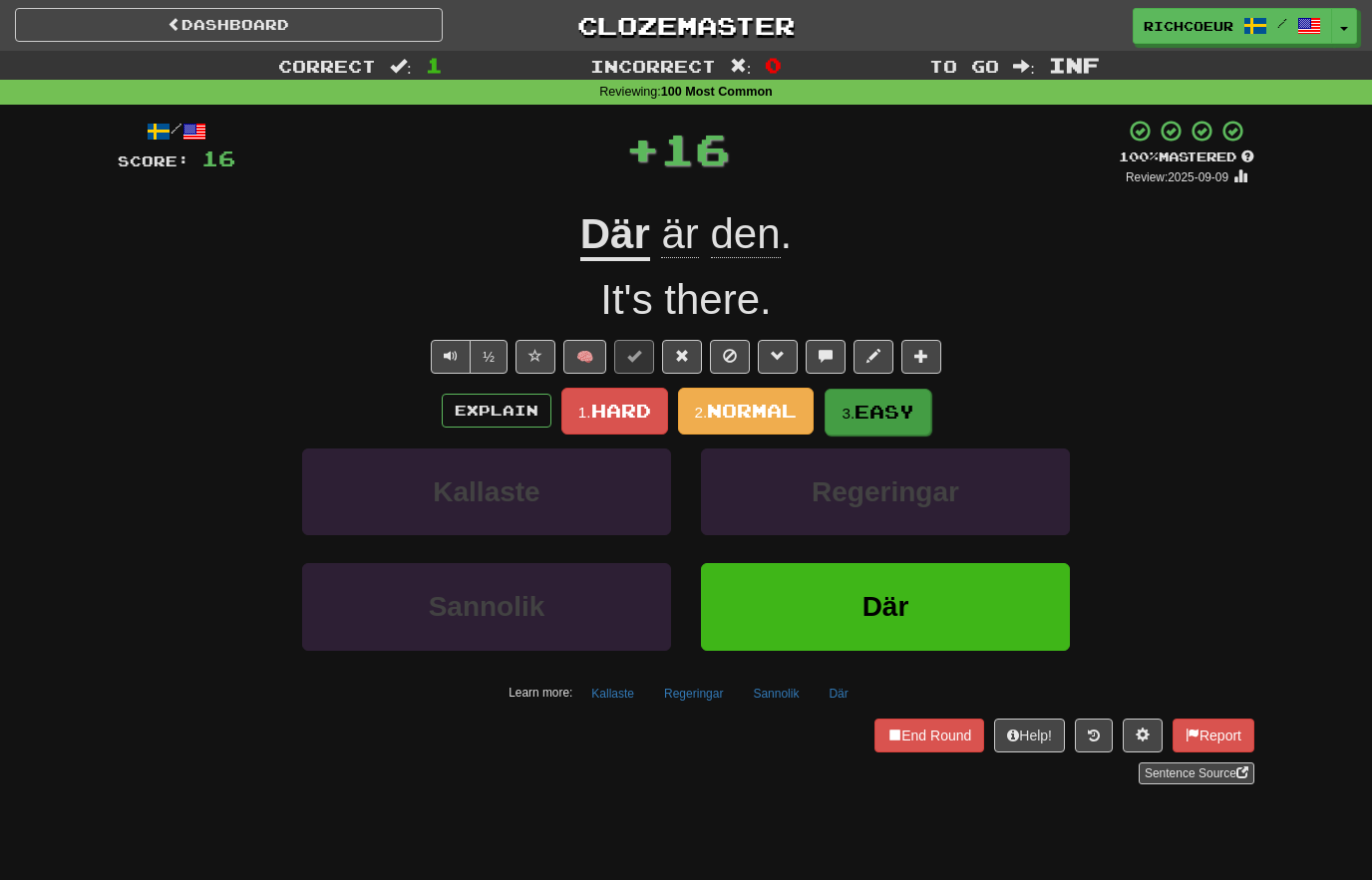 click on "Easy" at bounding box center [884, 412] 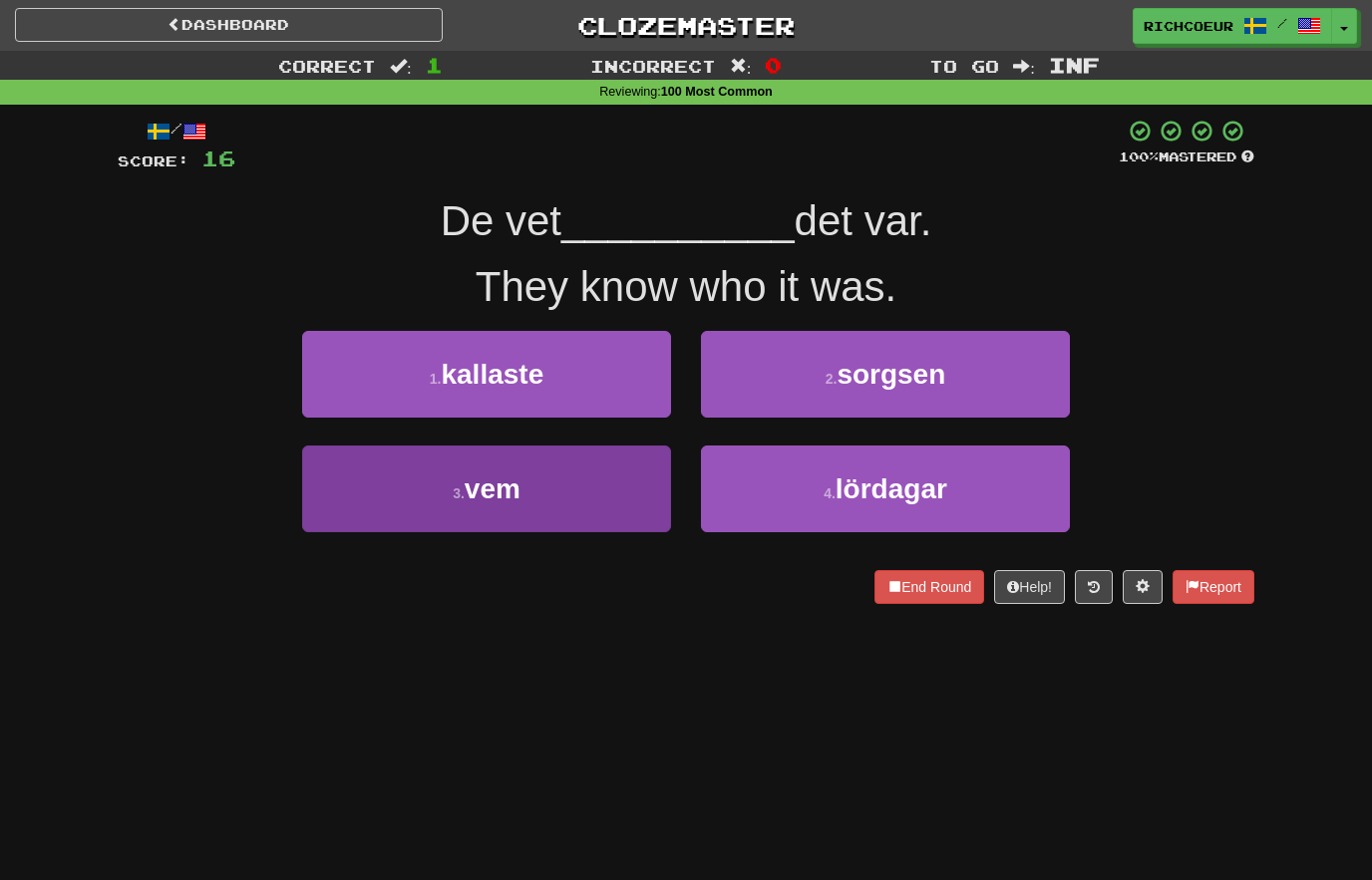 click on "3 .  vem" at bounding box center (487, 488) 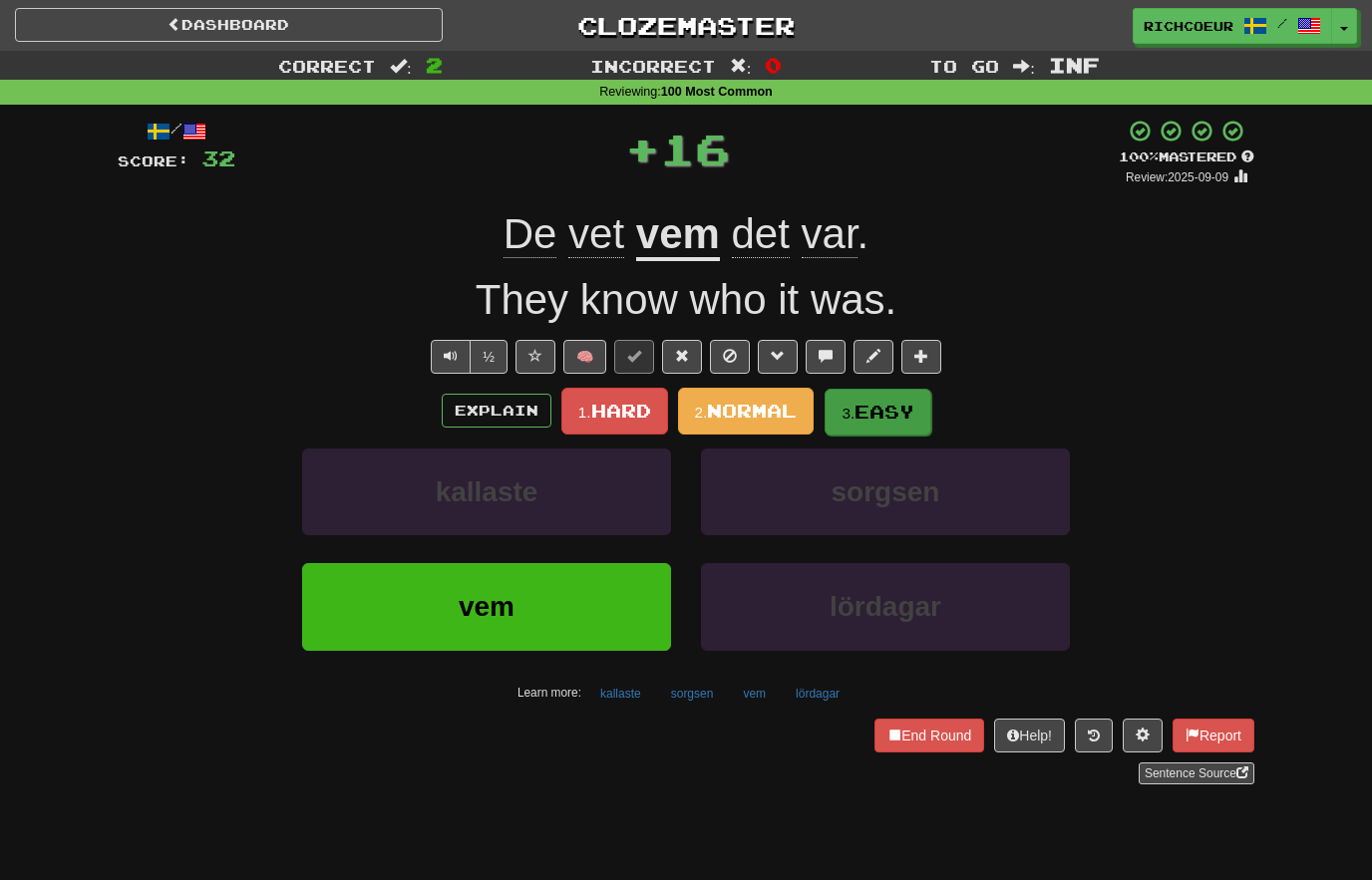 click on "3.  Easy" at bounding box center [877, 412] 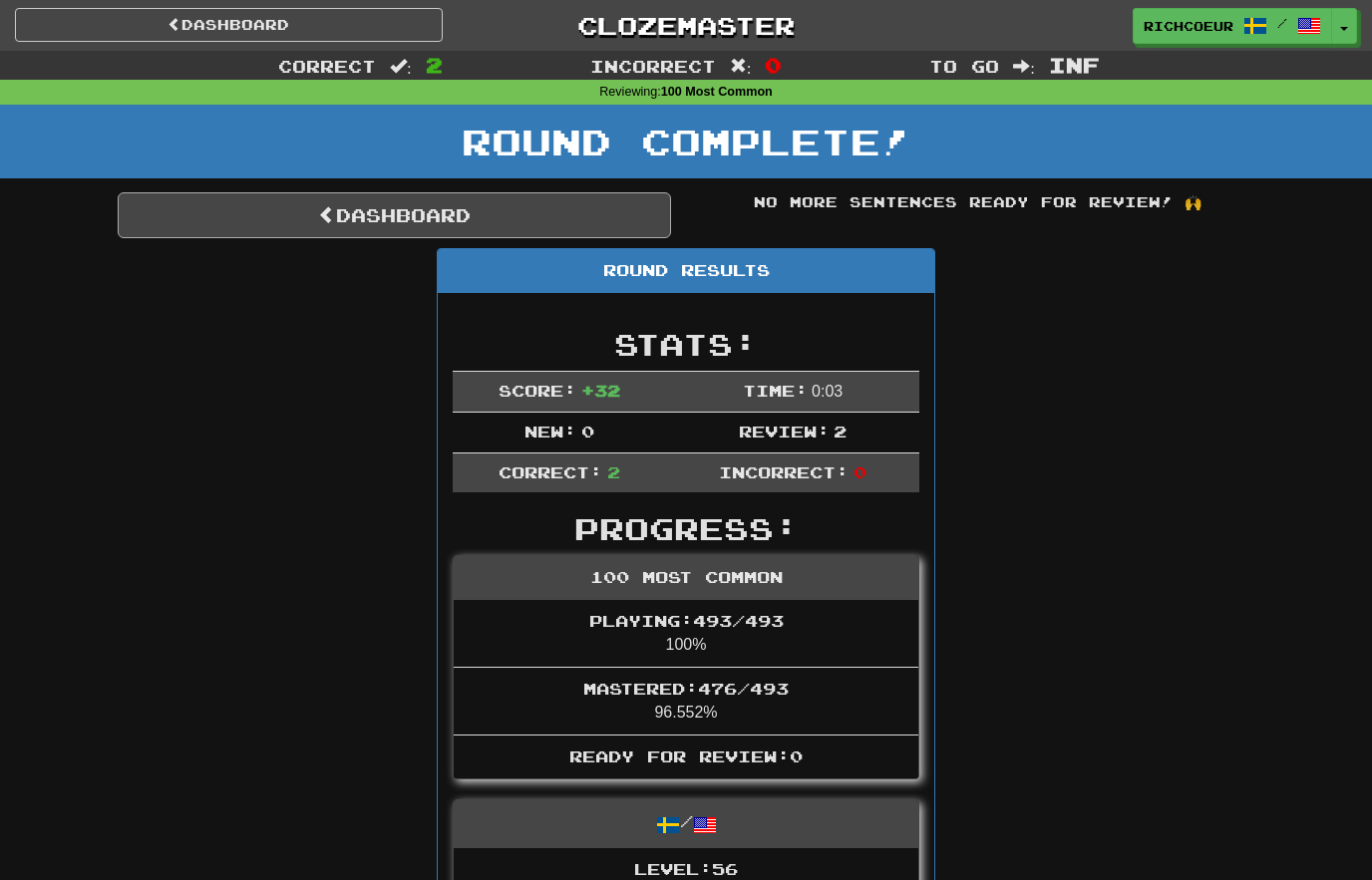 click on "Dashboard" at bounding box center (394, 215) 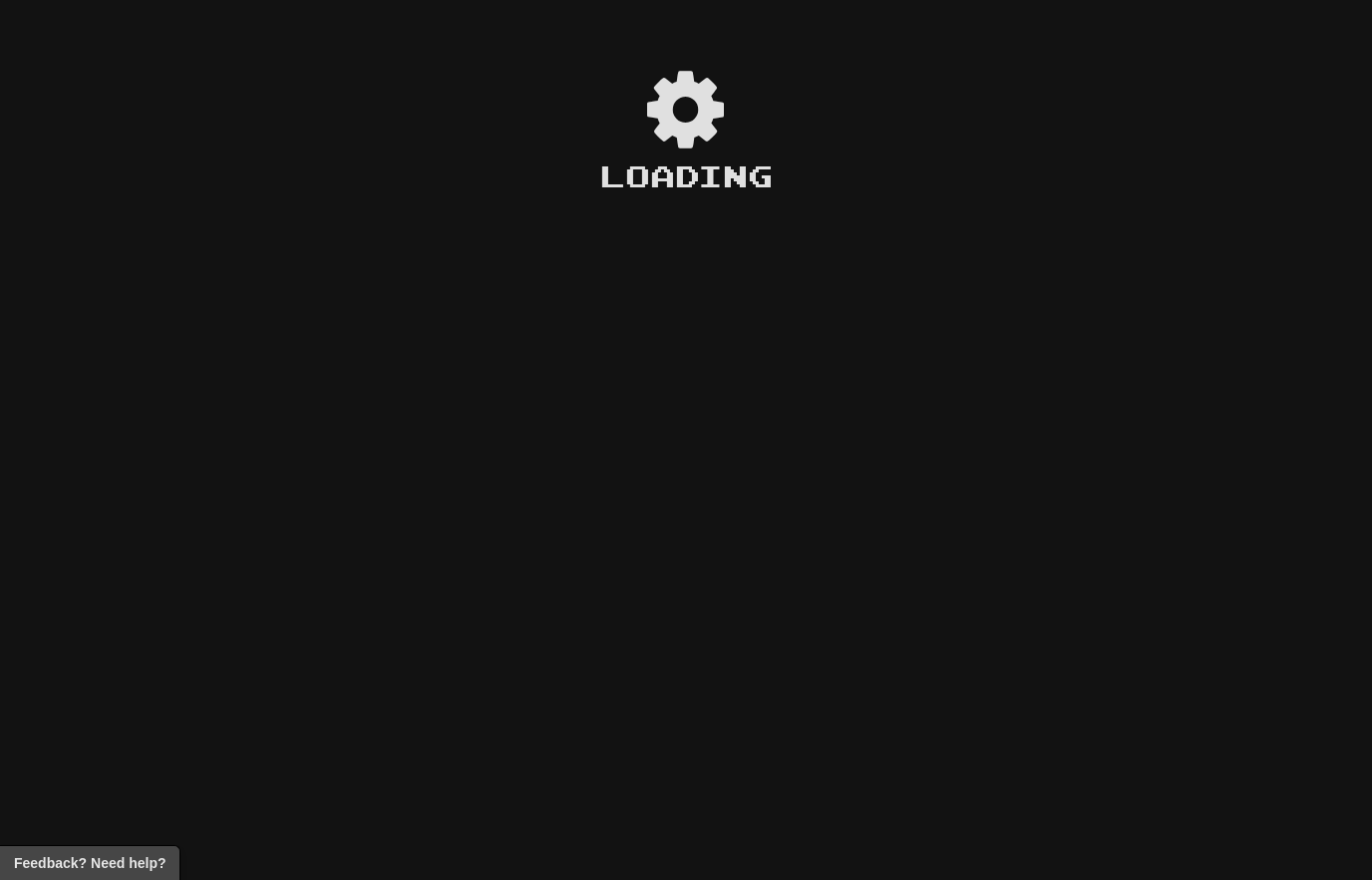 scroll, scrollTop: 0, scrollLeft: 0, axis: both 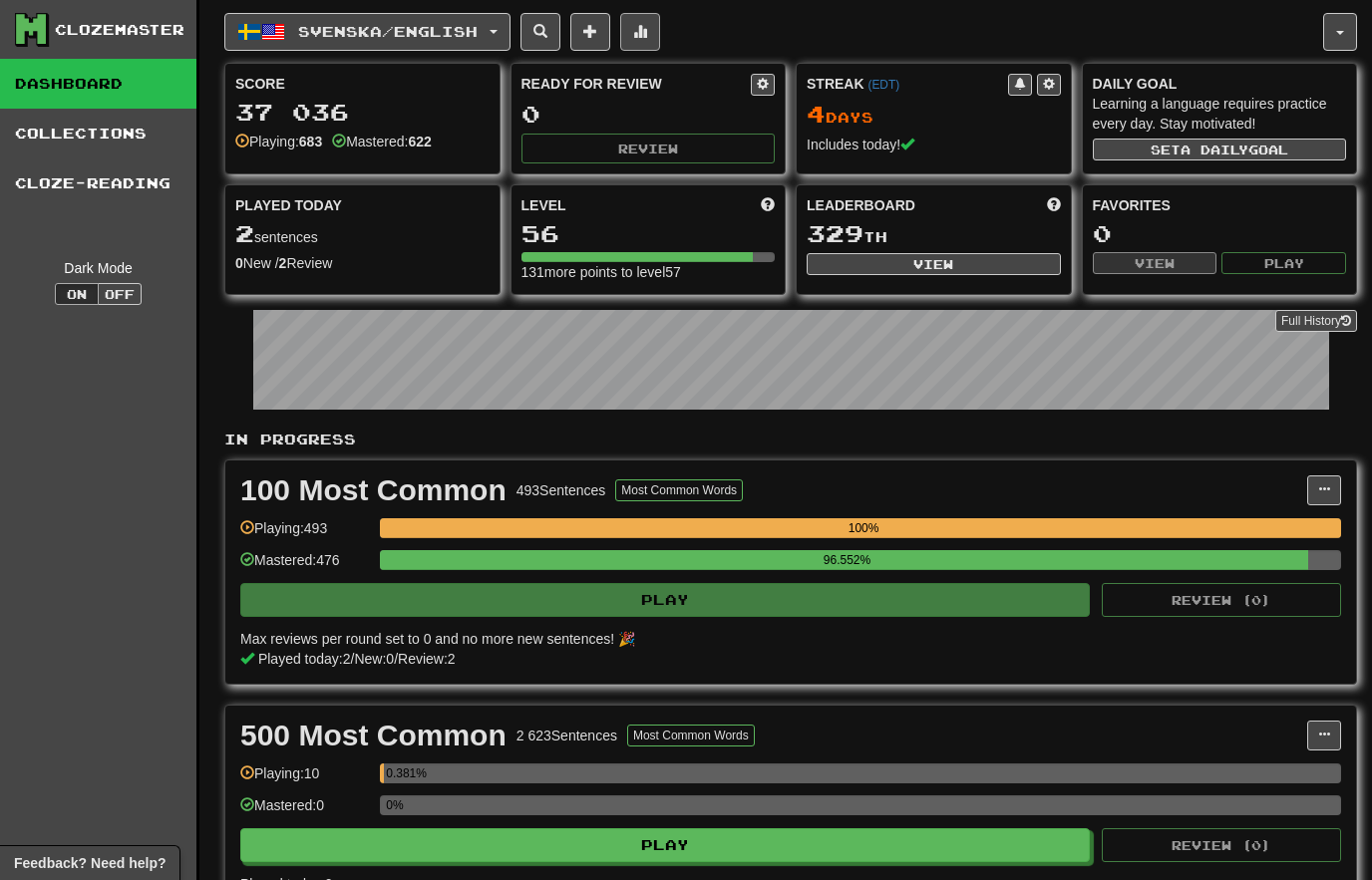 click at bounding box center (640, 32) 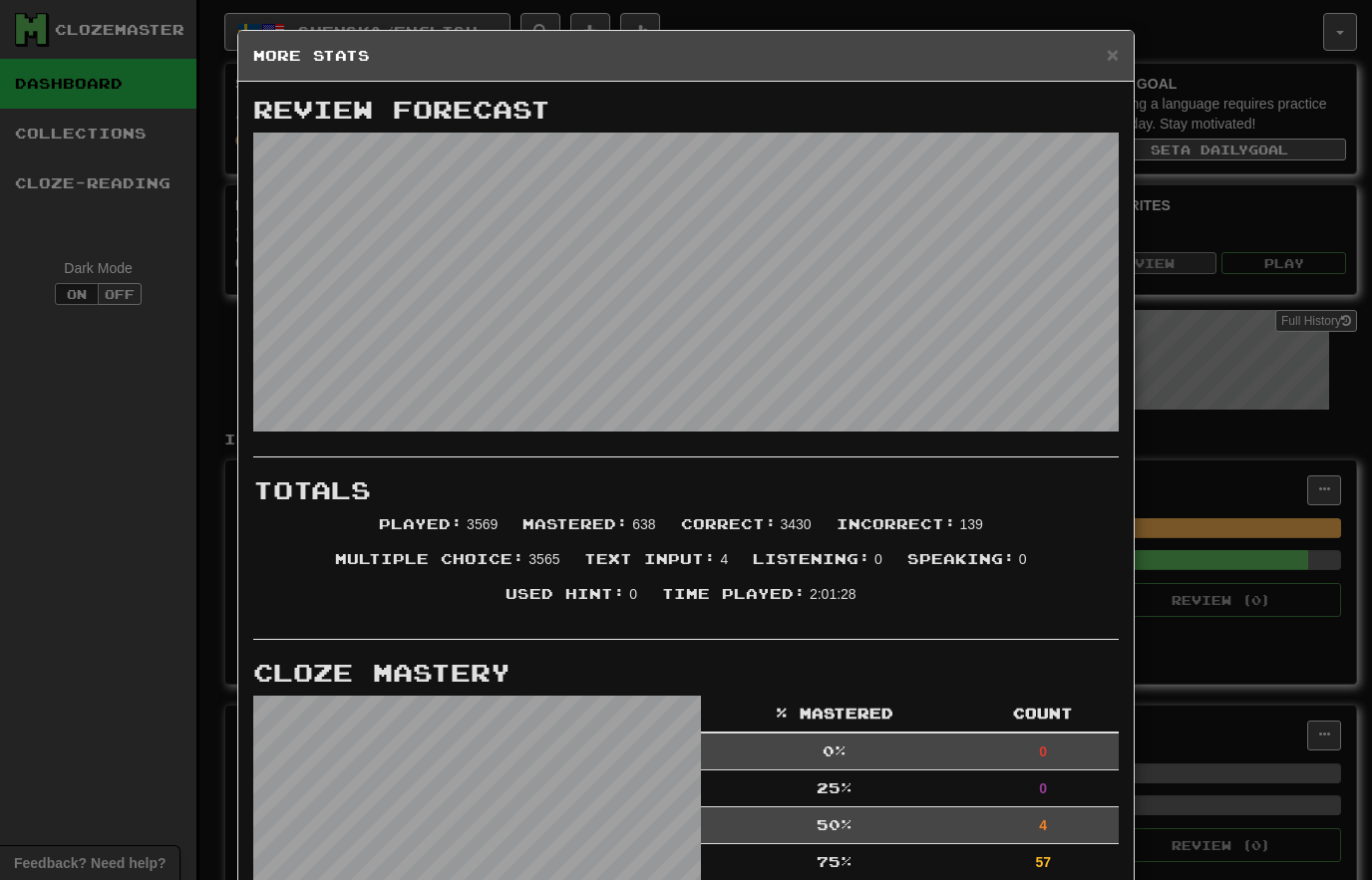 click on "× More Stats" at bounding box center (686, 56) 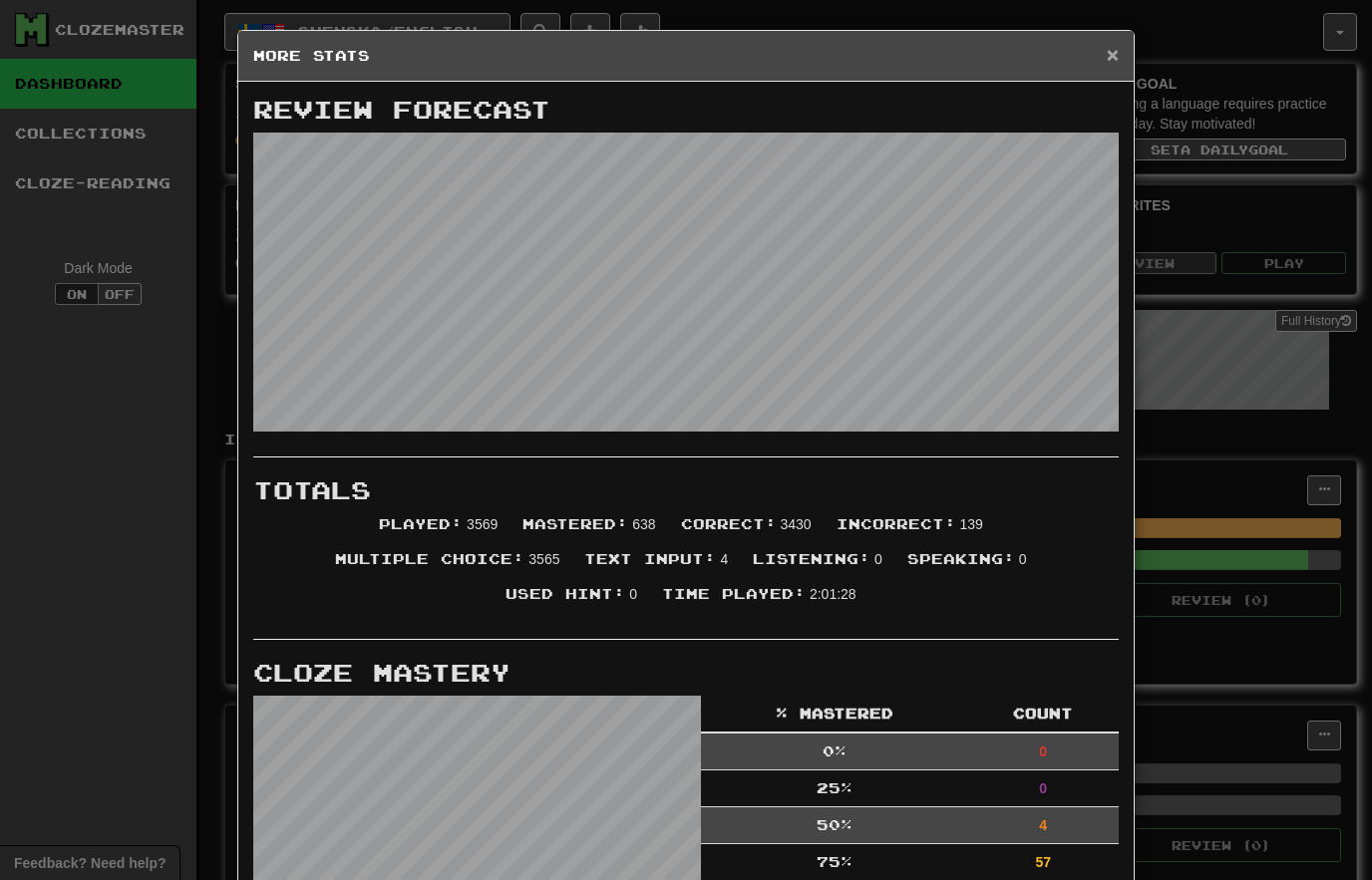 click on "×" at bounding box center (1113, 54) 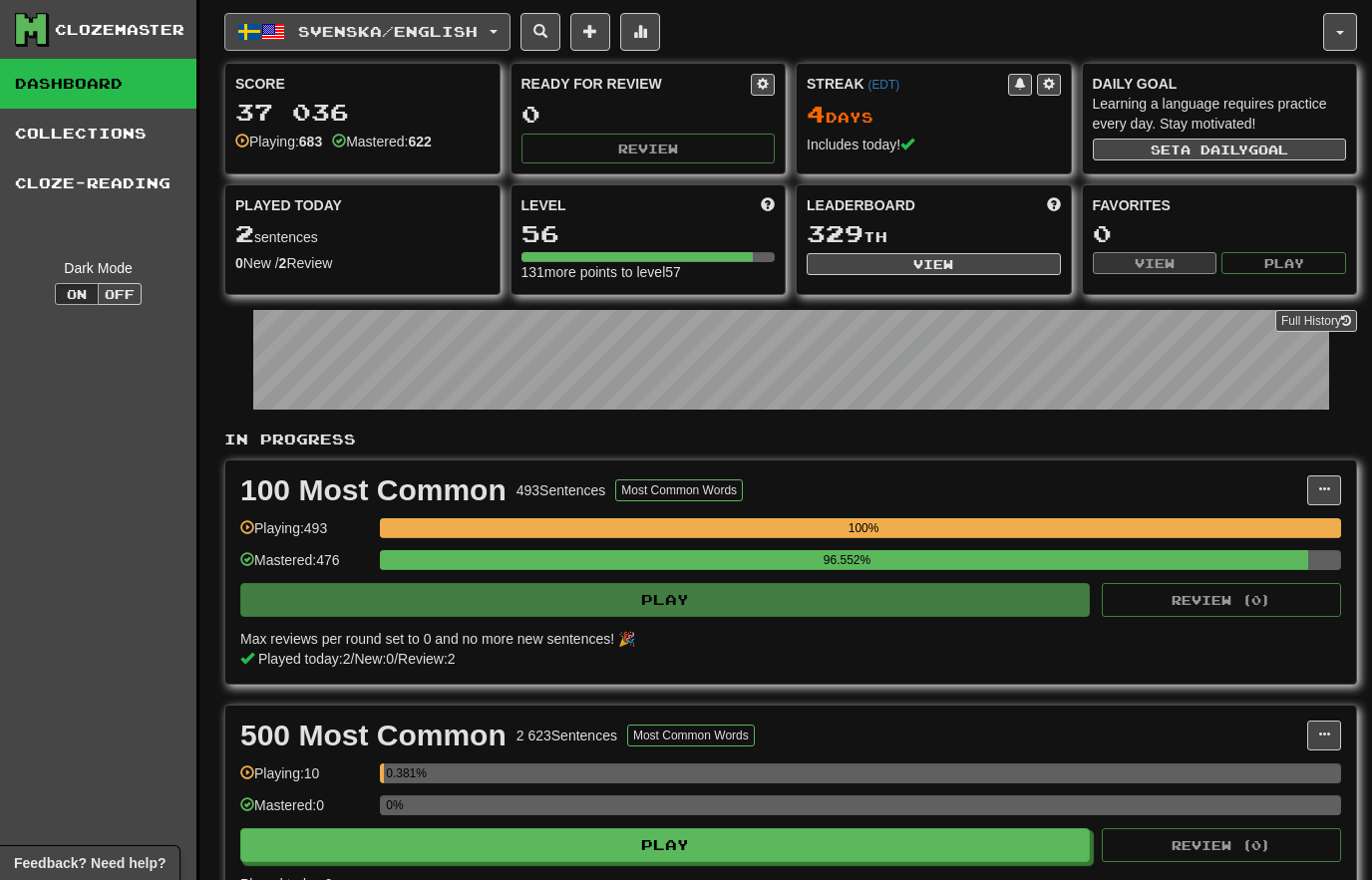 click on "Svenska  /  English" at bounding box center (388, 31) 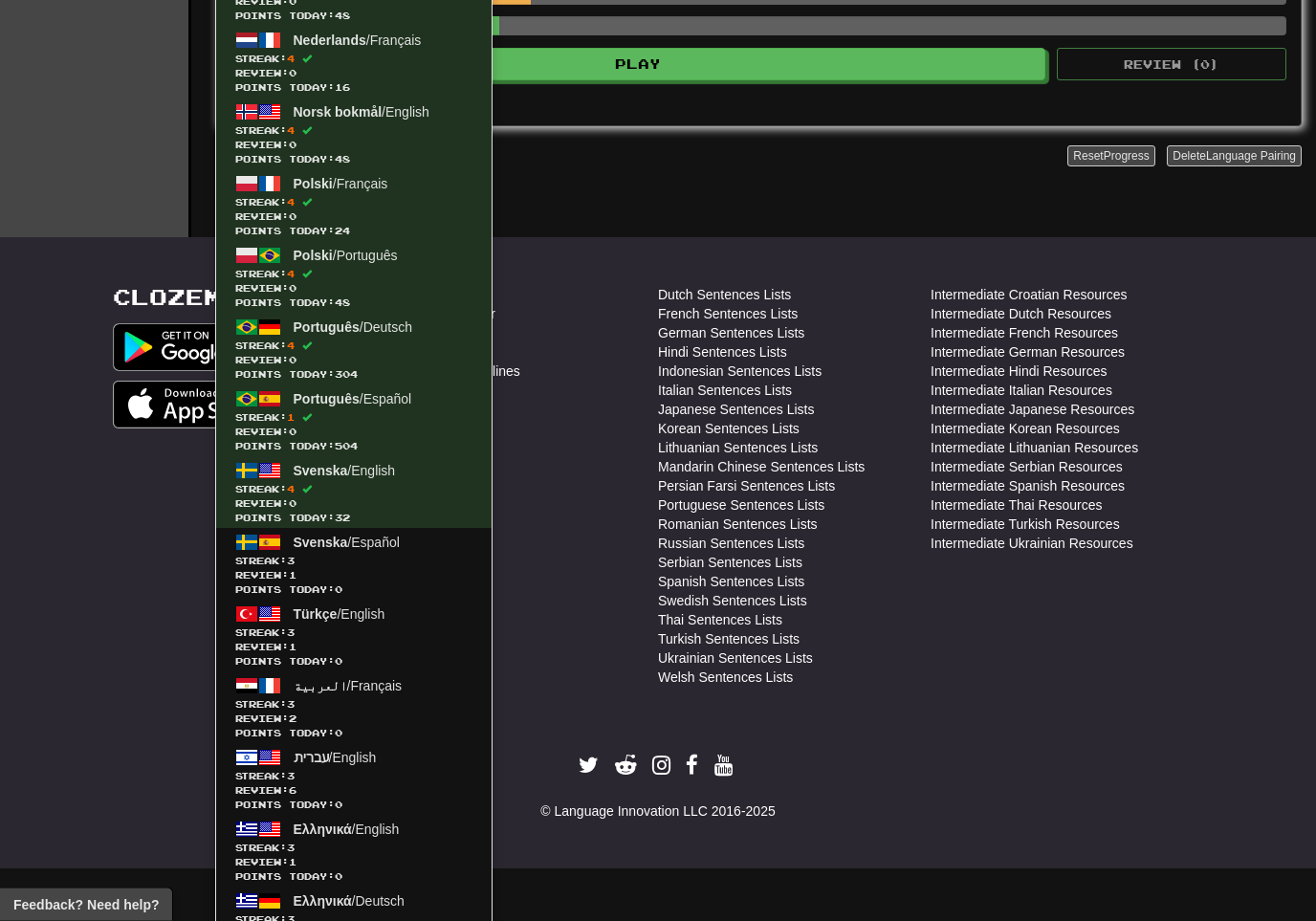 scroll, scrollTop: 963, scrollLeft: 0, axis: vertical 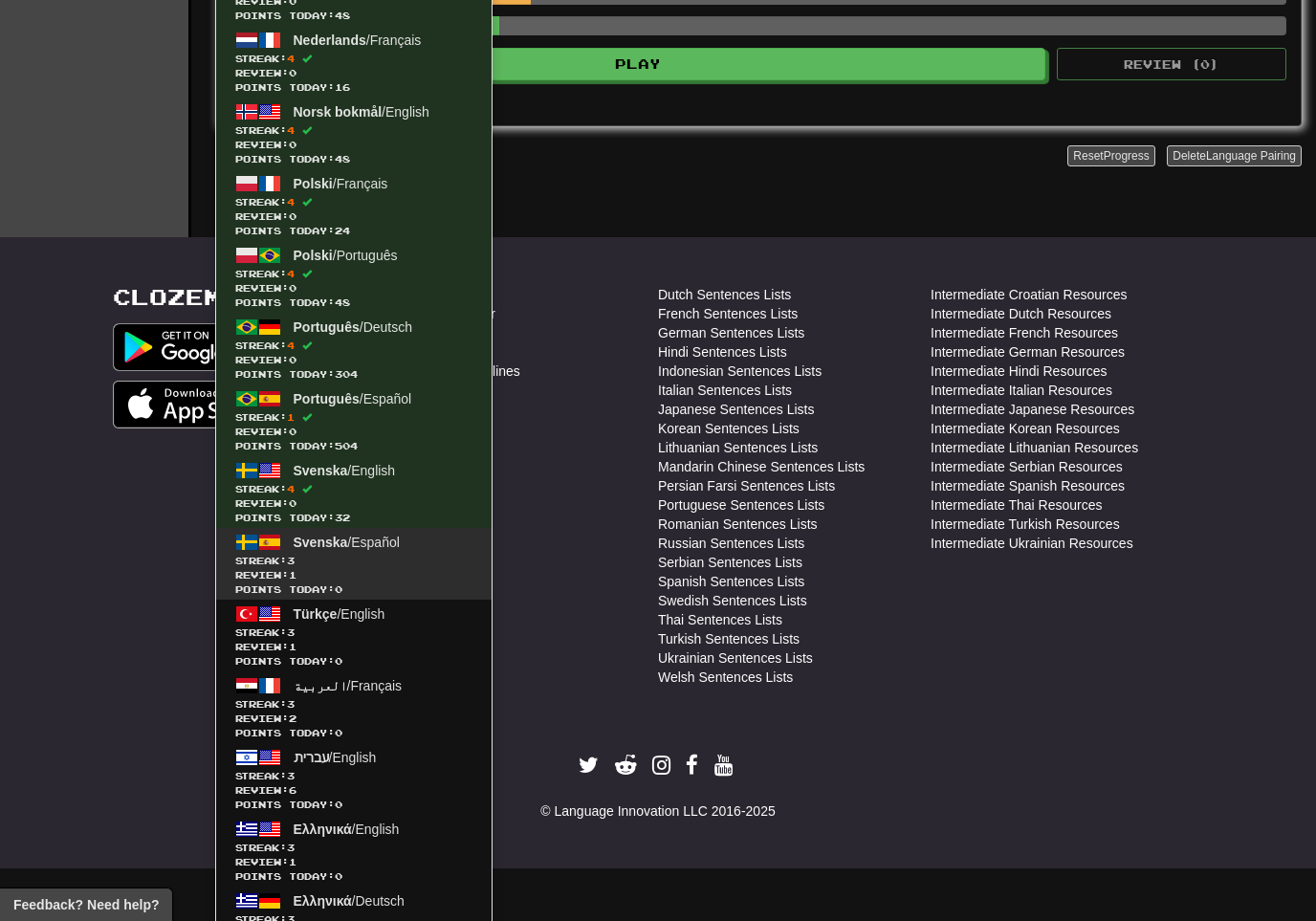 click on "Points today:  0" at bounding box center [354, 589] 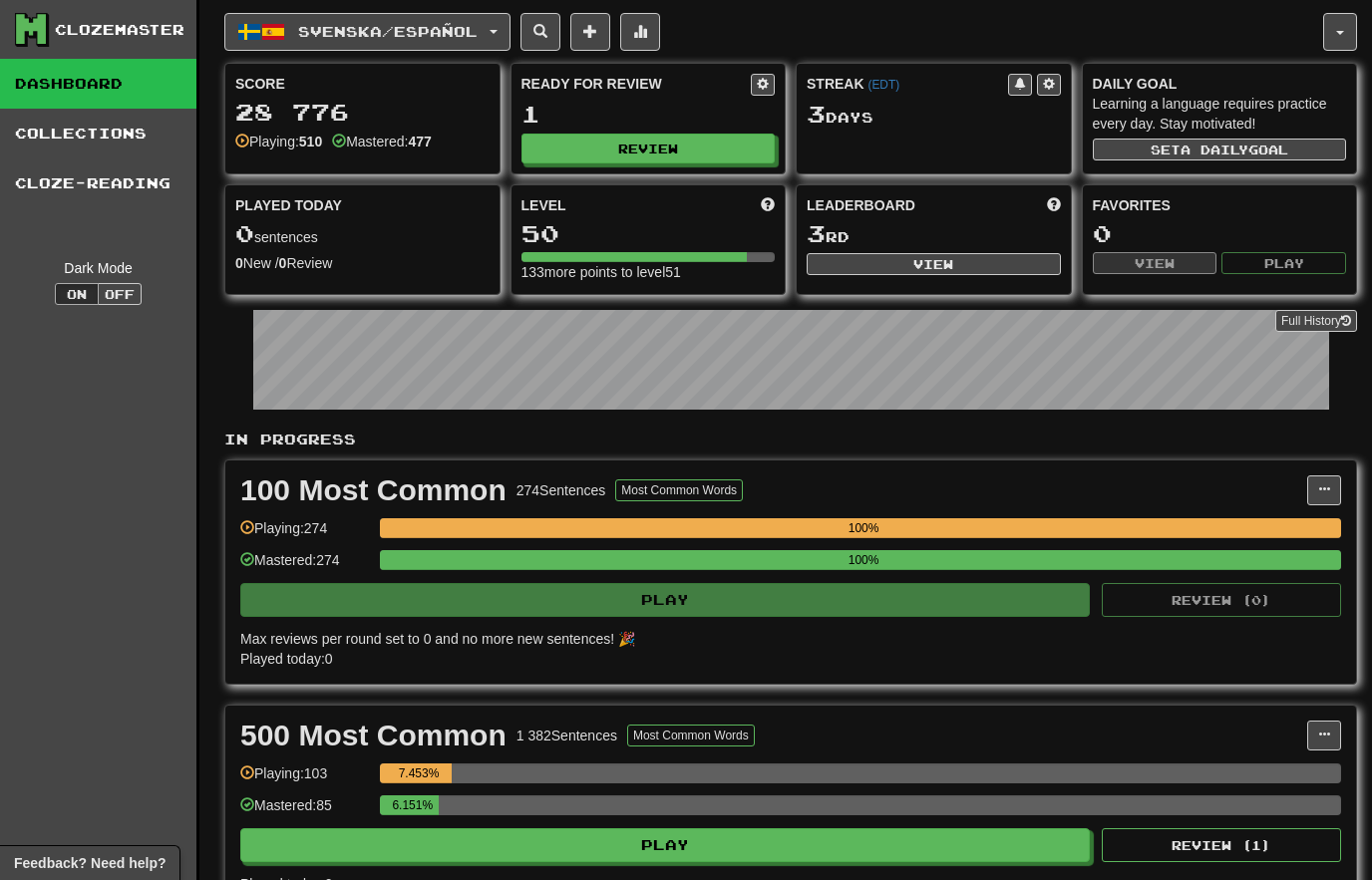 scroll, scrollTop: 0, scrollLeft: 0, axis: both 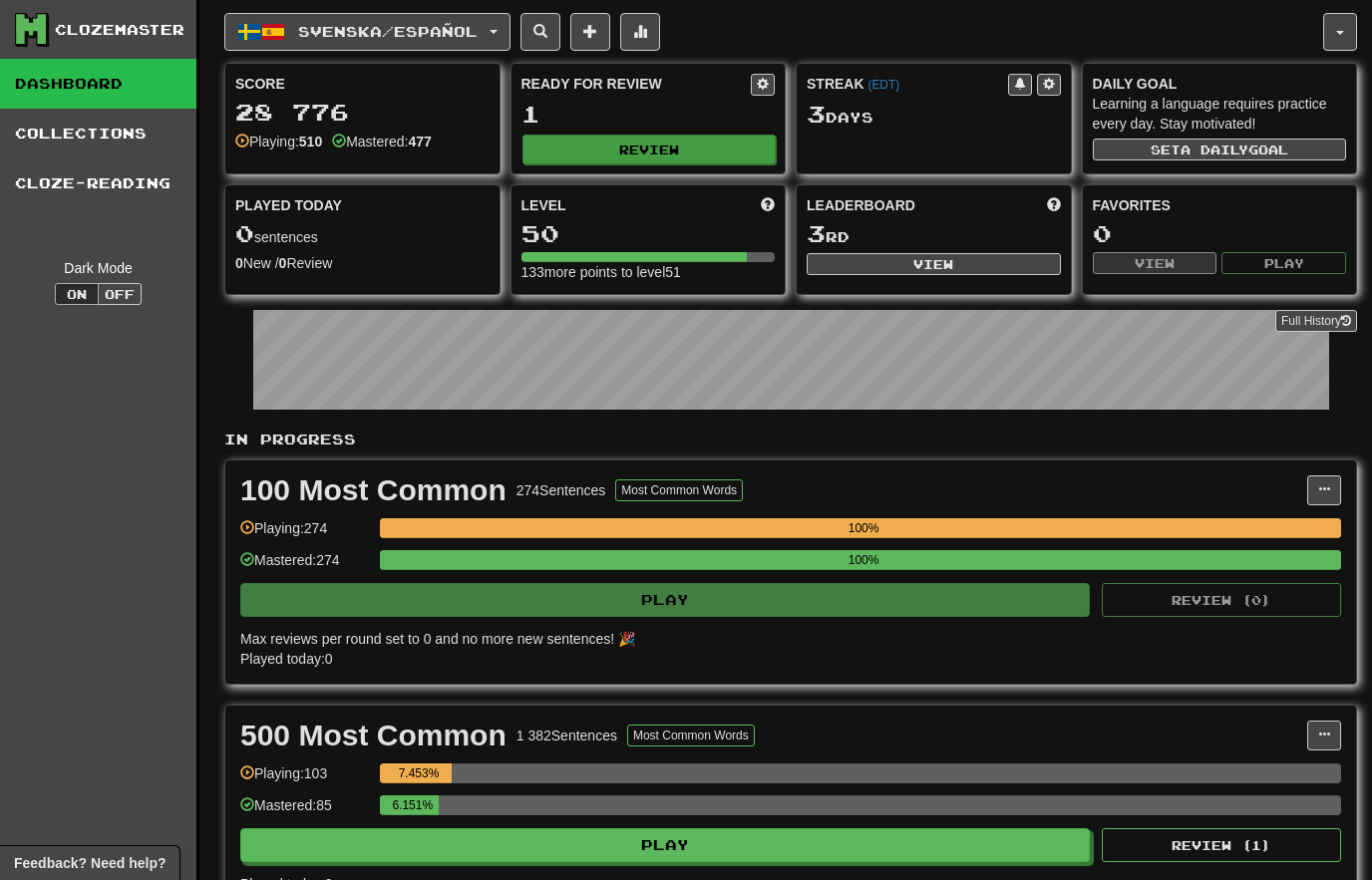 click on "Review" at bounding box center [649, 149] 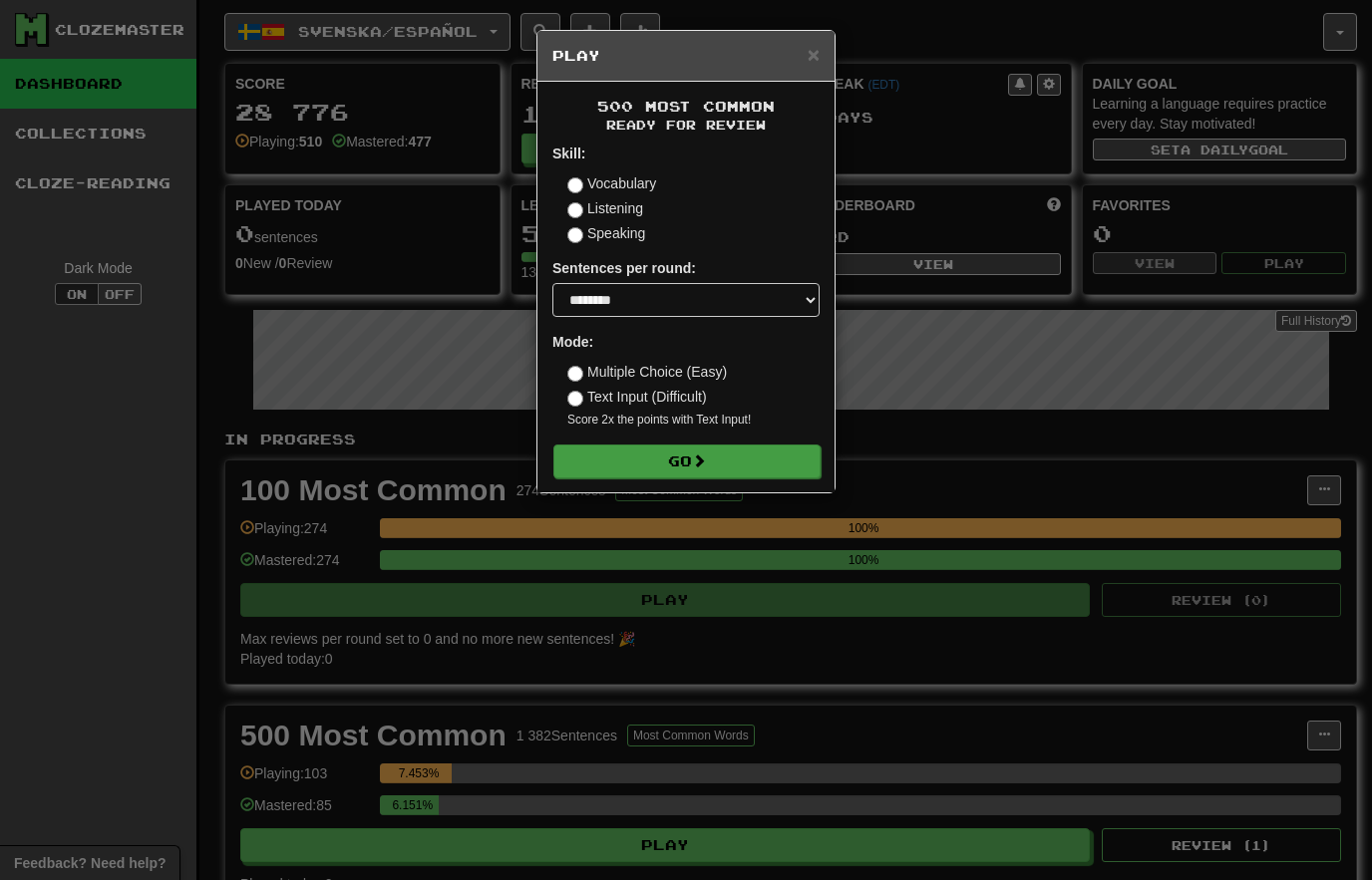 click on "Go" at bounding box center [687, 461] 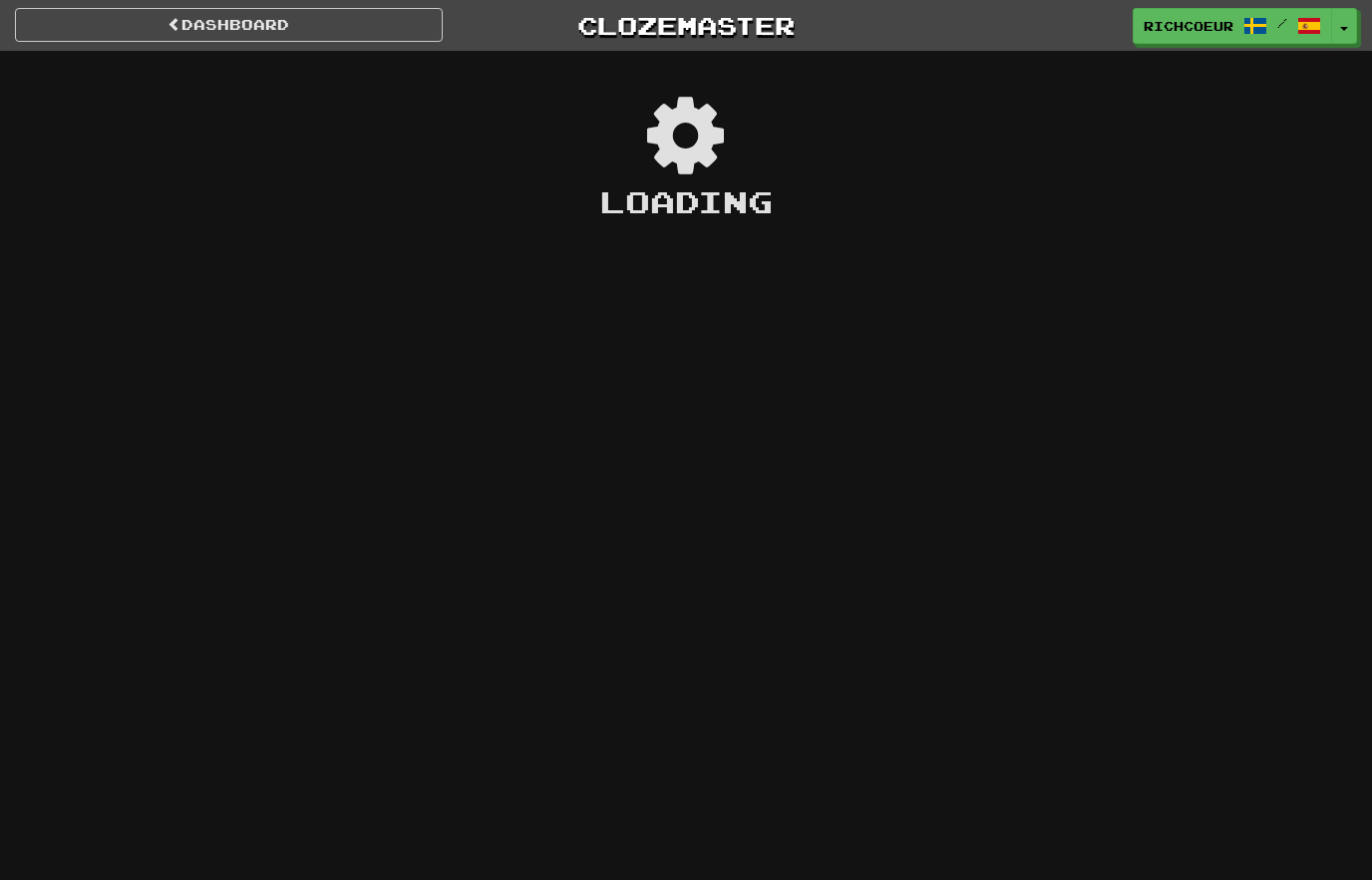 scroll, scrollTop: 0, scrollLeft: 0, axis: both 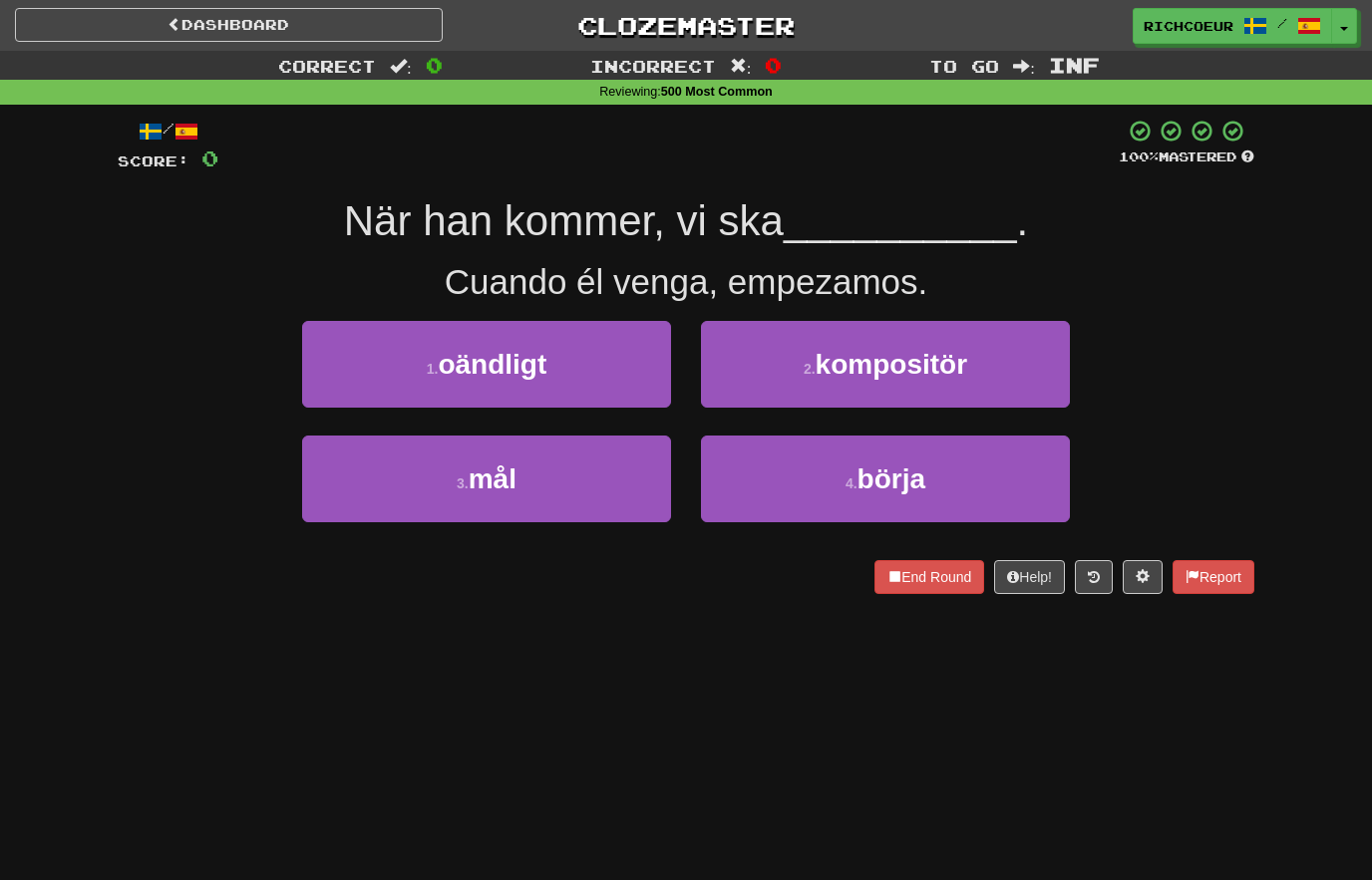 click on "4 .  börja" at bounding box center (885, 492) 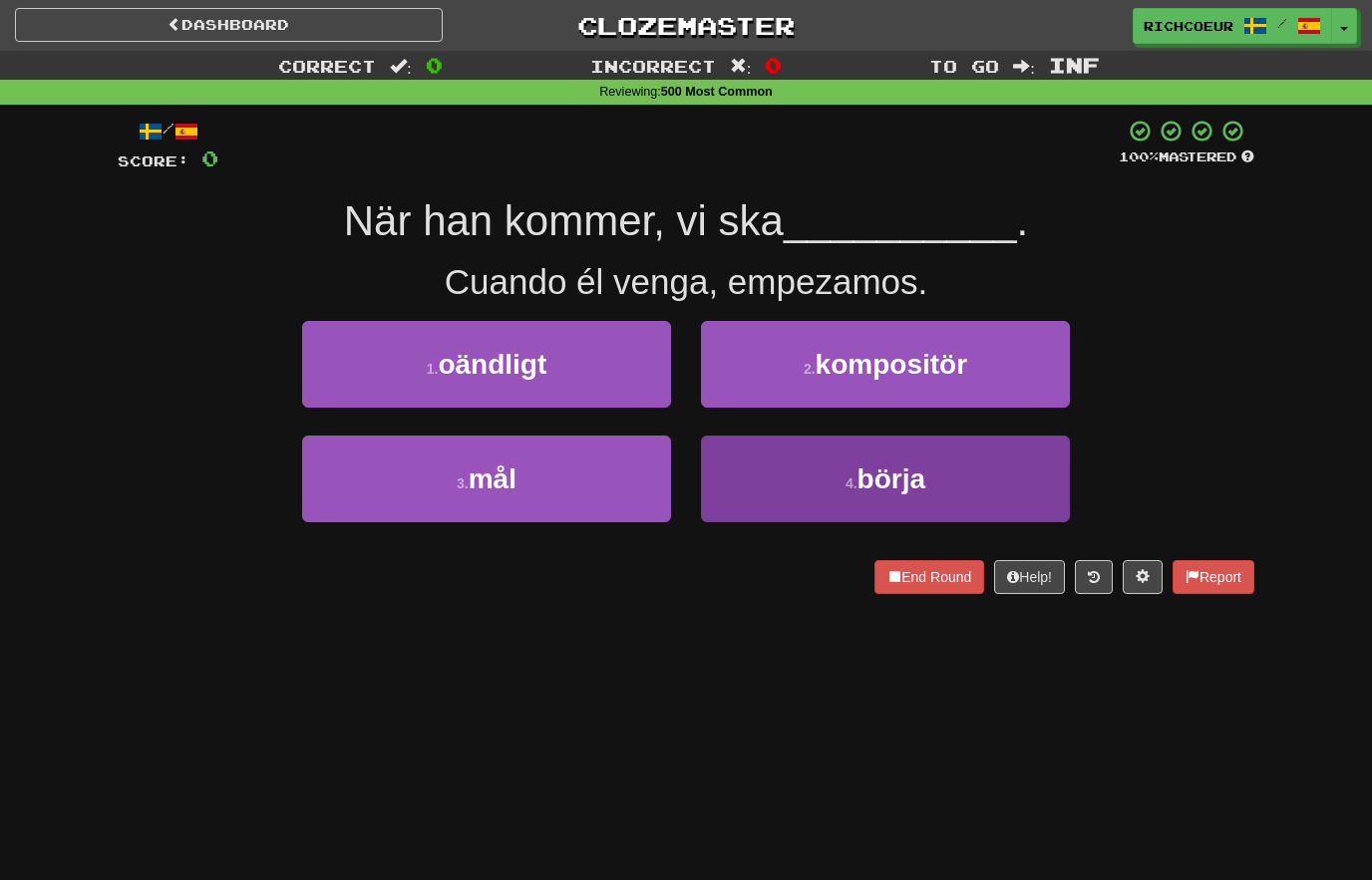 click on "4 .  börja" at bounding box center (885, 478) 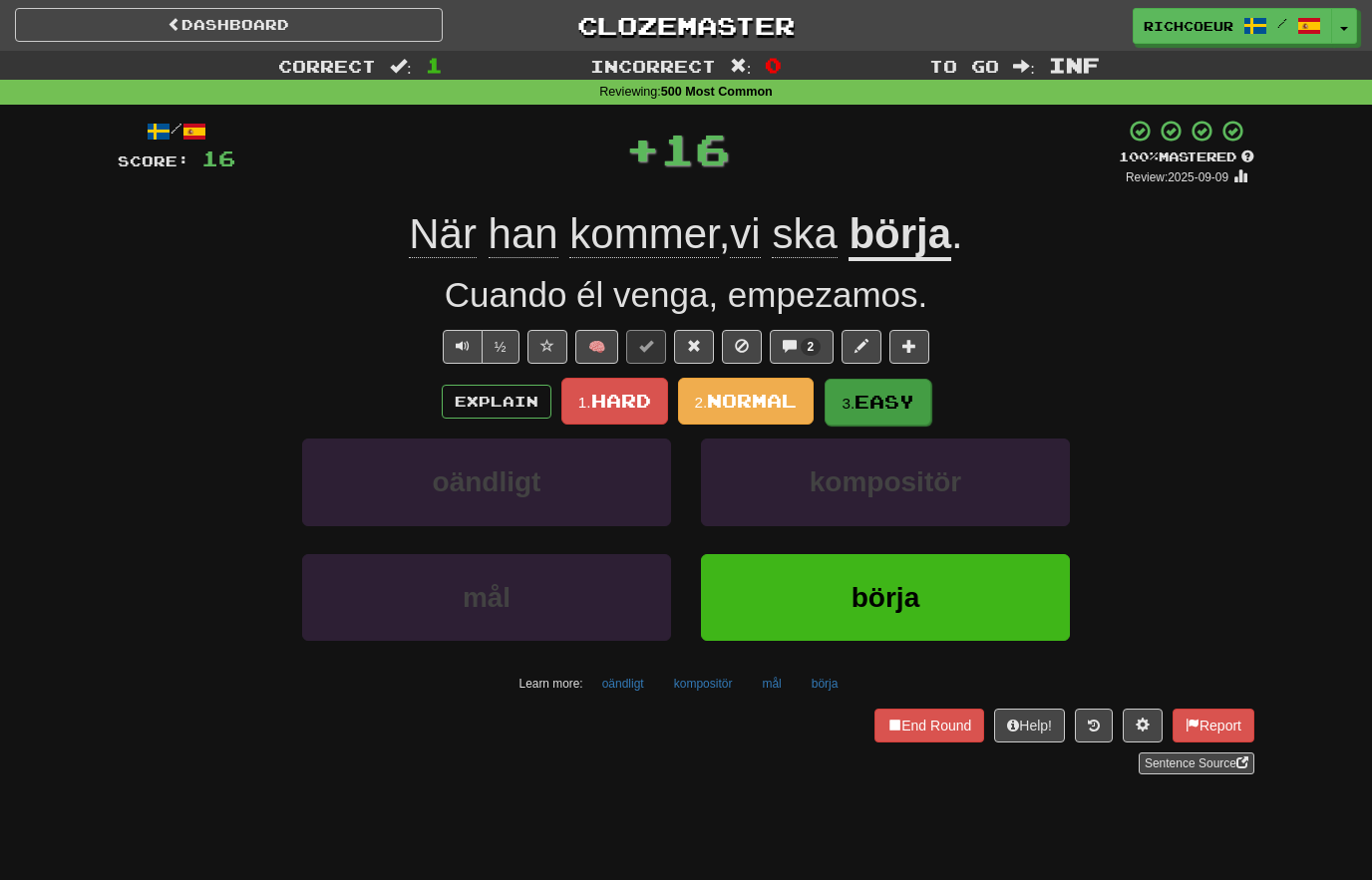 click on "Easy" at bounding box center (884, 402) 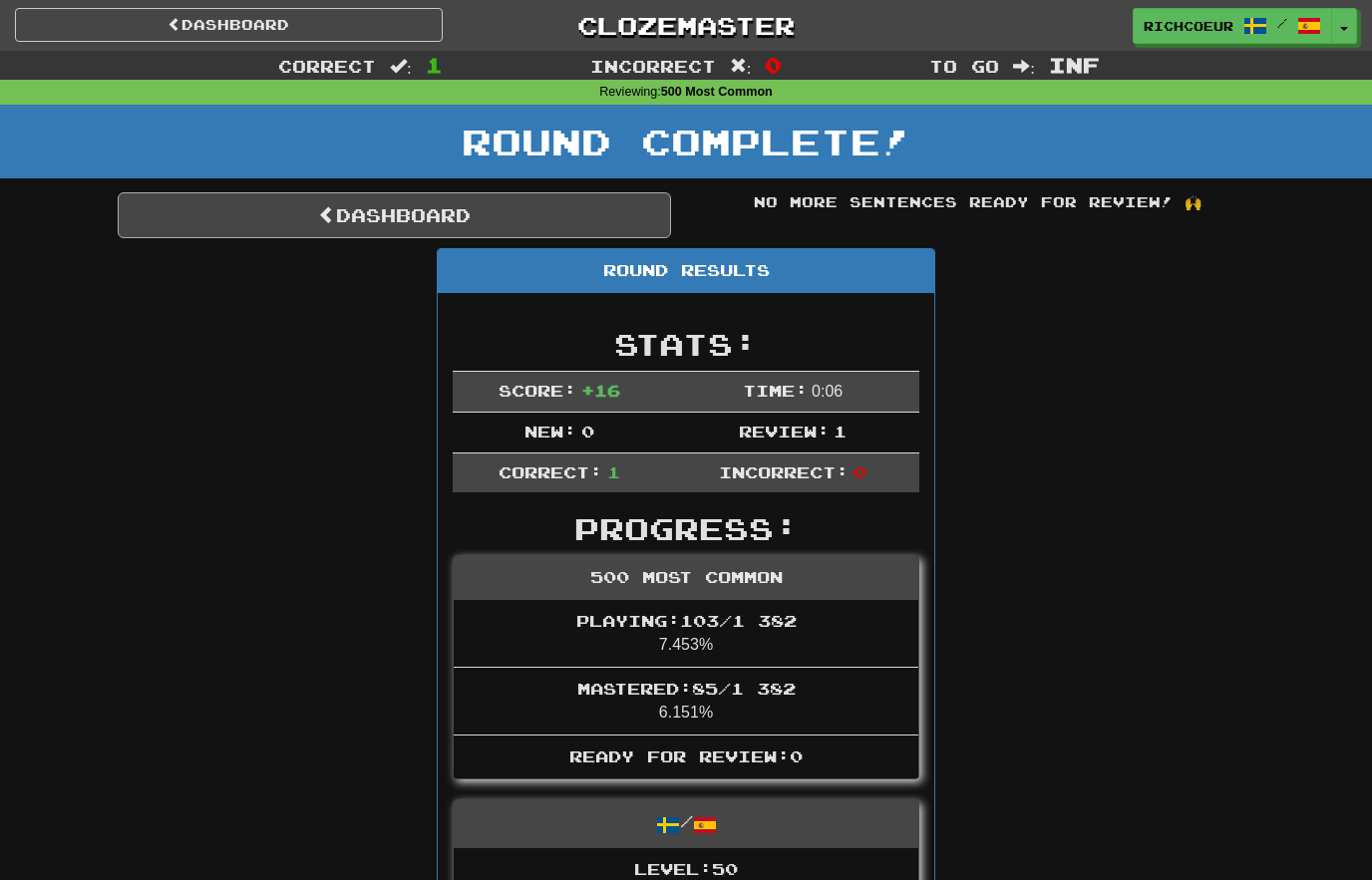 click on "Dashboard" at bounding box center [394, 215] 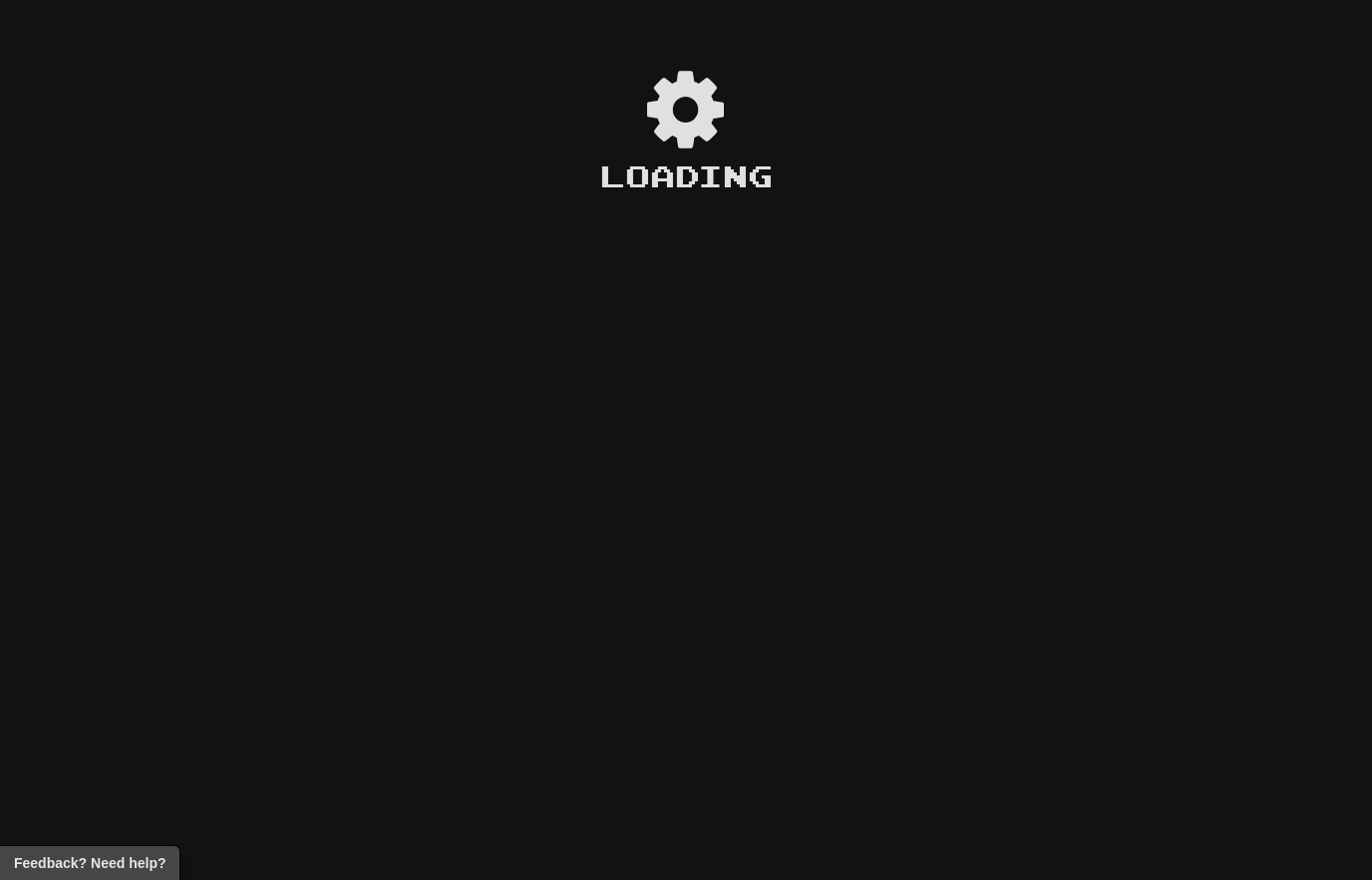 scroll, scrollTop: 0, scrollLeft: 0, axis: both 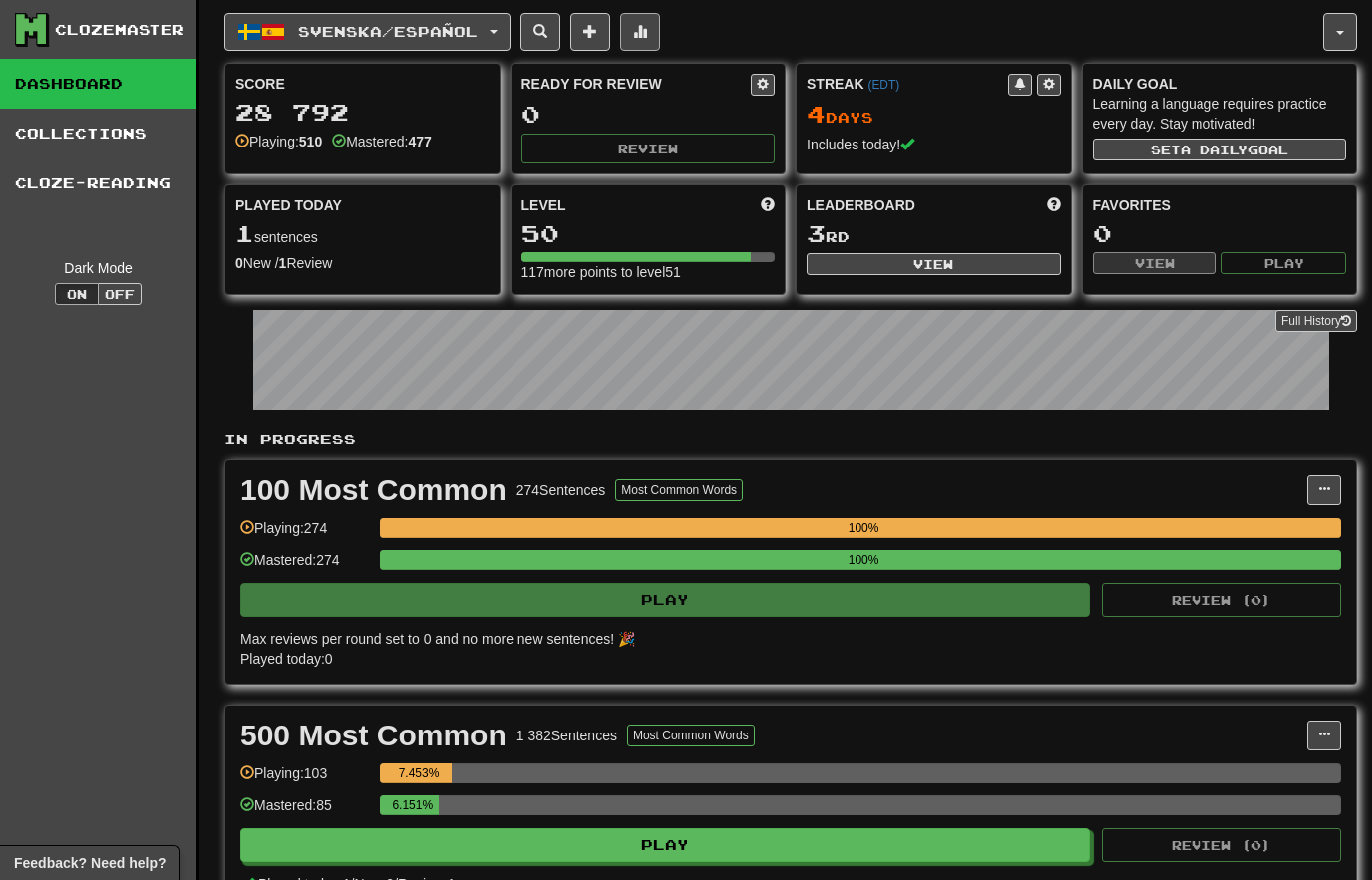 click at bounding box center [640, 32] 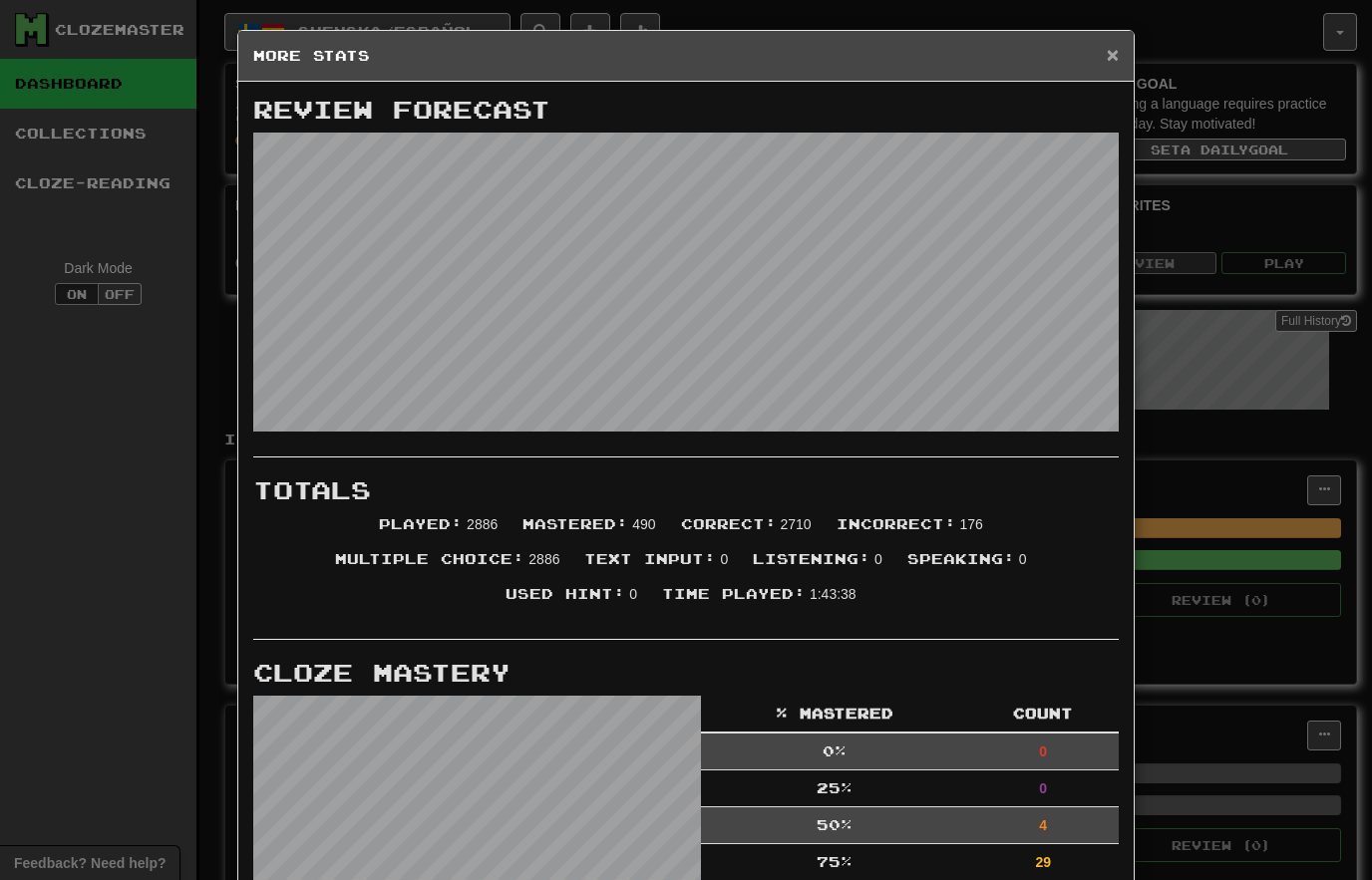 click on "×" at bounding box center [1113, 54] 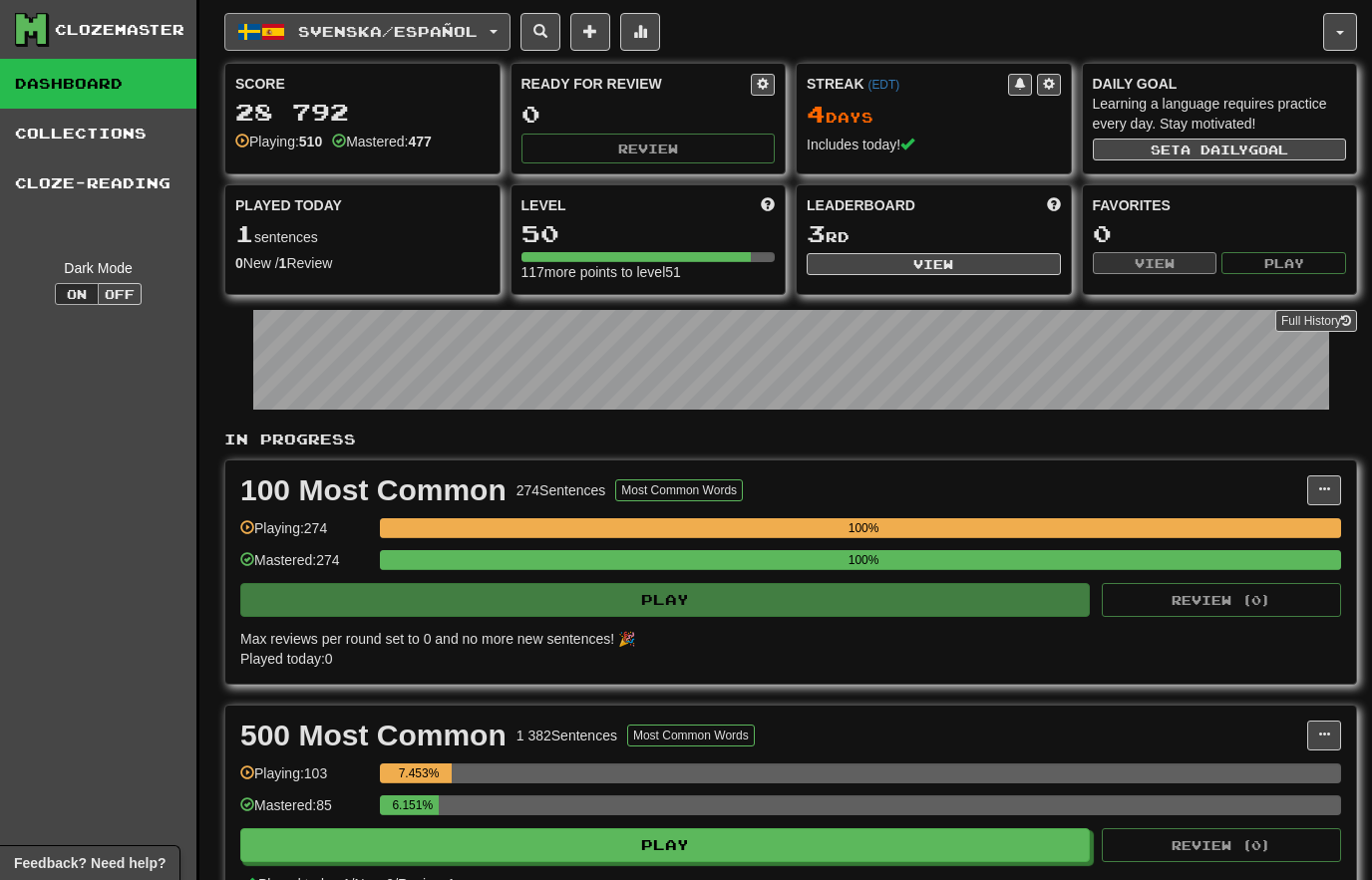 click on "Svenska  /  Español" at bounding box center [367, 32] 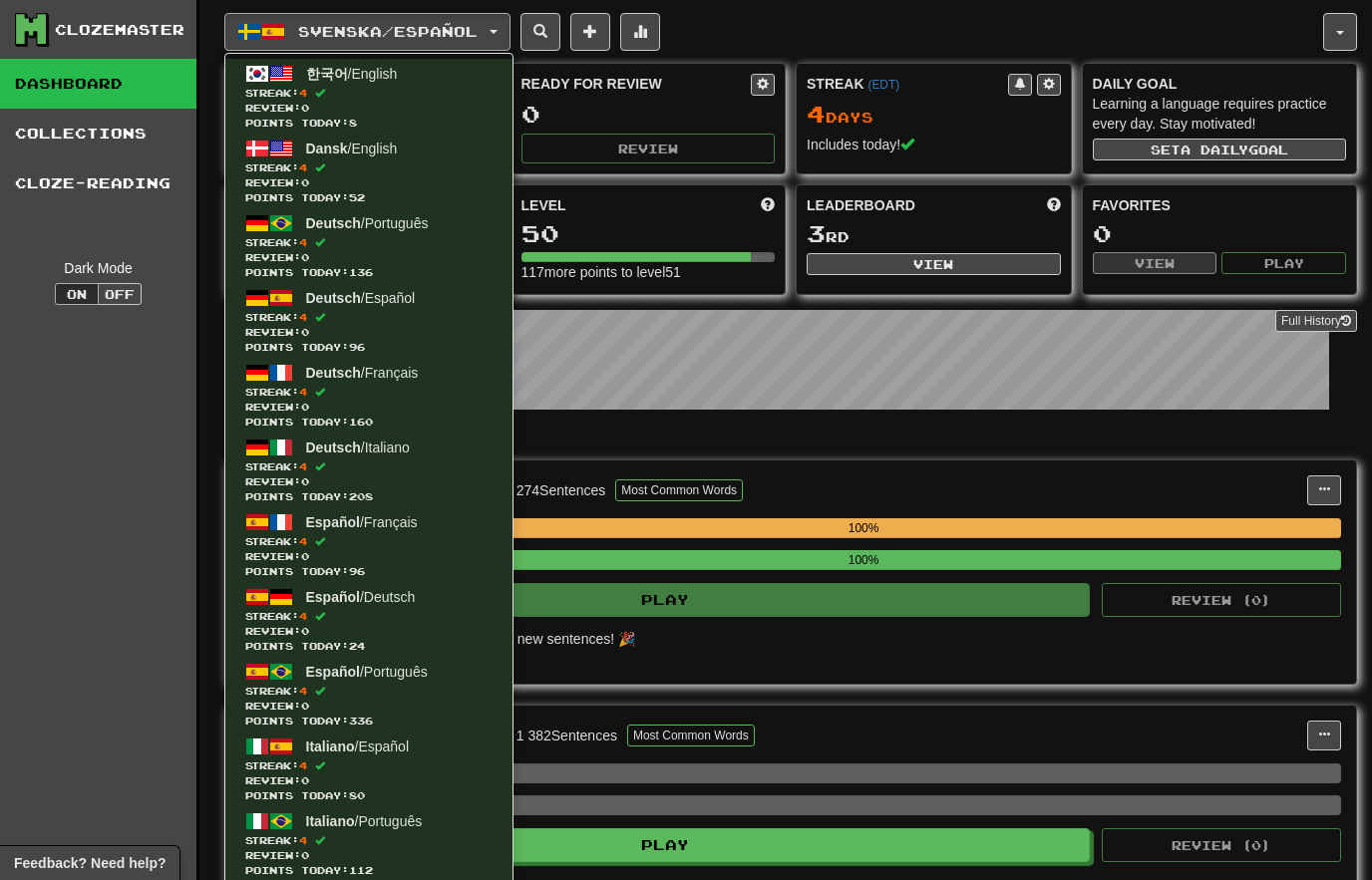 click at bounding box center (686, 440) 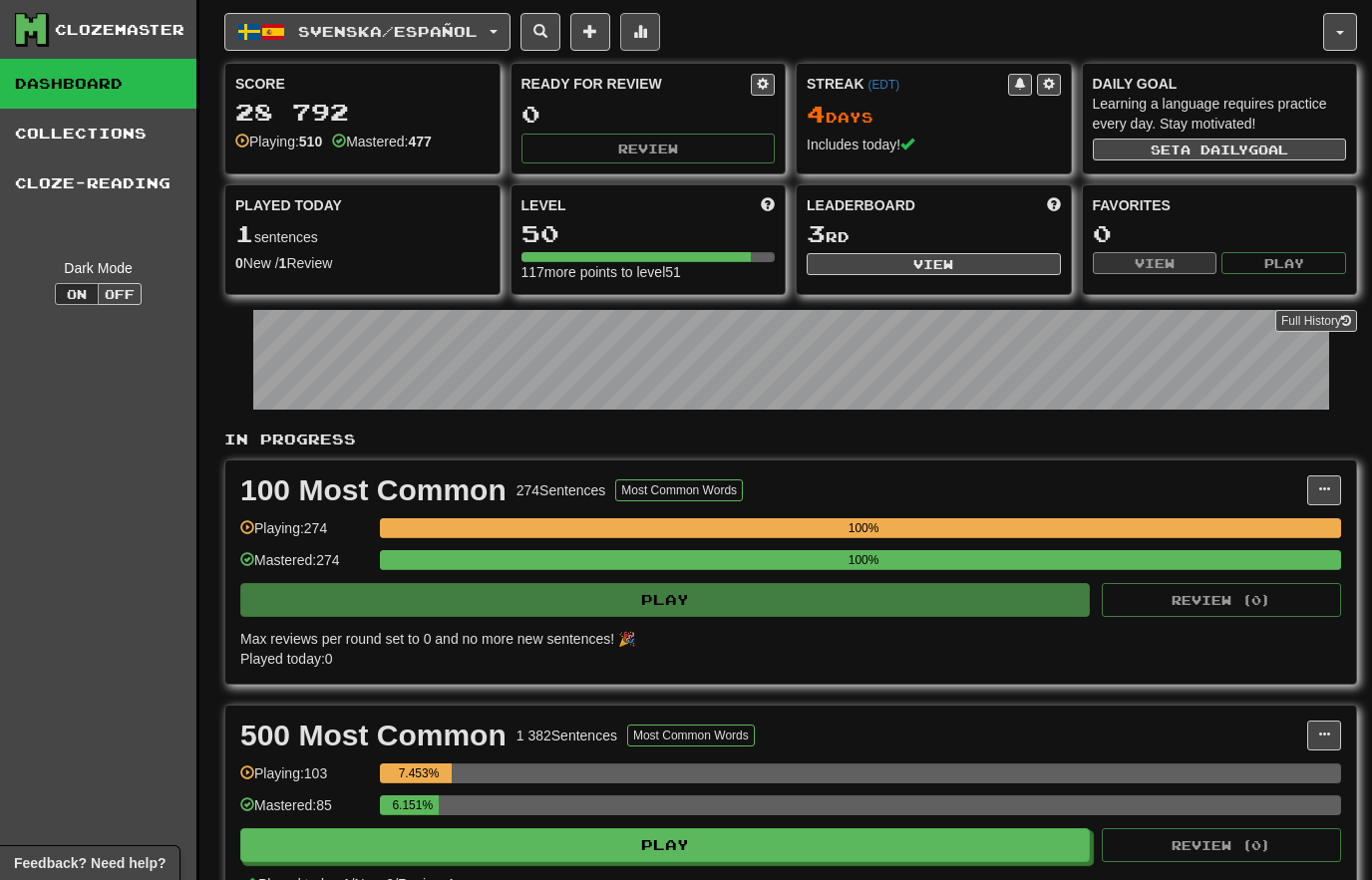 click at bounding box center [640, 31] 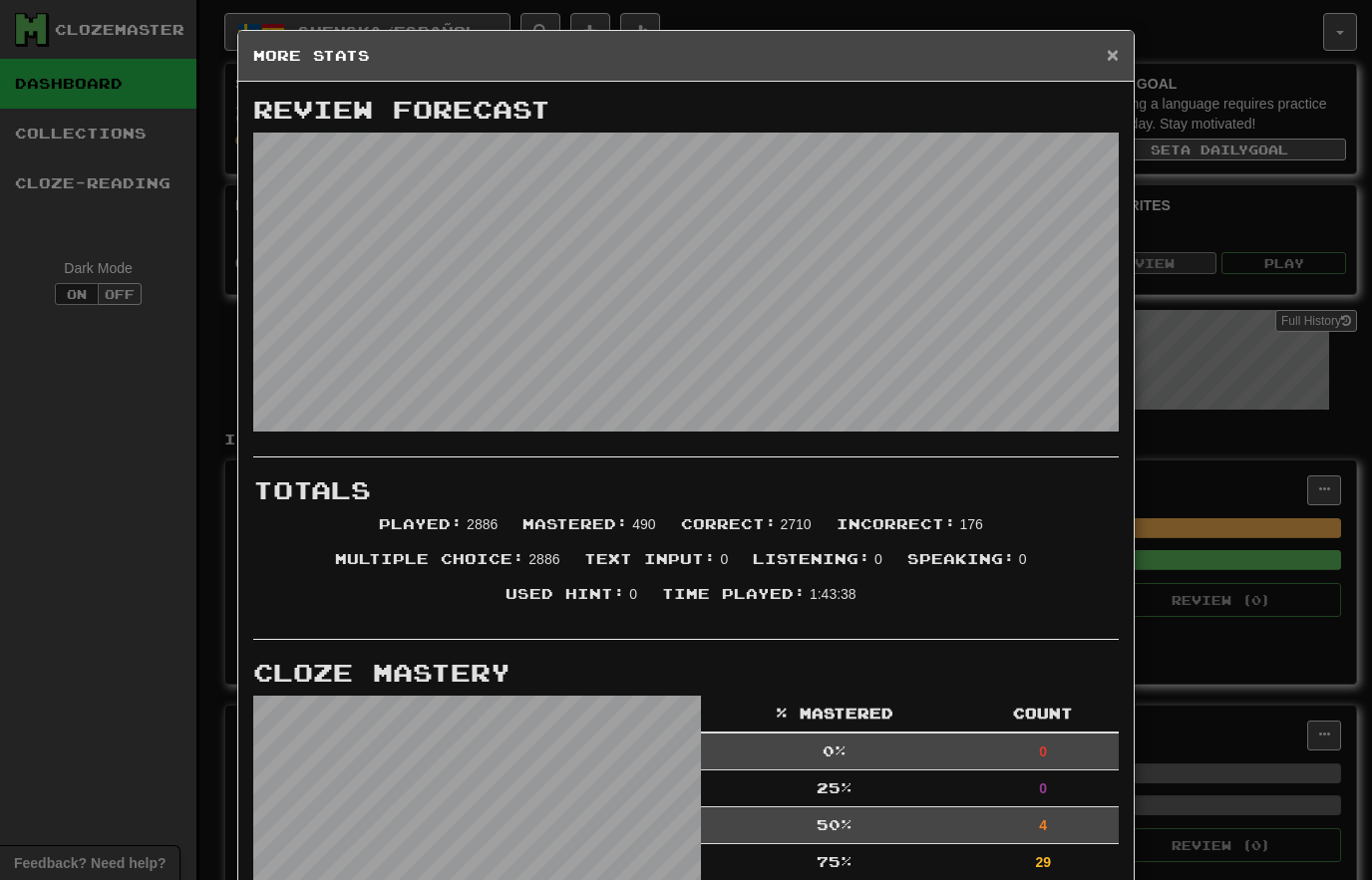click on "×" at bounding box center (1113, 54) 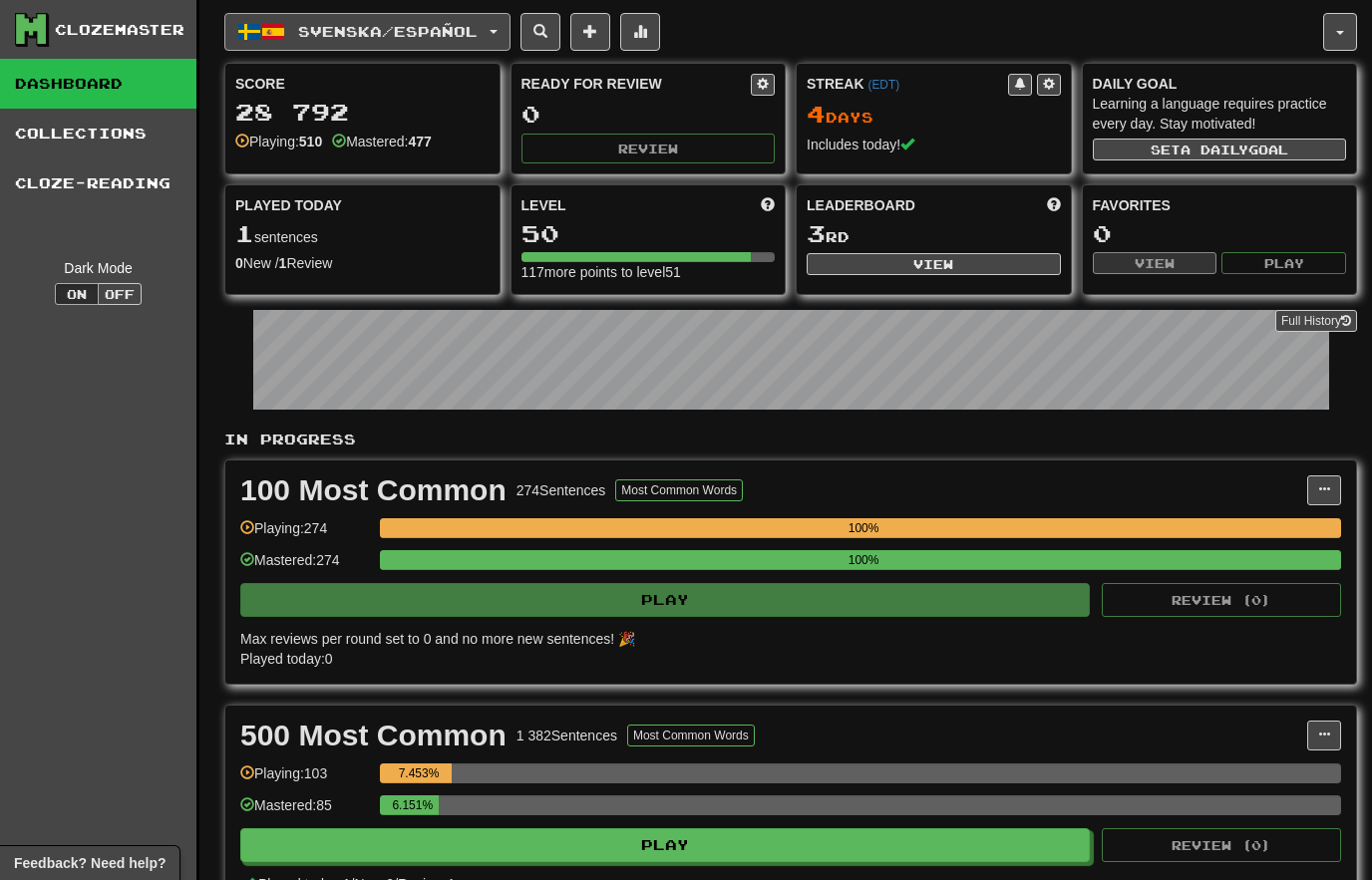 click on "Svenska  /  Español" at bounding box center (388, 31) 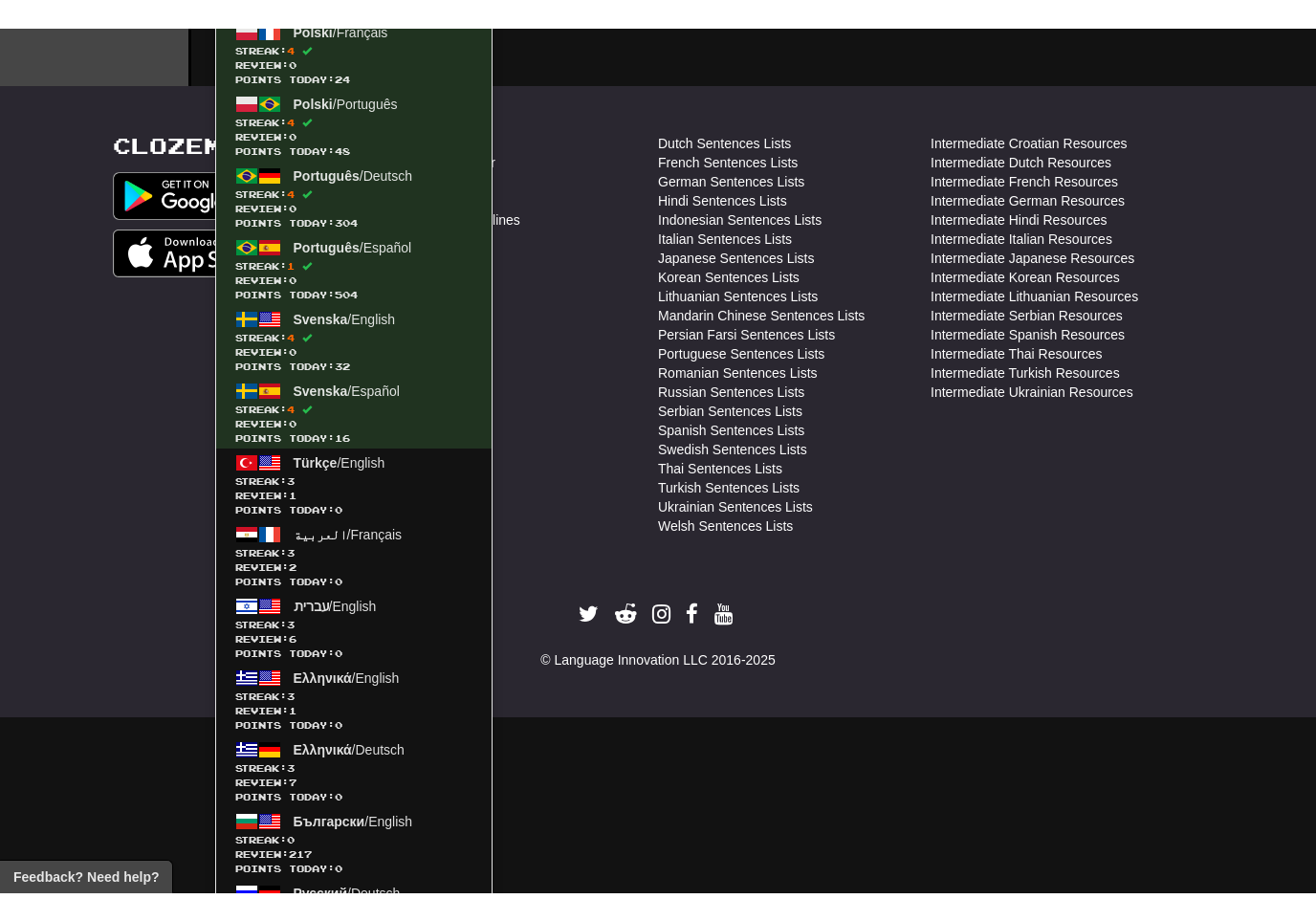 scroll, scrollTop: 1086, scrollLeft: 0, axis: vertical 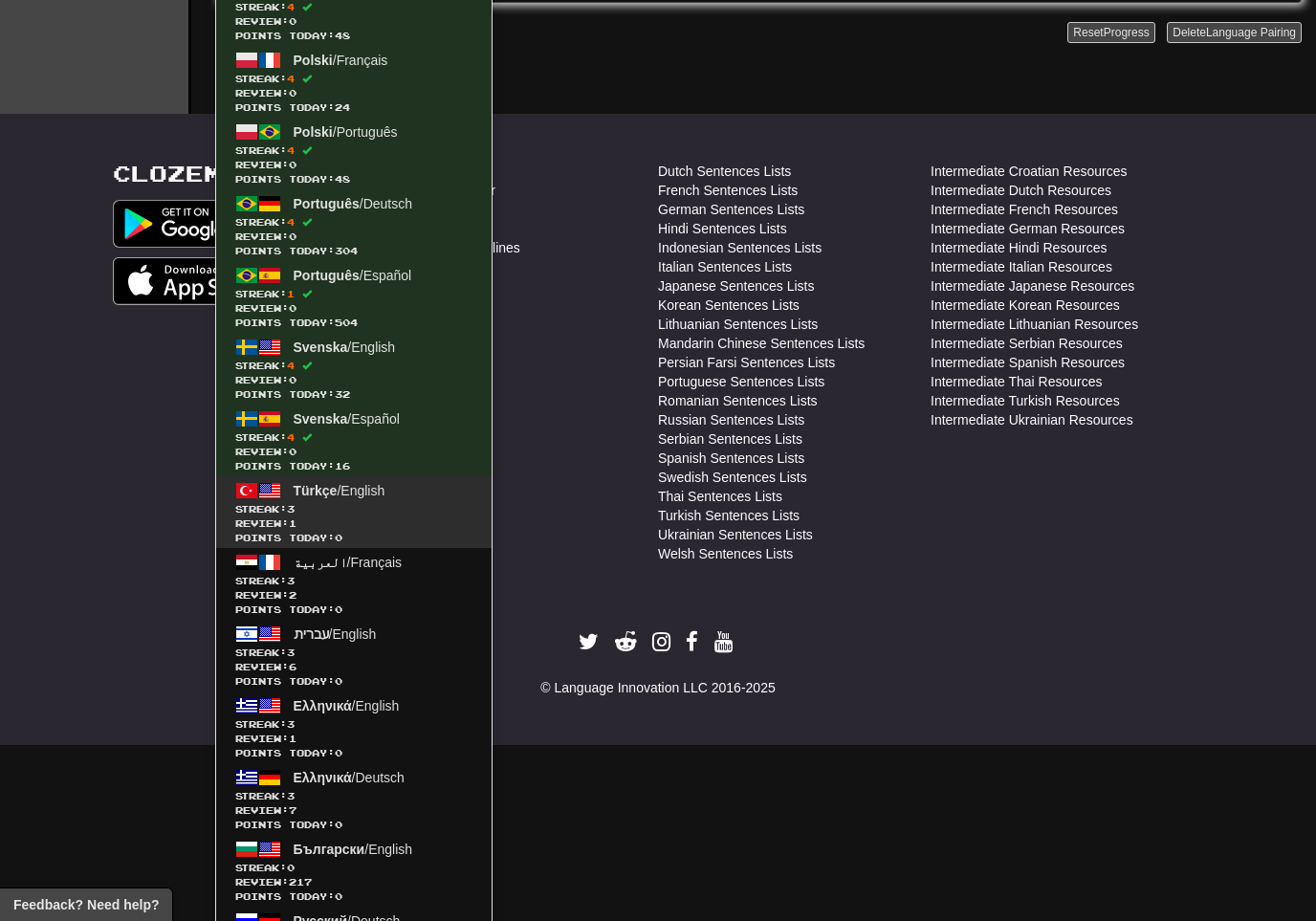 click on "Streak:  3" at bounding box center (354, 509) 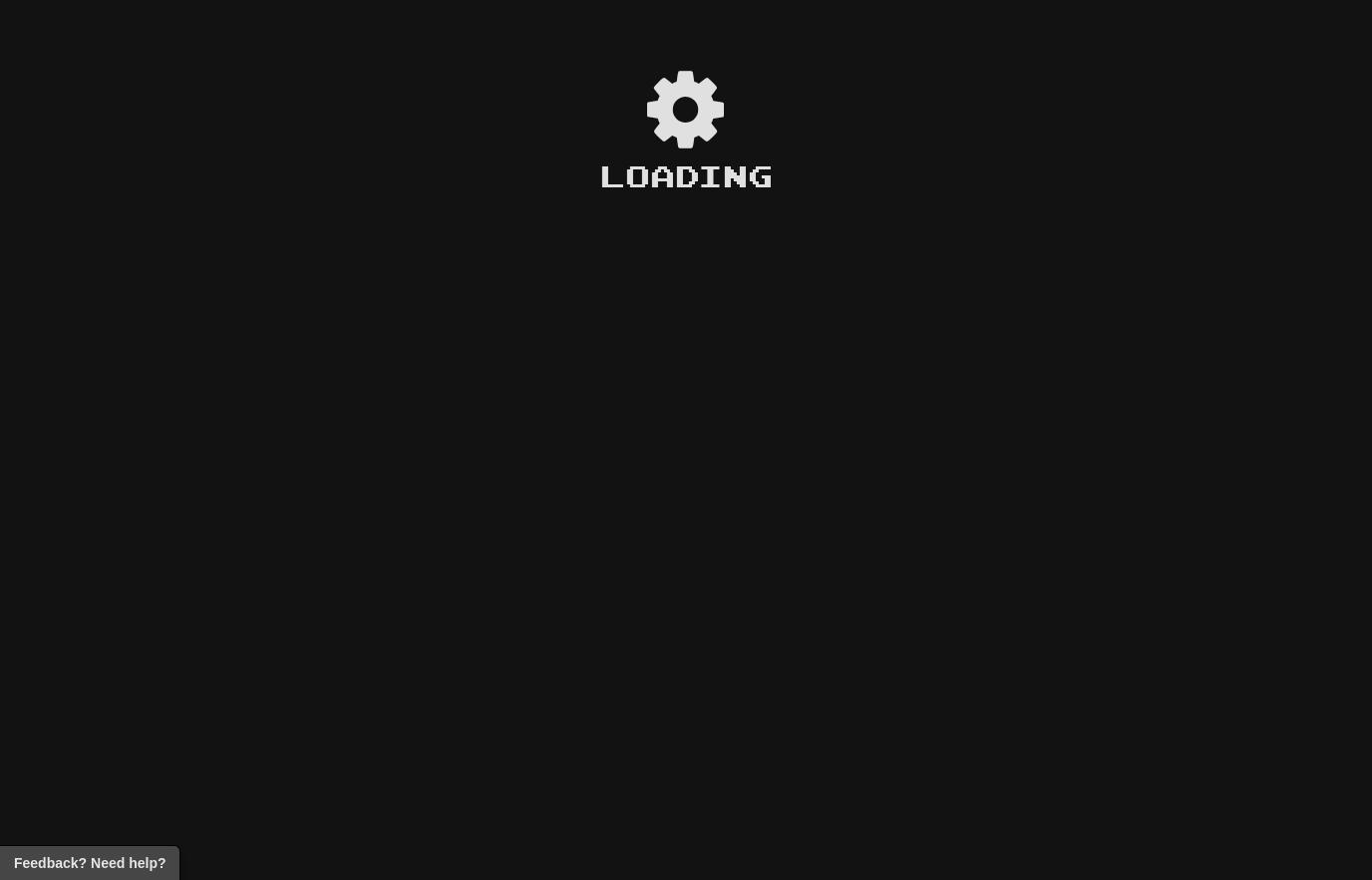 scroll, scrollTop: 0, scrollLeft: 0, axis: both 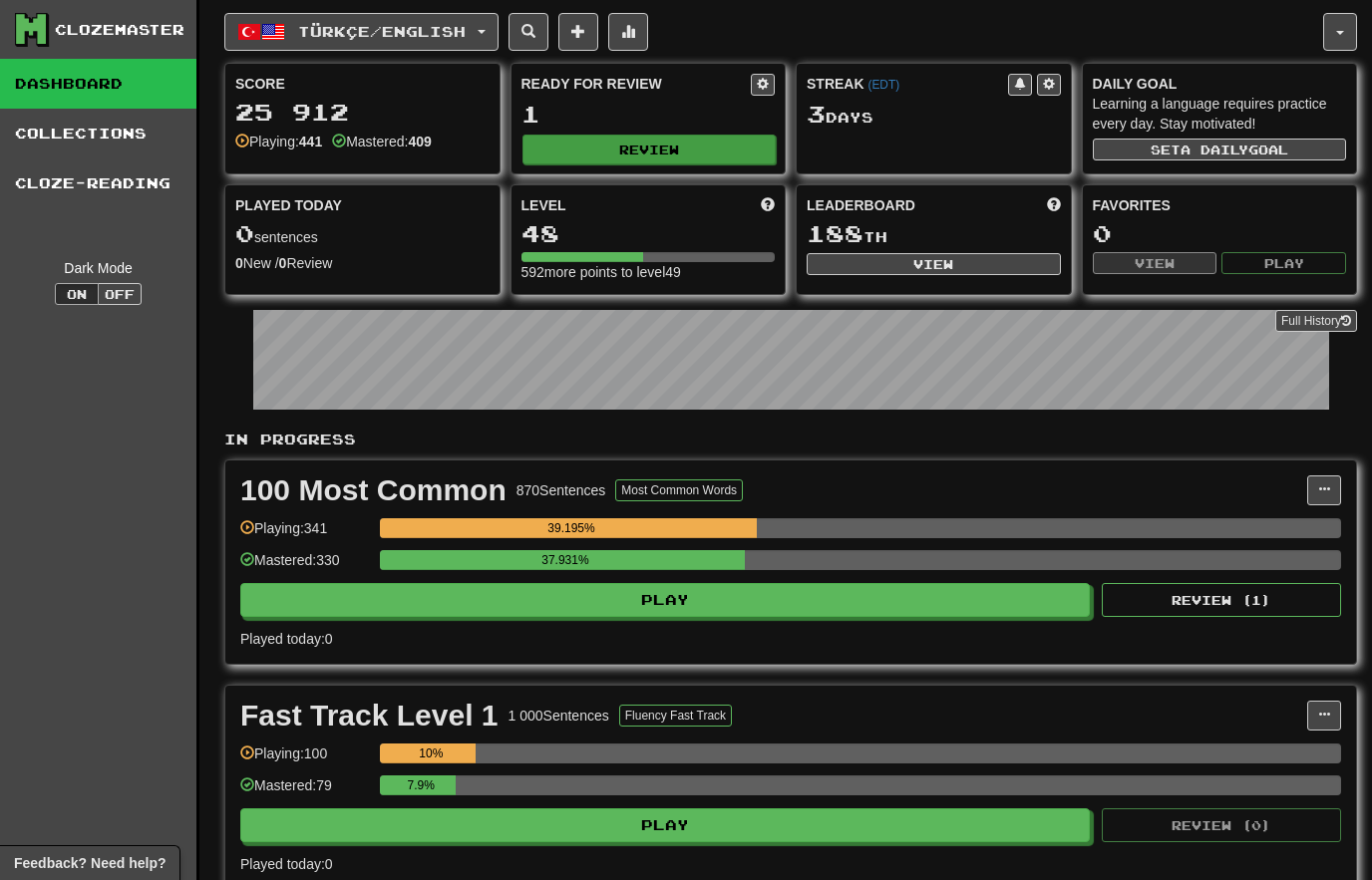 click on "Review" at bounding box center (649, 149) 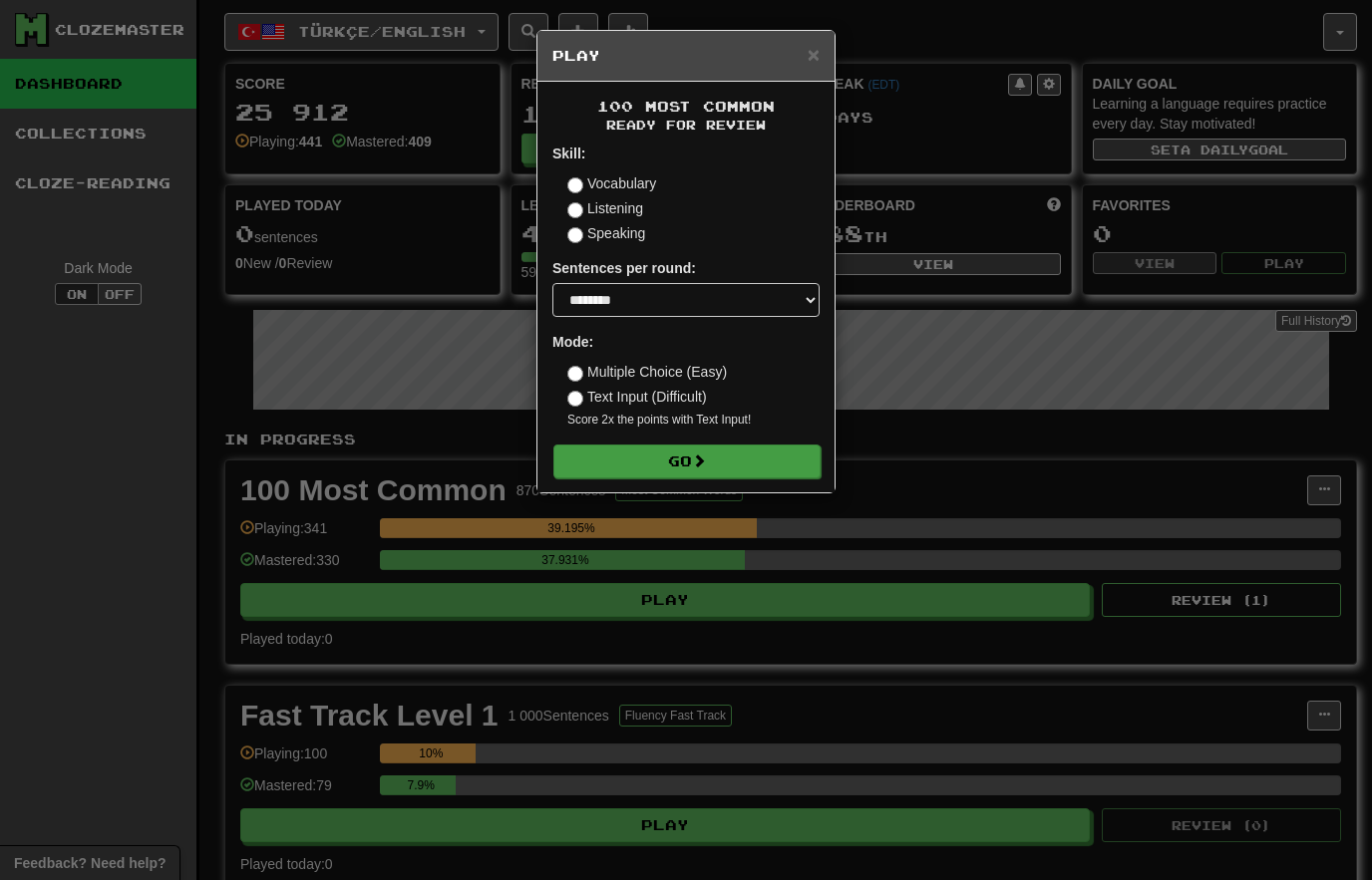 click on "Go" at bounding box center (687, 461) 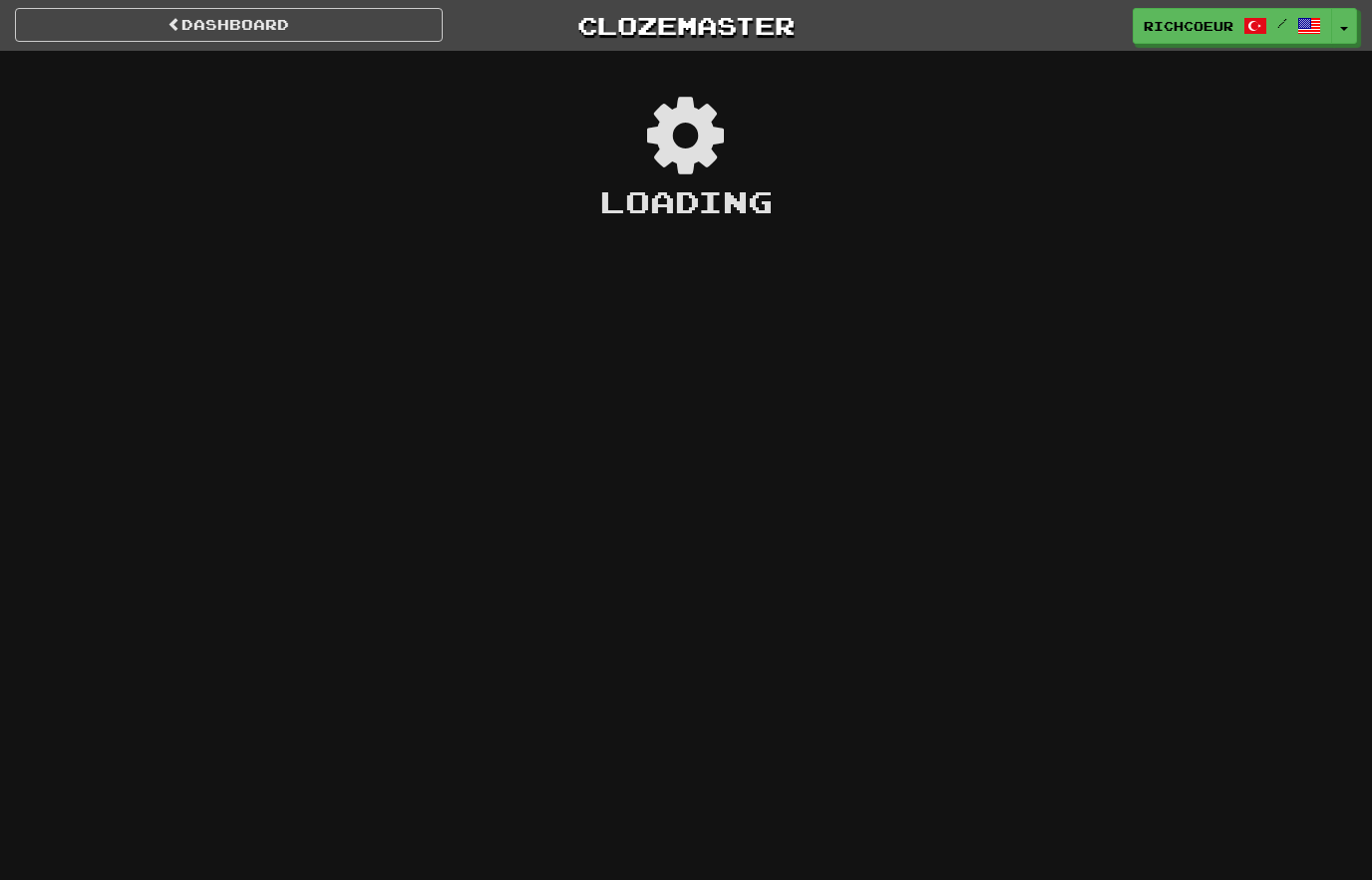scroll, scrollTop: 0, scrollLeft: 0, axis: both 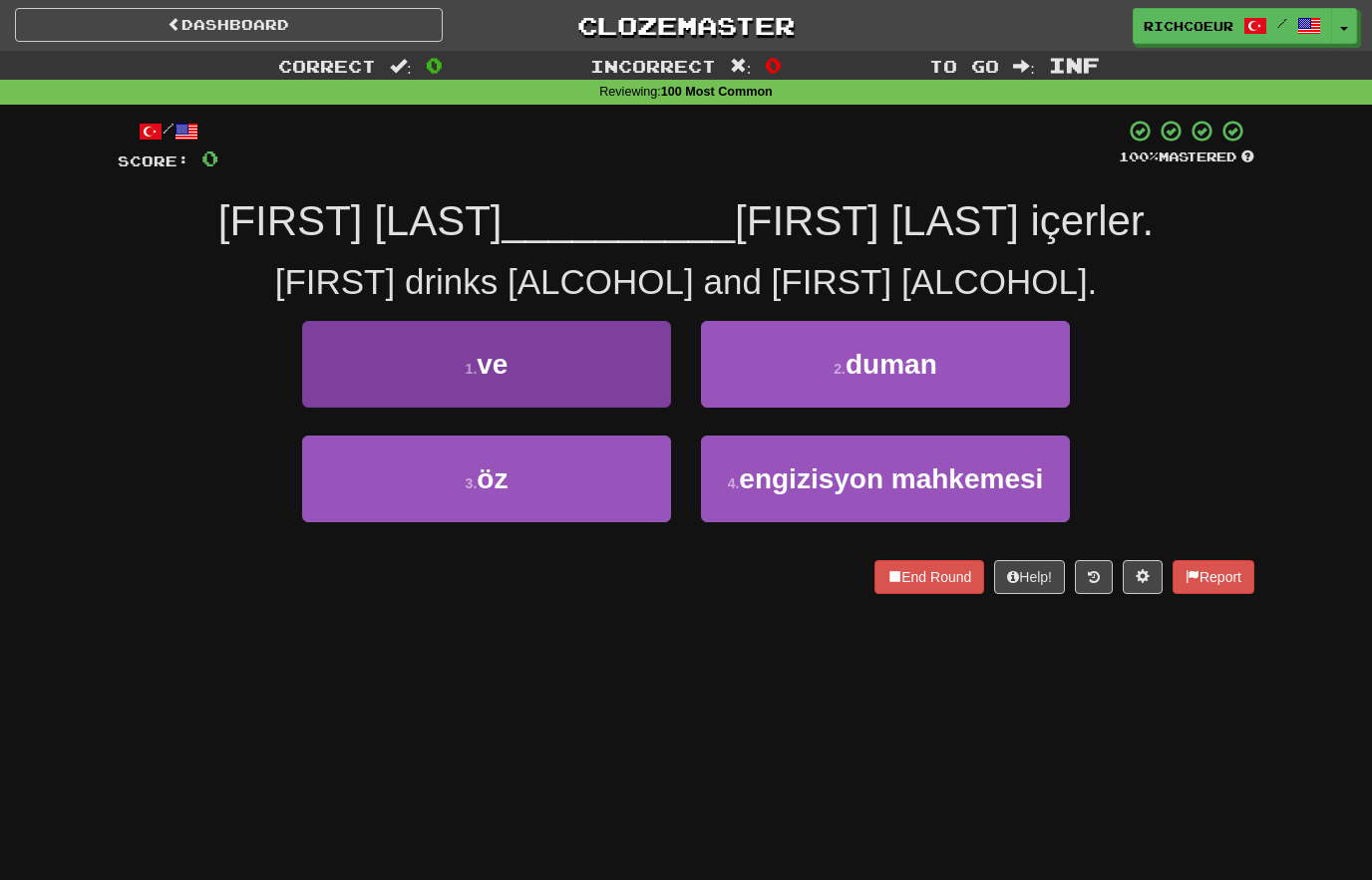 click on "1 .  ve" at bounding box center (487, 364) 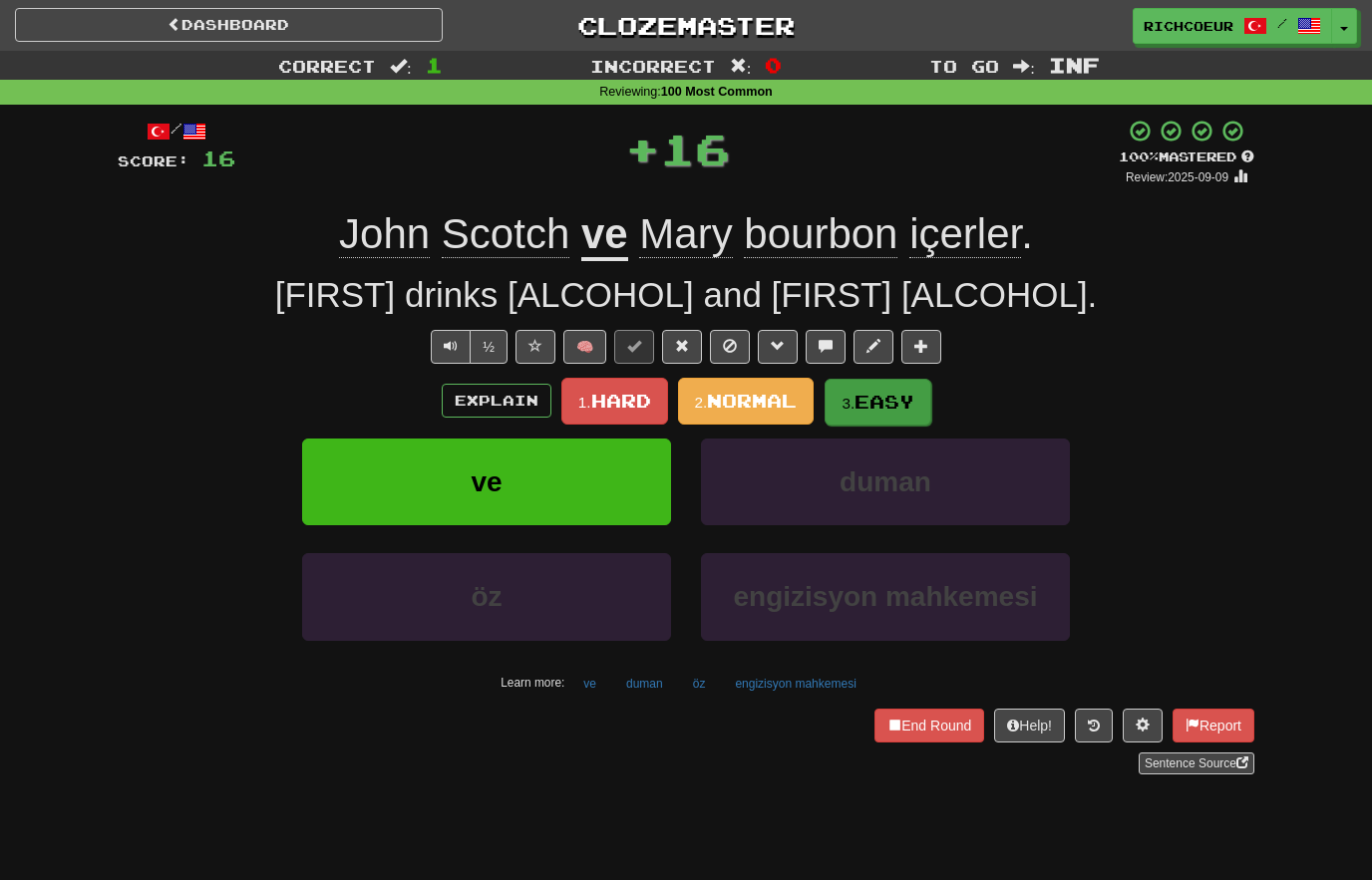 click on "Easy" at bounding box center (884, 402) 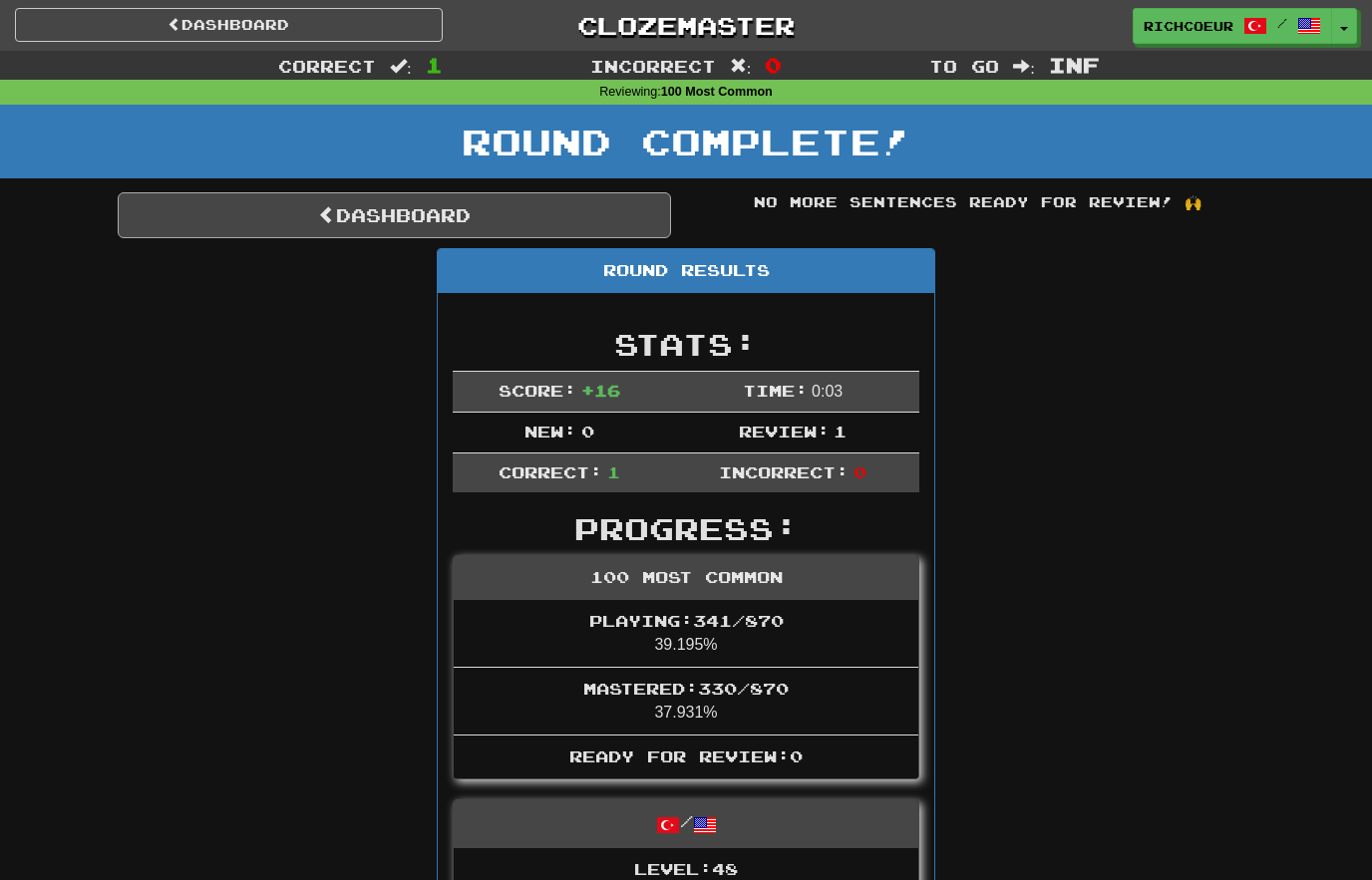 click on "Dashboard" at bounding box center [394, 215] 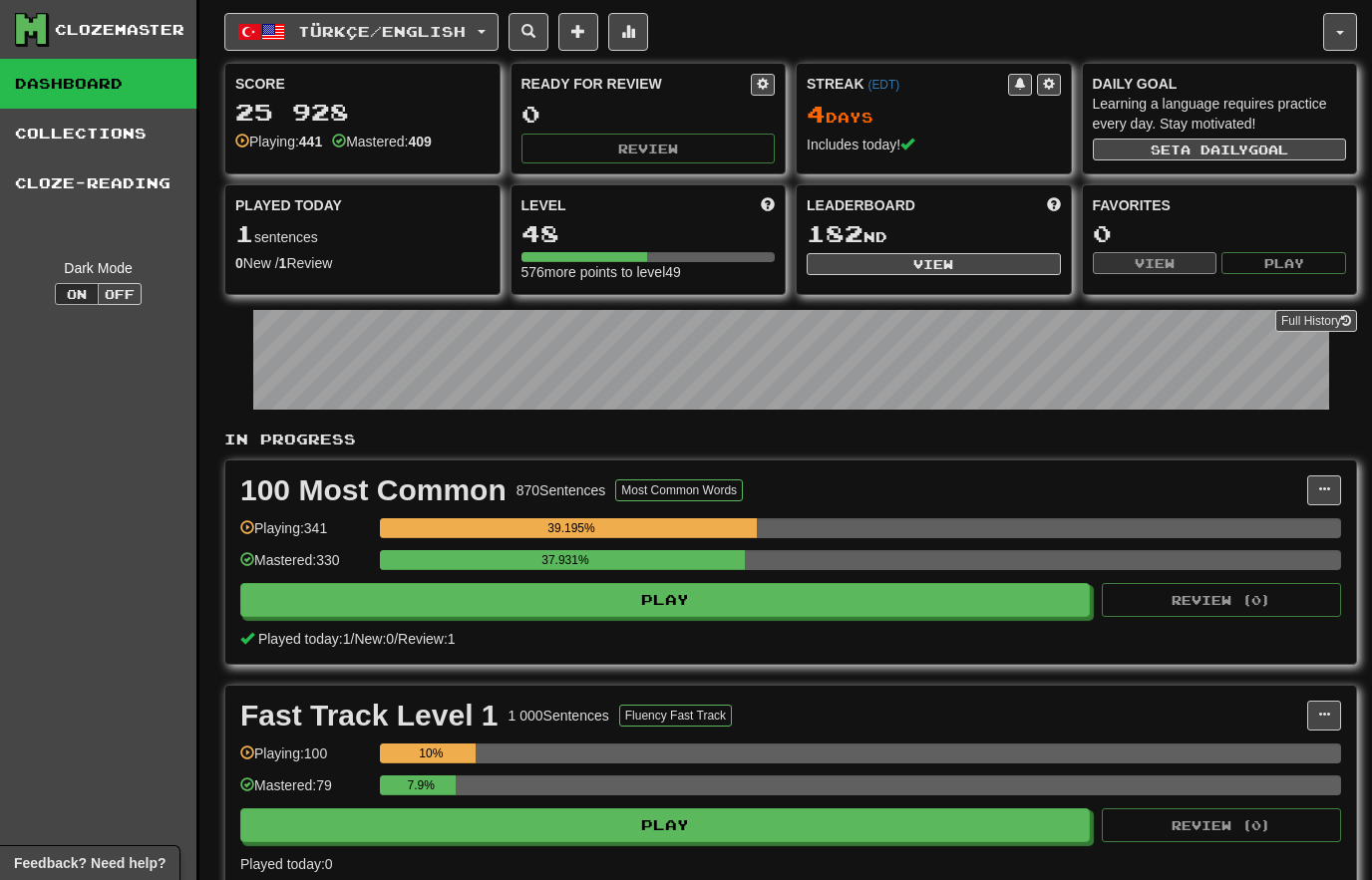 scroll, scrollTop: 0, scrollLeft: 0, axis: both 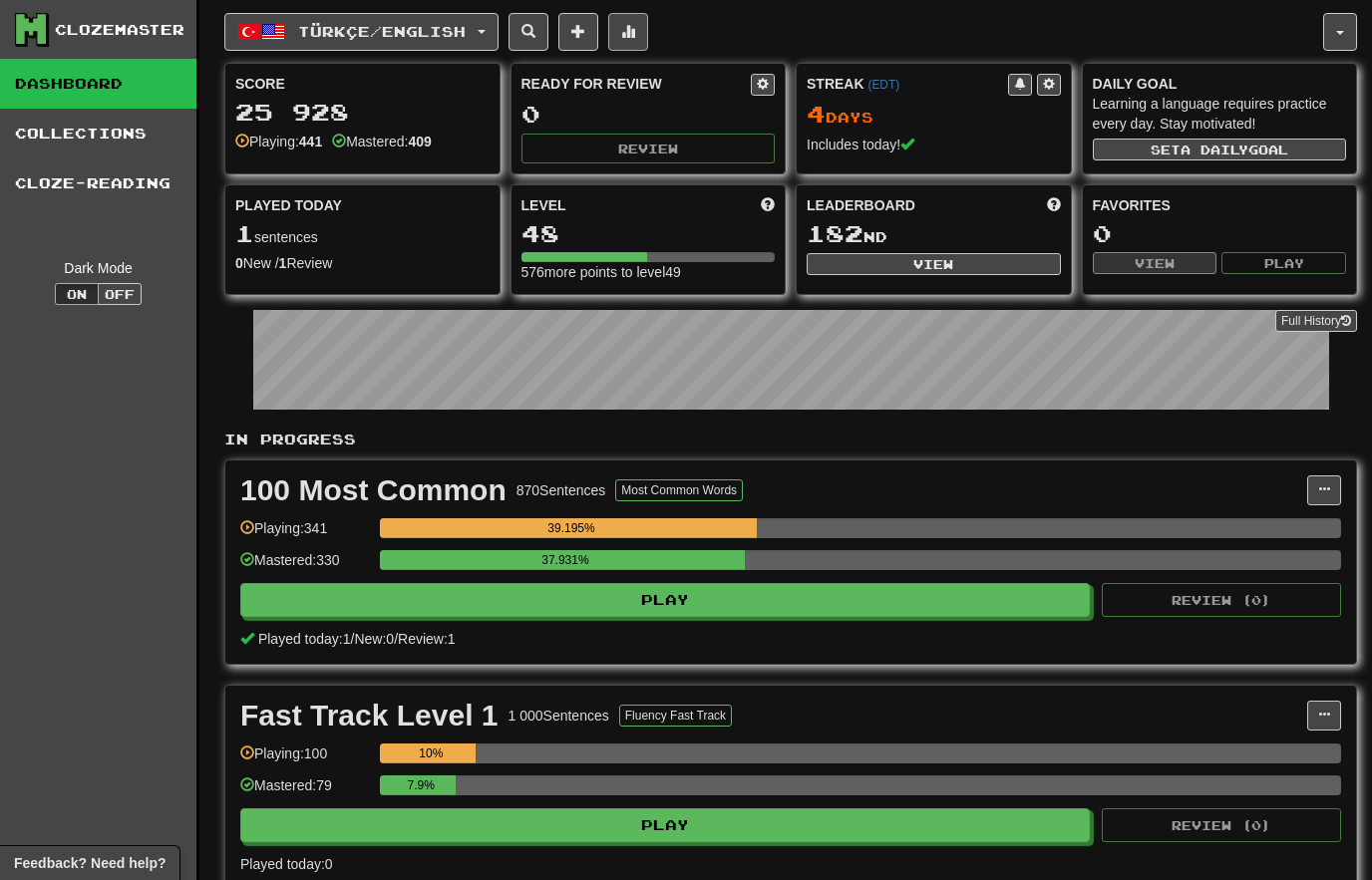 click at bounding box center (628, 32) 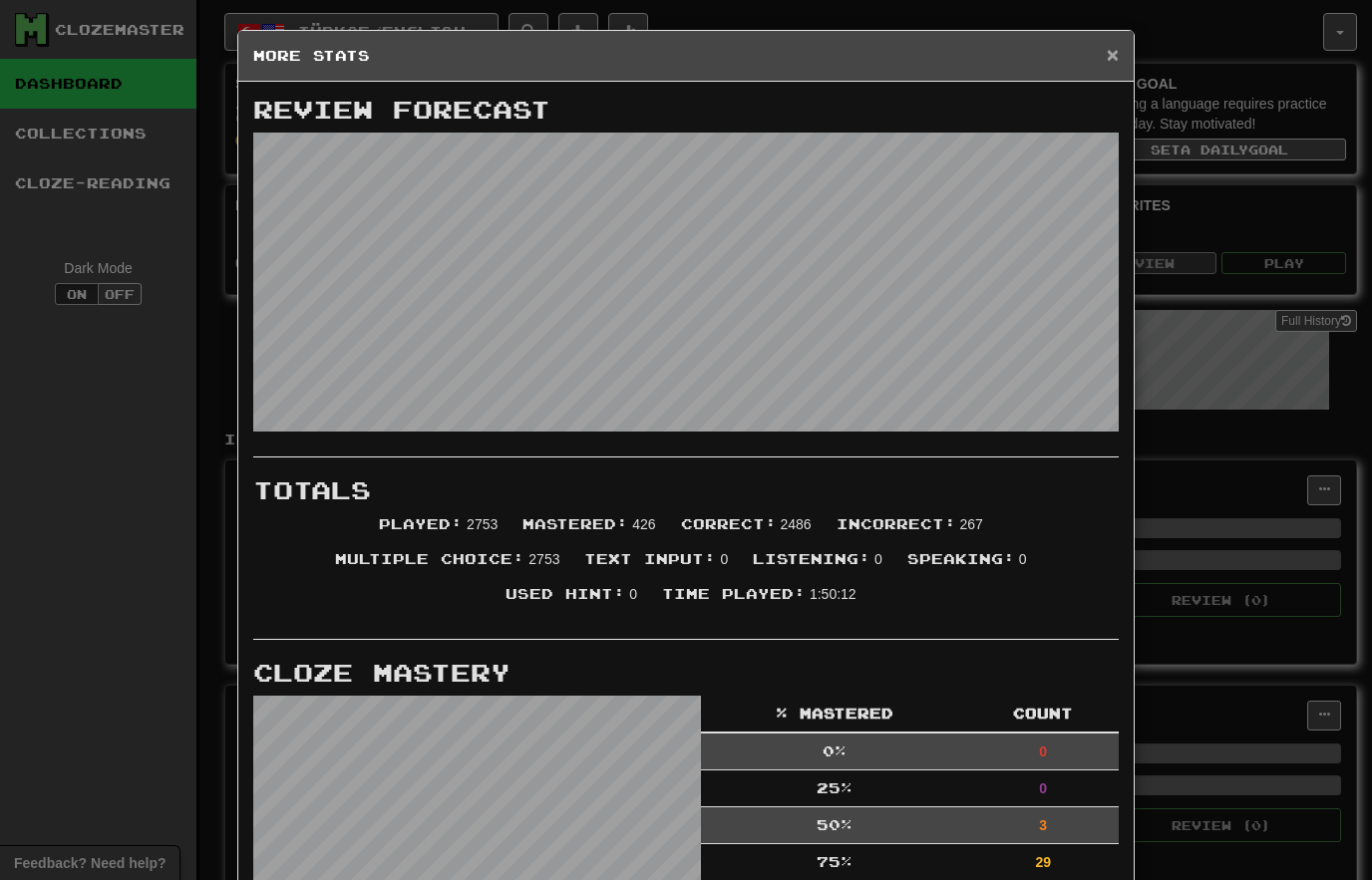 click on "×" at bounding box center (1113, 54) 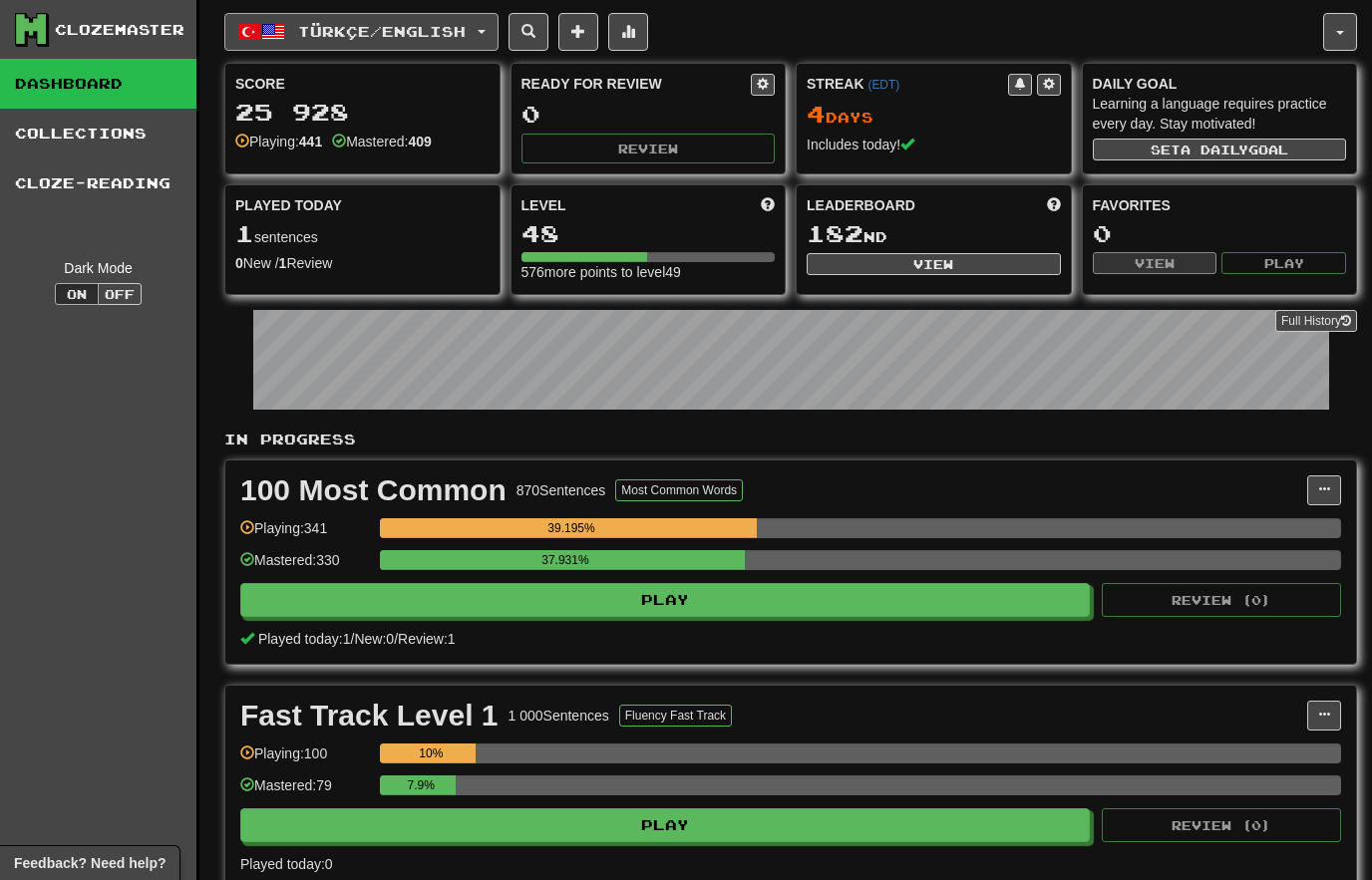 click on "Türkçe  /  English" at bounding box center [382, 31] 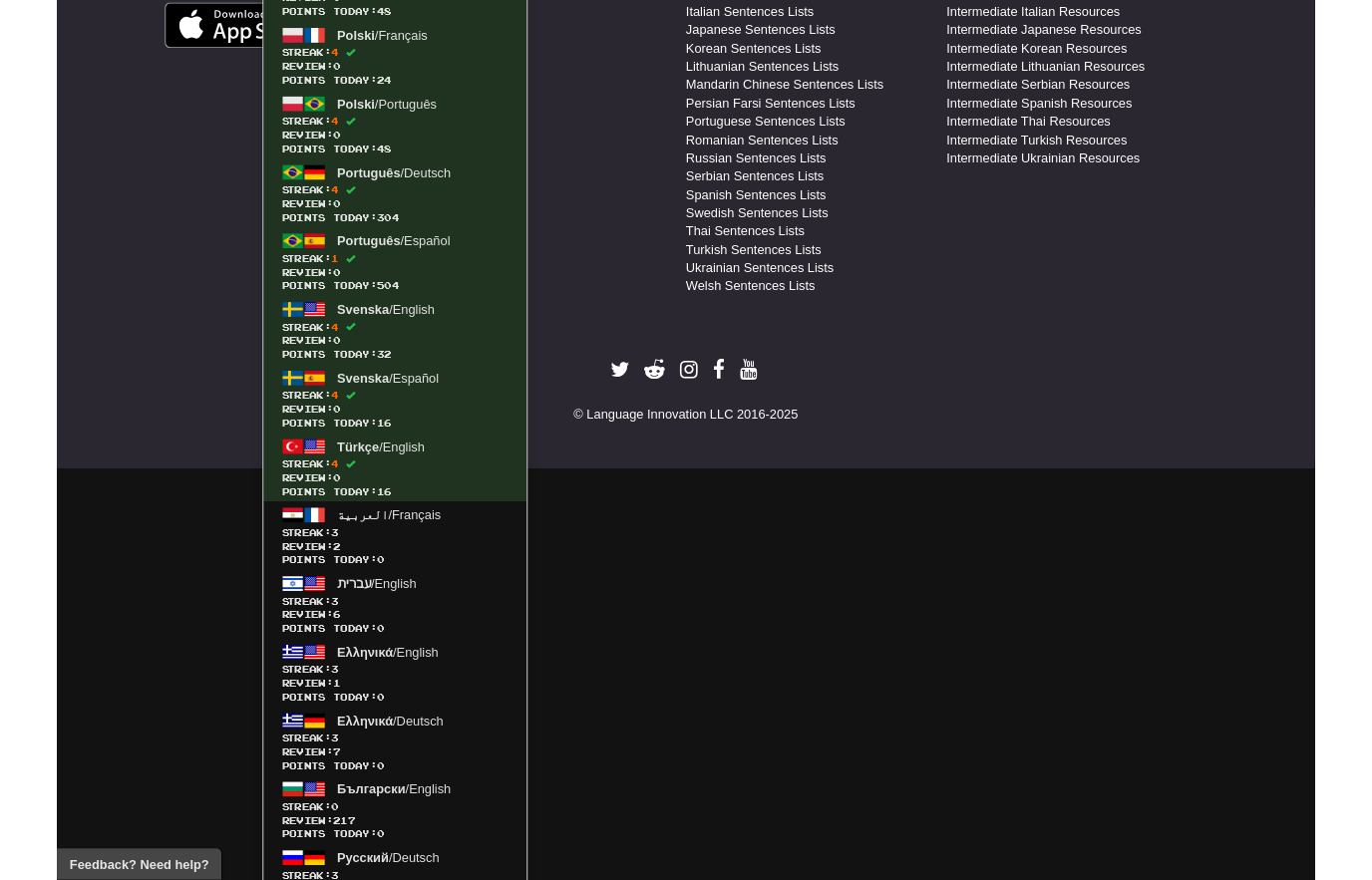scroll, scrollTop: 1223, scrollLeft: 0, axis: vertical 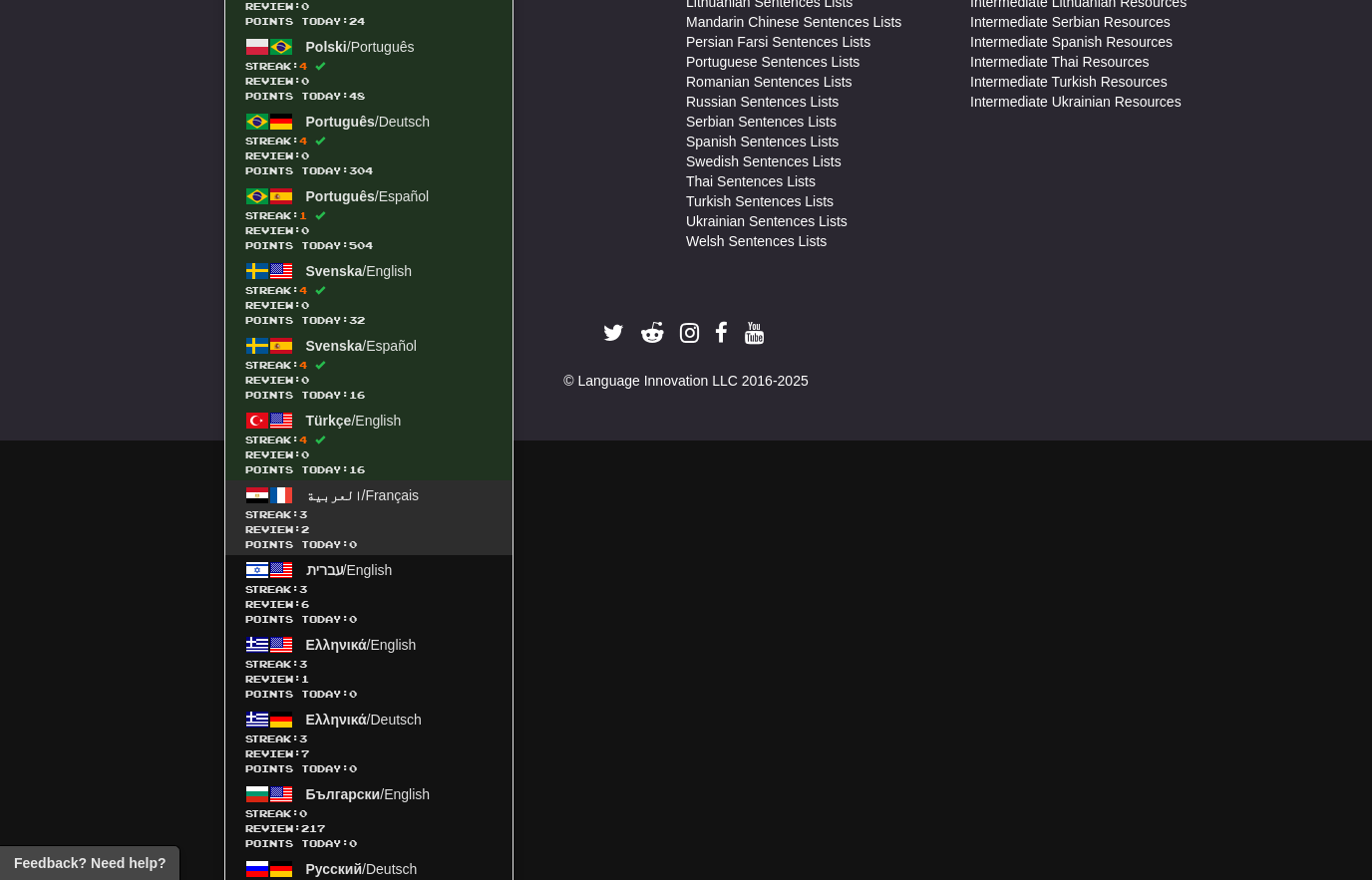 click on "Points today:  0" at bounding box center (369, 544) 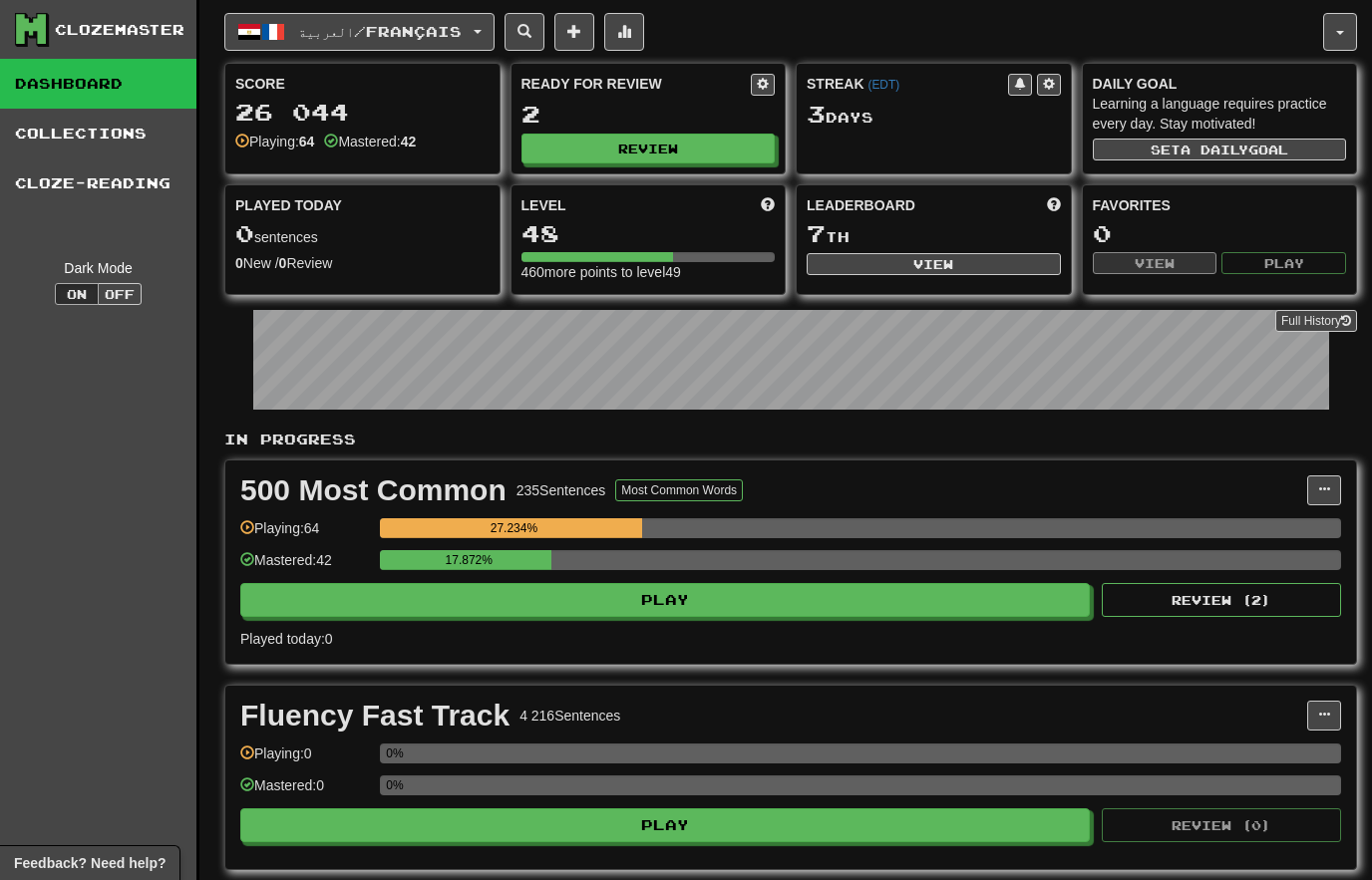 scroll, scrollTop: 0, scrollLeft: 0, axis: both 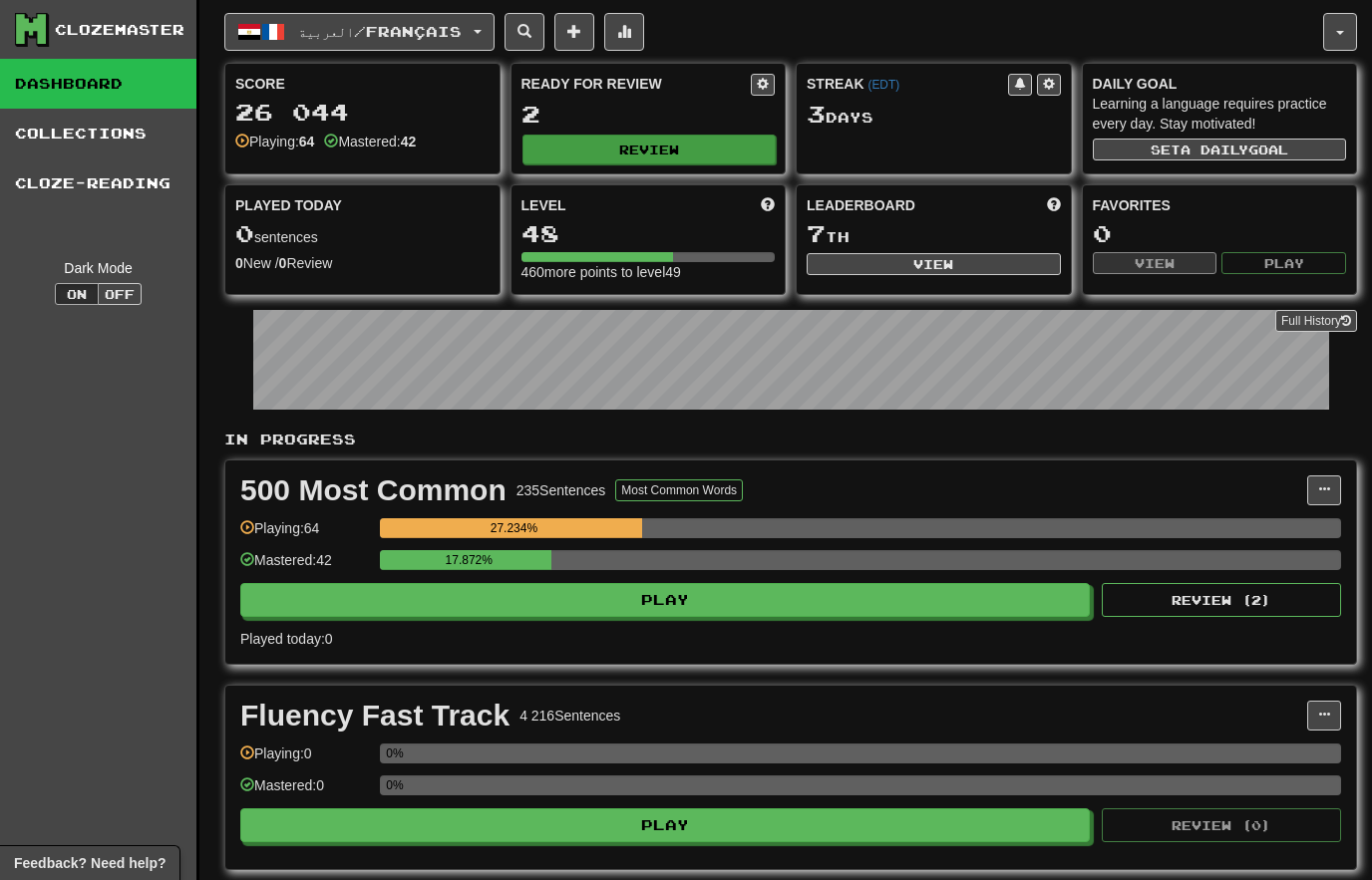 click on "Review" at bounding box center (649, 149) 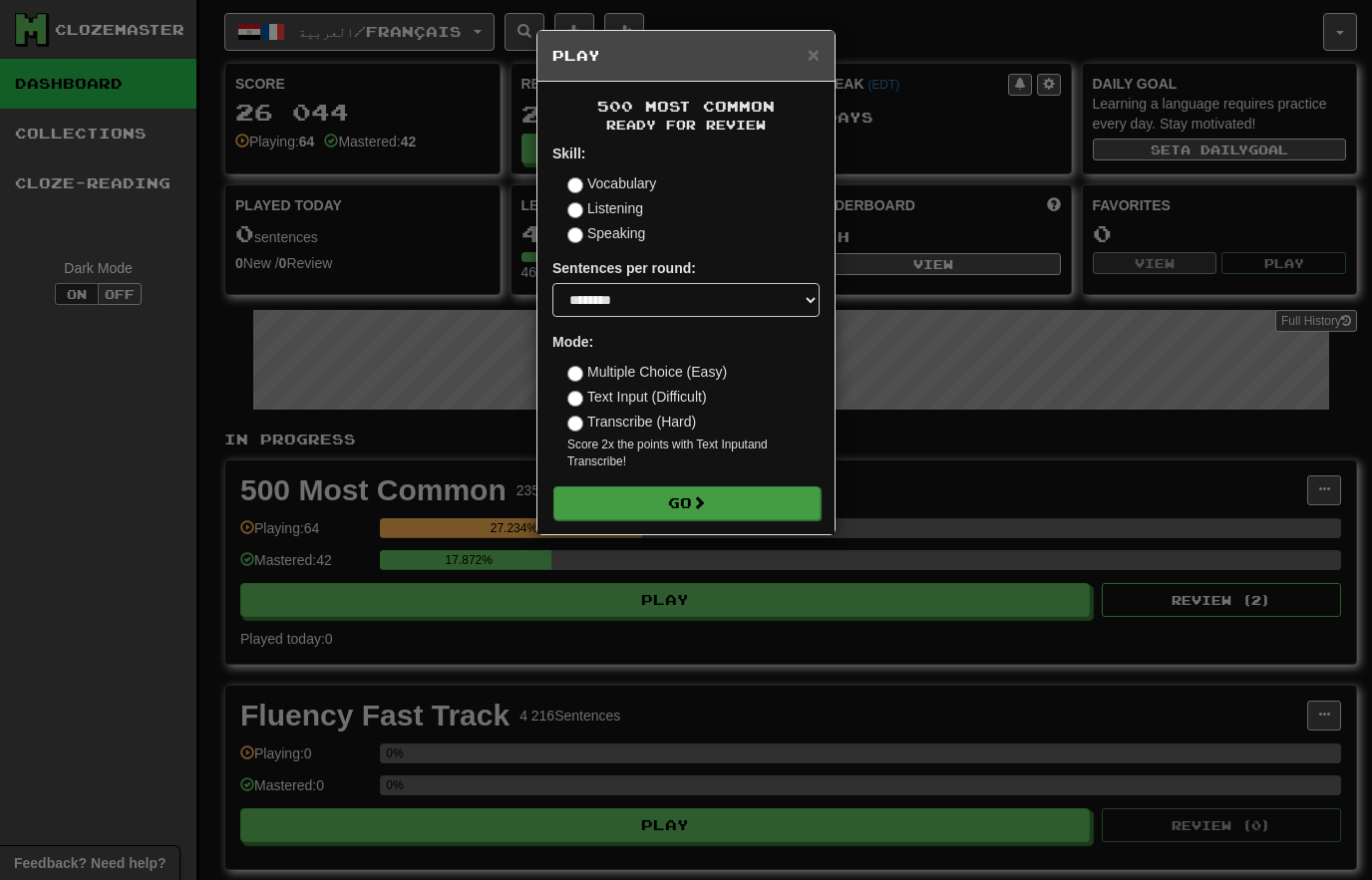click on "Go" at bounding box center (687, 503) 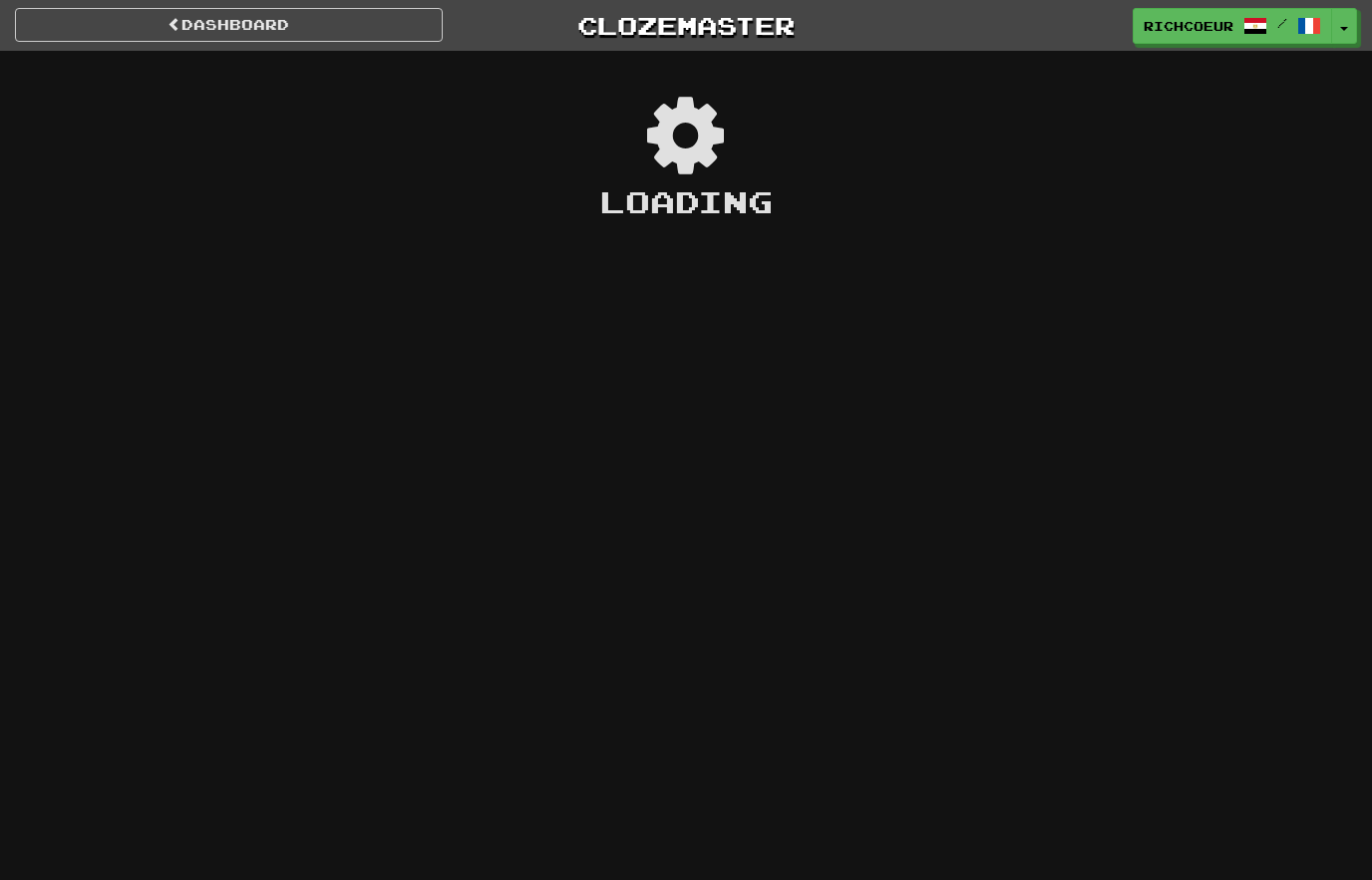 scroll, scrollTop: 0, scrollLeft: 0, axis: both 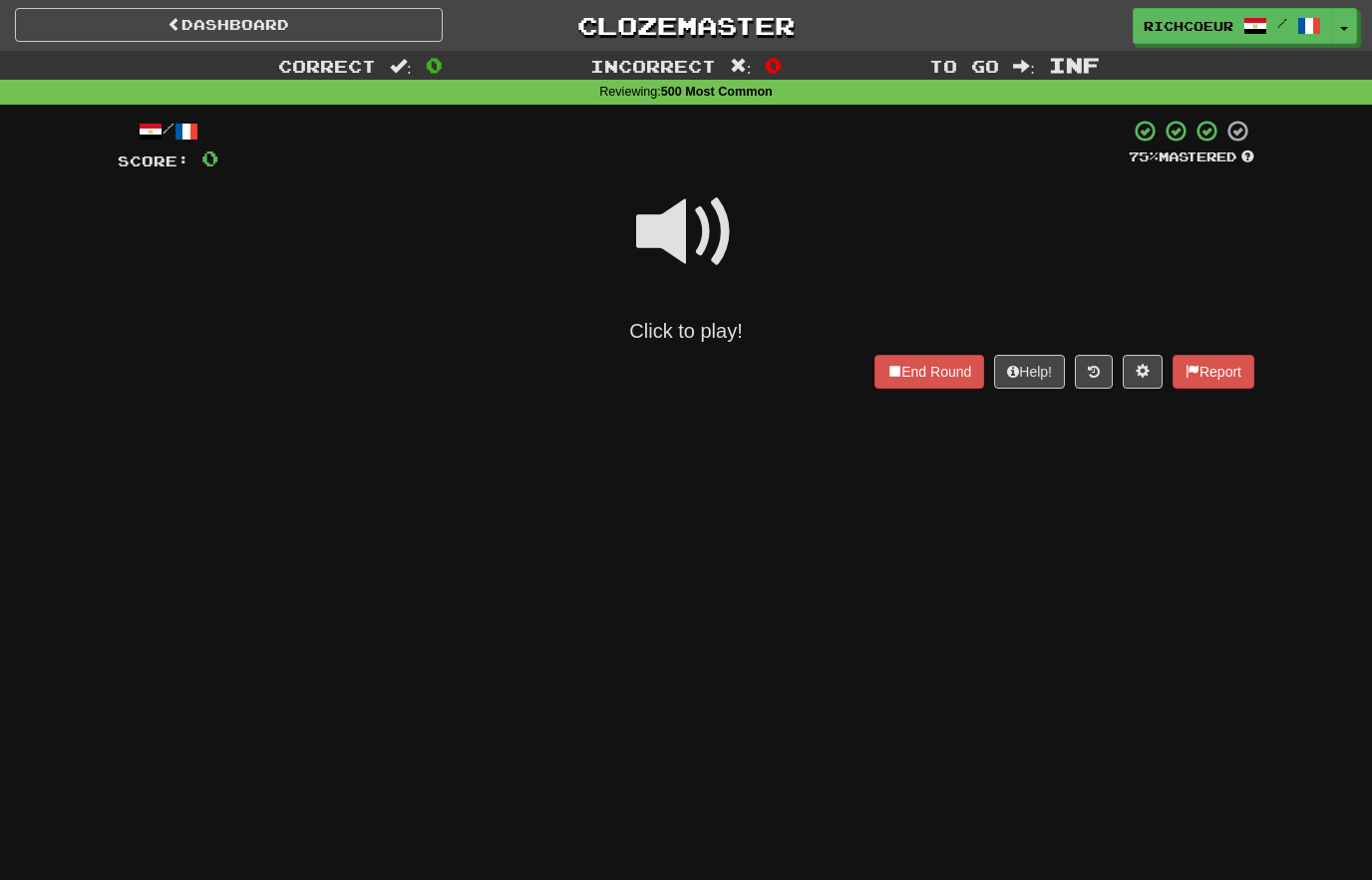 click at bounding box center [686, 232] 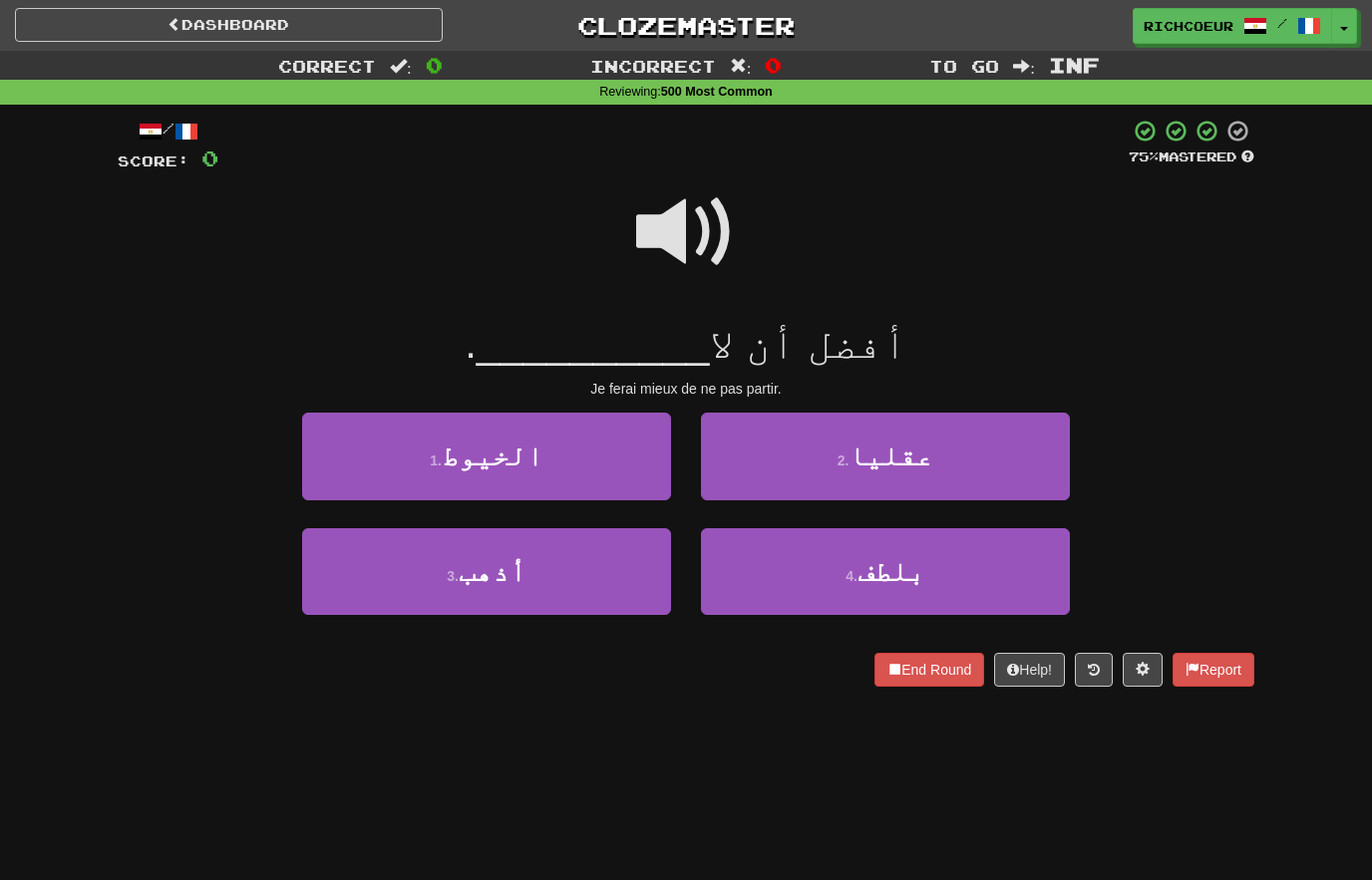 click at bounding box center (686, 232) 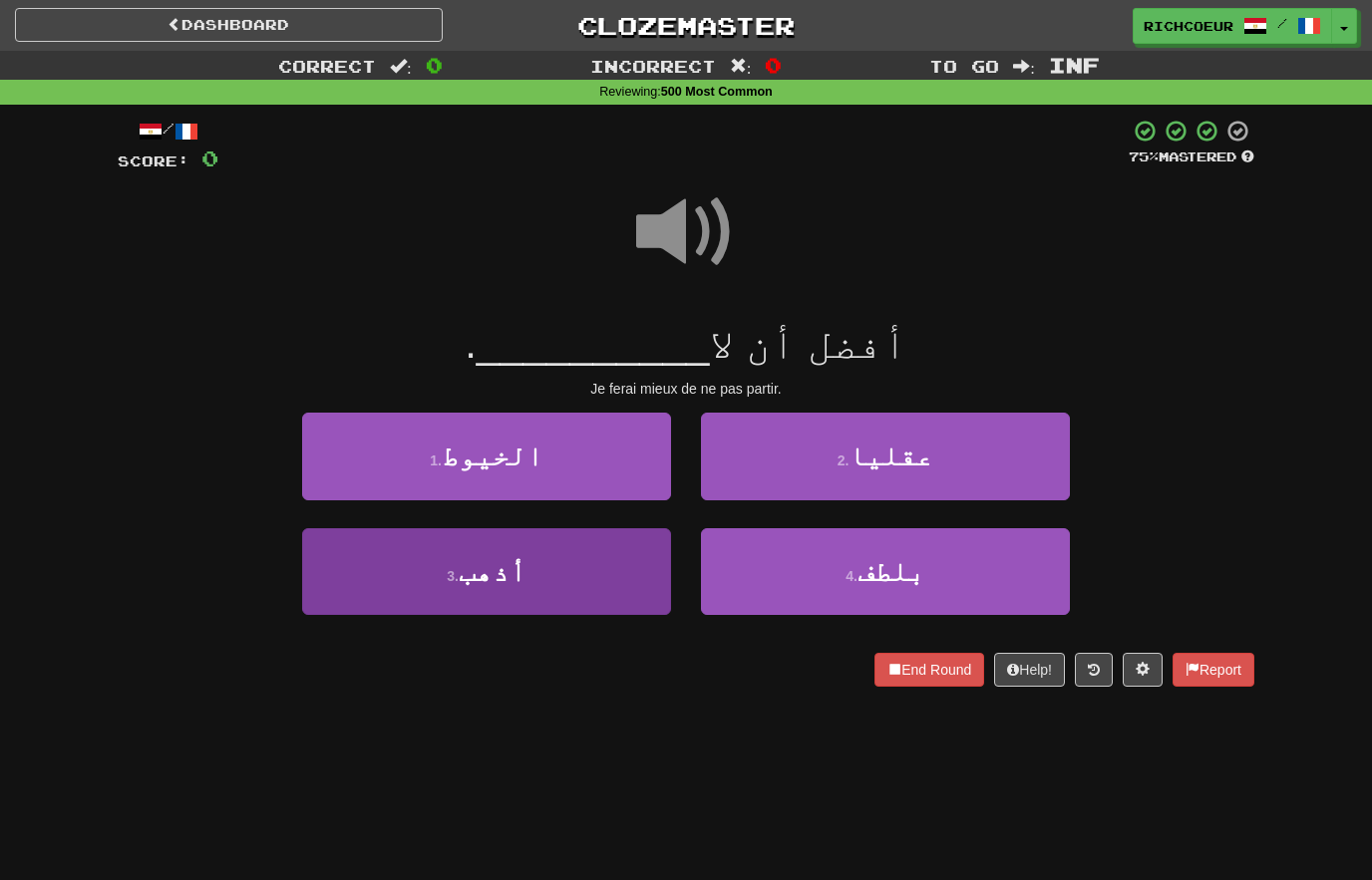 click on "3 .  أذهب" at bounding box center (487, 571) 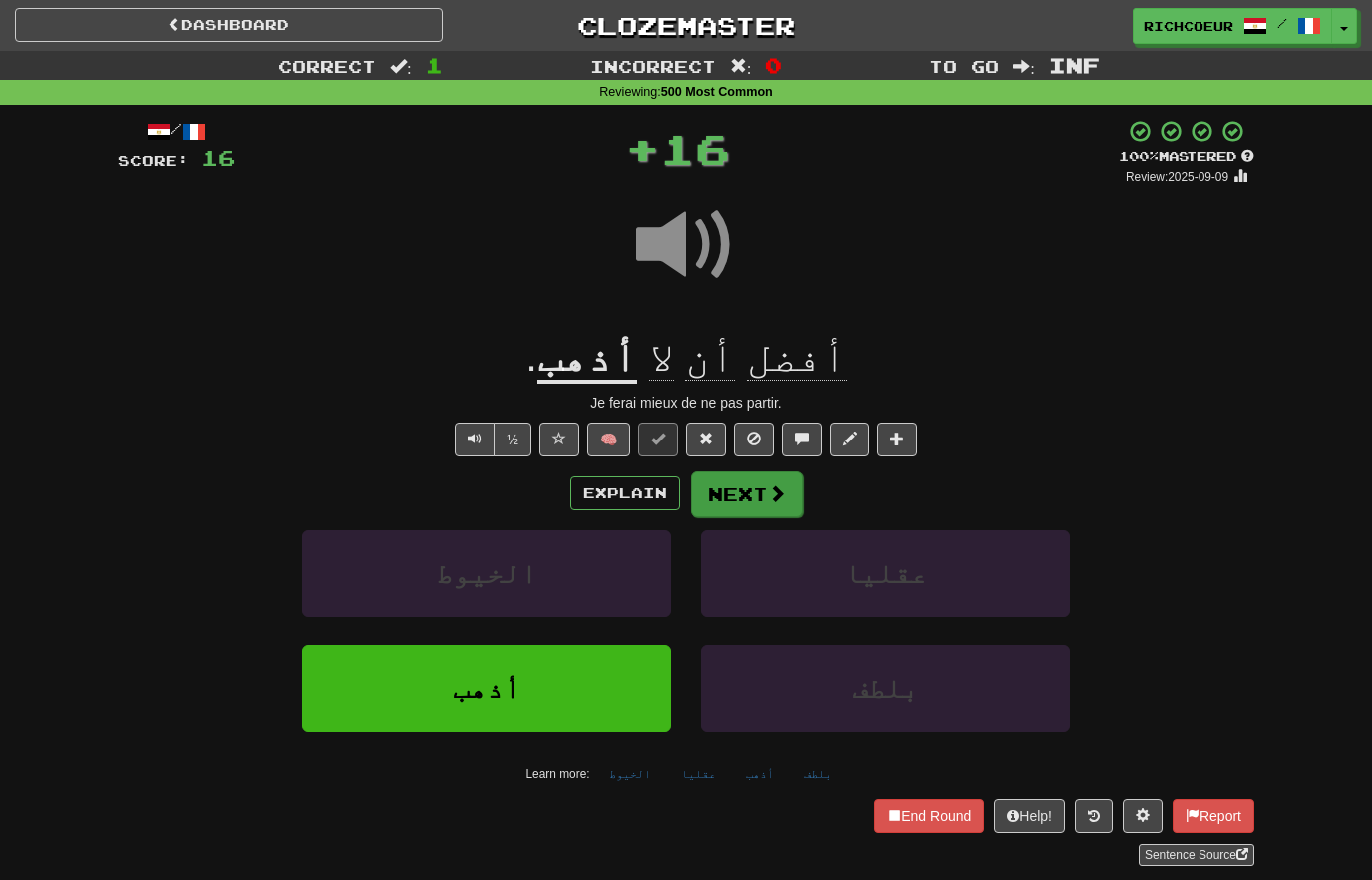 click on "Next" at bounding box center (747, 494) 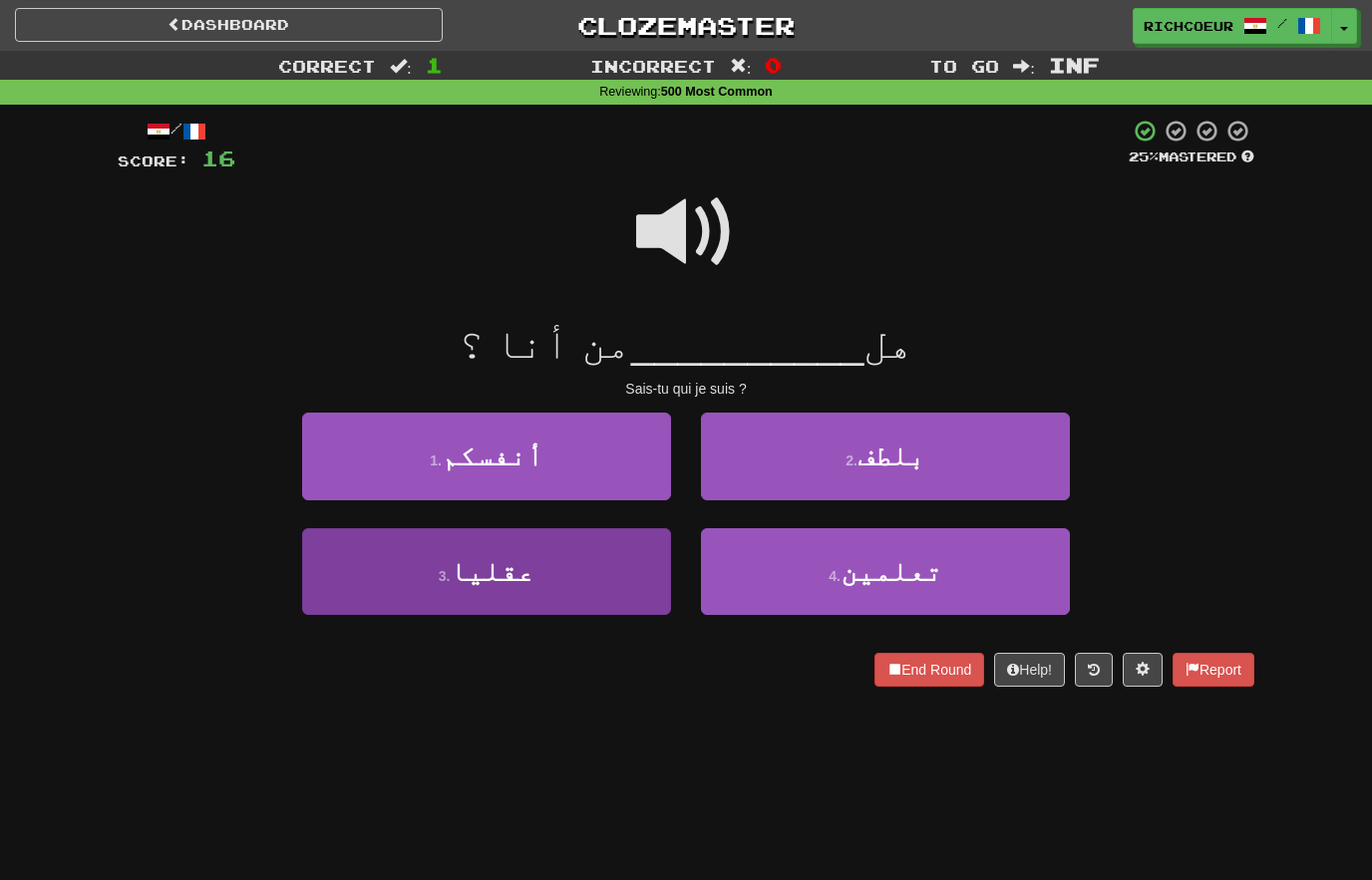 click on "3 .  عقليا" at bounding box center [487, 571] 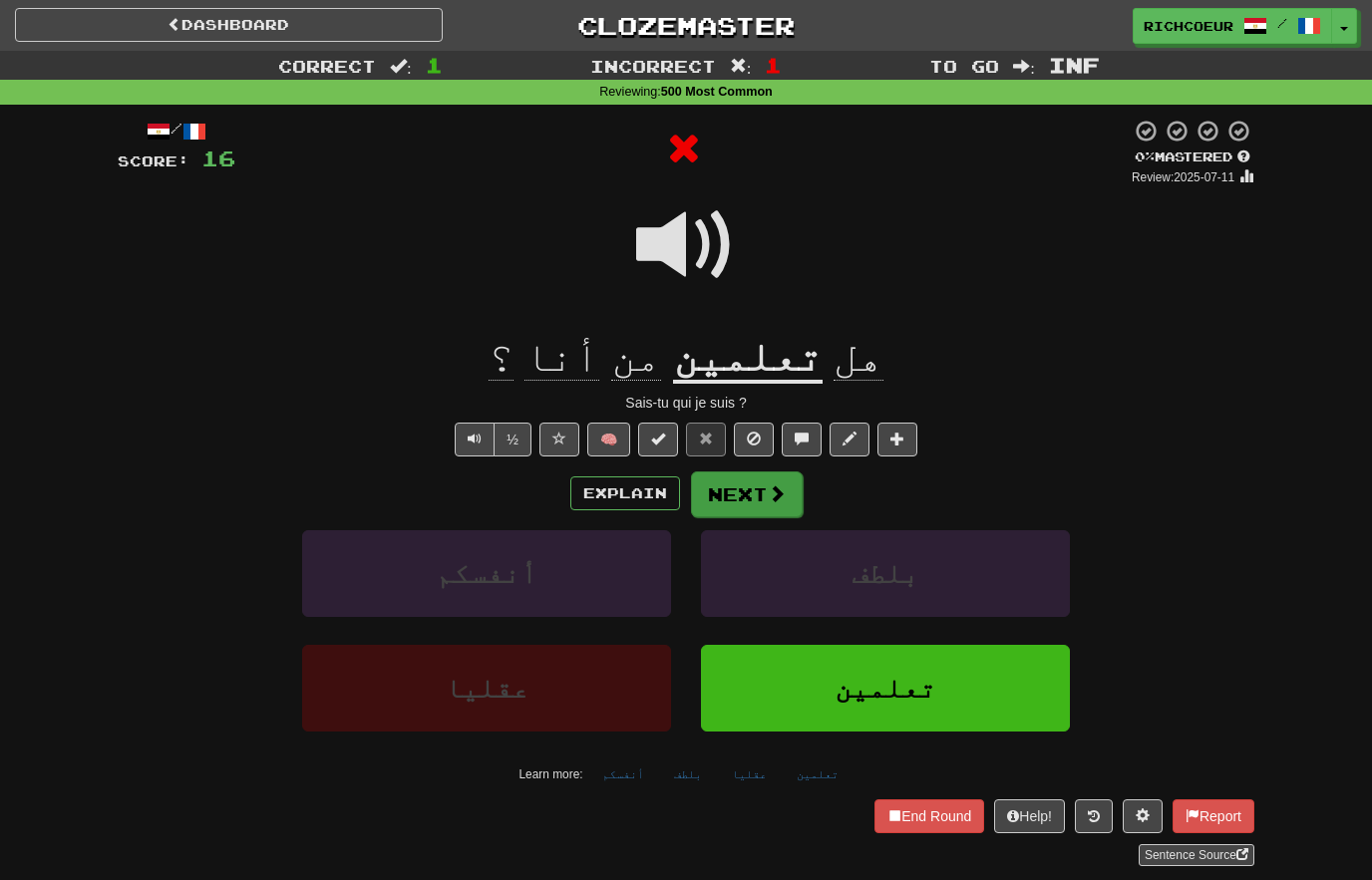 click at bounding box center (777, 493) 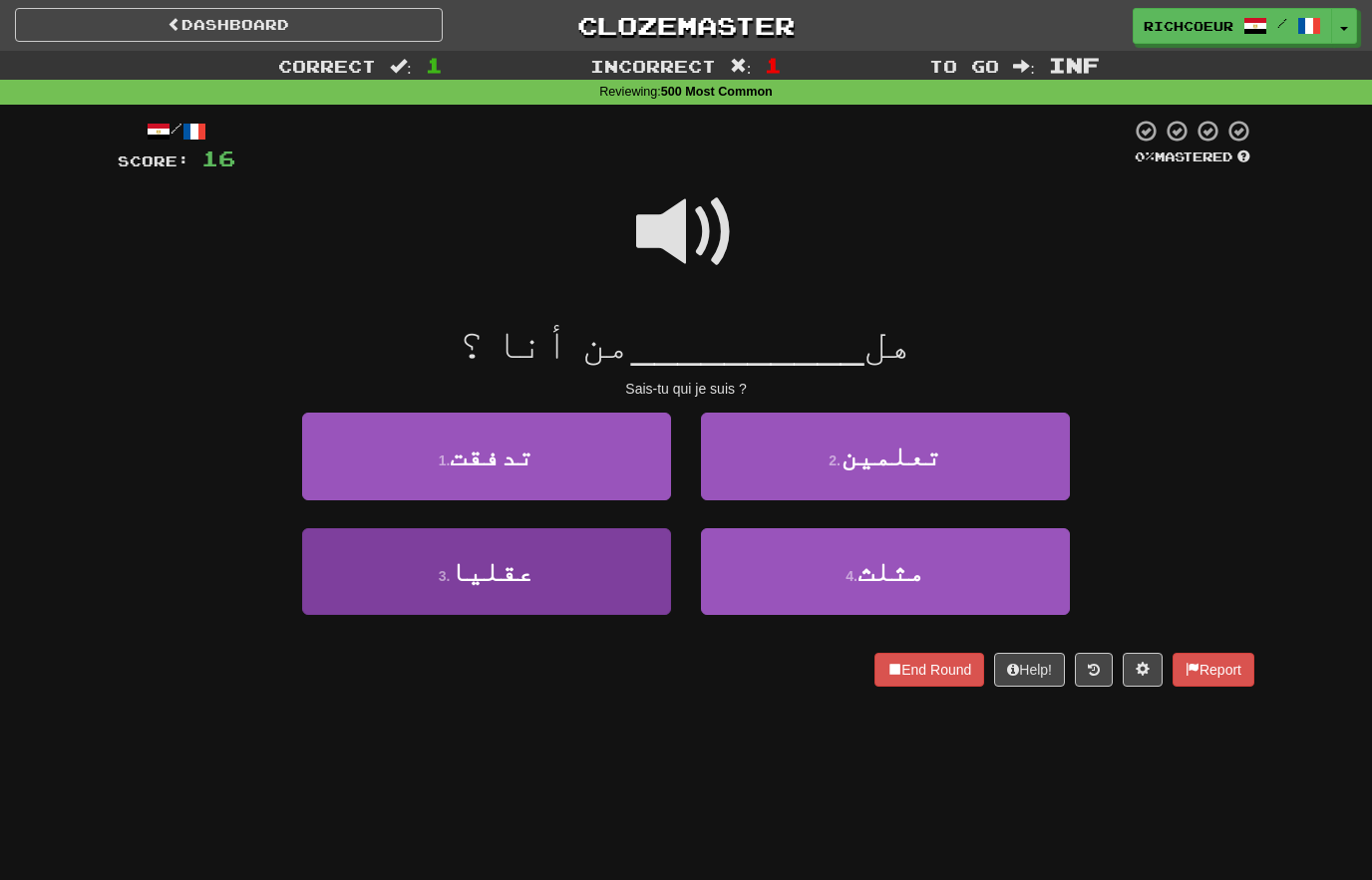 click on "3 .  عقليا" at bounding box center (487, 571) 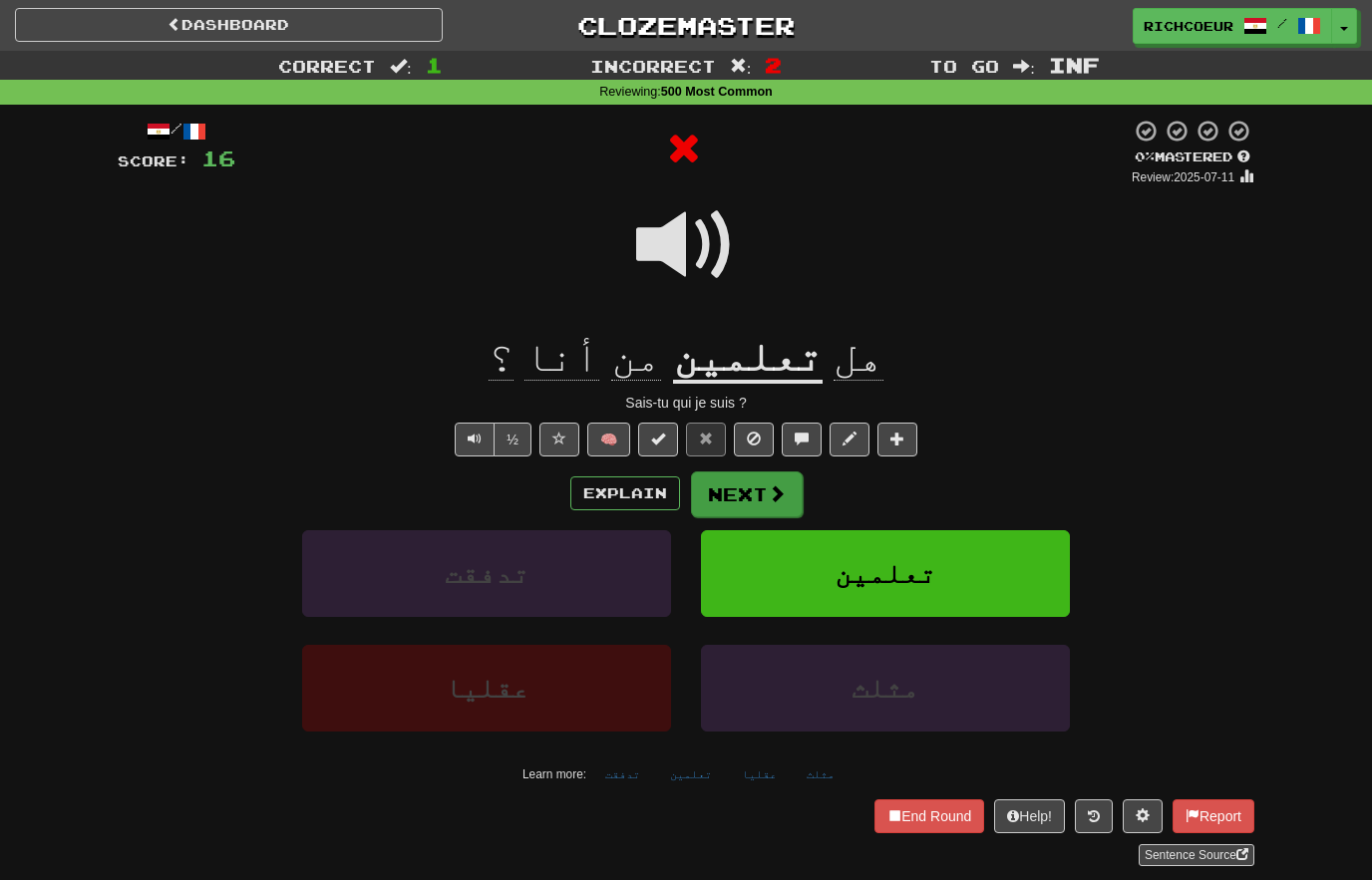 click on "Next" at bounding box center [747, 494] 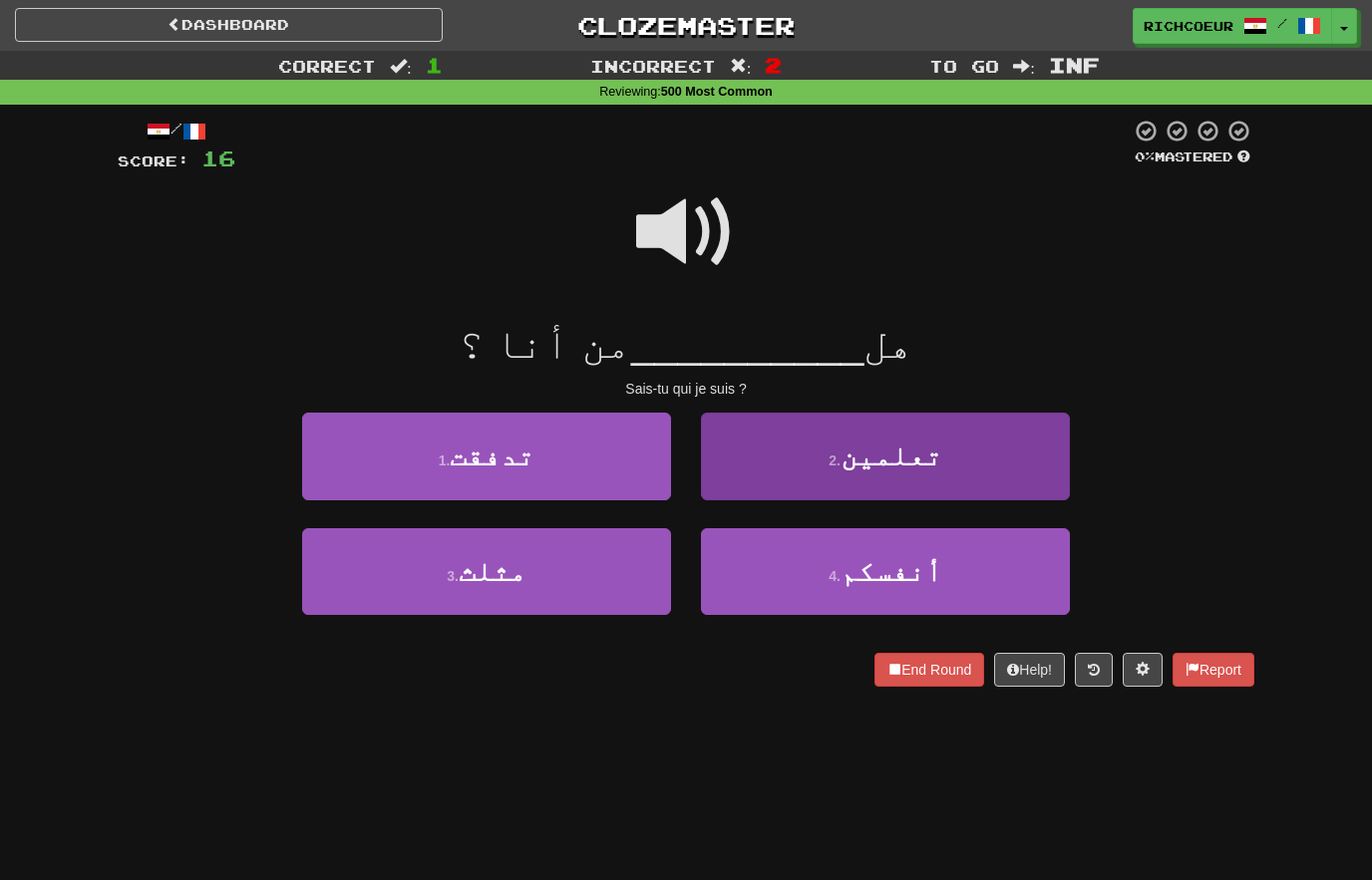 click on "2 .  تعلمين" at bounding box center [885, 455] 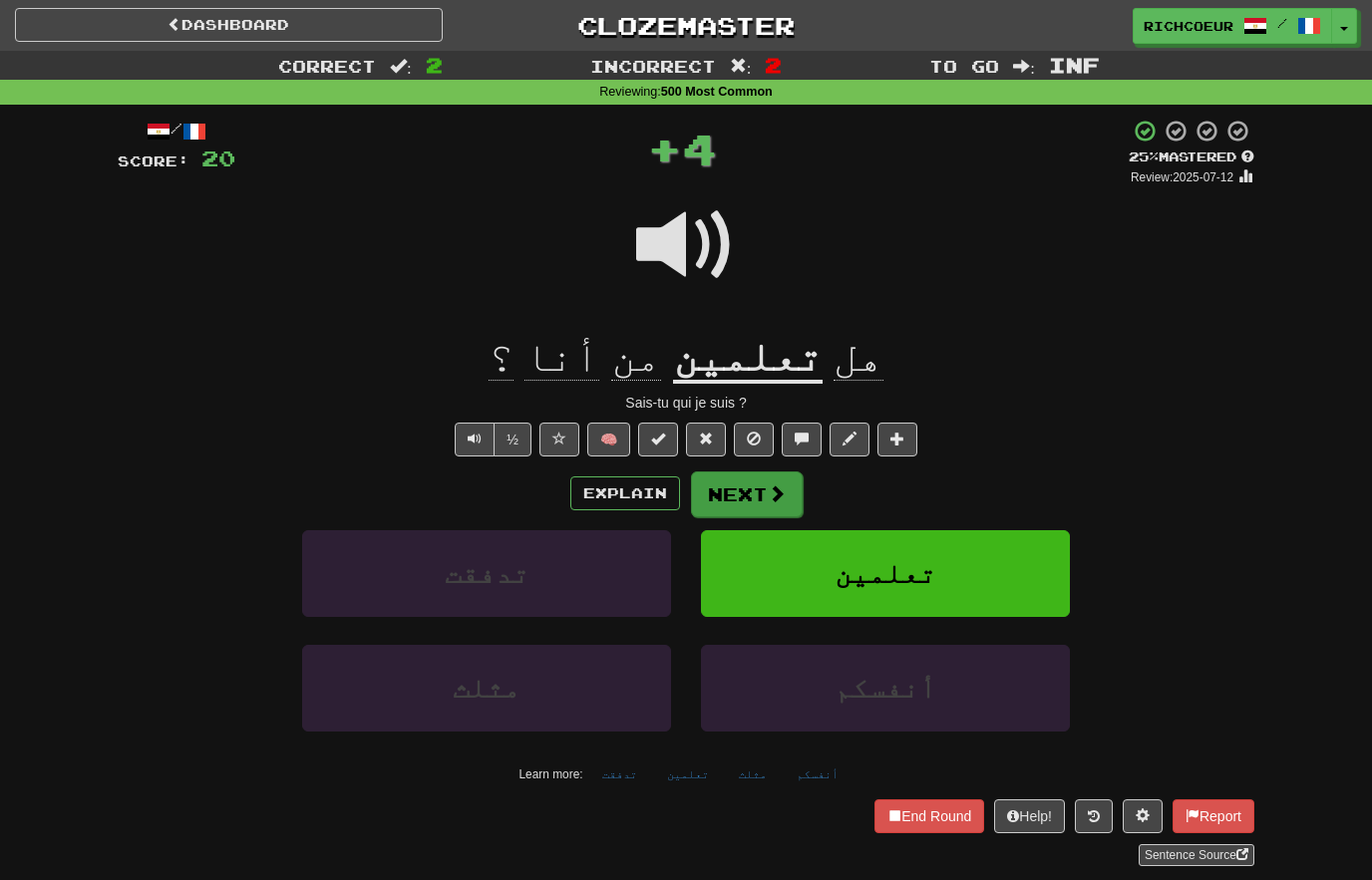 click on "Next" at bounding box center (747, 494) 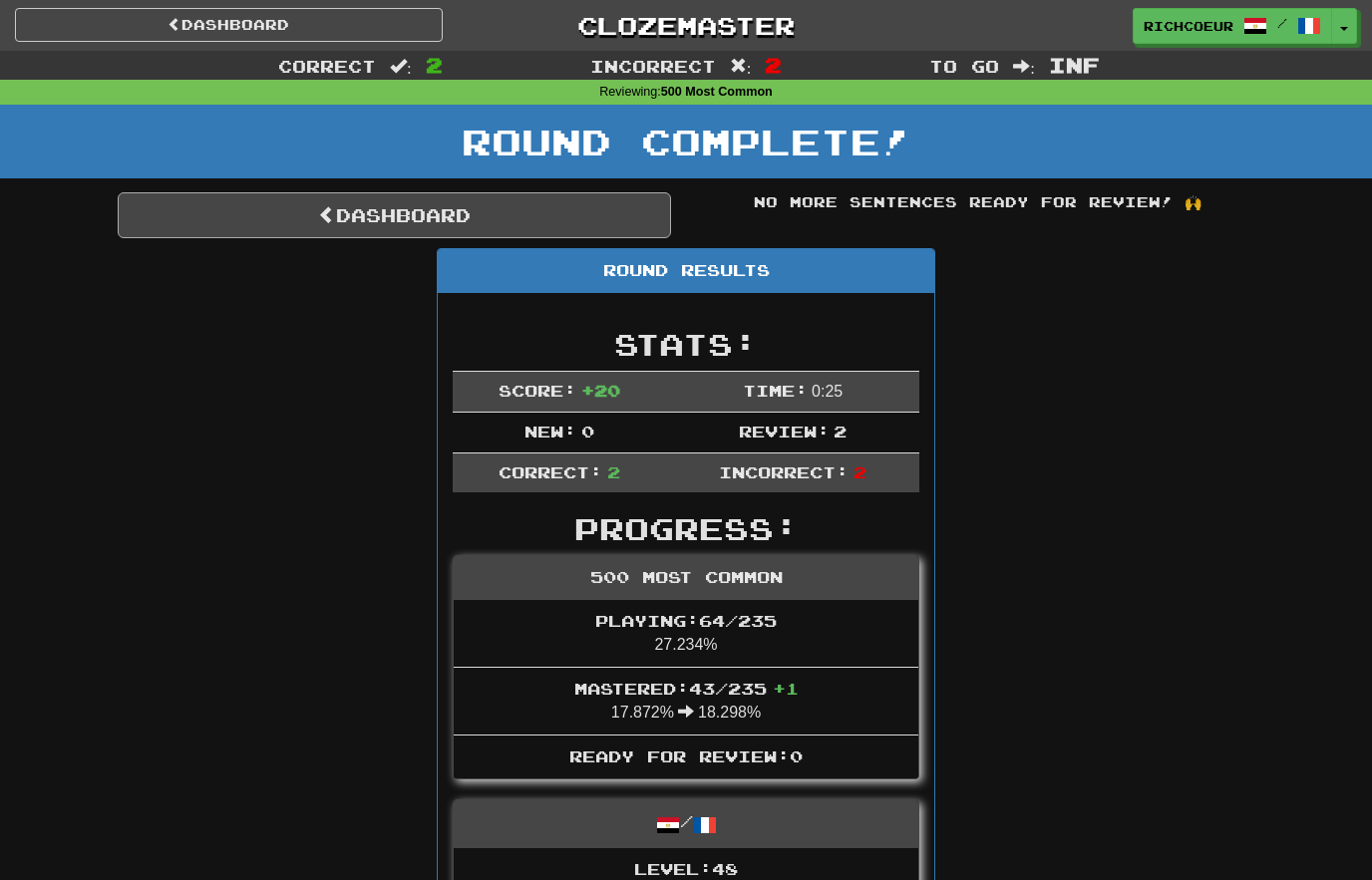 click on "Dashboard" at bounding box center [394, 215] 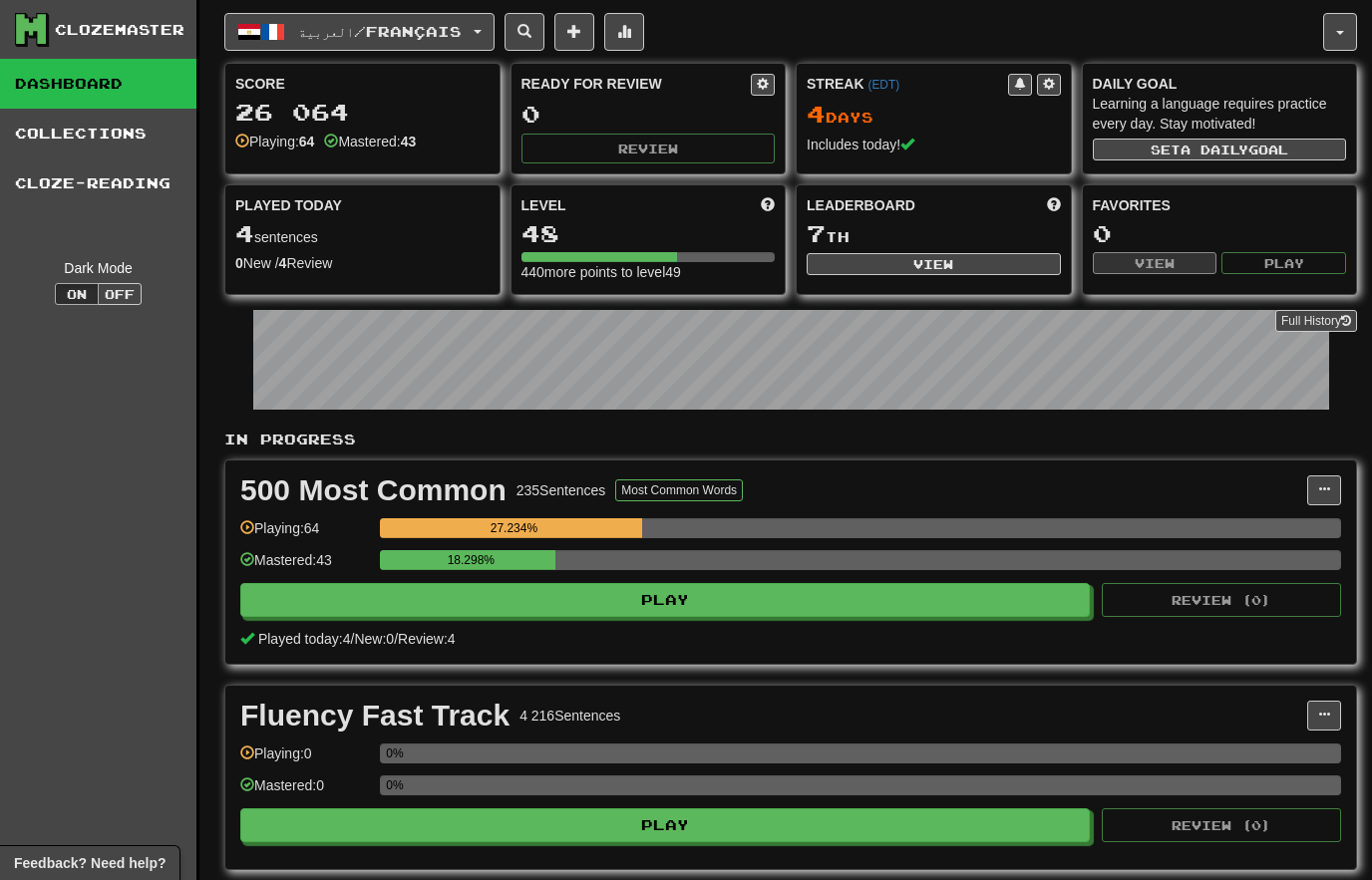 scroll, scrollTop: 0, scrollLeft: 0, axis: both 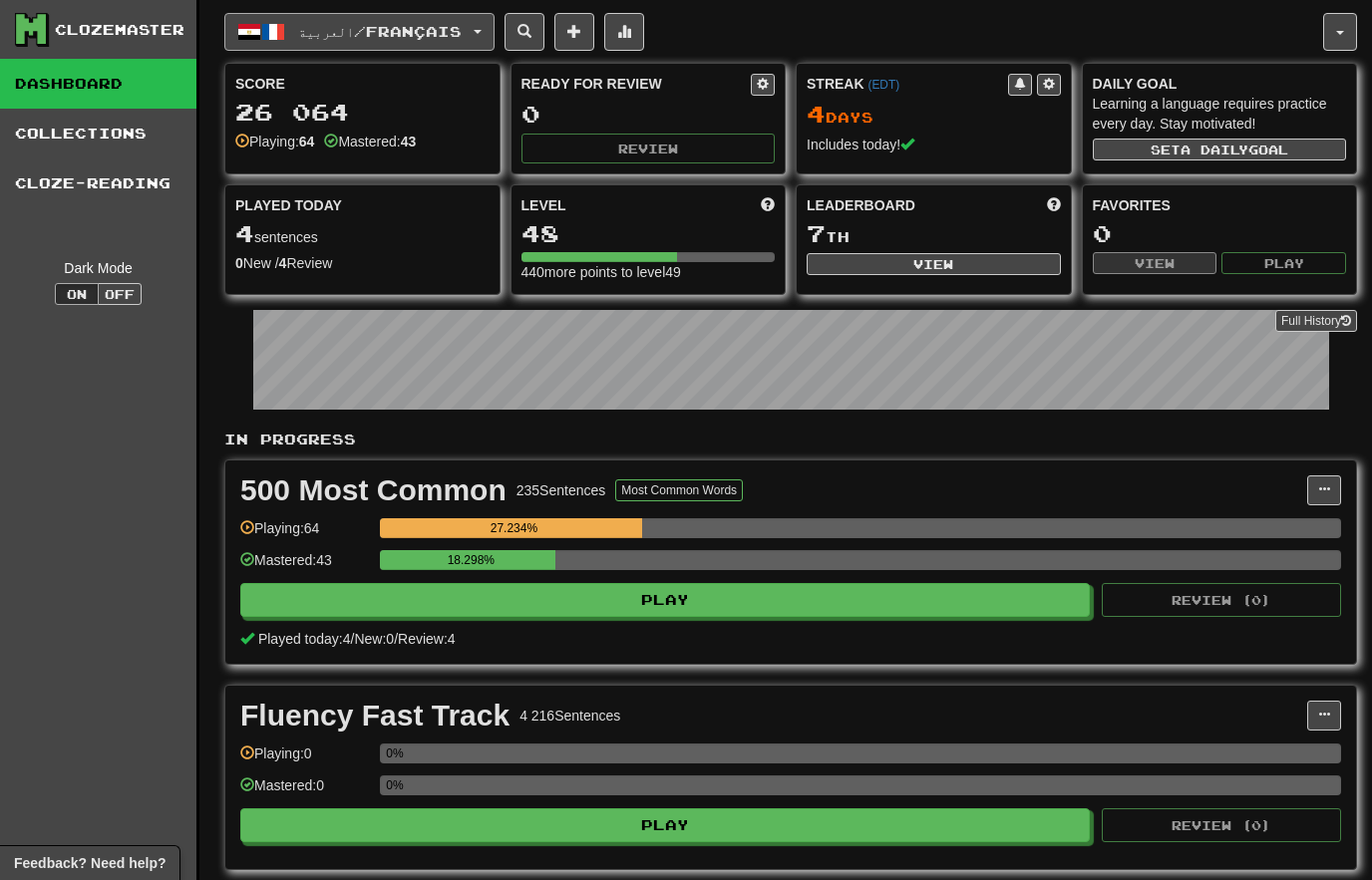 click on "العربية  /  Français" at bounding box center (359, 32) 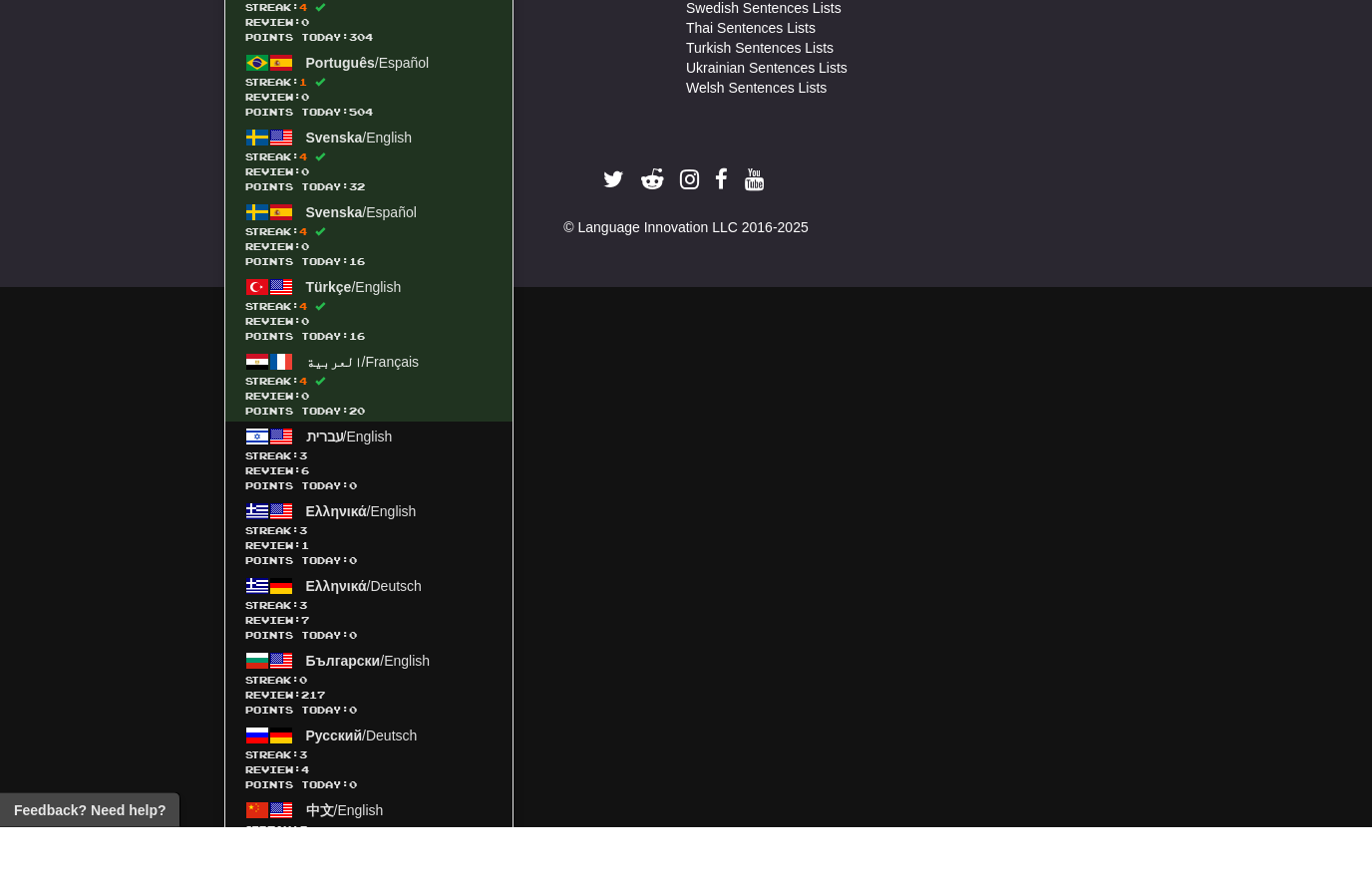 scroll, scrollTop: 1356, scrollLeft: 0, axis: vertical 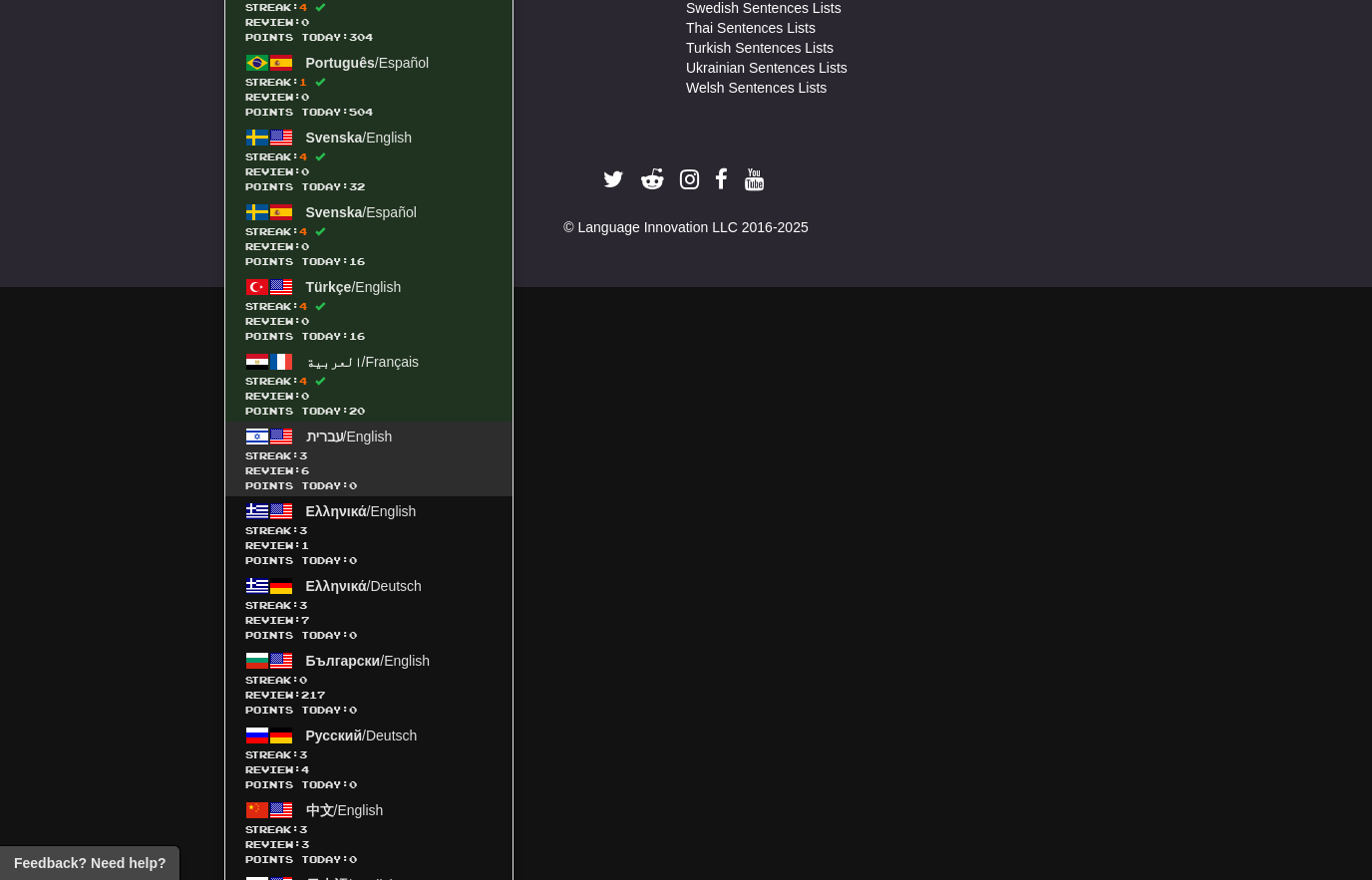 click on "Review:  6" at bounding box center (369, 470) 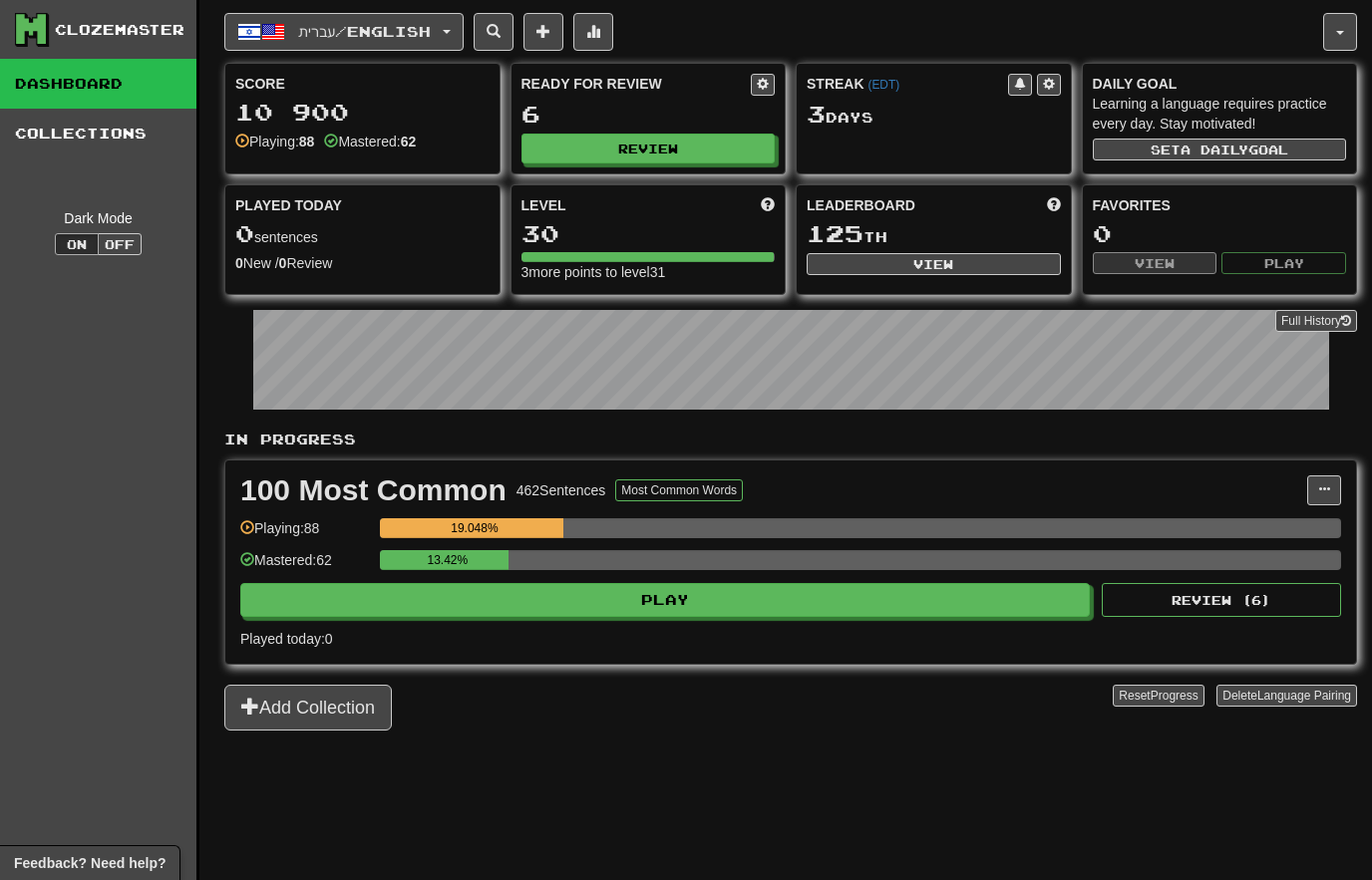 scroll, scrollTop: 0, scrollLeft: 0, axis: both 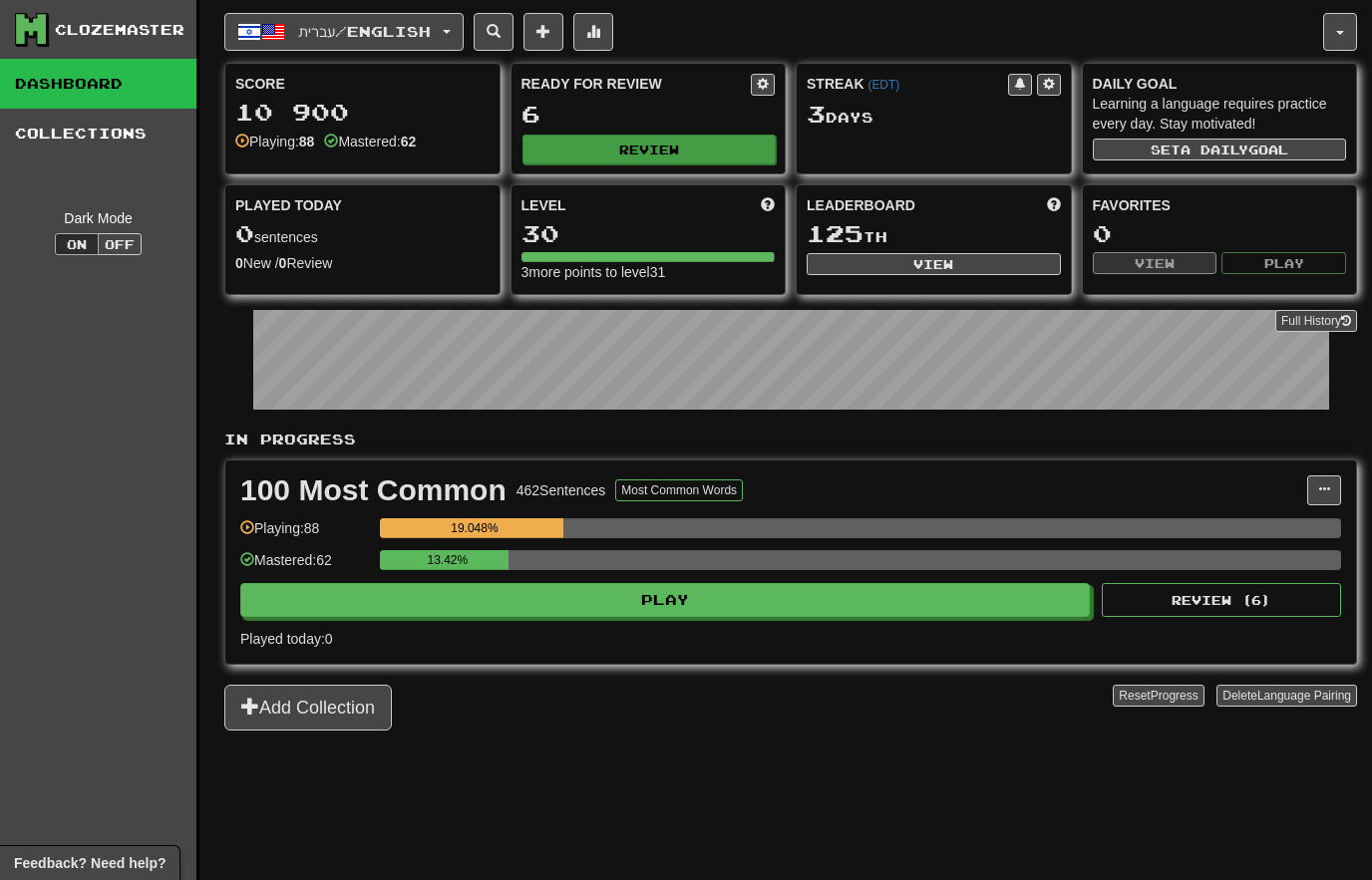 click on "Review" at bounding box center [649, 149] 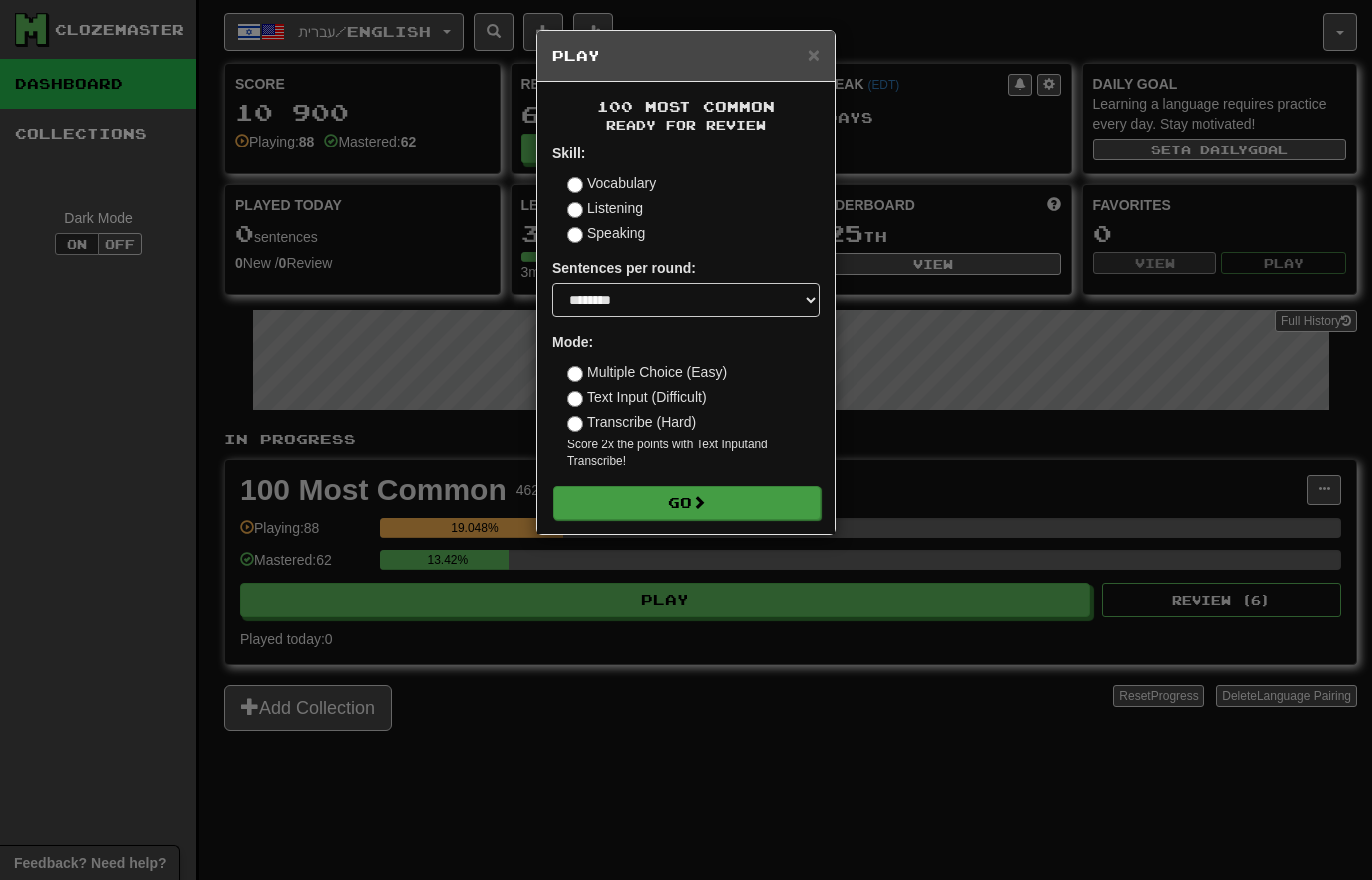 click on "Go" at bounding box center [687, 503] 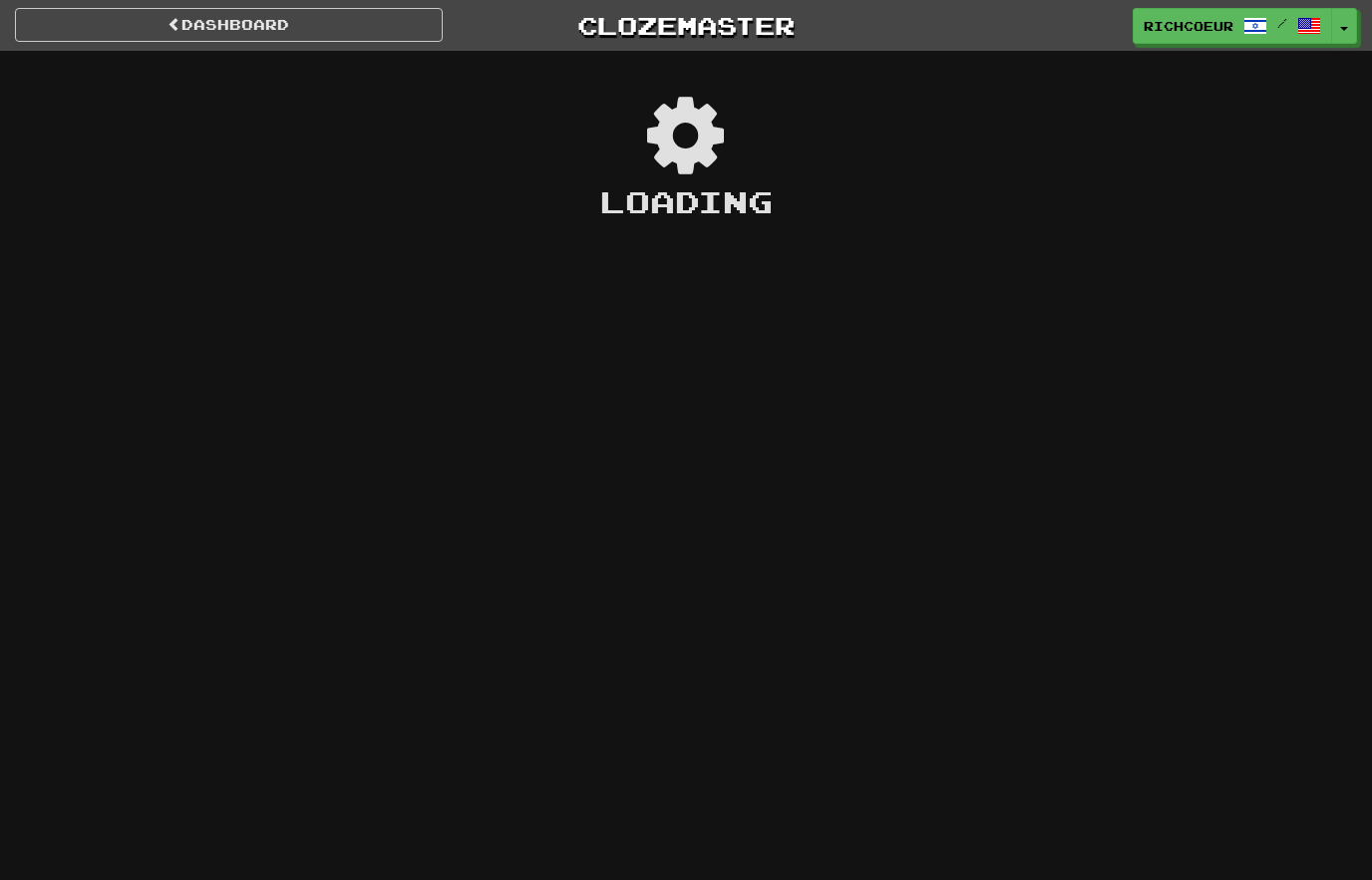 scroll, scrollTop: 0, scrollLeft: 0, axis: both 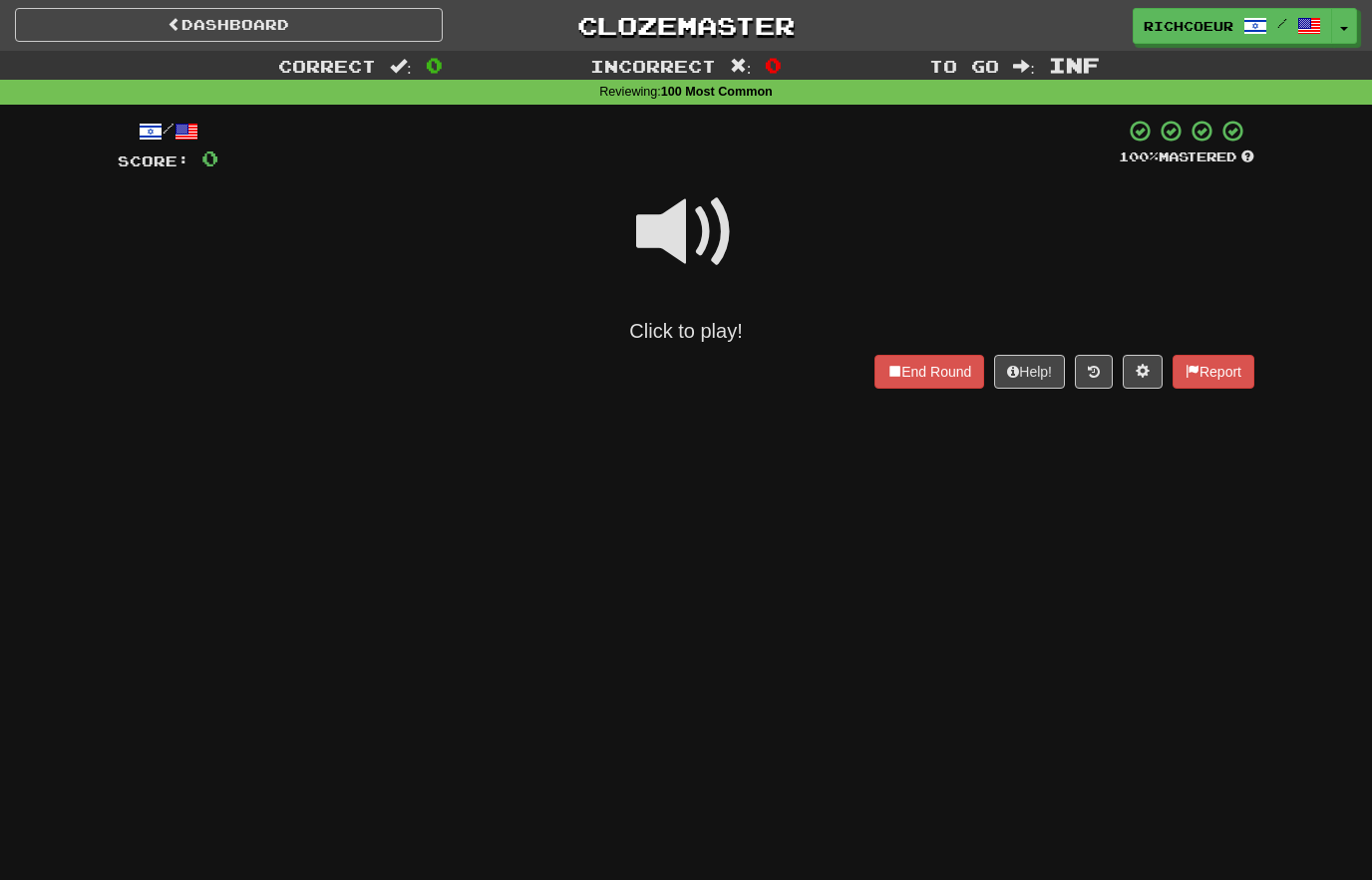 click at bounding box center (686, 232) 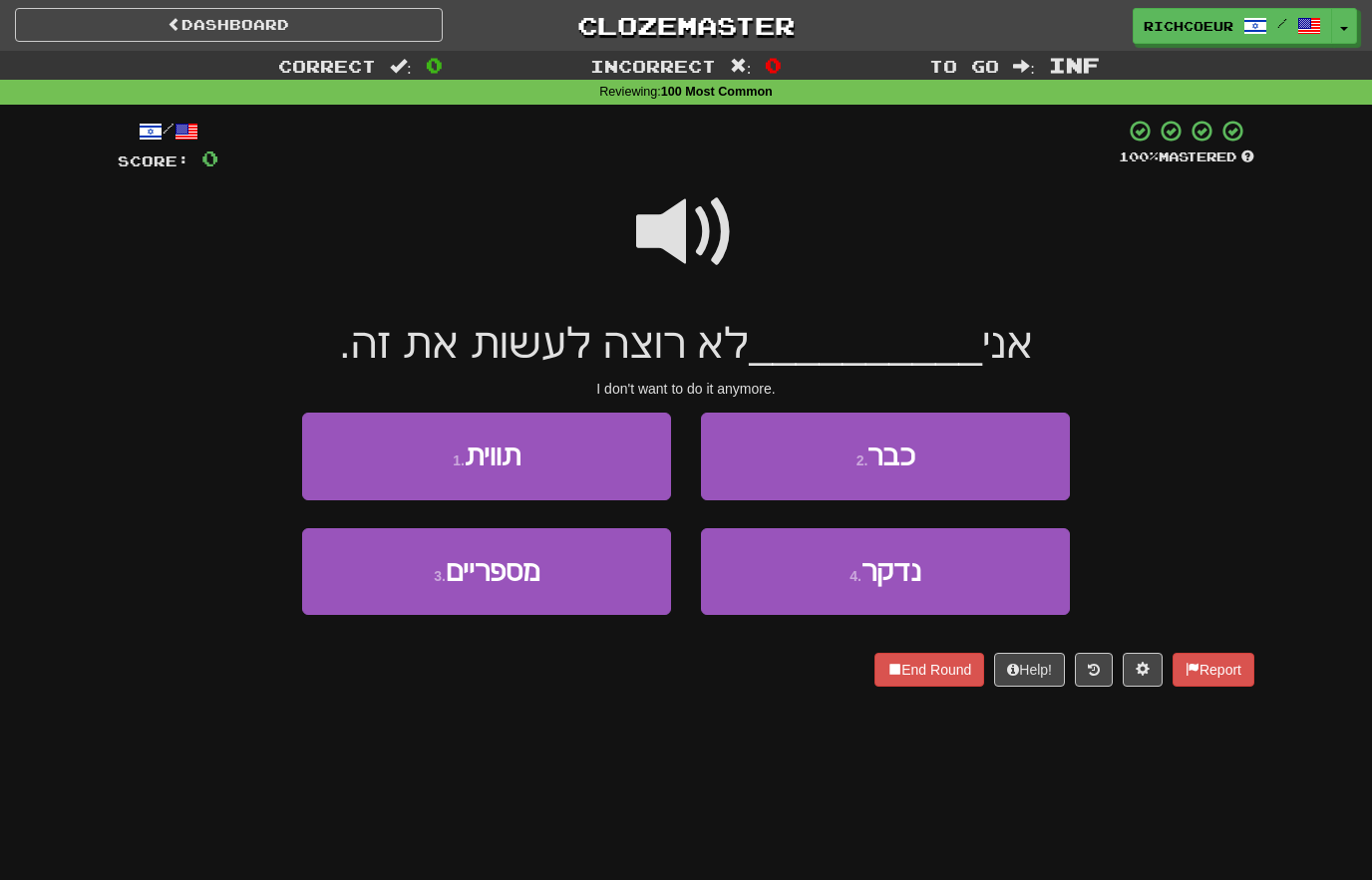 click at bounding box center [686, 232] 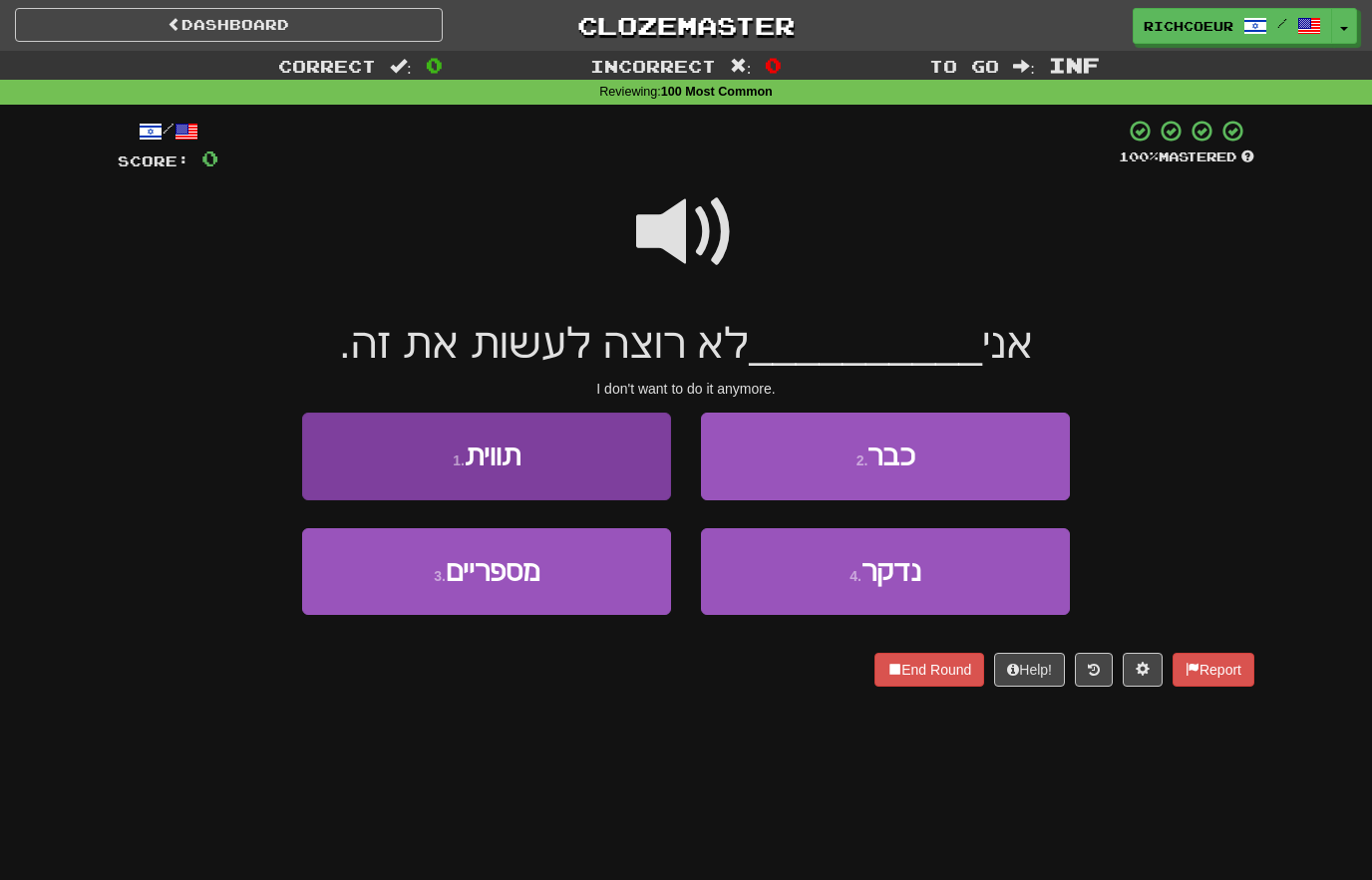 click on "1 .  תווית" at bounding box center [487, 455] 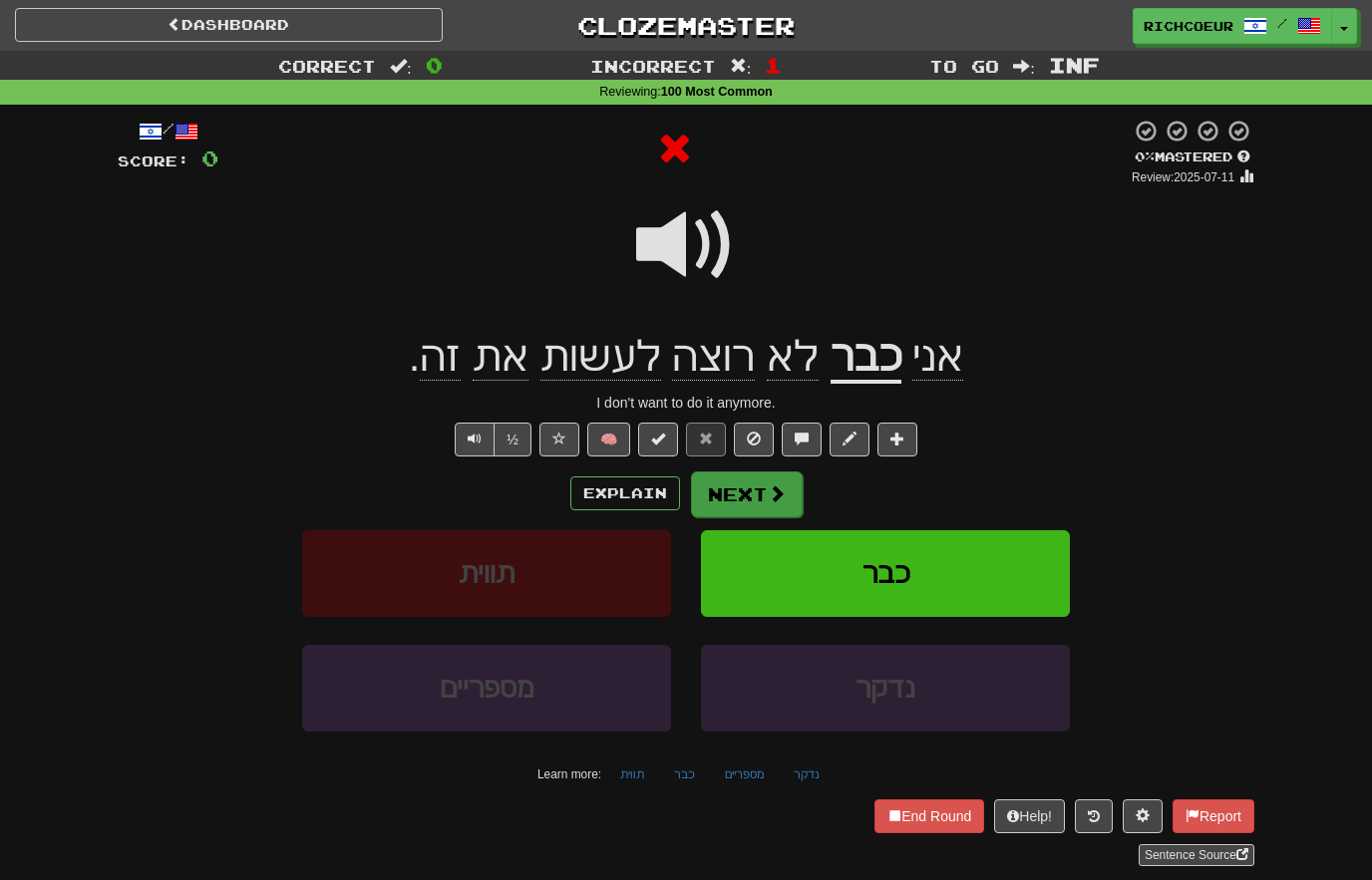 click on "Next" at bounding box center [747, 494] 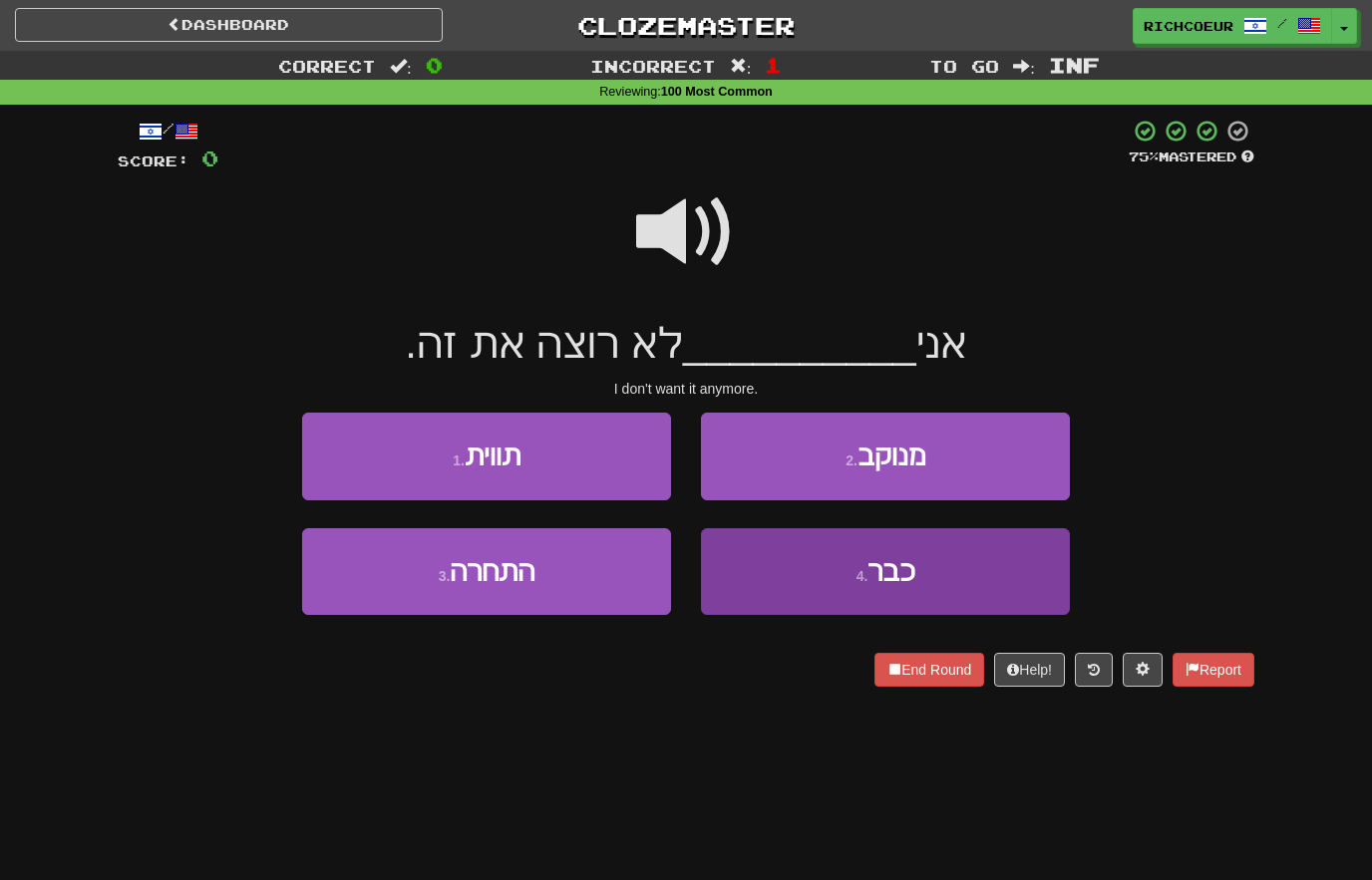 click on "4 .  כבר" at bounding box center [885, 571] 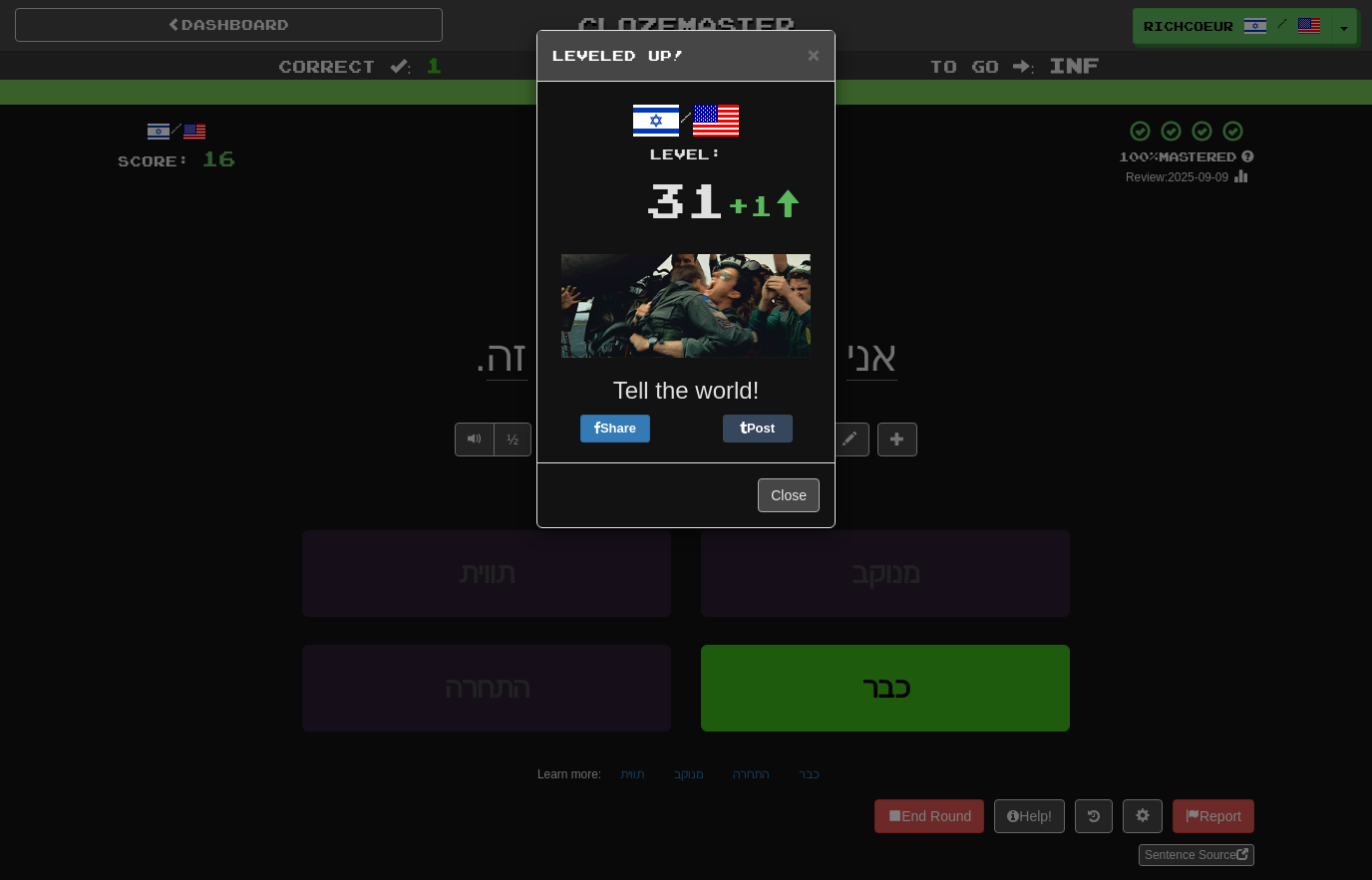 click on "Close" at bounding box center [789, 495] 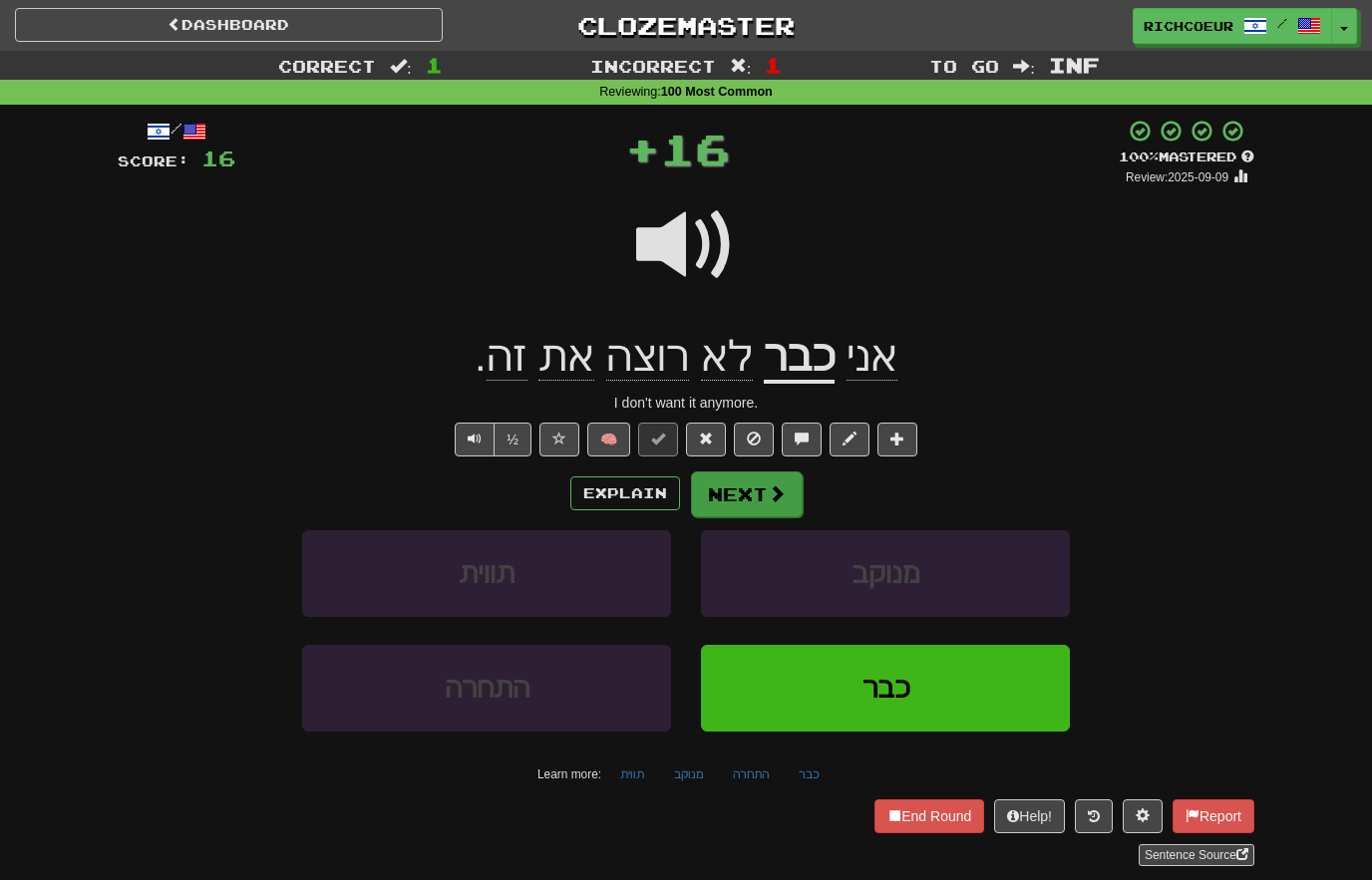 click at bounding box center [777, 493] 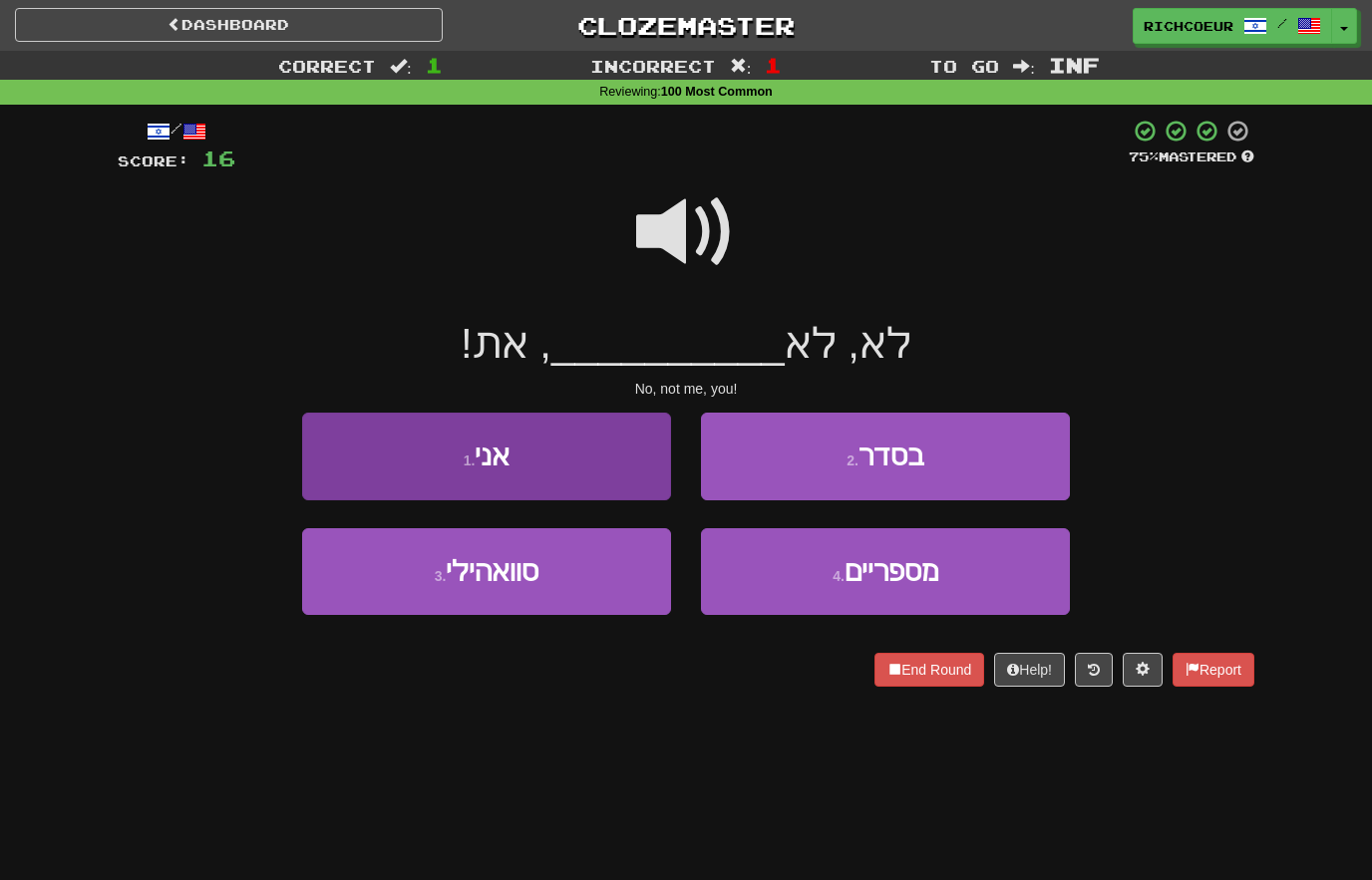 click on "1 .  אני" at bounding box center [487, 455] 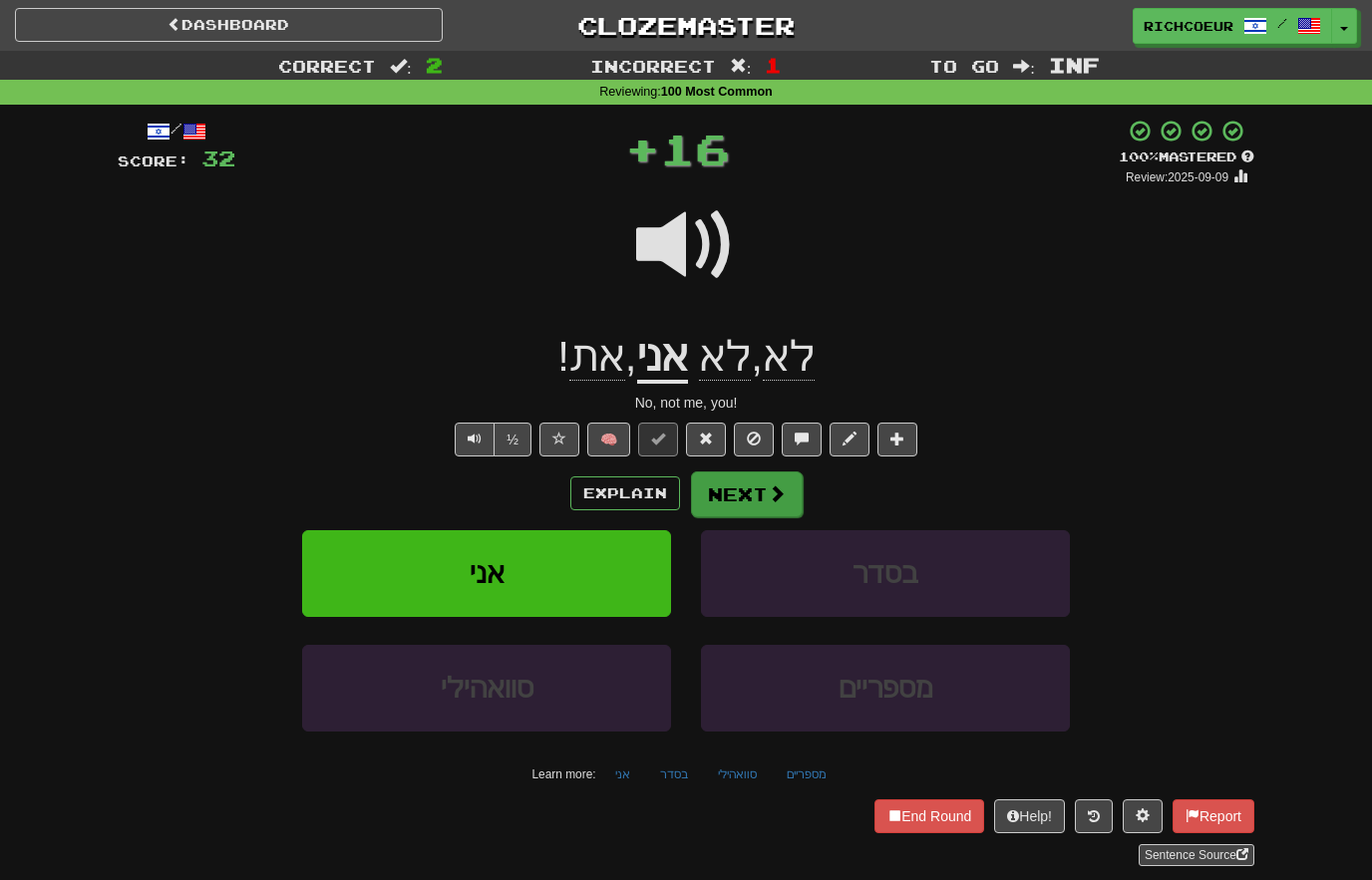 click on "Next" at bounding box center [747, 494] 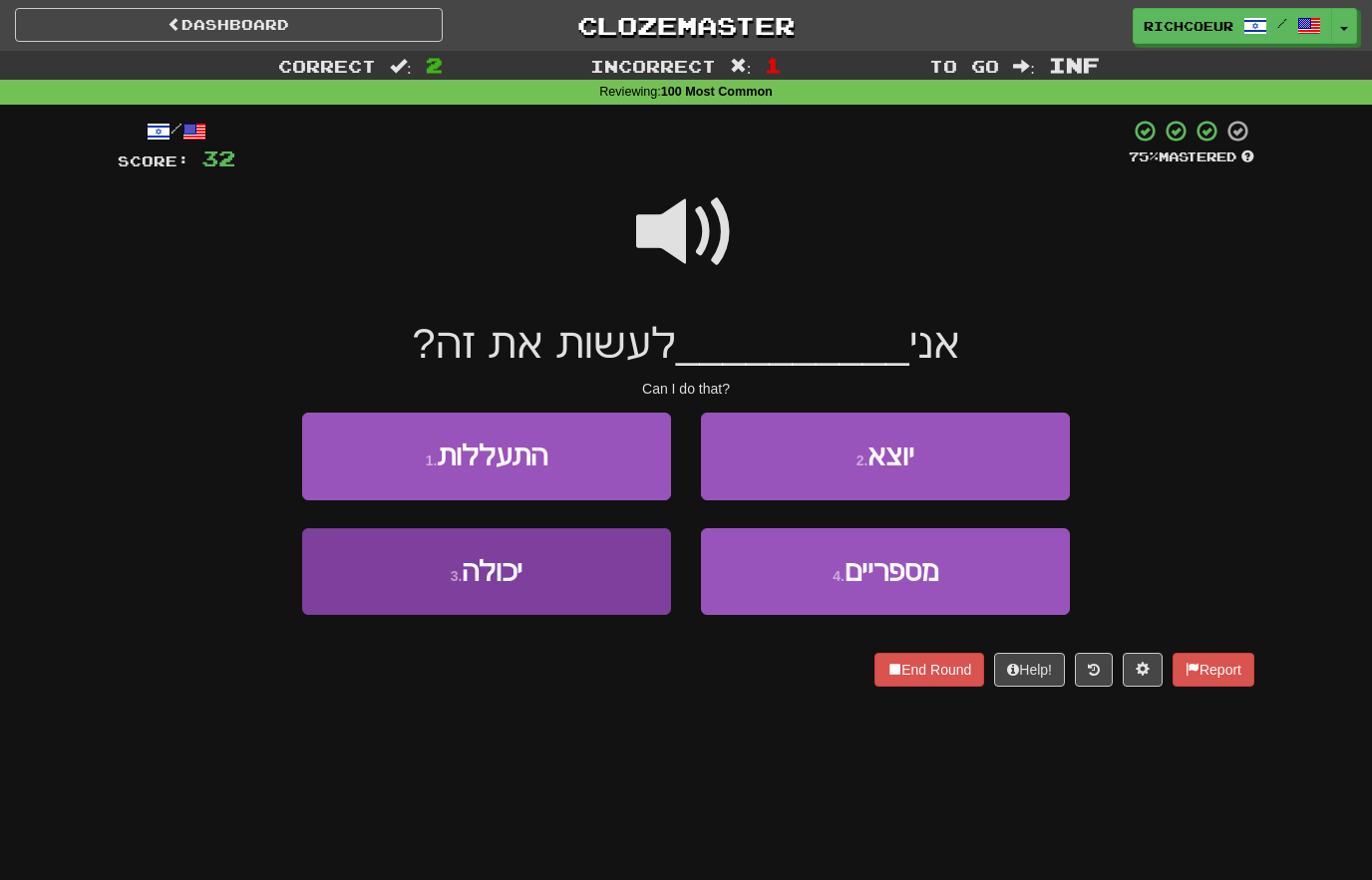 click on "3 .  יכולה" at bounding box center [487, 571] 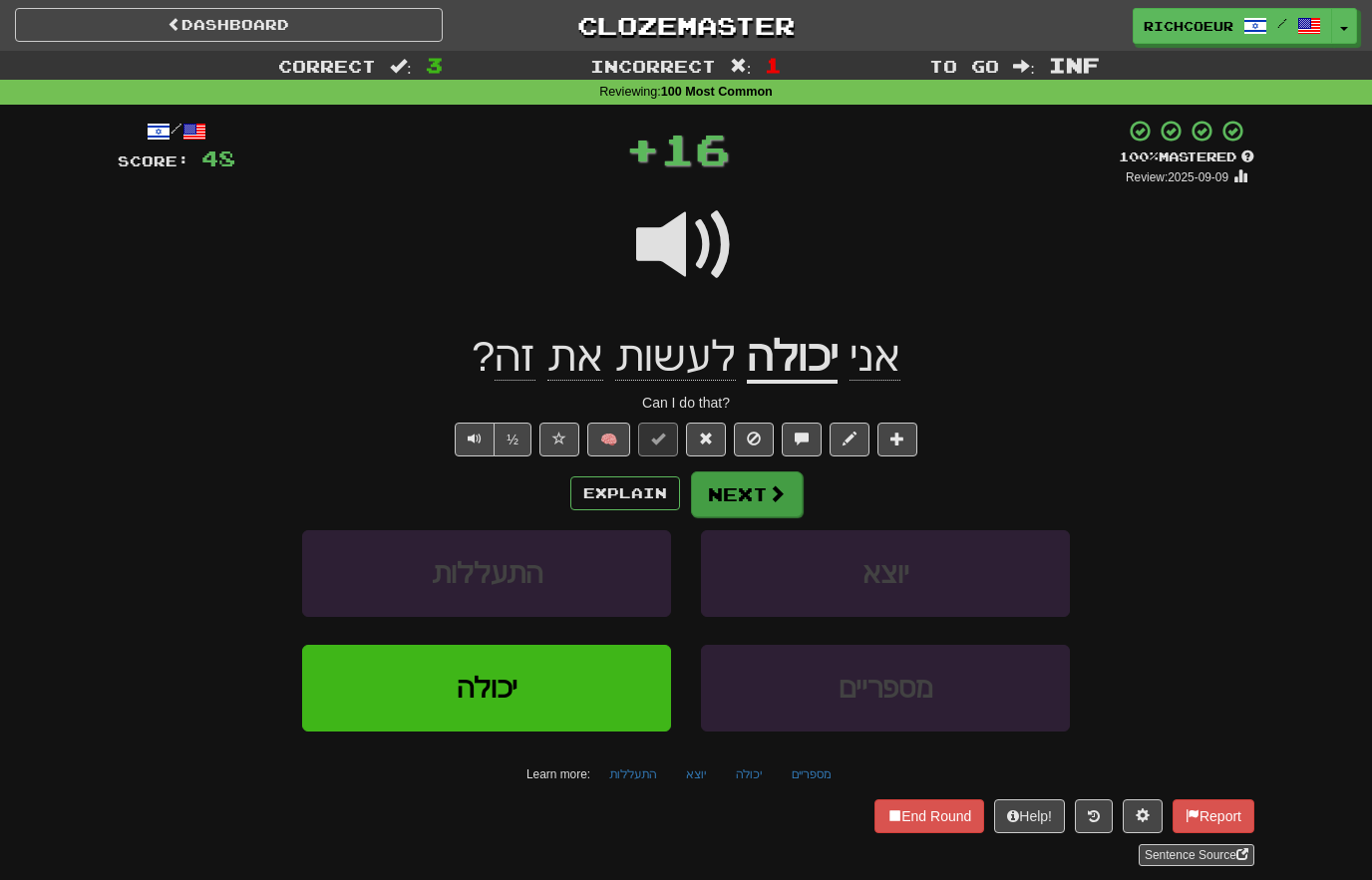 click on "Next" at bounding box center (747, 494) 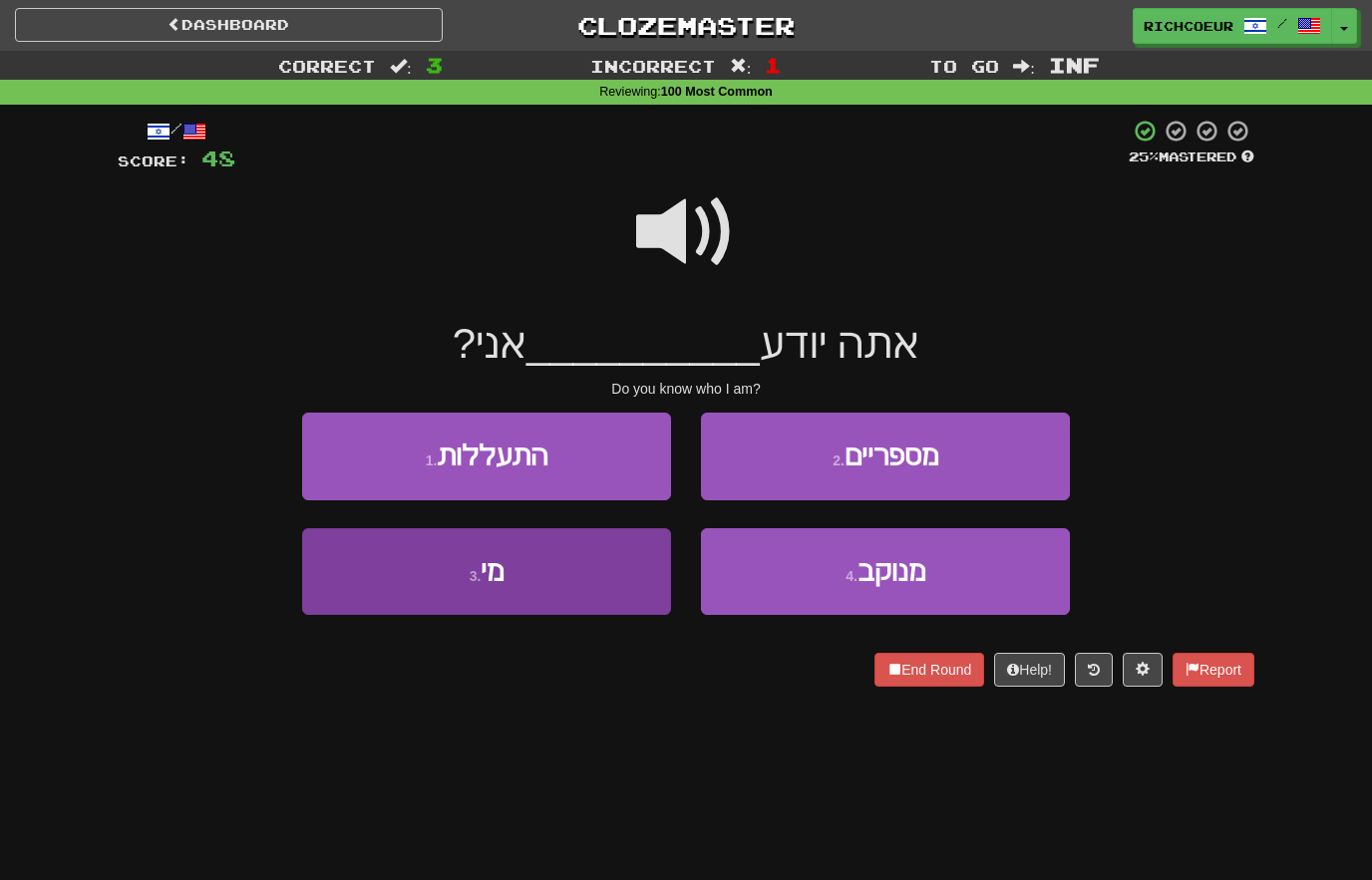 click on "3 .  מי" at bounding box center [487, 571] 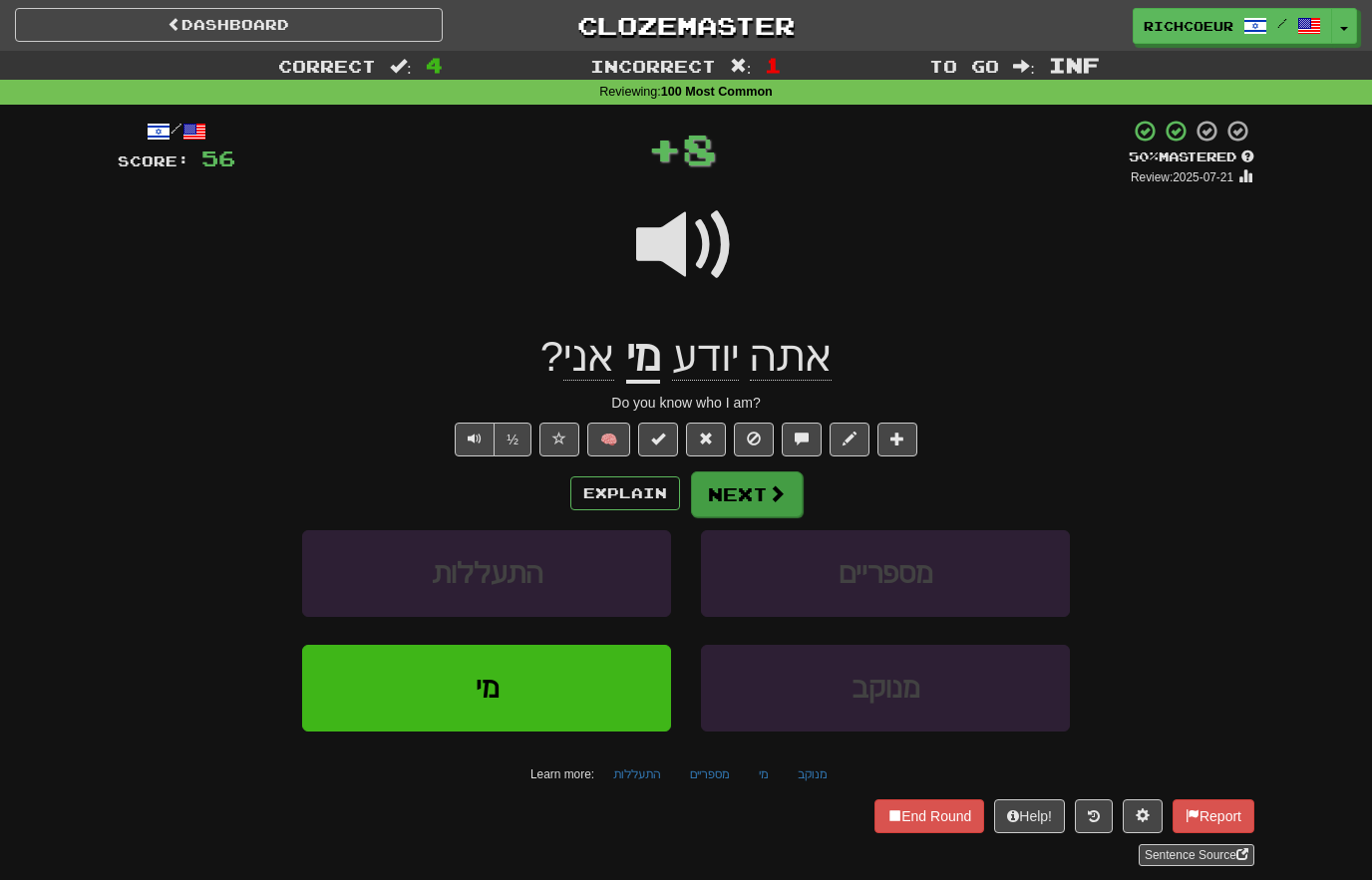 click on "Next" at bounding box center [747, 494] 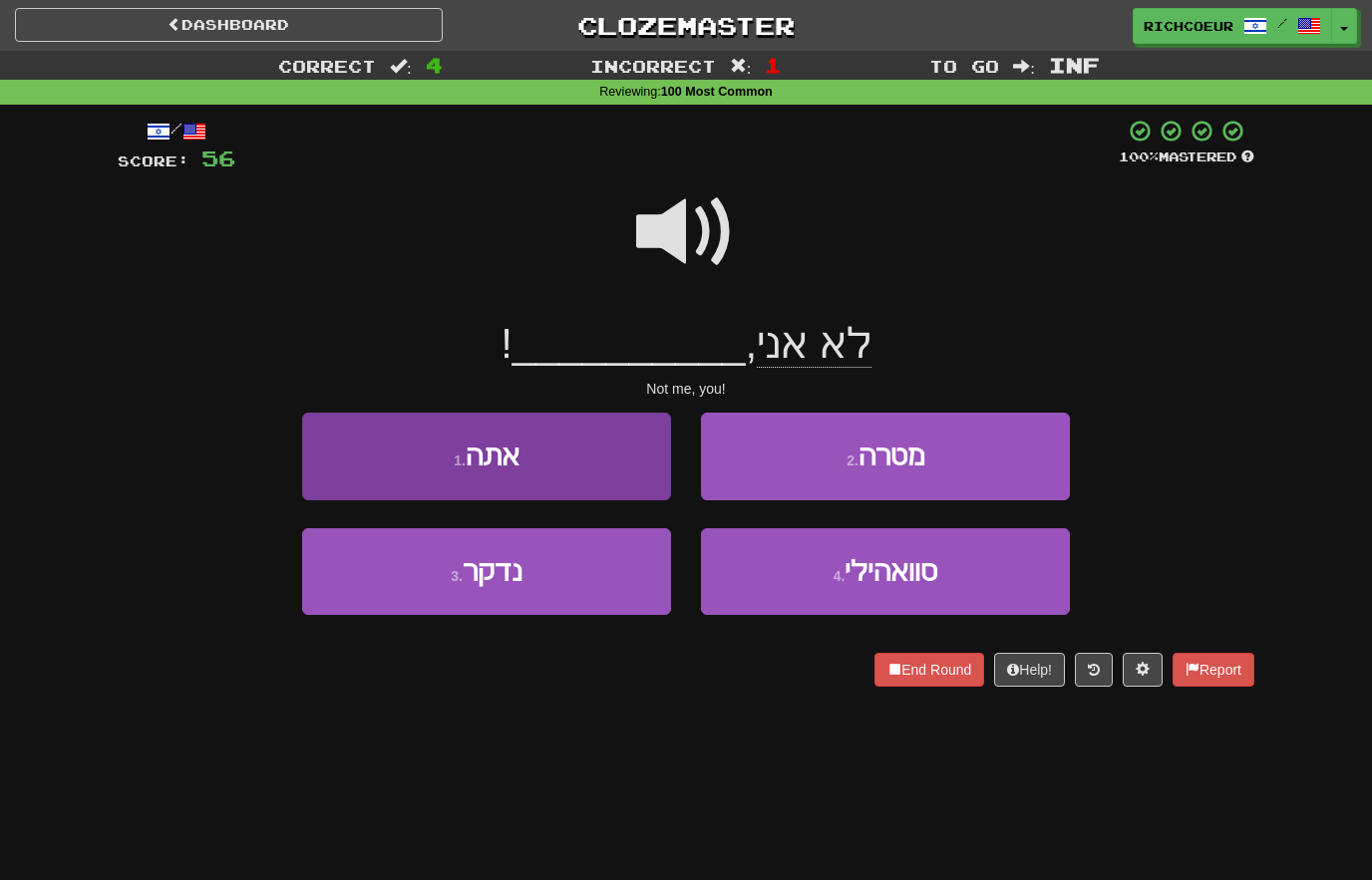 click on "1 .  אתה" at bounding box center (487, 455) 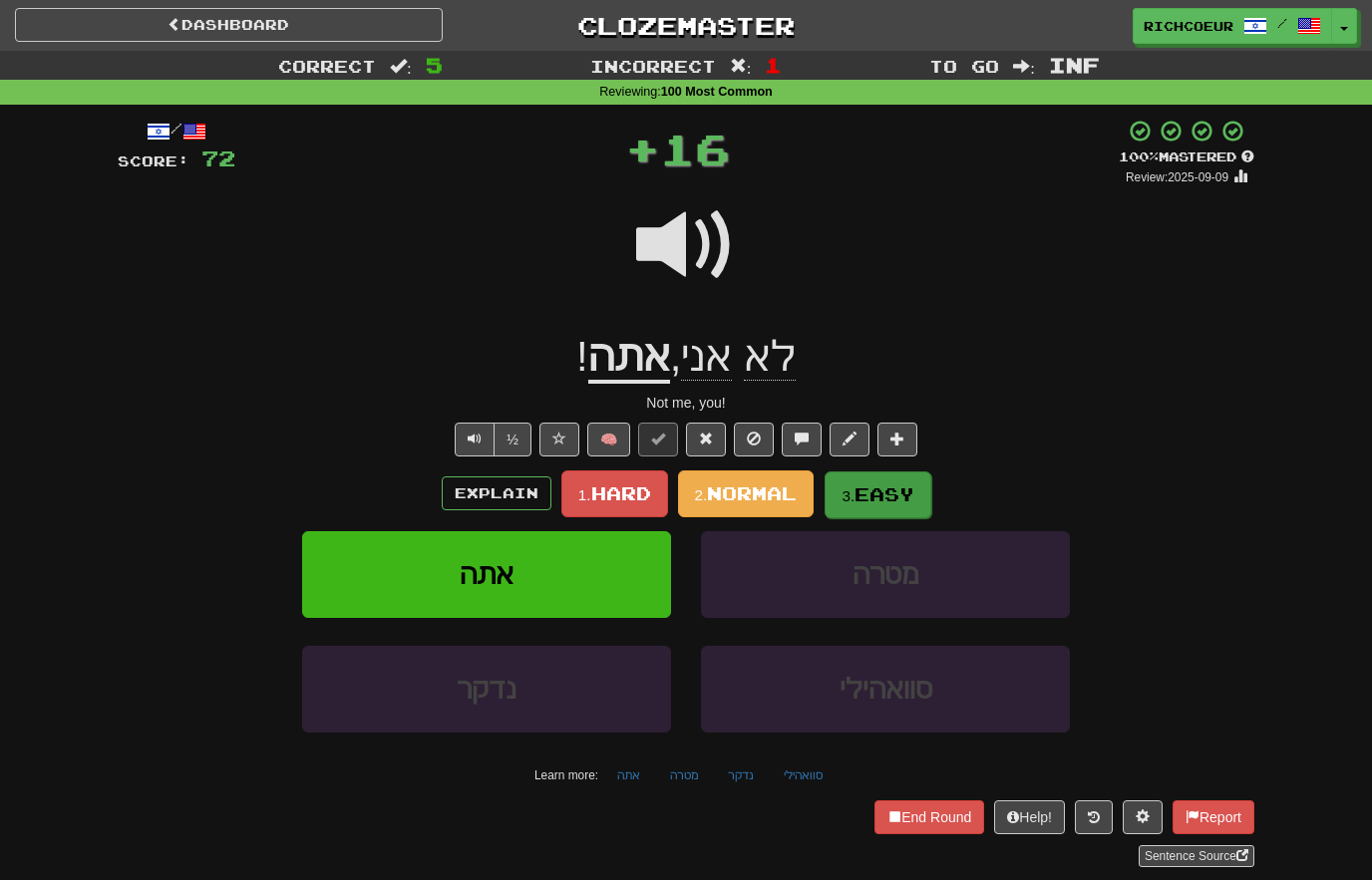 click on "3.  Easy" at bounding box center [877, 494] 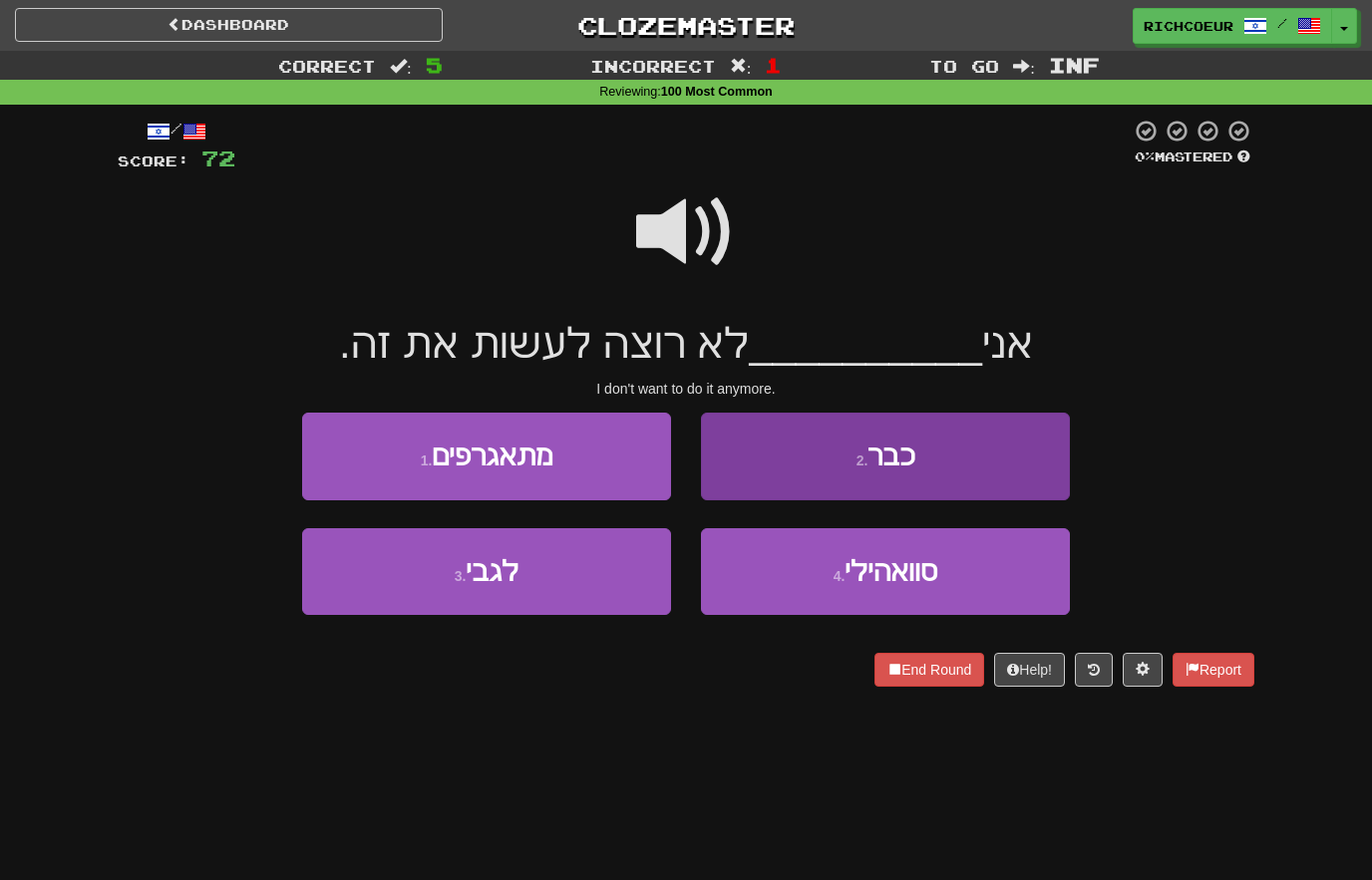 click on "2 ." at bounding box center [862, 460] 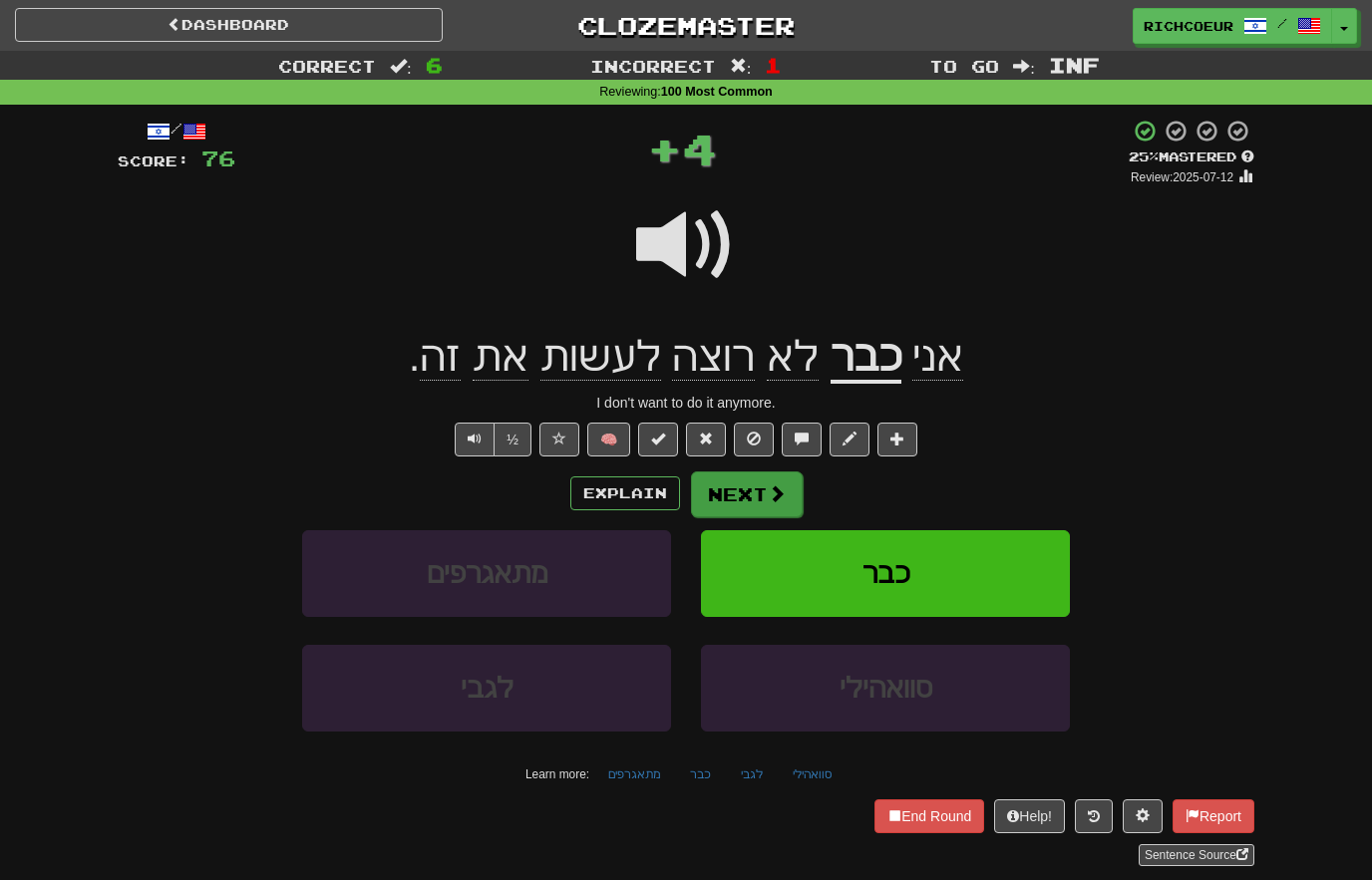 click at bounding box center [777, 493] 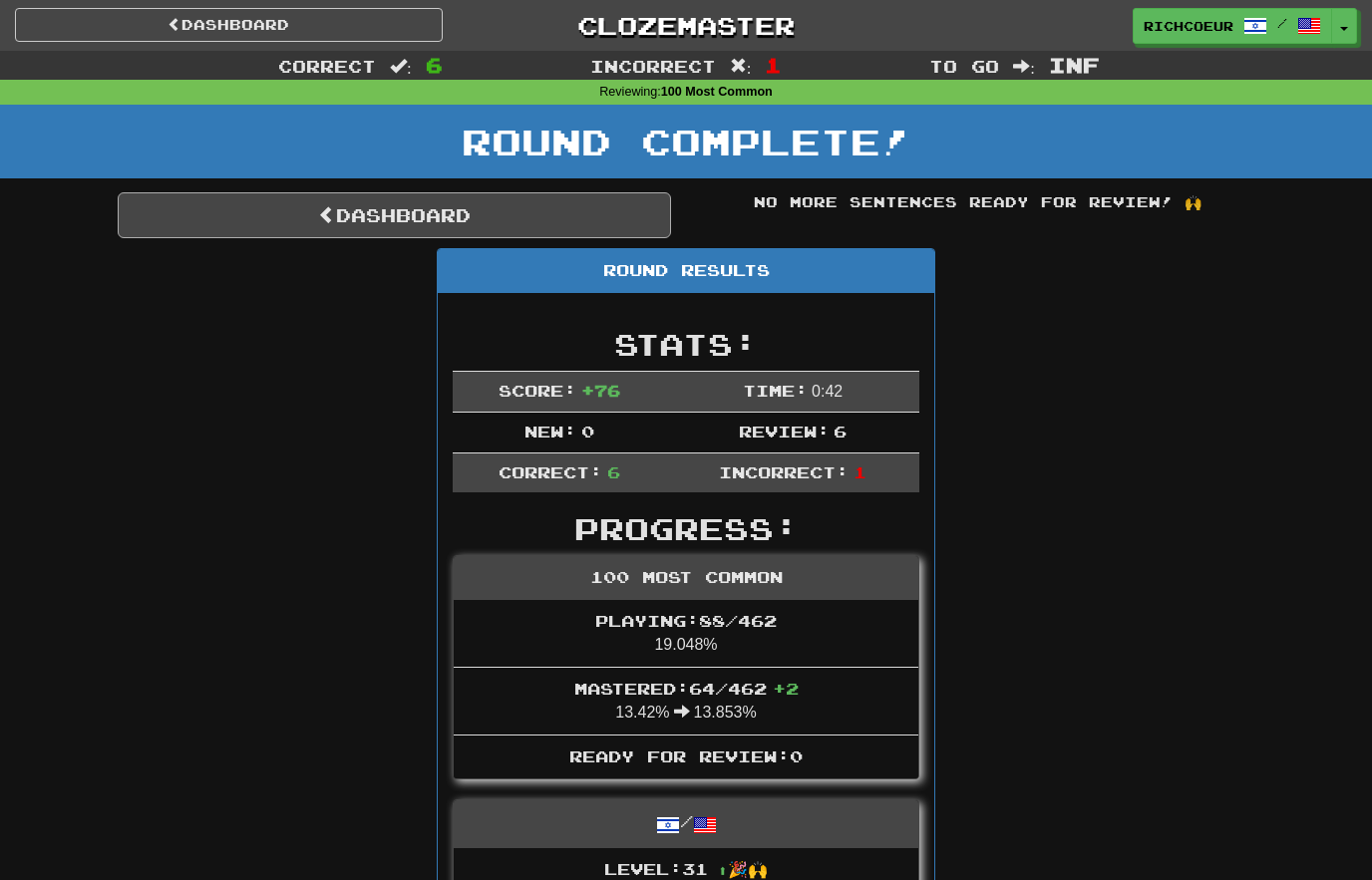 click on "Dashboard" at bounding box center (394, 215) 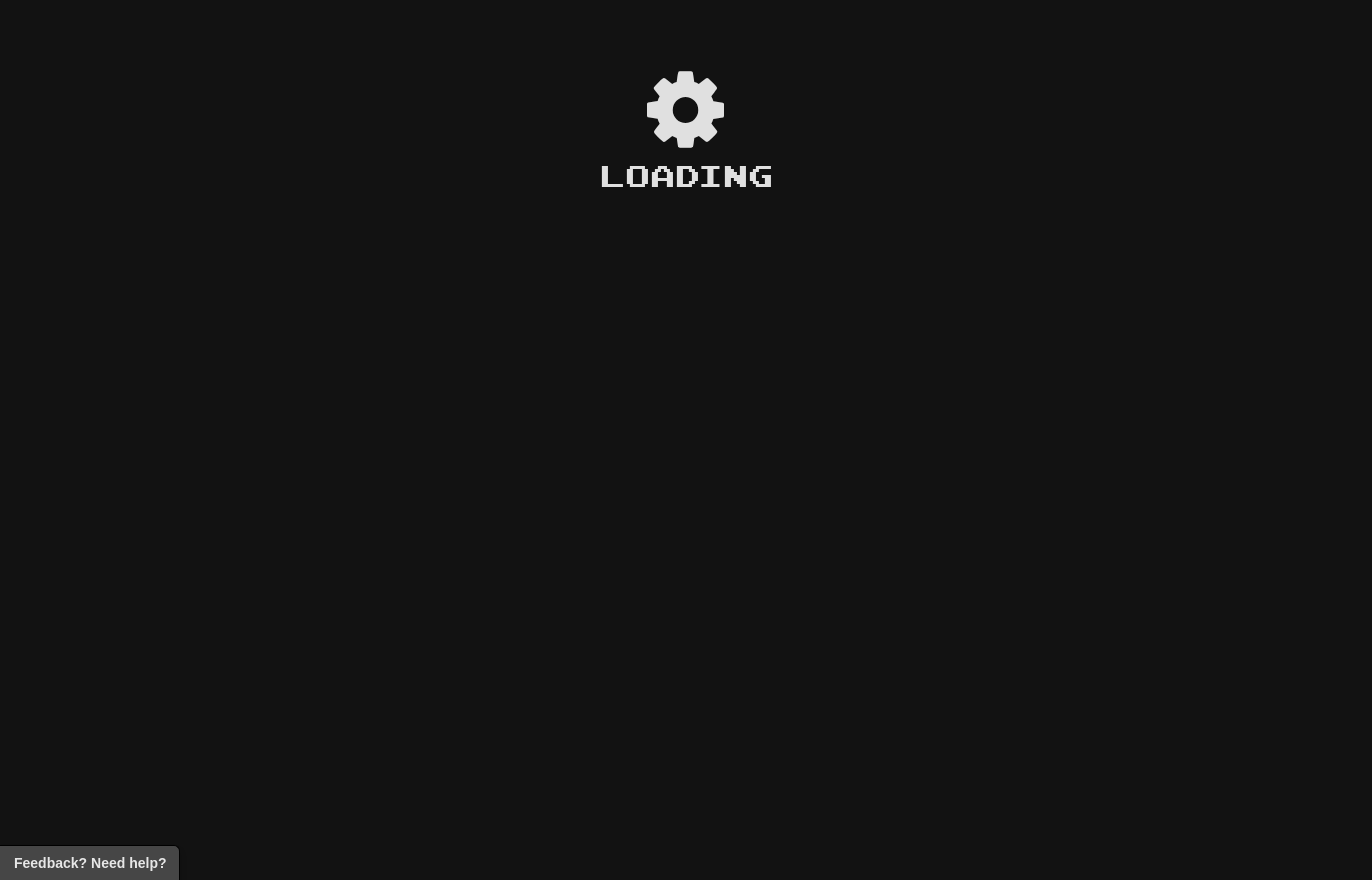 scroll, scrollTop: 0, scrollLeft: 0, axis: both 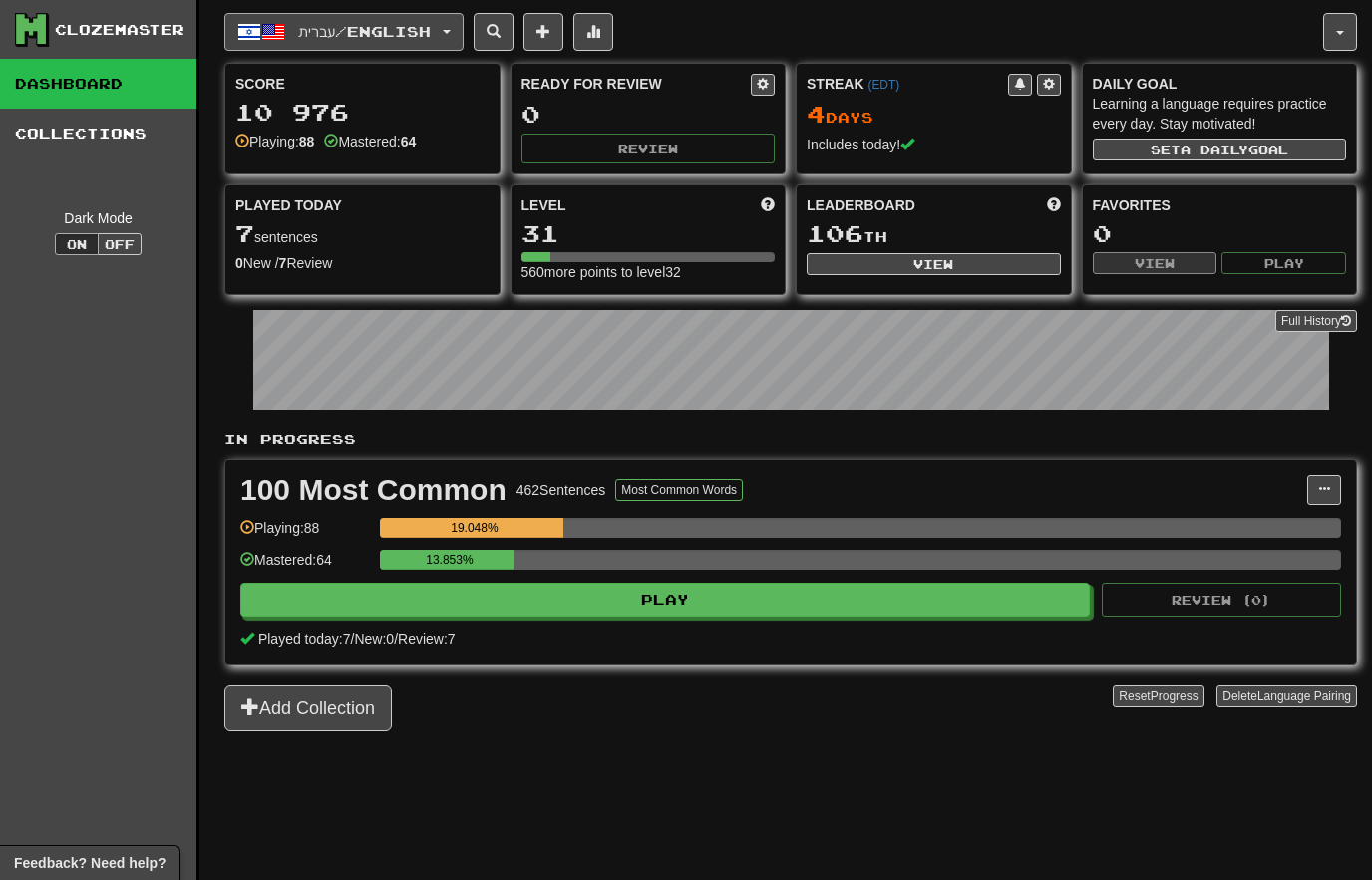 click on "עברית  /  English" at bounding box center (344, 32) 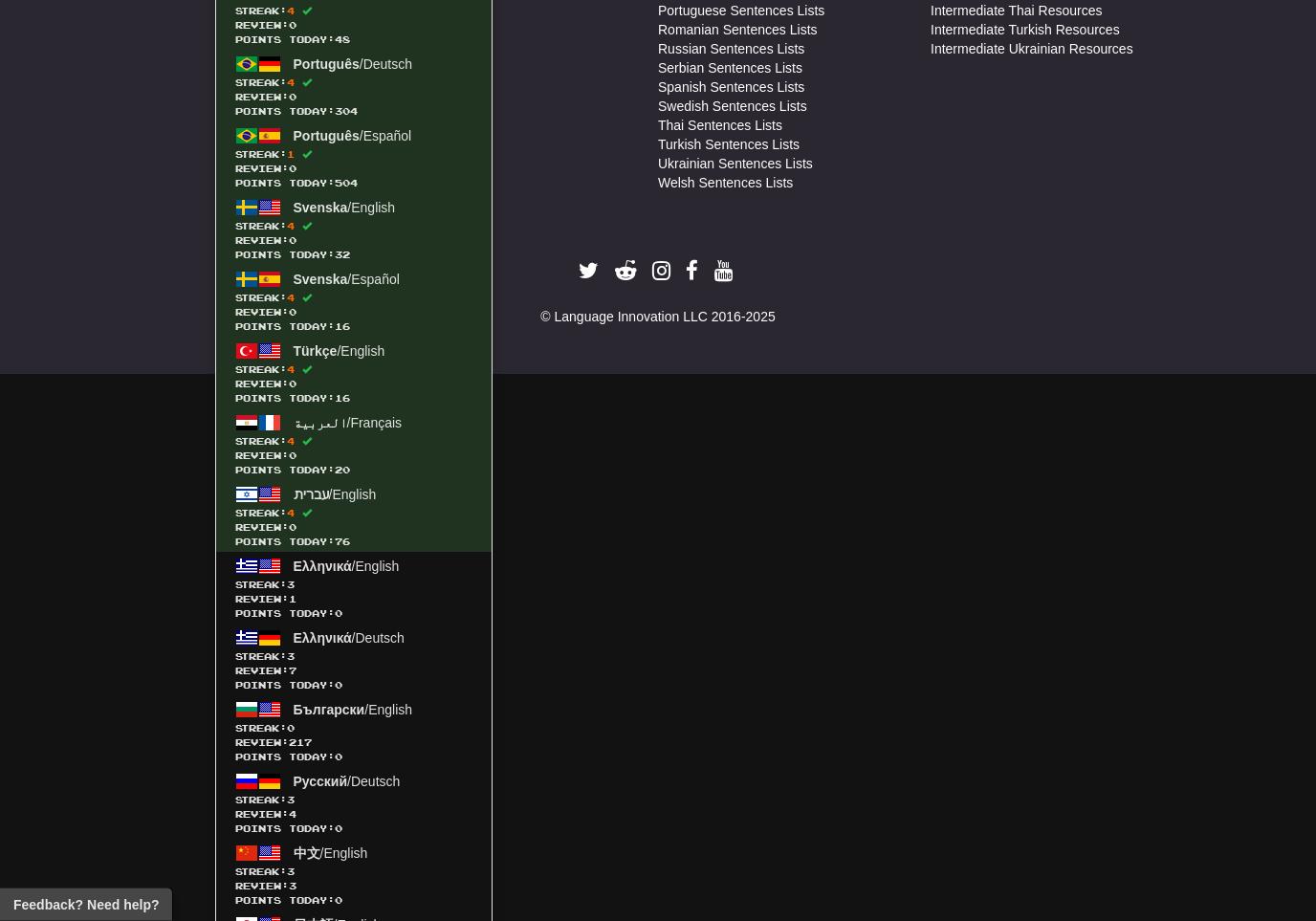 scroll, scrollTop: 1226, scrollLeft: 0, axis: vertical 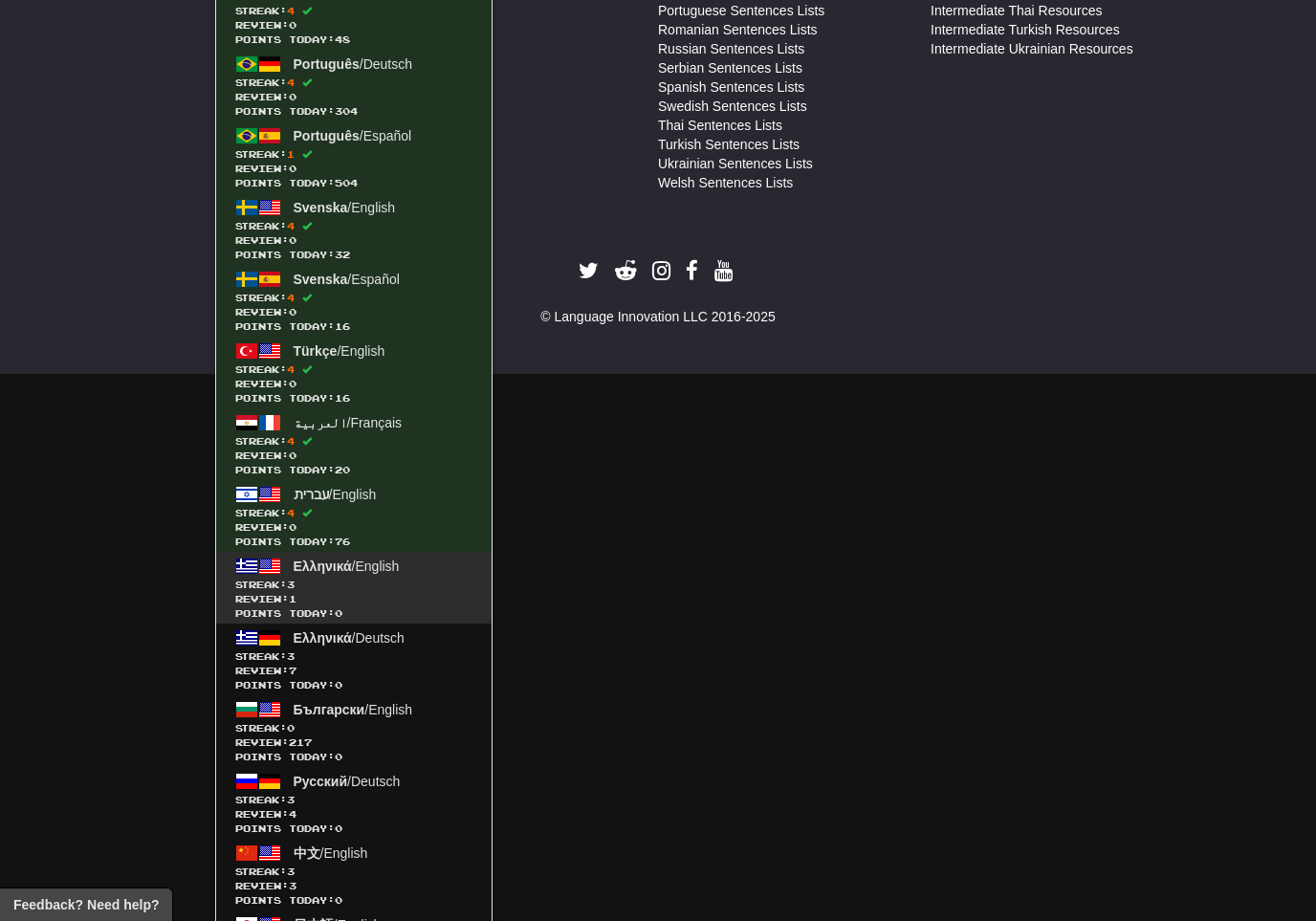 click on "Streak:  3" at bounding box center (354, 584) 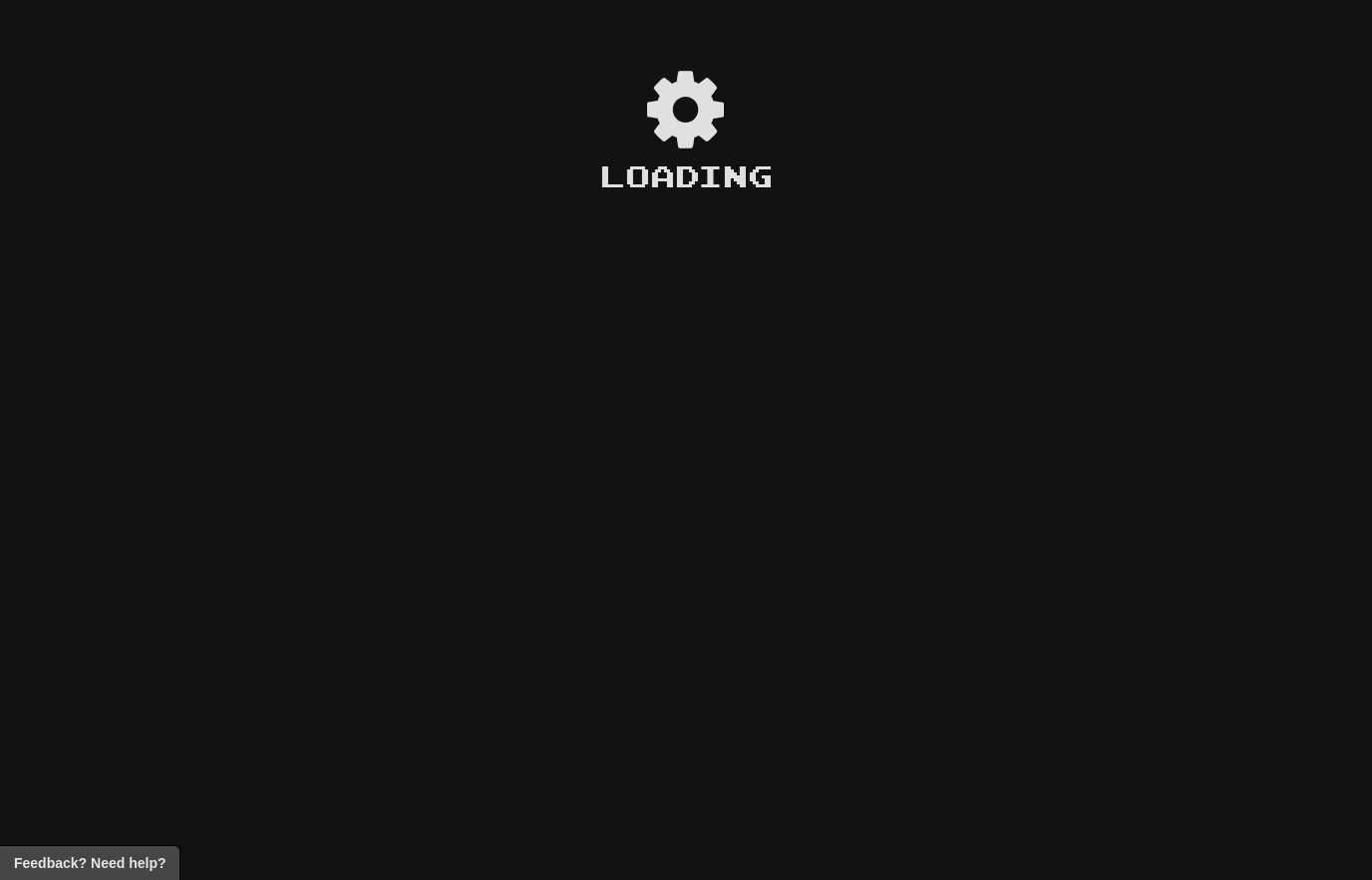 scroll, scrollTop: 0, scrollLeft: 0, axis: both 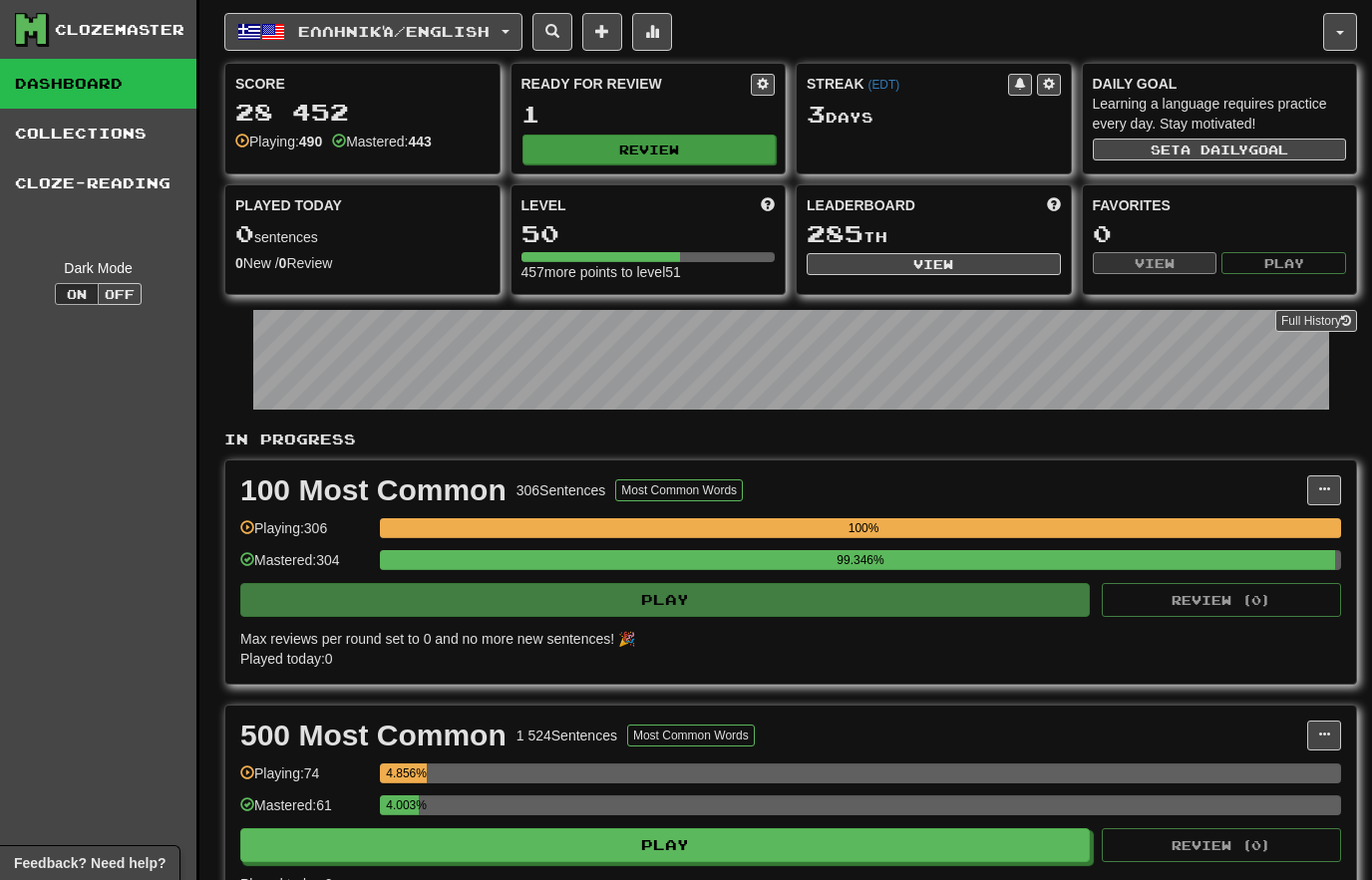 click on "Review" at bounding box center [649, 149] 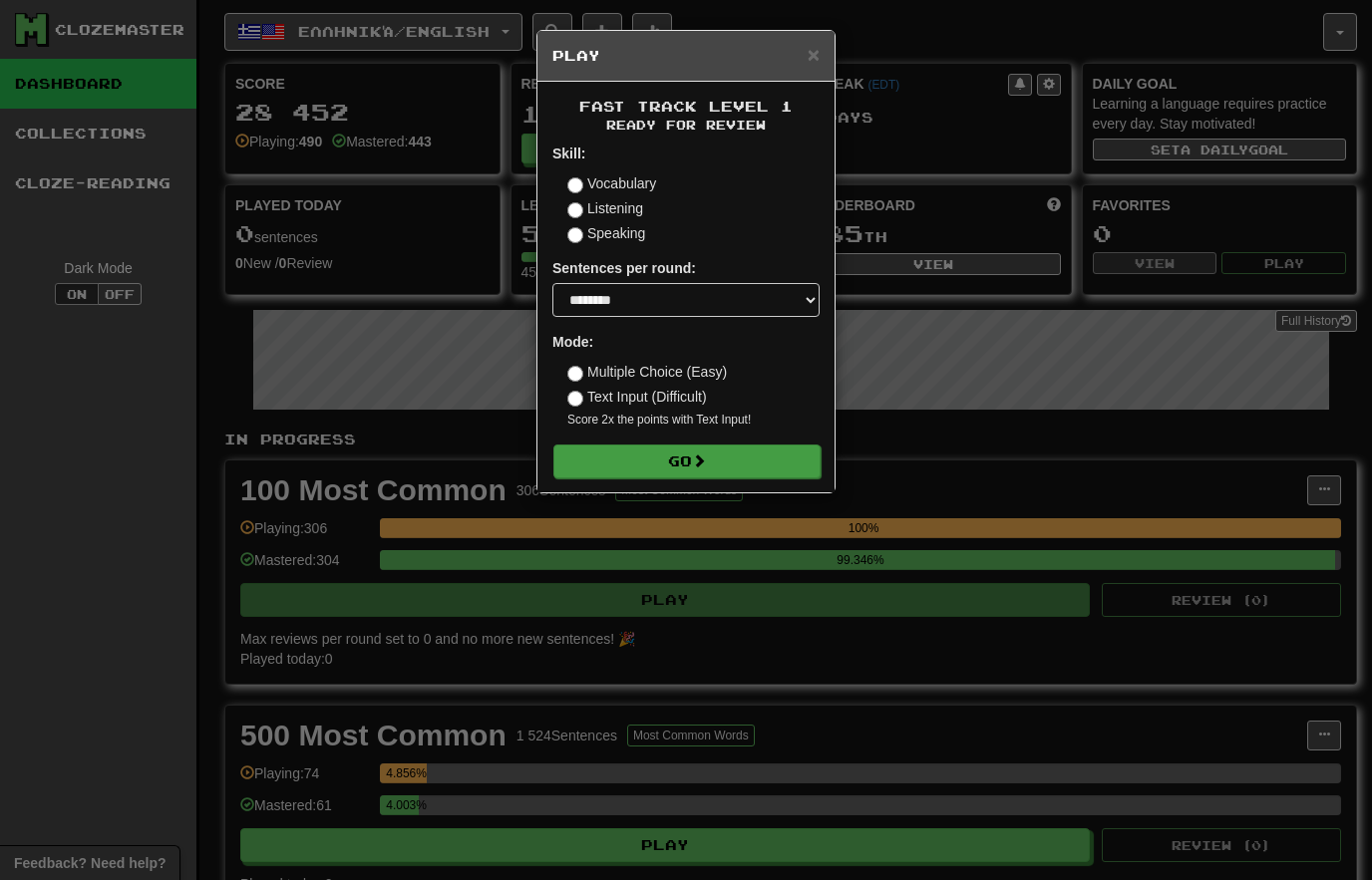 click on "Go" at bounding box center [687, 461] 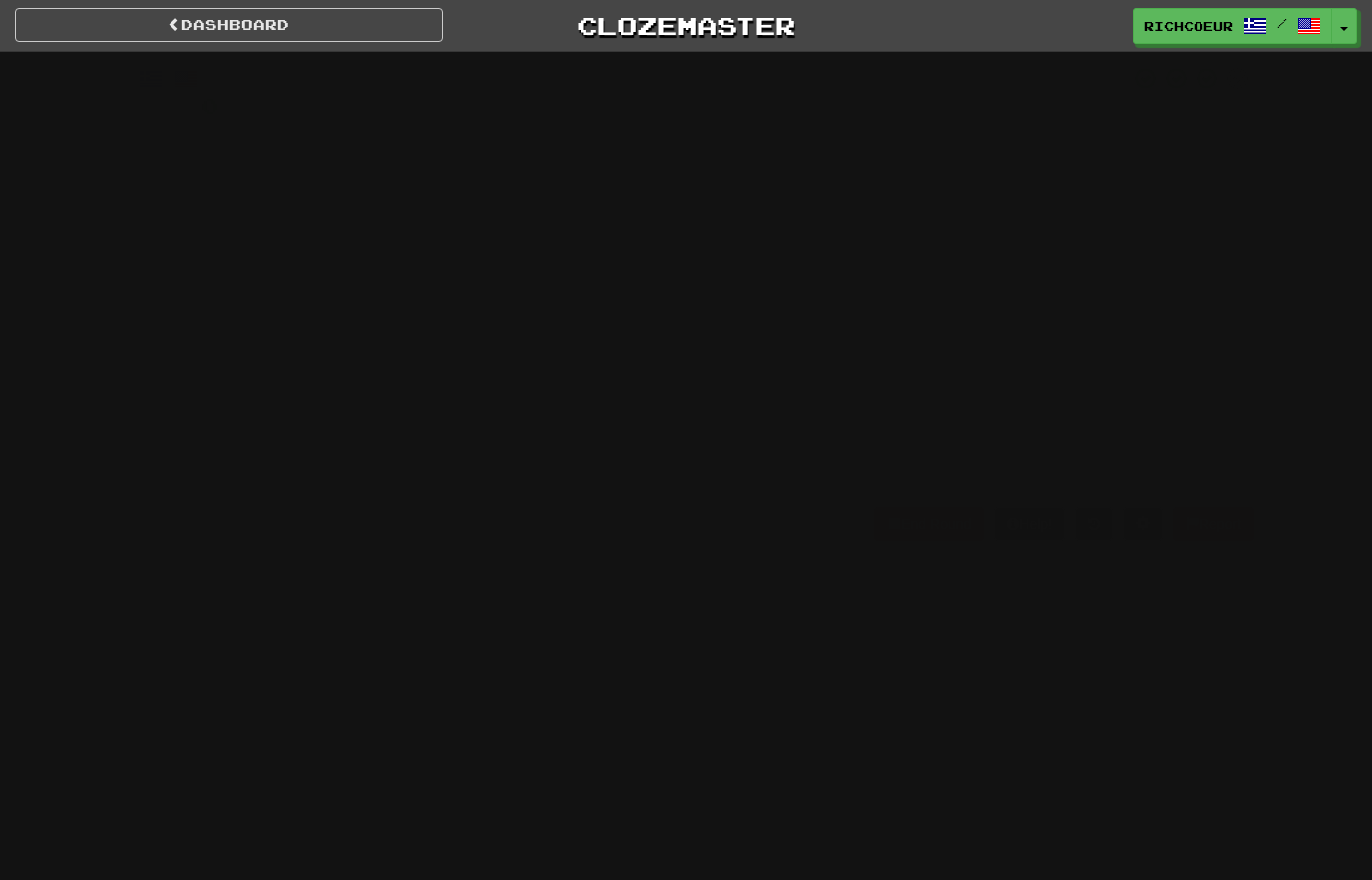 scroll, scrollTop: 0, scrollLeft: 0, axis: both 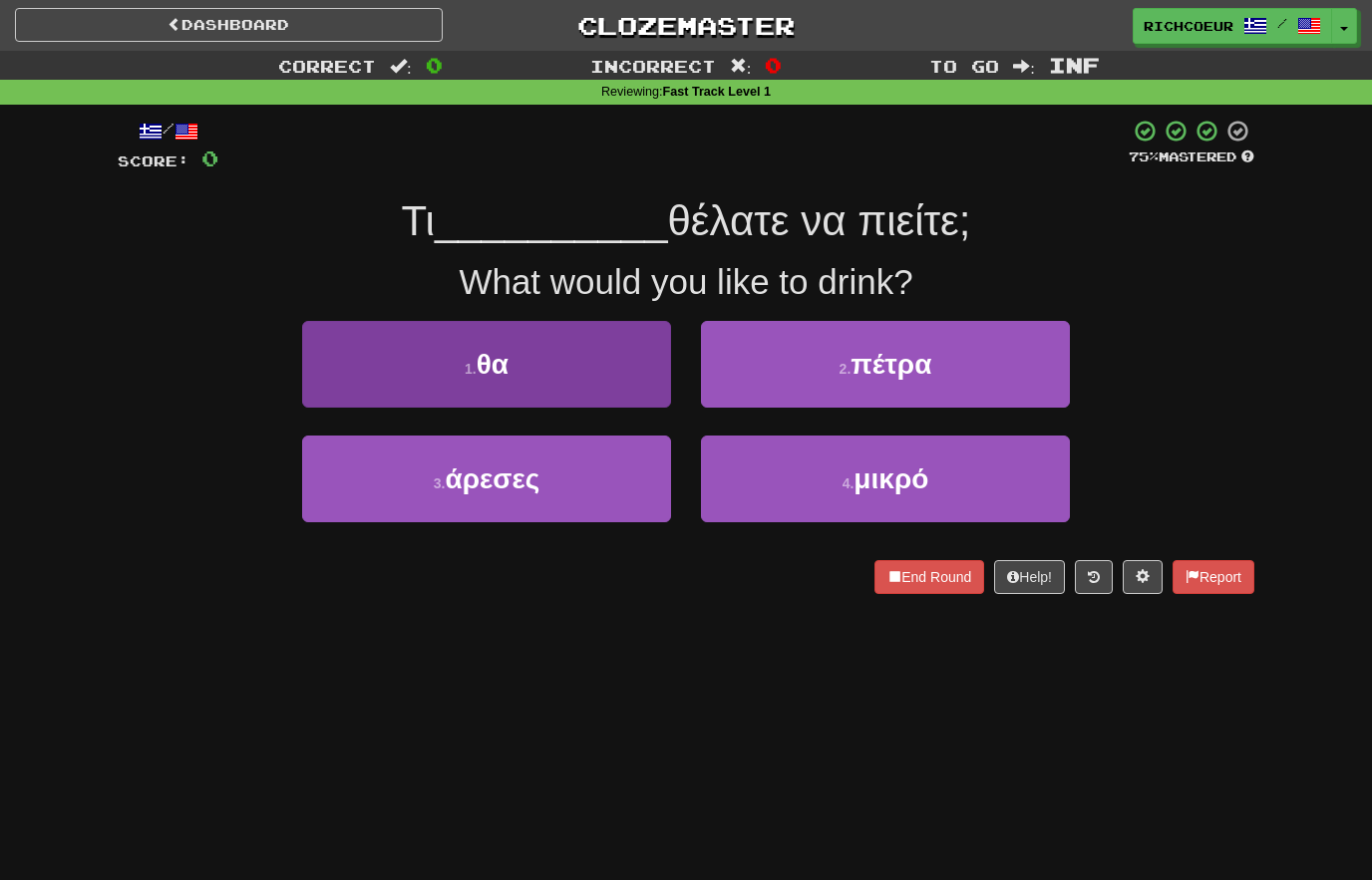 click on "1 .  θα" at bounding box center (487, 364) 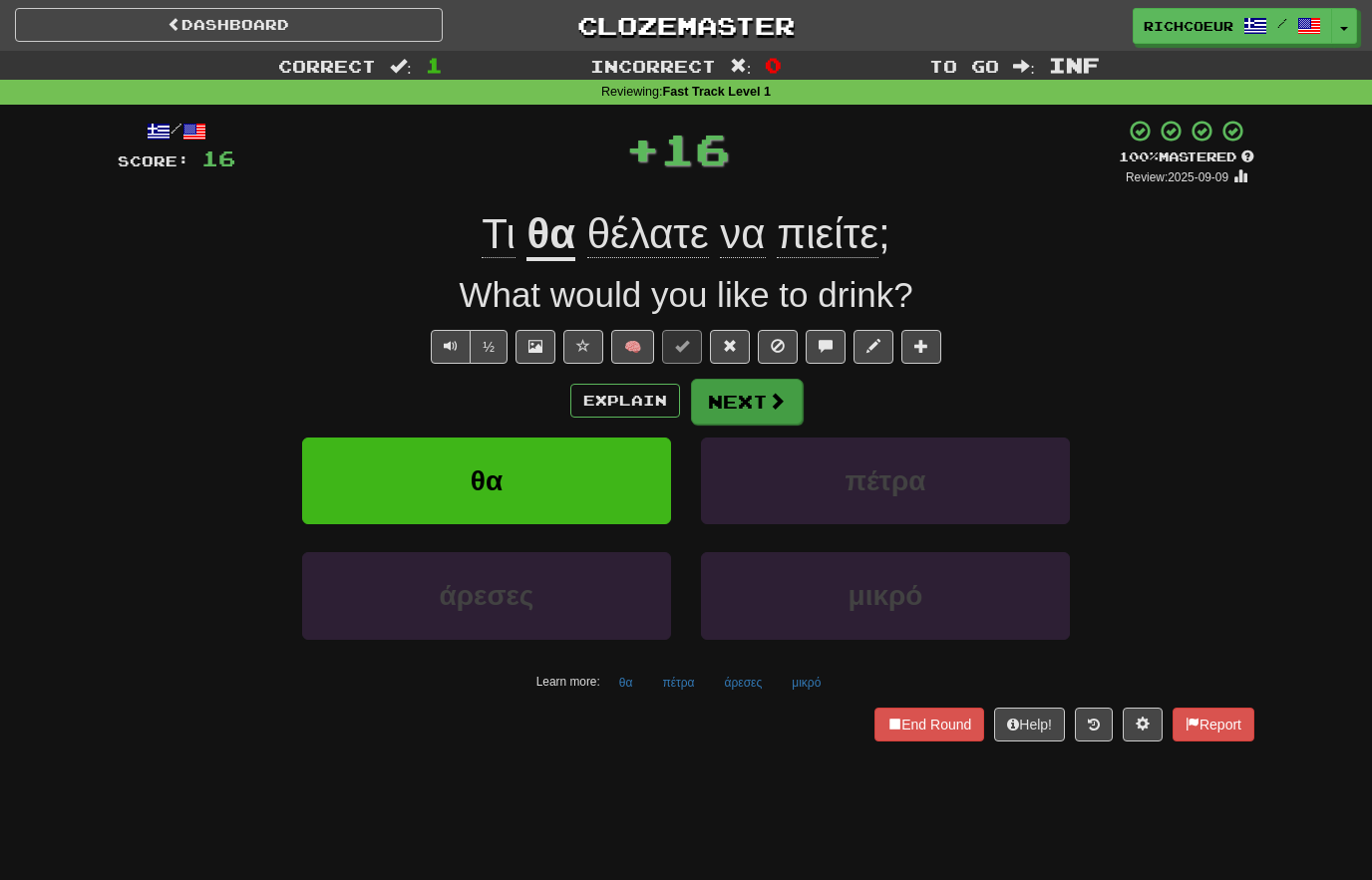 click on "Next" at bounding box center [747, 402] 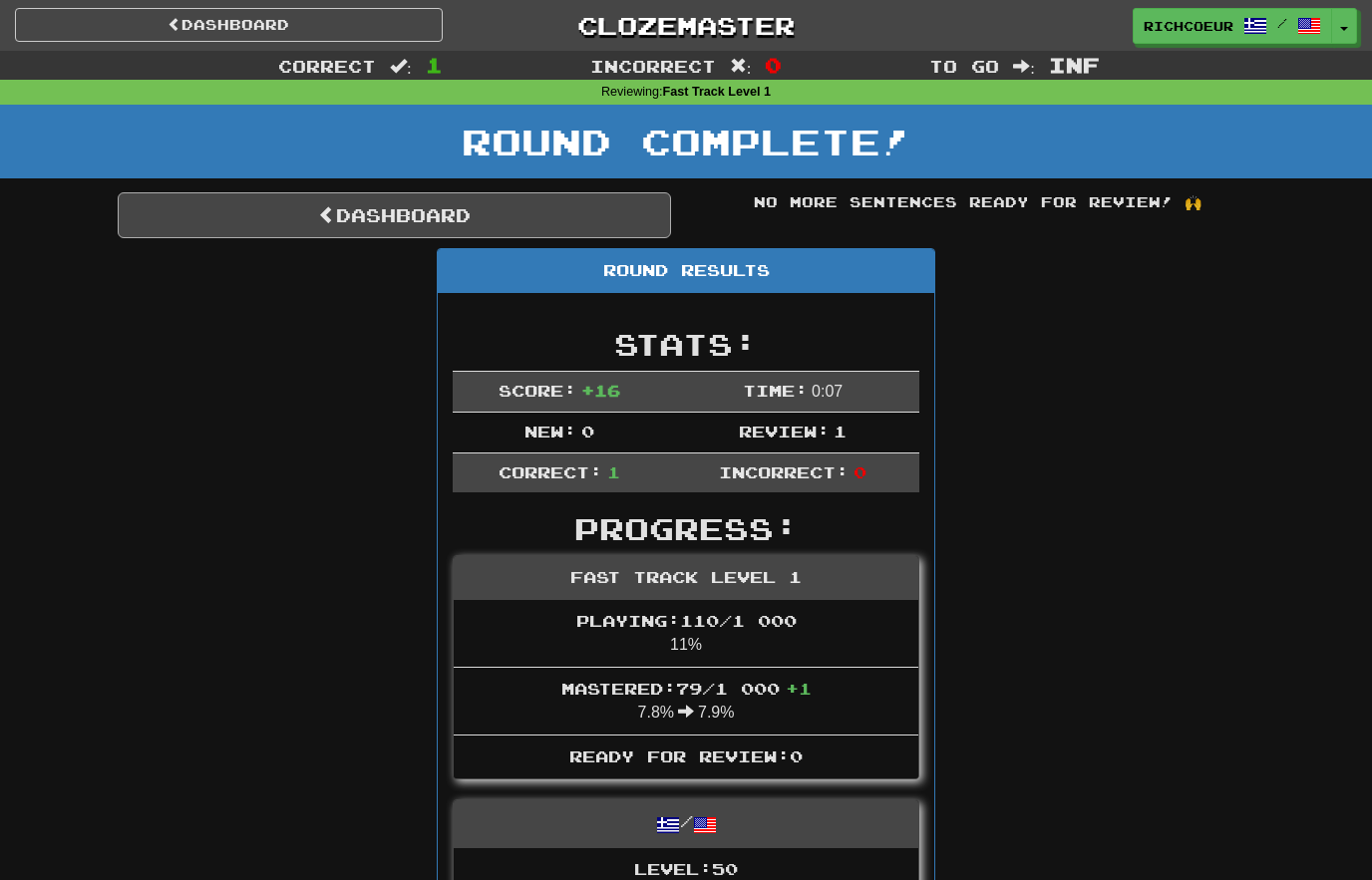 click on "Dashboard" at bounding box center (394, 215) 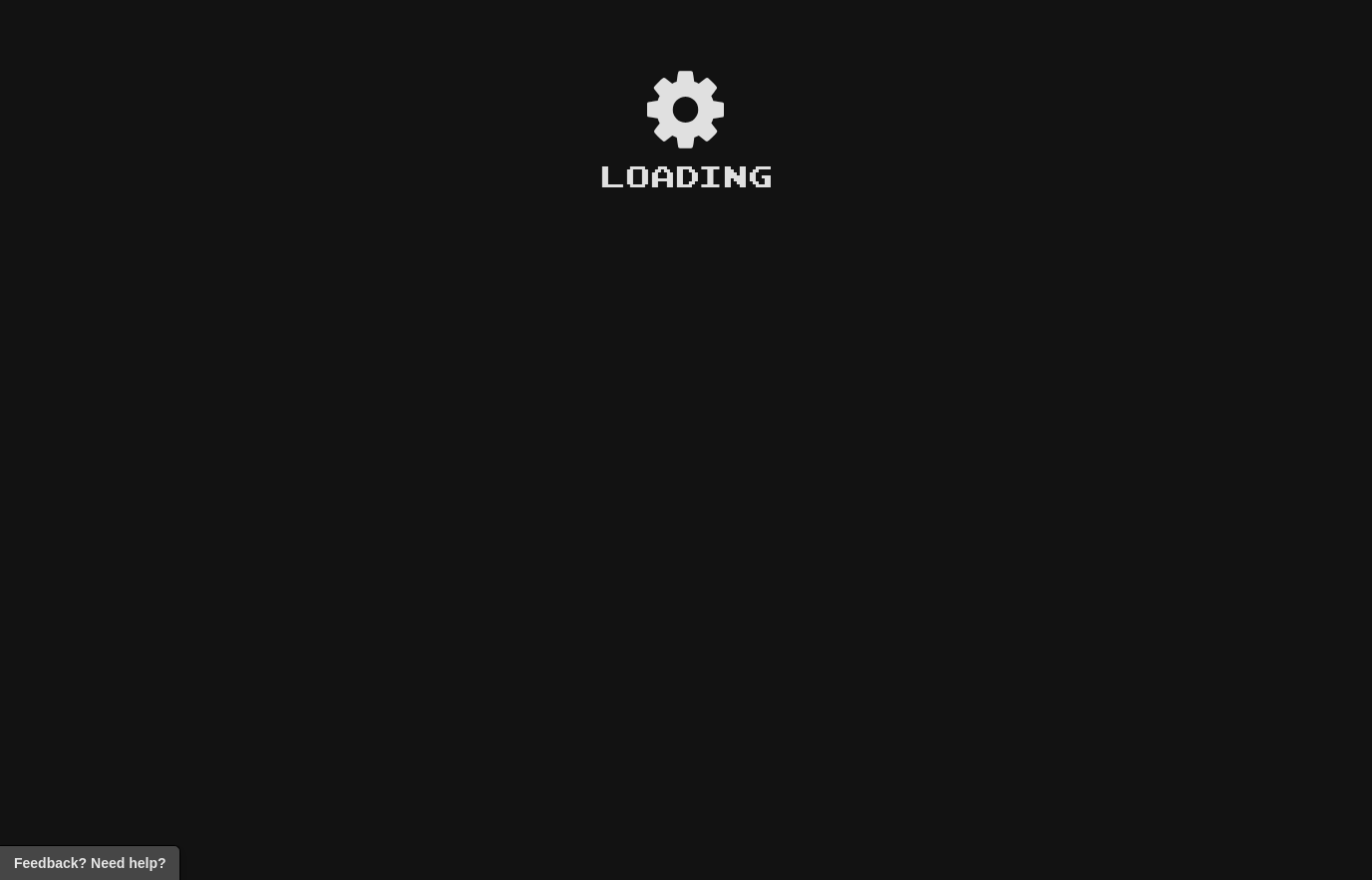 scroll, scrollTop: 0, scrollLeft: 0, axis: both 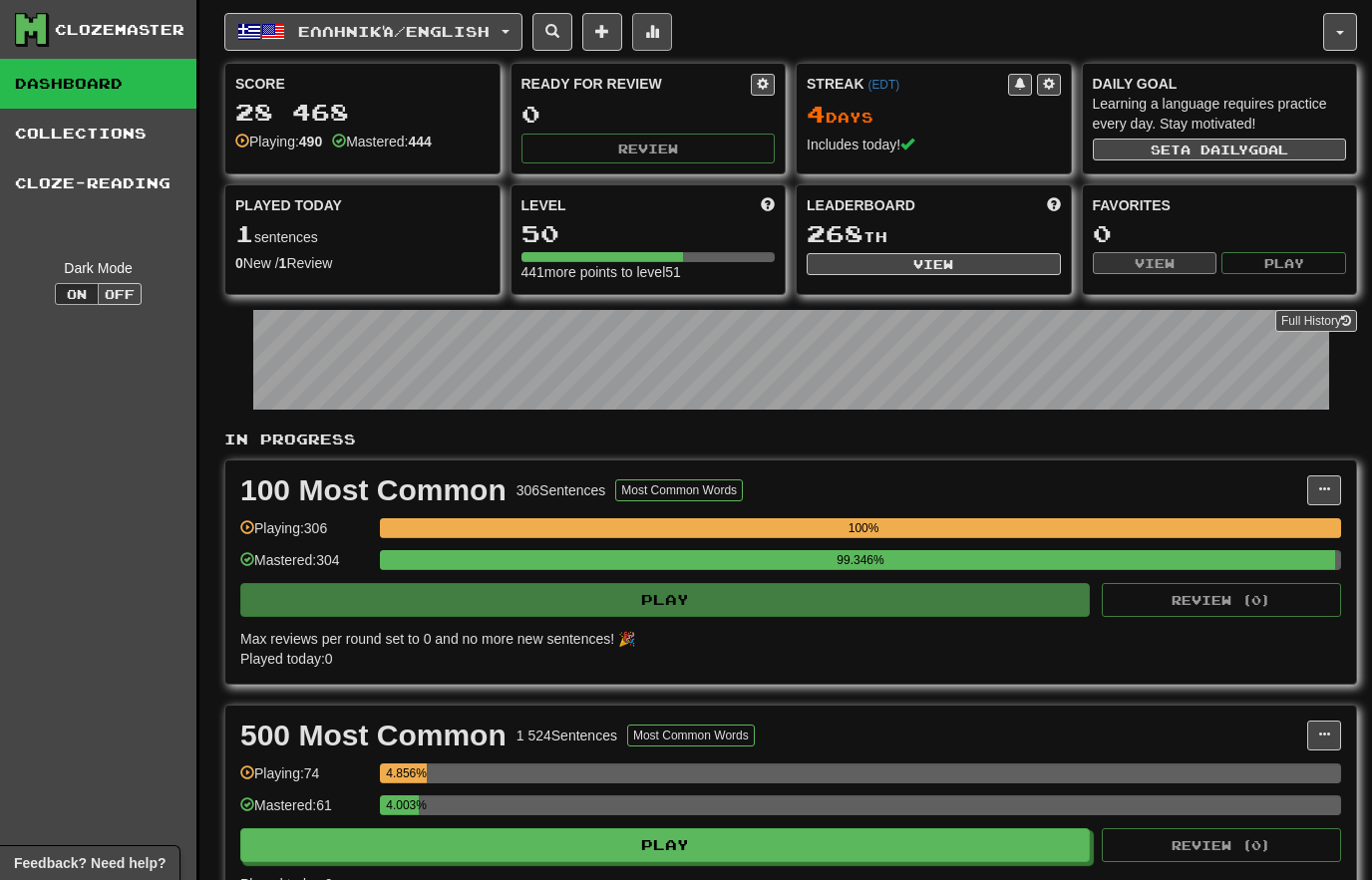 click at bounding box center (652, 32) 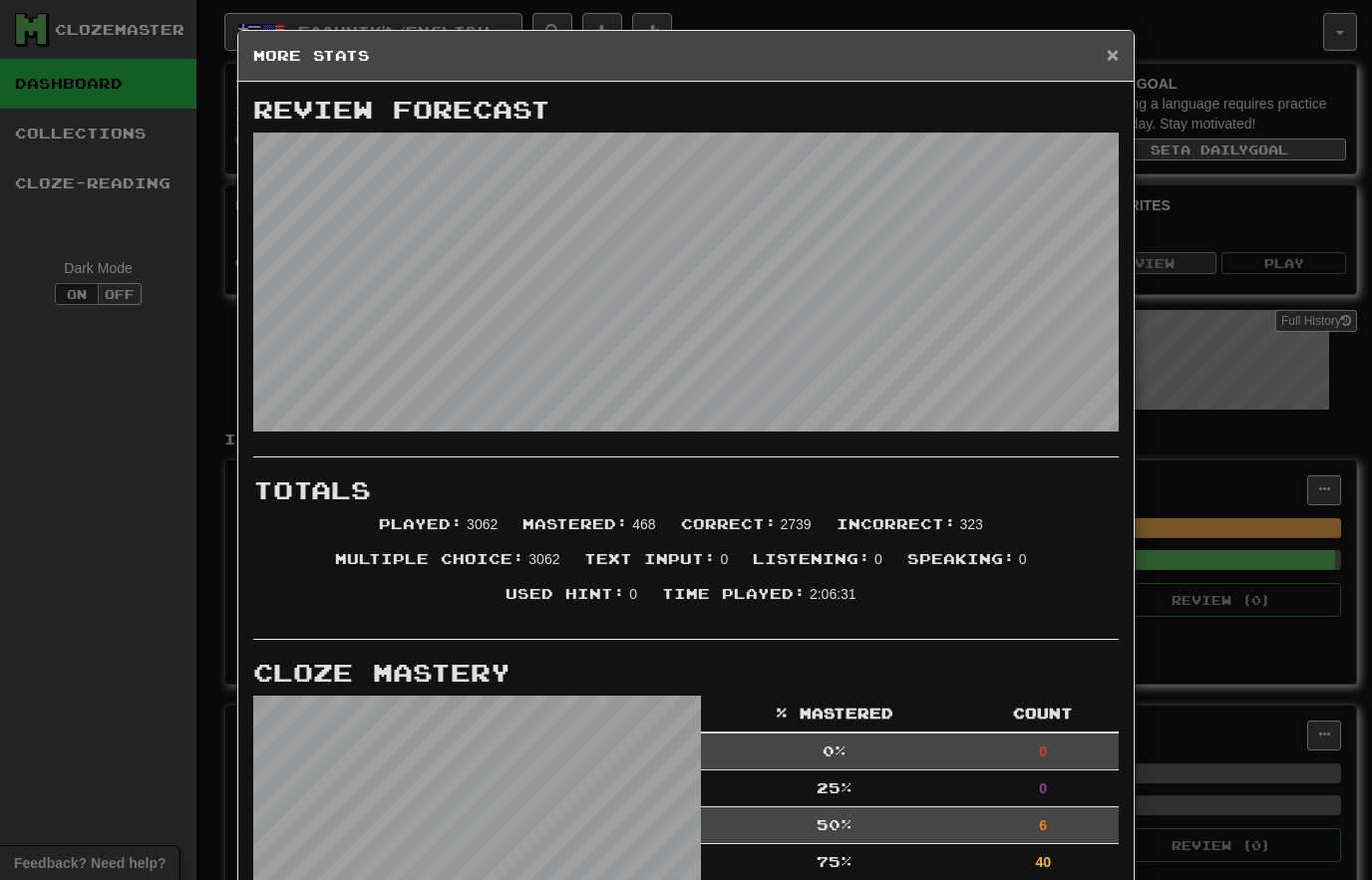 click on "×" at bounding box center [1113, 54] 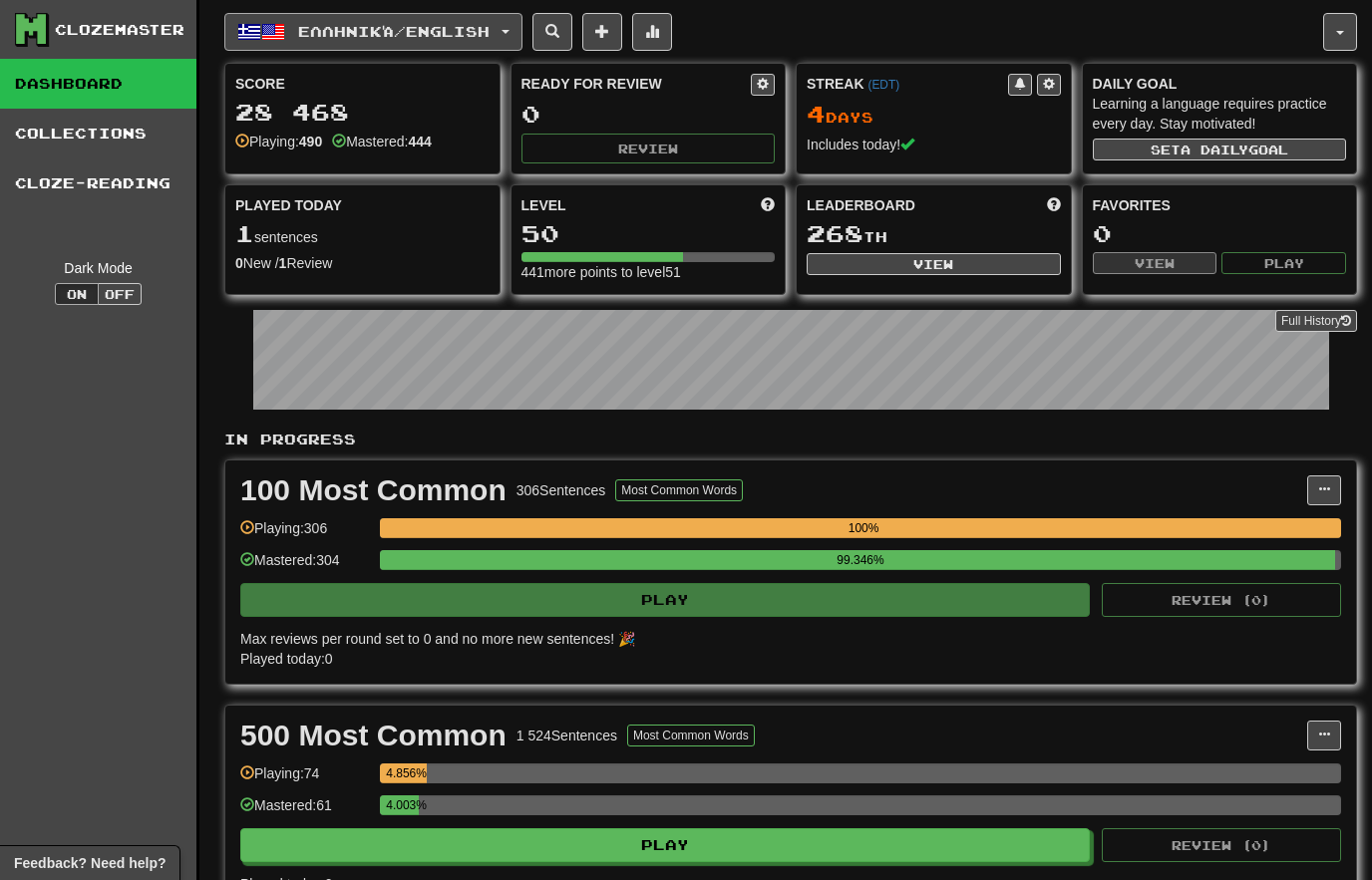click on "Ελληνικά  /  English" at bounding box center (394, 31) 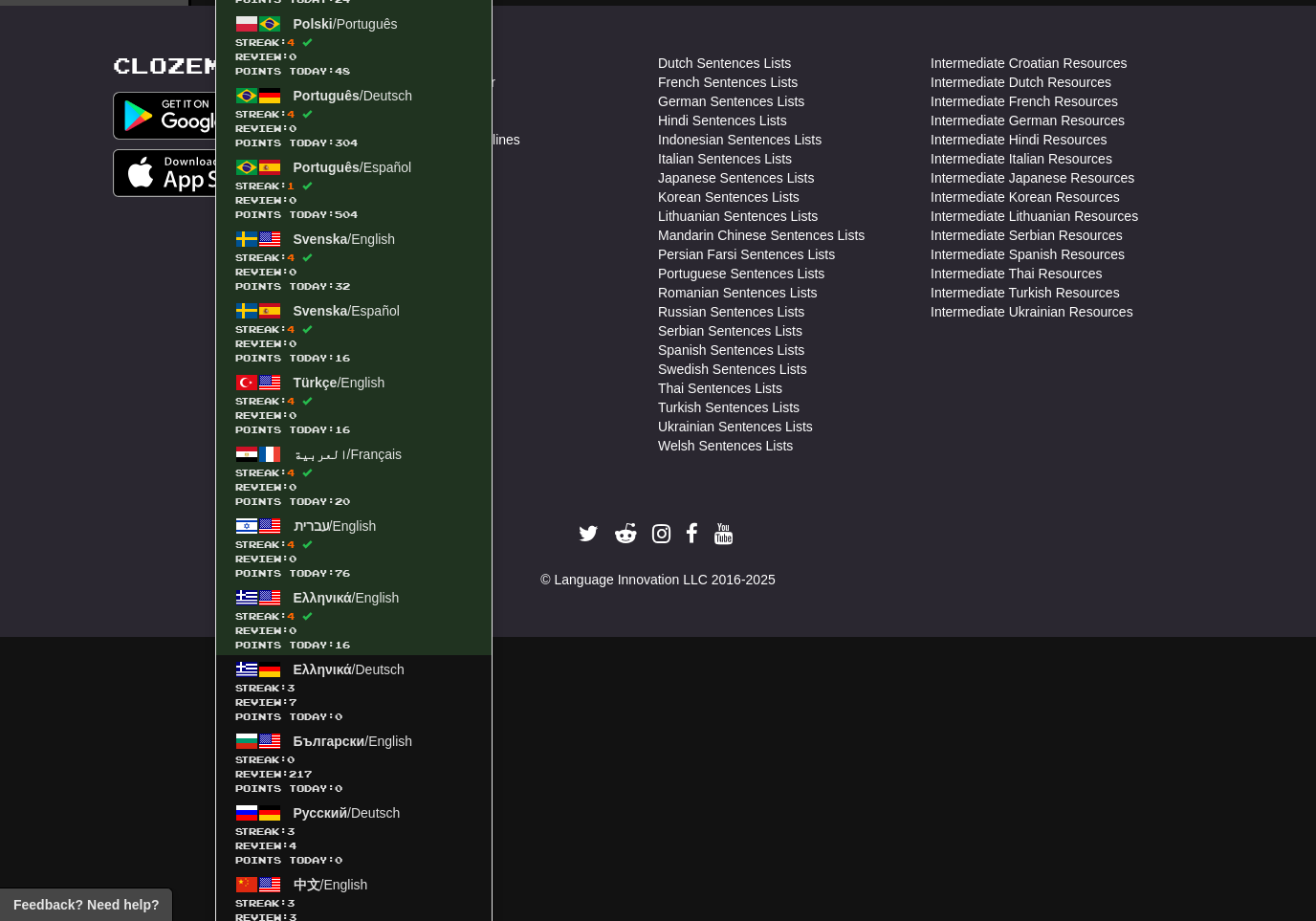 scroll, scrollTop: 1199, scrollLeft: 0, axis: vertical 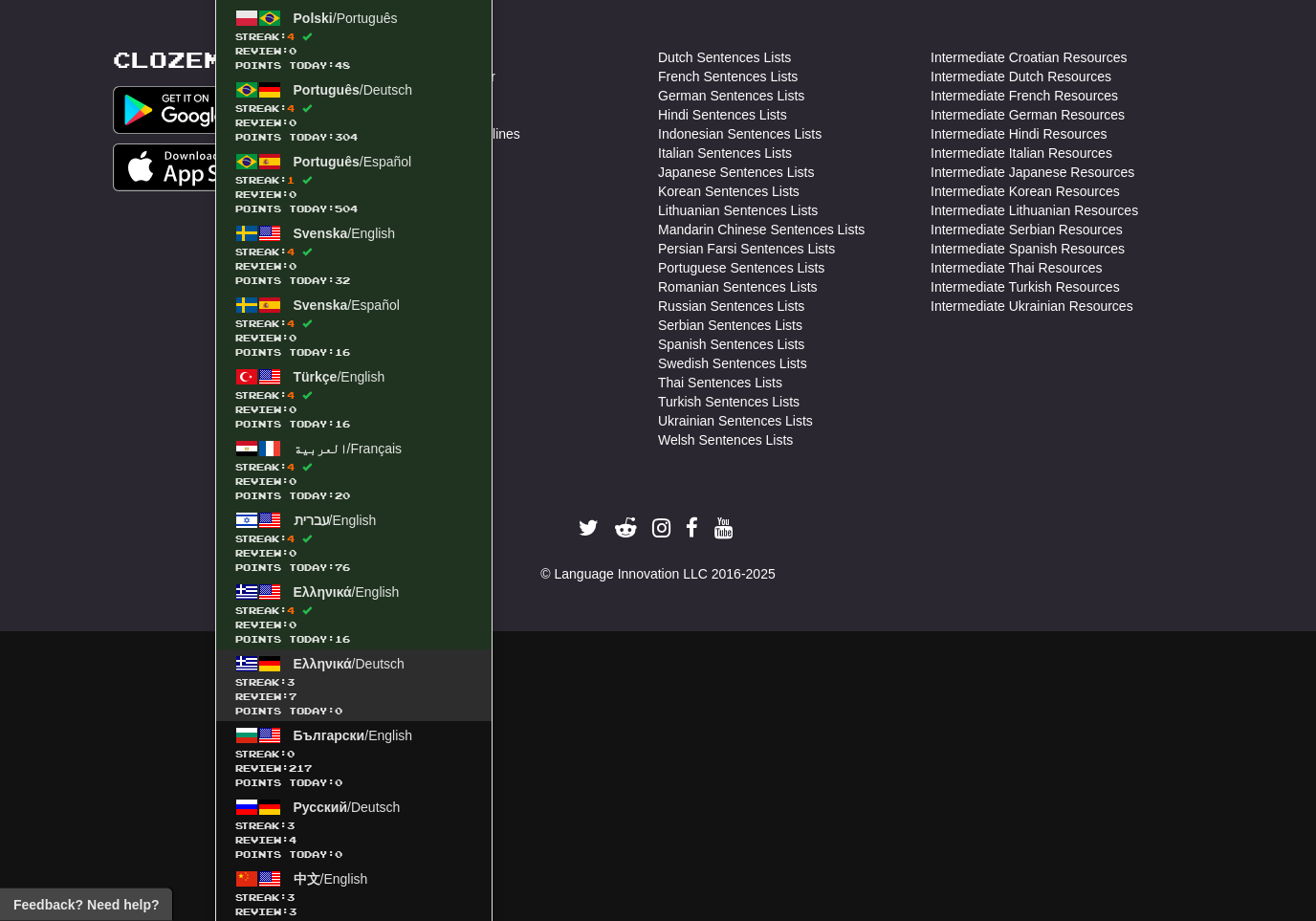 click on "Streak:  3" at bounding box center (354, 683) 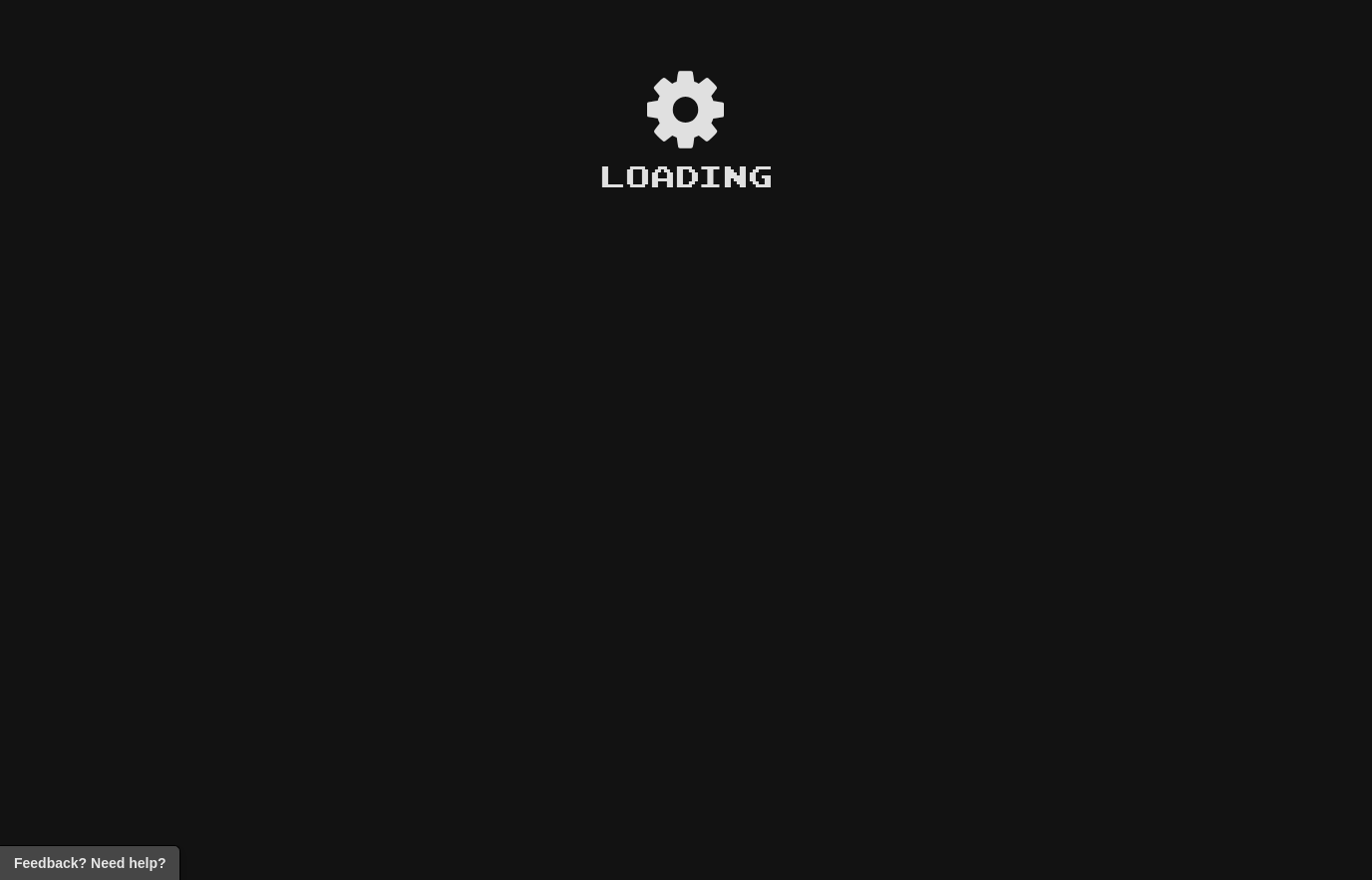 scroll, scrollTop: 0, scrollLeft: 0, axis: both 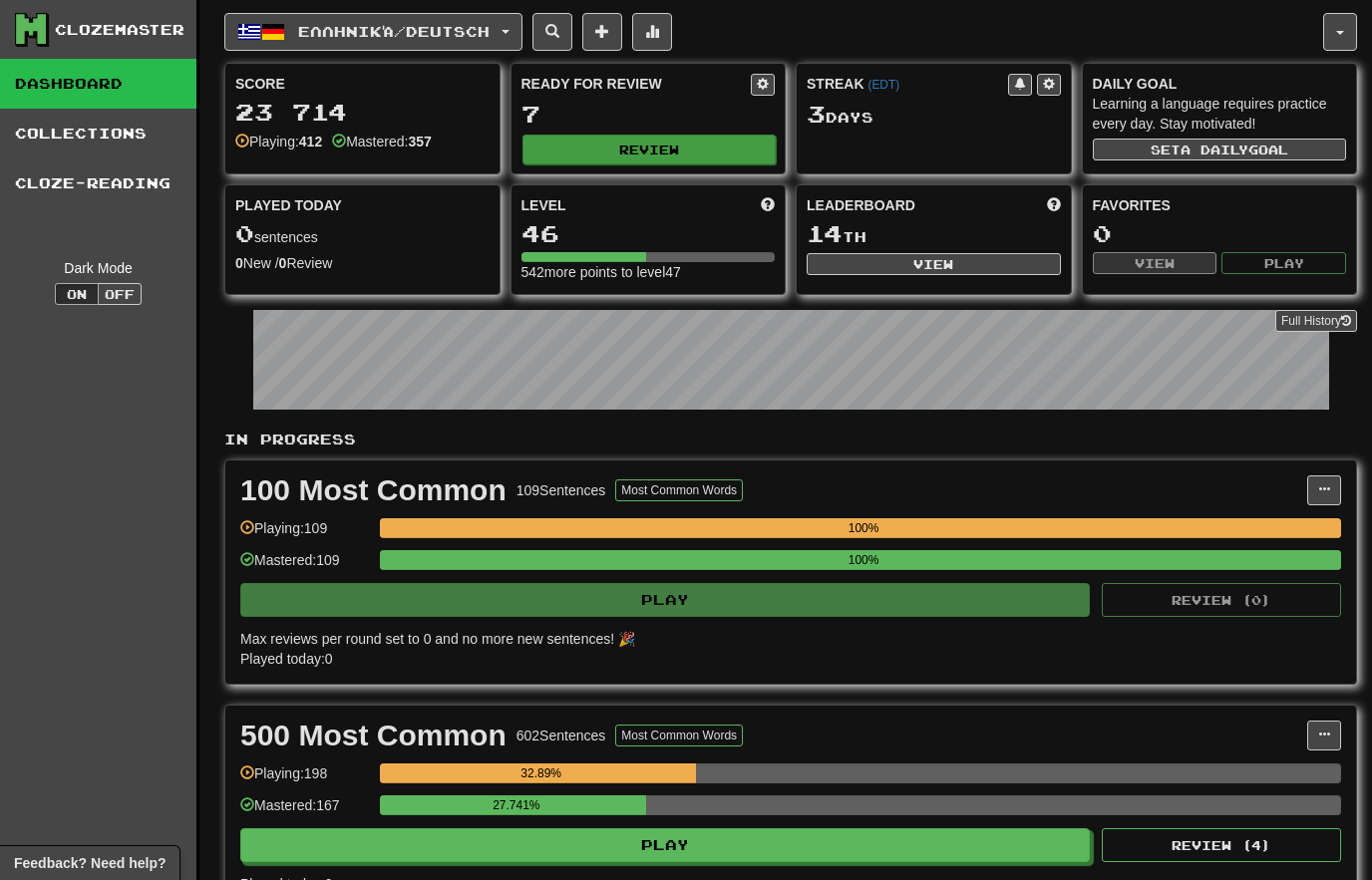 click on "Review" at bounding box center (649, 149) 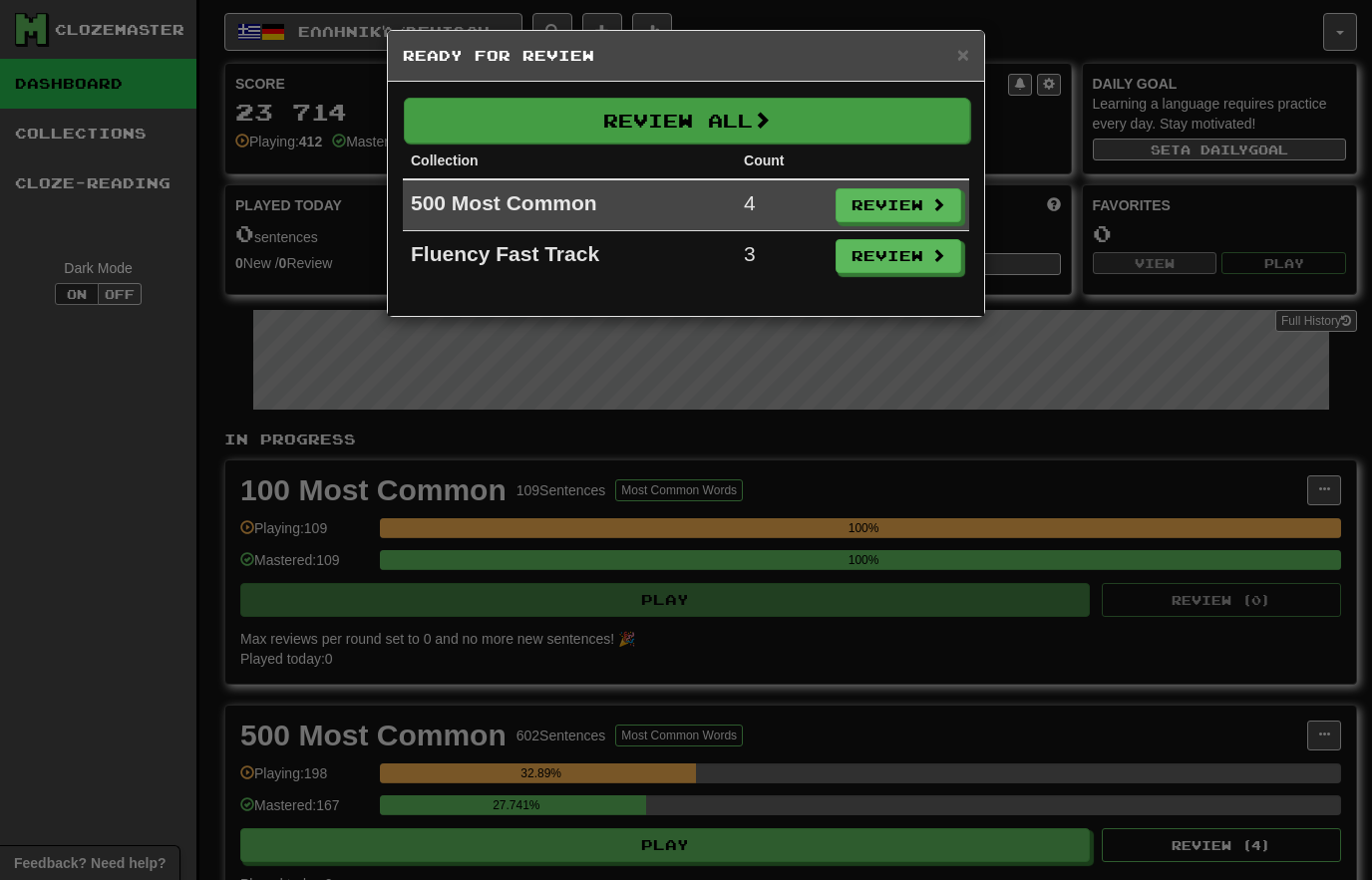 click on "Review All" at bounding box center [687, 121] 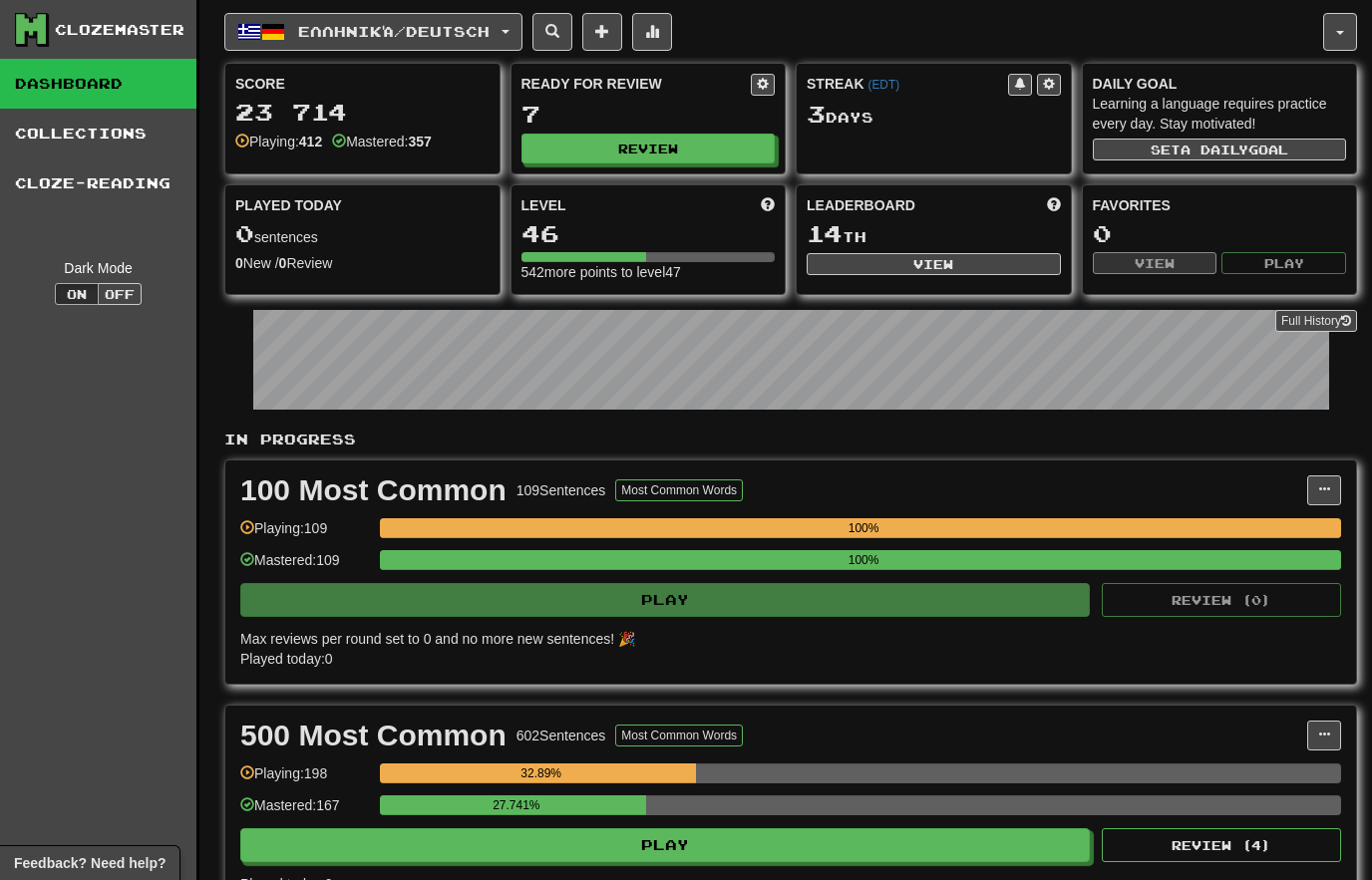 select on "********" 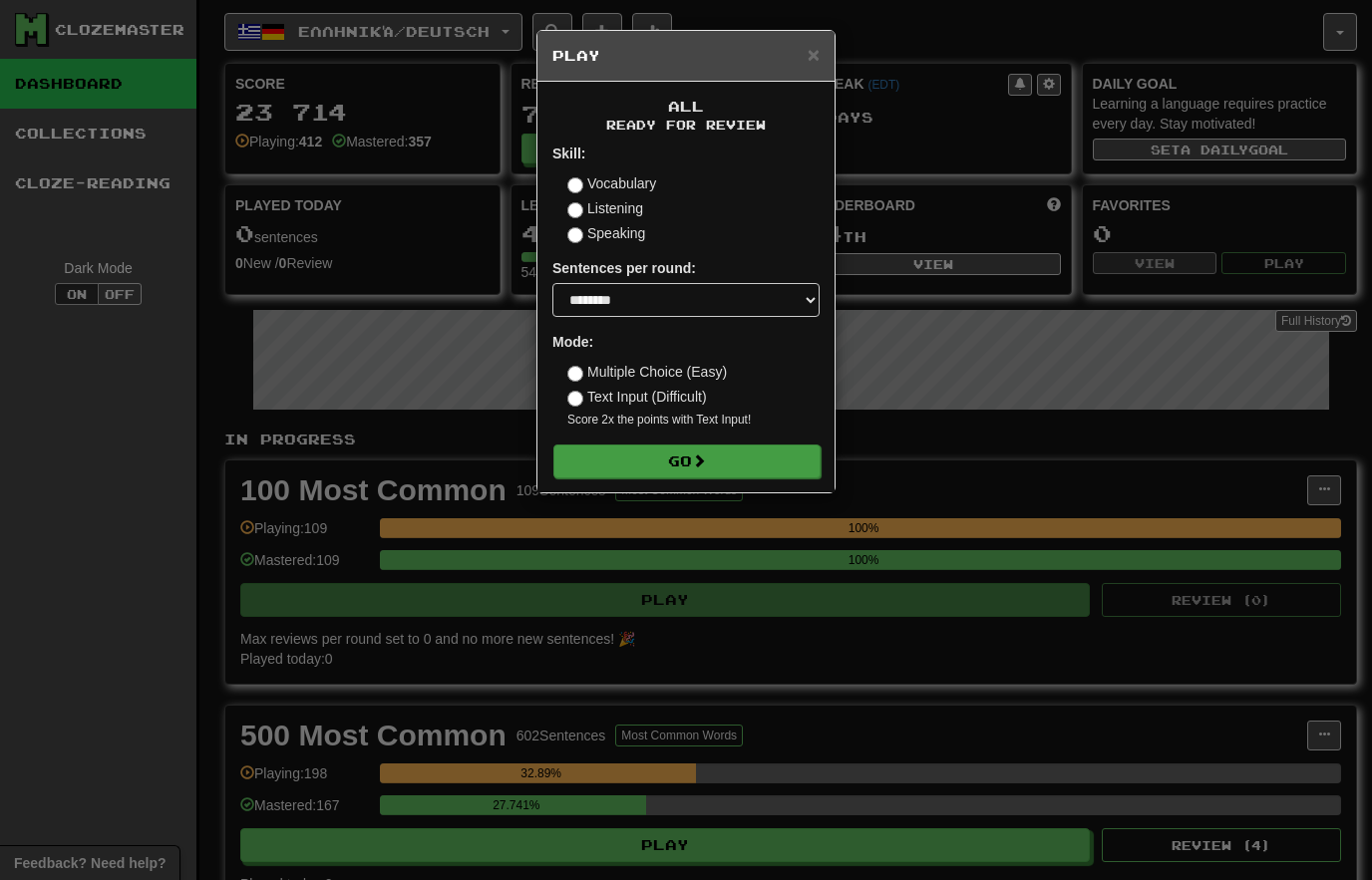 click on "Go" at bounding box center (687, 461) 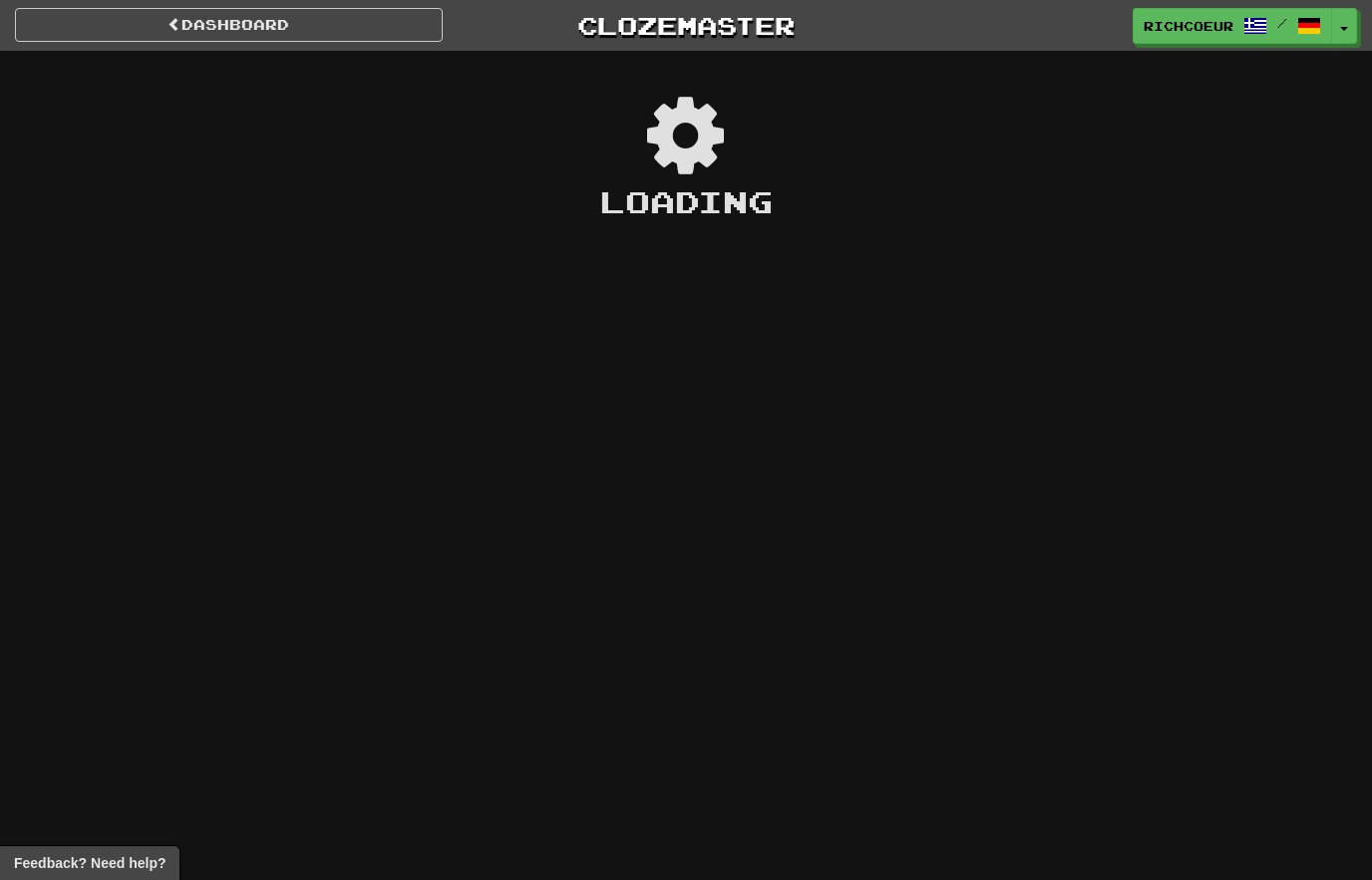 scroll, scrollTop: 0, scrollLeft: 0, axis: both 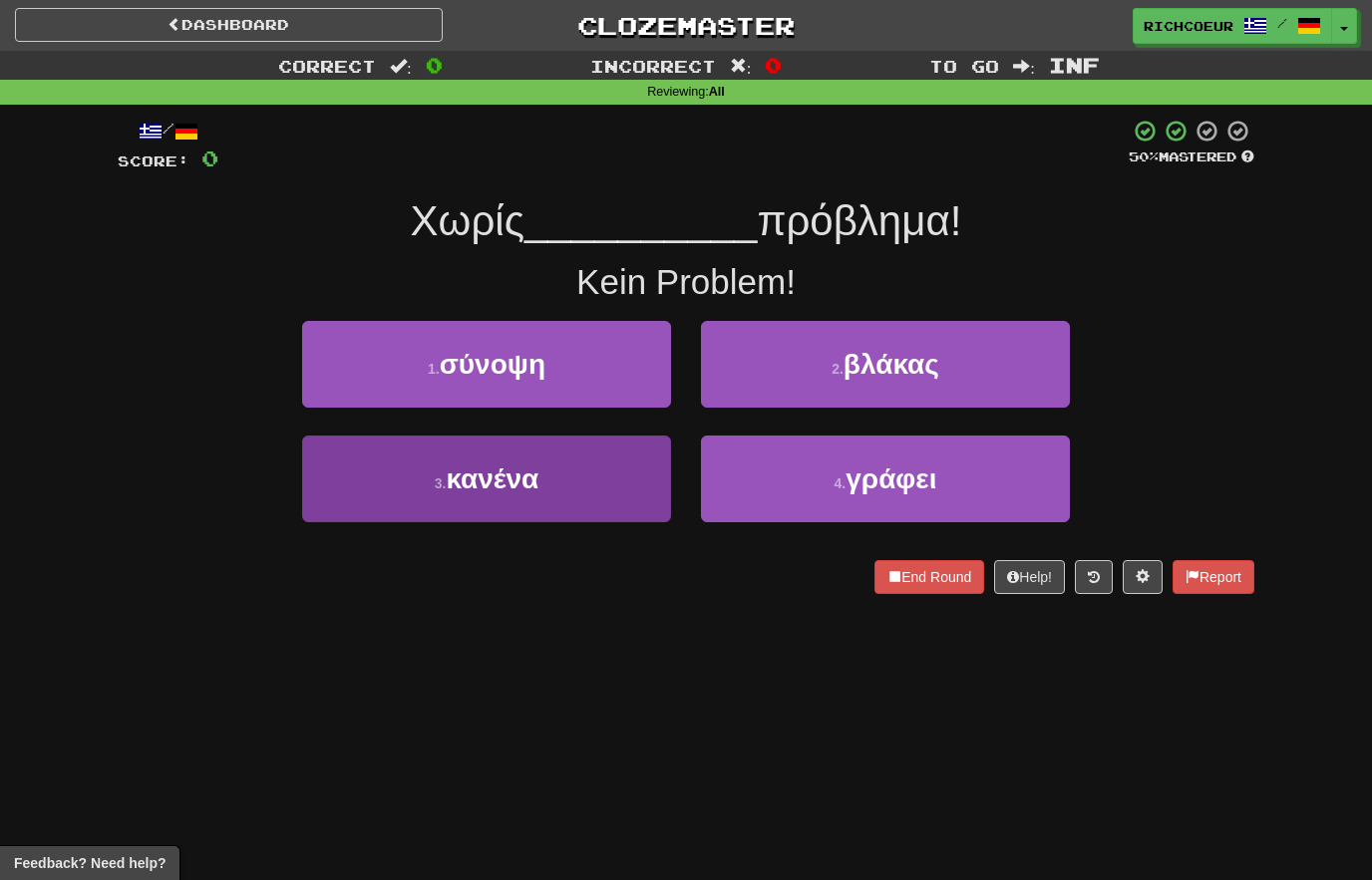 click on "3 .  κανένα" at bounding box center (487, 478) 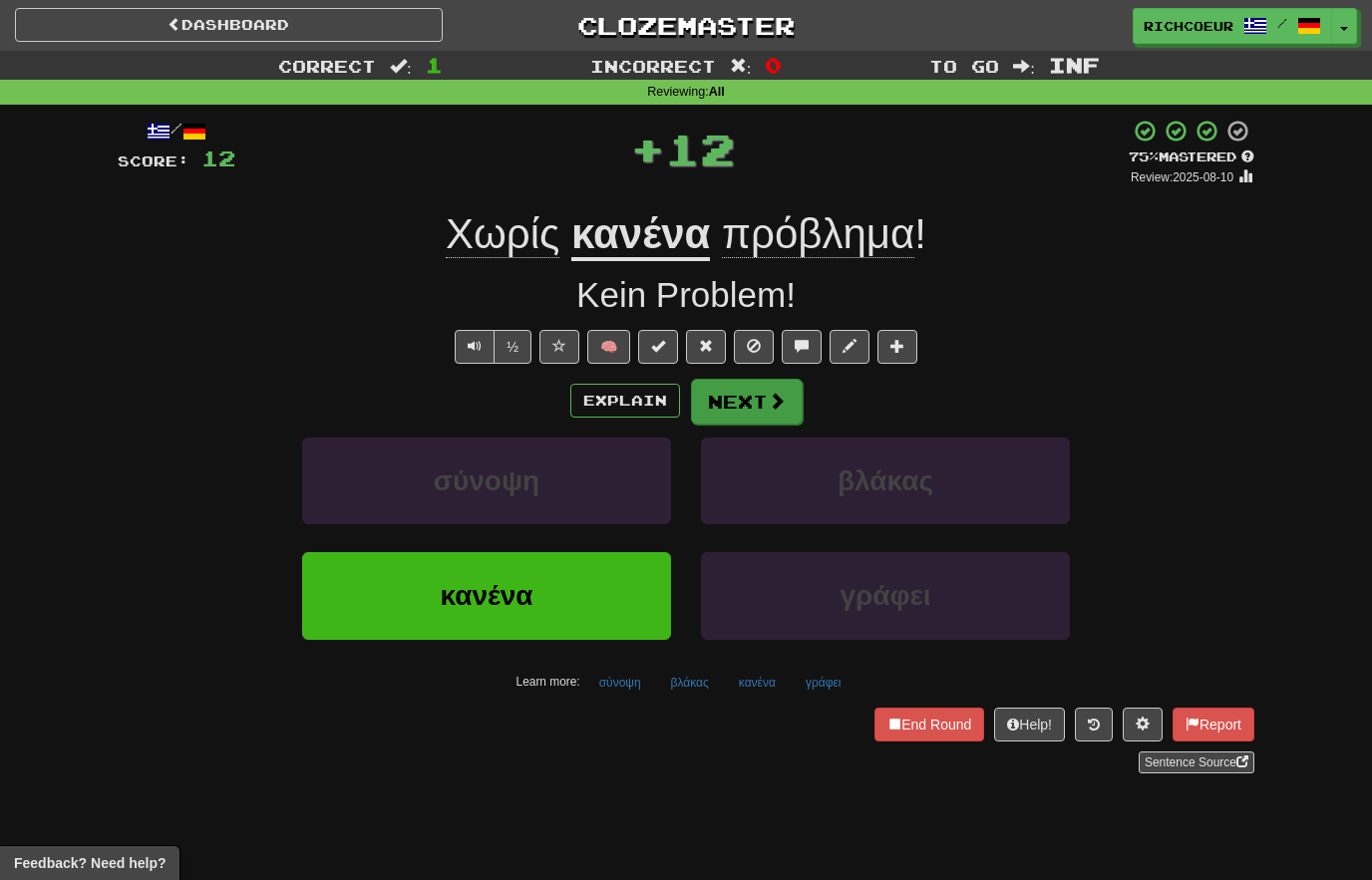 click on "Next" at bounding box center [747, 402] 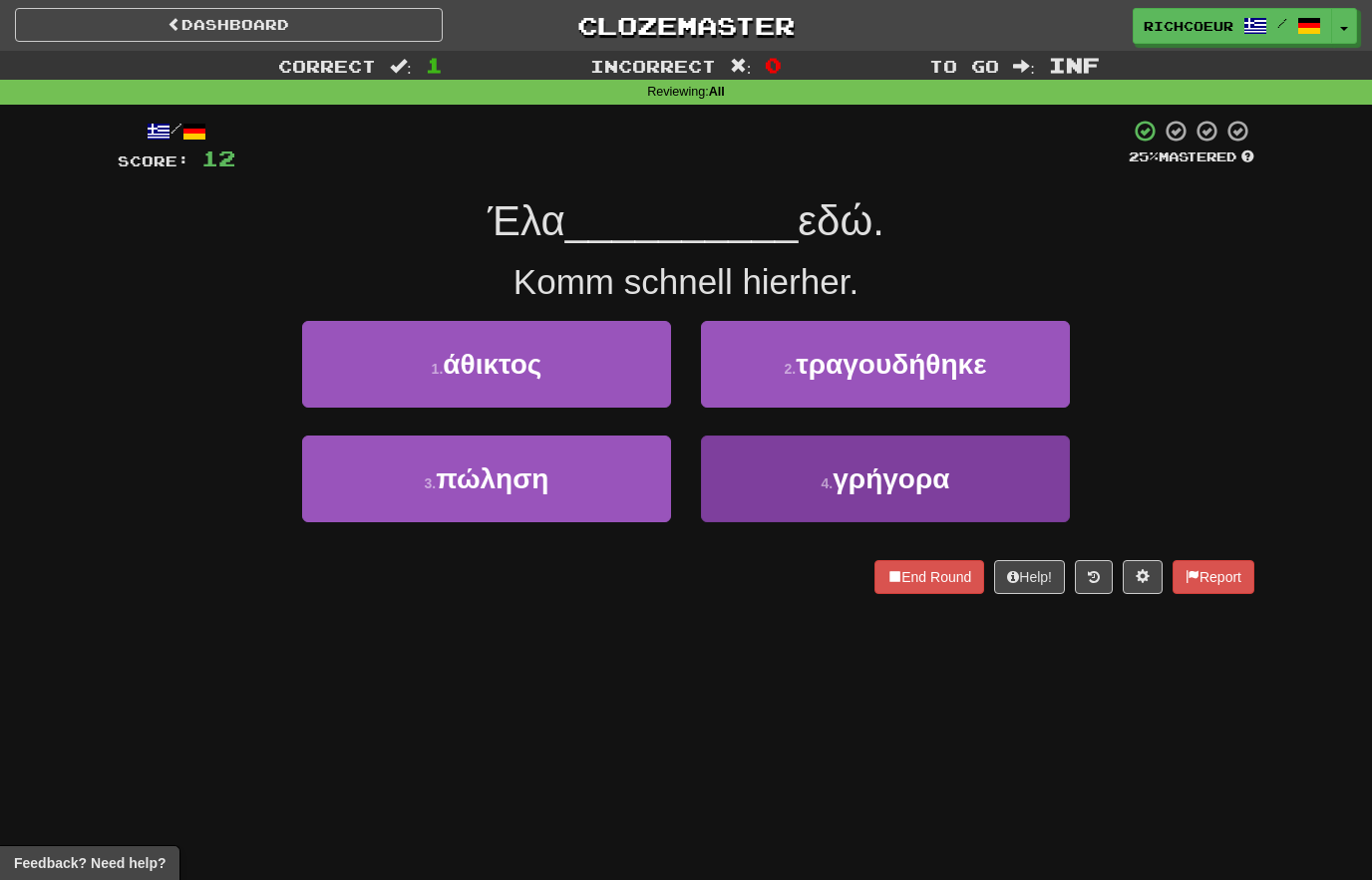 click on "γρήγορα" at bounding box center [890, 478] 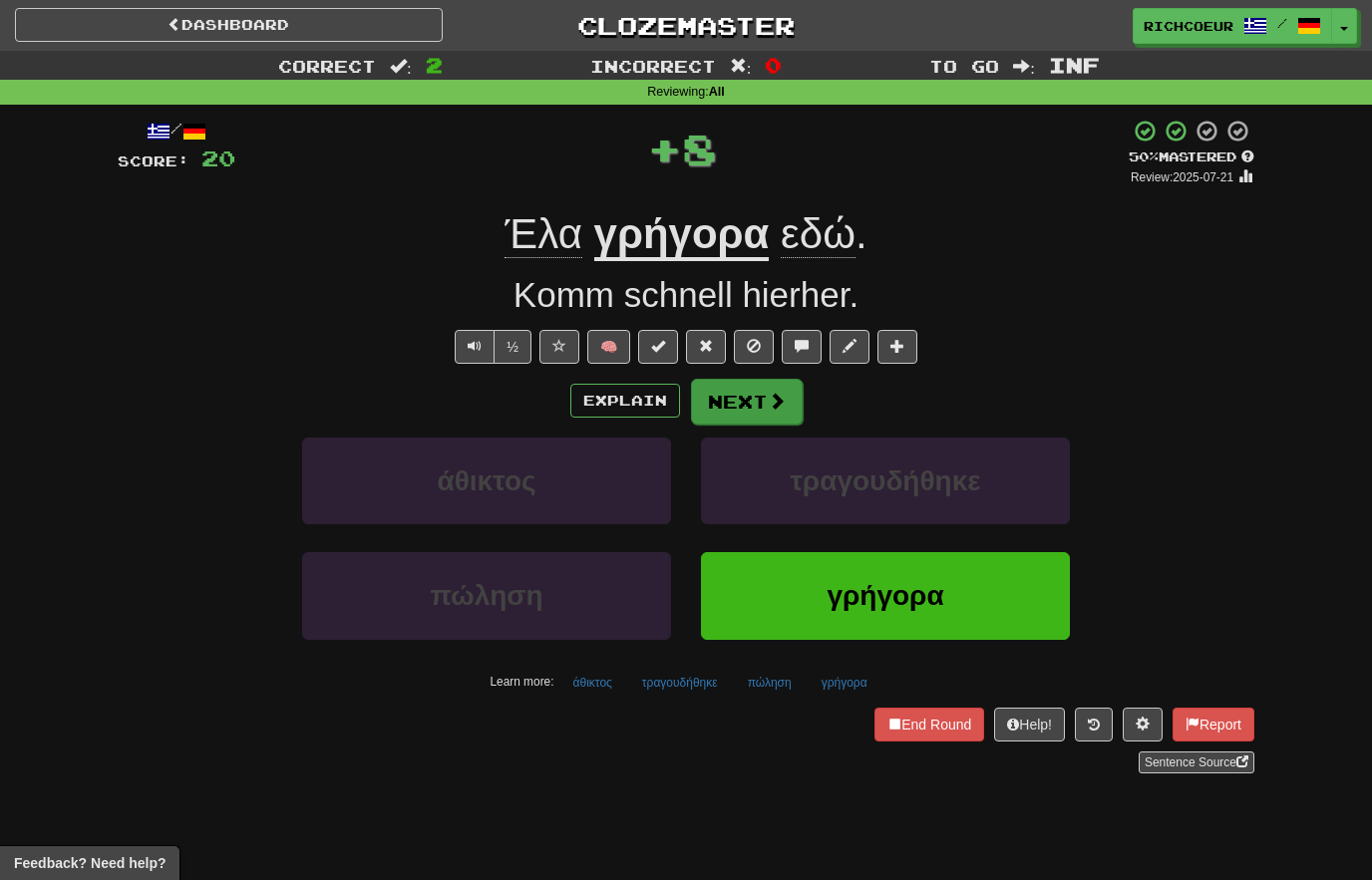 click on "Next" at bounding box center (747, 402) 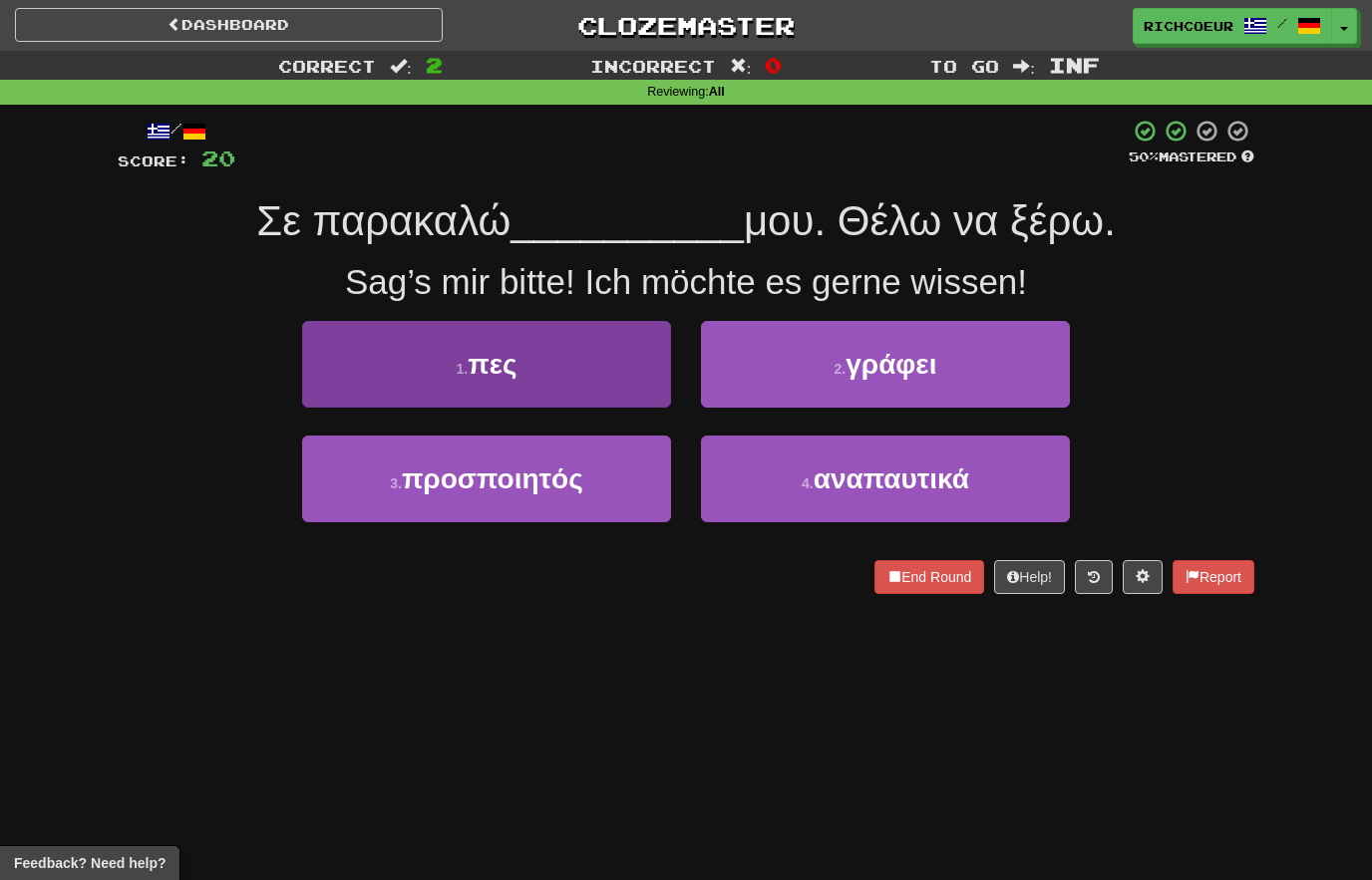 click on "1 .  πες" at bounding box center (487, 364) 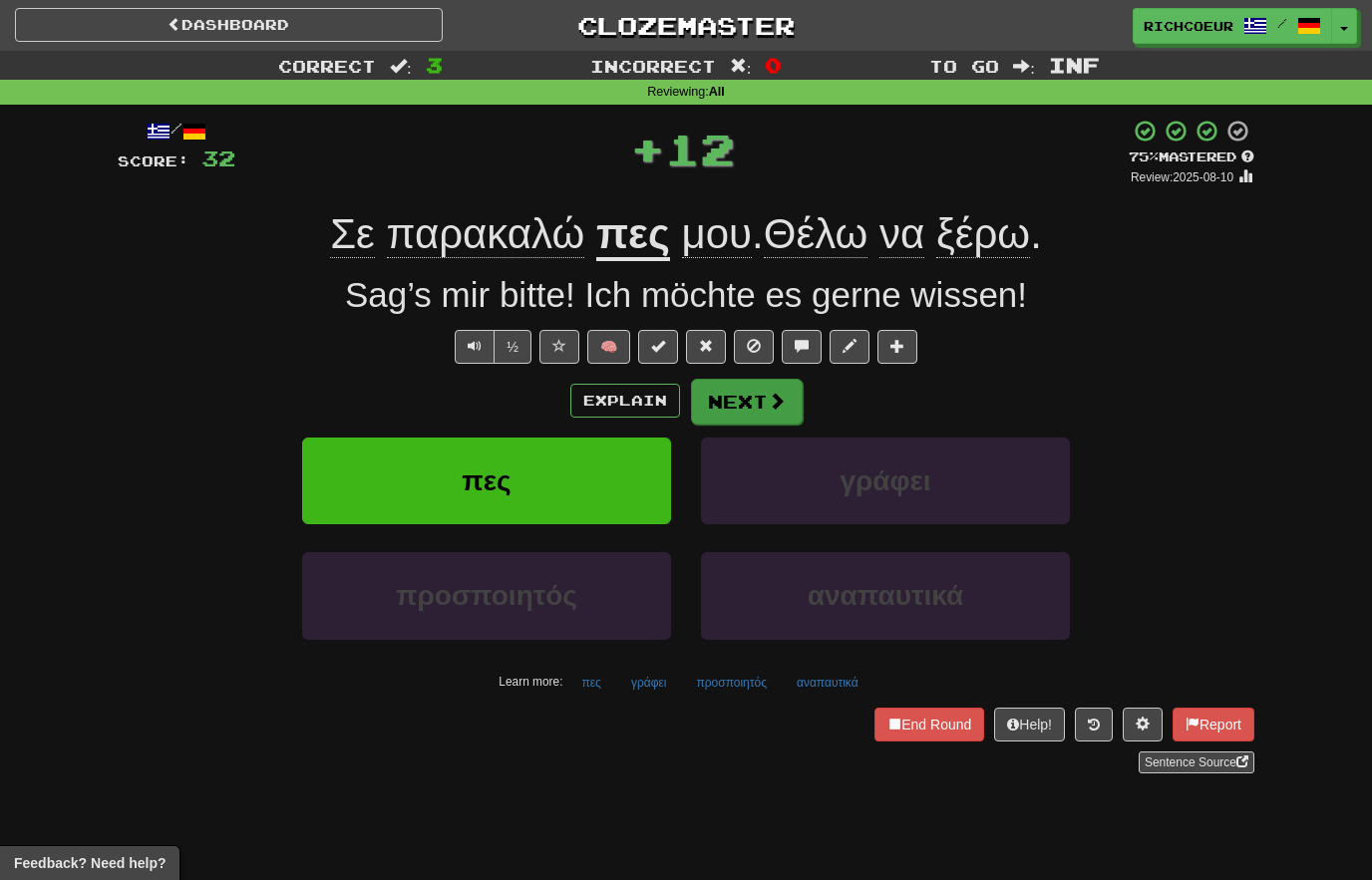 click at bounding box center (777, 401) 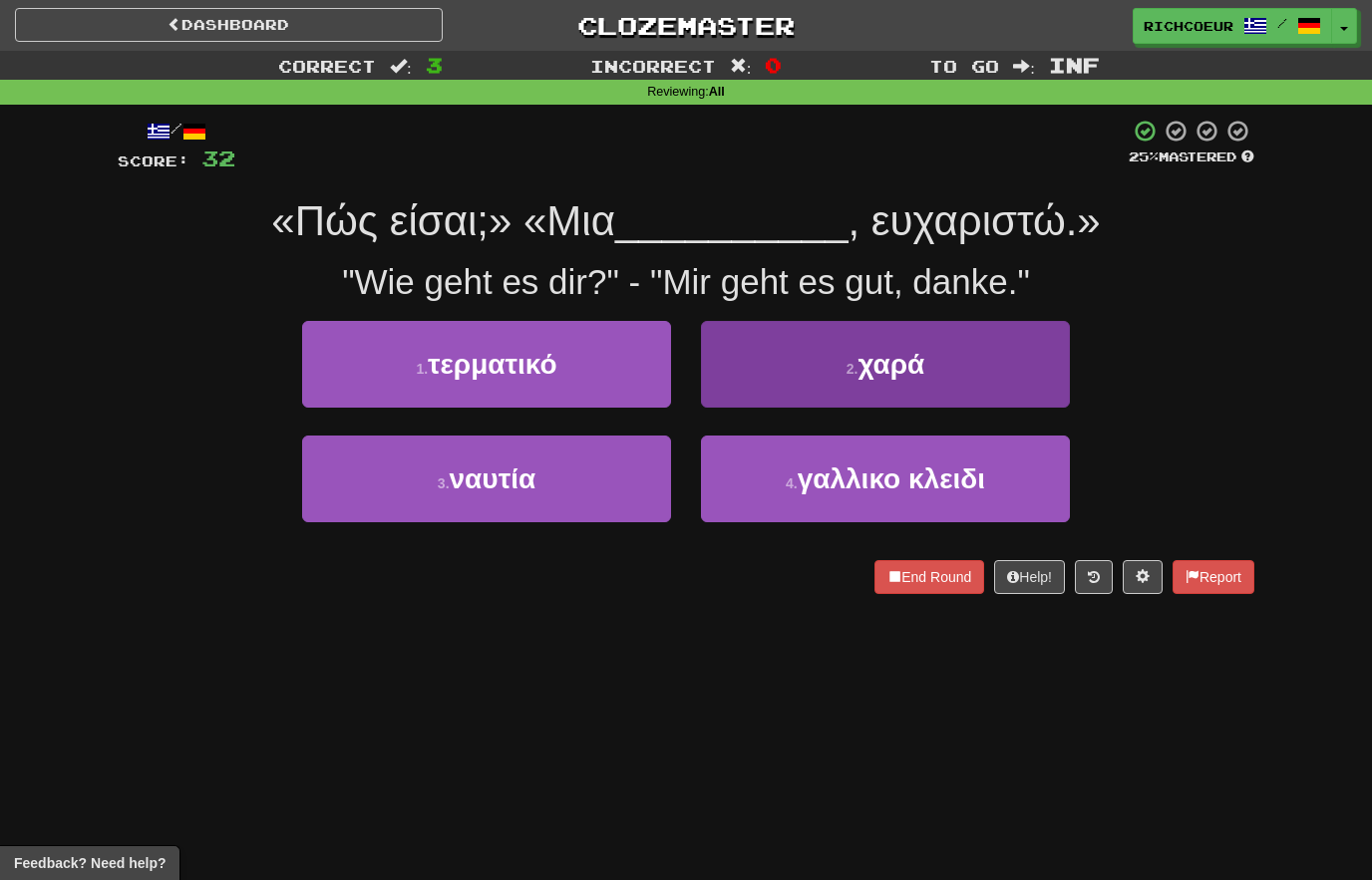 click on "χαρά" at bounding box center (890, 364) 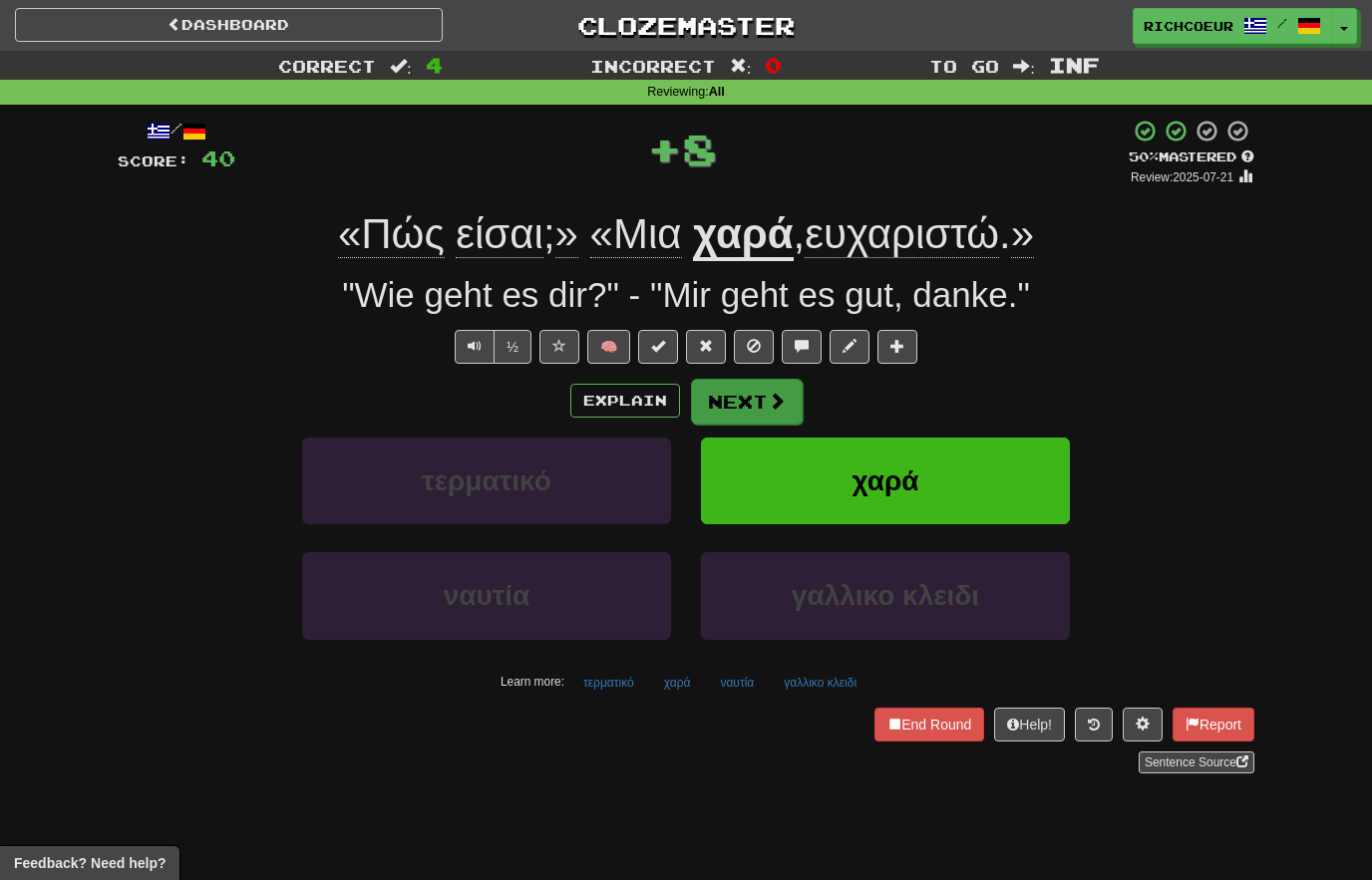 click at bounding box center (777, 401) 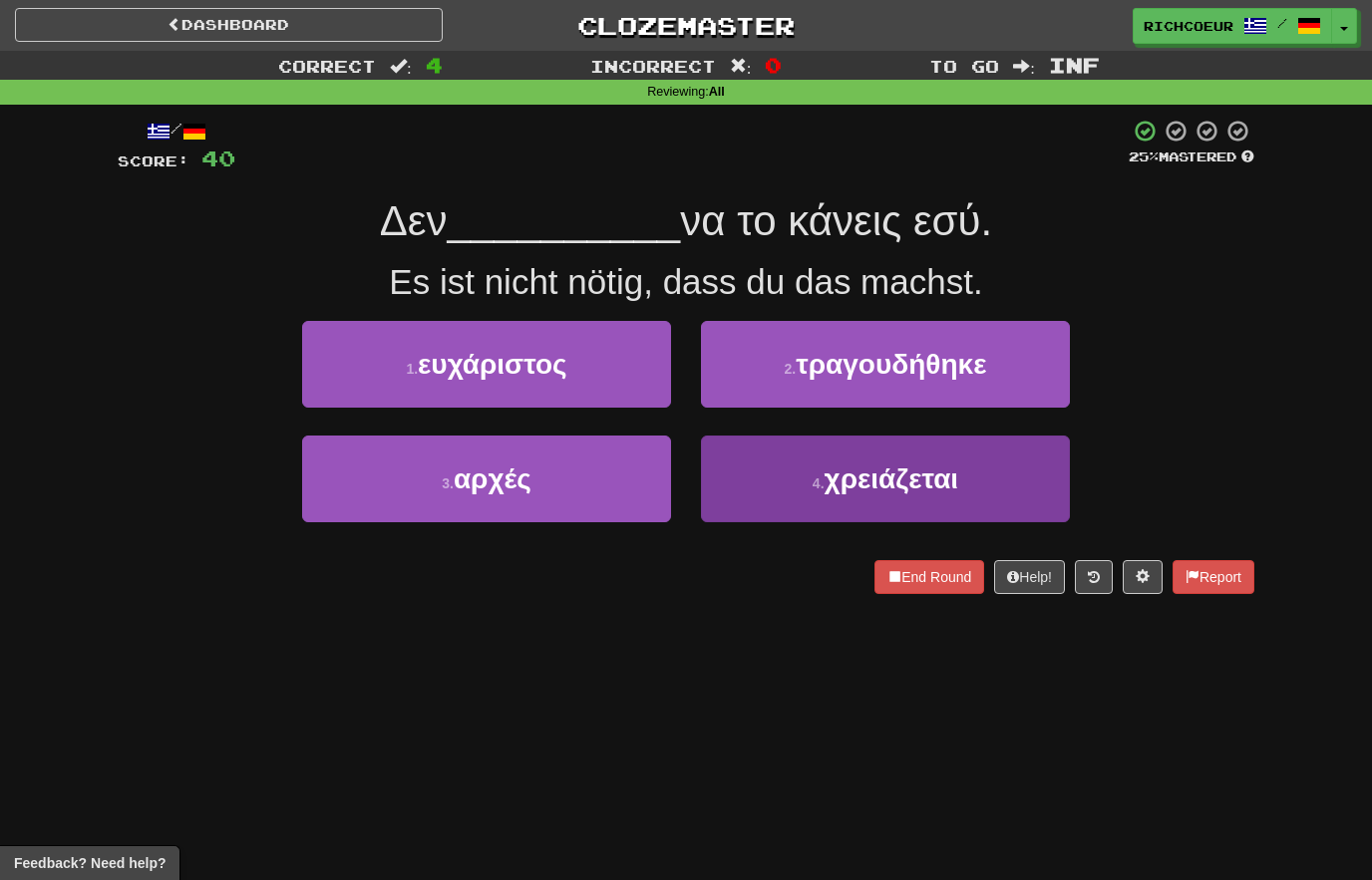 click on "4 .  χρειάζεται" at bounding box center [885, 478] 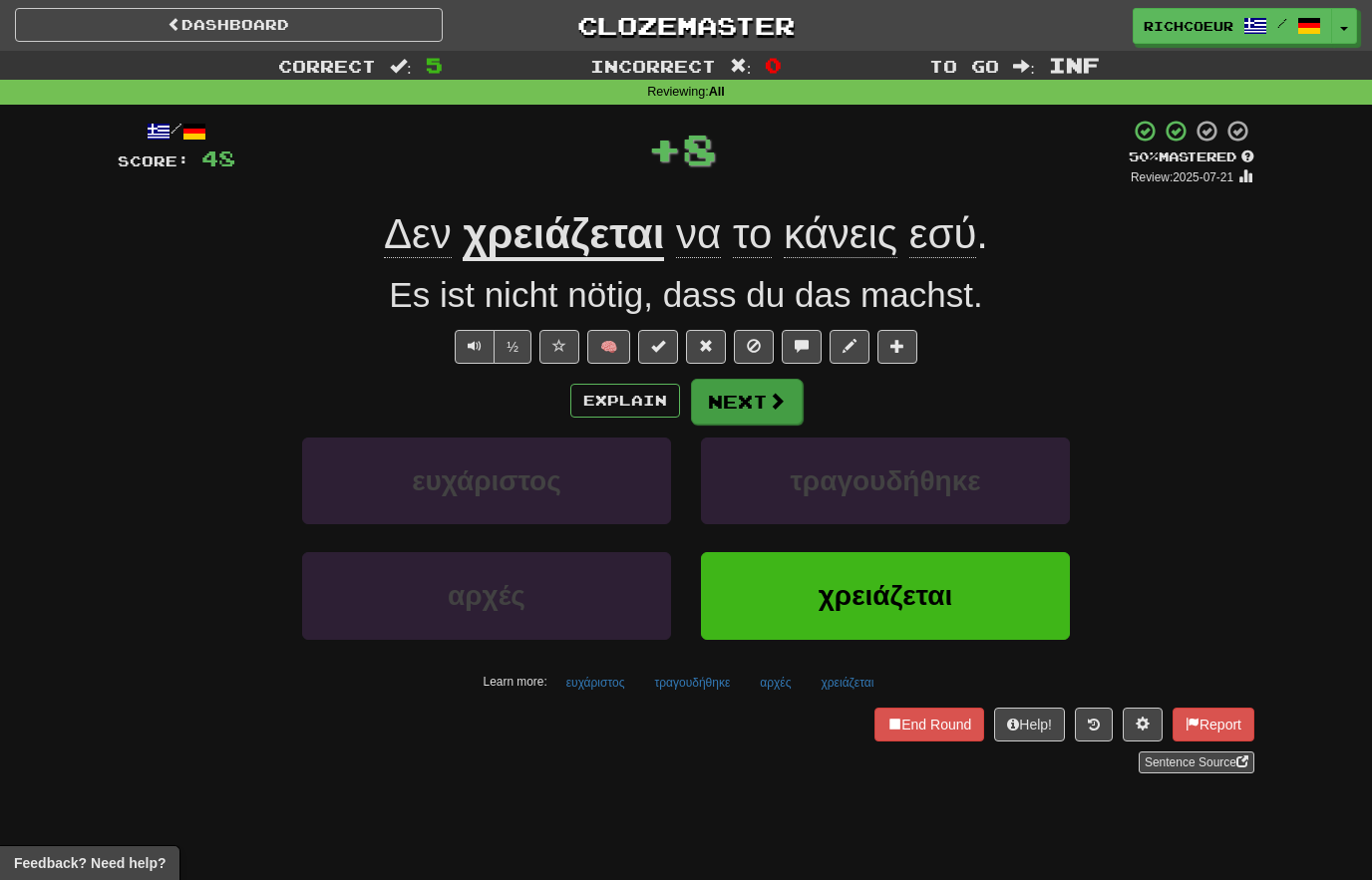 click on "Next" at bounding box center (747, 402) 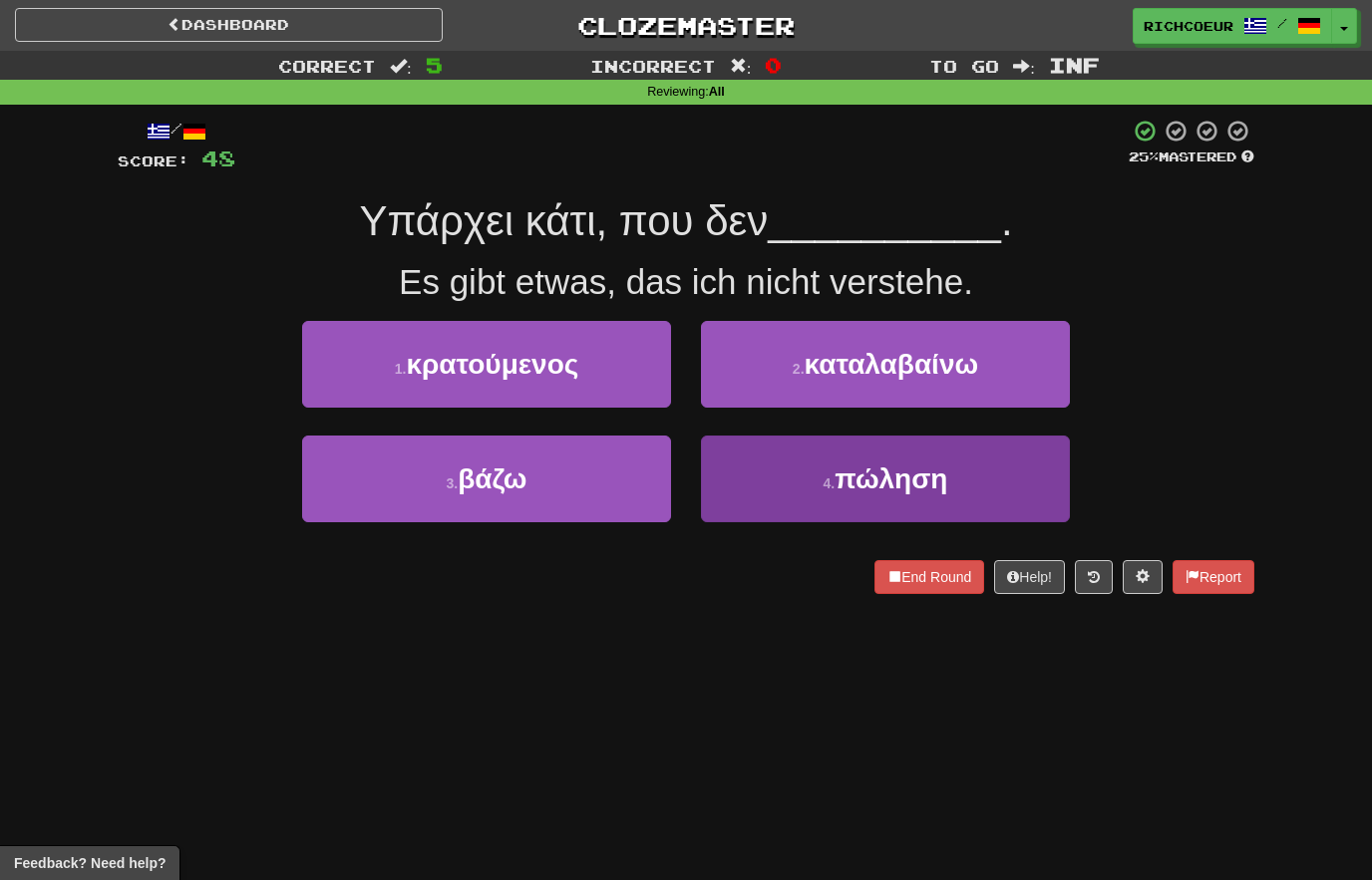 click on "4 .  πώληση" at bounding box center [885, 478] 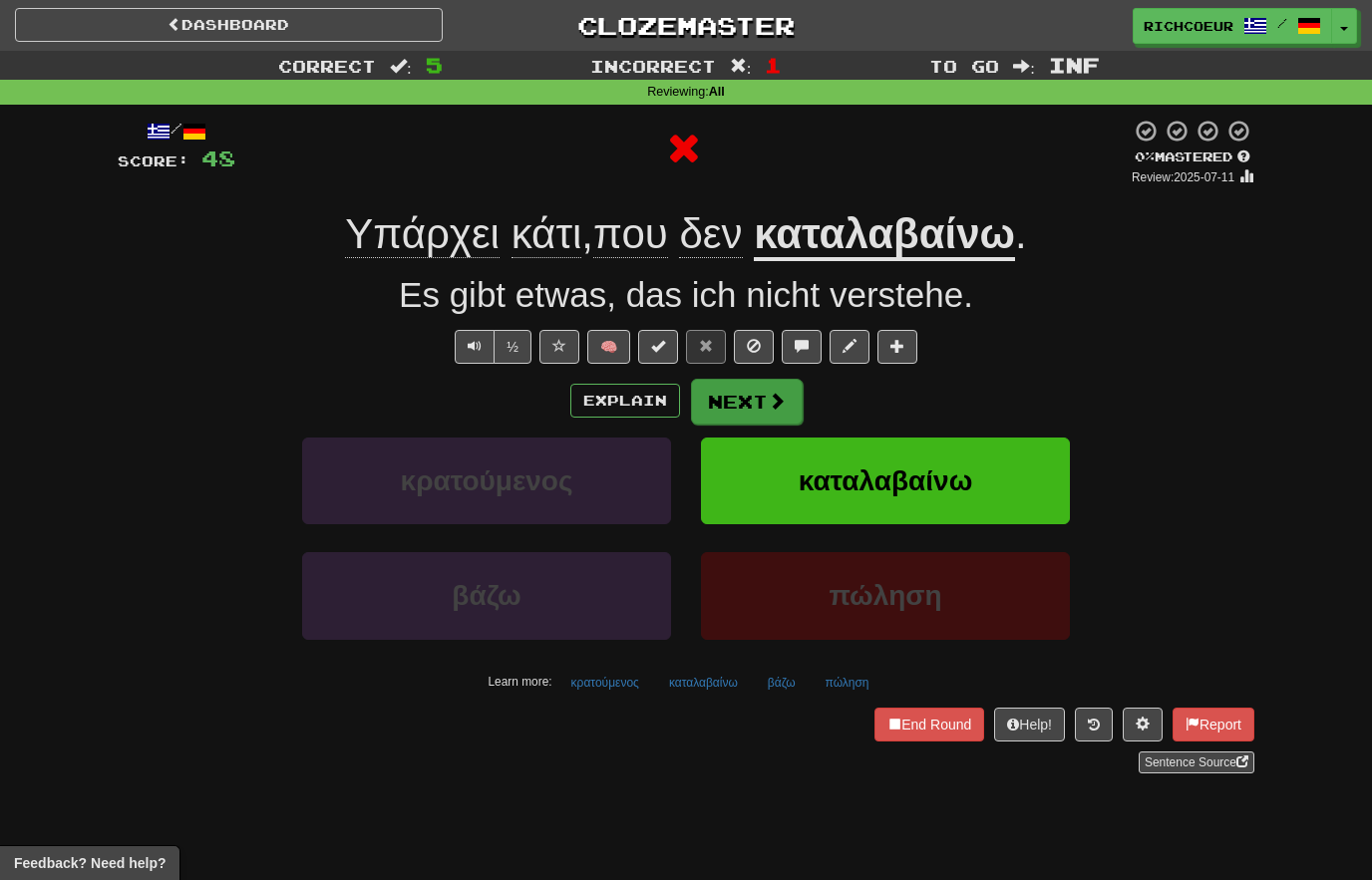 click at bounding box center (777, 401) 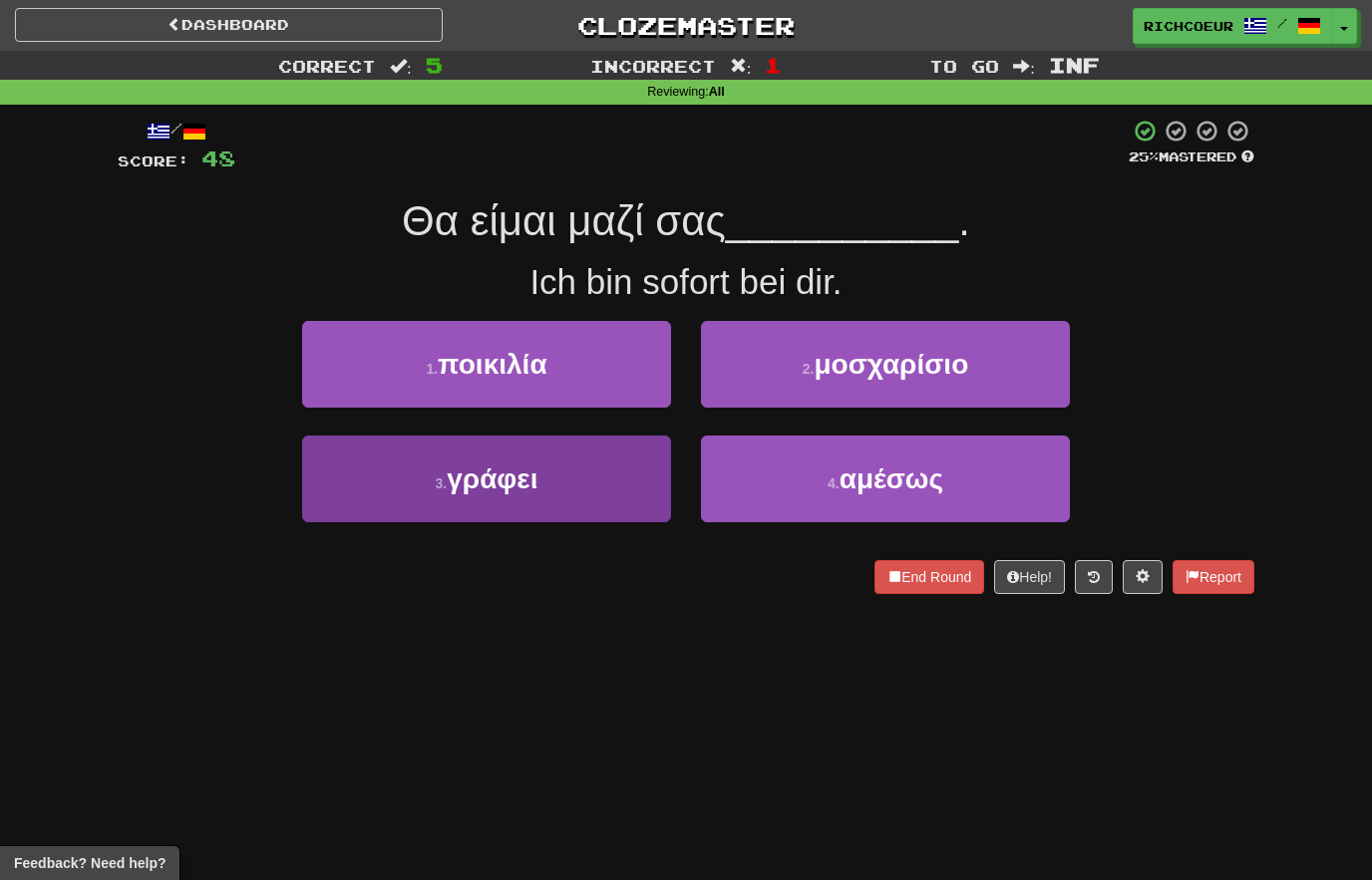 click on "3 .  γράφει" at bounding box center [487, 478] 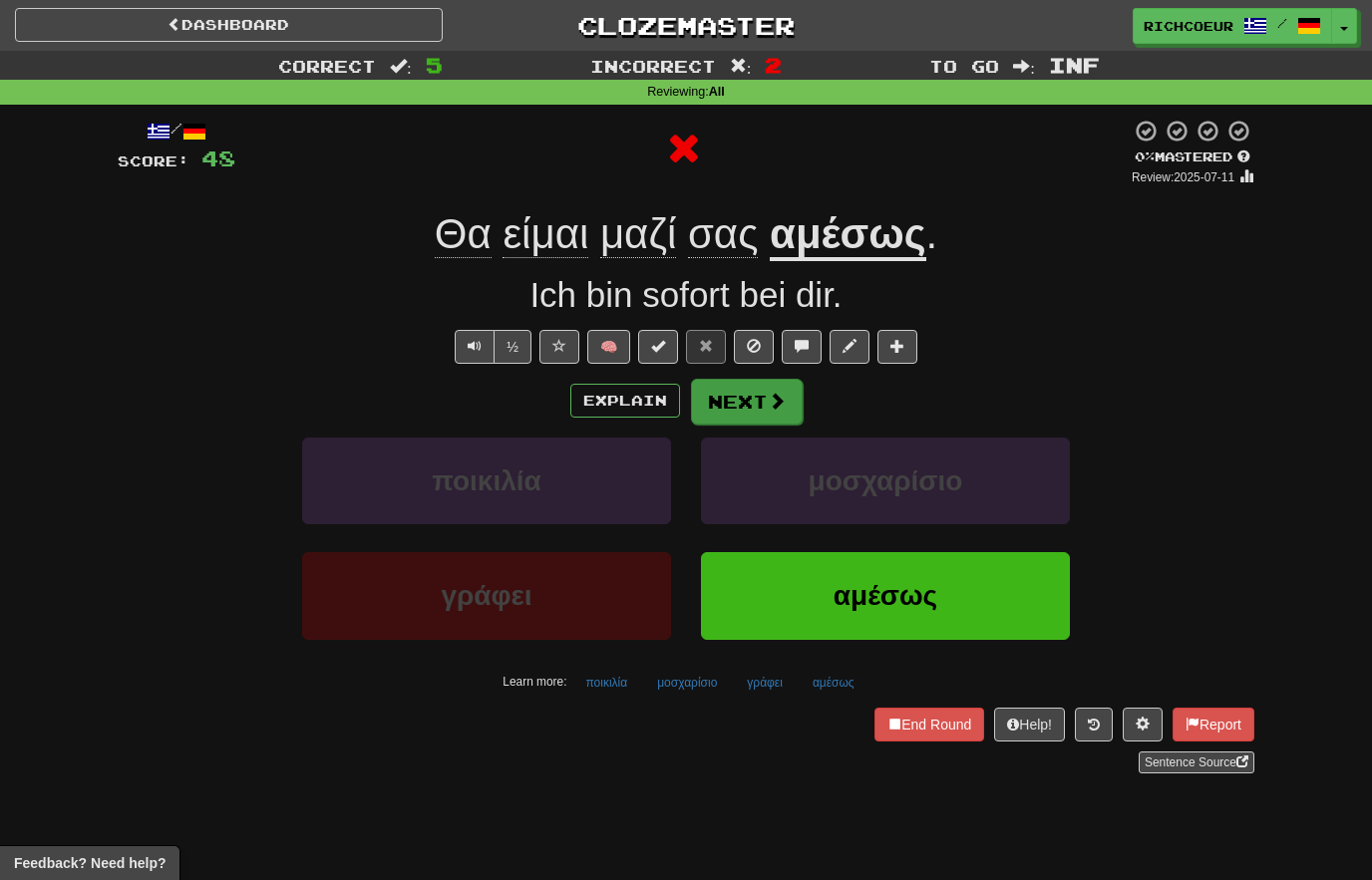 click on "Next" at bounding box center [747, 402] 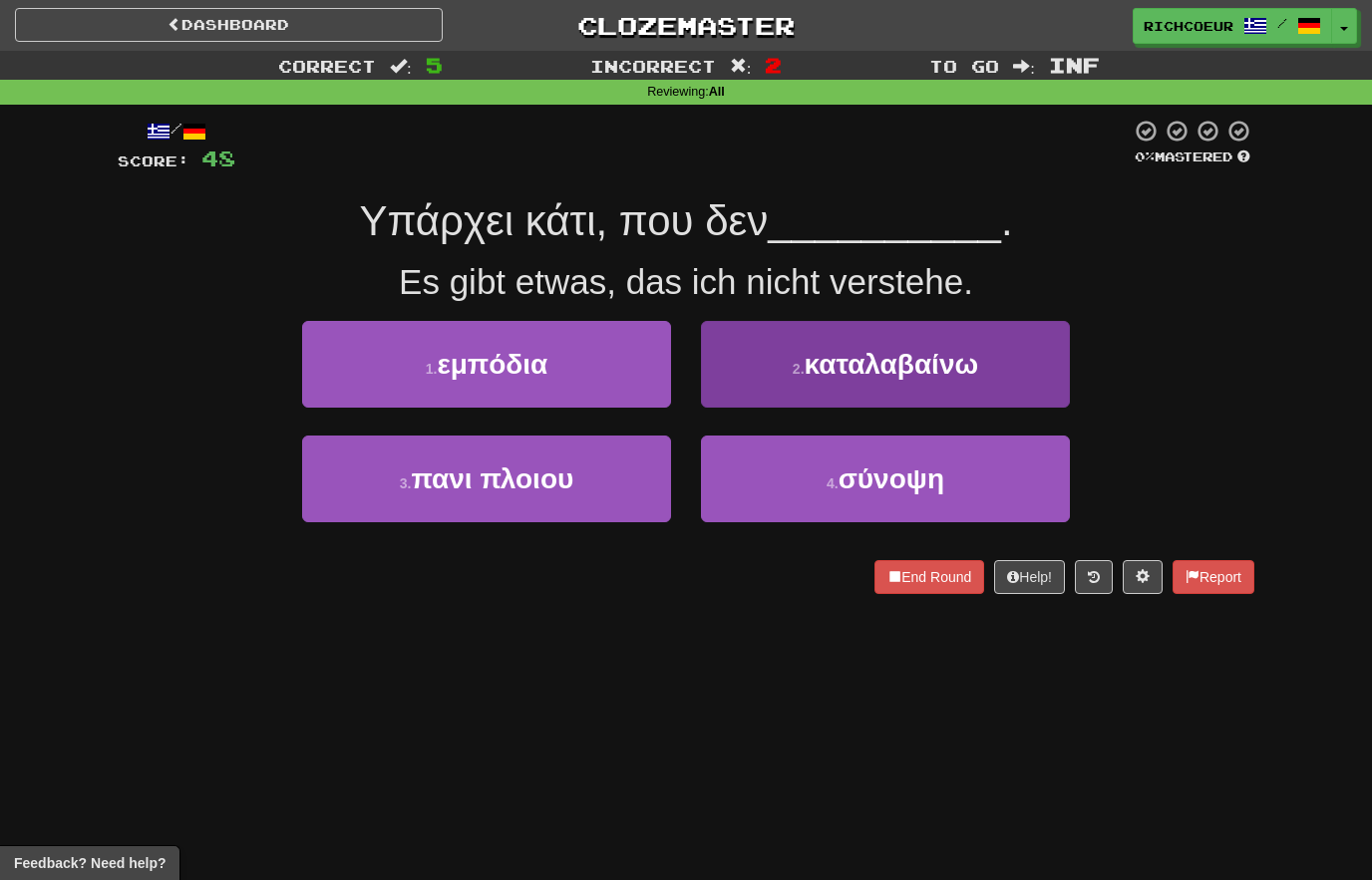 click on "καταλαβαίνω" at bounding box center [891, 364] 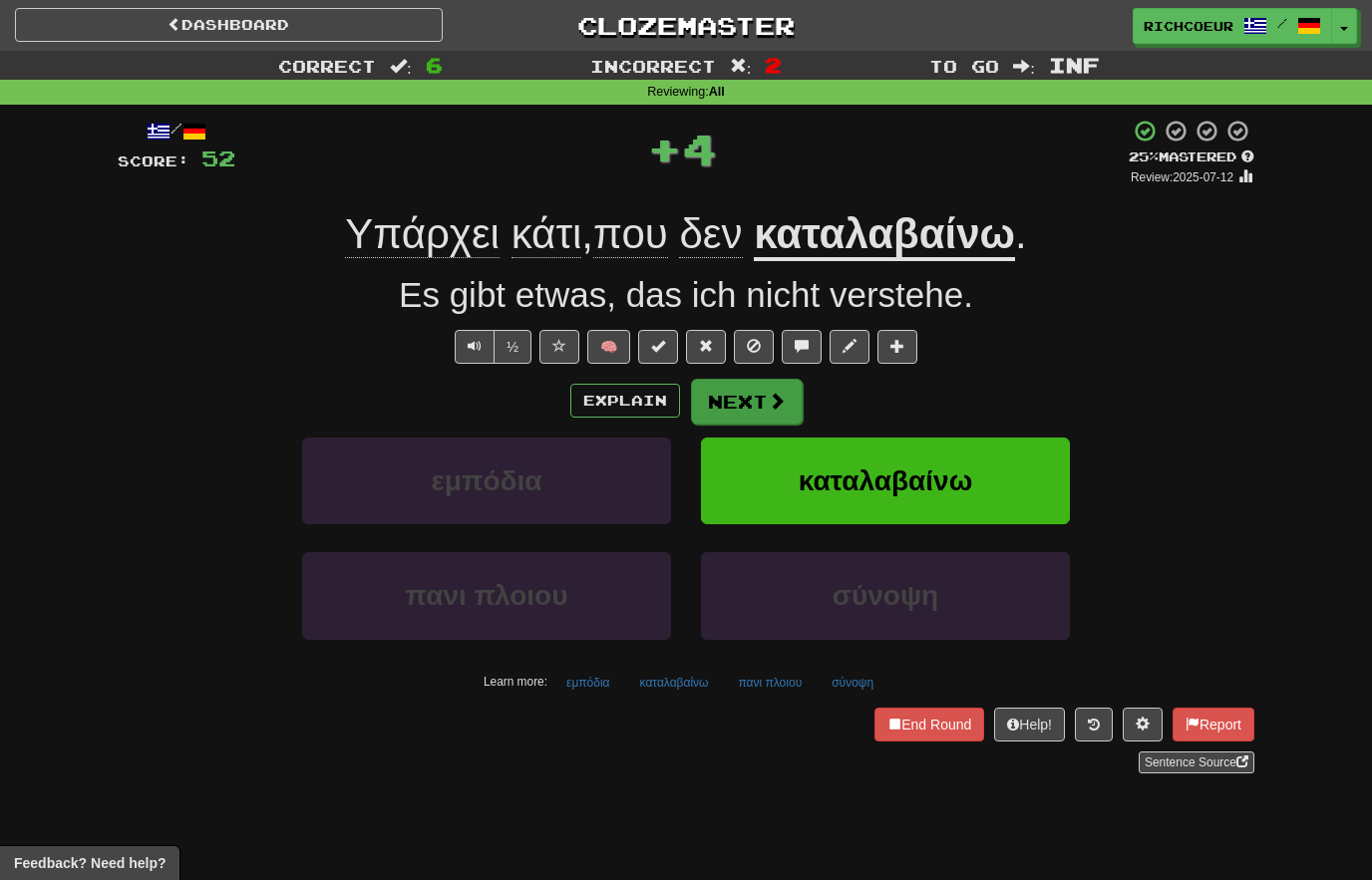click on "Next" at bounding box center [747, 402] 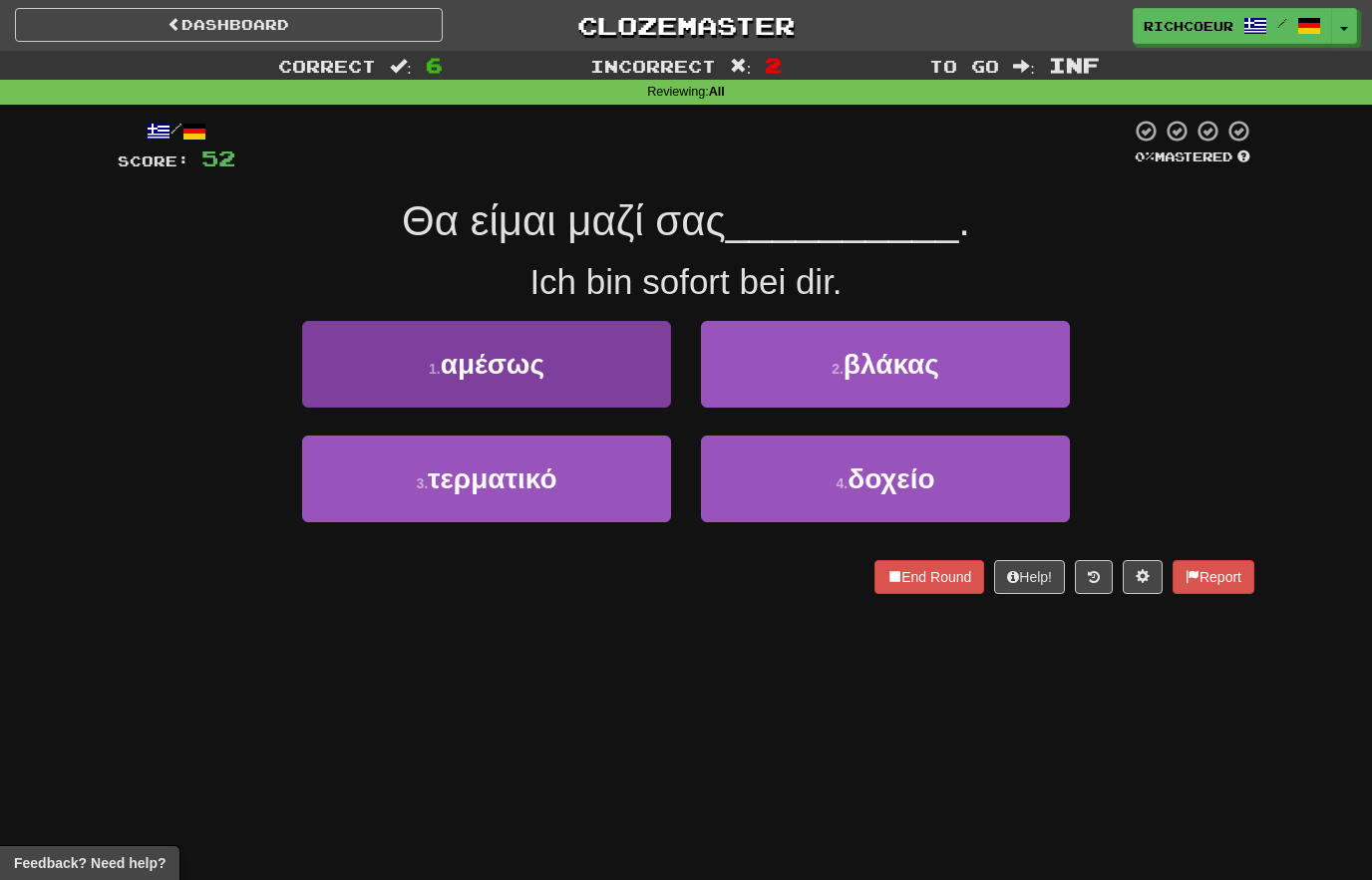 click on "1 .  αμέσως" at bounding box center [487, 364] 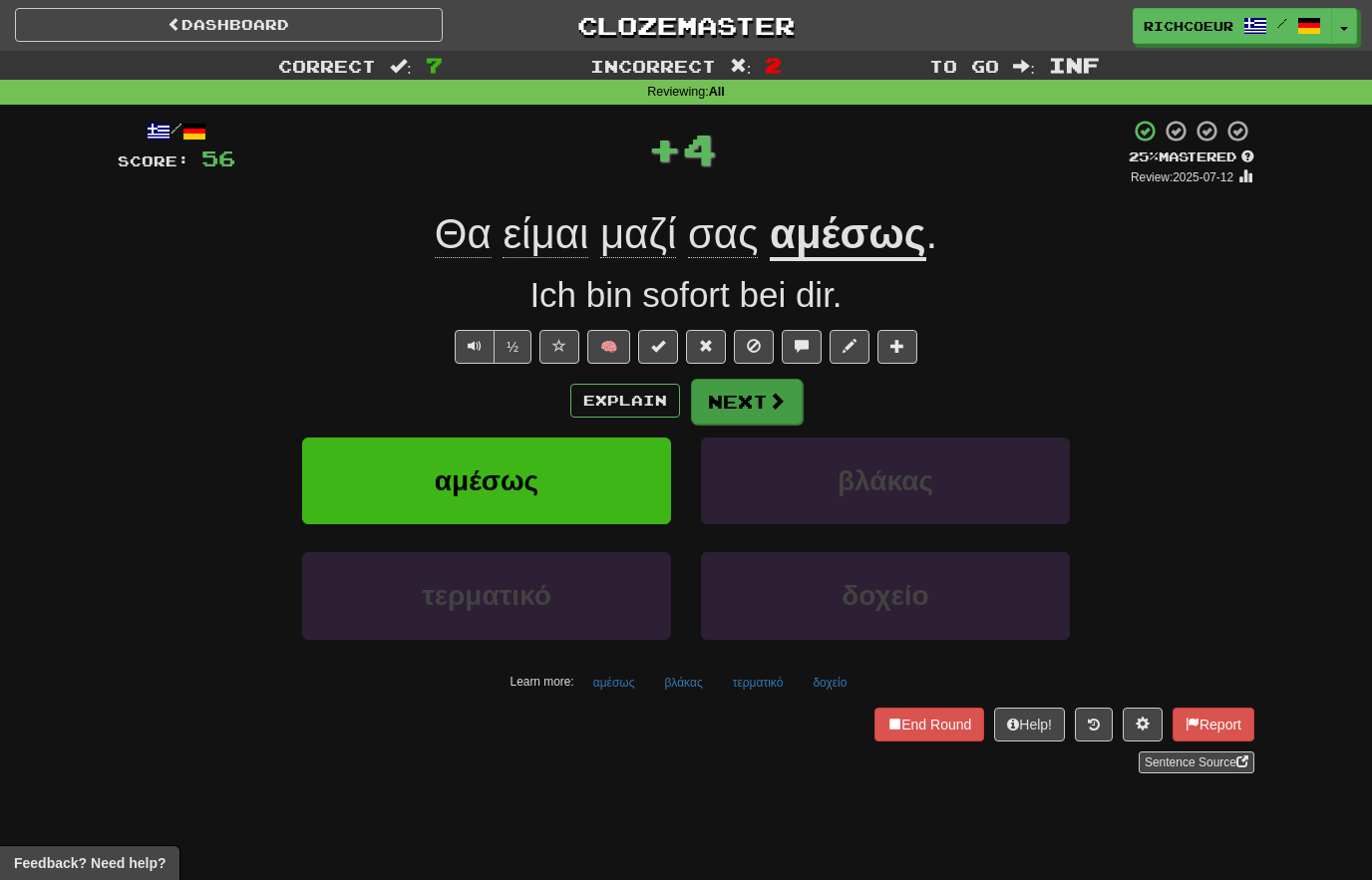 click at bounding box center [777, 401] 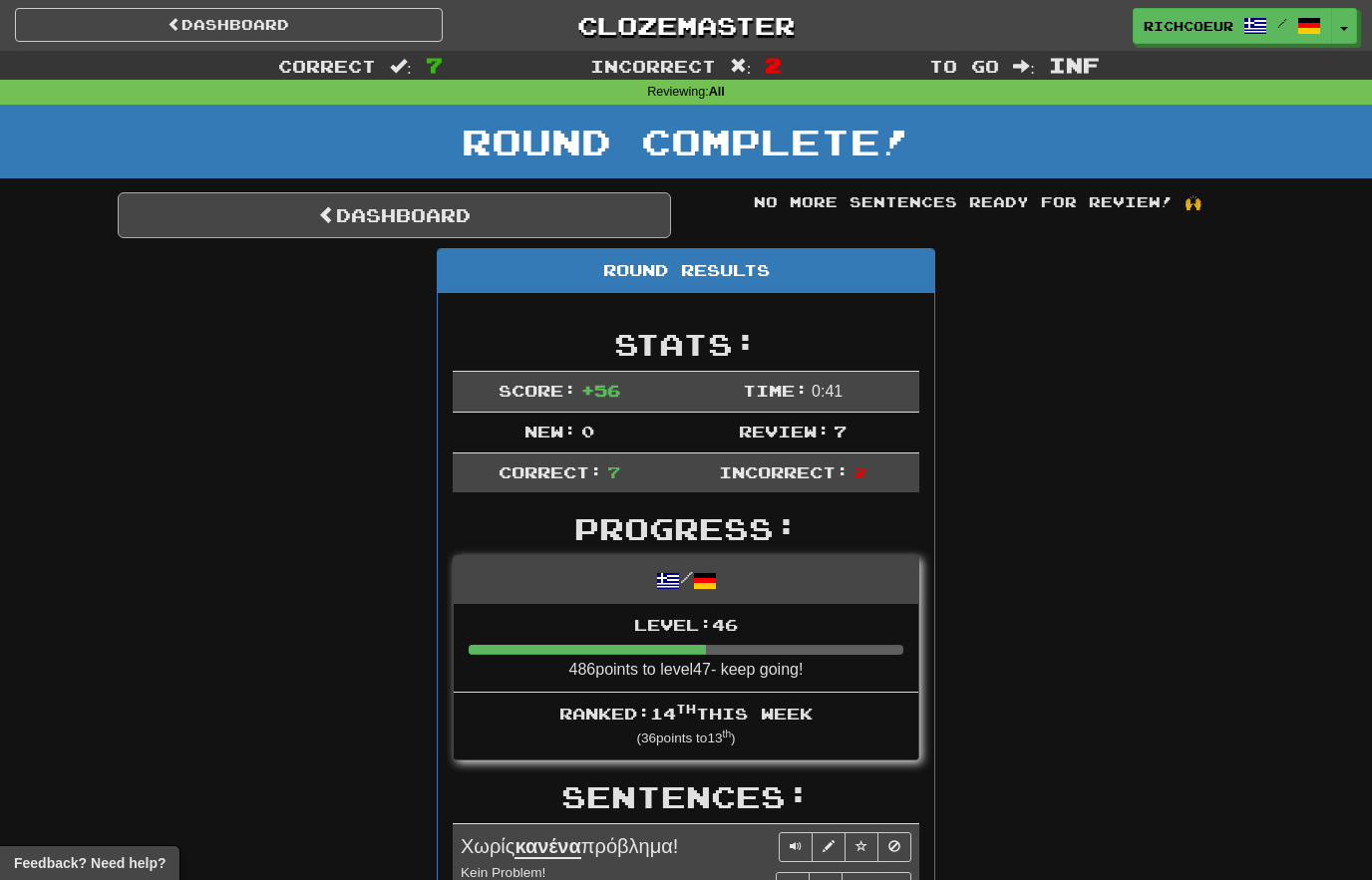 click on "Dashboard" at bounding box center (394, 215) 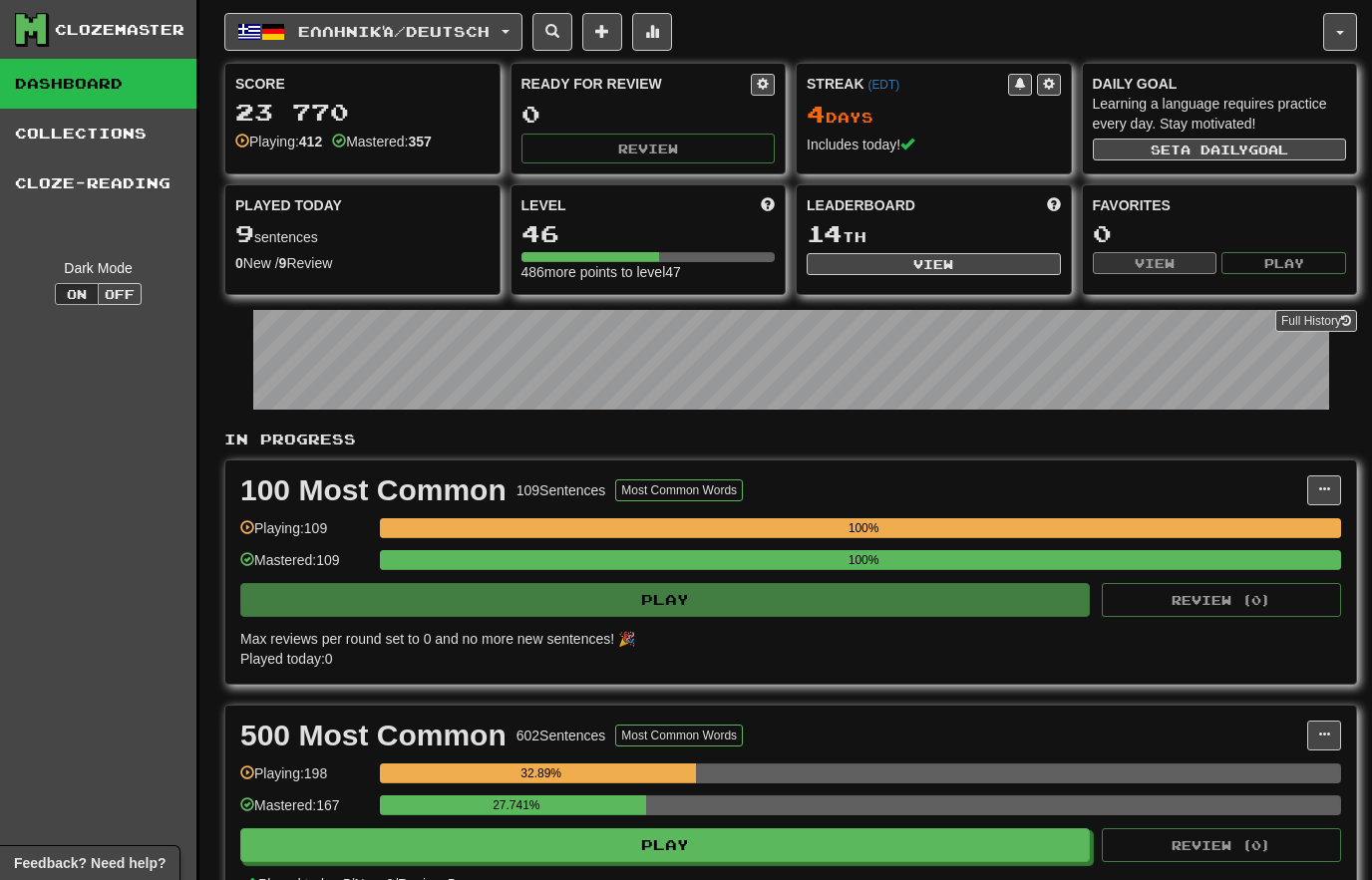 scroll, scrollTop: 0, scrollLeft: 0, axis: both 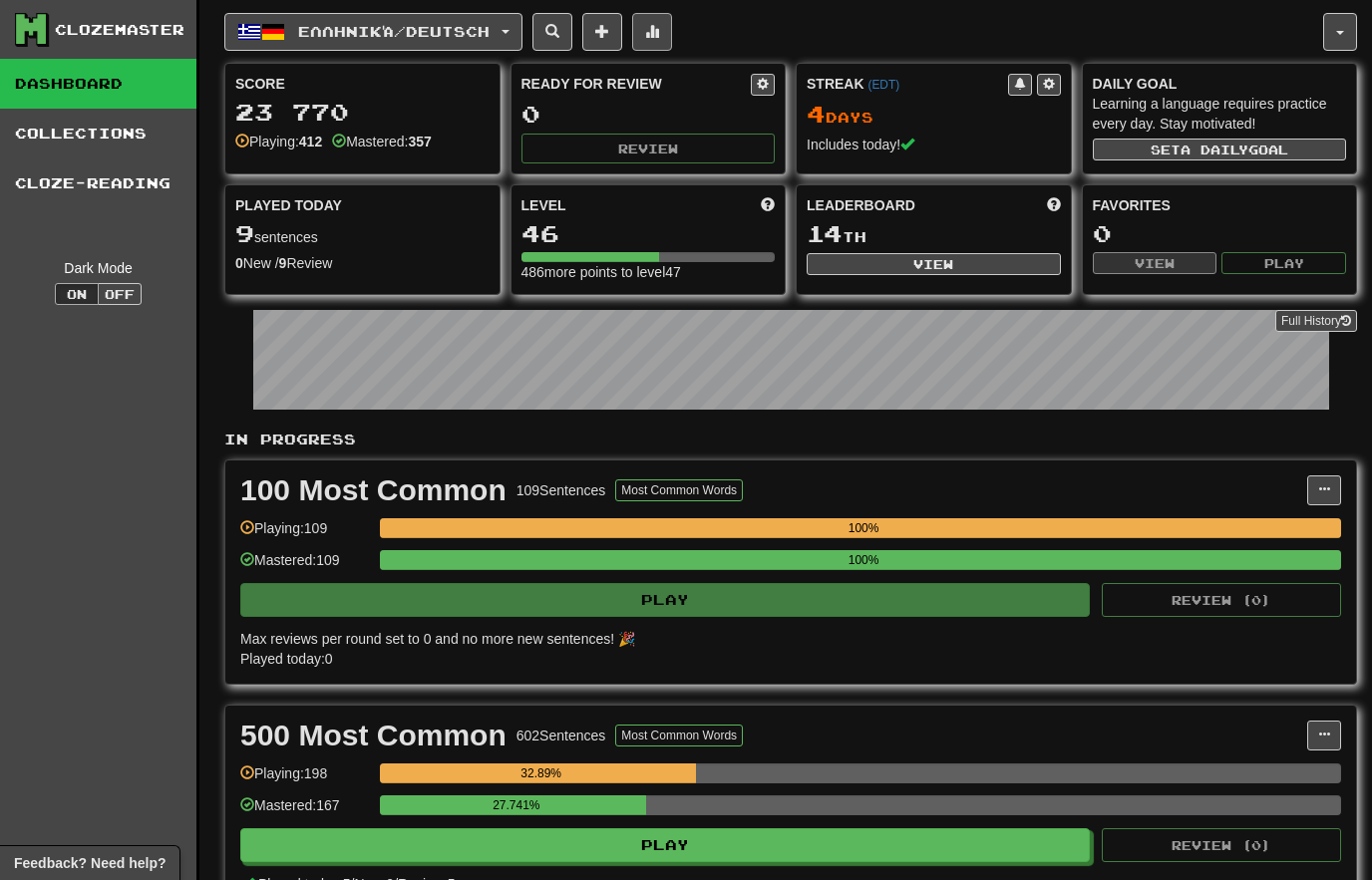 click at bounding box center [652, 32] 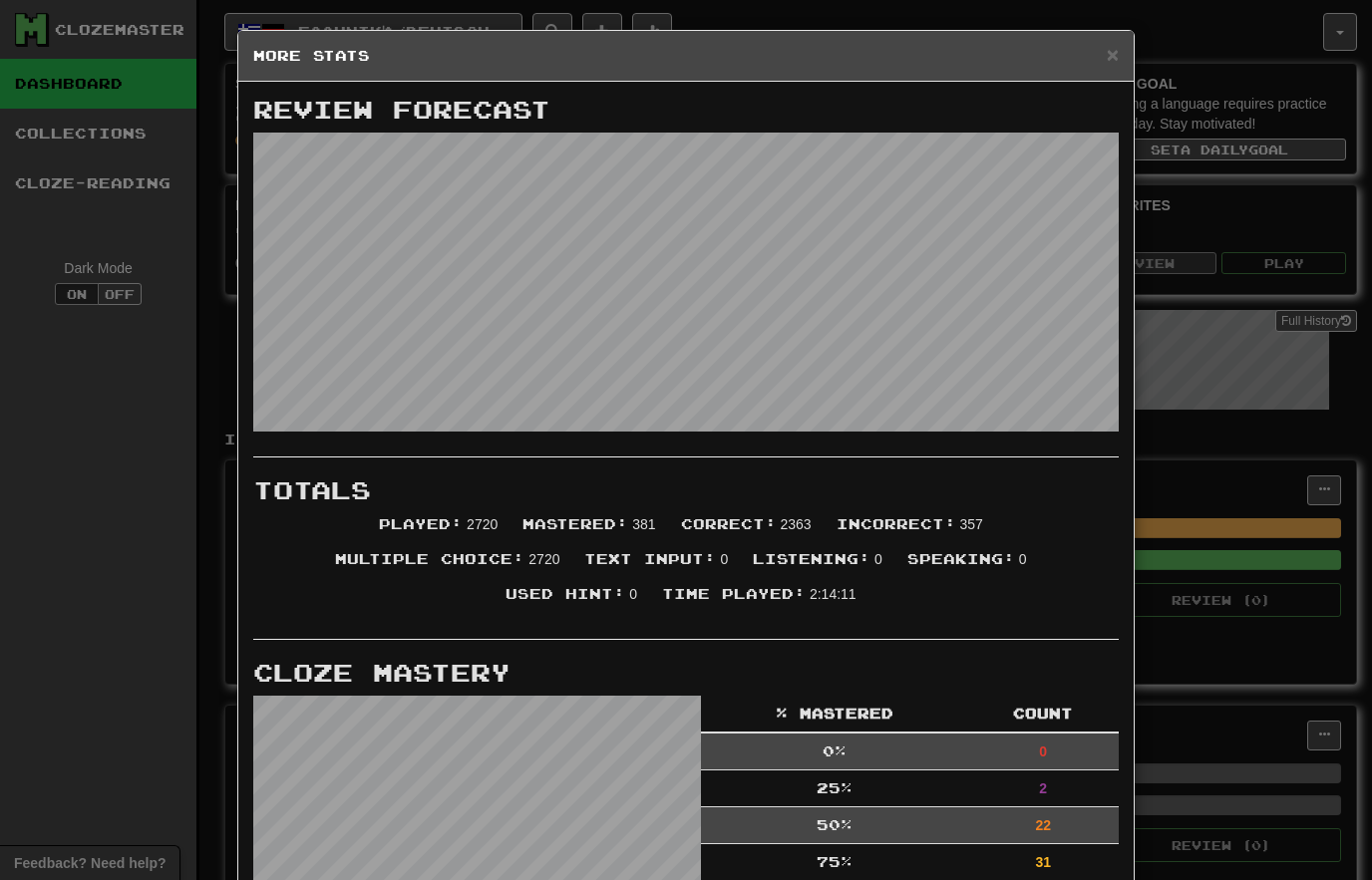 click on "× More Stats" at bounding box center (686, 56) 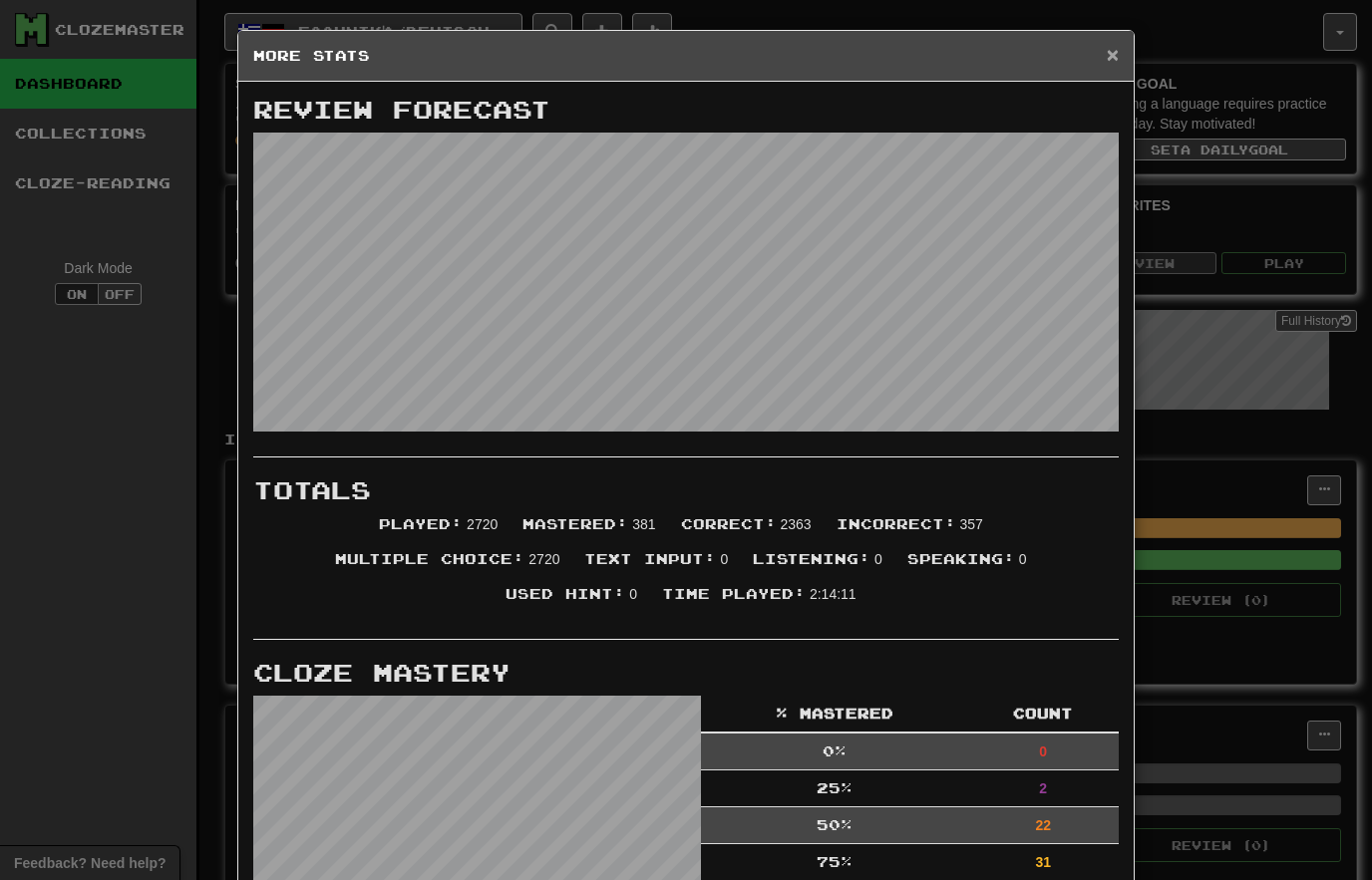 click on "×" at bounding box center (1113, 54) 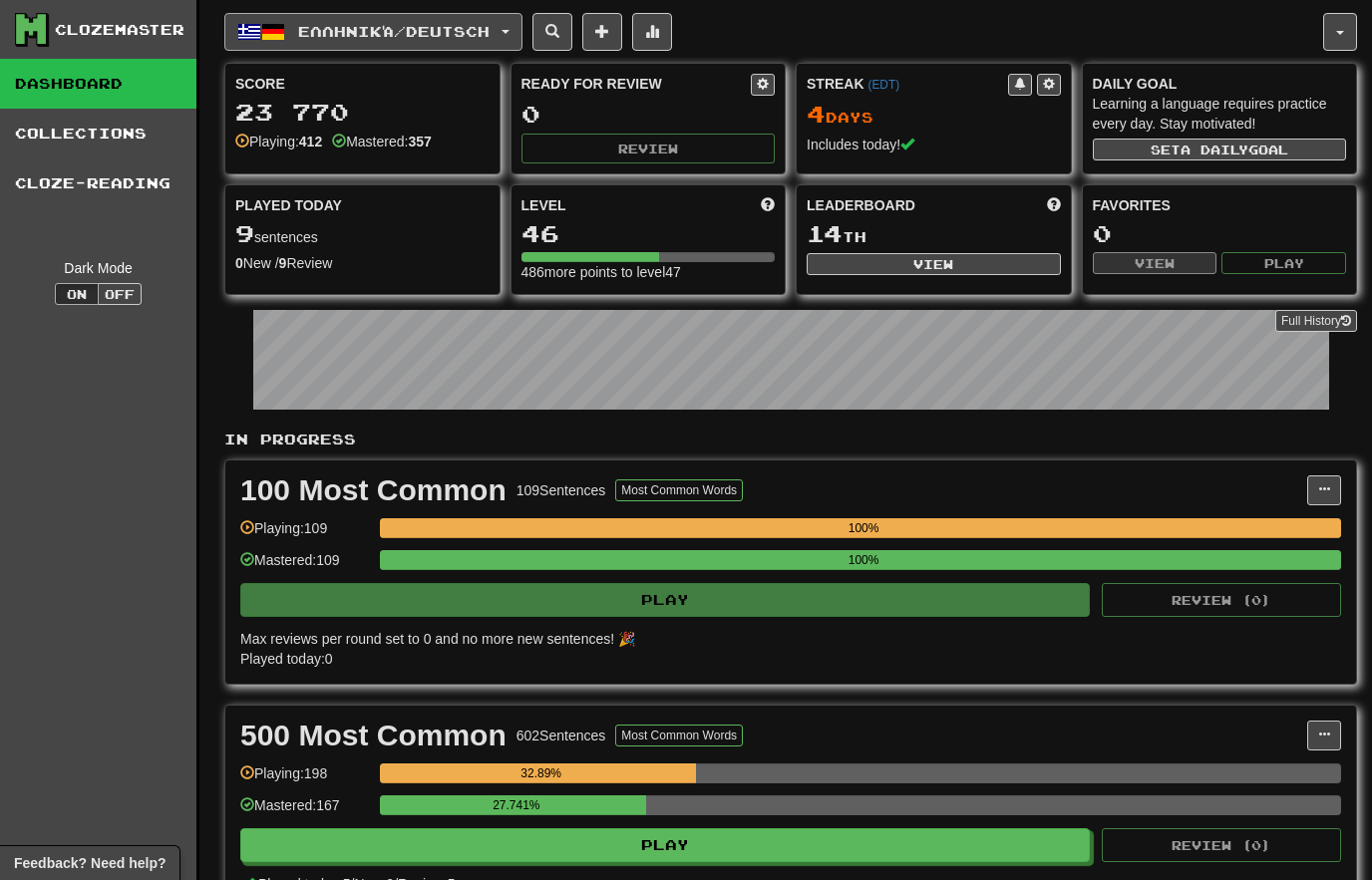click on "Ελληνικά  /  Deutsch" at bounding box center [394, 31] 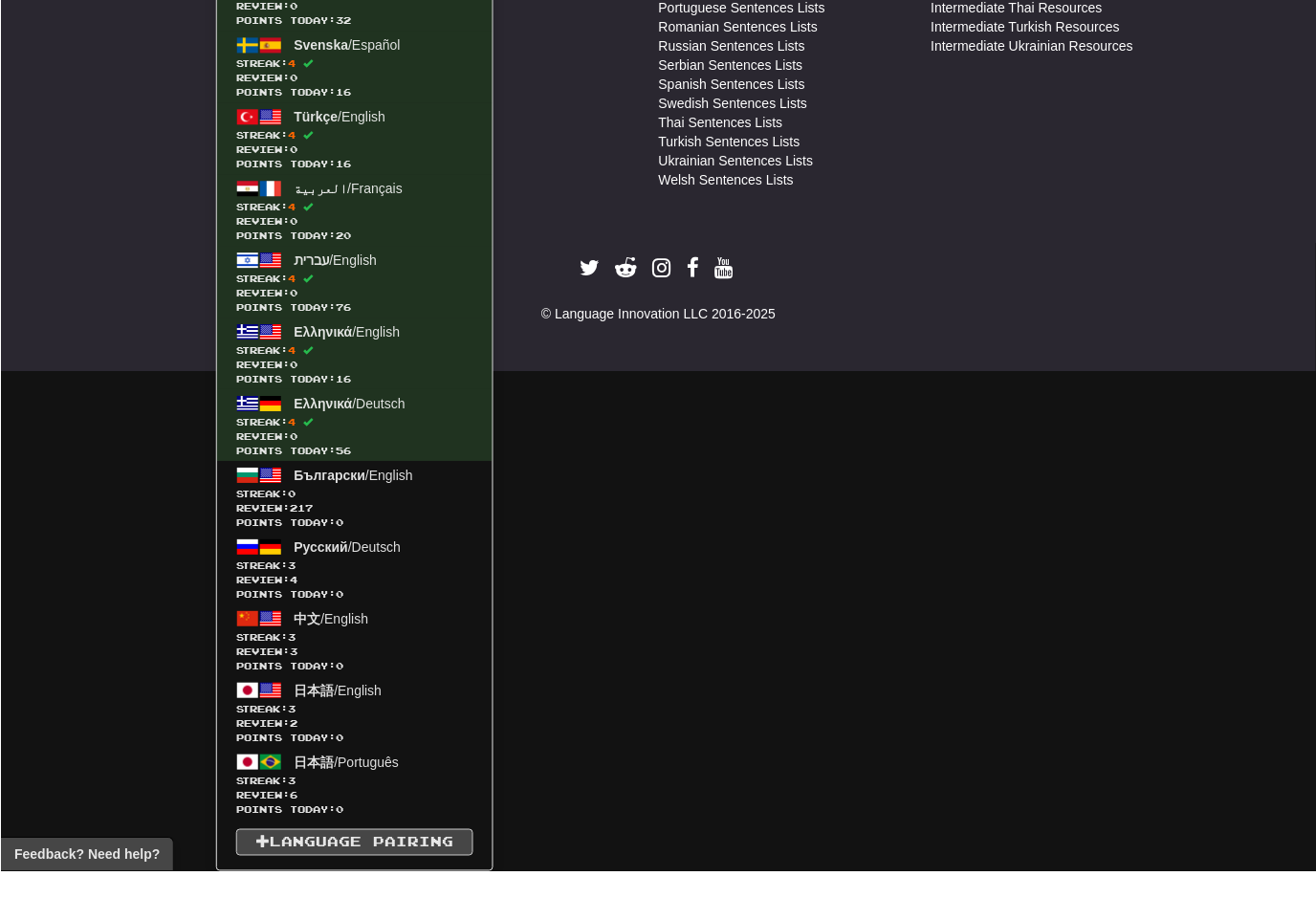 scroll, scrollTop: 1412, scrollLeft: 0, axis: vertical 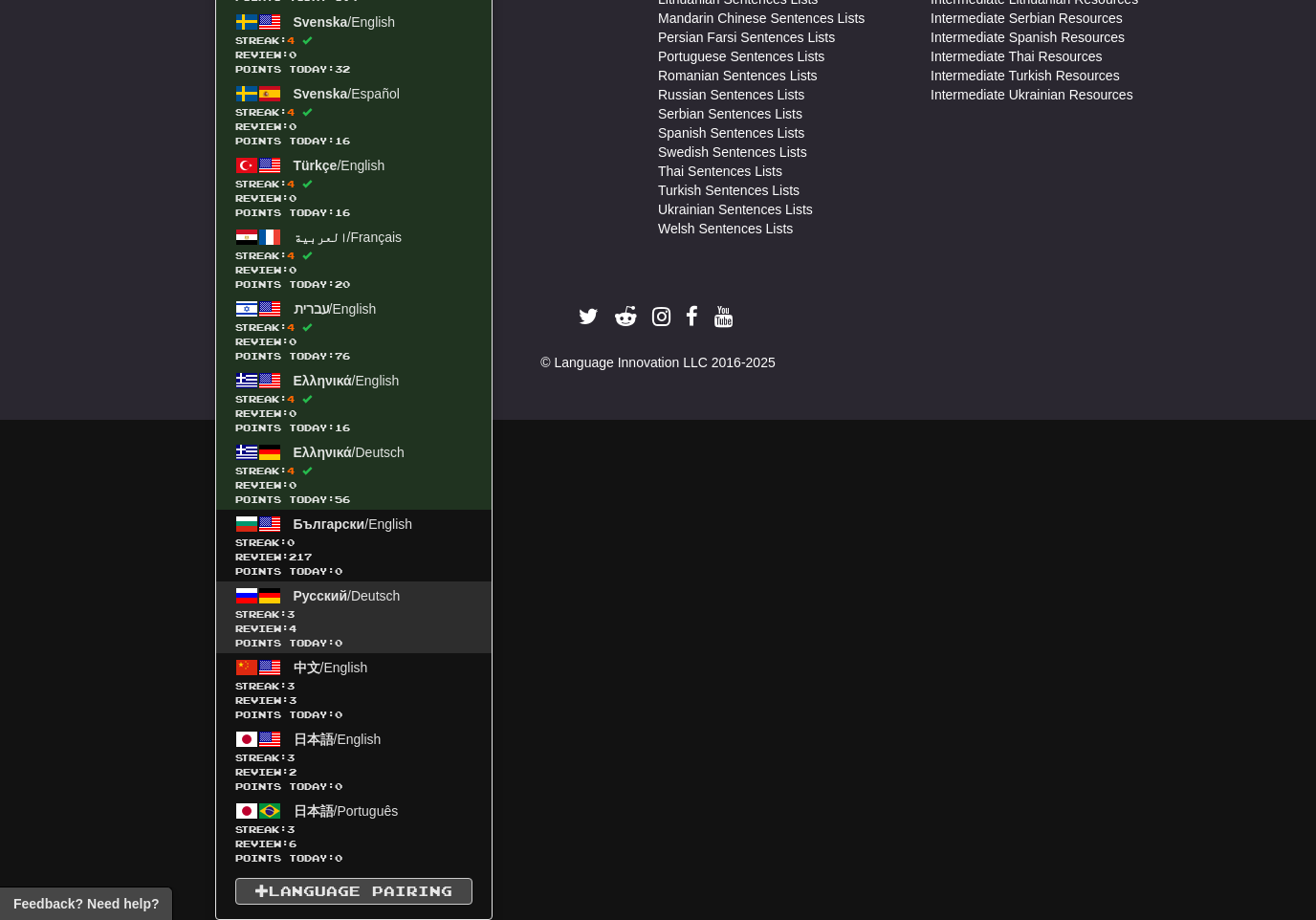 click on "Streak:  3" at bounding box center (354, 614) 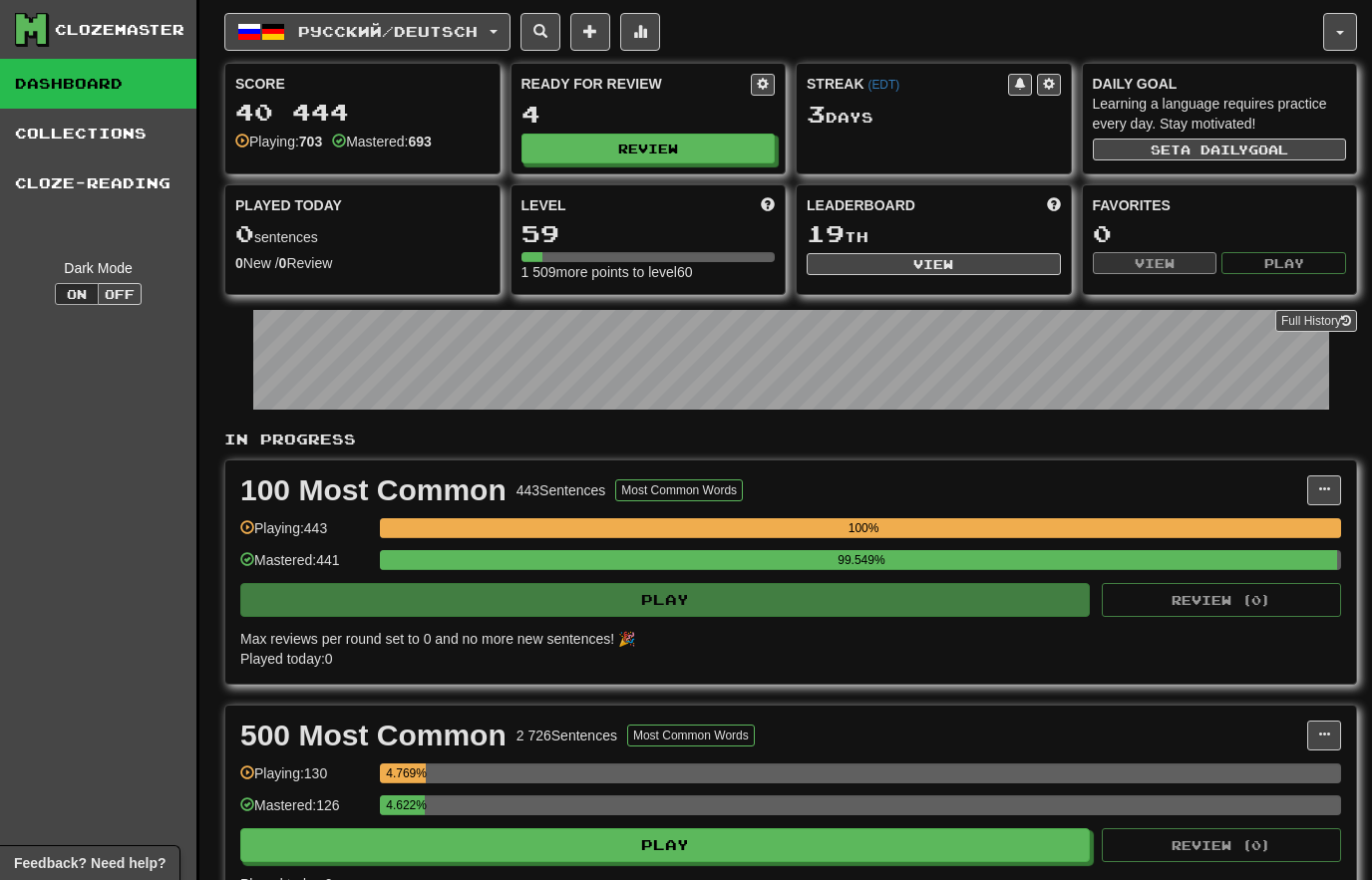 scroll, scrollTop: 0, scrollLeft: 0, axis: both 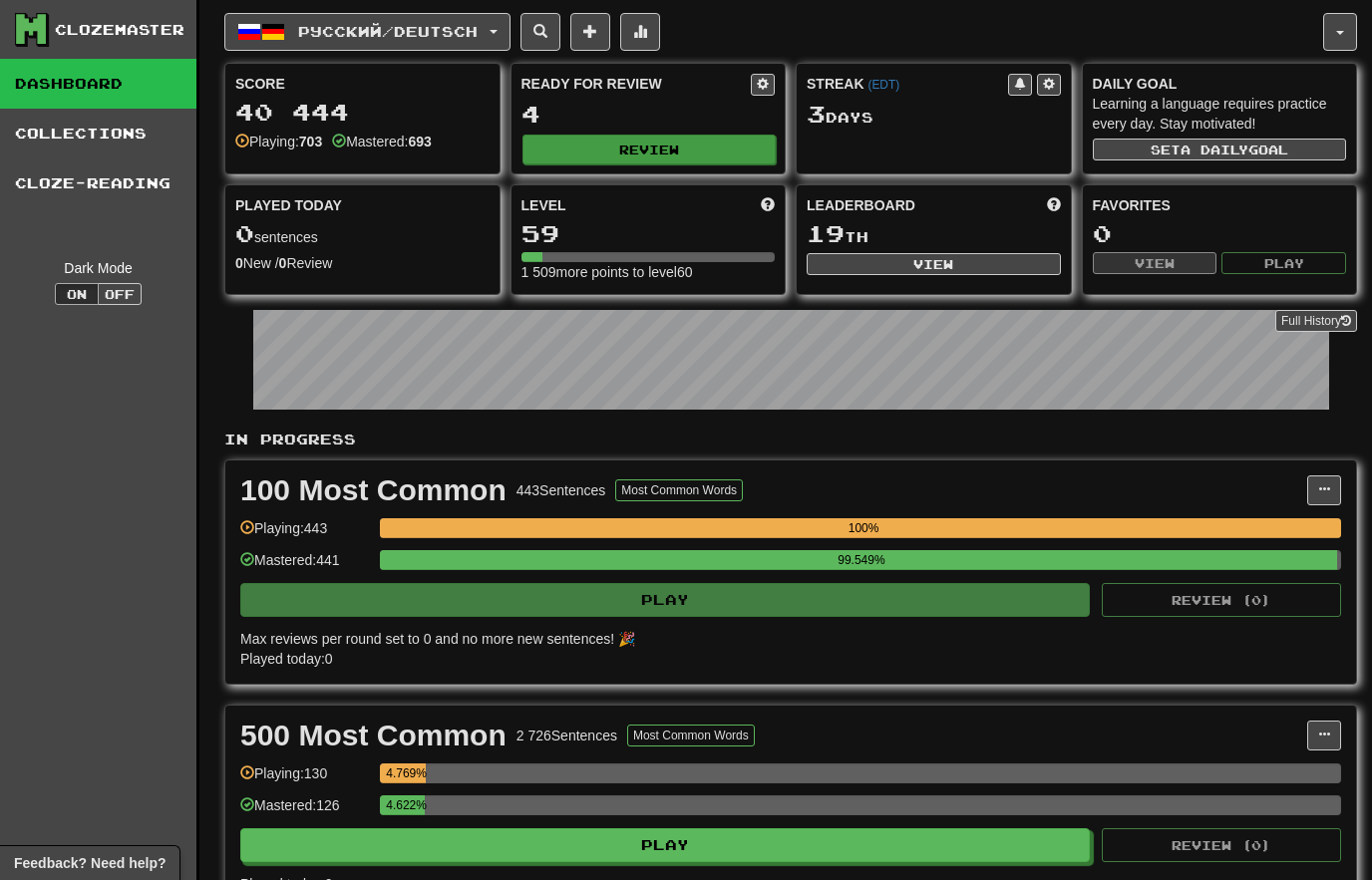 click on "Review" at bounding box center [649, 149] 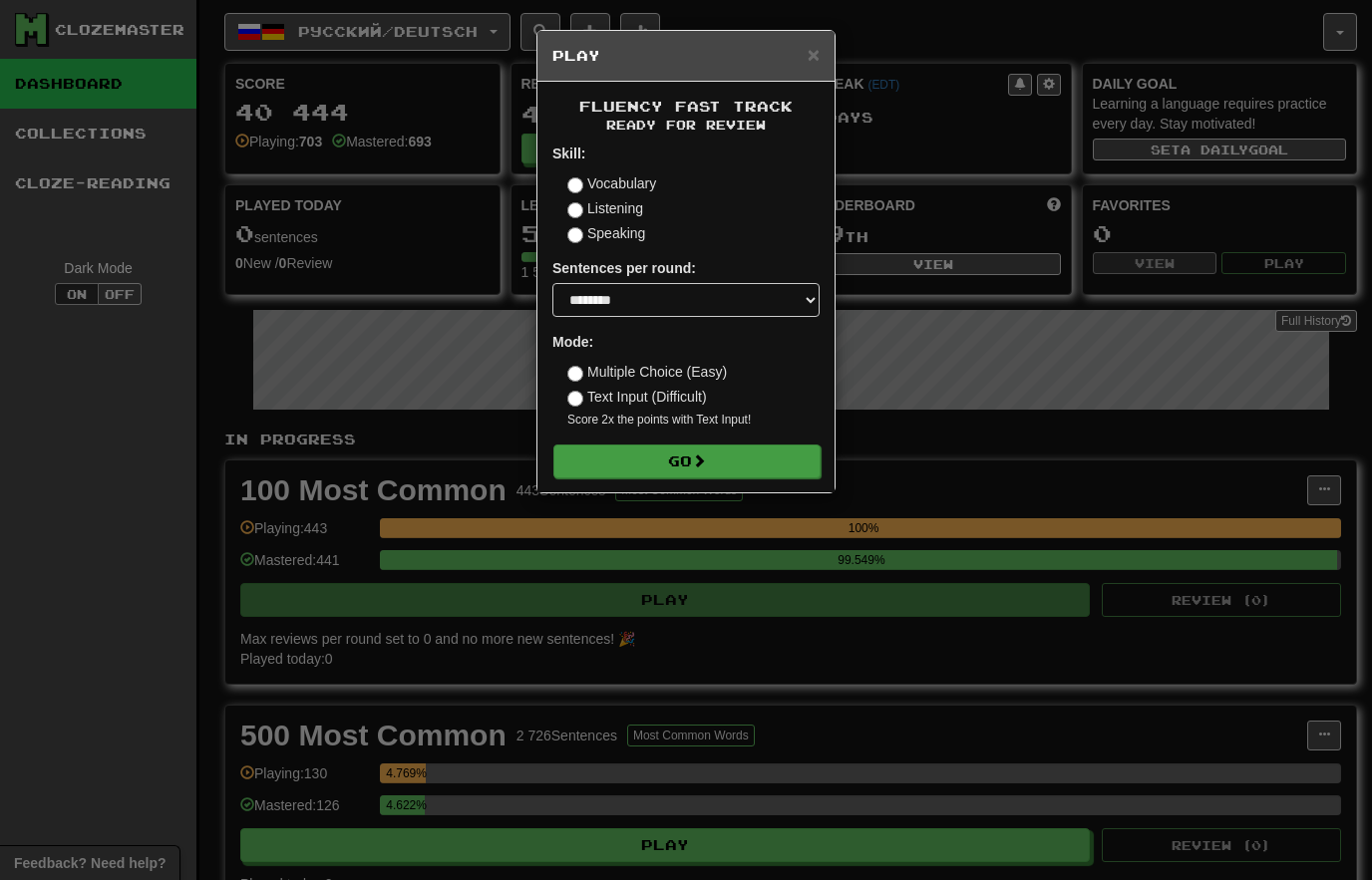 click on "Go" at bounding box center (687, 461) 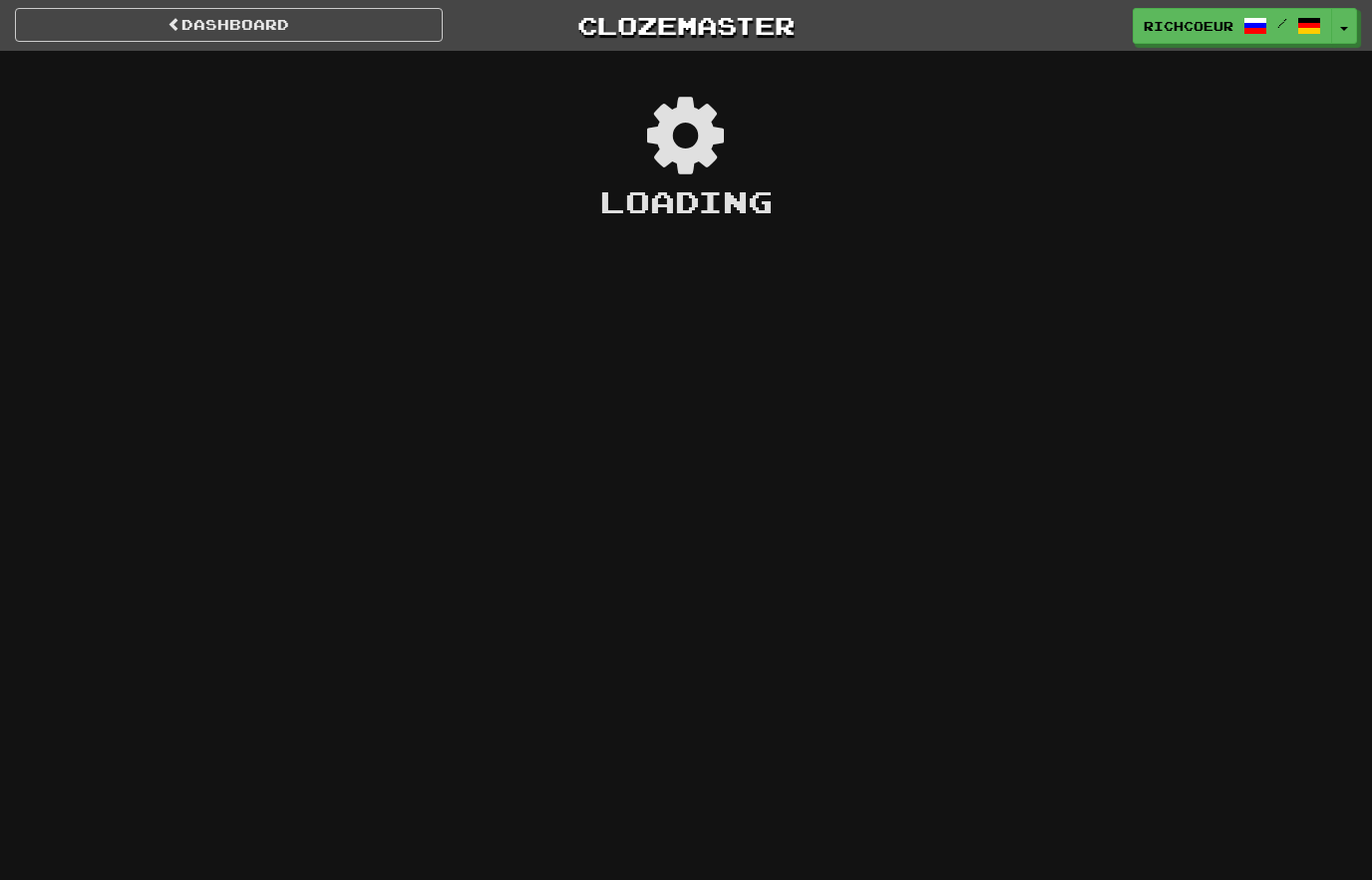 scroll, scrollTop: 0, scrollLeft: 0, axis: both 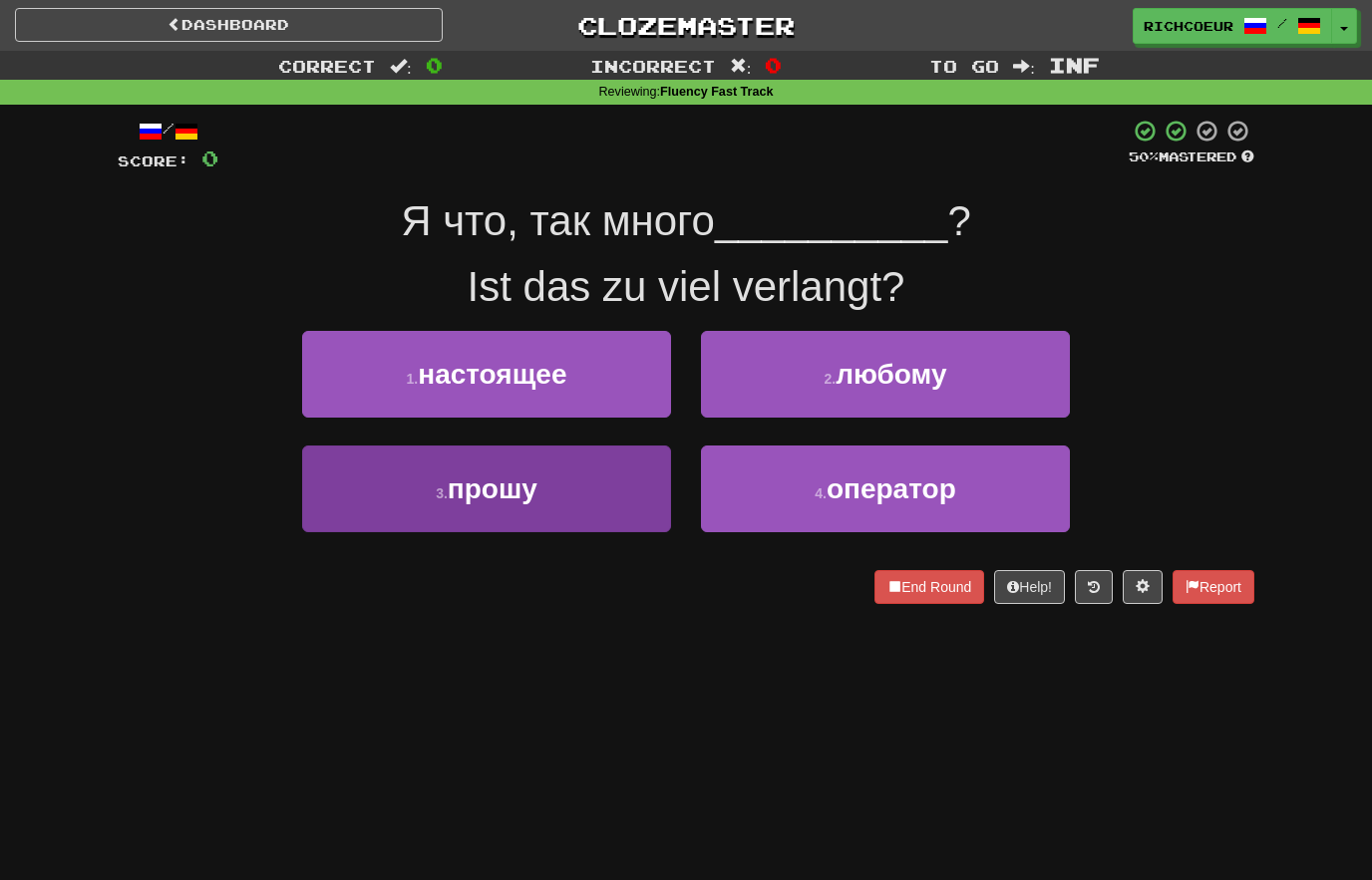 click on "3 .  прошу" at bounding box center (487, 488) 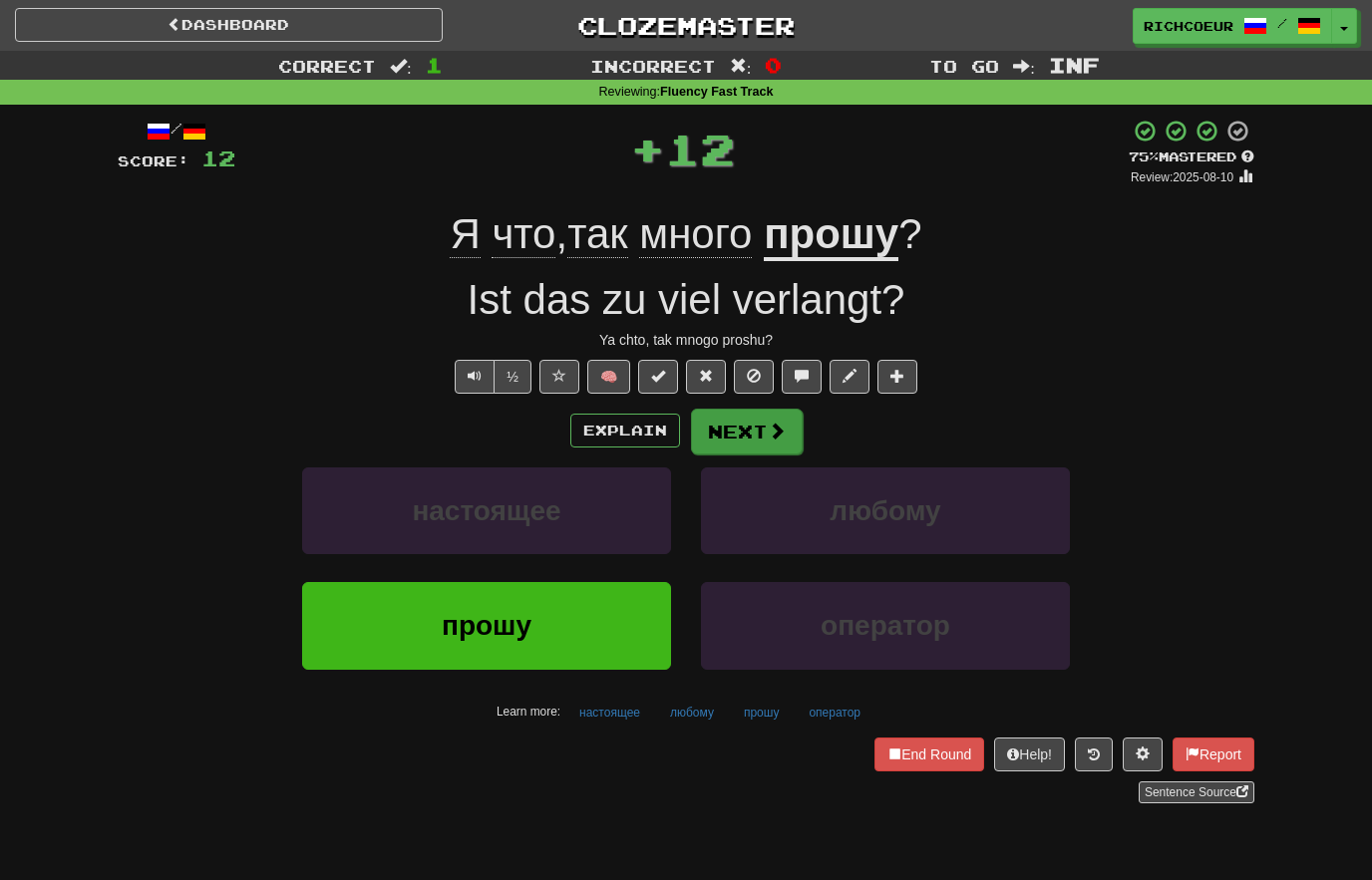 click on "Next" at bounding box center (747, 432) 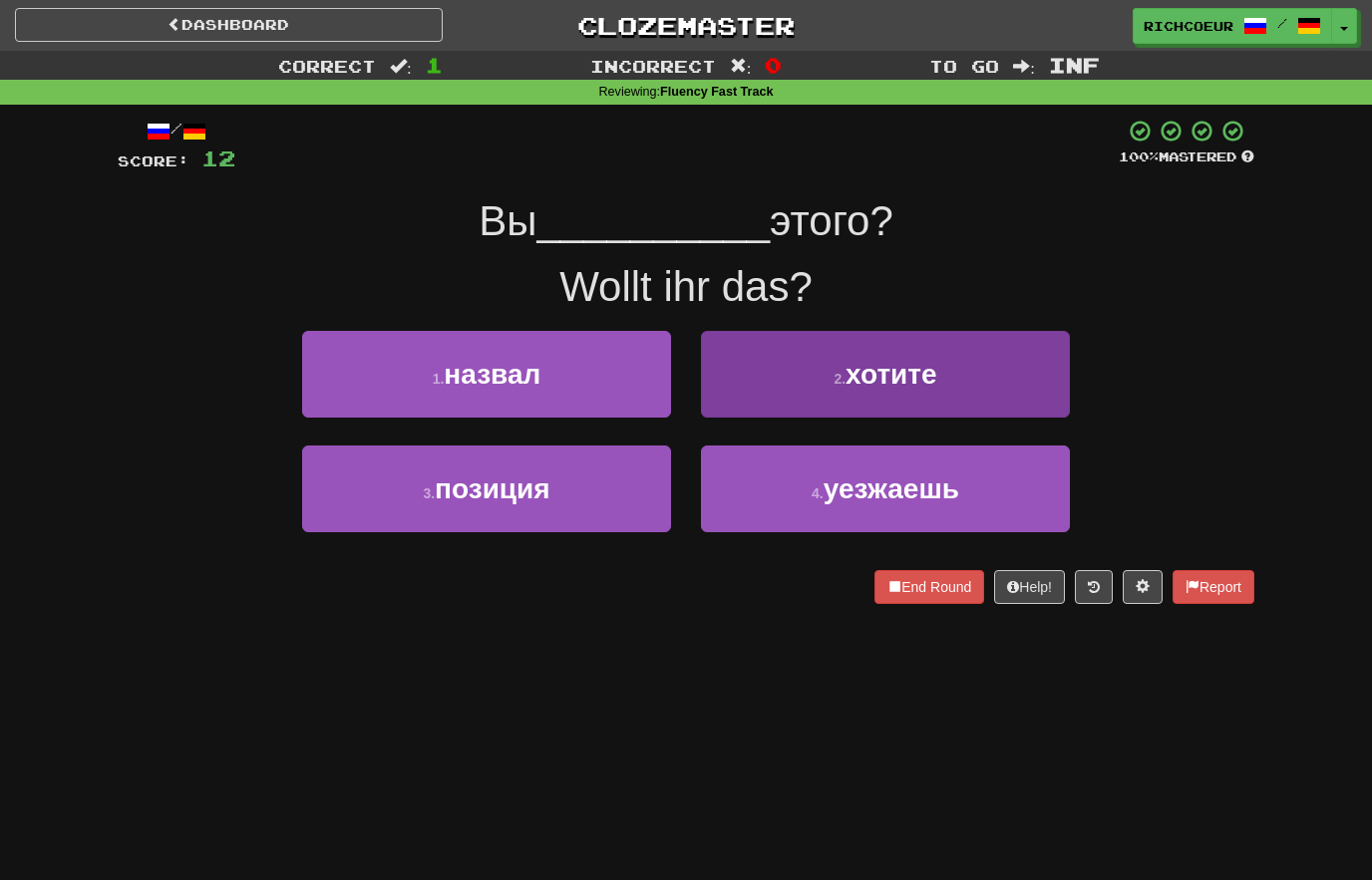 click on "хотите" at bounding box center (891, 374) 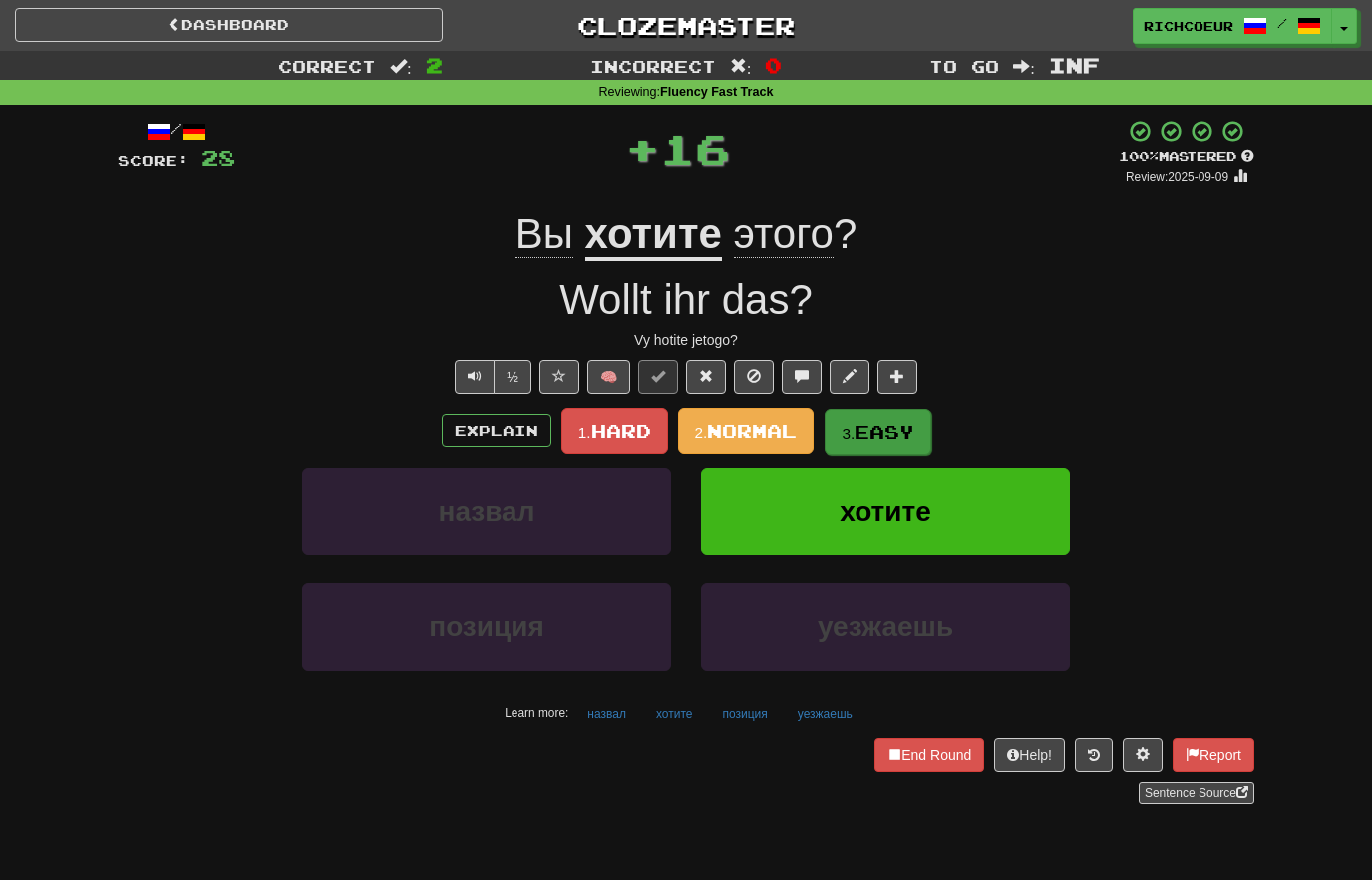 click on "Easy" at bounding box center (884, 432) 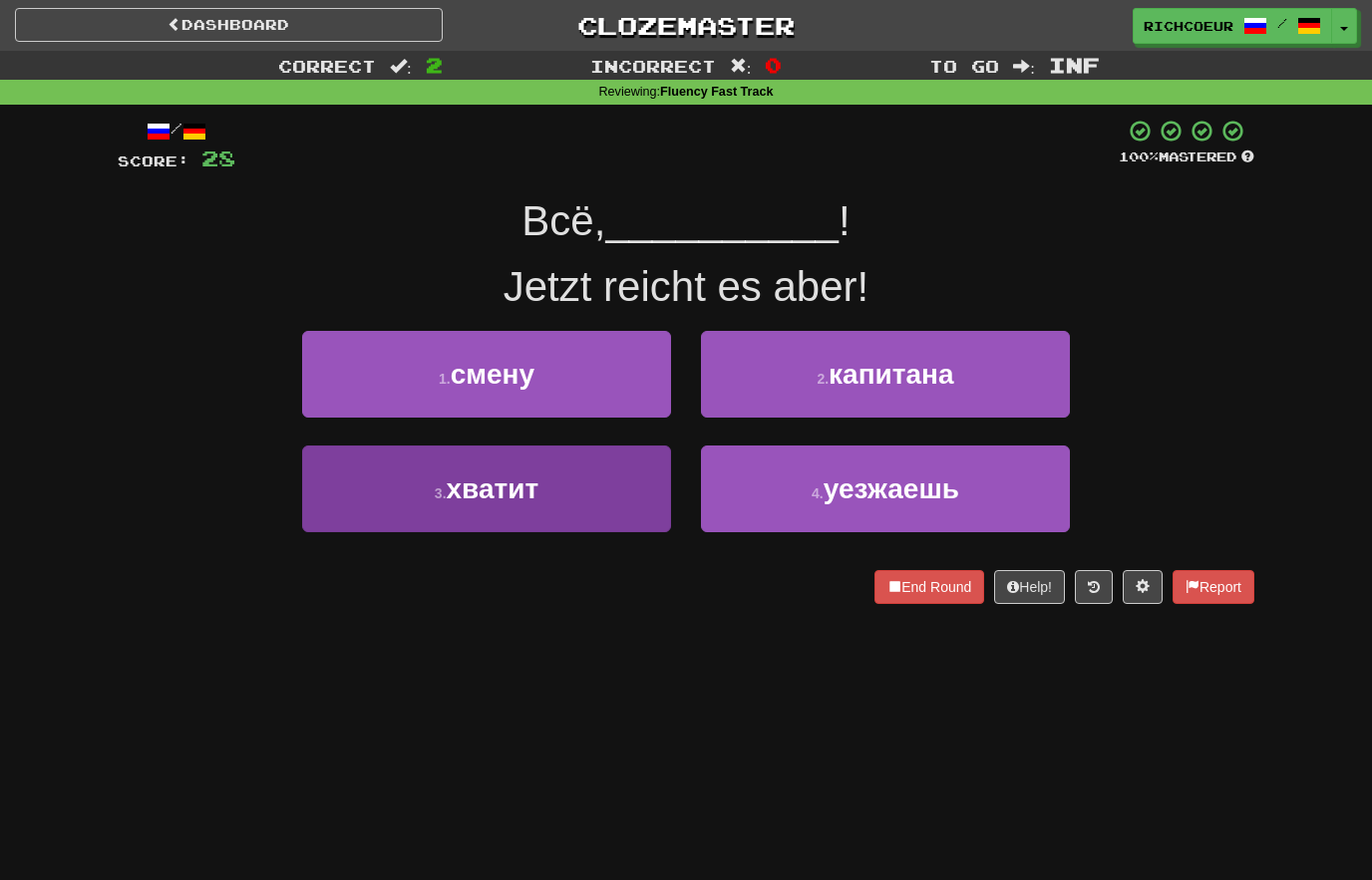 click on "3 .  хватит" at bounding box center [487, 488] 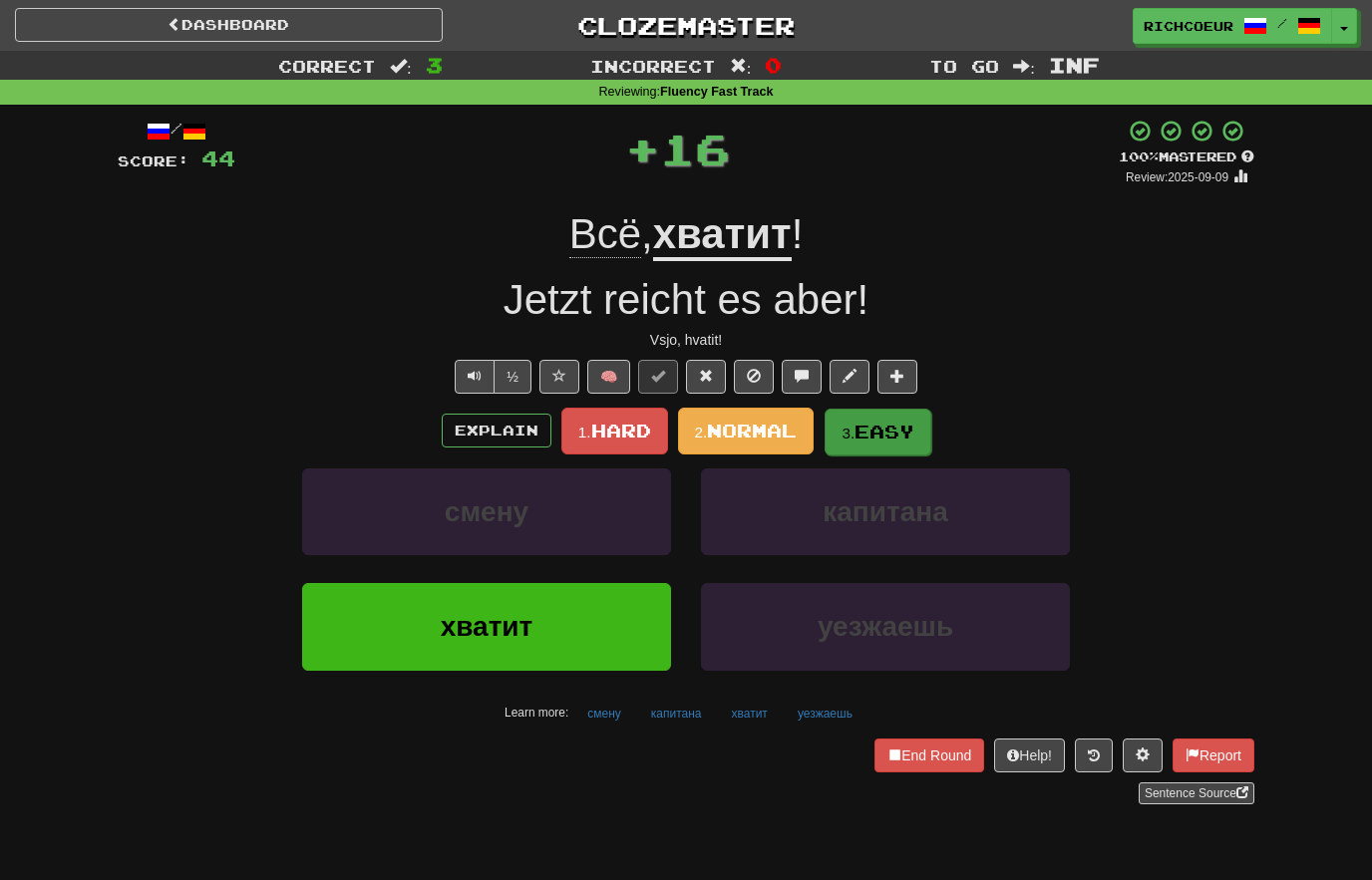 click on "Easy" at bounding box center [884, 432] 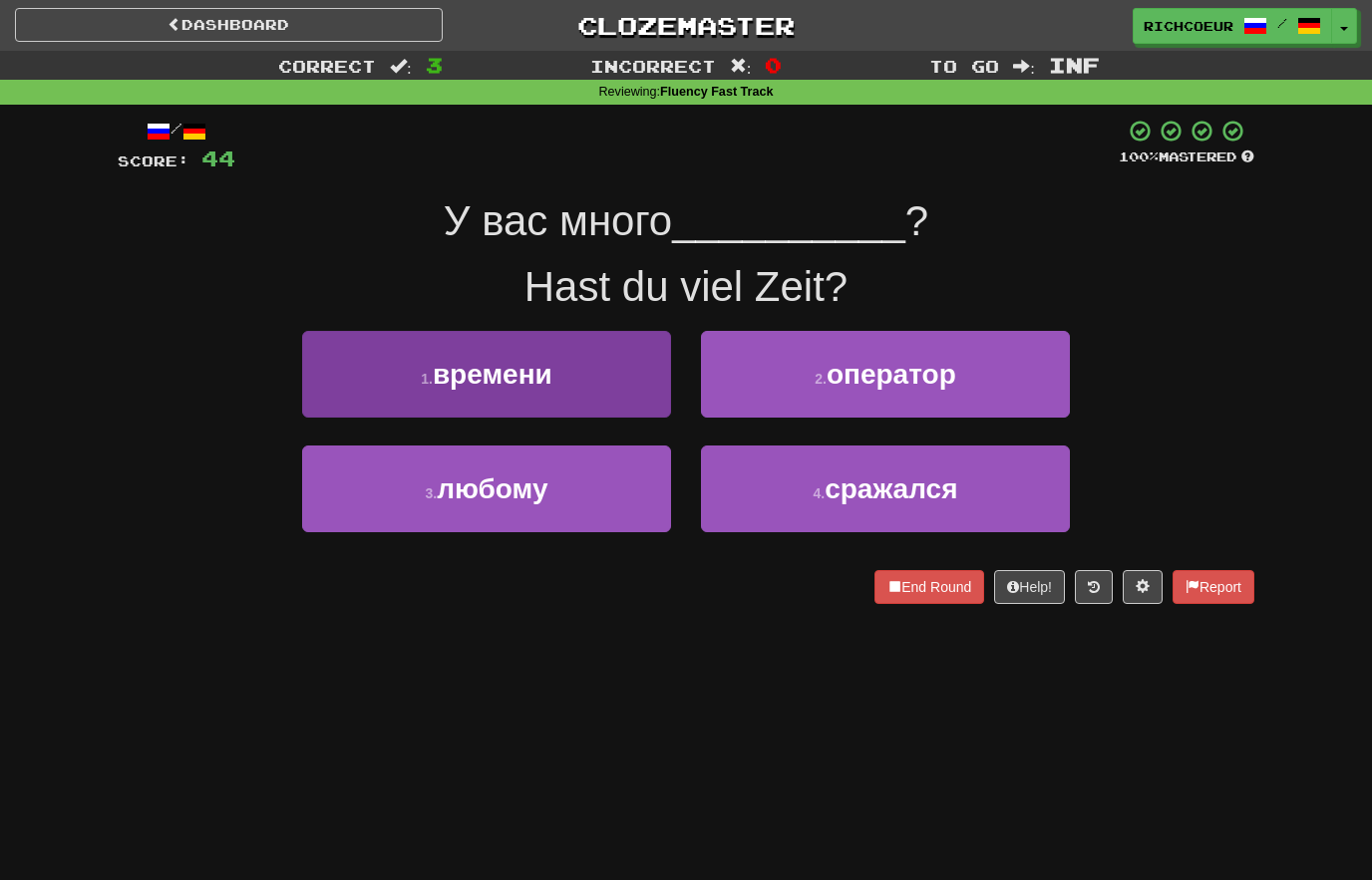 click on "1 .  времени" at bounding box center (487, 374) 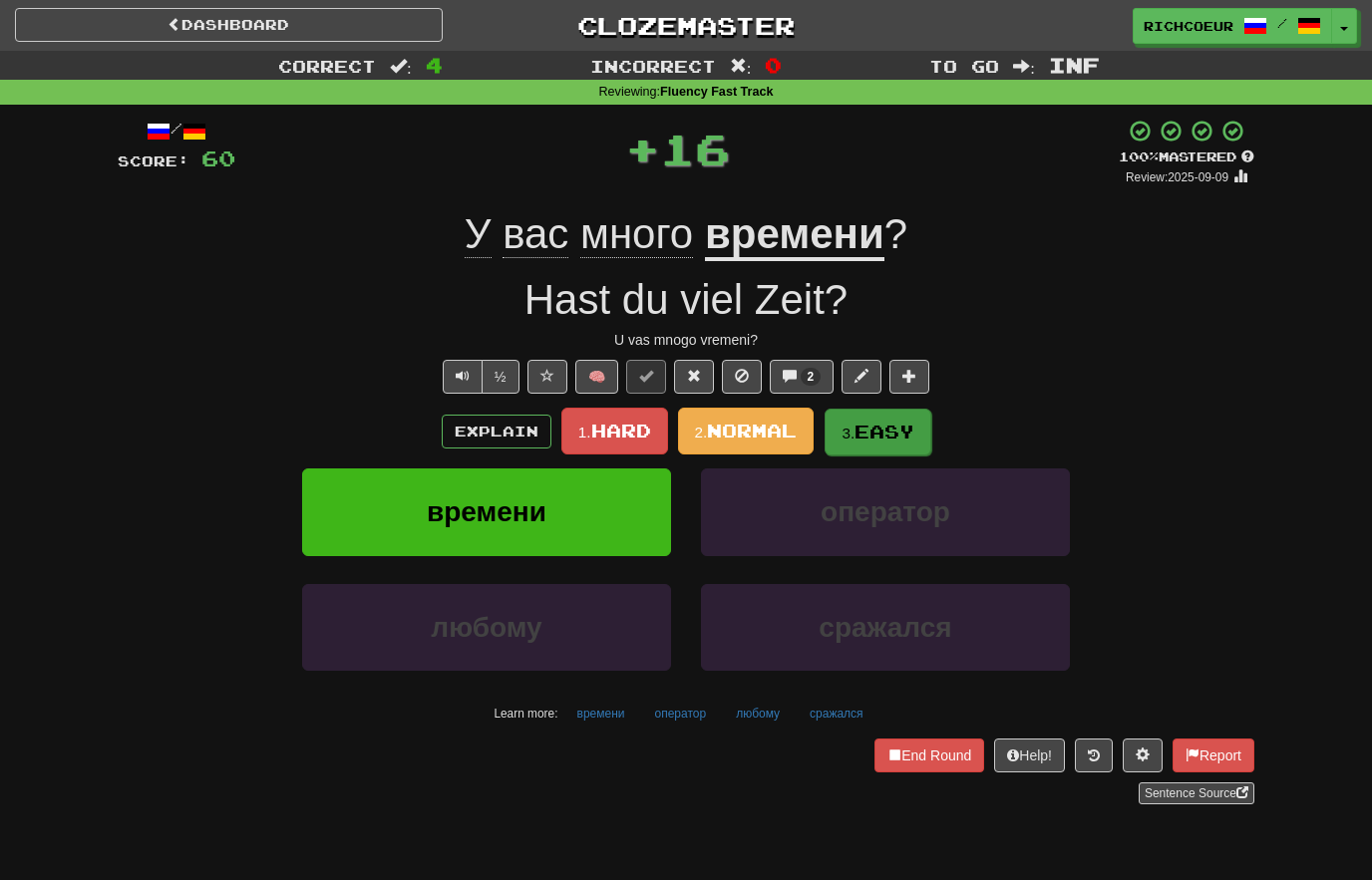 click on "Easy" at bounding box center (884, 432) 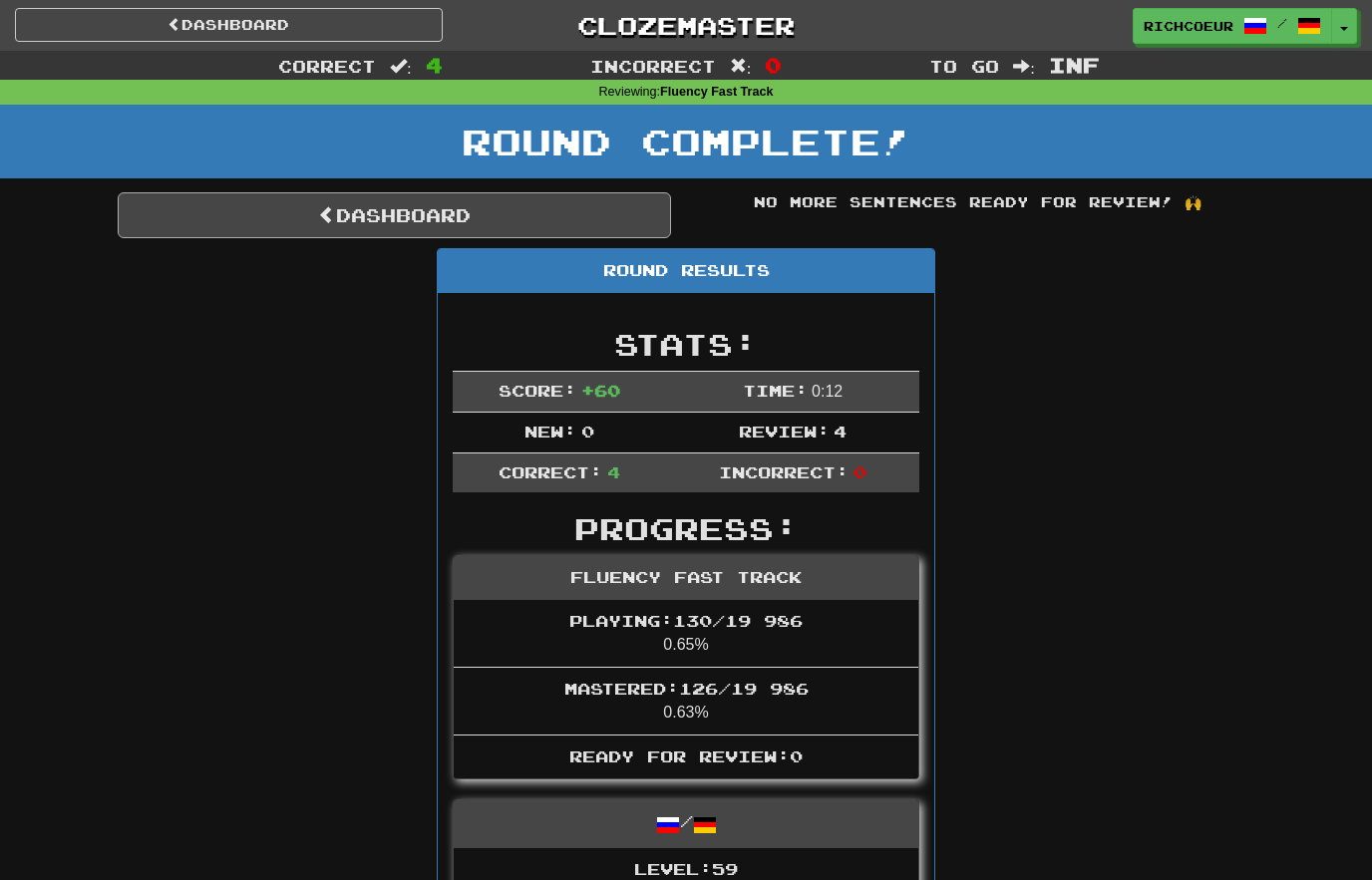 click on "Dashboard" at bounding box center [394, 215] 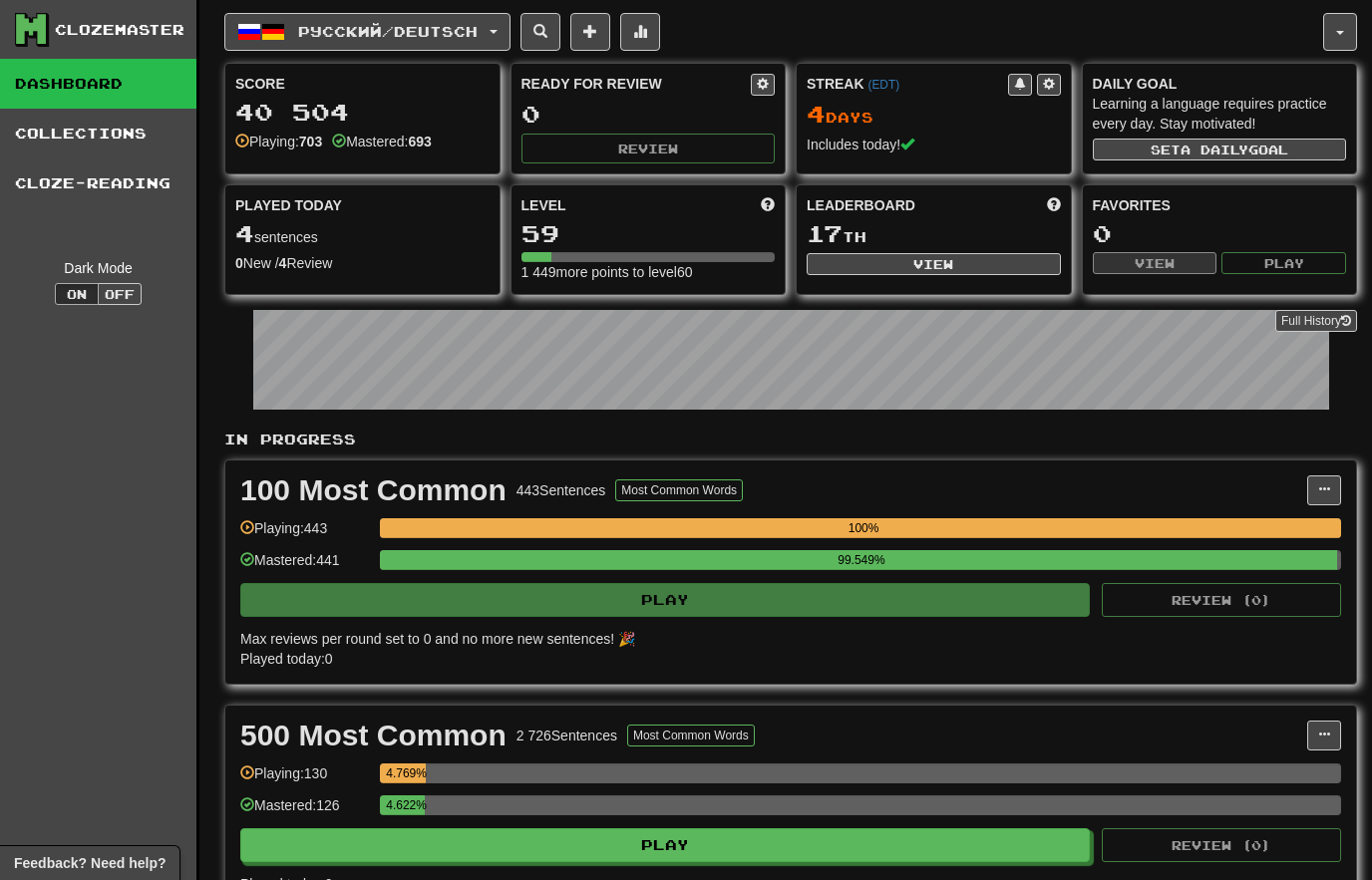 scroll, scrollTop: 0, scrollLeft: 0, axis: both 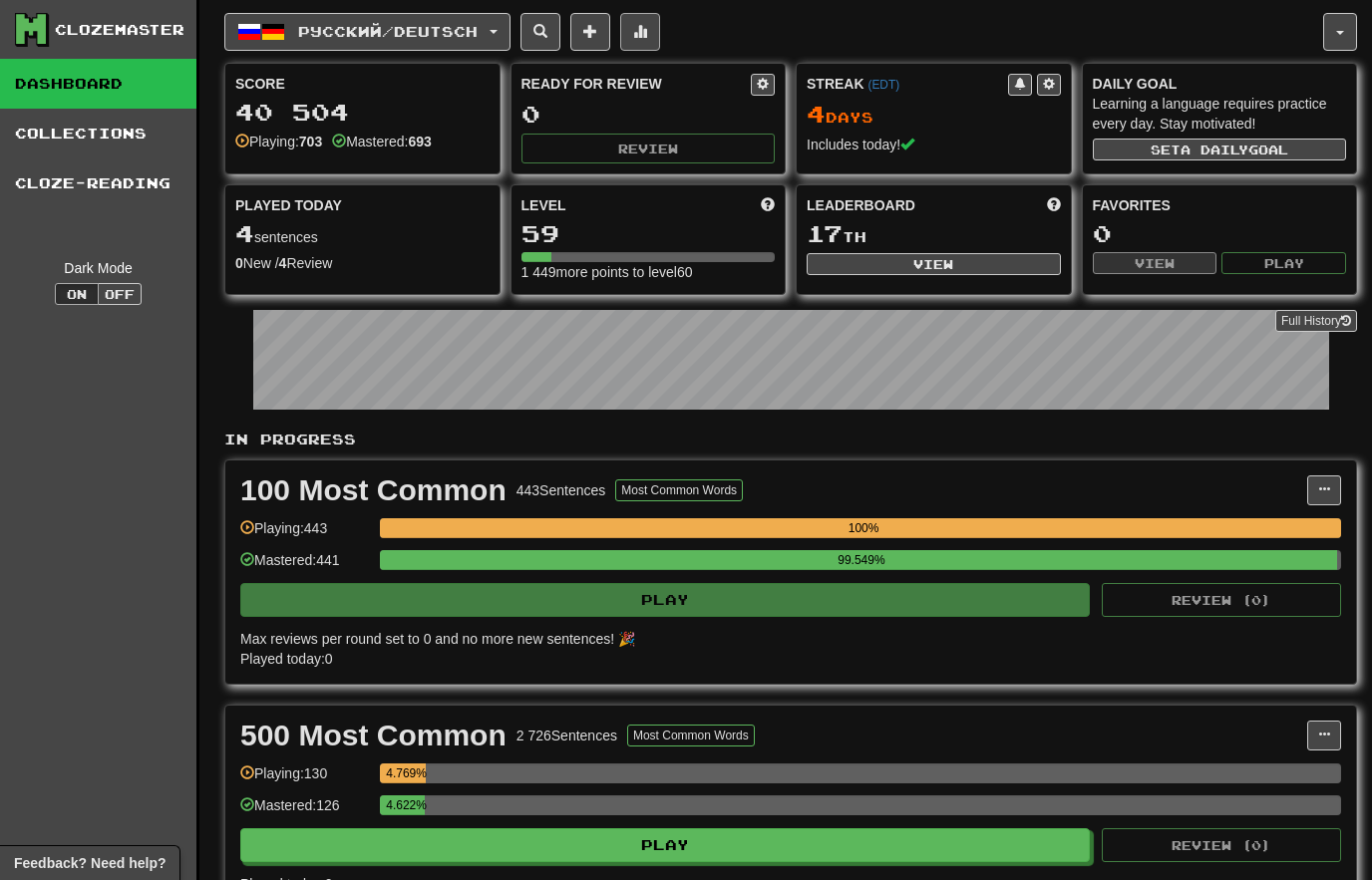 click at bounding box center [640, 32] 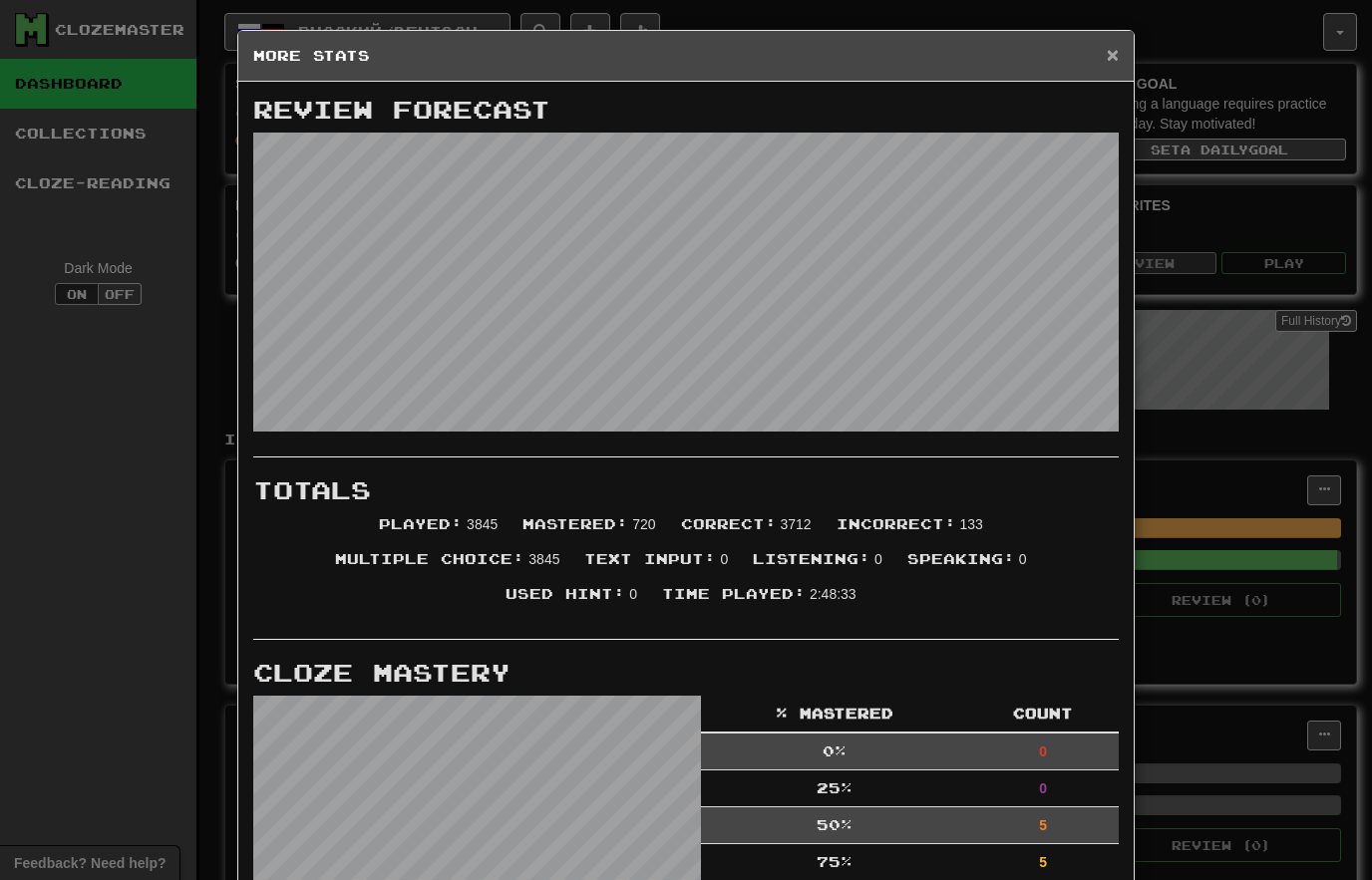click on "×" at bounding box center (1113, 54) 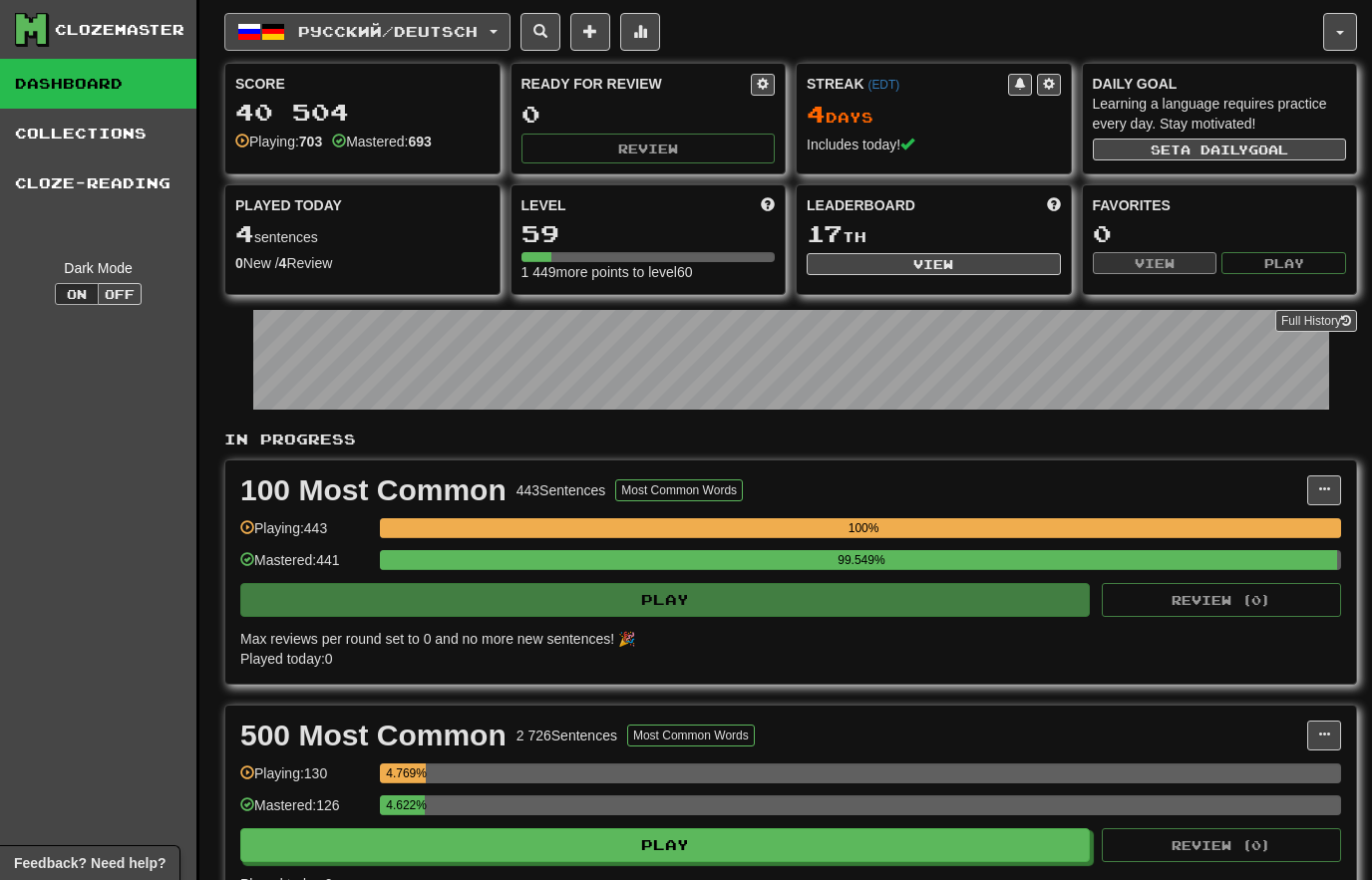 click on "Русский  /  Deutsch" at bounding box center (388, 31) 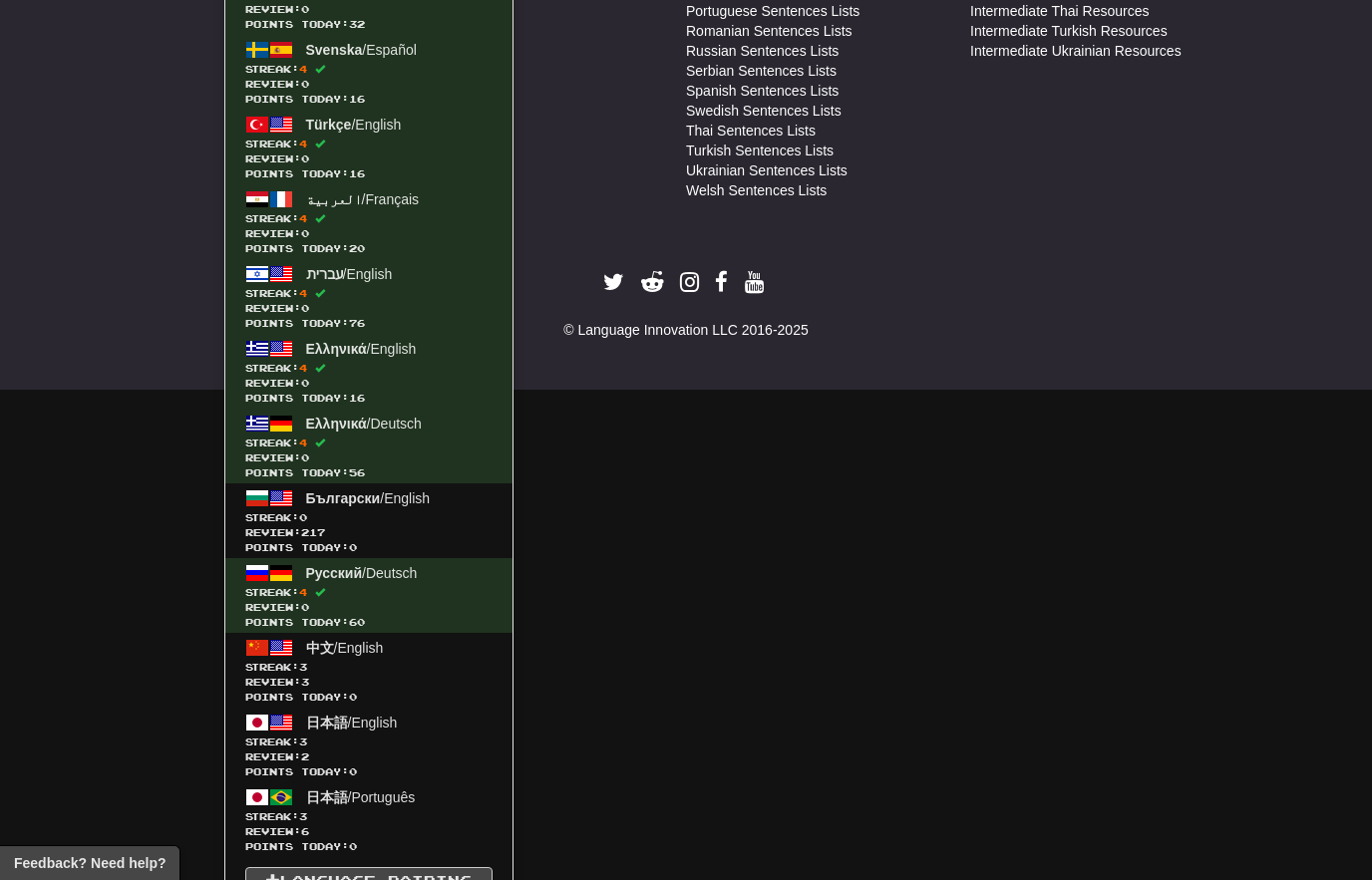 scroll, scrollTop: 1550, scrollLeft: 0, axis: vertical 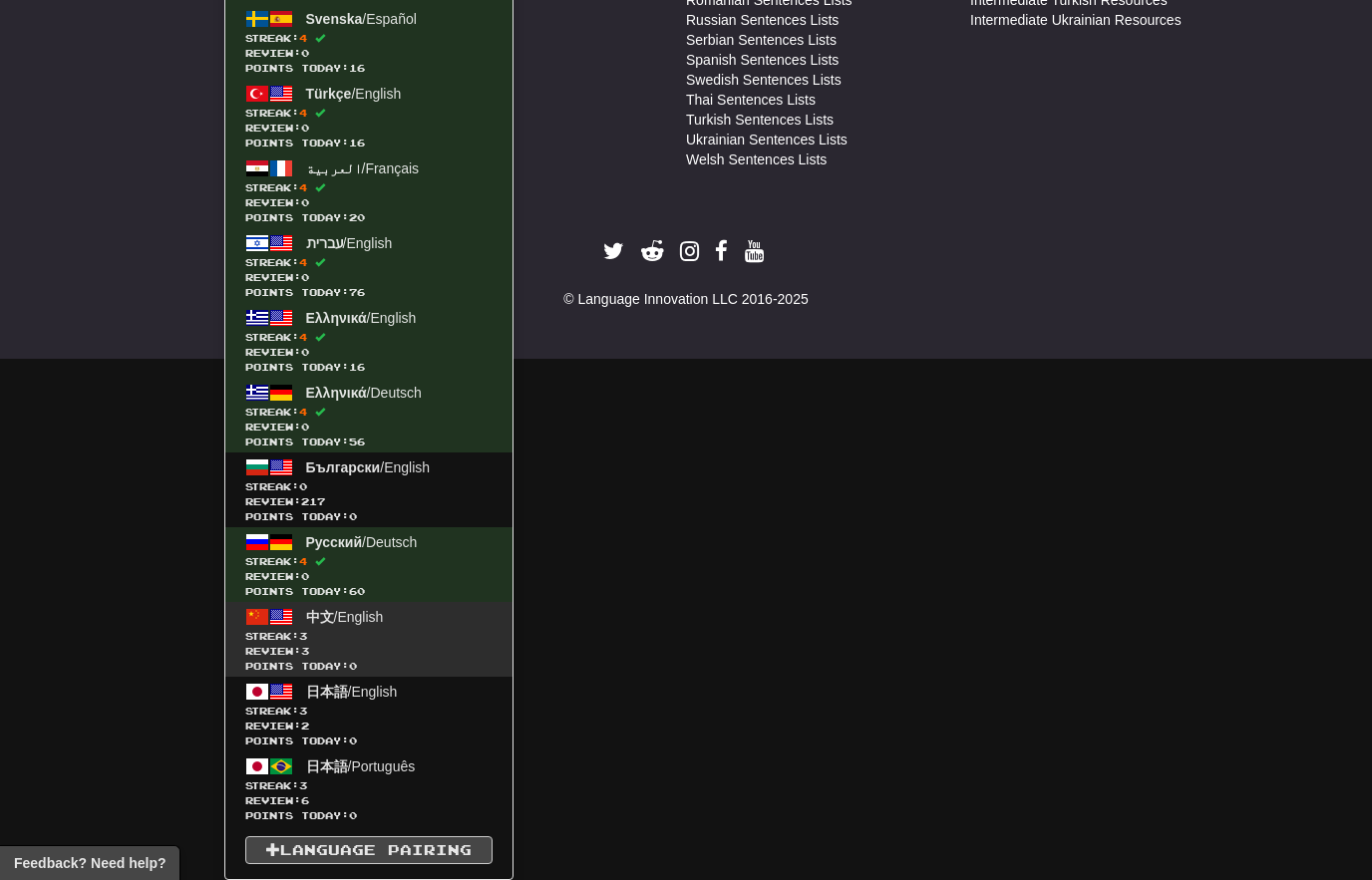 click on "Review:  3" at bounding box center (369, 651) 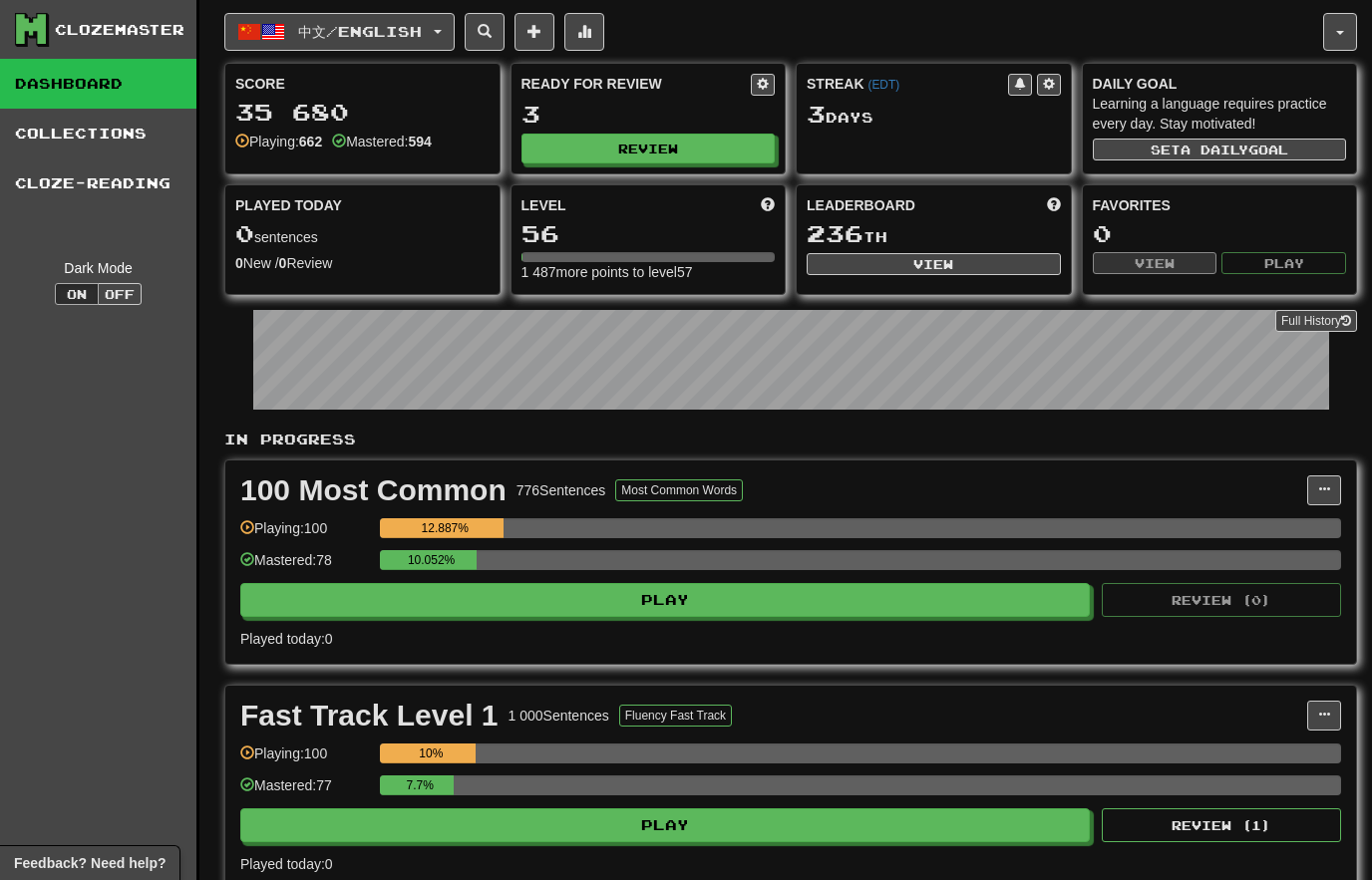 scroll, scrollTop: 0, scrollLeft: 0, axis: both 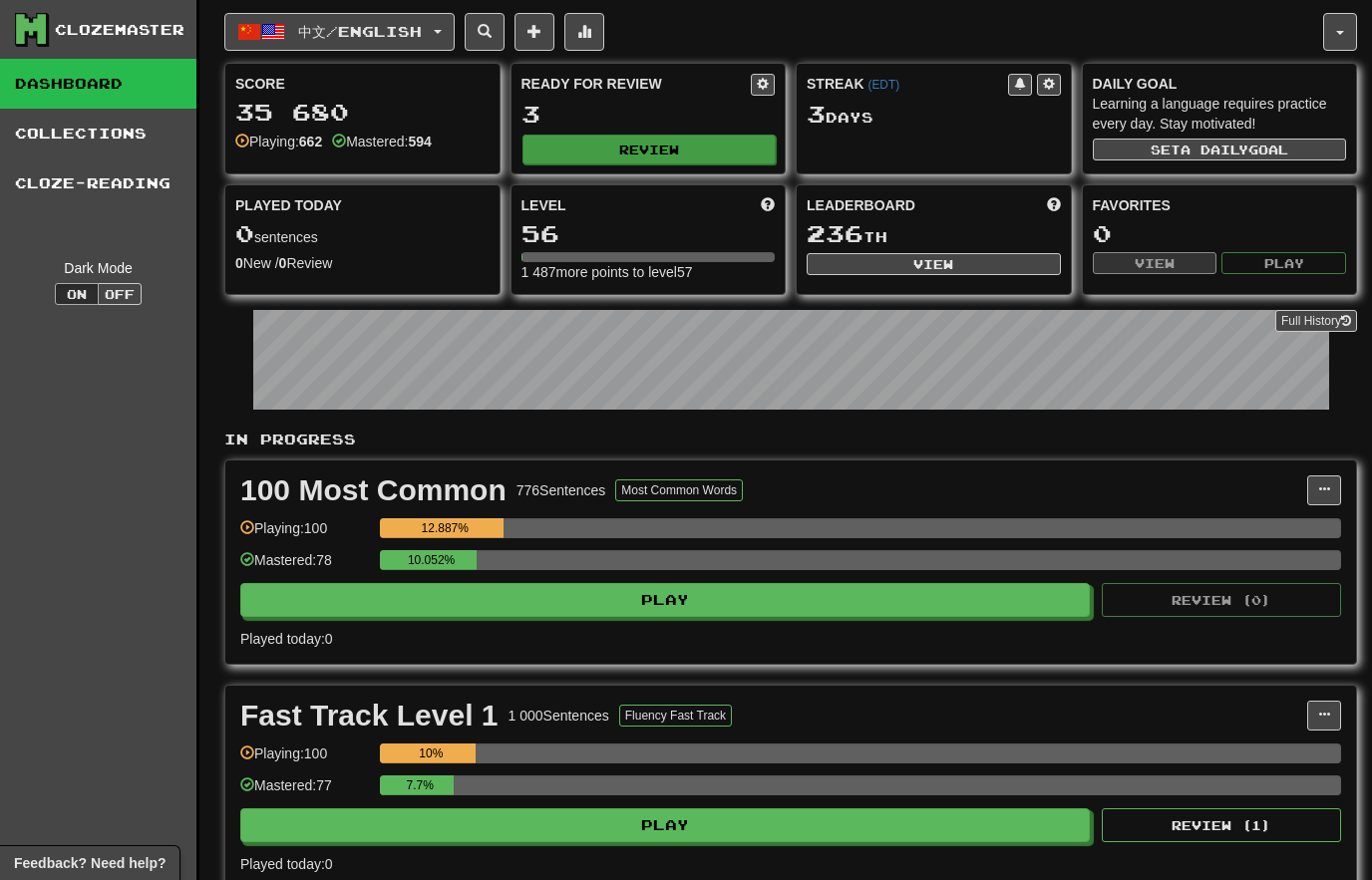 click on "Review" at bounding box center (649, 149) 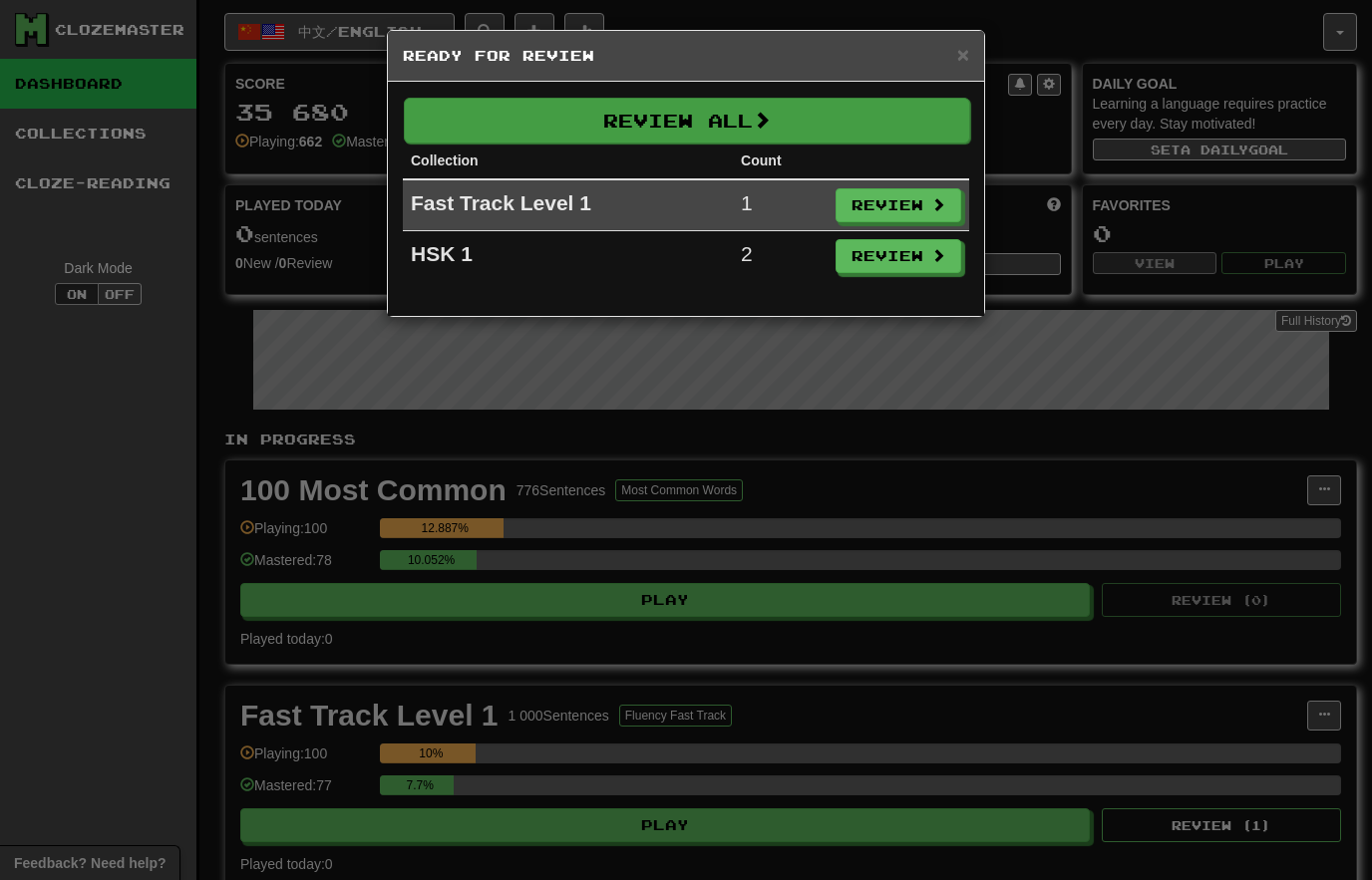 click on "Review All" at bounding box center [687, 121] 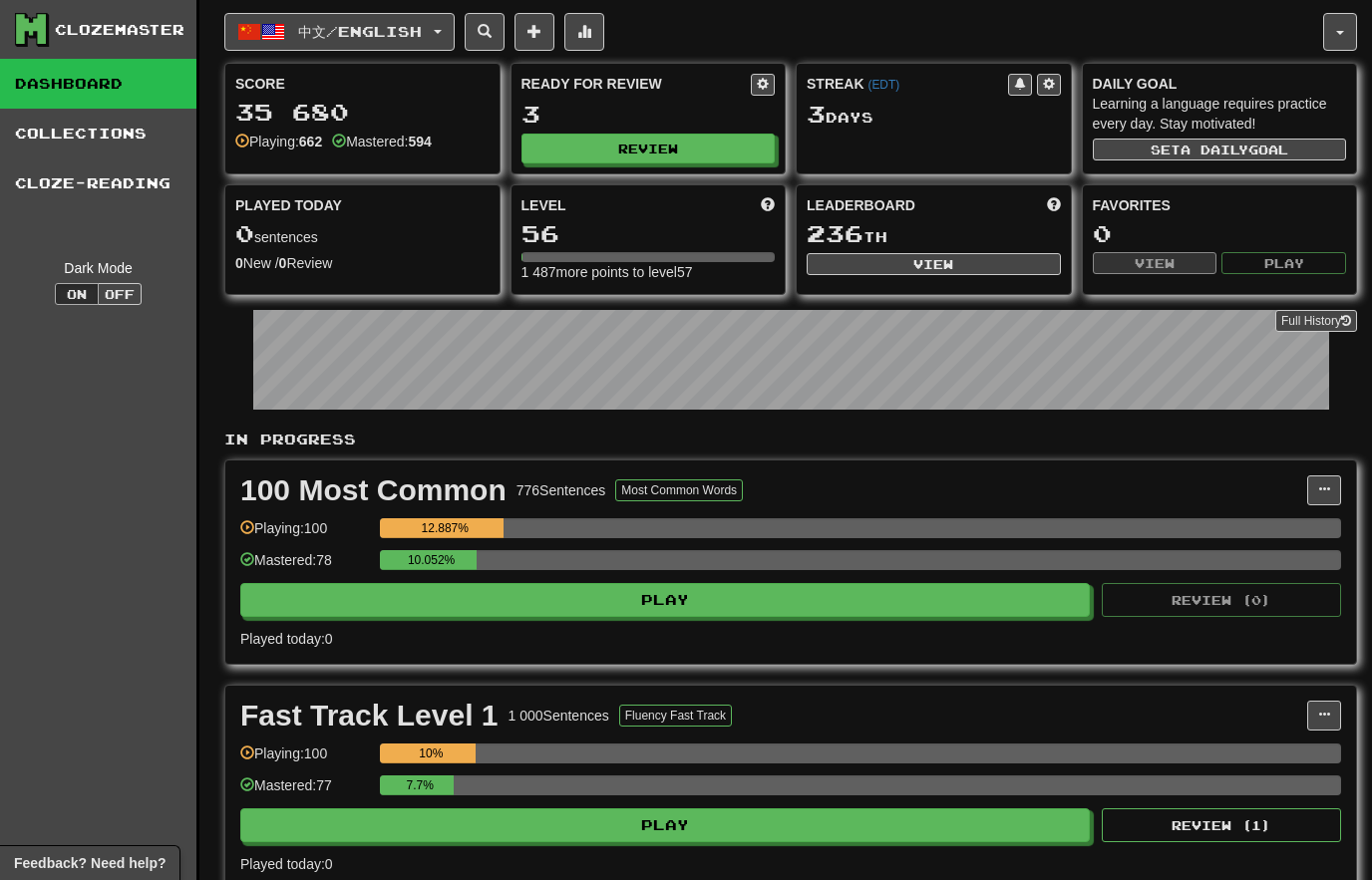 select on "********" 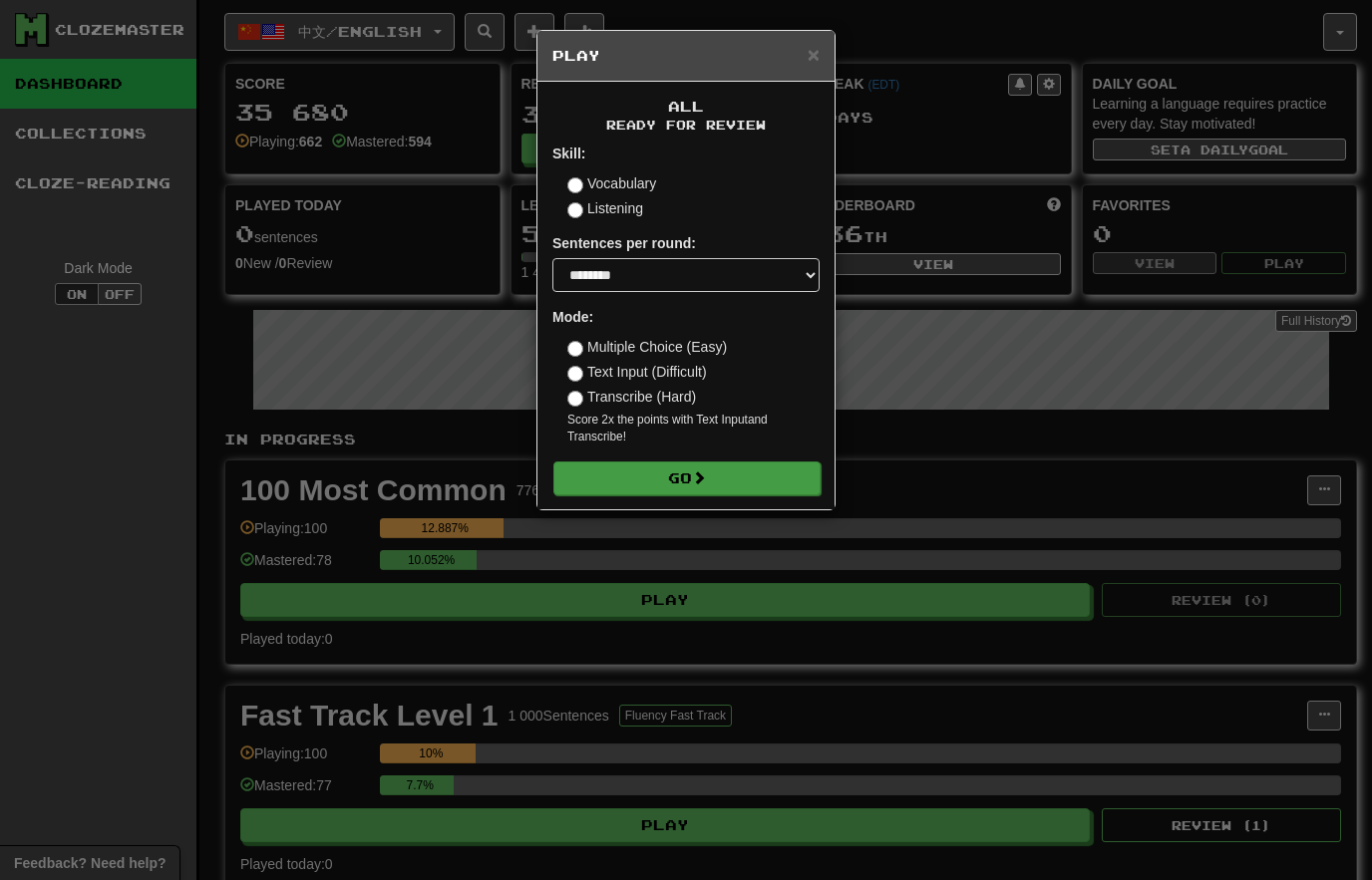 click on "Go" at bounding box center [687, 478] 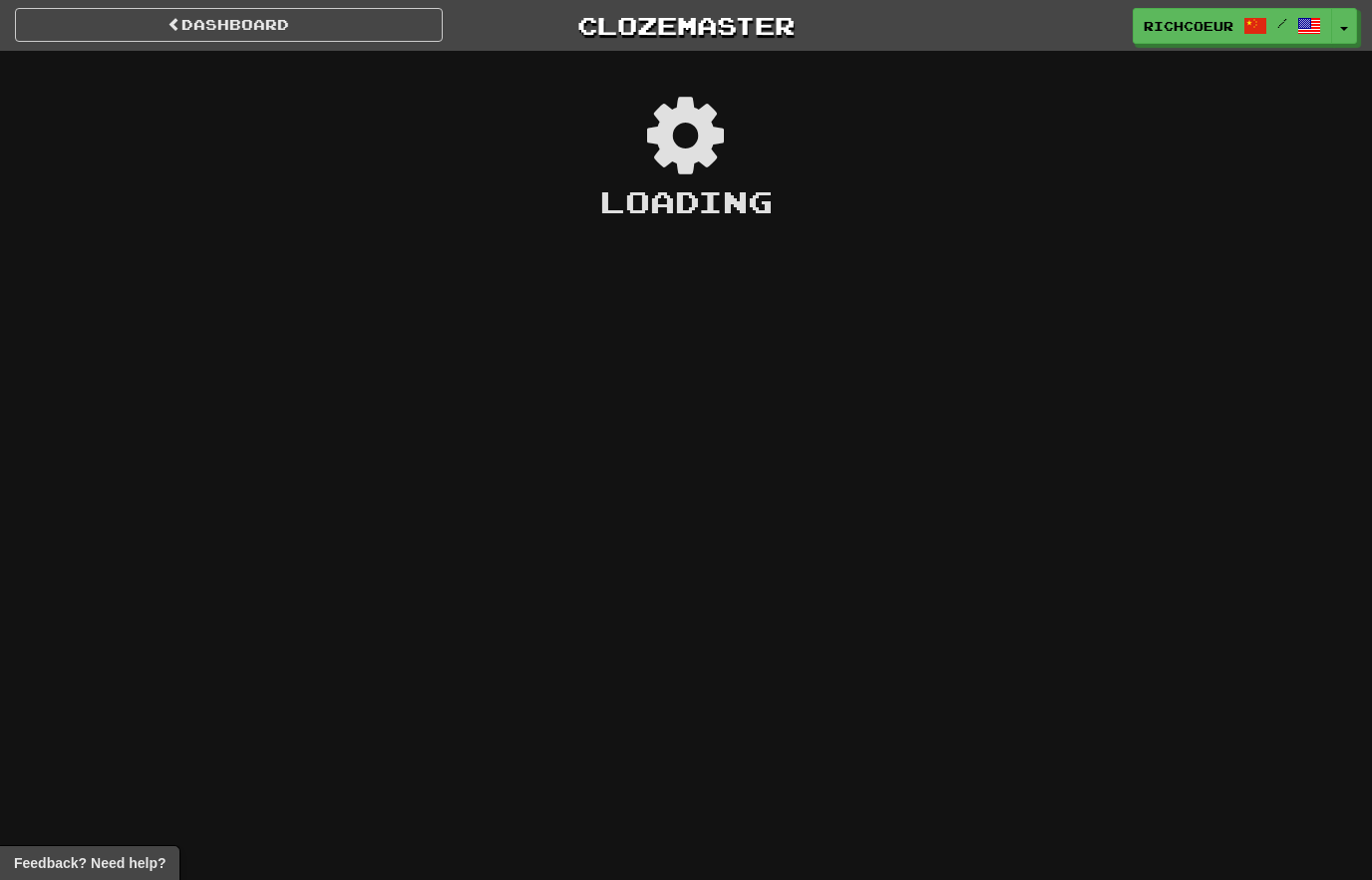scroll, scrollTop: 0, scrollLeft: 0, axis: both 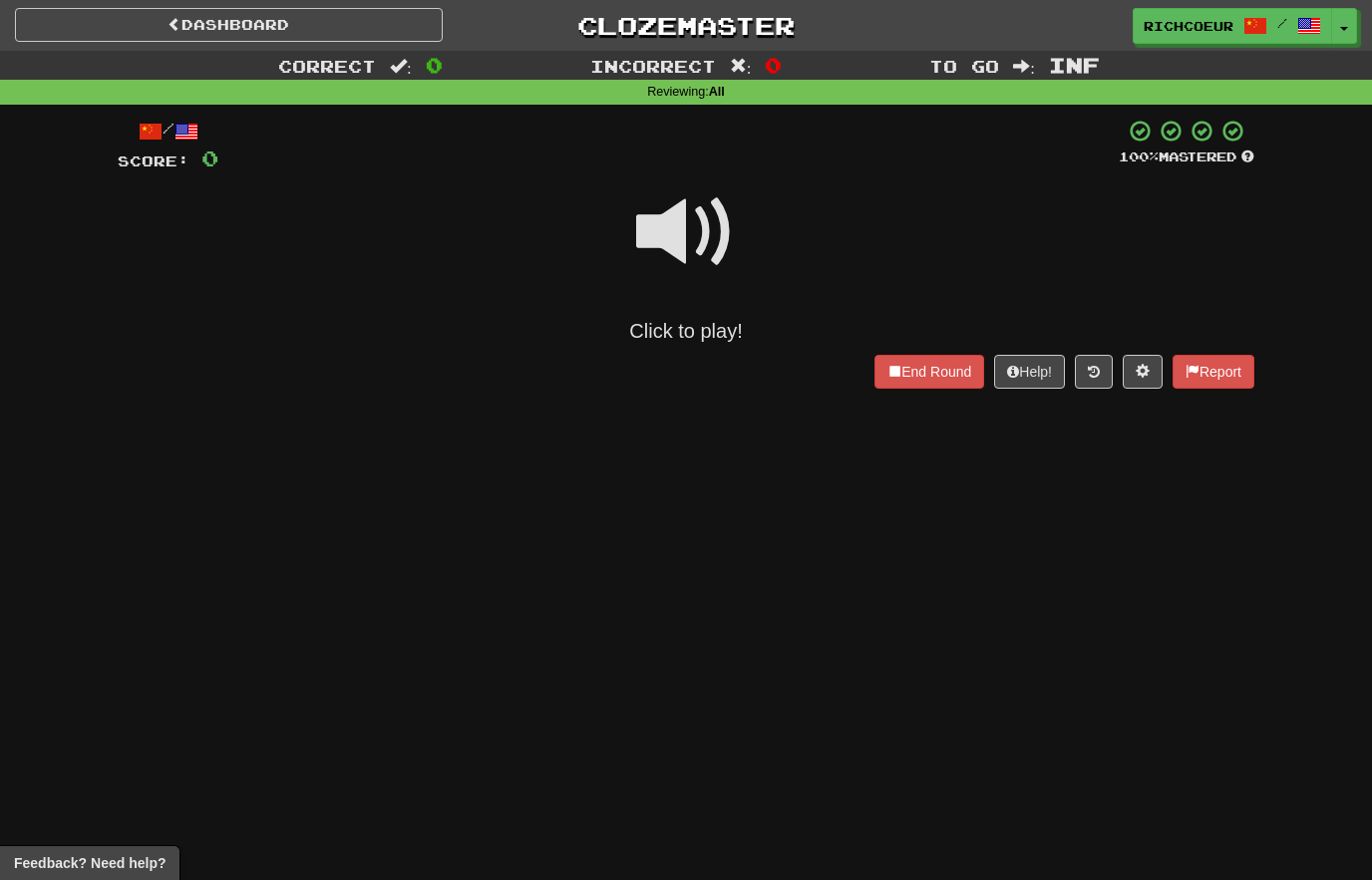 click at bounding box center [686, 232] 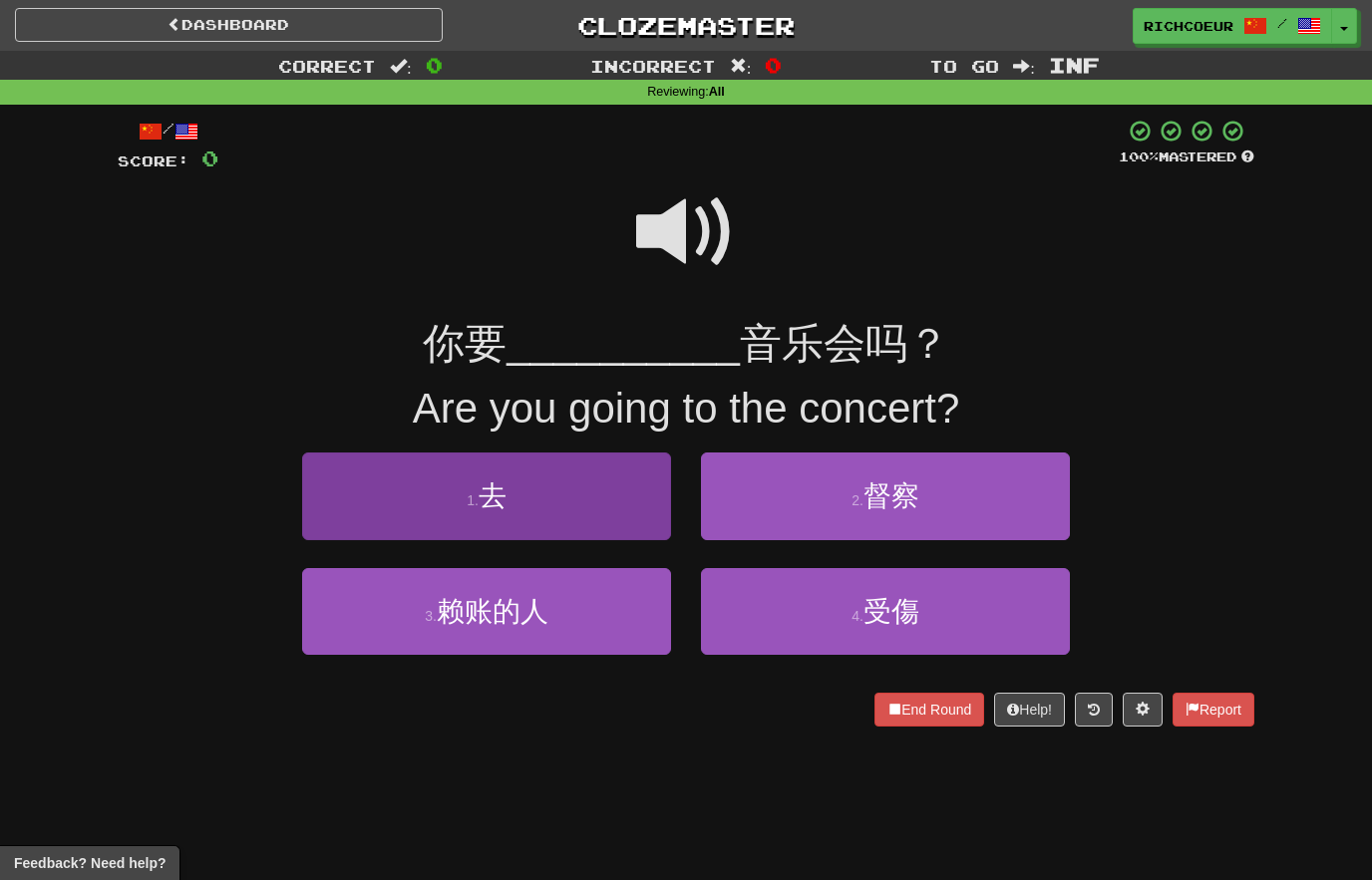 click on "1 .  去" at bounding box center [487, 495] 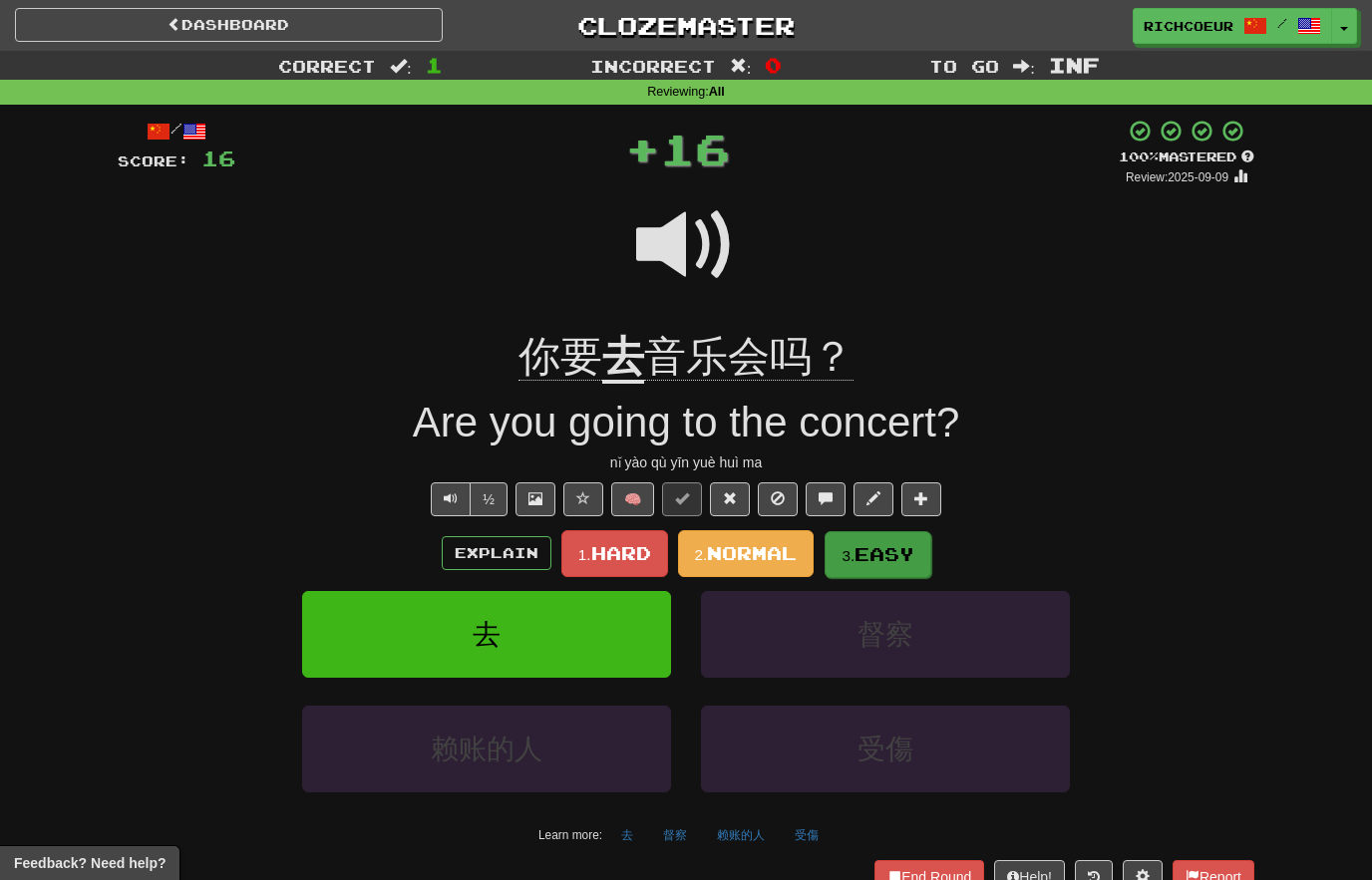 click on "3.  Easy" at bounding box center (877, 554) 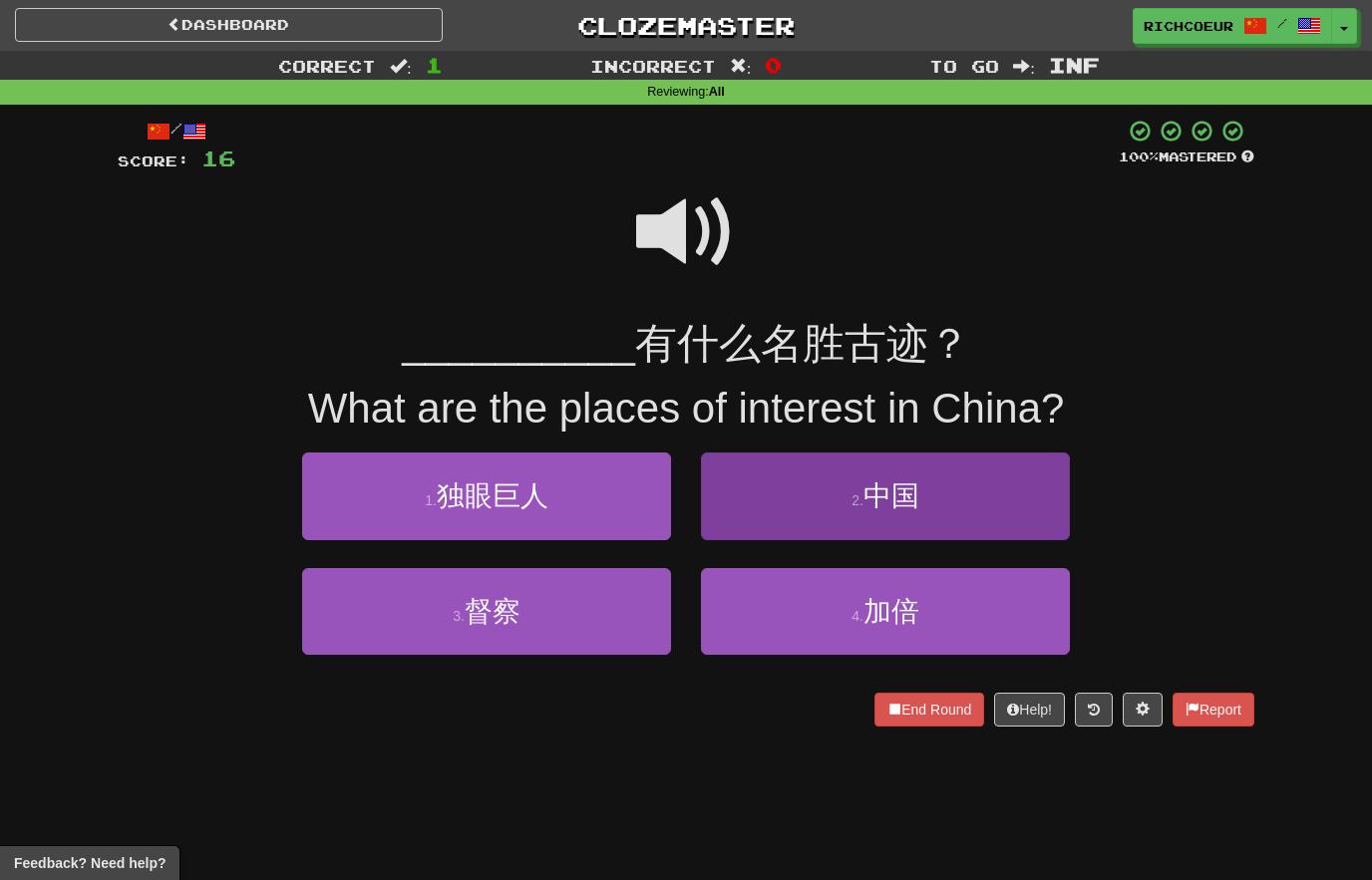 click on "2 .  中国" at bounding box center (885, 495) 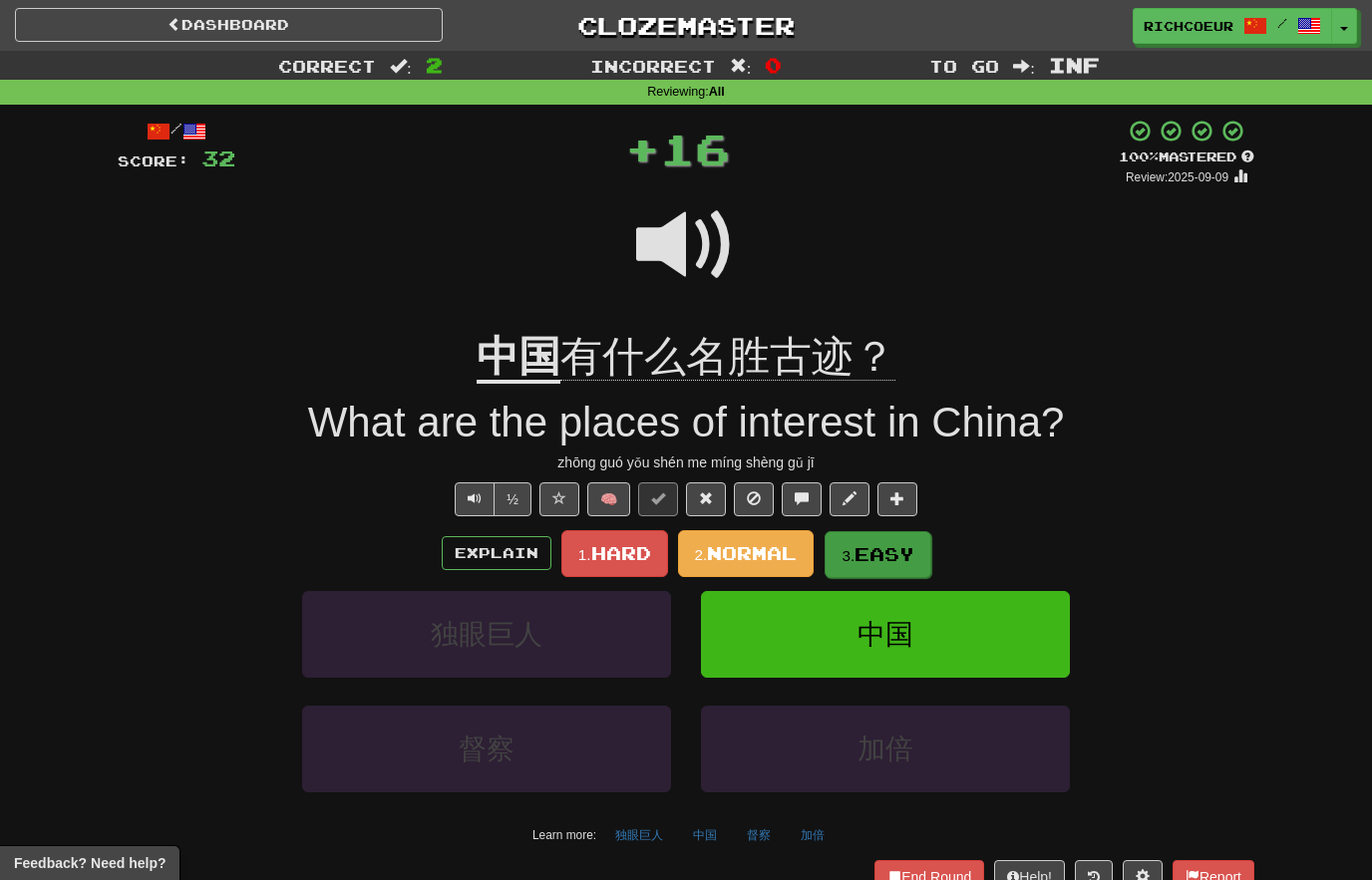 click on "Easy" at bounding box center [884, 554] 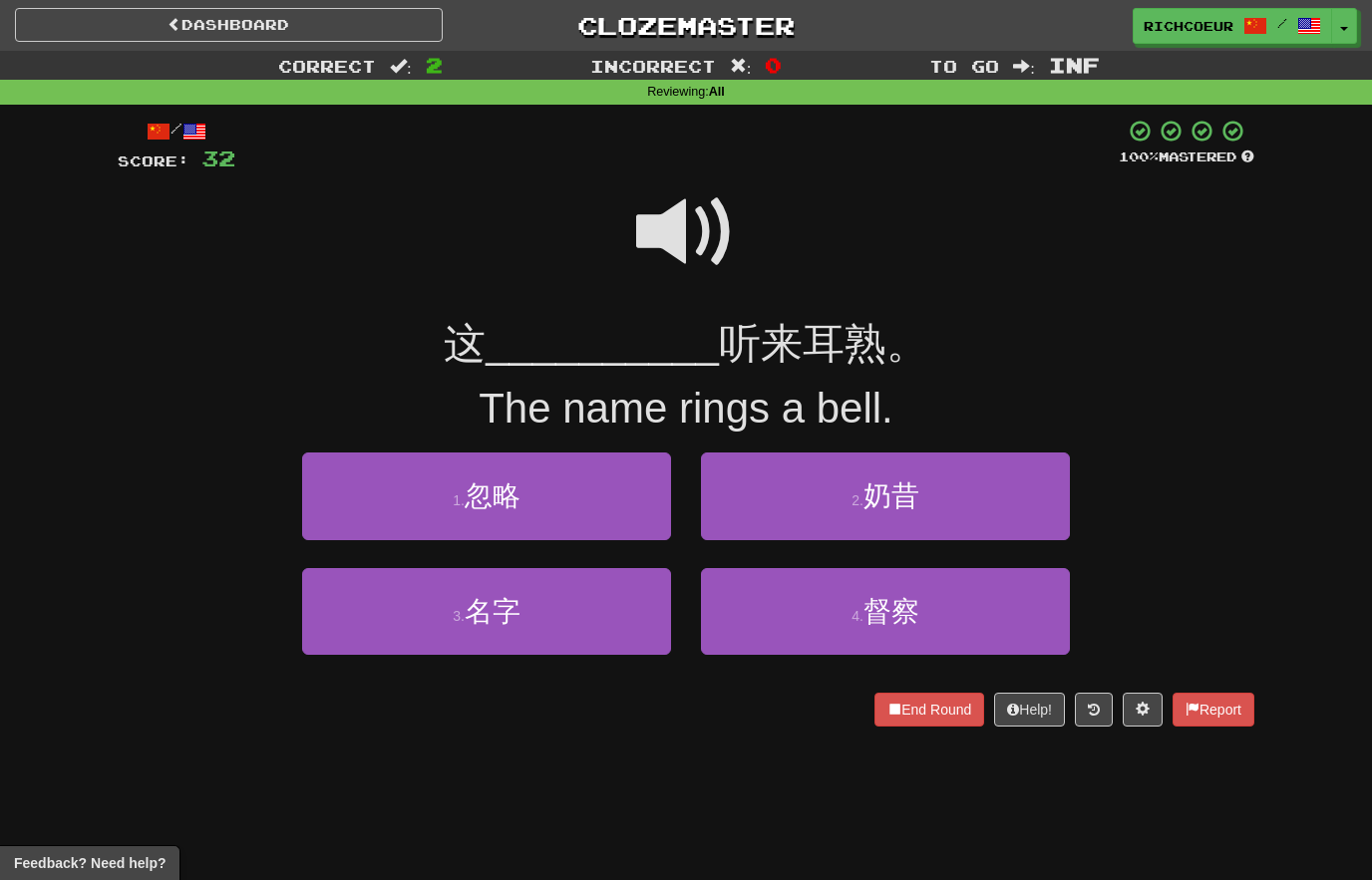 click at bounding box center [686, 232] 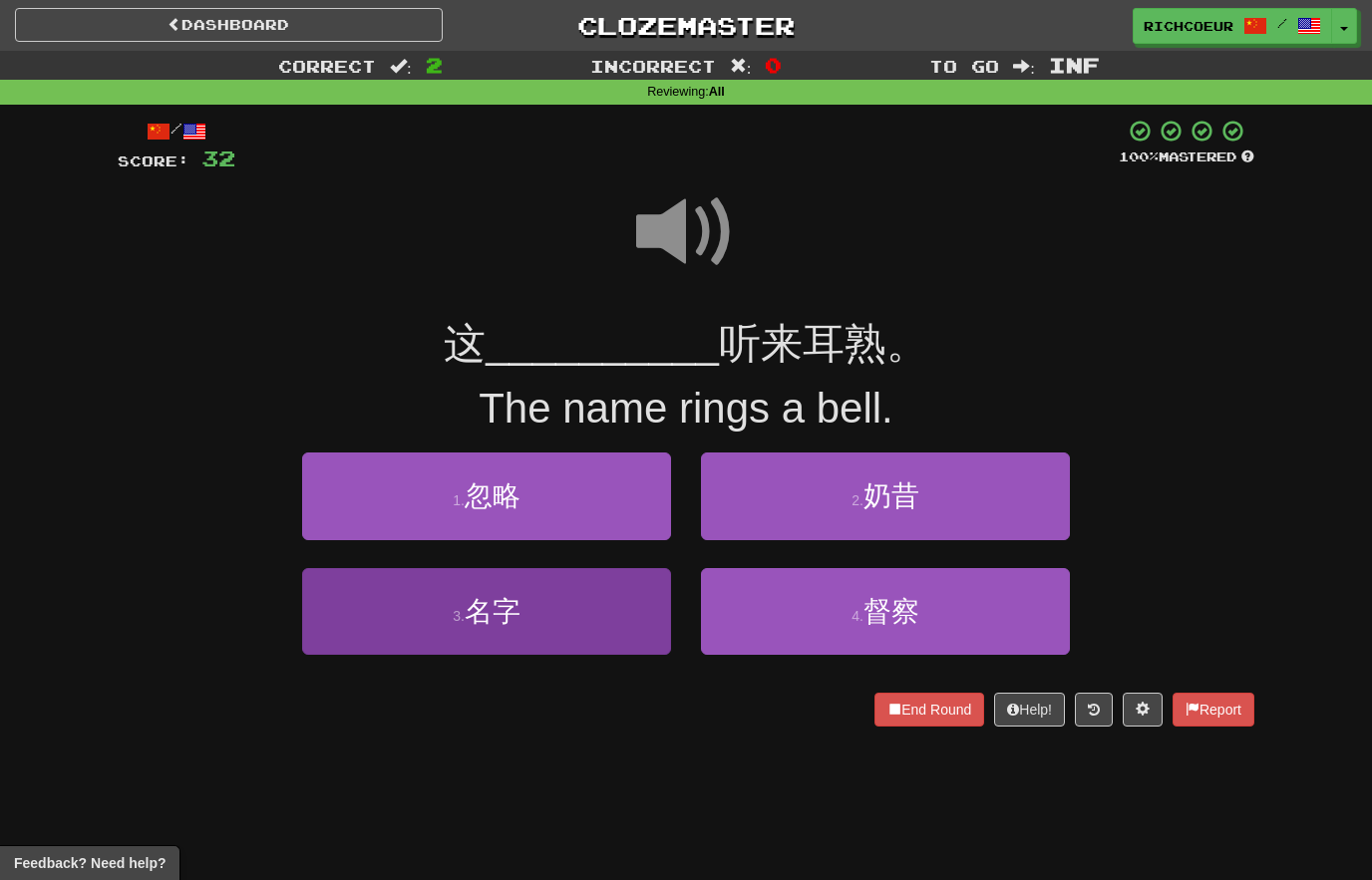 click on "3 .  名字" at bounding box center [487, 611] 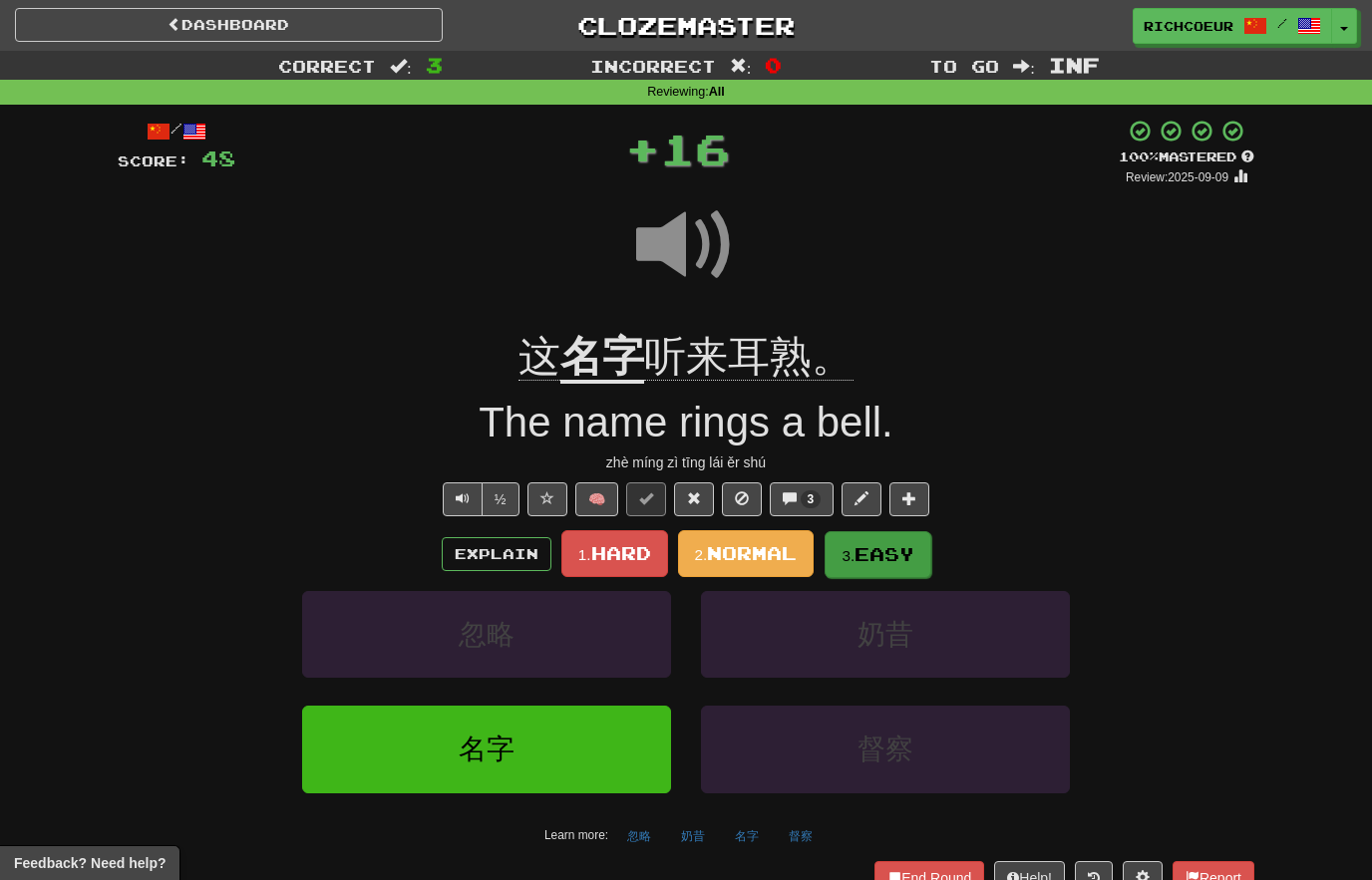 click on "Easy" at bounding box center (884, 554) 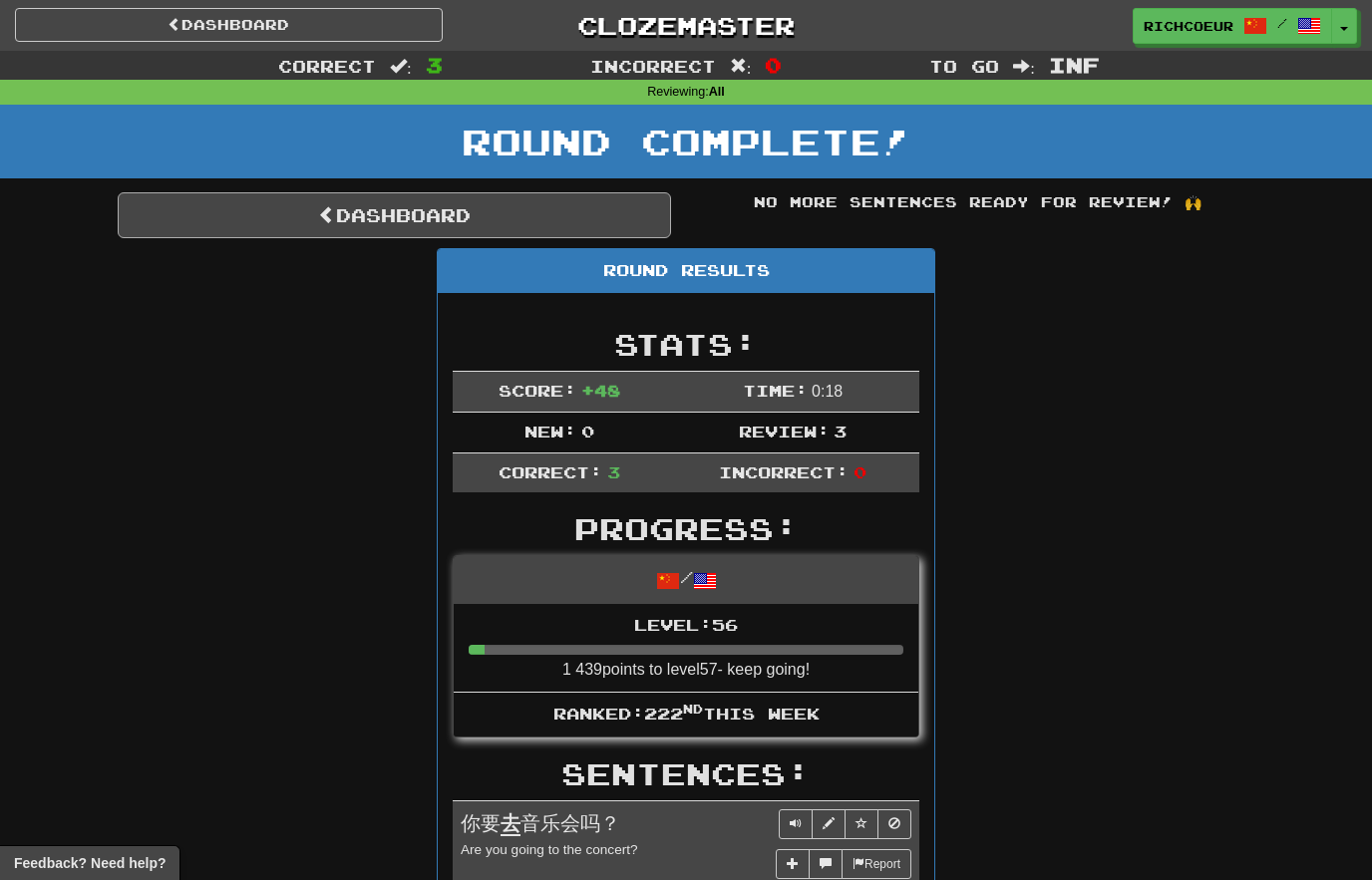 click on "Dashboard" at bounding box center [394, 215] 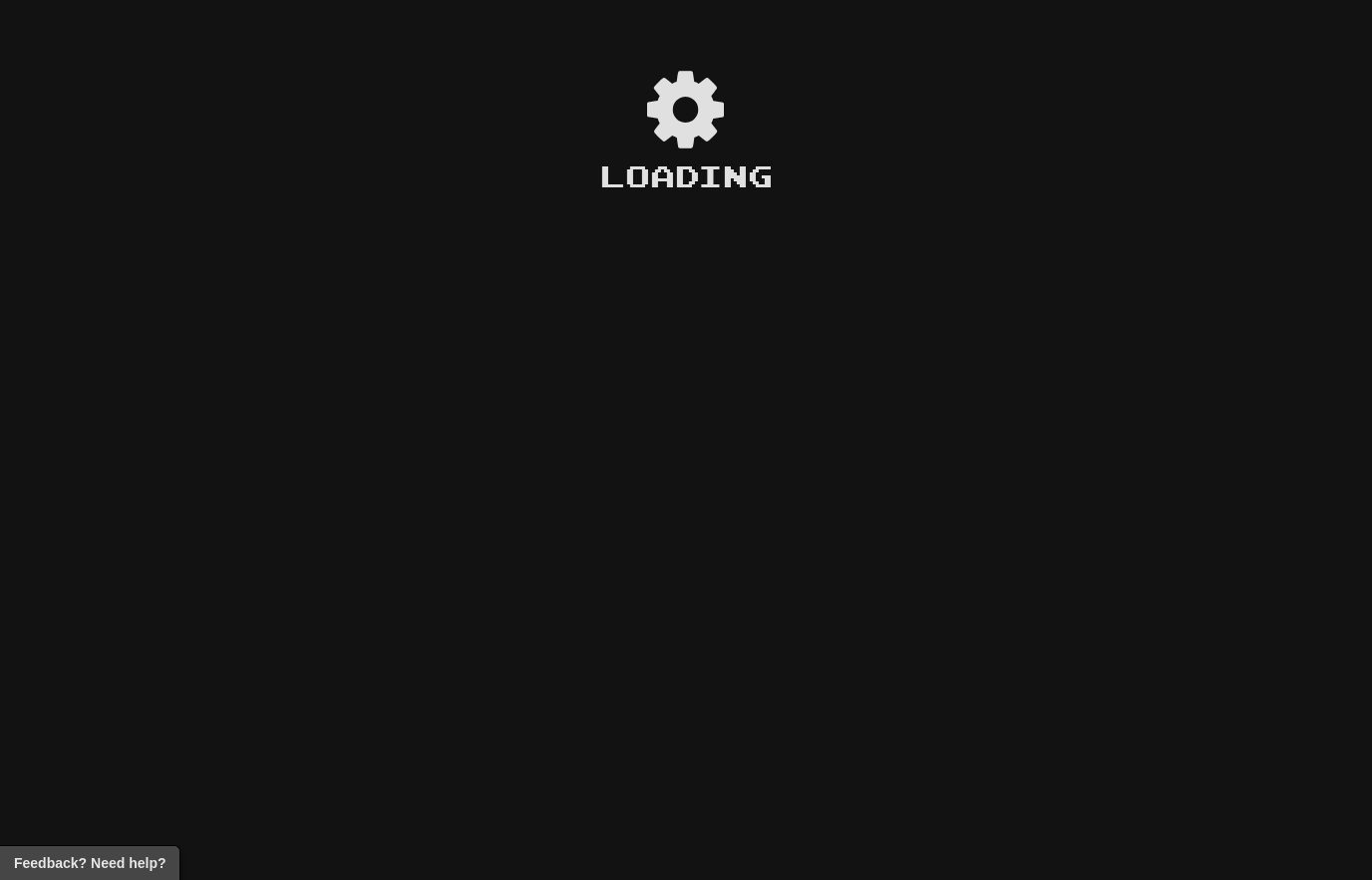 scroll, scrollTop: 0, scrollLeft: 0, axis: both 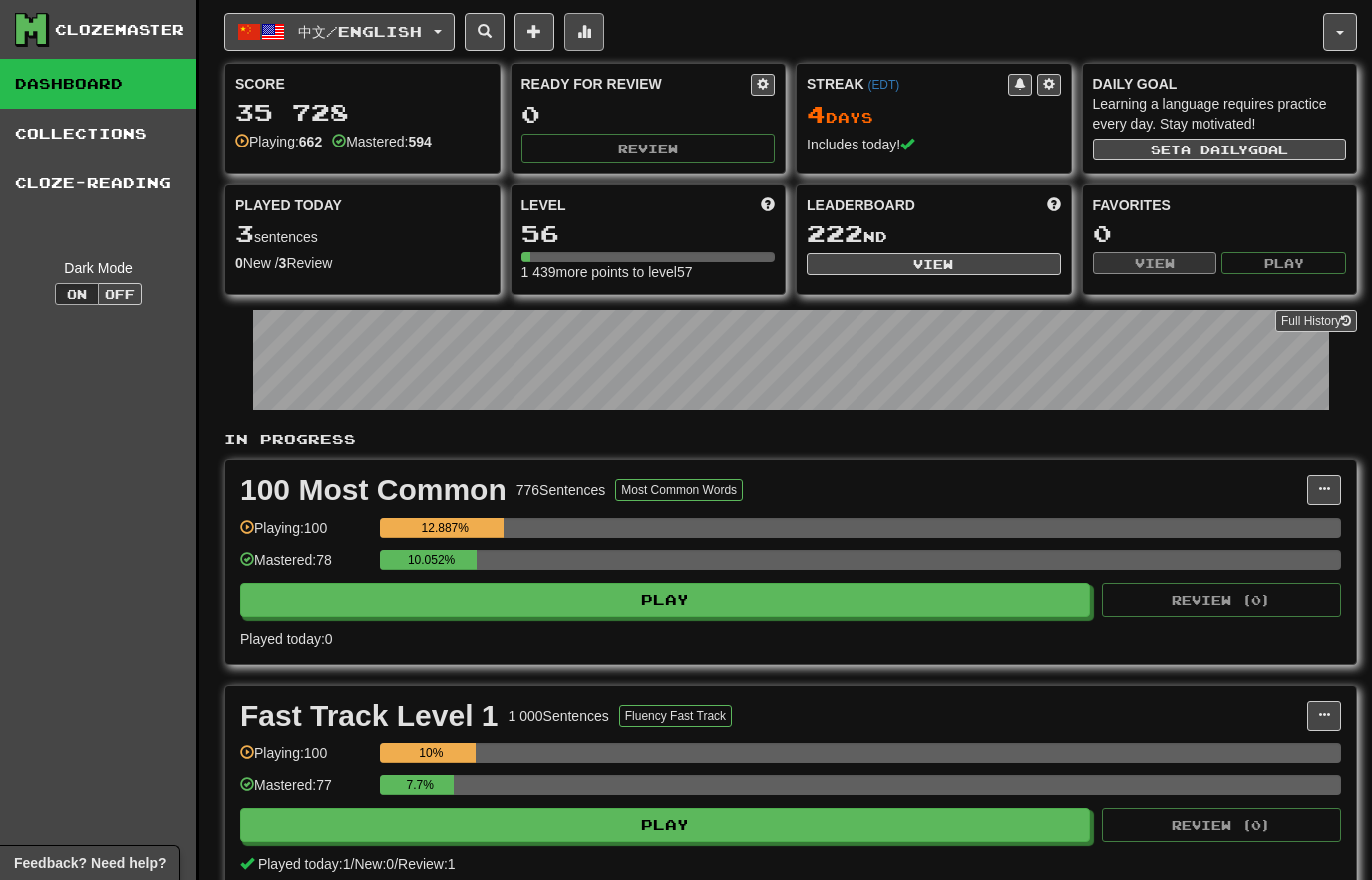 click at bounding box center [584, 32] 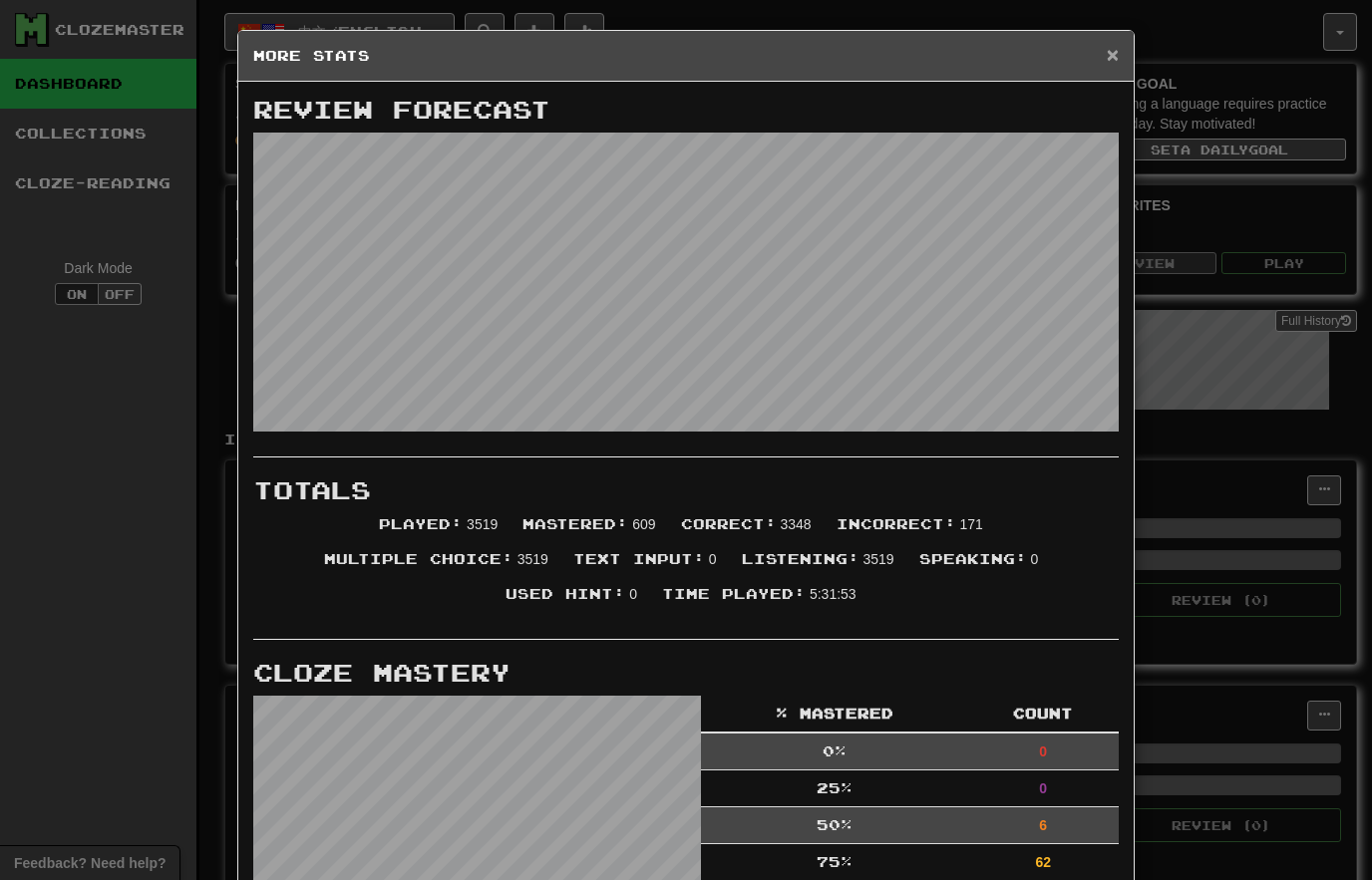 click on "×" at bounding box center (1113, 54) 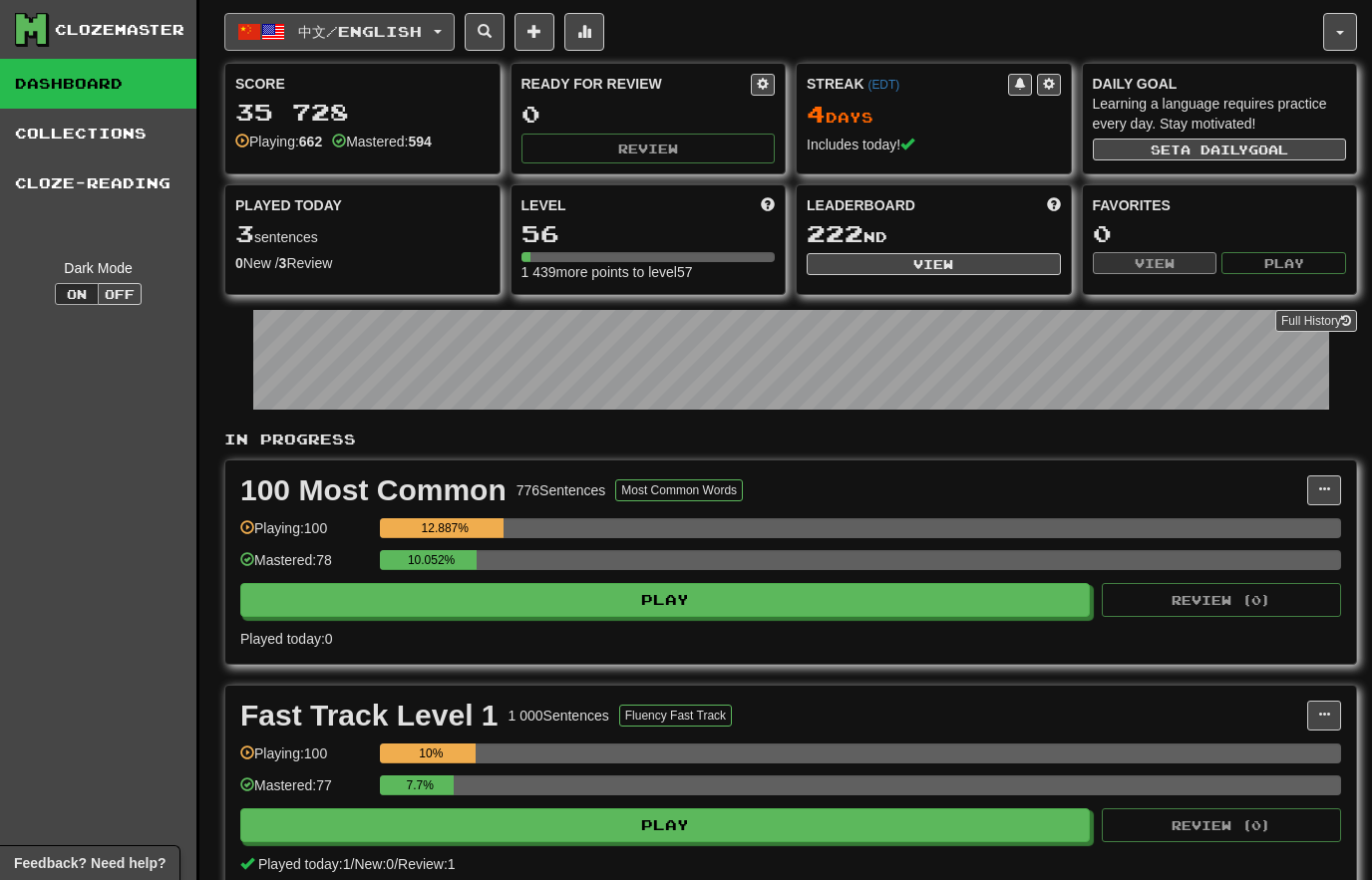 click on "中文  /  English" at bounding box center (360, 31) 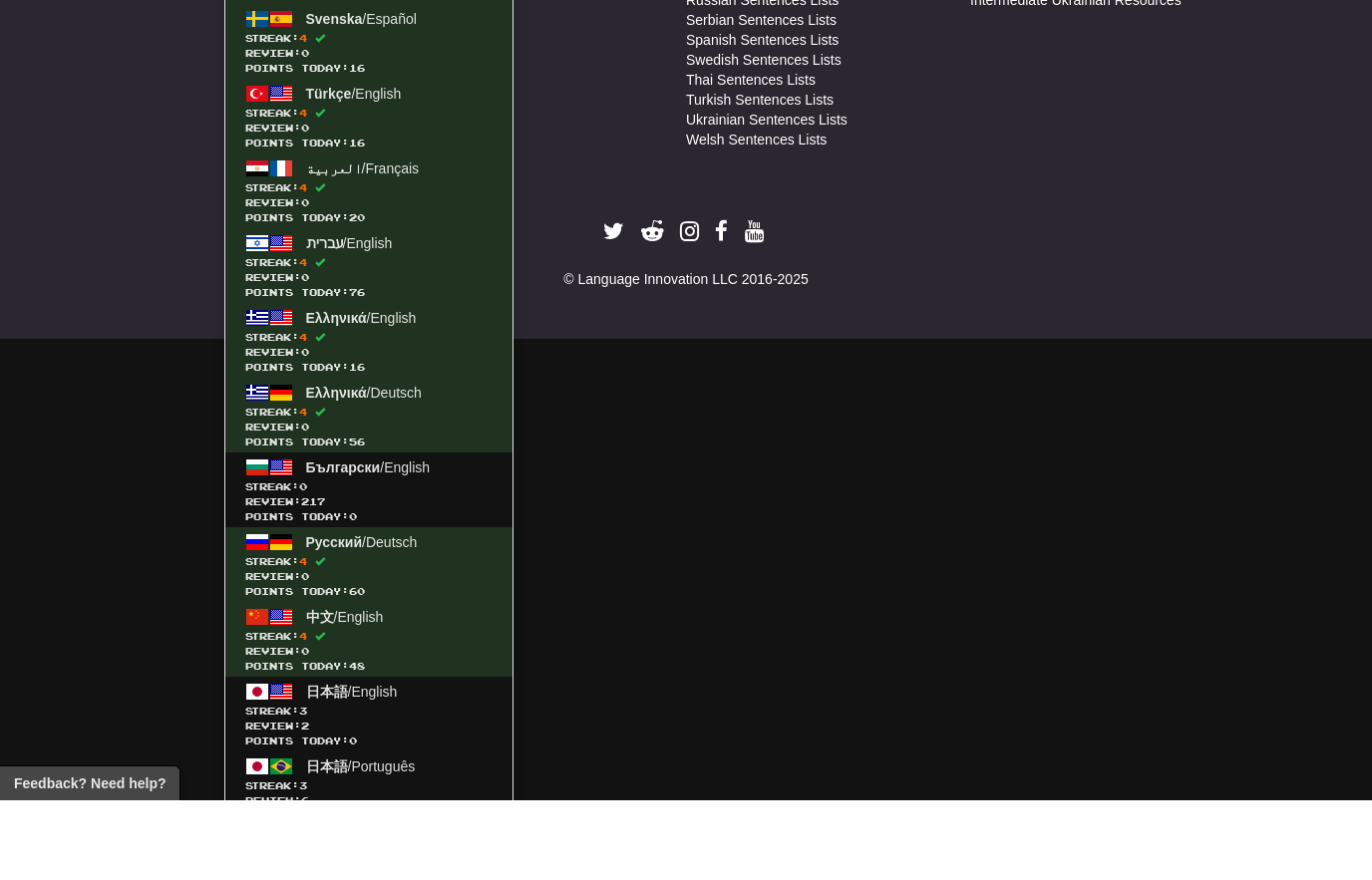 scroll, scrollTop: 1550, scrollLeft: 0, axis: vertical 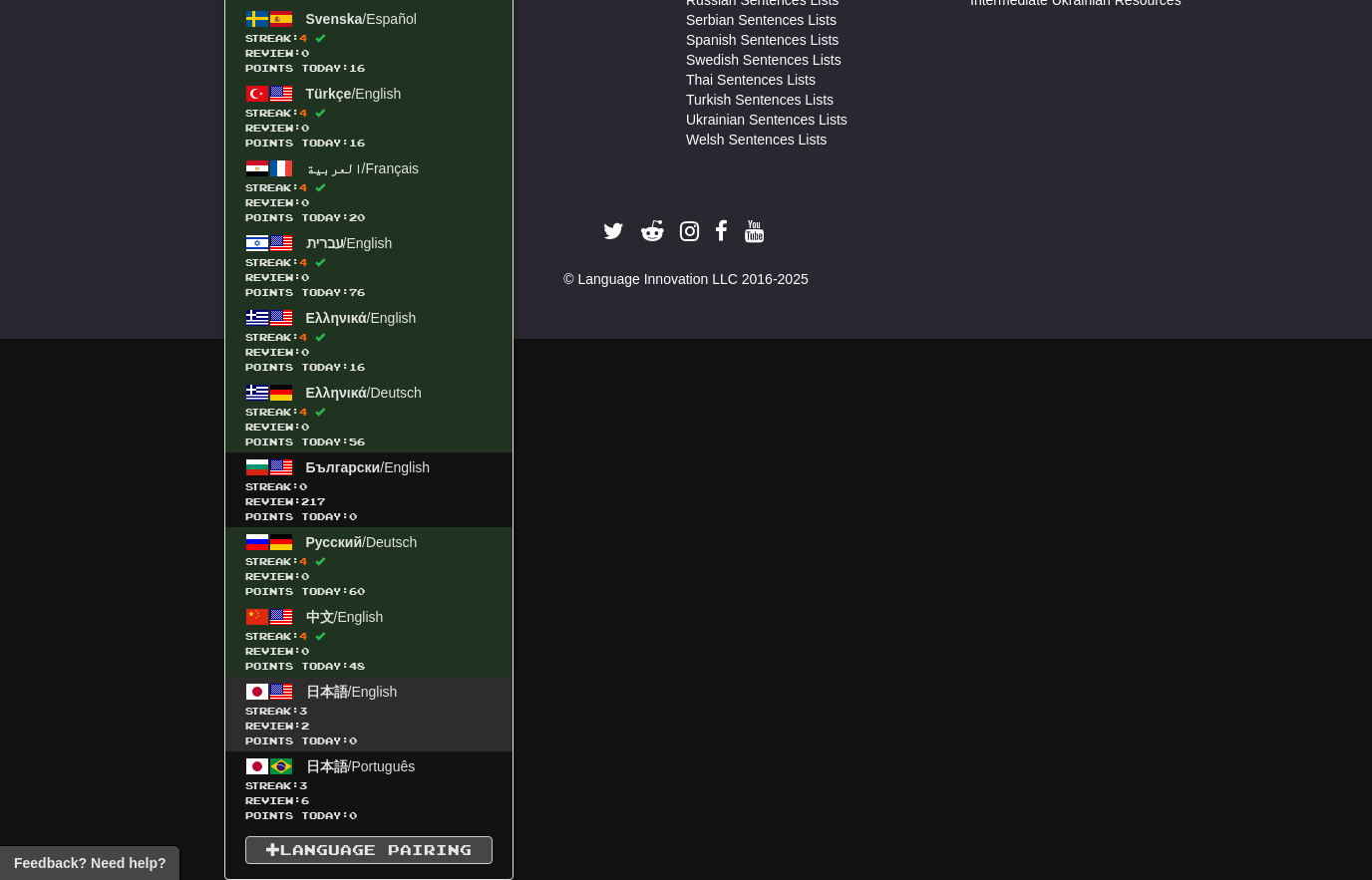 click on "Review:  2" at bounding box center (369, 726) 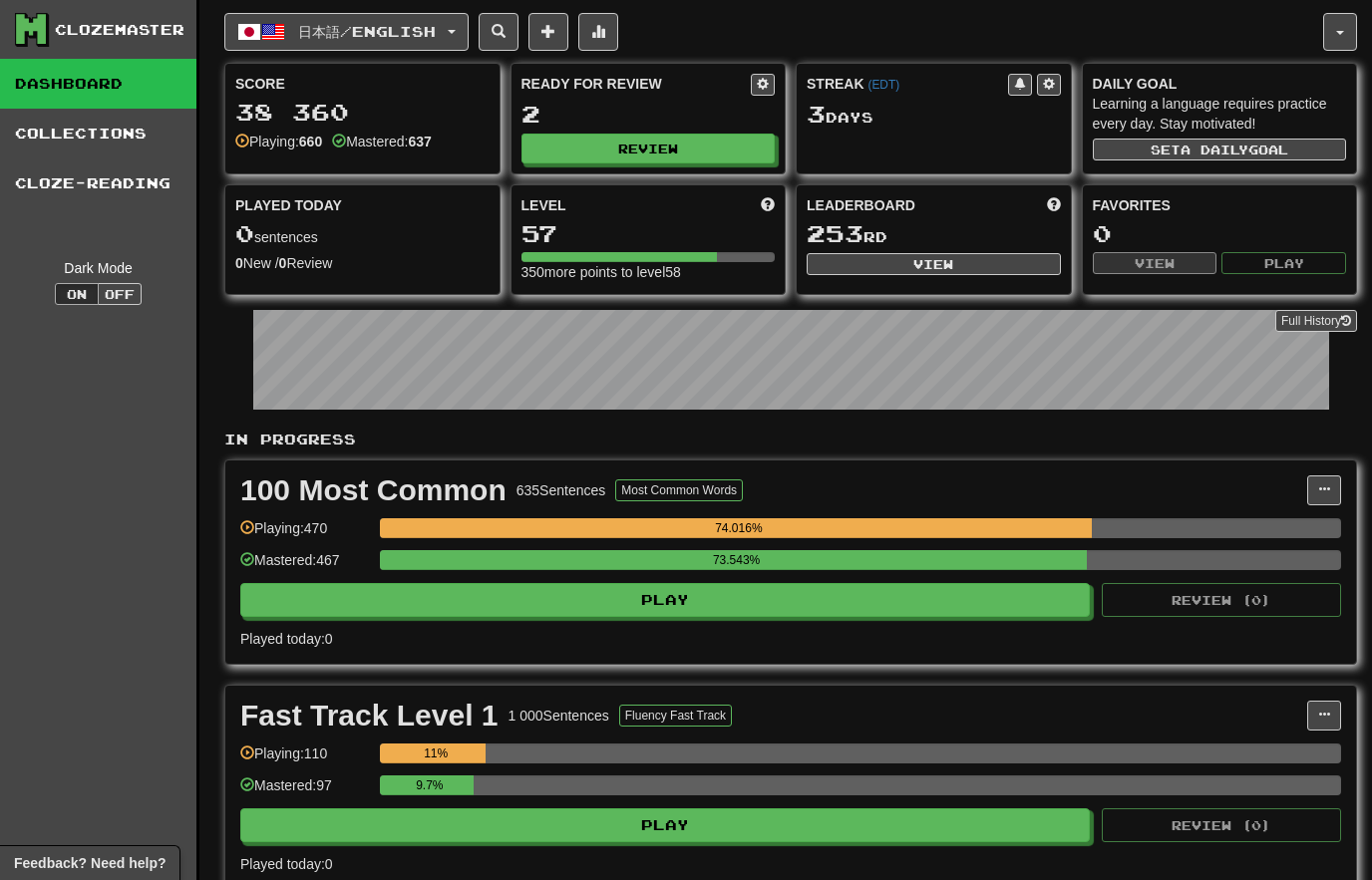 scroll, scrollTop: 0, scrollLeft: 0, axis: both 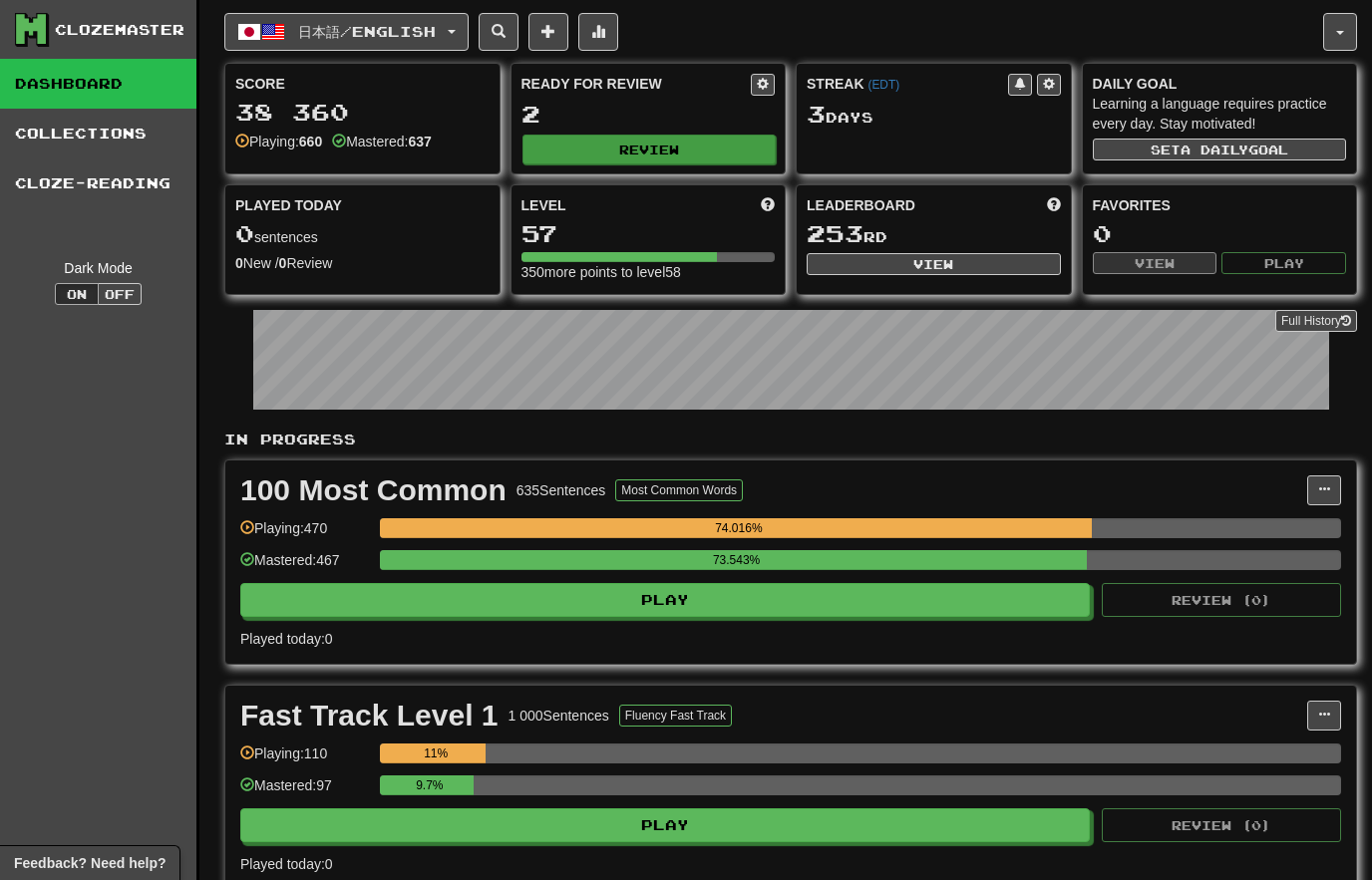 click on "Review" at bounding box center [649, 149] 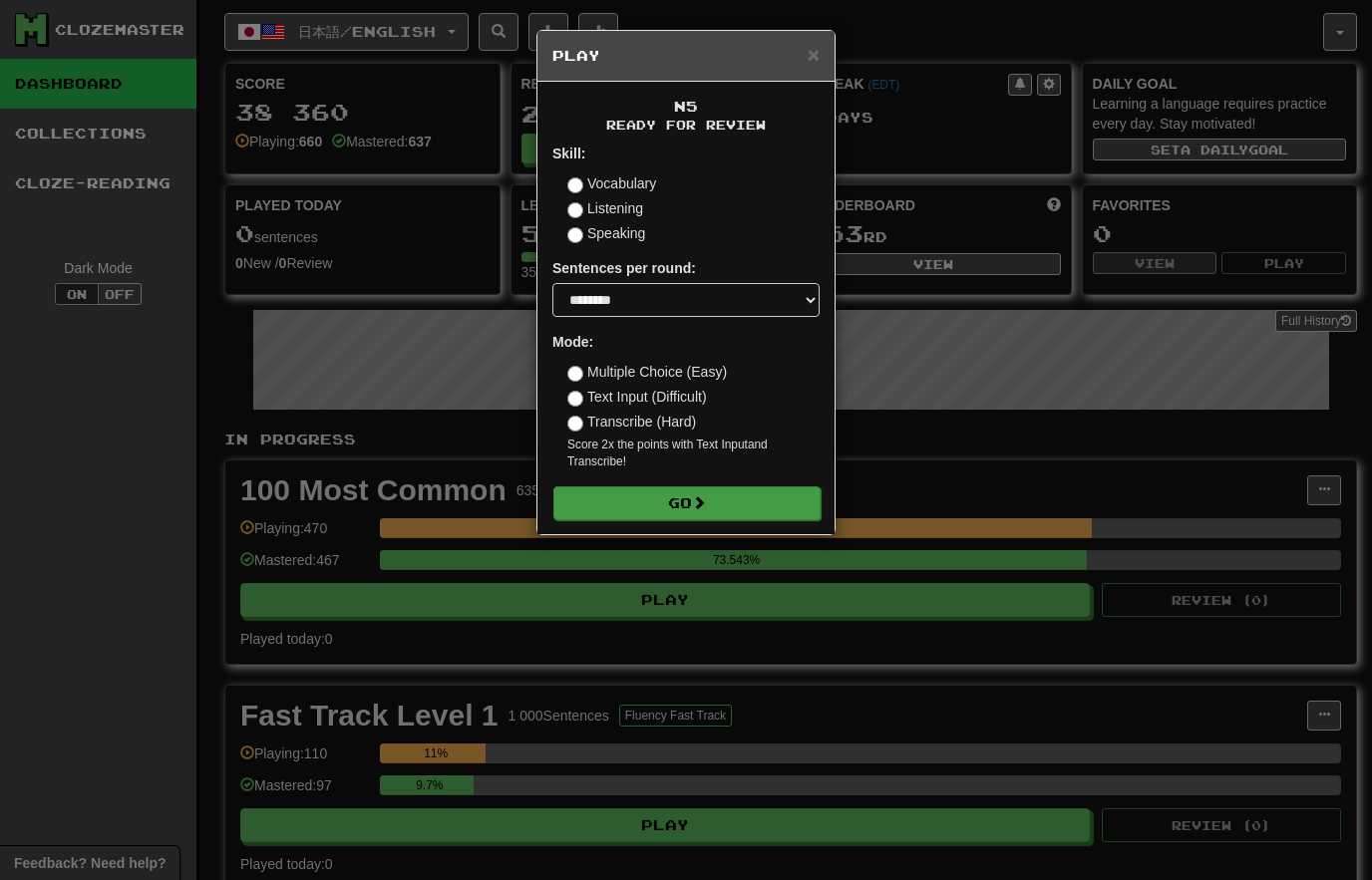 click on "Go" at bounding box center [687, 503] 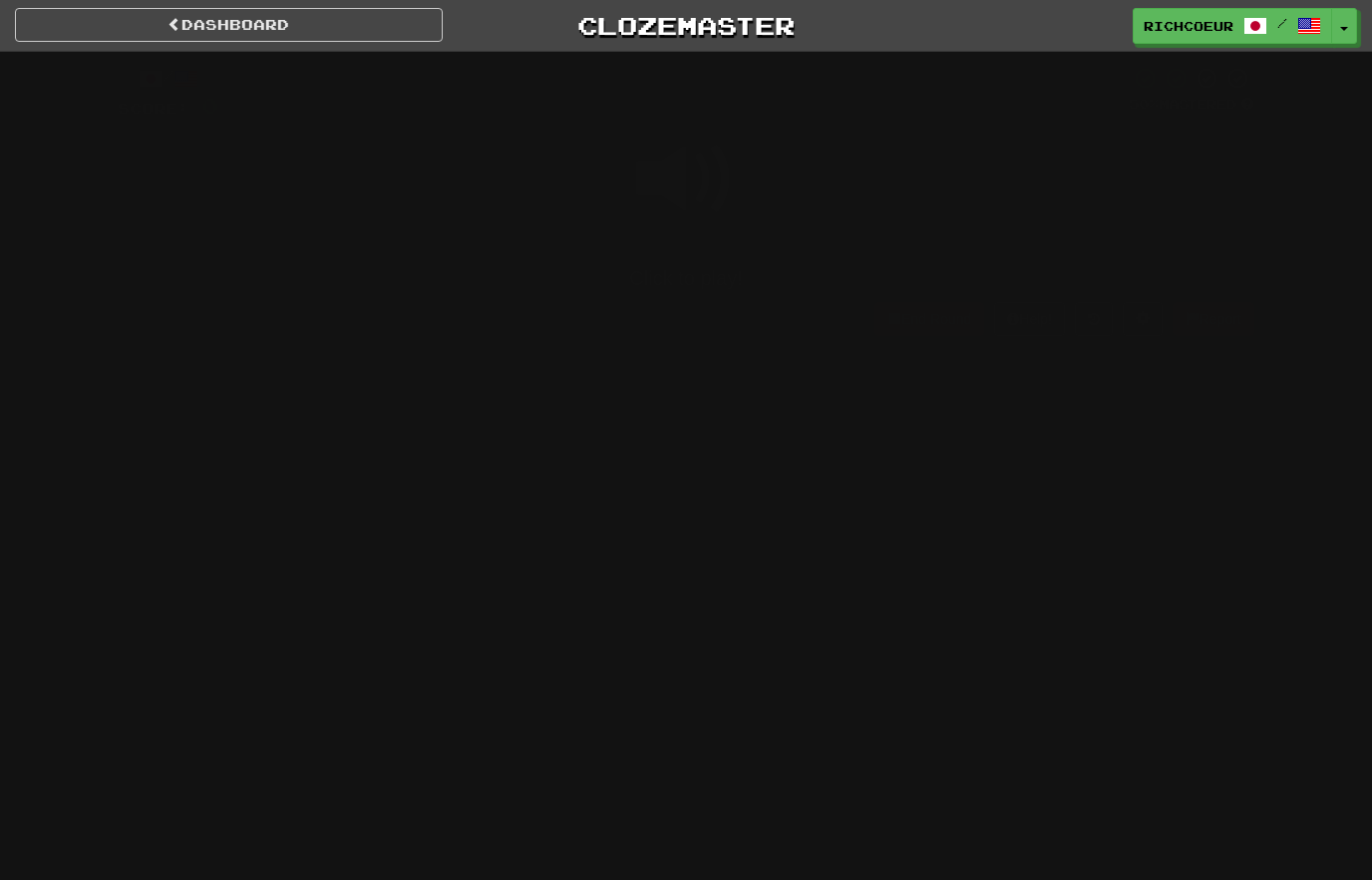 scroll, scrollTop: 0, scrollLeft: 0, axis: both 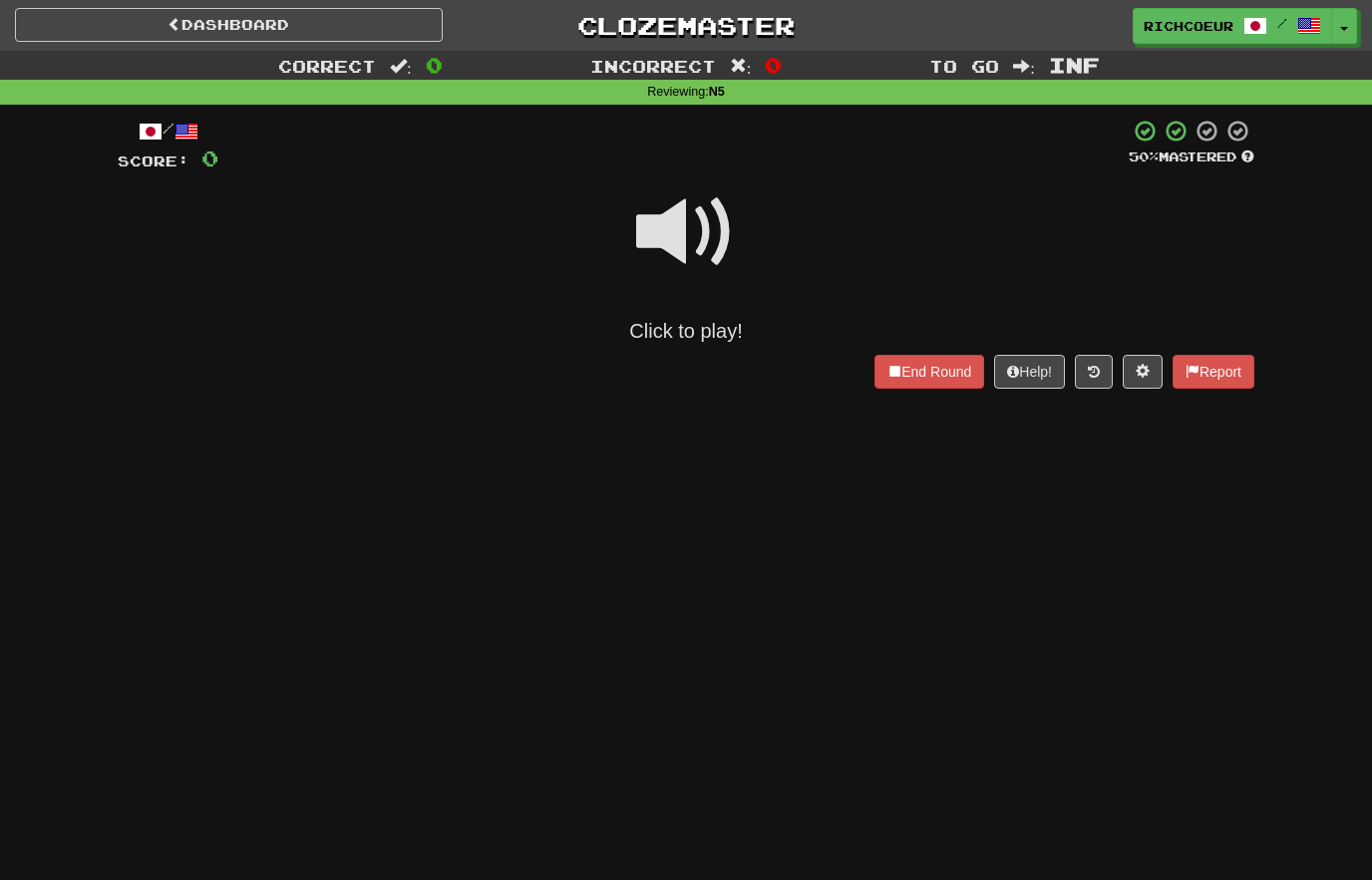 click at bounding box center (686, 232) 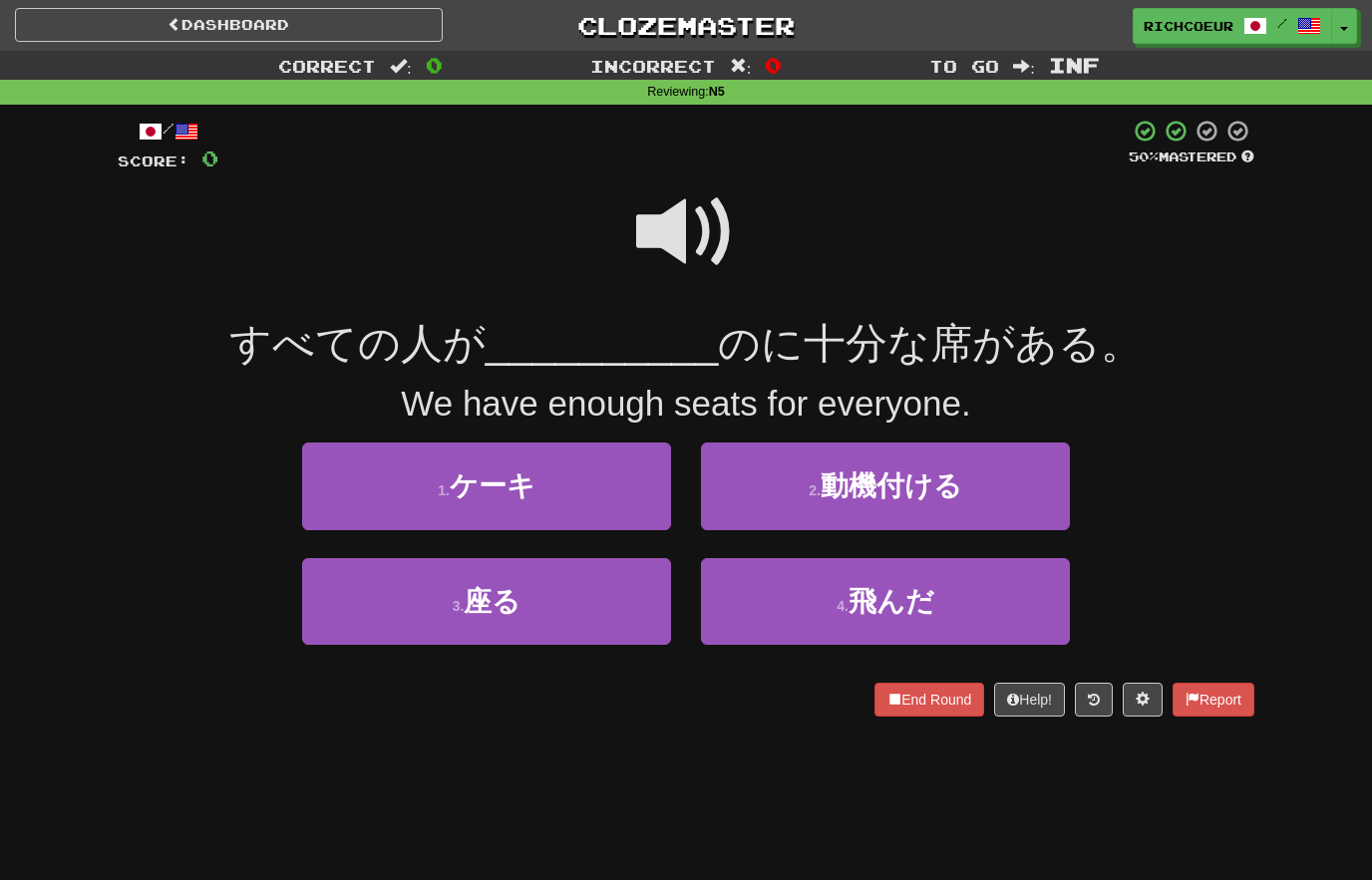 click at bounding box center (686, 232) 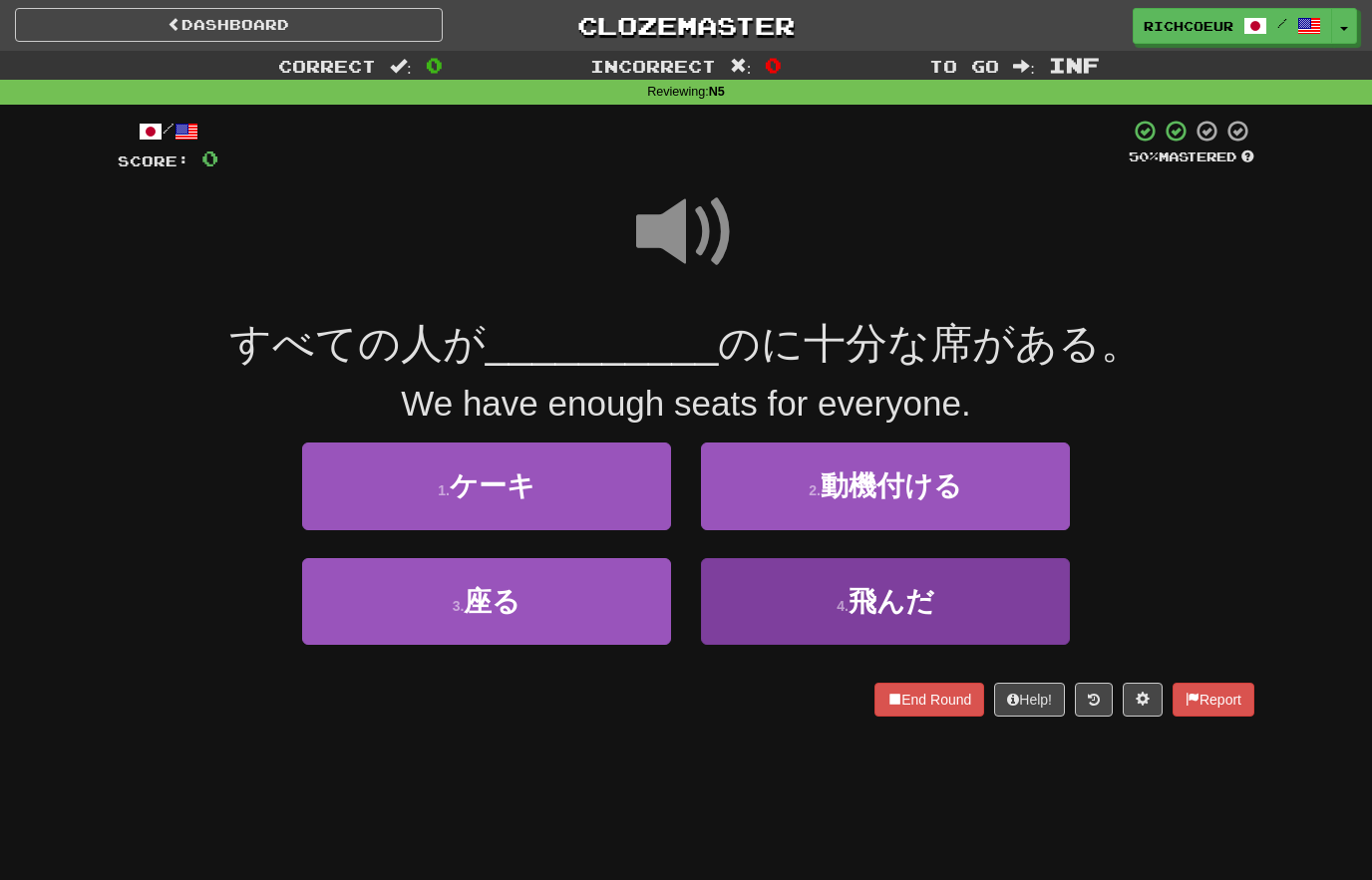 click on "飛んだ" at bounding box center (891, 601) 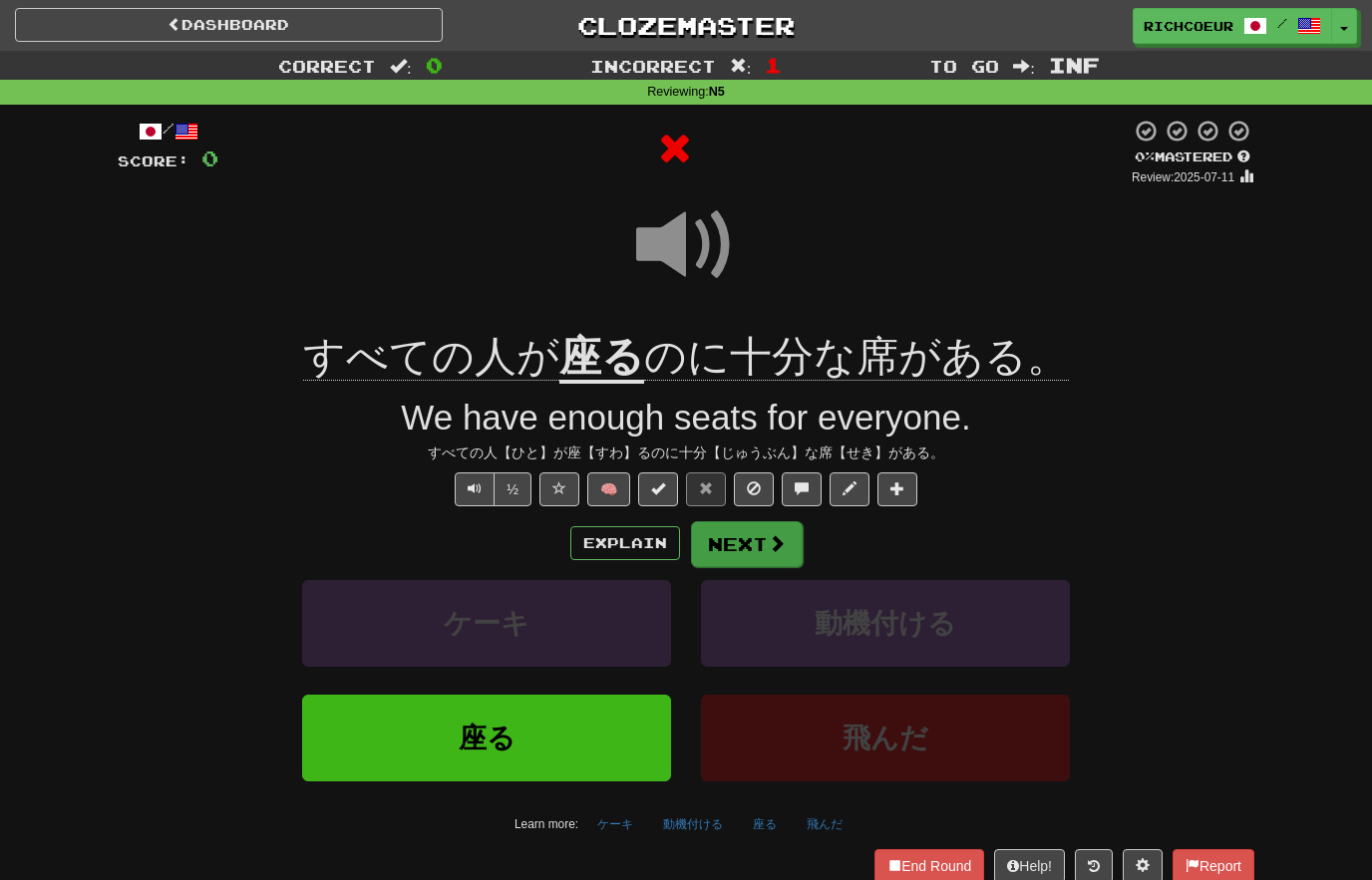 click at bounding box center (777, 543) 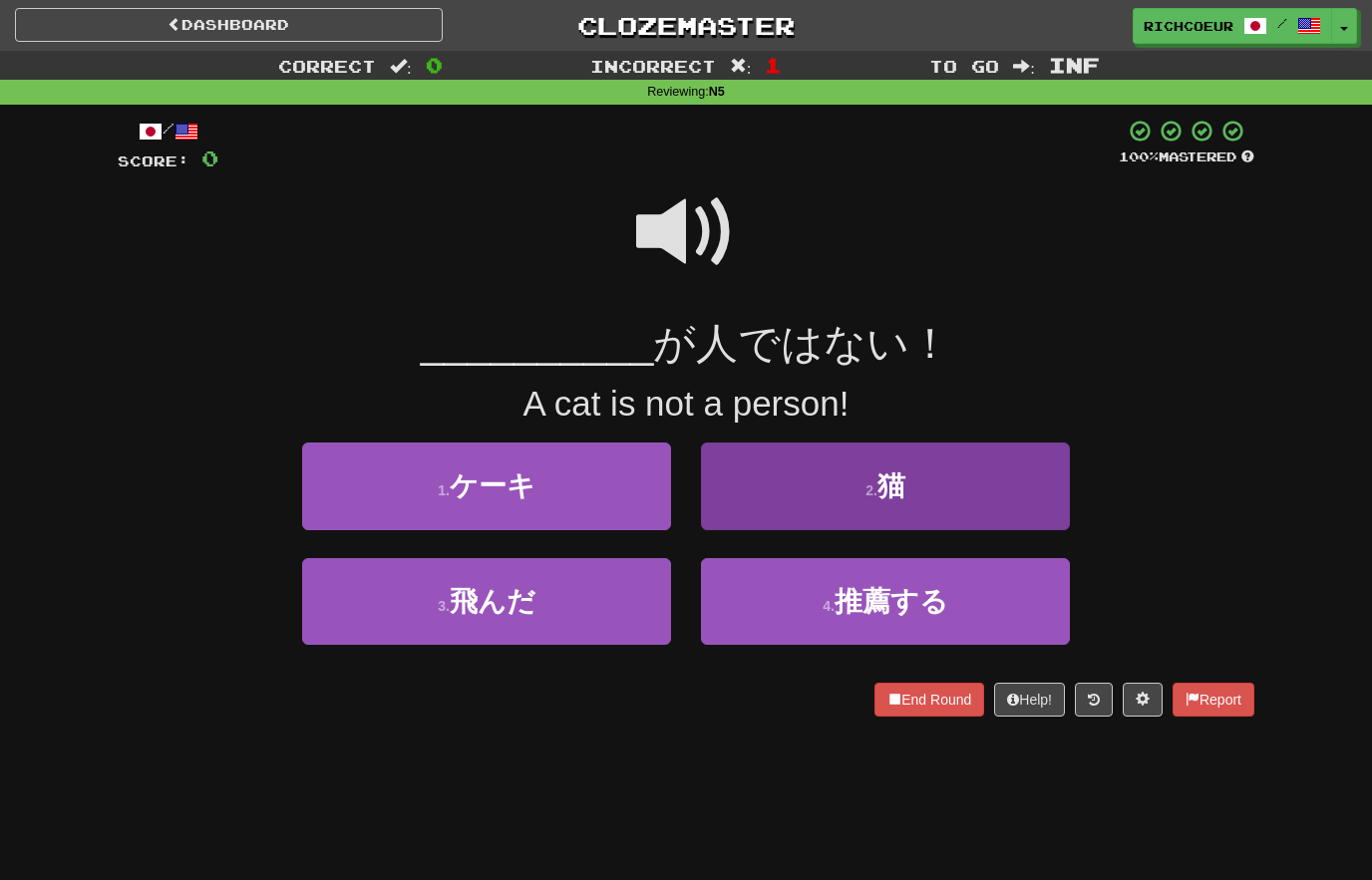click on "2 .  猫" at bounding box center (885, 485) 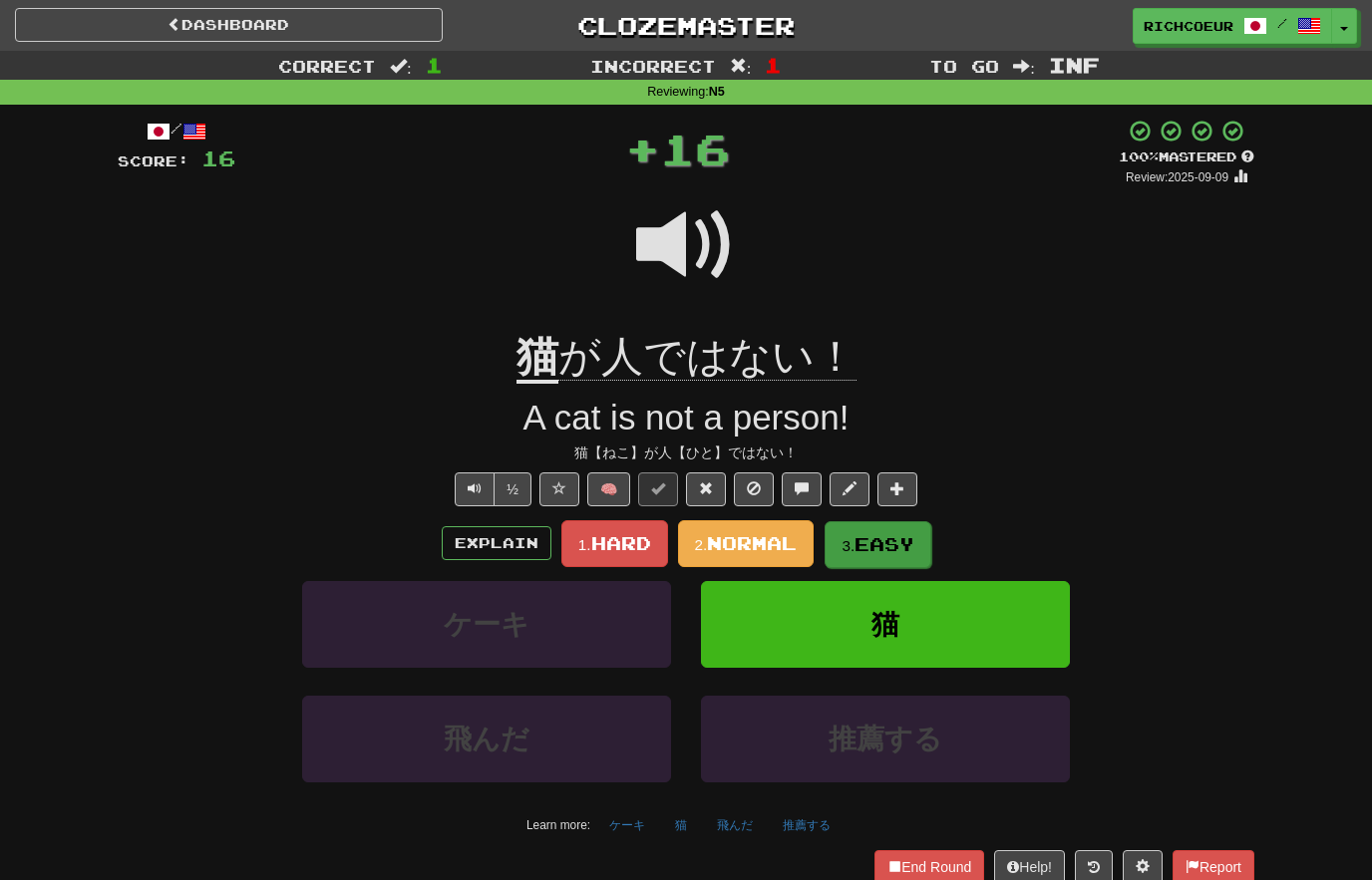 click on "Easy" at bounding box center (884, 544) 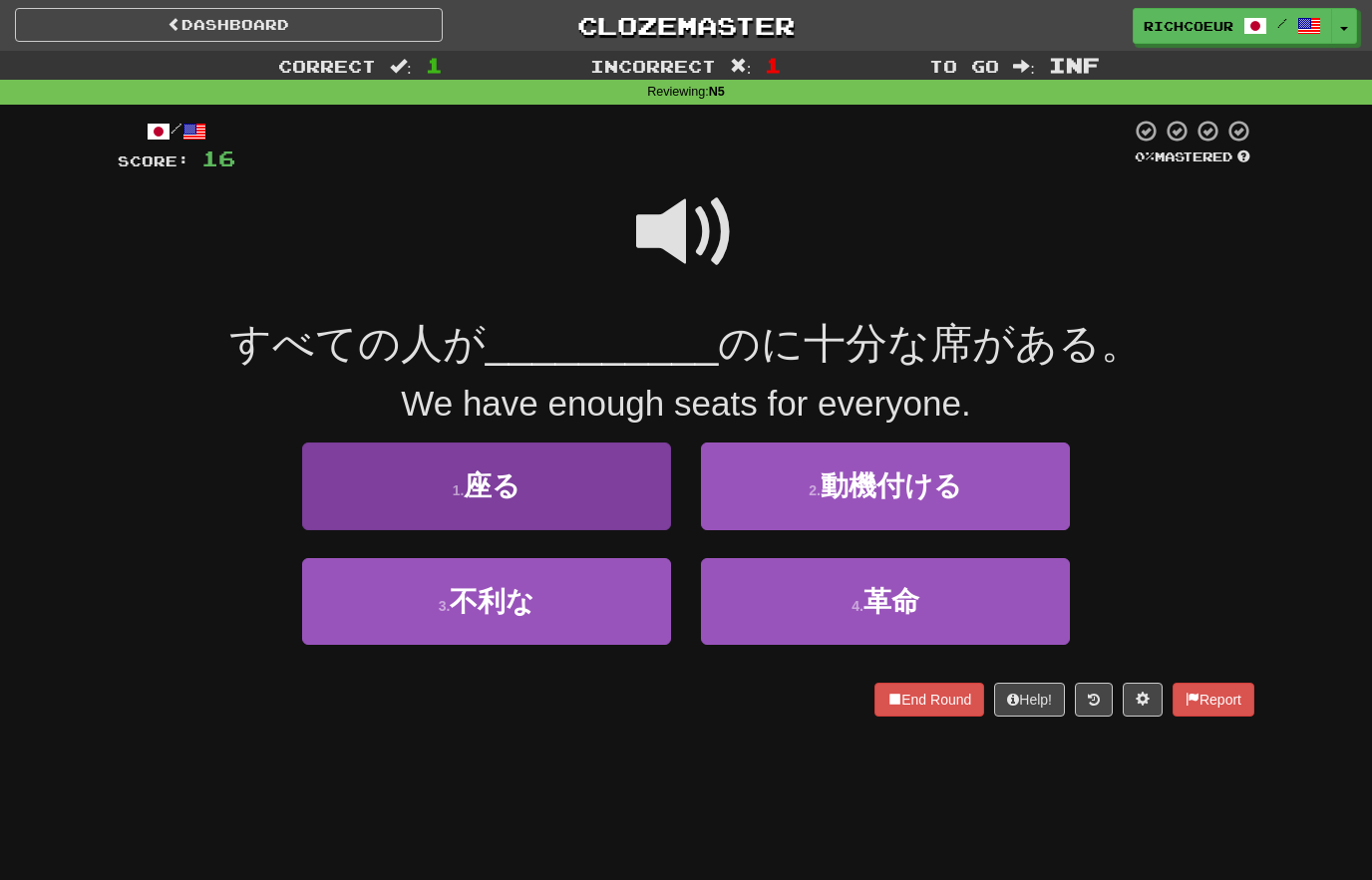 click on "1 .  座る" at bounding box center (487, 485) 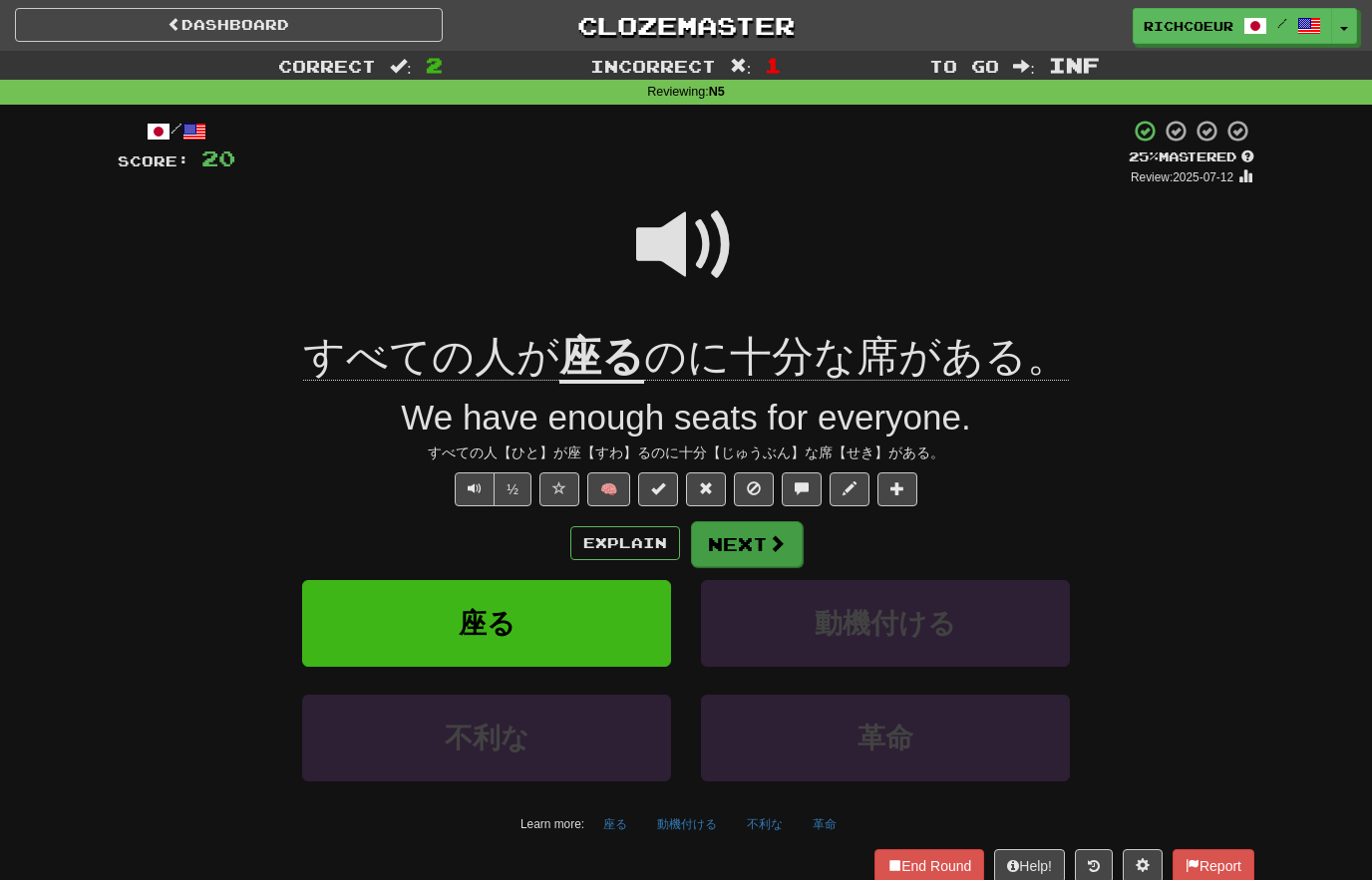 click at bounding box center [777, 543] 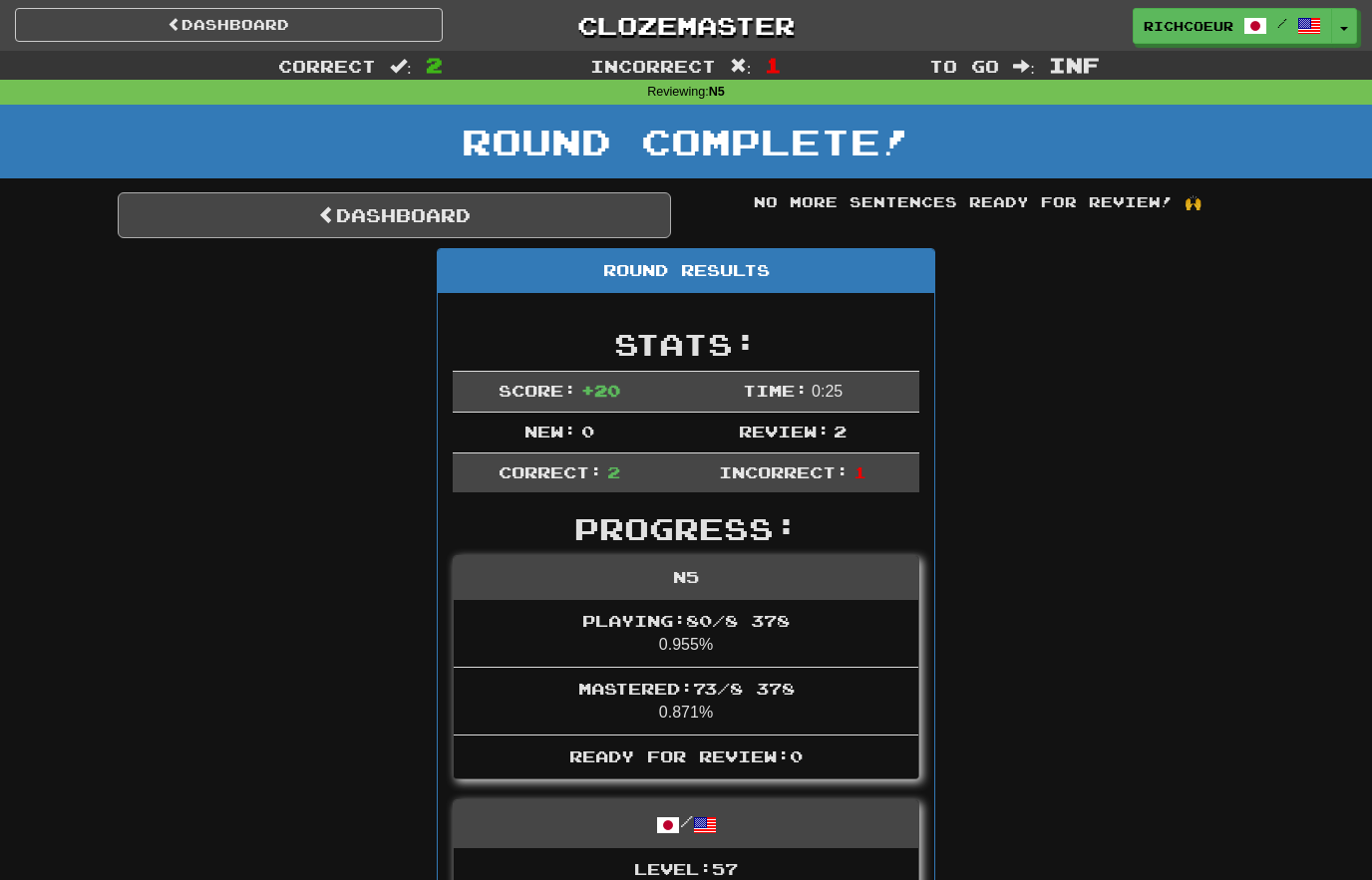 click on "Dashboard" at bounding box center (394, 215) 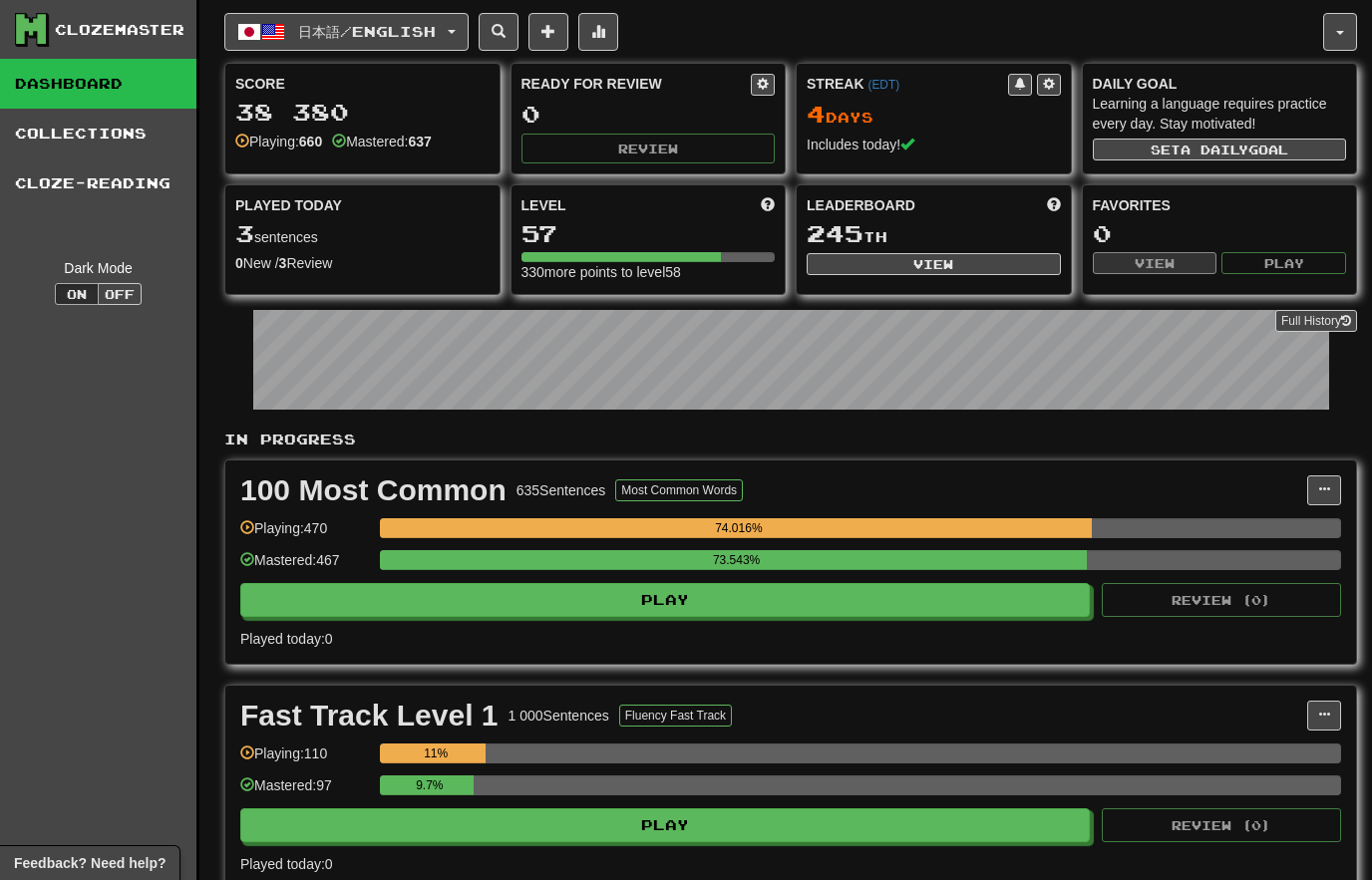 scroll, scrollTop: 0, scrollLeft: 0, axis: both 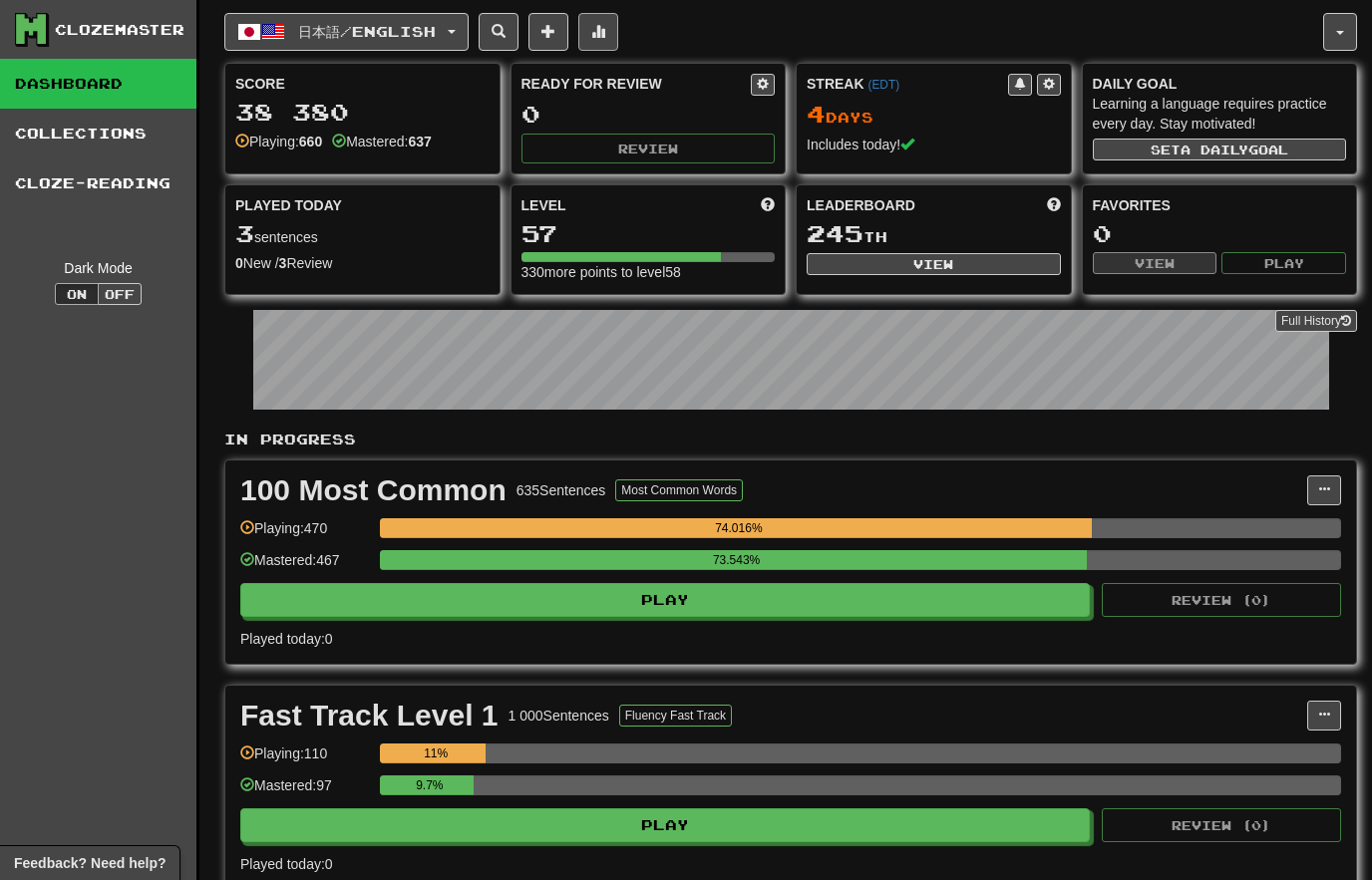 click at bounding box center (598, 32) 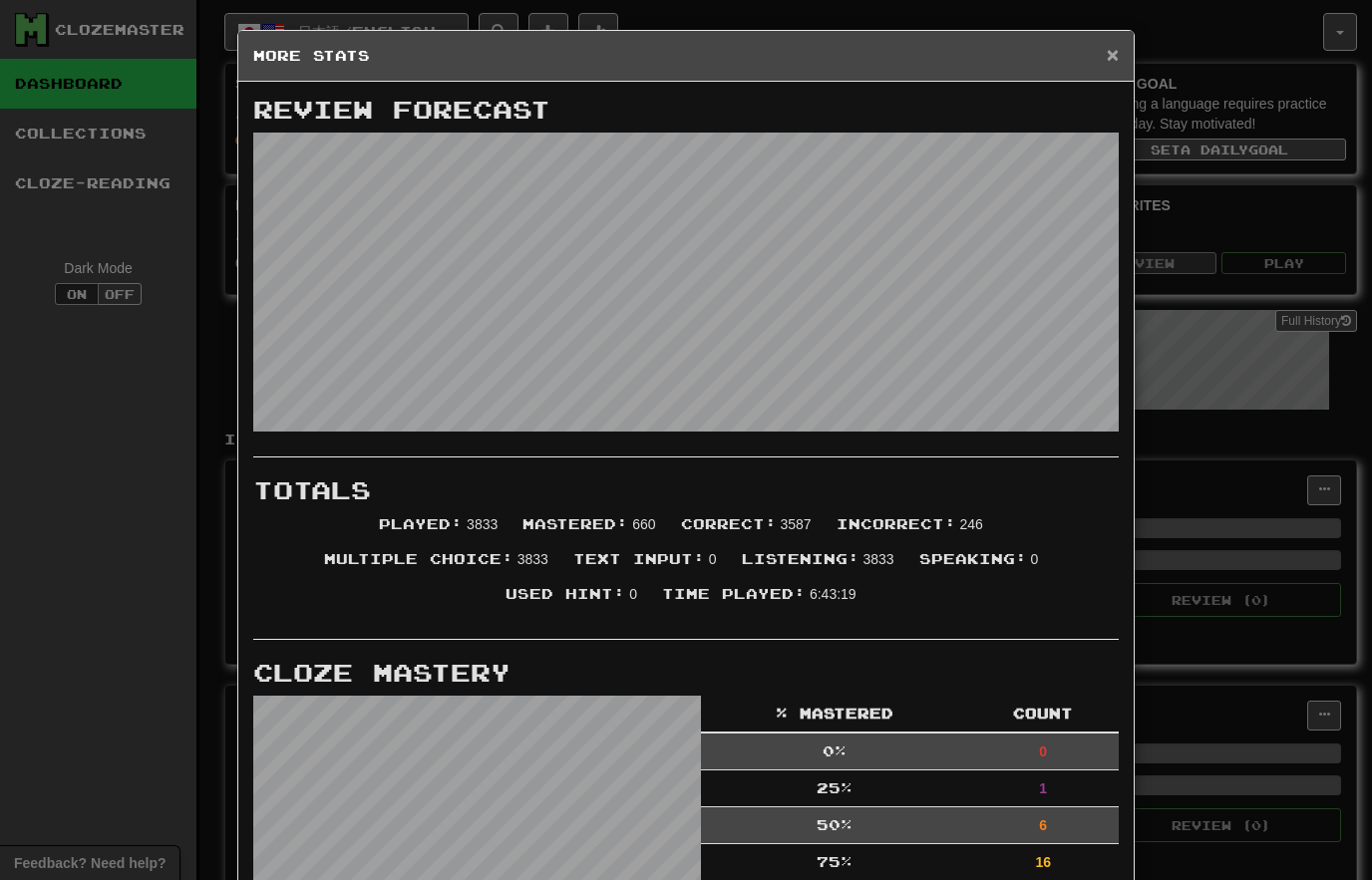 click on "×" at bounding box center (1113, 54) 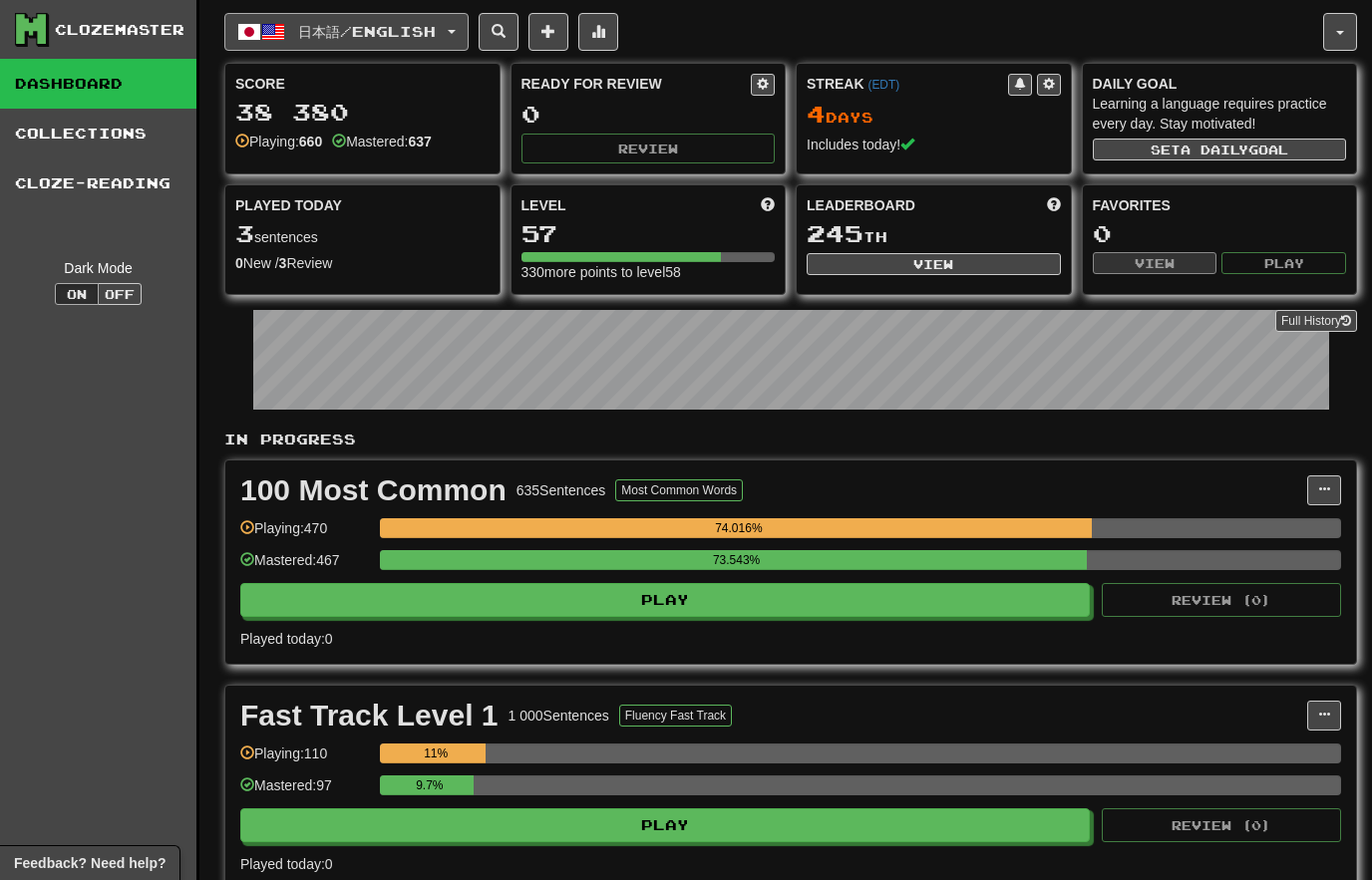 click on "日本語  /  English" at bounding box center (367, 31) 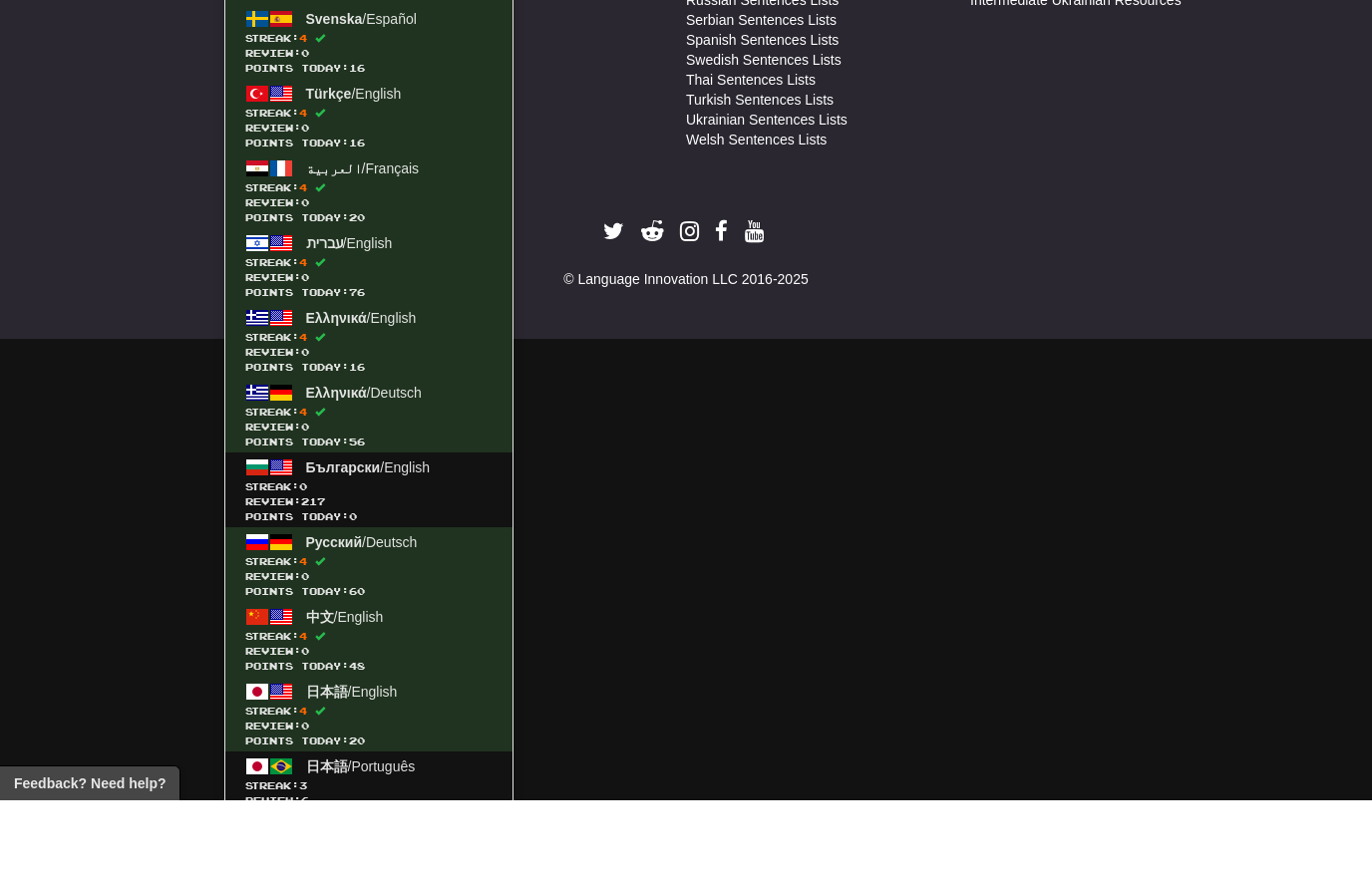 scroll, scrollTop: 1550, scrollLeft: 0, axis: vertical 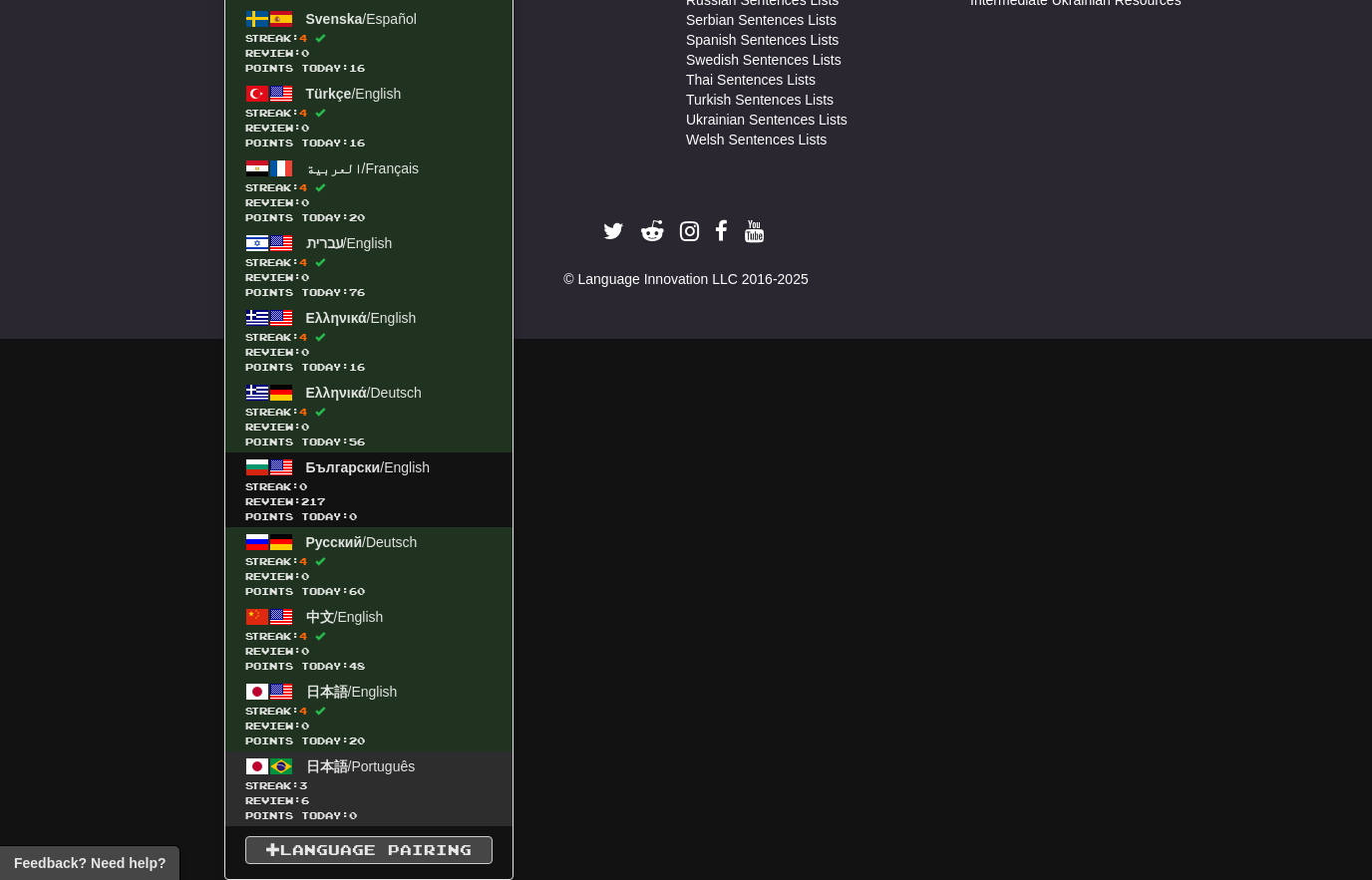 click on "Review:  6" at bounding box center [369, 800] 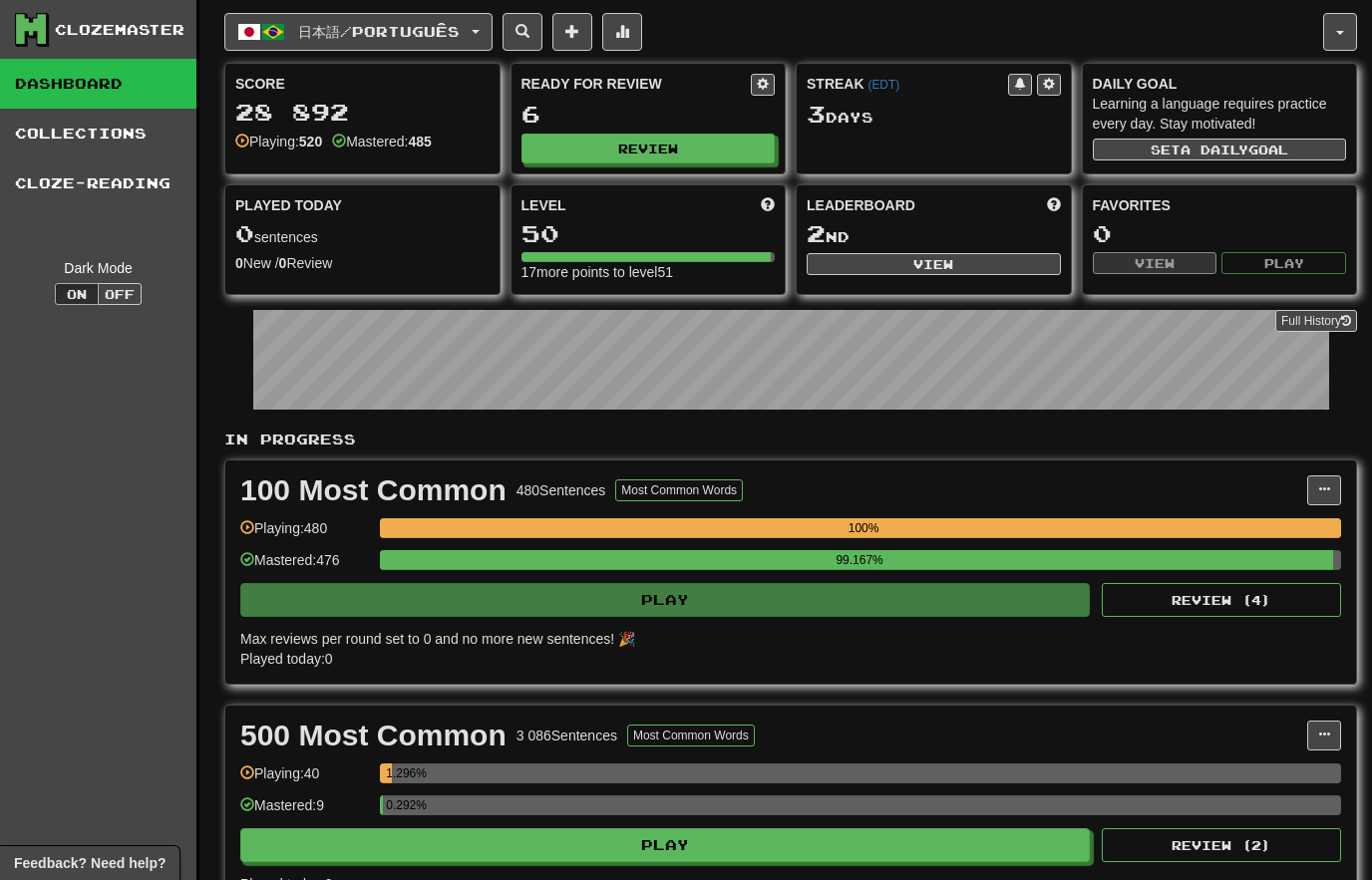 scroll, scrollTop: 0, scrollLeft: 0, axis: both 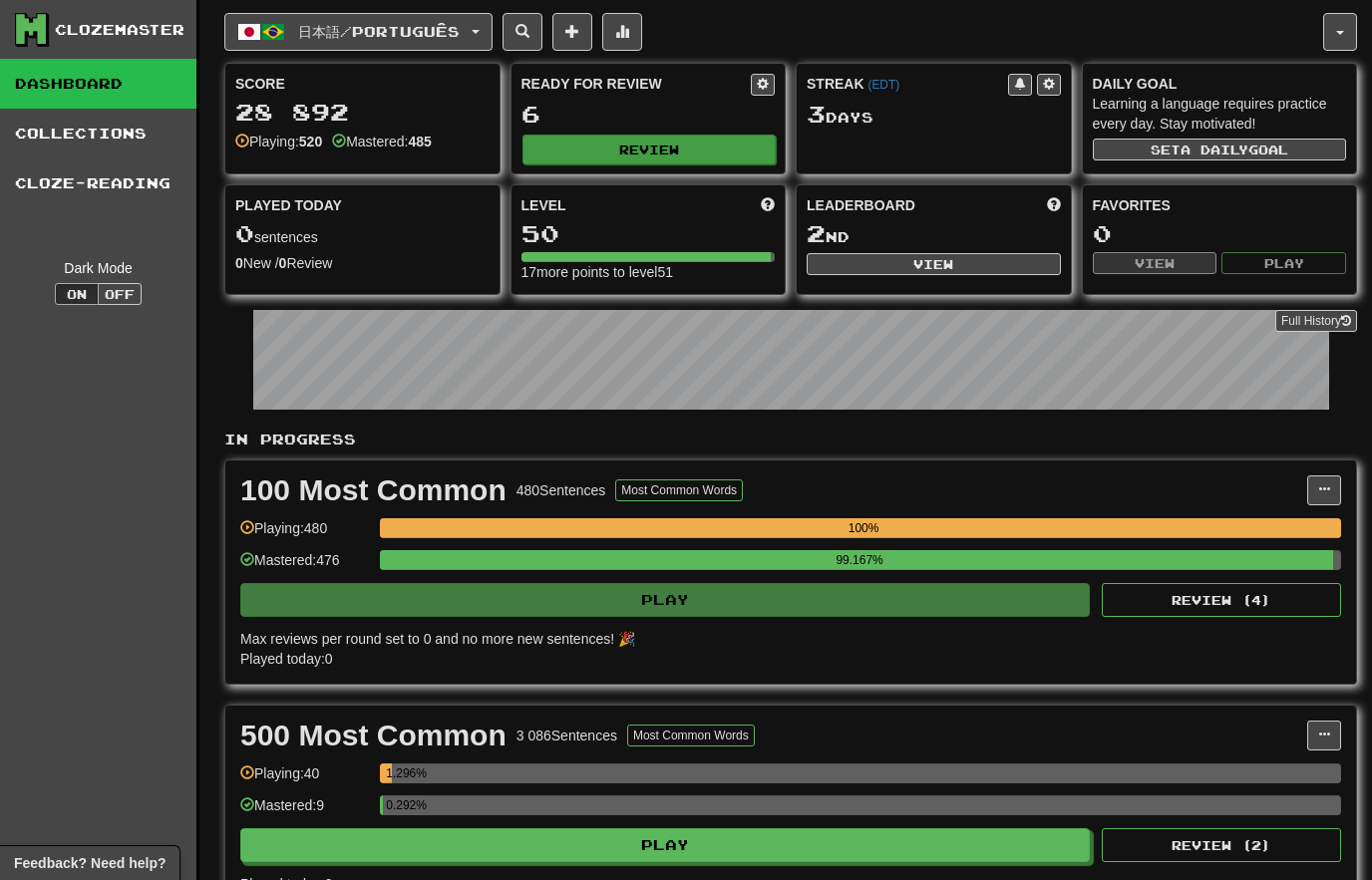 click on "Review" at bounding box center (649, 149) 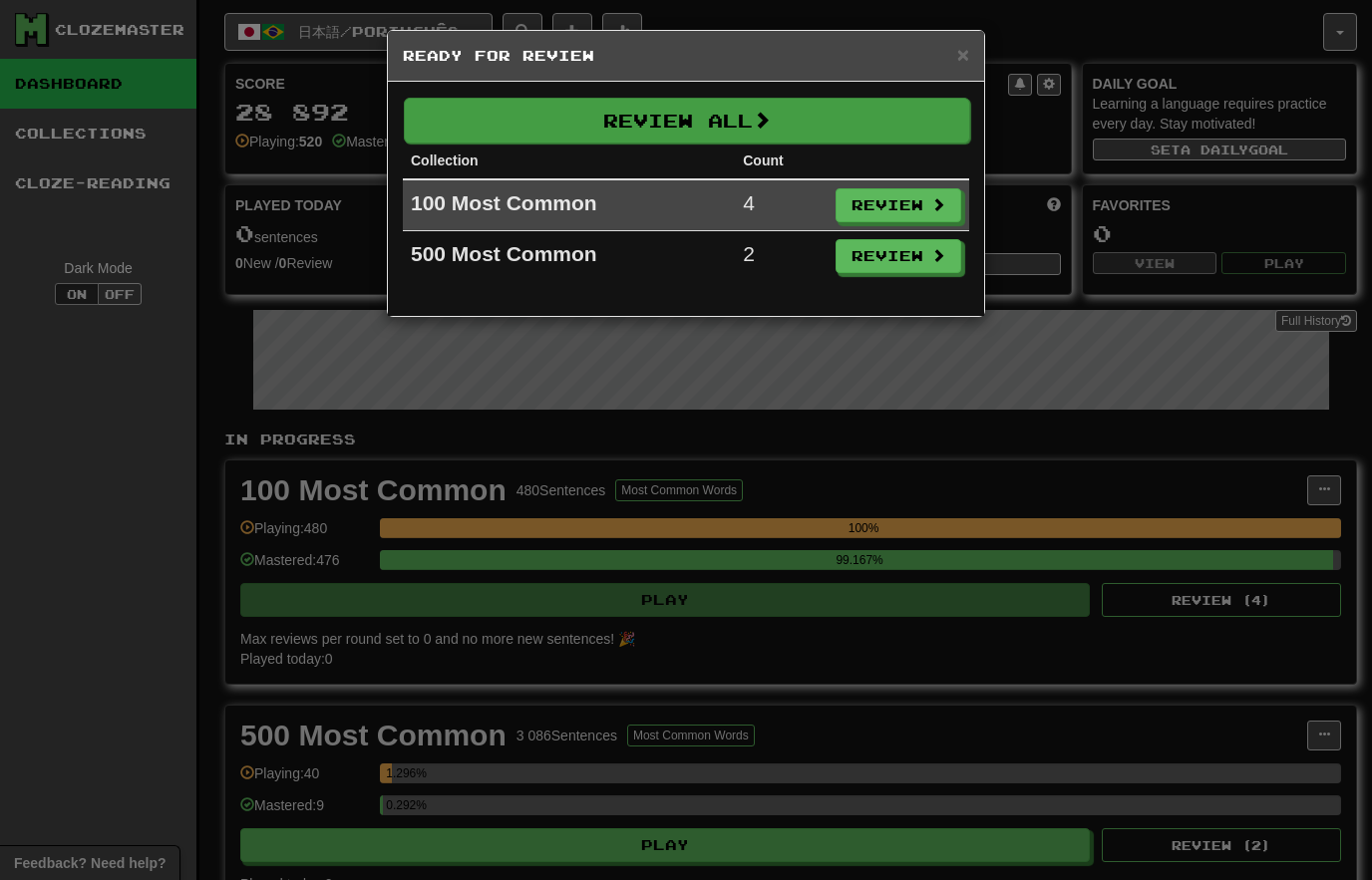 click on "Review All" at bounding box center [687, 121] 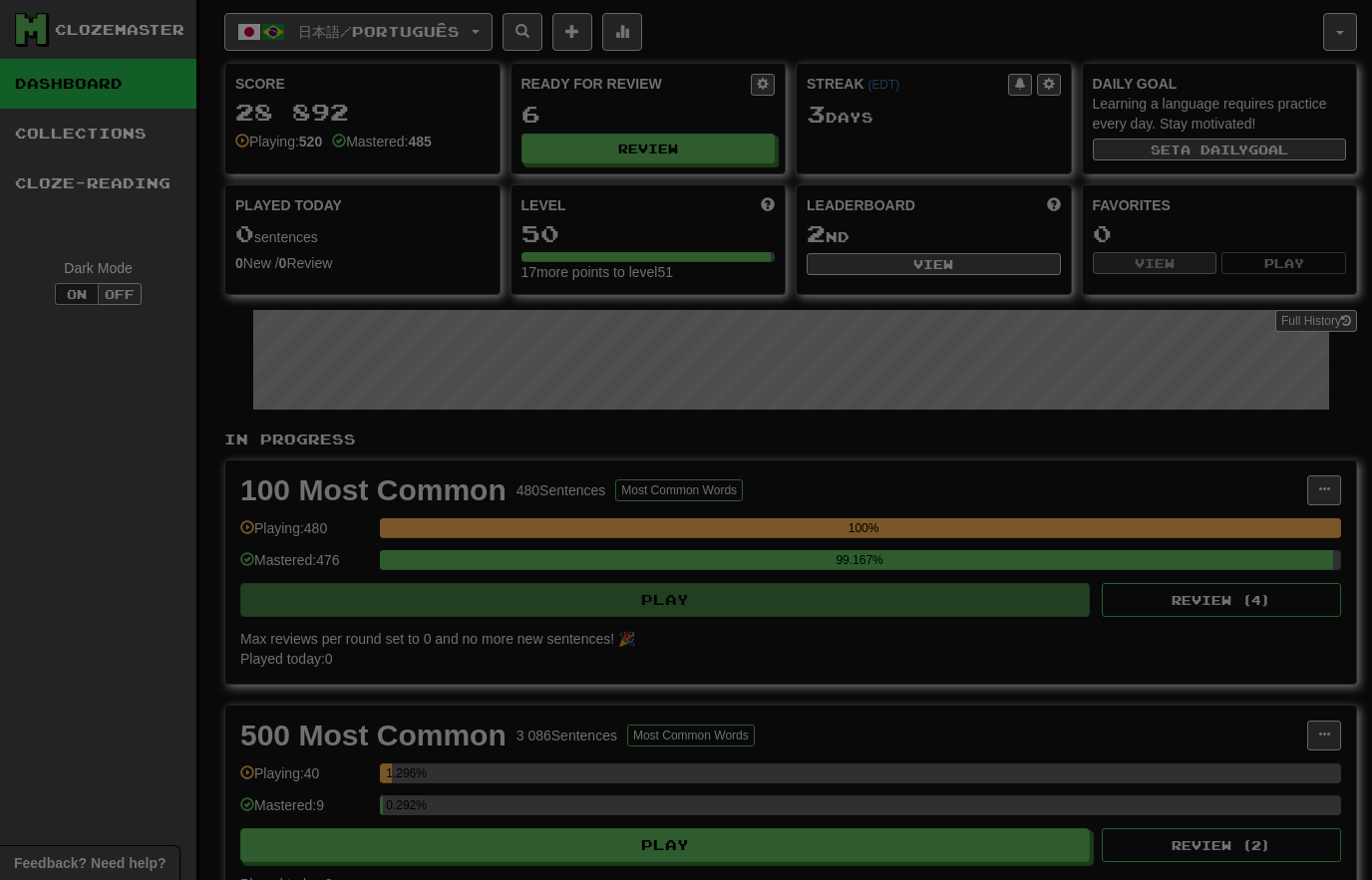 select on "********" 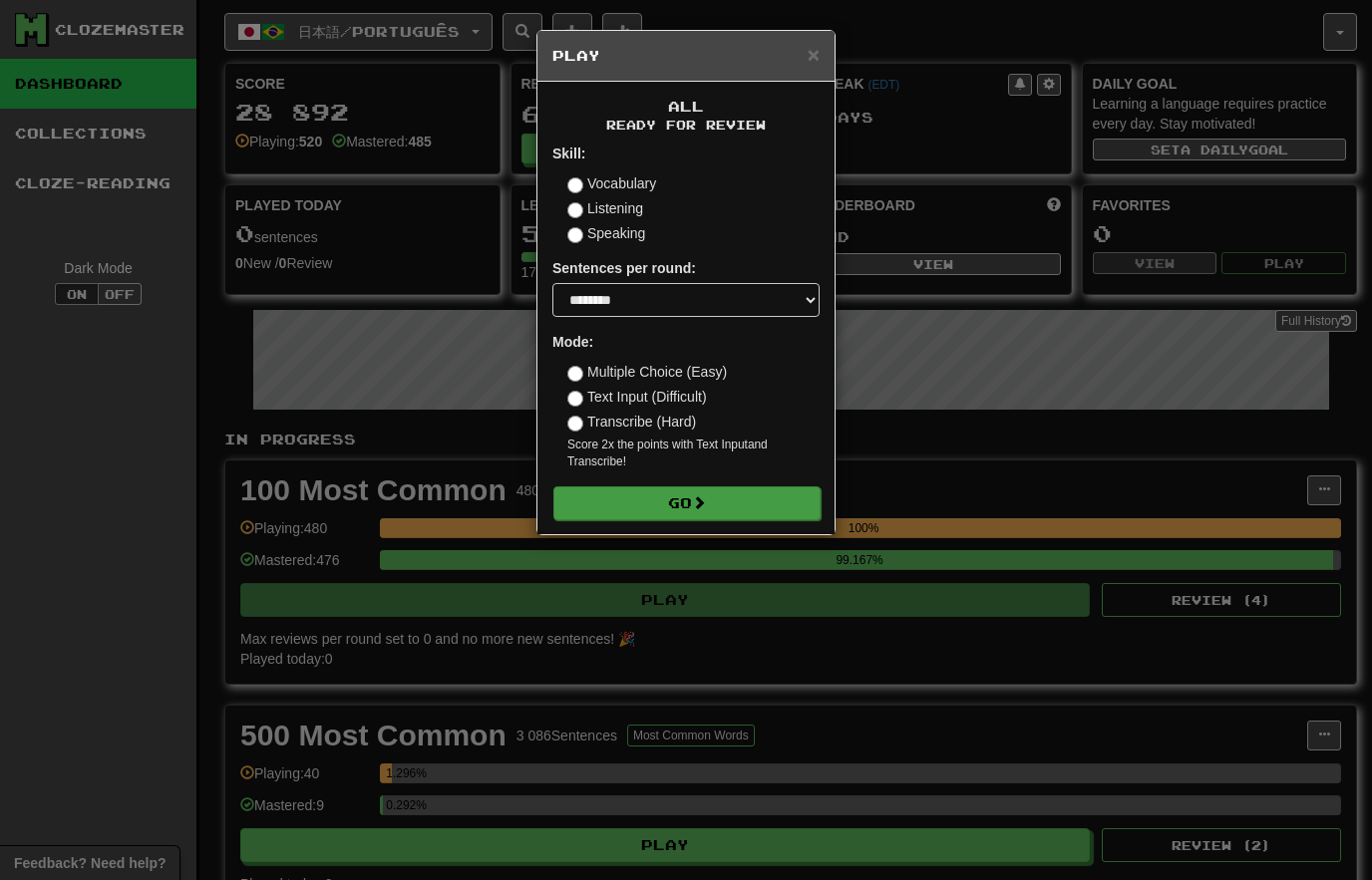 click on "Go" at bounding box center [687, 503] 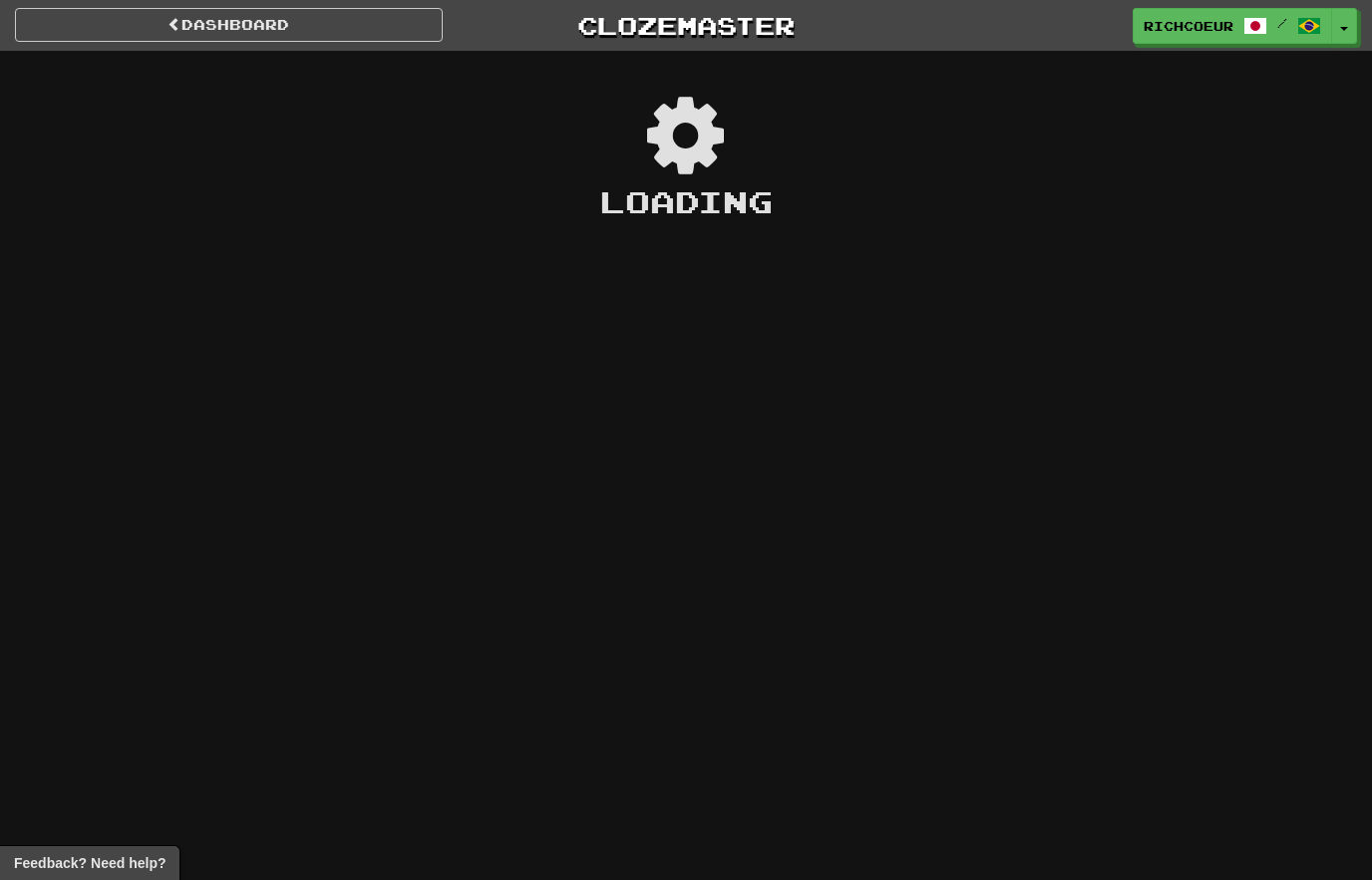 scroll, scrollTop: 0, scrollLeft: 0, axis: both 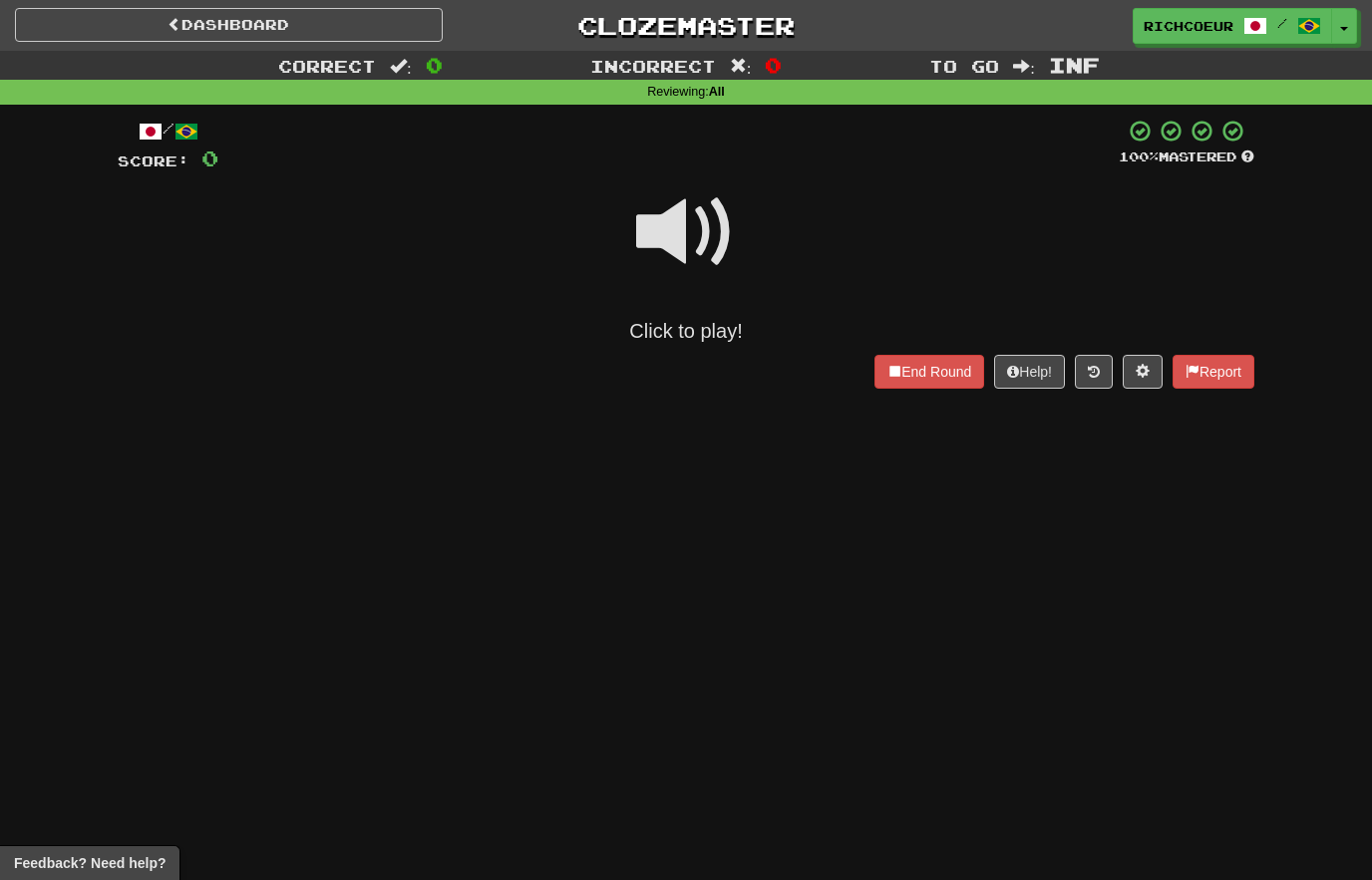 click at bounding box center [686, 232] 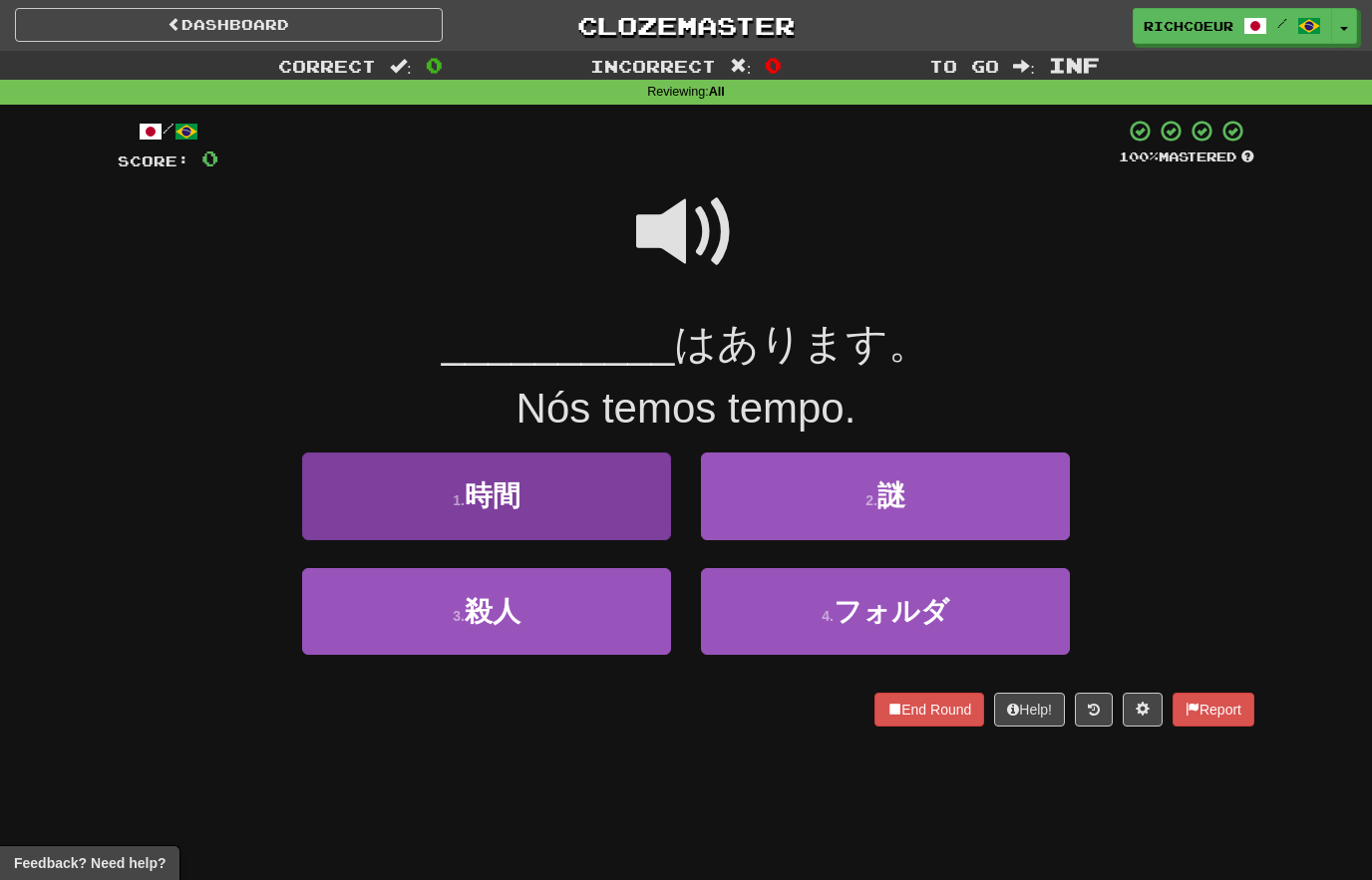 click on "1 .  時間" at bounding box center [487, 495] 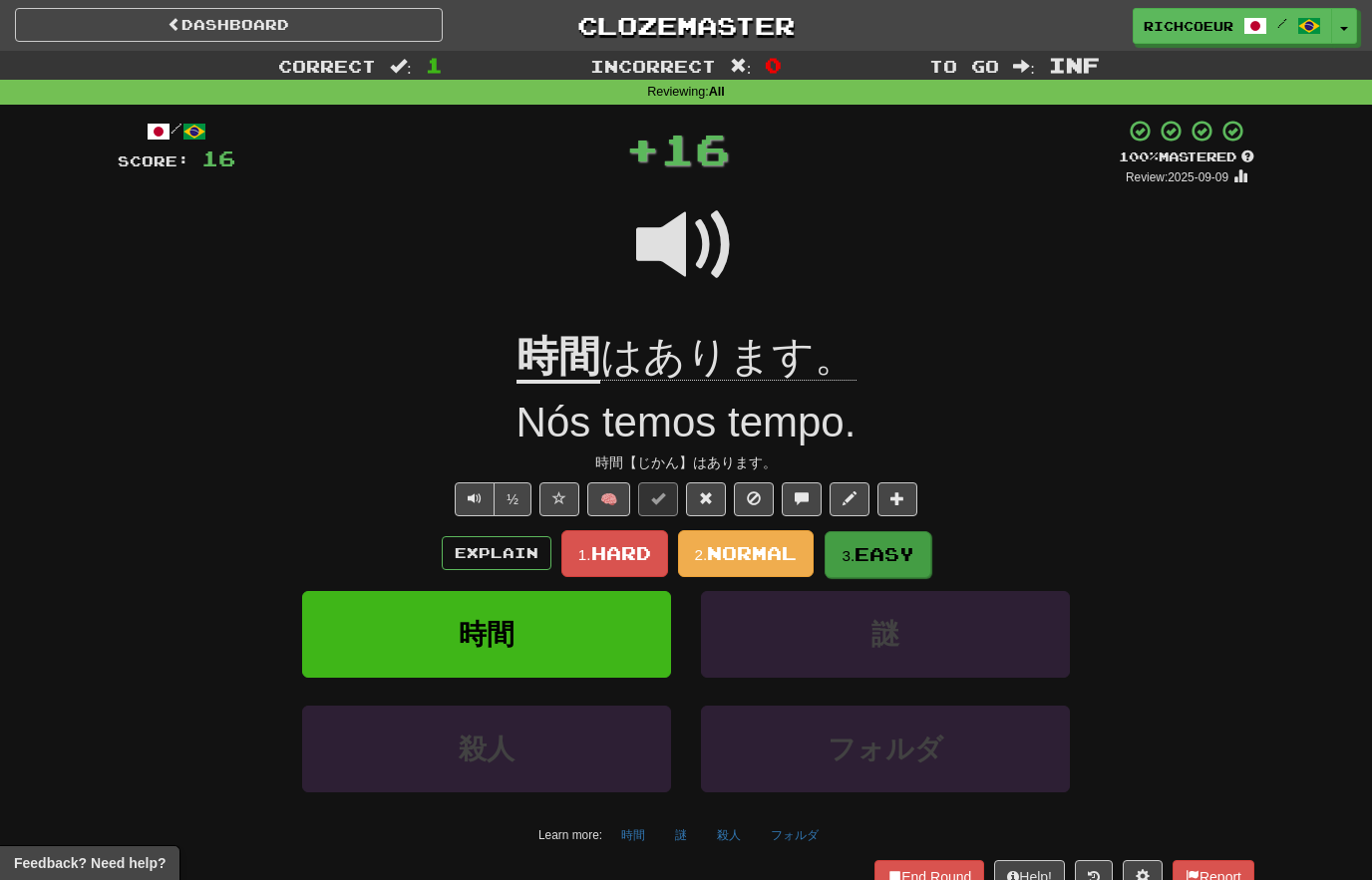 click on "Easy" at bounding box center [884, 554] 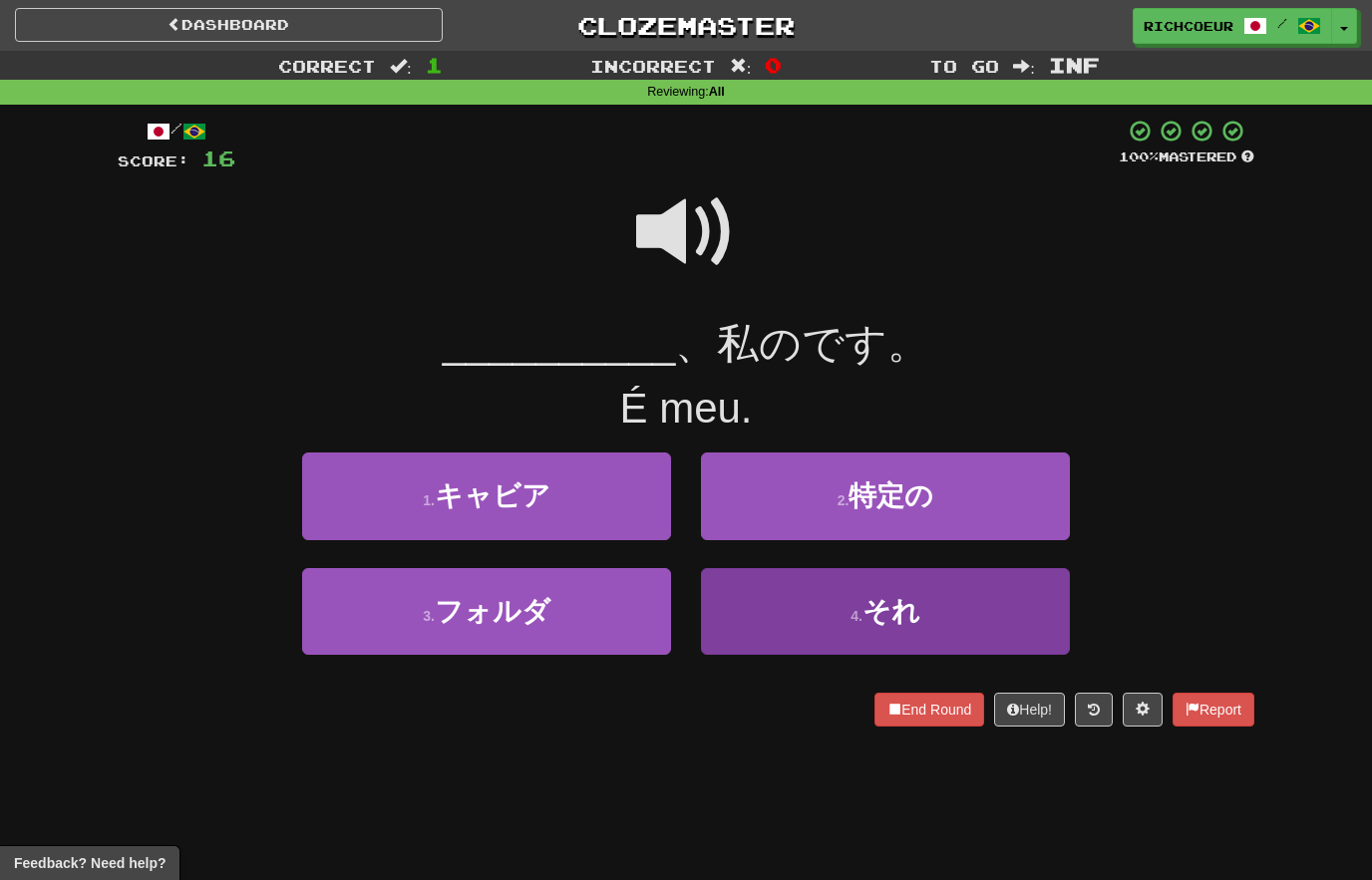click on "4 .  それ" at bounding box center (885, 611) 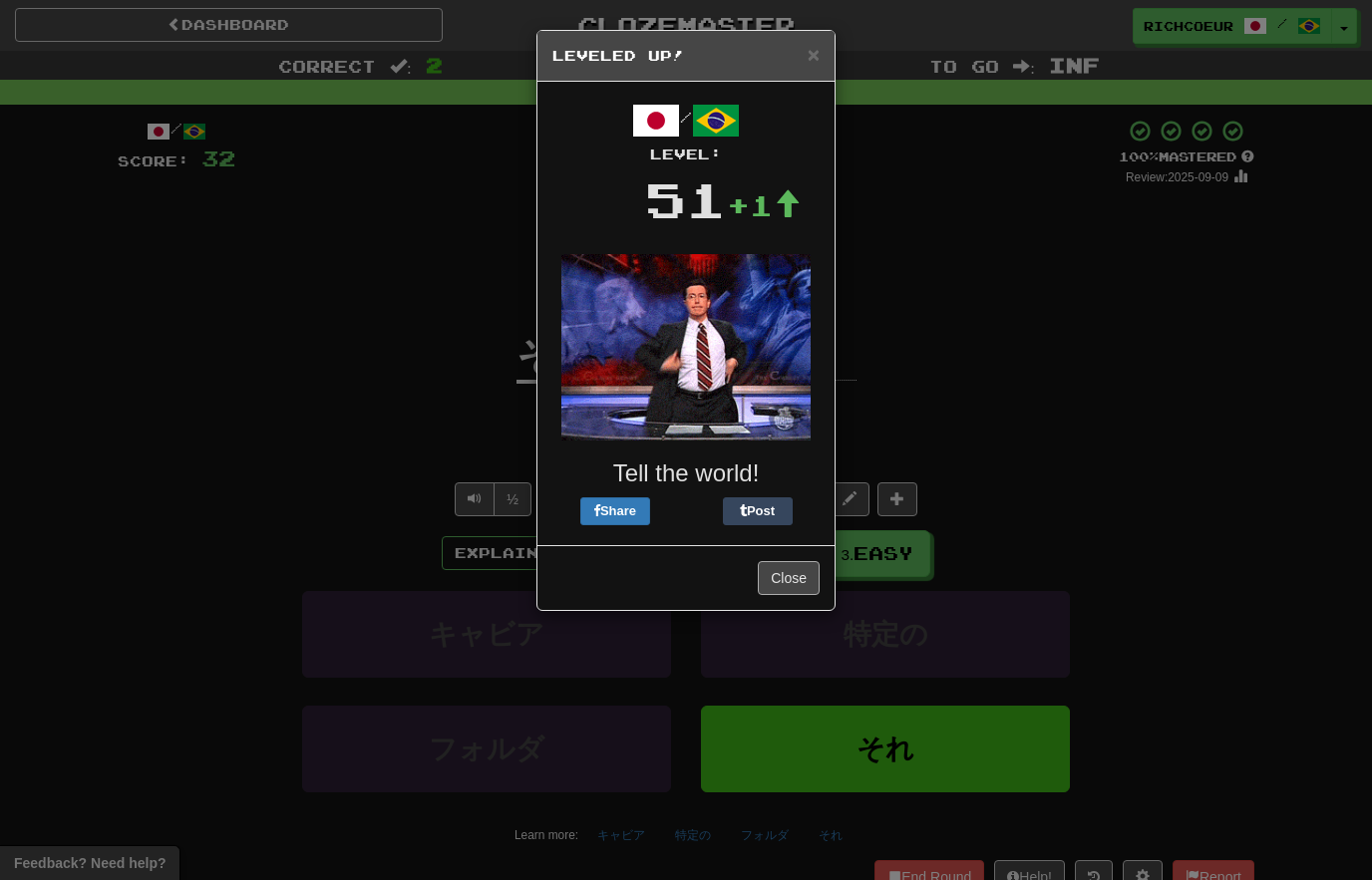 click on "Close" at bounding box center [789, 578] 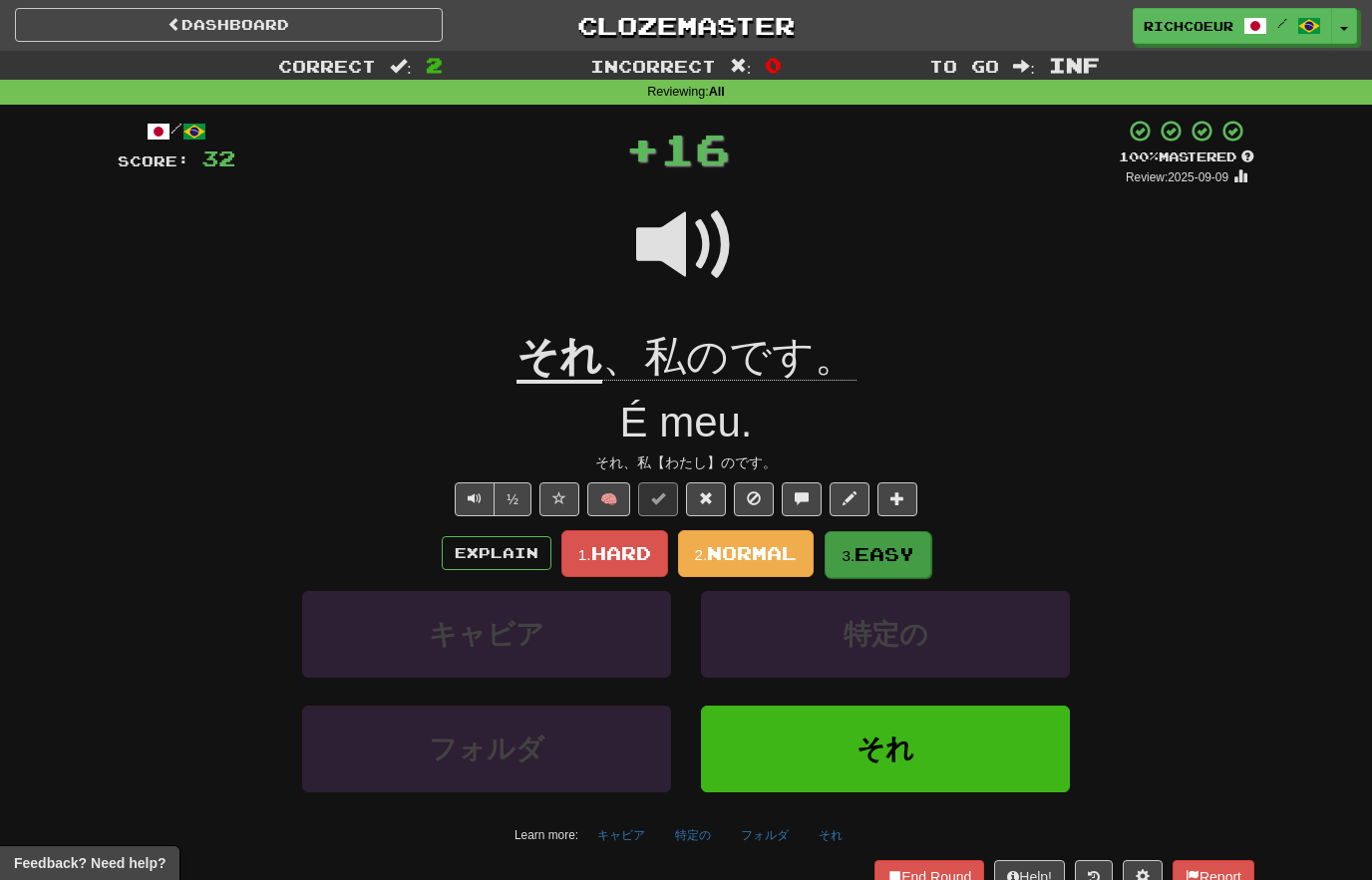 click on "Easy" at bounding box center (884, 554) 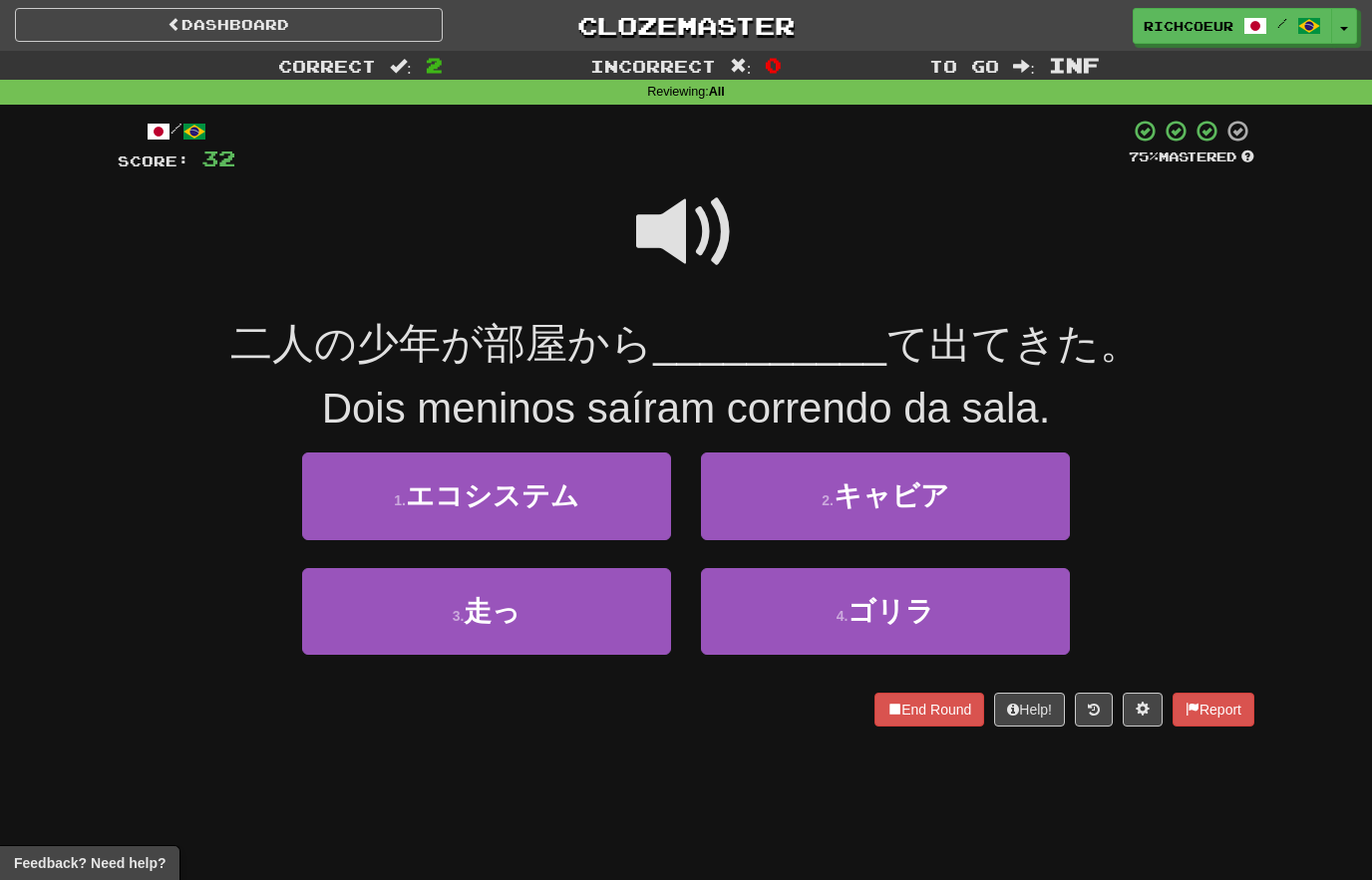 click at bounding box center (686, 232) 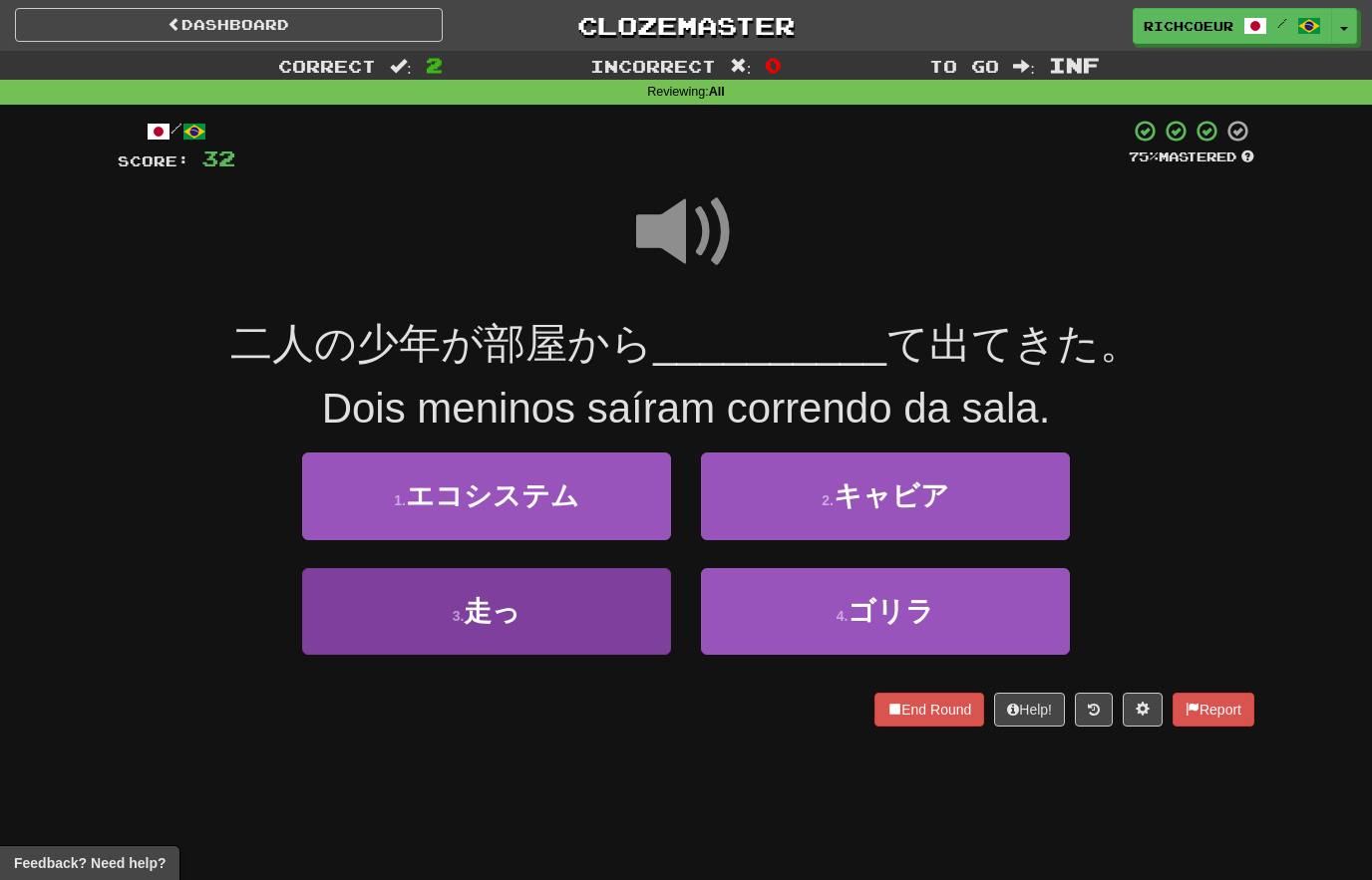 click on "3 .  走っ" at bounding box center (487, 611) 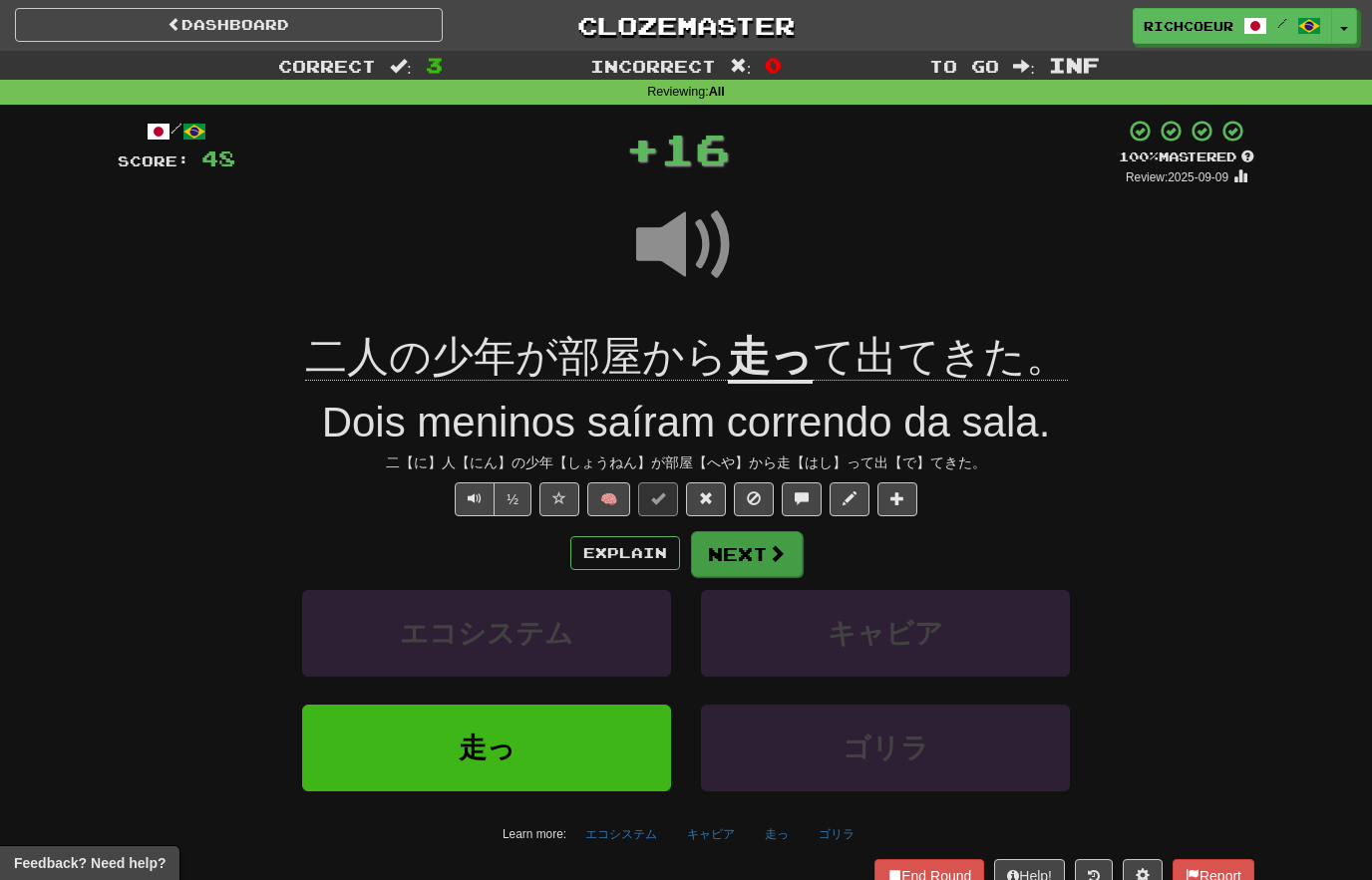 click at bounding box center [777, 553] 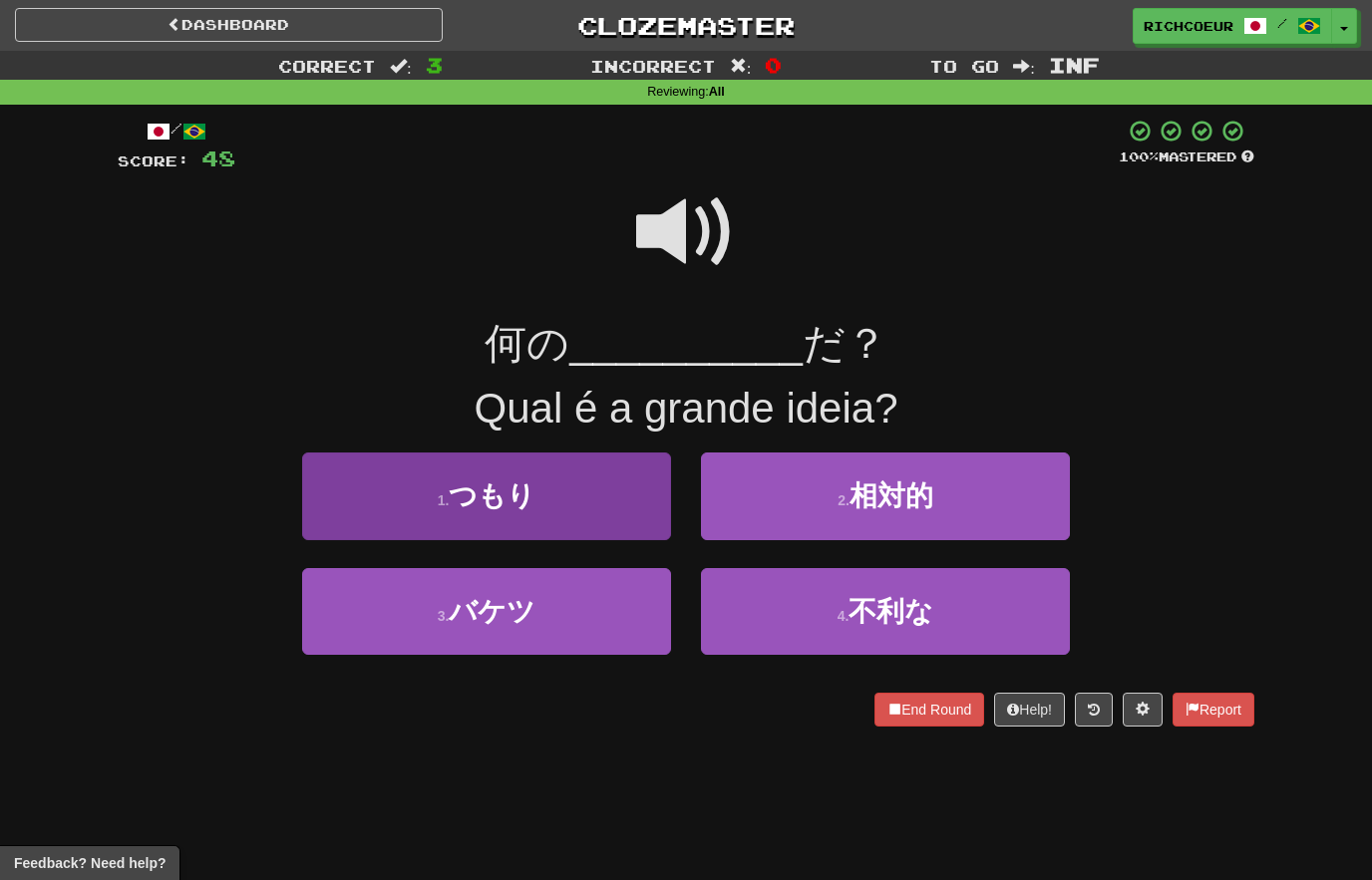 click on "1 .  つもり" at bounding box center [487, 495] 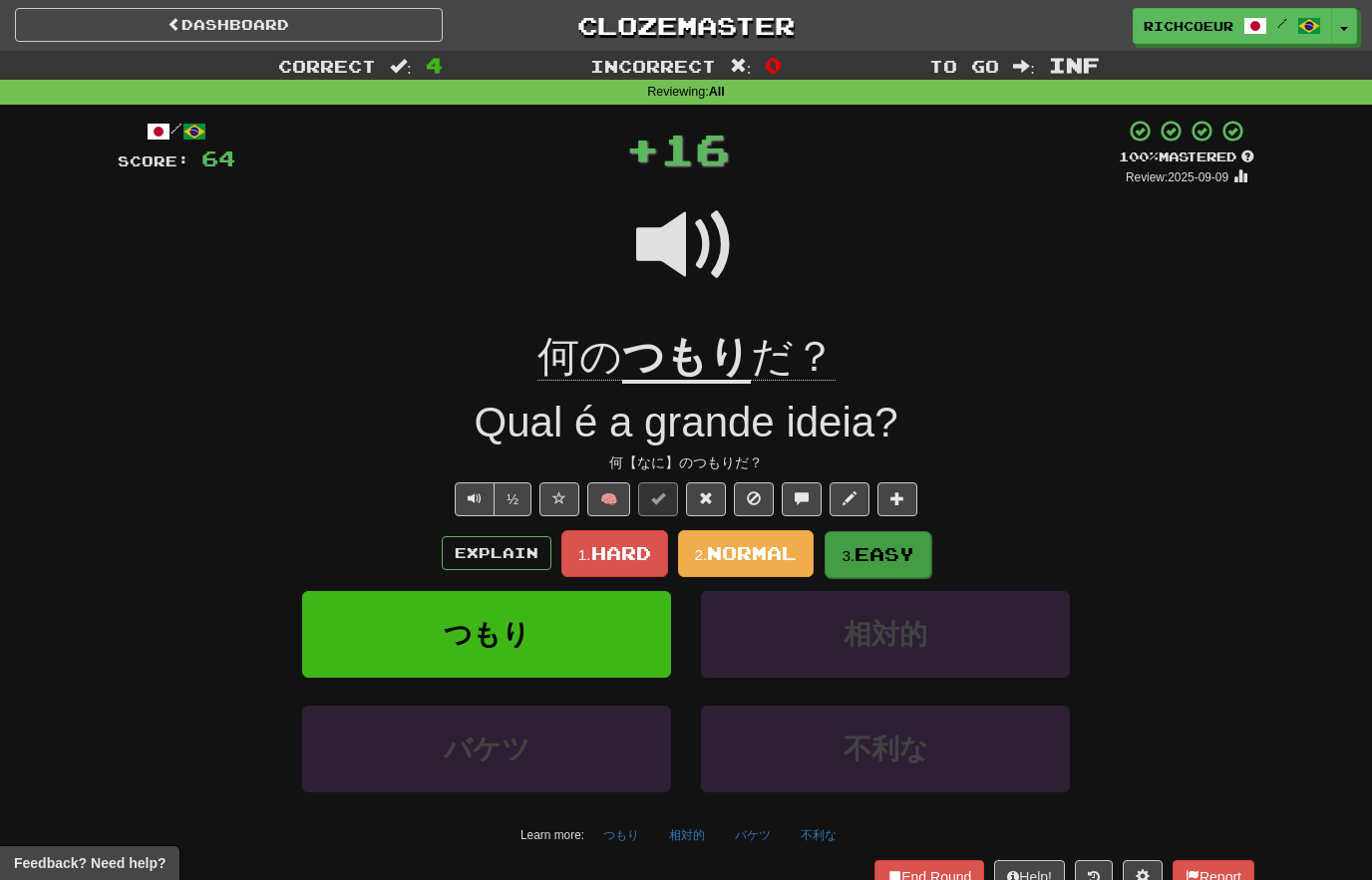 click on "Easy" at bounding box center [884, 554] 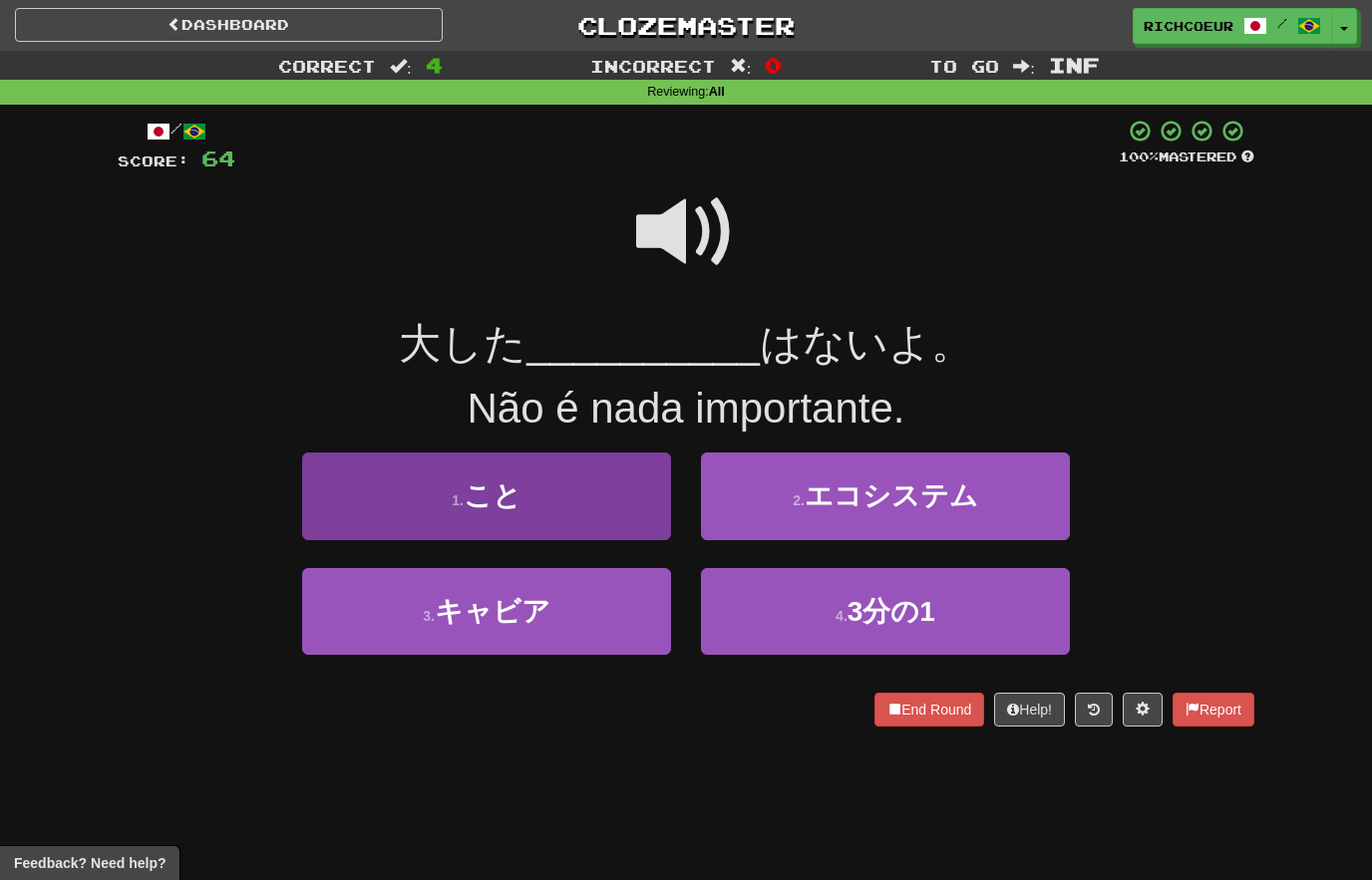click on "1 .  こと" at bounding box center (487, 495) 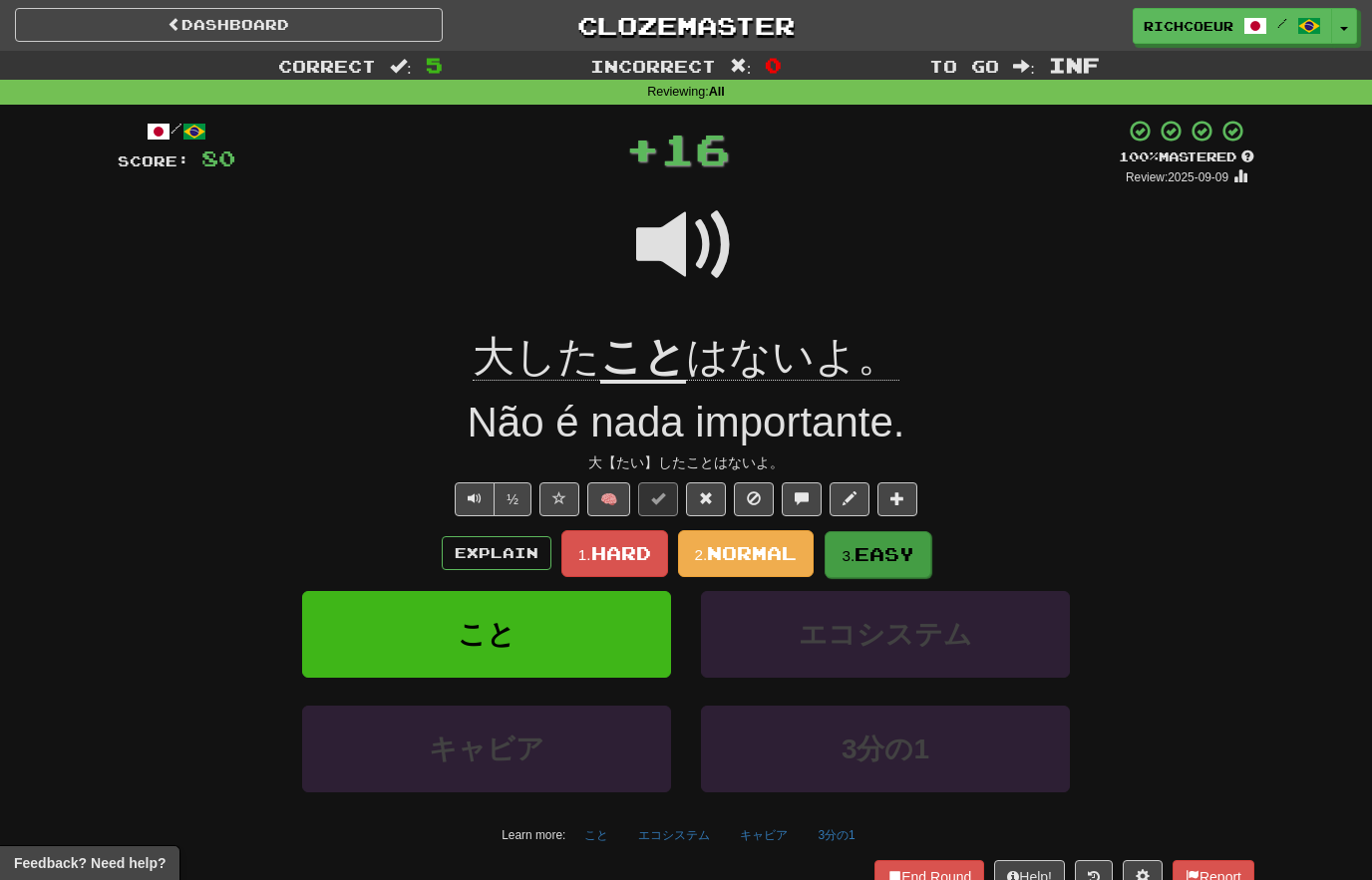 click on "Easy" at bounding box center (884, 554) 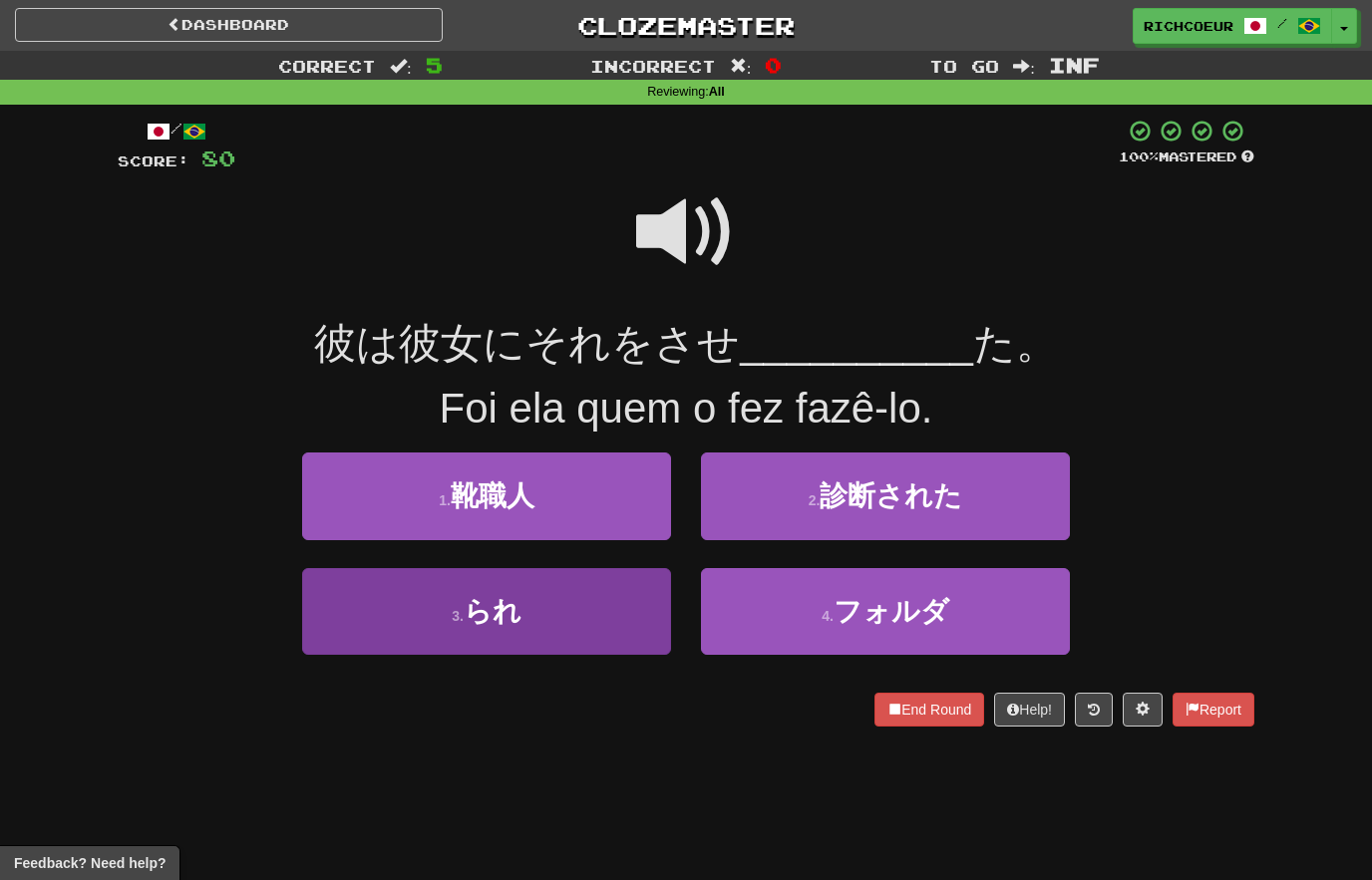 click on "3 .  られ" at bounding box center (487, 611) 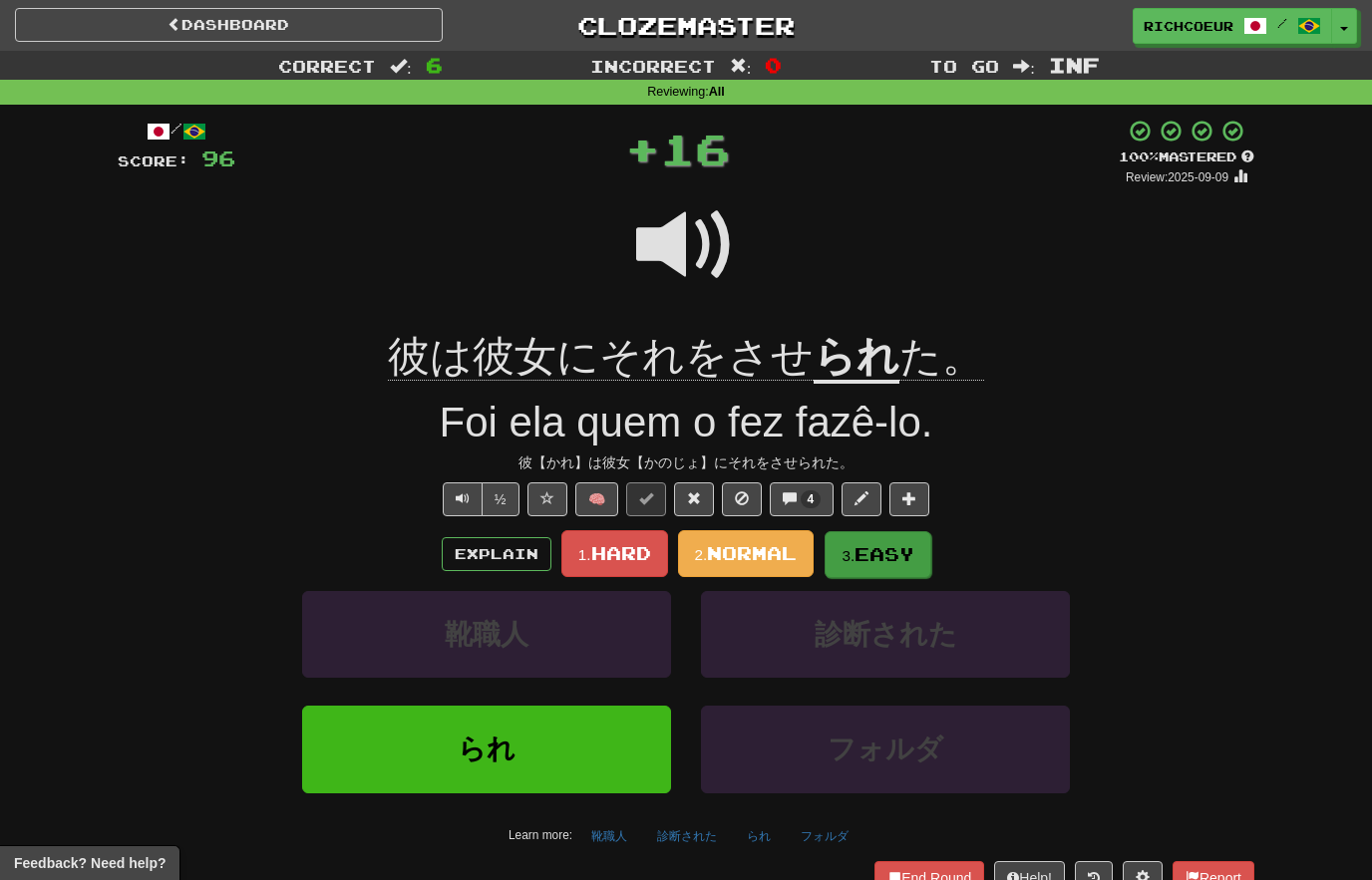 click on "Easy" at bounding box center (884, 554) 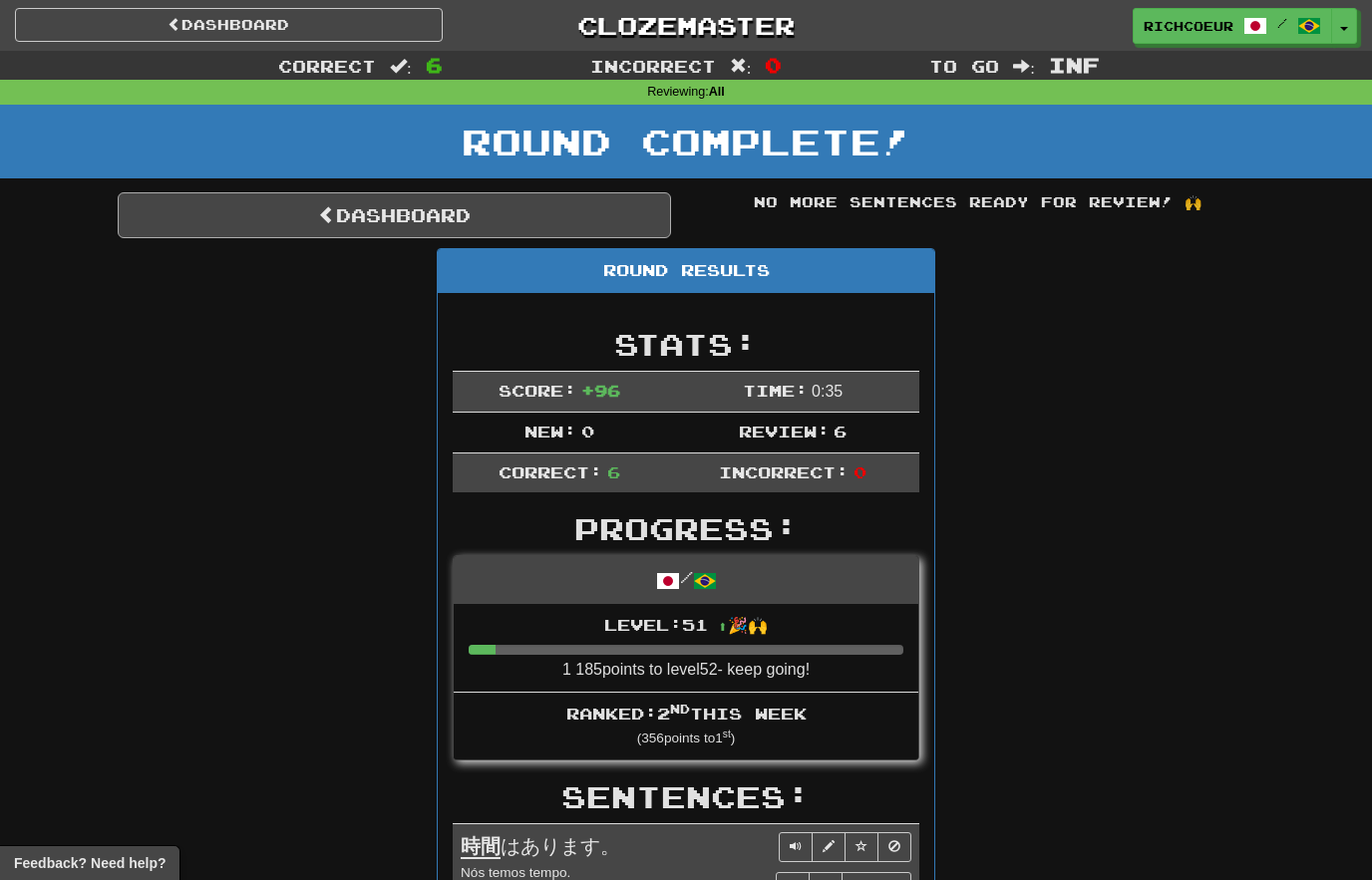 click on "Dashboard" at bounding box center [394, 215] 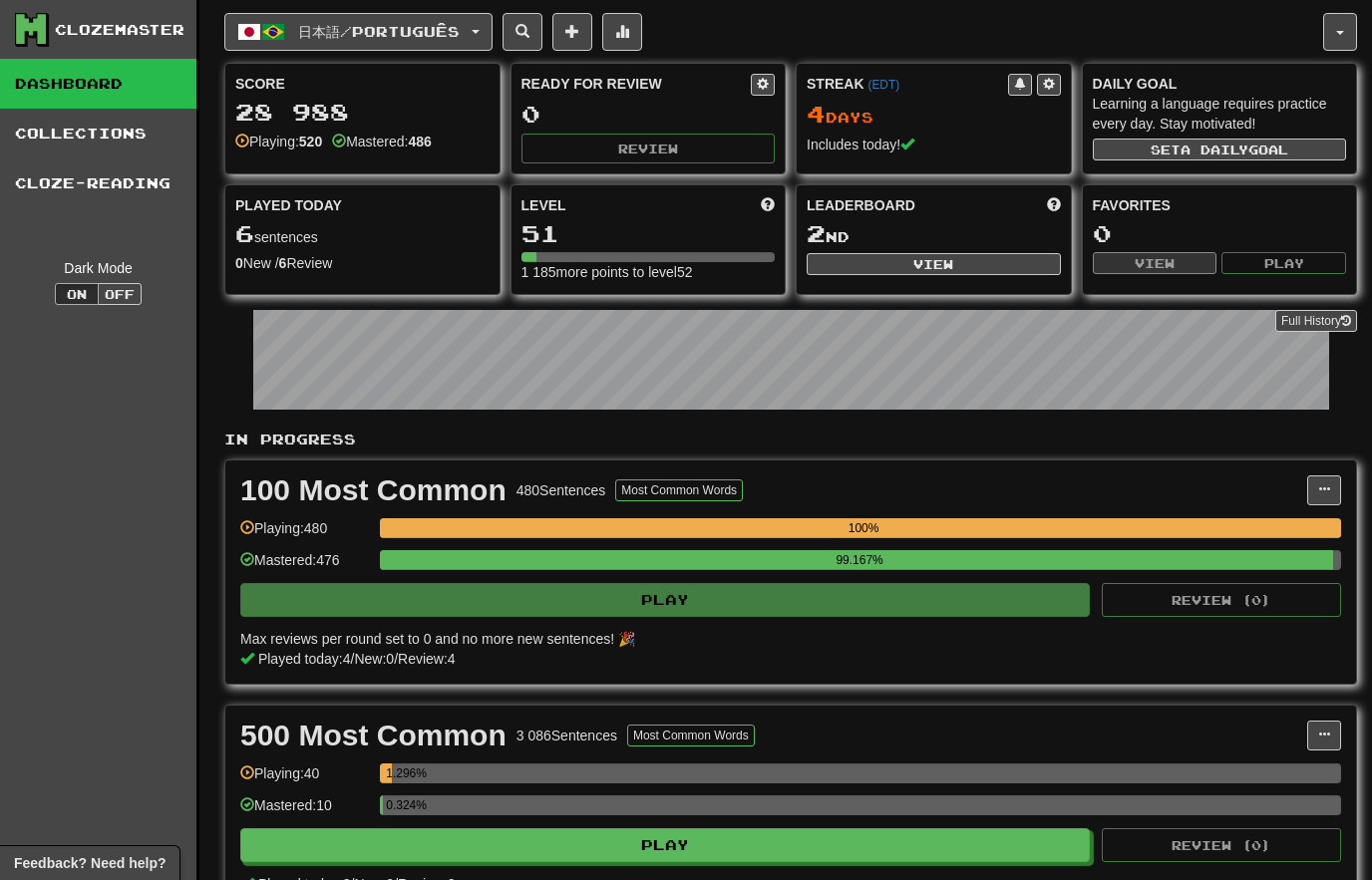 scroll, scrollTop: 0, scrollLeft: 0, axis: both 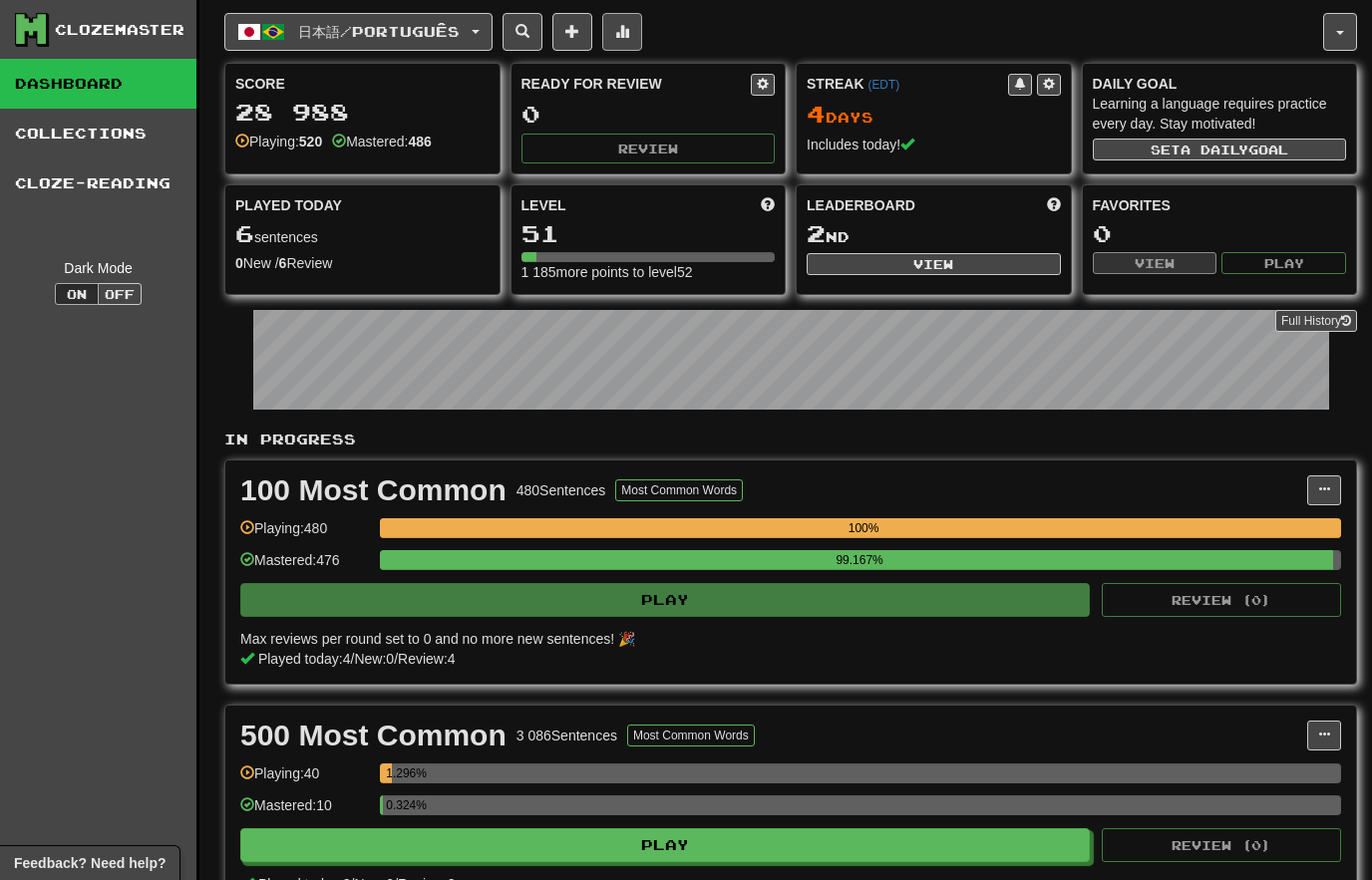 click at bounding box center [622, 32] 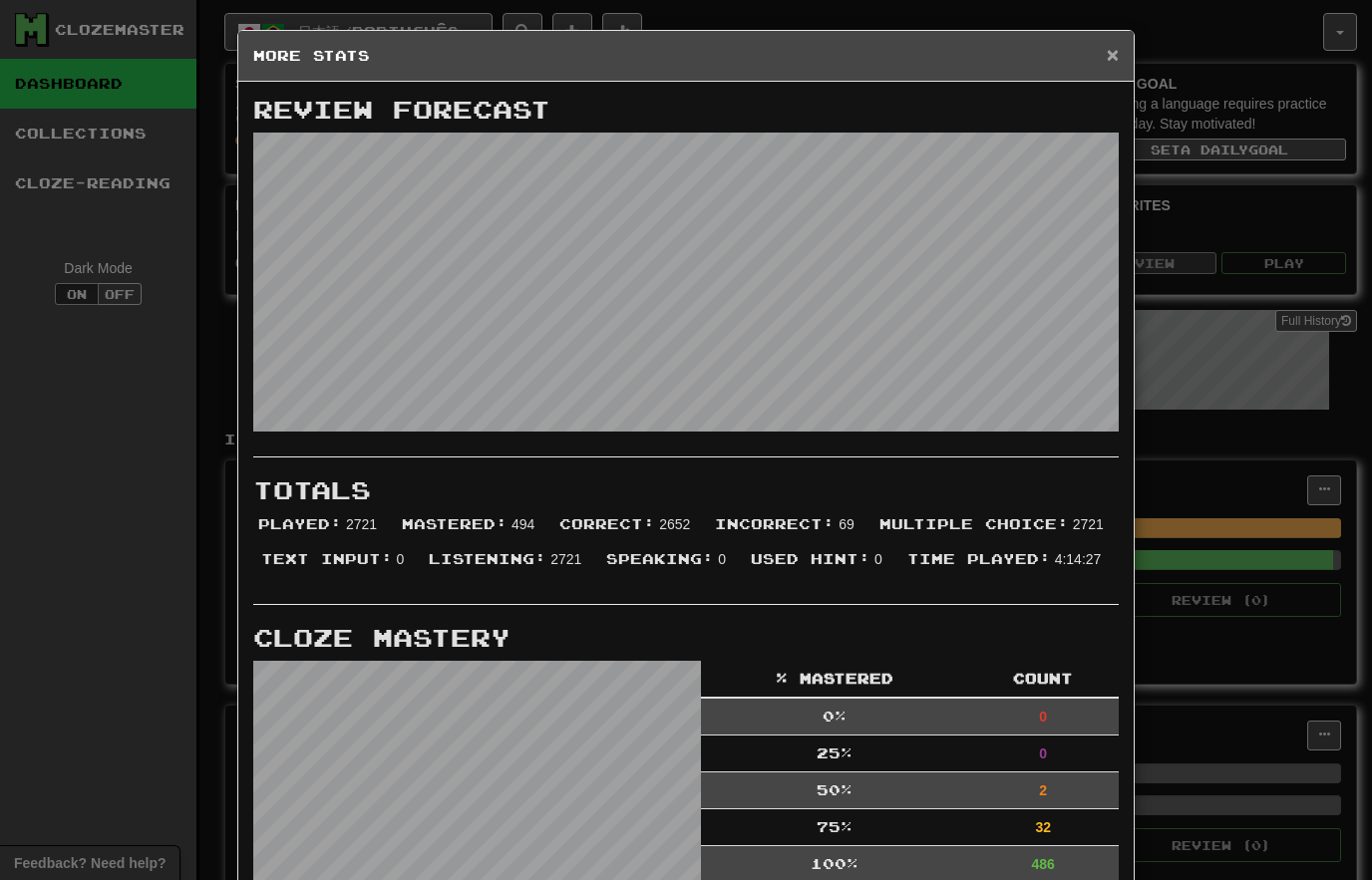 click on "×" at bounding box center [1113, 54] 